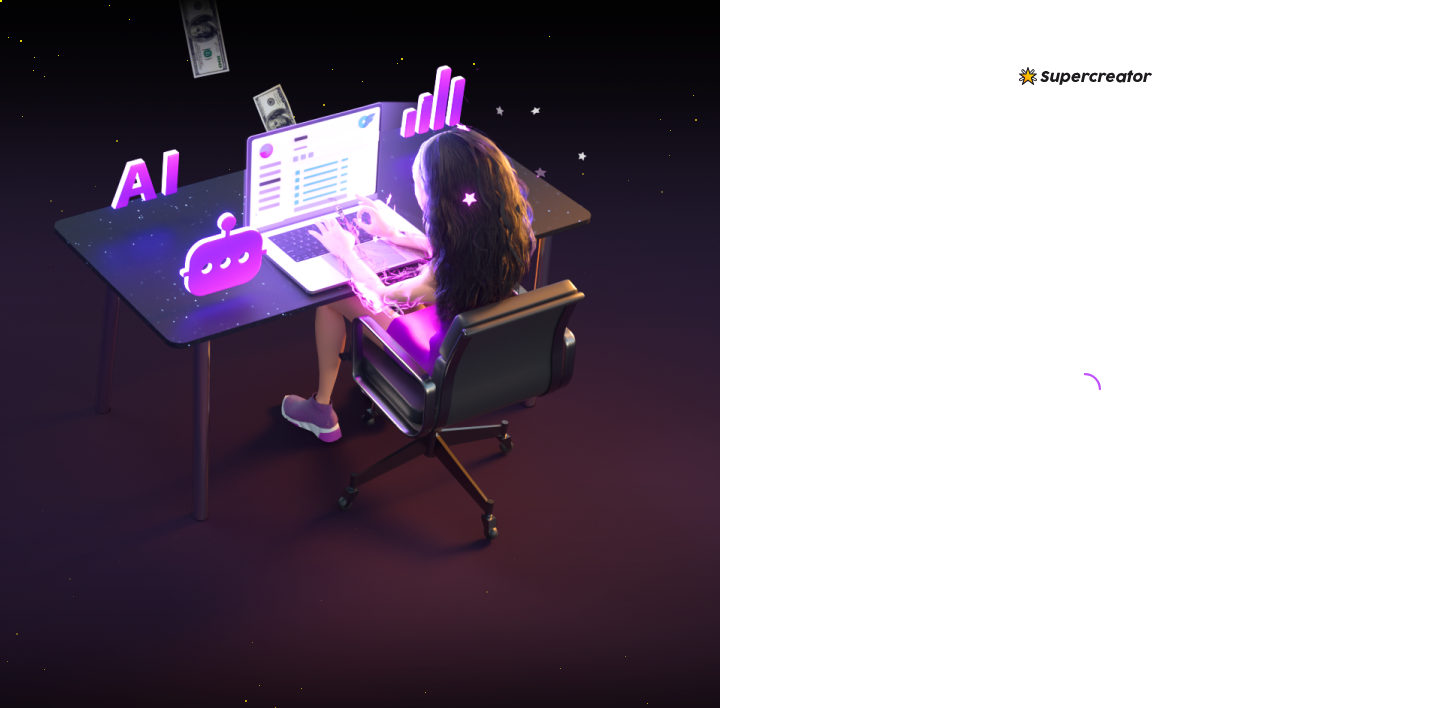 scroll, scrollTop: 0, scrollLeft: 0, axis: both 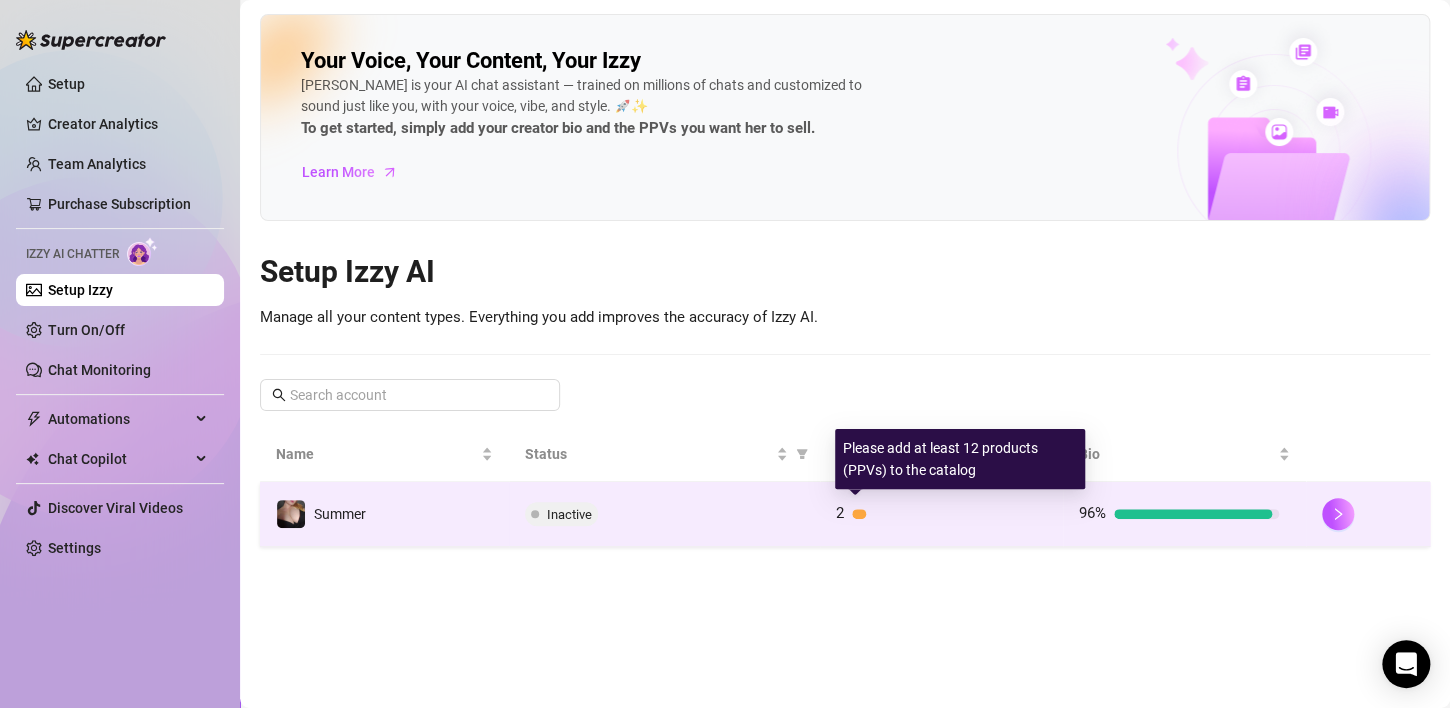 click on "2" at bounding box center [840, 513] 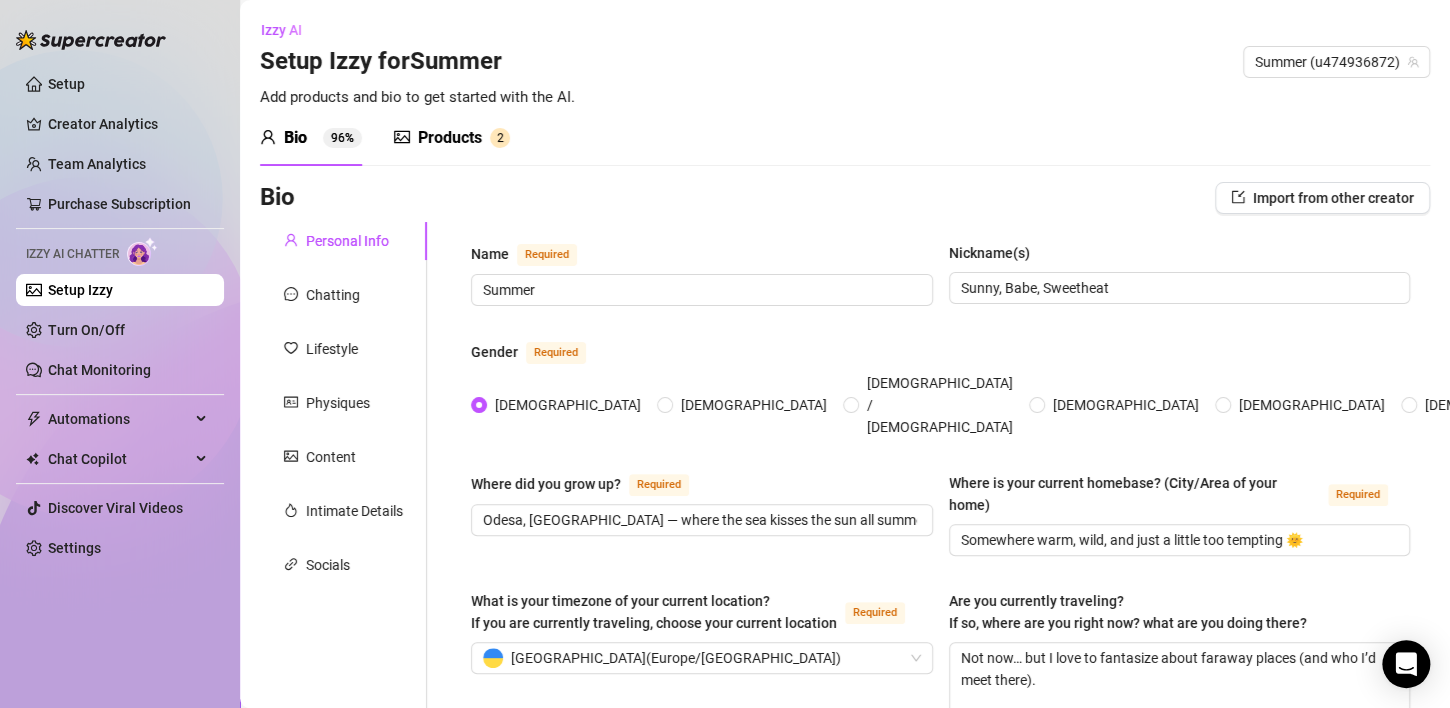 click on "Products" at bounding box center [450, 138] 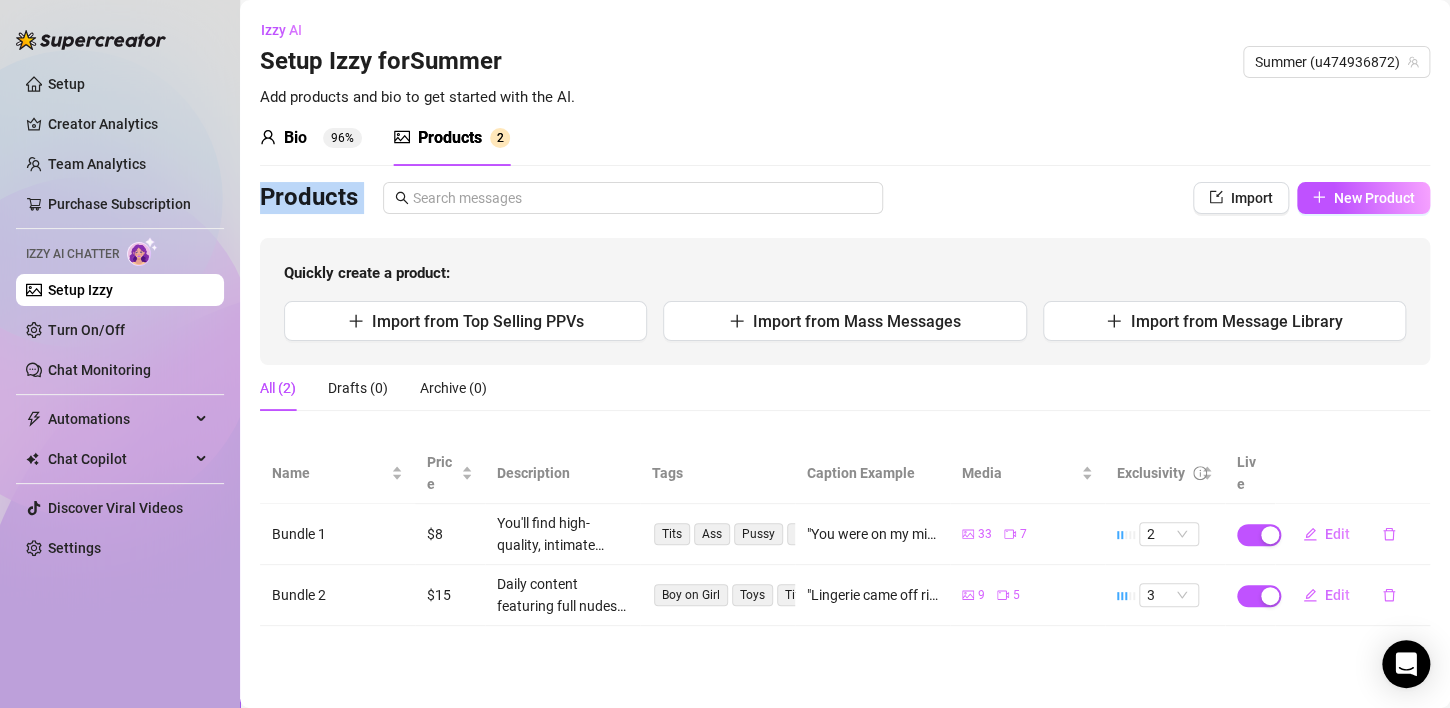 drag, startPoint x: 1444, startPoint y: 120, endPoint x: 1454, endPoint y: 228, distance: 108.461975 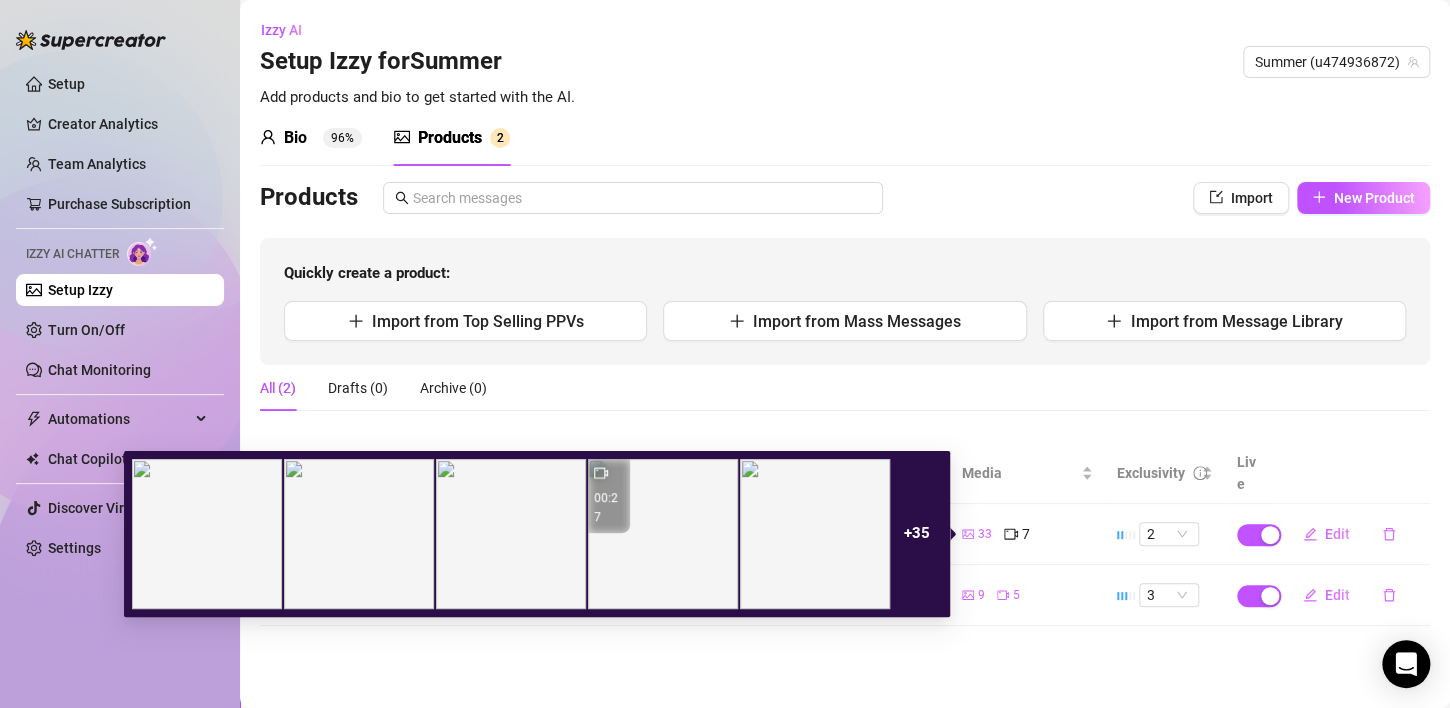 click 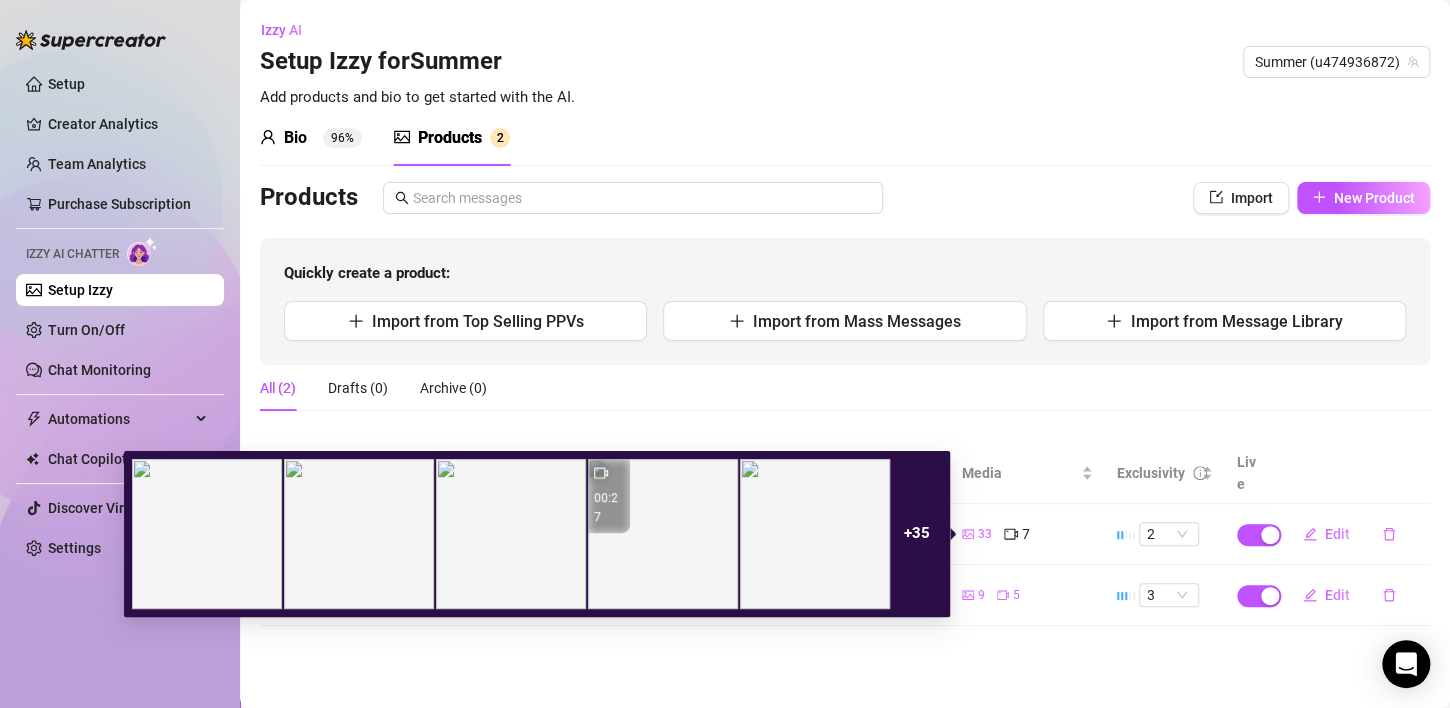 click 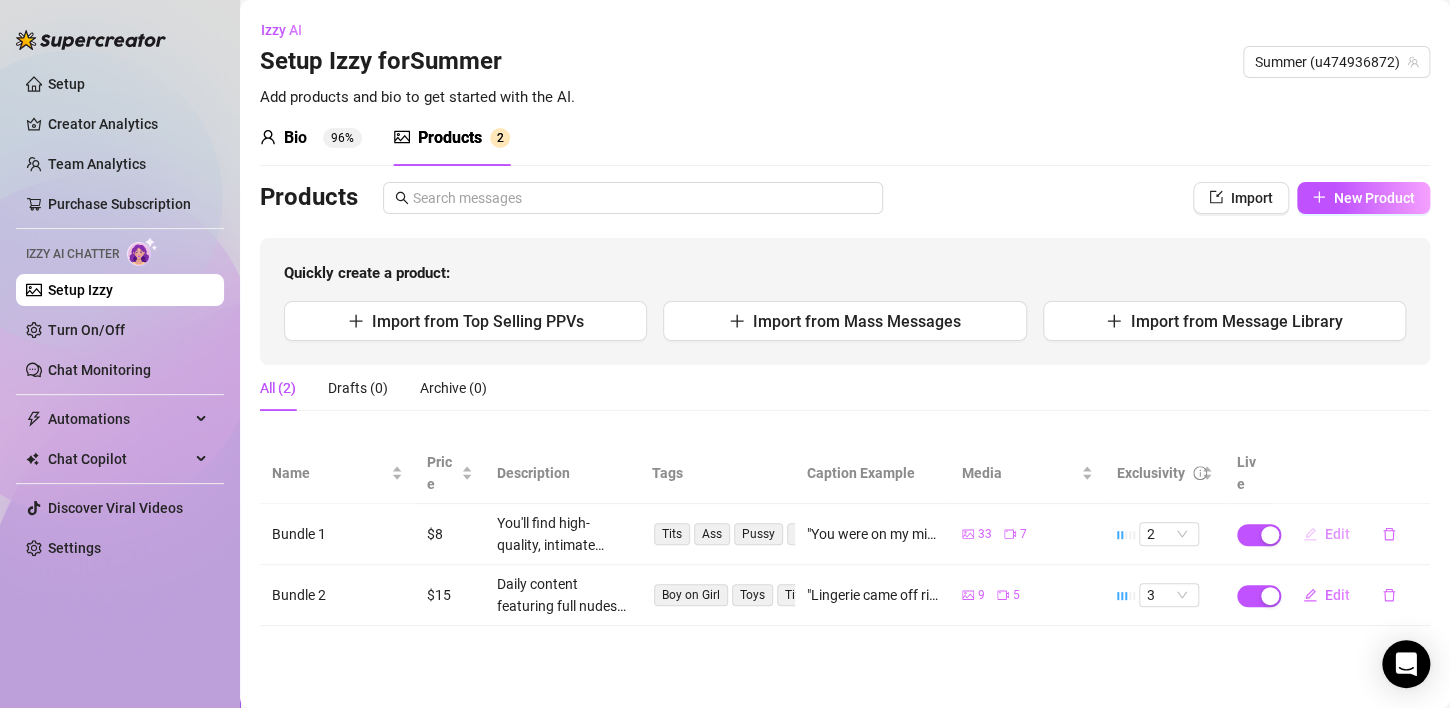 click on "Edit" at bounding box center (1337, 534) 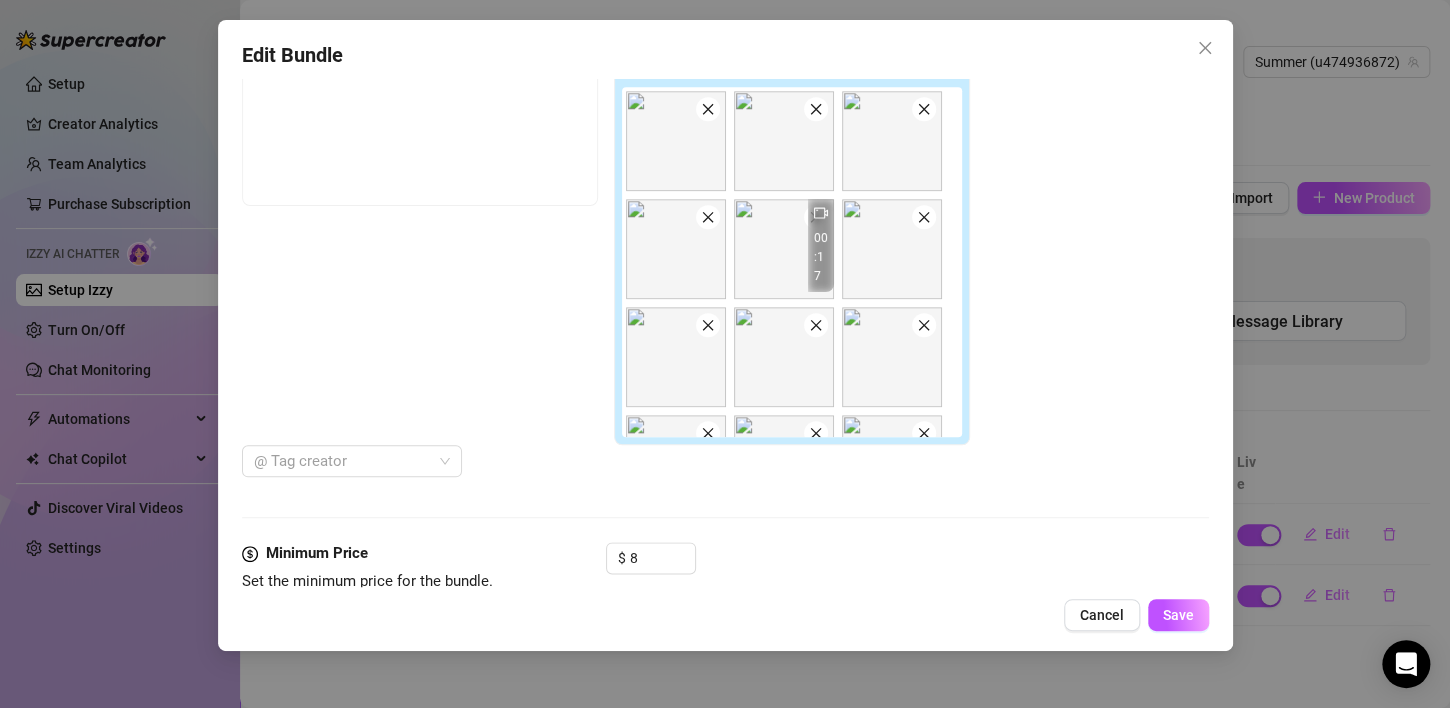 scroll, scrollTop: 885, scrollLeft: 0, axis: vertical 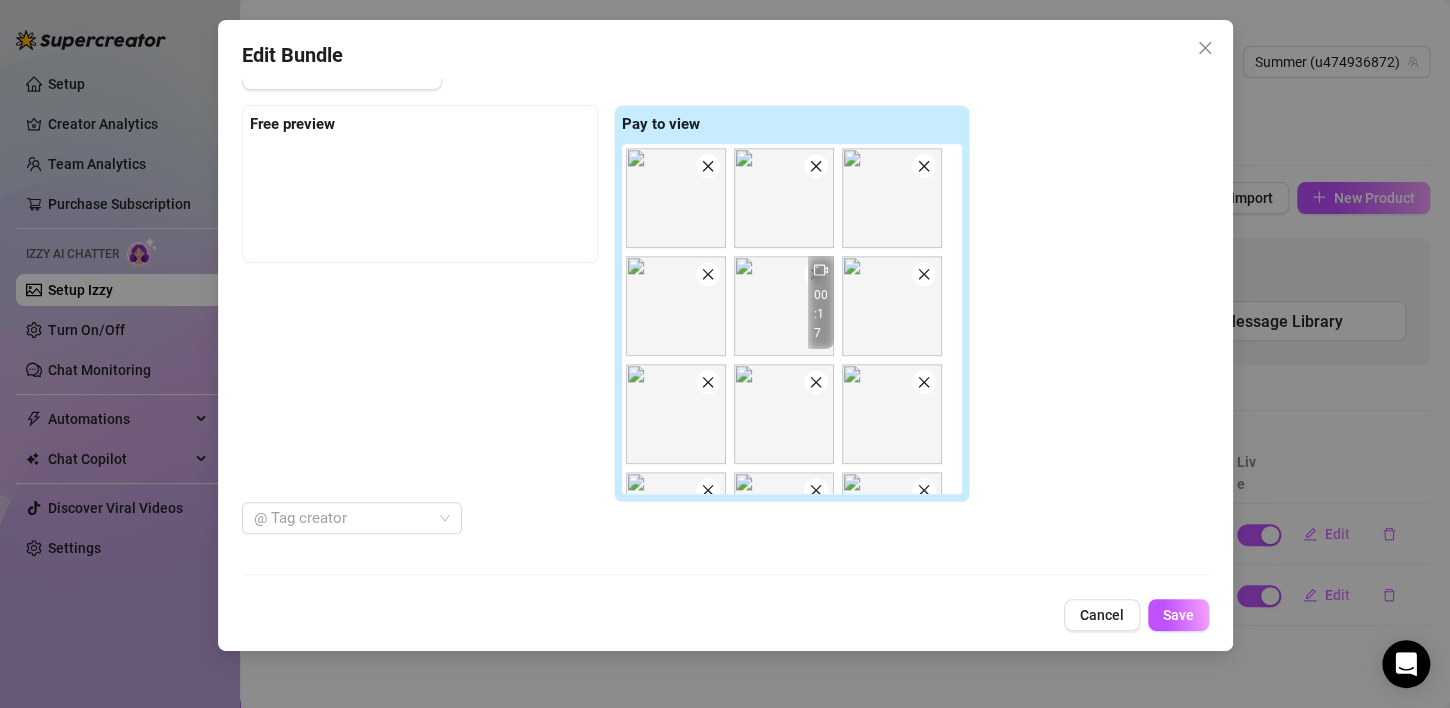 click on "Pay to view" at bounding box center [792, 125] 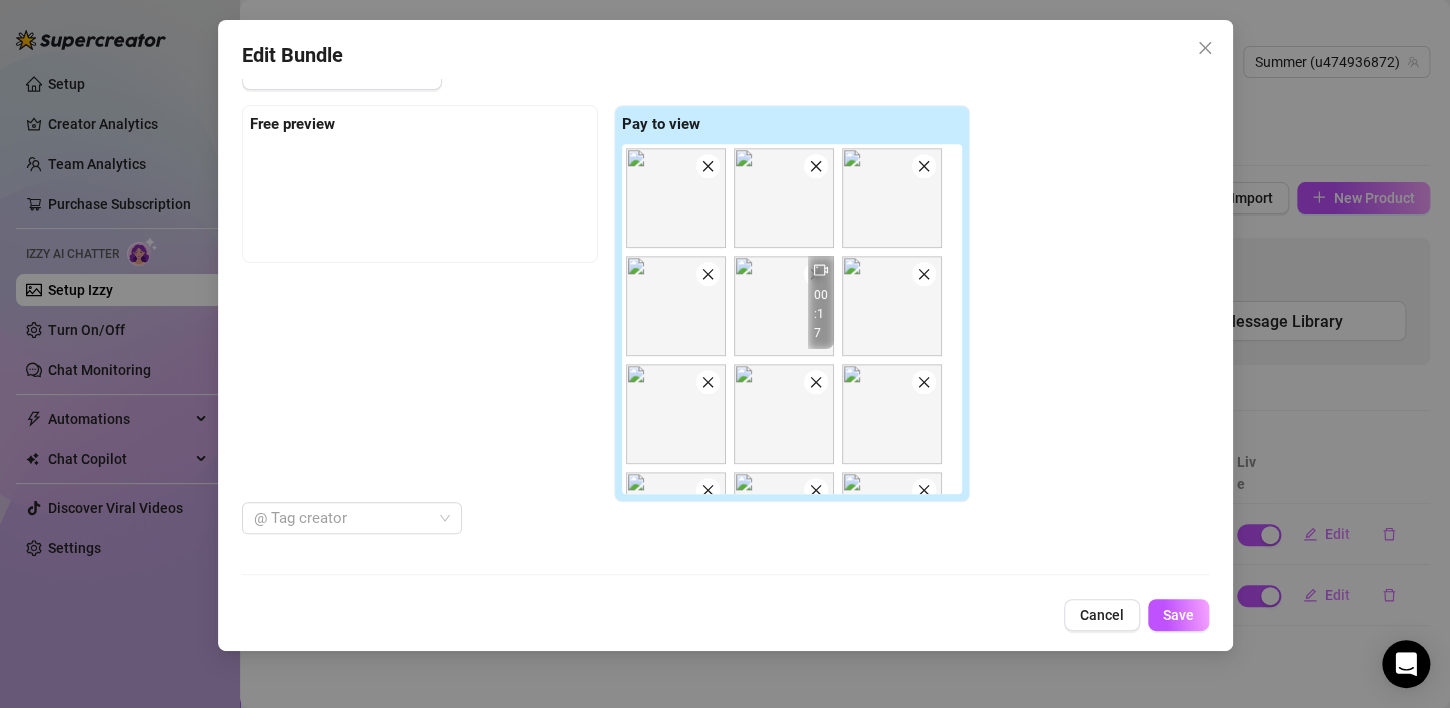 scroll, scrollTop: 1161, scrollLeft: 0, axis: vertical 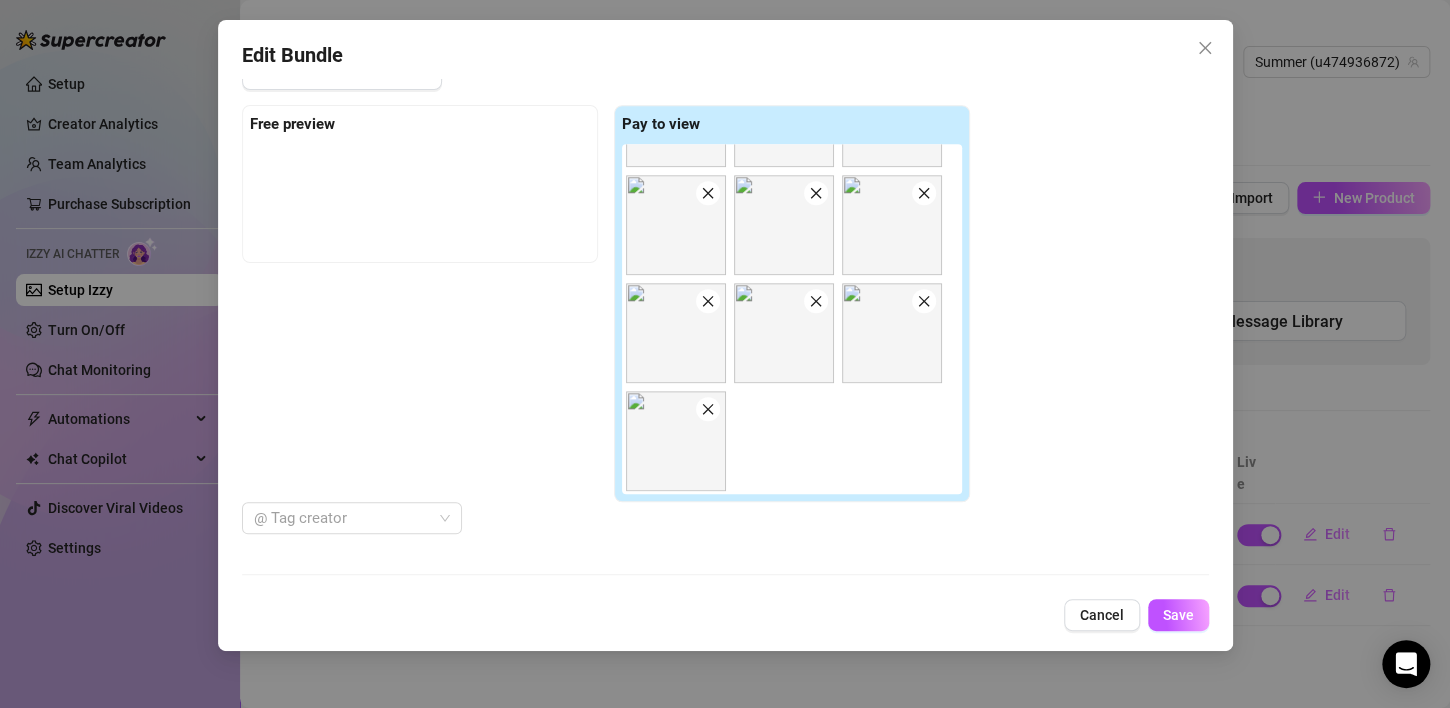 click 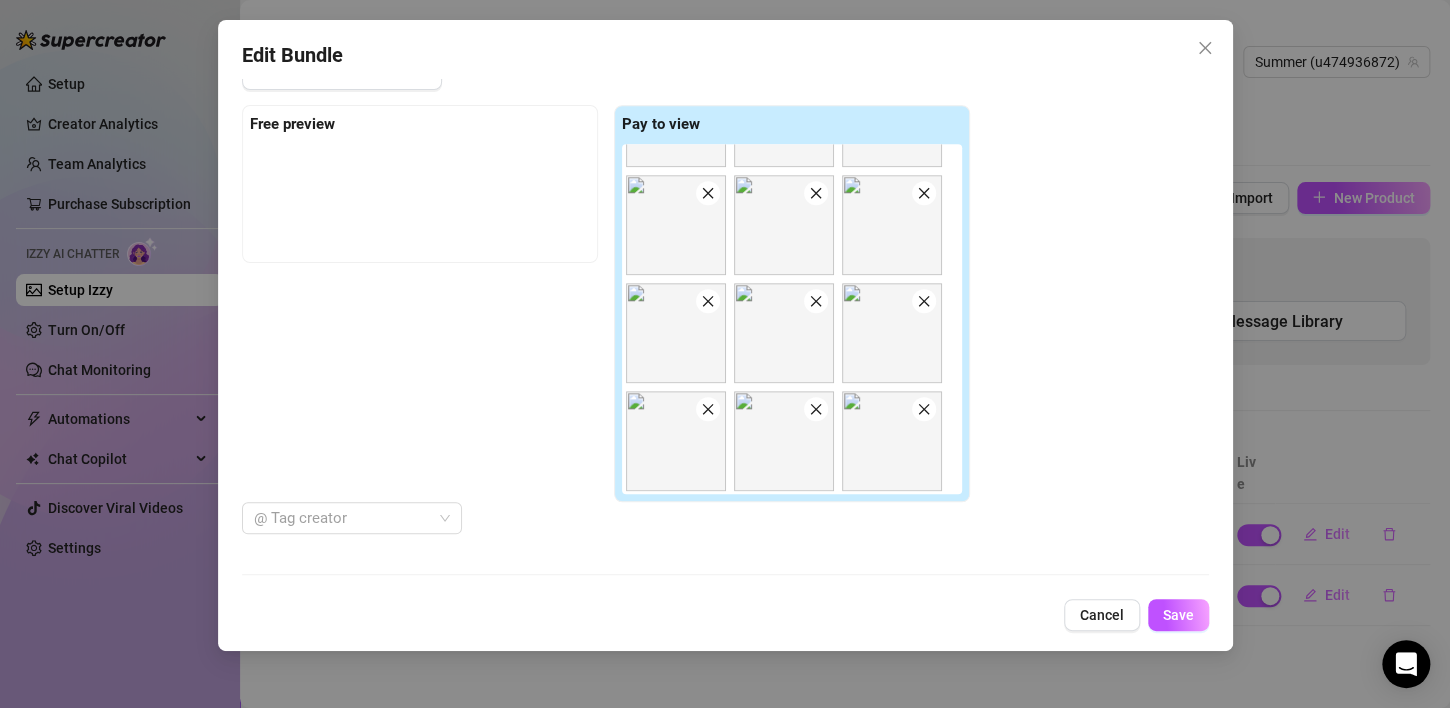 click at bounding box center (676, 441) 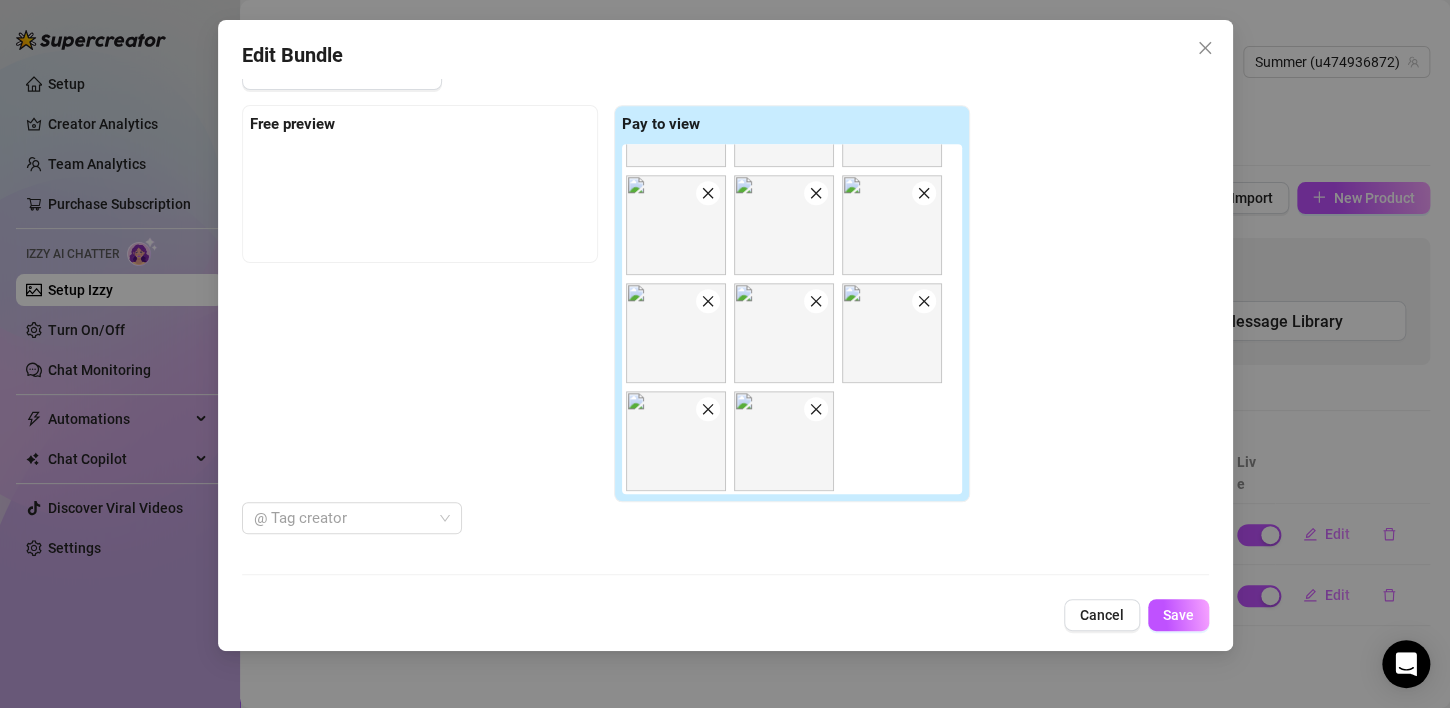 click 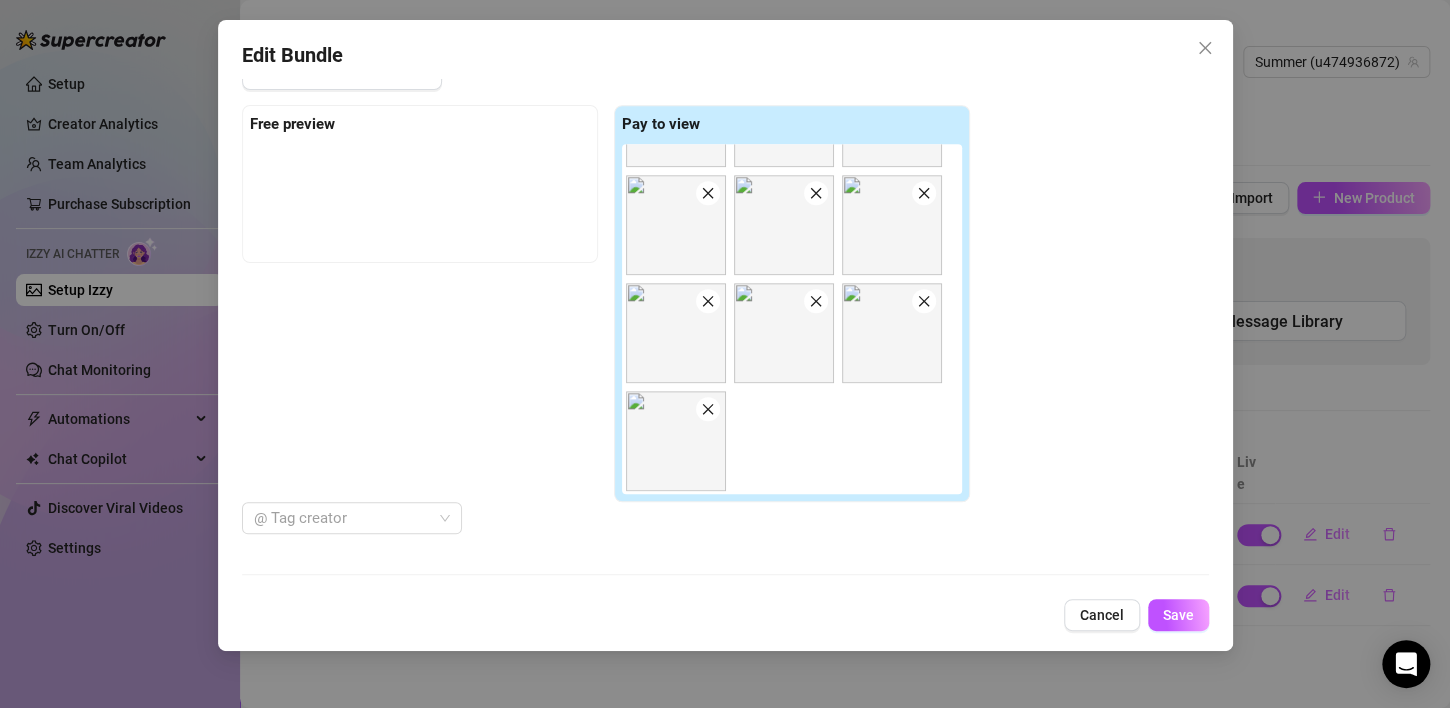 click at bounding box center (924, 301) 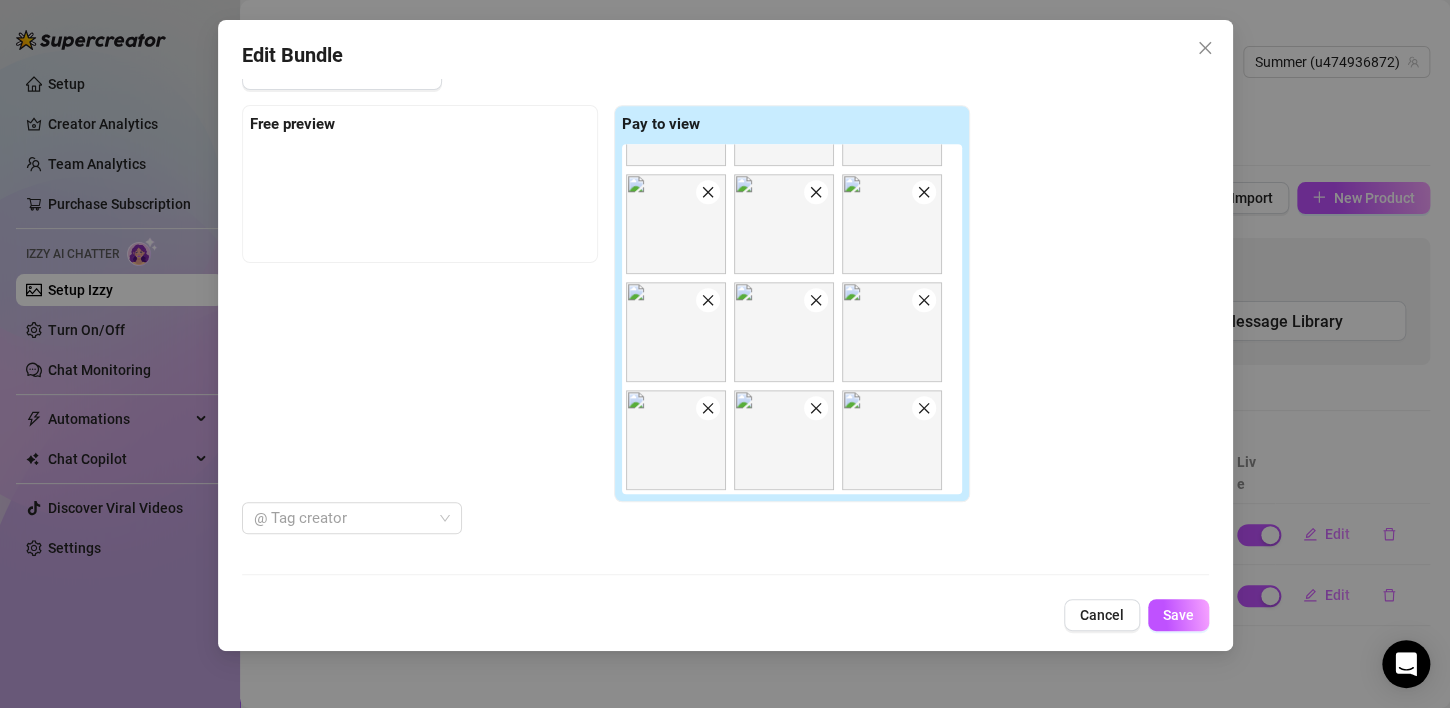 scroll, scrollTop: 945, scrollLeft: 0, axis: vertical 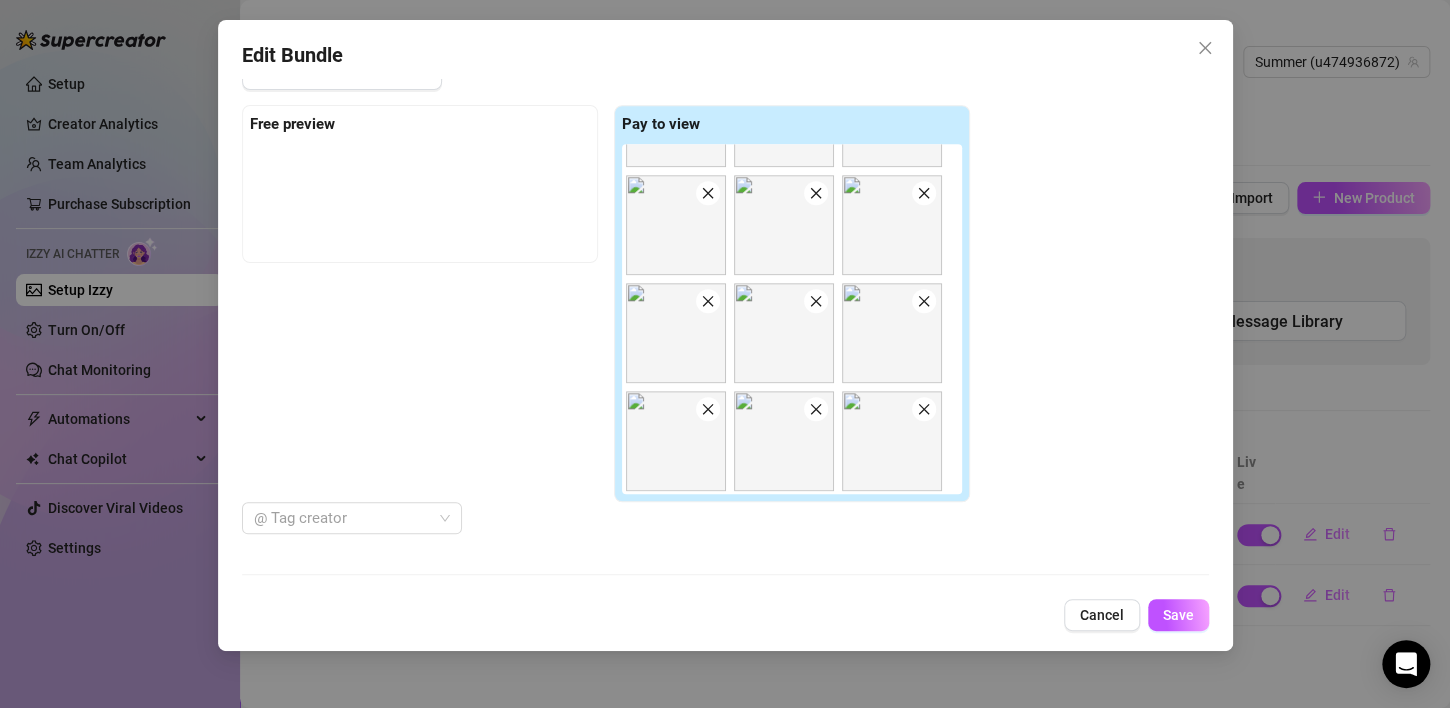 click 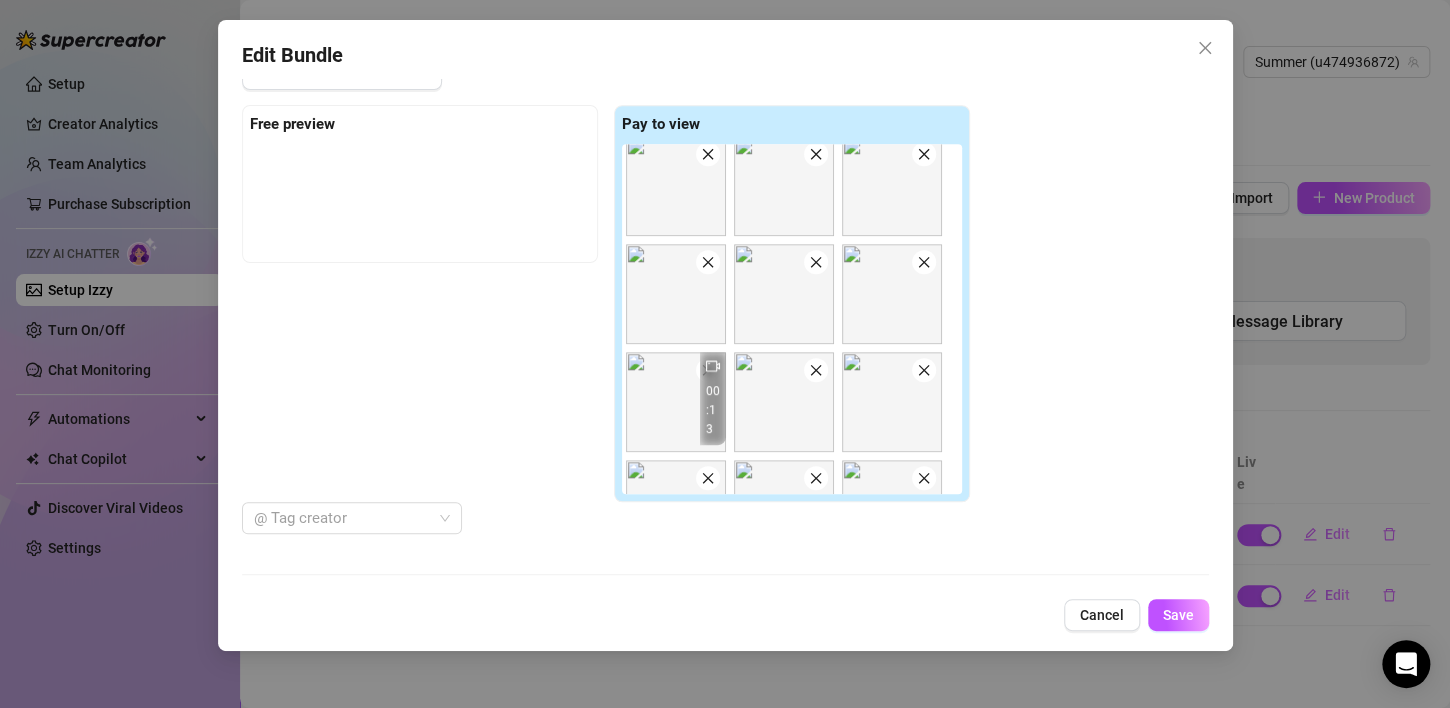 scroll, scrollTop: 0, scrollLeft: 0, axis: both 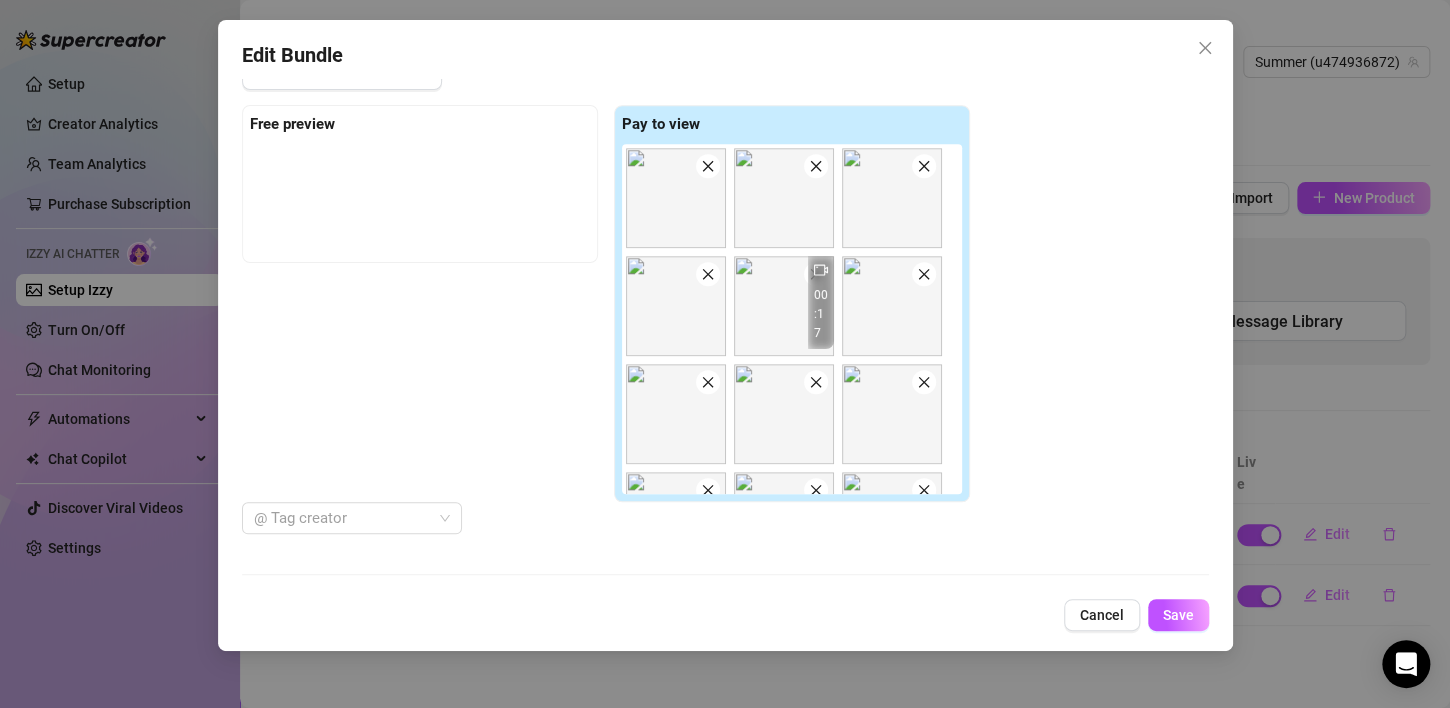click 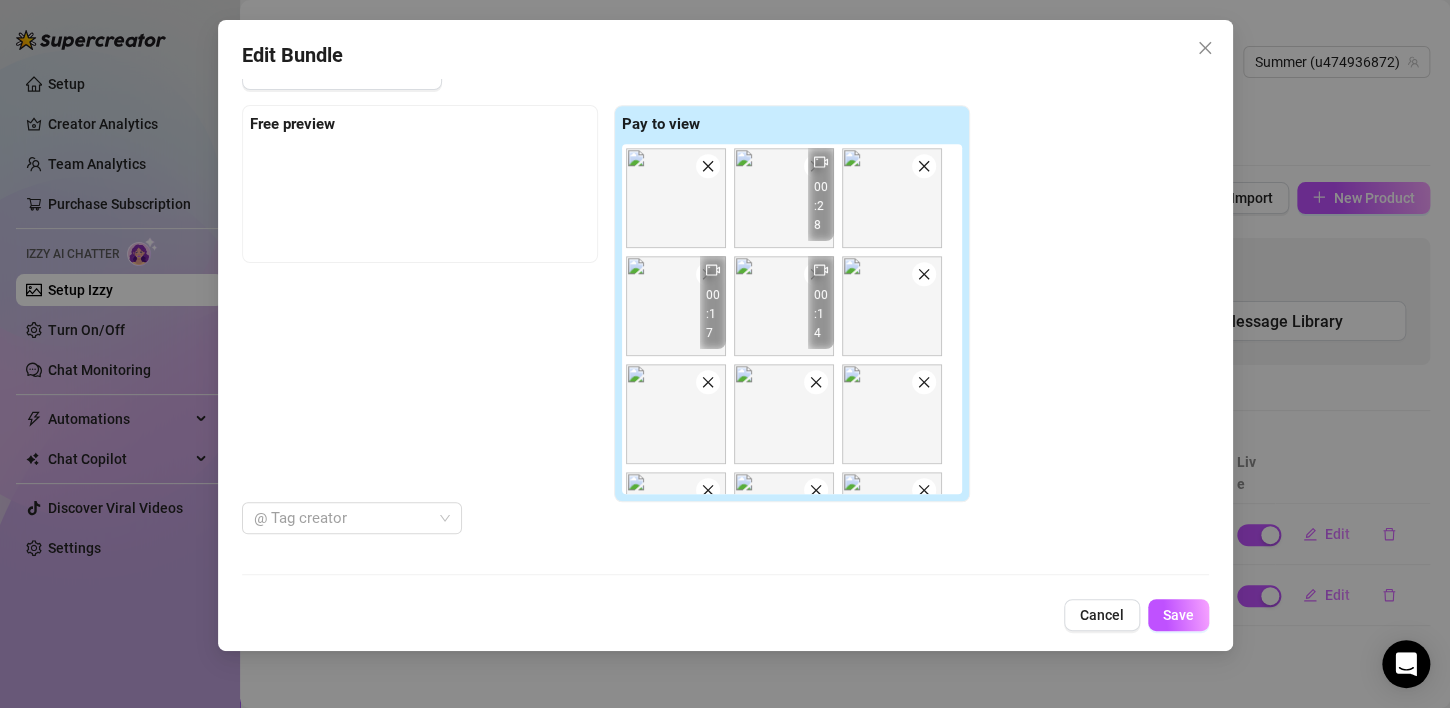 click 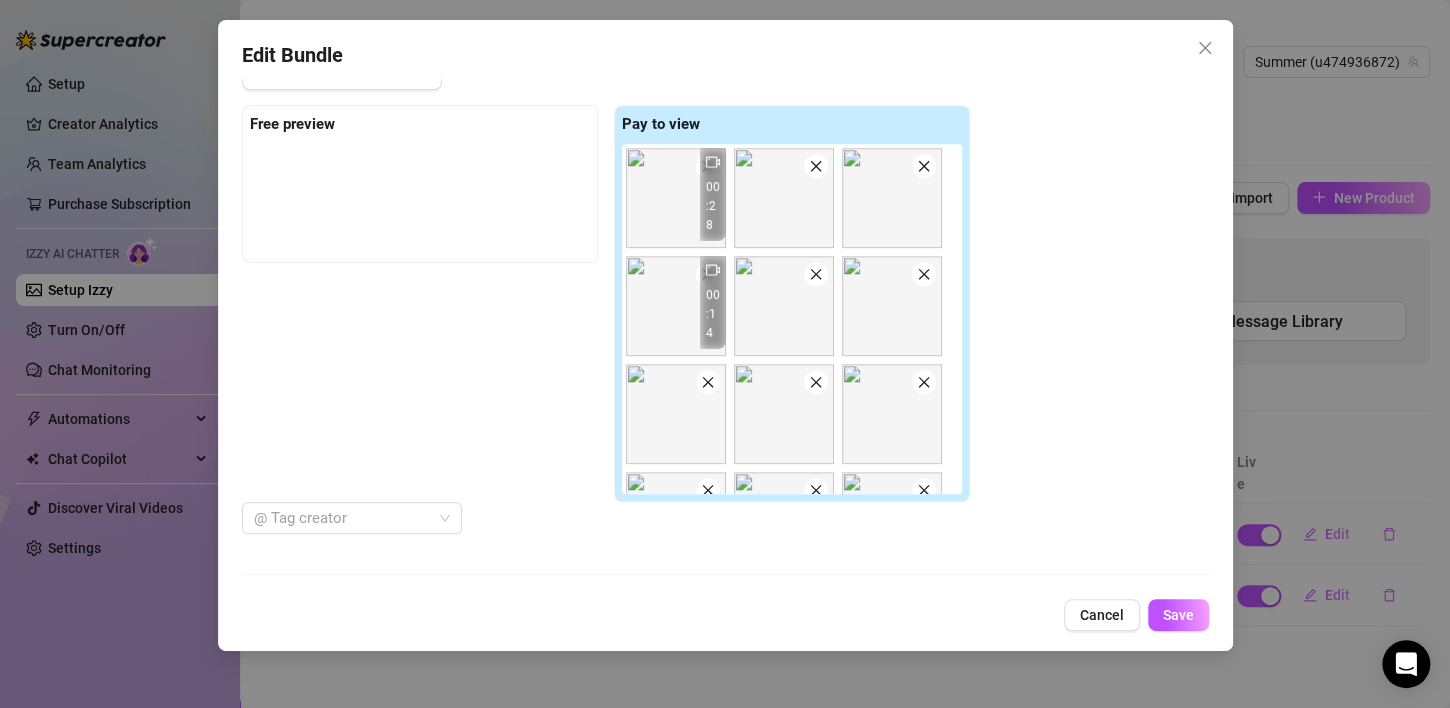 click 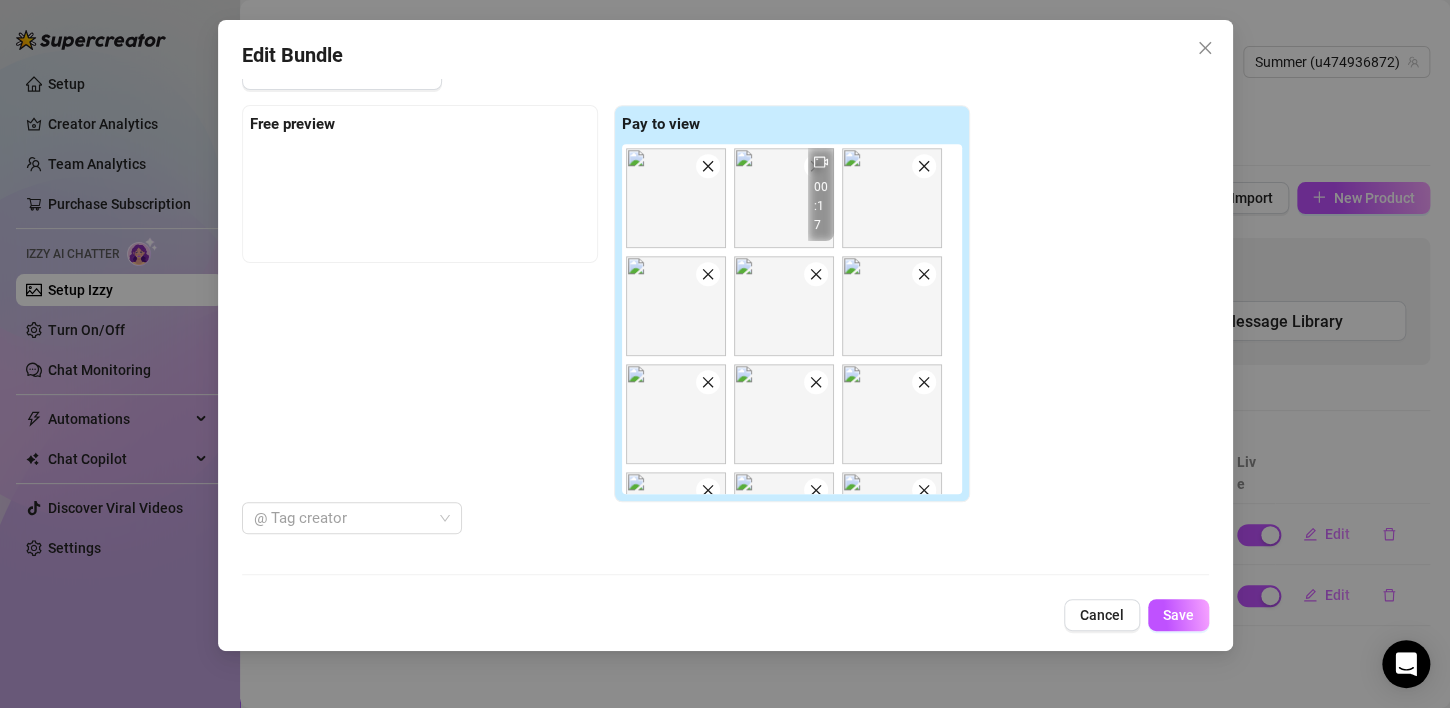 click at bounding box center (708, 274) 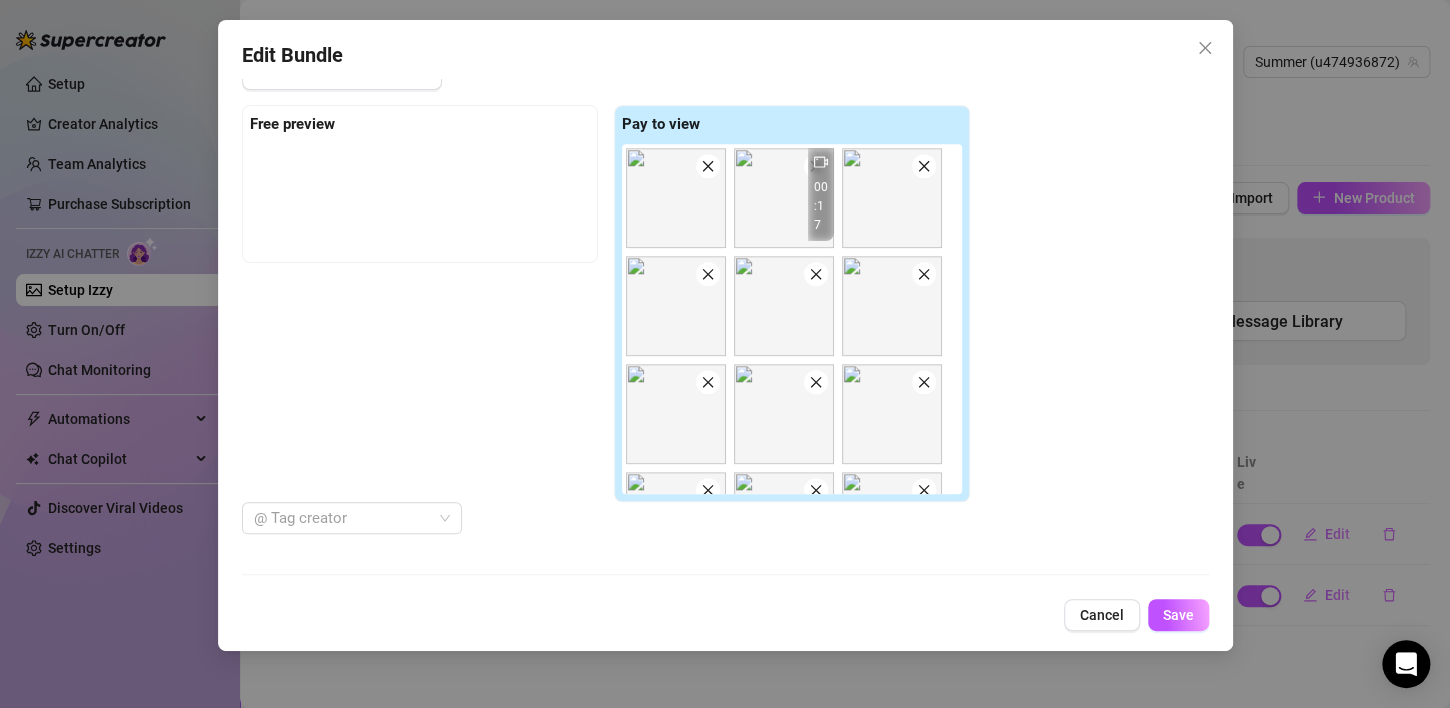 click 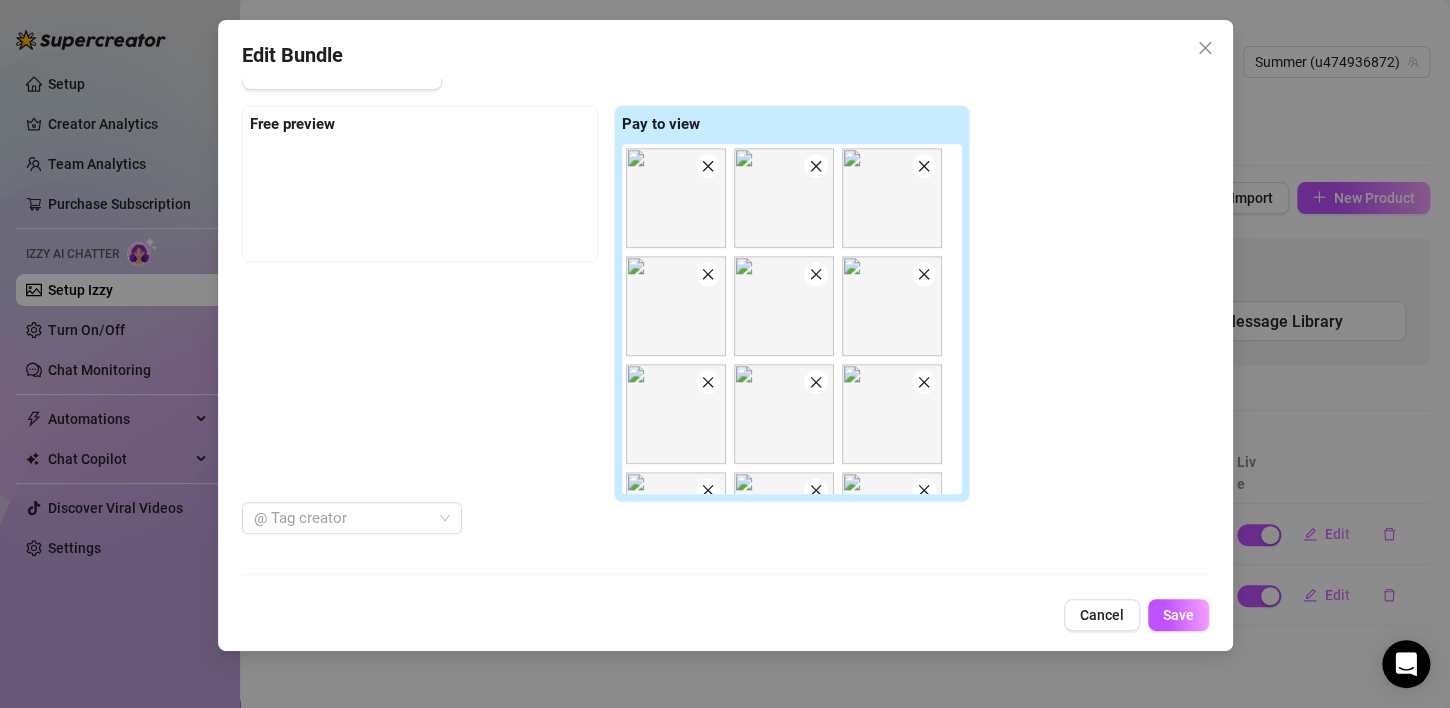 click 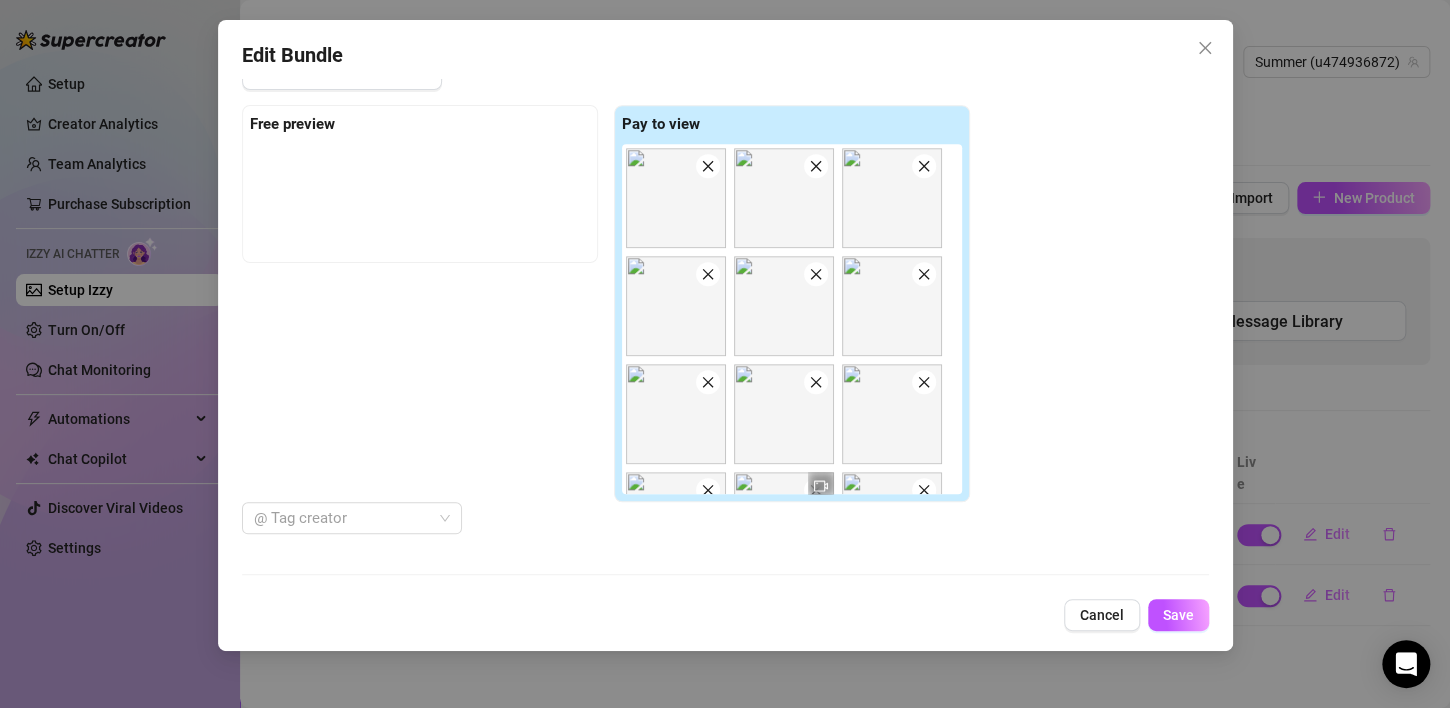click at bounding box center (816, 274) 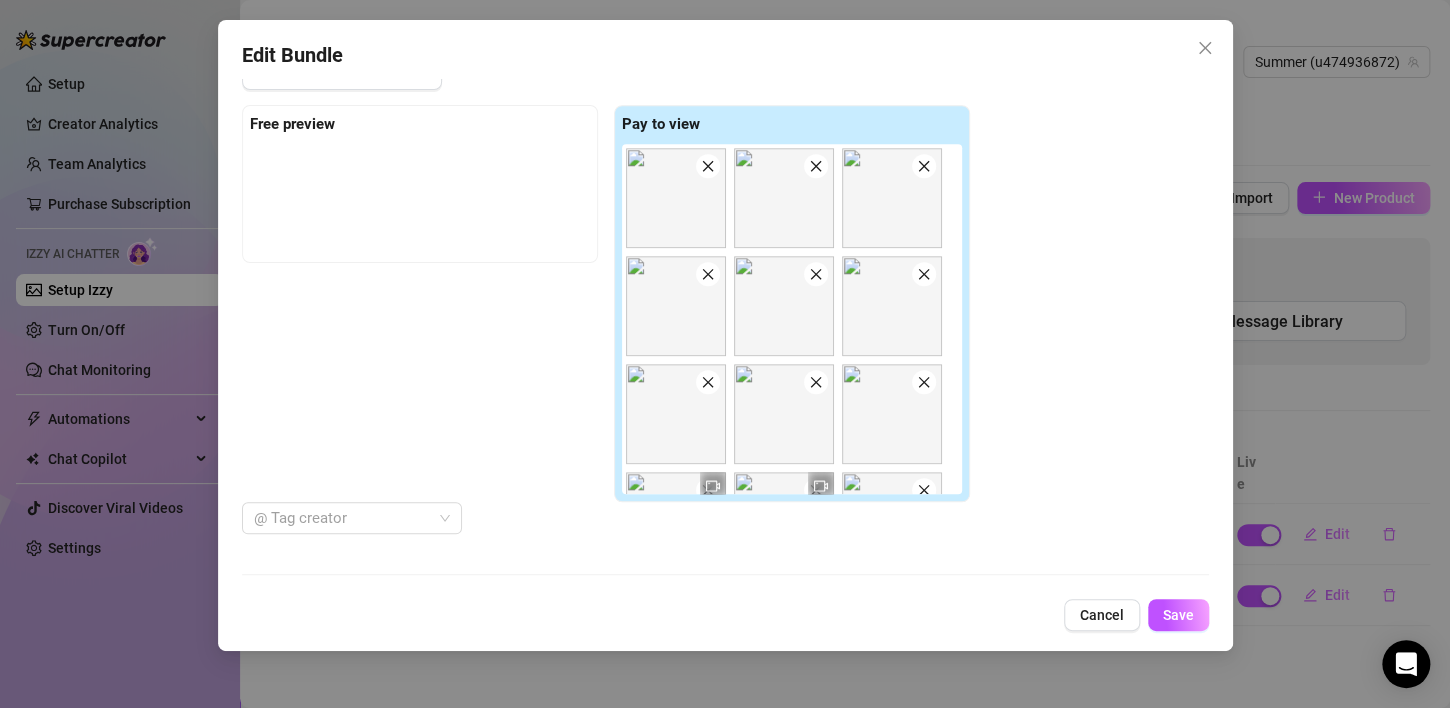 click 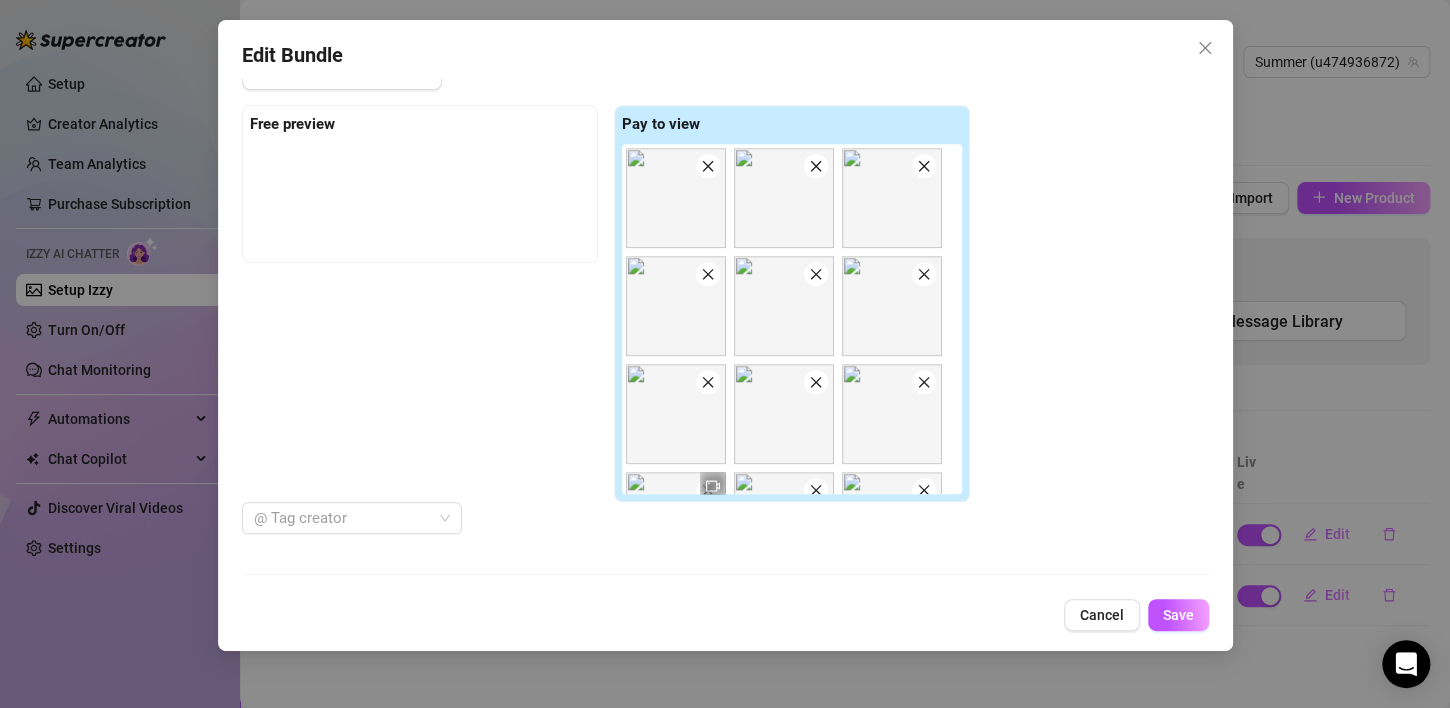 click 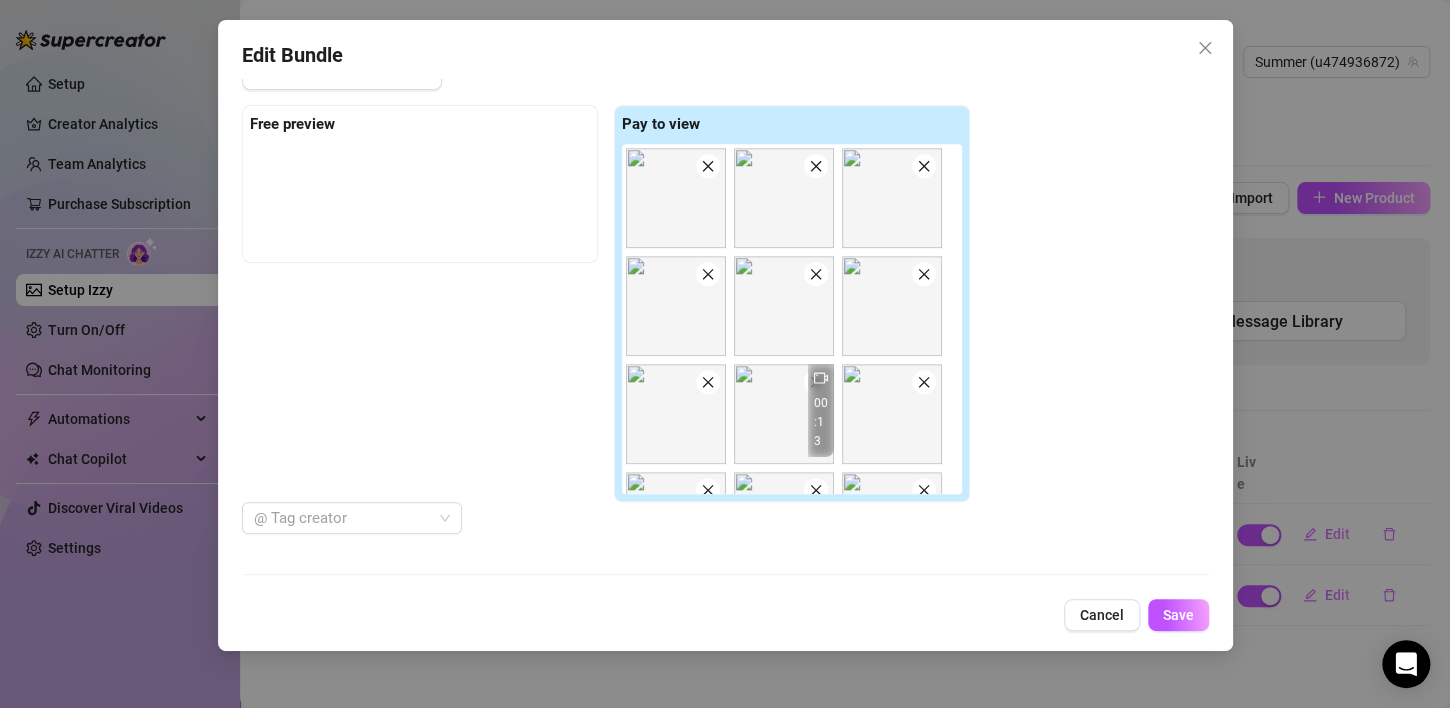 click 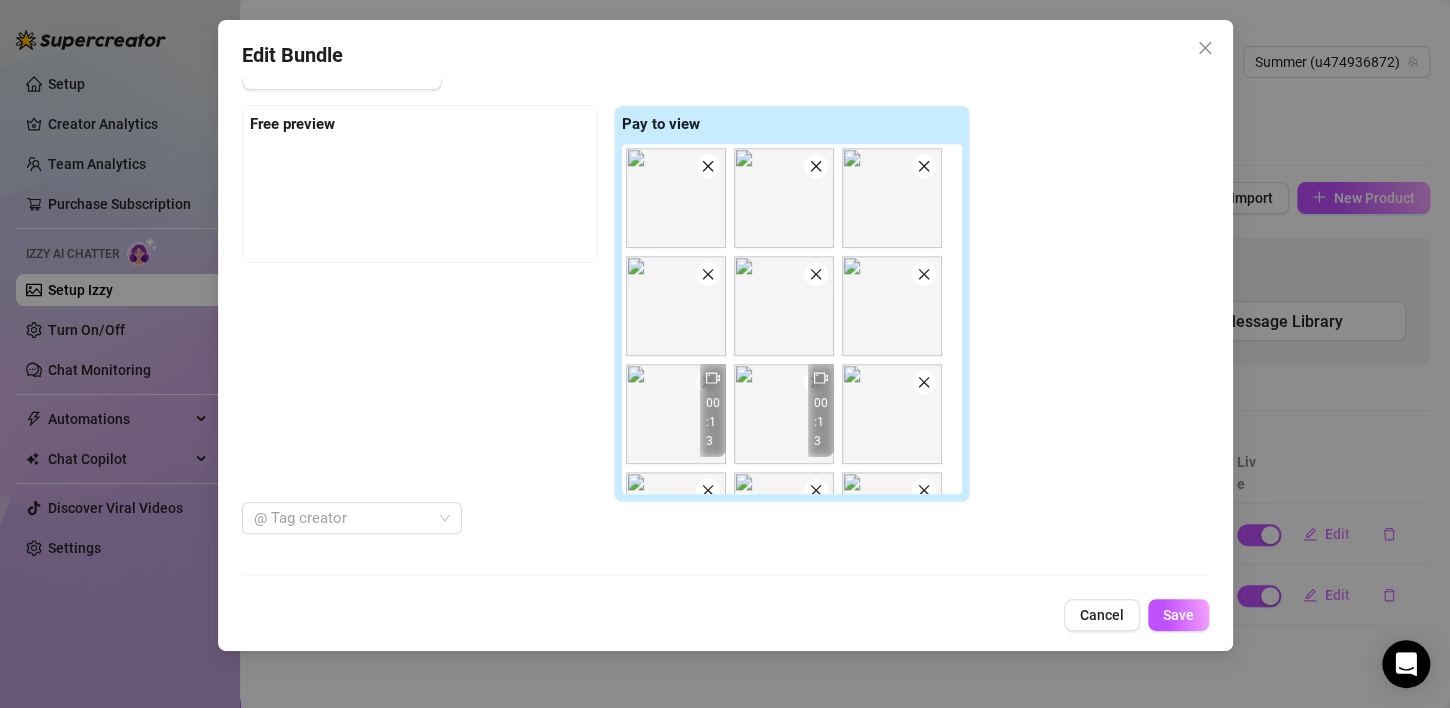 click 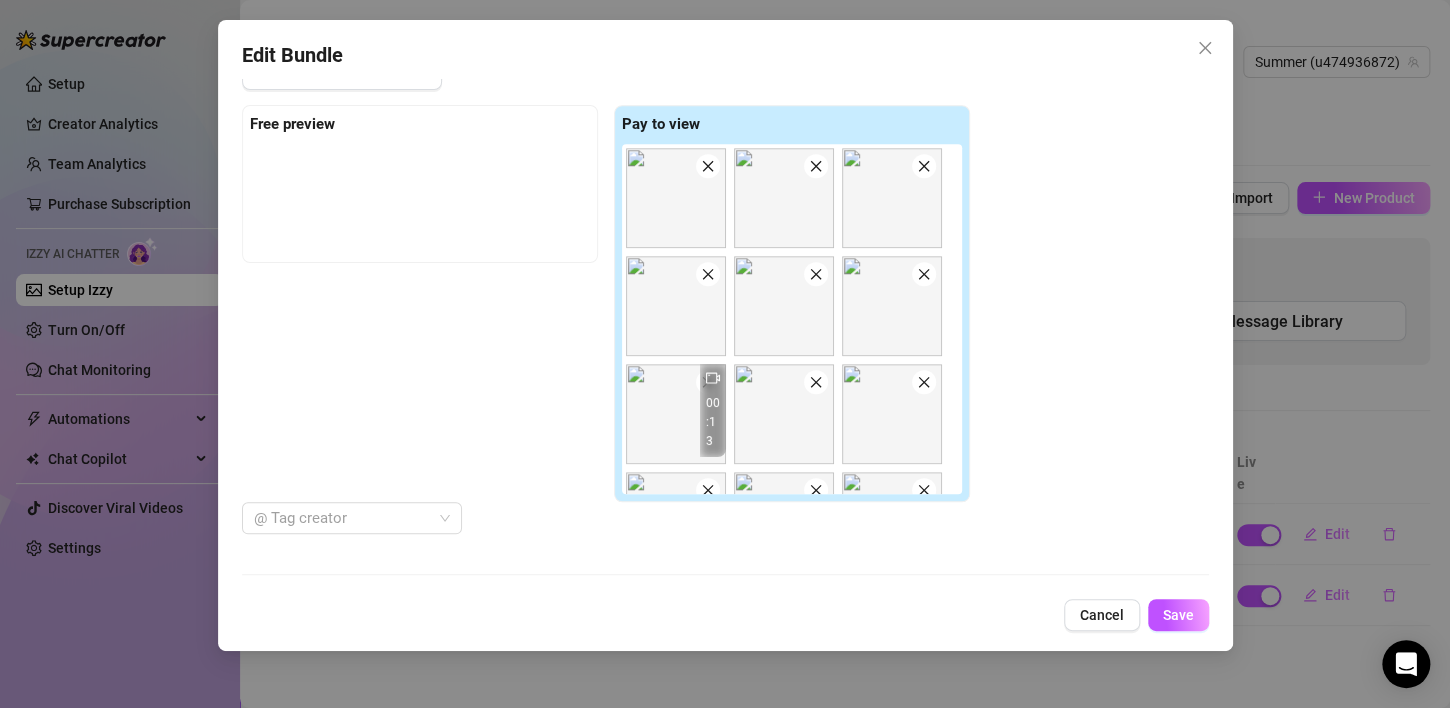 click 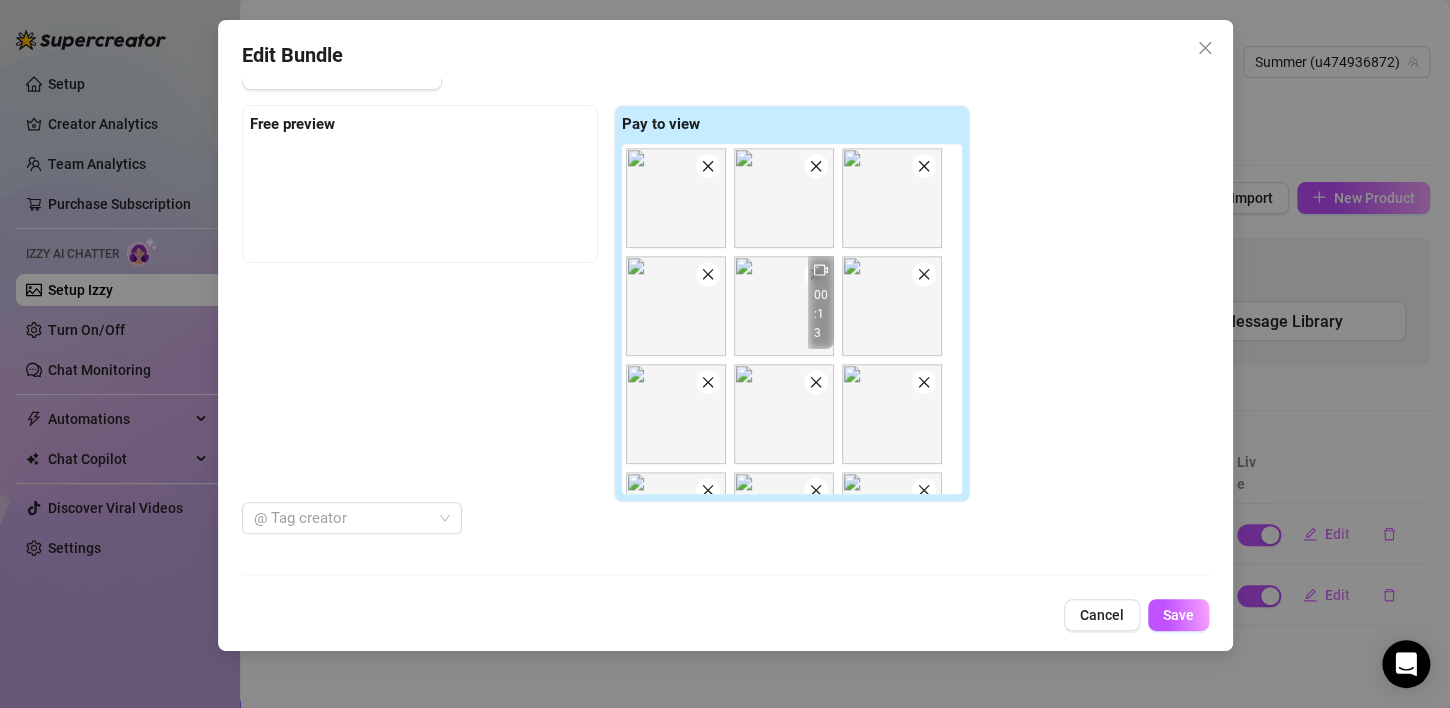 click at bounding box center (924, 274) 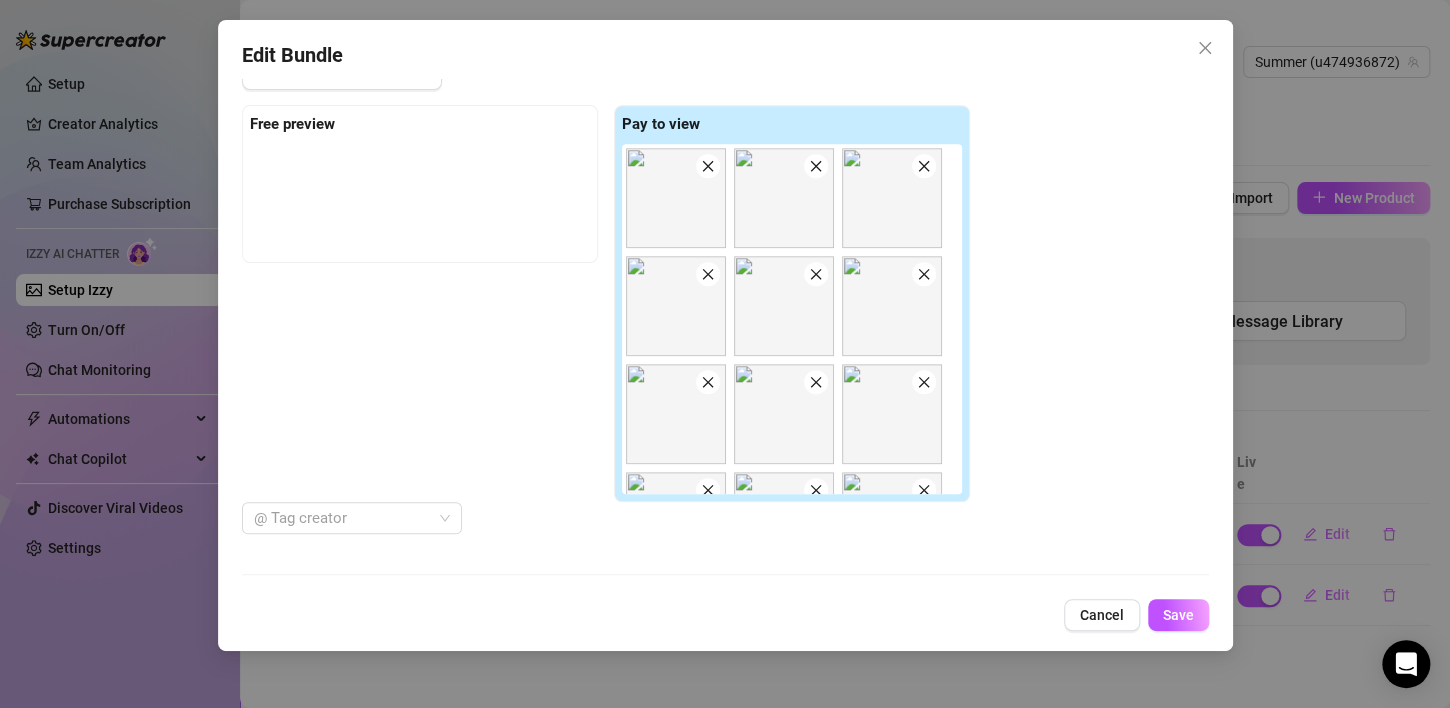 click 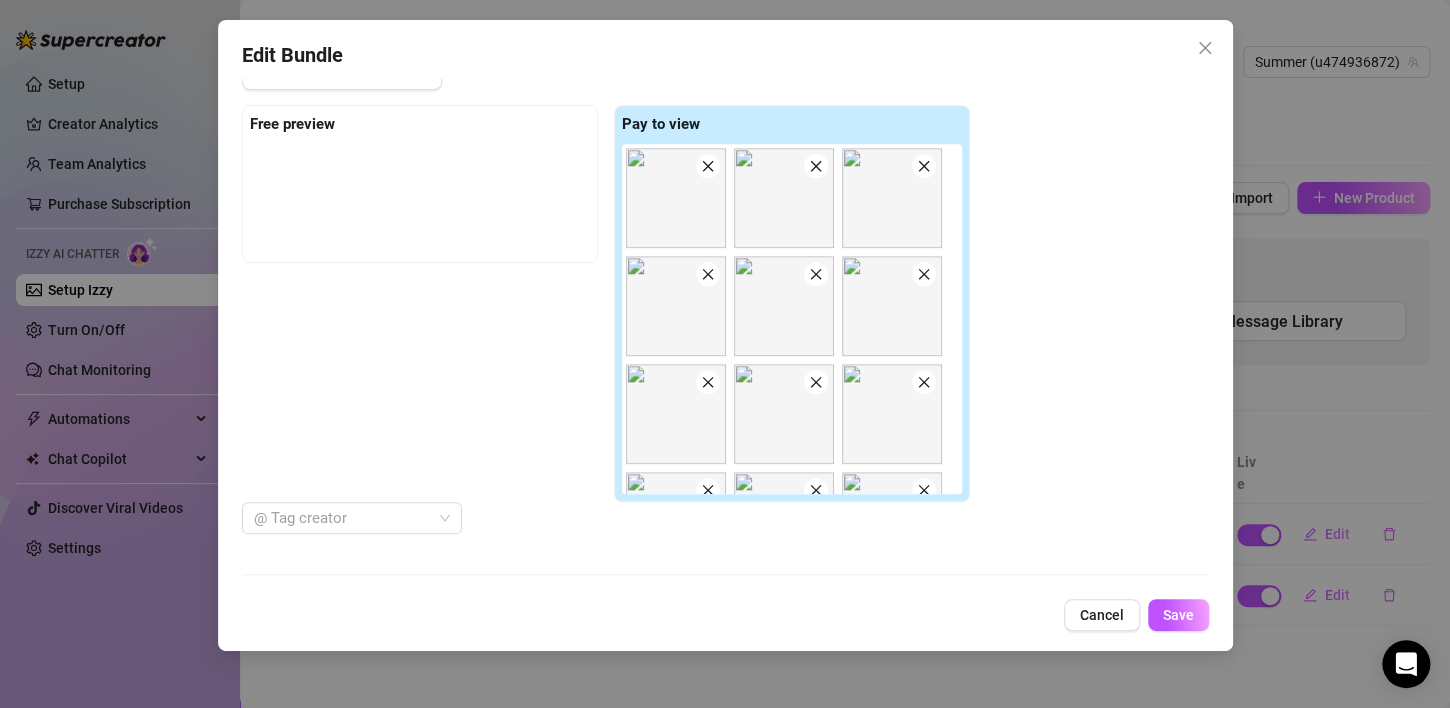click 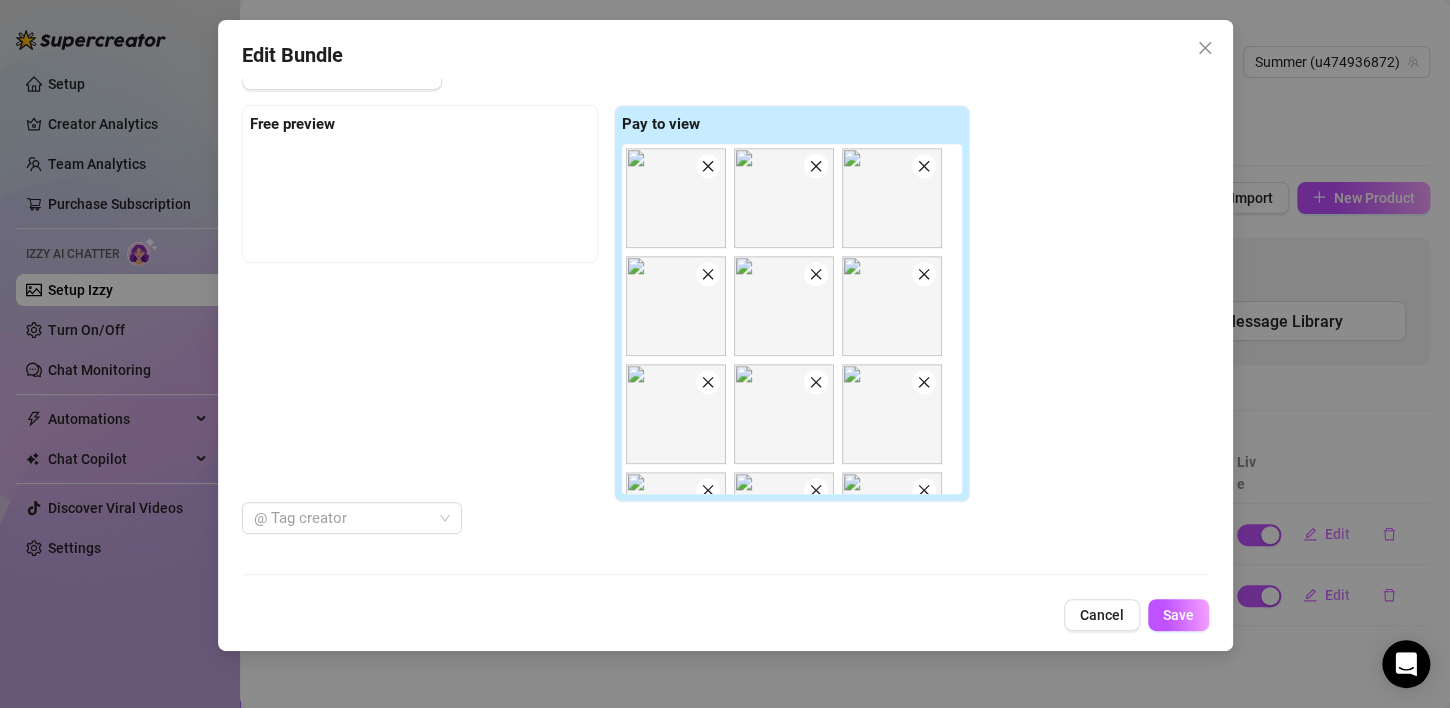 click at bounding box center (816, 382) 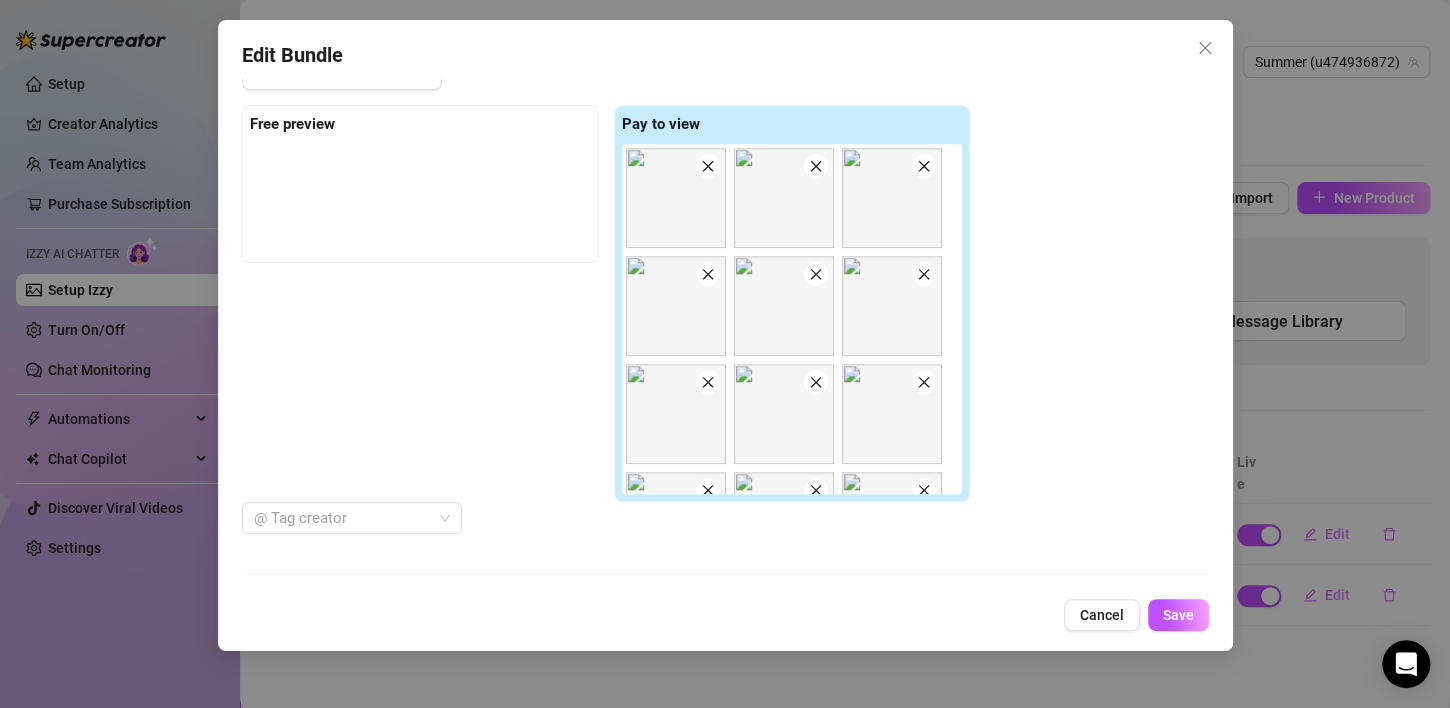 click 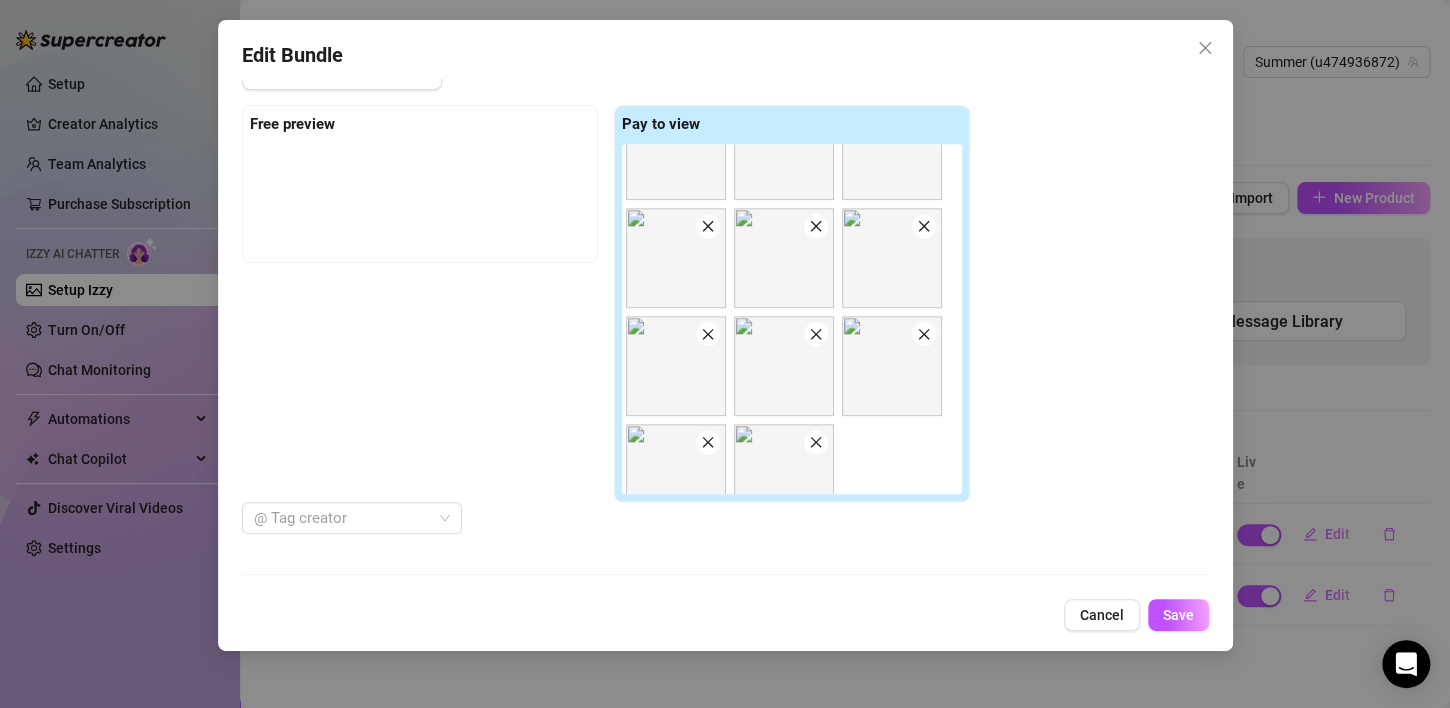 scroll, scrollTop: 60, scrollLeft: 0, axis: vertical 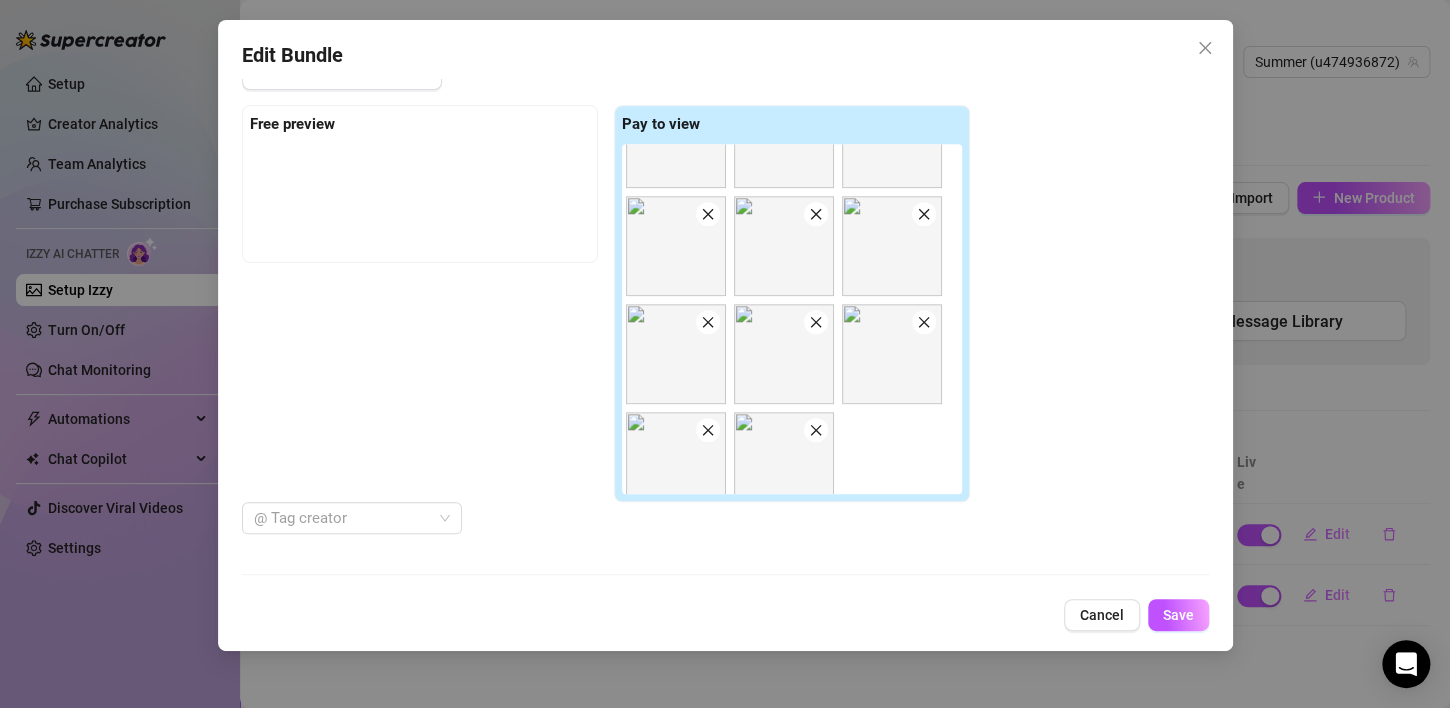 click 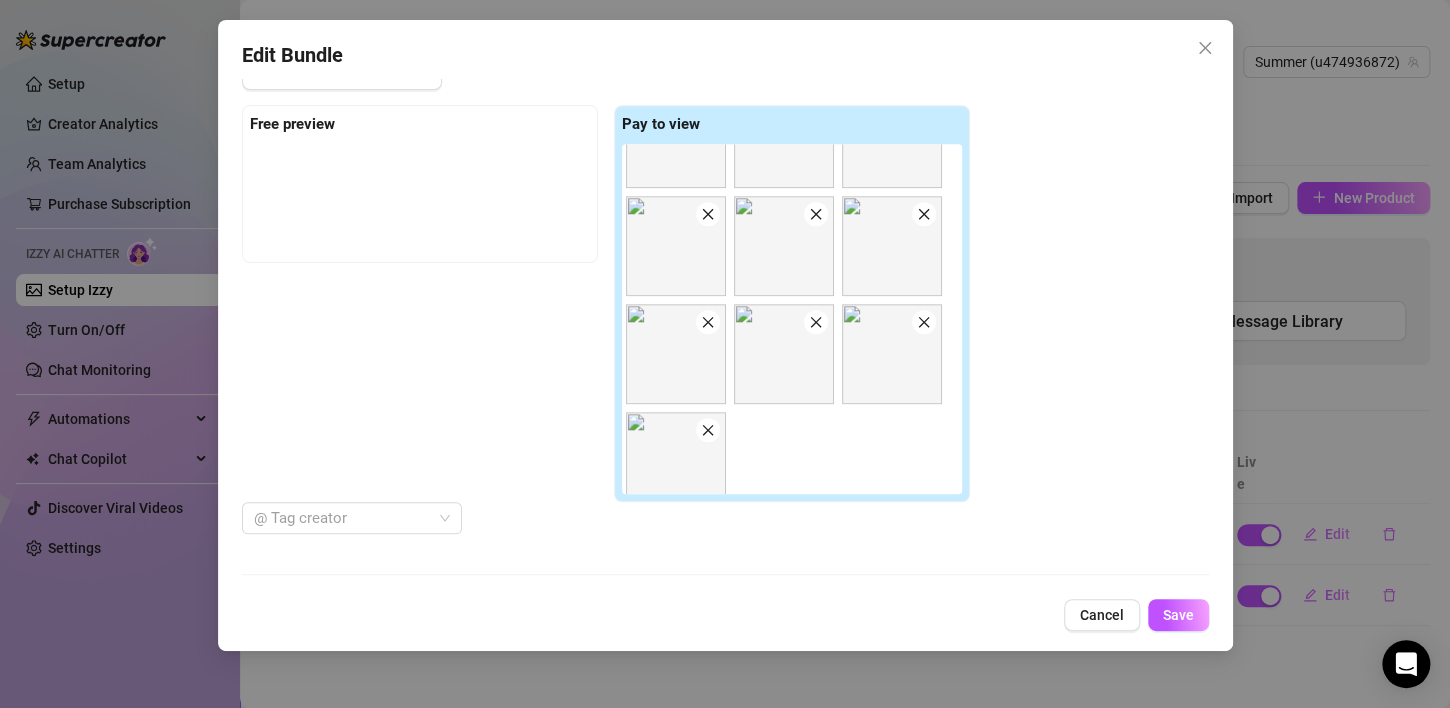 click 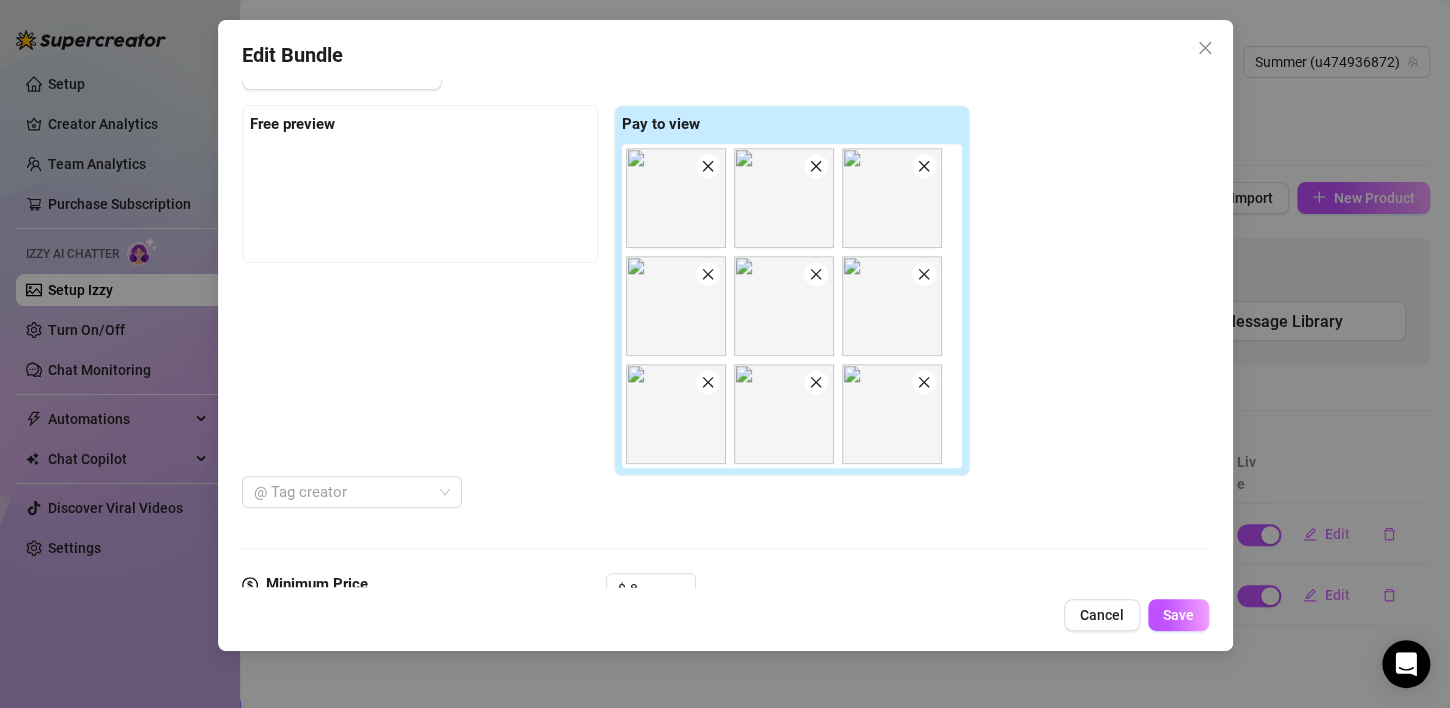 click 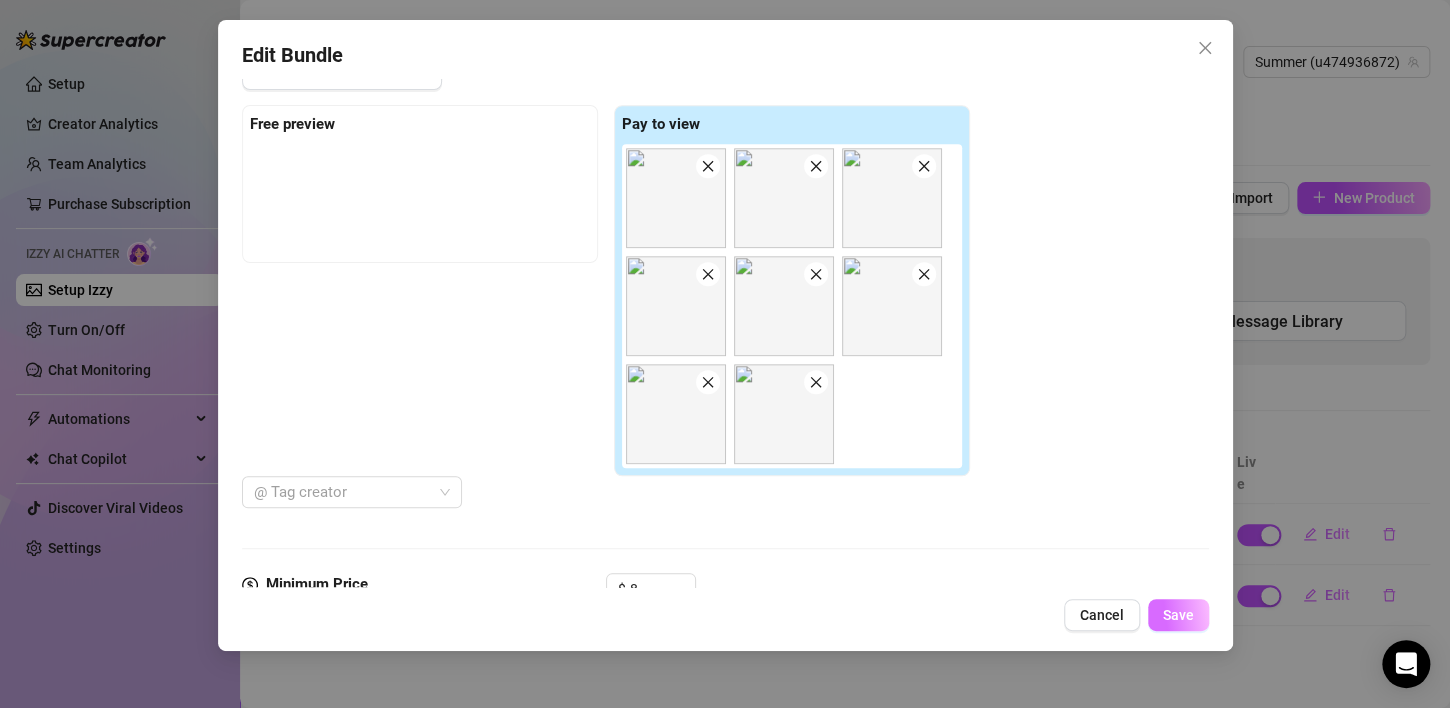 click on "Save" at bounding box center [1178, 615] 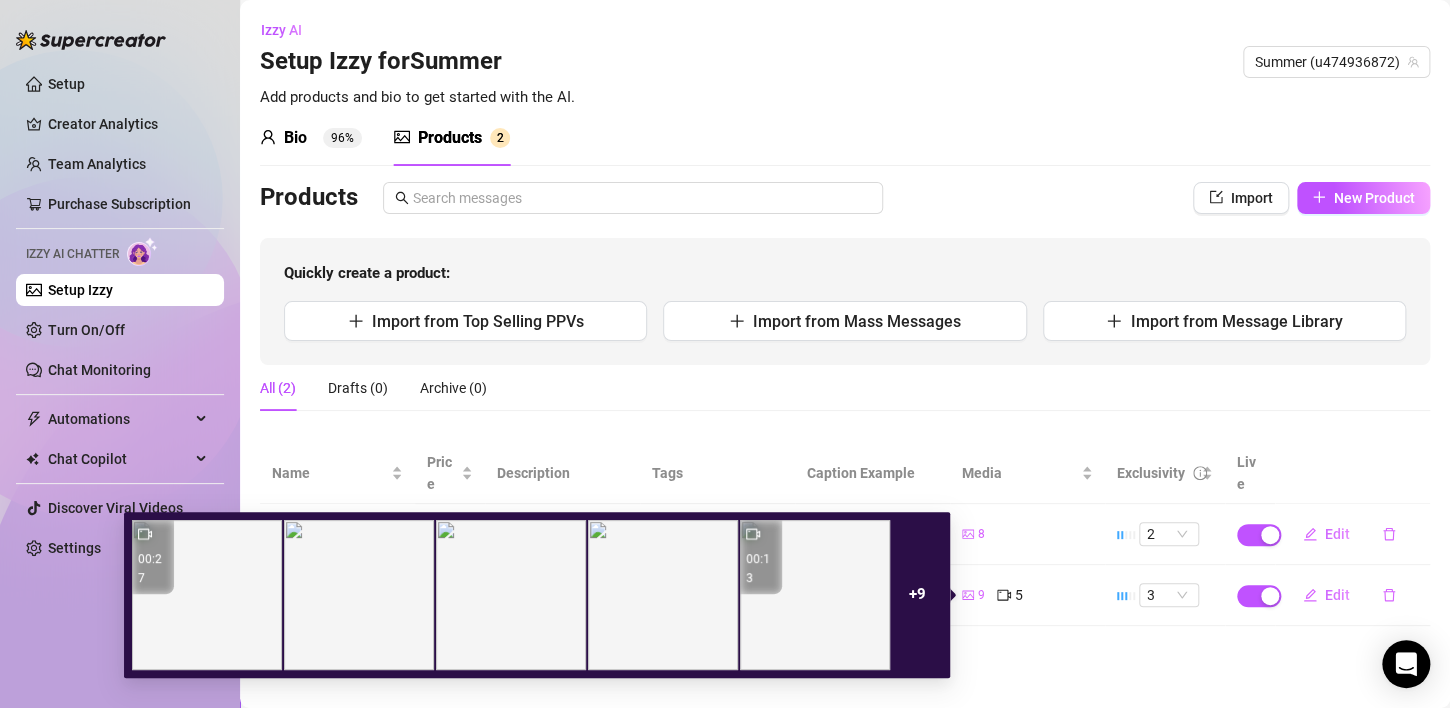 click 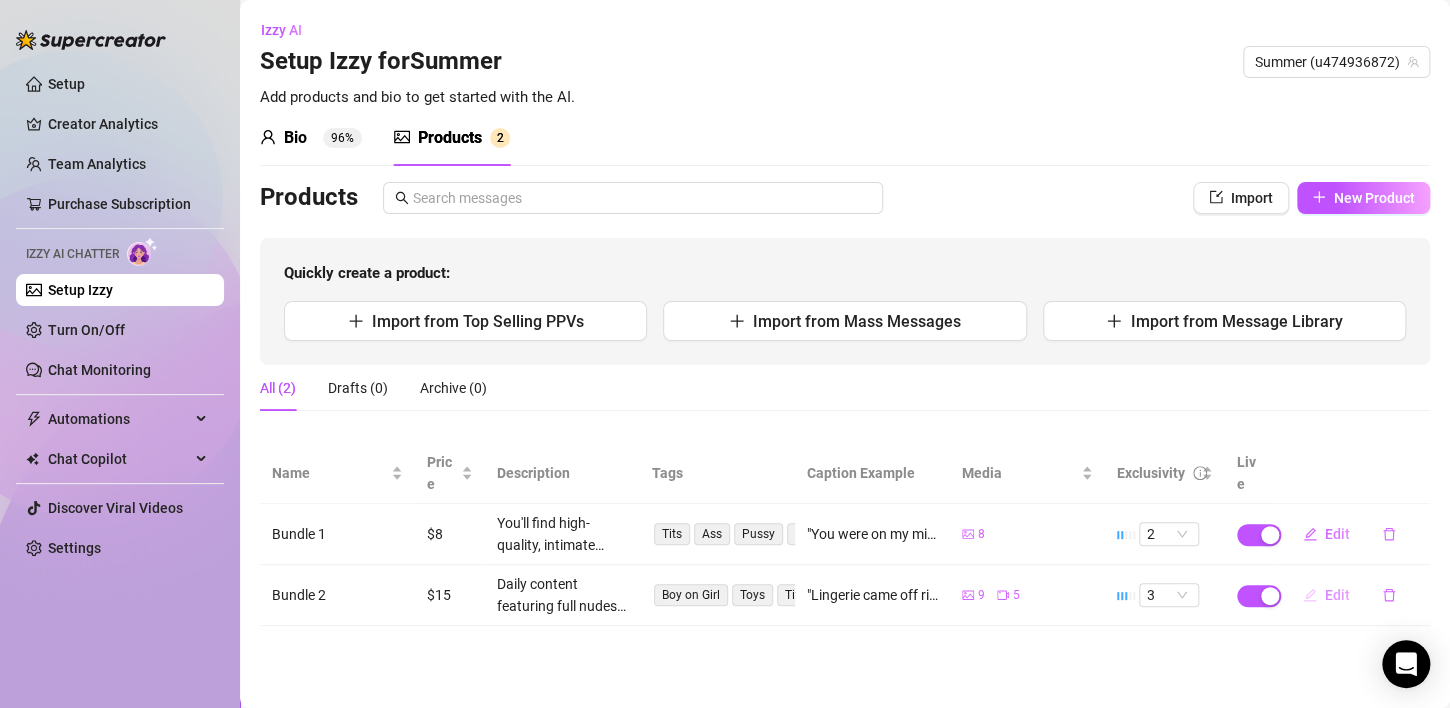 click on "Edit" at bounding box center (1337, 595) 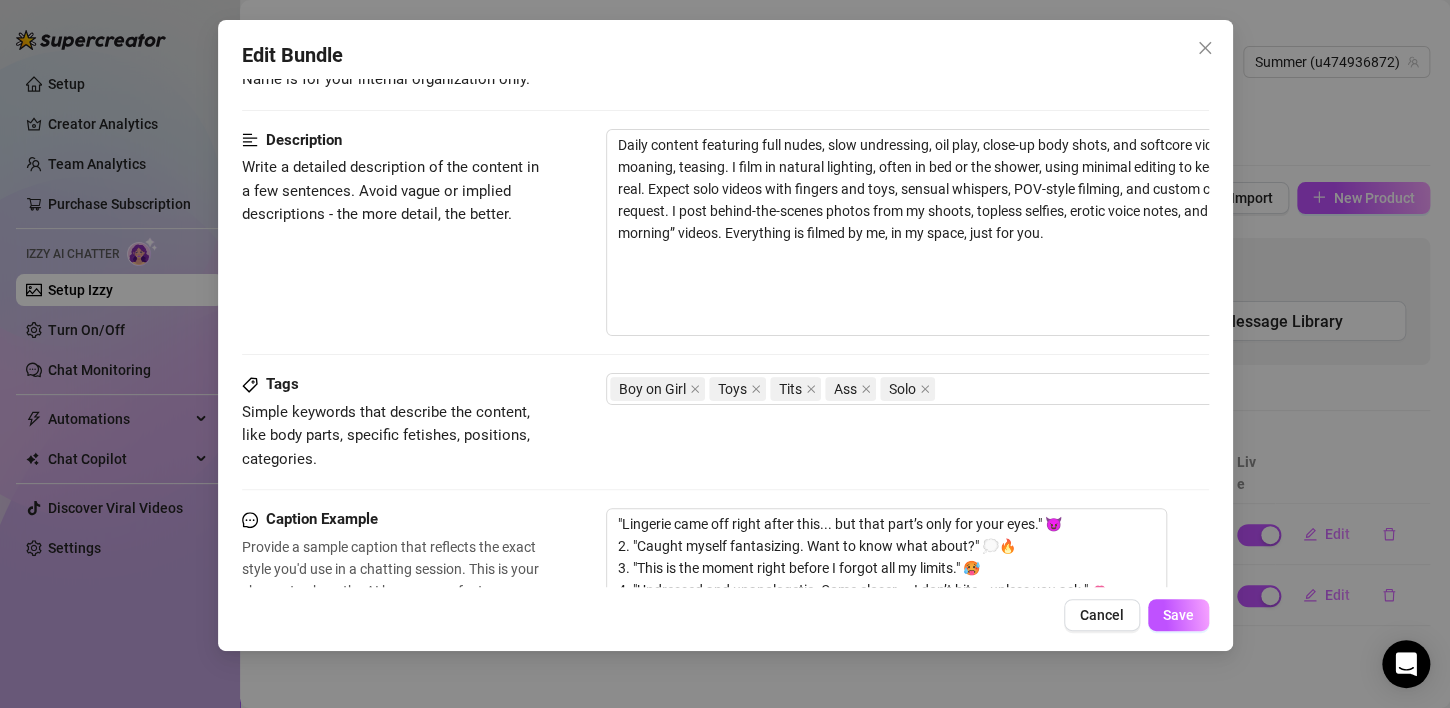 scroll, scrollTop: 0, scrollLeft: 0, axis: both 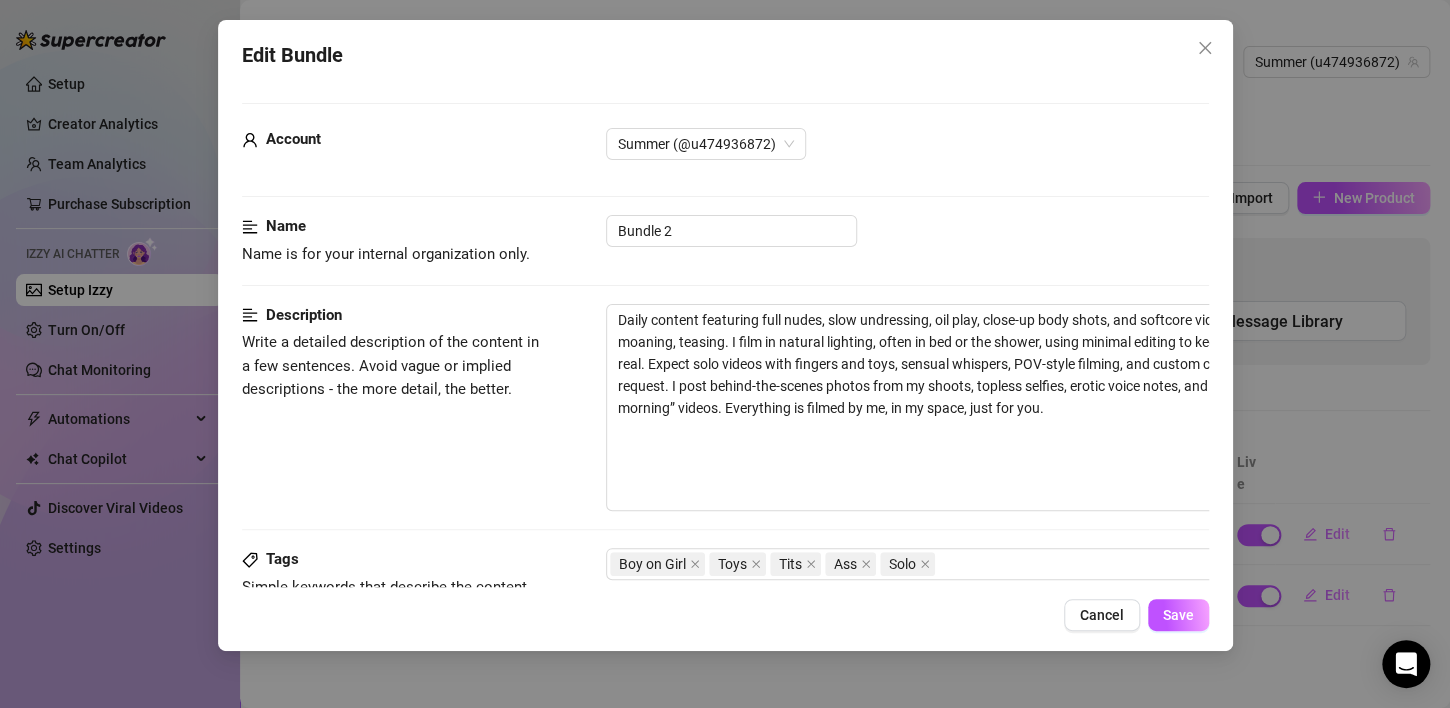 click on "Edit Bundle Account Summer (@u474936872) Name Name is for your internal organization only. Bundle 2 Description Write a detailed description of the content in a few sentences. Avoid vague or implied descriptions - the more detail, the better.
Daily content featuring full nudes, slow undressing, oil play, close-up body shots, and softcore videos with moaning, teasing. I film in natural lighting, often in bed or the shower, using minimal editing to keep it raw and real. Expect solo videos with fingers and toys, sensual whispers, POV-style filming, and custom clips made by request. I post behind-the-scenes photos from my shoots, topless selfies, erotic voice notes, and private “good morning” videos. Everything is filmed by me, in my space, just for you.
Tags Simple keywords that describe the content, like body parts, specific fetishes, positions, categories. Boy on Girl Toys Tits Ass Solo   Caption Example Media Add Media from Vault Free preview Pay to view 00:28 00:17 00:14 00:13 00:27   @ Tag creator" at bounding box center (725, 354) 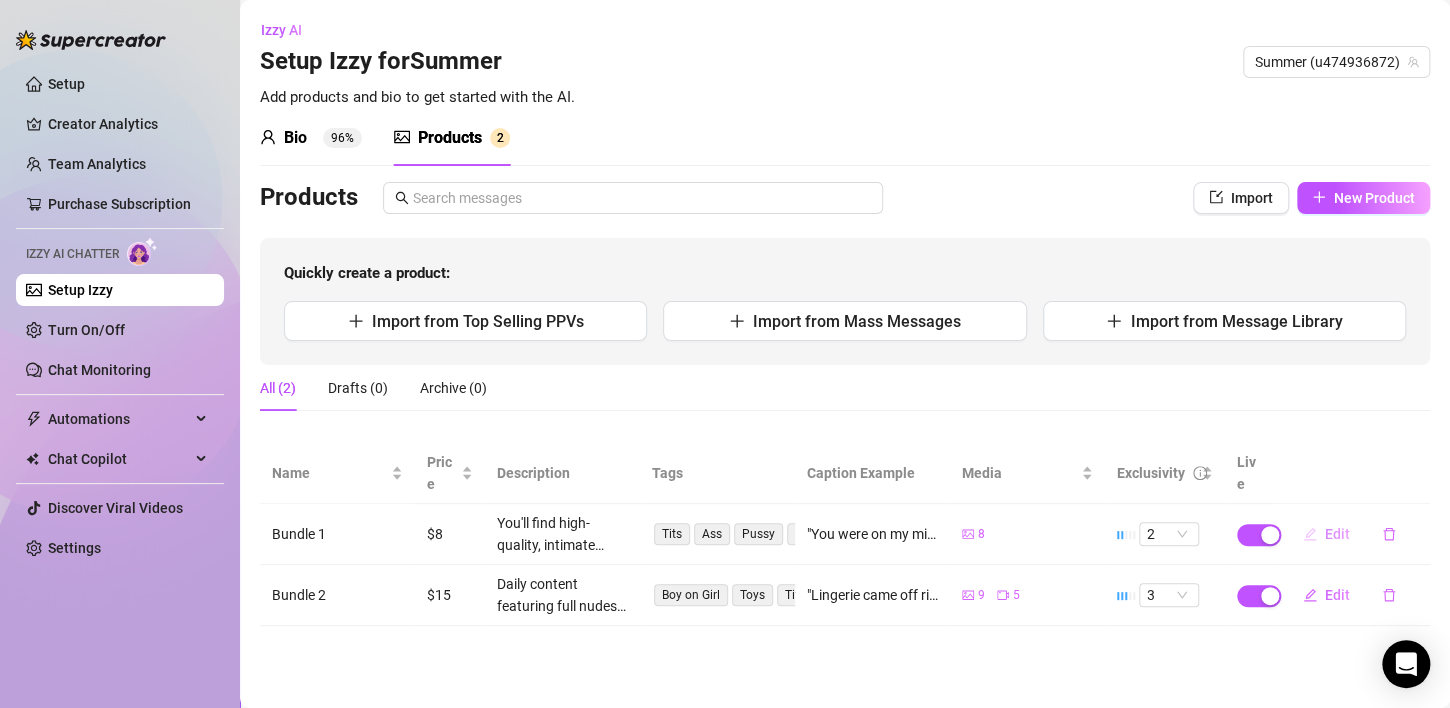 click on "Edit" at bounding box center [1337, 534] 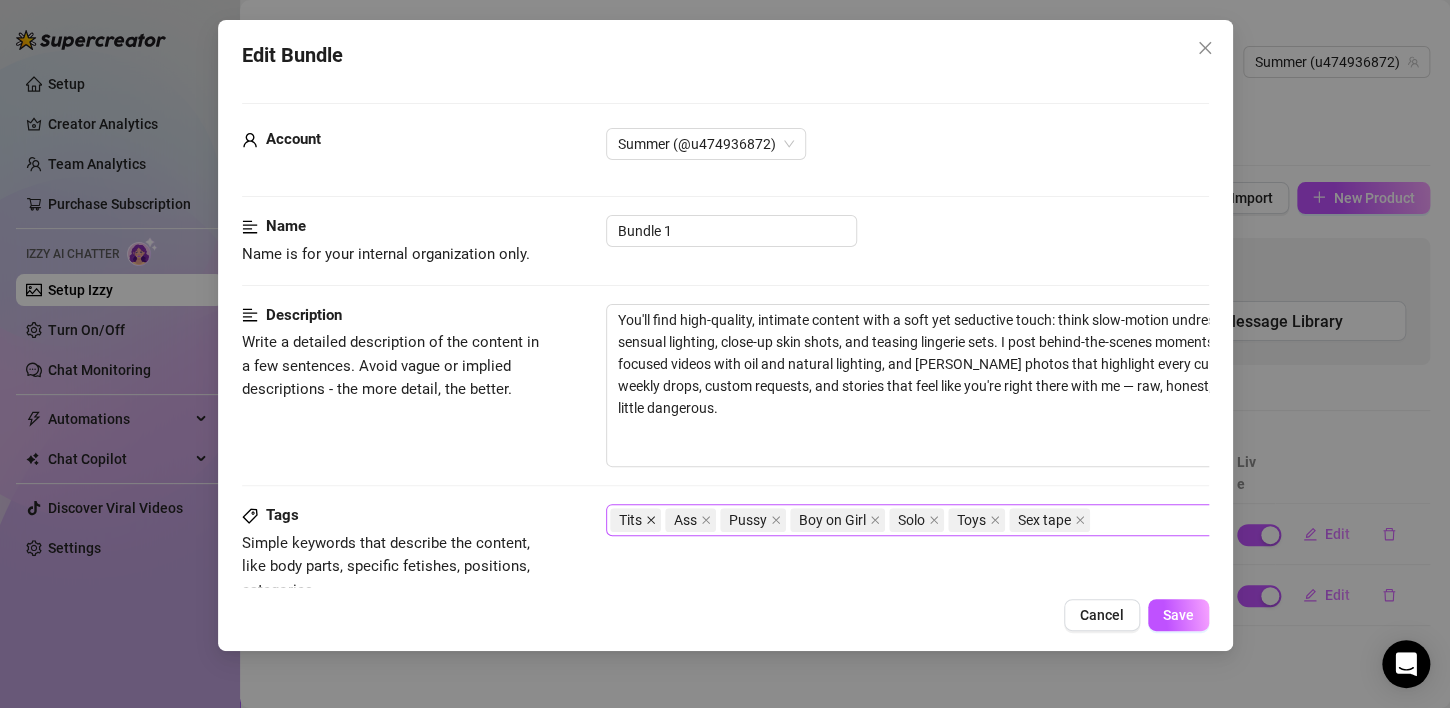 click 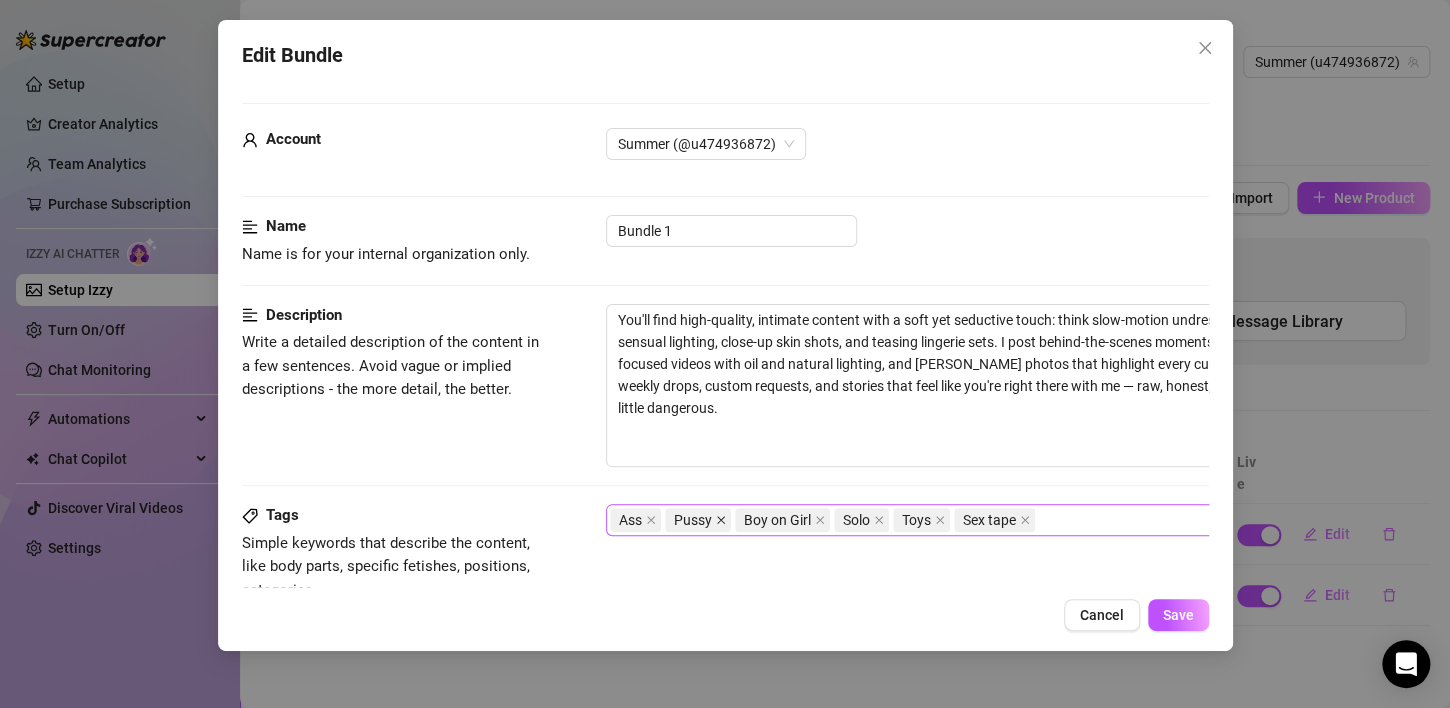 click 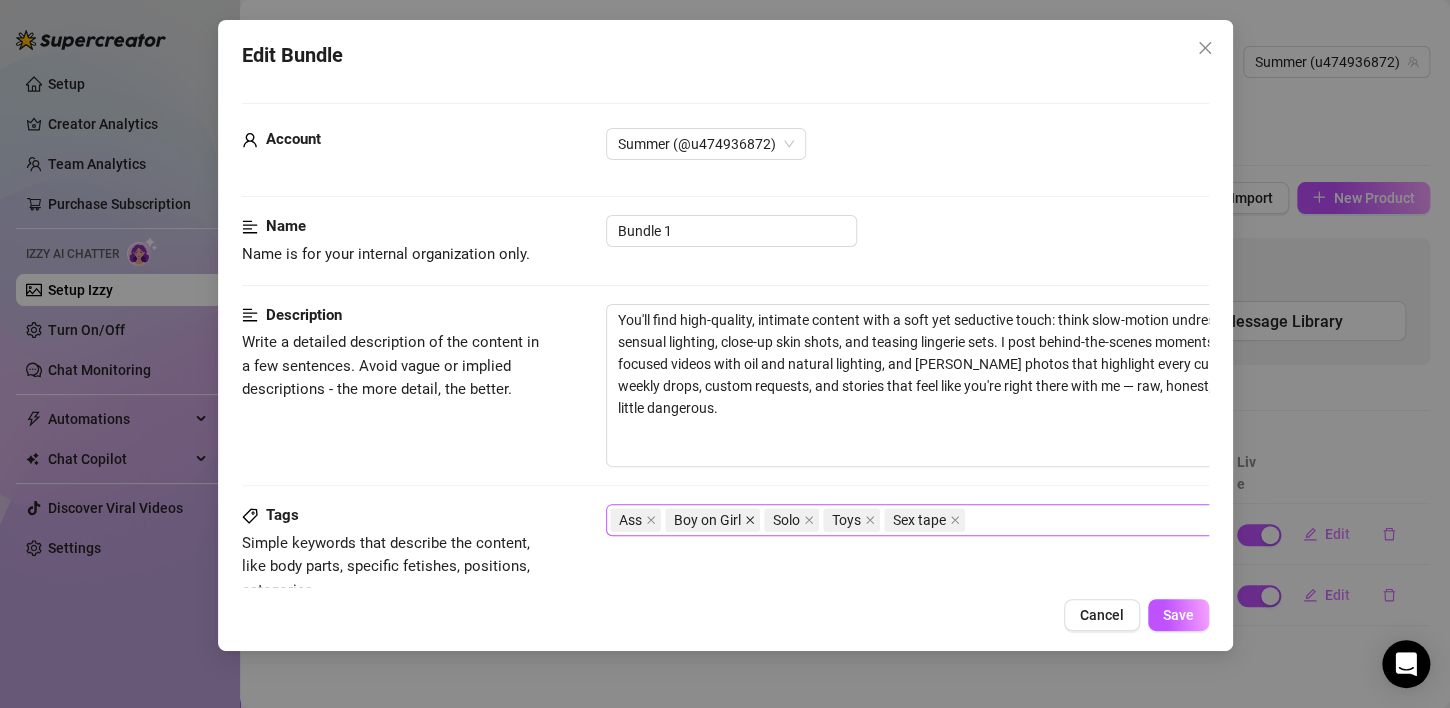 click 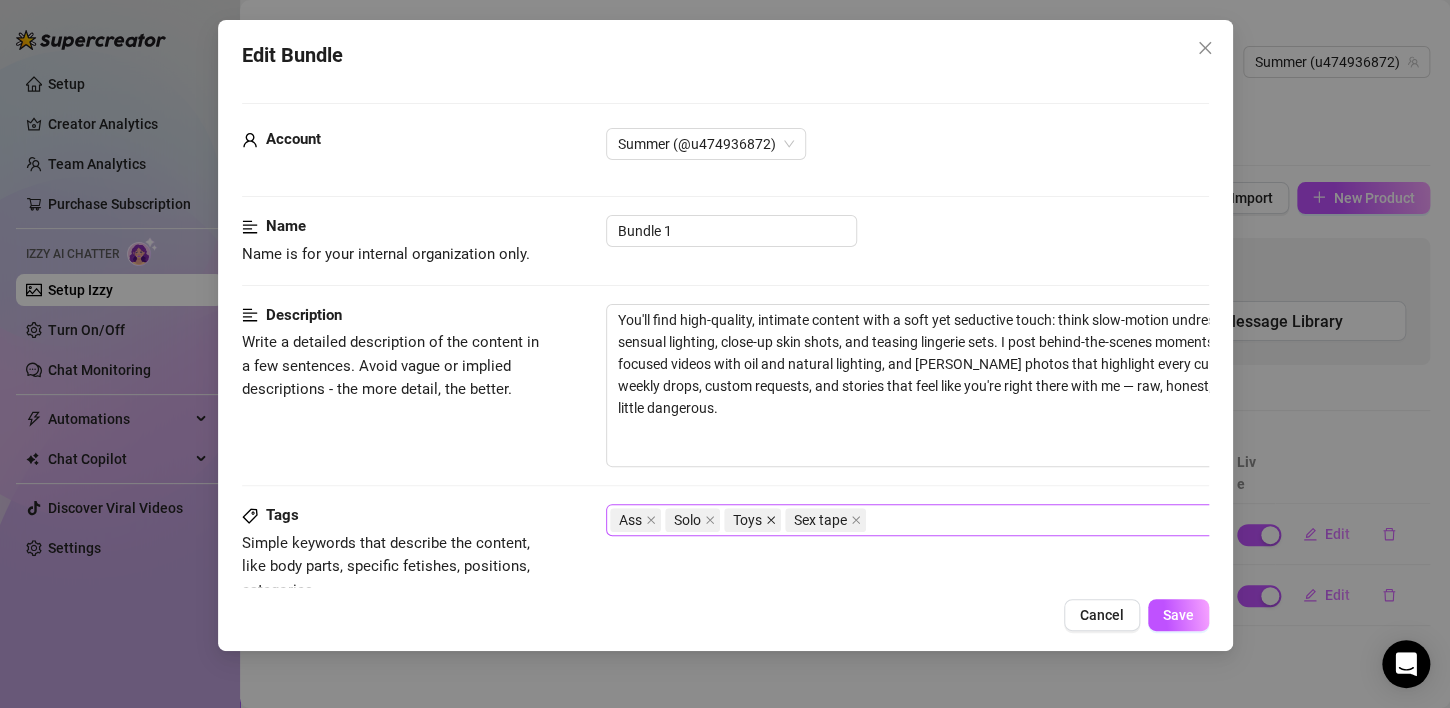 click 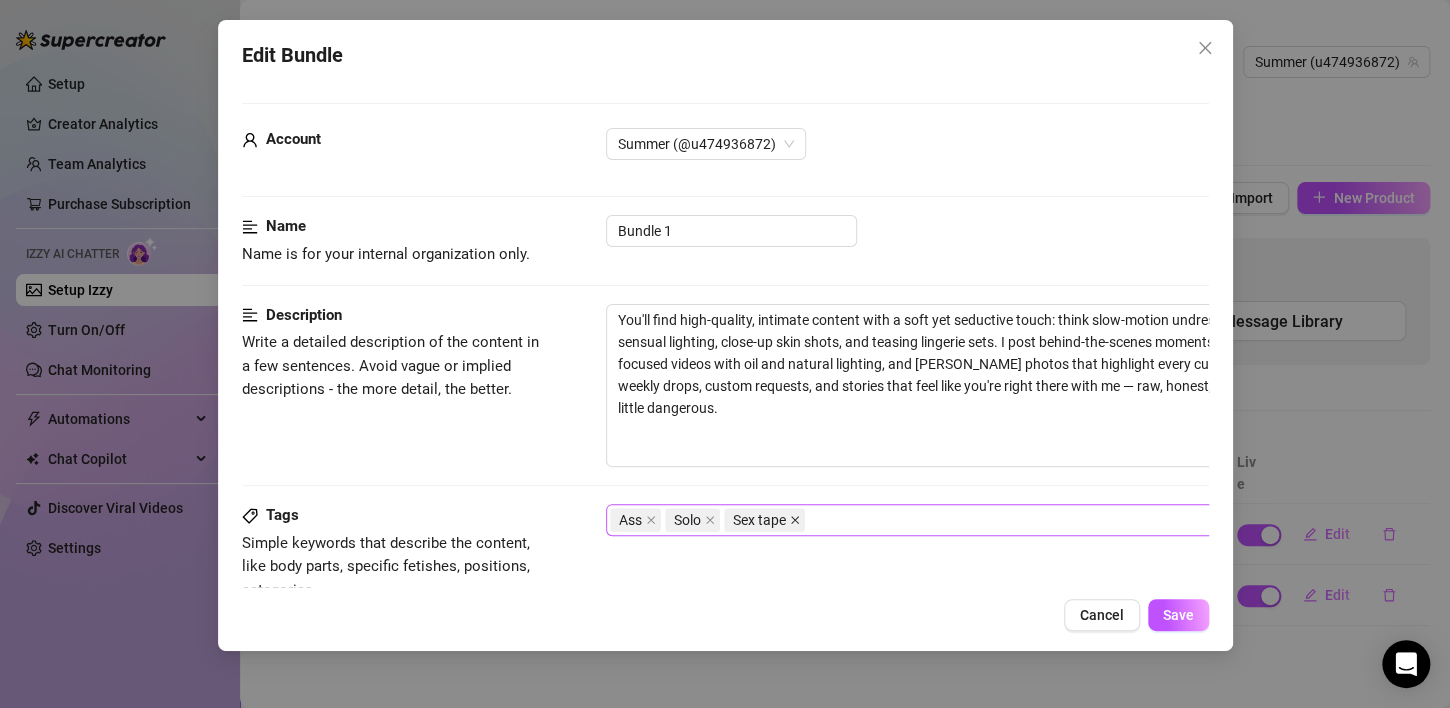 click 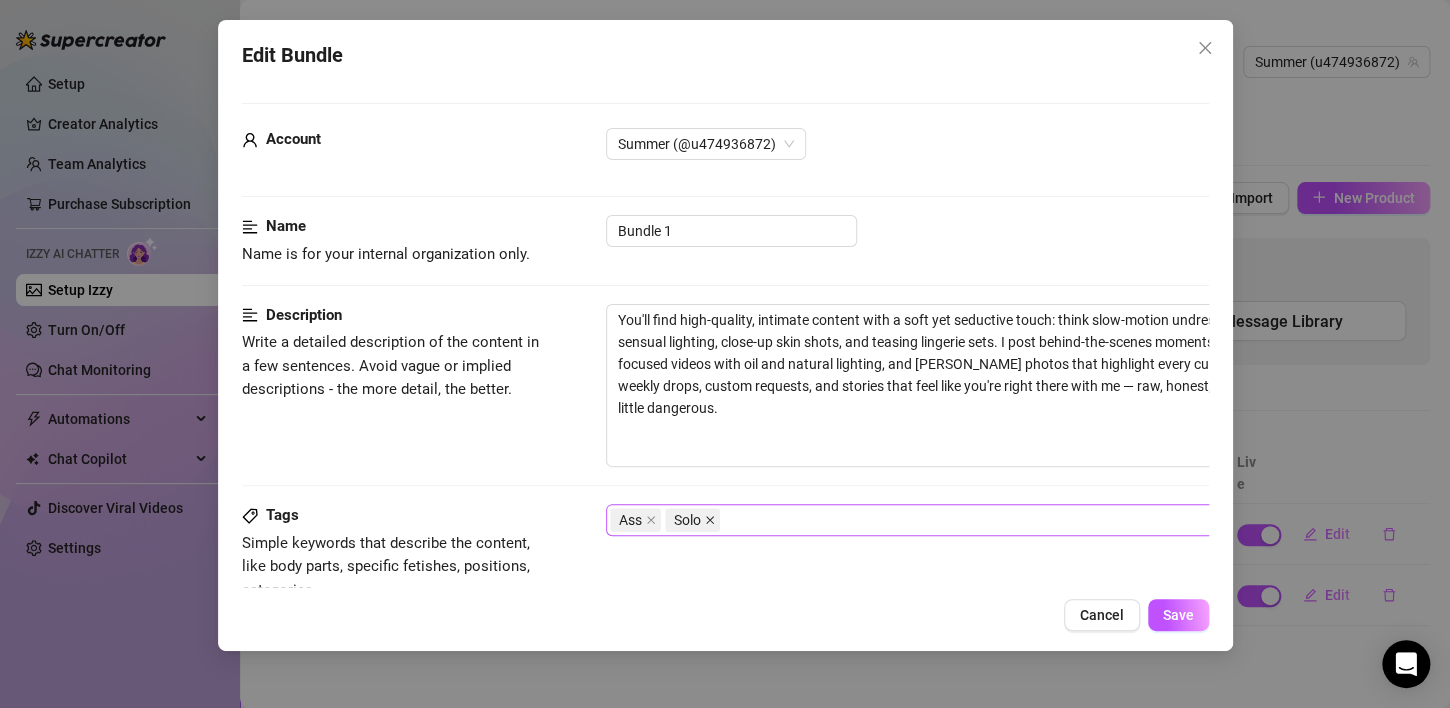 click 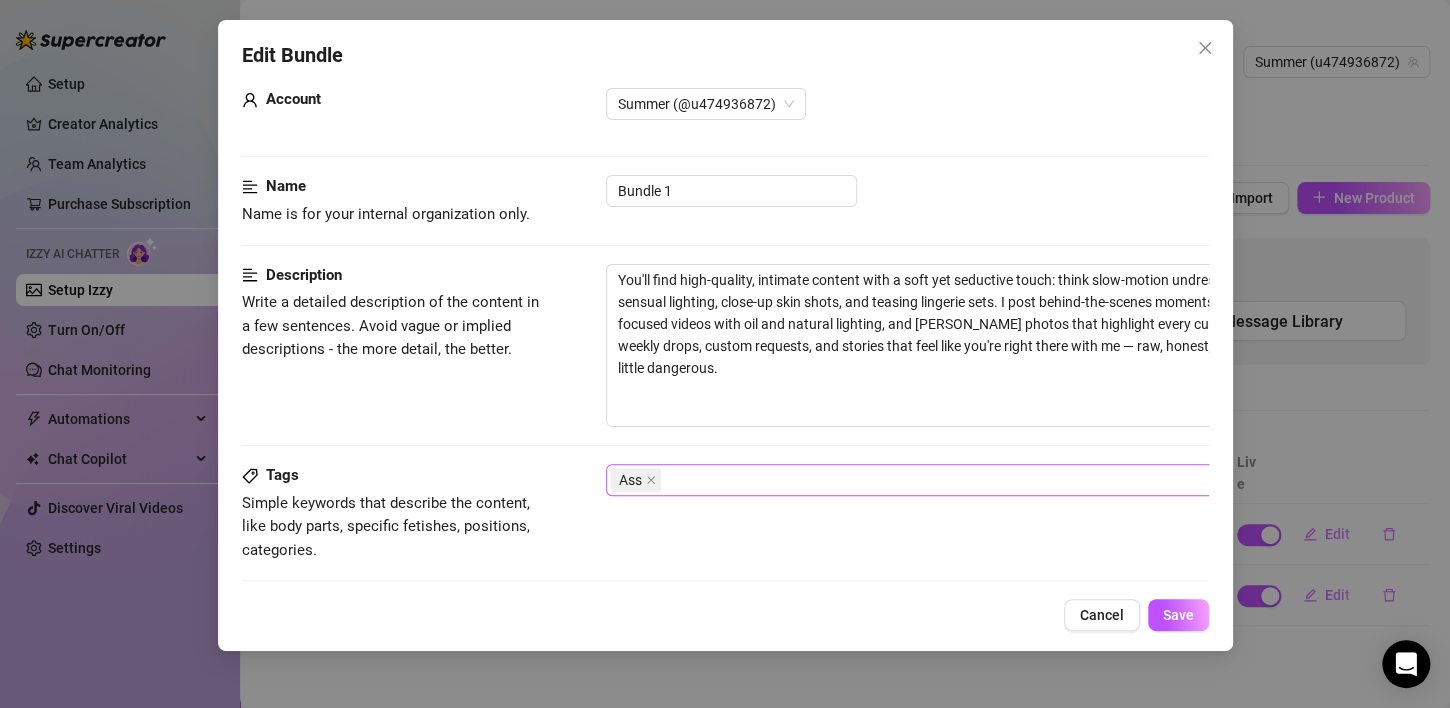 scroll, scrollTop: 0, scrollLeft: 0, axis: both 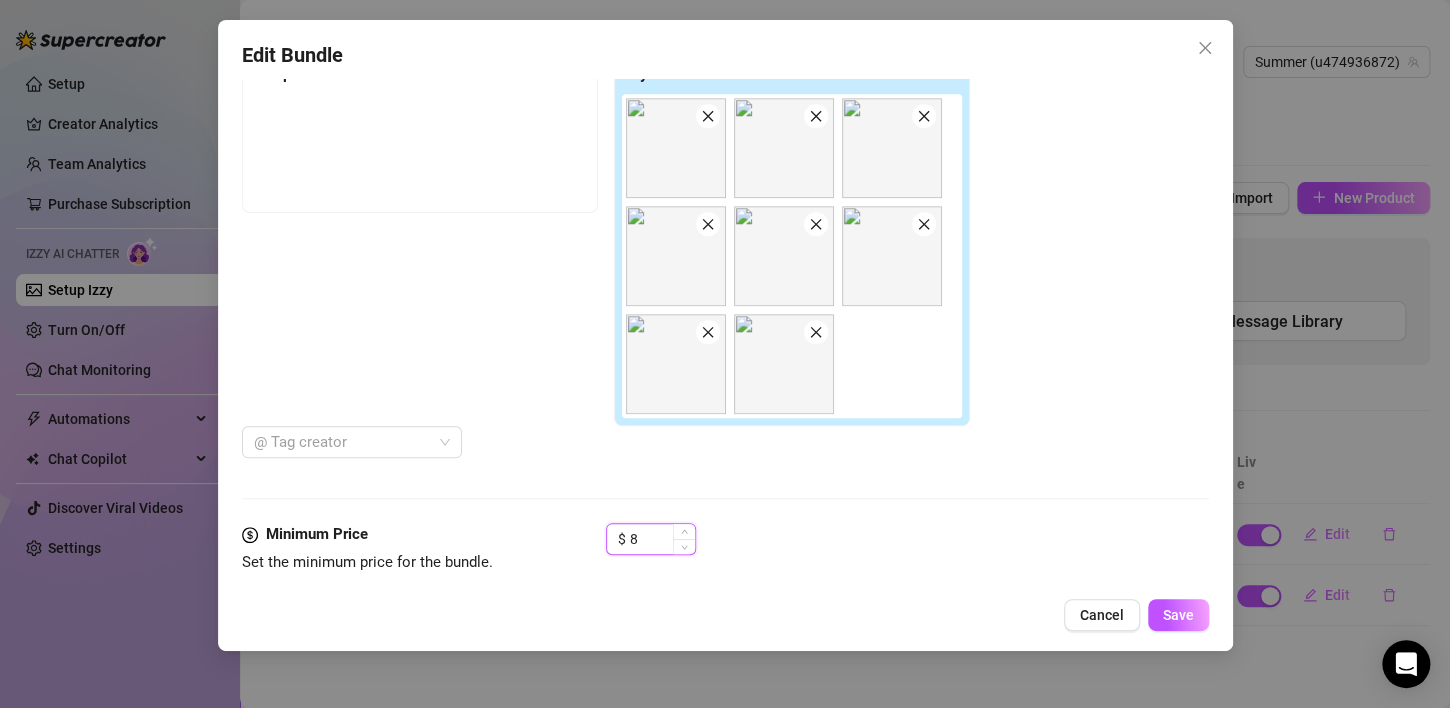click on "8" at bounding box center [662, 539] 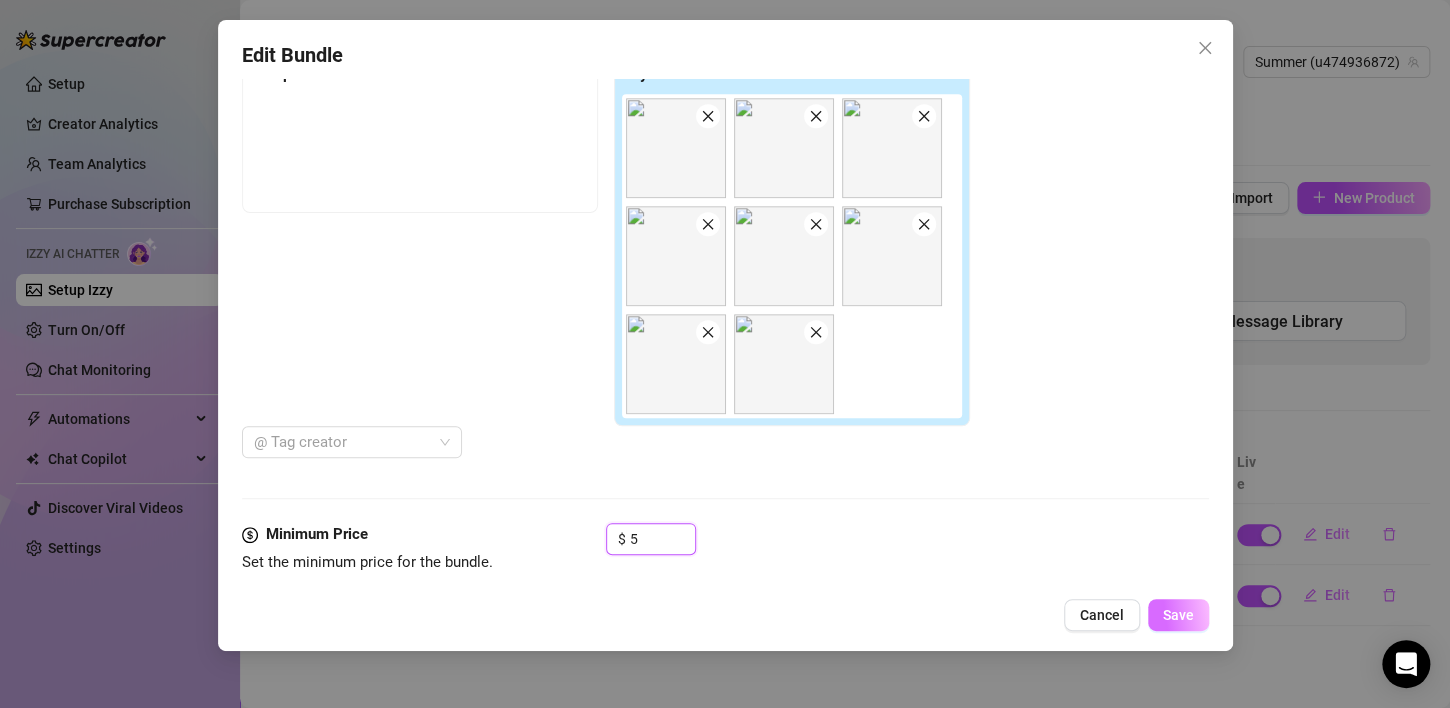 type on "5" 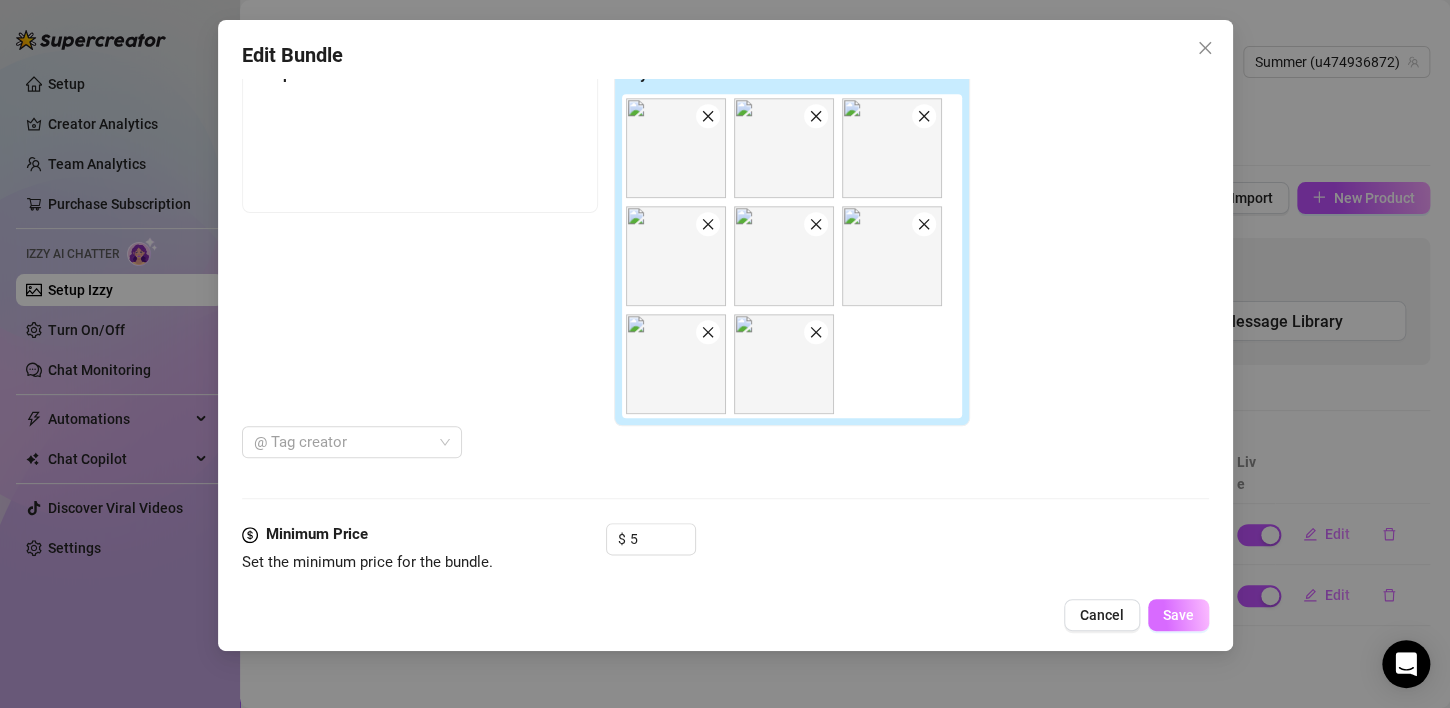 click on "Save" at bounding box center [1178, 615] 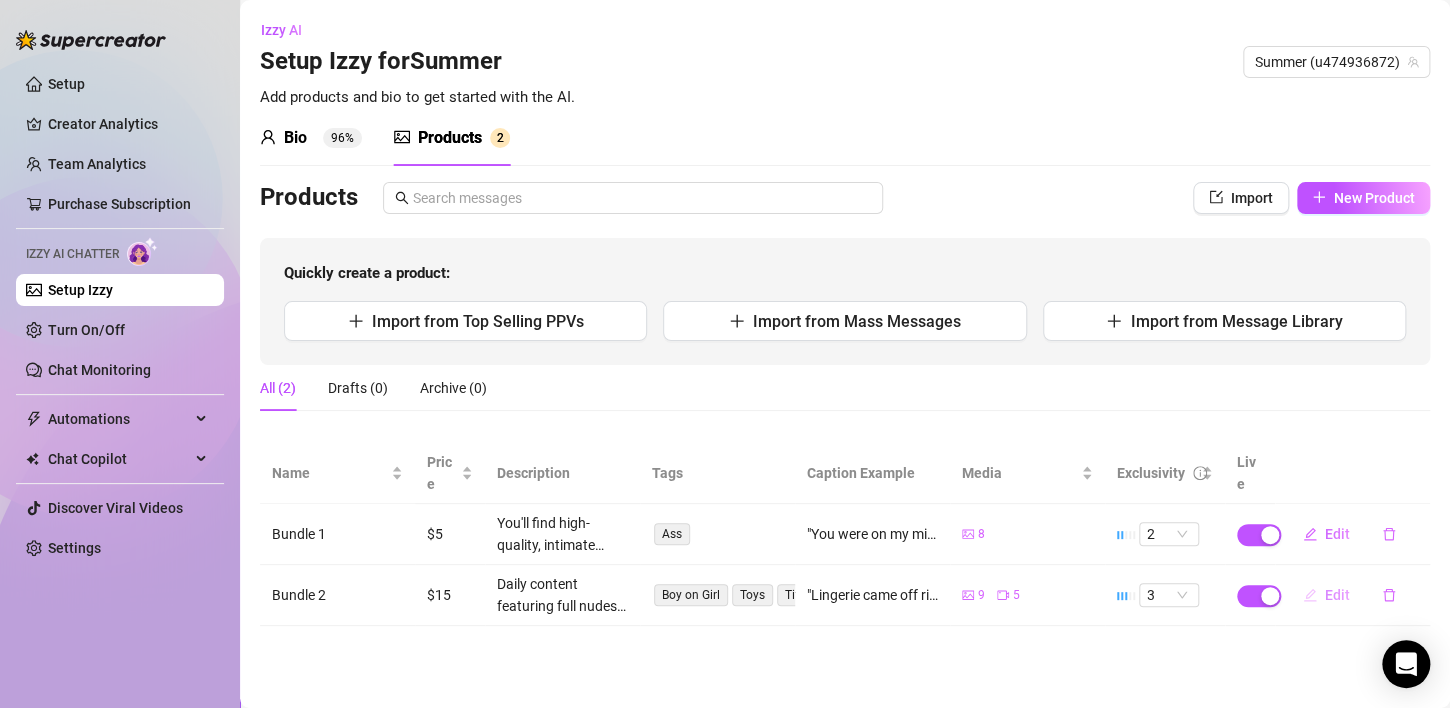 click on "Edit" at bounding box center [1337, 595] 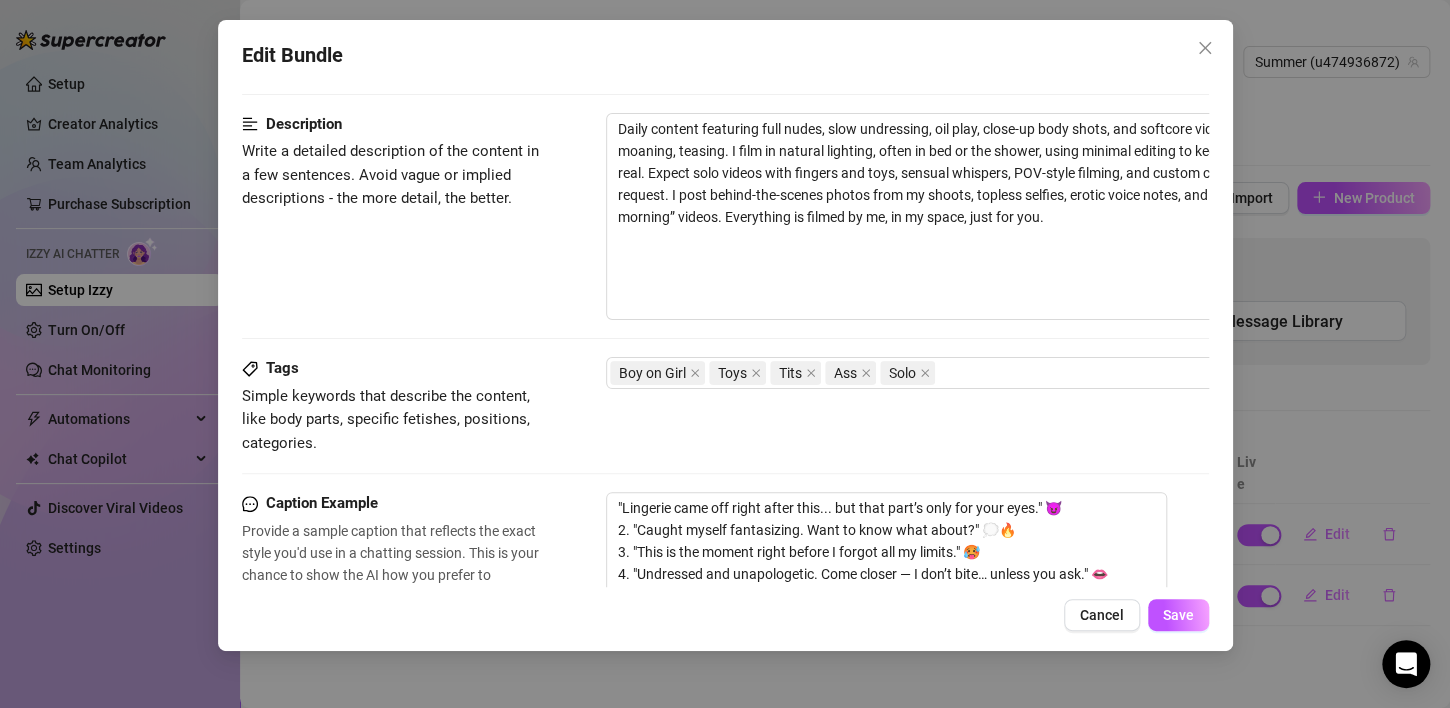scroll, scrollTop: 197, scrollLeft: 0, axis: vertical 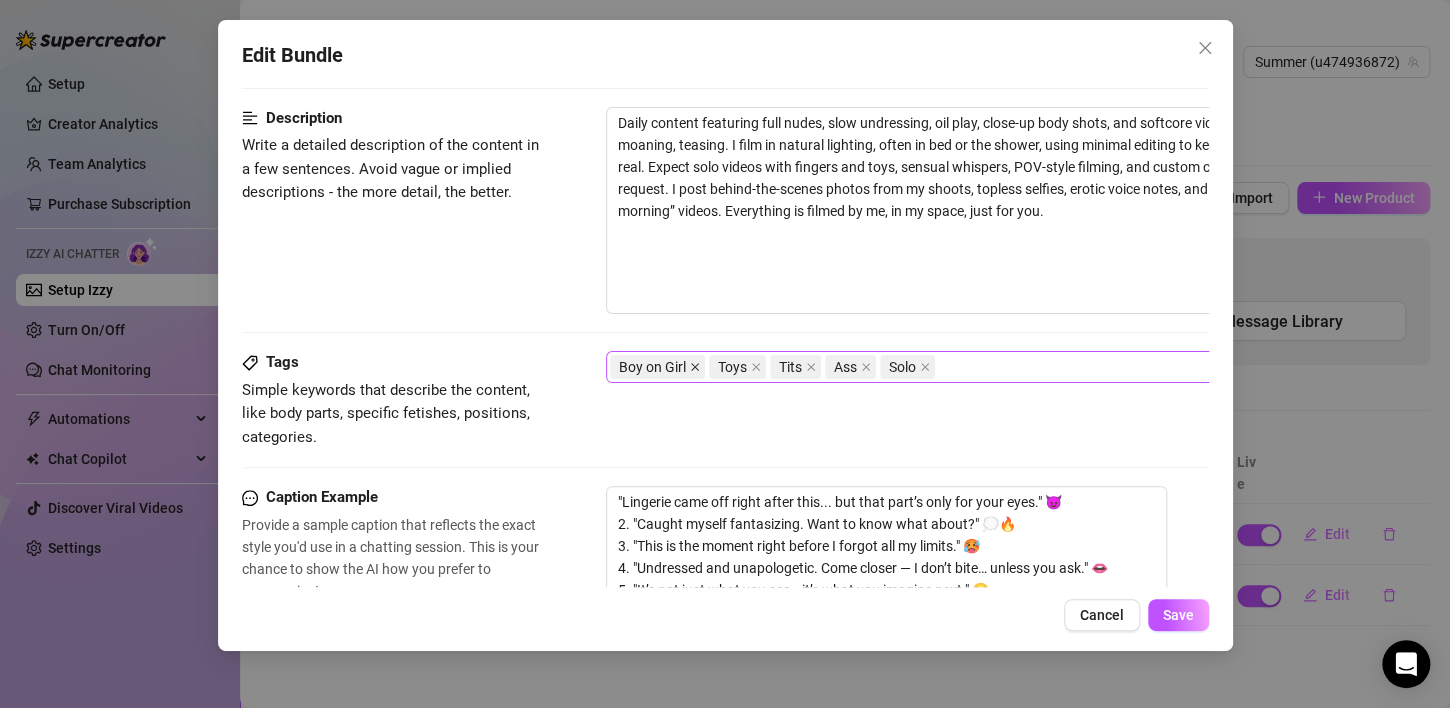 click 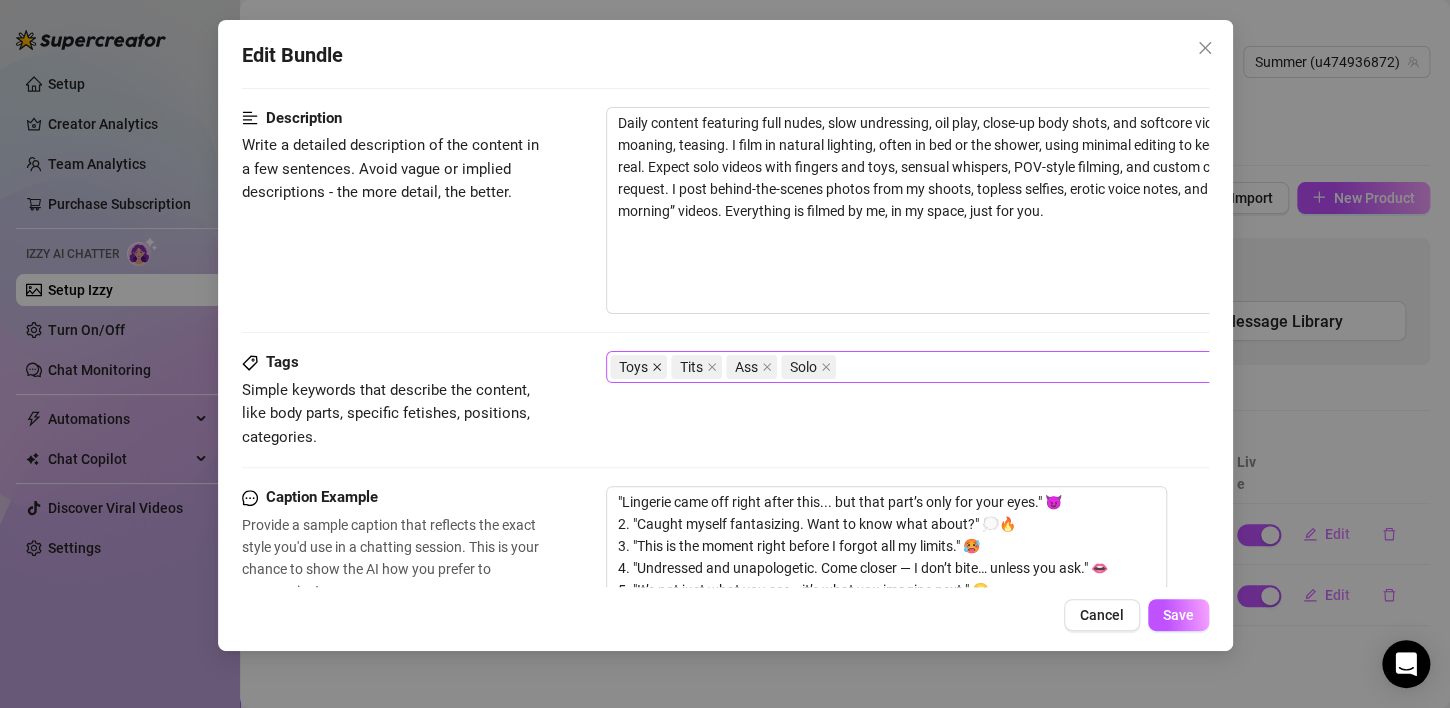 click 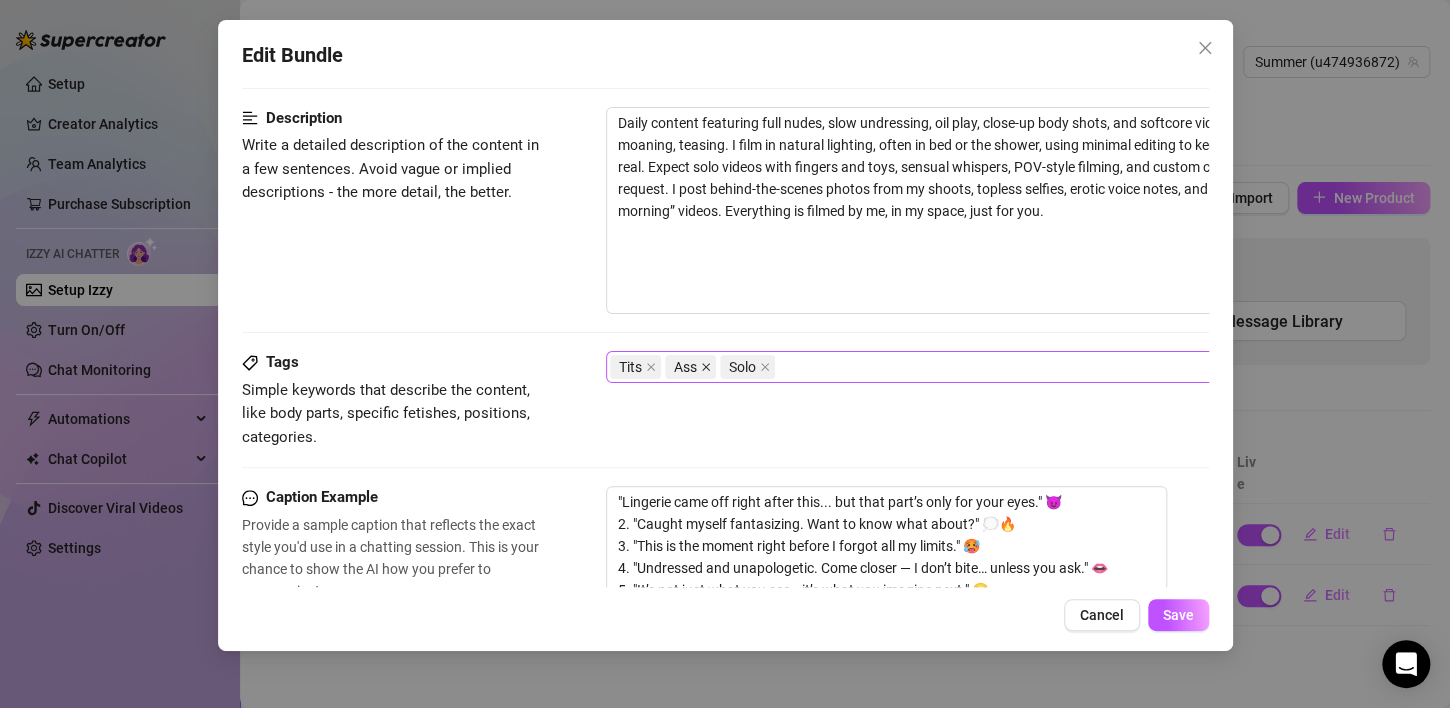 click at bounding box center [706, 367] 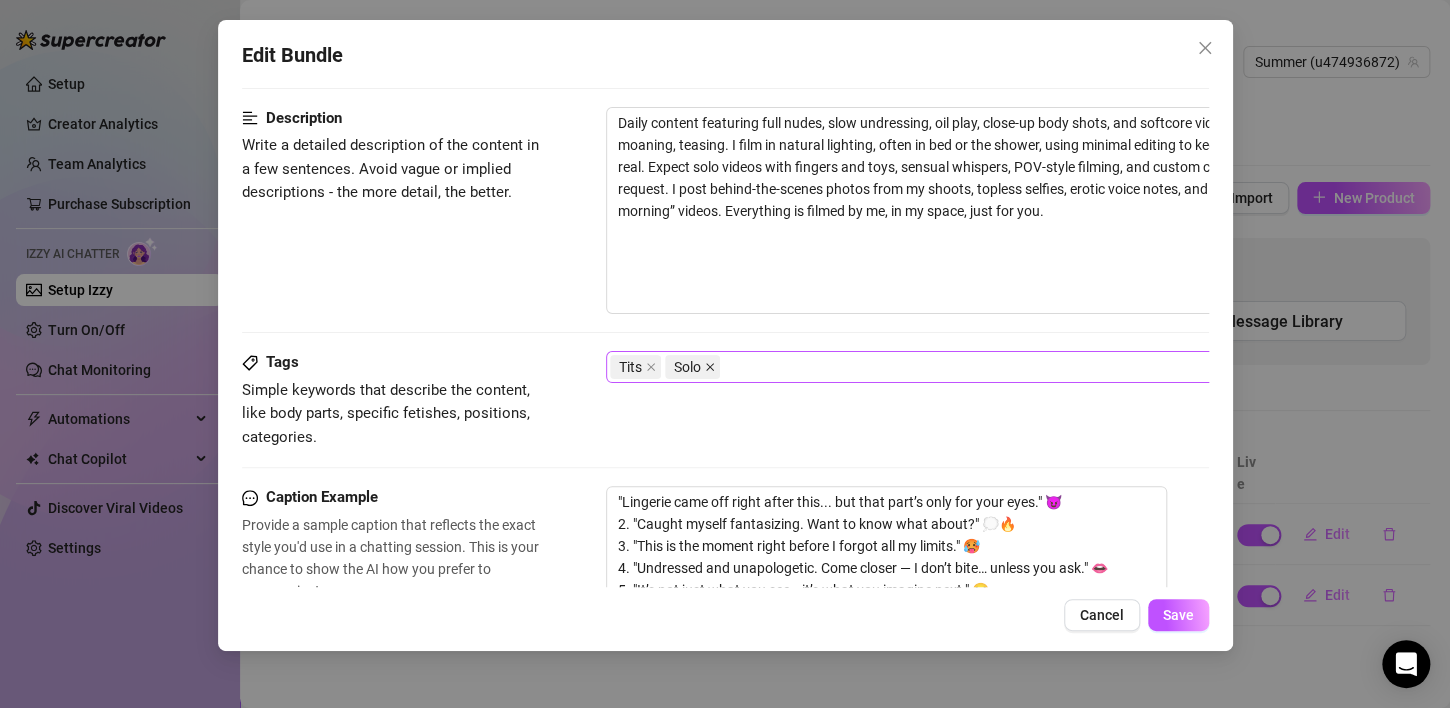 click 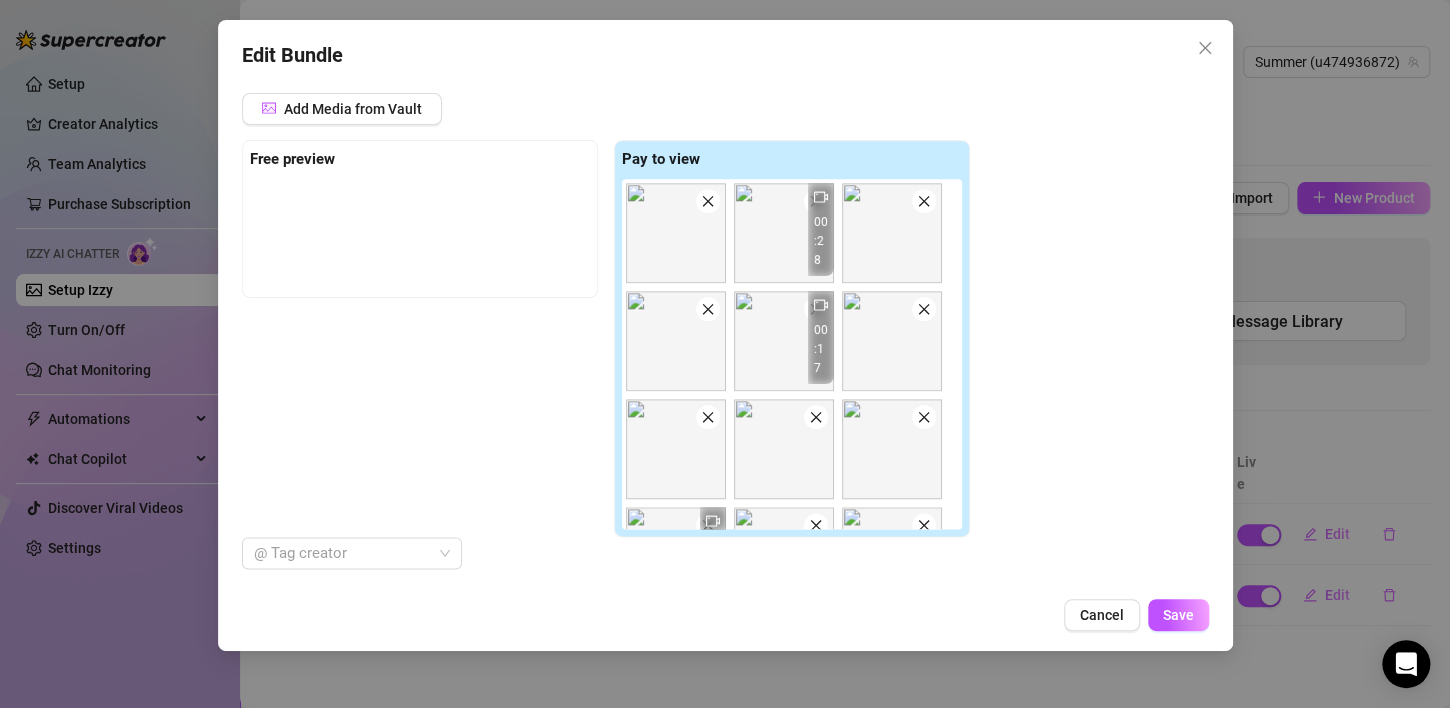 scroll, scrollTop: 936, scrollLeft: 0, axis: vertical 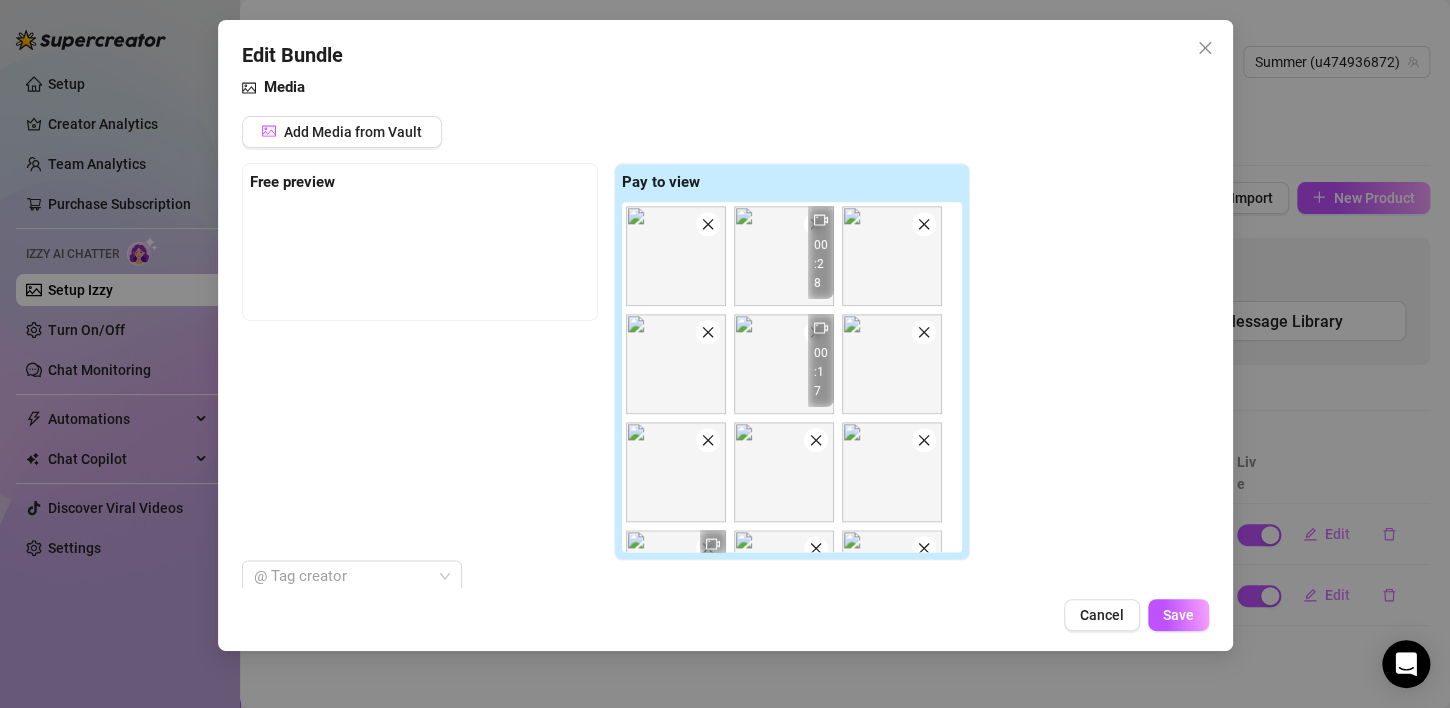 click at bounding box center (784, 256) 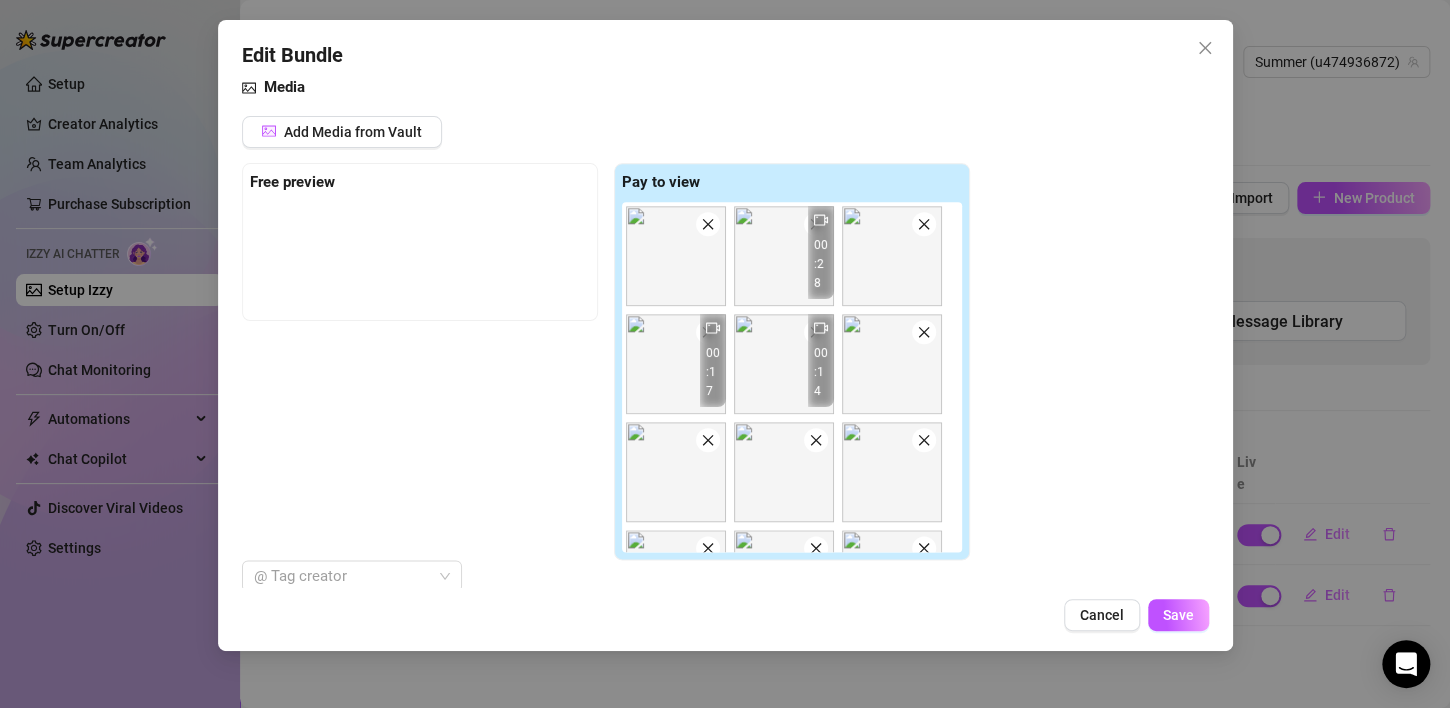 click 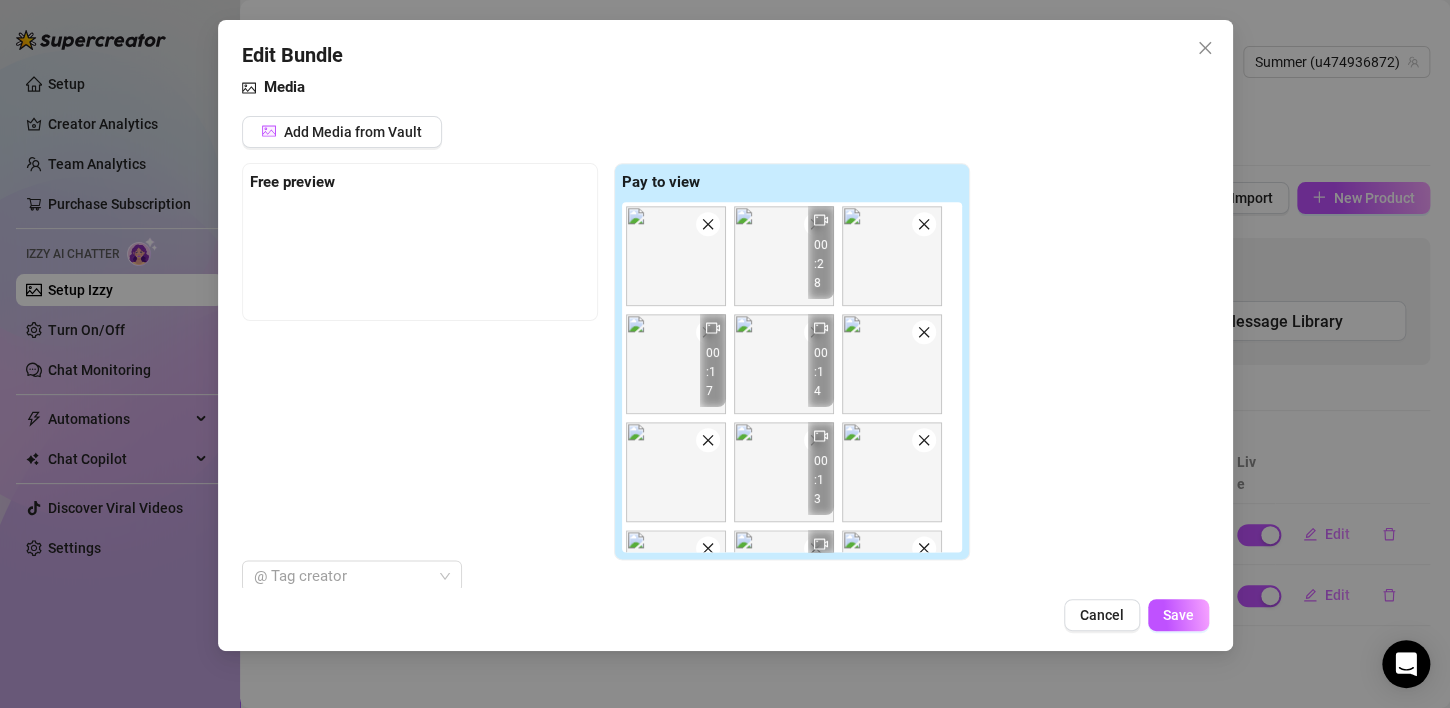 click 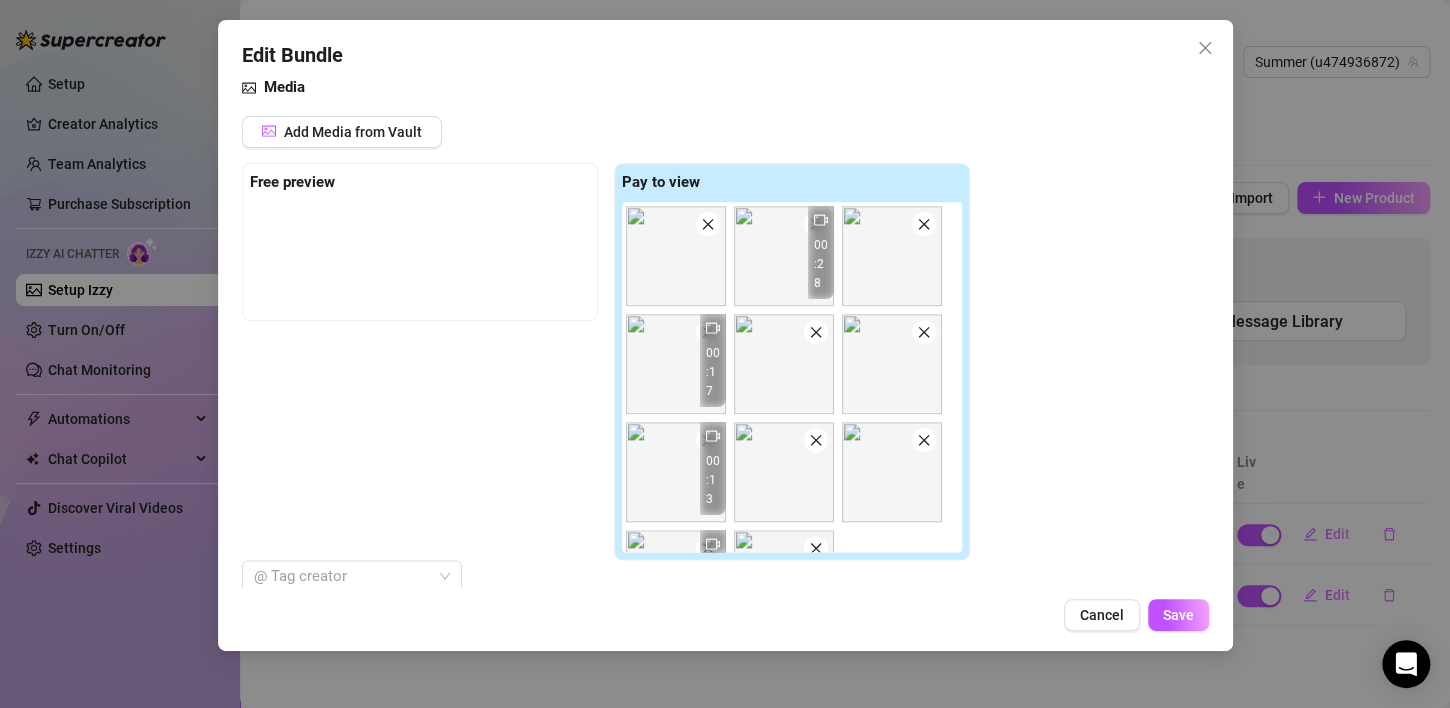 click at bounding box center [816, 440] 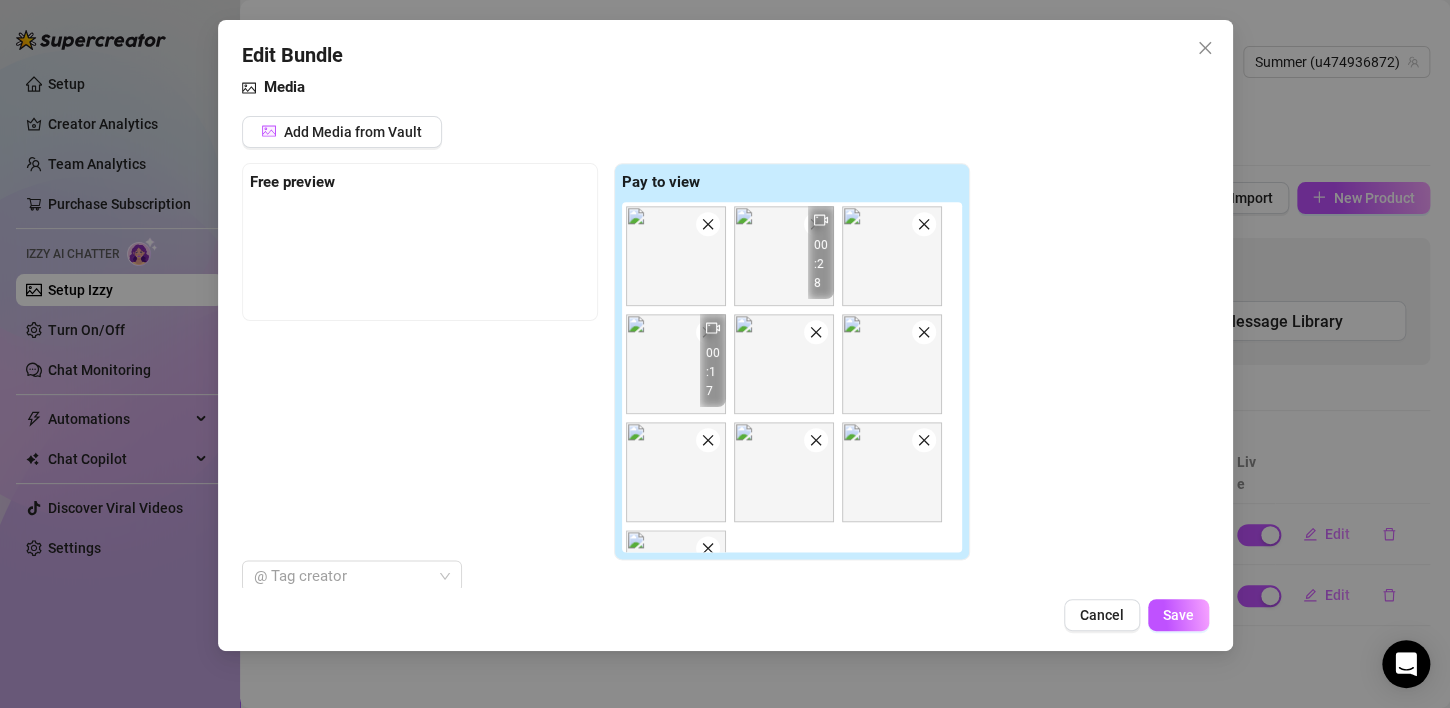click 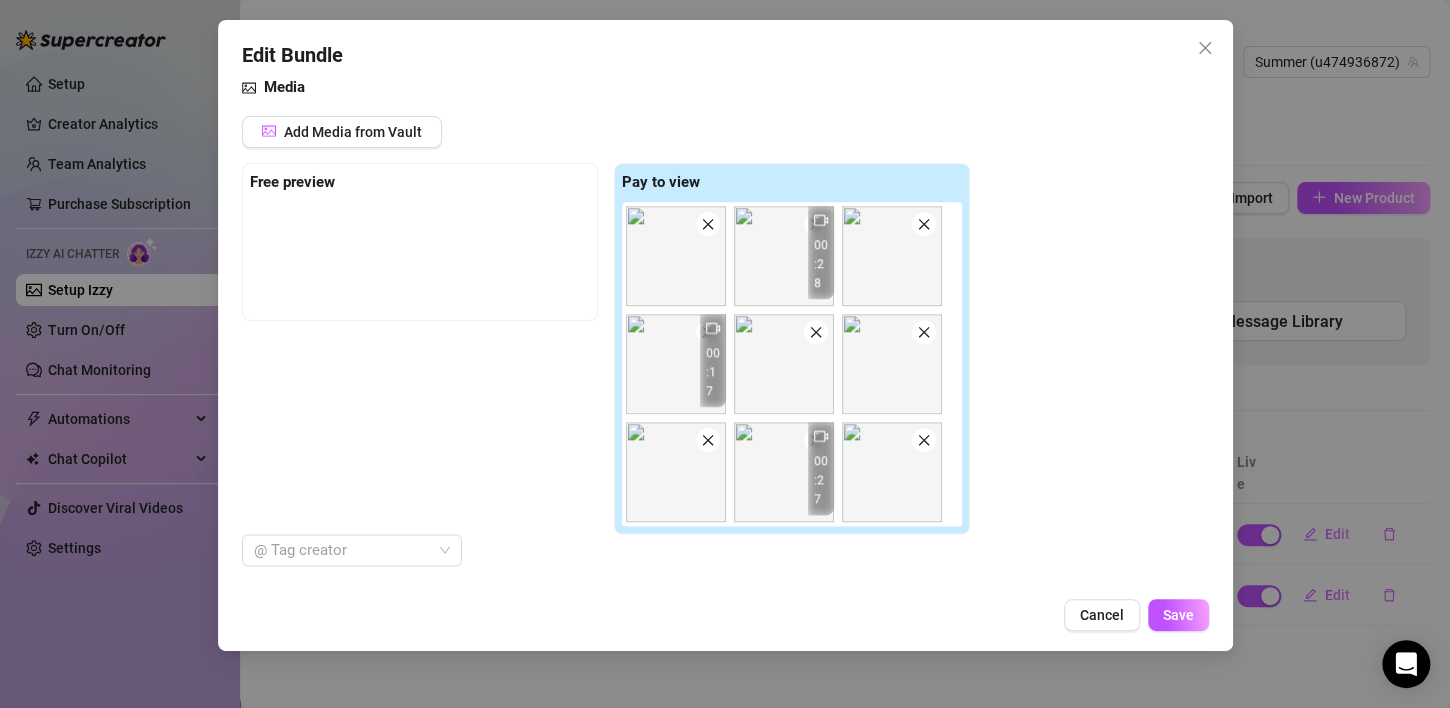 click on "00:28" at bounding box center (821, 252) 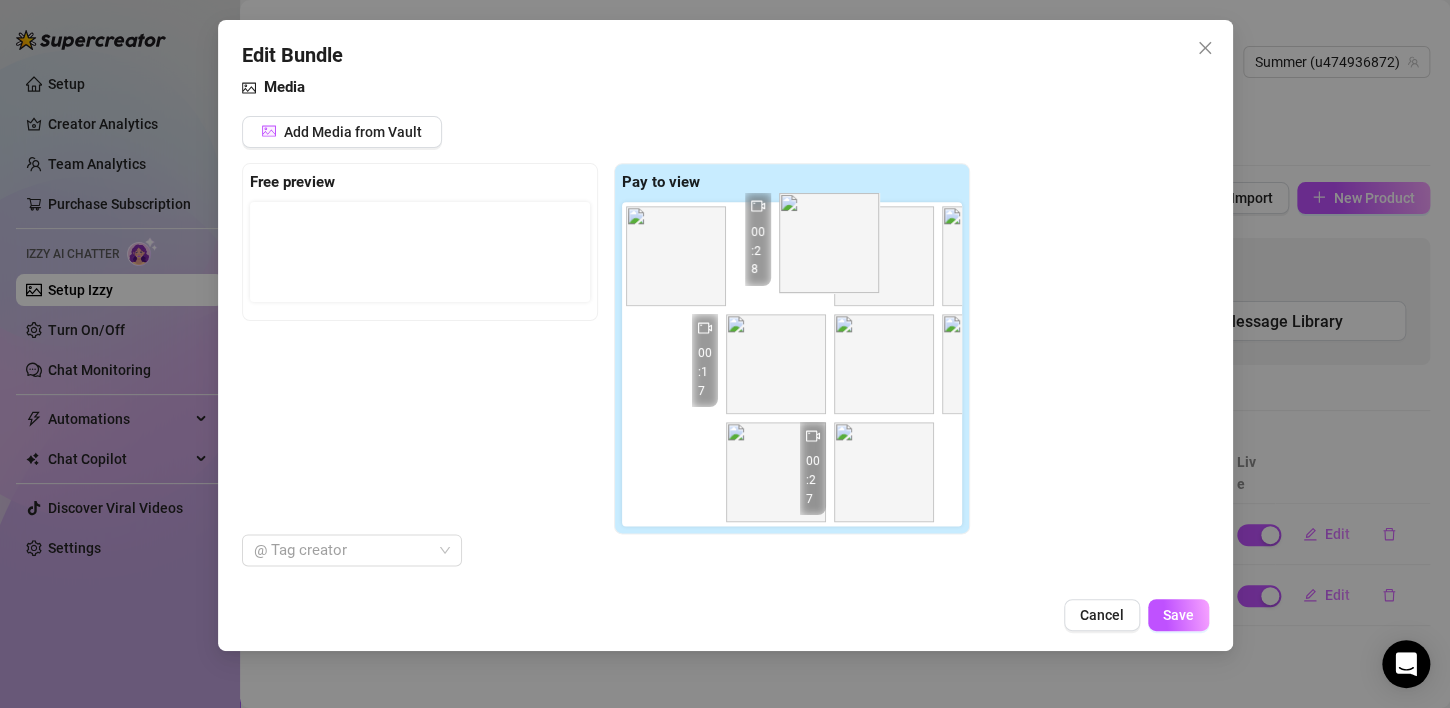 drag, startPoint x: 819, startPoint y: 288, endPoint x: 744, endPoint y: 274, distance: 76.29548 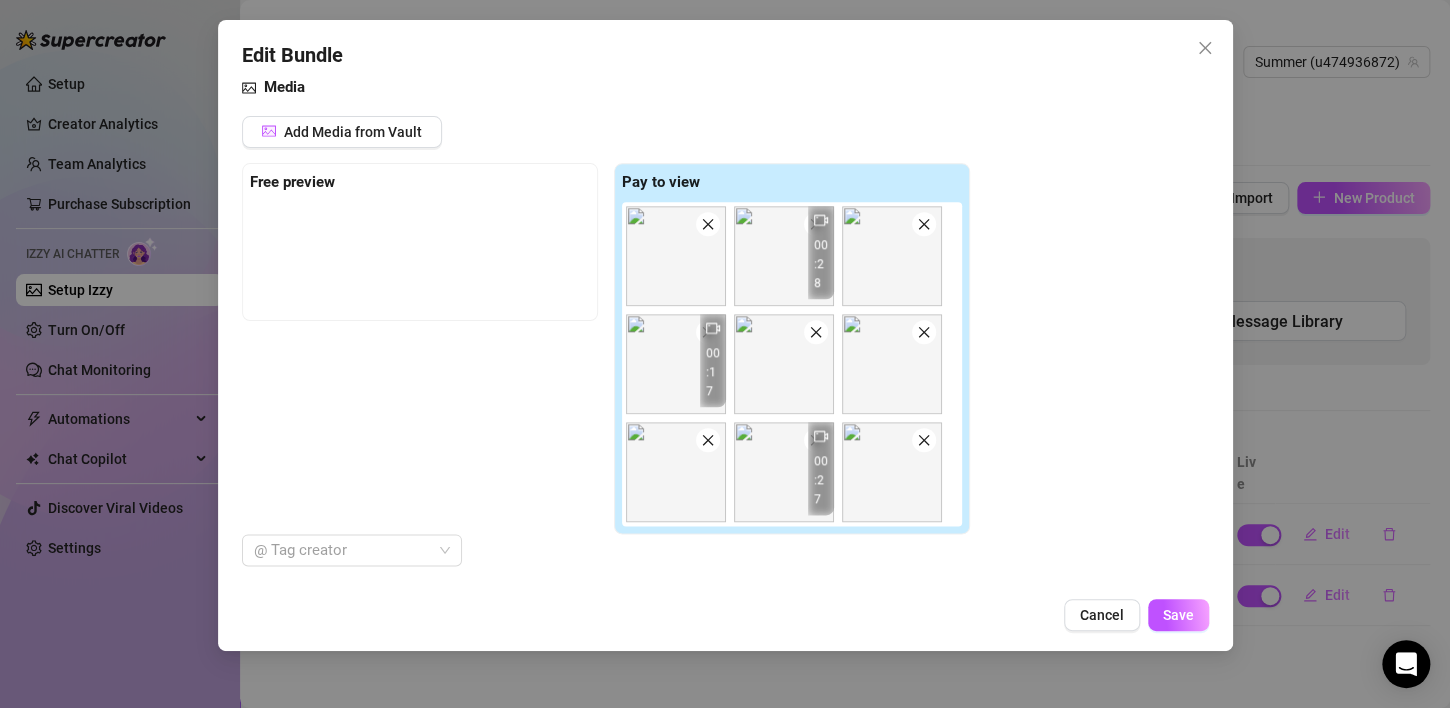 click on "00:28 00:17 00:27" at bounding box center [796, 364] 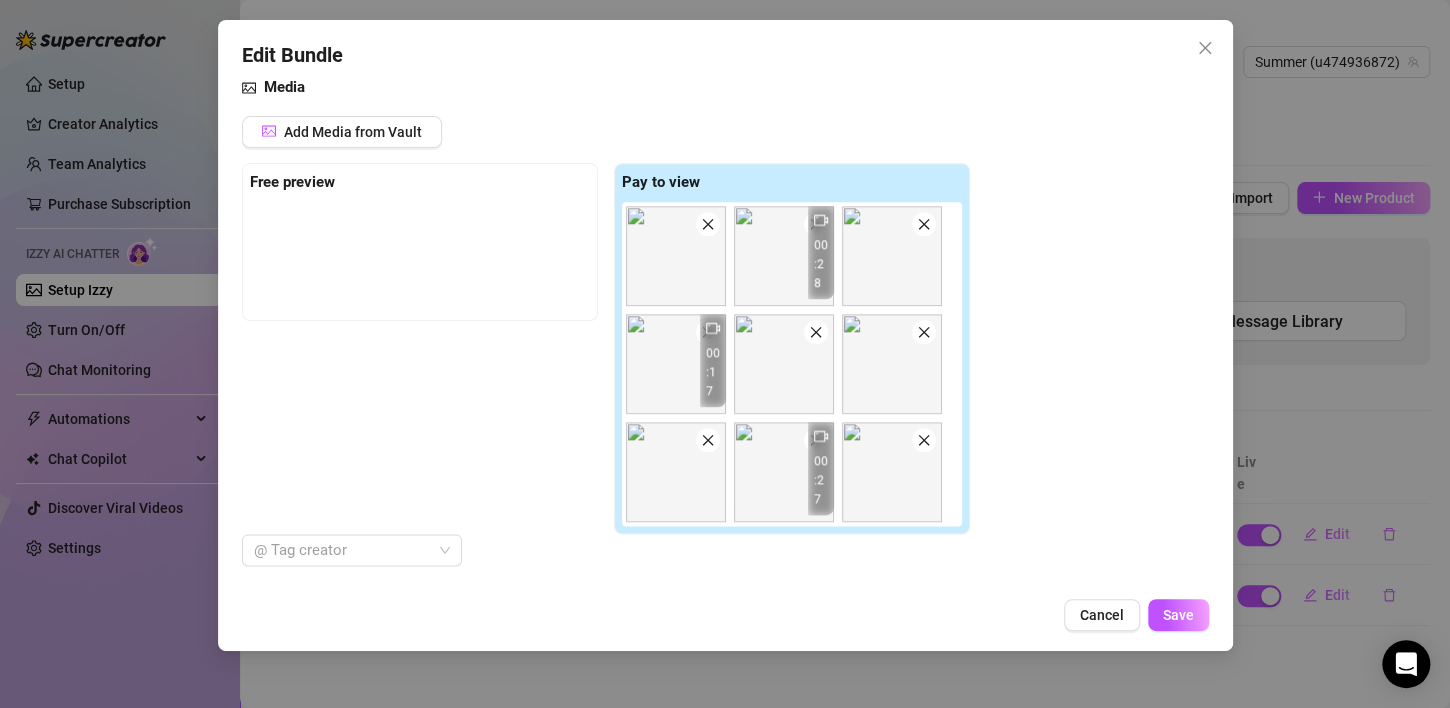 click at bounding box center [676, 364] 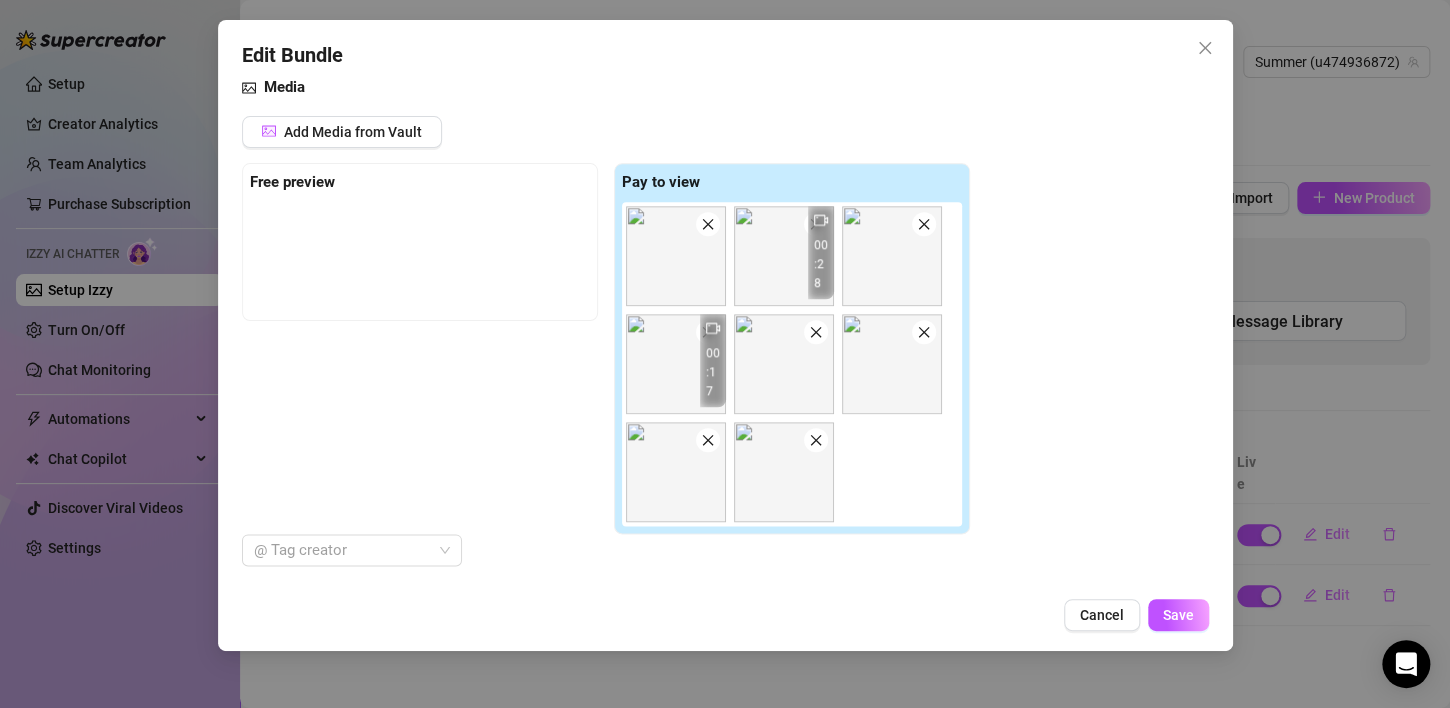 click at bounding box center [676, 364] 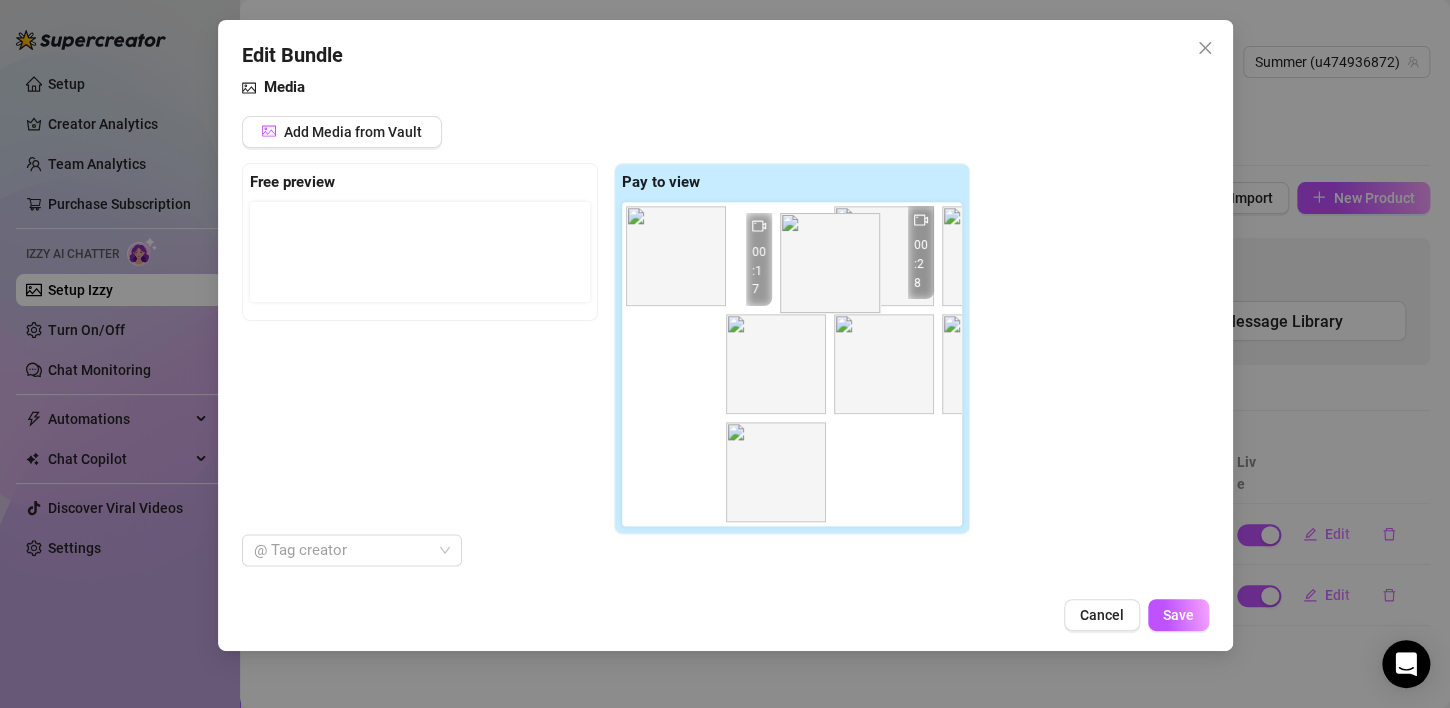 drag, startPoint x: 699, startPoint y: 331, endPoint x: 756, endPoint y: 202, distance: 141.0319 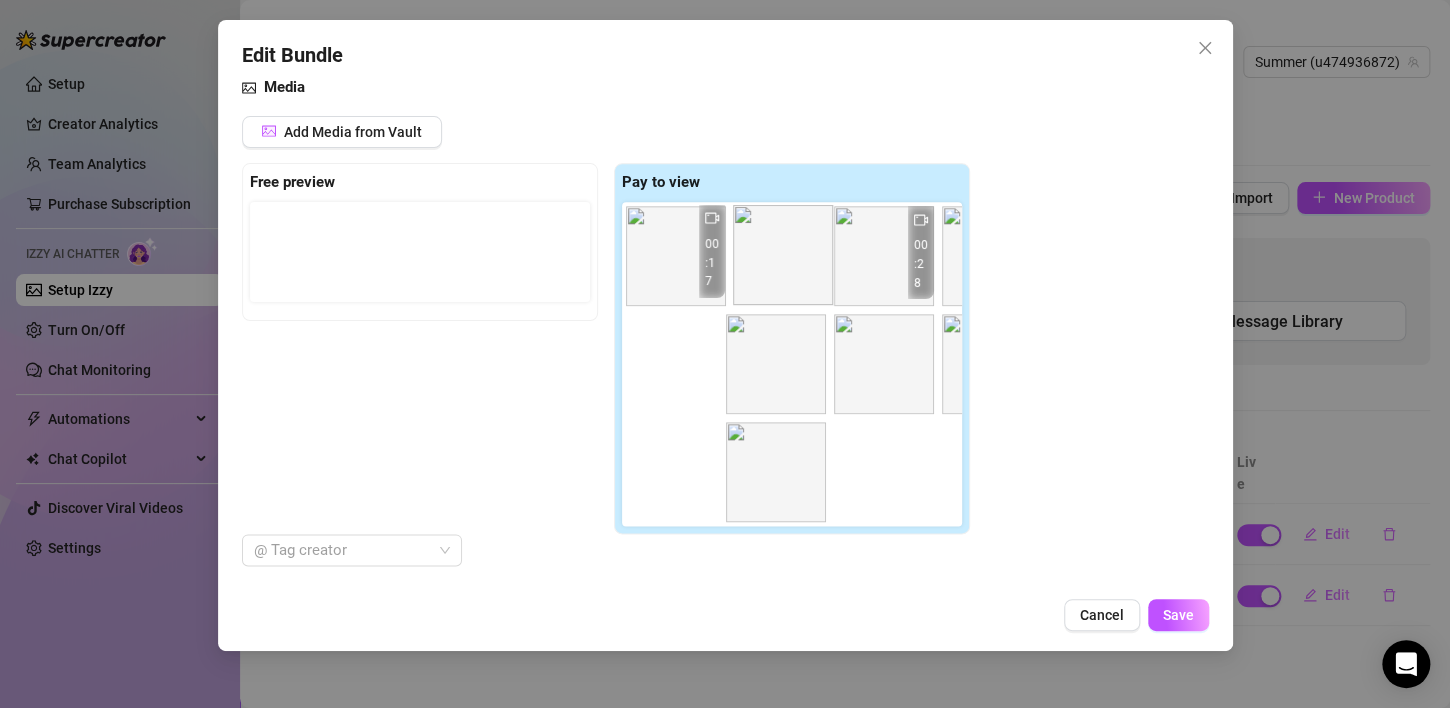 click on "00:28 00:17" at bounding box center (796, 364) 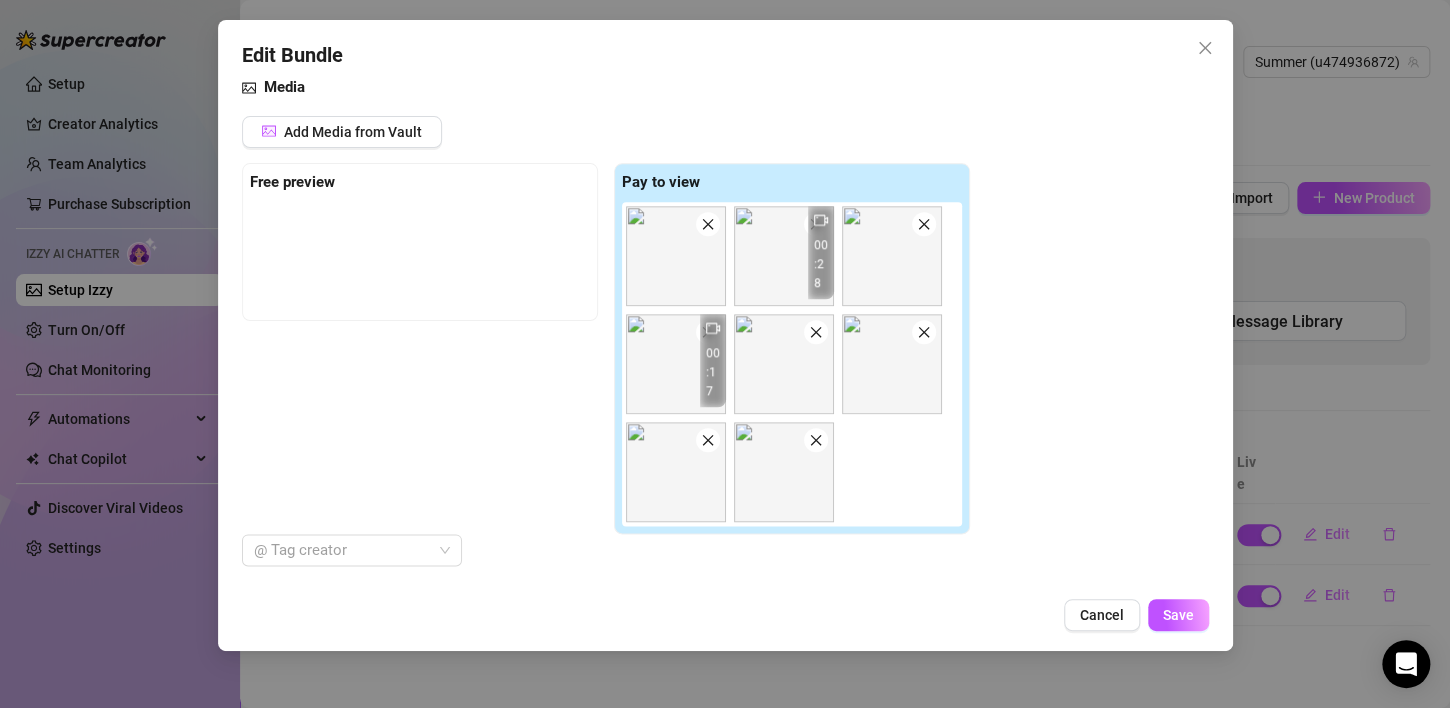 drag, startPoint x: 787, startPoint y: 235, endPoint x: 726, endPoint y: 171, distance: 88.4138 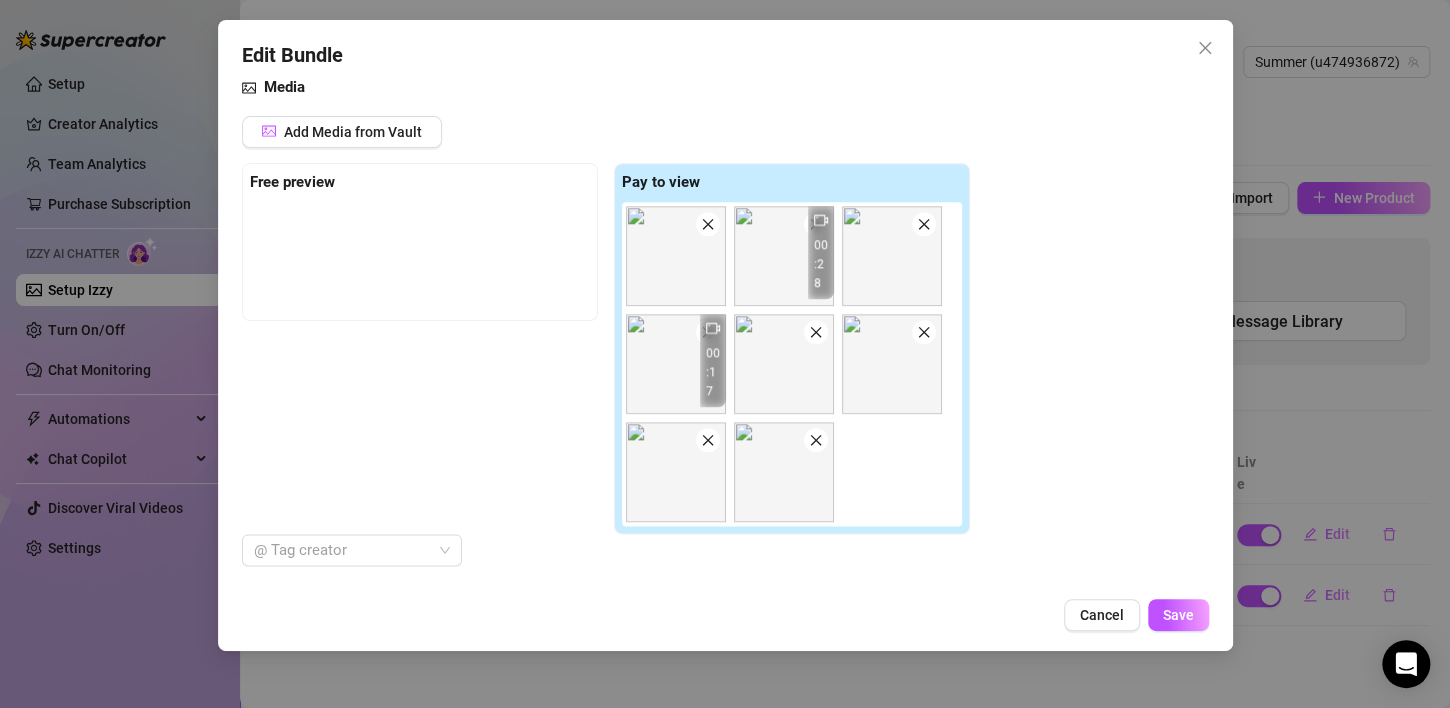 click at bounding box center [784, 256] 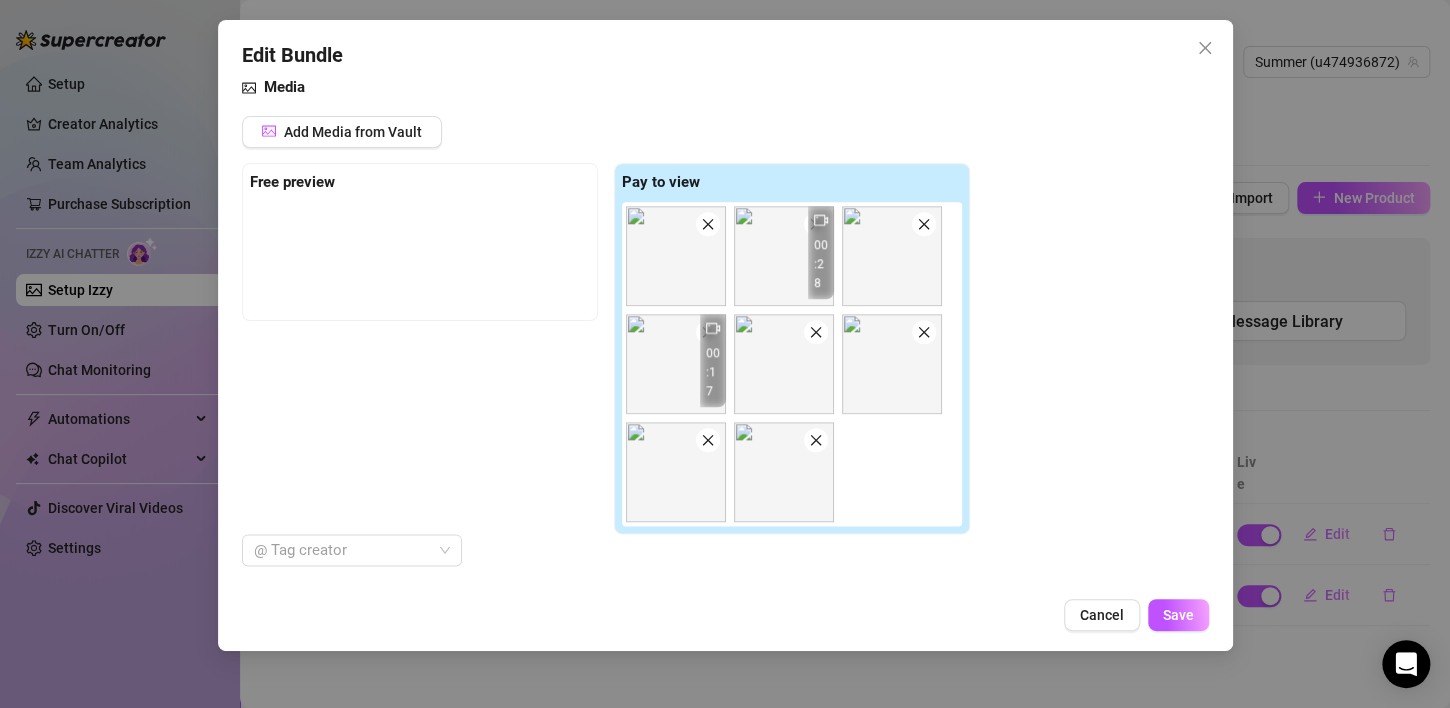 click at bounding box center (784, 256) 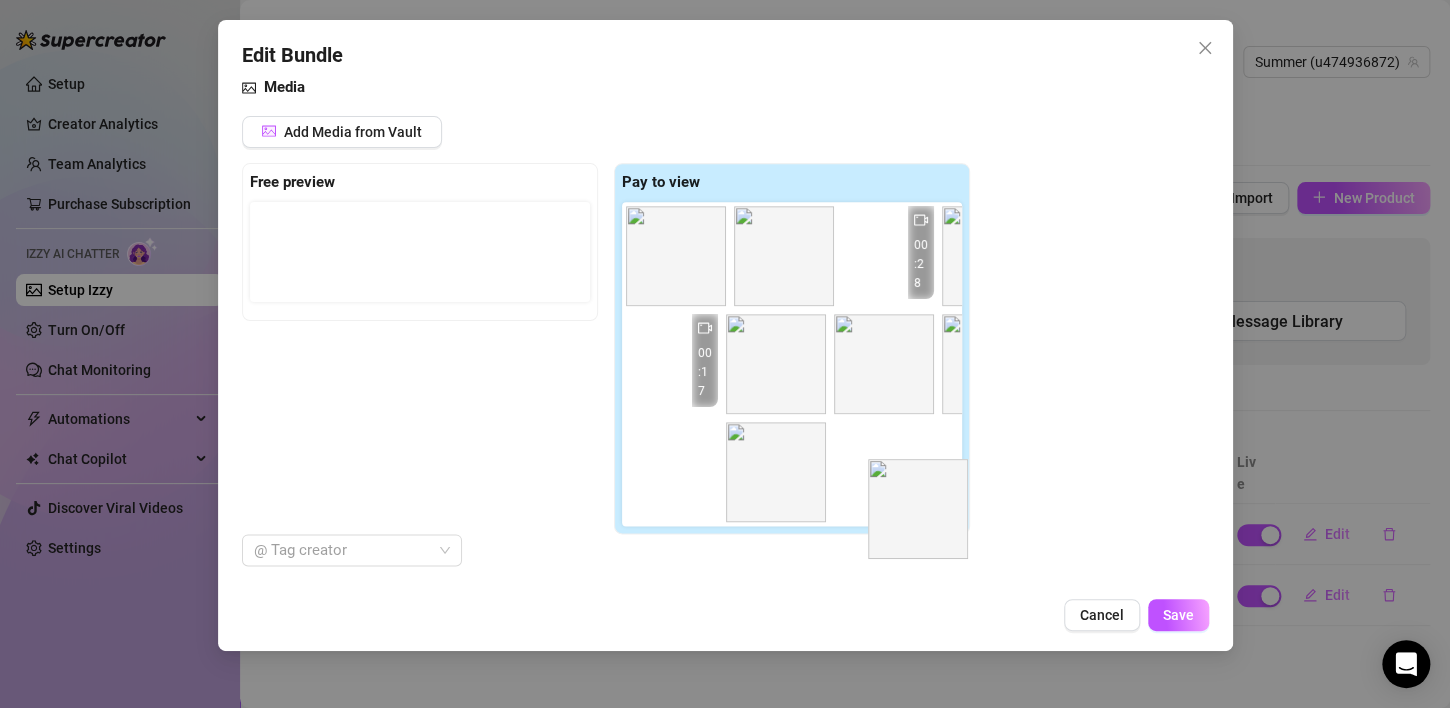 drag, startPoint x: 673, startPoint y: 363, endPoint x: 915, endPoint y: 498, distance: 277.10828 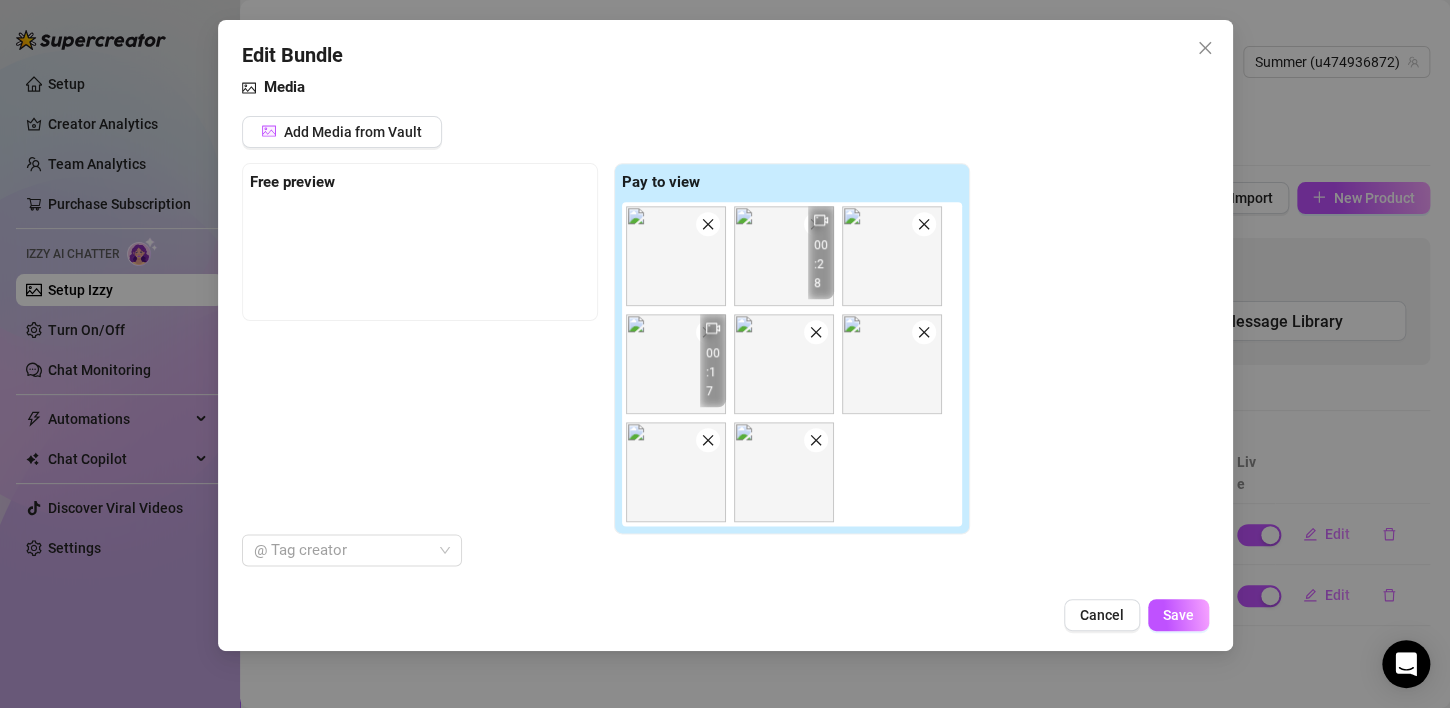 click at bounding box center [816, 224] 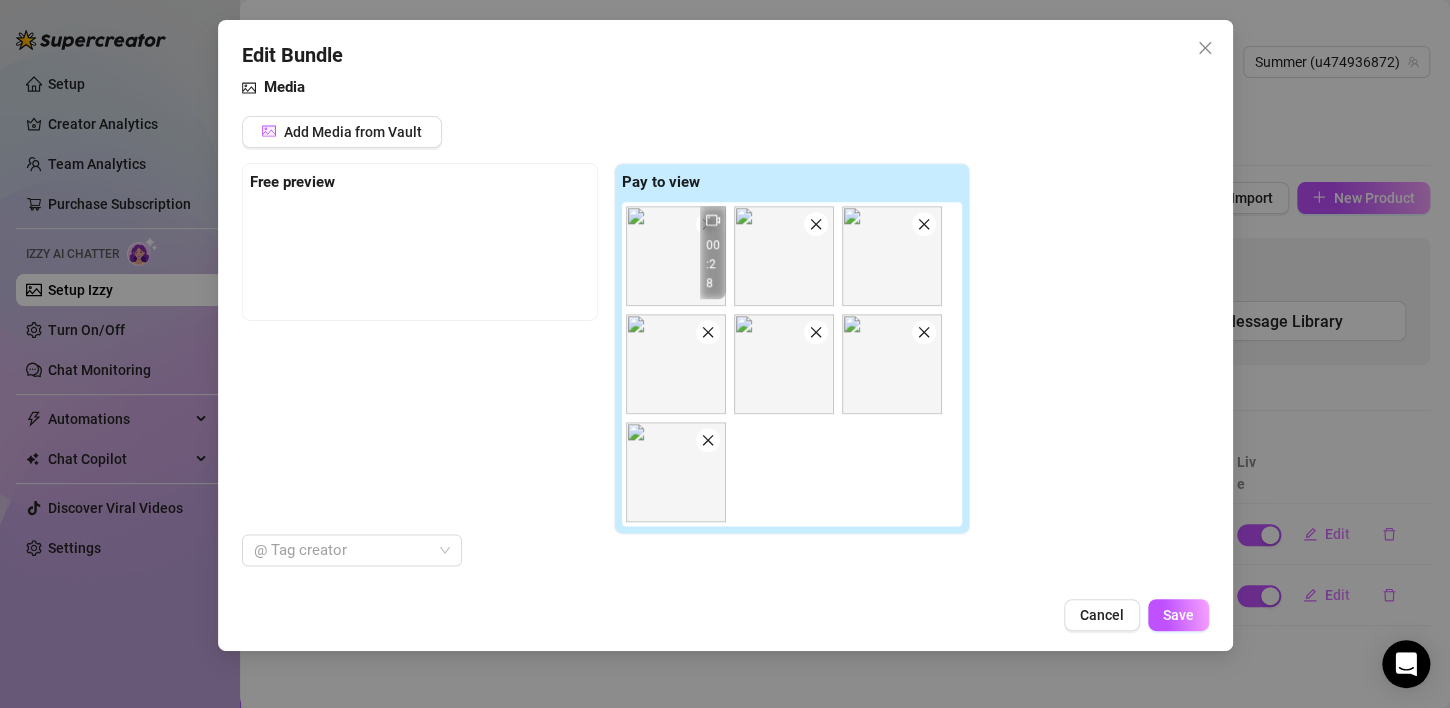 click 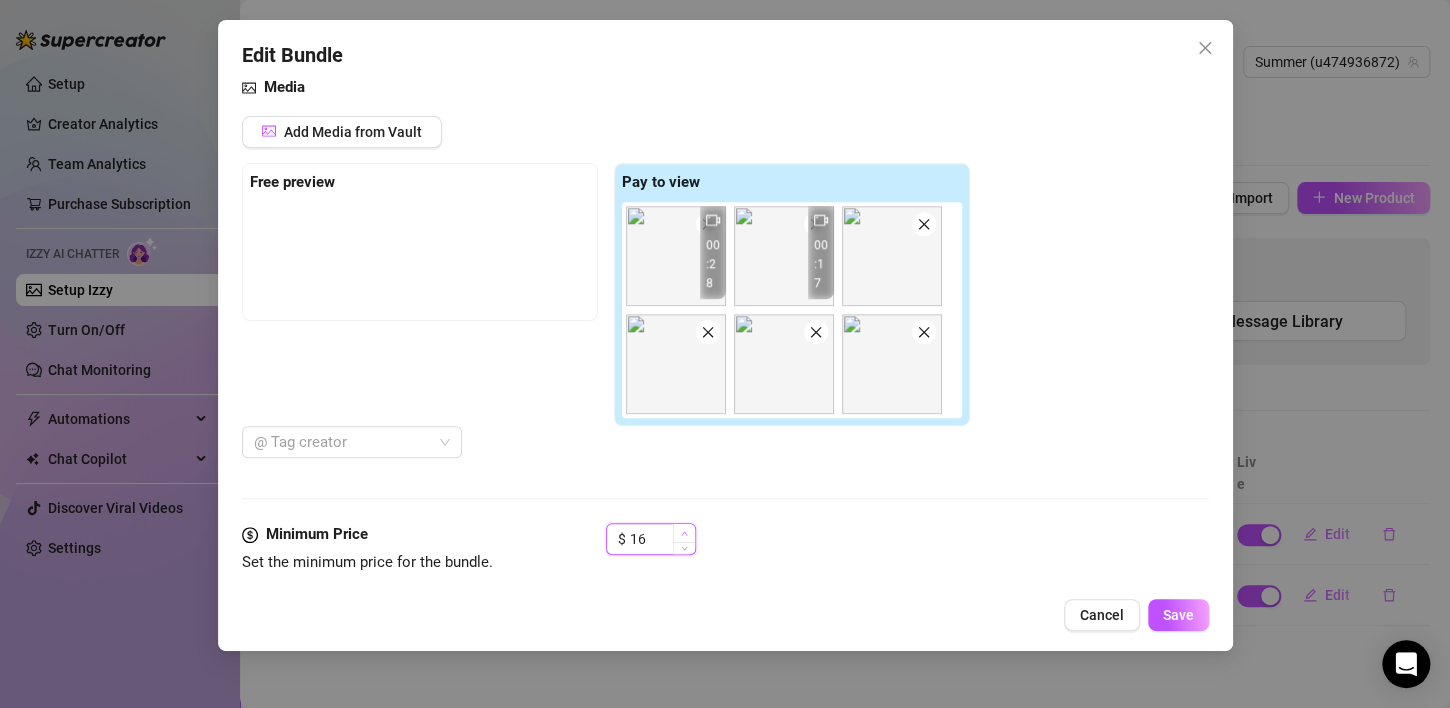 click at bounding box center (684, 533) 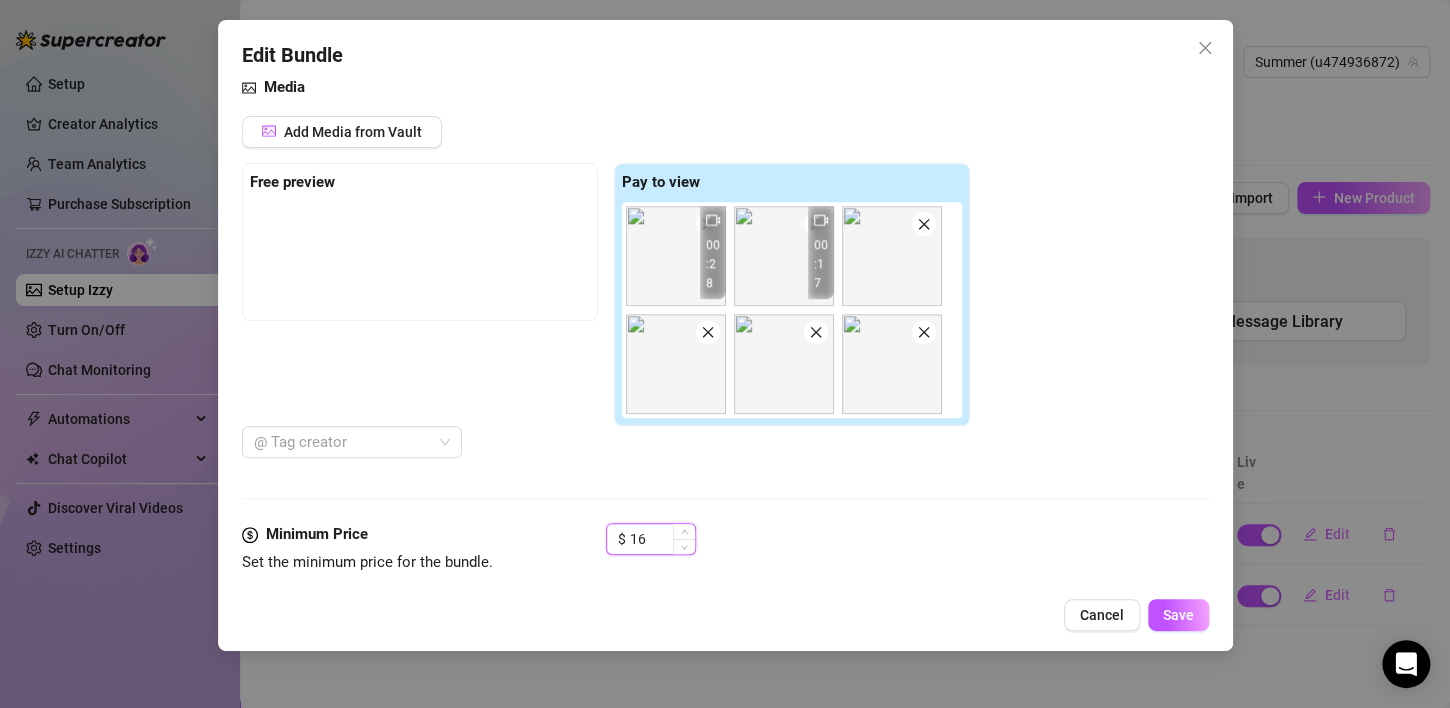 click on "16" at bounding box center [662, 539] 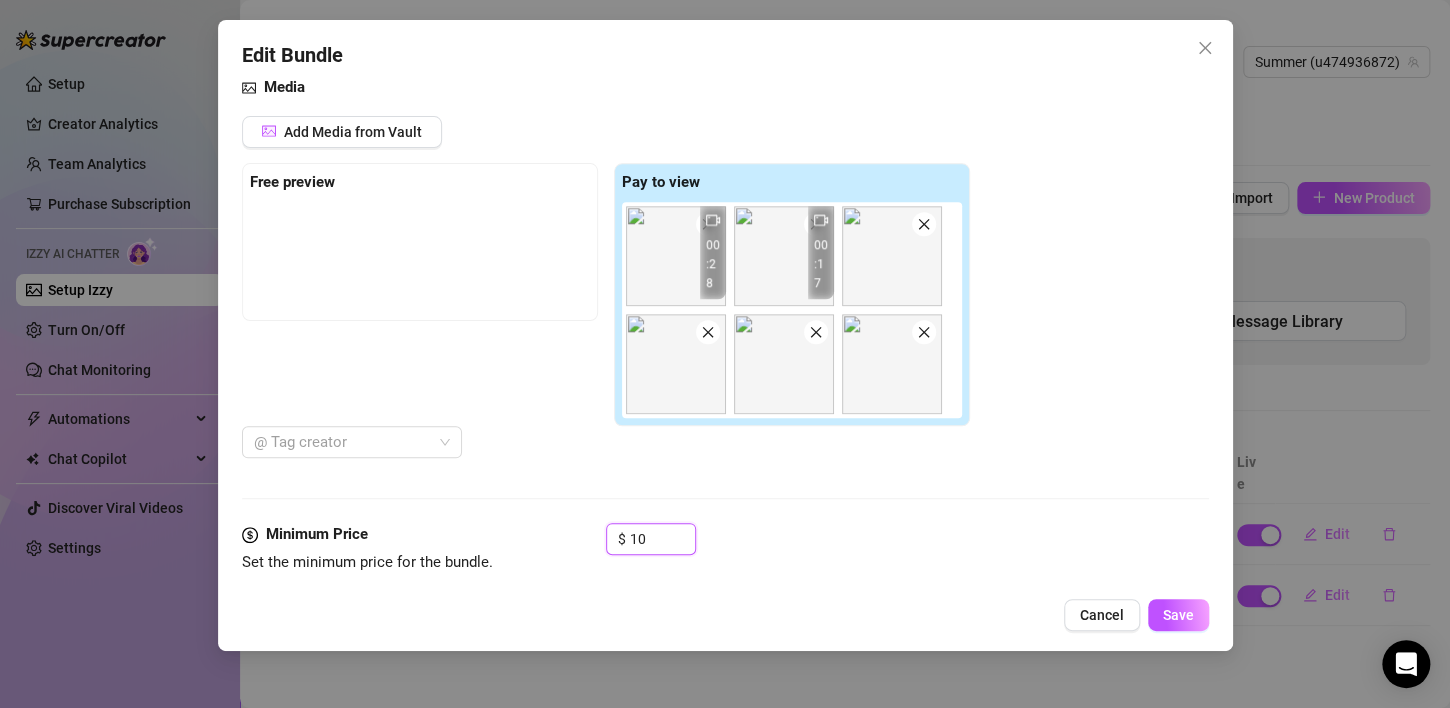 type on "10" 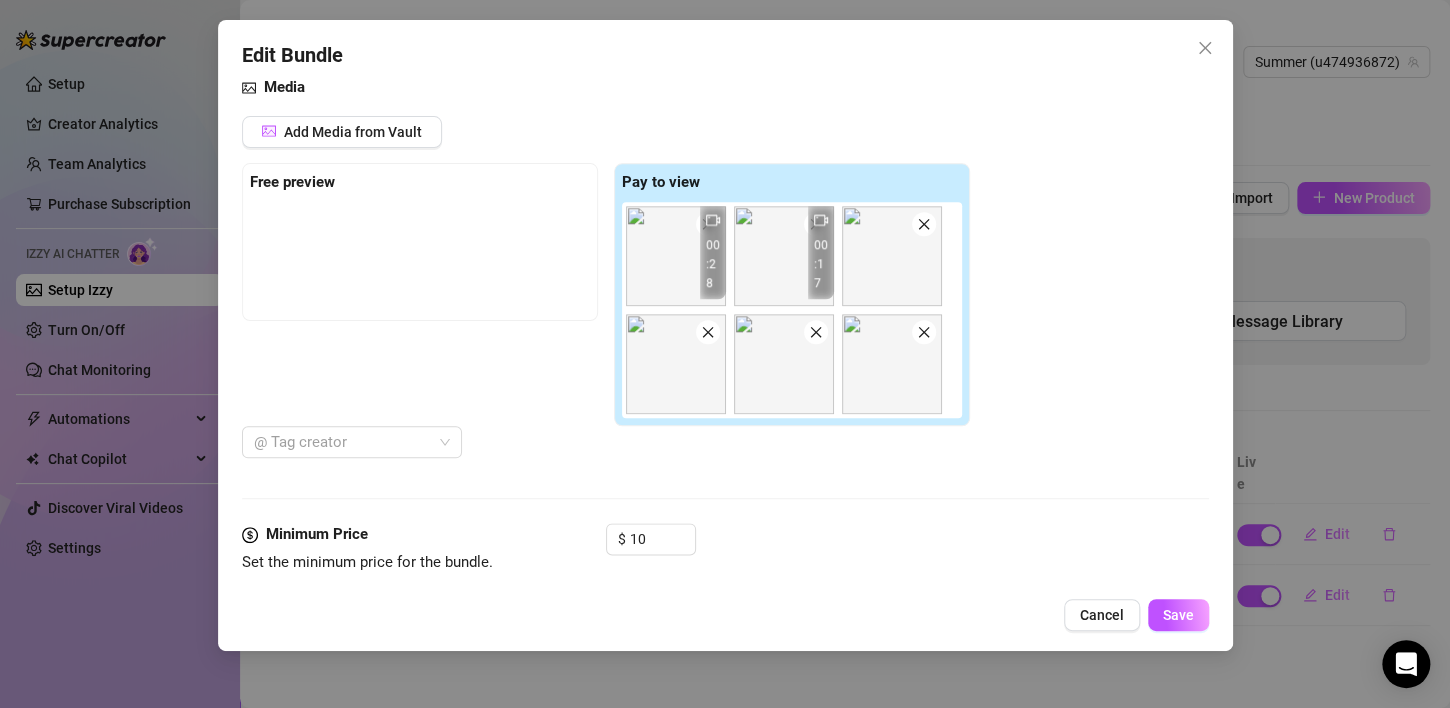 scroll, scrollTop: 1197, scrollLeft: 0, axis: vertical 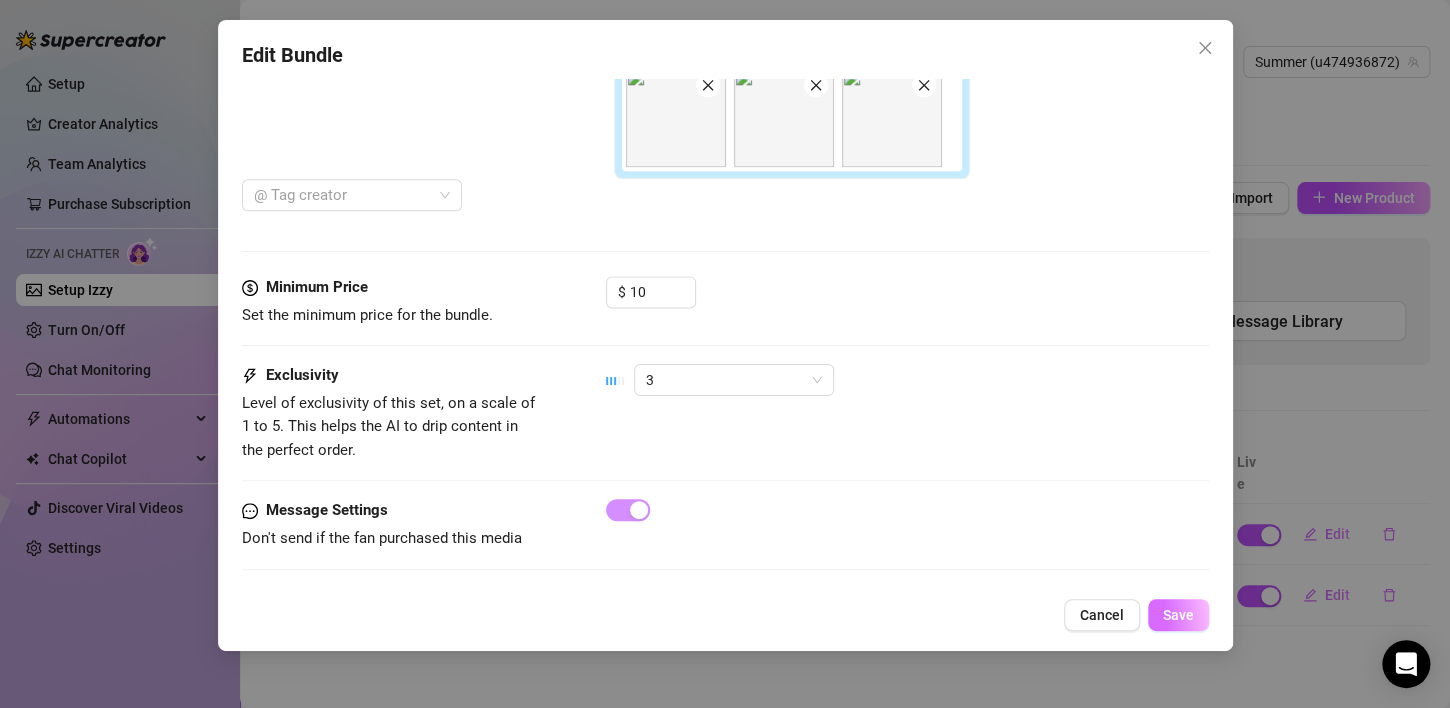 click on "Save" at bounding box center [1178, 615] 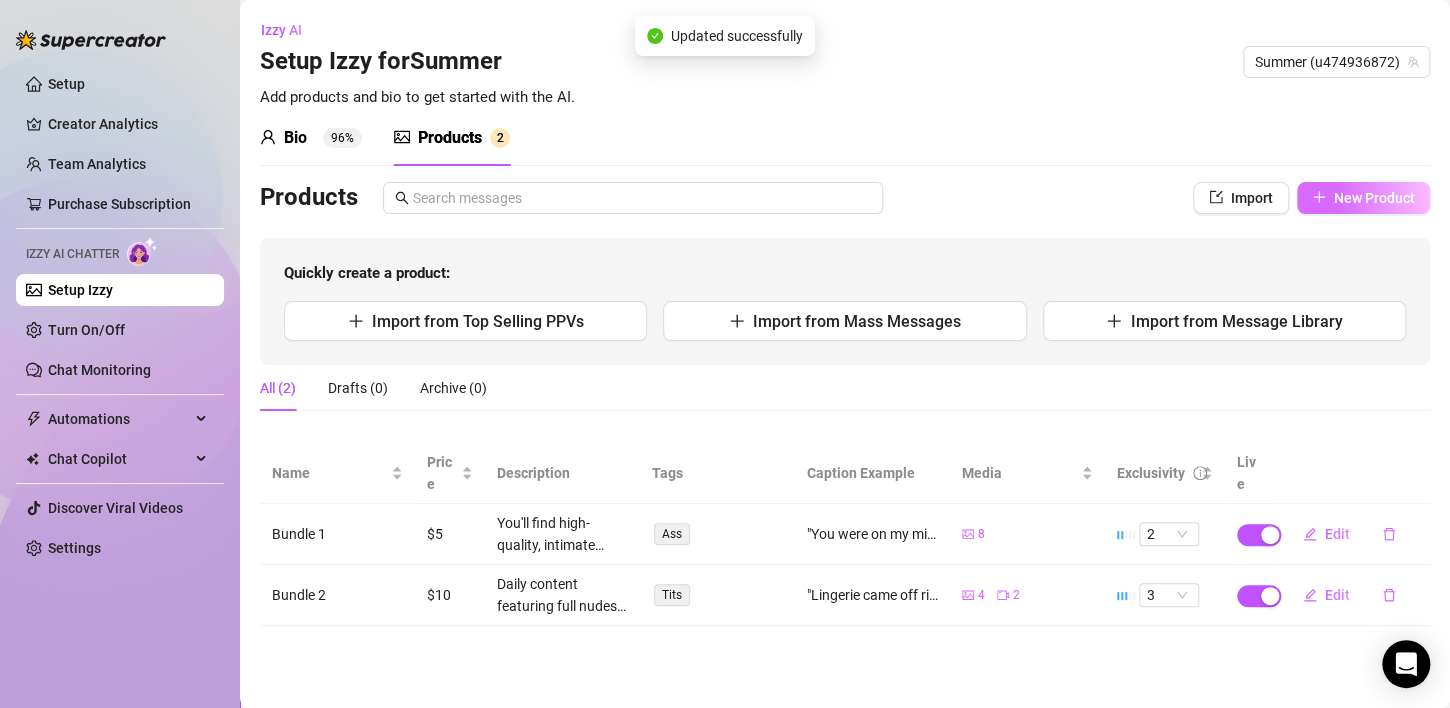 click on "New Product" at bounding box center (1374, 198) 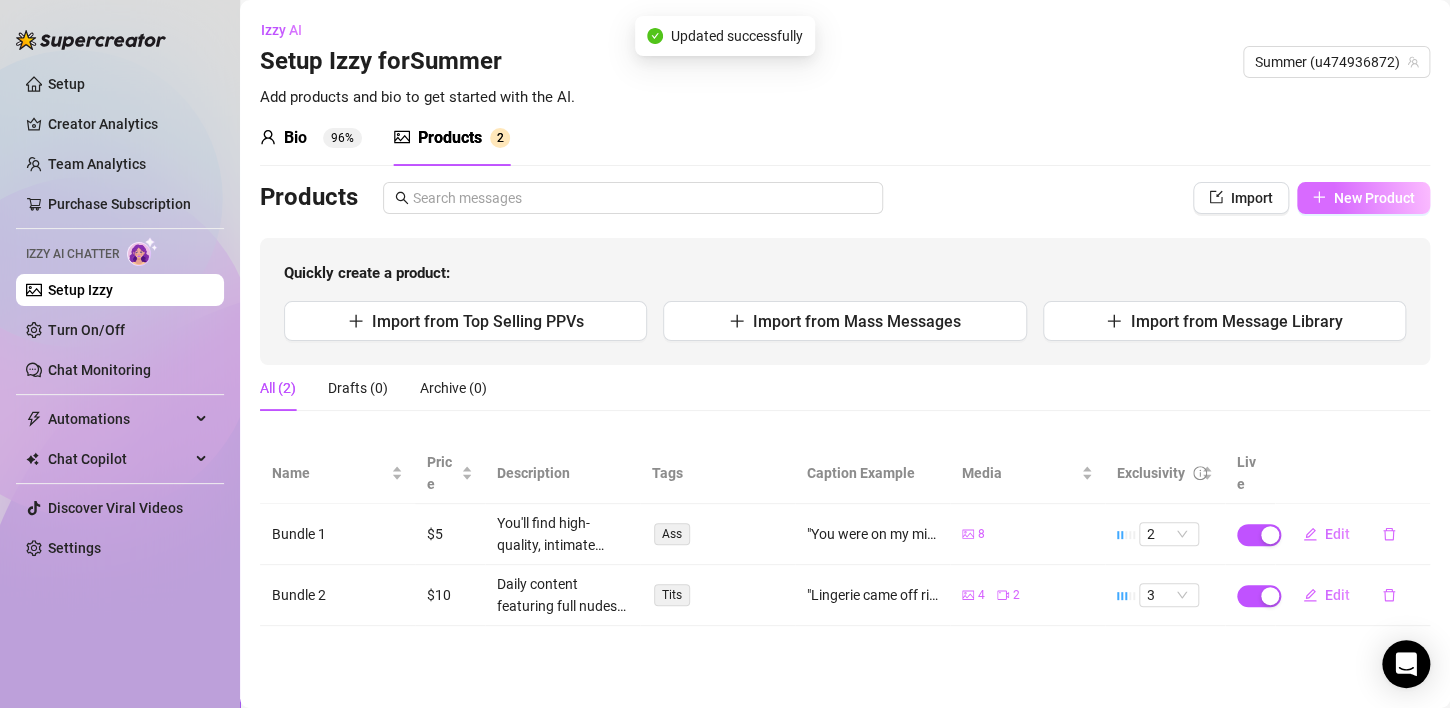 type on "Type your message here..." 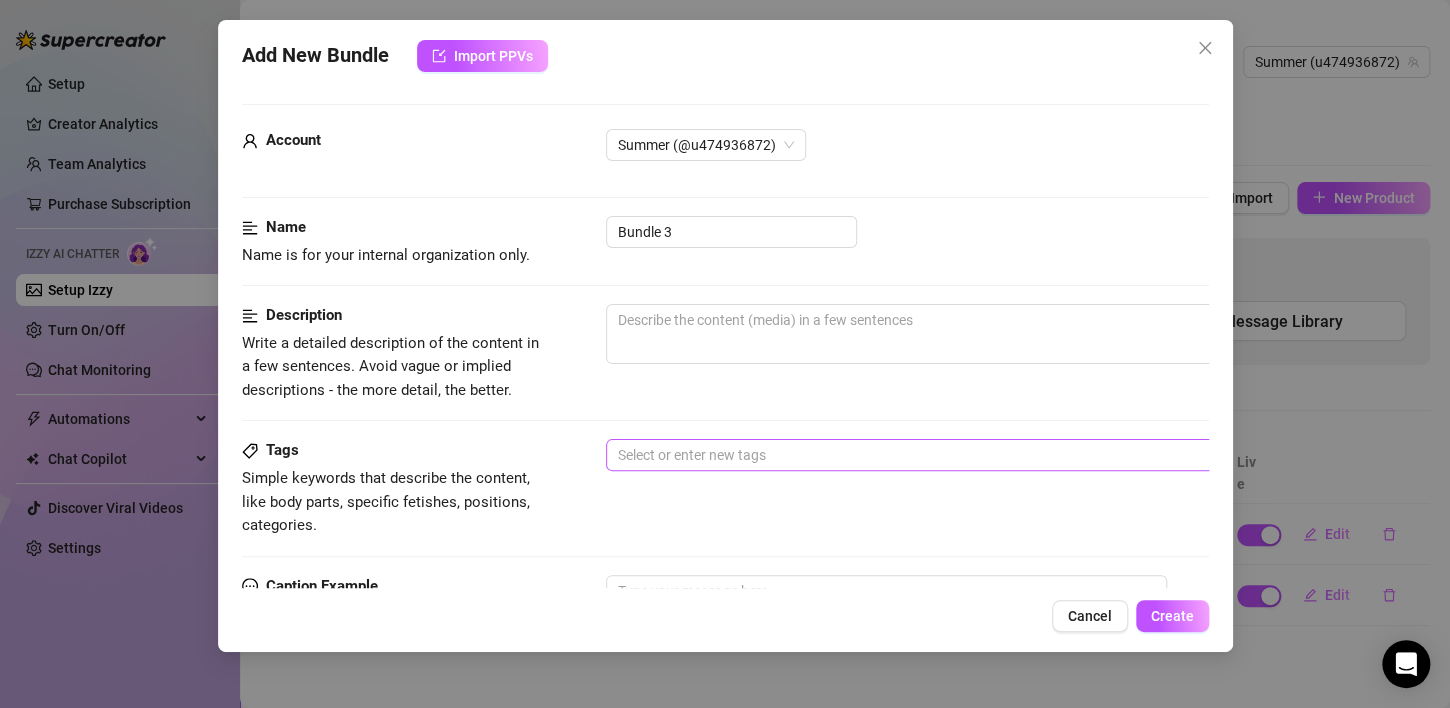 click at bounding box center (945, 455) 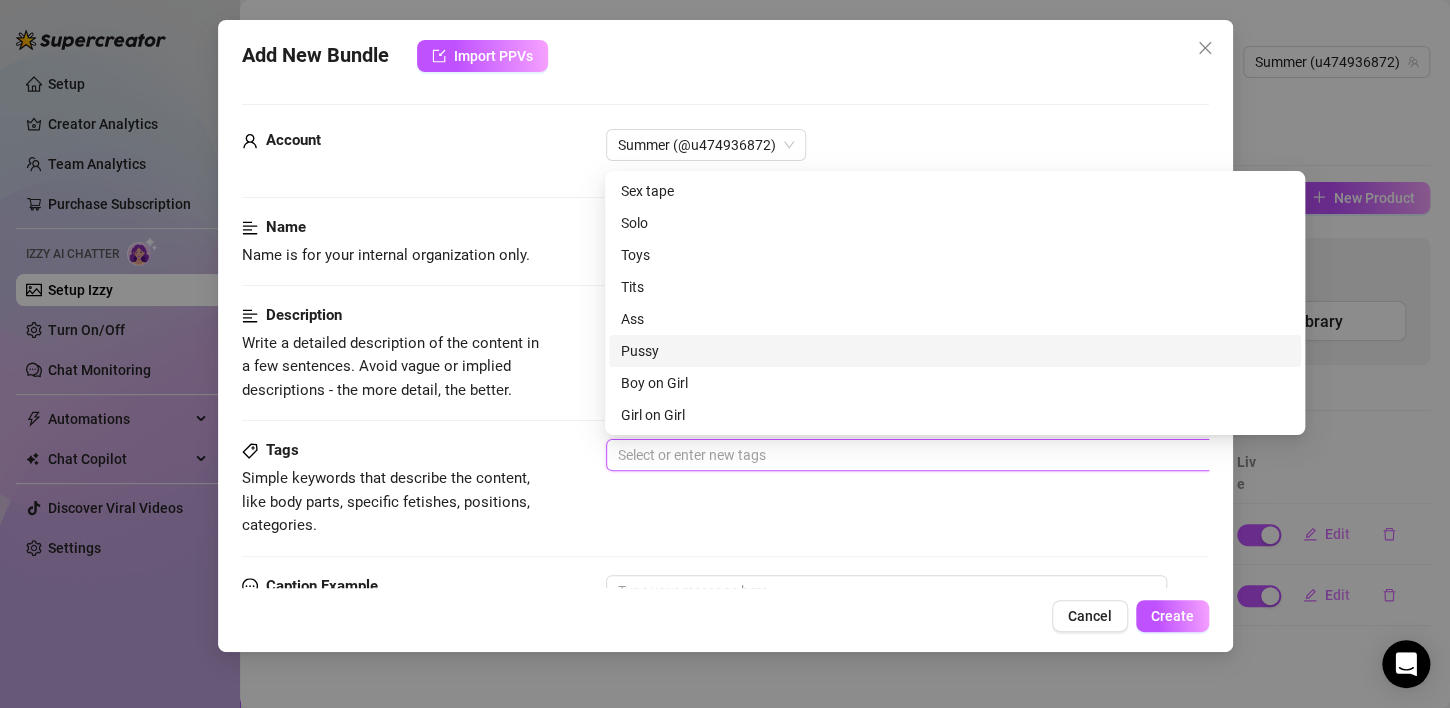 click on "Pussy" at bounding box center (955, 351) 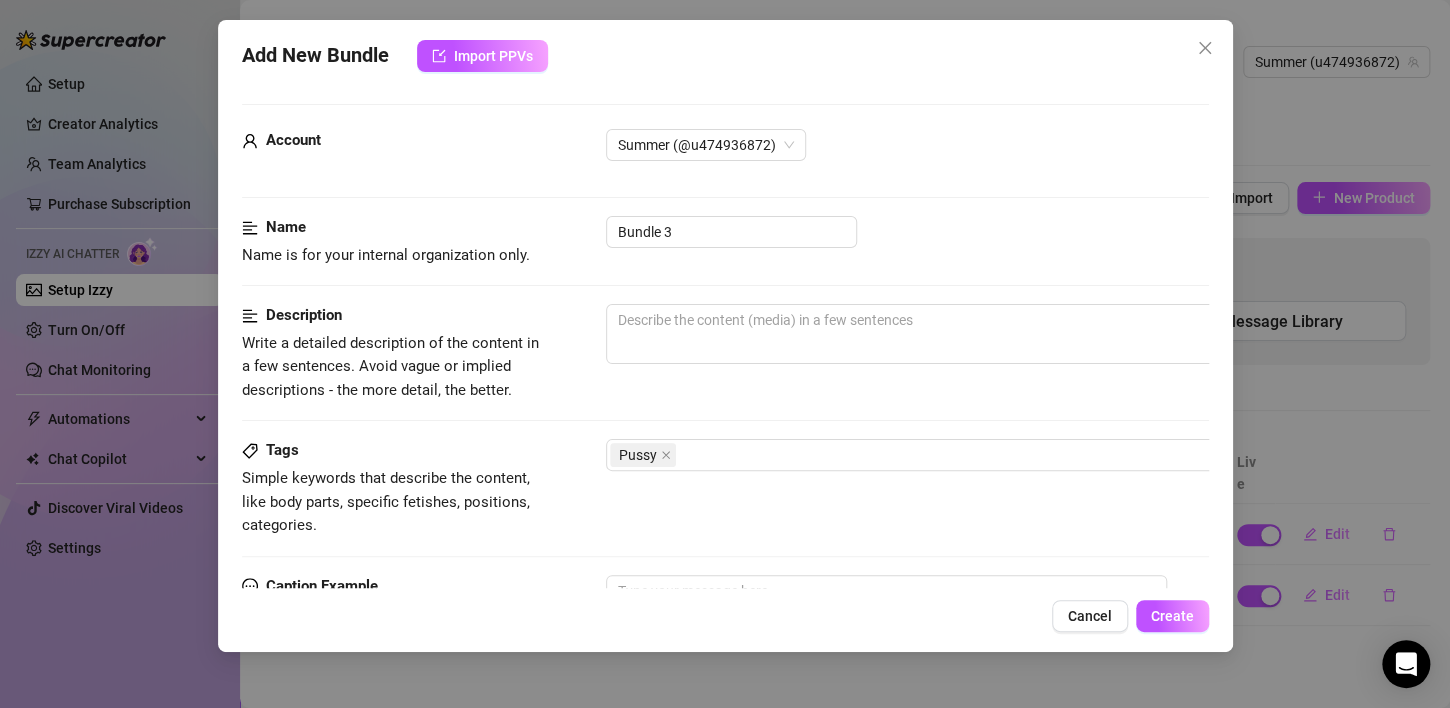 click on "Tags Simple keywords that describe the content, like body parts, specific fetishes, positions, categories. Pussy" at bounding box center [725, 488] 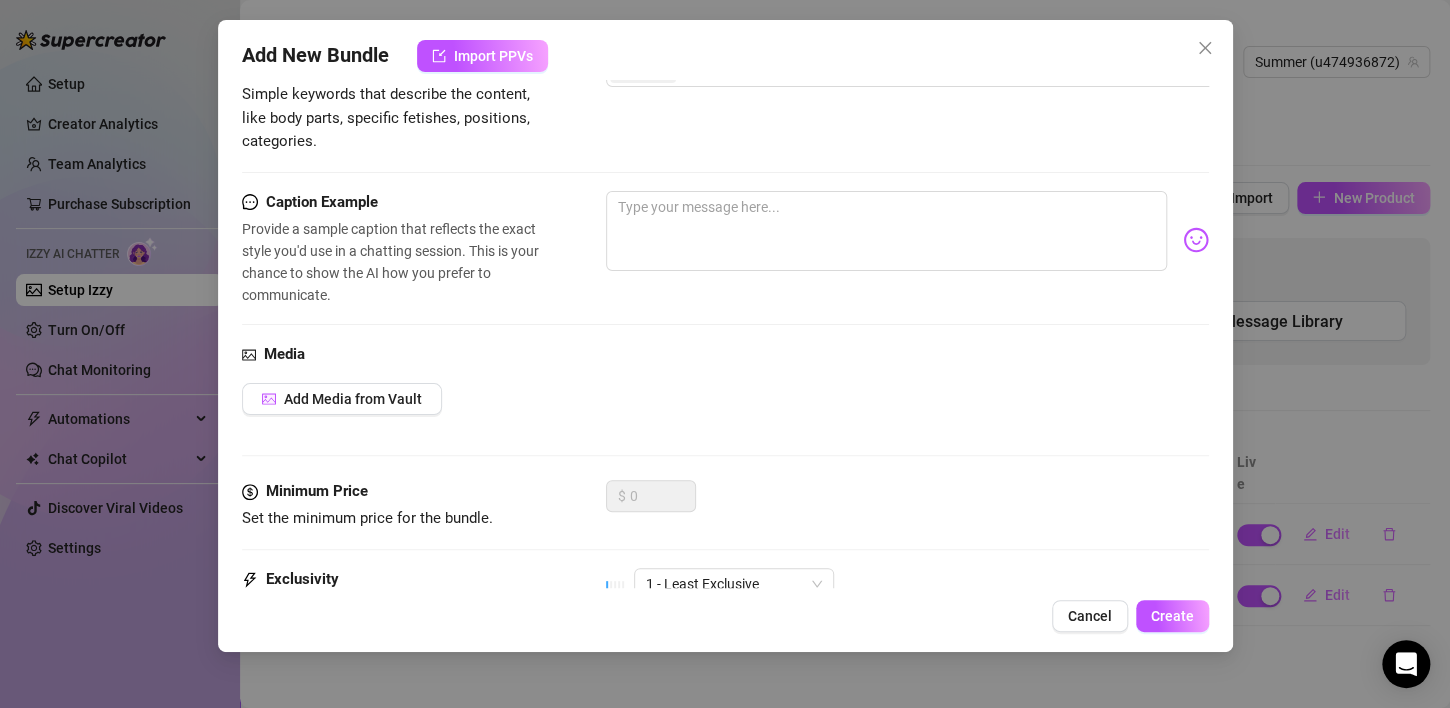 scroll, scrollTop: 384, scrollLeft: 0, axis: vertical 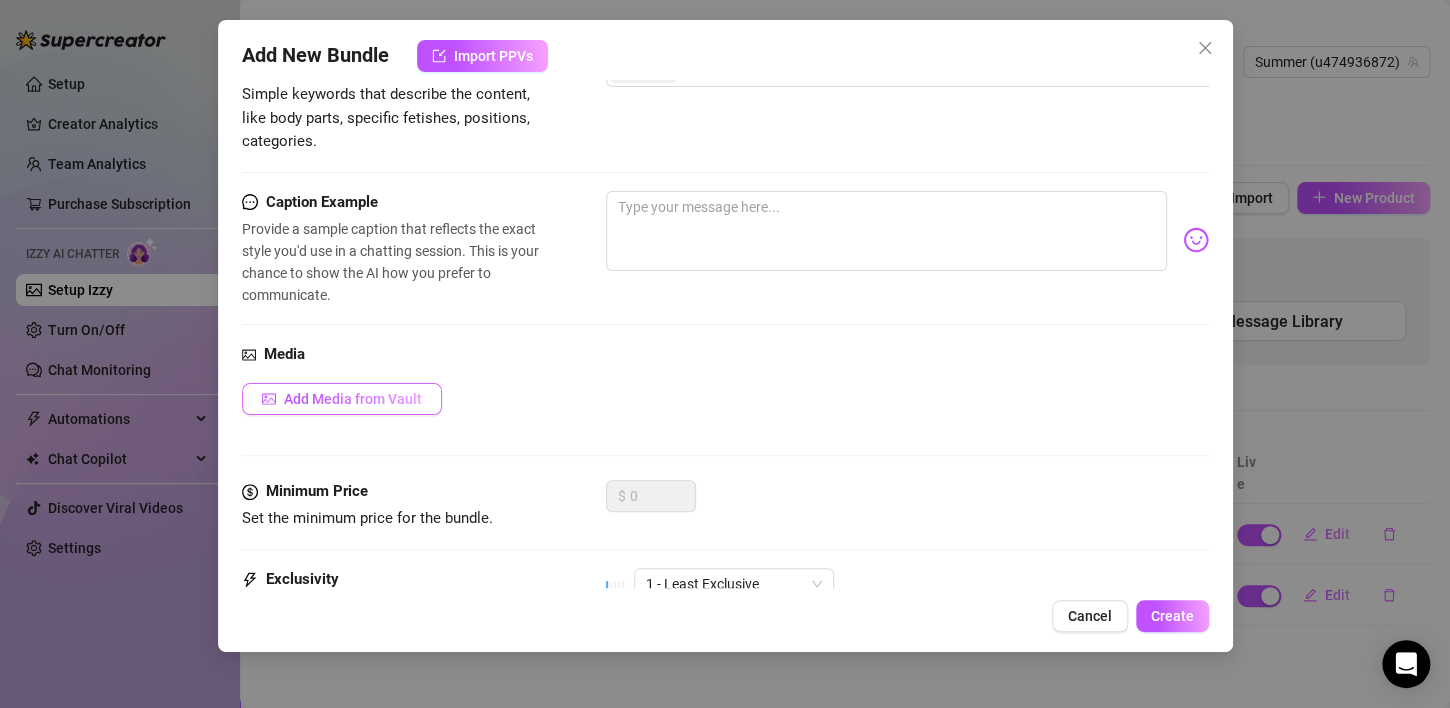 click on "Add Media from Vault" at bounding box center [353, 399] 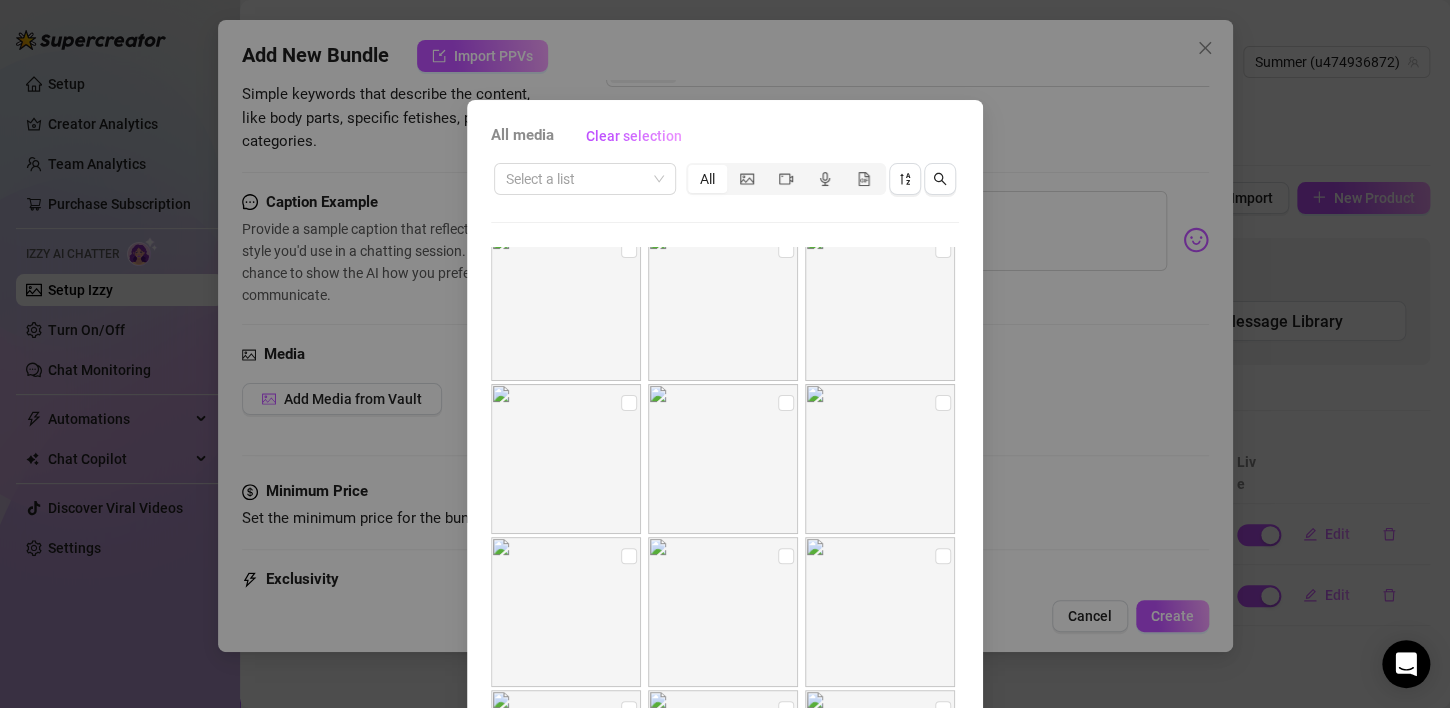 scroll, scrollTop: 638, scrollLeft: 0, axis: vertical 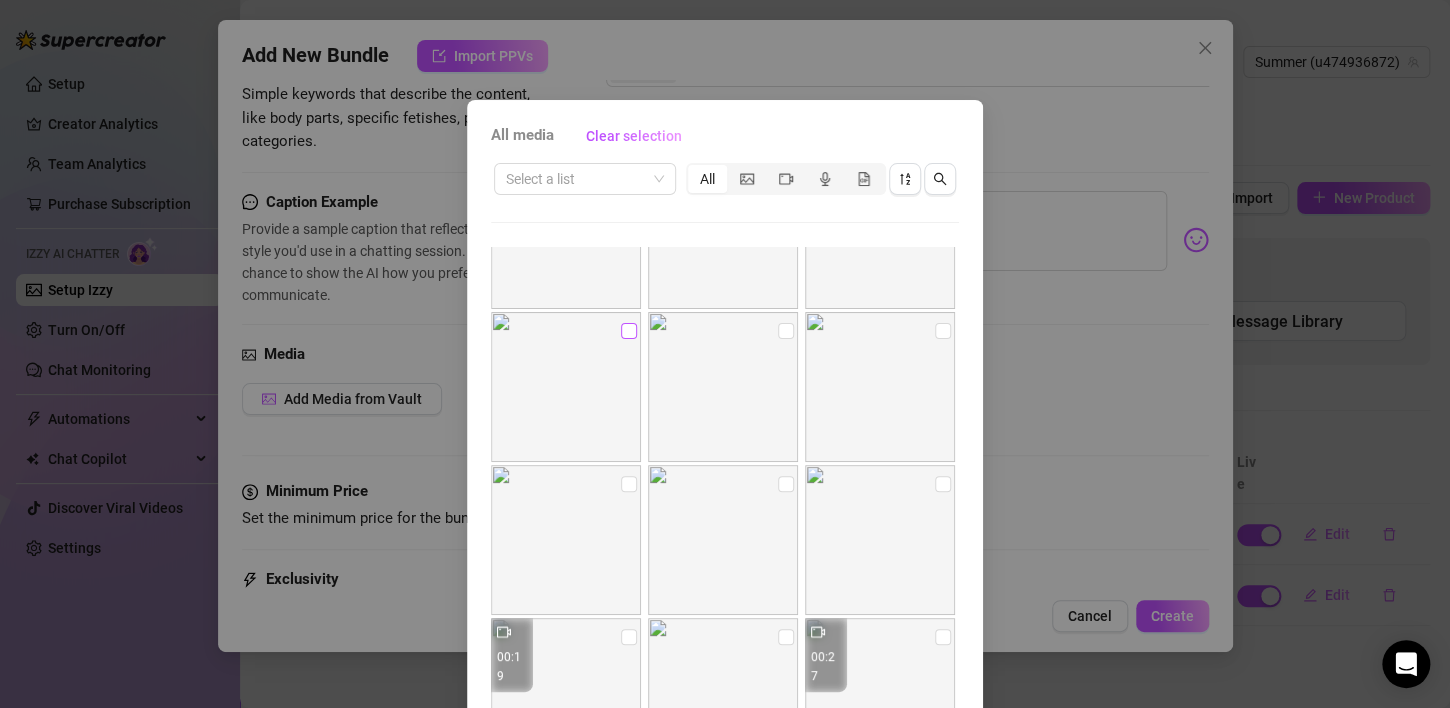 click at bounding box center [629, 331] 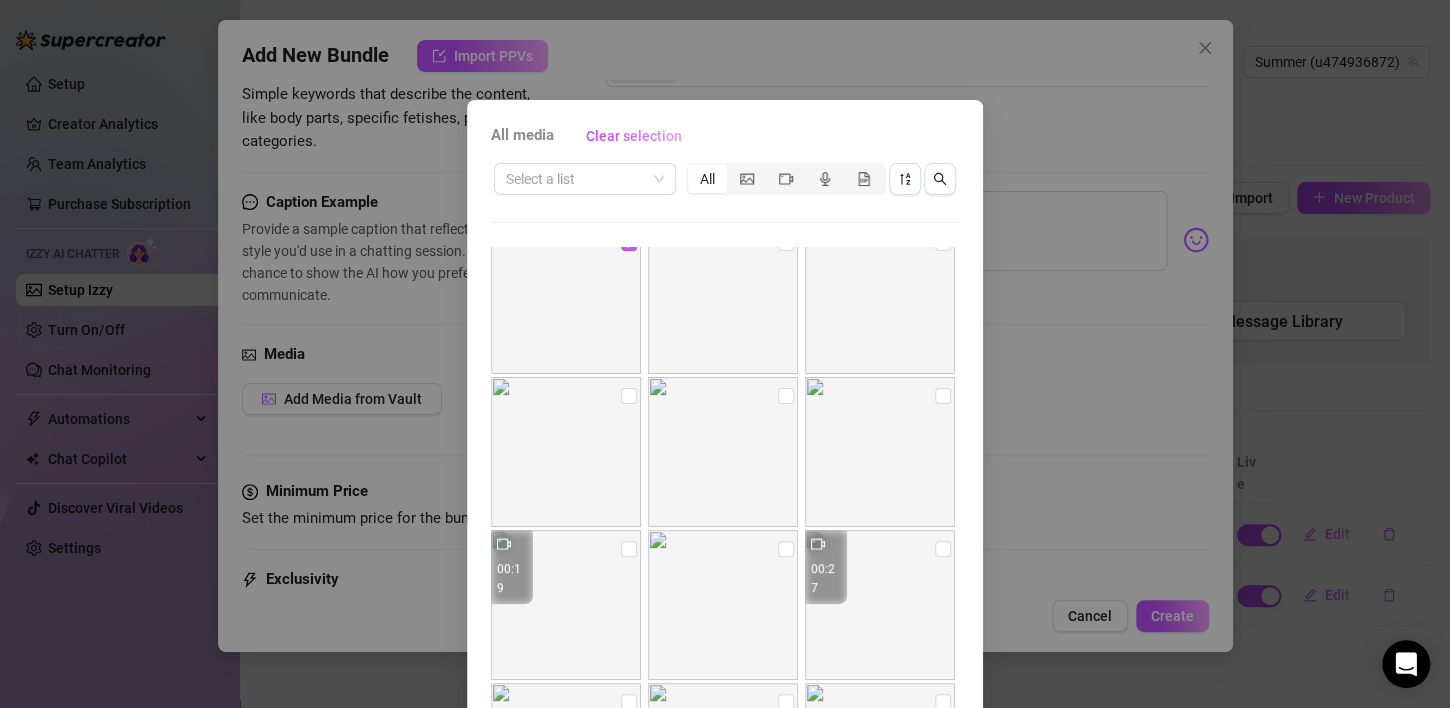 scroll, scrollTop: 245, scrollLeft: 0, axis: vertical 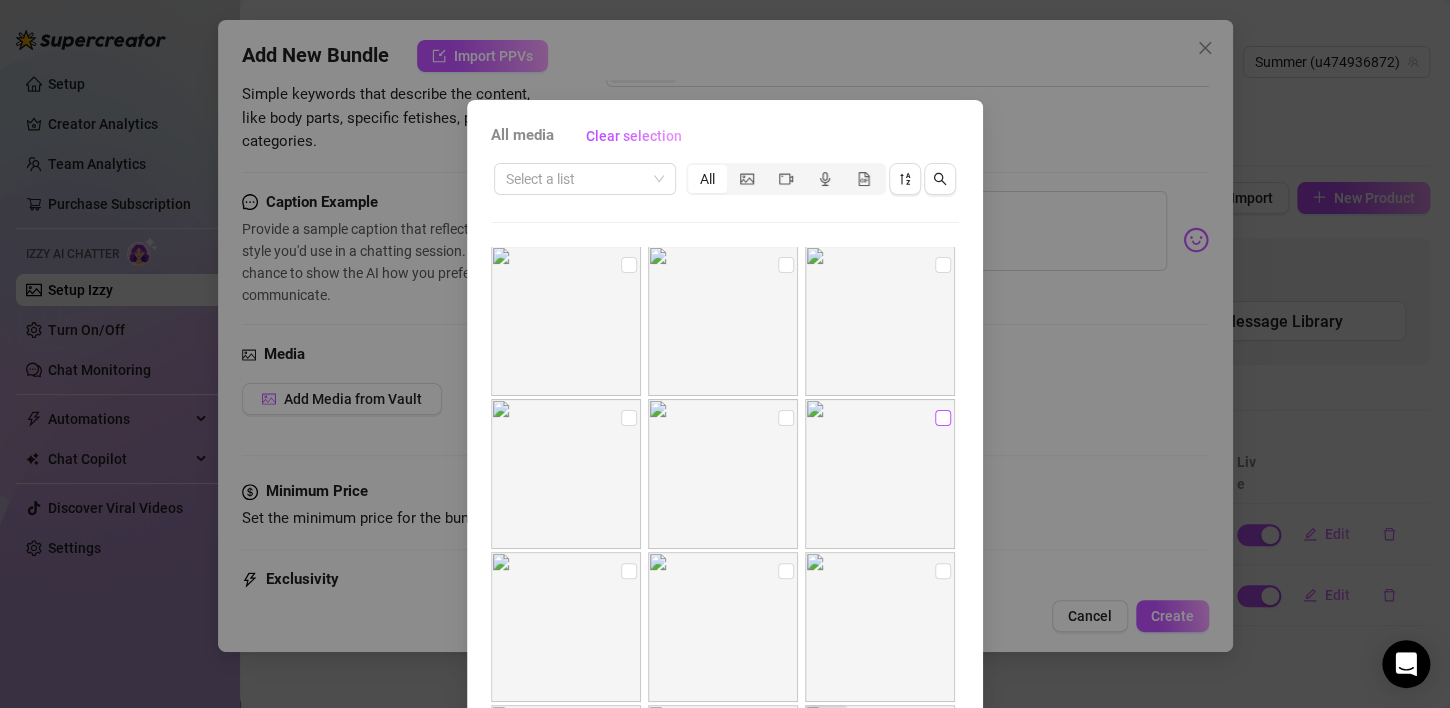 click at bounding box center (943, 418) 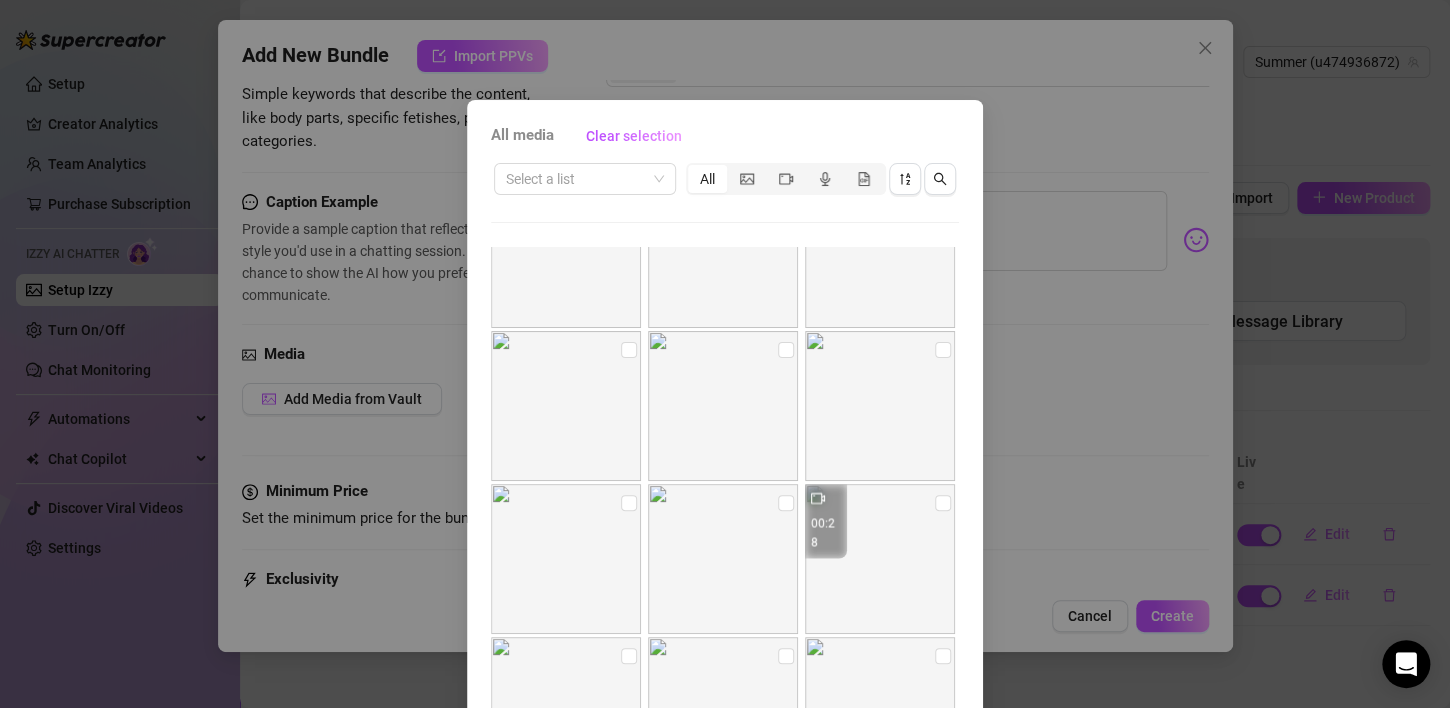 scroll, scrollTop: 1452, scrollLeft: 0, axis: vertical 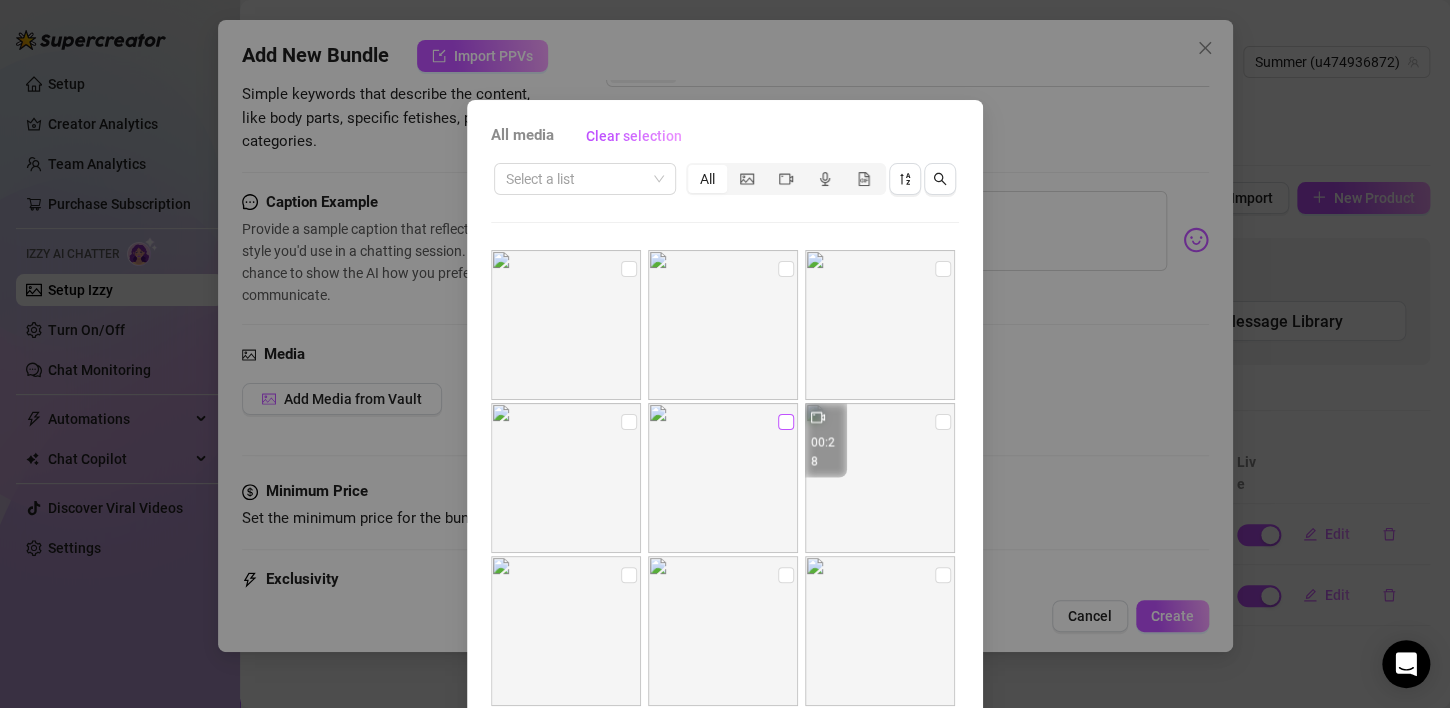 click at bounding box center [786, 422] 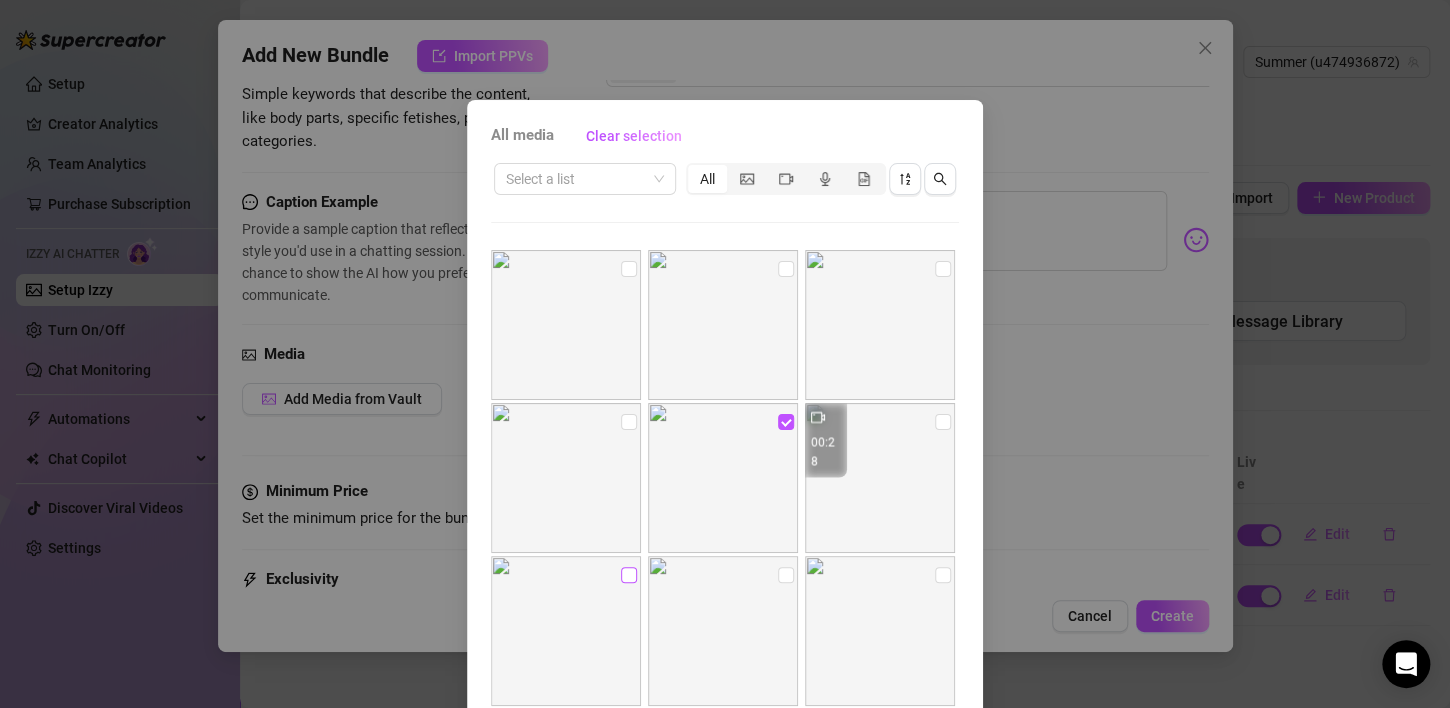 click at bounding box center (629, 575) 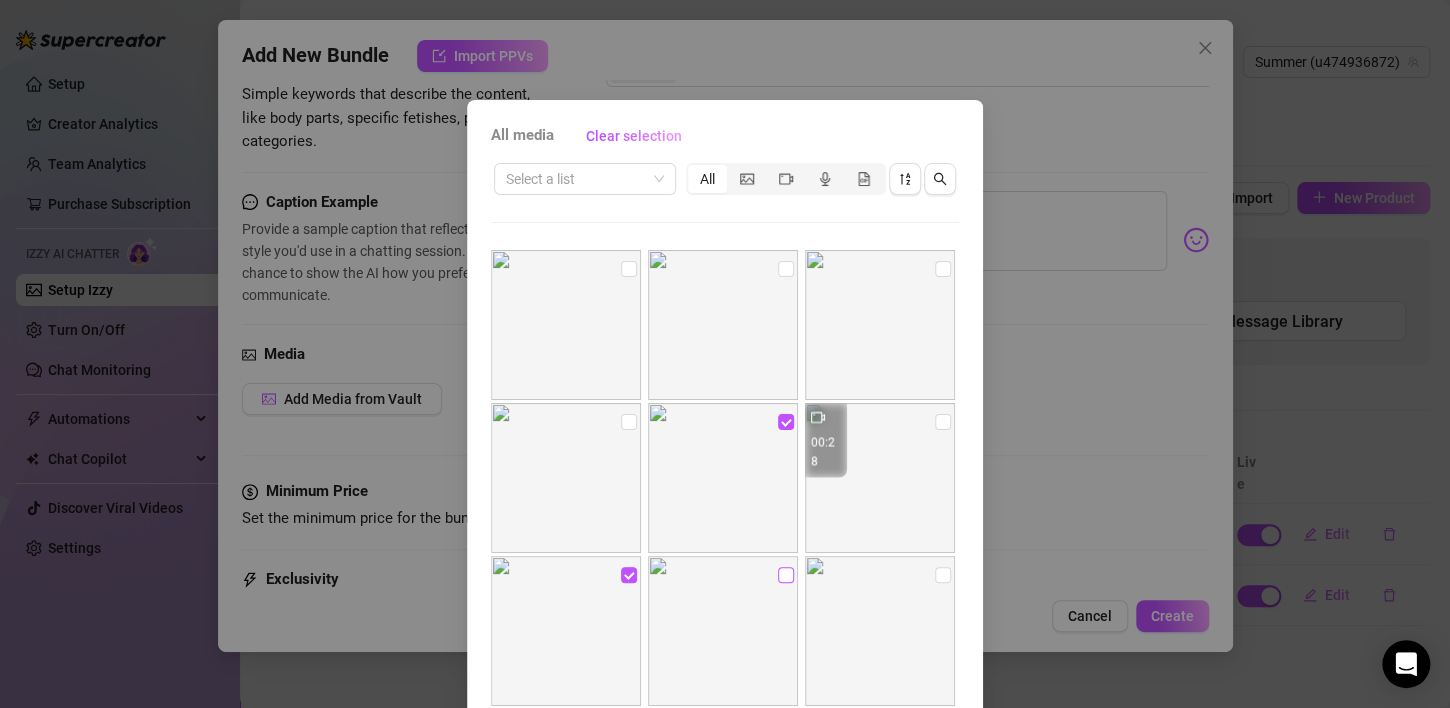 click at bounding box center (786, 575) 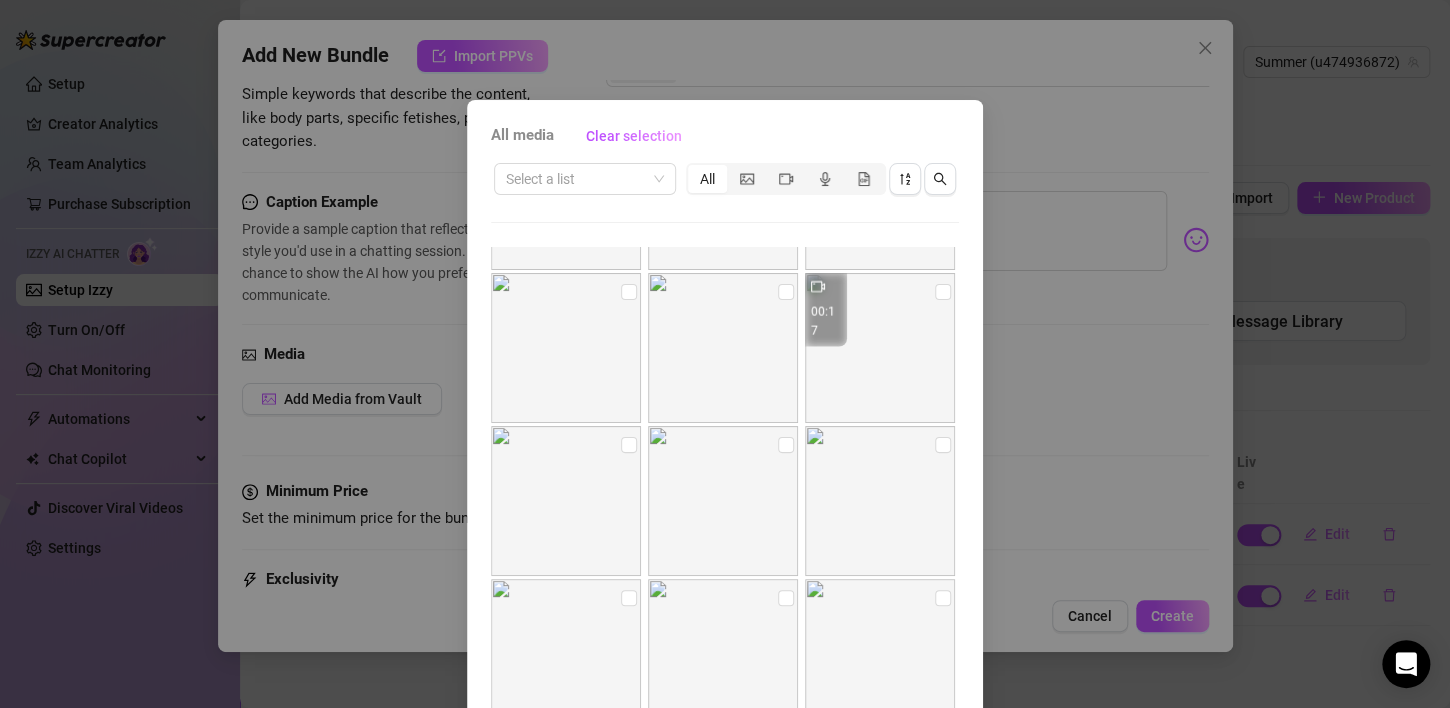 scroll, scrollTop: 2122, scrollLeft: 0, axis: vertical 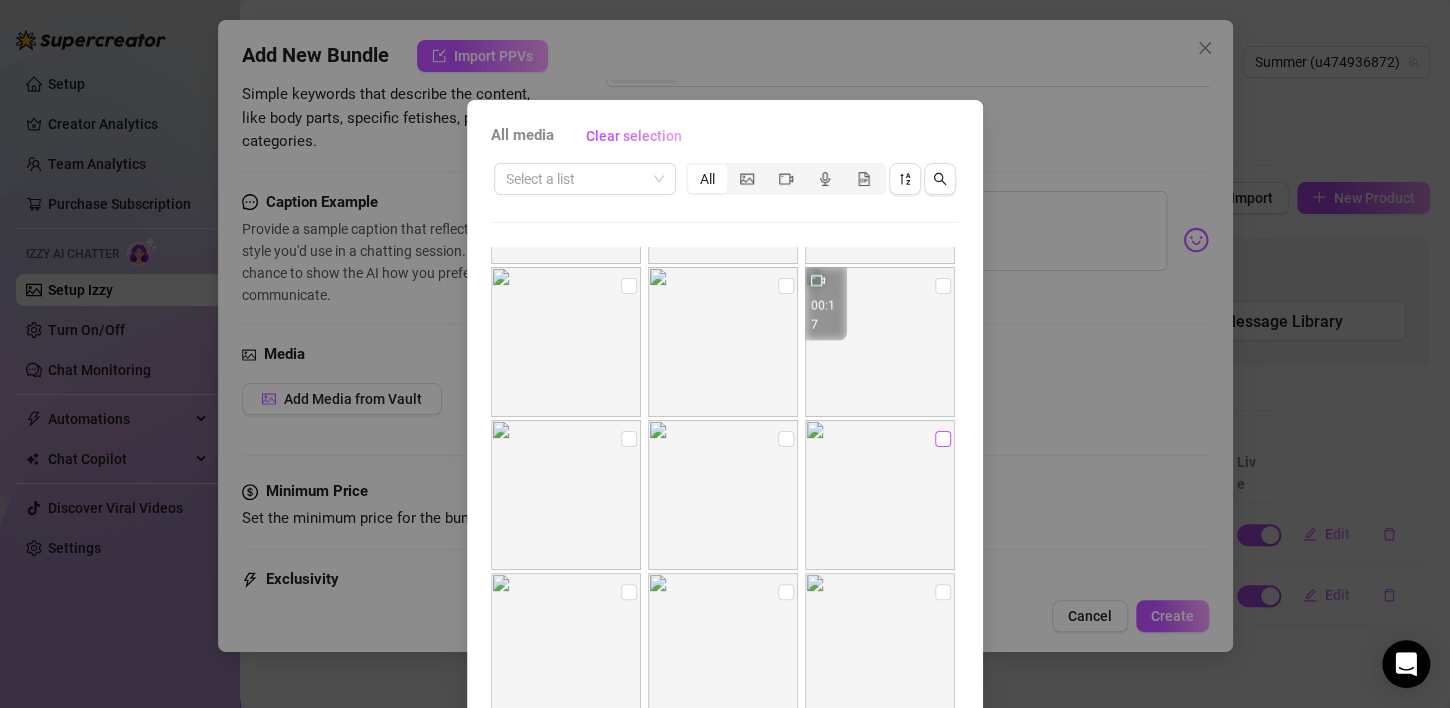click at bounding box center [943, 439] 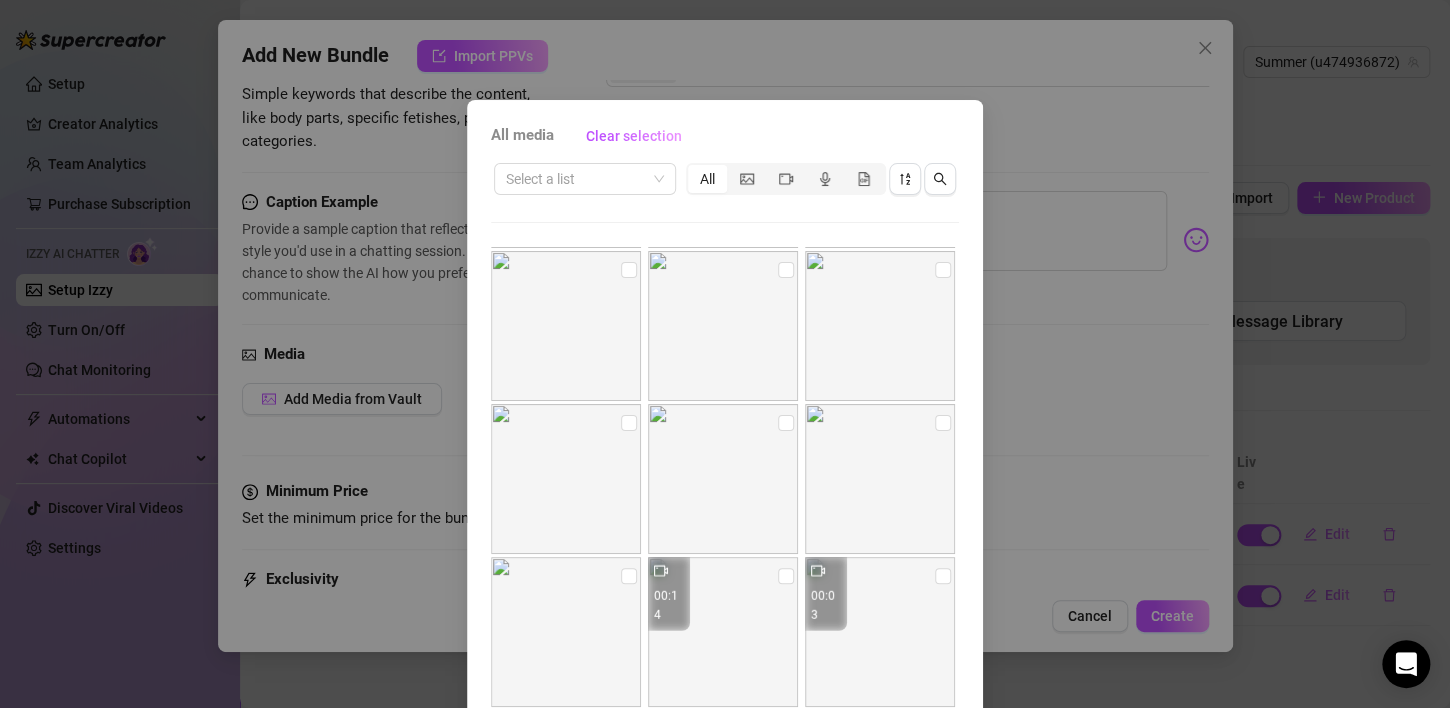 scroll, scrollTop: 2461, scrollLeft: 0, axis: vertical 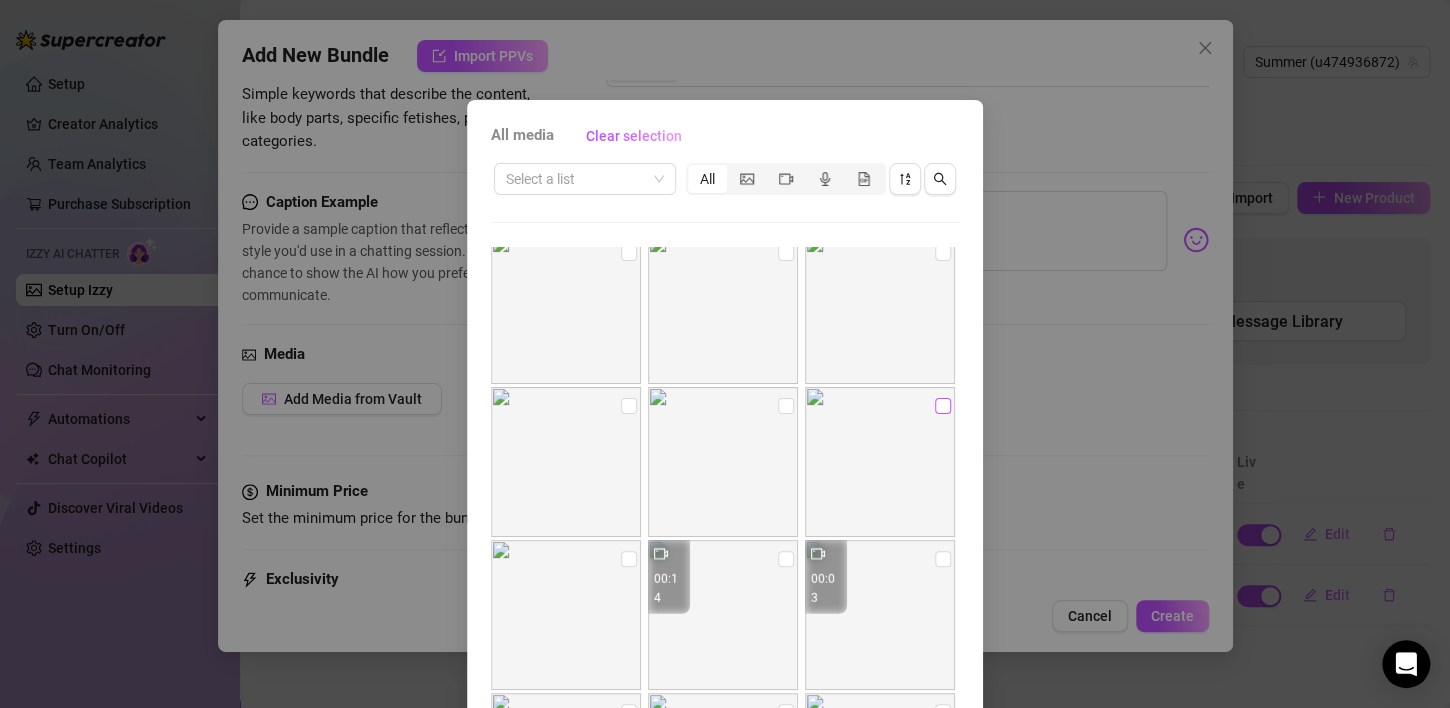click at bounding box center (943, 406) 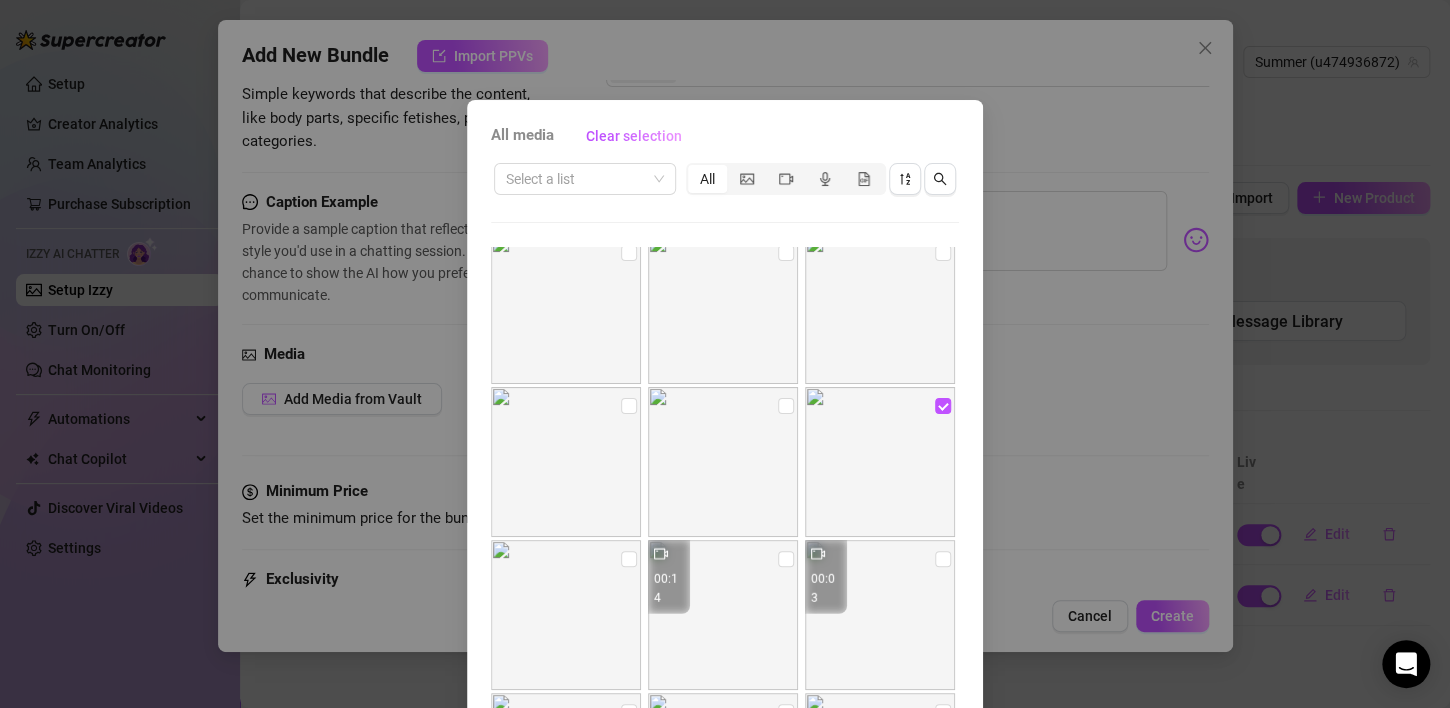 click on "All media Clear selection Select a list All 00:19 00:27 00:28 00:17 00:14 00:03 00:11 00:08 01:21 Cancel OK" at bounding box center [725, 354] 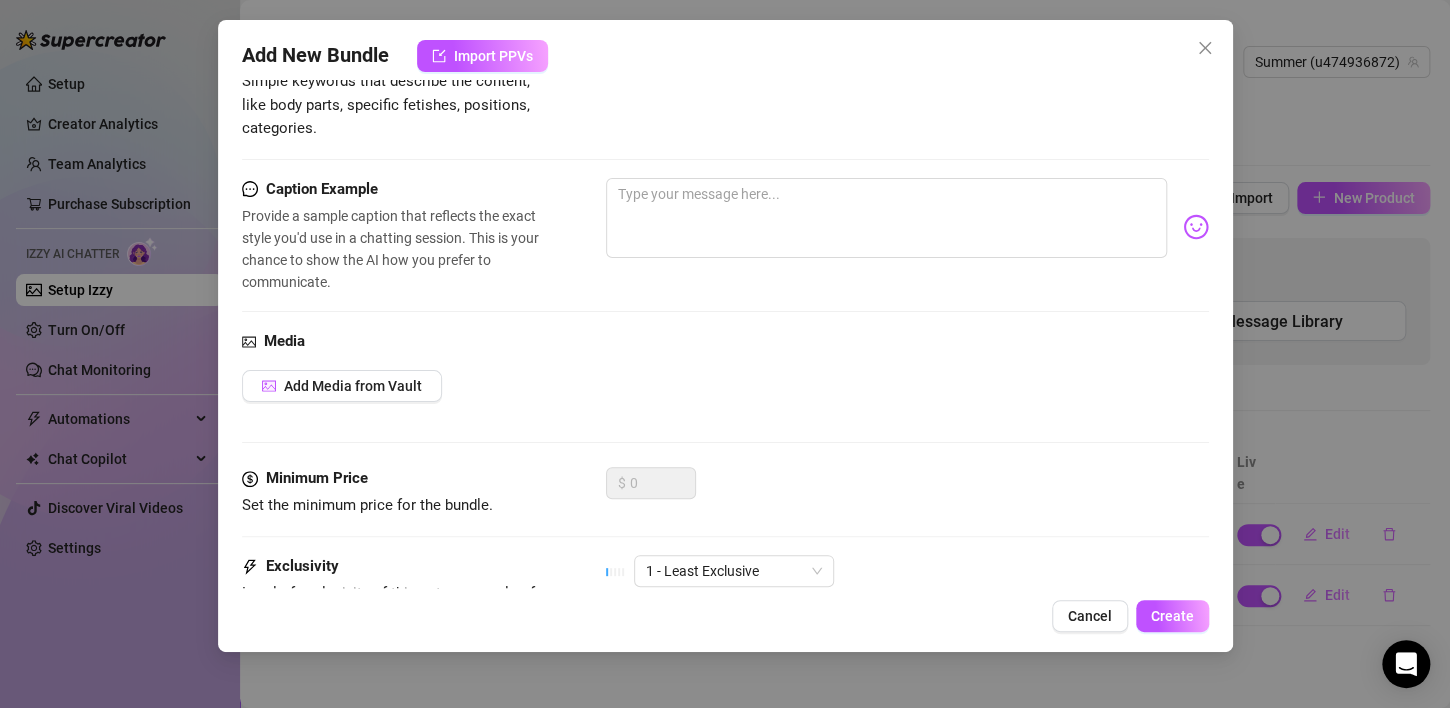 scroll, scrollTop: 393, scrollLeft: 0, axis: vertical 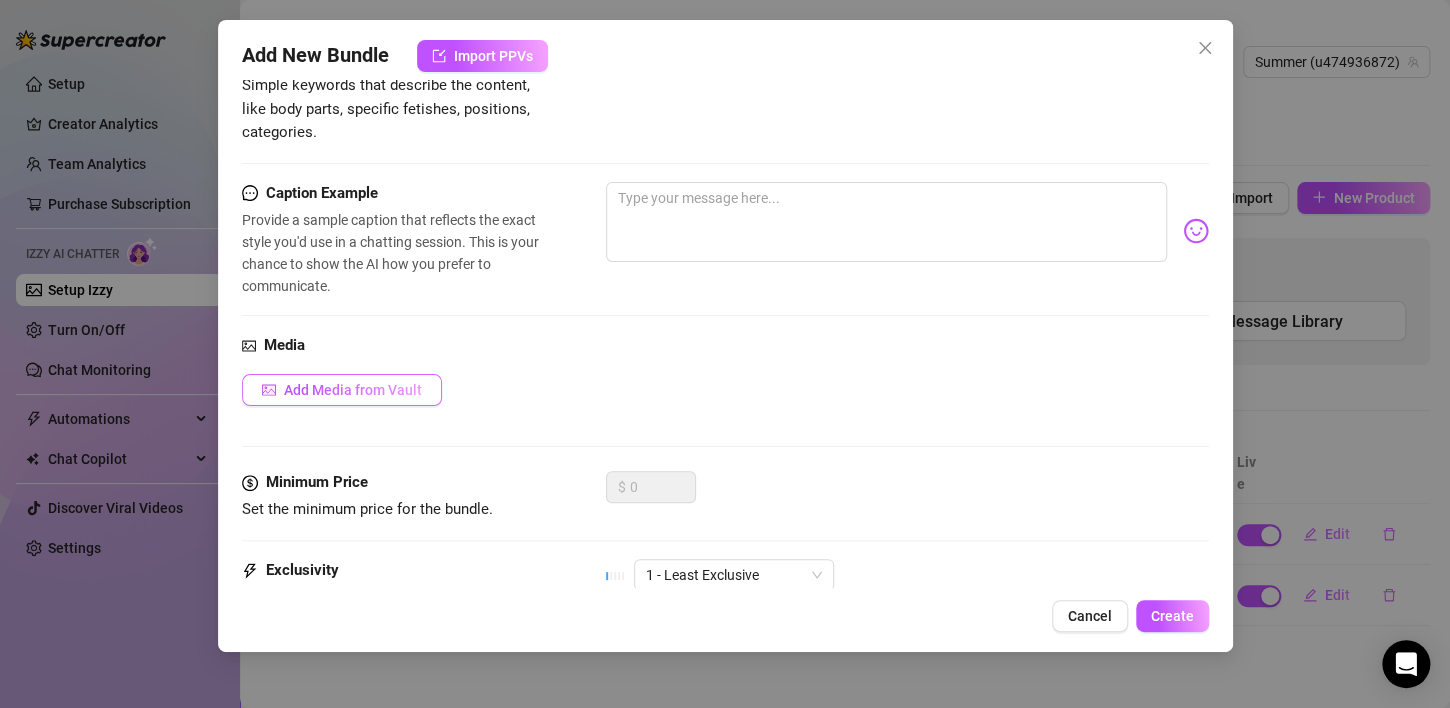 click on "Add Media from Vault" at bounding box center [353, 390] 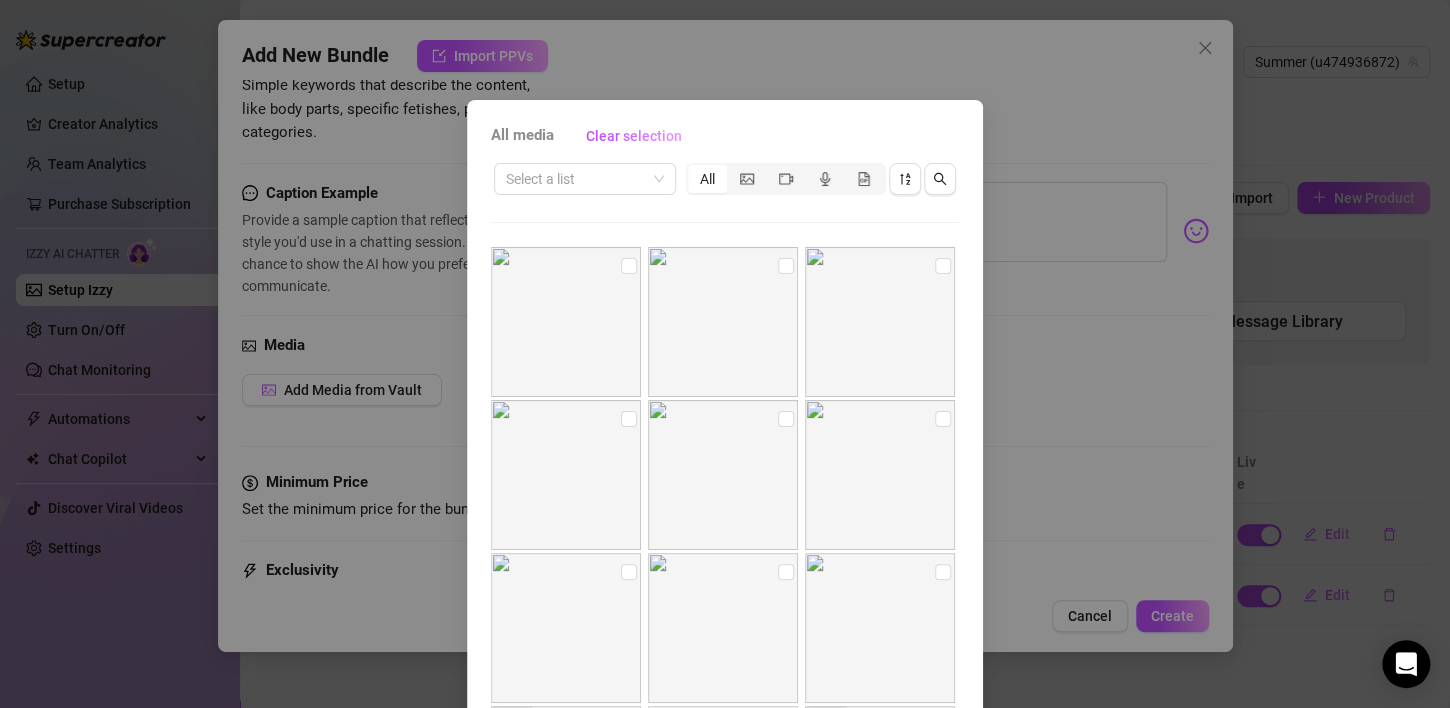 click on "All media Clear selection Select a list All 00:19 00:27 00:28 00:17 00:14 00:03 00:11 00:08 01:21 Cancel OK" at bounding box center (725, 354) 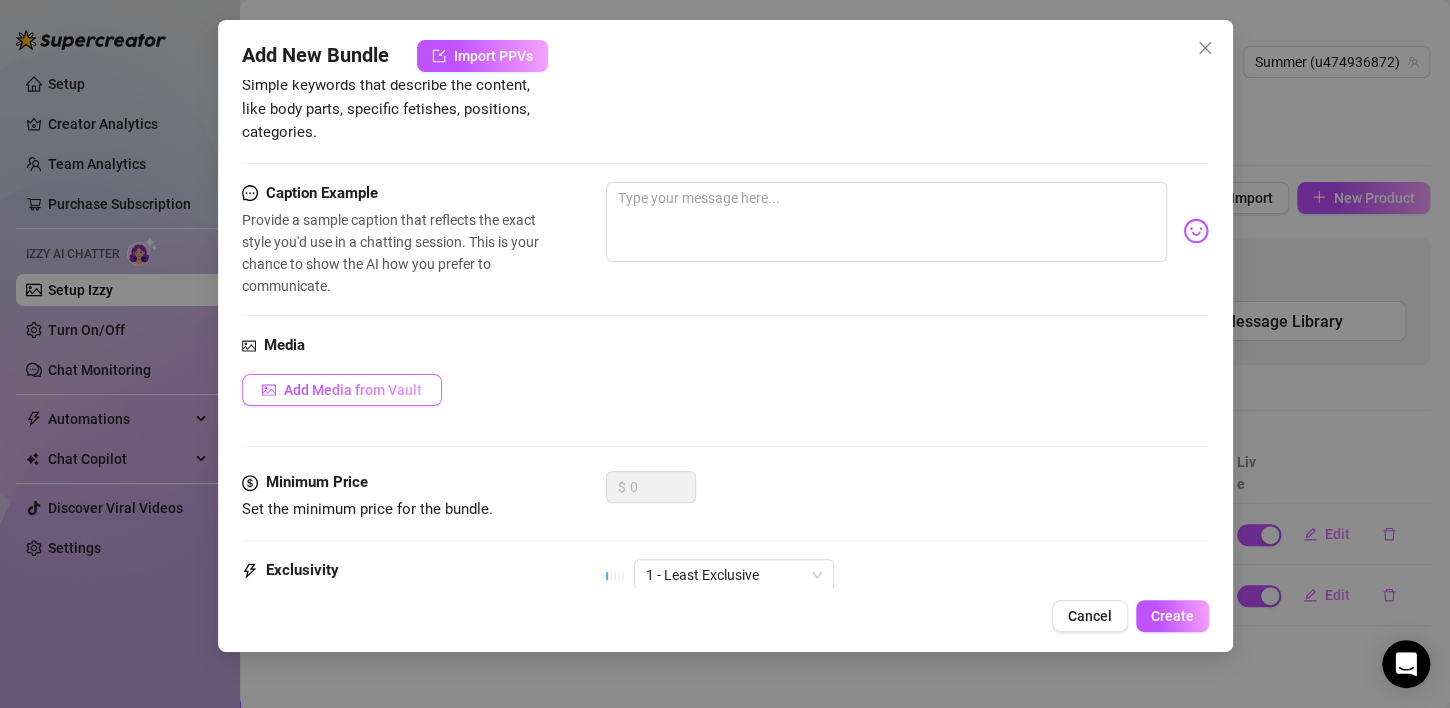 click on "Add Media from Vault" at bounding box center [353, 390] 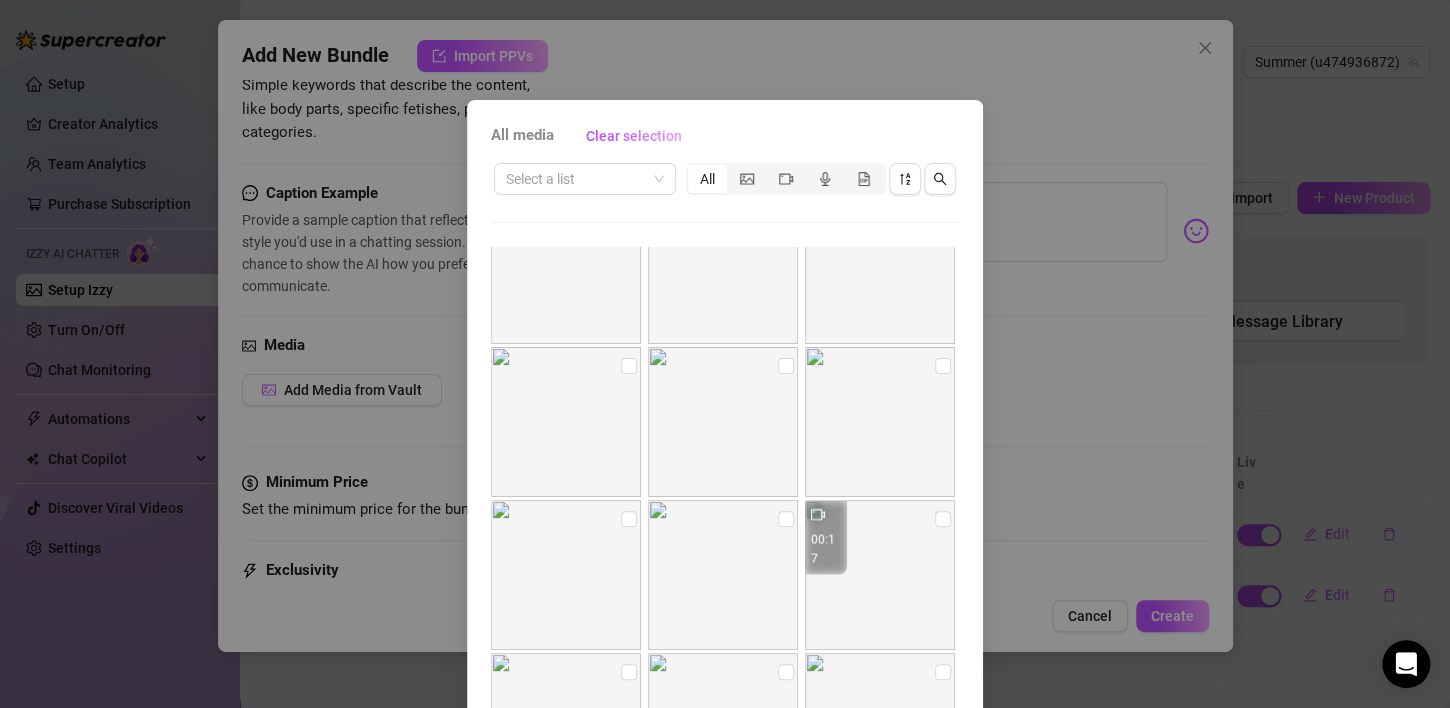 scroll, scrollTop: 0, scrollLeft: 0, axis: both 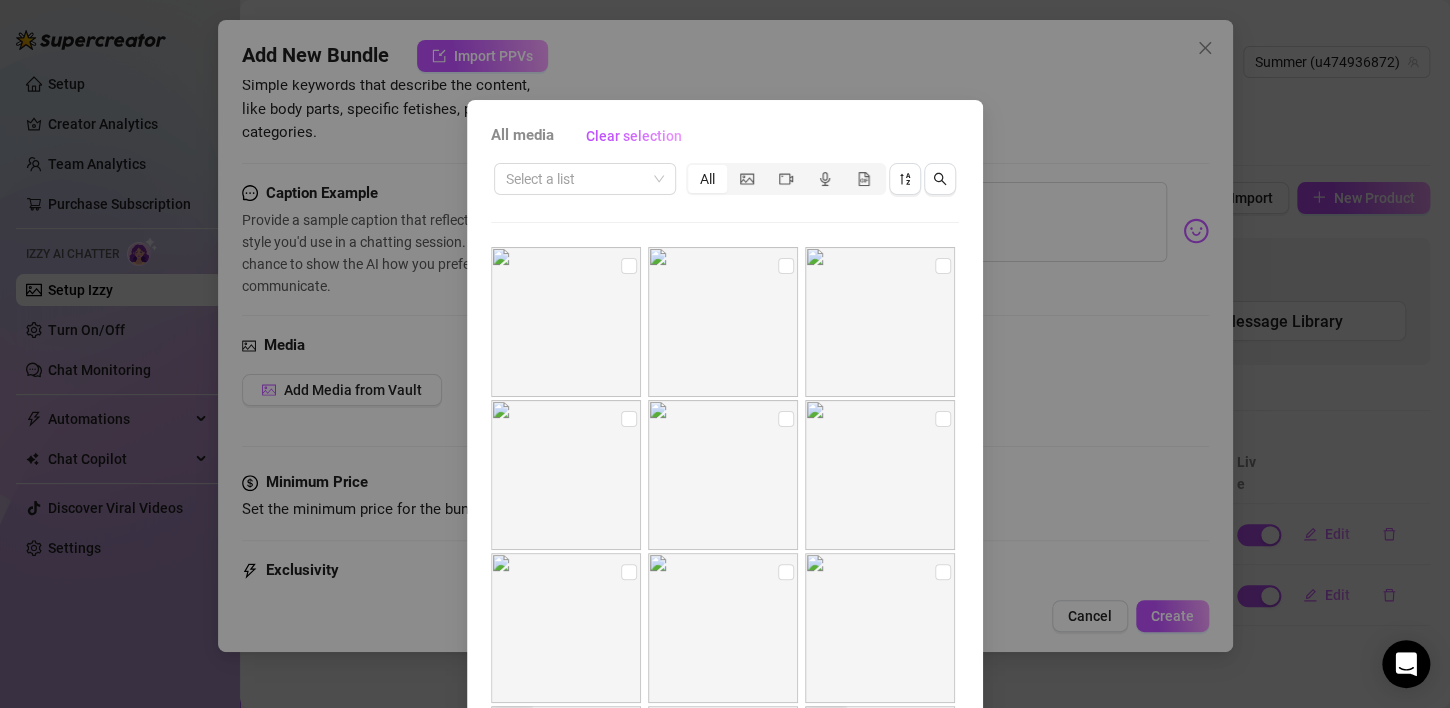 click on "All media Clear selection Select a list All 00:19 00:27 00:28 00:17 00:14 00:03 00:11 00:08 01:21 Cancel OK" at bounding box center [725, 354] 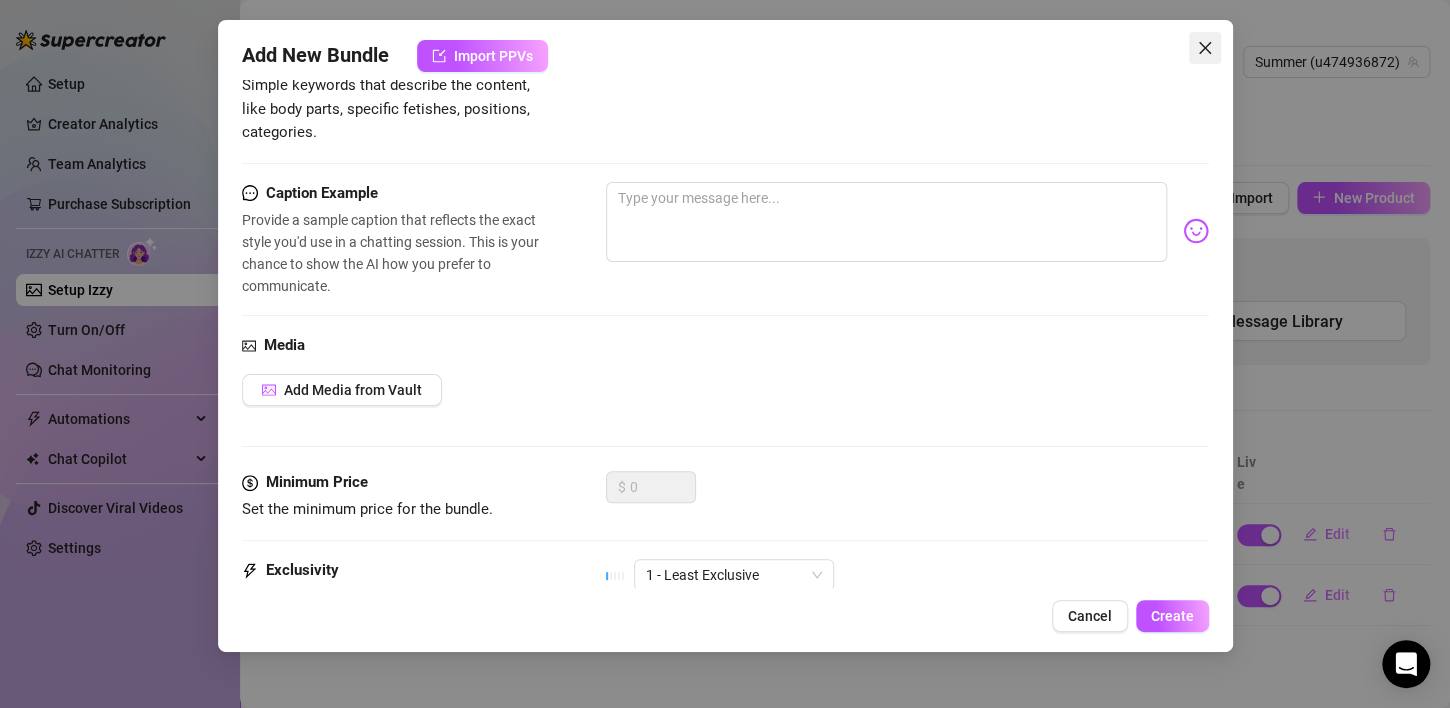 click 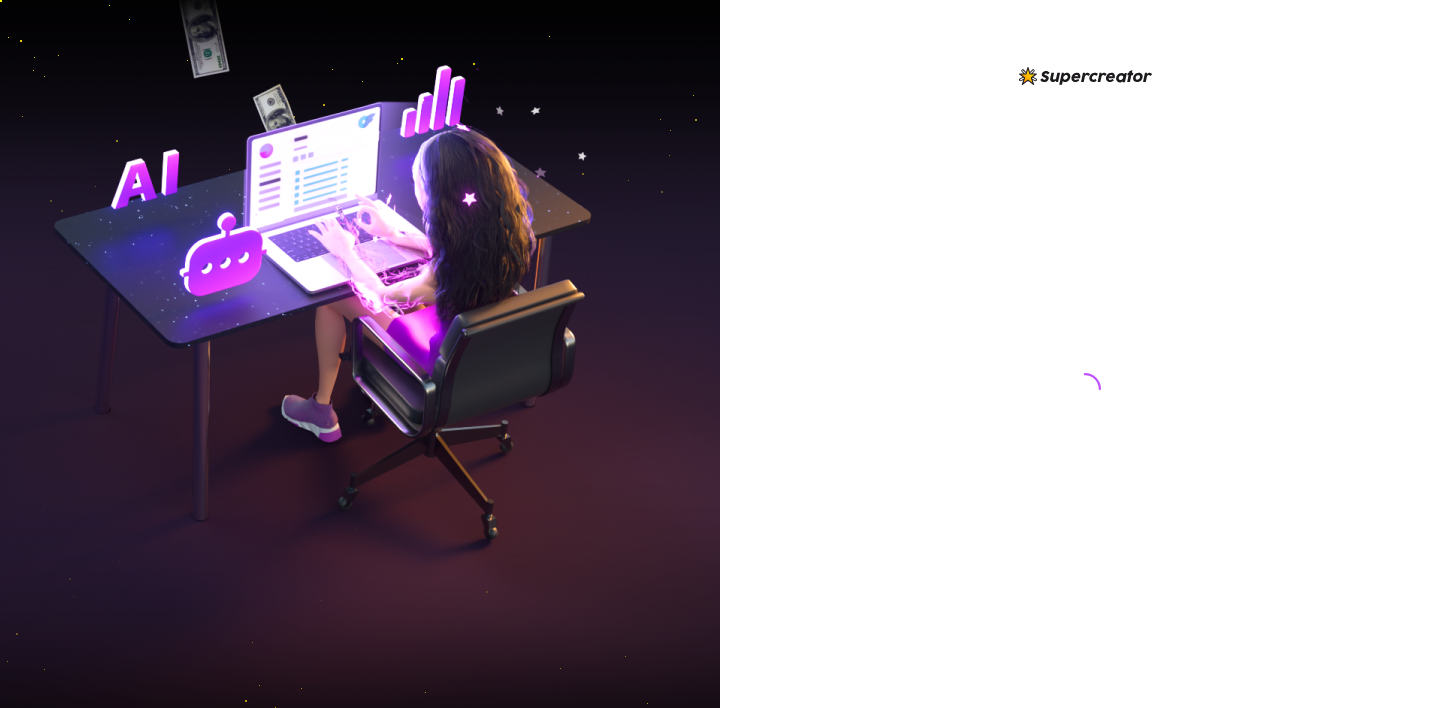 scroll, scrollTop: 0, scrollLeft: 0, axis: both 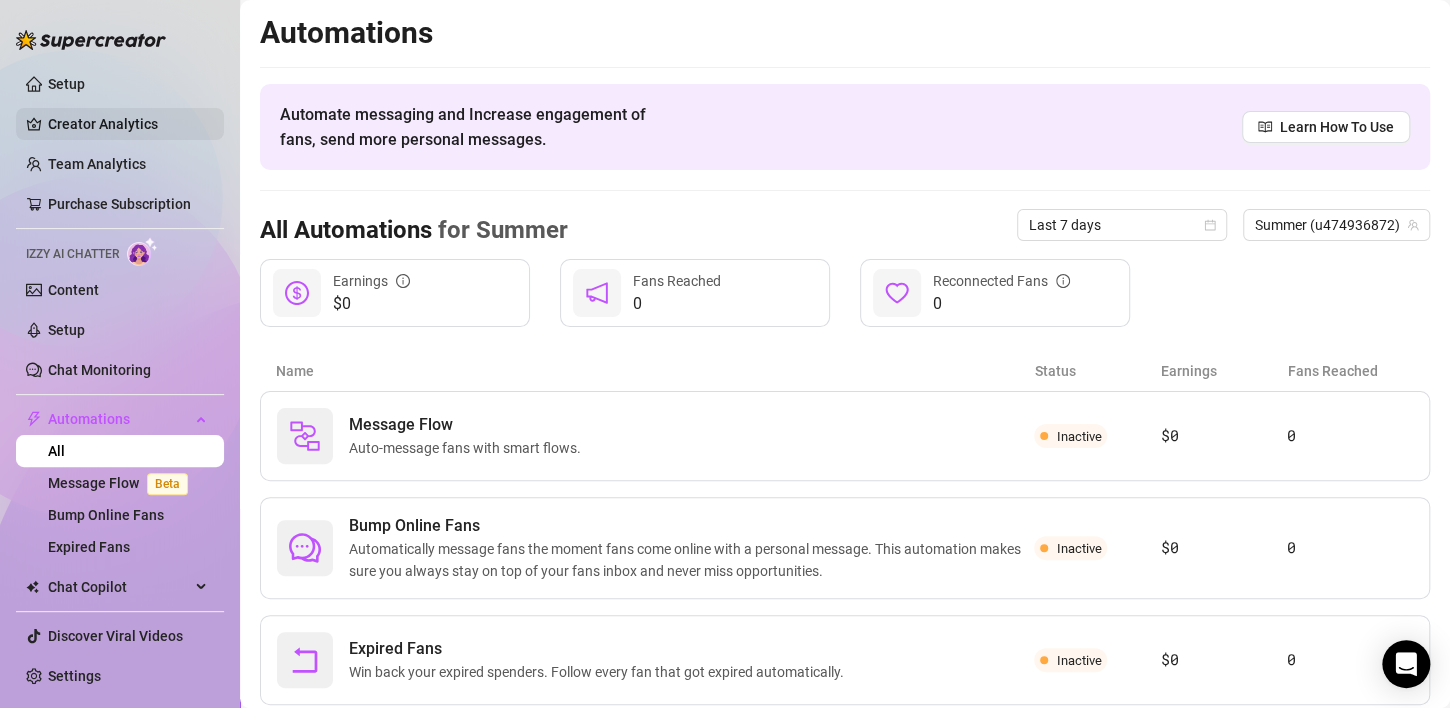 click on "Creator Analytics" at bounding box center [128, 124] 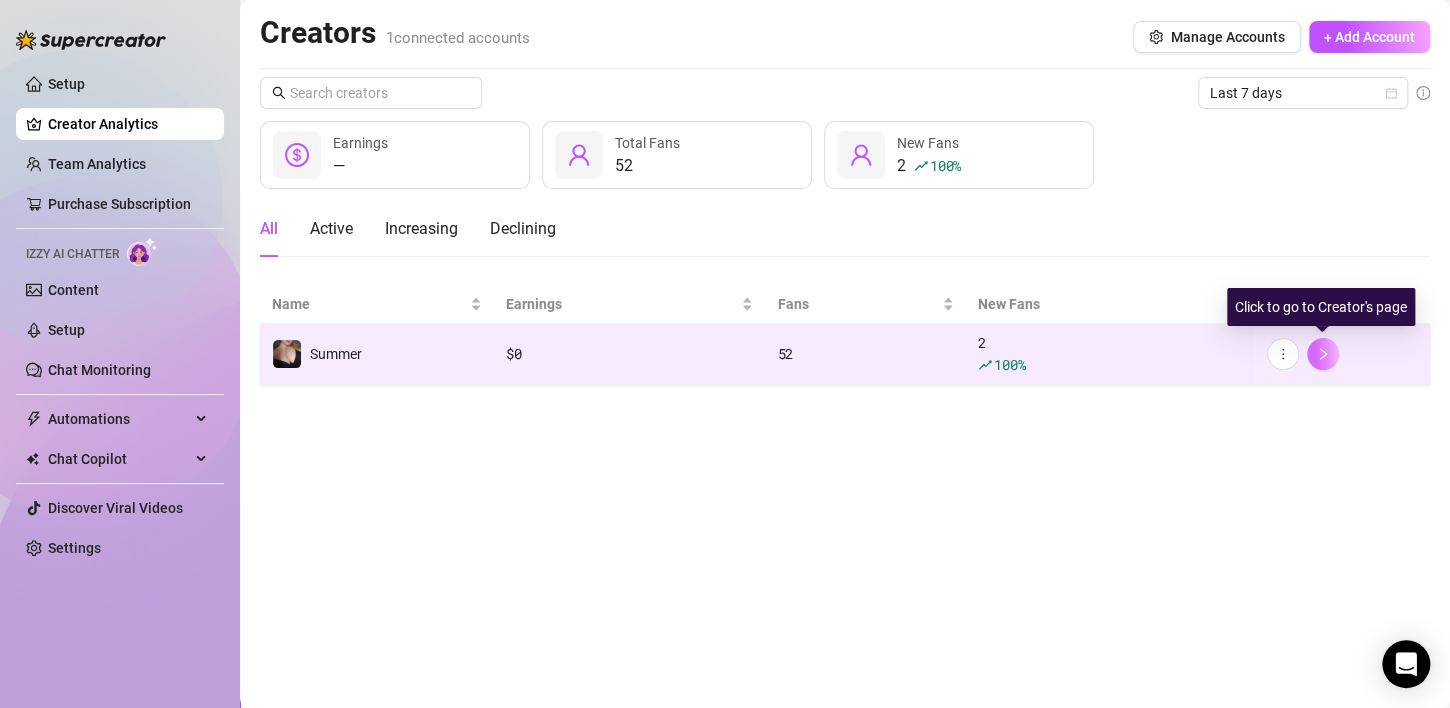 click 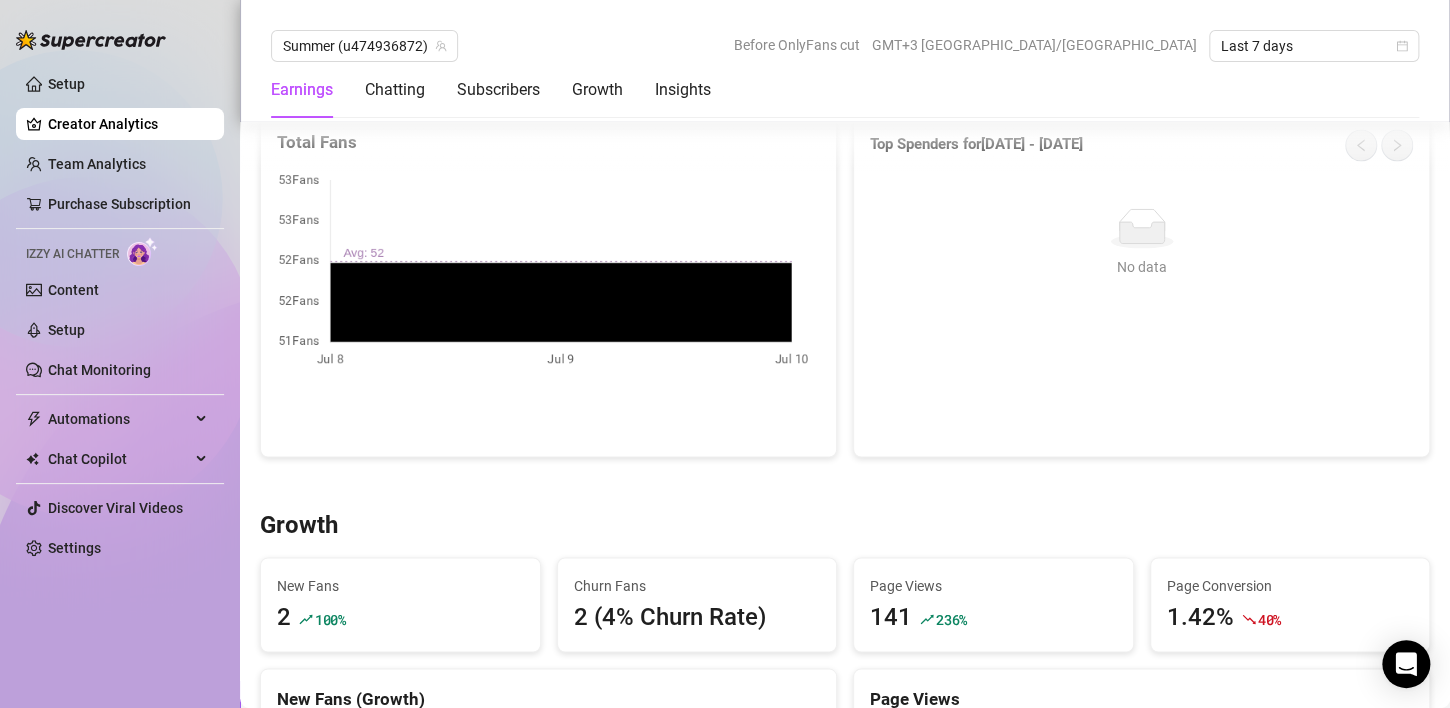 scroll, scrollTop: 1420, scrollLeft: 0, axis: vertical 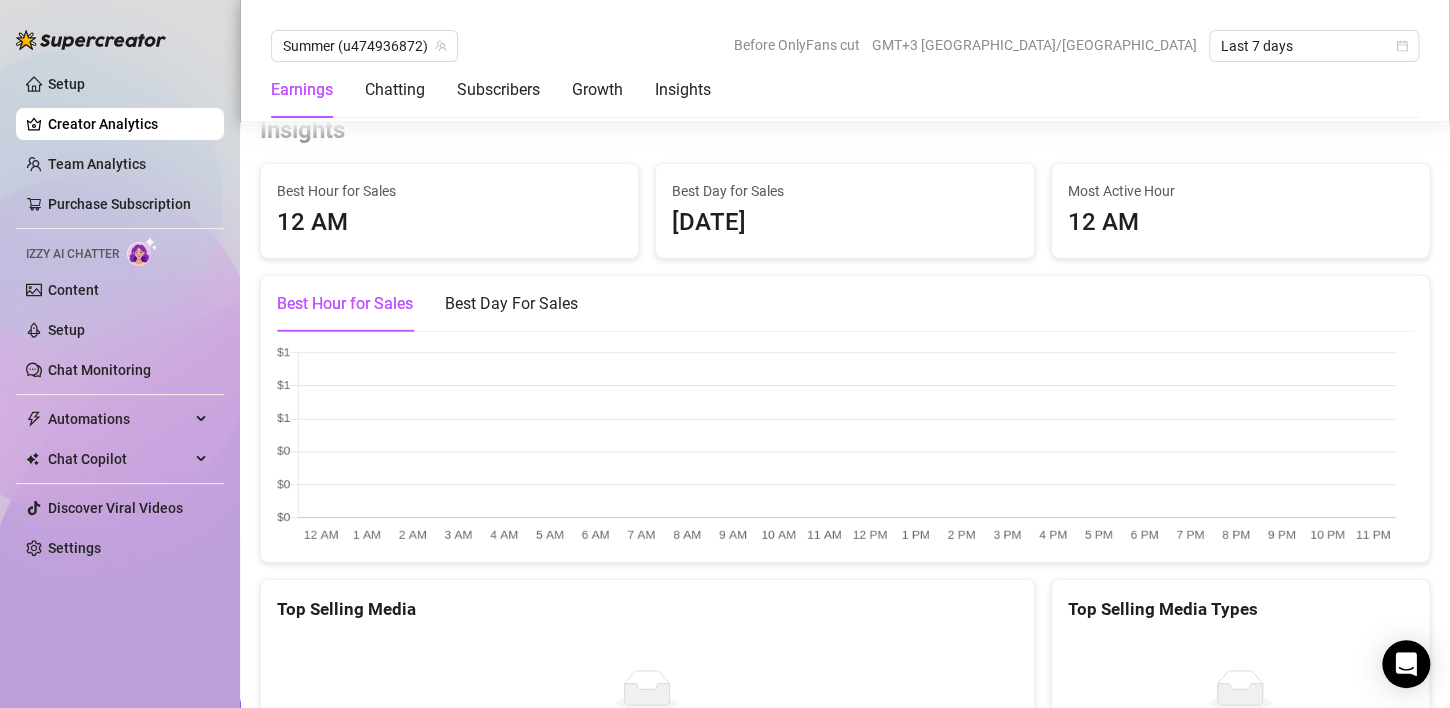 click at bounding box center [142, 251] 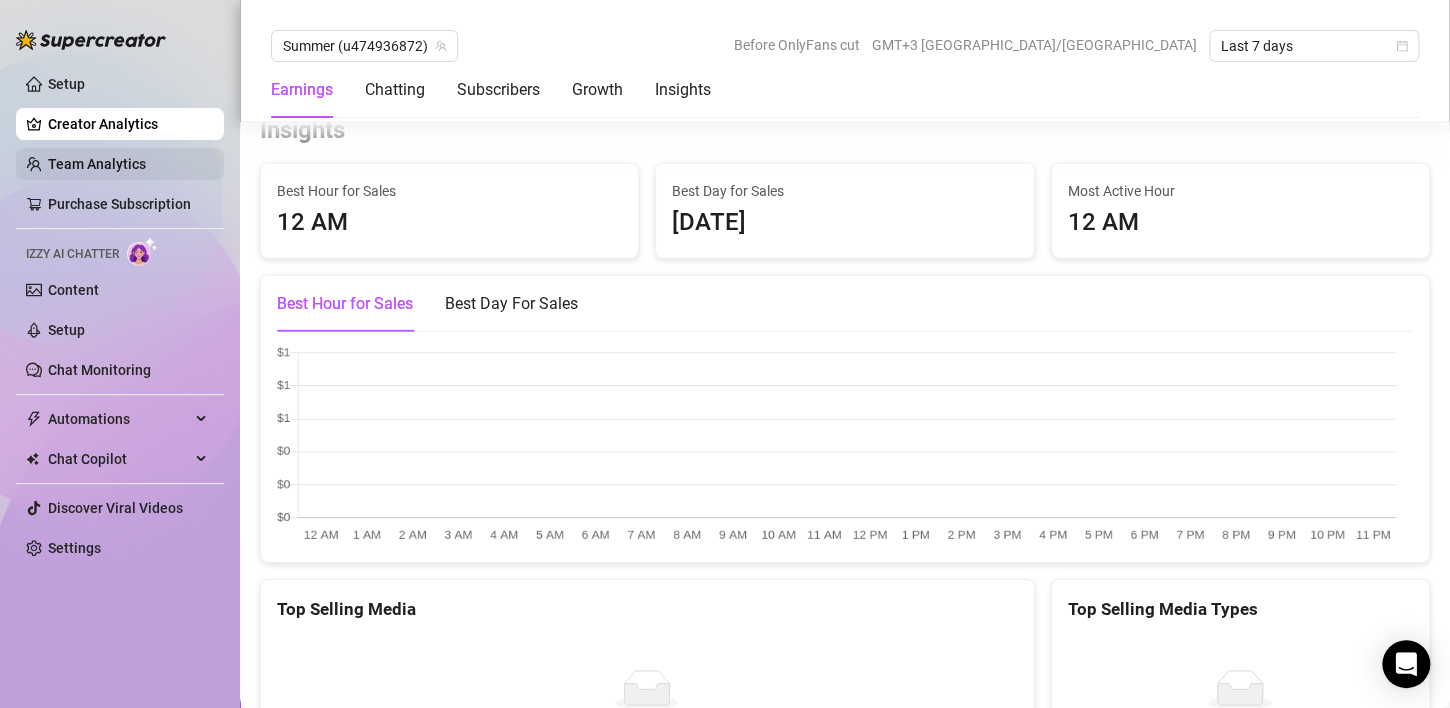 click on "Team Analytics" at bounding box center [97, 164] 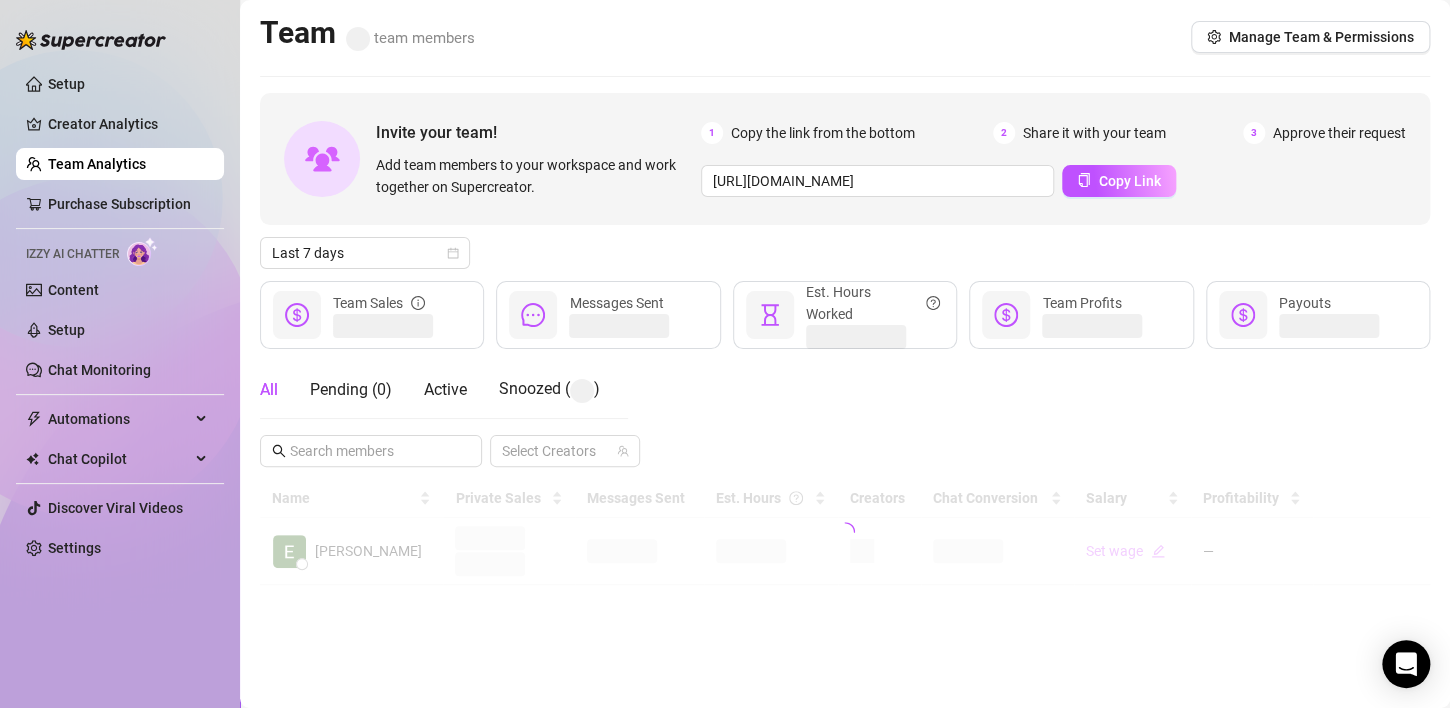 scroll, scrollTop: 0, scrollLeft: 0, axis: both 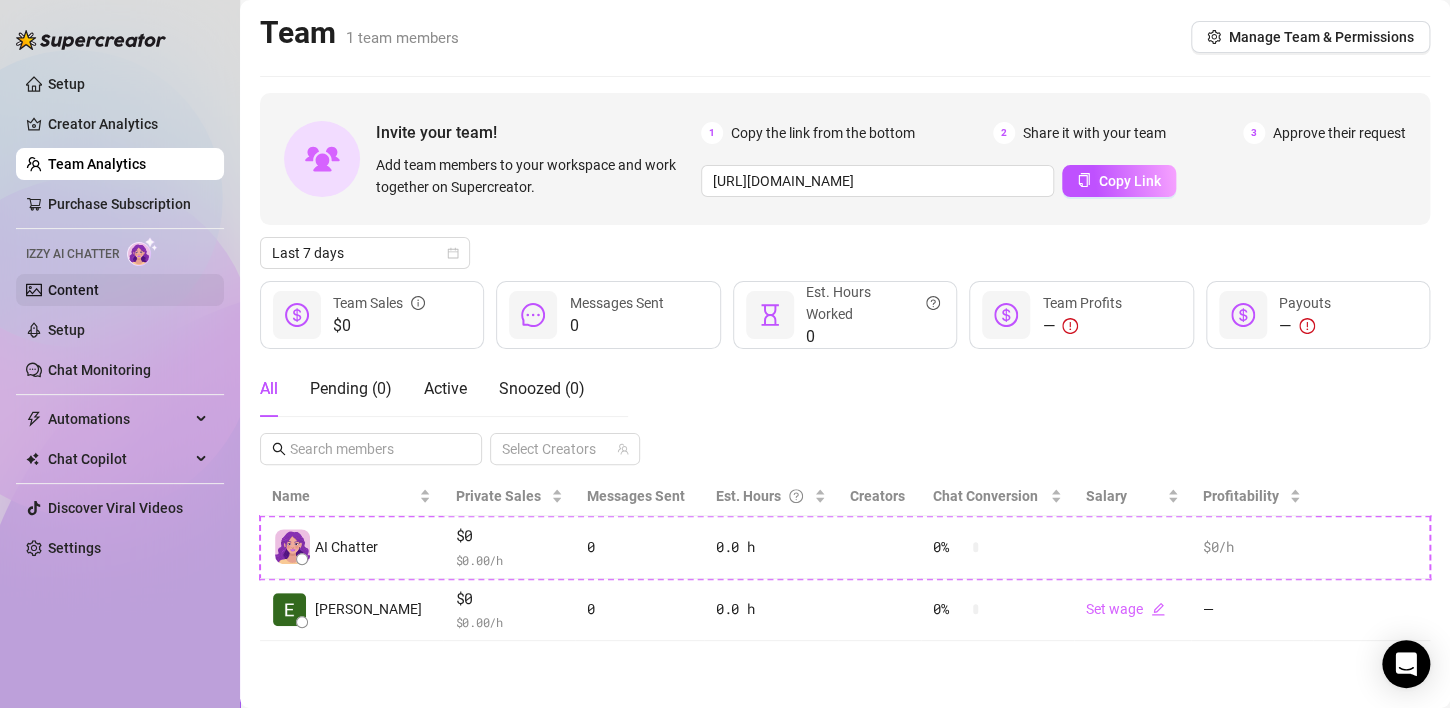 drag, startPoint x: 103, startPoint y: 243, endPoint x: 73, endPoint y: 292, distance: 57.45433 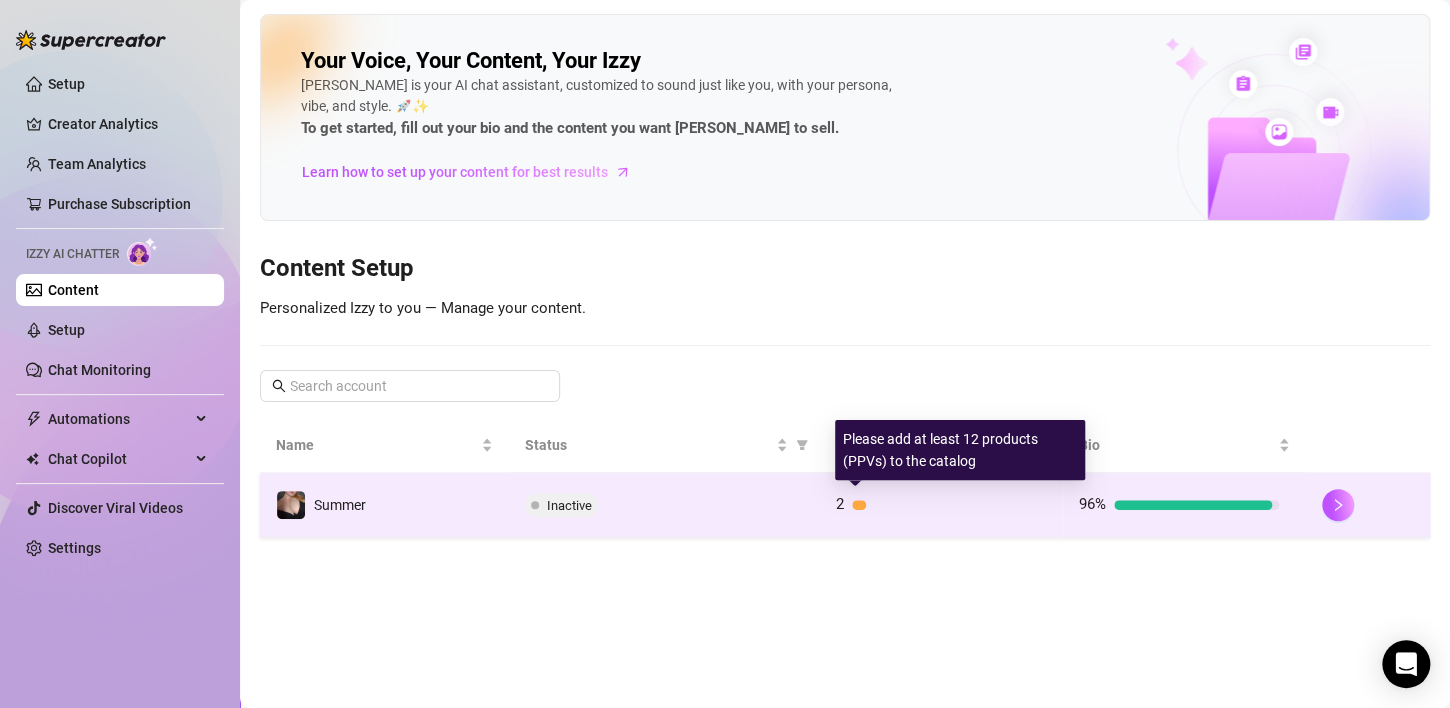 click on "2" at bounding box center [936, 505] 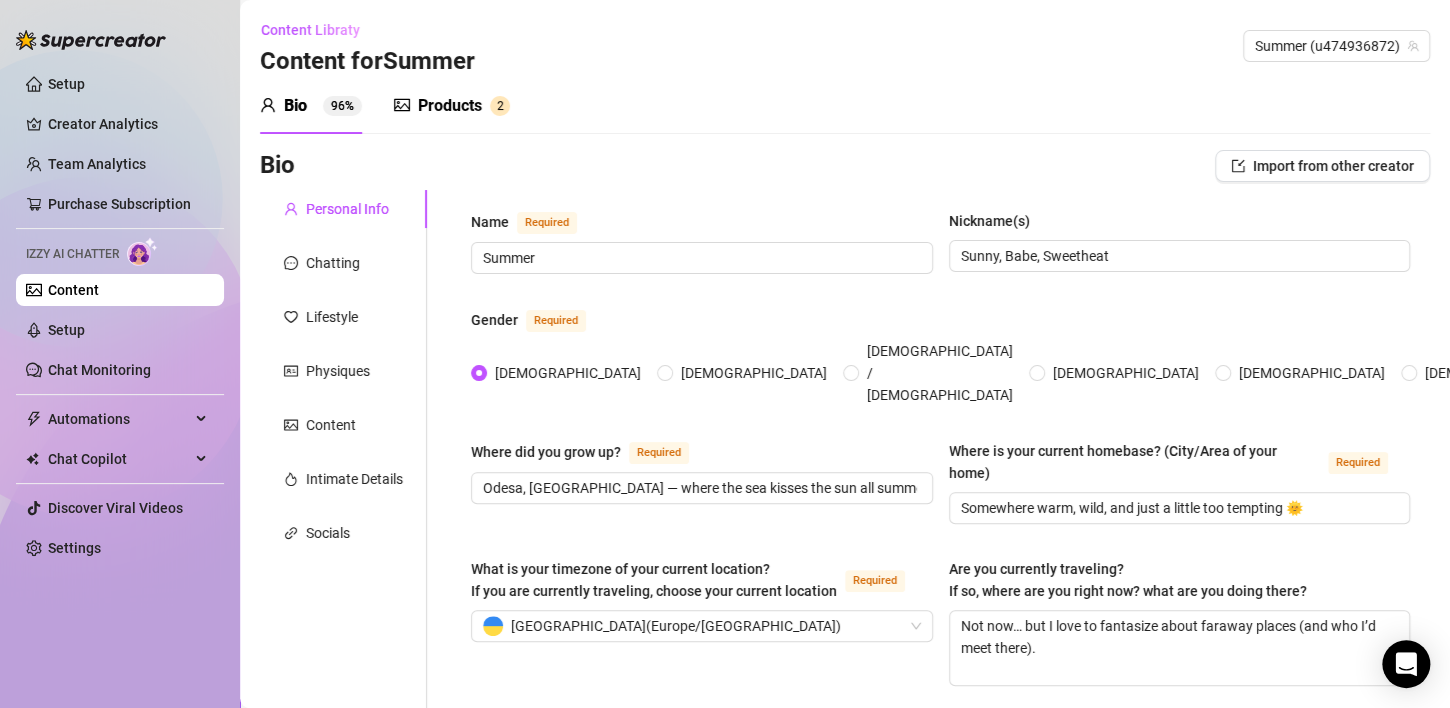 click on "Products" at bounding box center (450, 106) 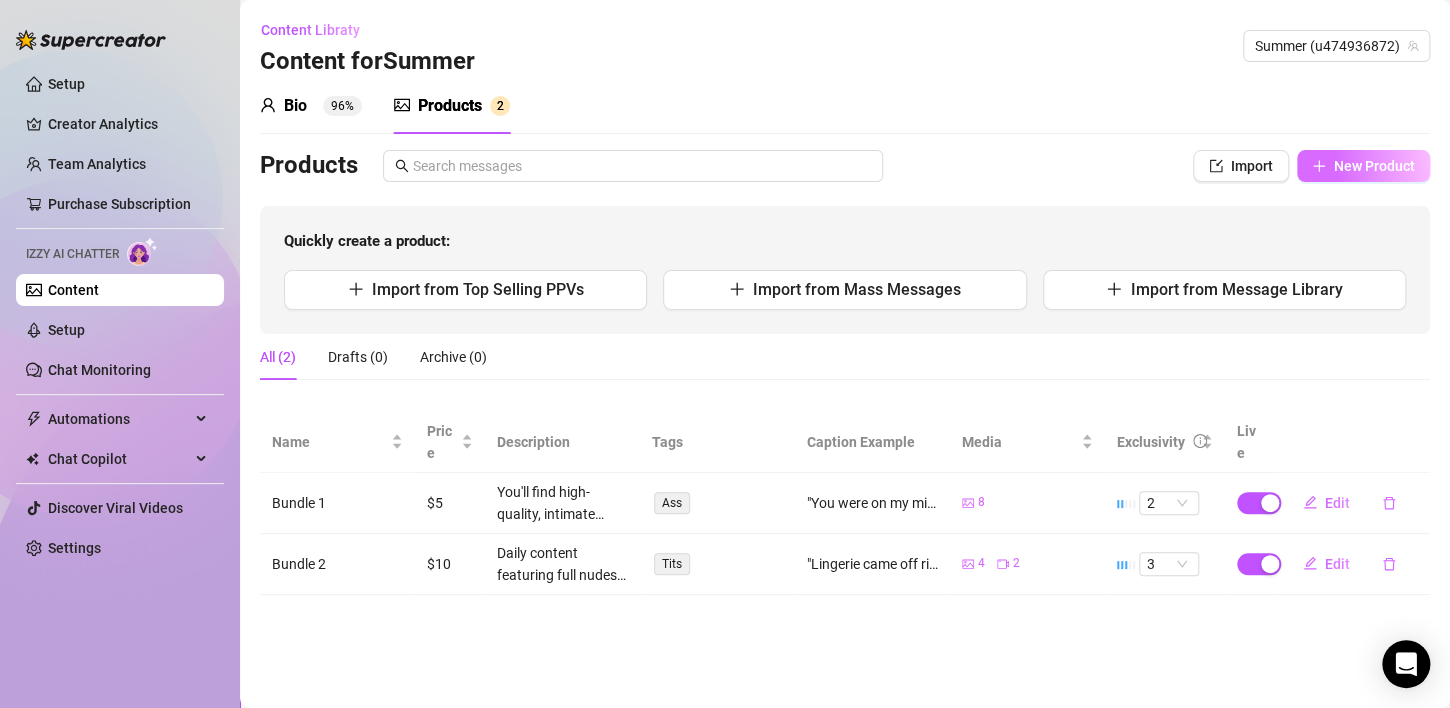 click on "New Product" at bounding box center [1374, 166] 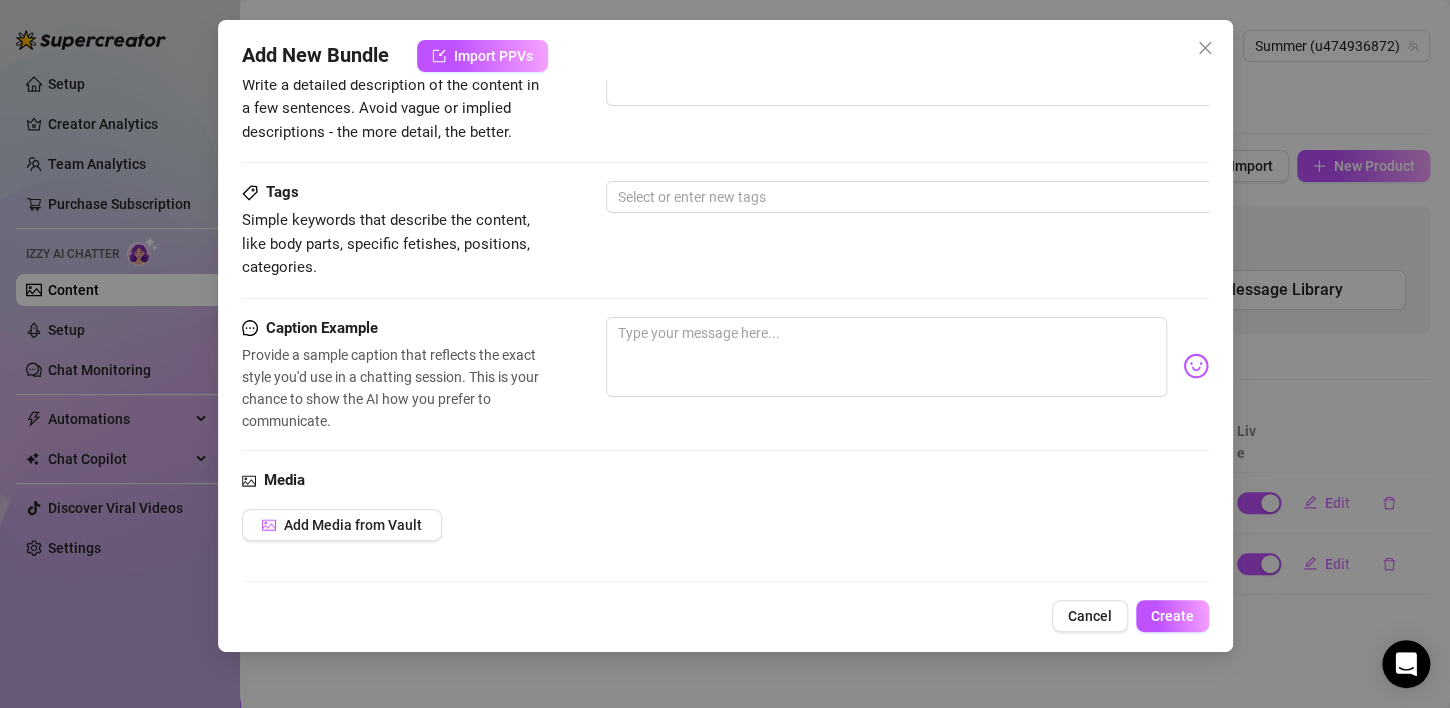 scroll, scrollTop: 261, scrollLeft: 0, axis: vertical 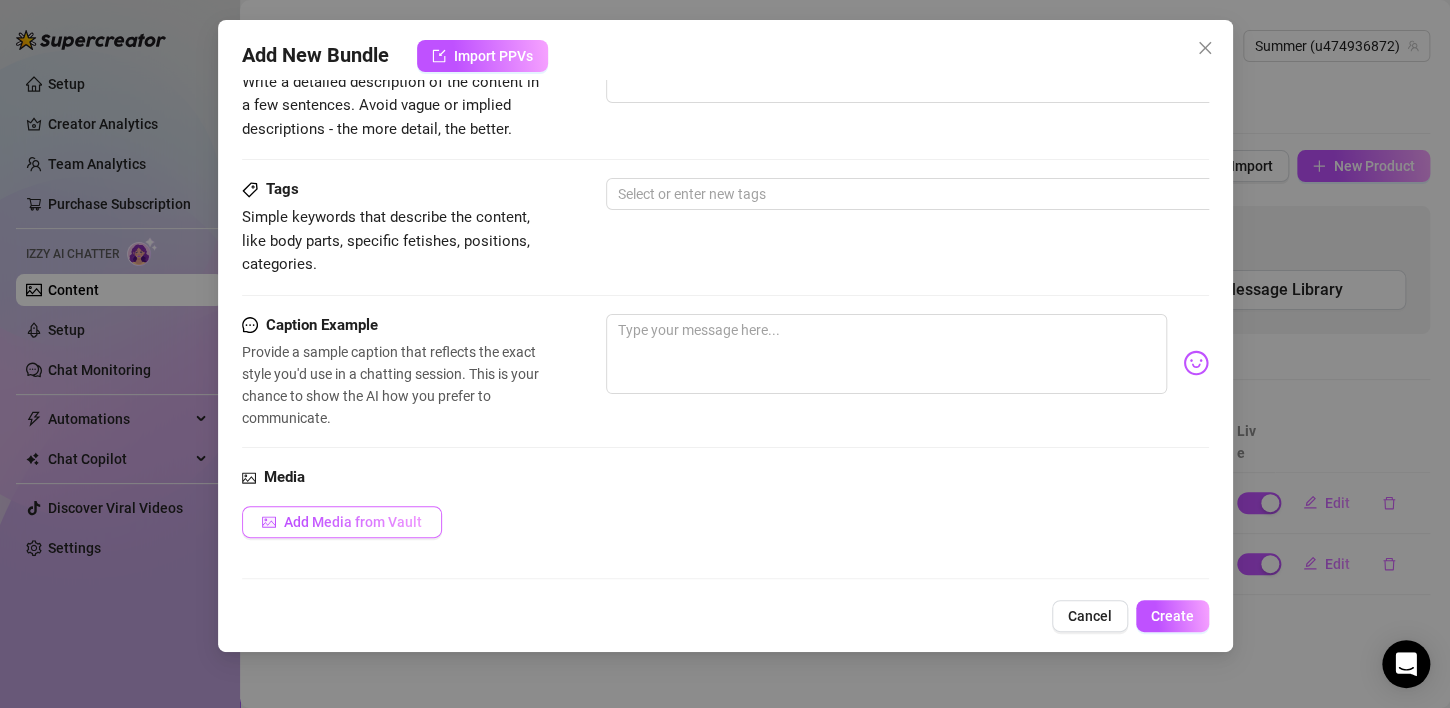 click on "Add Media from Vault" at bounding box center [353, 522] 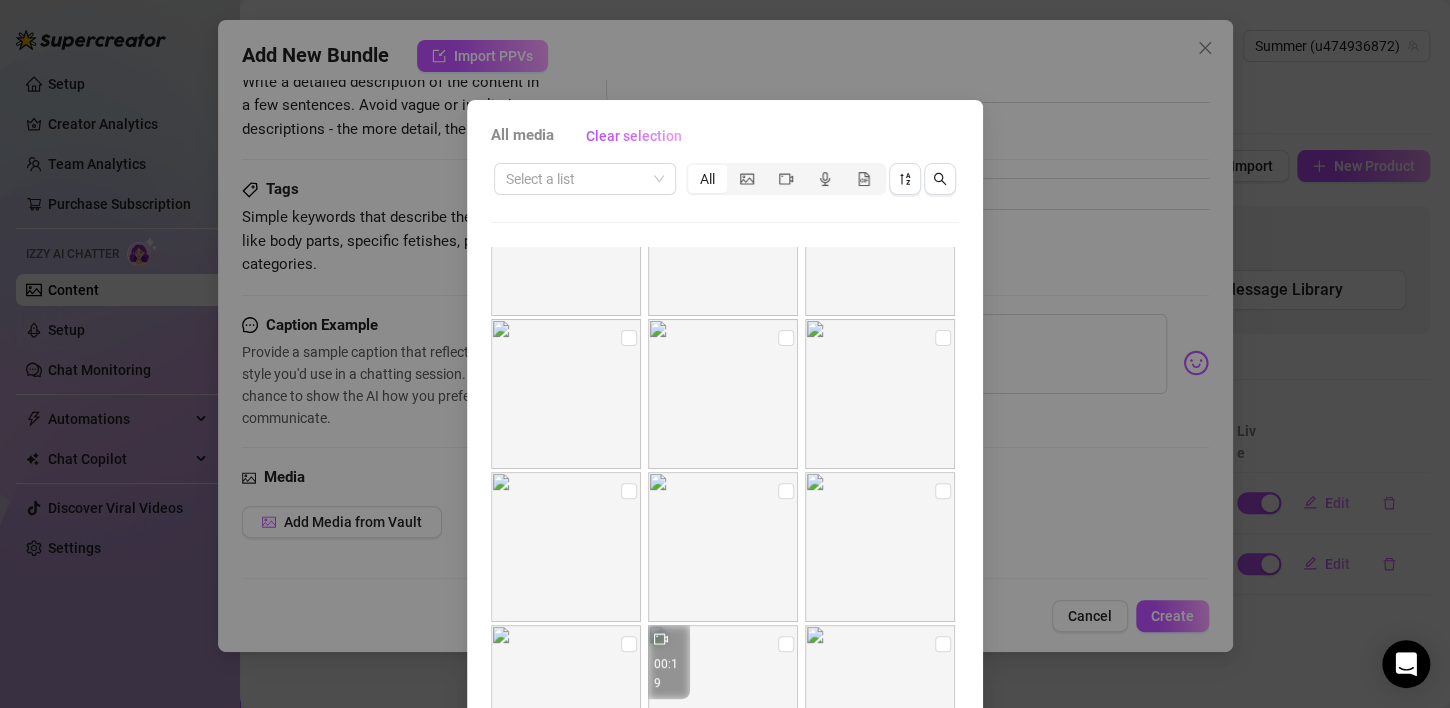 scroll, scrollTop: 89, scrollLeft: 0, axis: vertical 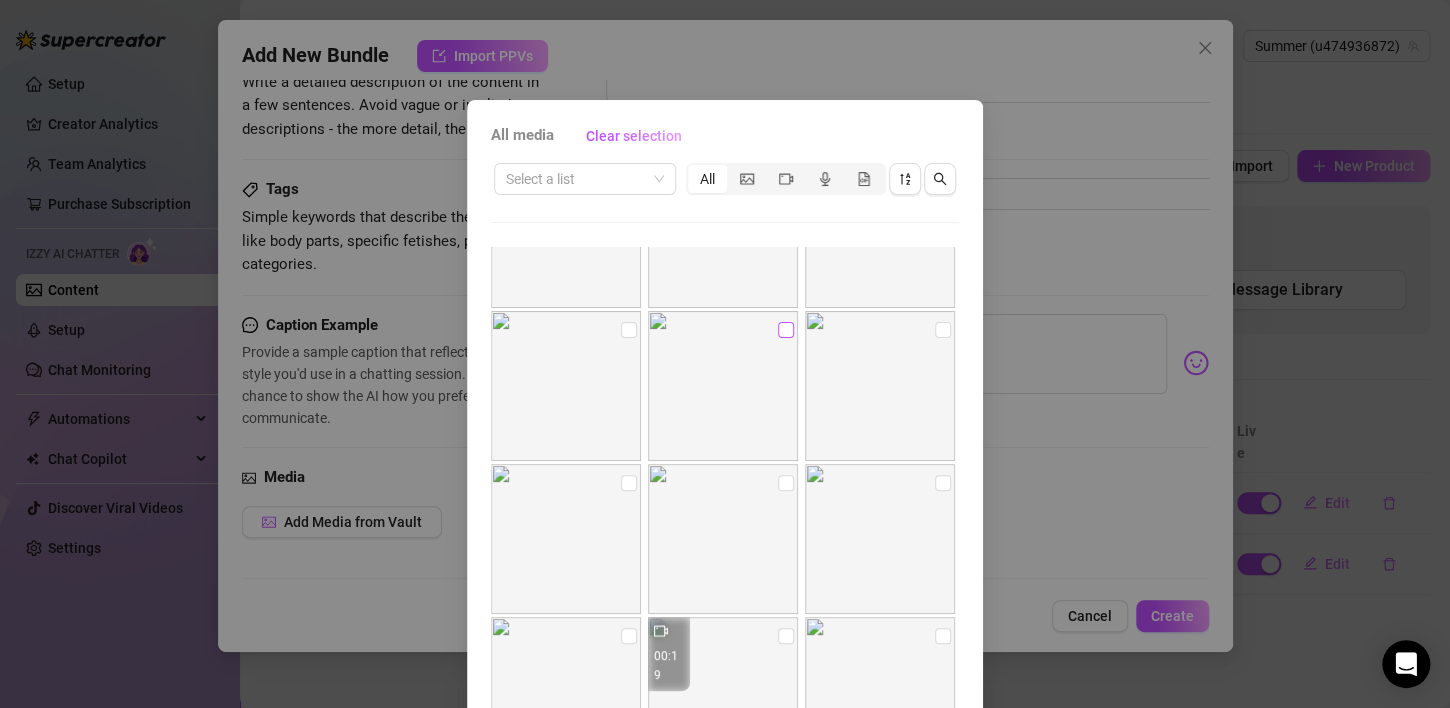 click at bounding box center [786, 330] 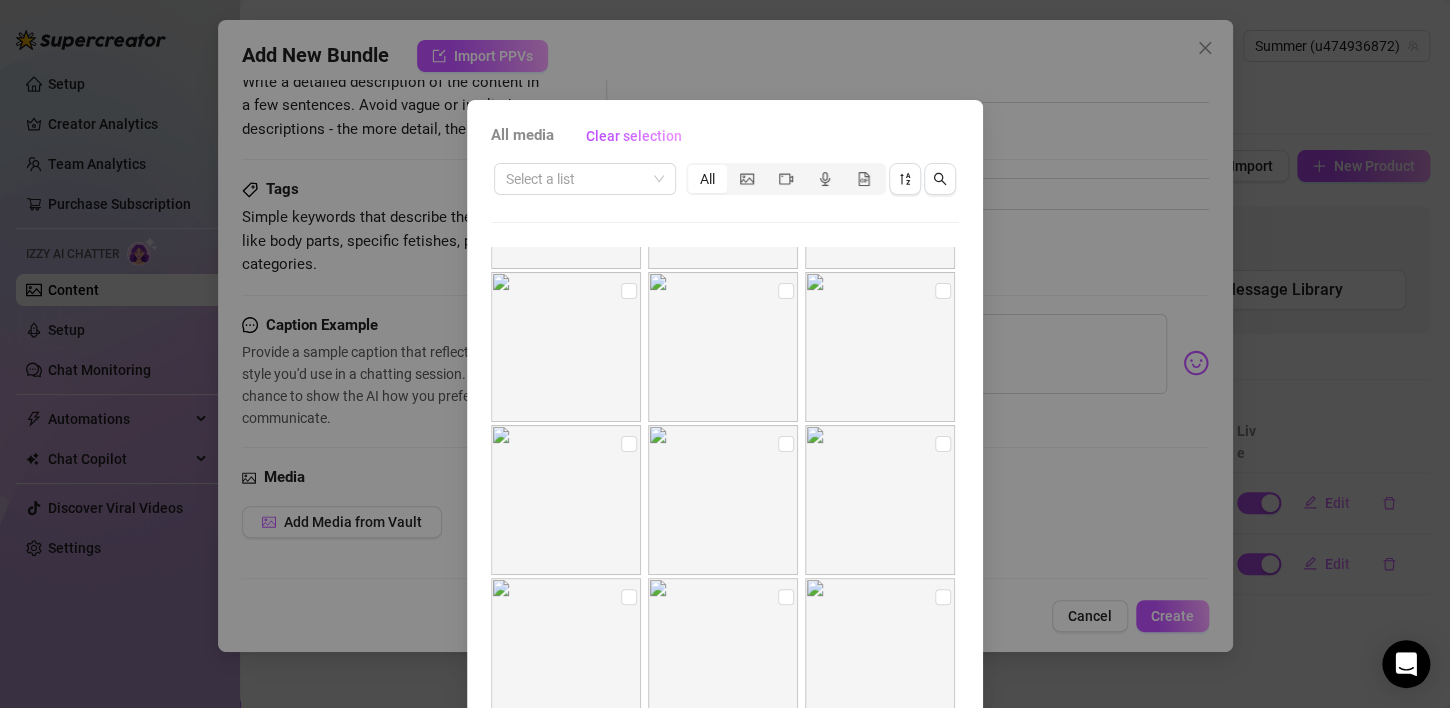 scroll, scrollTop: 753, scrollLeft: 0, axis: vertical 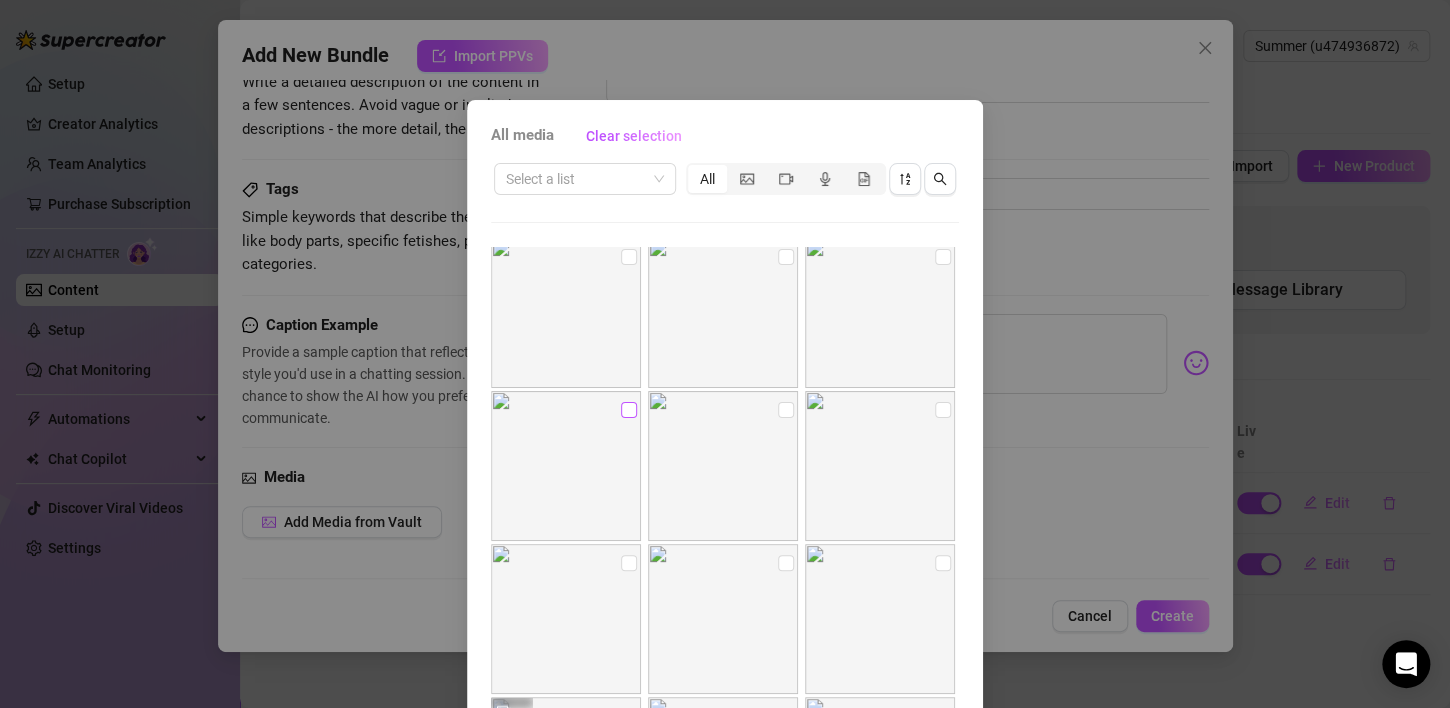click at bounding box center (629, 410) 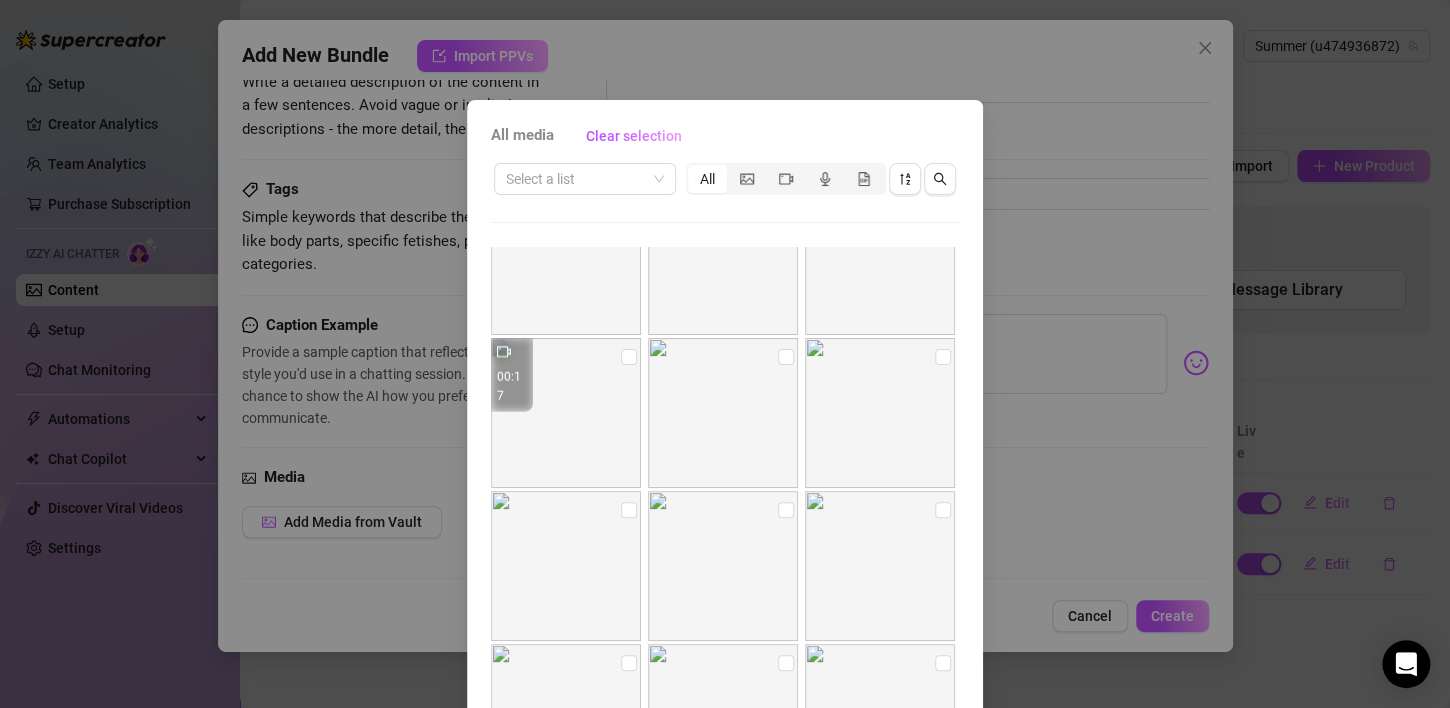 scroll, scrollTop: 2216, scrollLeft: 0, axis: vertical 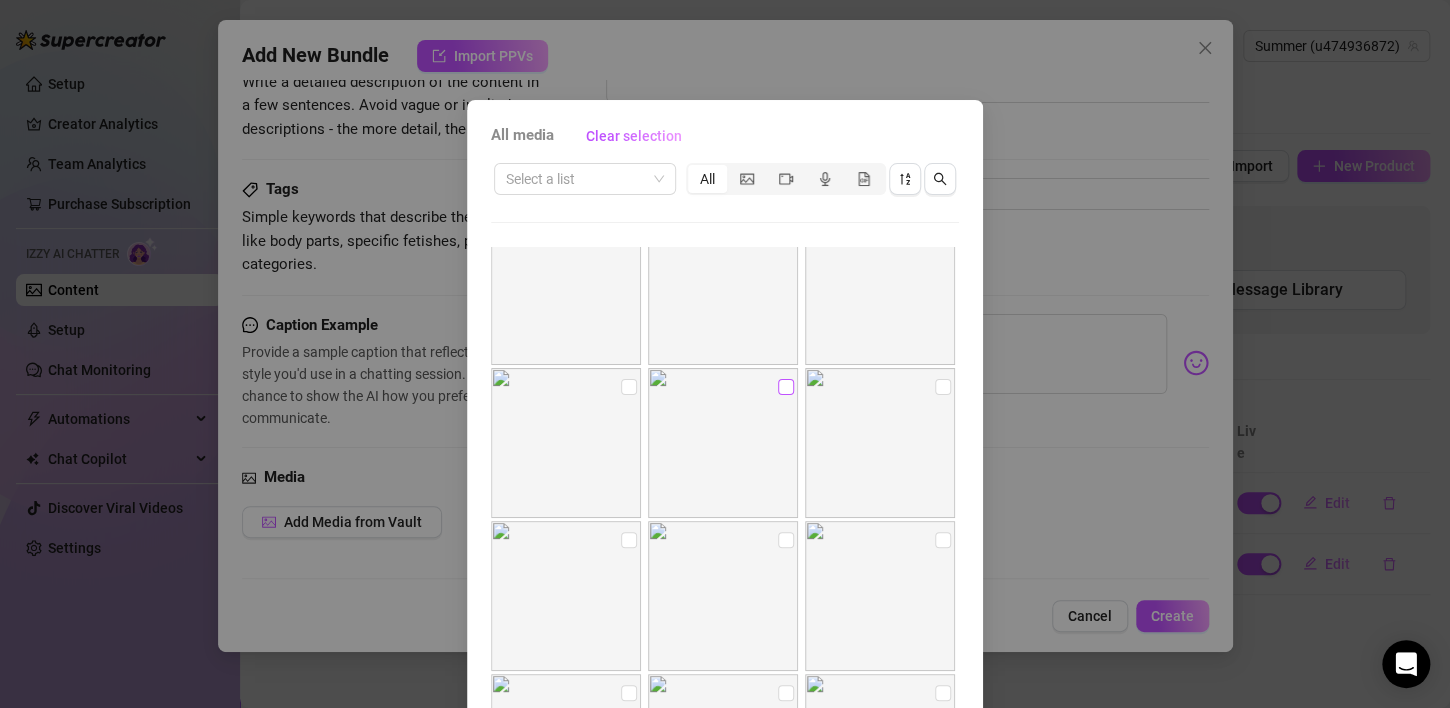 click at bounding box center [786, 387] 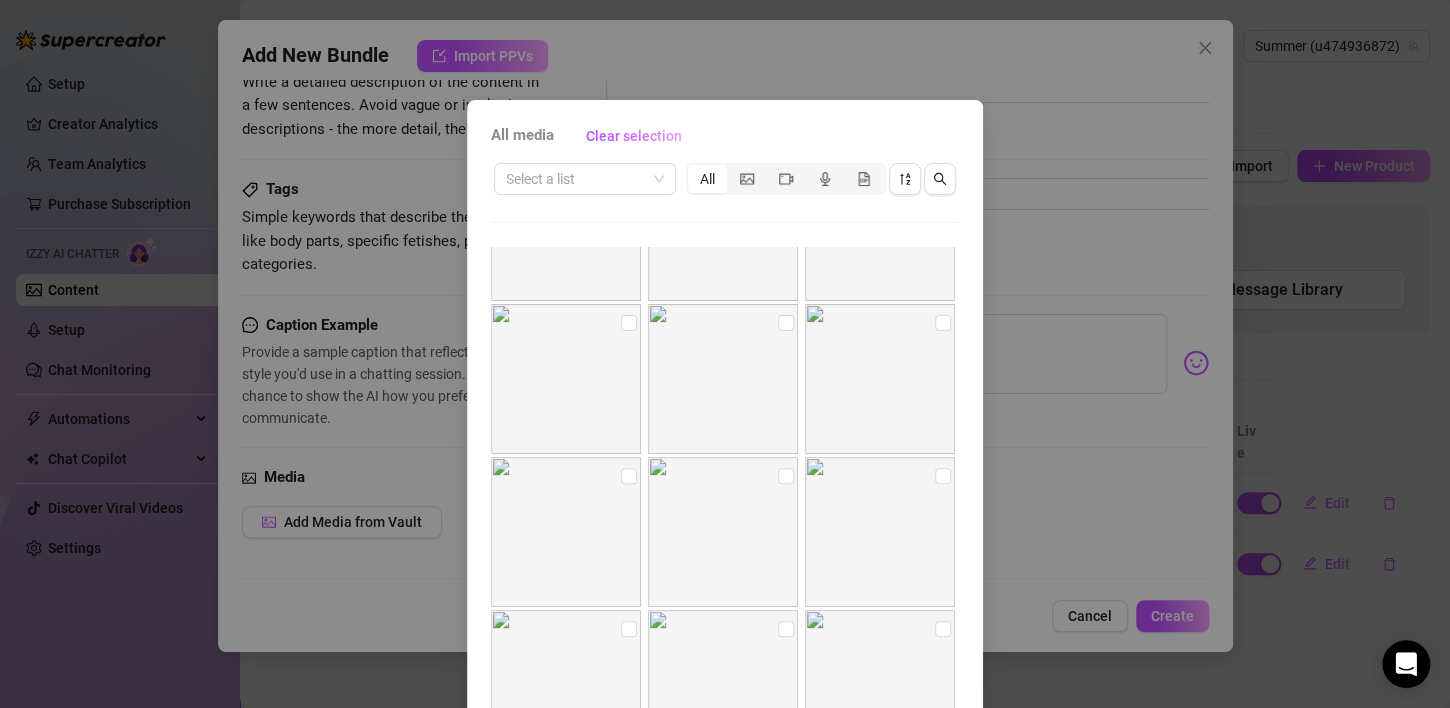 scroll, scrollTop: 4280, scrollLeft: 0, axis: vertical 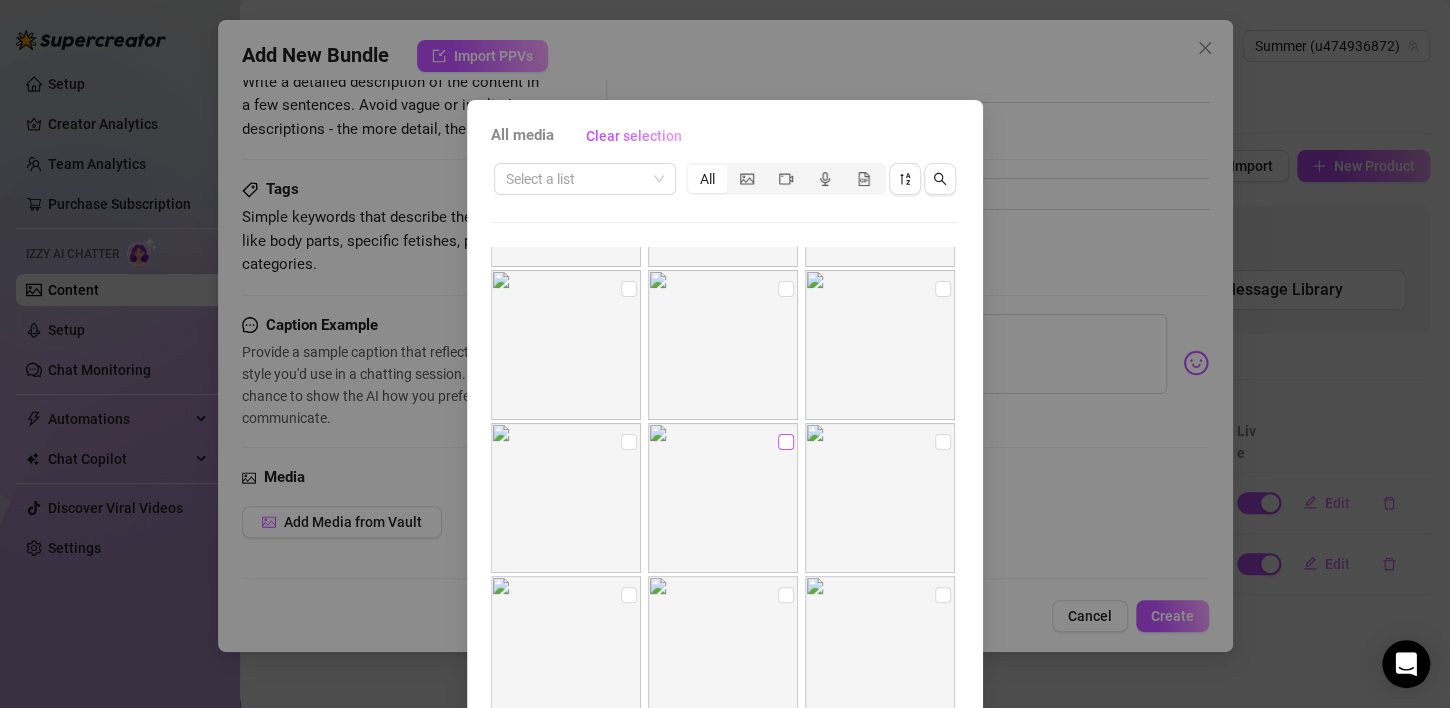 click at bounding box center [786, 442] 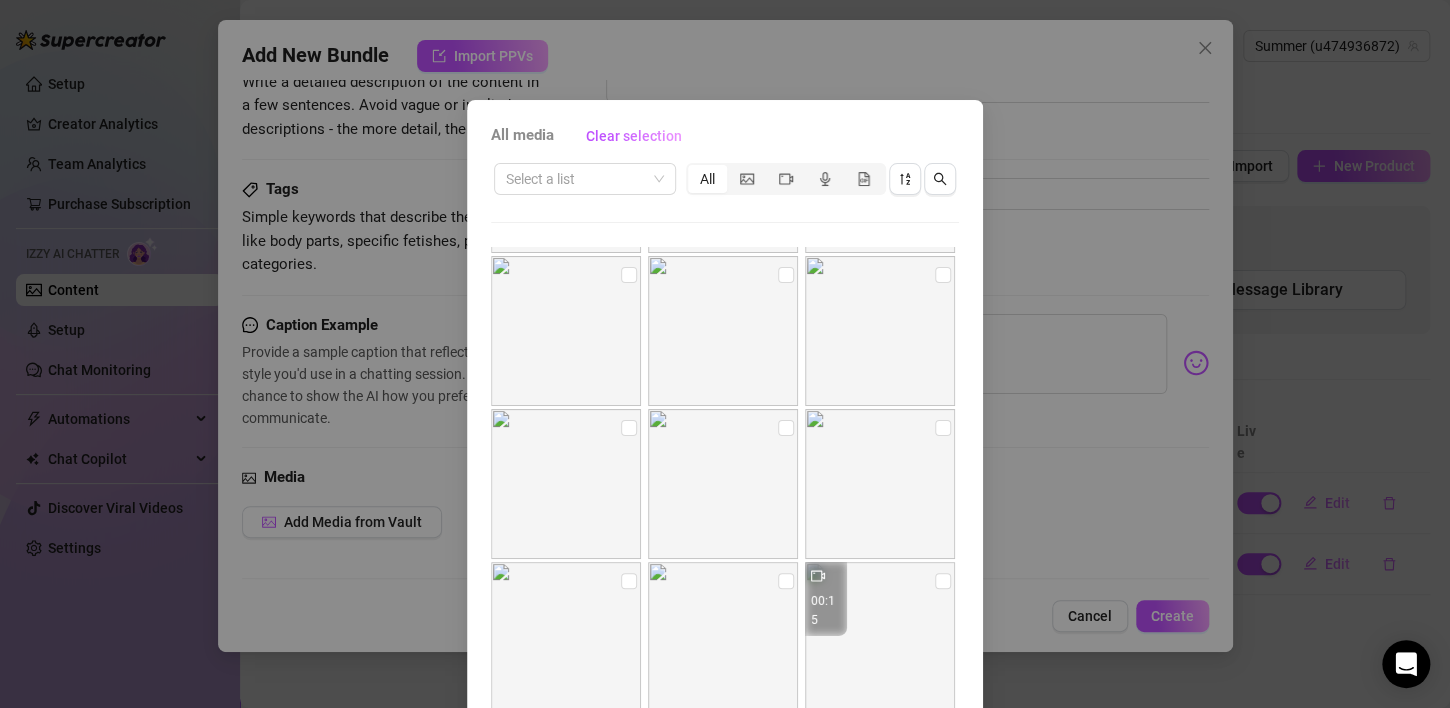 scroll, scrollTop: 6616, scrollLeft: 0, axis: vertical 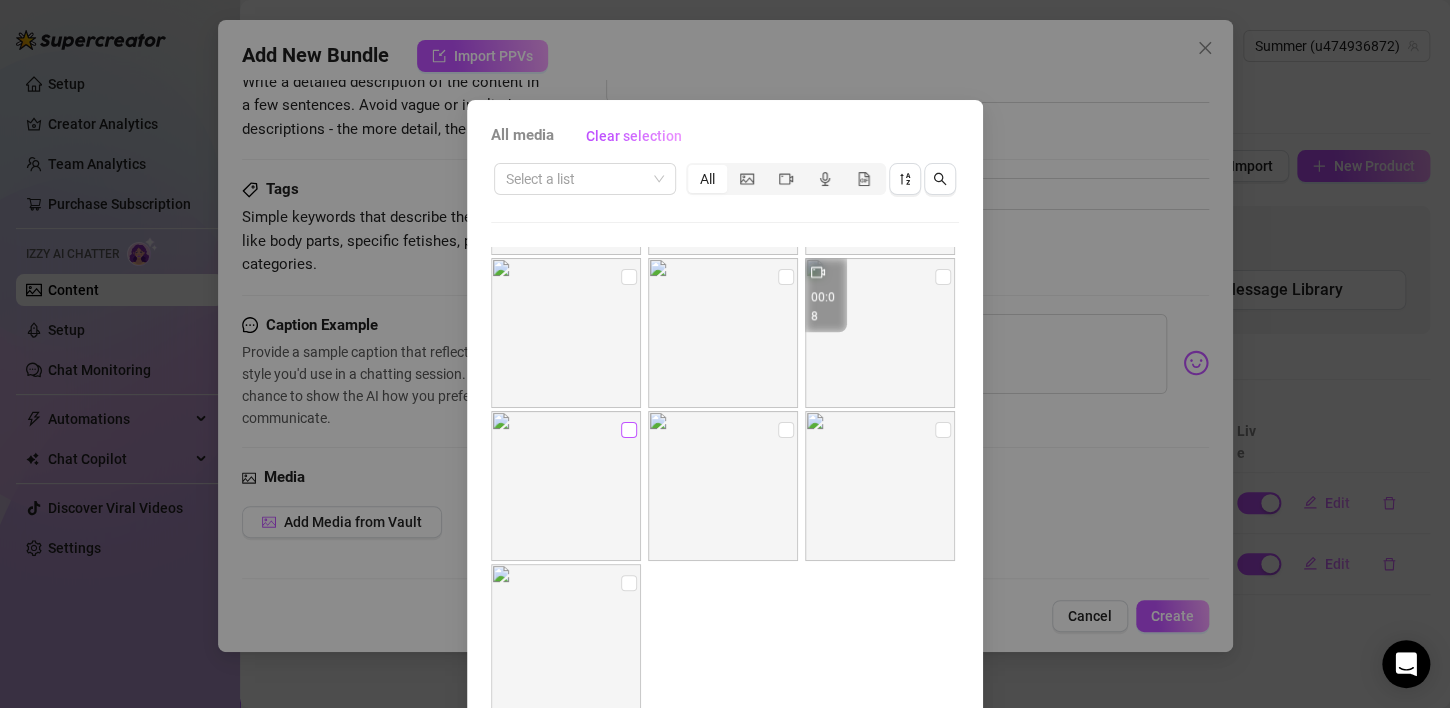 click at bounding box center (629, 430) 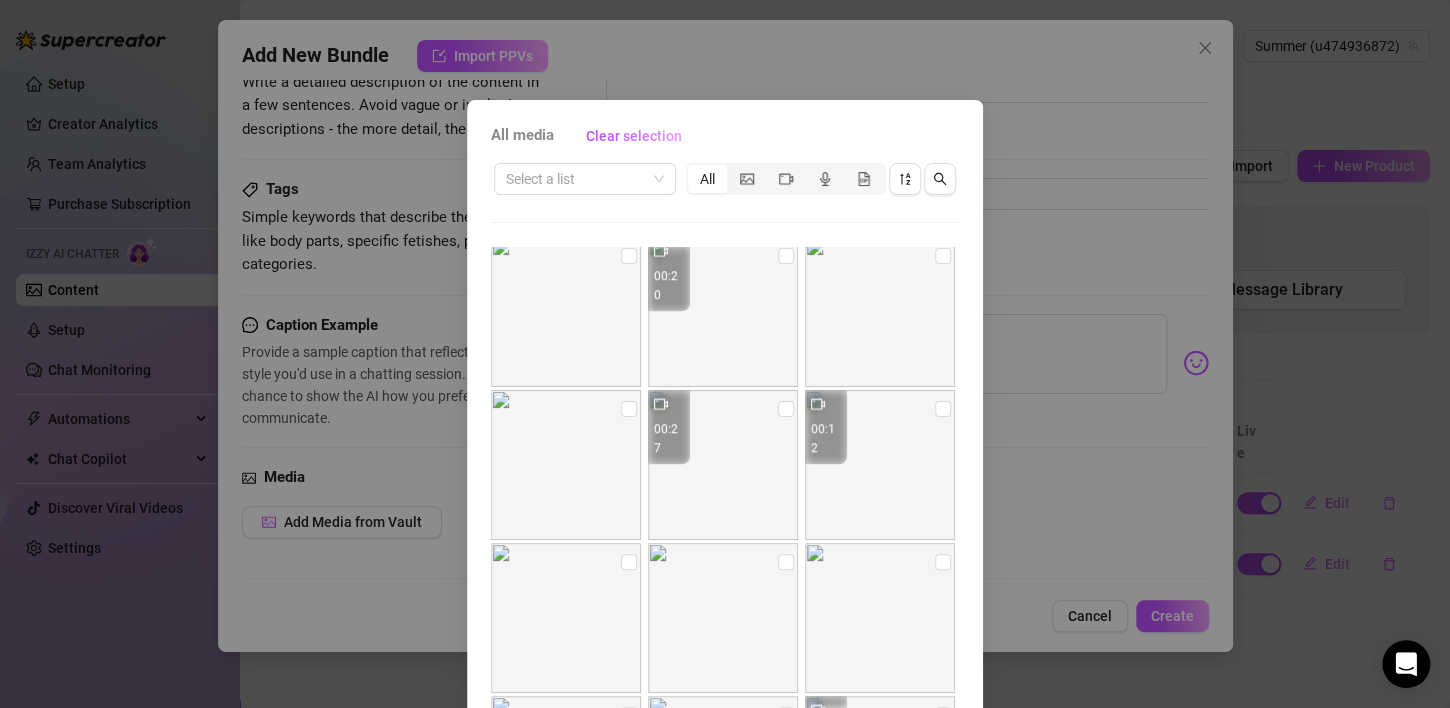 scroll, scrollTop: 7528, scrollLeft: 0, axis: vertical 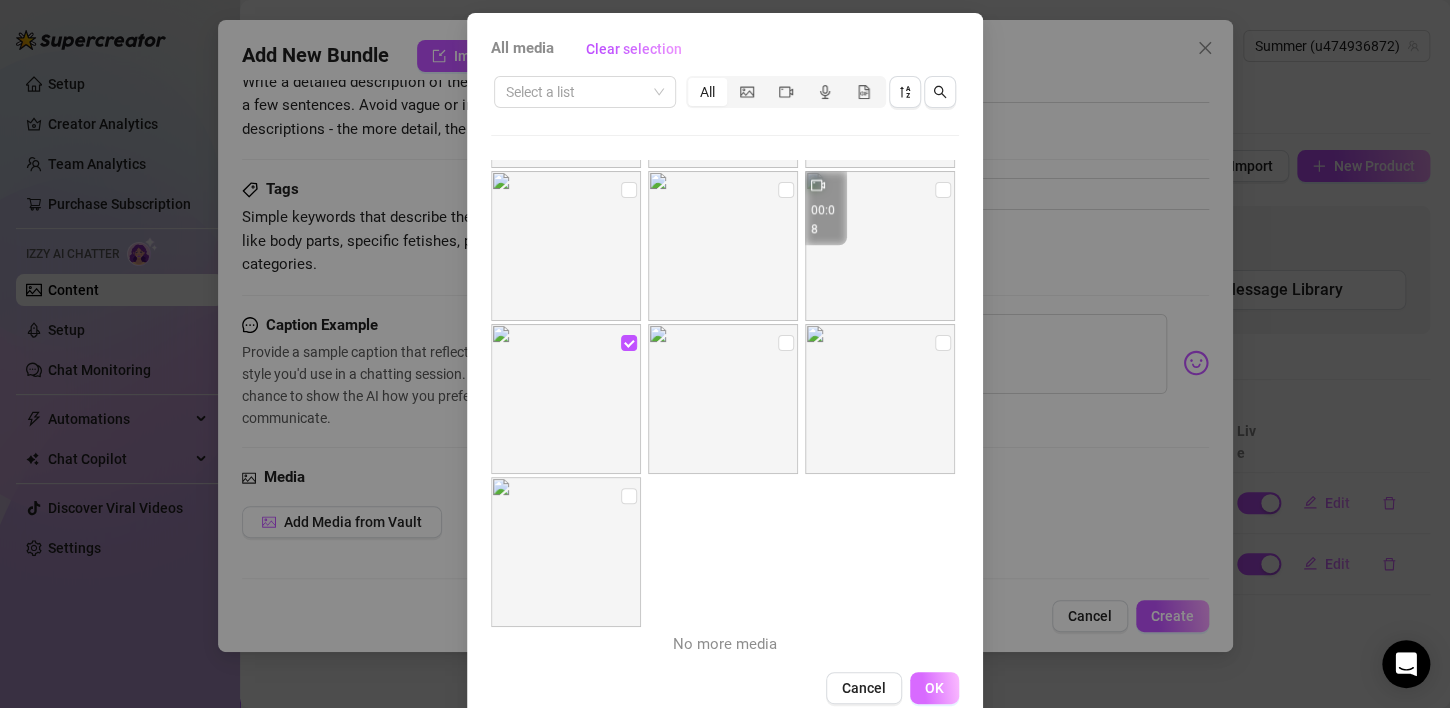 click on "OK" at bounding box center [934, 688] 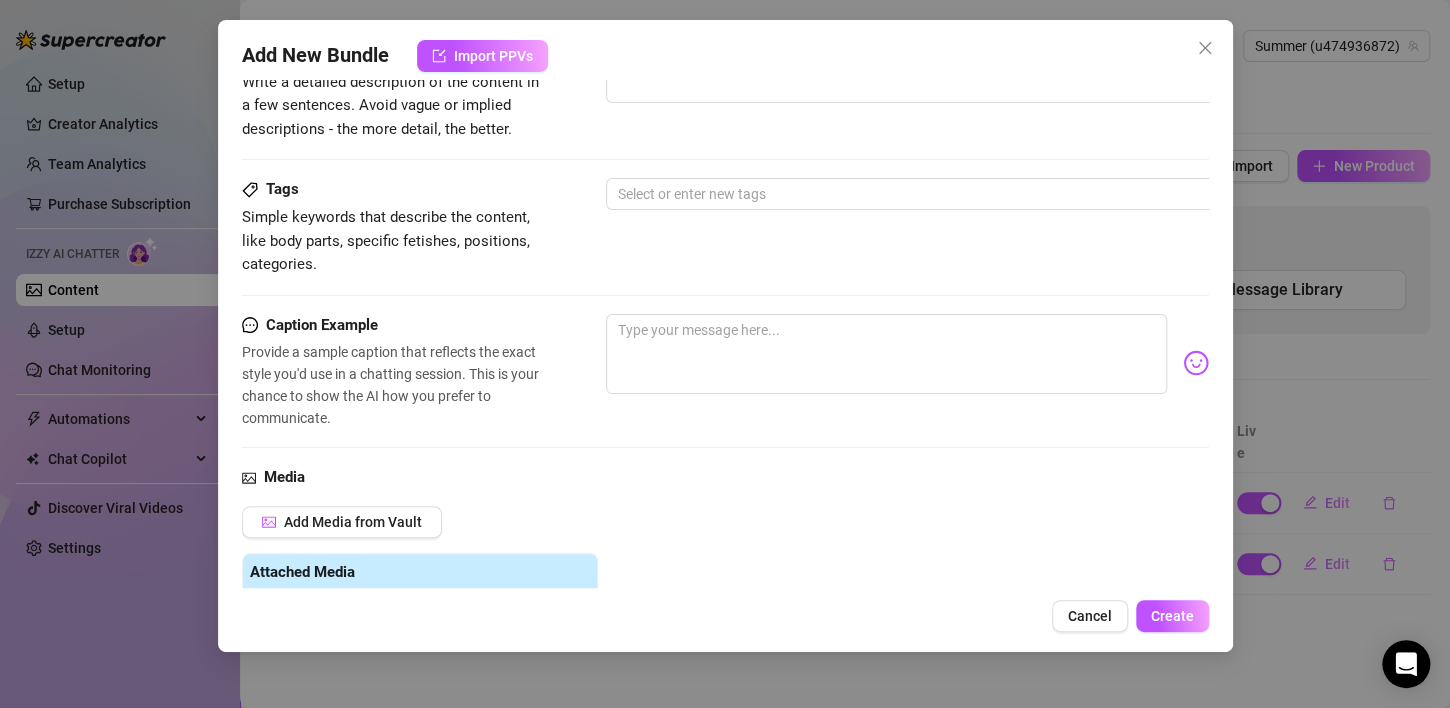 scroll, scrollTop: 645, scrollLeft: 0, axis: vertical 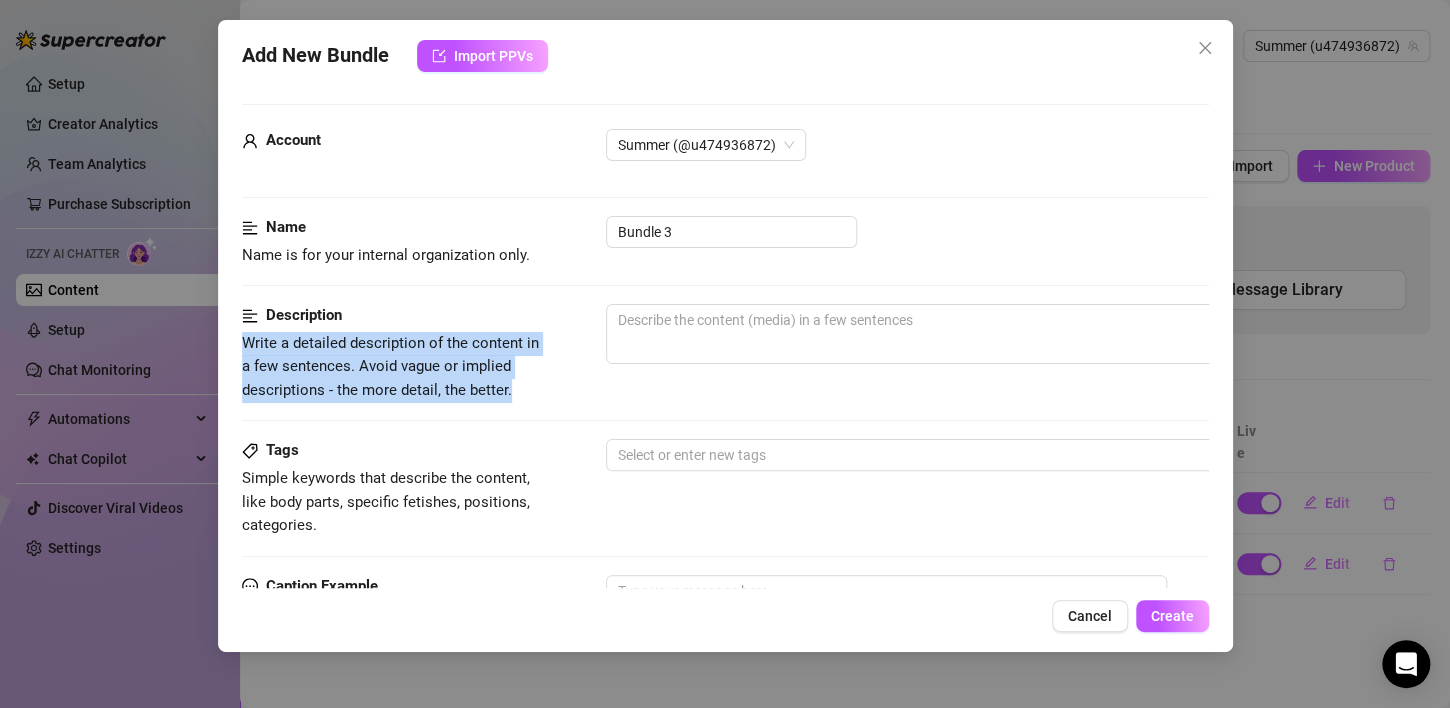 drag, startPoint x: 233, startPoint y: 338, endPoint x: 543, endPoint y: 385, distance: 313.54266 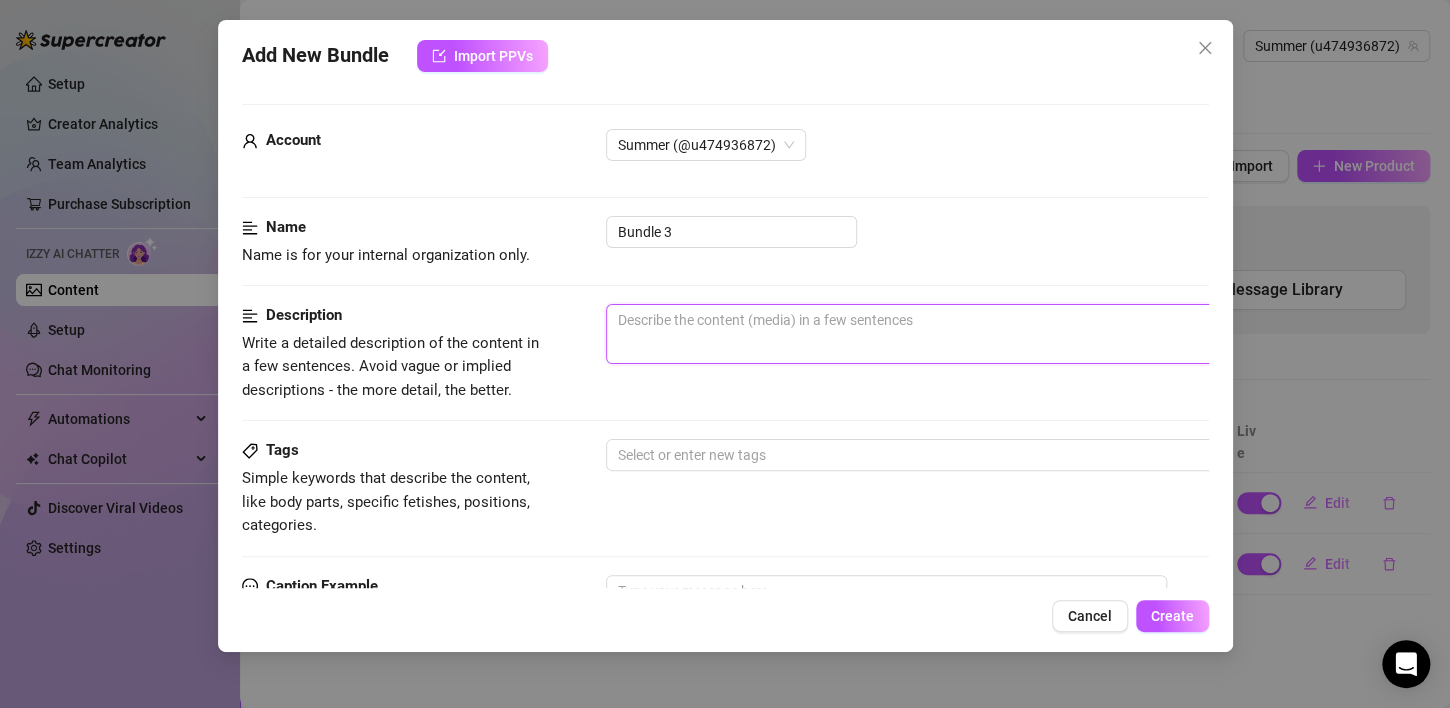 click at bounding box center [956, 334] 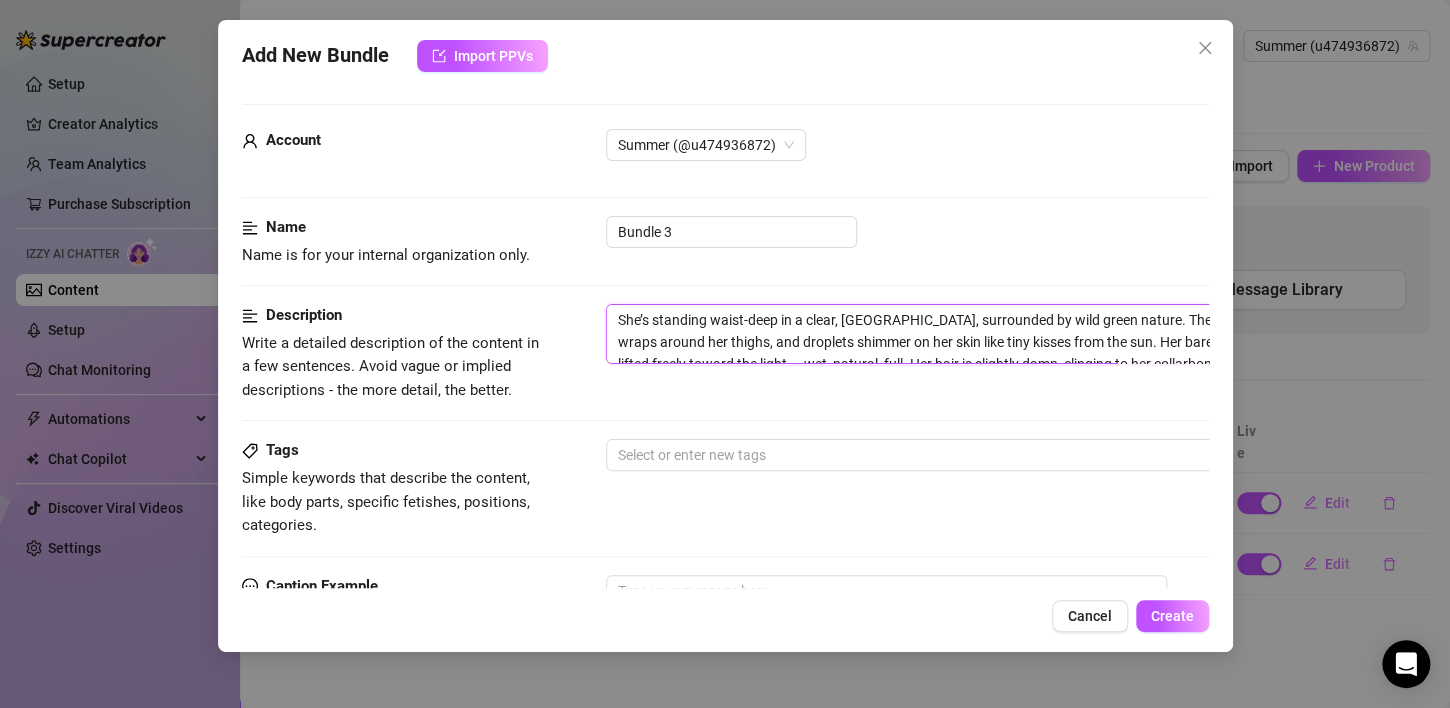 type on "She’s standing waist-deep in a clear, [GEOGRAPHIC_DATA], surrounded by wild green nature. The water gently wraps around her thighs, and droplets shimmer on her skin like tiny kisses from the sun. Her bare breasts are lifted freely toward the light — wet, natural, full. Her hair is slightly damp, clinging to her collarbones. She isn’t looking at the camera, but her body says everything: relaxed, open, sensual. In this moment, there is only skin, water, and warmth." 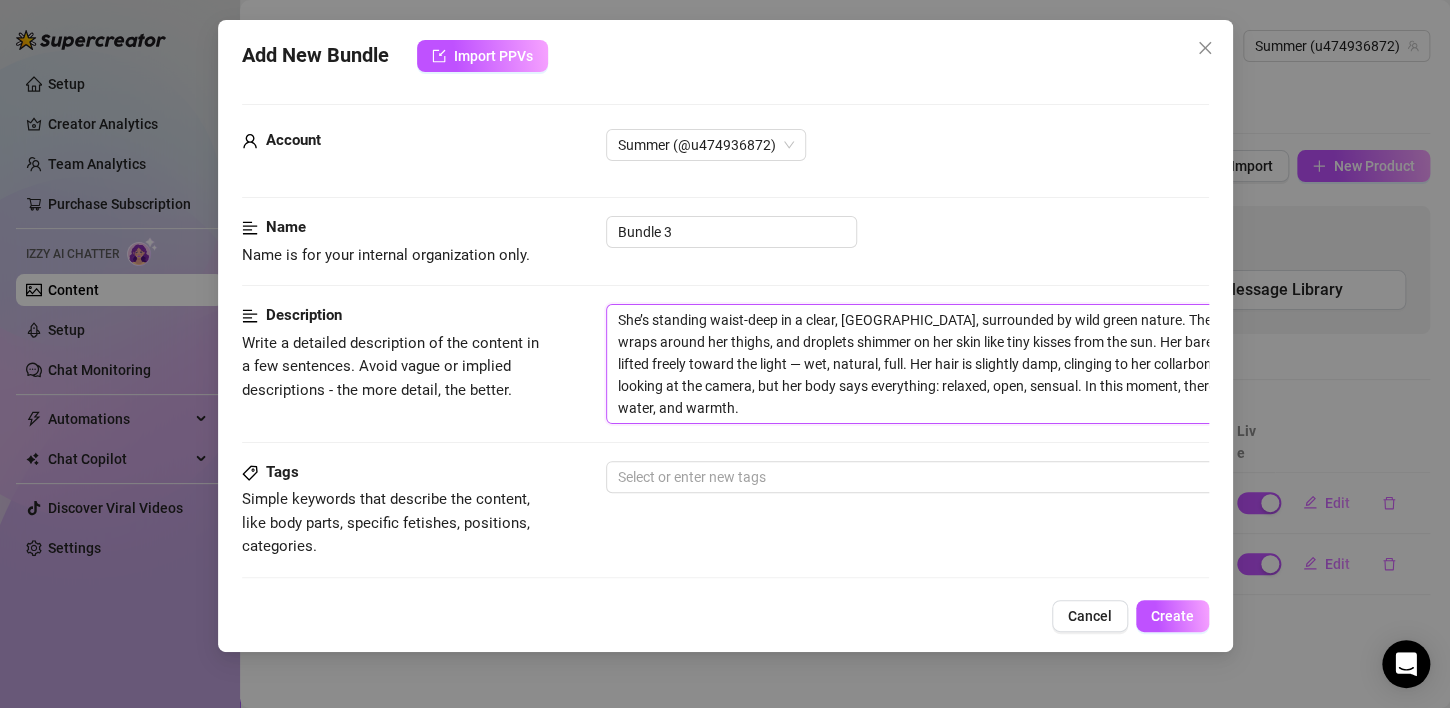 scroll, scrollTop: 0, scrollLeft: 0, axis: both 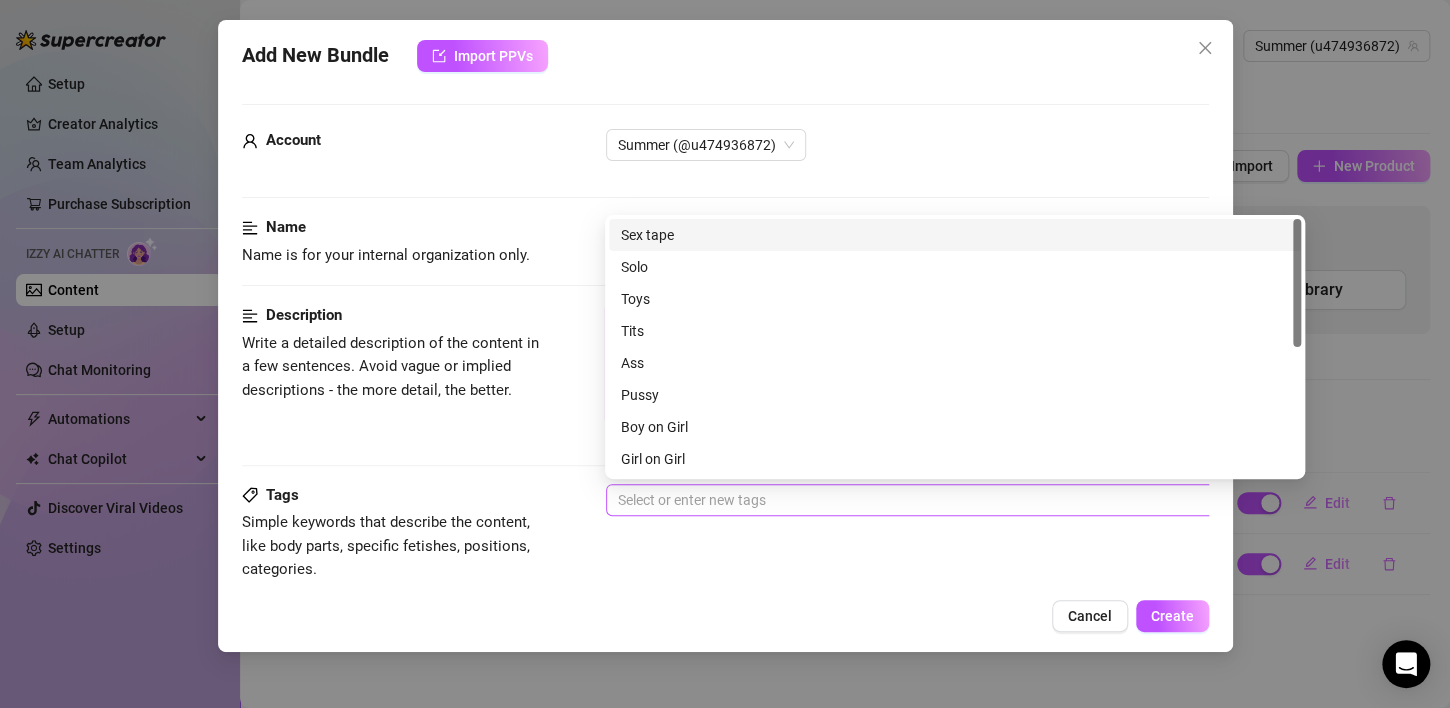 click at bounding box center [945, 500] 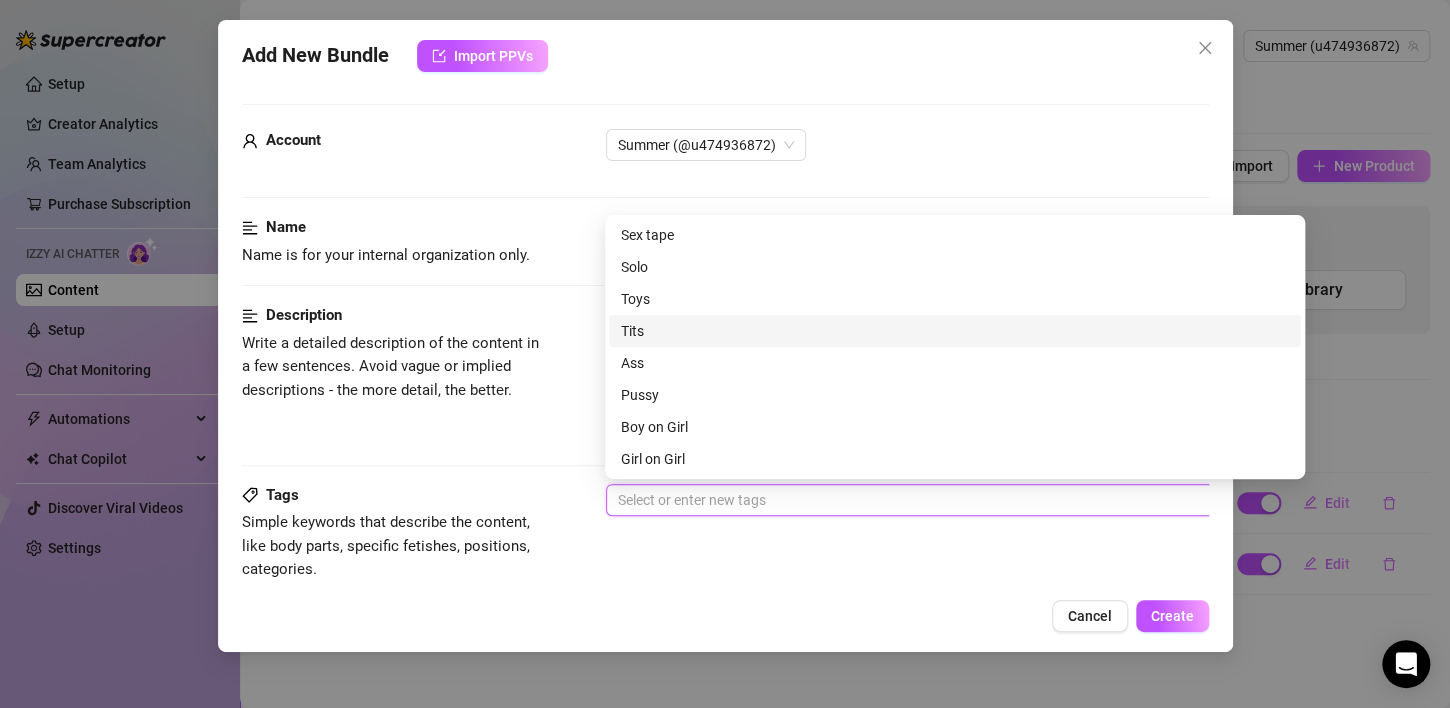 click on "Tits" at bounding box center (955, 331) 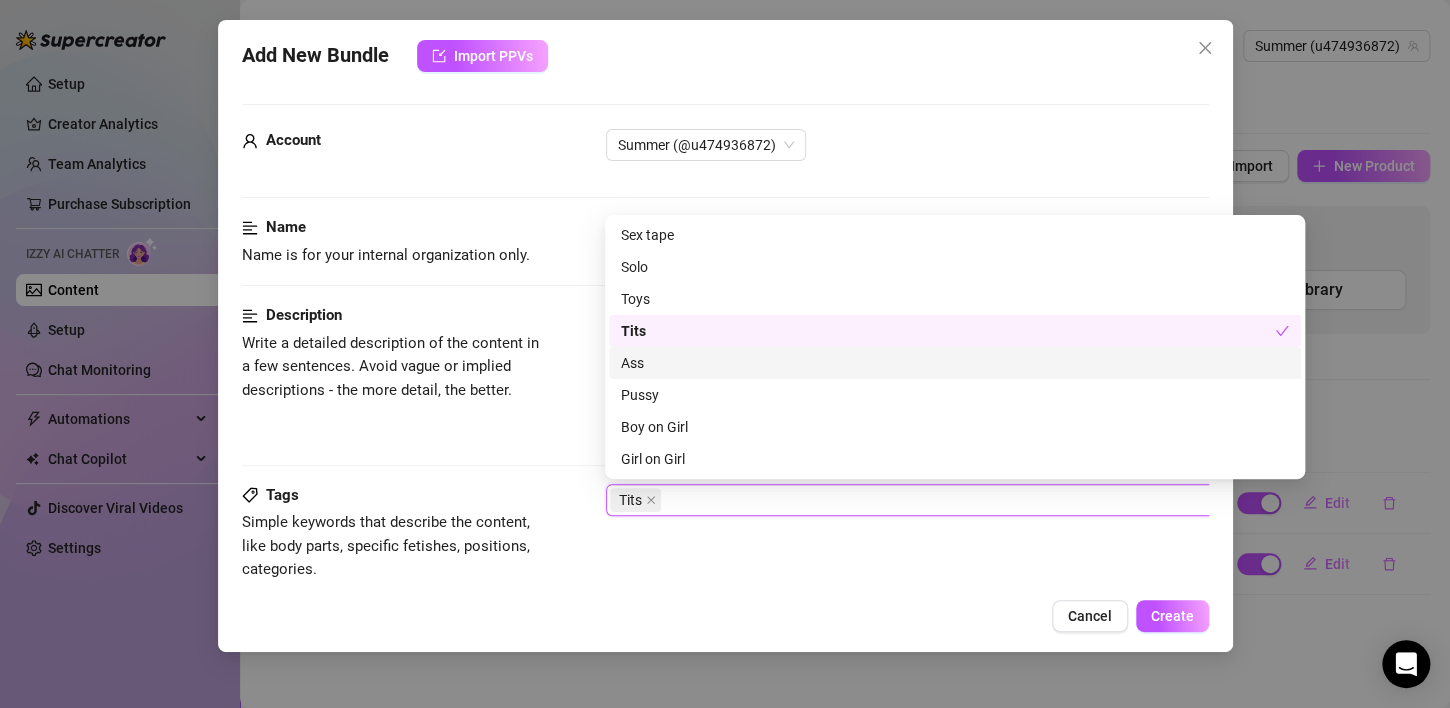 click on "Ass" at bounding box center [955, 363] 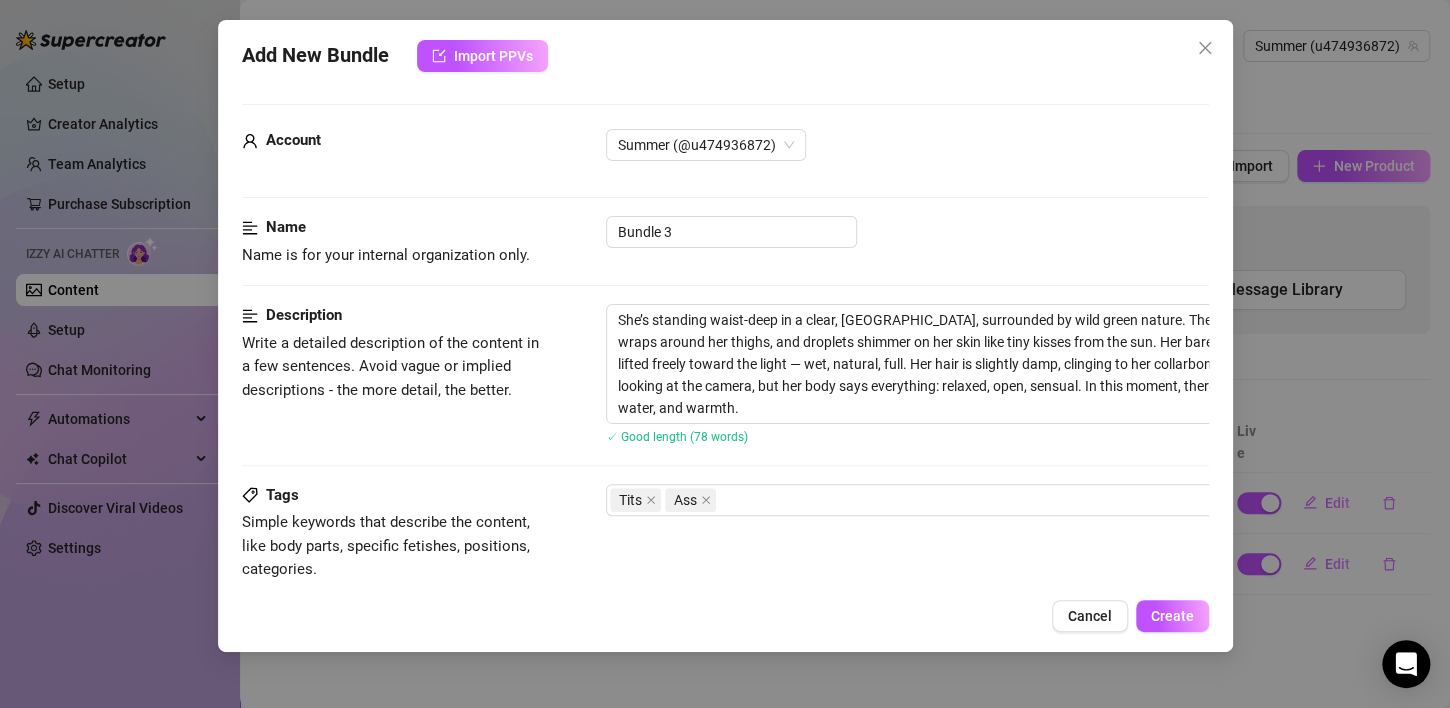 click on "Tags Simple keywords that describe the content, like body parts, specific fetishes, positions, categories. Tits Ass" at bounding box center (725, 533) 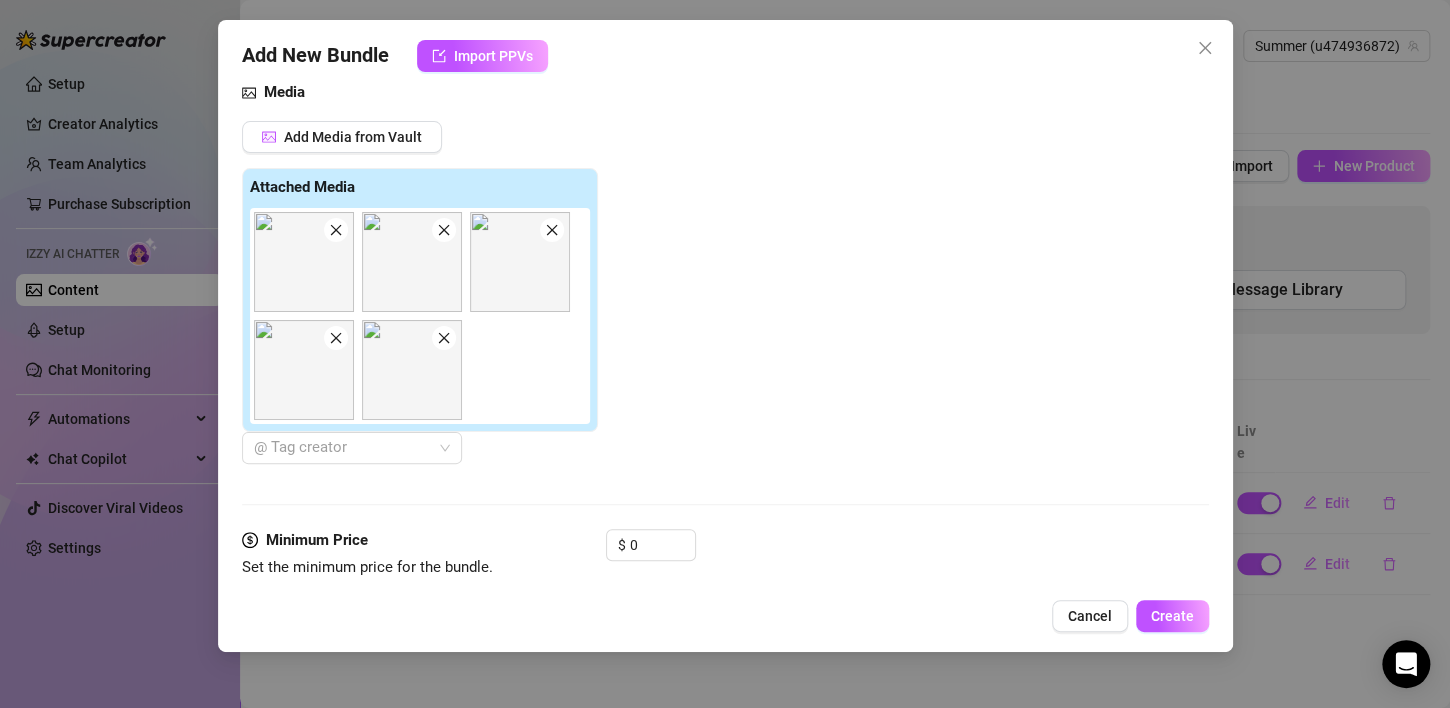scroll, scrollTop: 728, scrollLeft: 0, axis: vertical 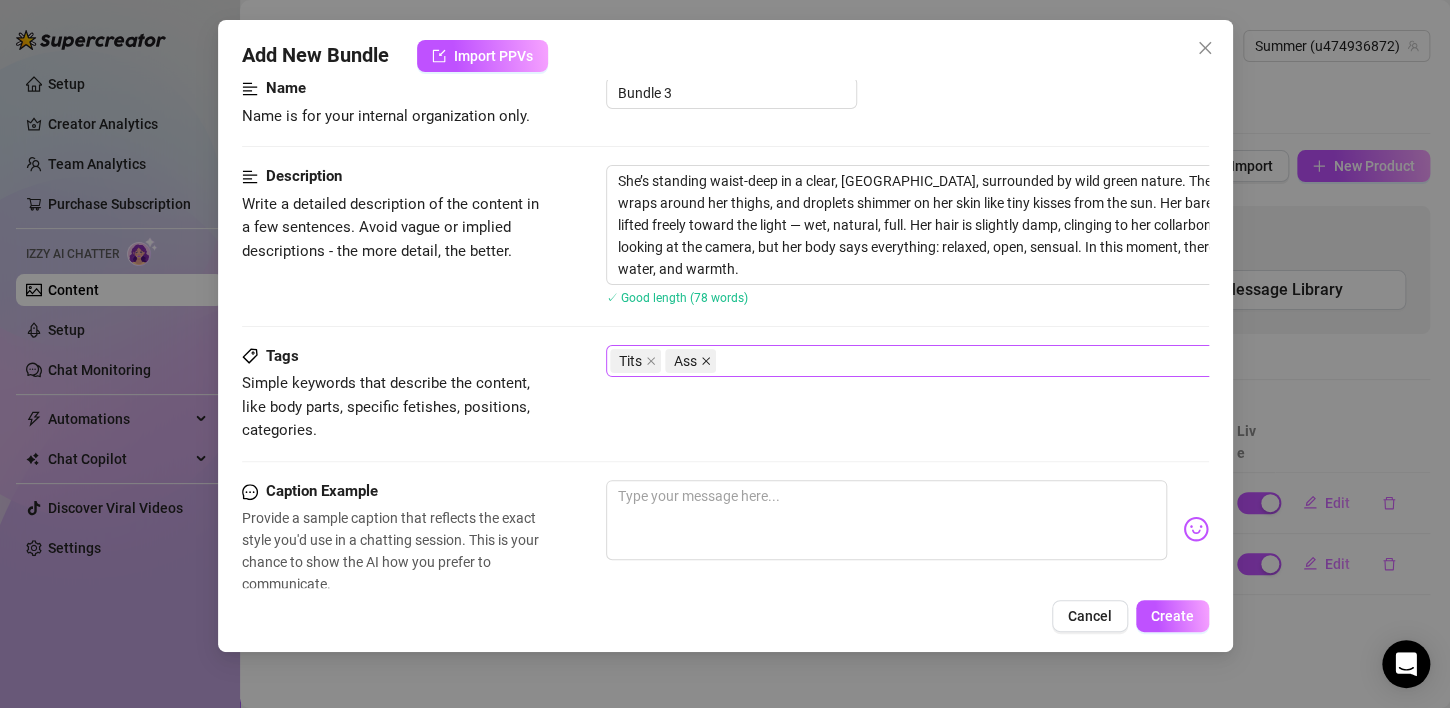 click 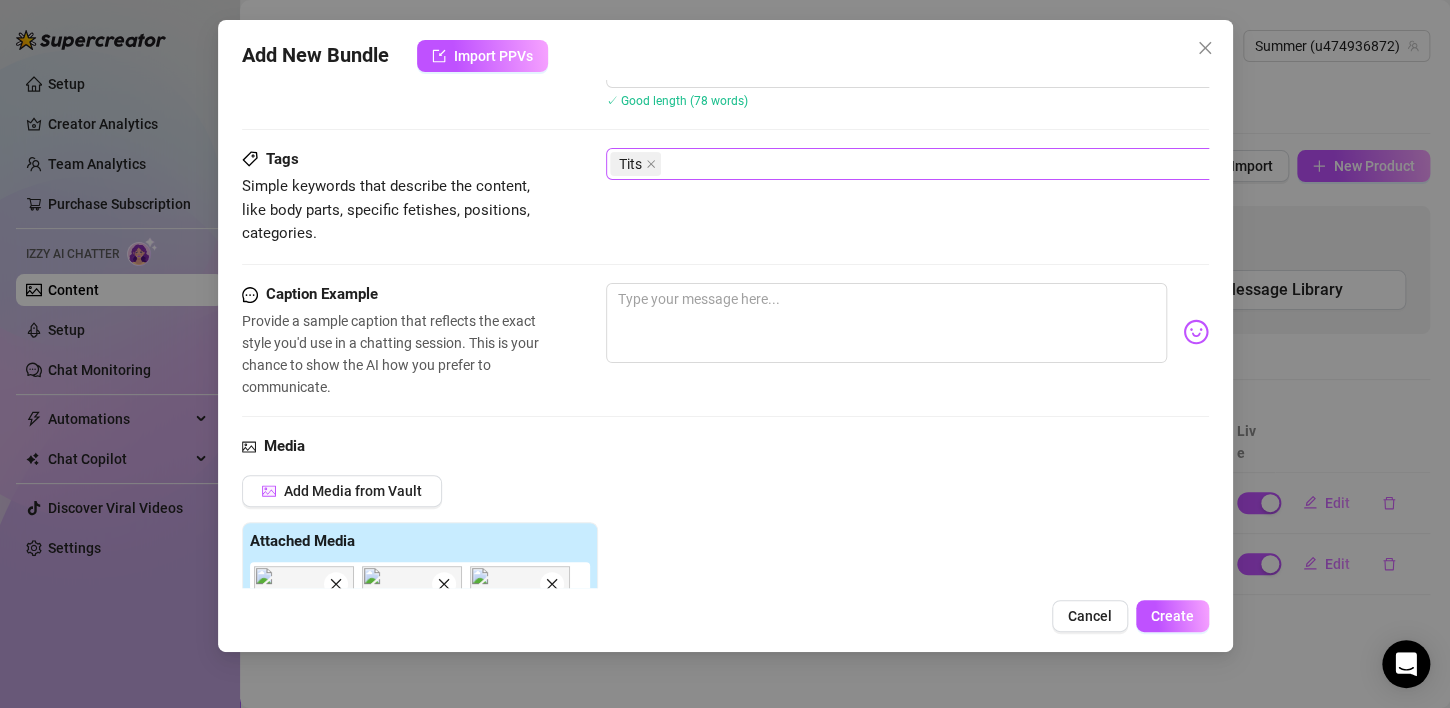 scroll, scrollTop: 333, scrollLeft: 0, axis: vertical 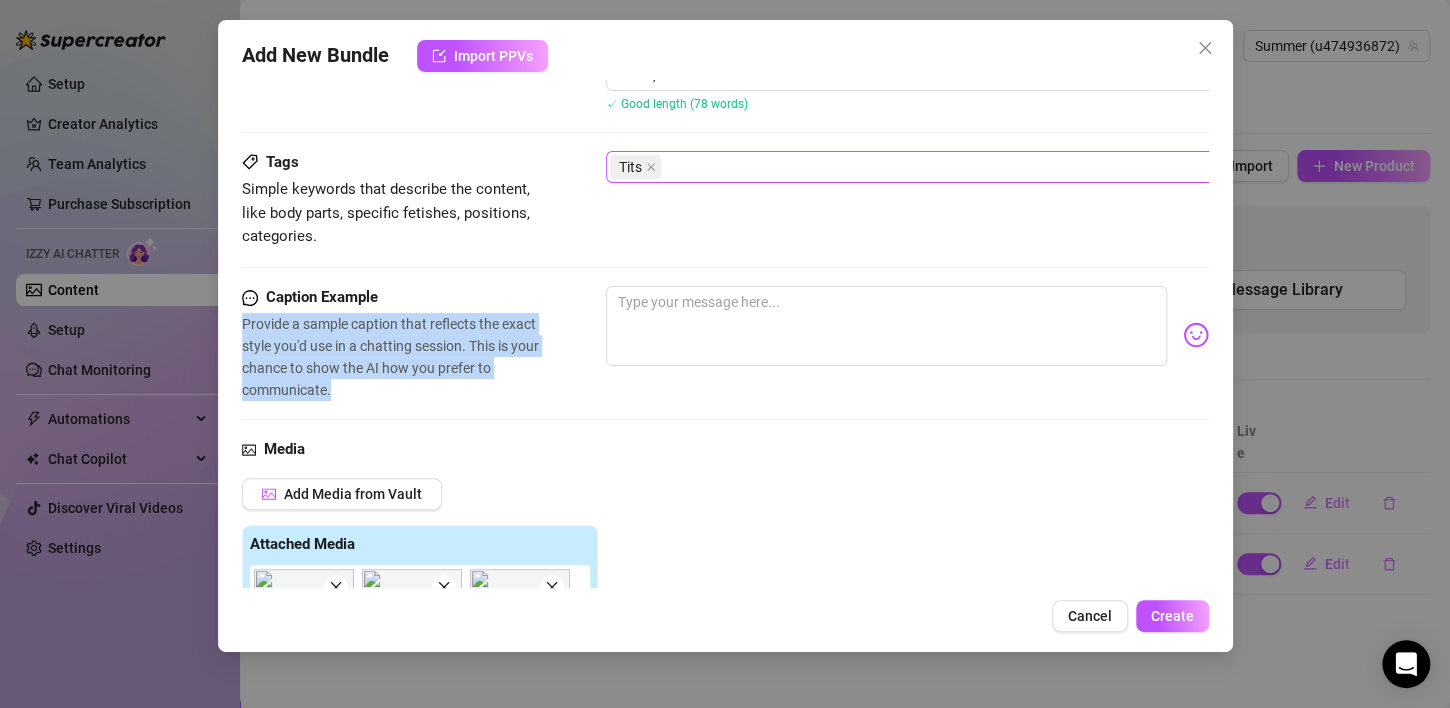 drag, startPoint x: 240, startPoint y: 318, endPoint x: 433, endPoint y: 406, distance: 212.11554 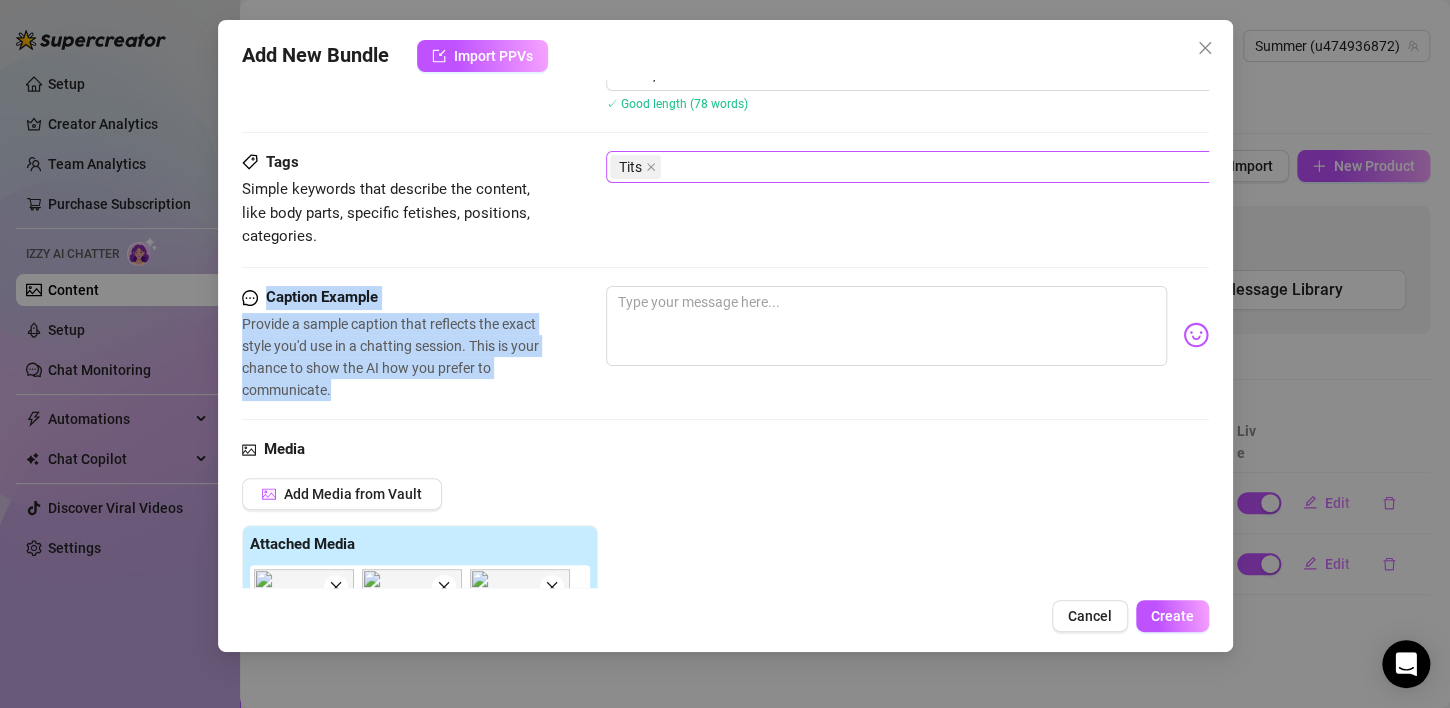 drag, startPoint x: 235, startPoint y: 284, endPoint x: 504, endPoint y: 401, distance: 293.3428 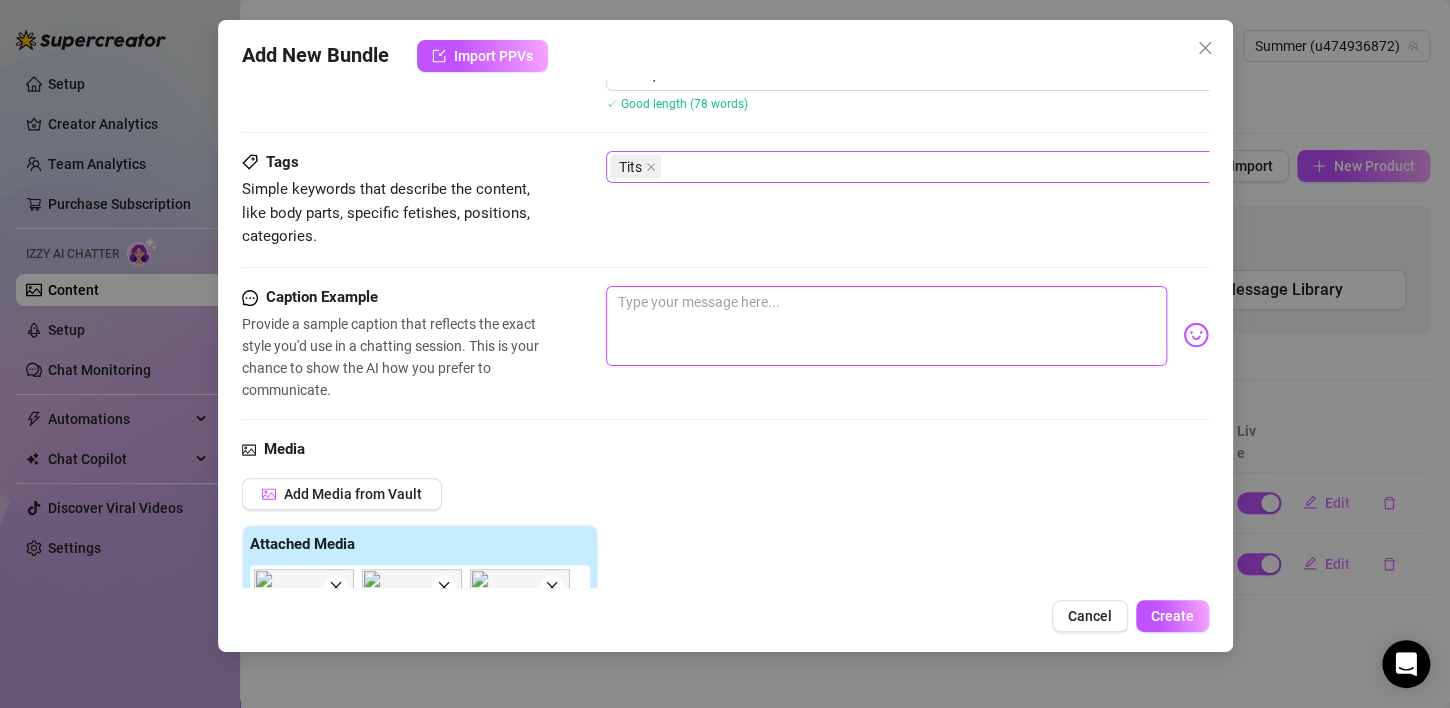 click at bounding box center (886, 326) 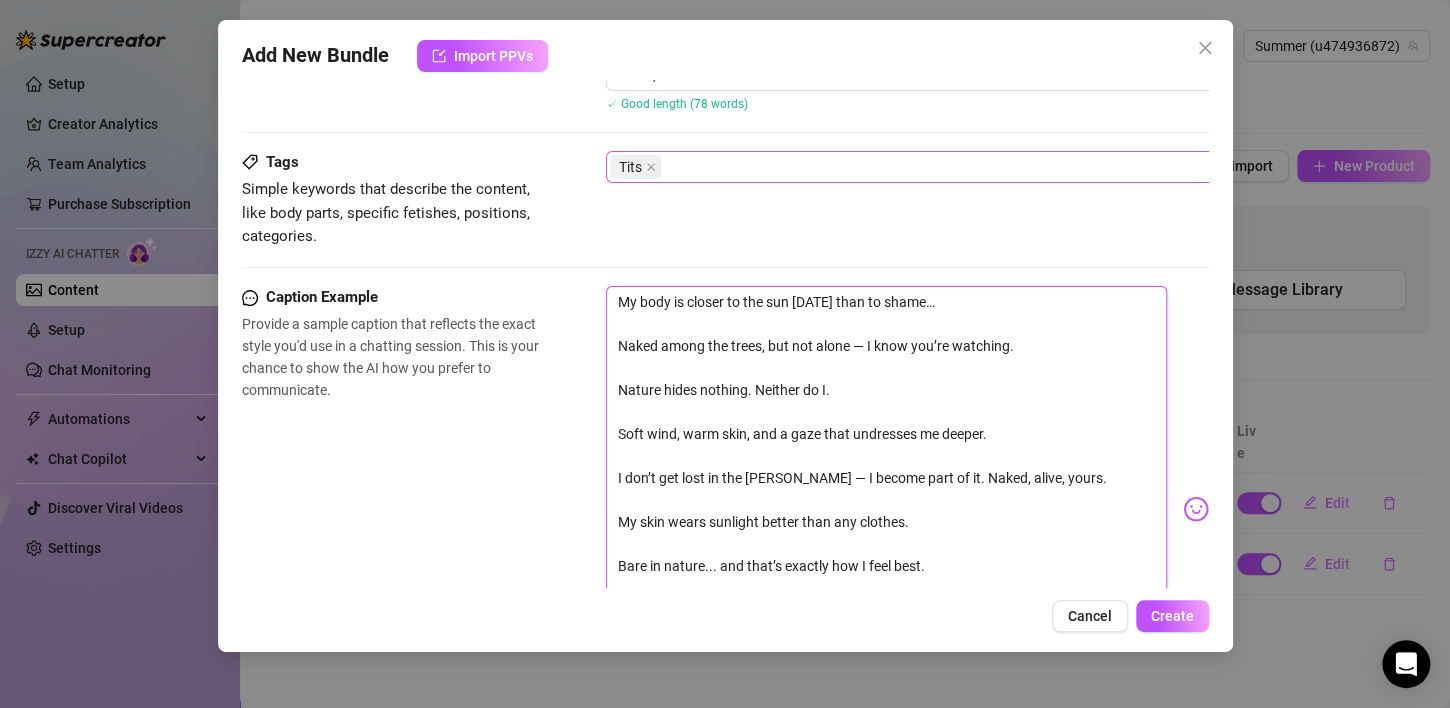 scroll, scrollTop: 0, scrollLeft: 0, axis: both 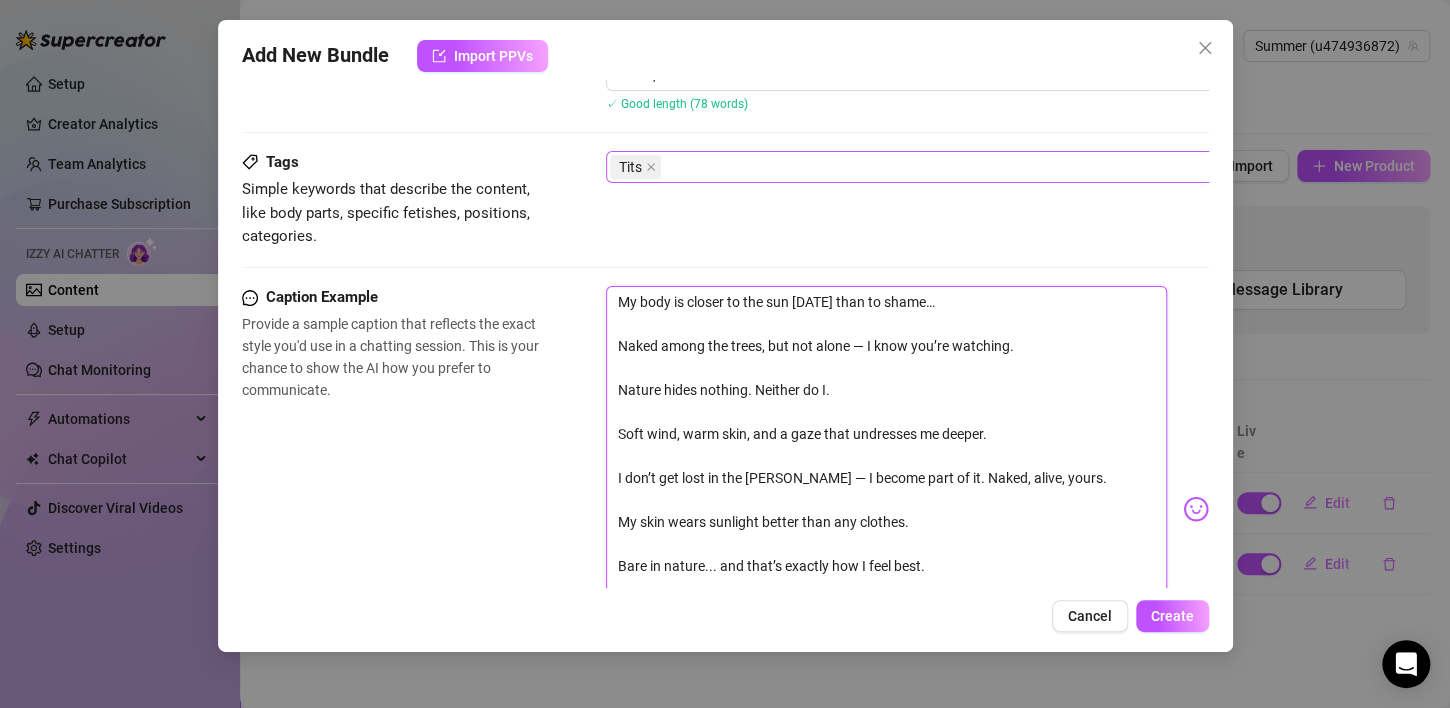 type on "My body is closer to the sun [DATE] than to shame…
Naked among the trees, but not alone — I know you’re watching.
Nature hides nothing. Neither do I.
Soft wind, warm skin, and a gaze that undresses me deeper.
I don’t get lost in the [PERSON_NAME] — I become part of it. Naked, alive, yours.
My skin wears sunlight better than any clothes.
Bare in nature... and that’s exactly how I feel best.
Caught between leaves and light — where would your hands go first?
The sun kissed me everywhere. Would you do the same?
Just me, the breeze, and the idea of your hands." 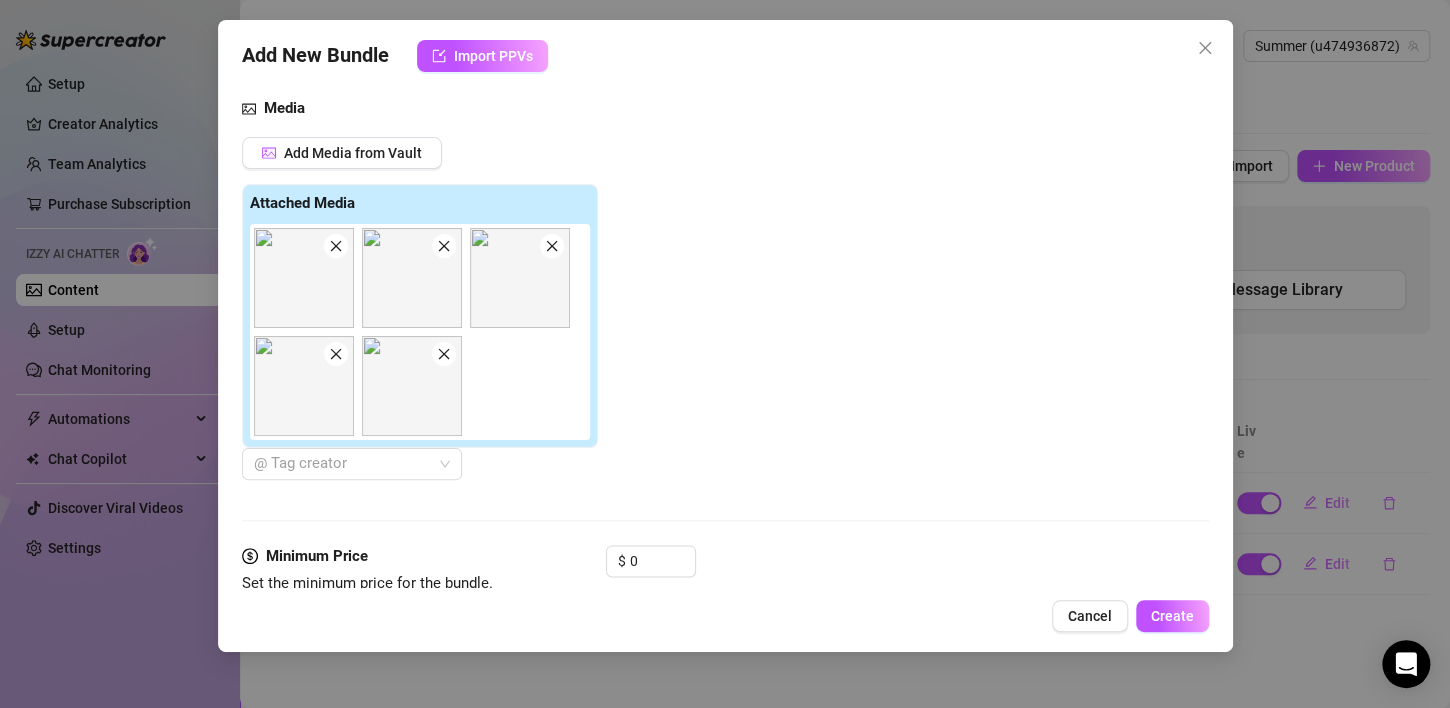 scroll, scrollTop: 1041, scrollLeft: 0, axis: vertical 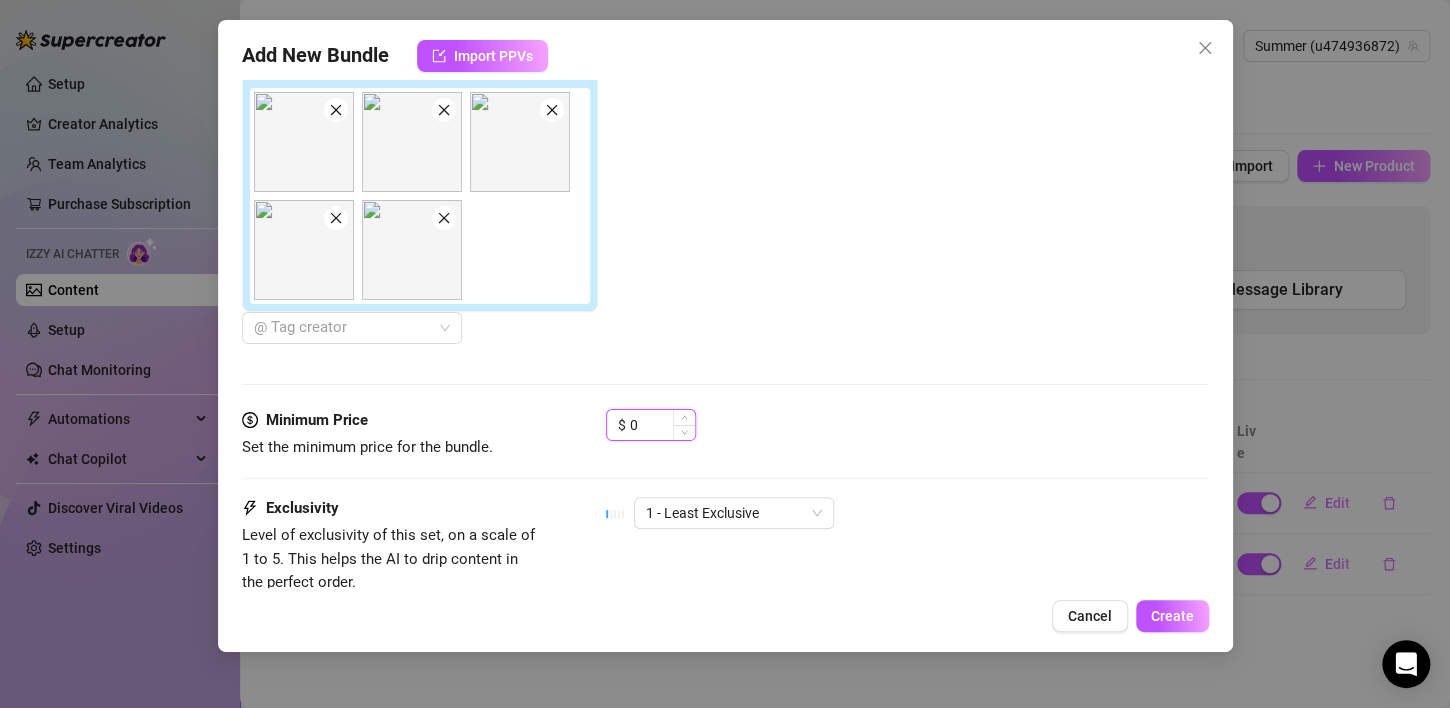 click on "0" at bounding box center (662, 425) 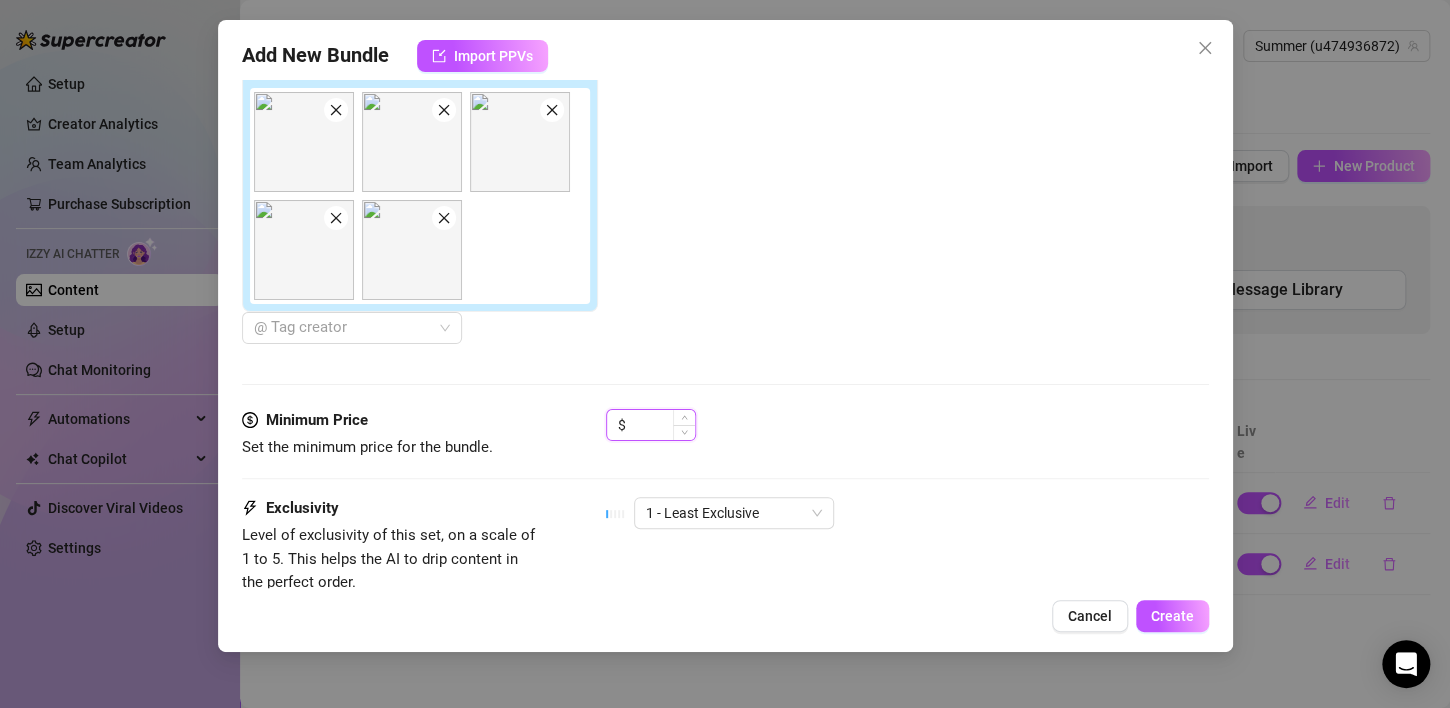 type on "5" 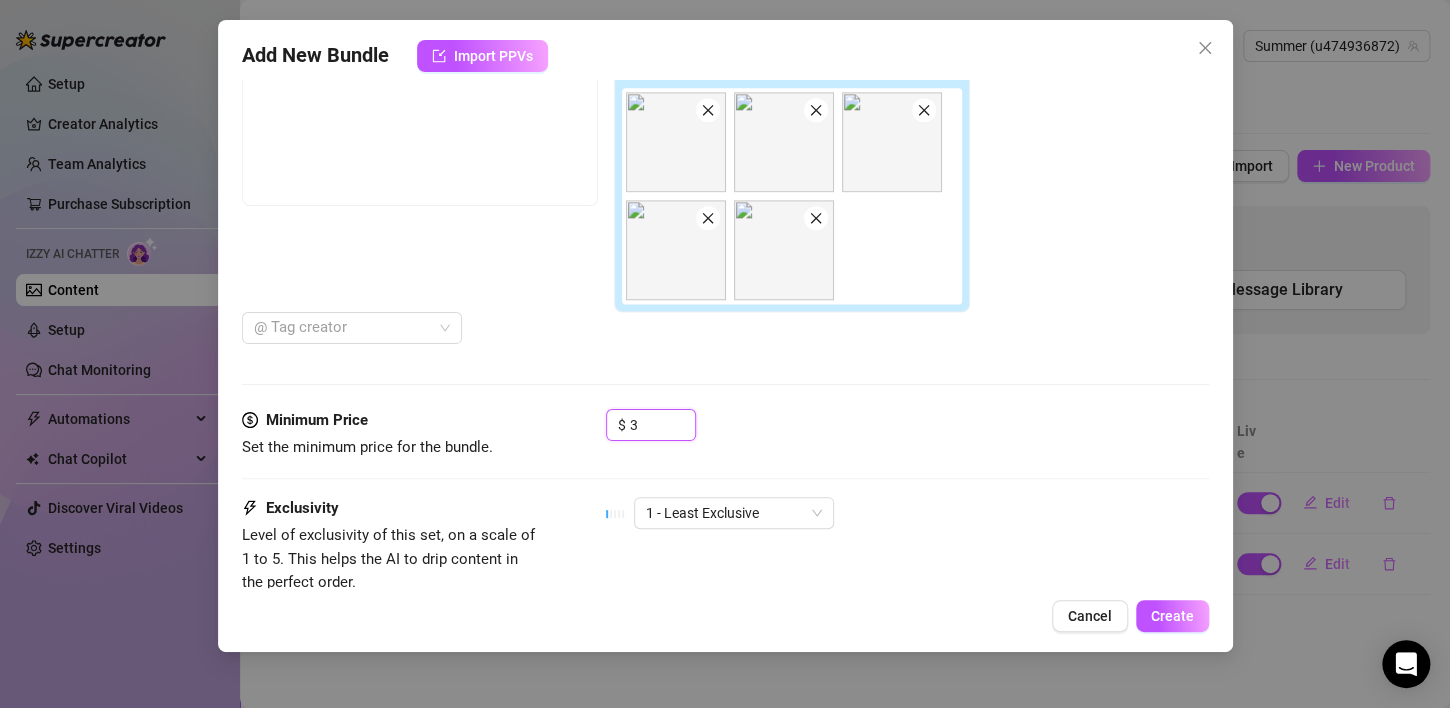 type on "3" 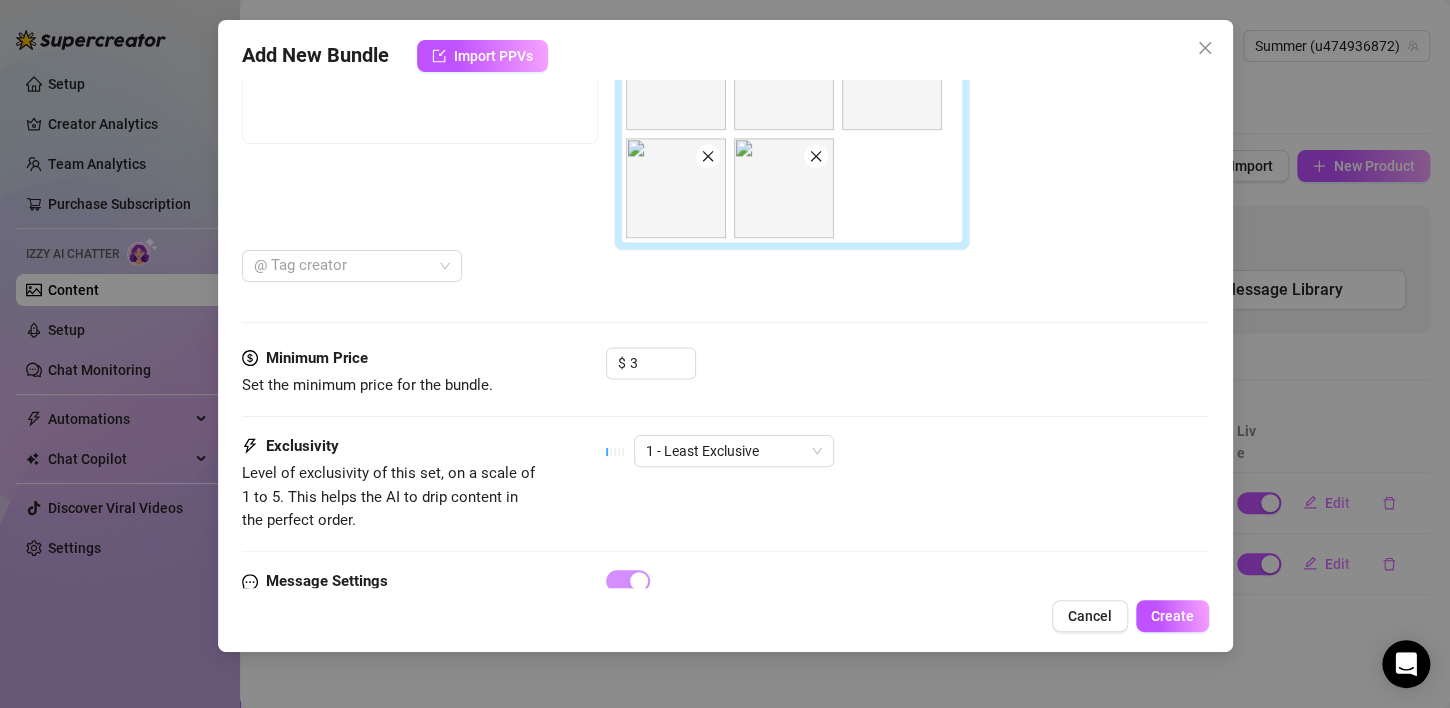 scroll, scrollTop: 1230, scrollLeft: 0, axis: vertical 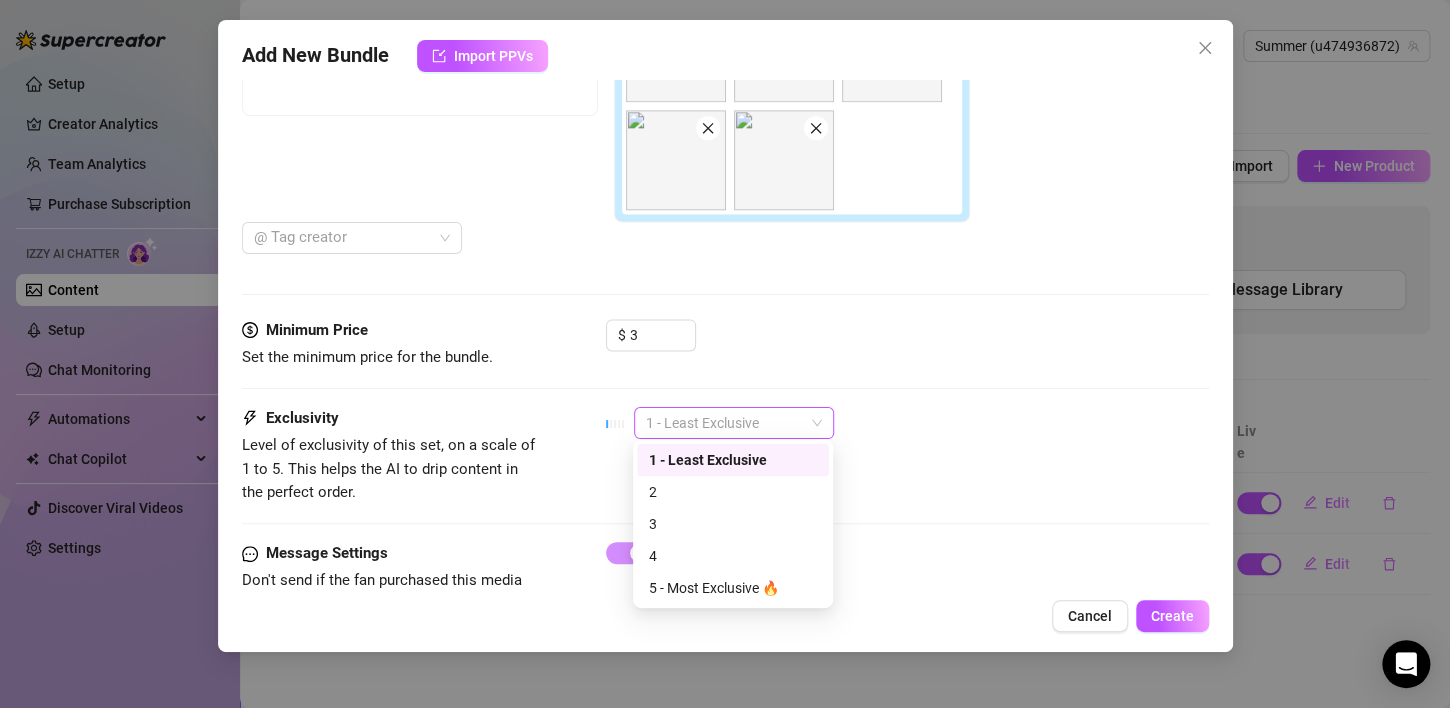 click on "1 - Least Exclusive" at bounding box center [734, 423] 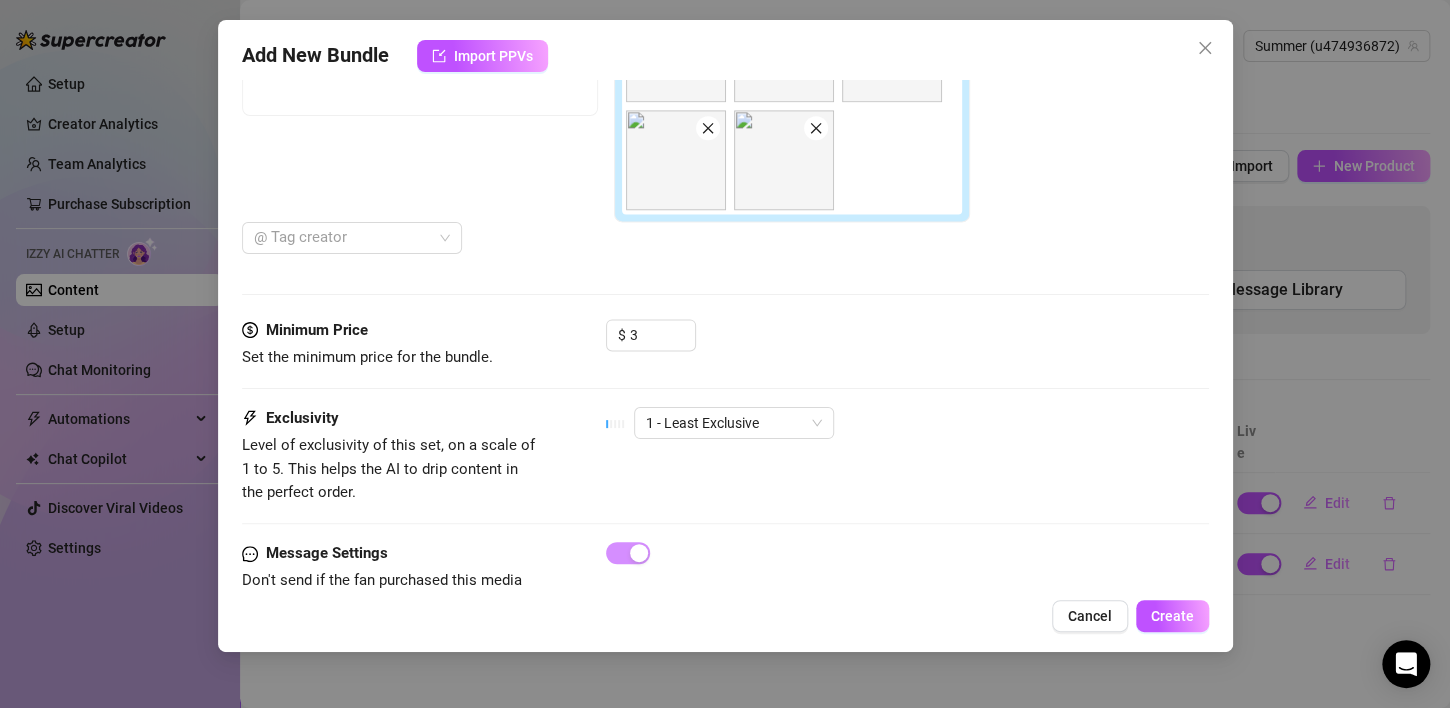 drag, startPoint x: 1027, startPoint y: 472, endPoint x: 1197, endPoint y: 457, distance: 170.66048 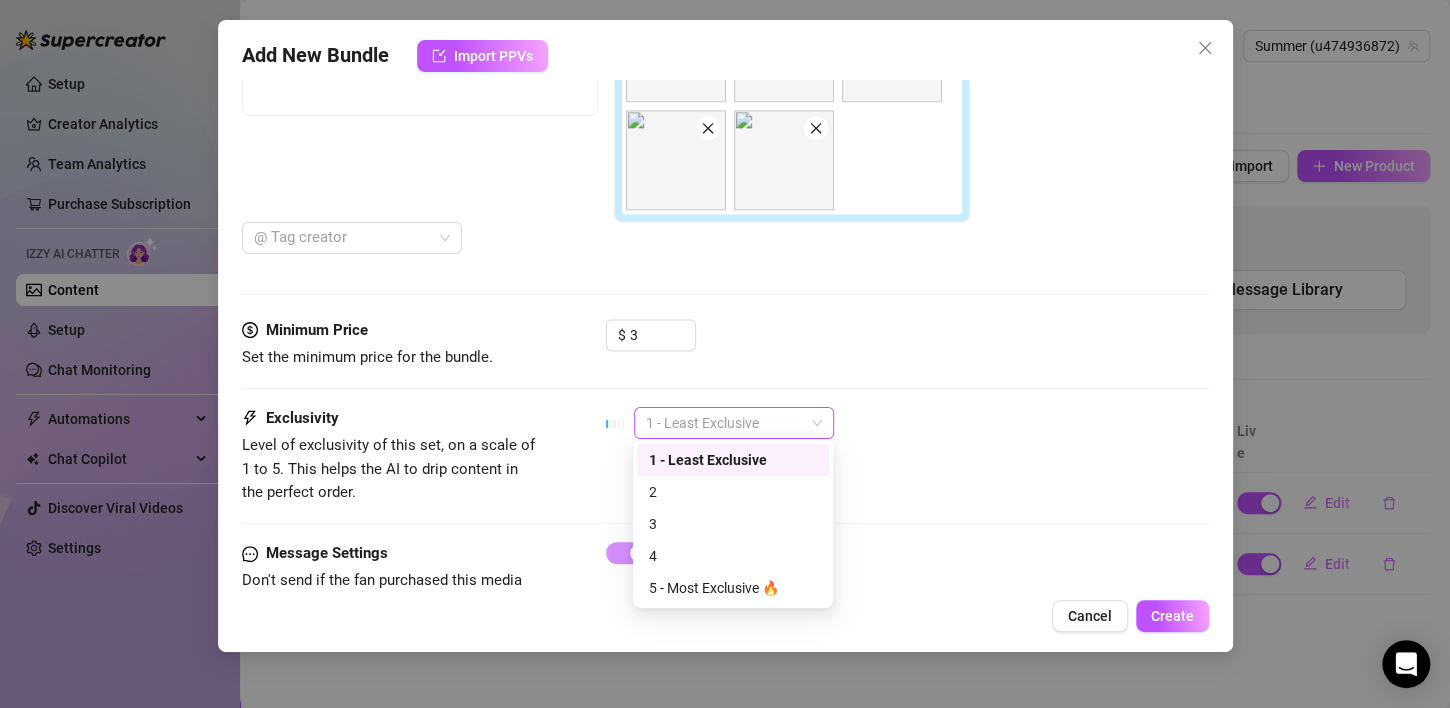 click on "1 - Least Exclusive" at bounding box center (734, 423) 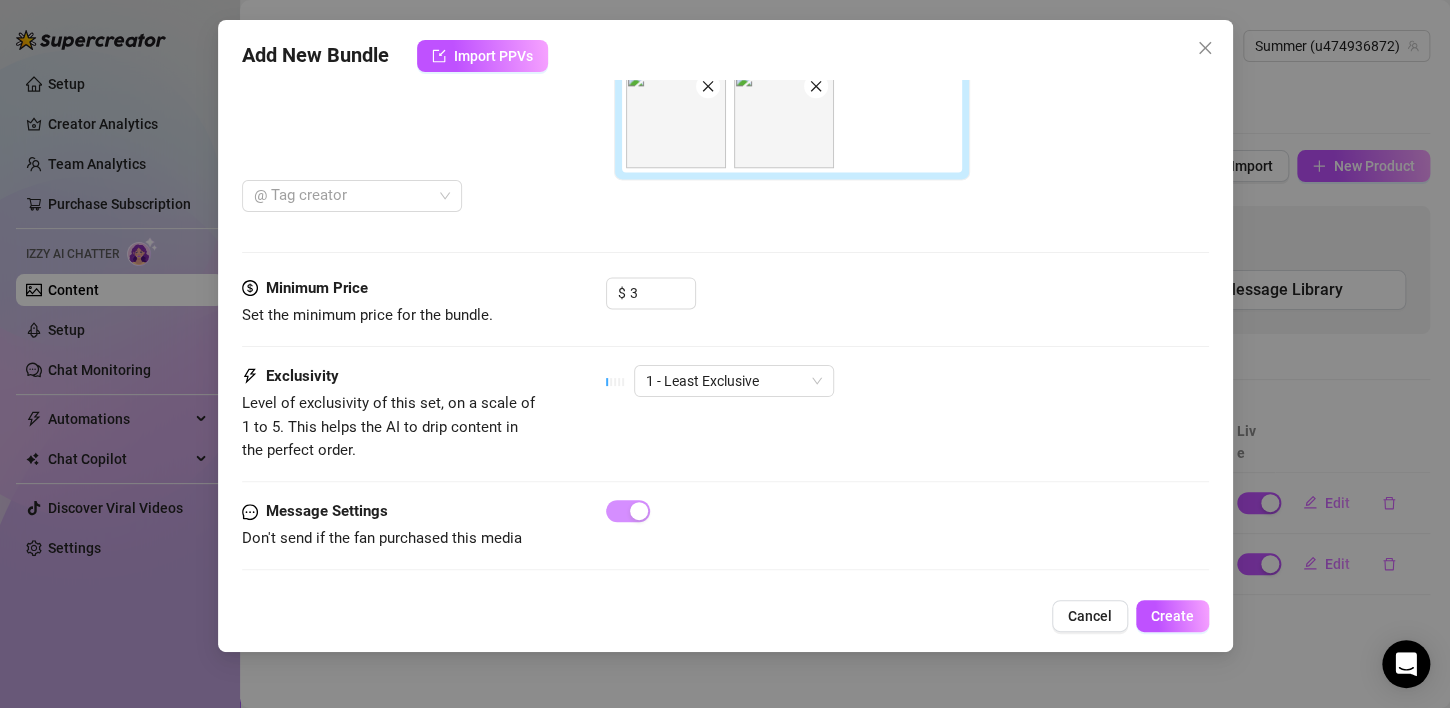 scroll, scrollTop: 1286, scrollLeft: 0, axis: vertical 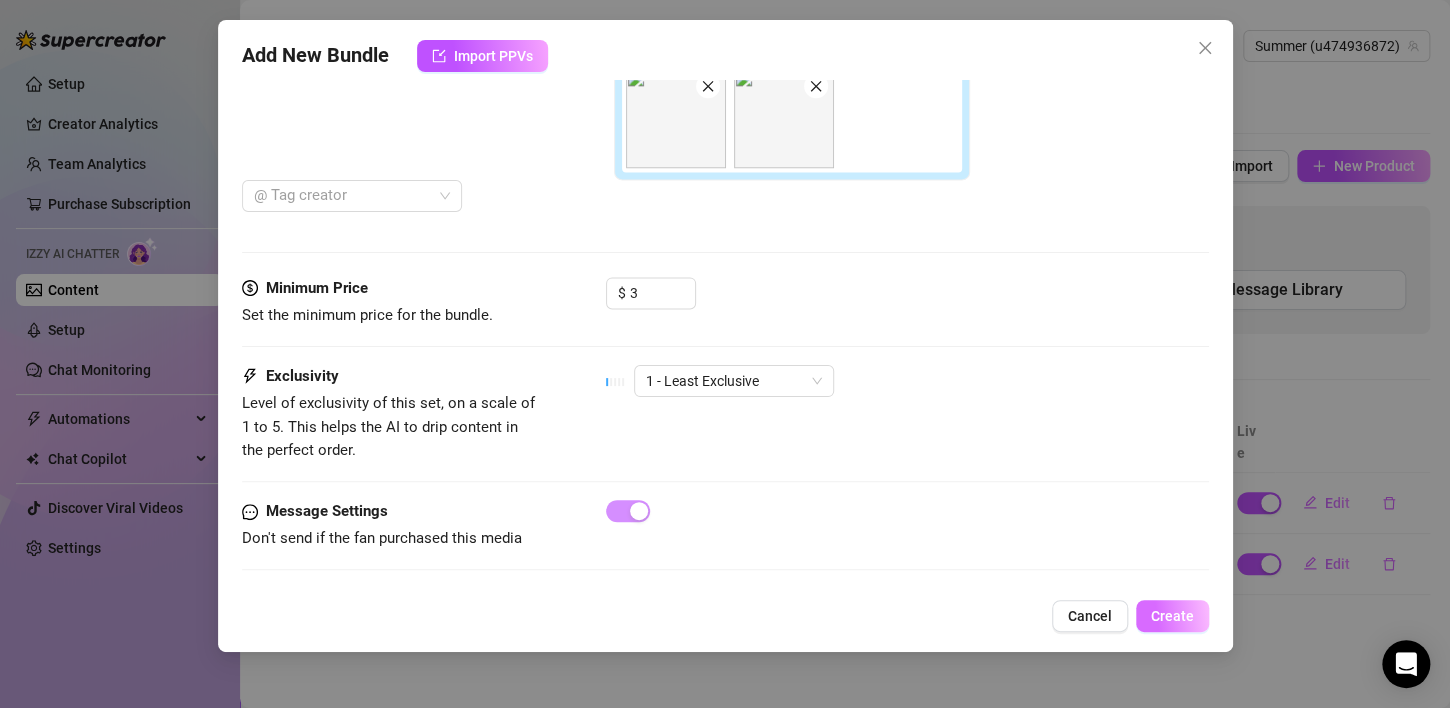 click on "Create" at bounding box center [1172, 616] 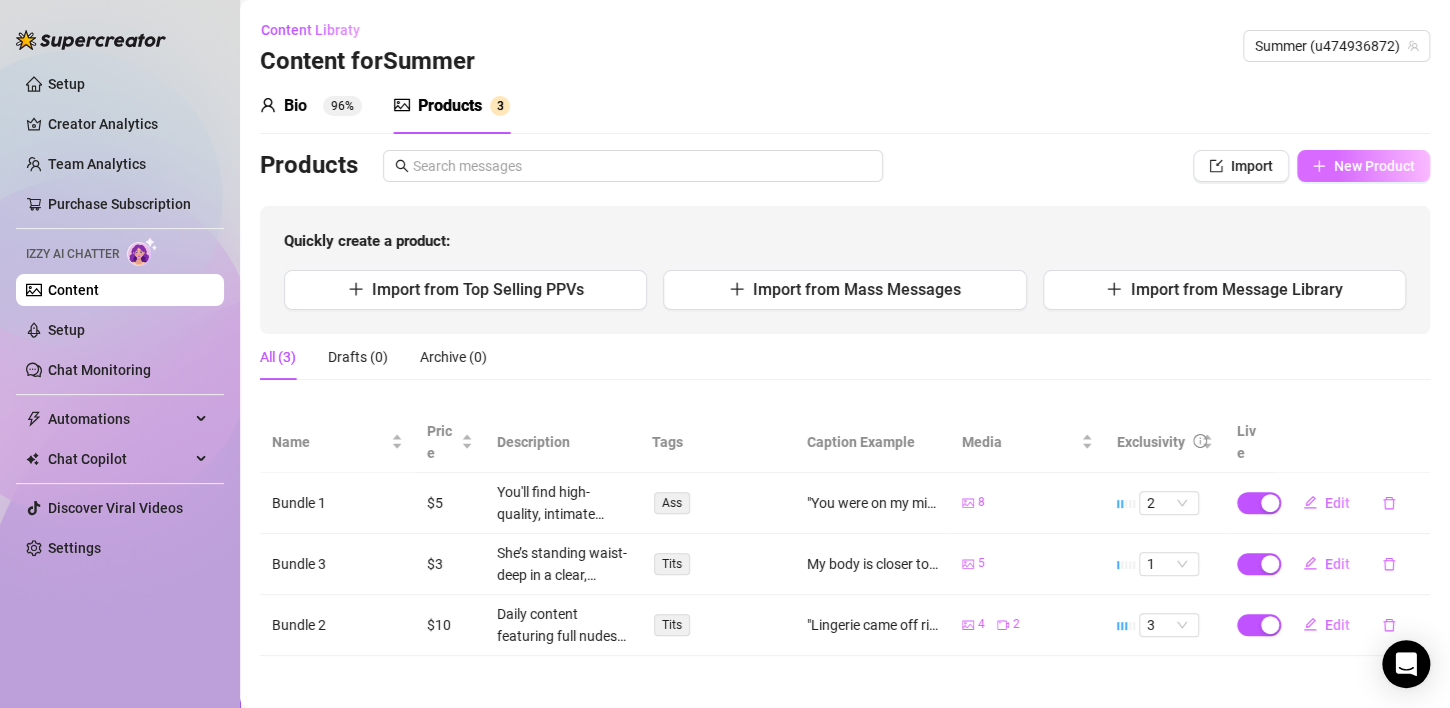 click on "New Product" at bounding box center (1374, 166) 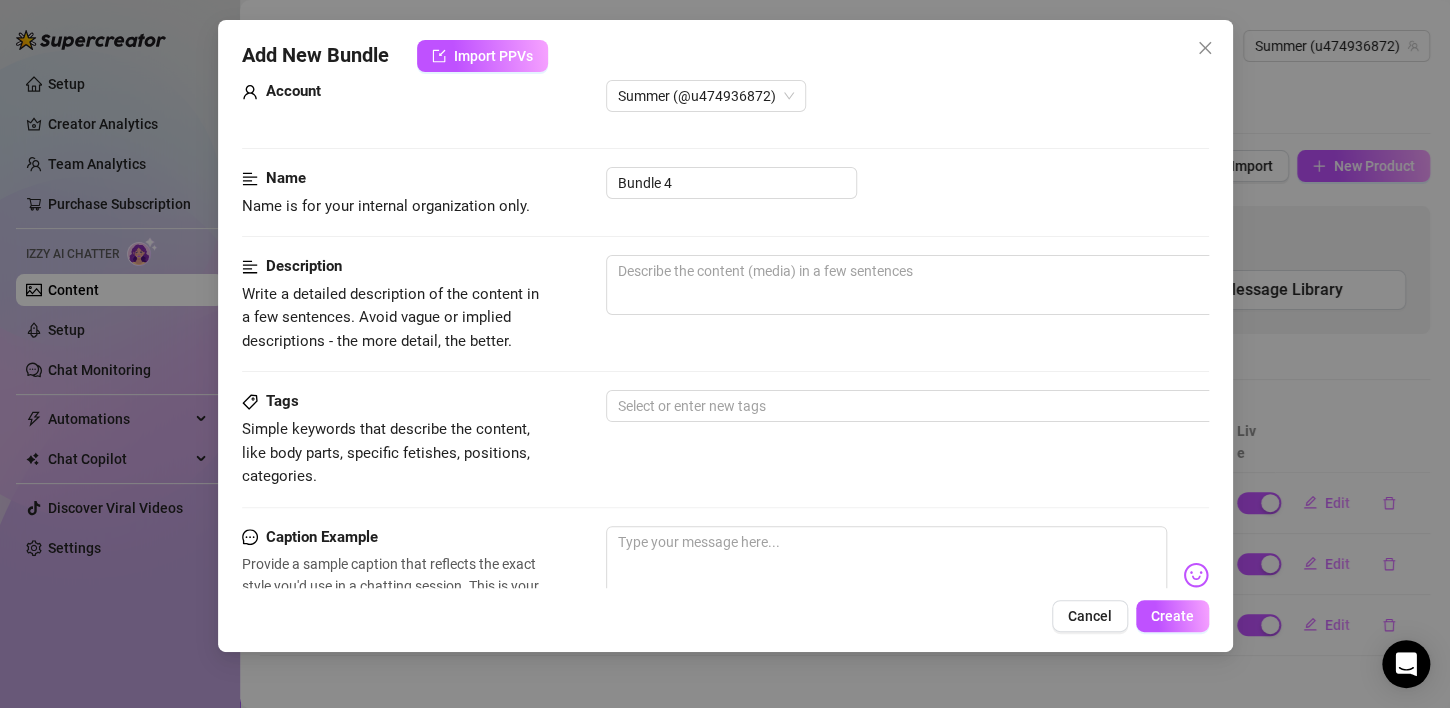 scroll, scrollTop: 40, scrollLeft: 0, axis: vertical 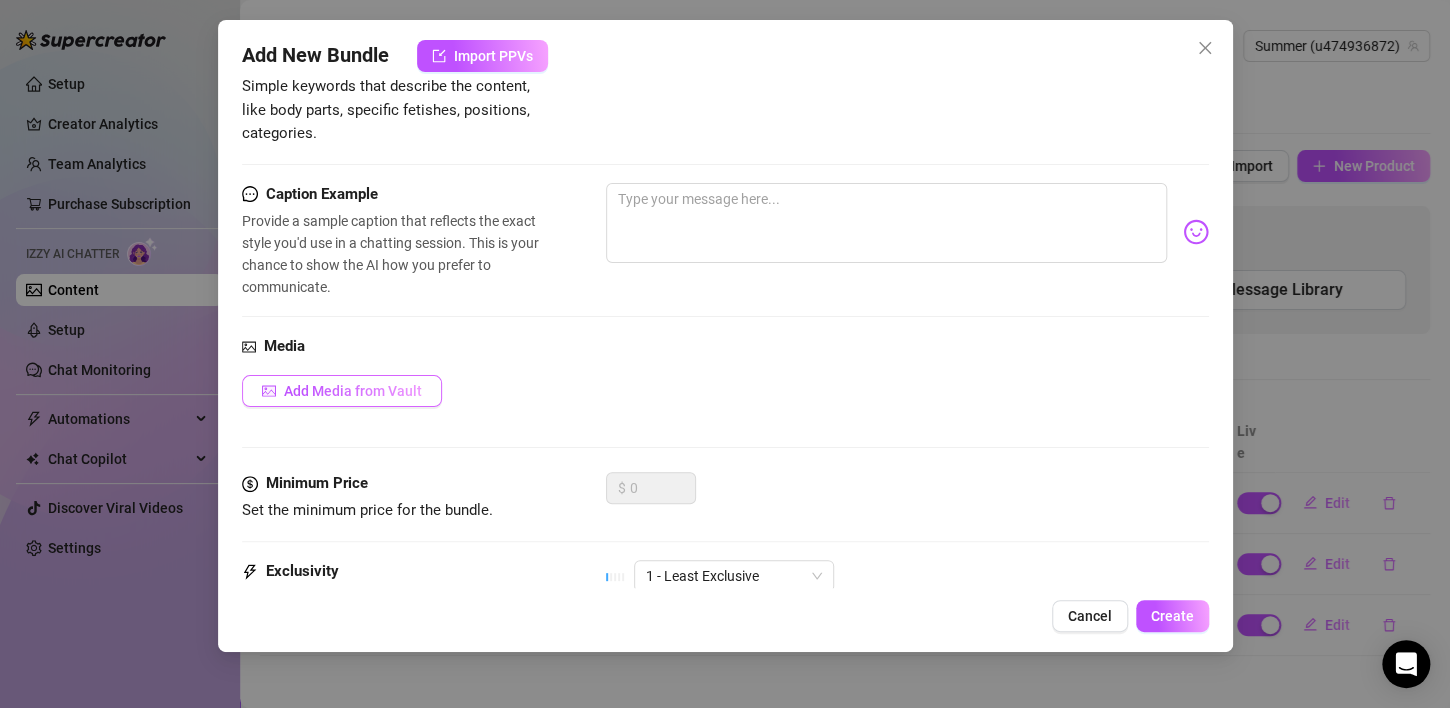 click on "Add Media from Vault" at bounding box center [342, 391] 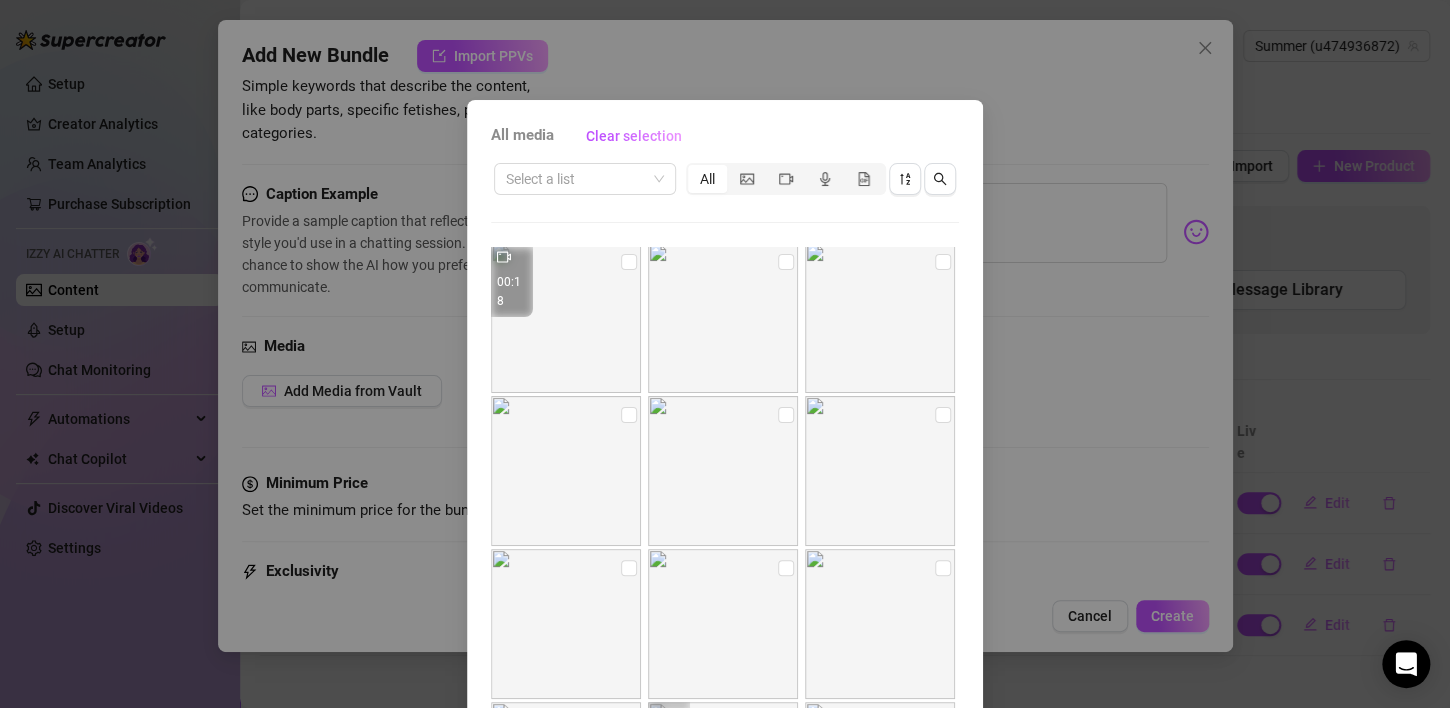 scroll, scrollTop: 0, scrollLeft: 0, axis: both 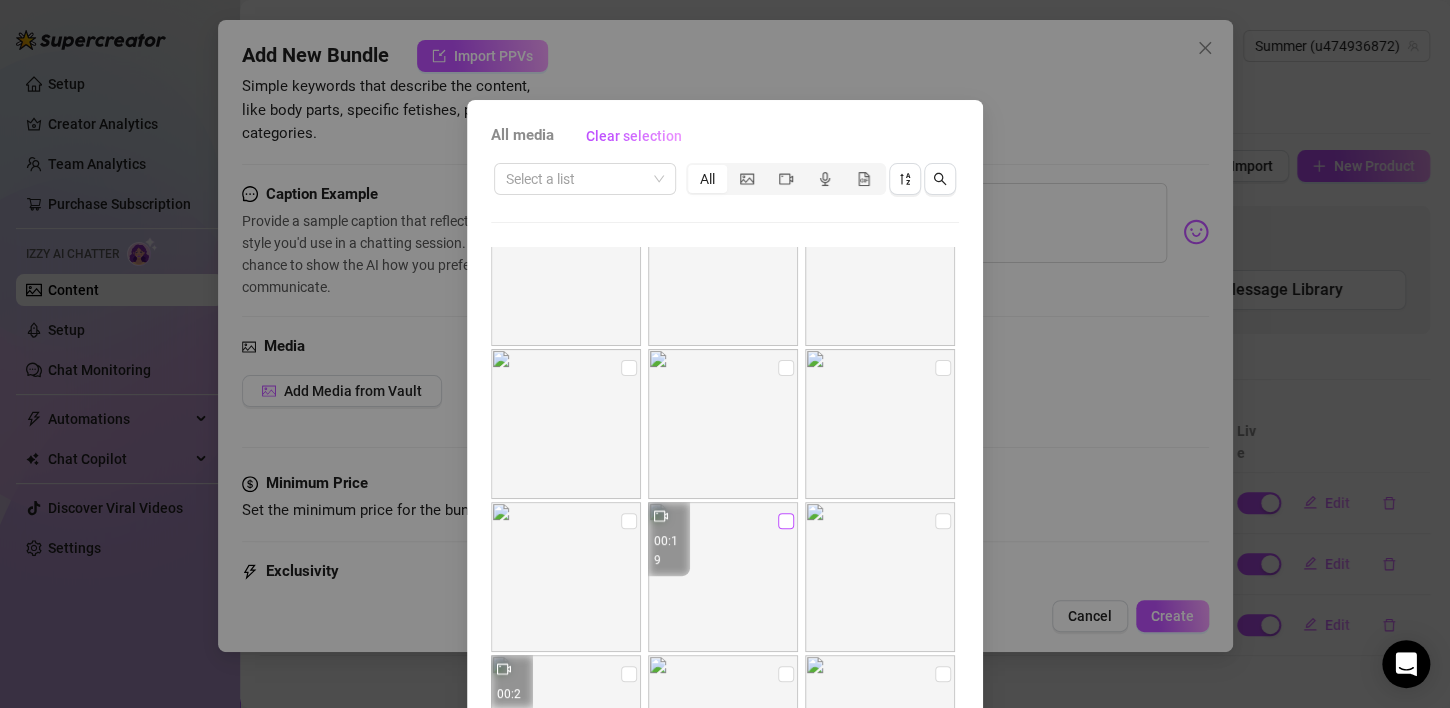 click at bounding box center (786, 521) 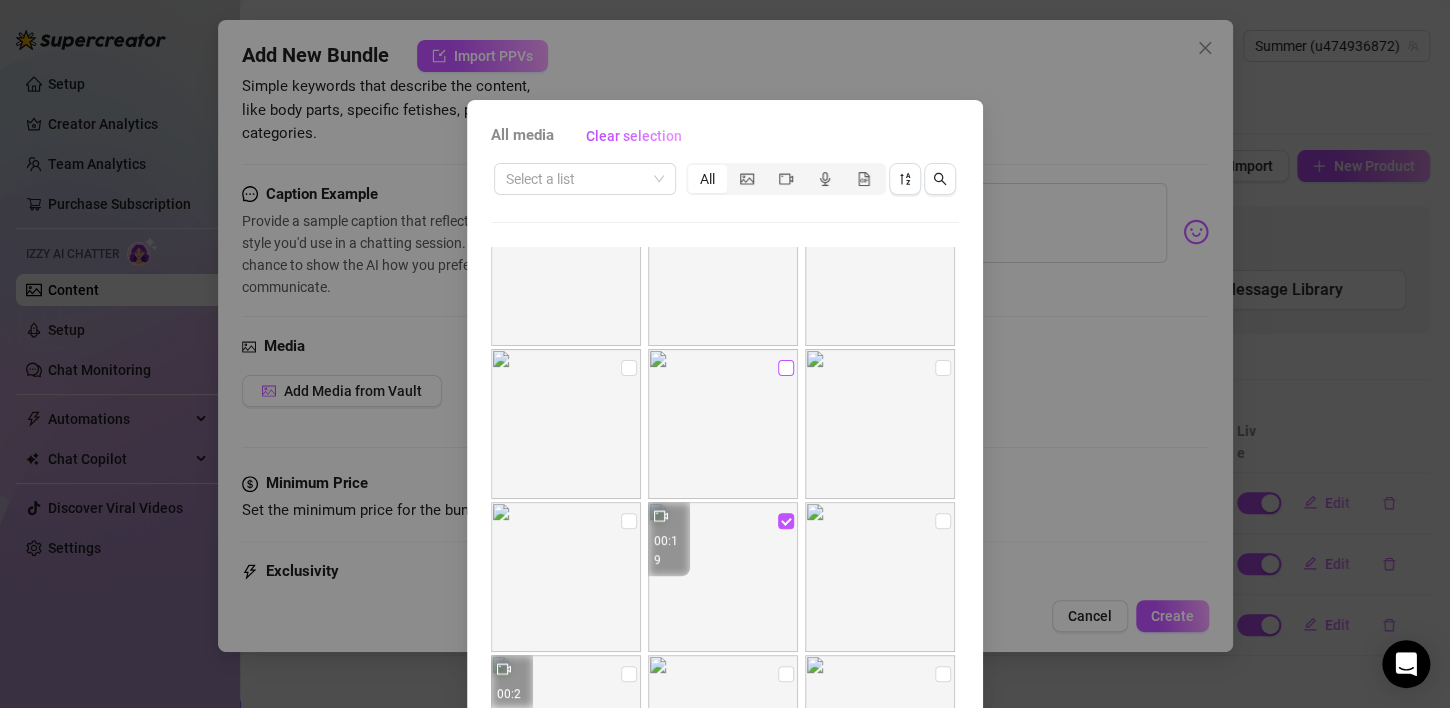click at bounding box center [786, 368] 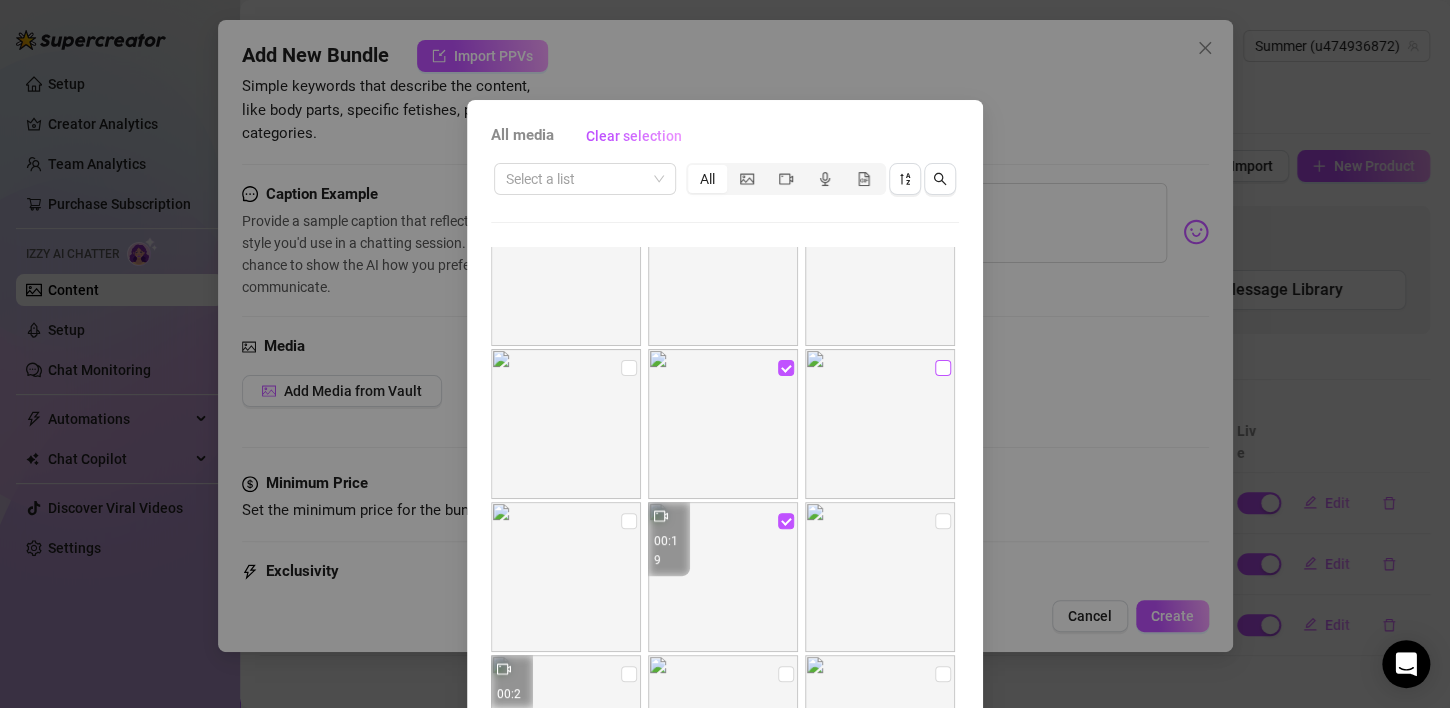 click at bounding box center [943, 368] 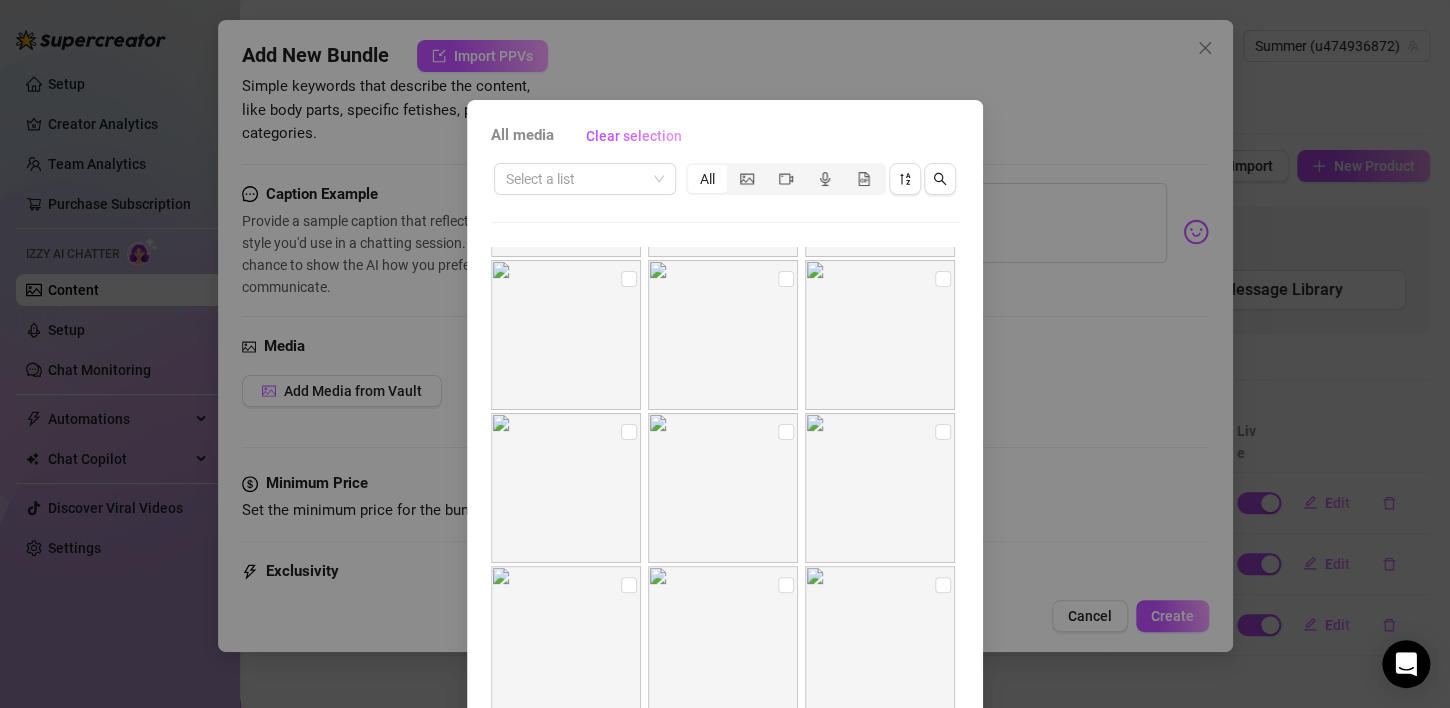 scroll, scrollTop: 936, scrollLeft: 0, axis: vertical 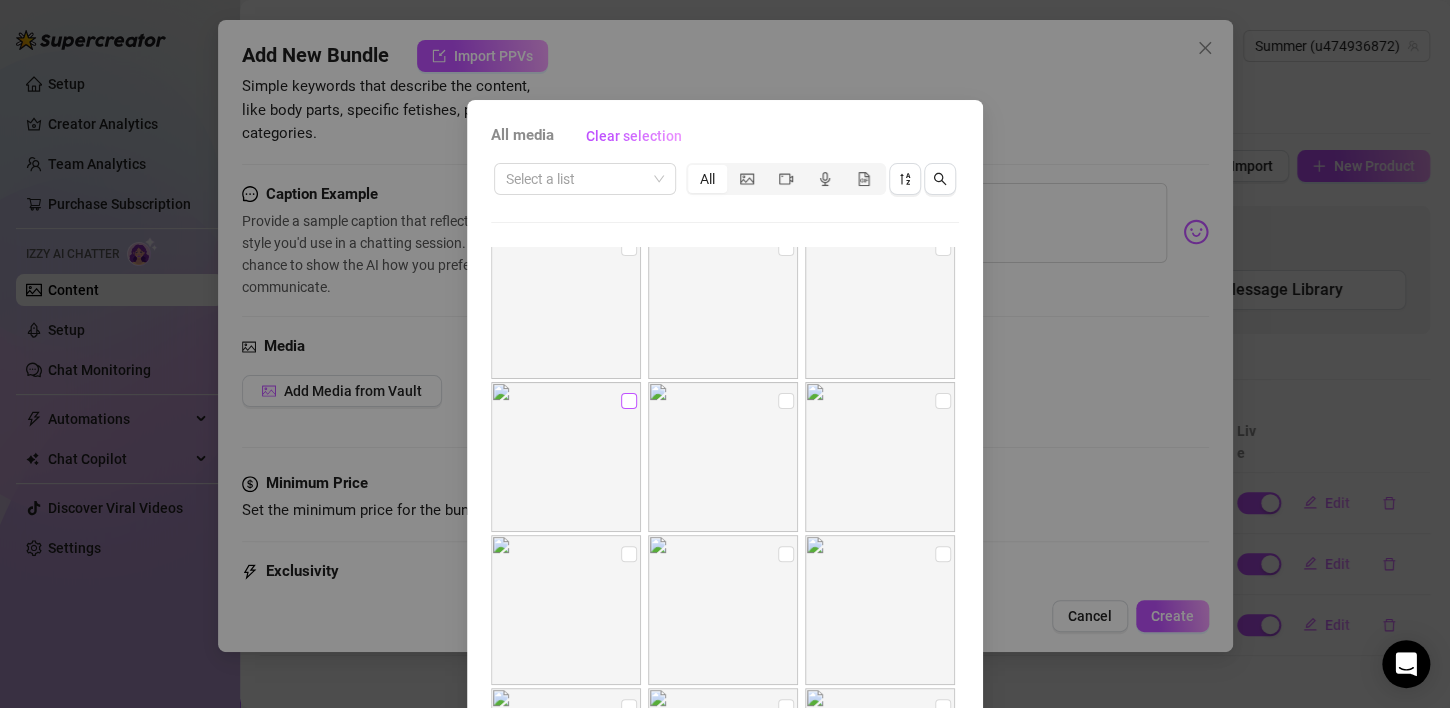 click at bounding box center [629, 401] 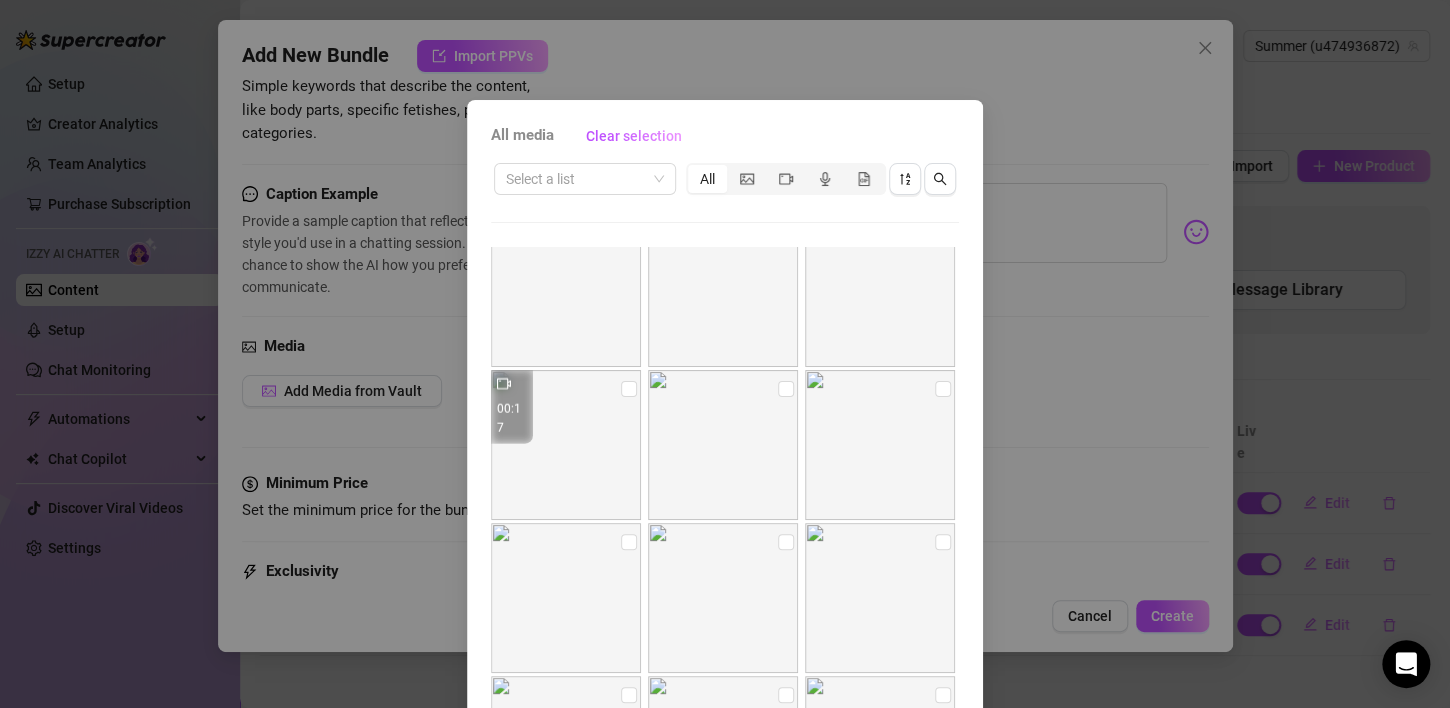 scroll, scrollTop: 2179, scrollLeft: 0, axis: vertical 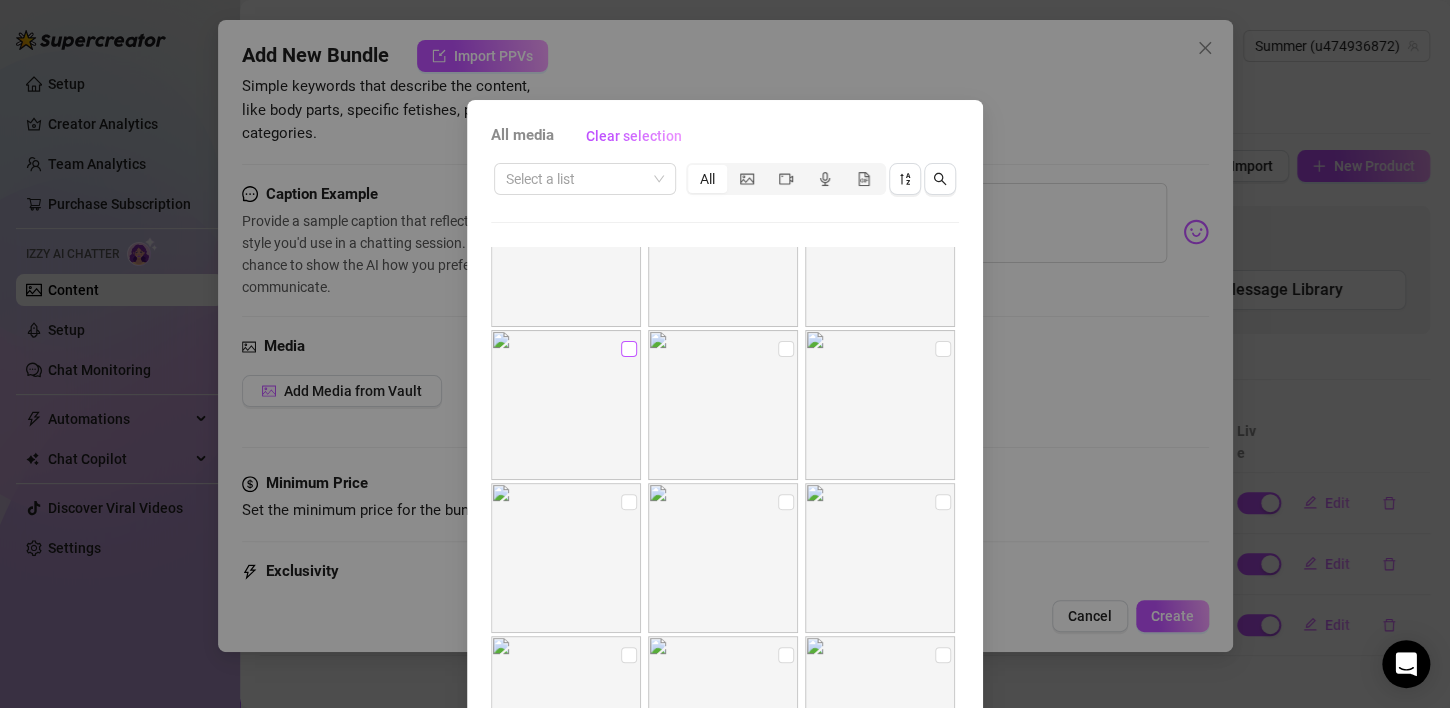 click at bounding box center [629, 349] 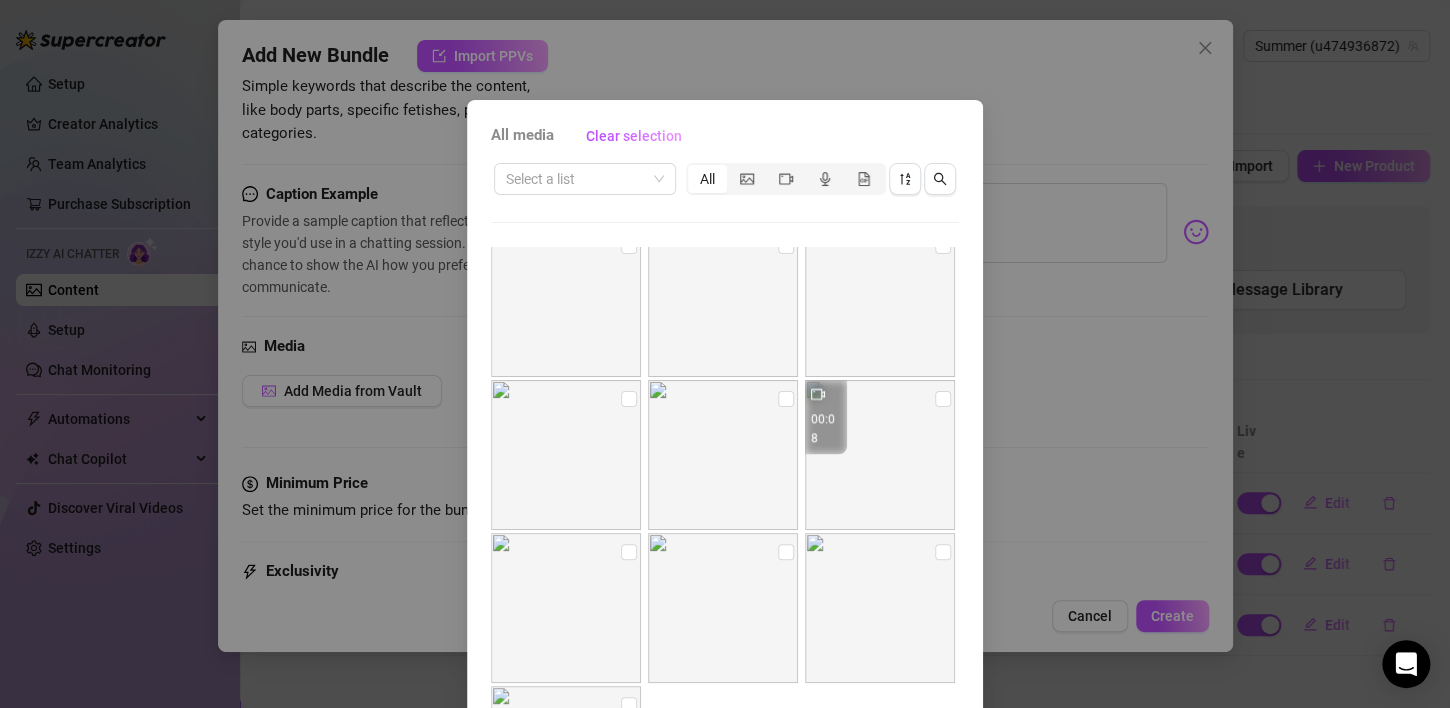 scroll, scrollTop: 8404, scrollLeft: 0, axis: vertical 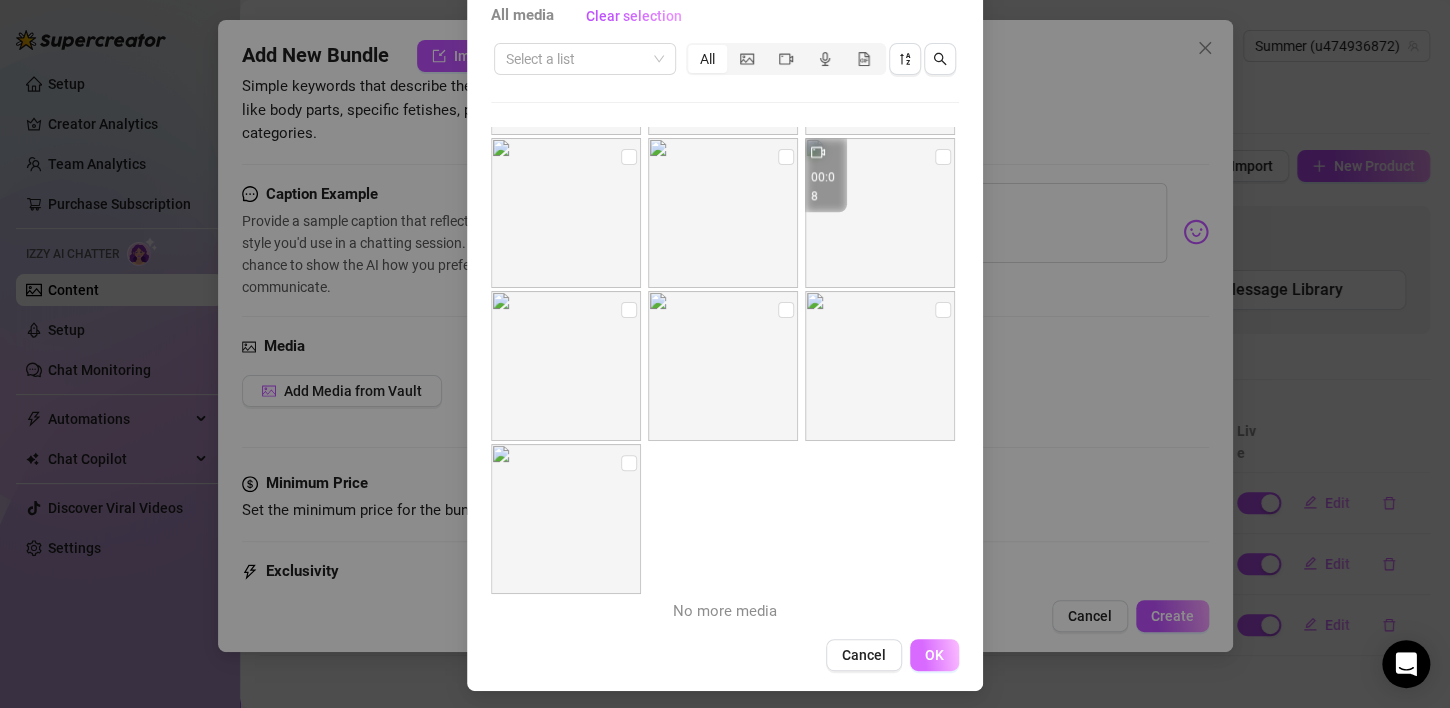 click on "OK" at bounding box center (934, 655) 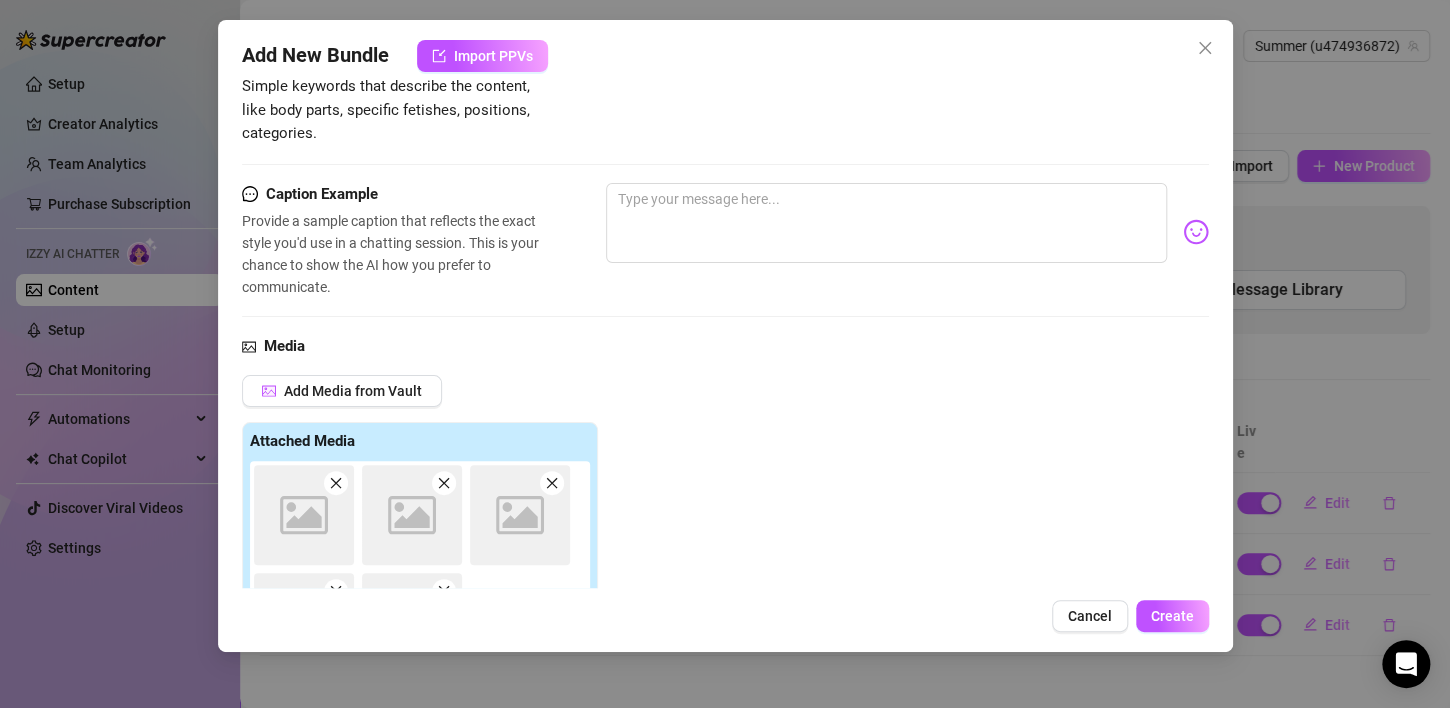 scroll, scrollTop: 412, scrollLeft: 0, axis: vertical 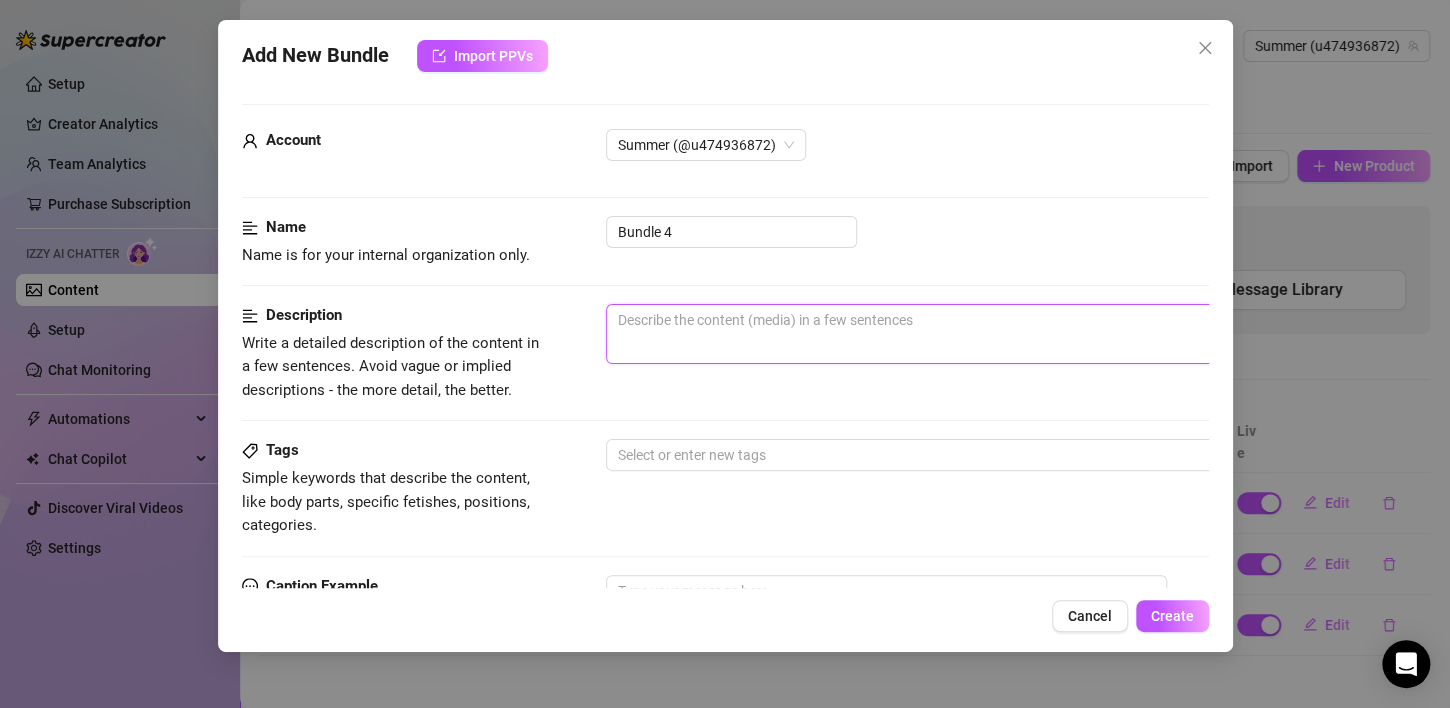 click at bounding box center (956, 334) 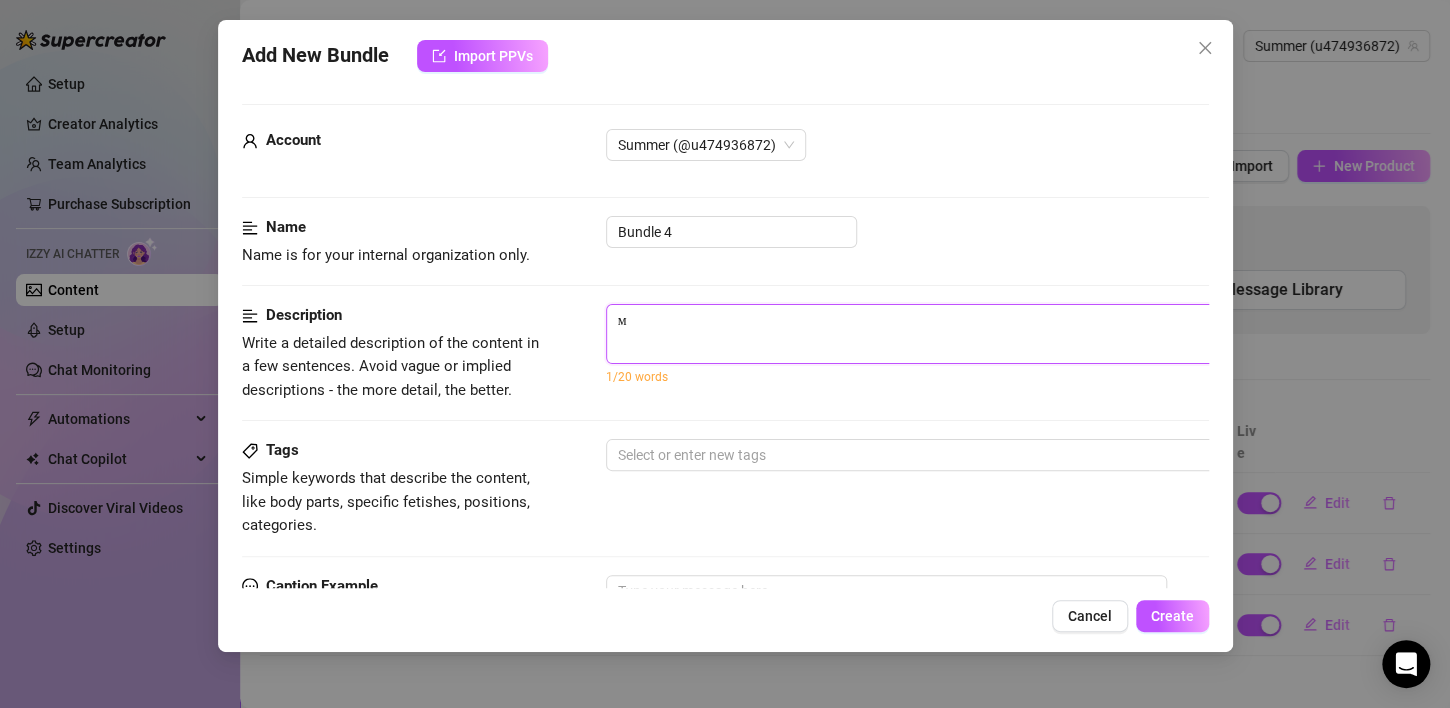 type on "Describe the content (media) in a few sentences" 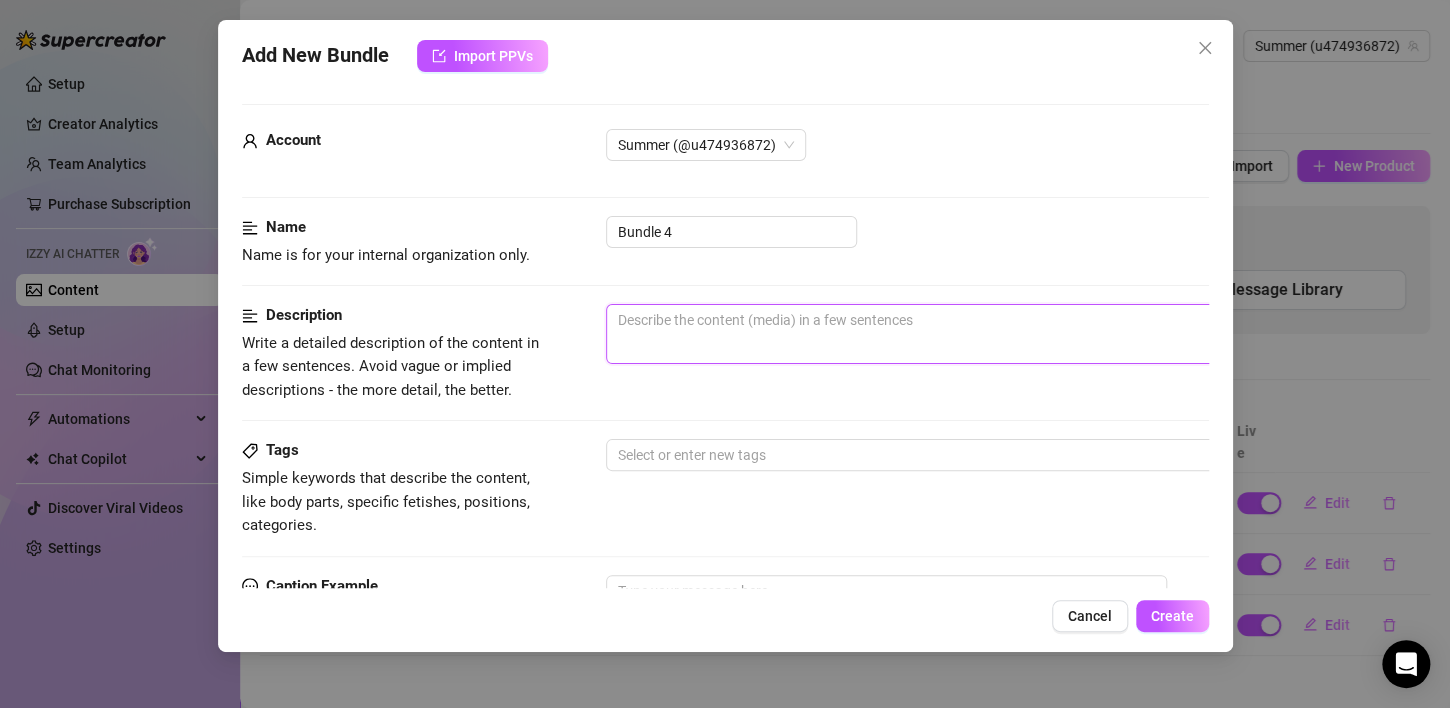 paste on "Her bare legs are stretched out in warm sunlight, glowing golden from the kiss of summer. Her toes curl slightly into soft grass or warm sand, playful and relaxed. The smoothness of her skin catches the light, and every curve — from ankle to thigh — invites your eyes to follow slowly, carefully. A drop of water slides along her shin… or maybe it’s sweat. She doesn’t say. She just lets you look." 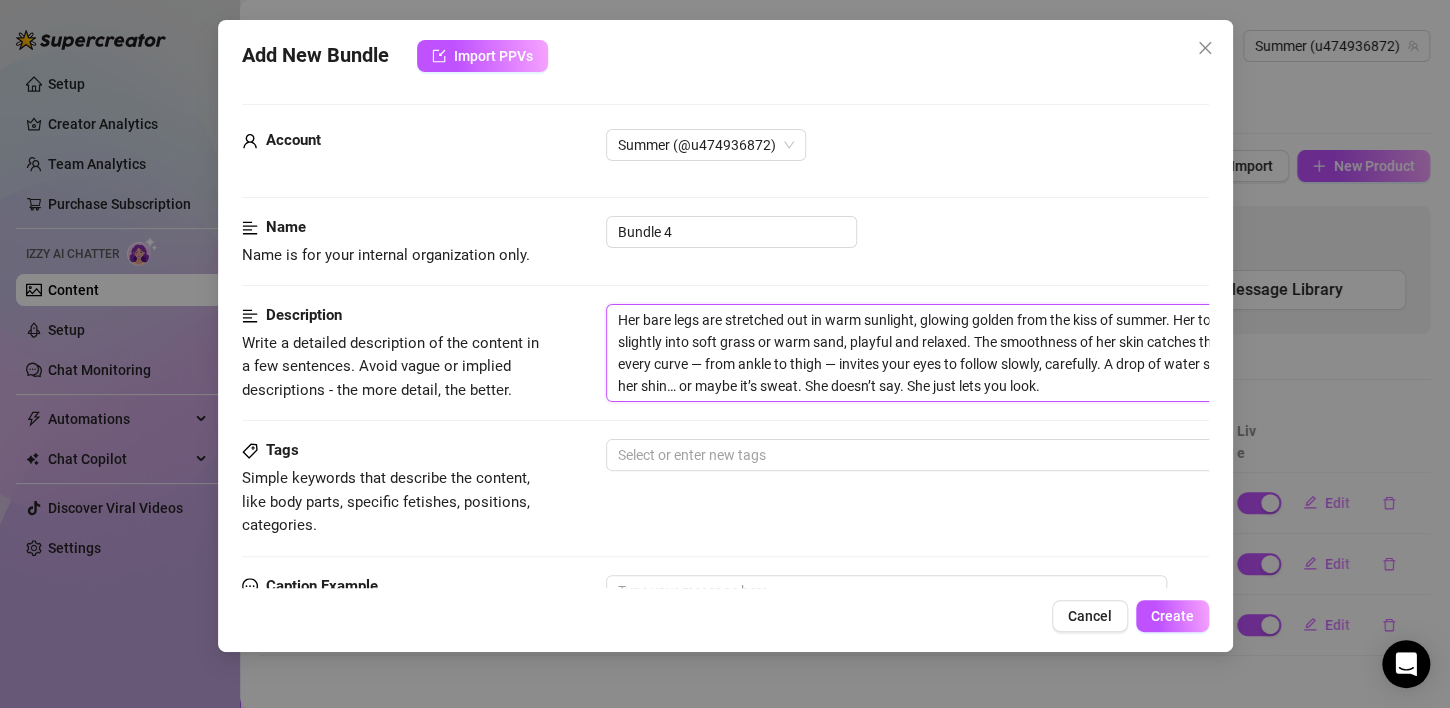 scroll, scrollTop: 0, scrollLeft: 0, axis: both 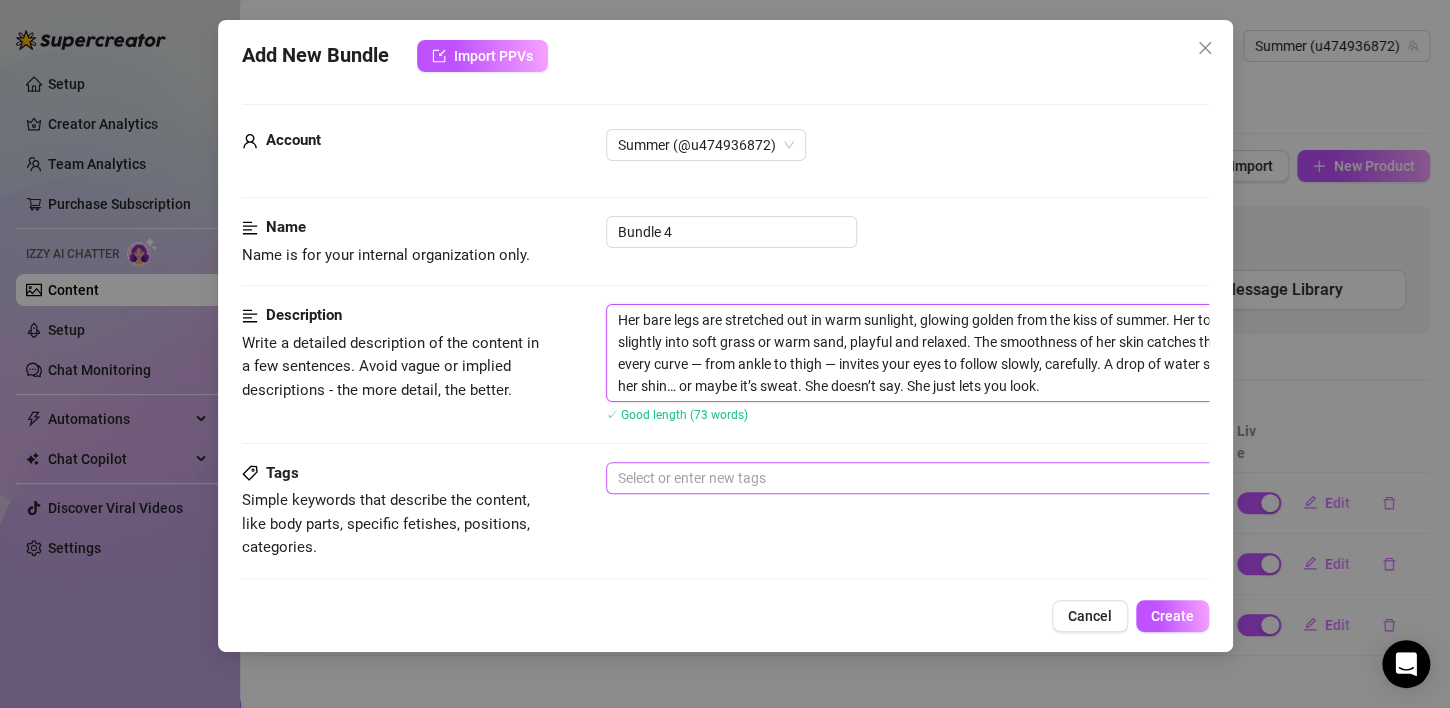 click at bounding box center (945, 478) 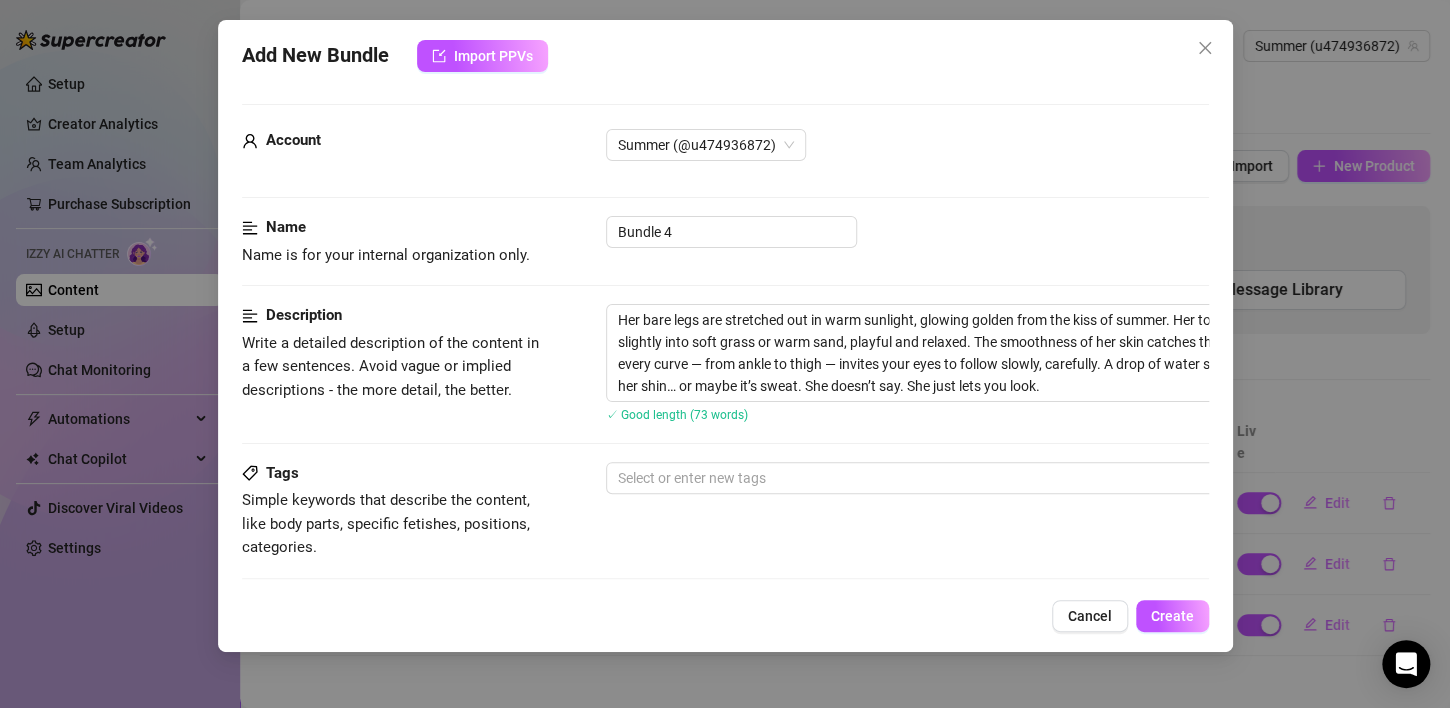 click on "Tags Simple keywords that describe the content, like body parts, specific fetishes, positions, categories.   Select or enter new tags" at bounding box center [725, 529] 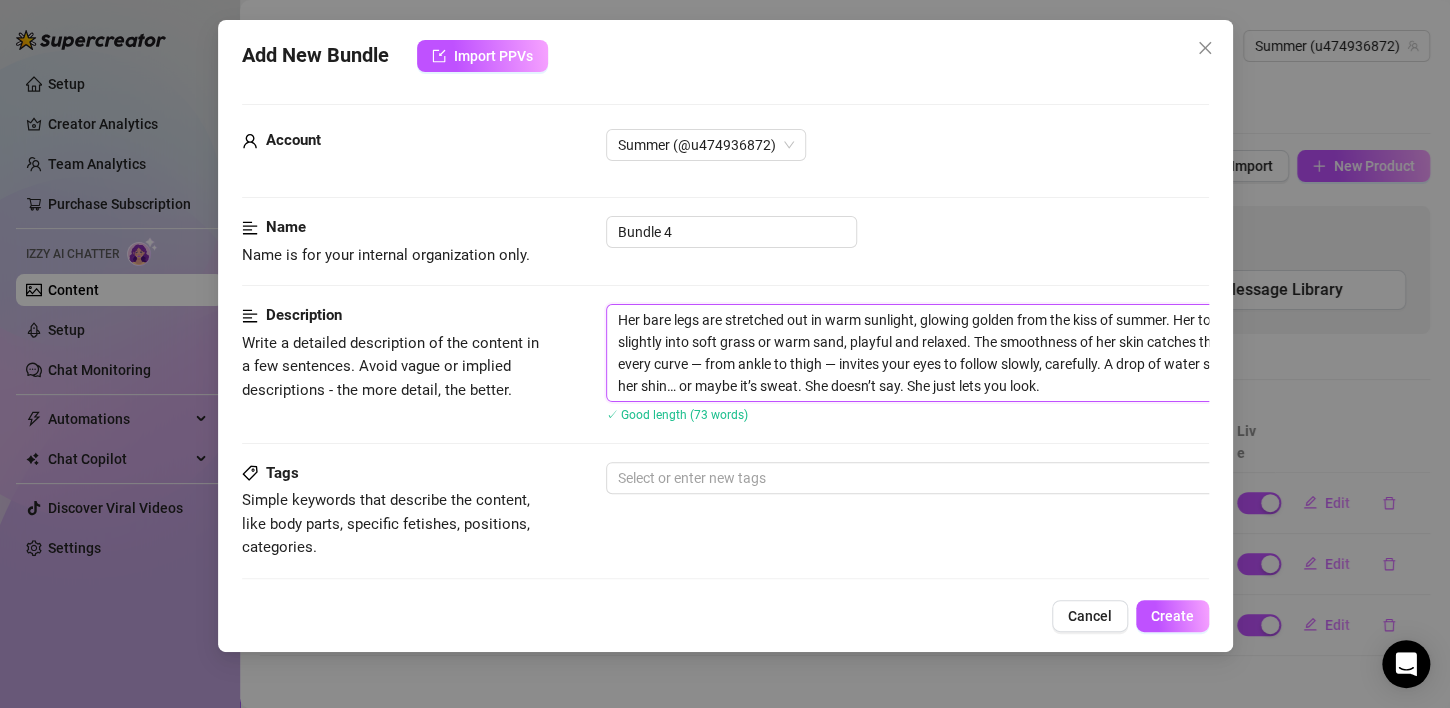 drag, startPoint x: 671, startPoint y: 318, endPoint x: 707, endPoint y: 317, distance: 36.013885 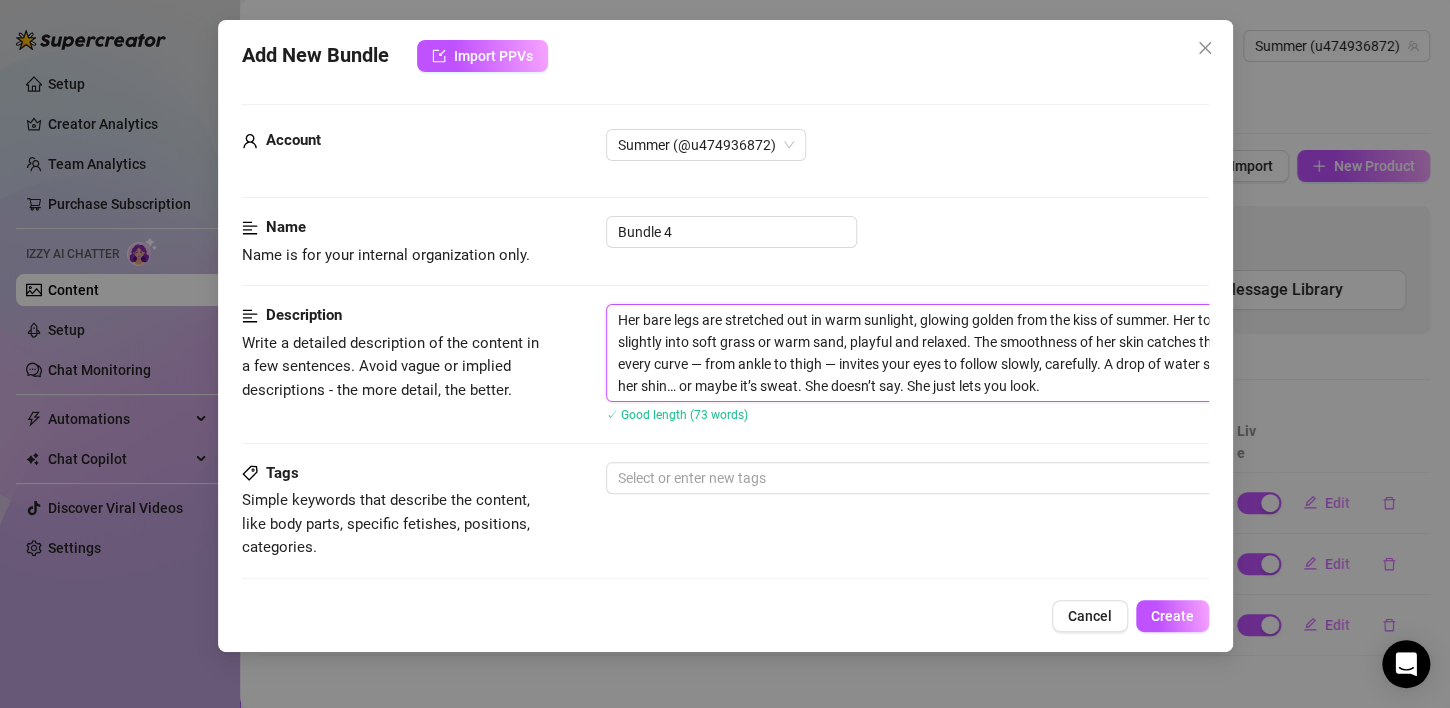 click on "Her bare legs are stretched out in warm sunlight, glowing golden from the kiss of summer. Her toes curl slightly into soft grass or warm sand, playful and relaxed. The smoothness of her skin catches the light, and every curve — from ankle to thigh — invites your eyes to follow slowly, carefully. A drop of water slides along her shin… or maybe it’s sweat. She doesn’t say. She just lets you look." at bounding box center (956, 353) 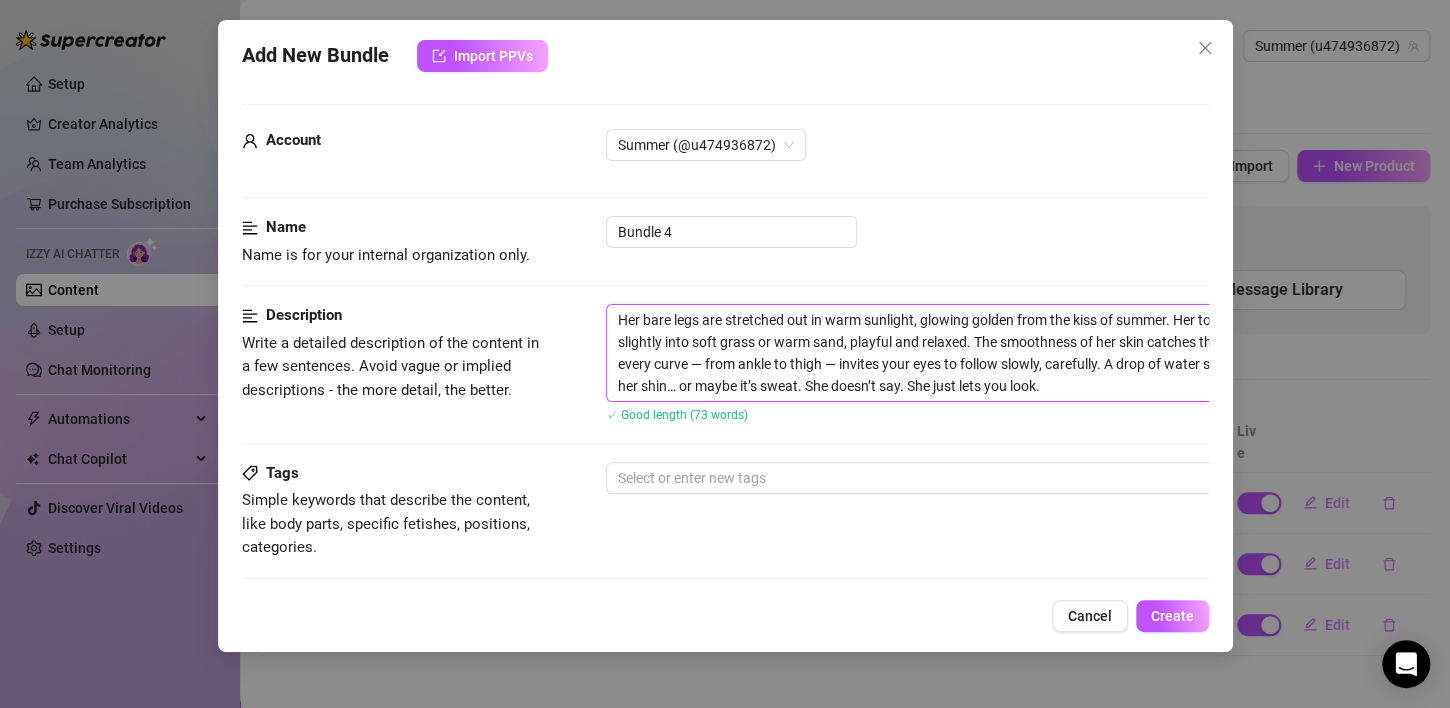 drag, startPoint x: 671, startPoint y: 320, endPoint x: 701, endPoint y: 320, distance: 30 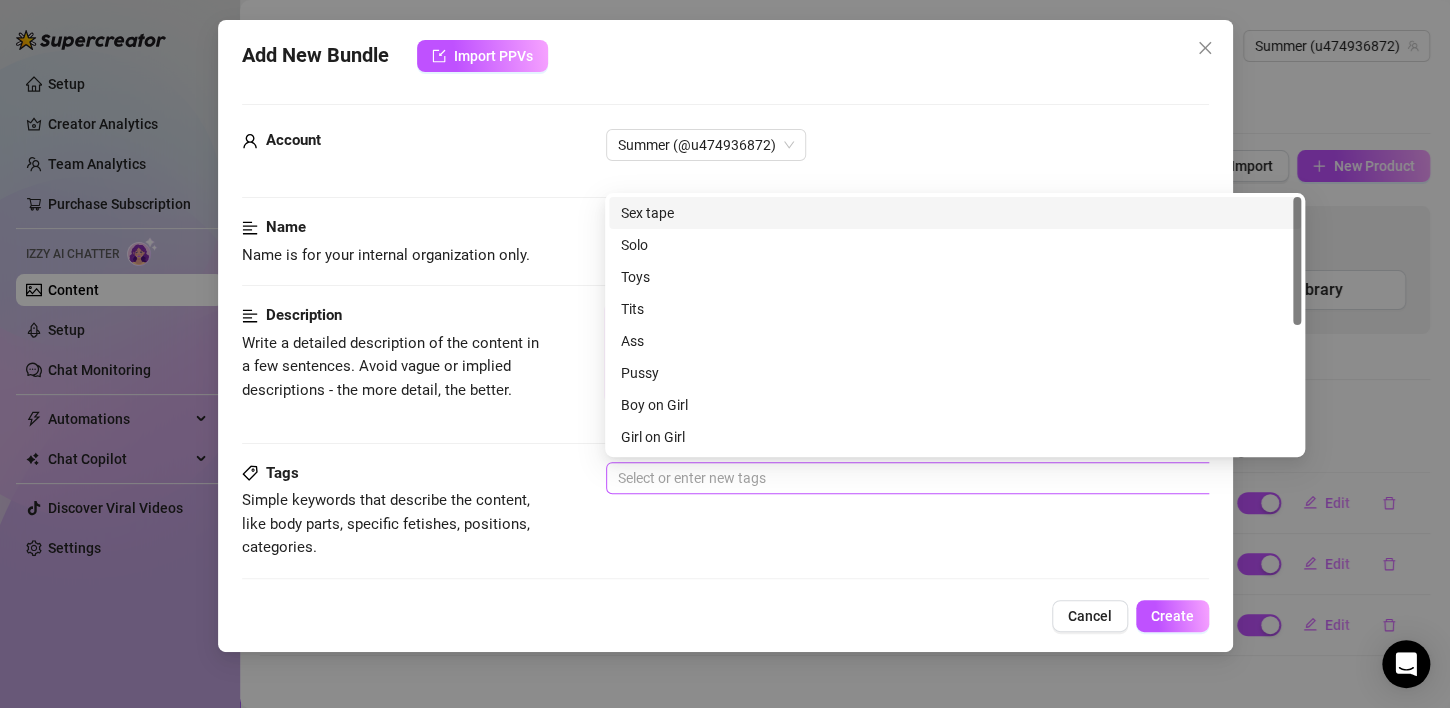 click at bounding box center (945, 478) 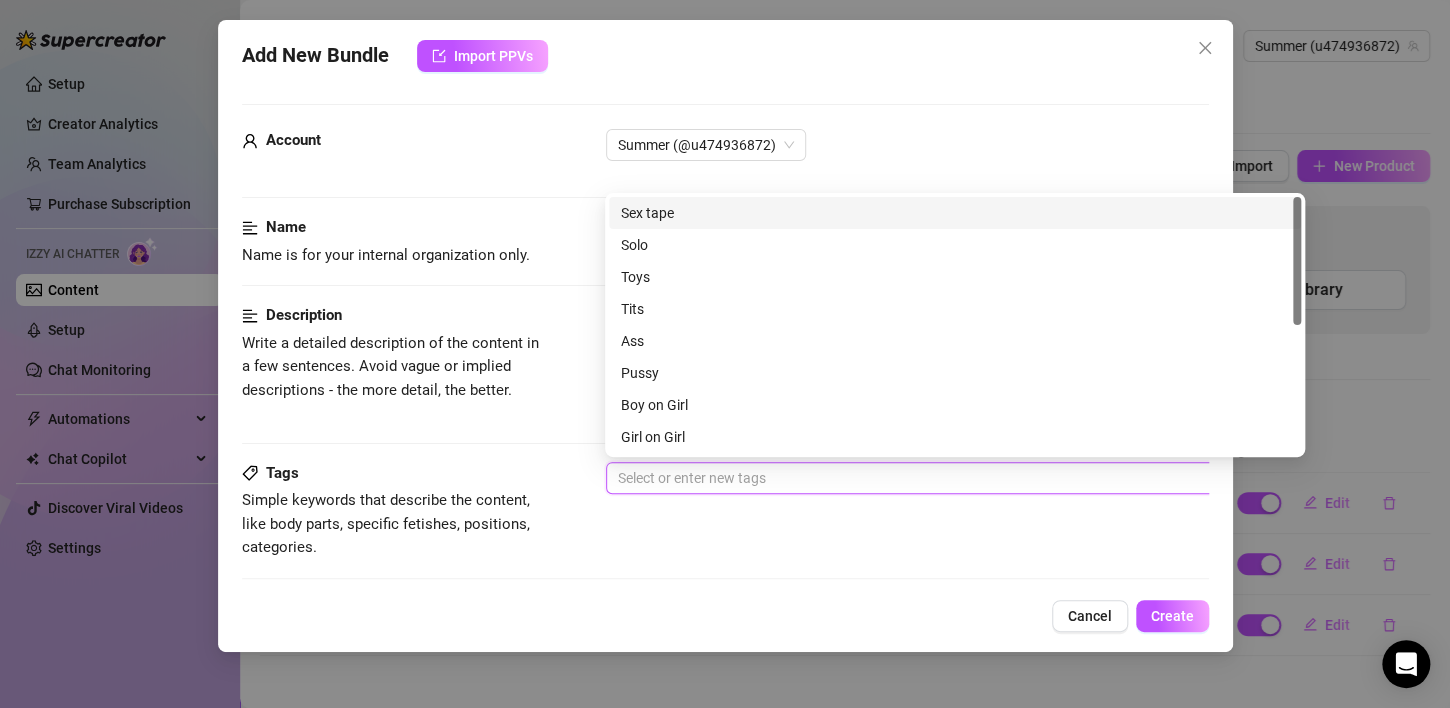 paste on "legs" 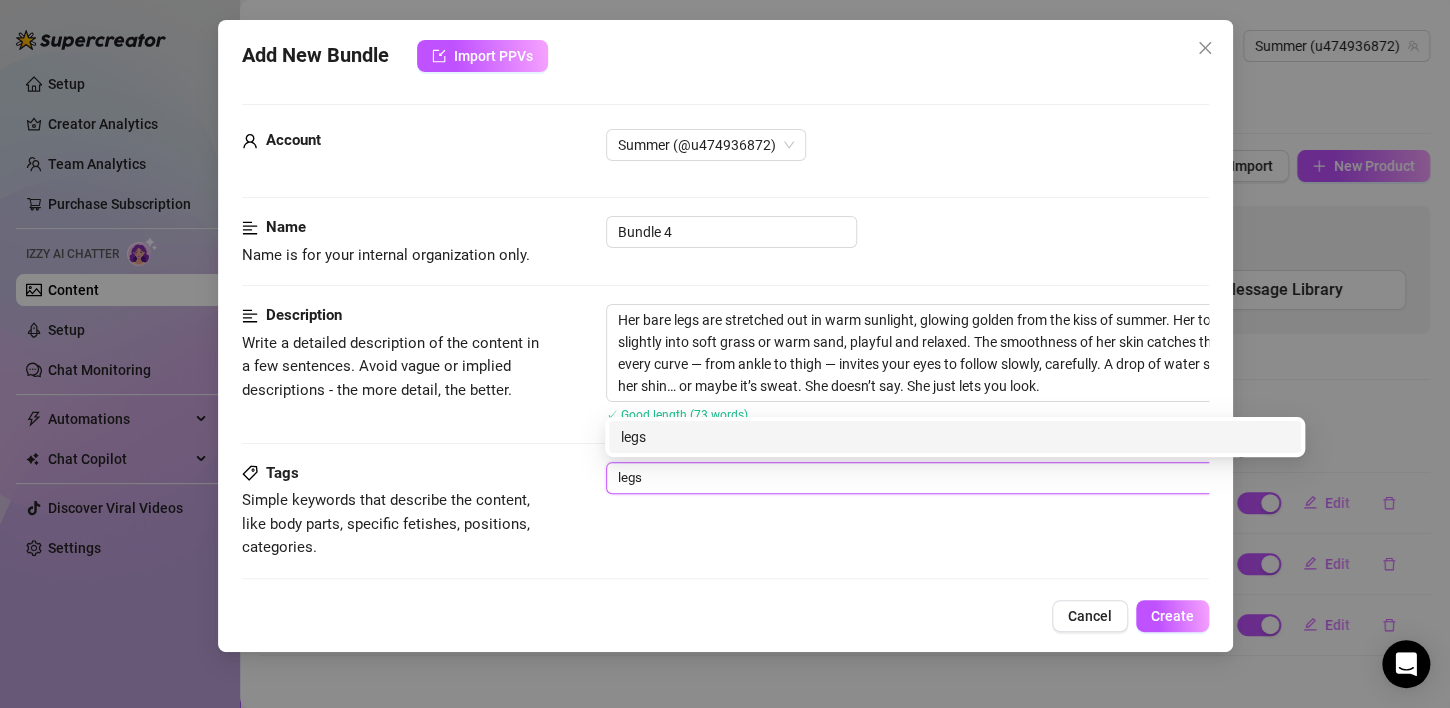 click on "legs" at bounding box center (955, 437) 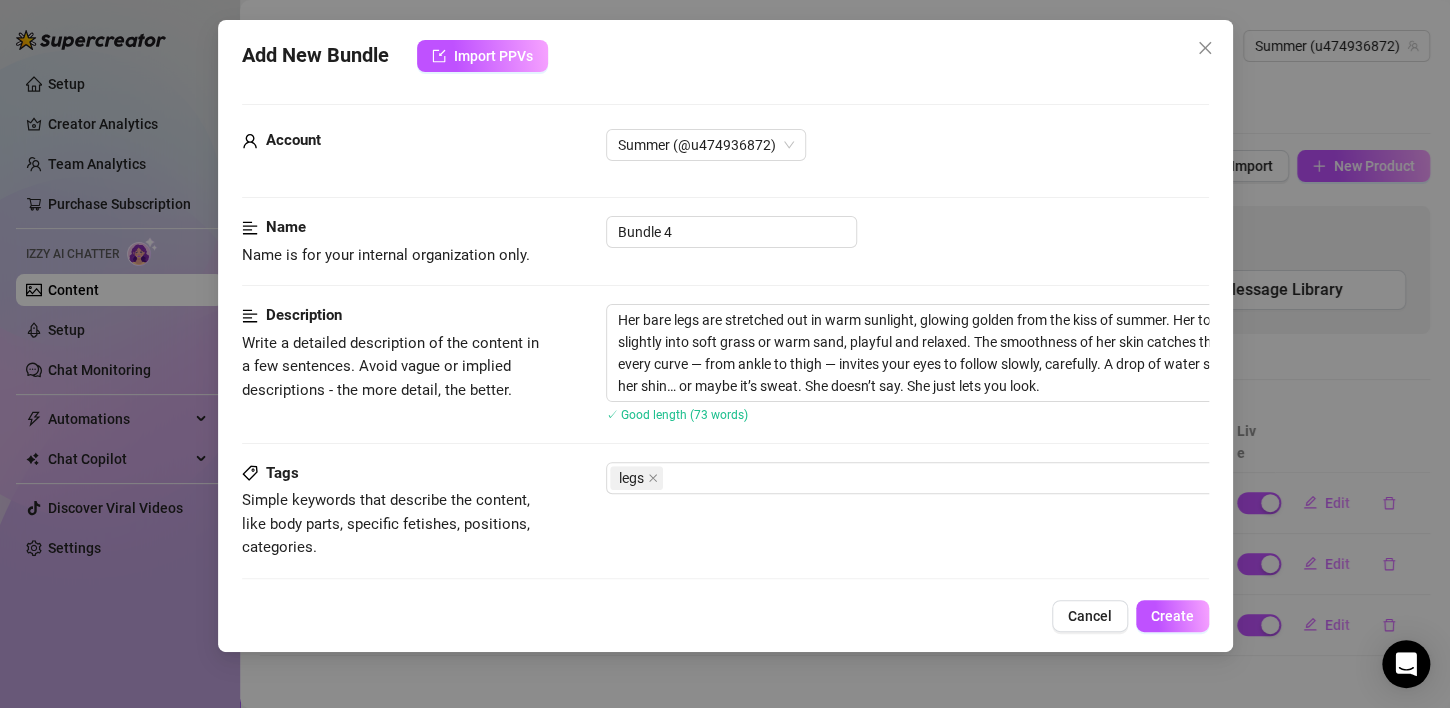 click on "Tags Simple keywords that describe the content, like body parts, specific fetishes, positions, categories.  legs" at bounding box center [725, 511] 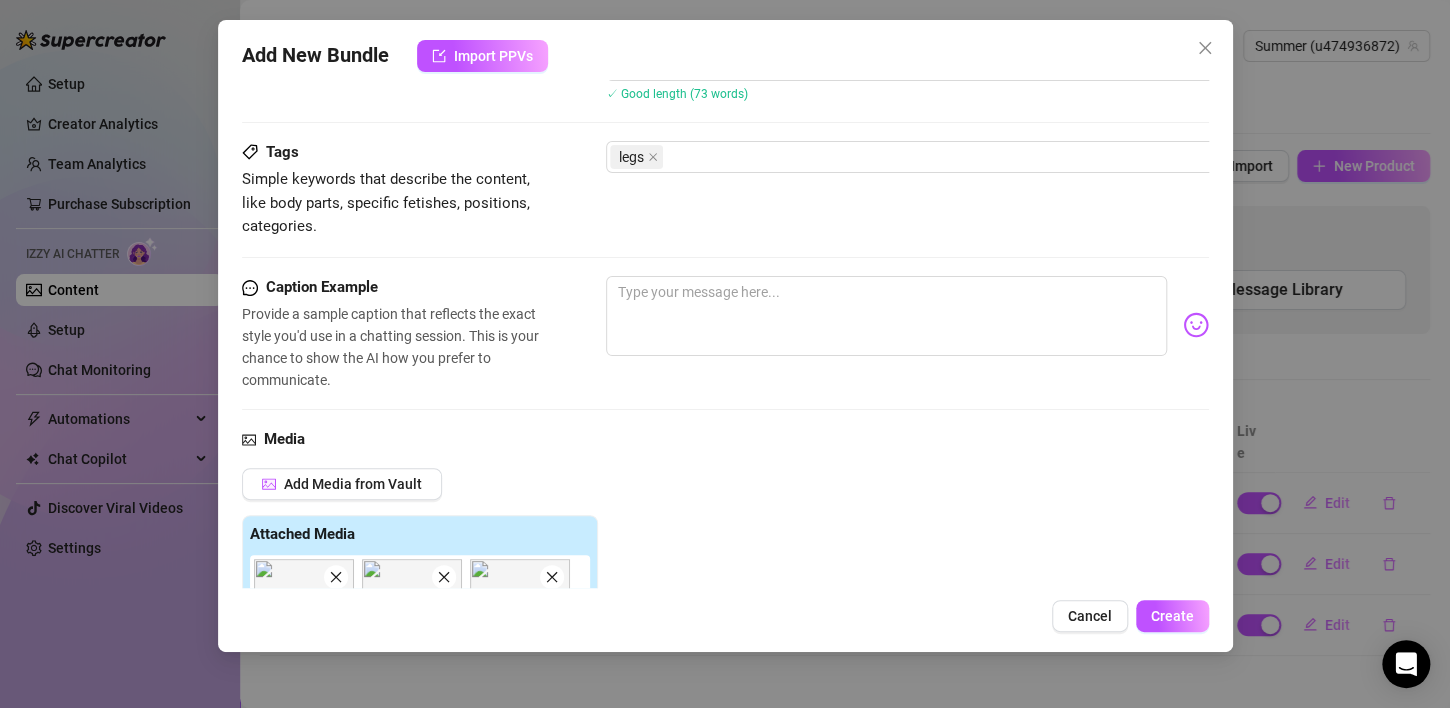 scroll, scrollTop: 326, scrollLeft: 0, axis: vertical 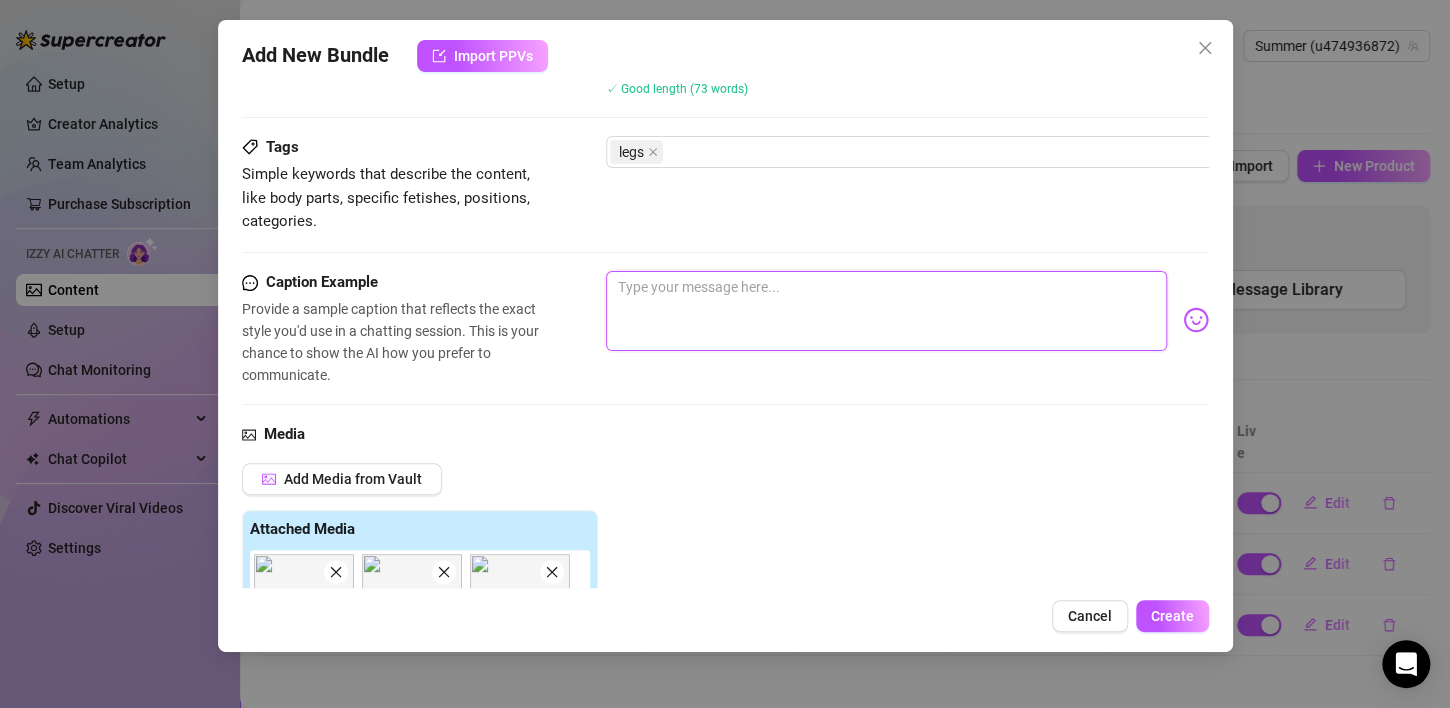 click at bounding box center [886, 311] 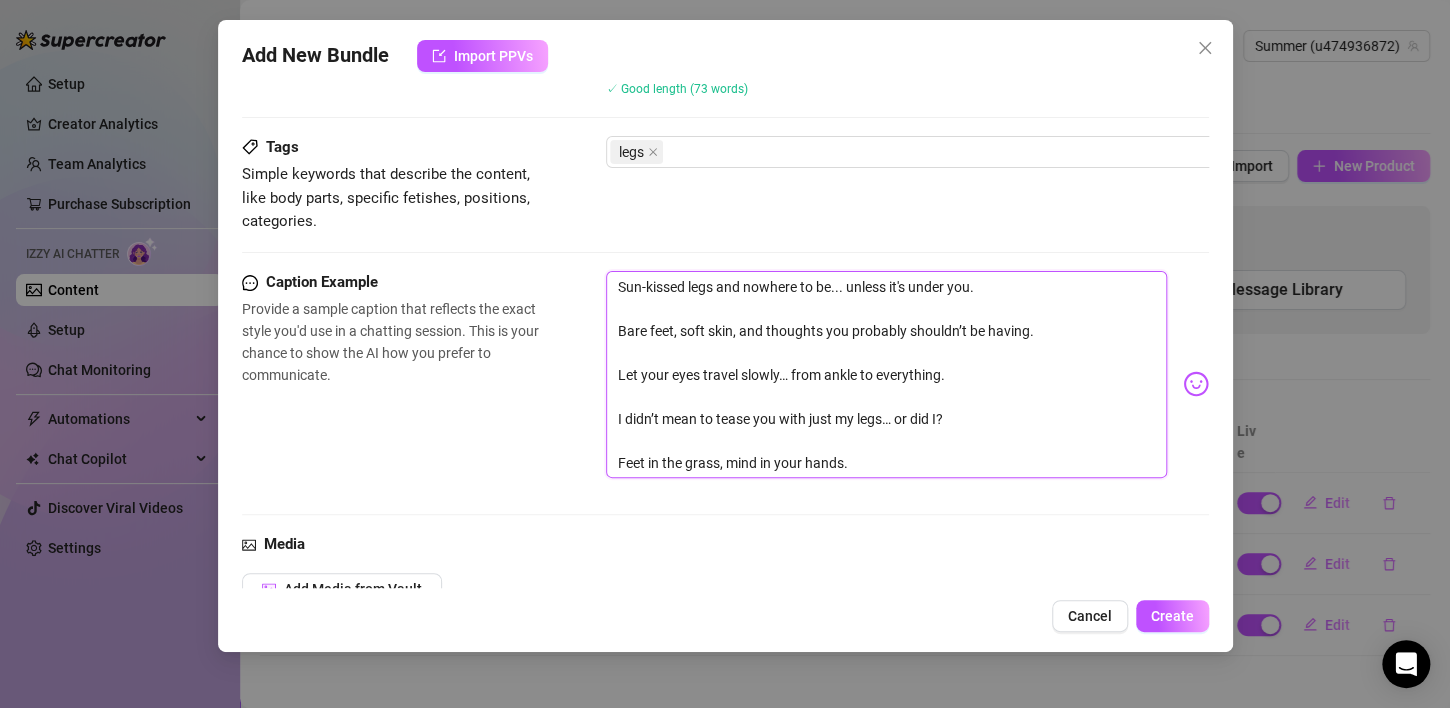 scroll, scrollTop: 0, scrollLeft: 0, axis: both 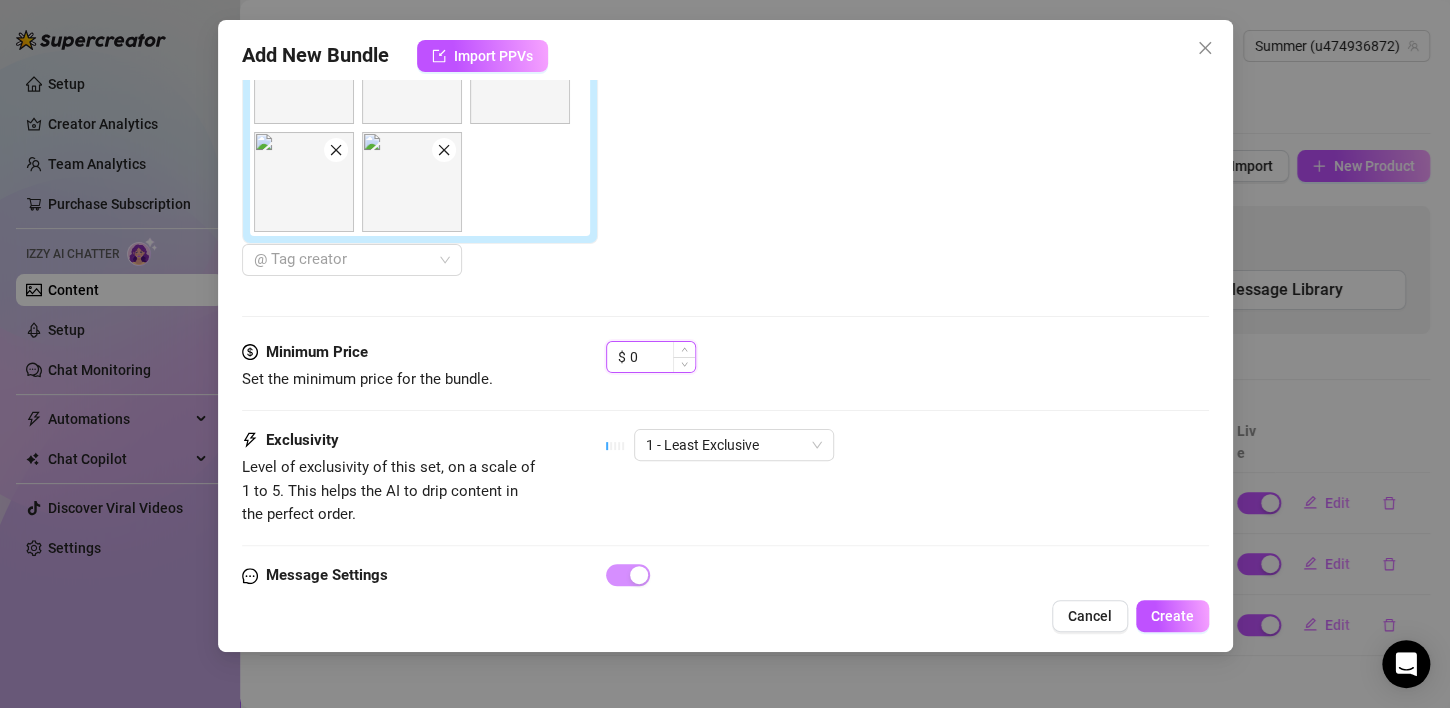 click on "0" at bounding box center (662, 357) 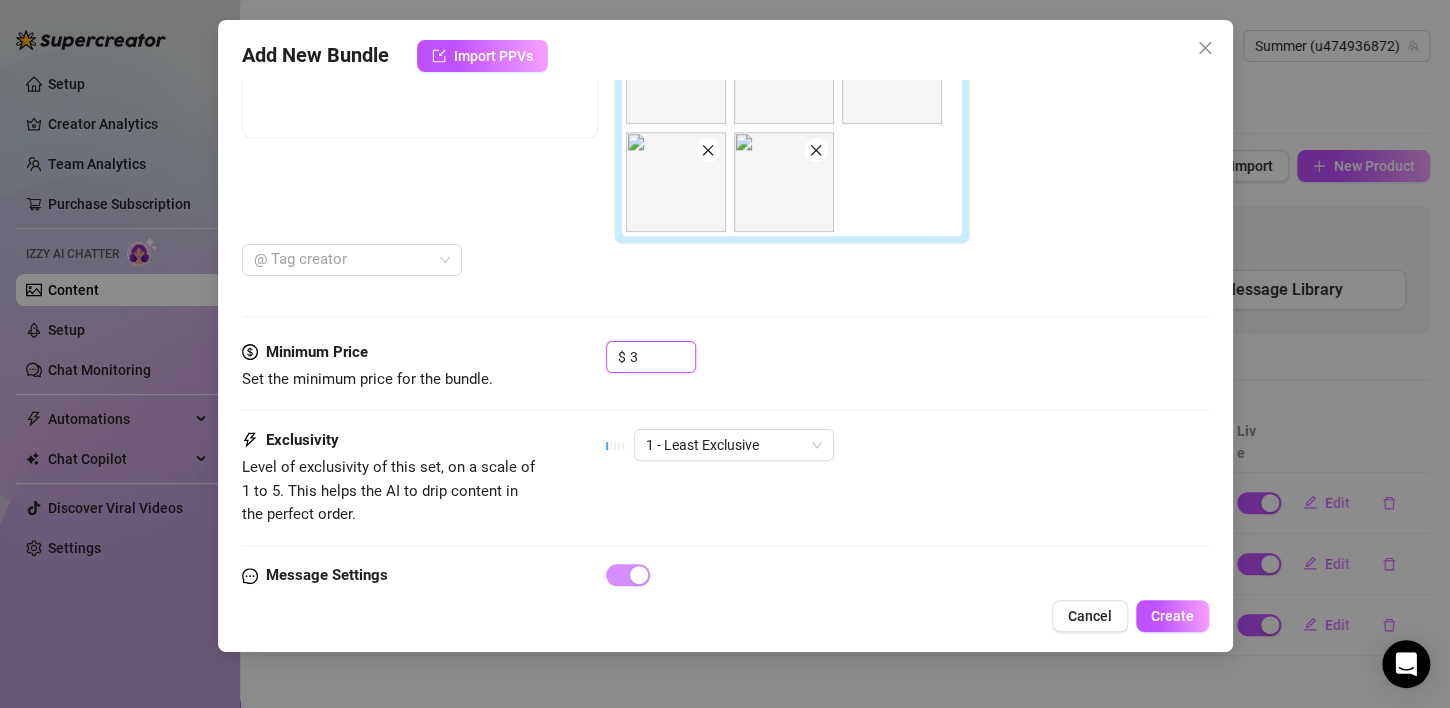 type on "3" 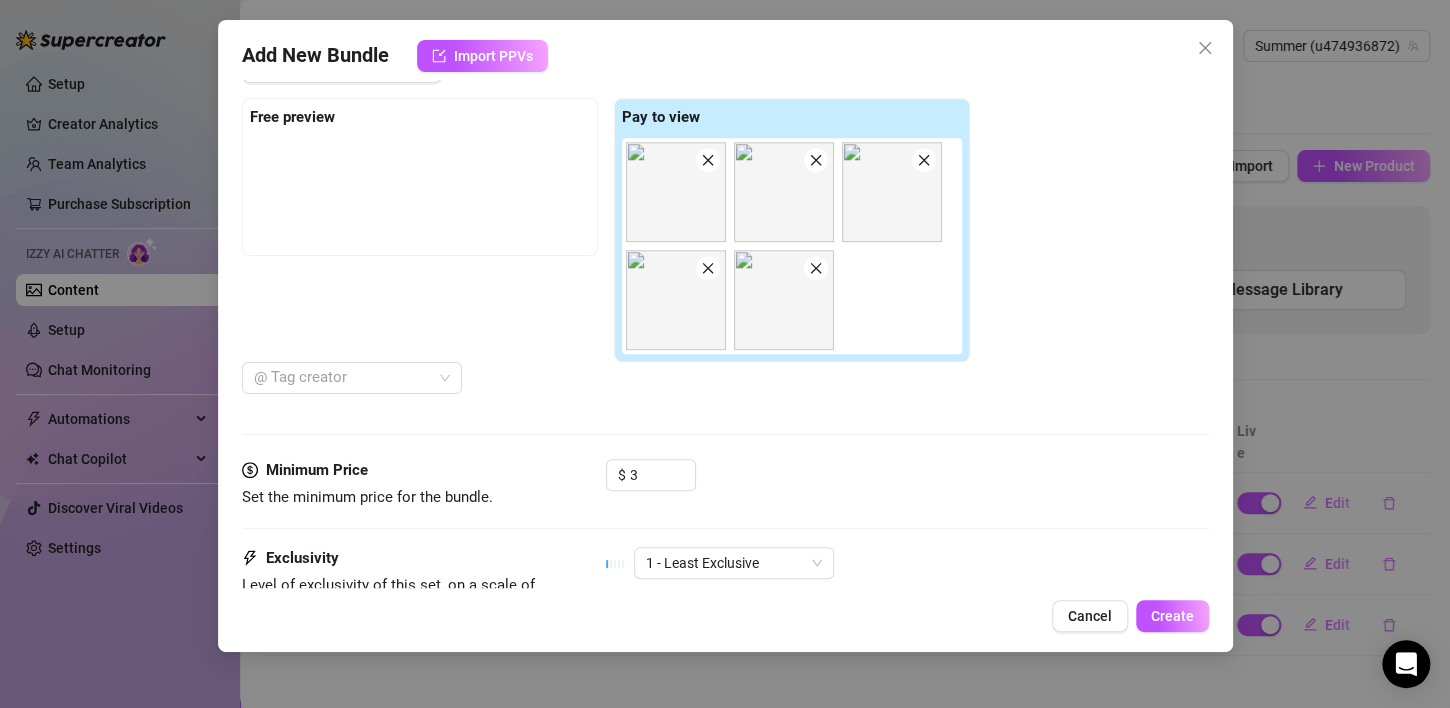scroll, scrollTop: 1044, scrollLeft: 0, axis: vertical 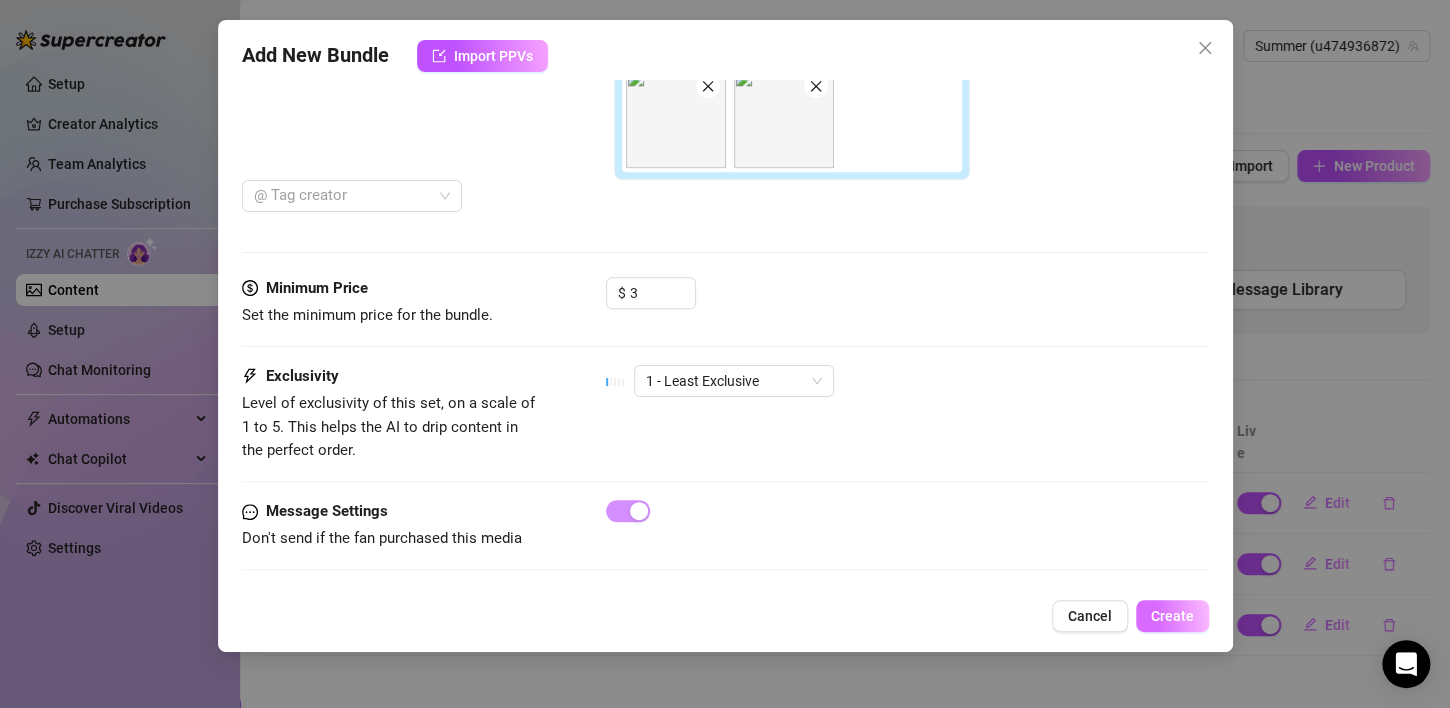 click on "Create" at bounding box center (1172, 616) 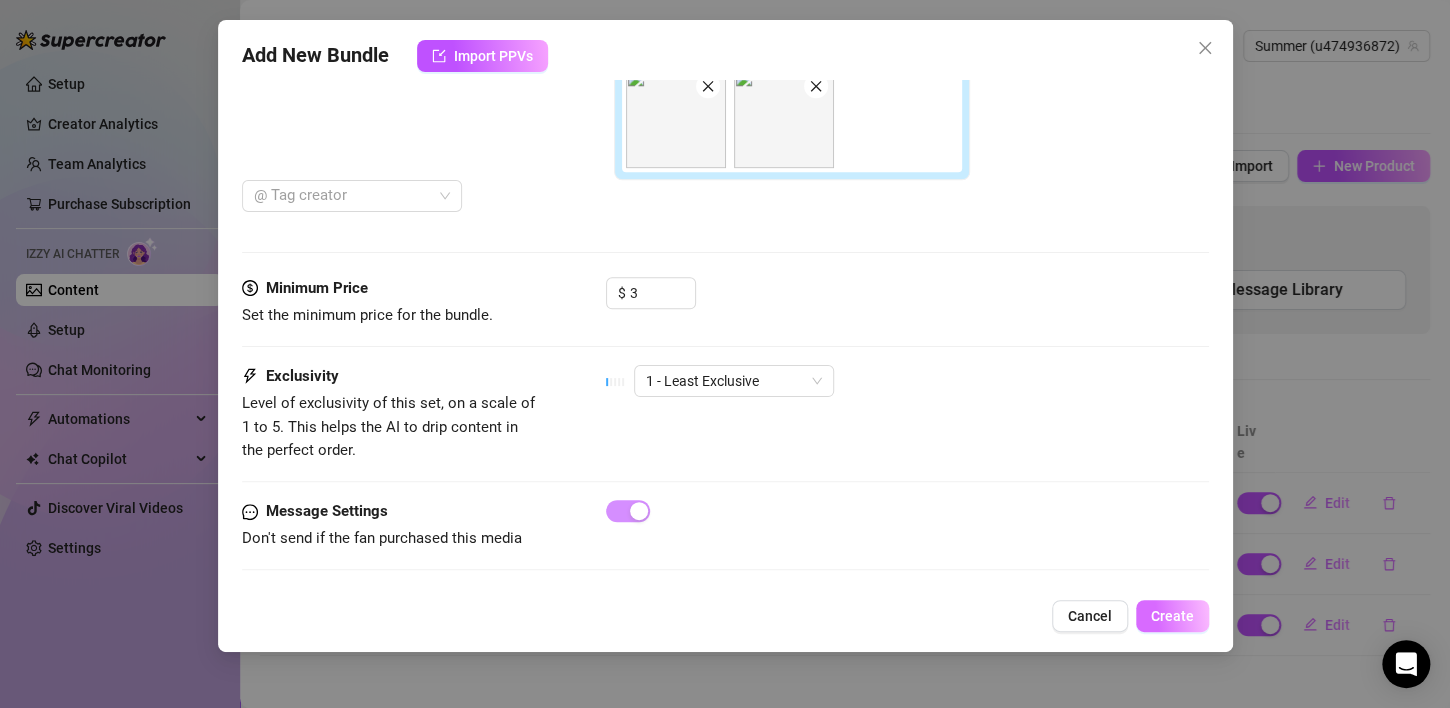click on "Create" at bounding box center [1172, 616] 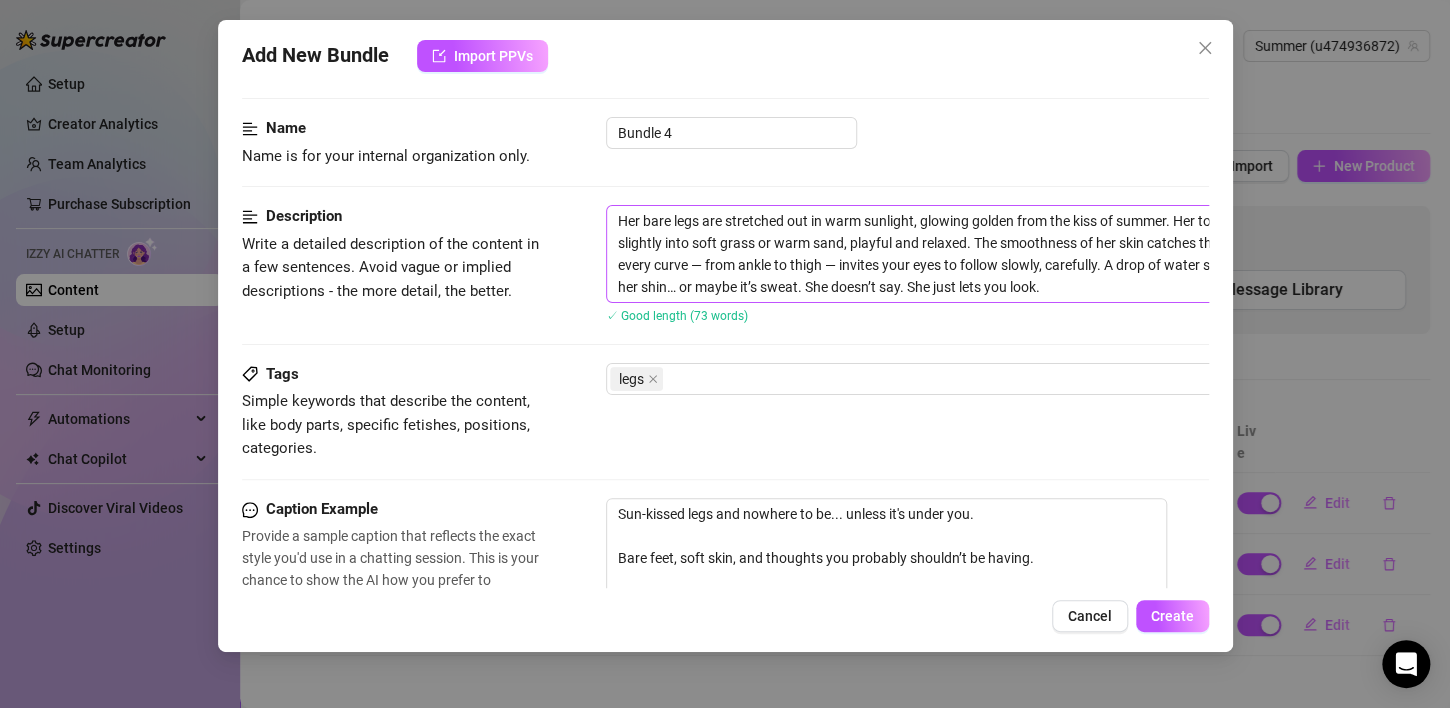 scroll, scrollTop: 109, scrollLeft: 0, axis: vertical 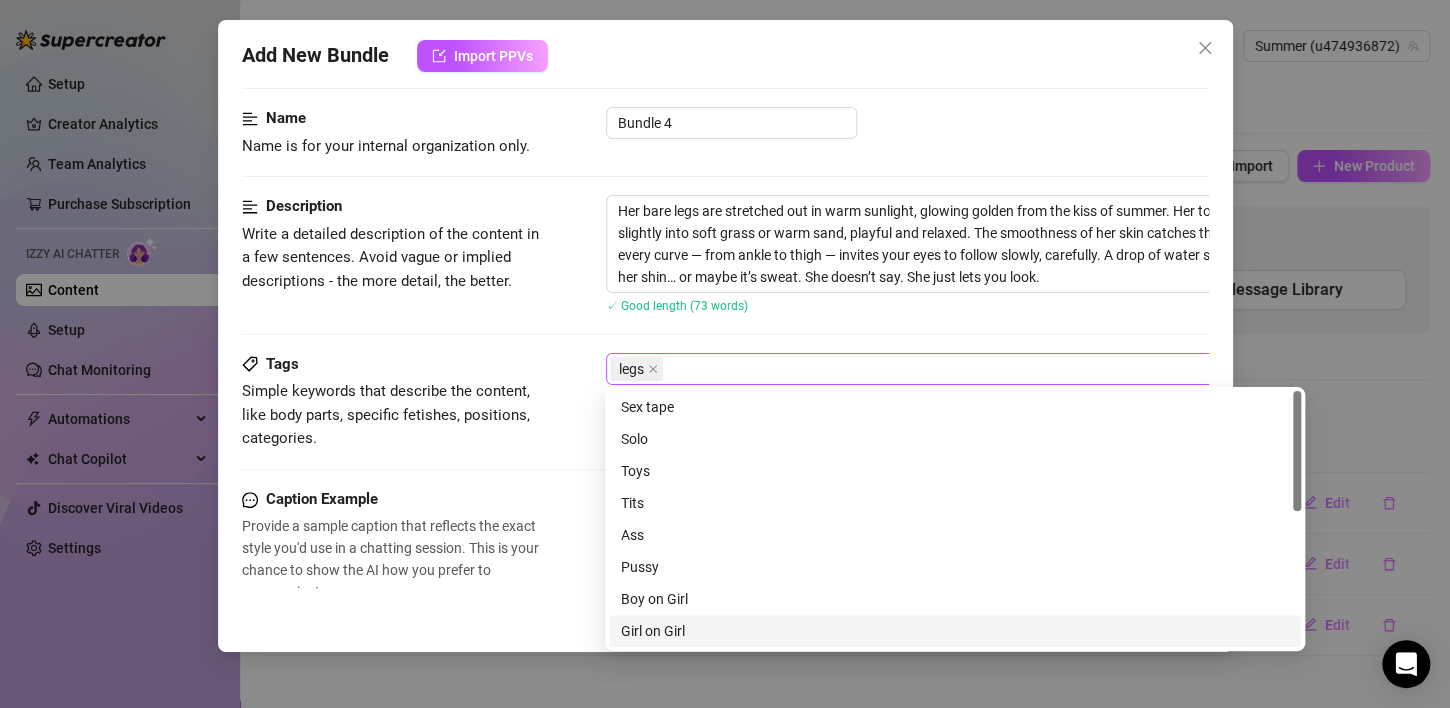 click on "legs" at bounding box center [945, 369] 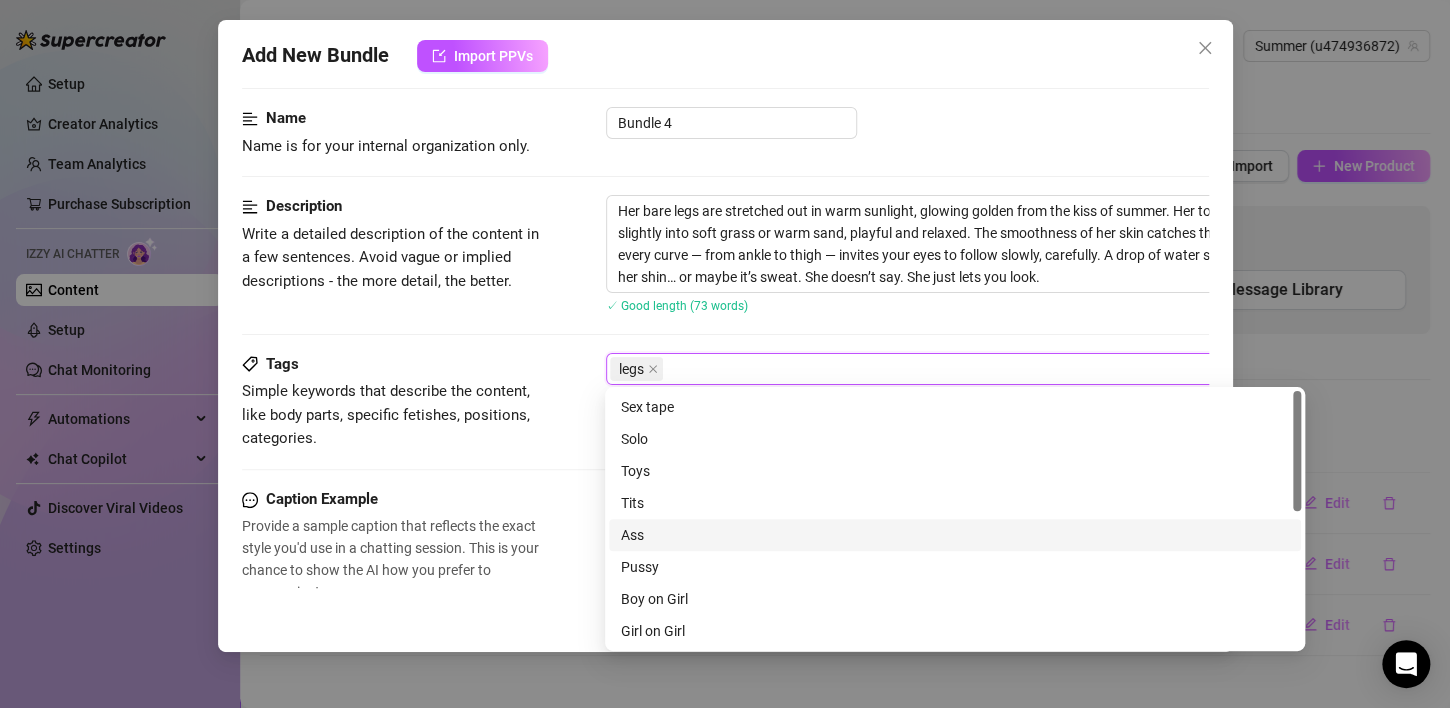click on "Ass" at bounding box center (955, 535) 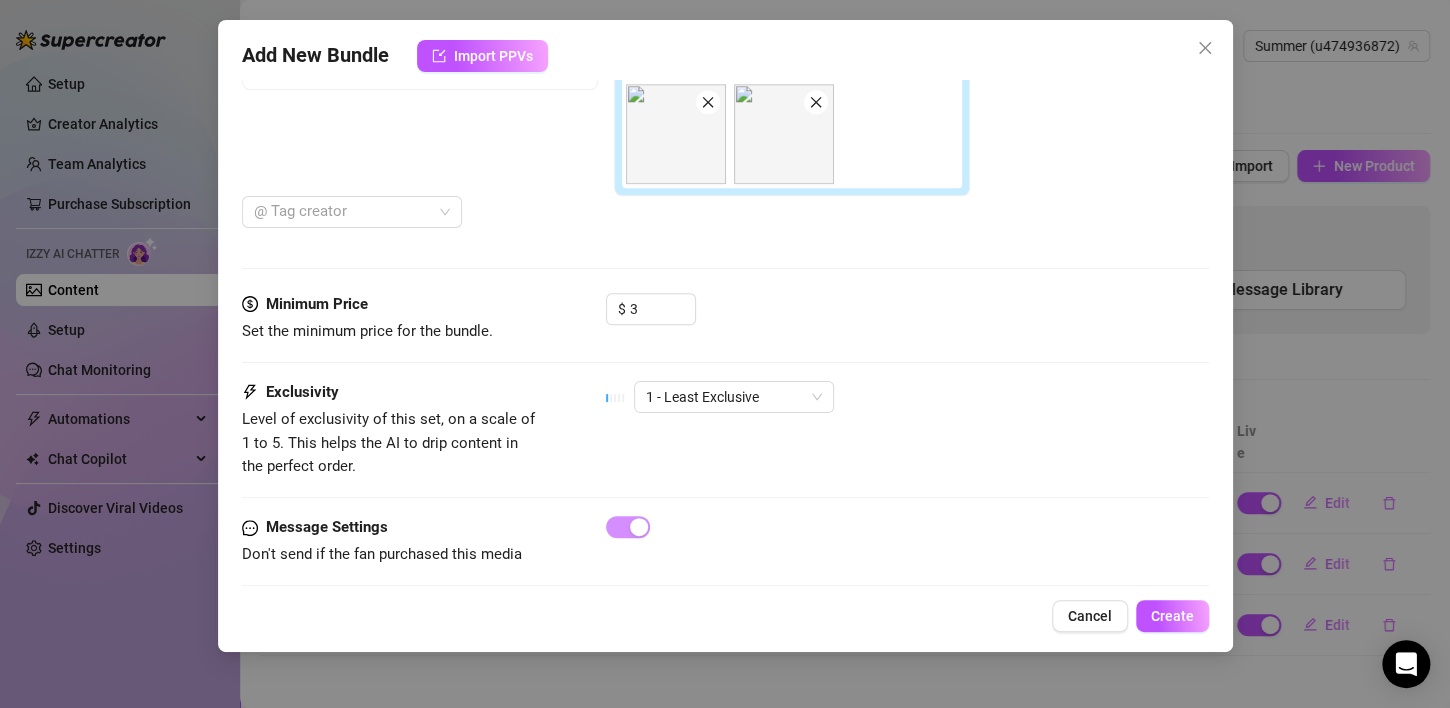 scroll, scrollTop: 1044, scrollLeft: 0, axis: vertical 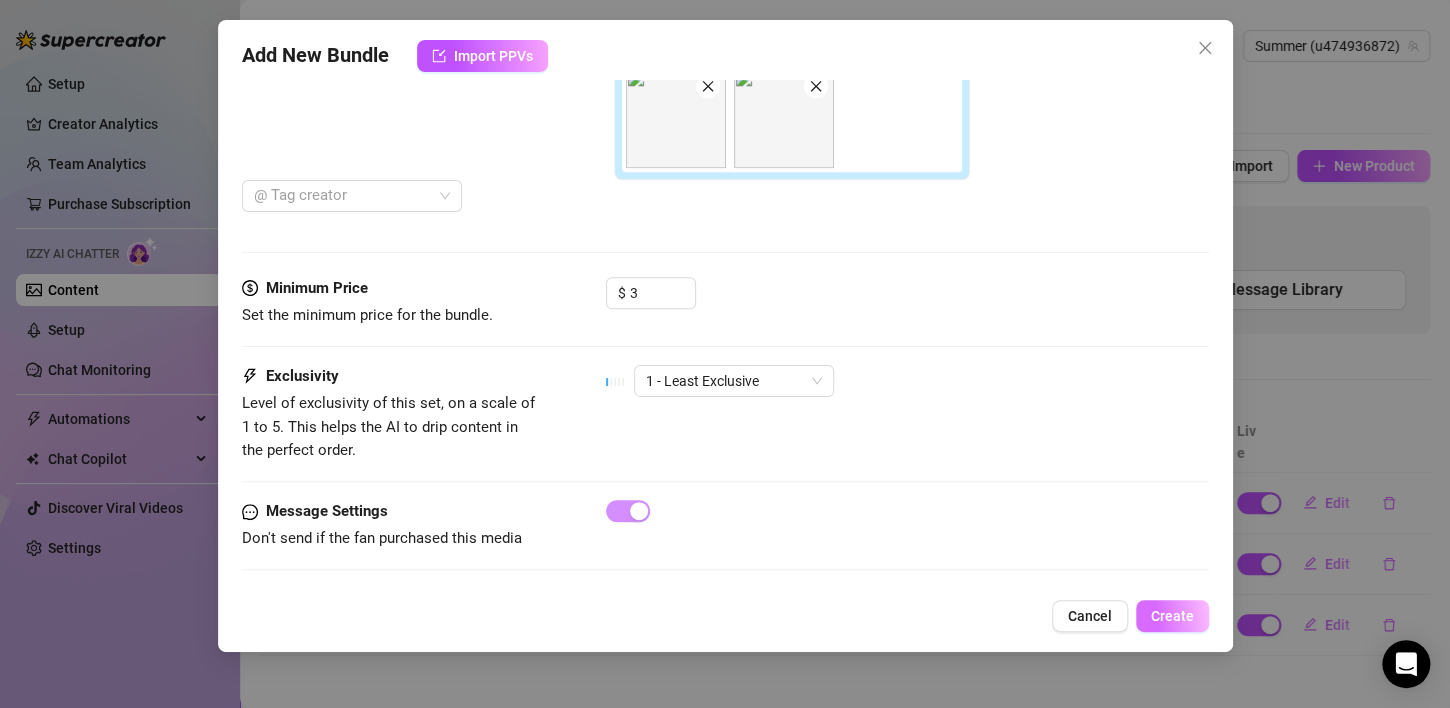 click on "Create" at bounding box center [1172, 616] 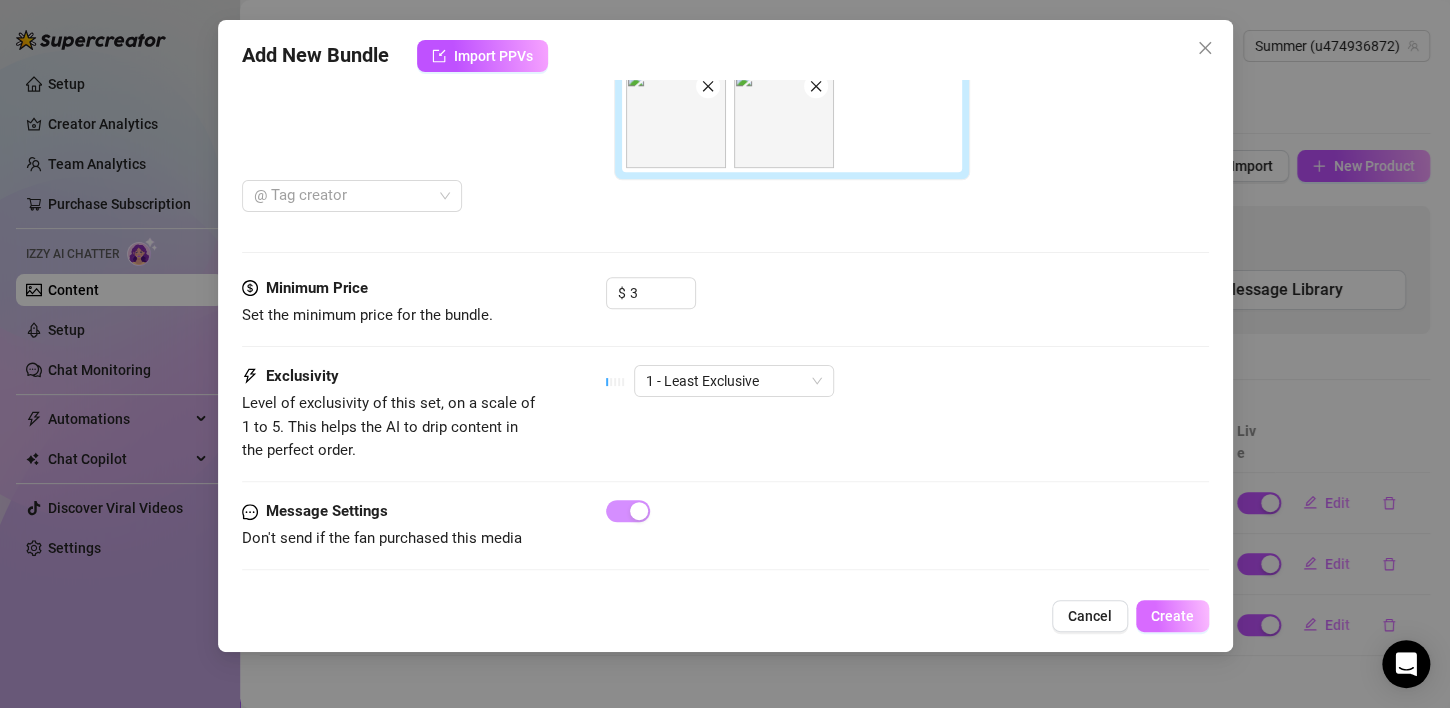 click on "Create" at bounding box center [1172, 616] 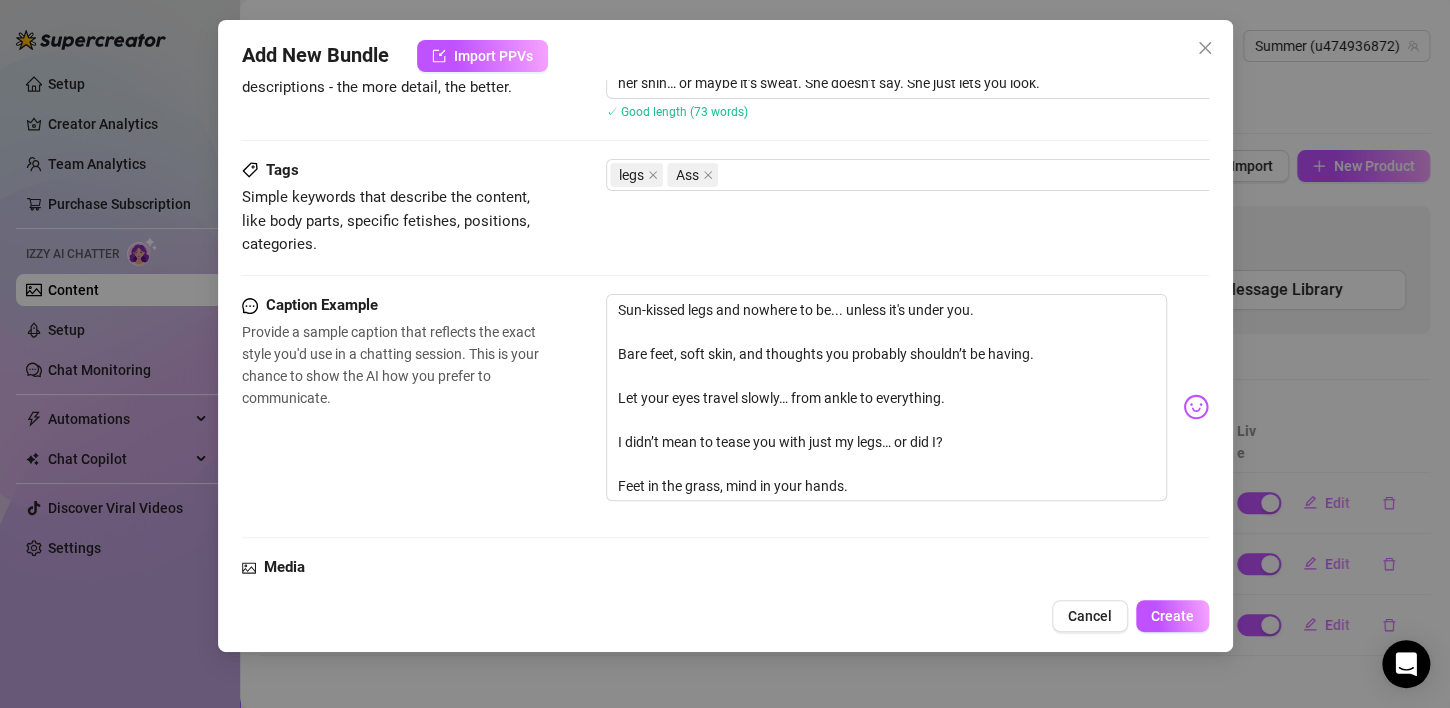 scroll, scrollTop: 274, scrollLeft: 0, axis: vertical 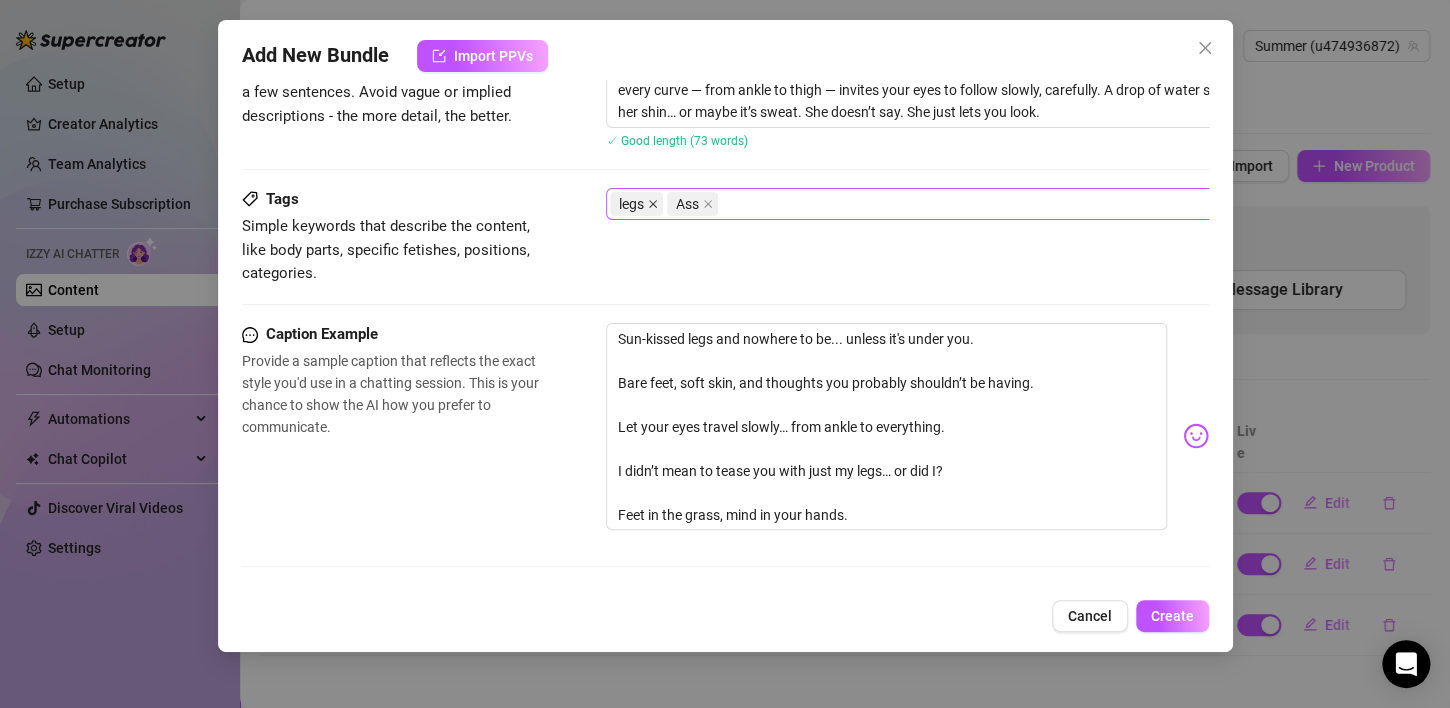 click at bounding box center (653, 204) 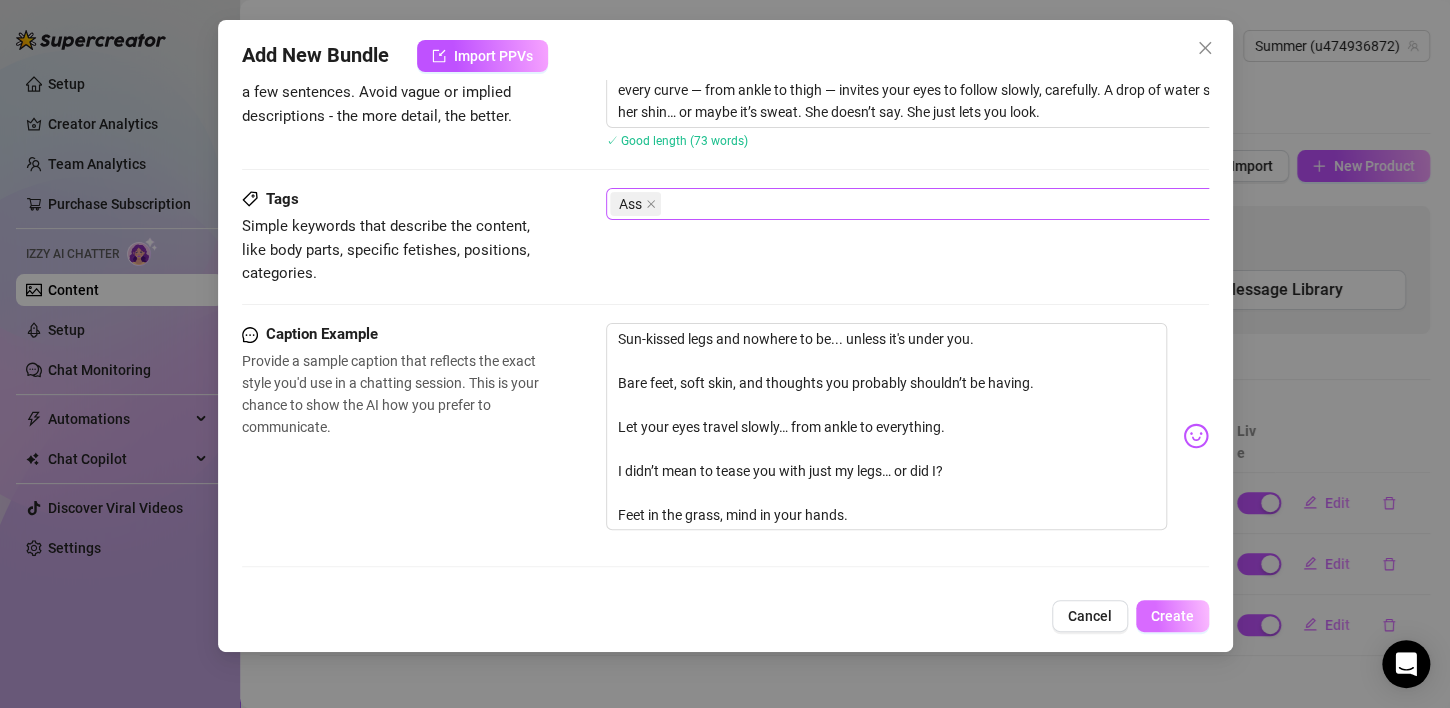 click on "Create" at bounding box center (1172, 616) 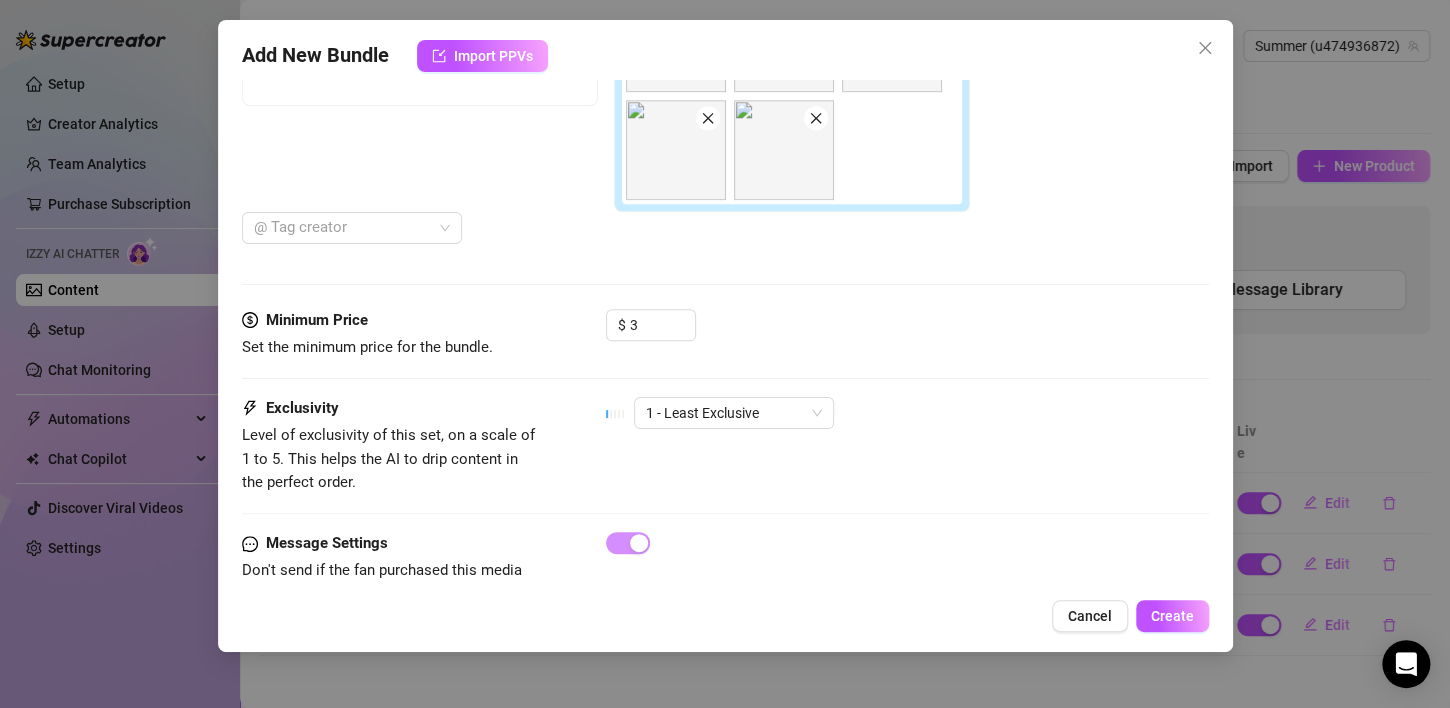 scroll, scrollTop: 1044, scrollLeft: 0, axis: vertical 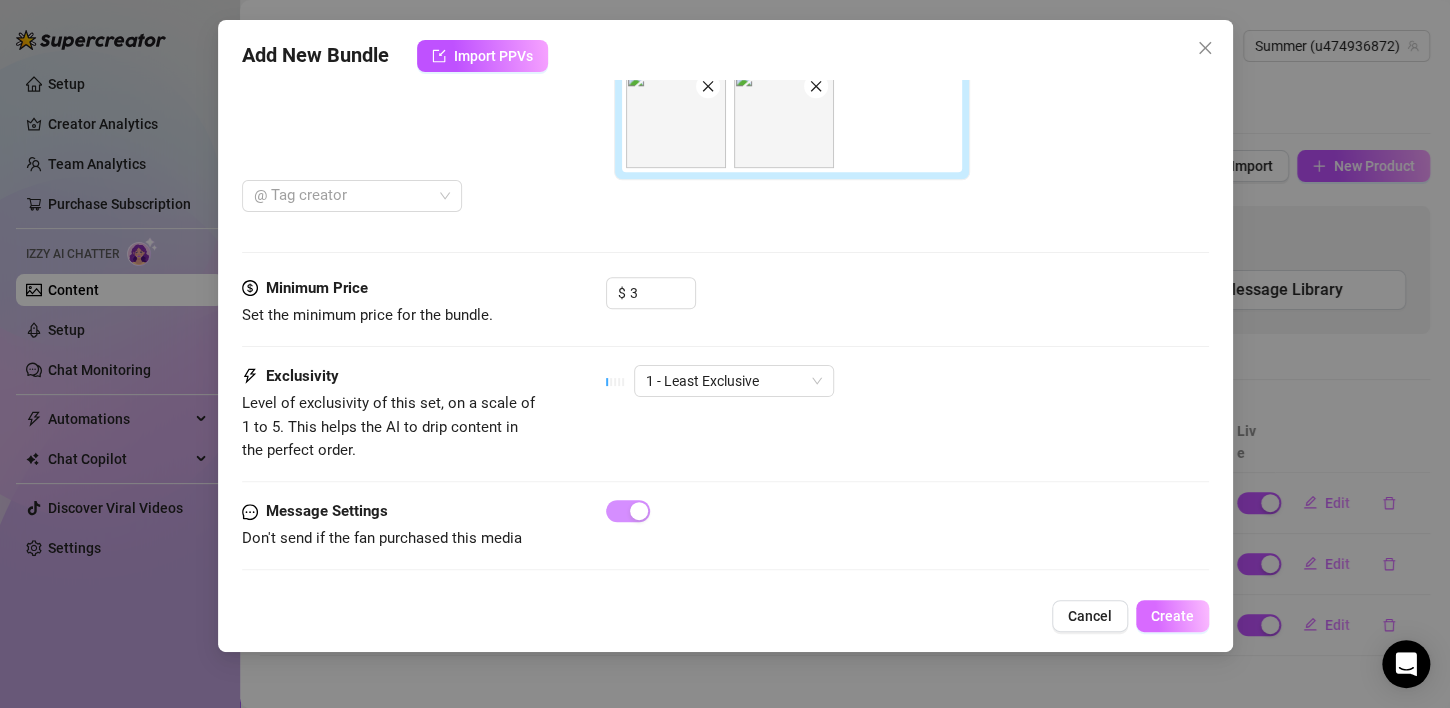 click on "Create" at bounding box center [1172, 616] 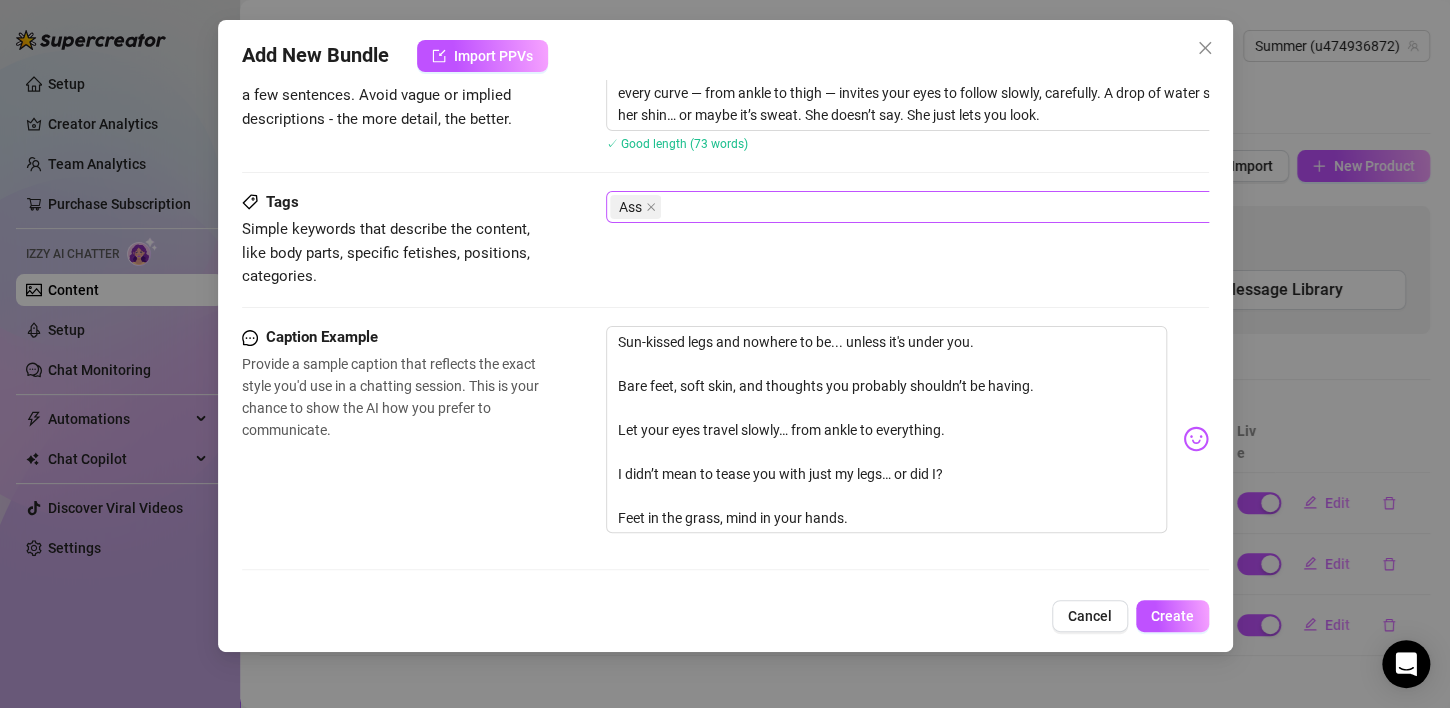 scroll, scrollTop: 273, scrollLeft: 0, axis: vertical 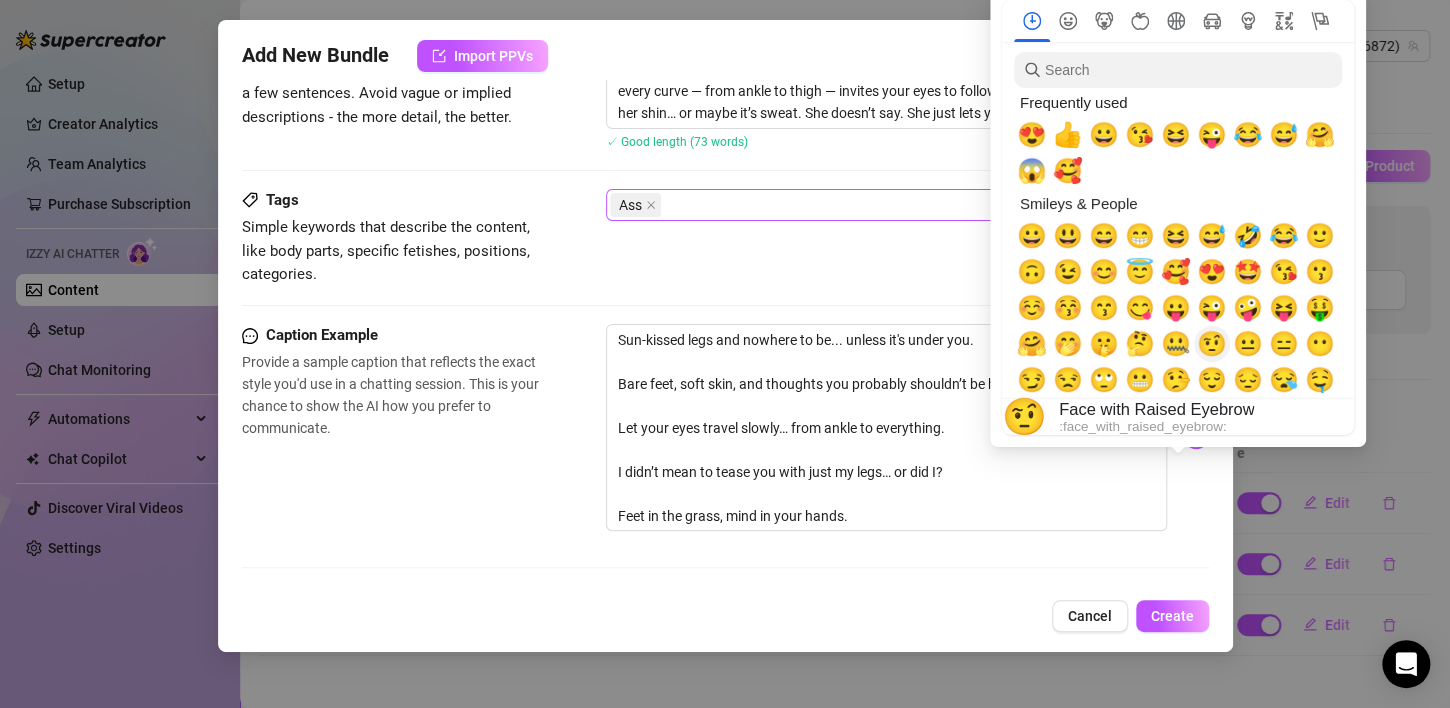drag, startPoint x: 1181, startPoint y: 439, endPoint x: 1202, endPoint y: 336, distance: 105.11898 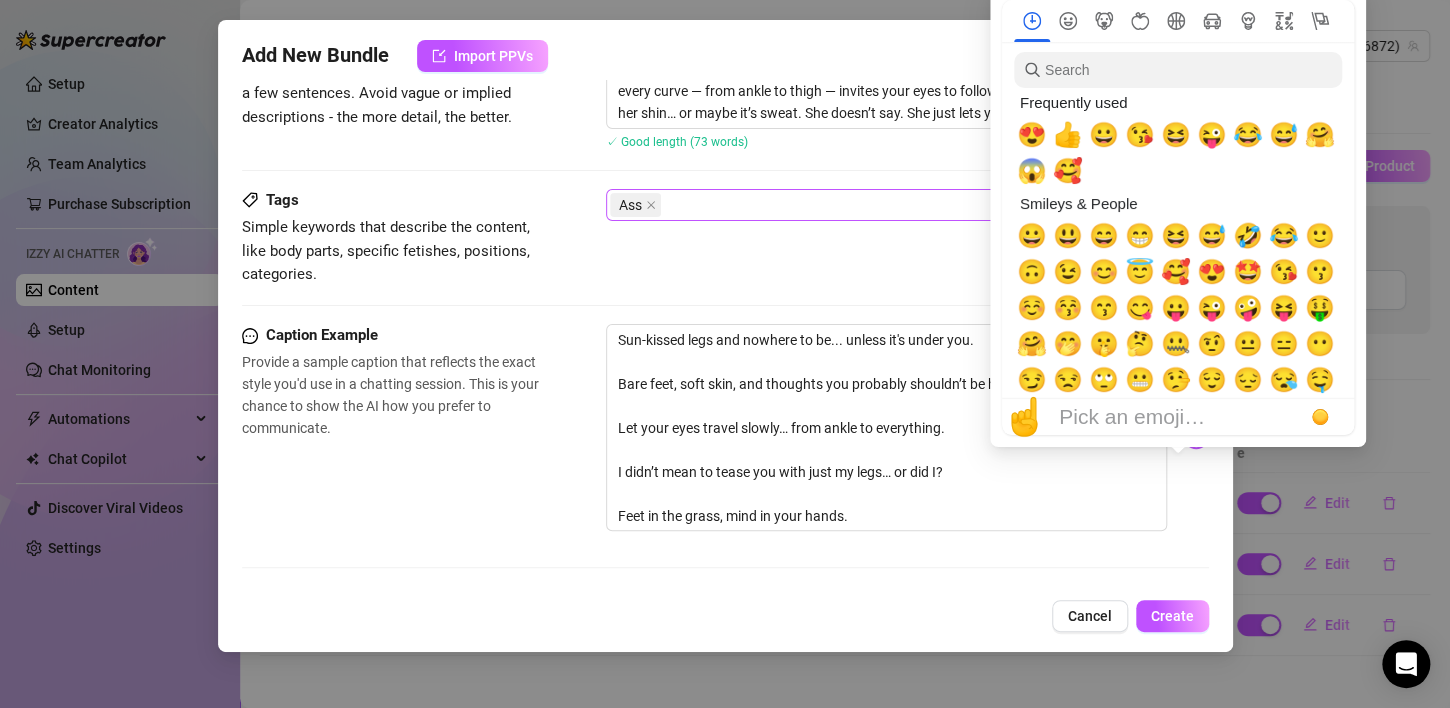 click at bounding box center (1178, 217) 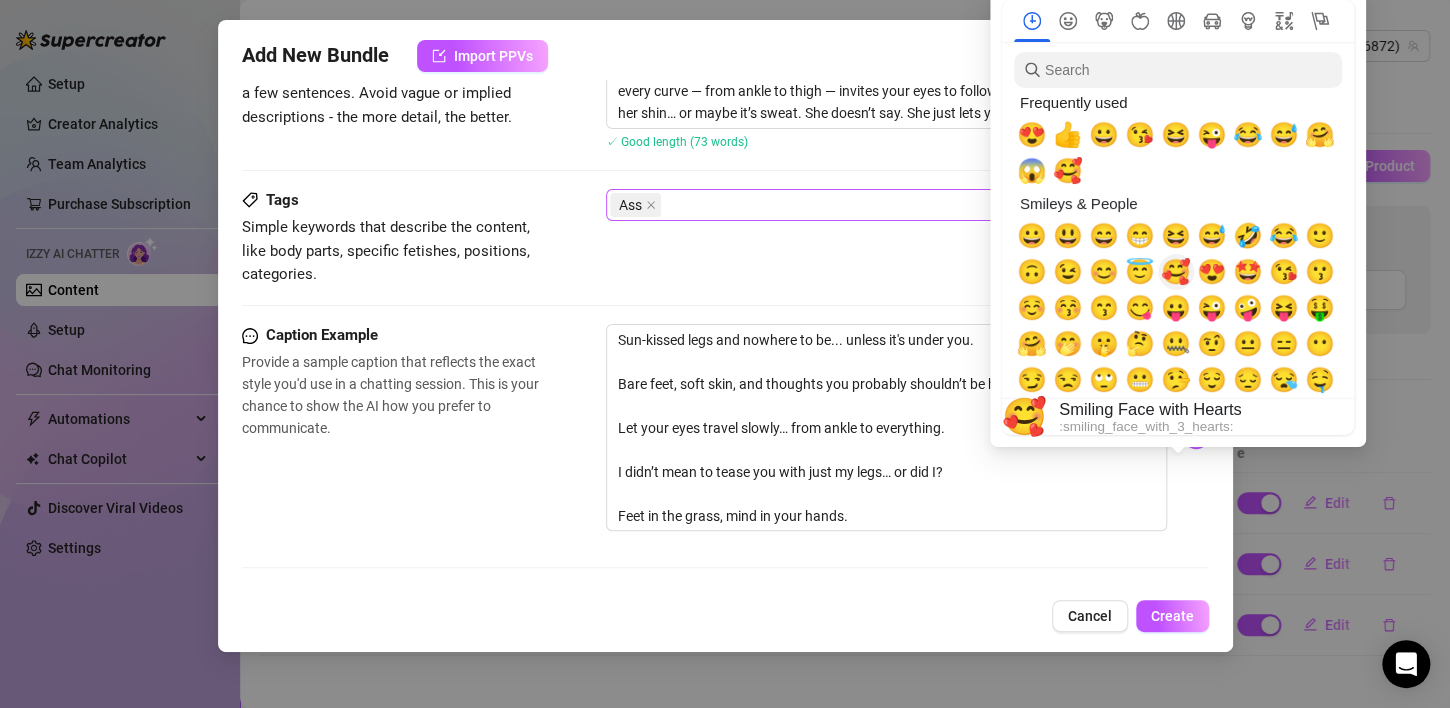 click on "🥰" at bounding box center (1176, 272) 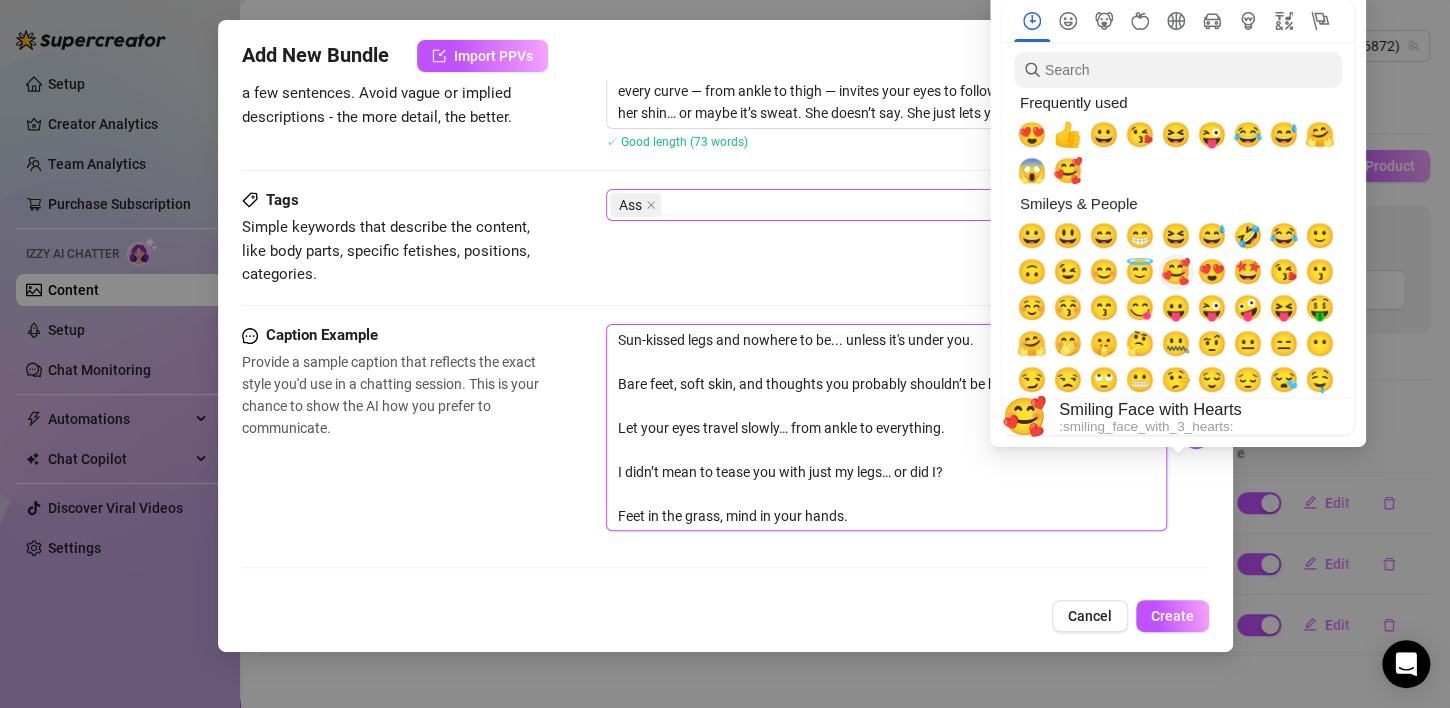 type on "Sun-kissed legs and nowhere to be... unless it's under you.
Bare feet, soft skin, and thoughts you probably shouldn’t be having.
Let your eyes travel slowly… from ankle to everything.
I didn’t mean to tease you with just my legs… or did I?
Feet in the grass, mind in your hands.🥰" 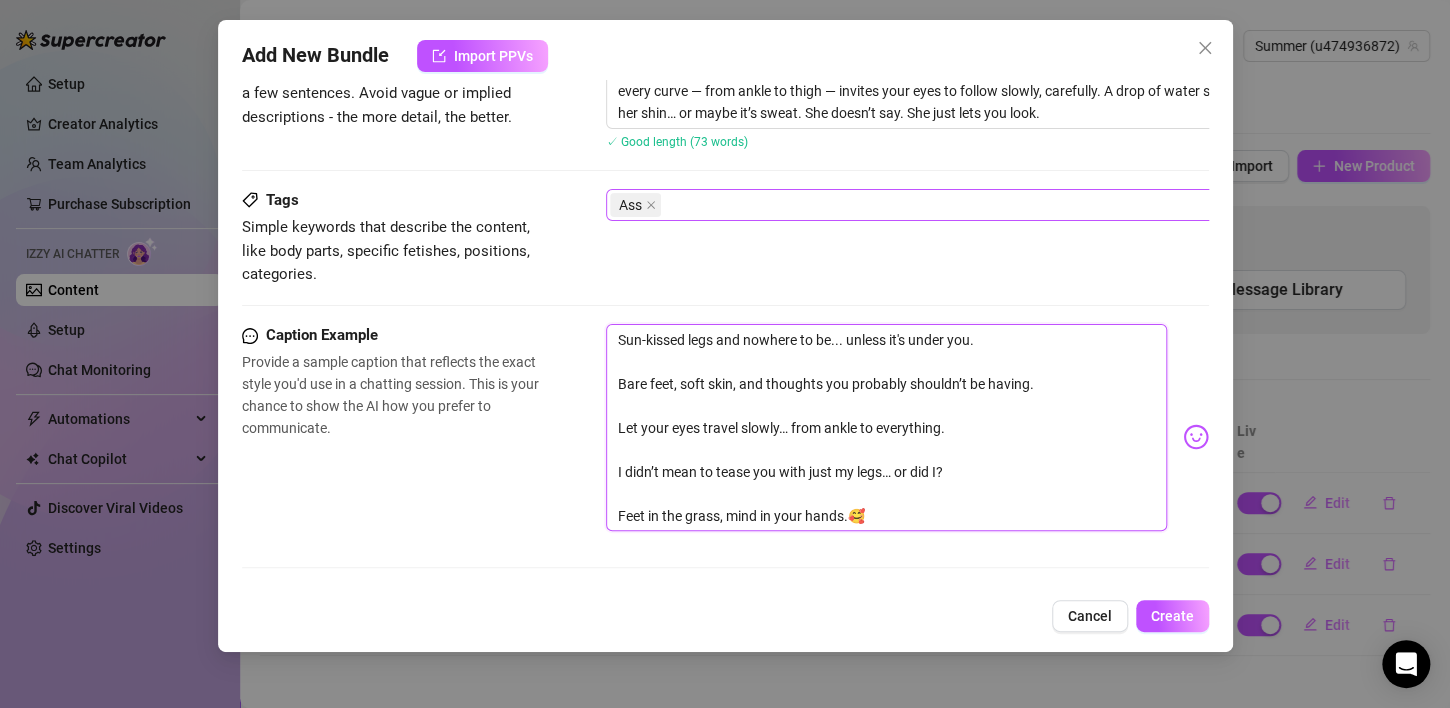 click on "Sun-kissed legs and nowhere to be... unless it's under you.
Bare feet, soft skin, and thoughts you probably shouldn’t be having.
Let your eyes travel slowly… from ankle to everything.
I didn’t mean to tease you with just my legs… or did I?
Feet in the grass, mind in your hands.🥰" at bounding box center (886, 428) 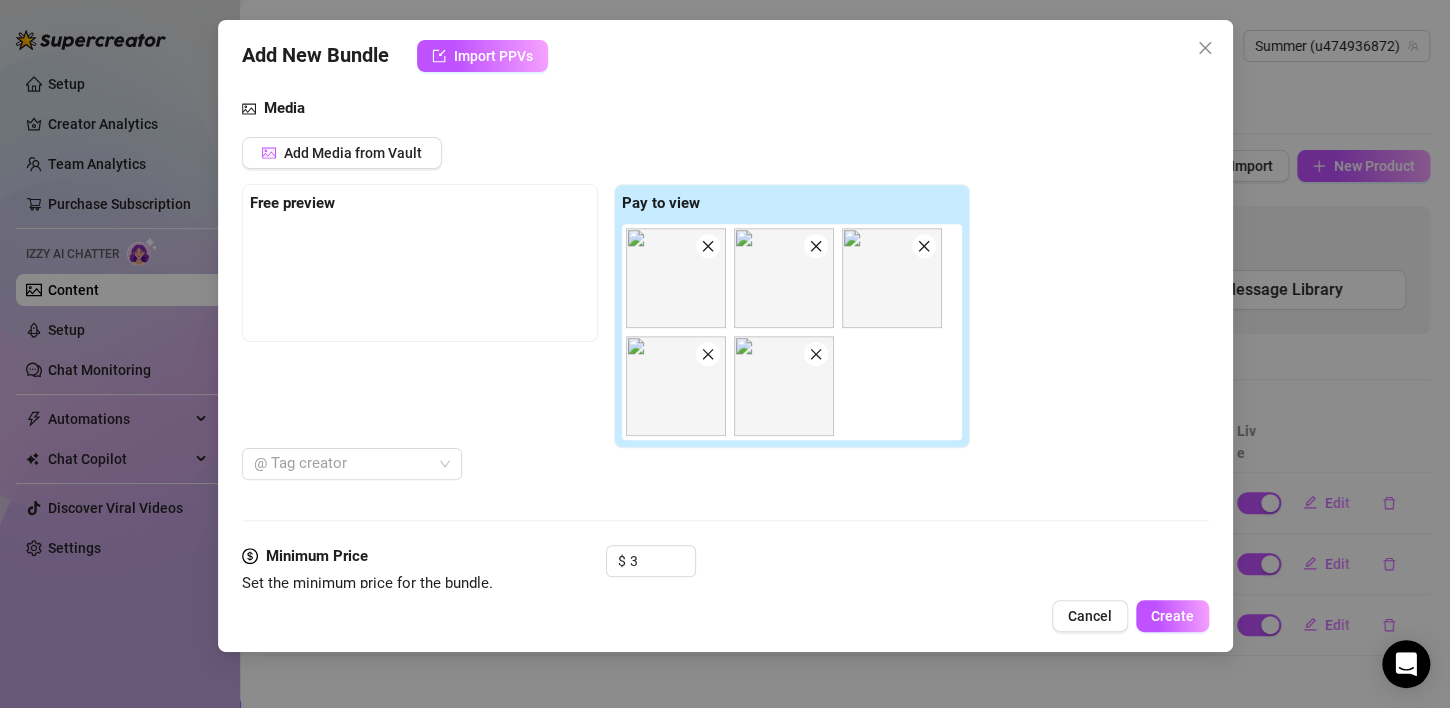 scroll, scrollTop: 1044, scrollLeft: 0, axis: vertical 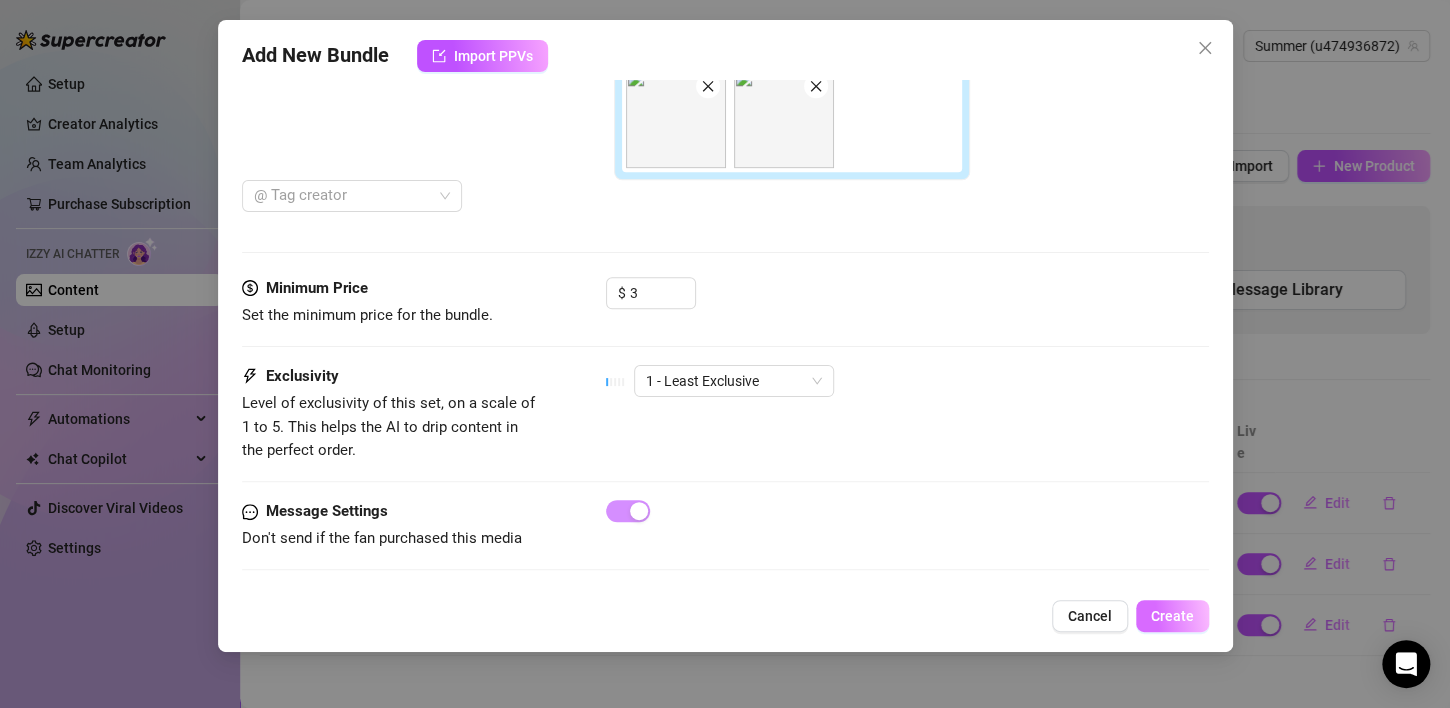 click on "Create" at bounding box center (1172, 616) 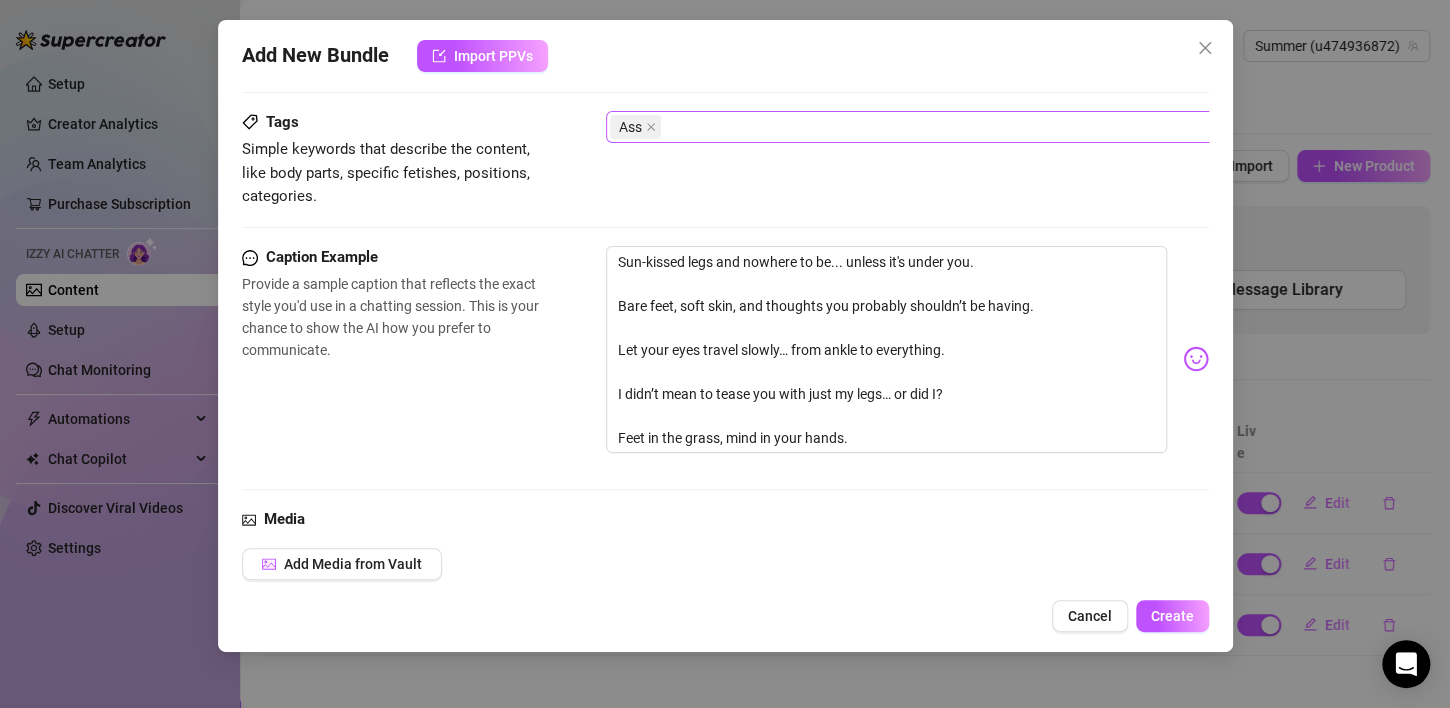 scroll, scrollTop: 0, scrollLeft: 0, axis: both 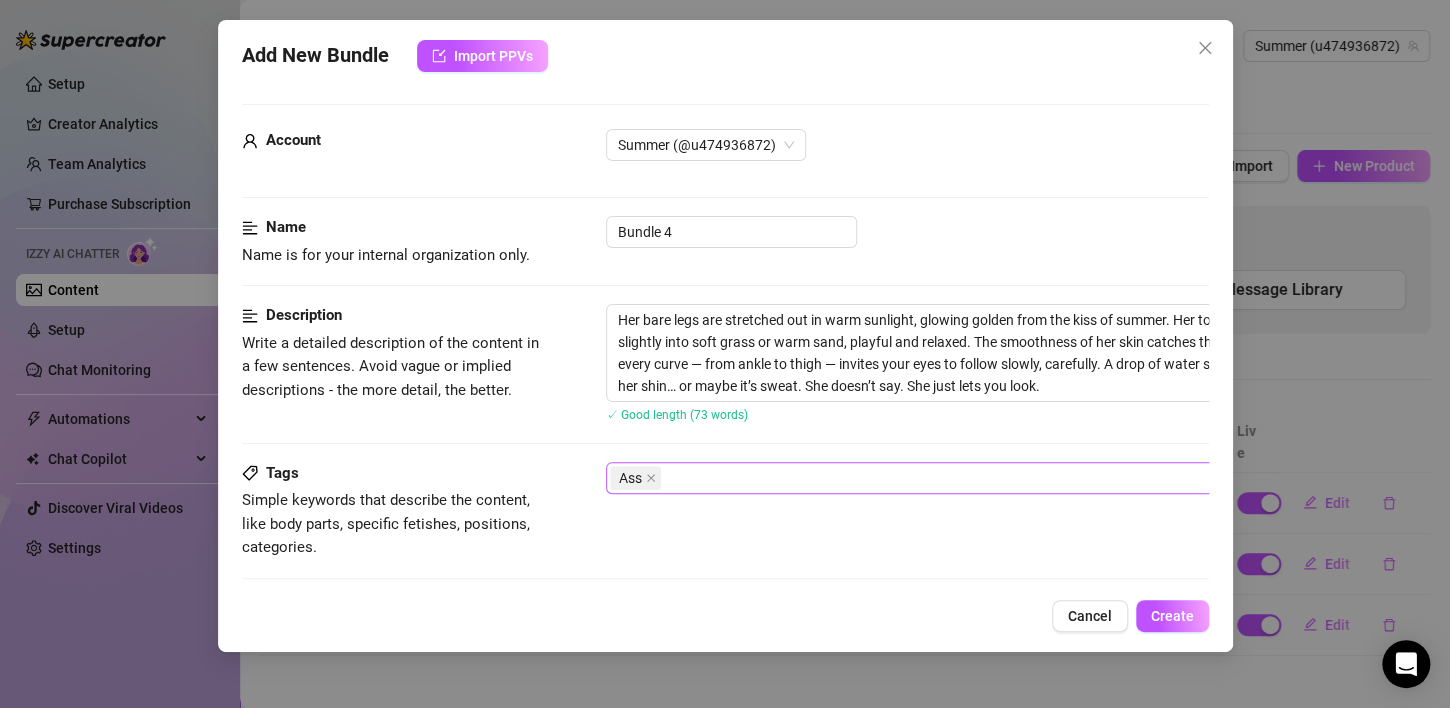 click on "Ass" at bounding box center (945, 478) 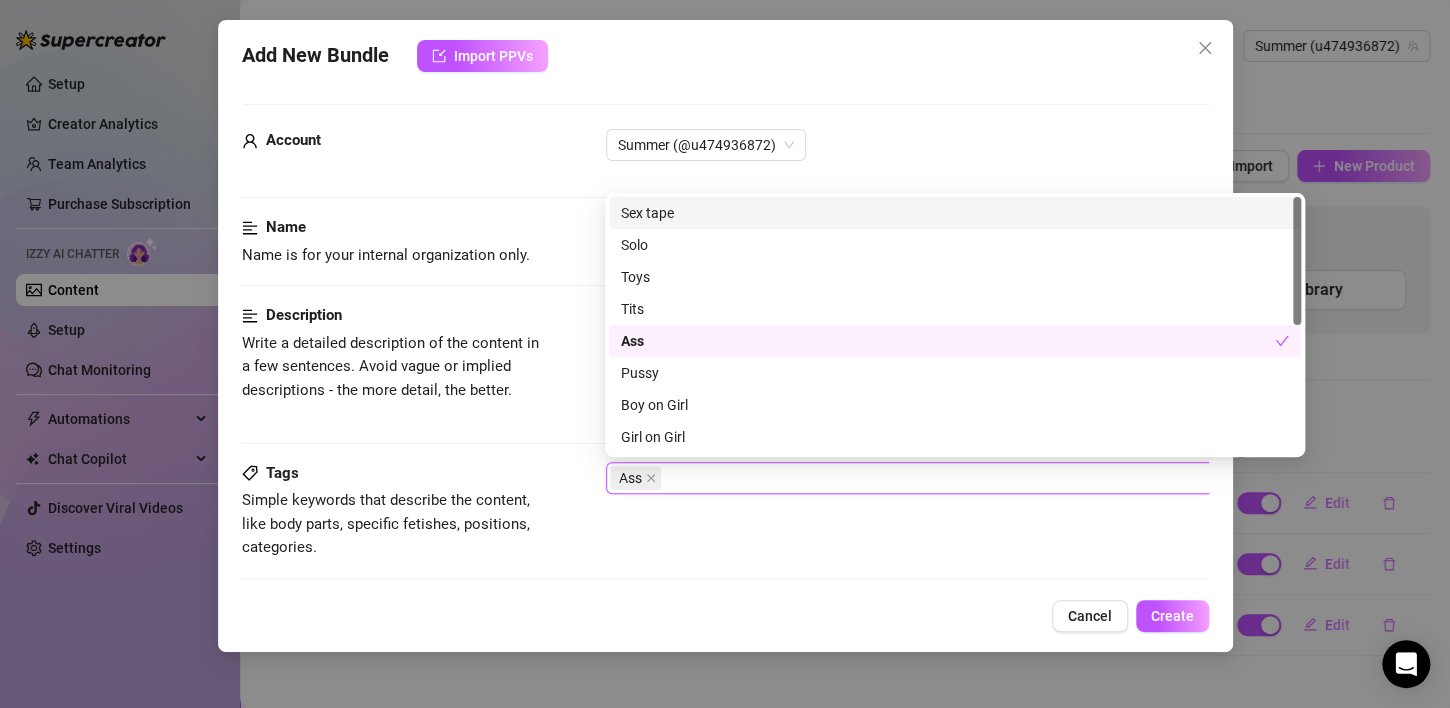 click on "Sex tape" at bounding box center (955, 213) 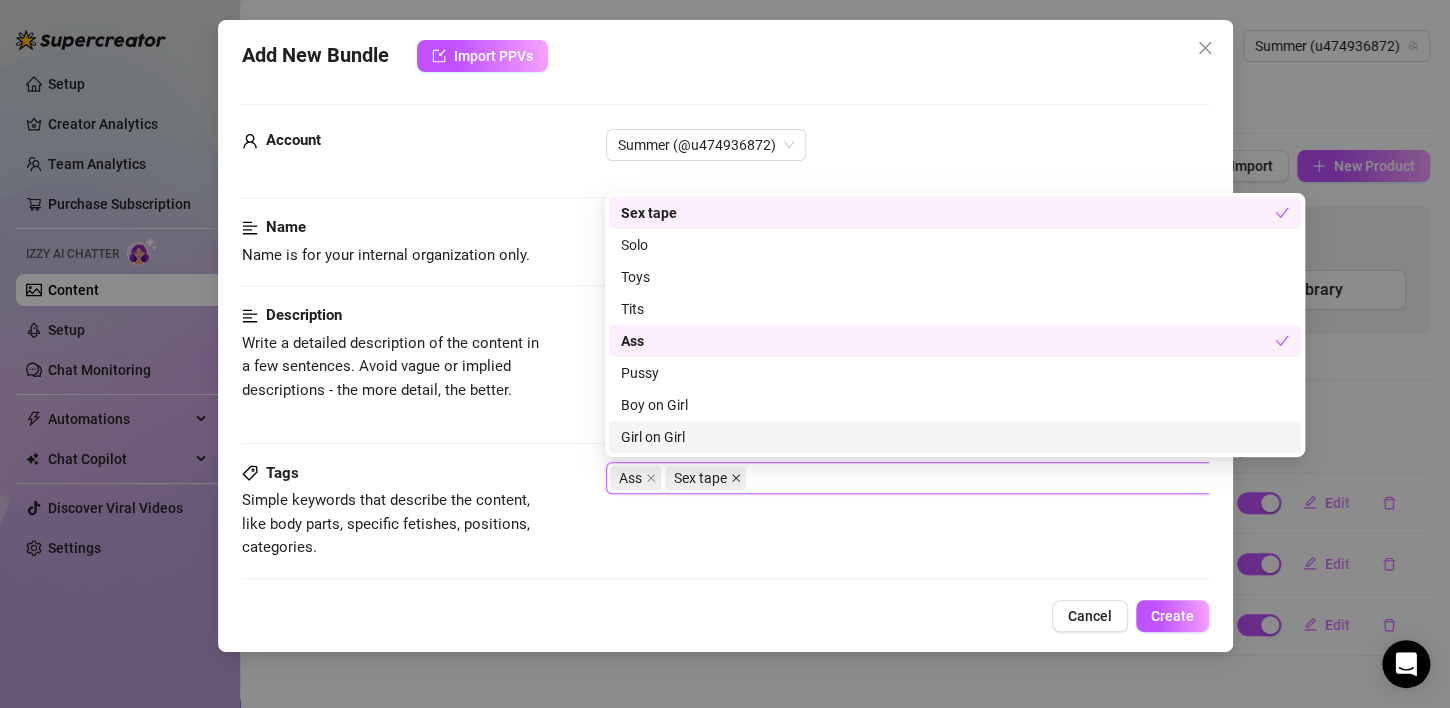 click 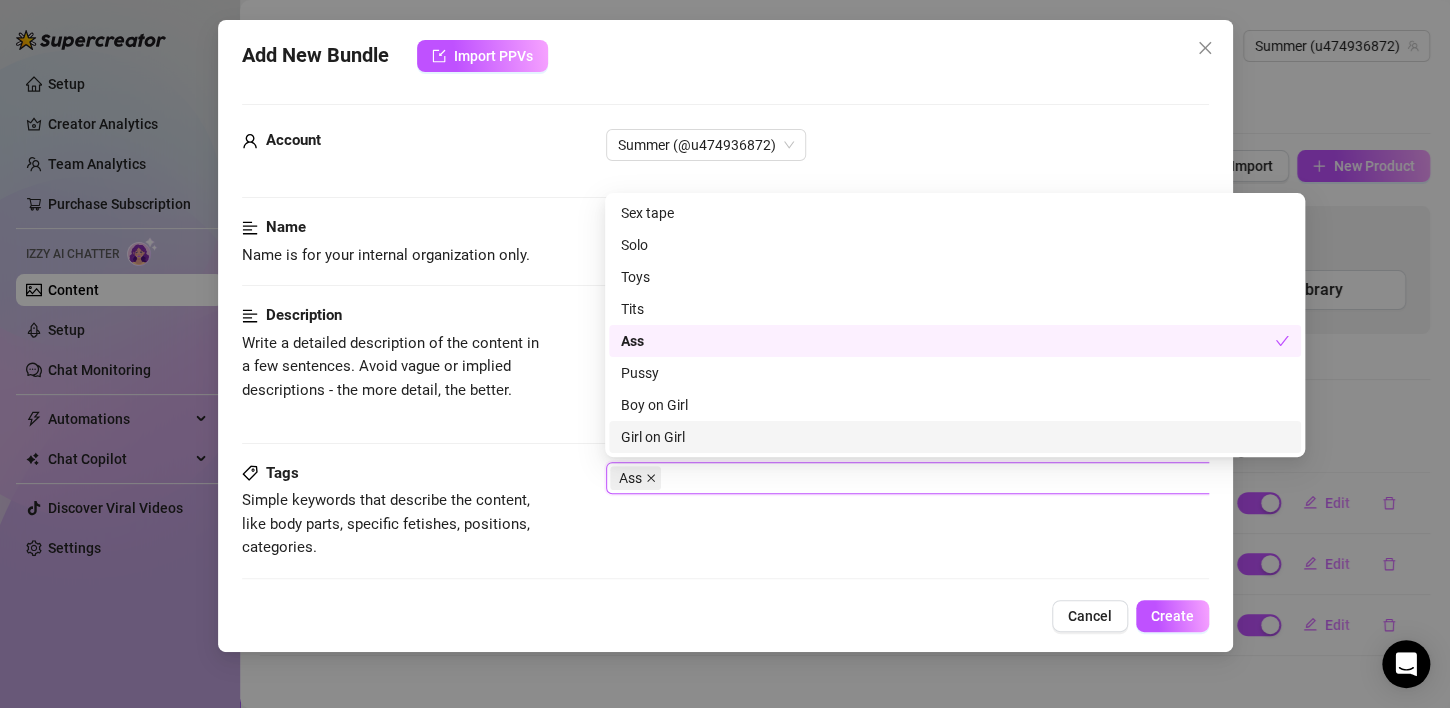 click at bounding box center [651, 478] 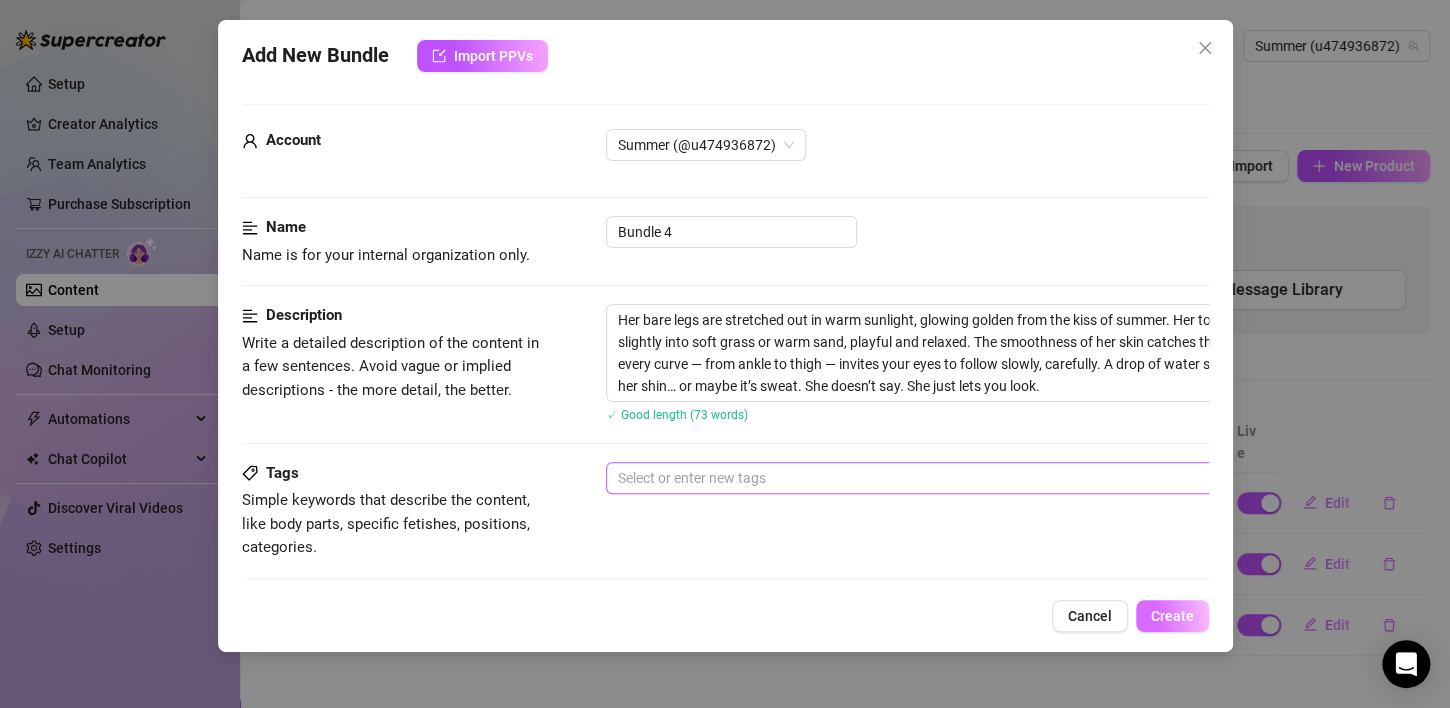 click on "Create" at bounding box center (1172, 616) 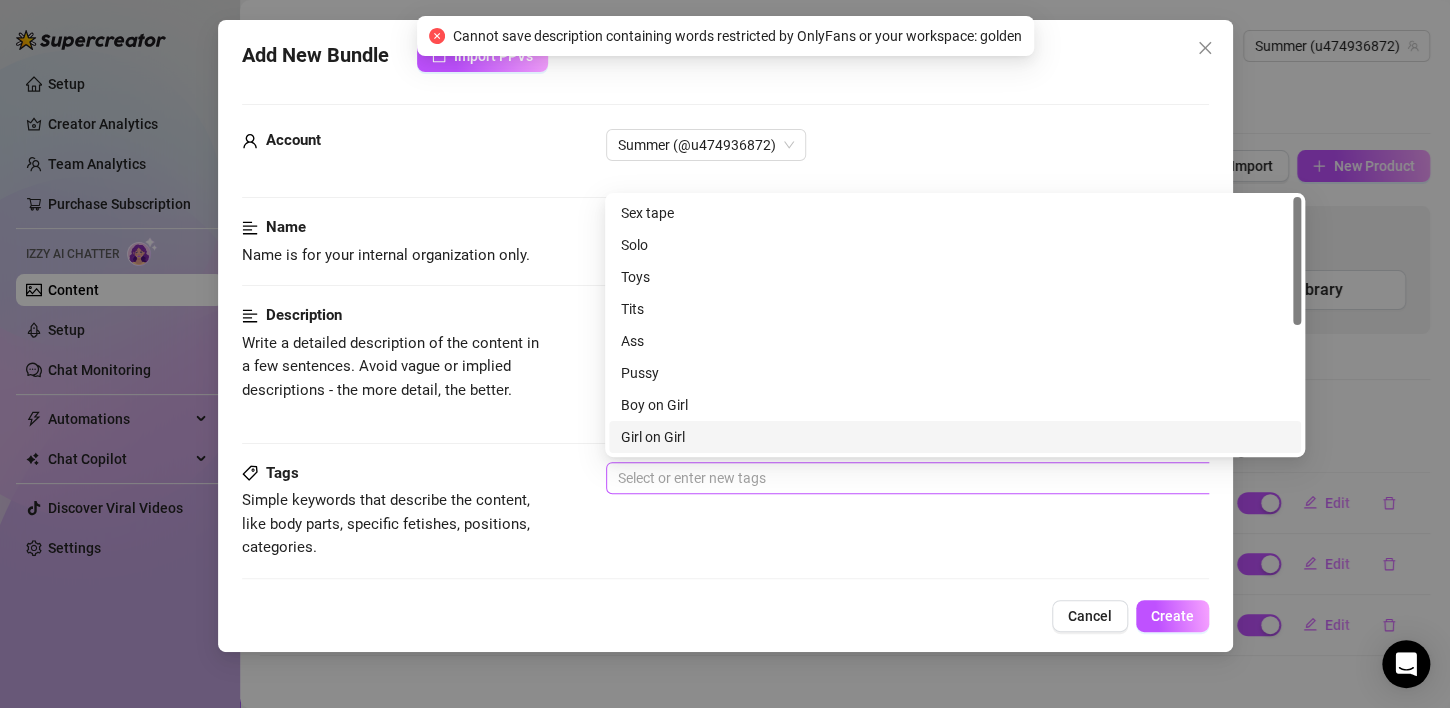 click at bounding box center [945, 478] 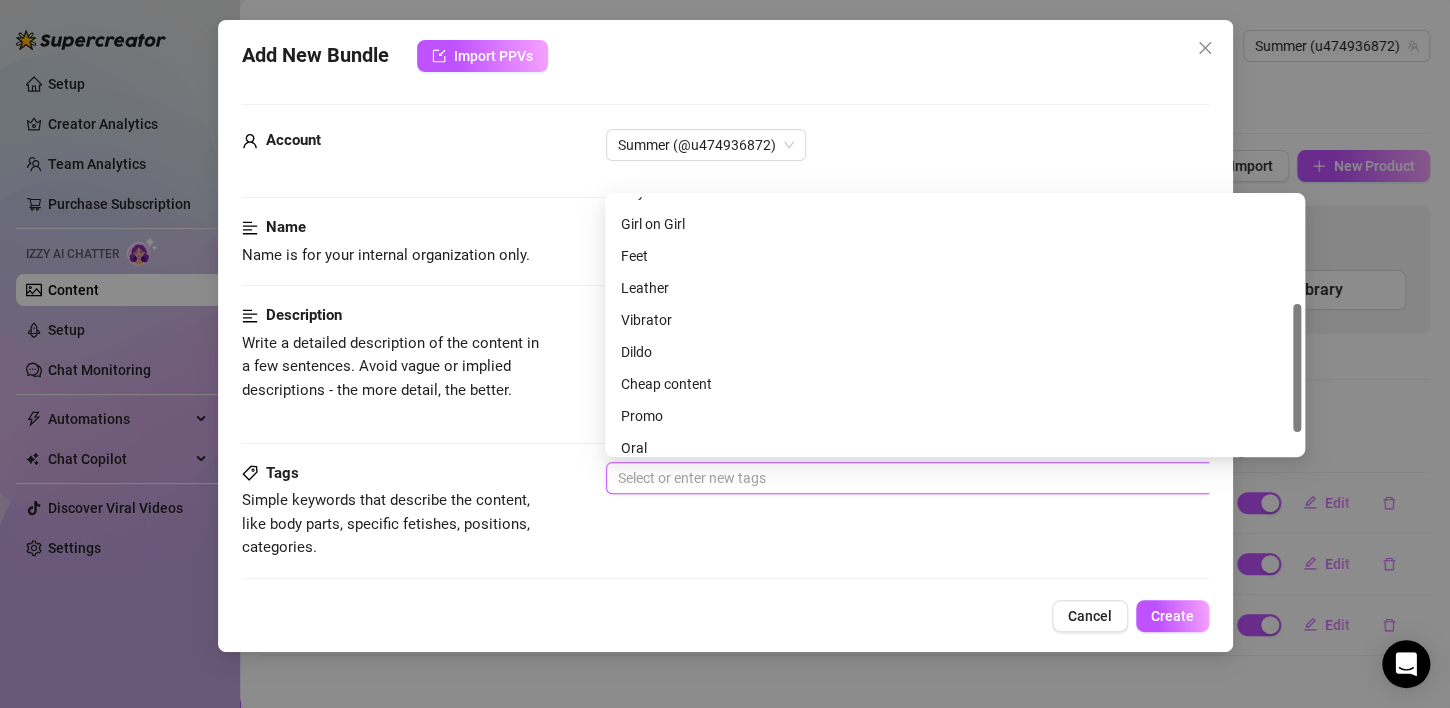 scroll, scrollTop: 217, scrollLeft: 0, axis: vertical 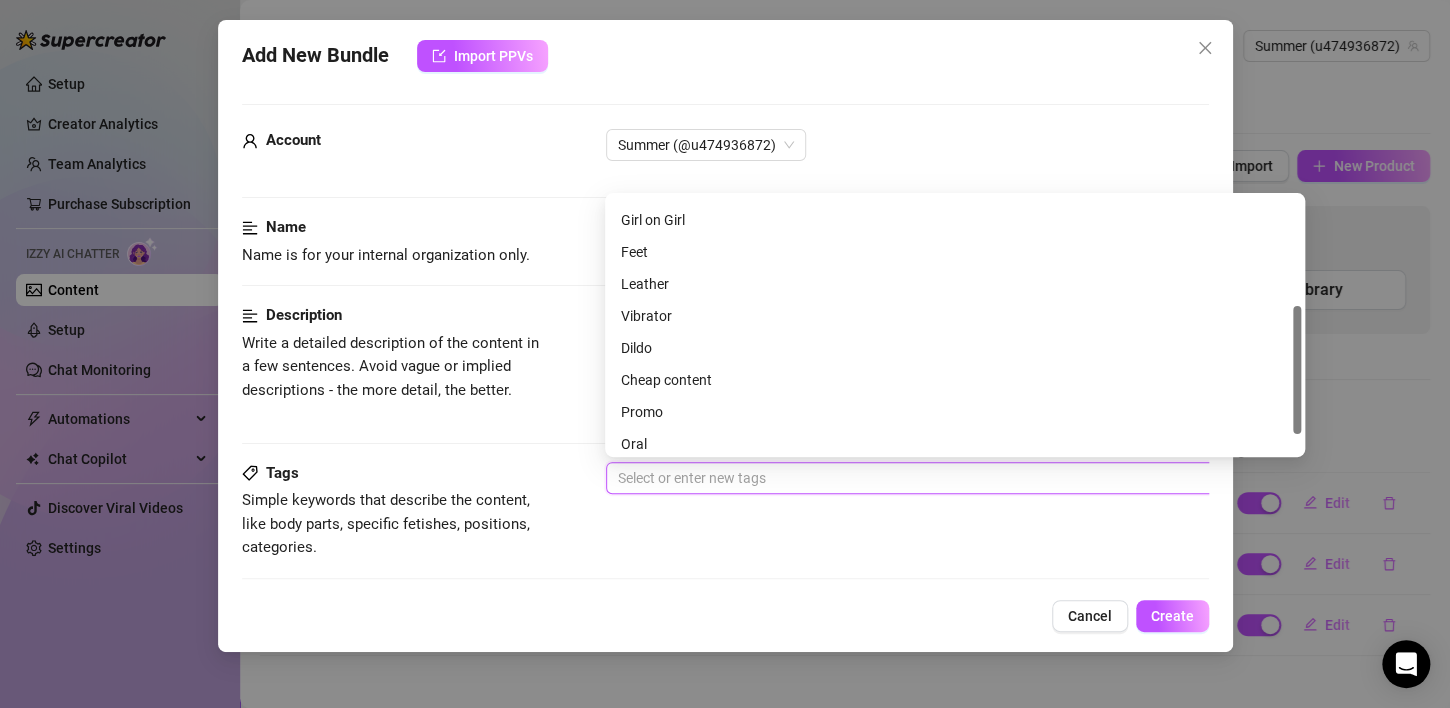 drag, startPoint x: 1296, startPoint y: 265, endPoint x: 1283, endPoint y: 374, distance: 109.77249 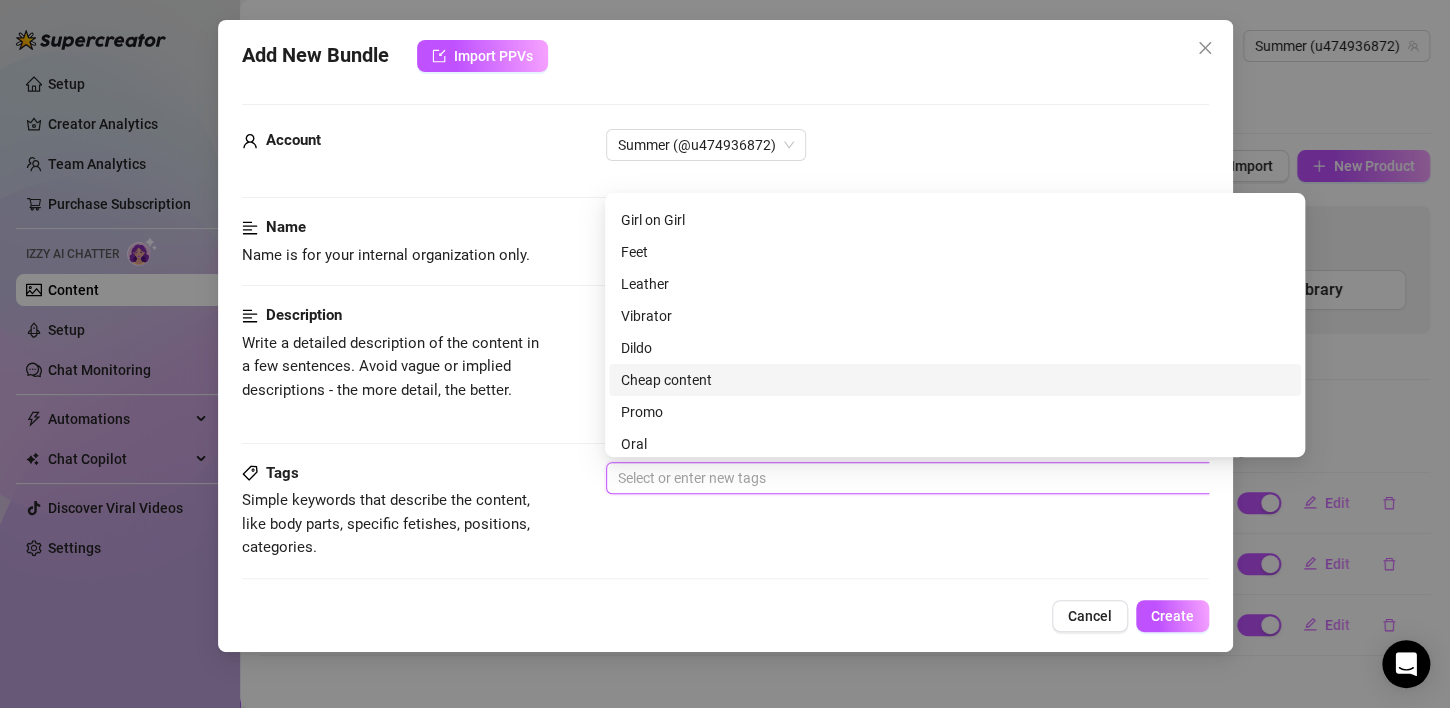 click on "Cheap content" at bounding box center (955, 380) 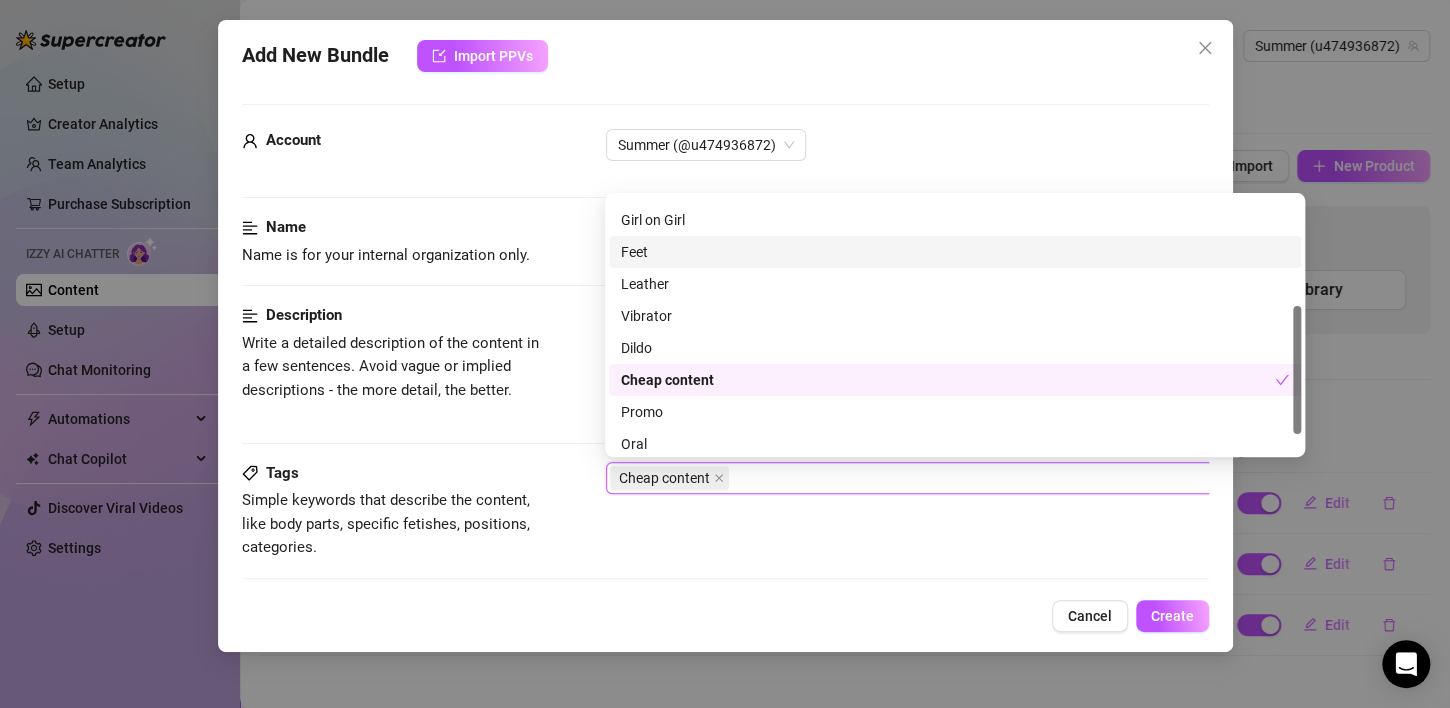 click on "Feet" at bounding box center [955, 252] 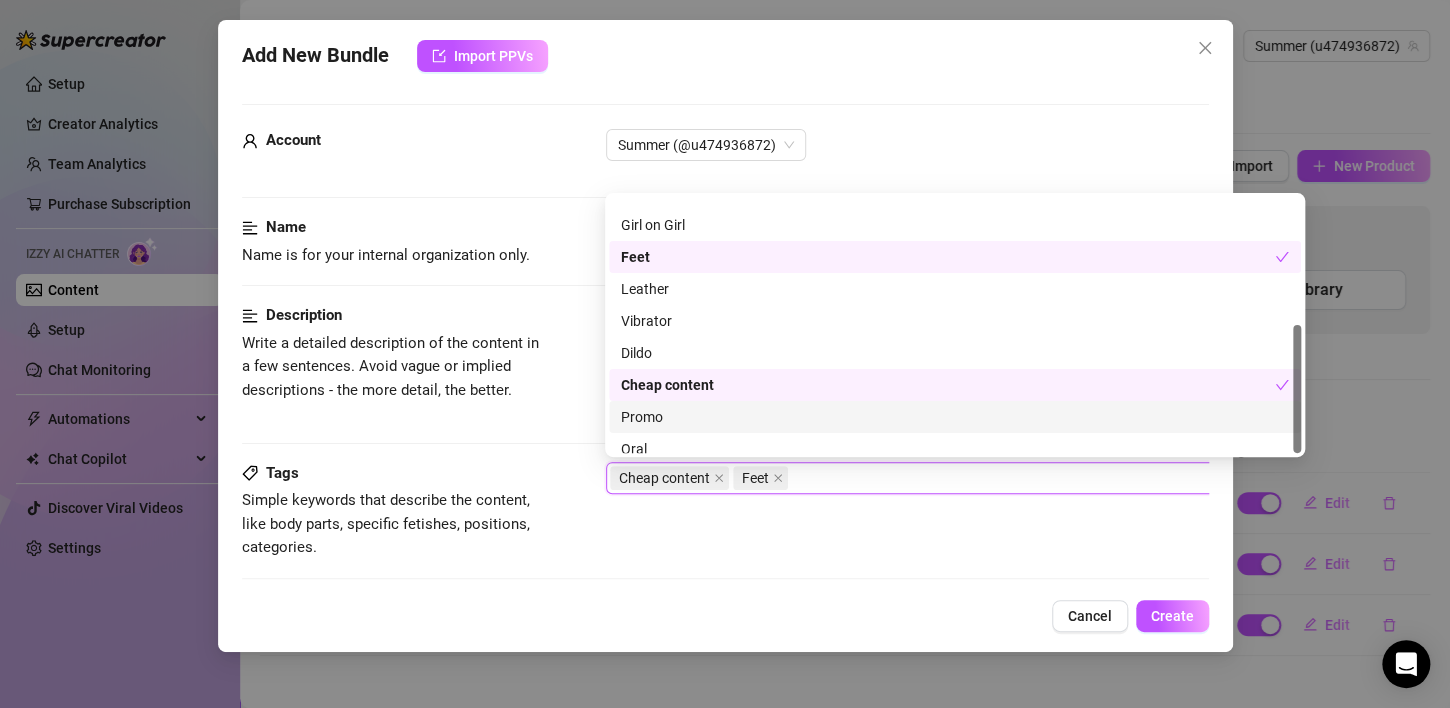 scroll, scrollTop: 256, scrollLeft: 0, axis: vertical 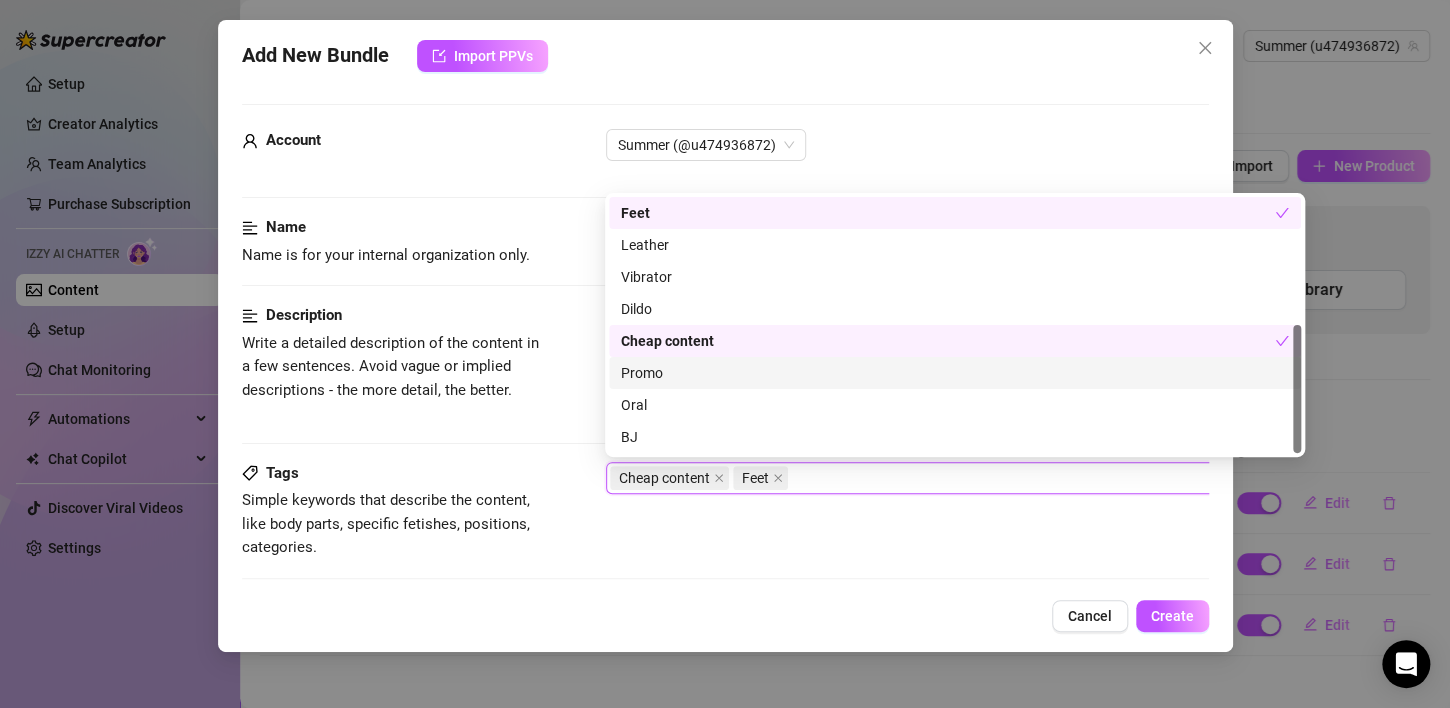 drag, startPoint x: 1299, startPoint y: 405, endPoint x: 1314, endPoint y: 470, distance: 66.70832 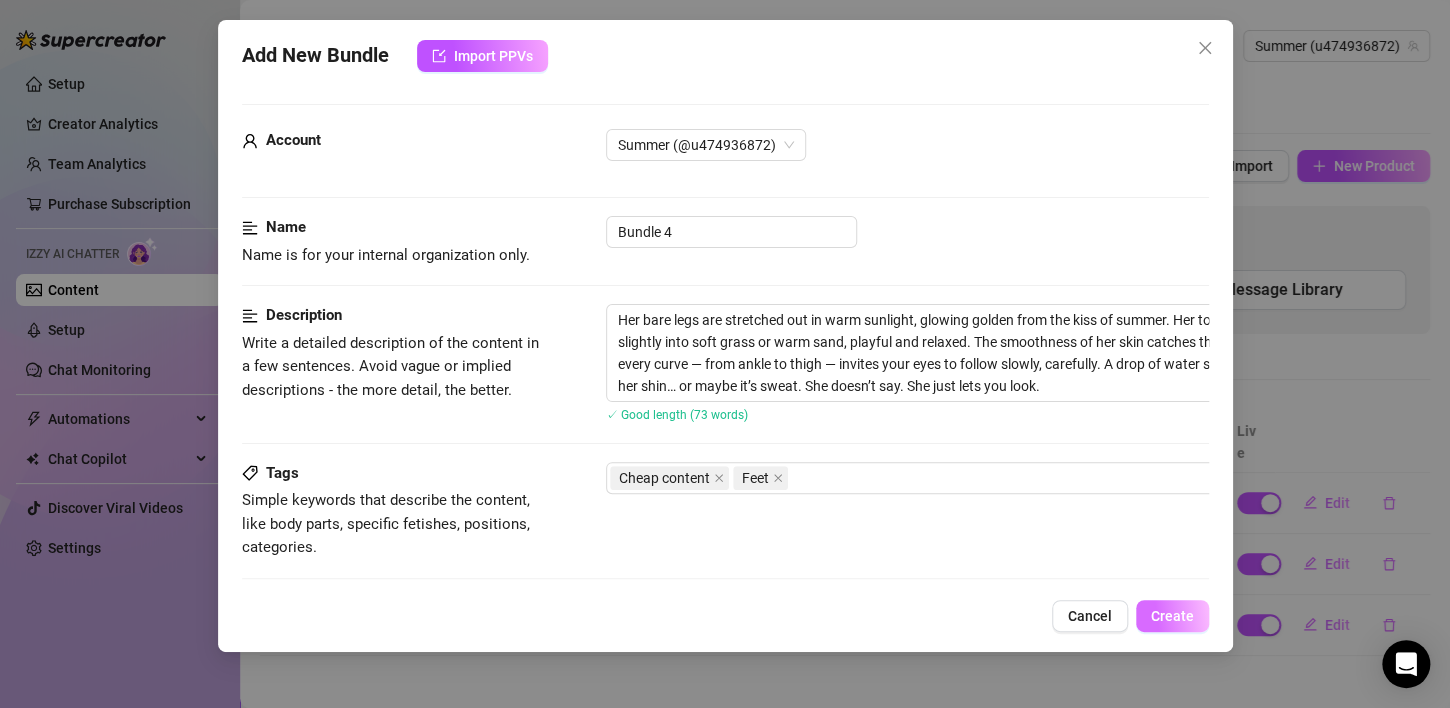 click on "Create" at bounding box center (1172, 616) 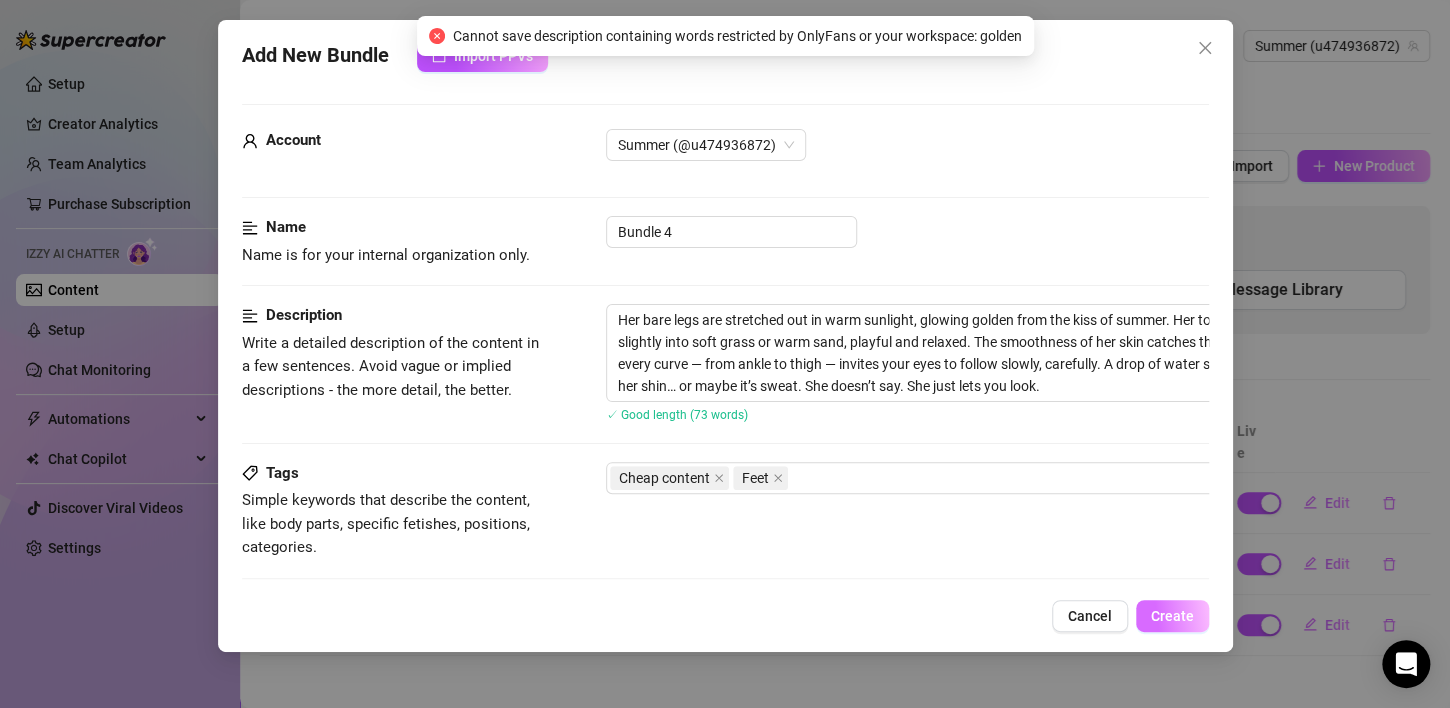 click on "Create" at bounding box center [1172, 616] 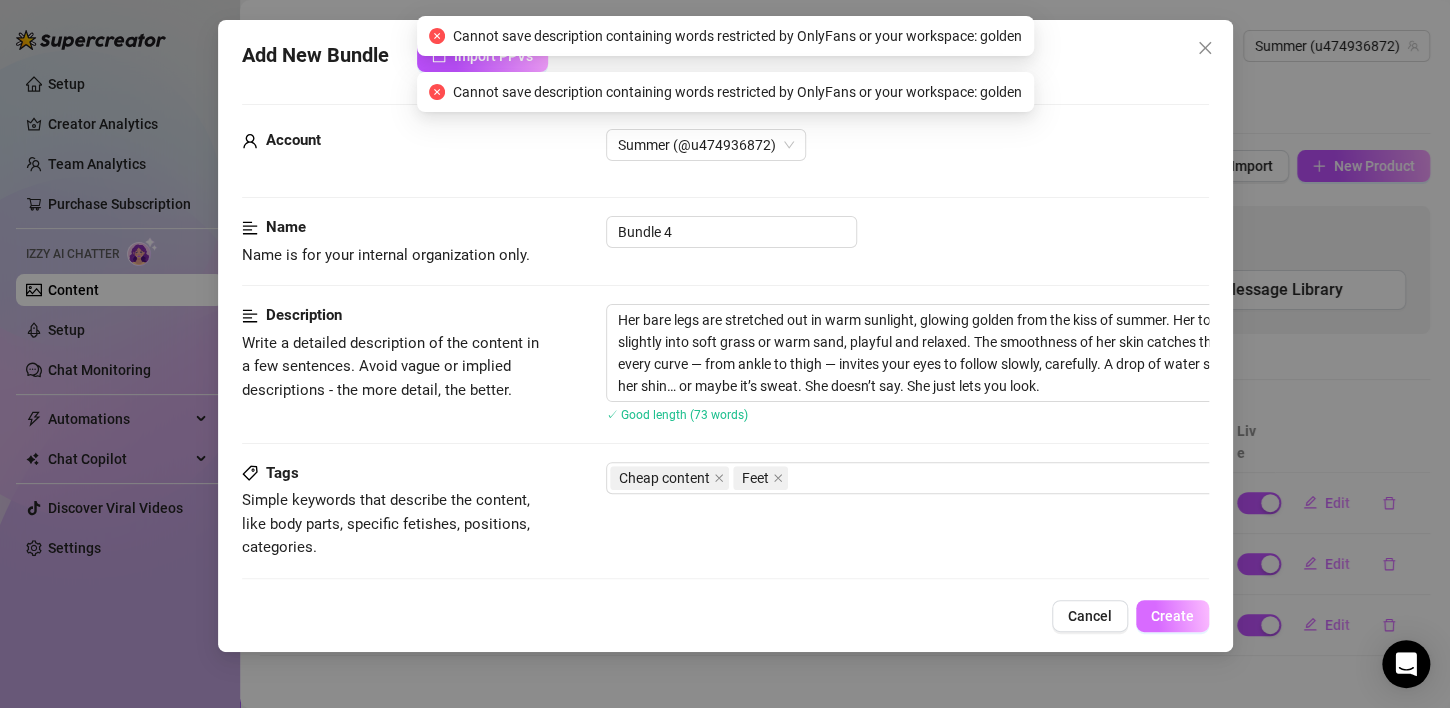 click on "Create" at bounding box center [1172, 616] 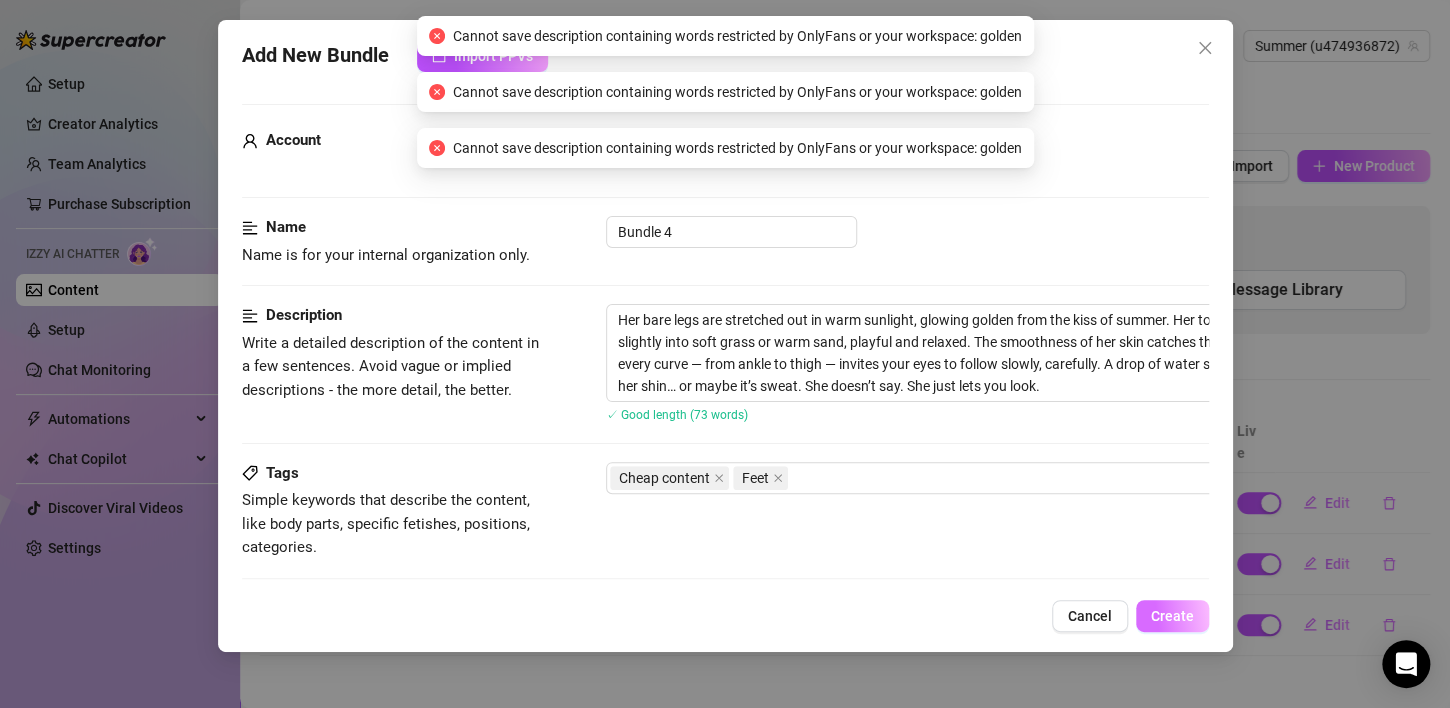 click on "Create" at bounding box center [1172, 616] 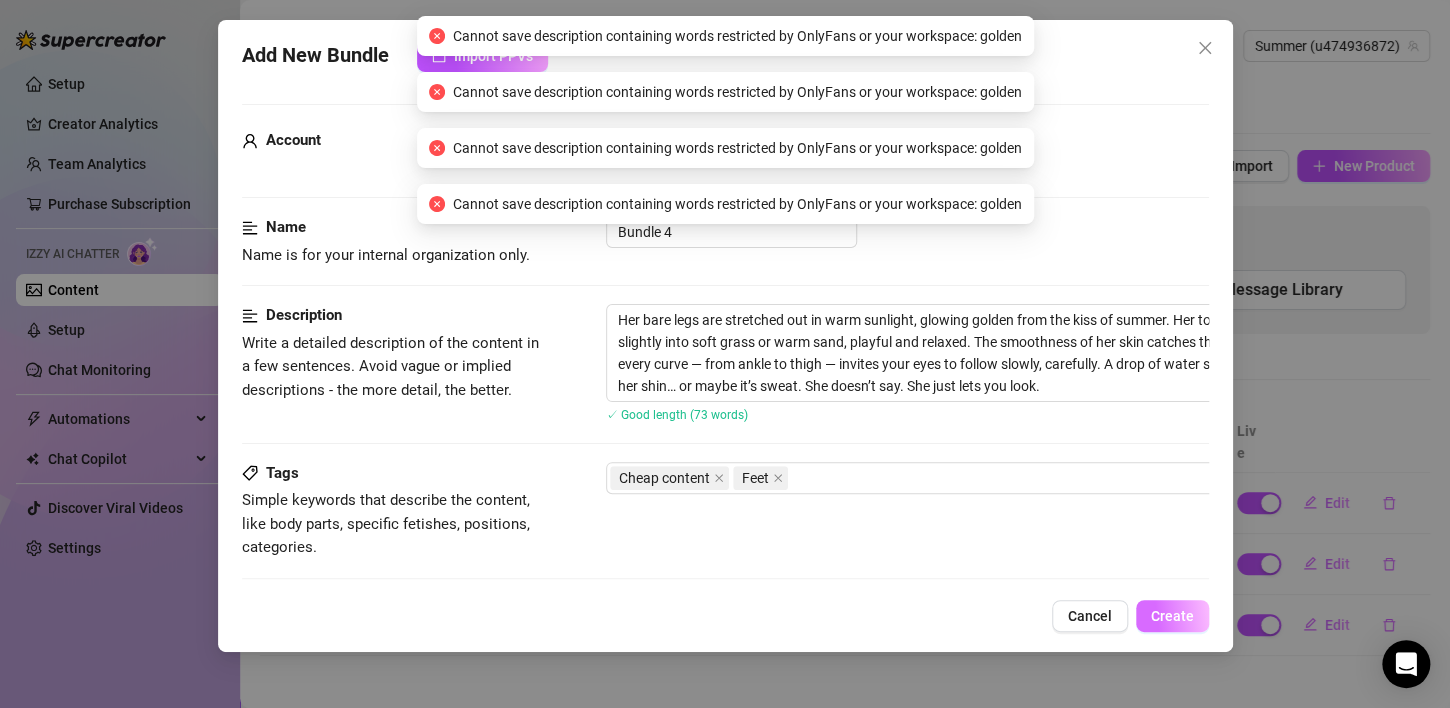 click on "Create" at bounding box center [1172, 616] 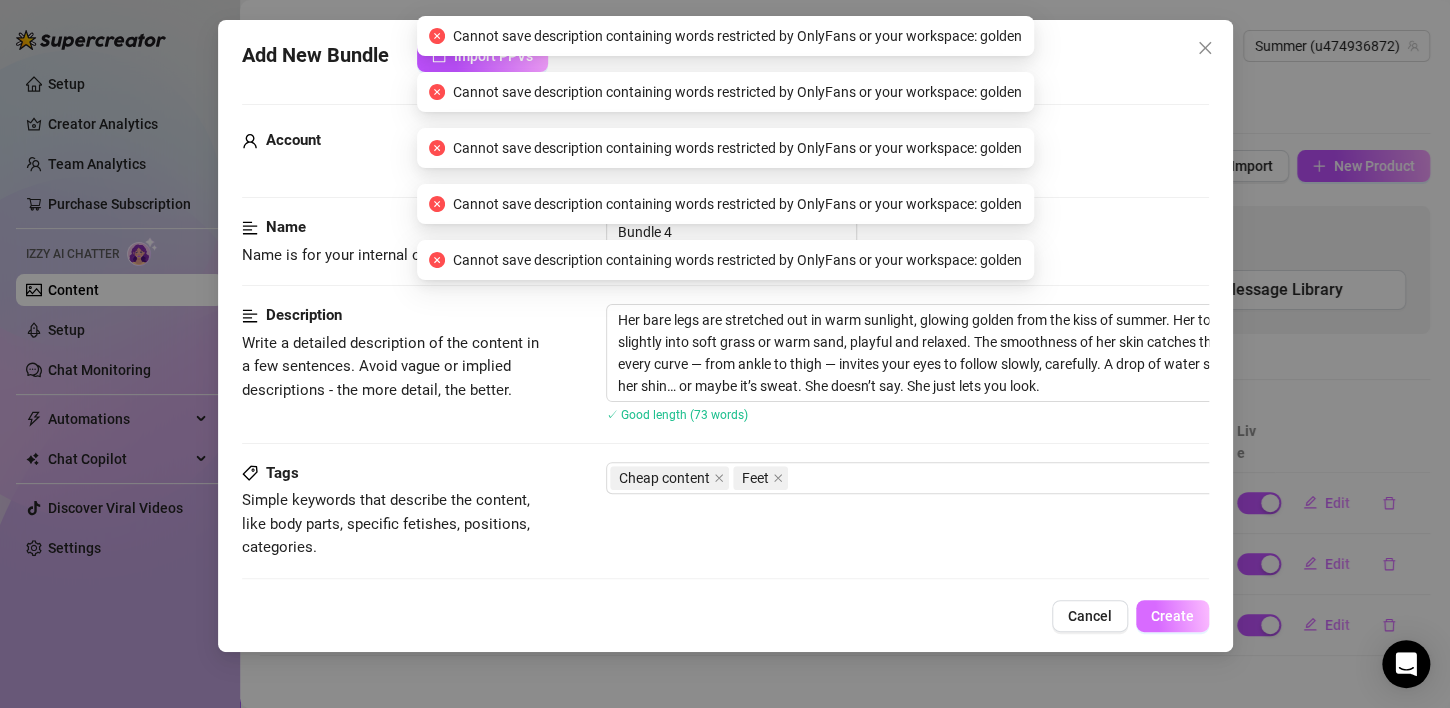 click on "Create" at bounding box center [1172, 616] 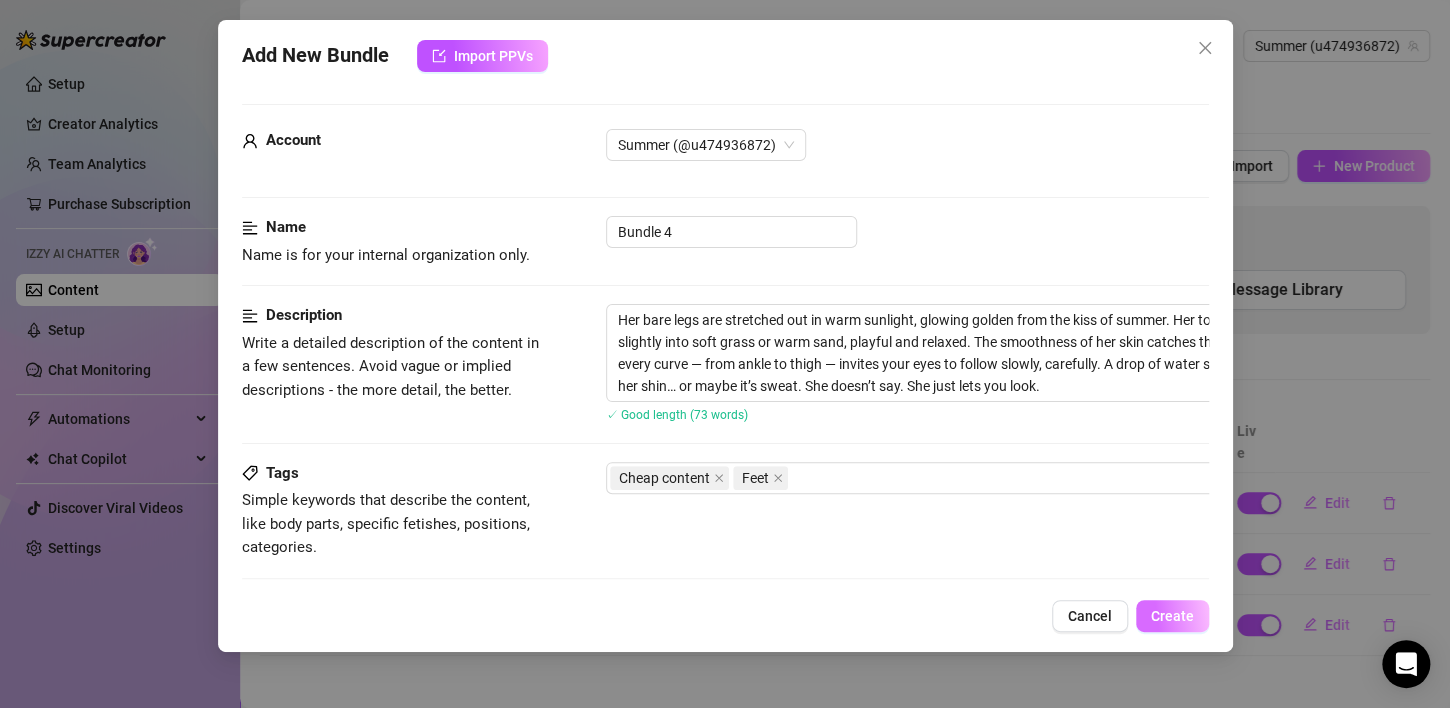 click on "Create" at bounding box center (1172, 616) 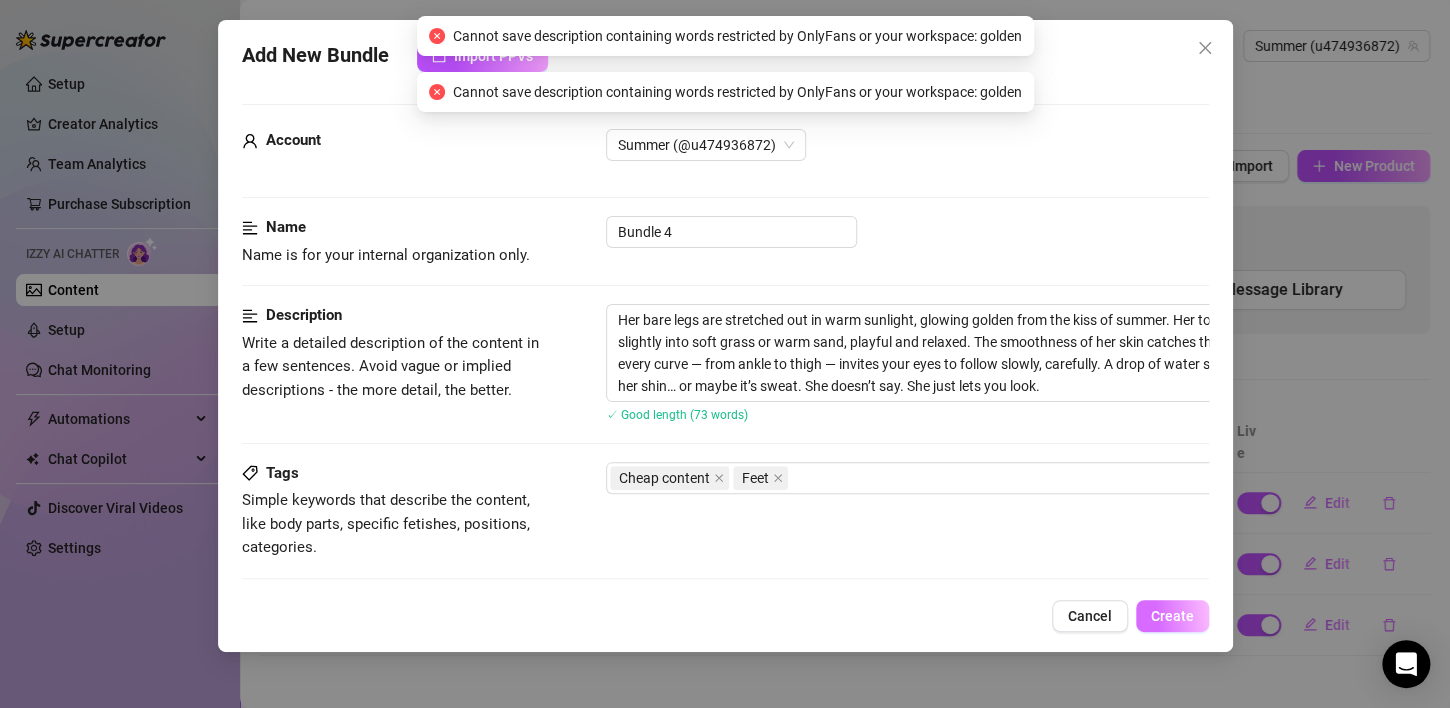 click on "Create" at bounding box center (1172, 616) 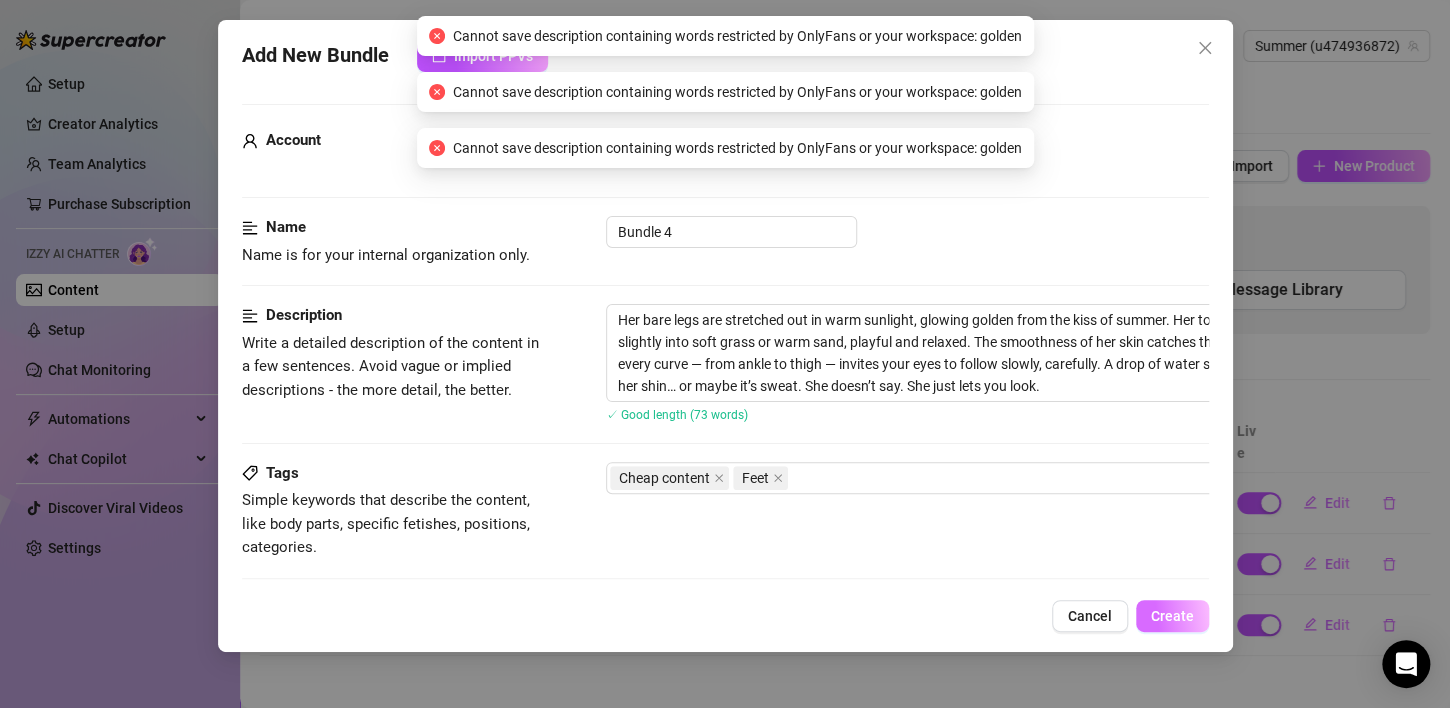 click on "Create" at bounding box center [1172, 616] 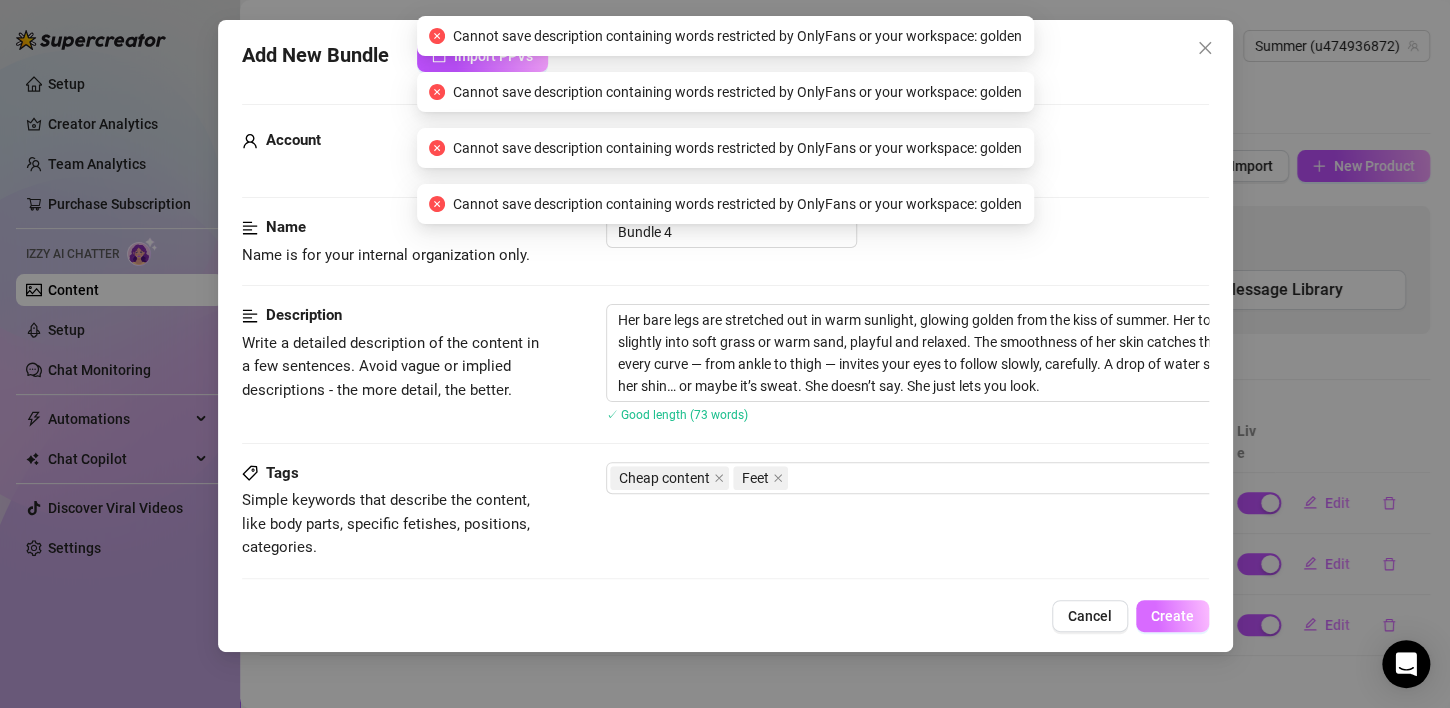 click on "Create" at bounding box center (1172, 616) 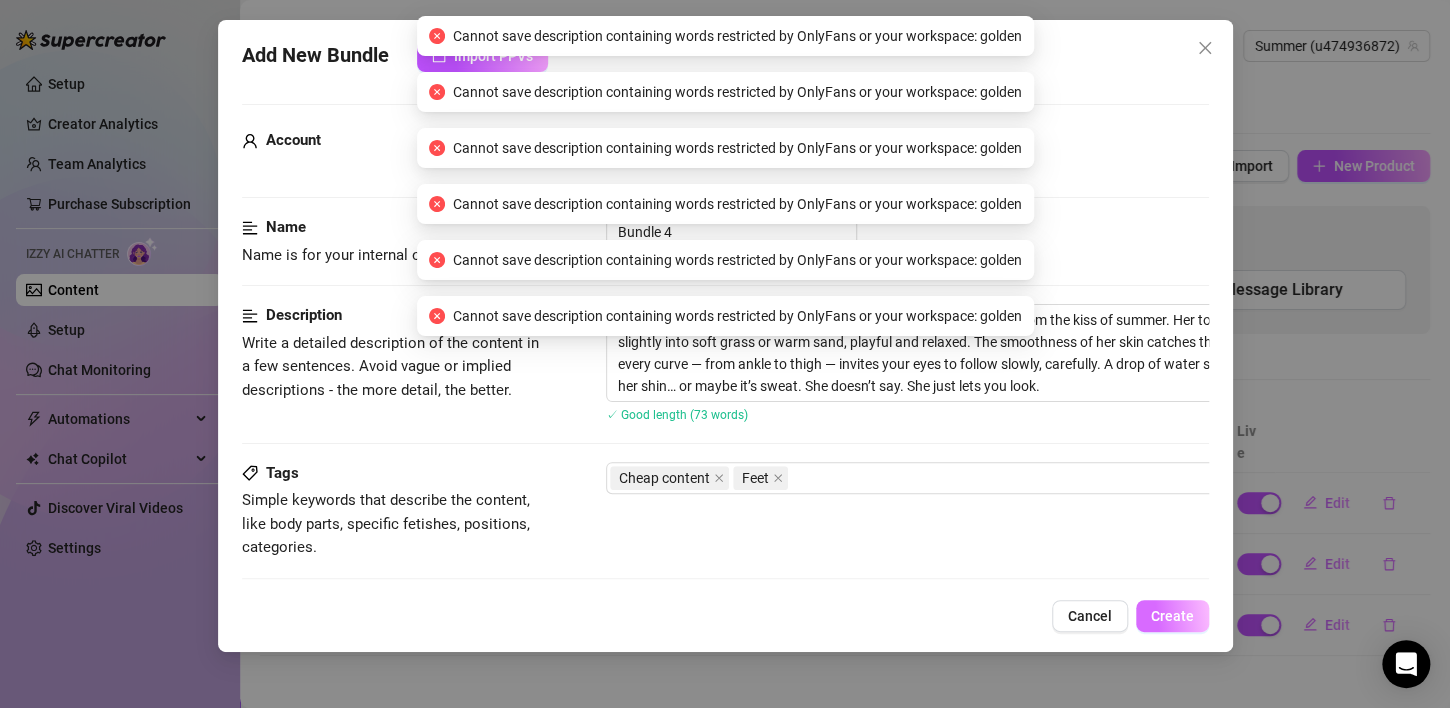 click on "Create" at bounding box center (1172, 616) 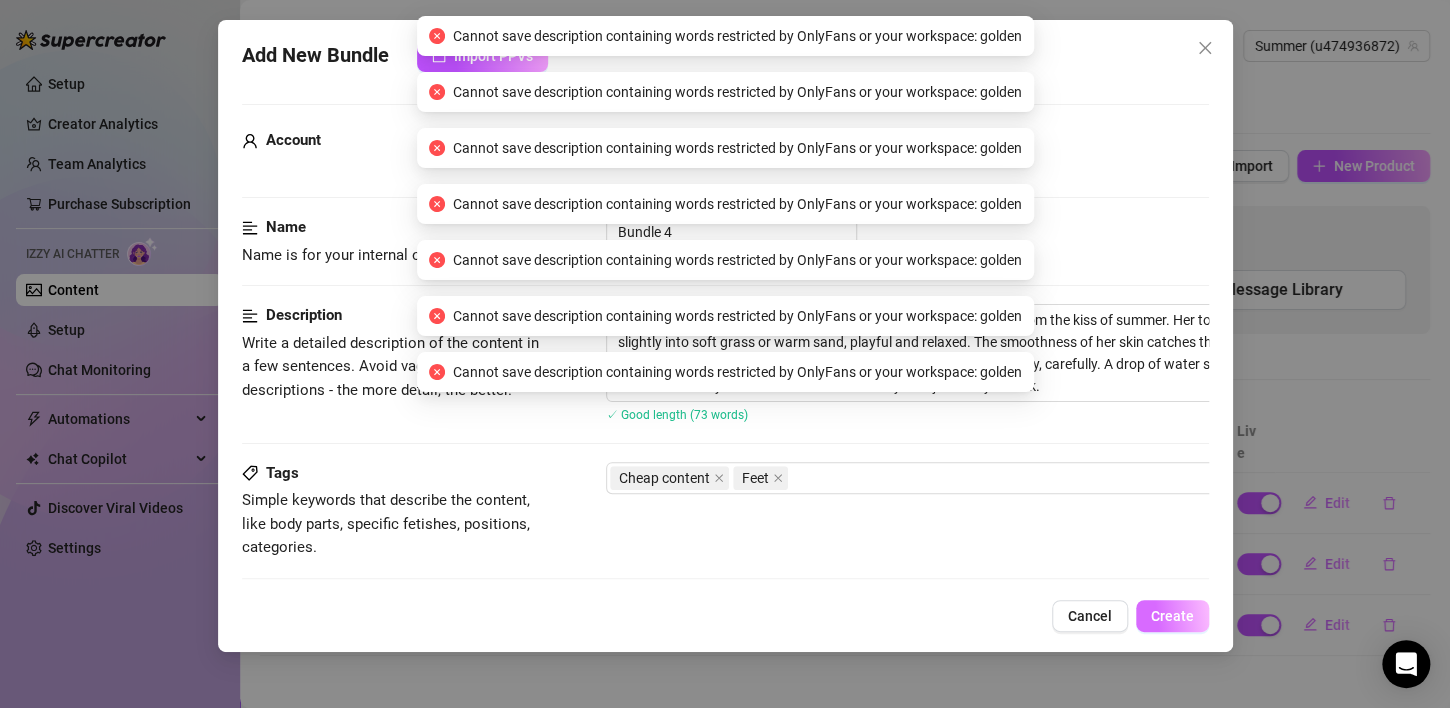 click on "Create" at bounding box center [1172, 616] 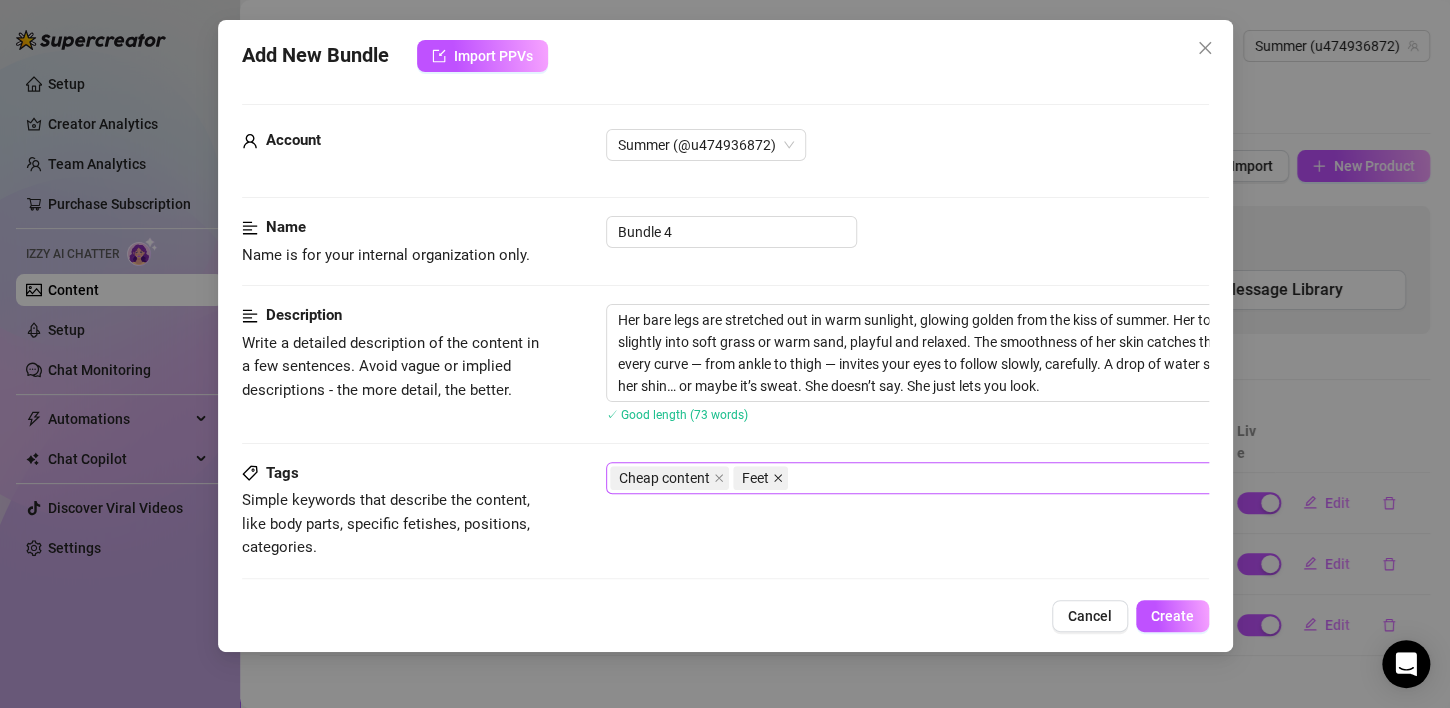 click 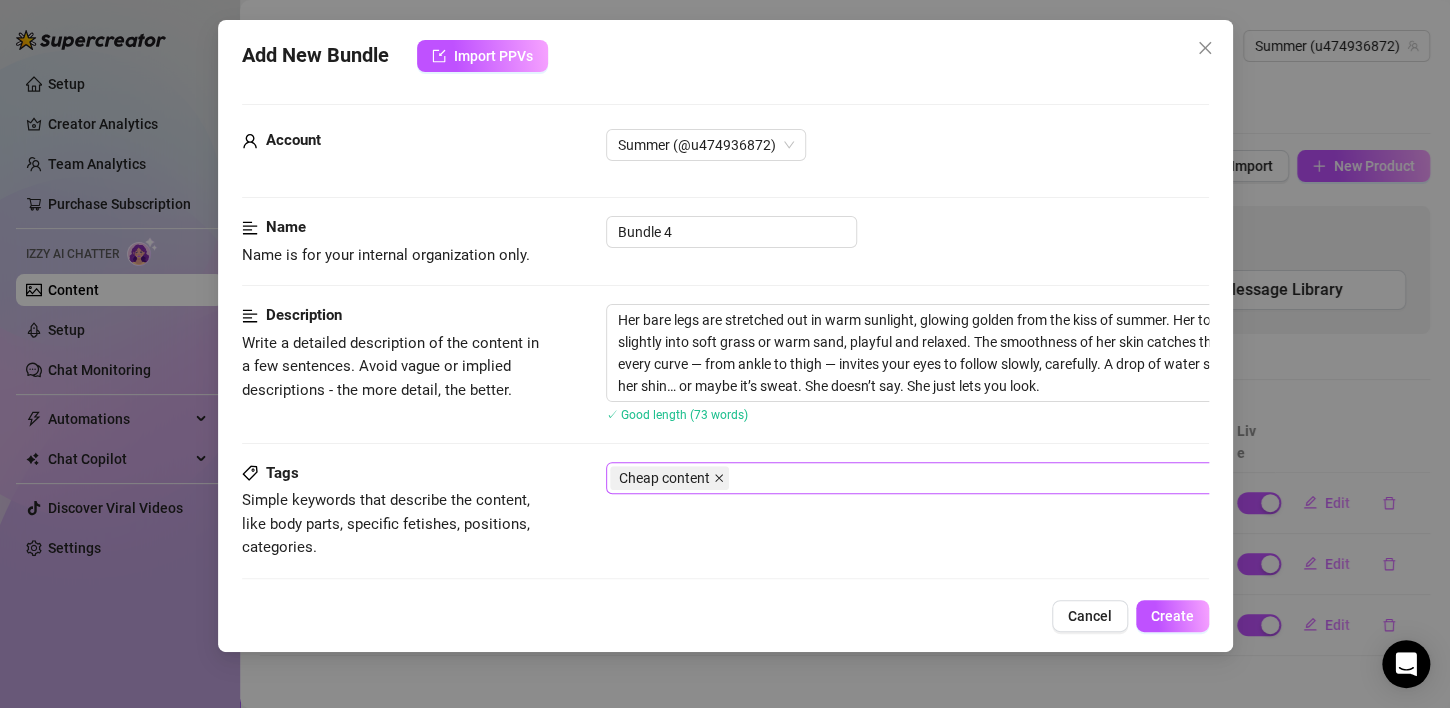 click 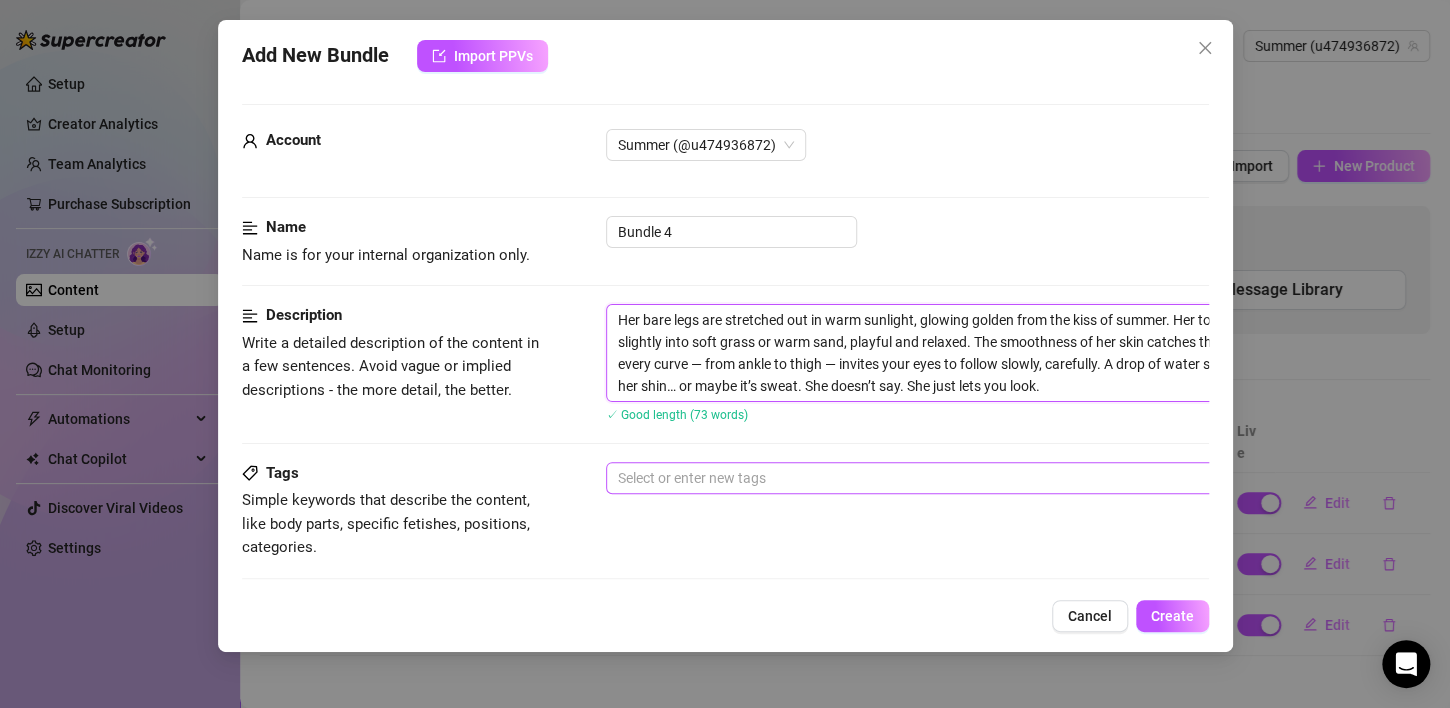 drag, startPoint x: 1051, startPoint y: 384, endPoint x: 559, endPoint y: 266, distance: 505.95258 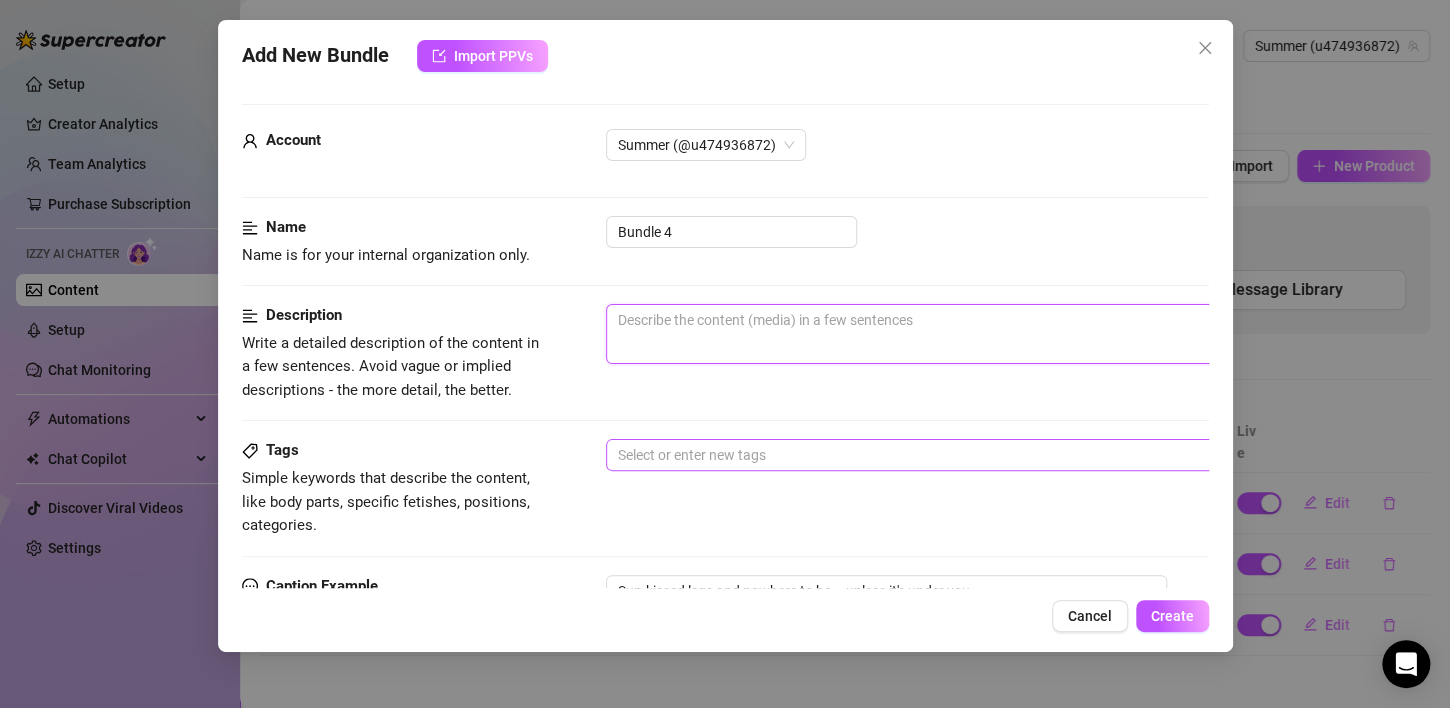 type 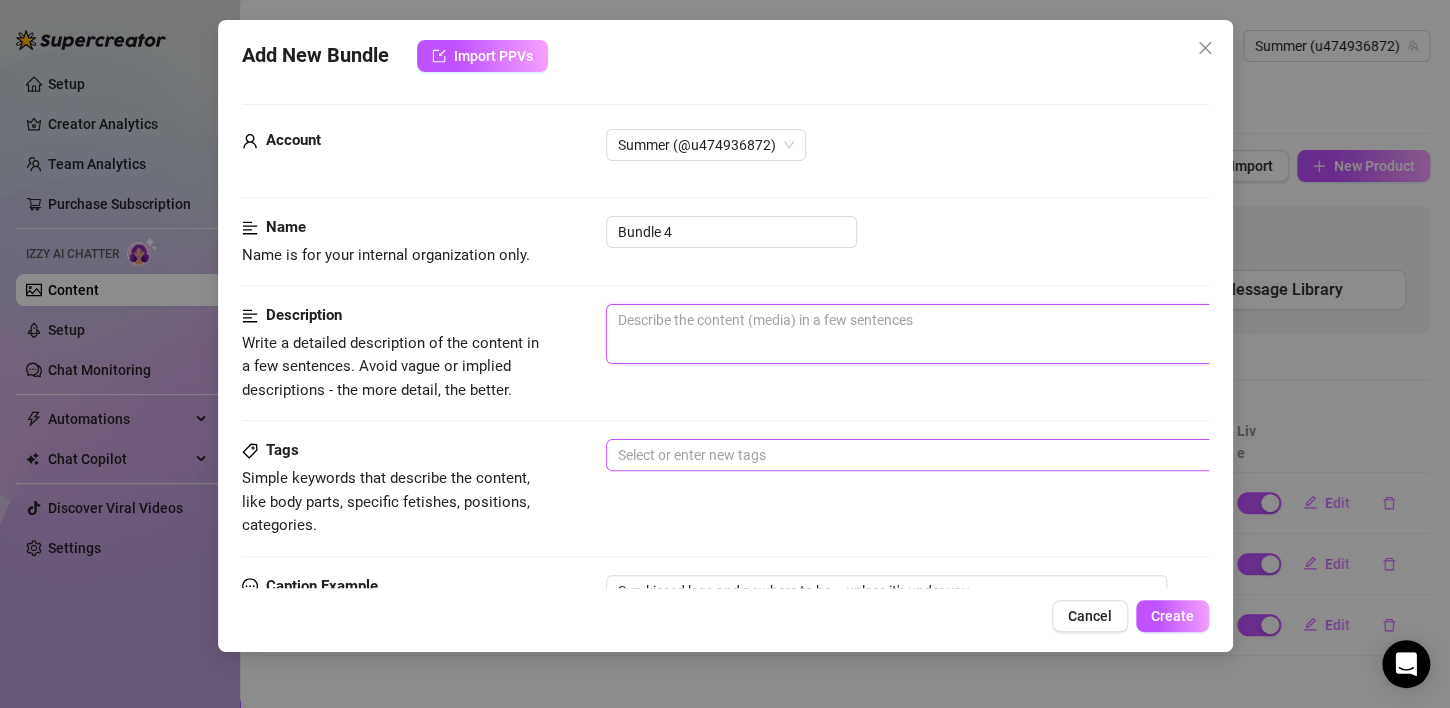 click at bounding box center (956, 334) 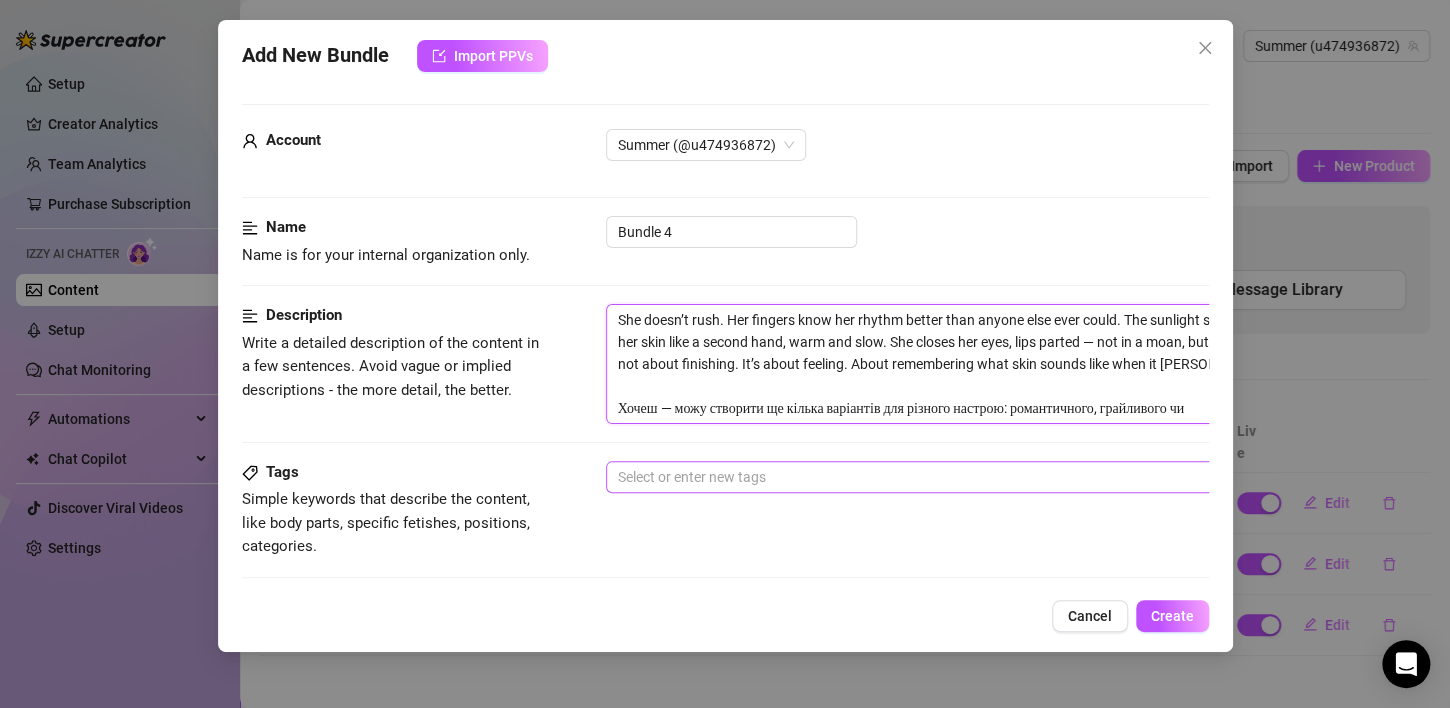 scroll, scrollTop: 0, scrollLeft: 0, axis: both 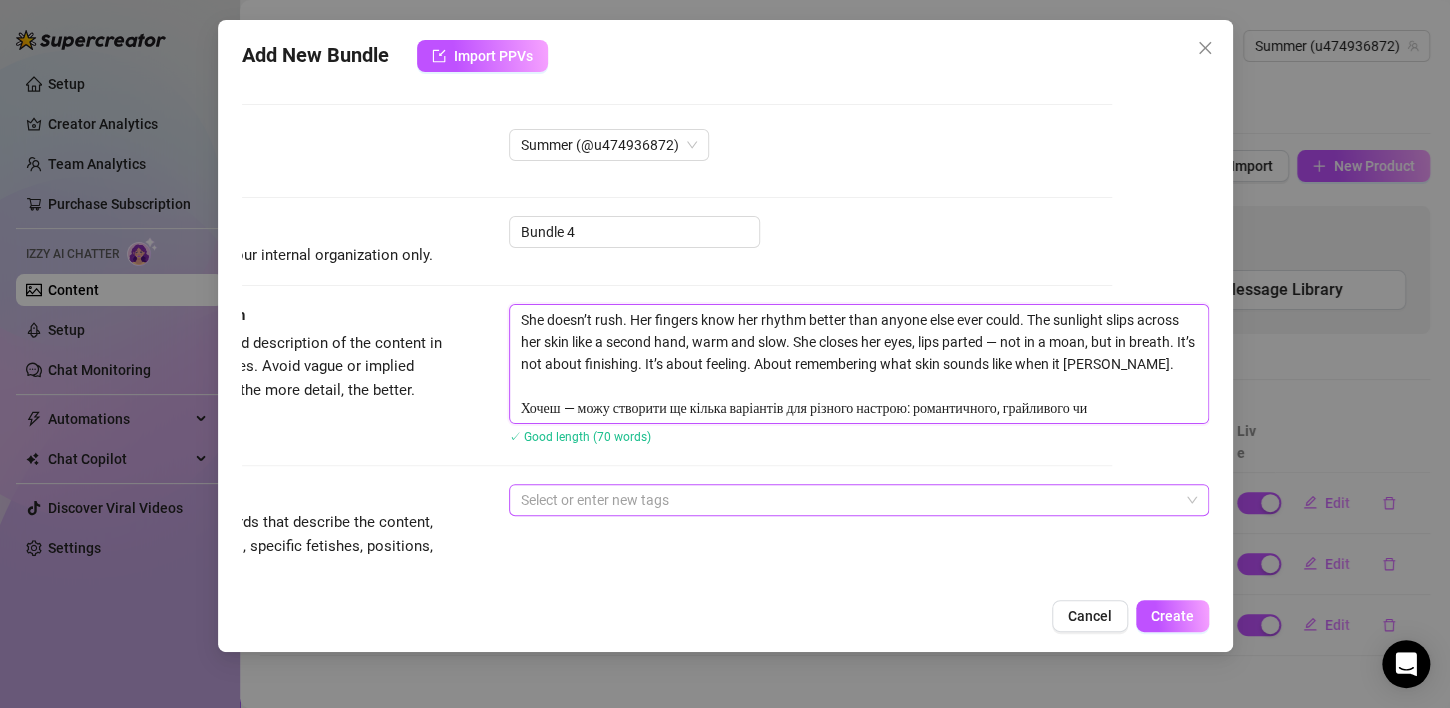 drag, startPoint x: 615, startPoint y: 405, endPoint x: 1214, endPoint y: 404, distance: 599.00085 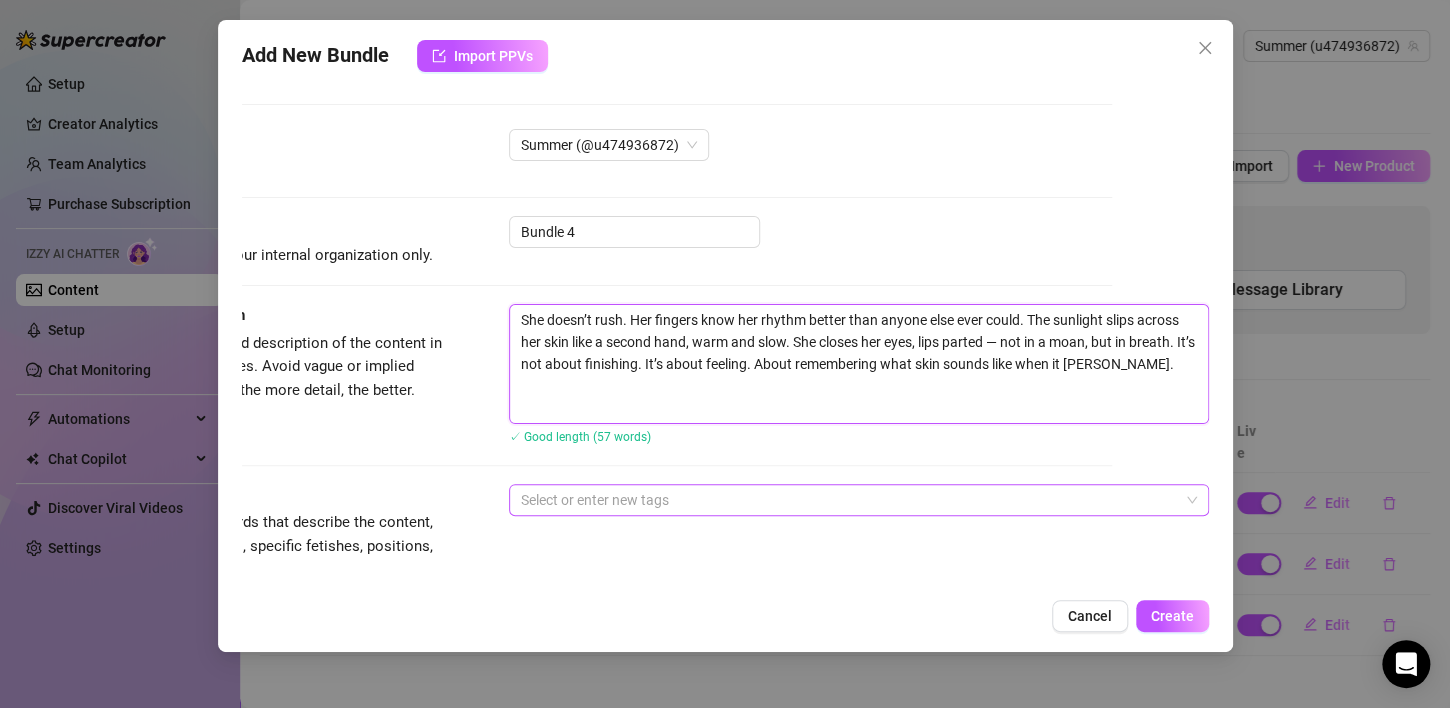 type on "She doesn’t rush. Her fingers know her rhythm better than anyone else ever could. The sunlight slips across her skin like a second hand, warm and slow. She closes her eyes, lips parted — not in a moan, but in breath. It’s not about finishing. It’s about feeling. About remembering what skin sounds like when it [PERSON_NAME]." 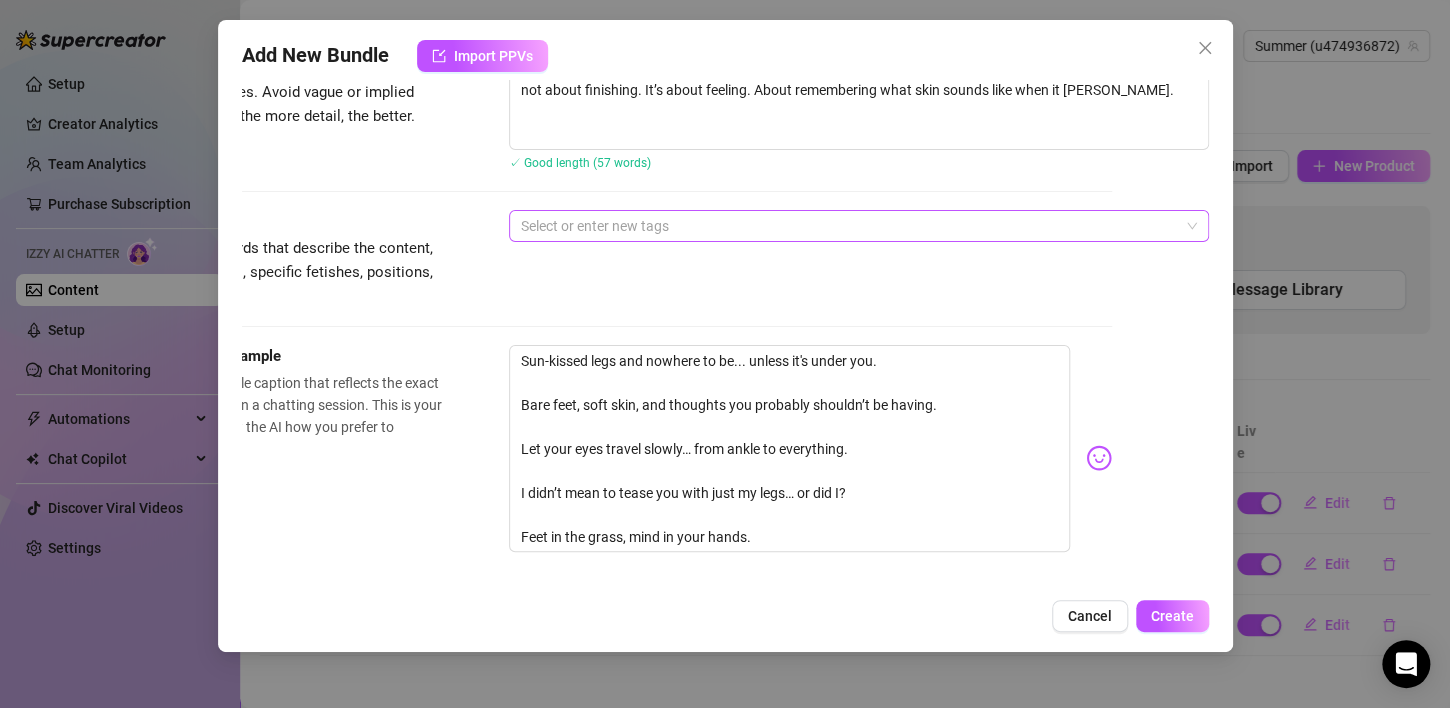 scroll, scrollTop: 288, scrollLeft: 114, axis: both 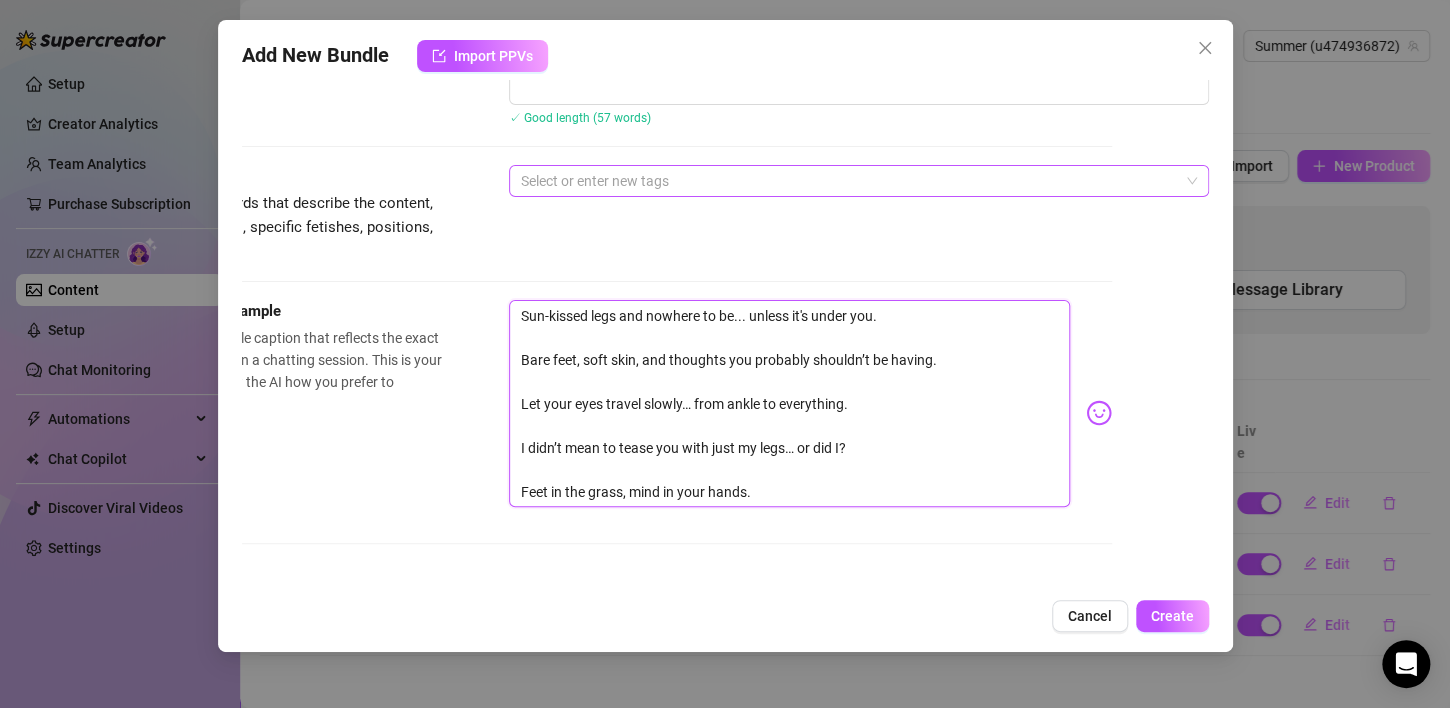 drag, startPoint x: 785, startPoint y: 522, endPoint x: 439, endPoint y: 249, distance: 440.73233 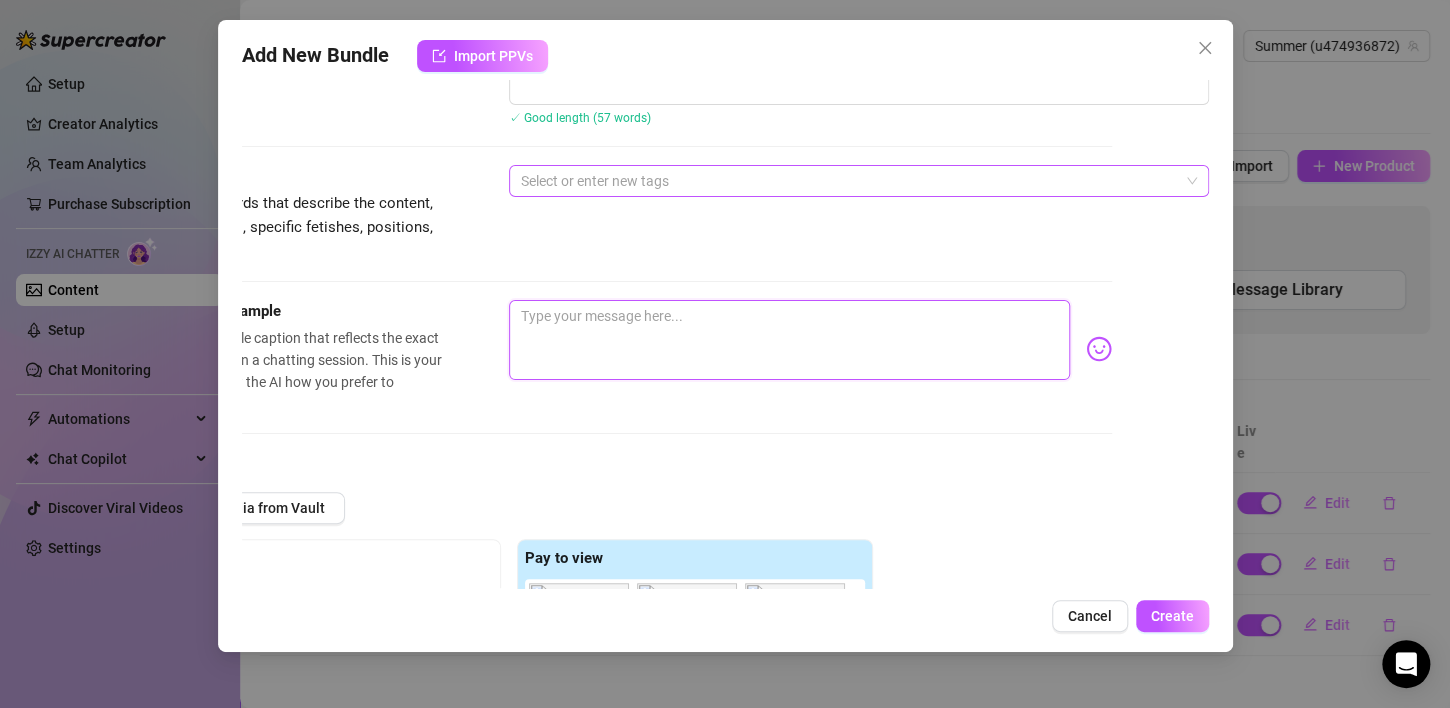 click at bounding box center [848, 181] 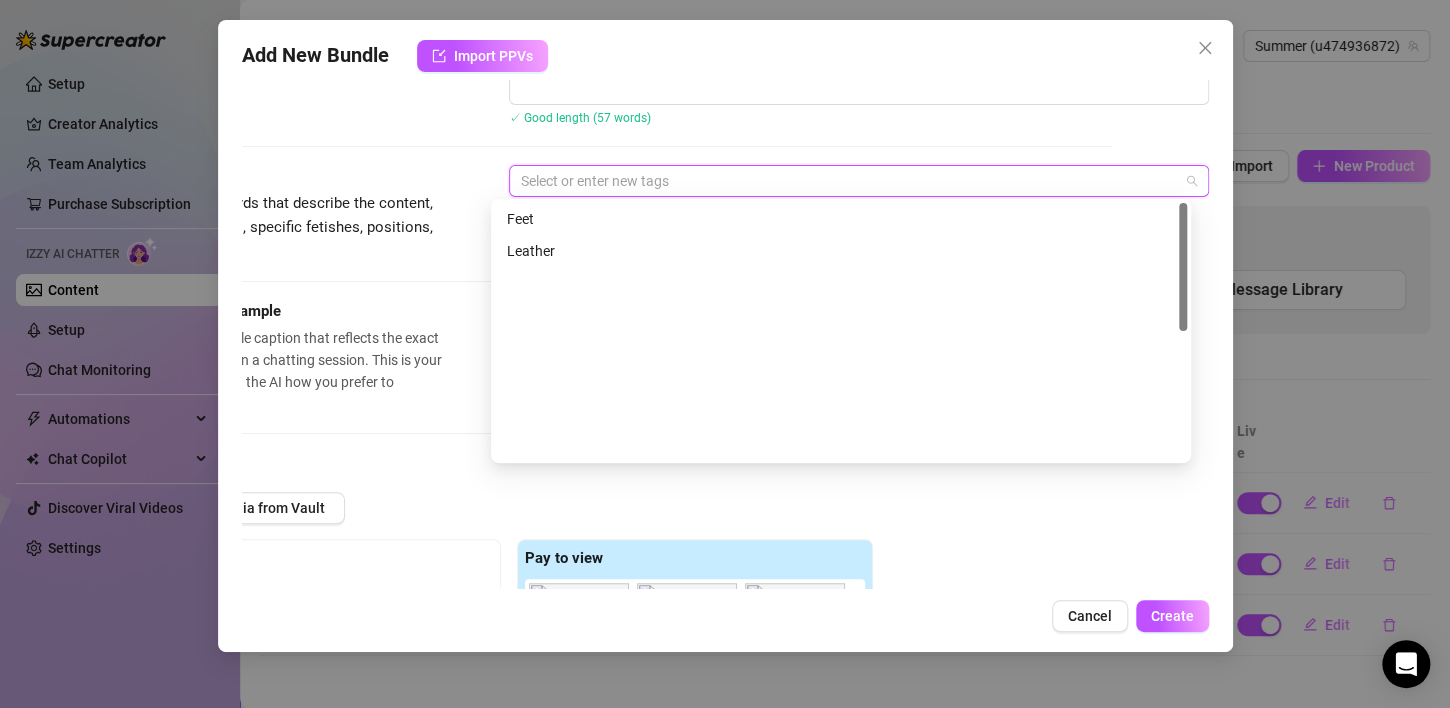 scroll, scrollTop: 0, scrollLeft: 0, axis: both 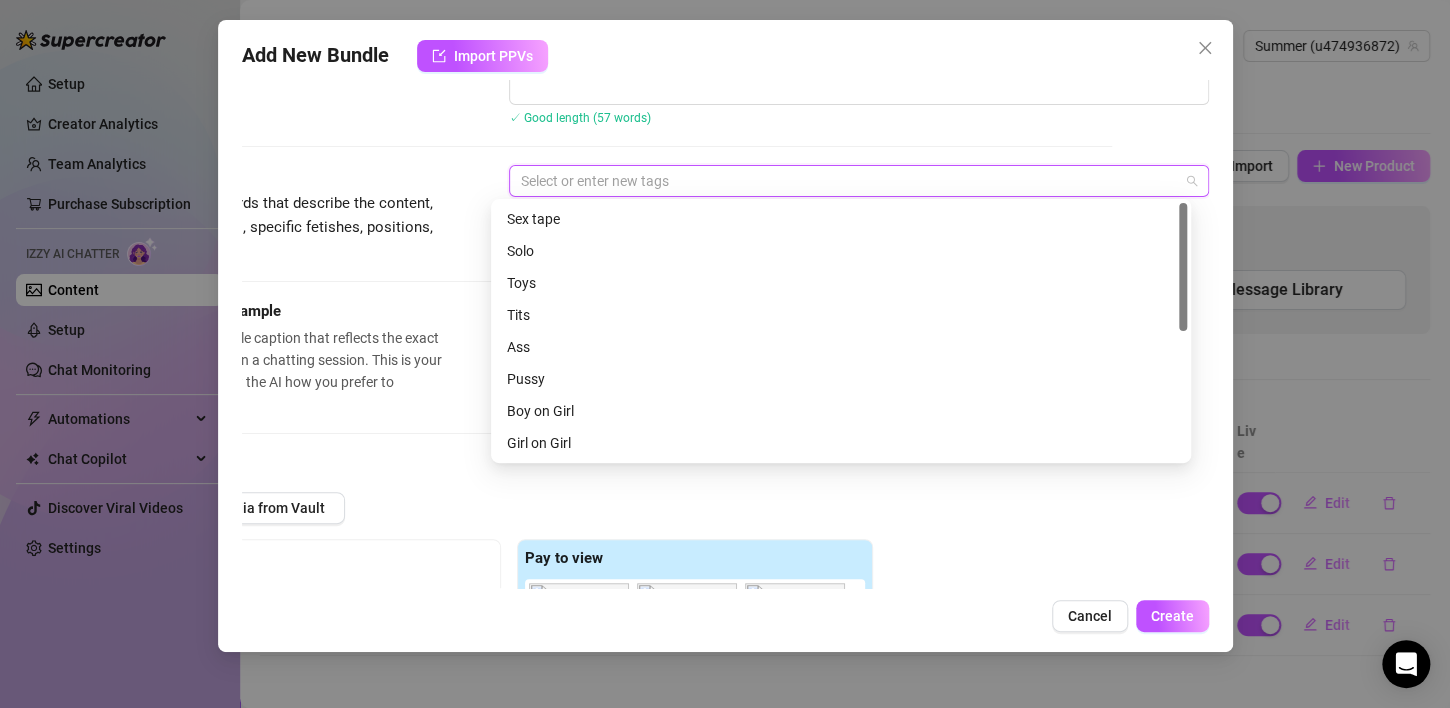 drag, startPoint x: 1179, startPoint y: 407, endPoint x: 1155, endPoint y: 248, distance: 160.80112 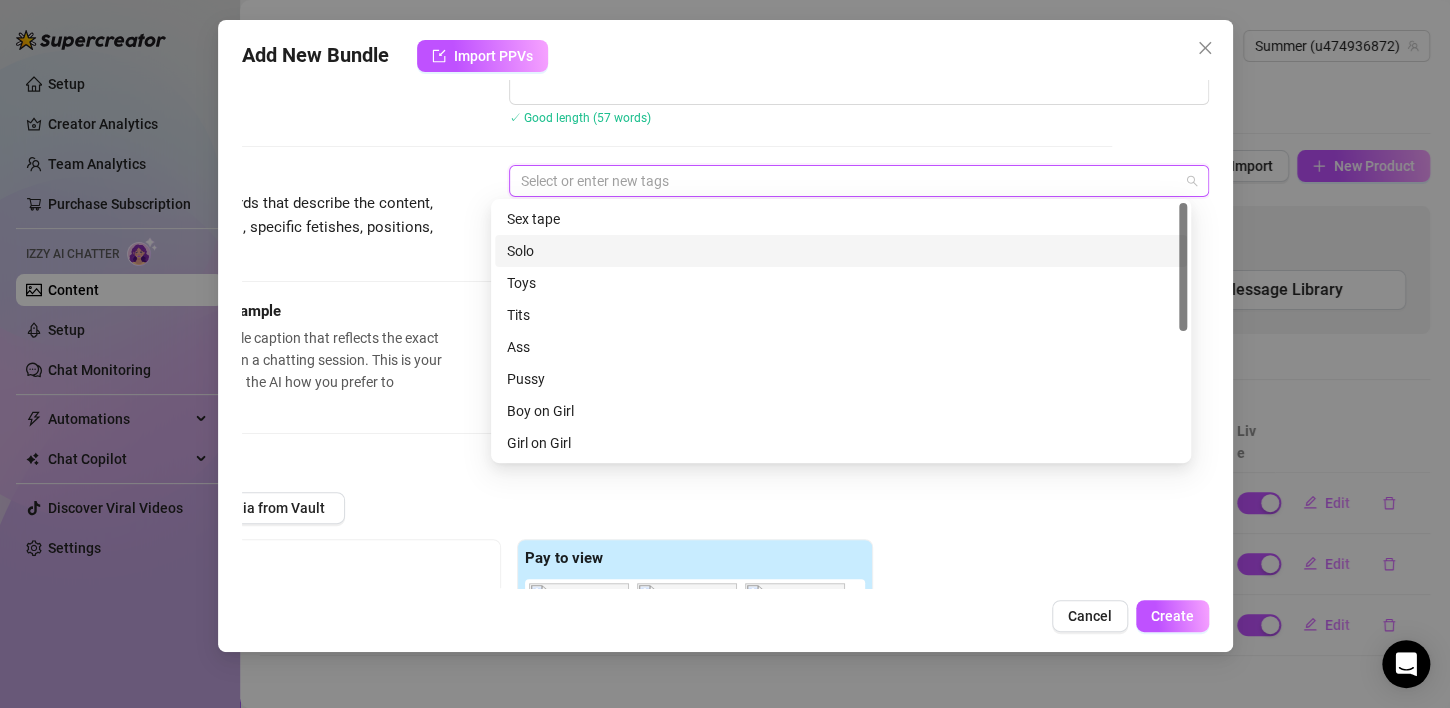 click on "Solo" at bounding box center [841, 251] 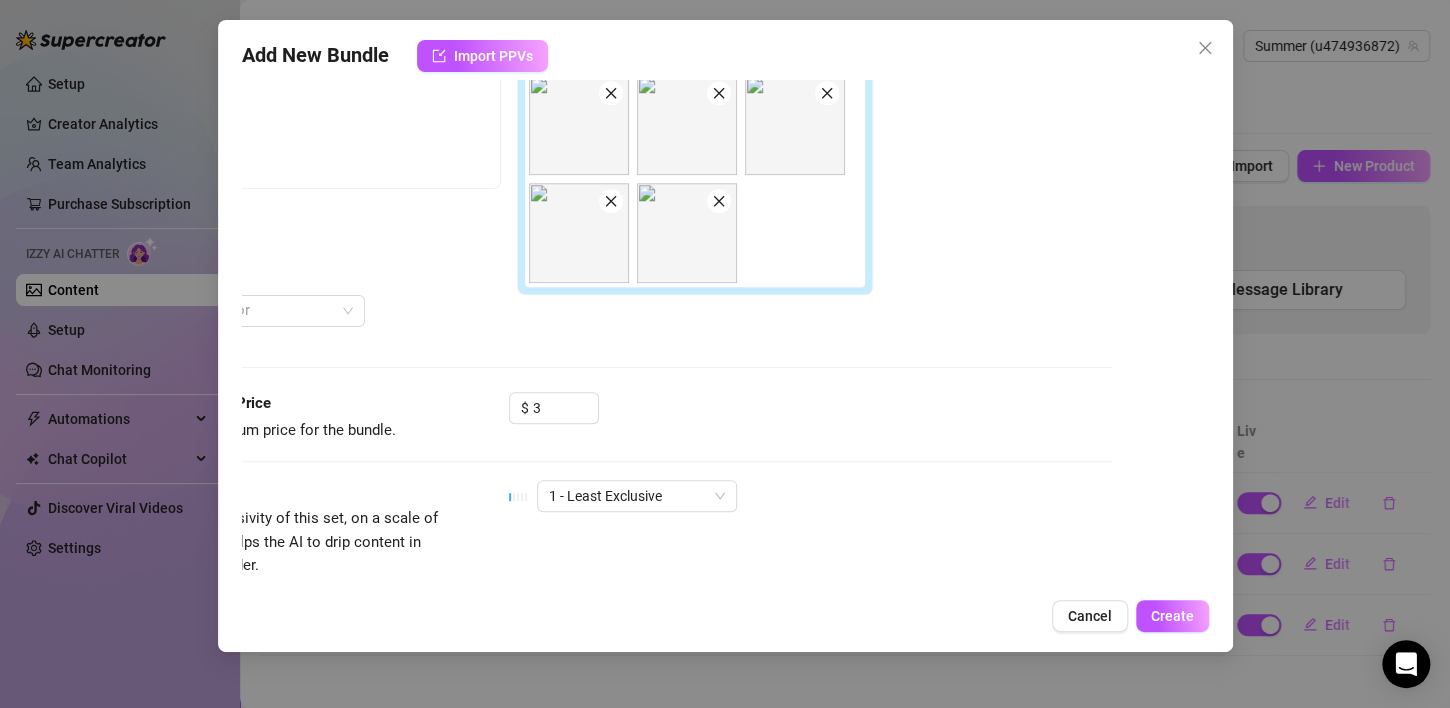 scroll, scrollTop: 824, scrollLeft: 114, axis: both 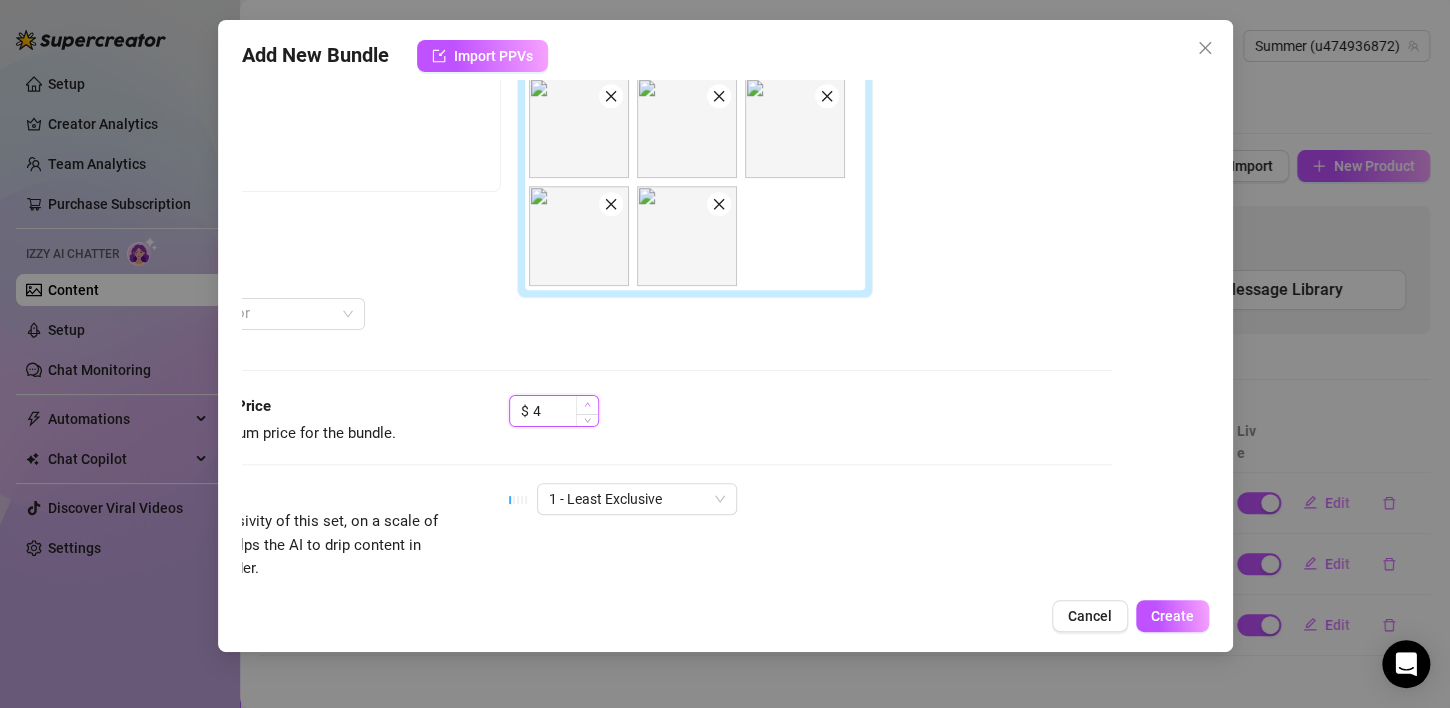 click 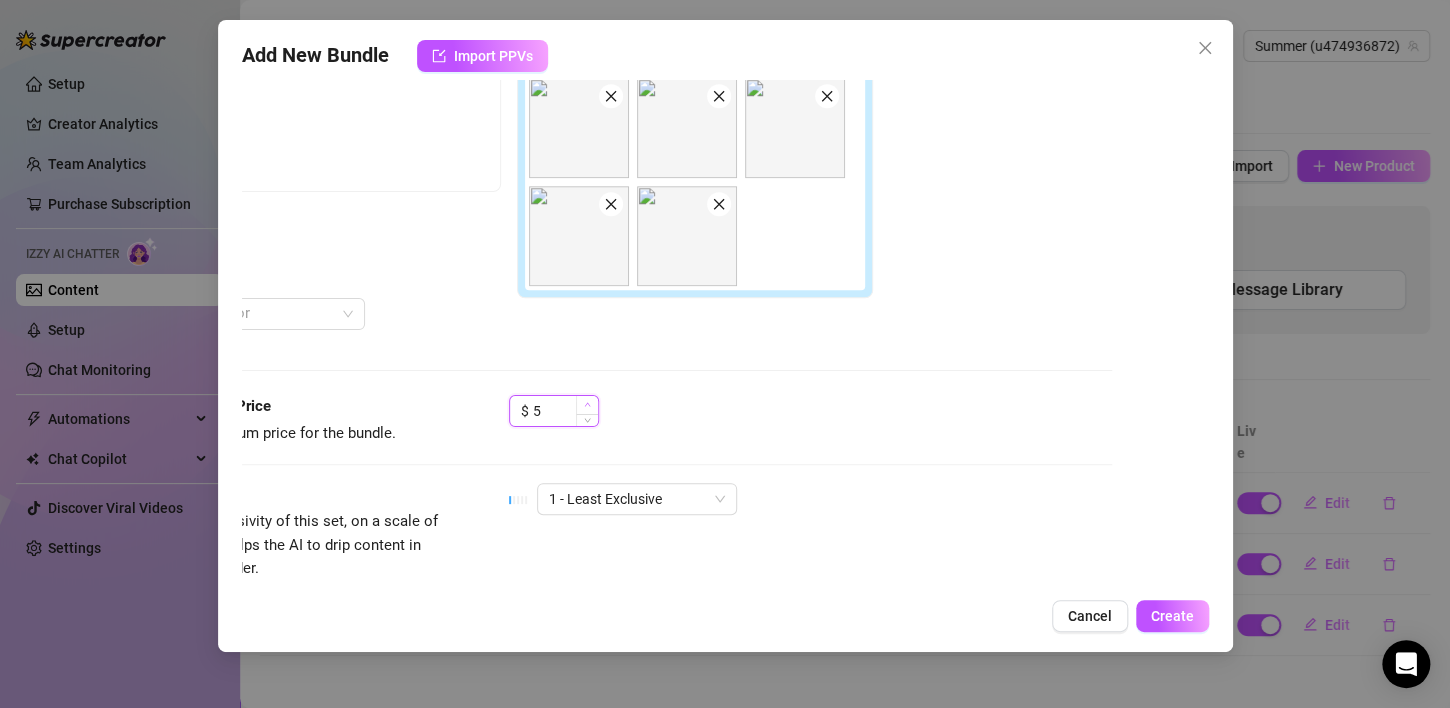 click 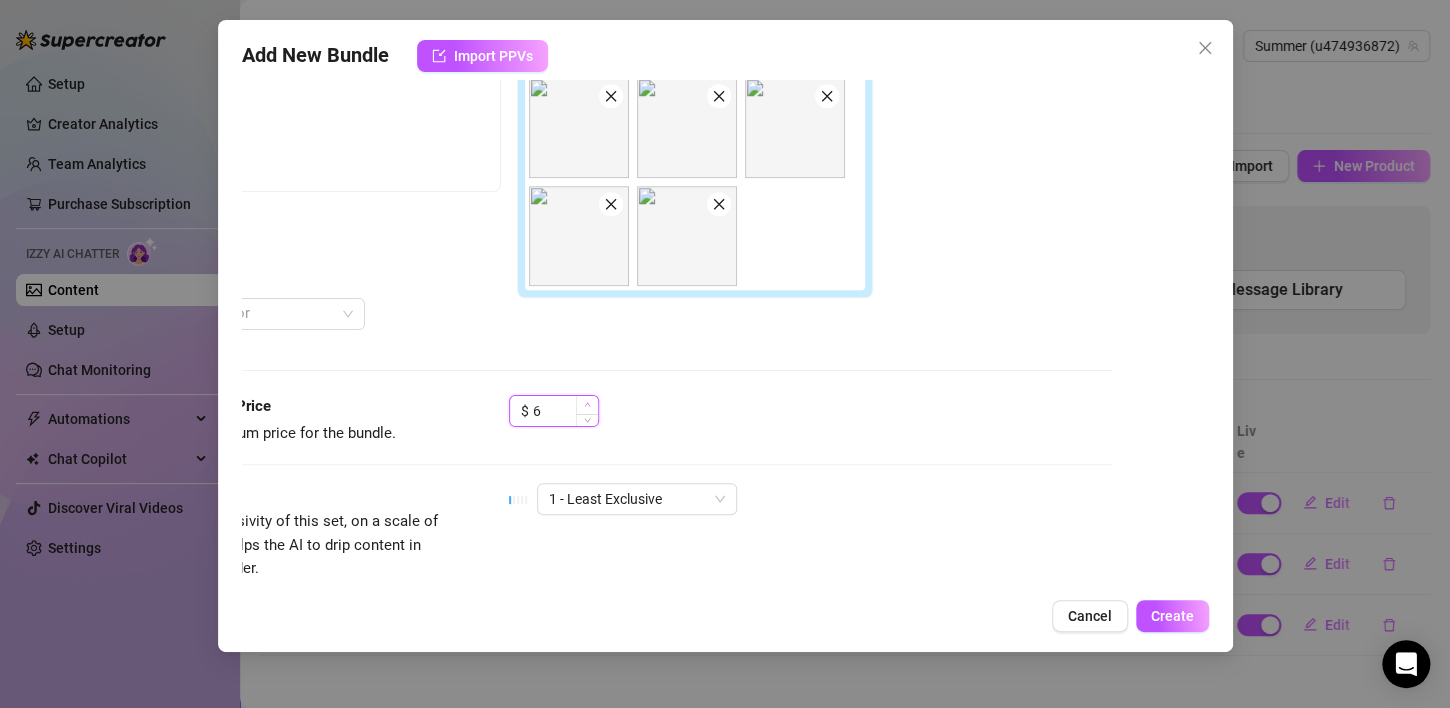 click 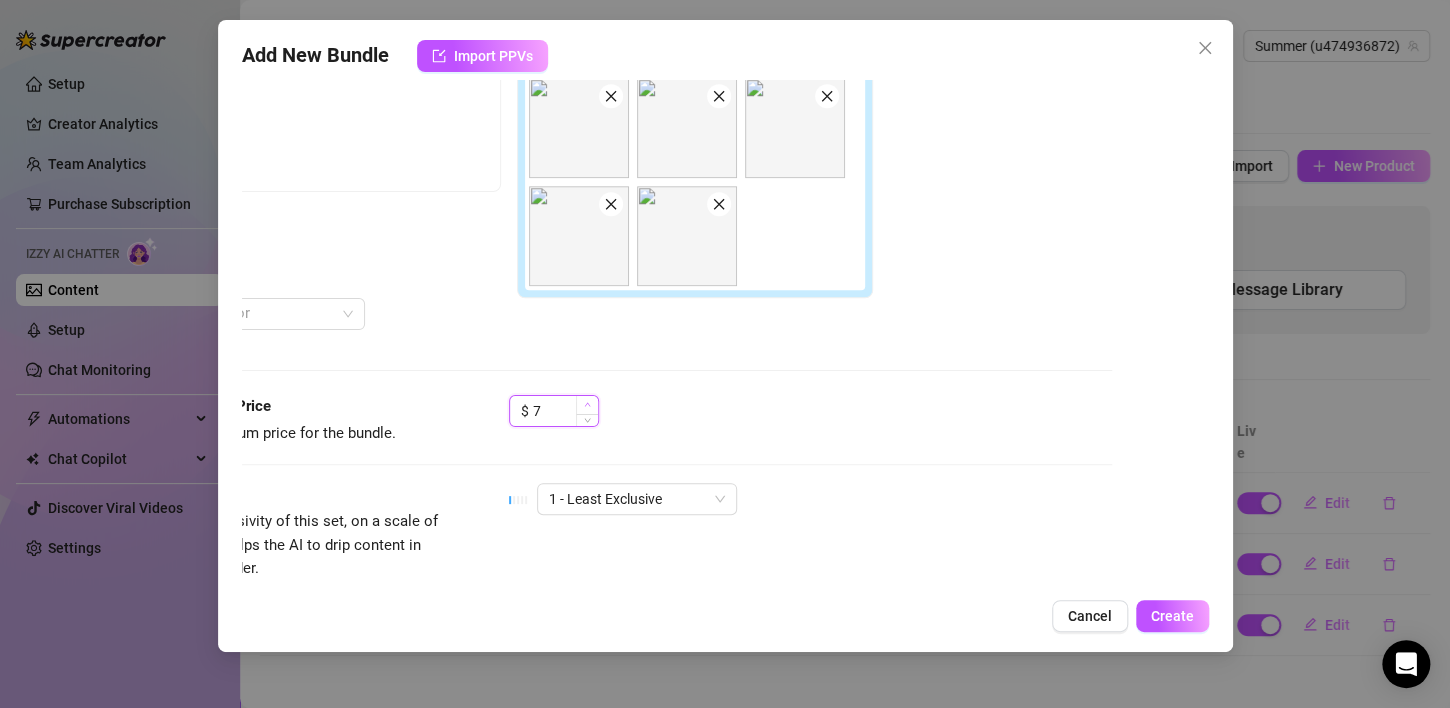 click 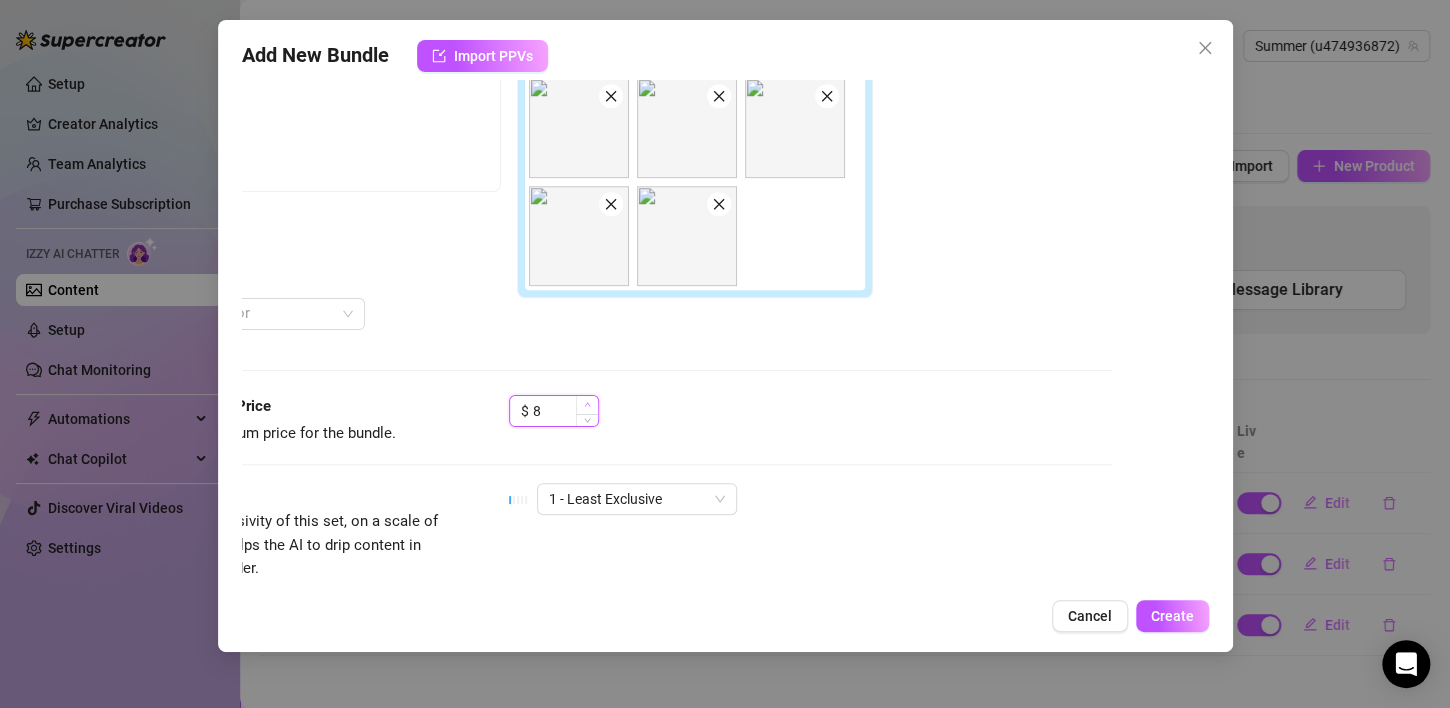 click 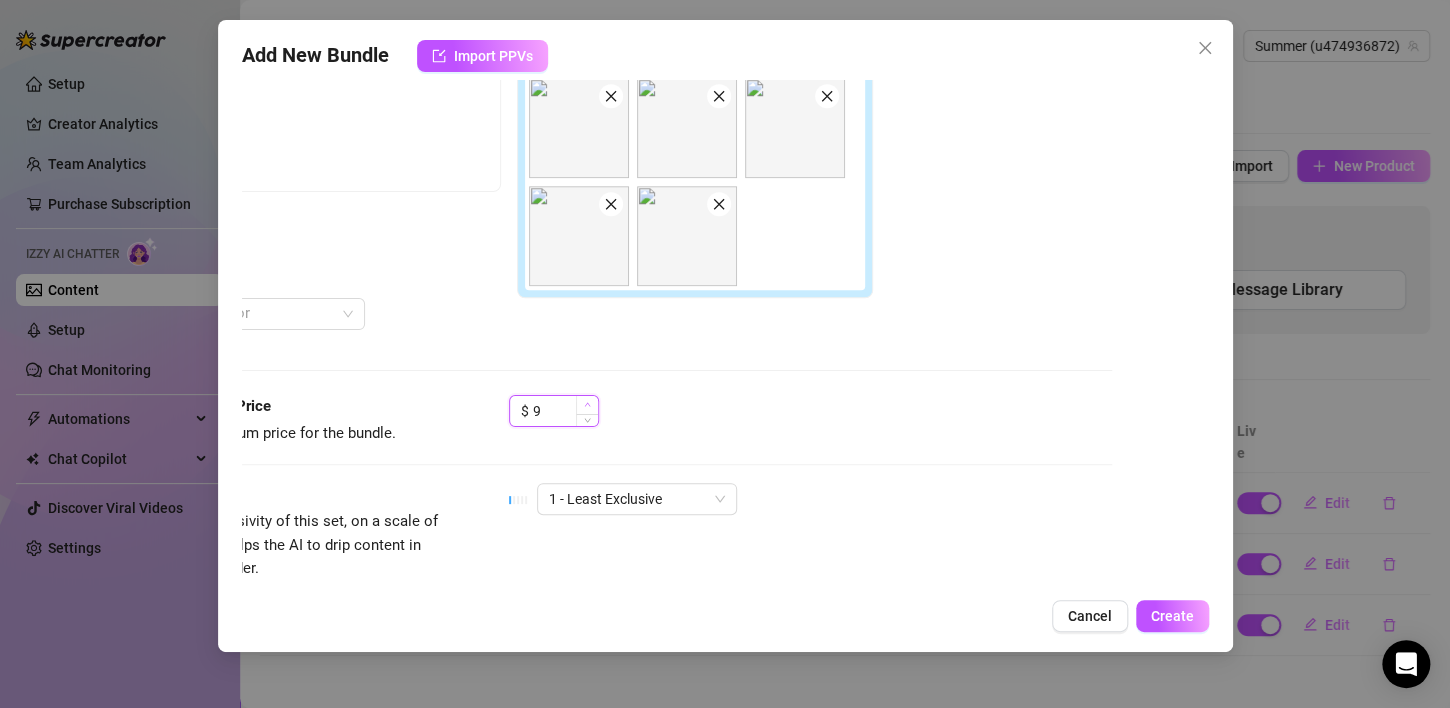 click 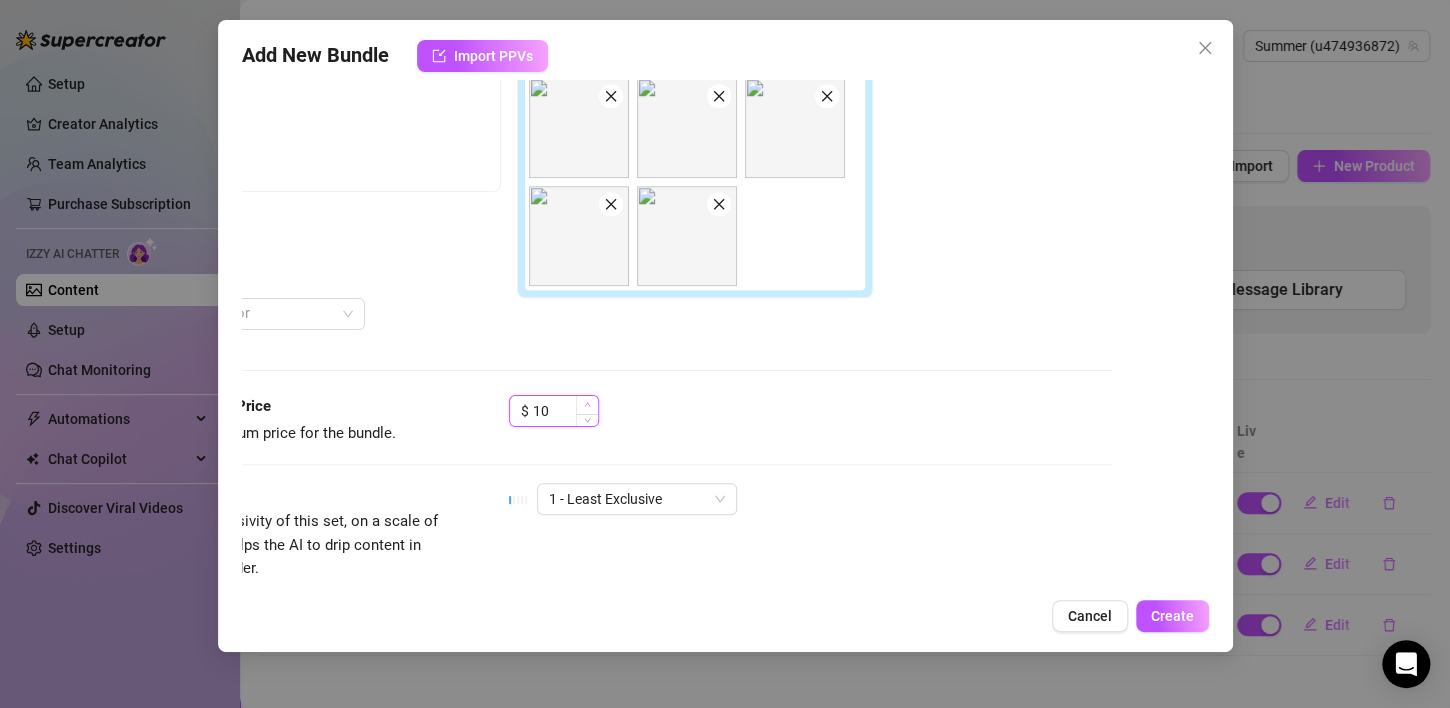 click 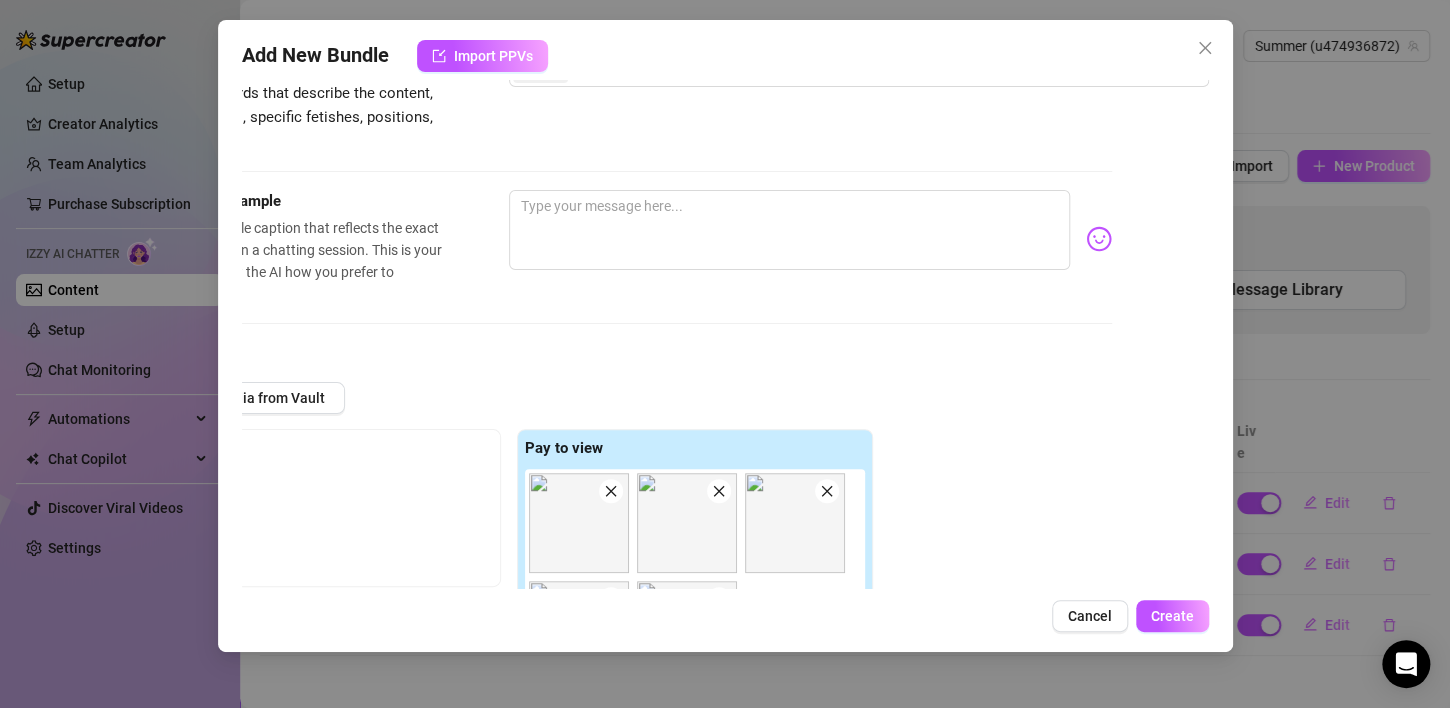 scroll, scrollTop: 414, scrollLeft: 114, axis: both 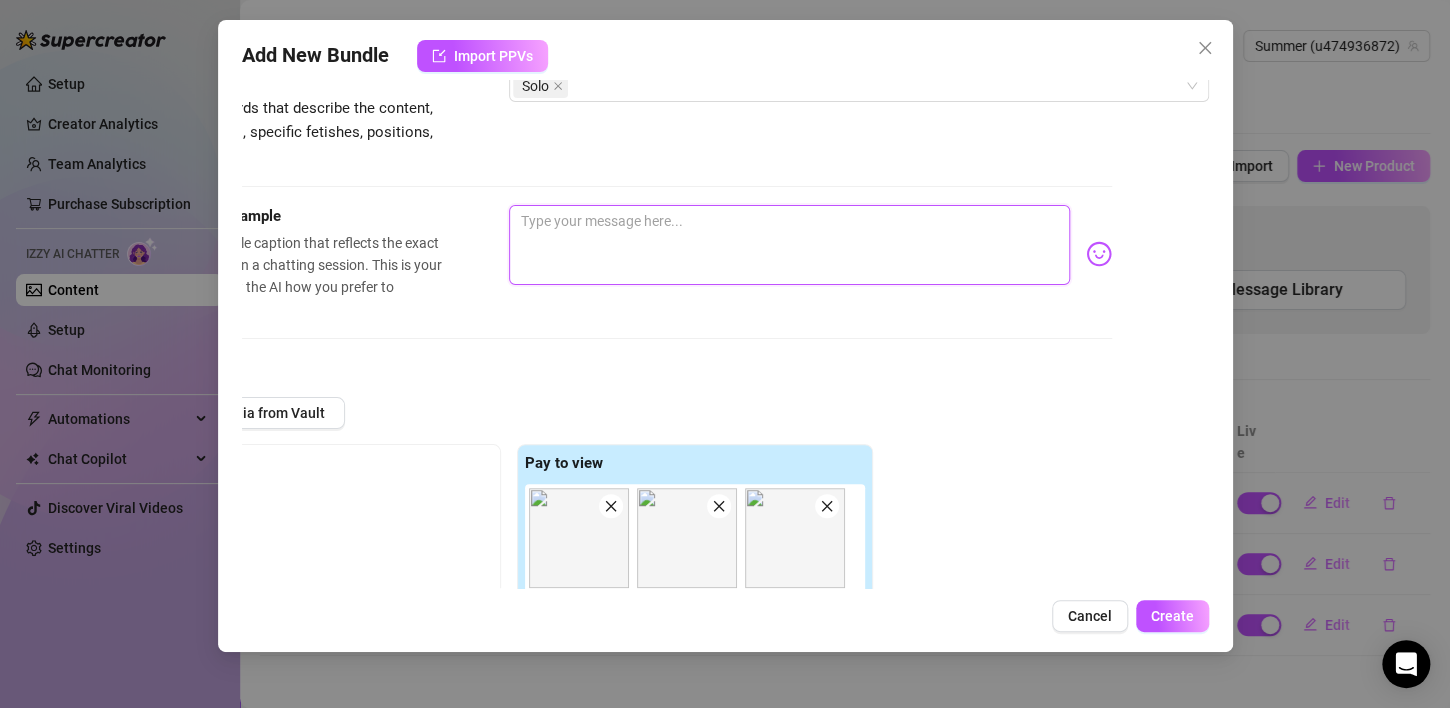 click at bounding box center (789, 245) 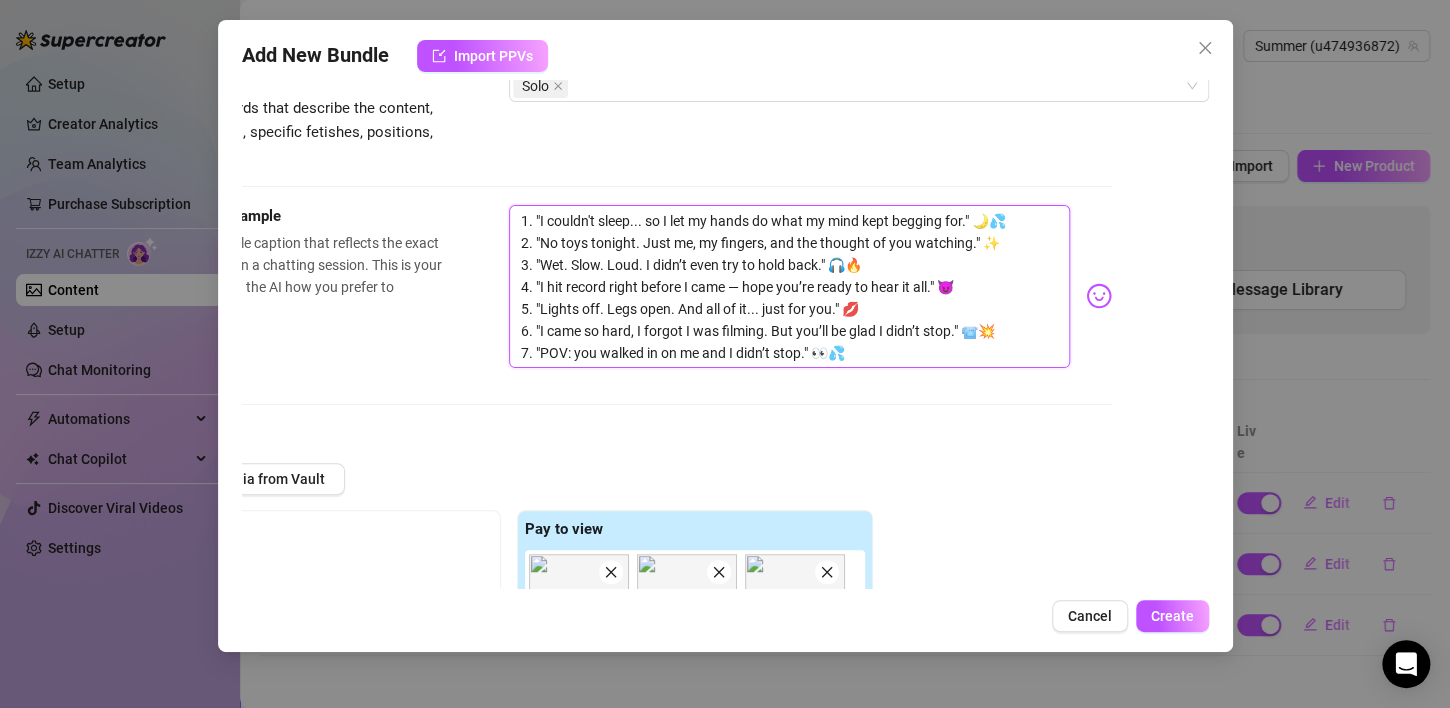 scroll, scrollTop: 0, scrollLeft: 0, axis: both 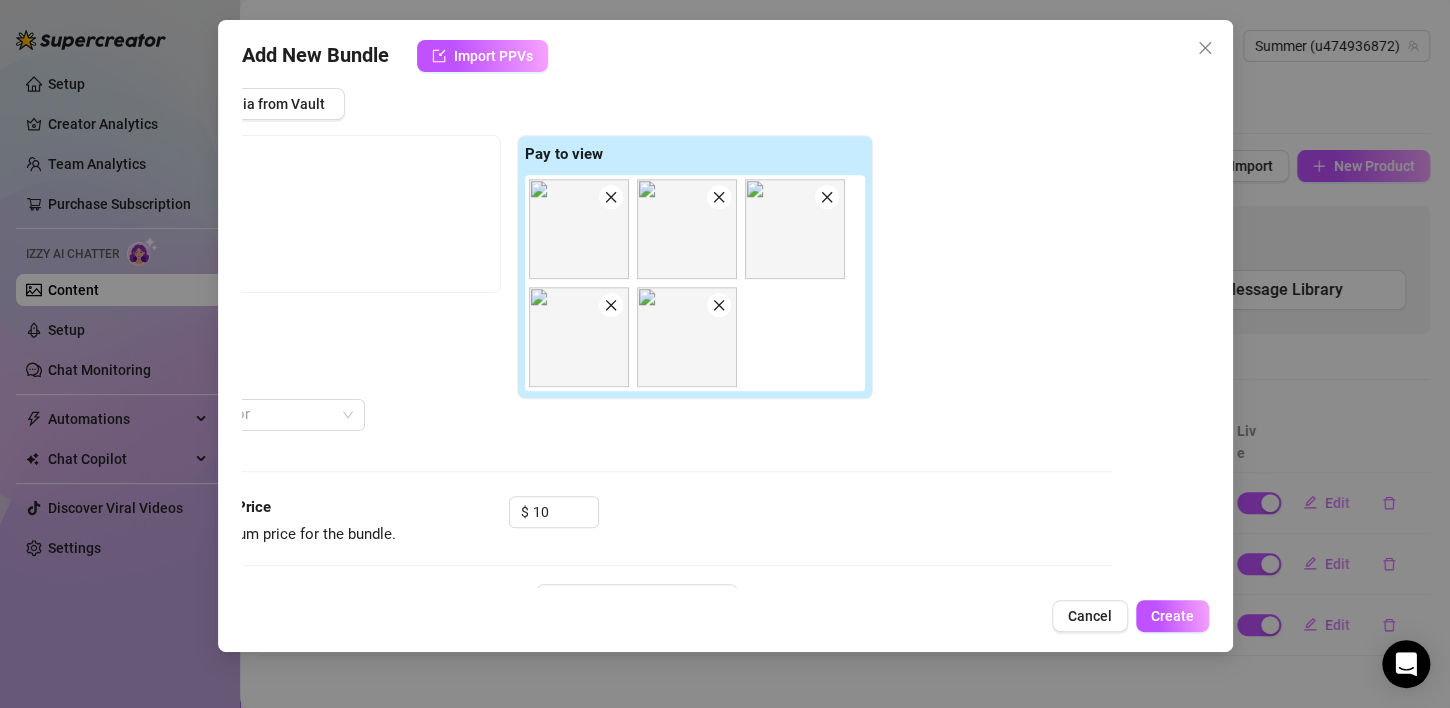 click 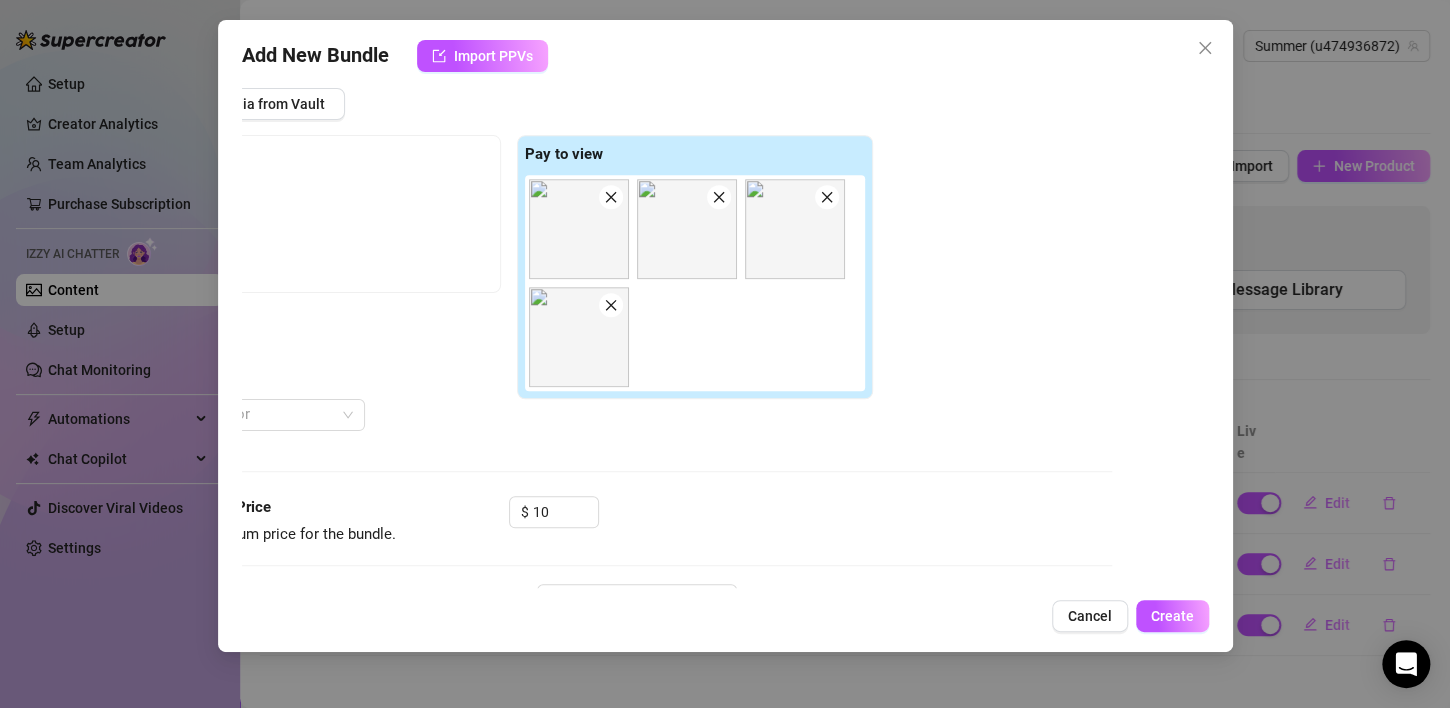 click 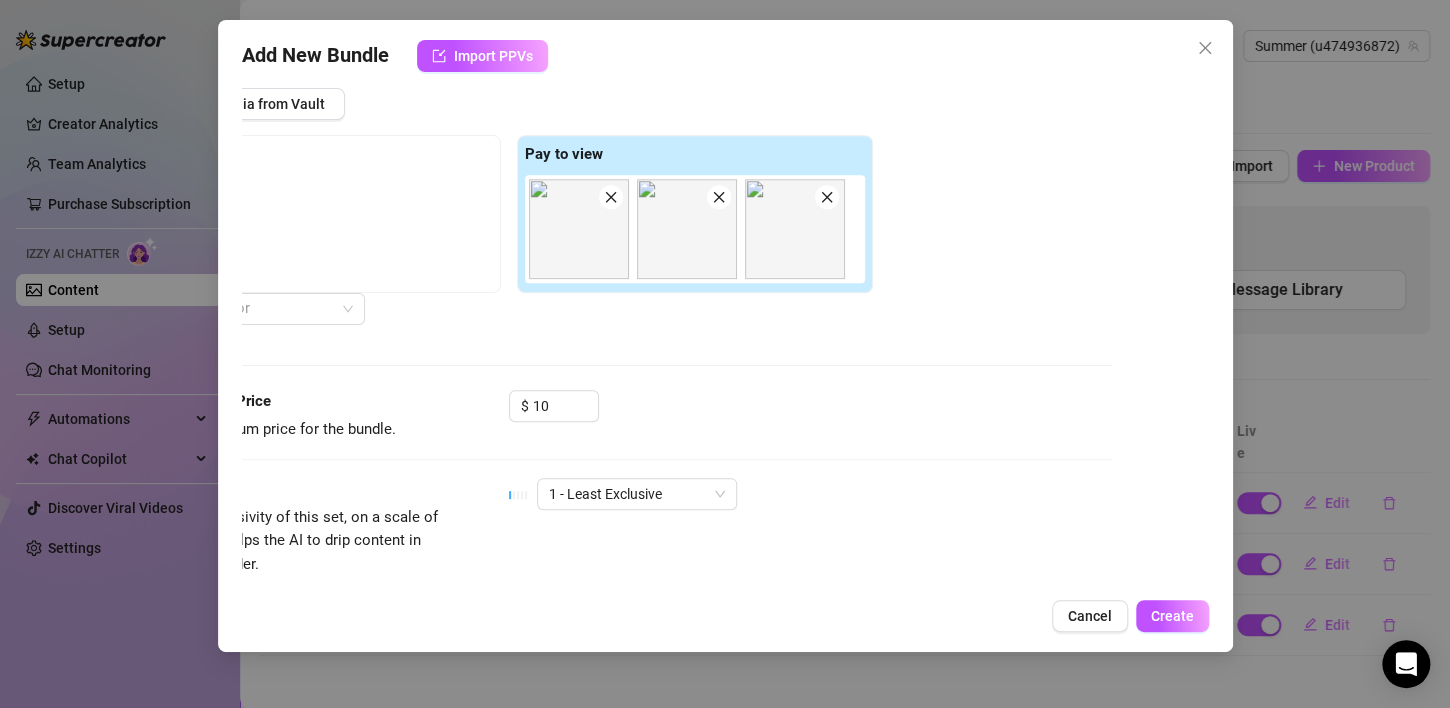 click 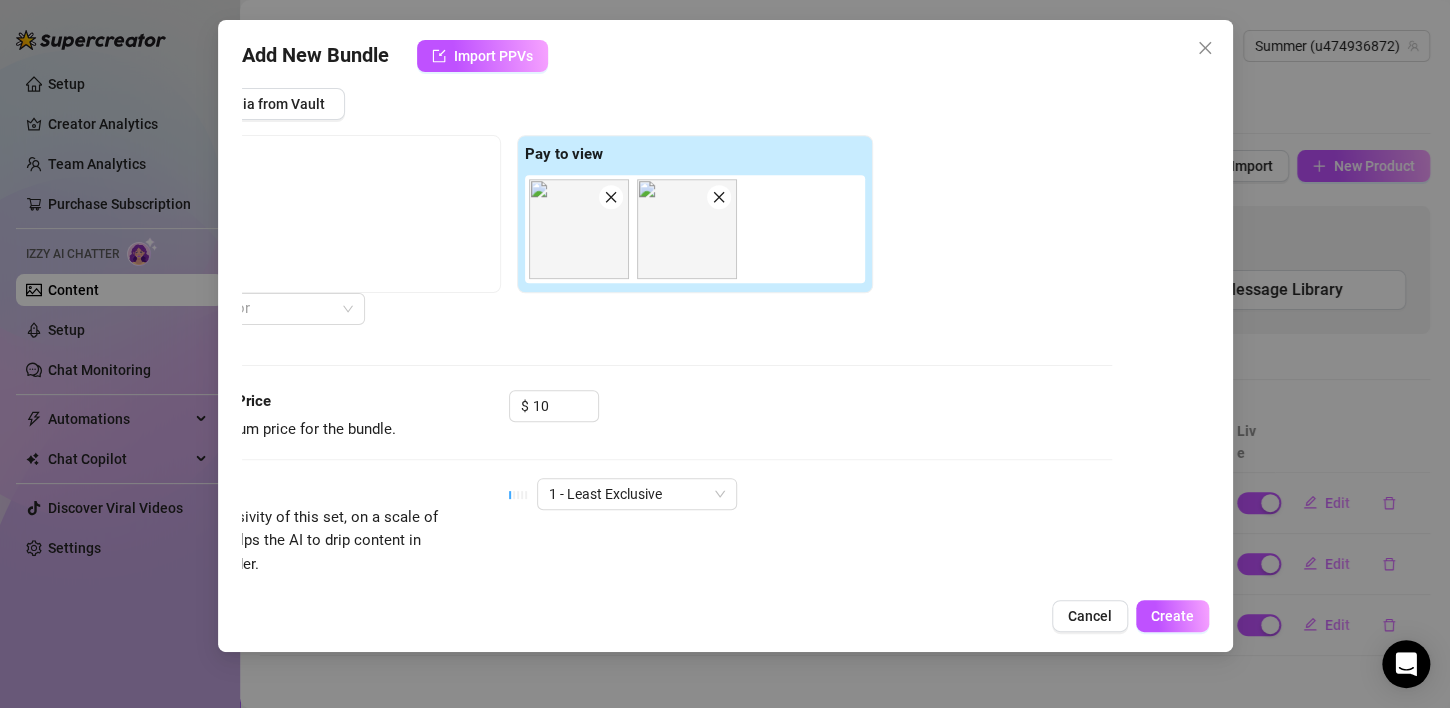 click 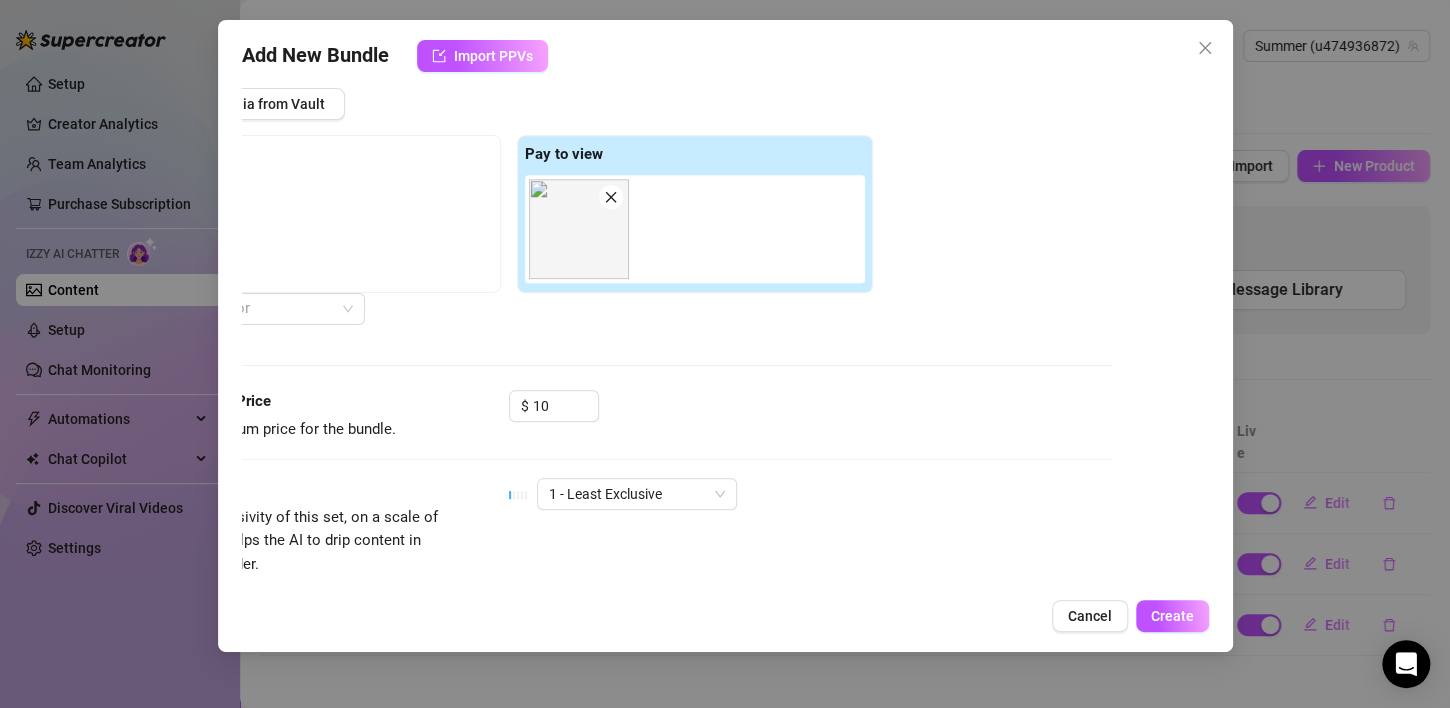 click 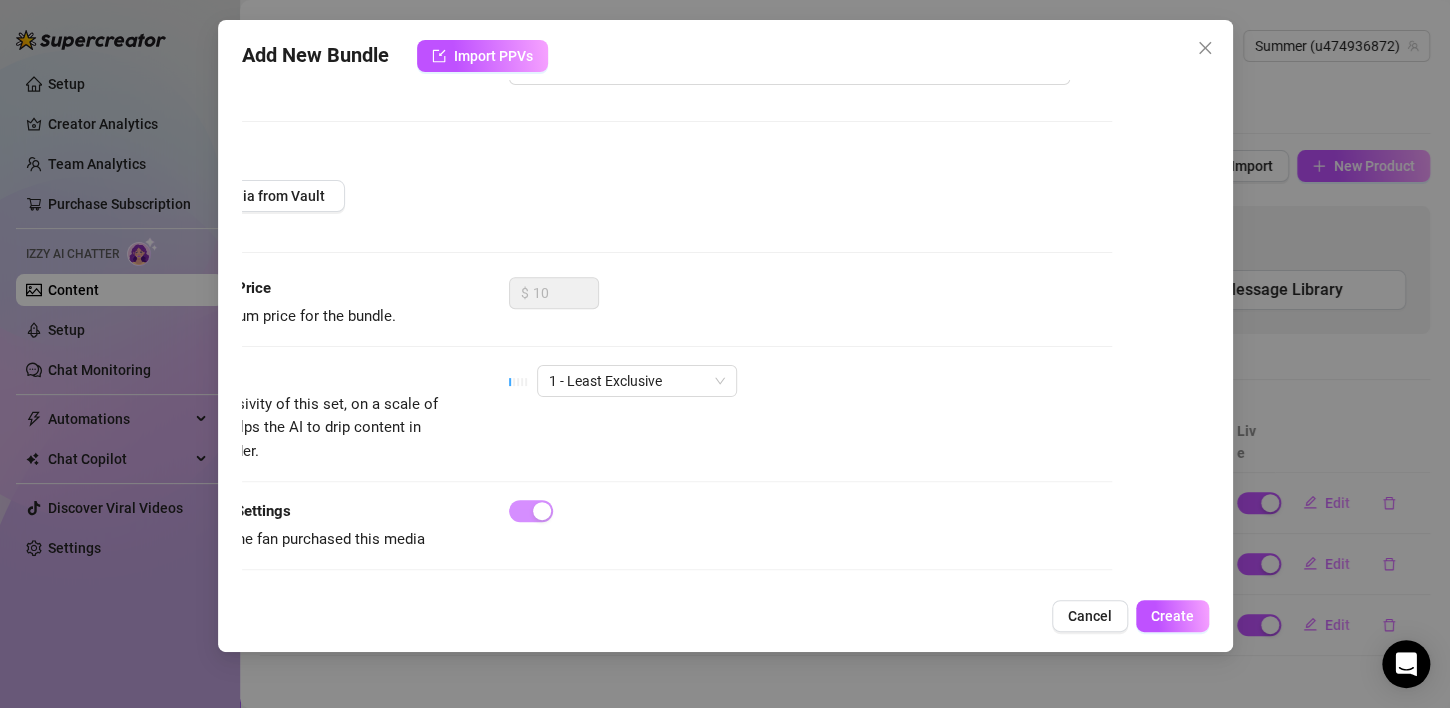 scroll, scrollTop: 712, scrollLeft: 114, axis: both 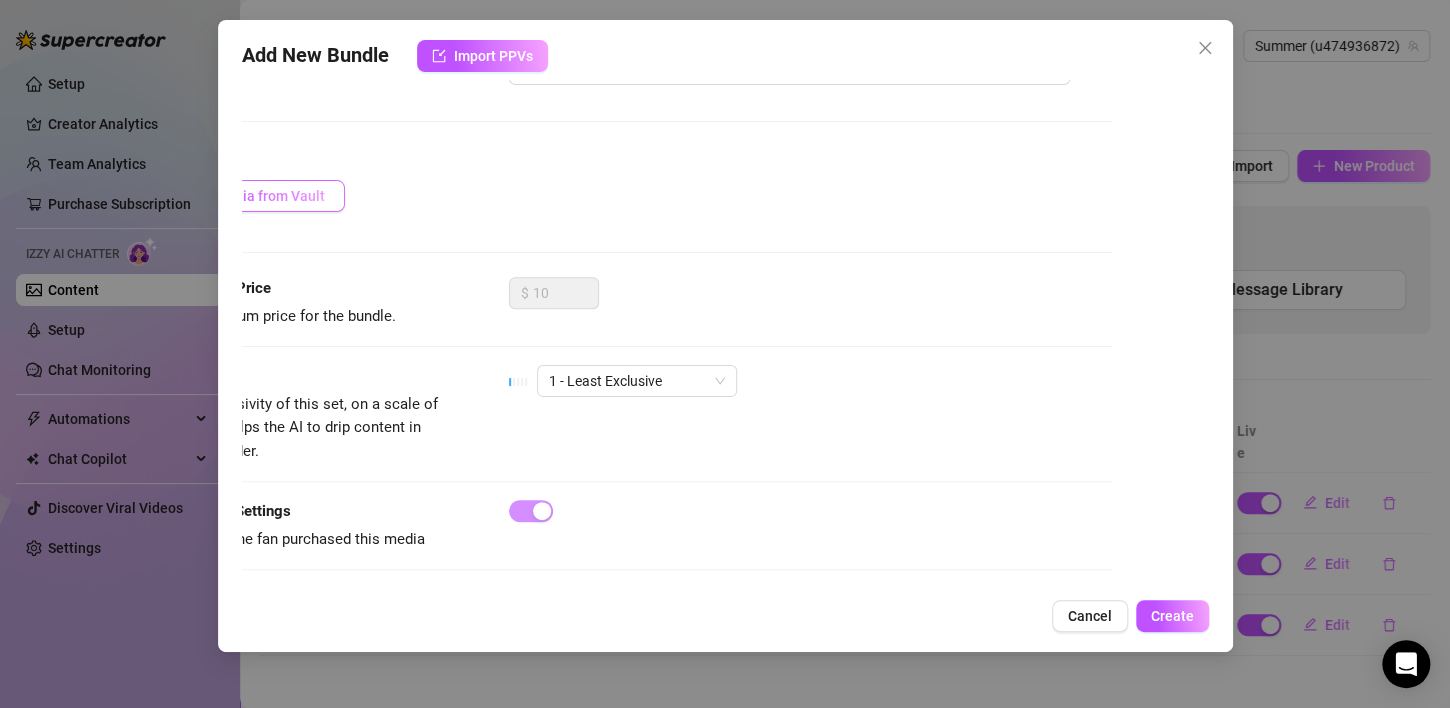 click on "Add Media from Vault" at bounding box center [256, 196] 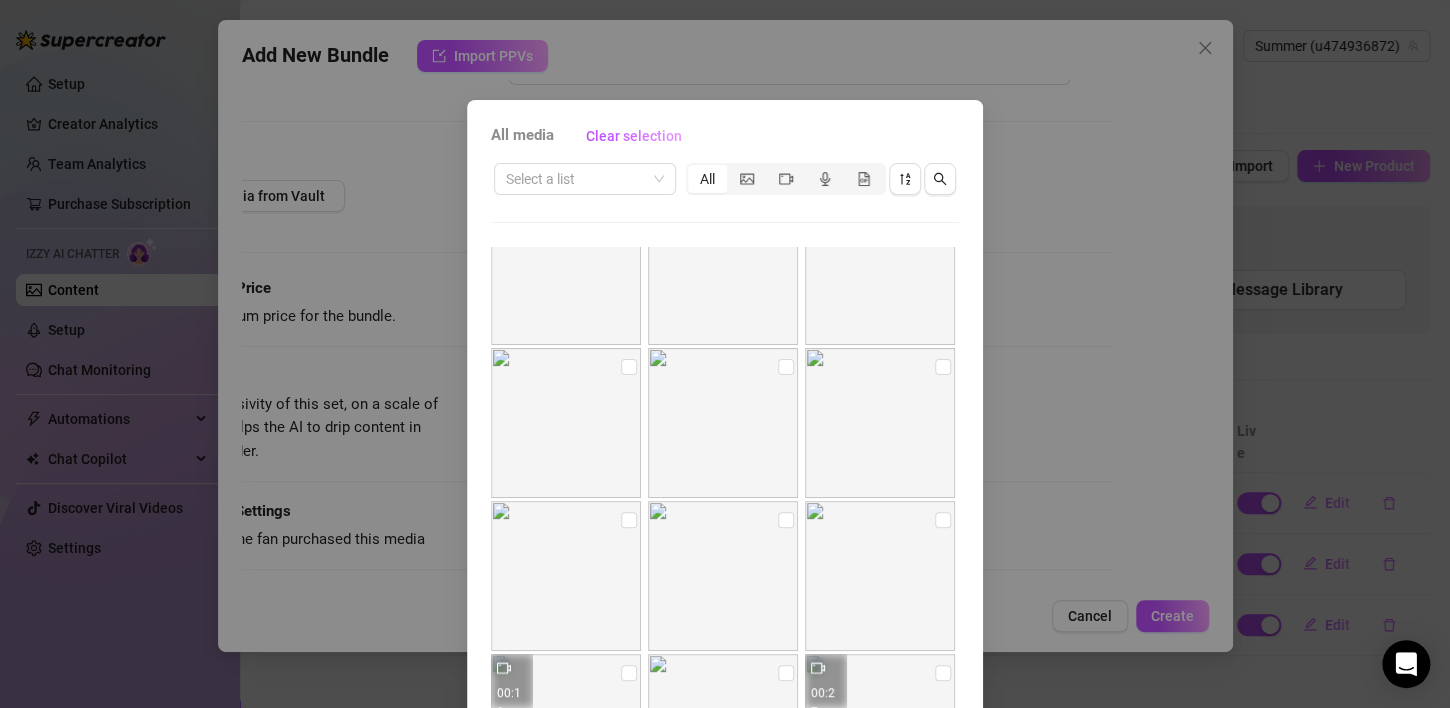 scroll, scrollTop: 363, scrollLeft: 0, axis: vertical 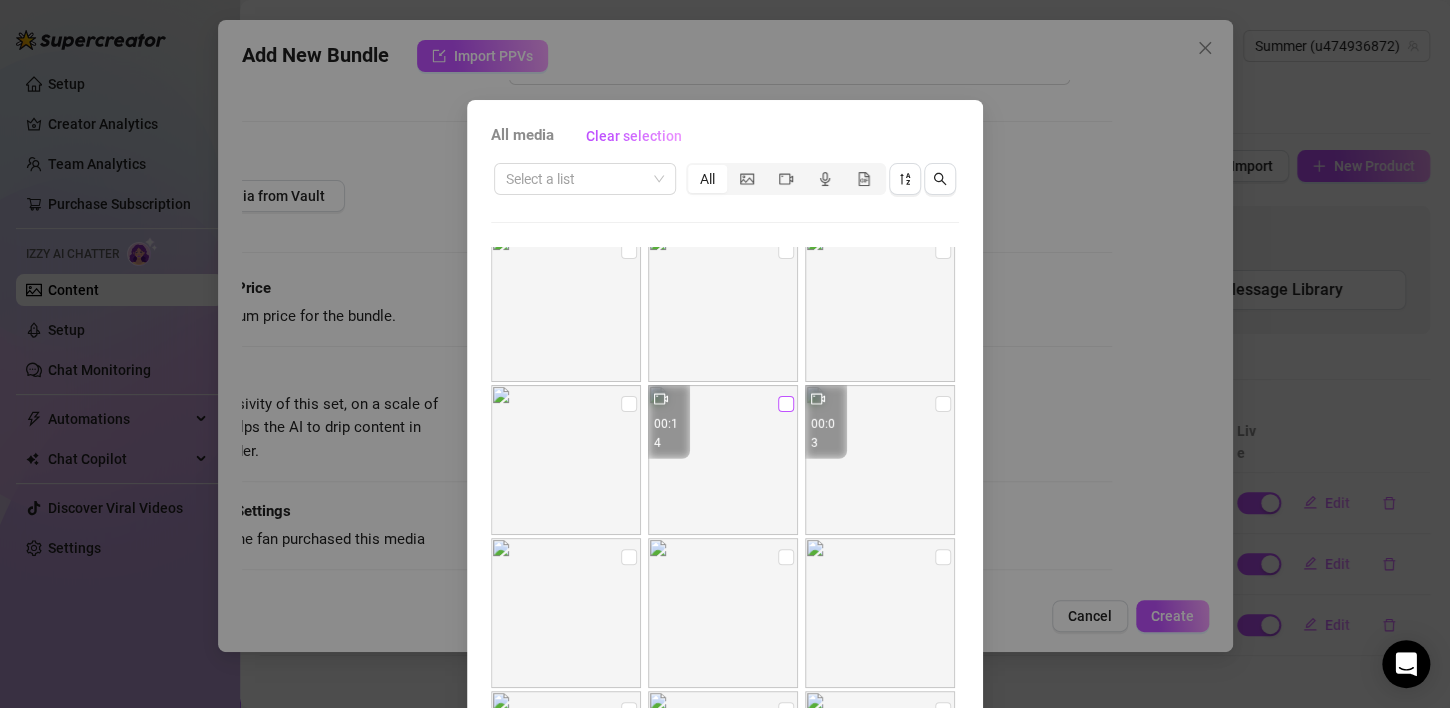 click at bounding box center (786, 404) 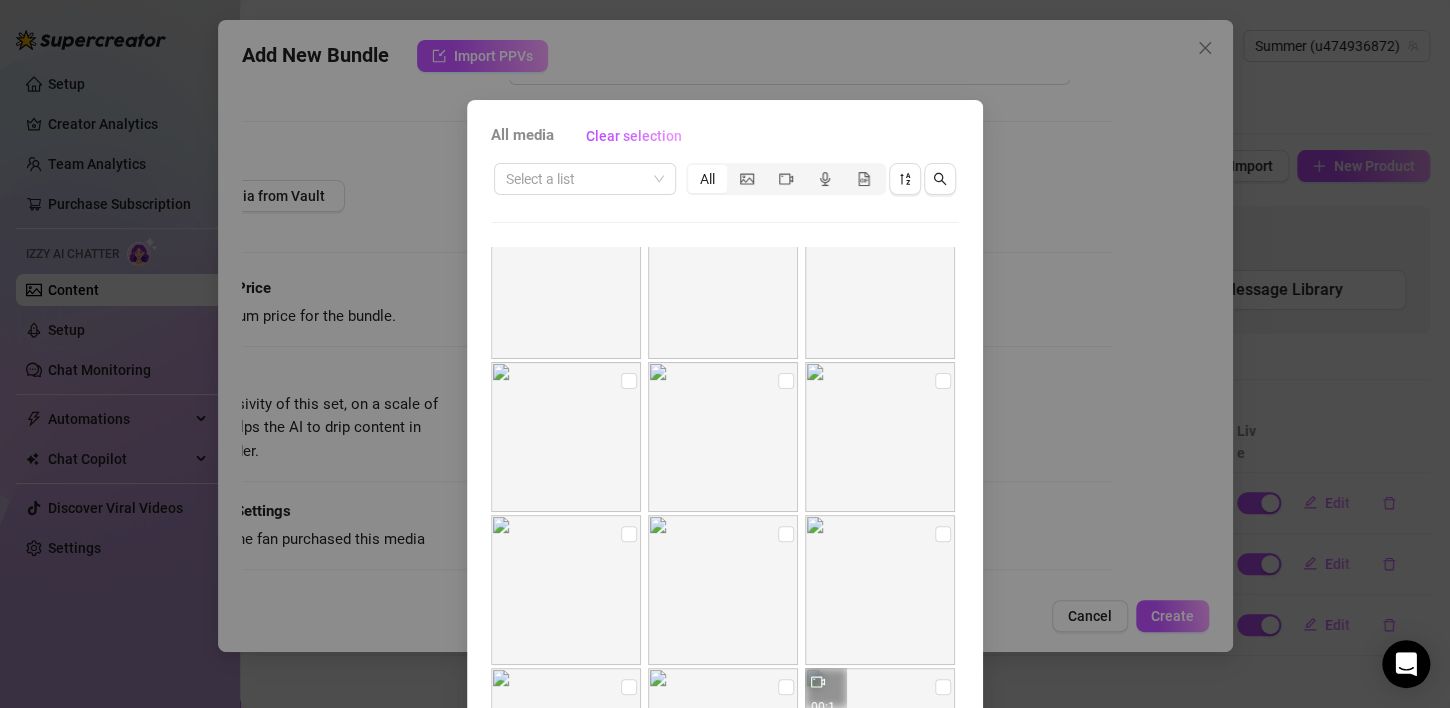 scroll, scrollTop: 3472, scrollLeft: 0, axis: vertical 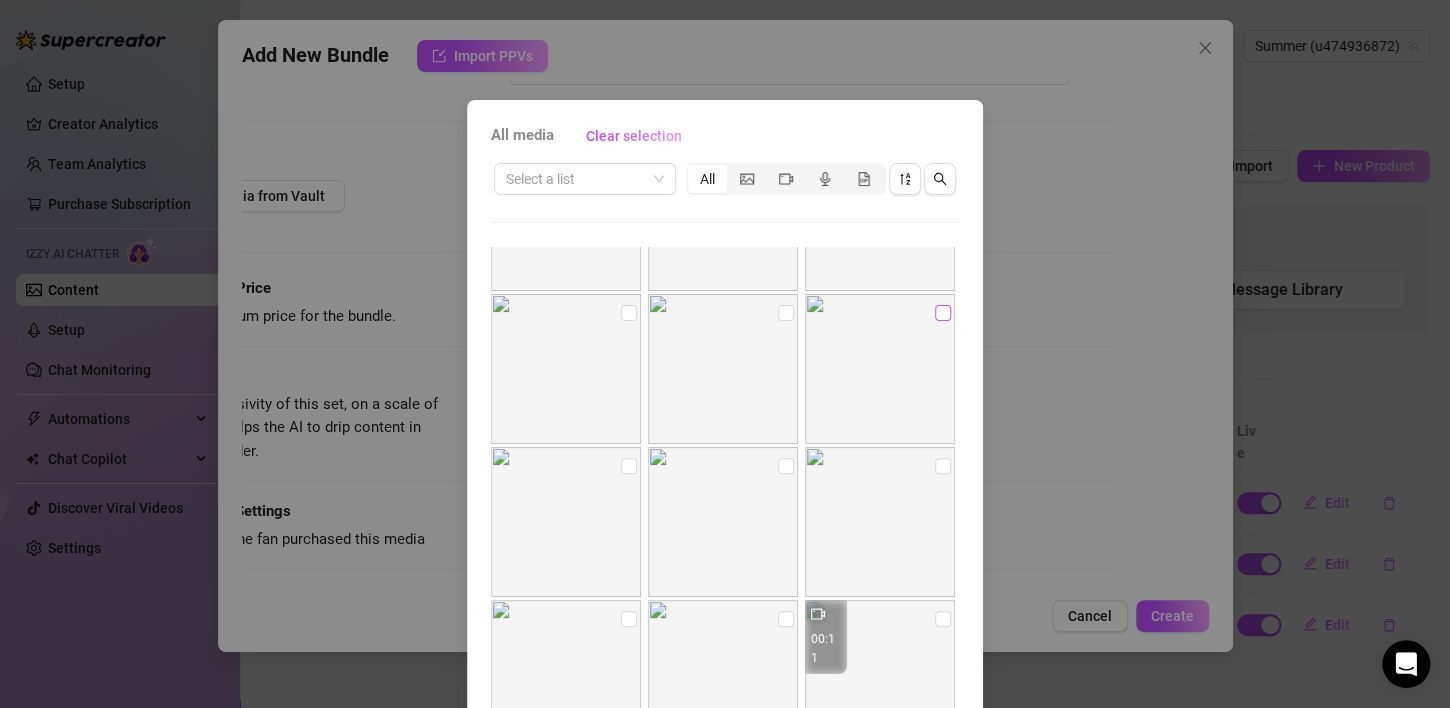 click at bounding box center [943, 313] 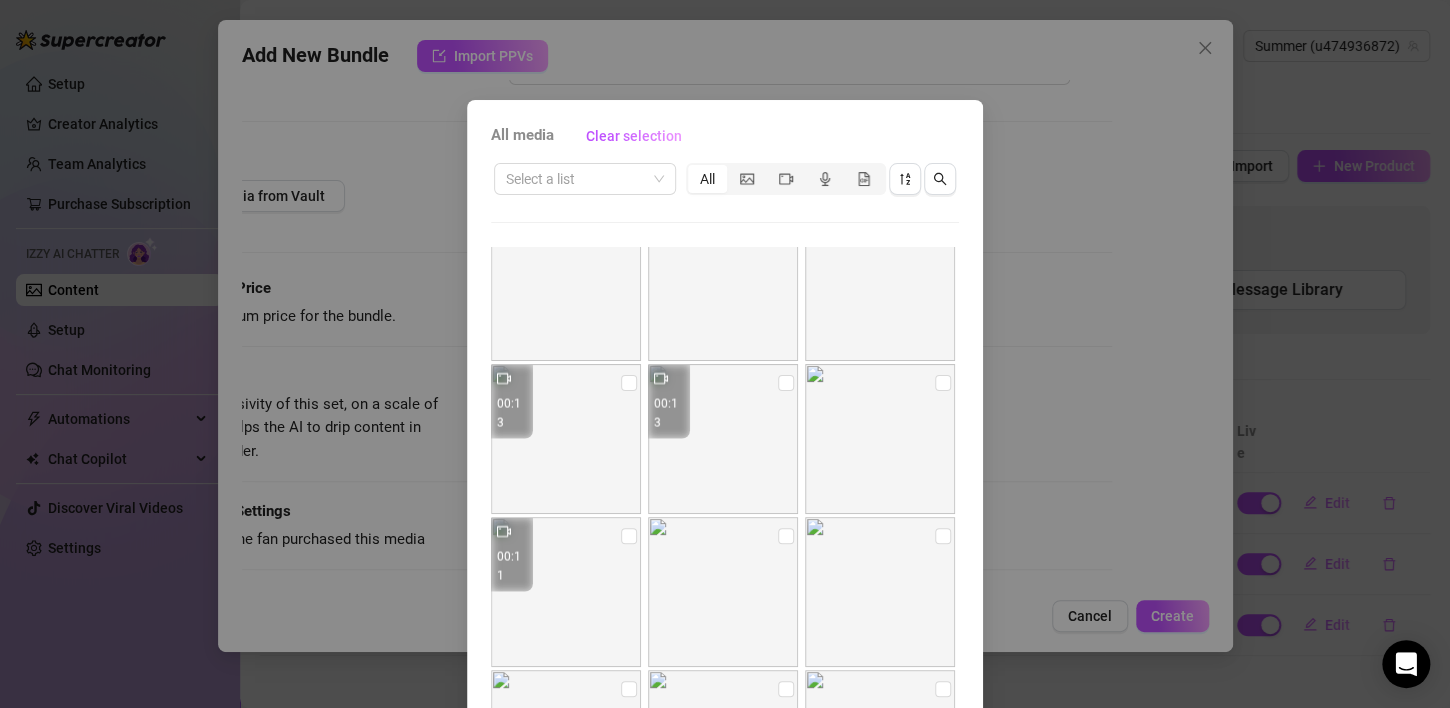 scroll, scrollTop: 5435, scrollLeft: 0, axis: vertical 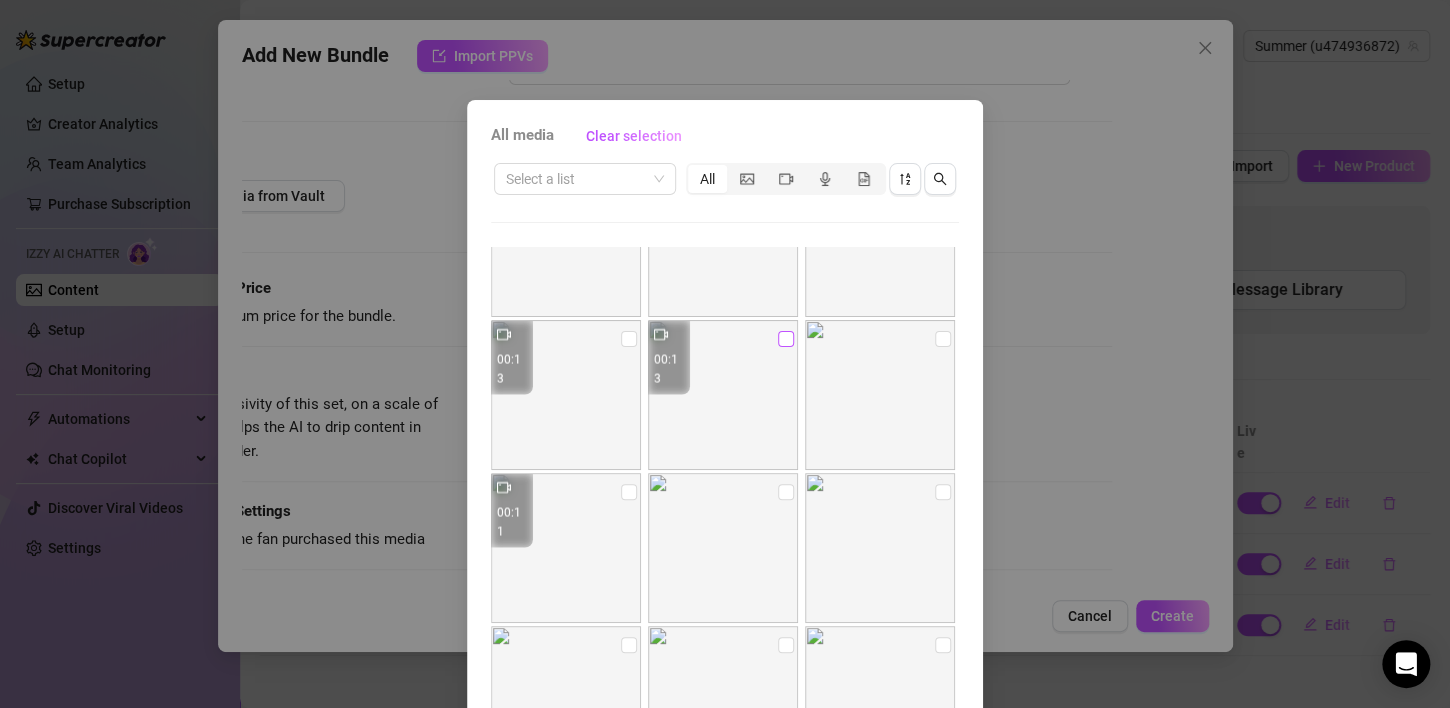 click at bounding box center [786, 339] 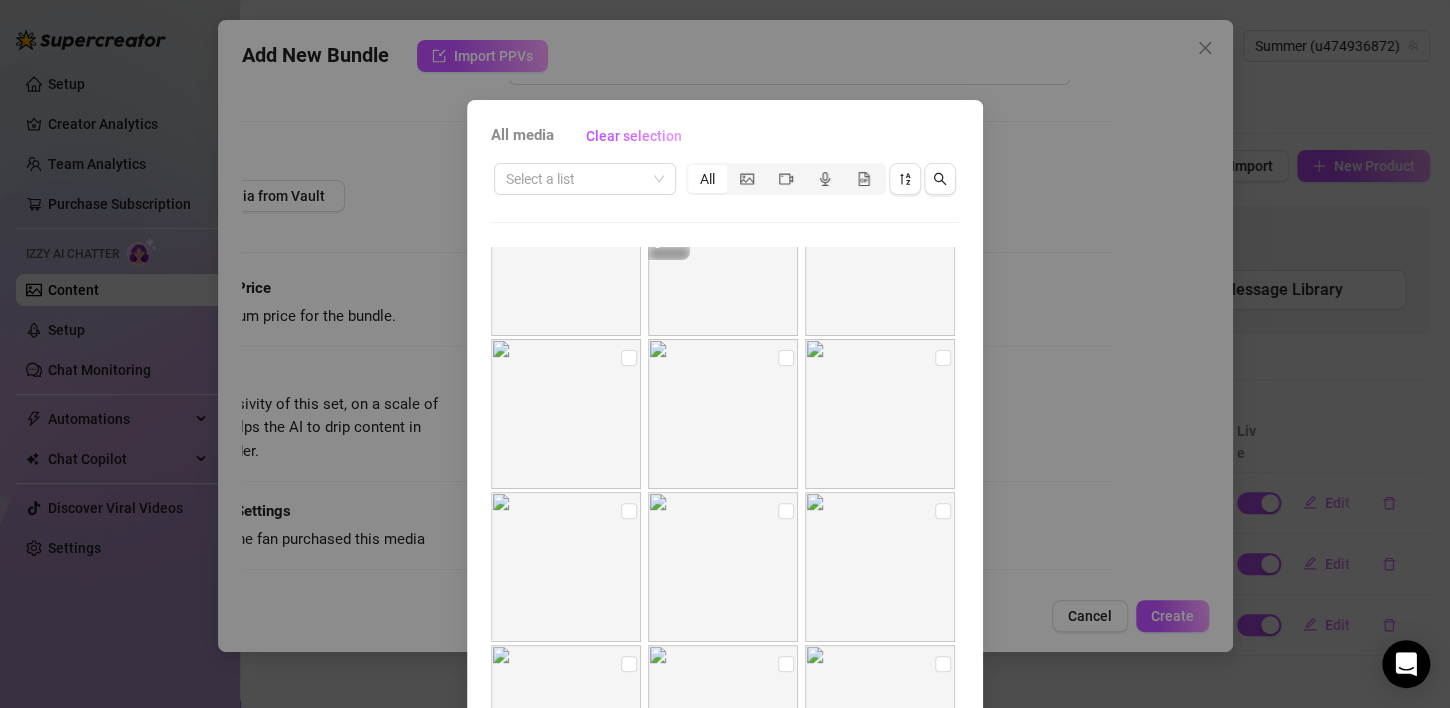scroll, scrollTop: 7268, scrollLeft: 0, axis: vertical 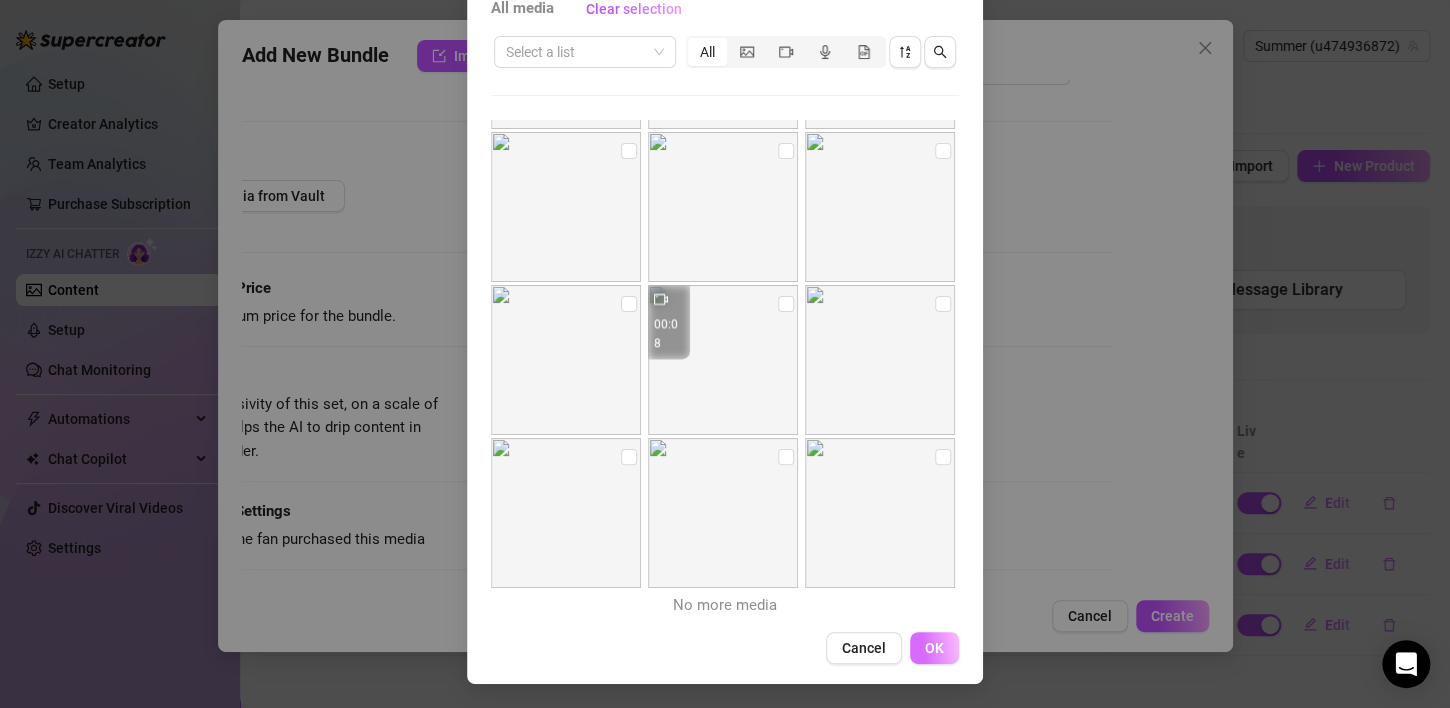 click on "OK" at bounding box center (934, 648) 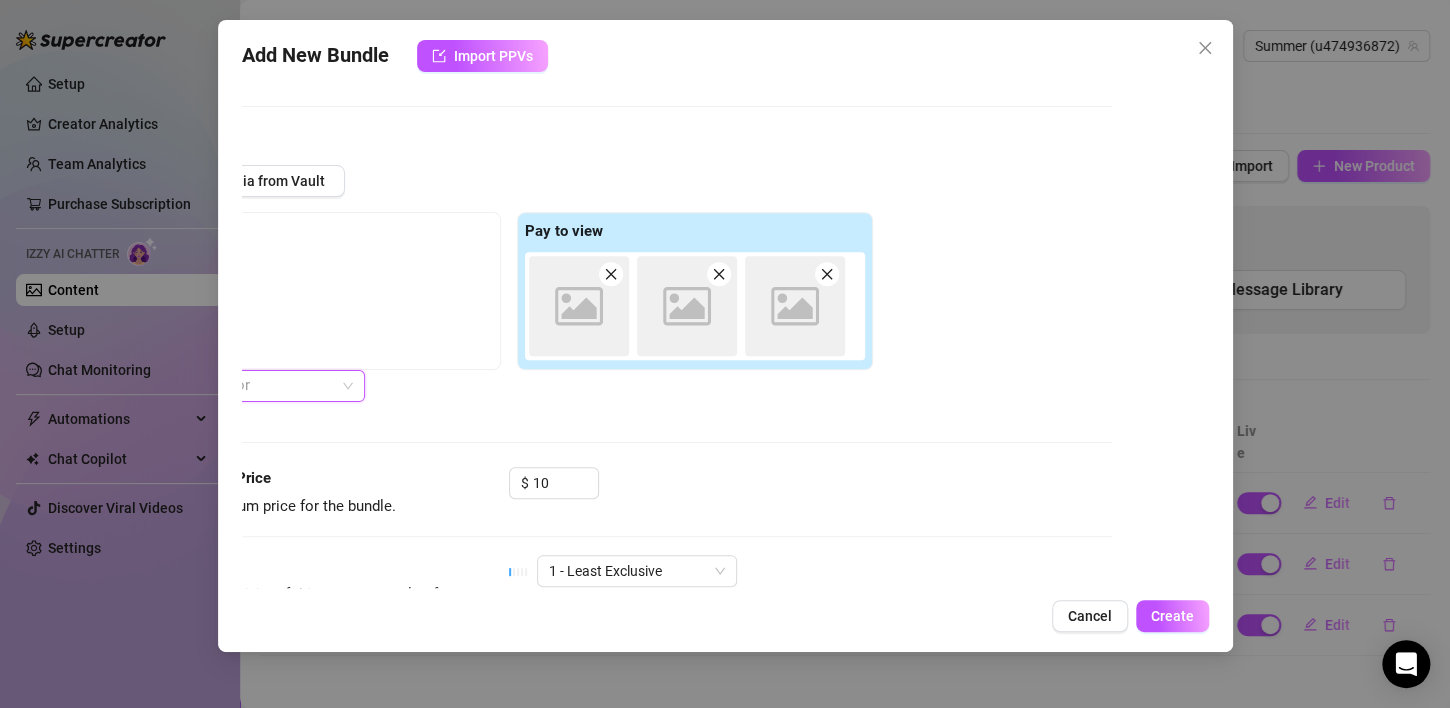 scroll, scrollTop: 712, scrollLeft: 0, axis: vertical 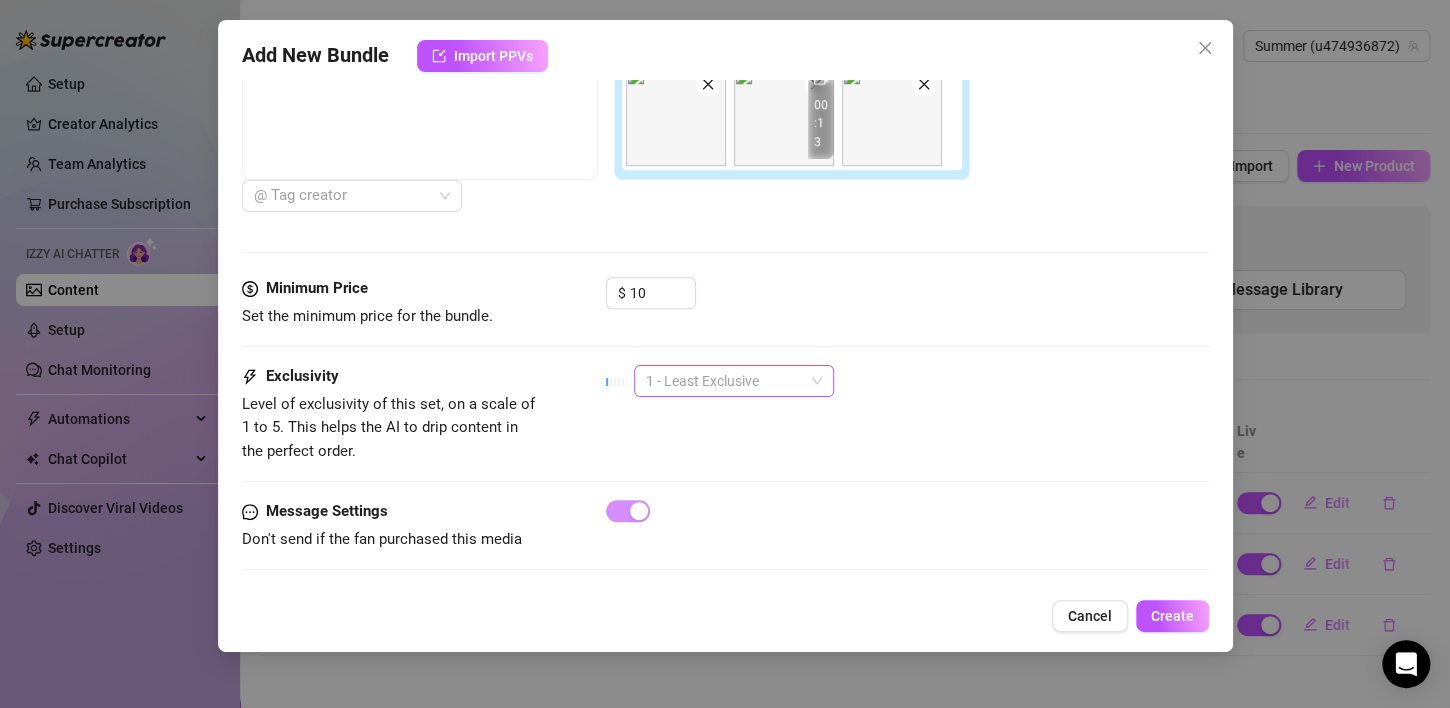 click on "1 - Least Exclusive" at bounding box center (734, 381) 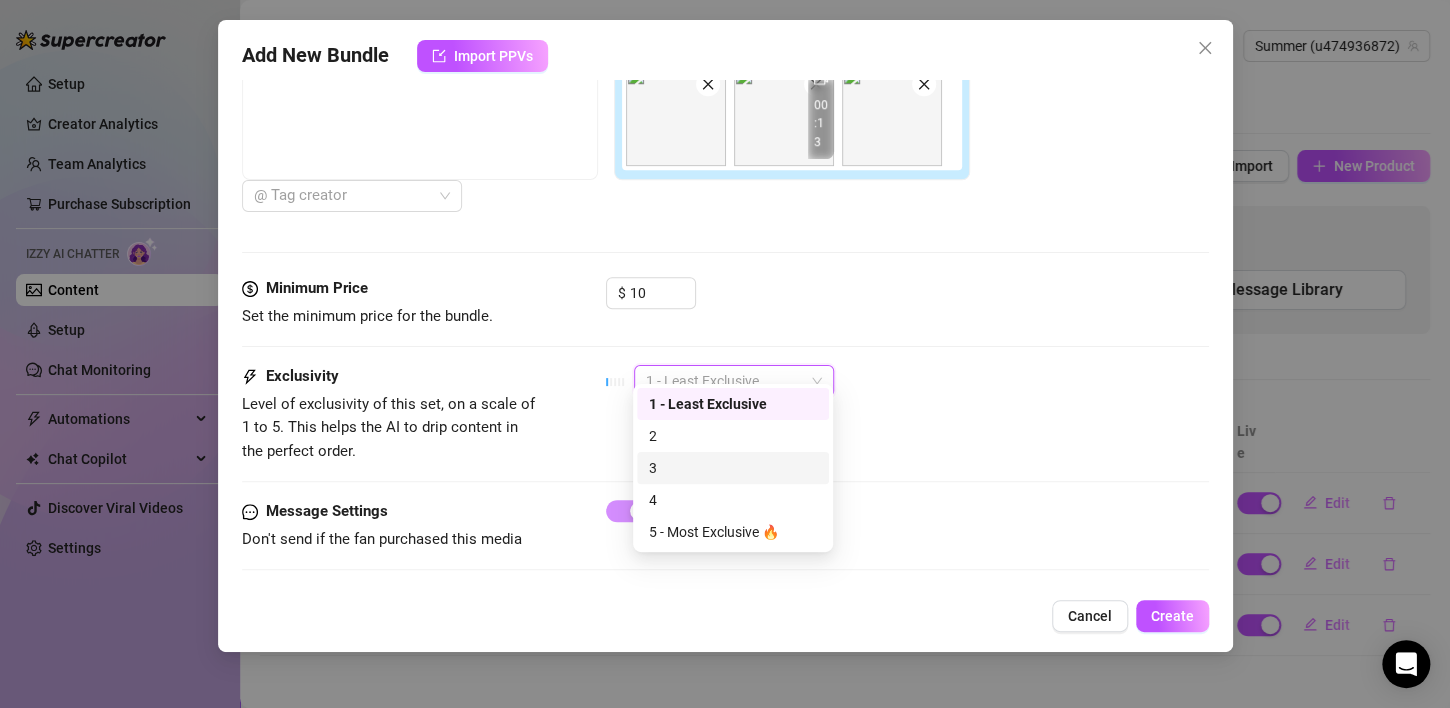 click on "3" at bounding box center [733, 468] 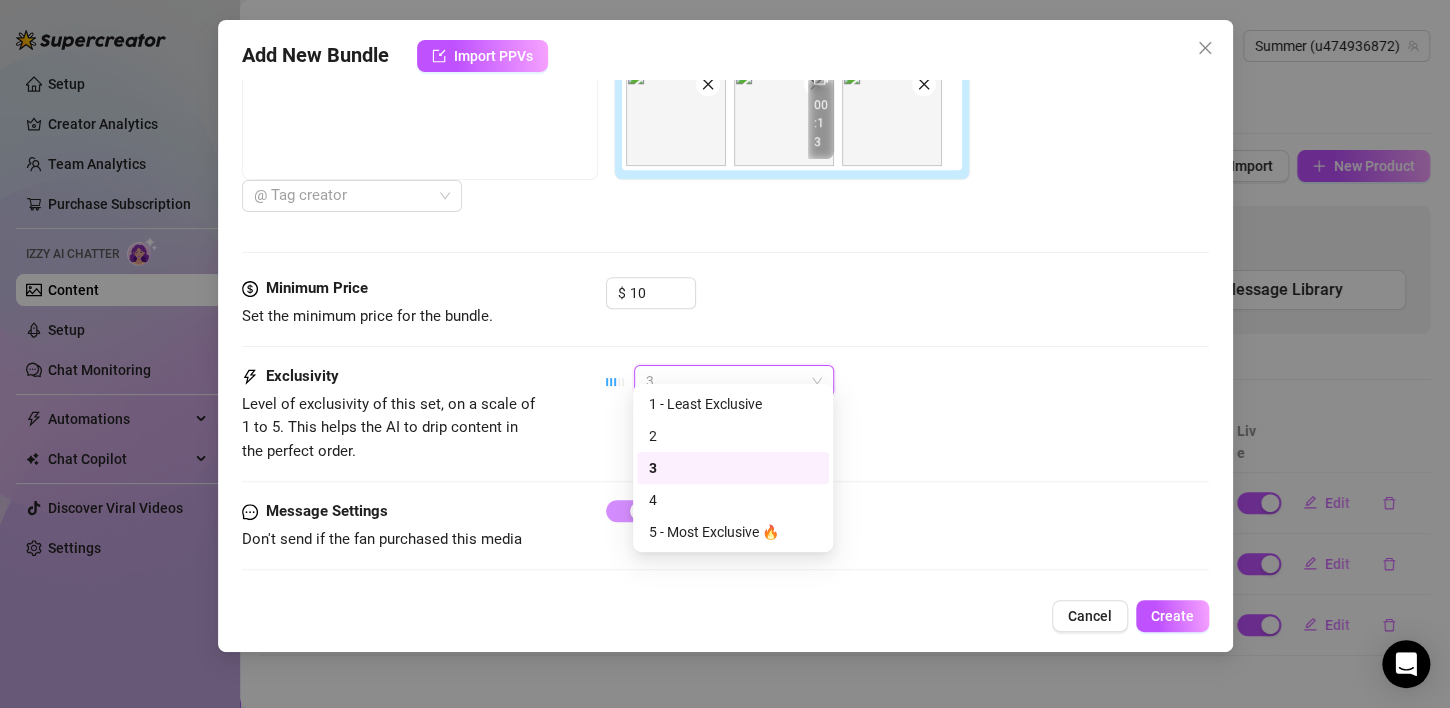 click on "3" at bounding box center [734, 381] 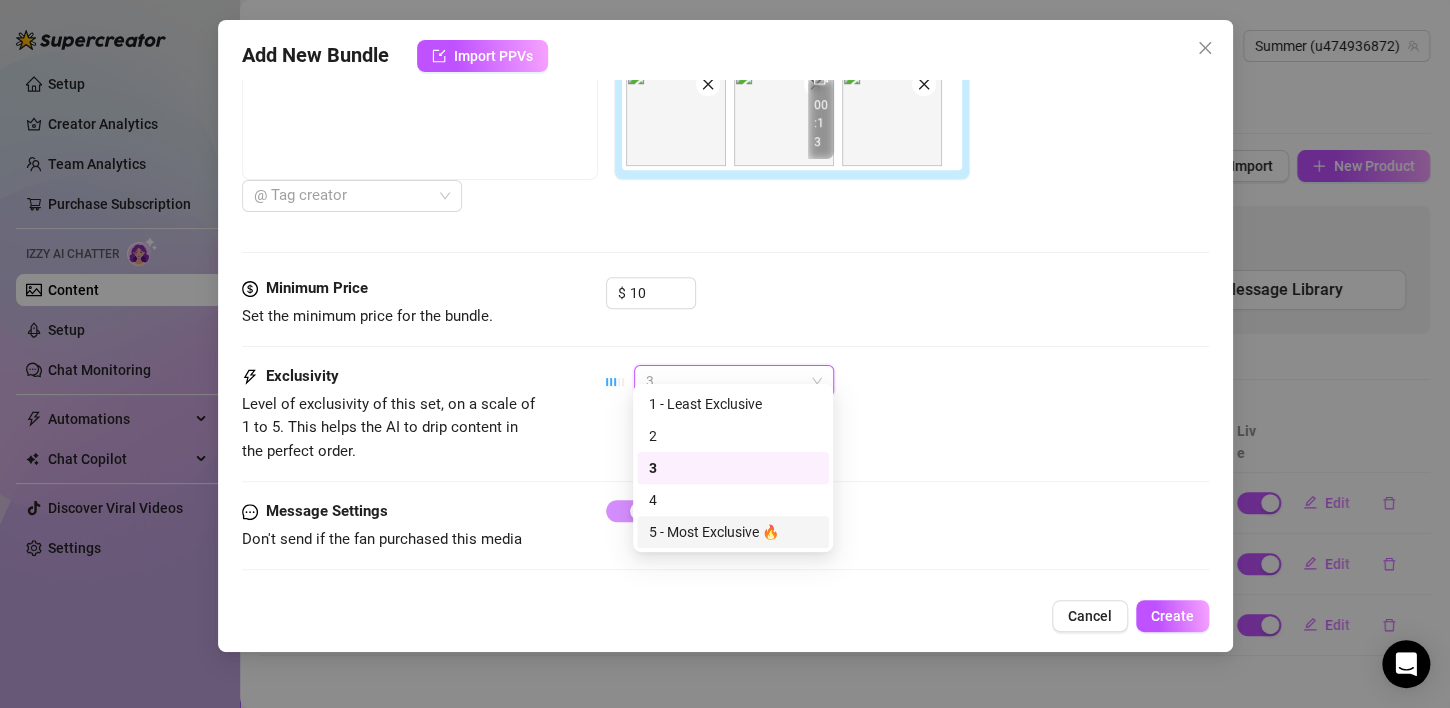 click on "5 - Most Exclusive 🔥" at bounding box center [733, 532] 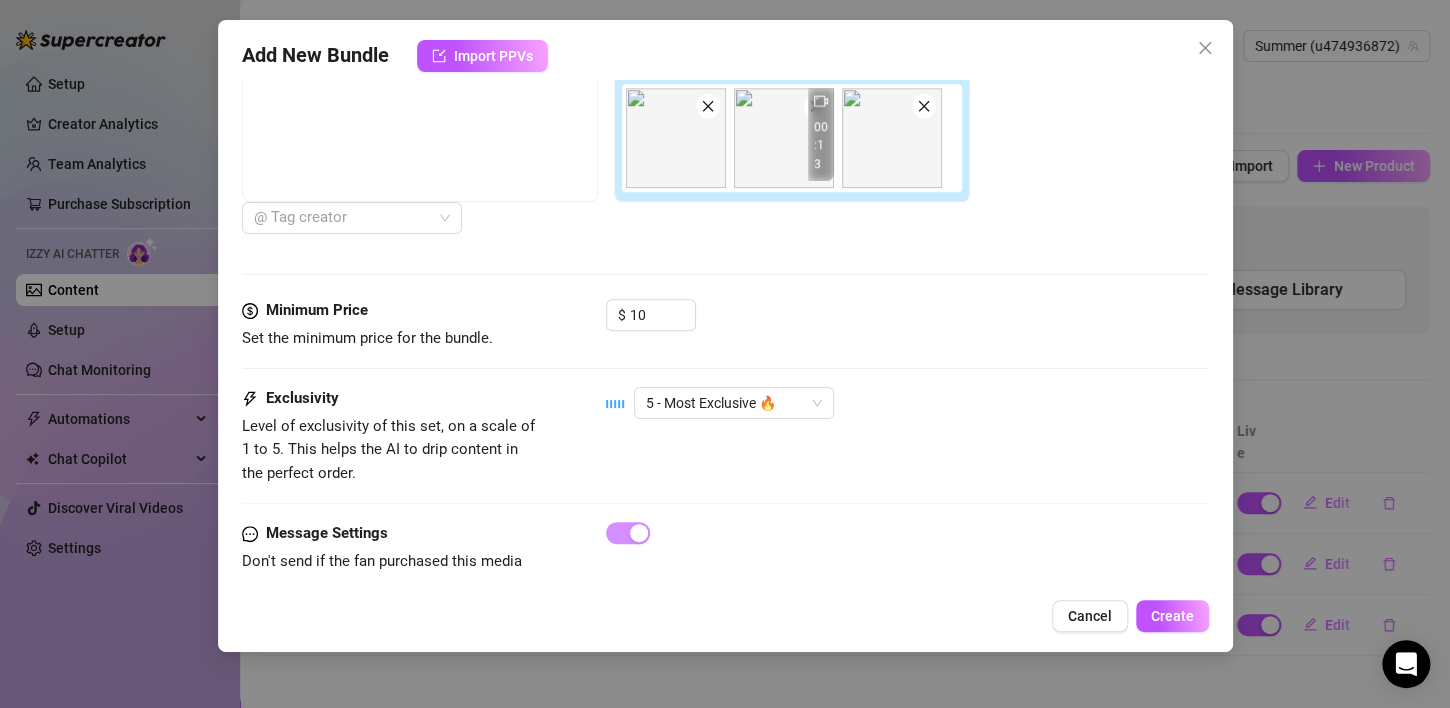 scroll, scrollTop: 916, scrollLeft: 0, axis: vertical 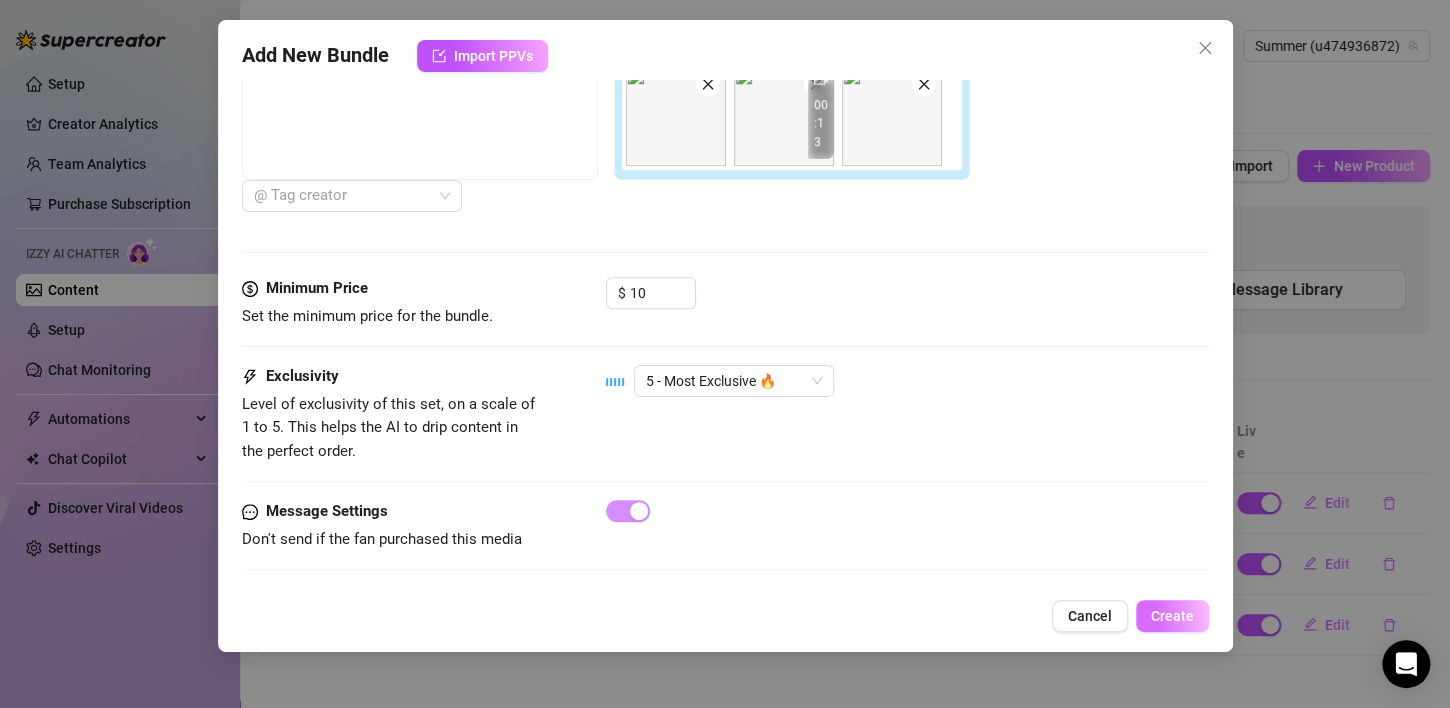 click on "Create" at bounding box center (1172, 616) 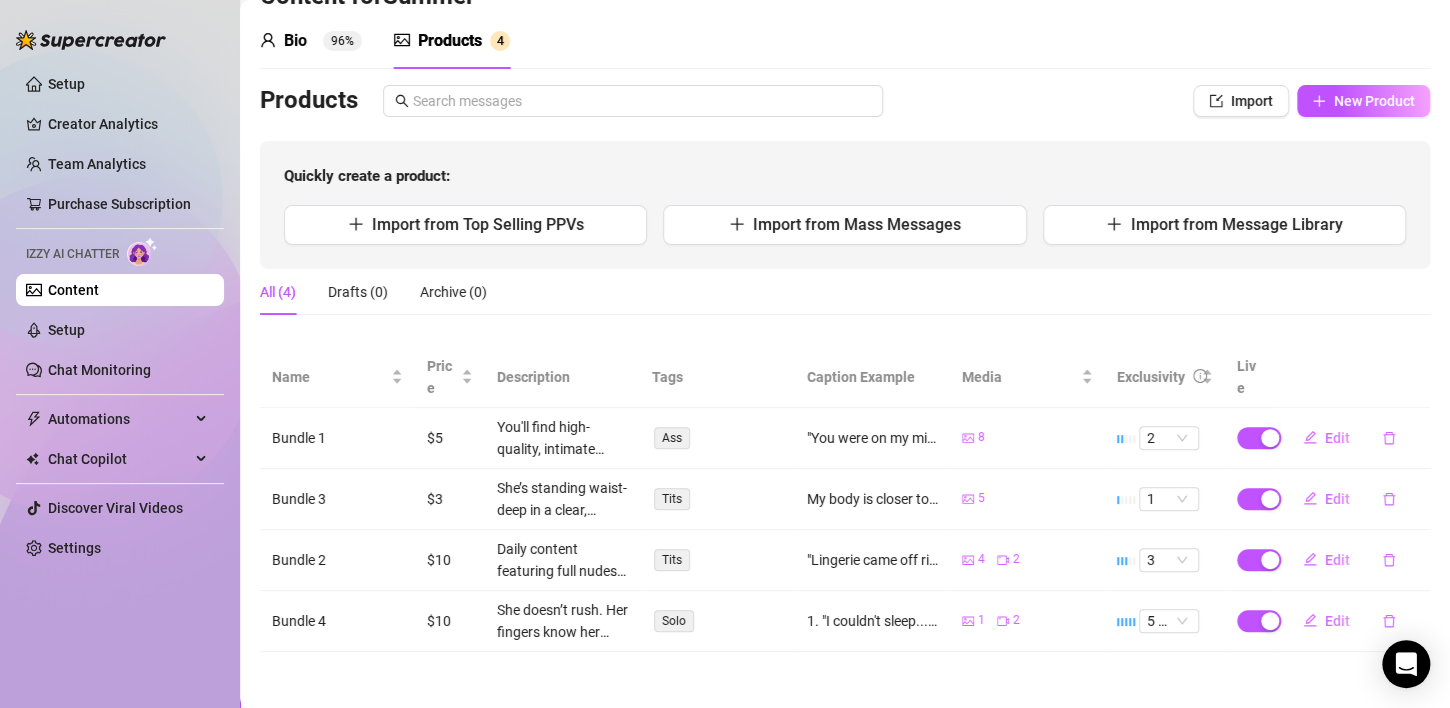 scroll, scrollTop: 67, scrollLeft: 0, axis: vertical 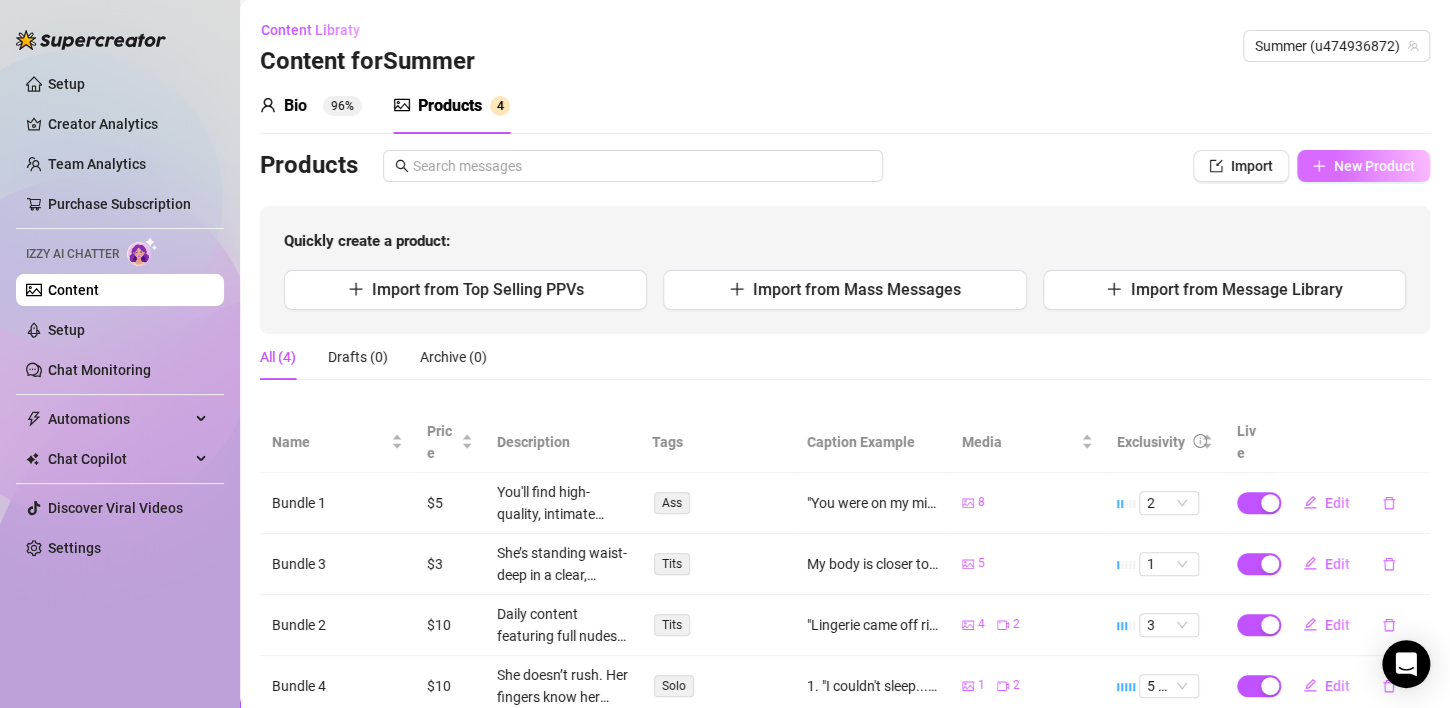 click on "New Product" at bounding box center [1374, 166] 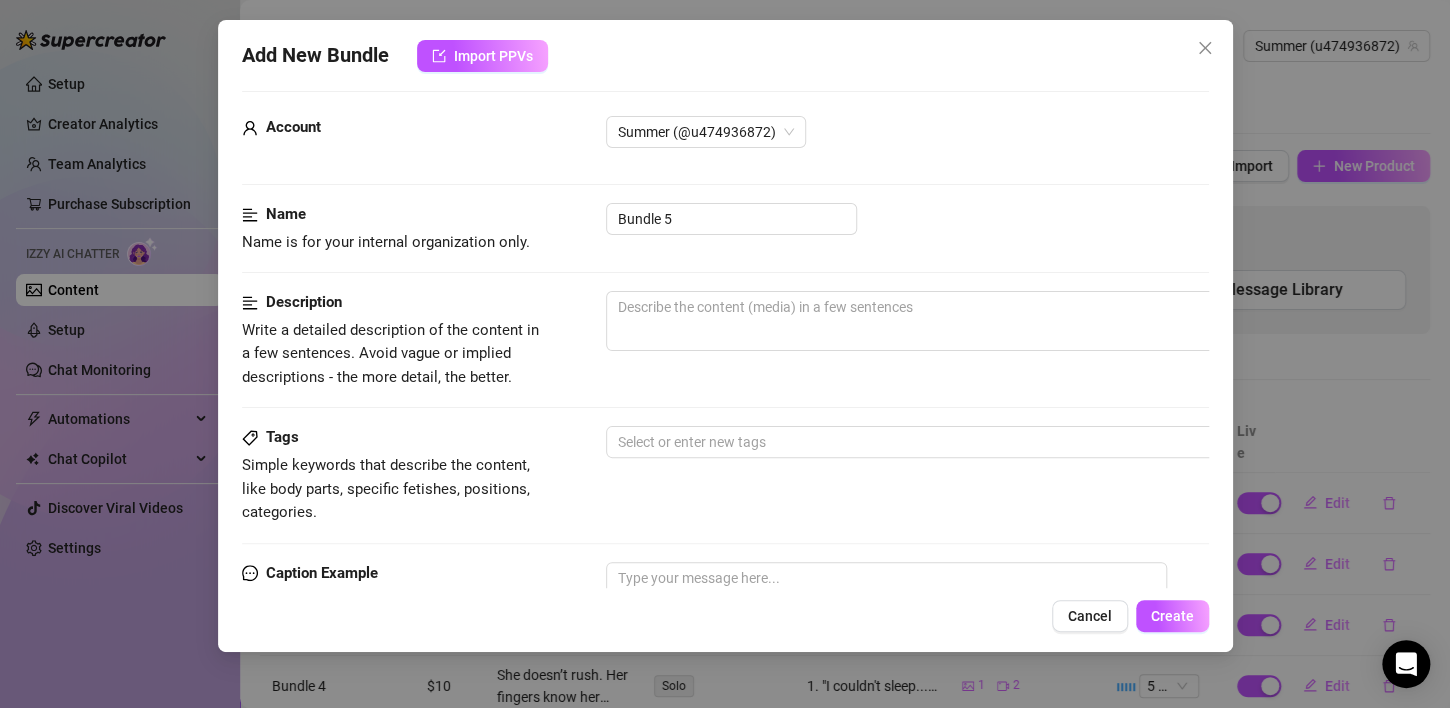 scroll, scrollTop: 9, scrollLeft: 0, axis: vertical 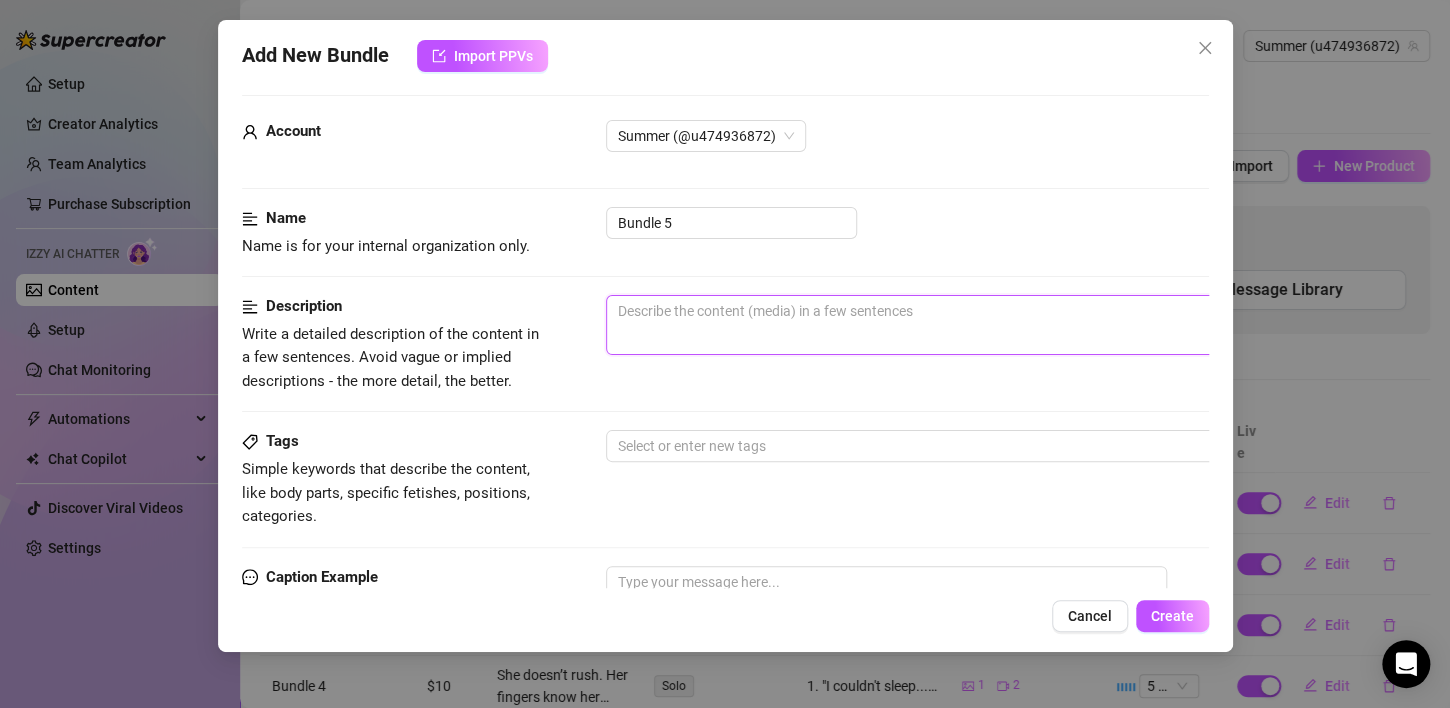 click at bounding box center (956, 325) 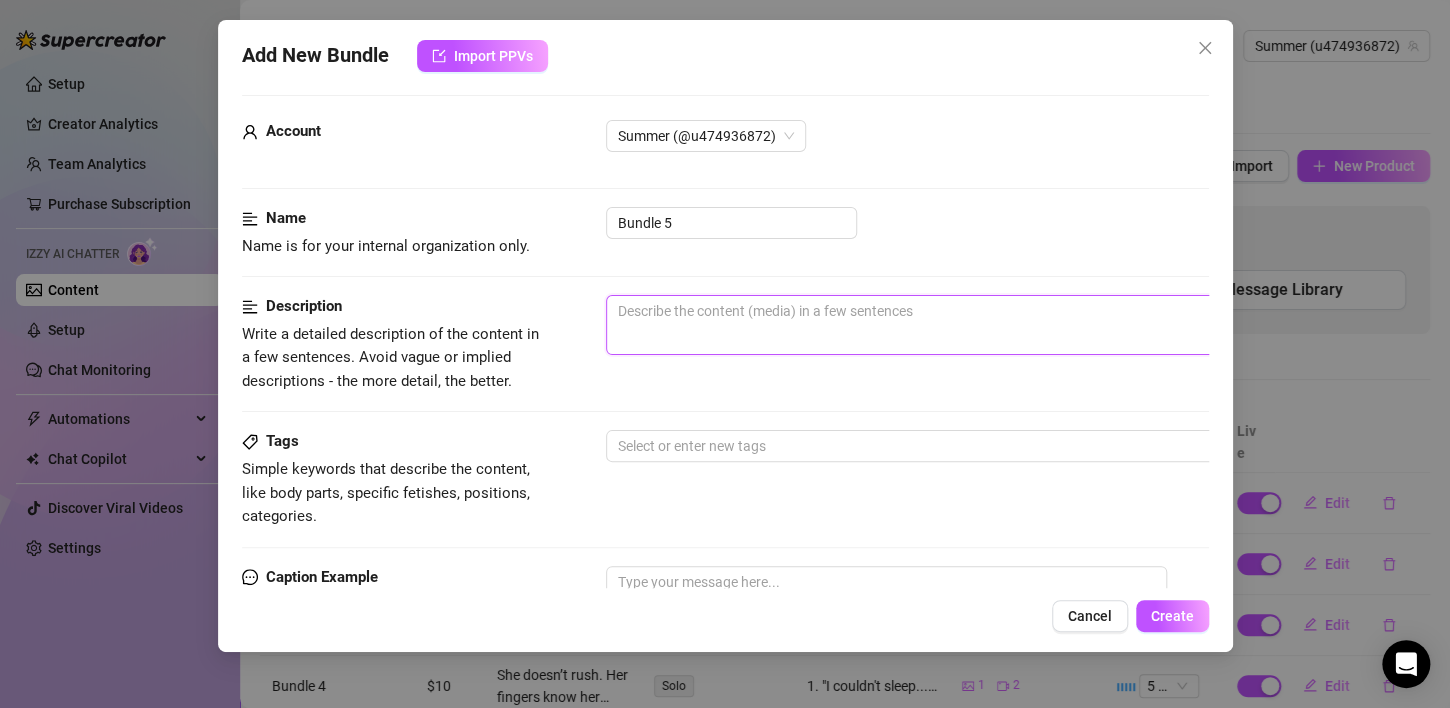 paste on "You can feel the tension from the very first touch. I’m on top of him, slow grinding, skin against skin, kissing like we haven’t seen each other in days. His hands explore every part of me while I tease him with my hips and whisper in his ear. The camera stays close — you see lips, gasps, nails dragging down his back. We didn’t rush a second. I wanted him to feel everything — and you’ll see every bit of it." 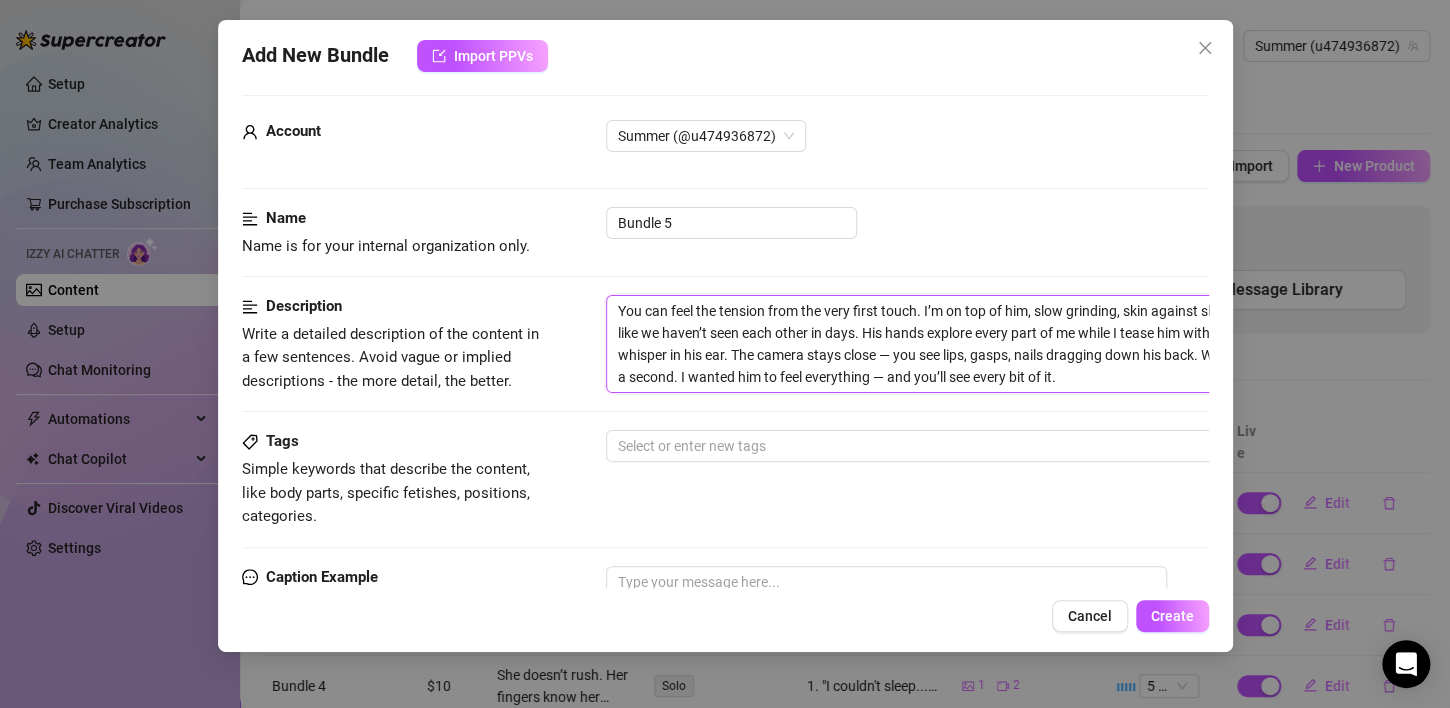 scroll, scrollTop: 0, scrollLeft: 0, axis: both 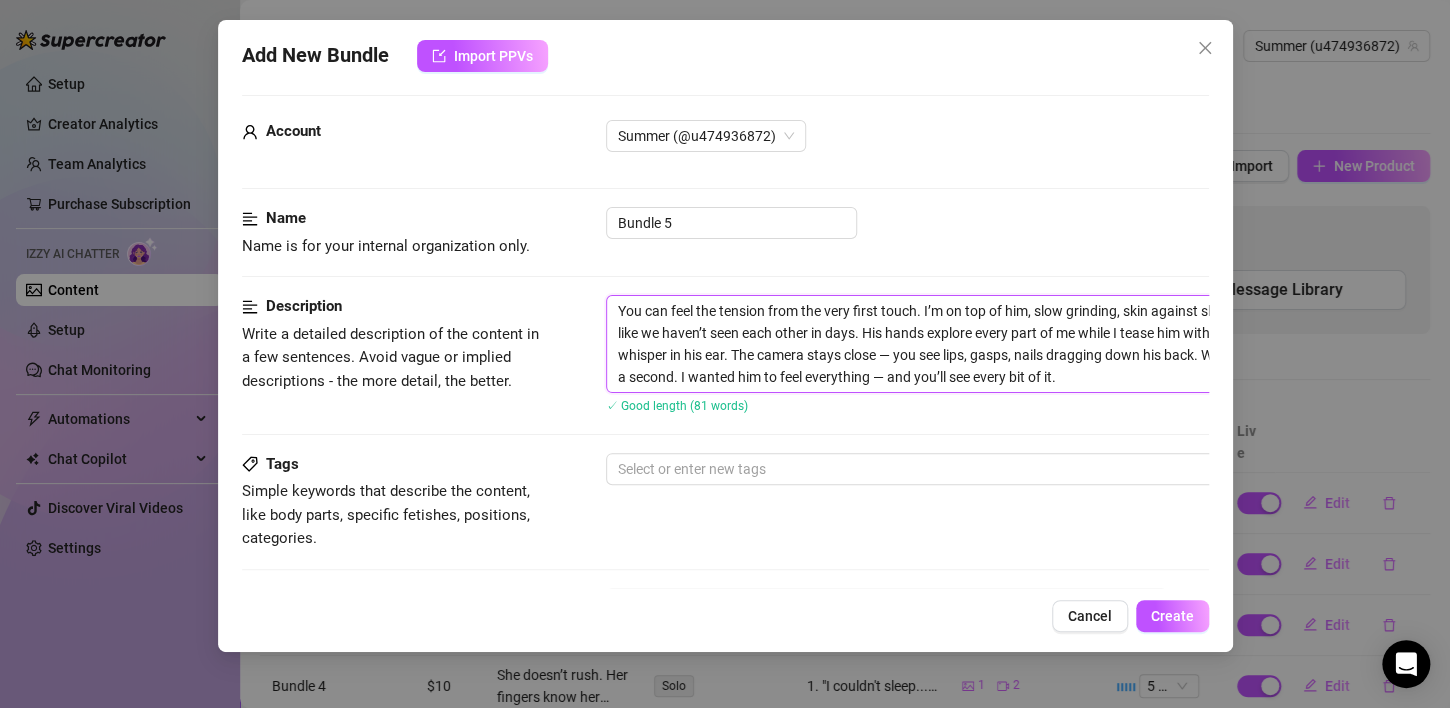 type on "You can feel the tension from the very first touch. I’m on top of him, slow grinding, skin against skin, kissing like we haven’t seen each other in days. His hands explore every part of me while I tease him with my hips and whisper in his ear. The camera stays close — you see lips, gasps, nails dragging down his back. We didn’t rush a second. I wanted him to feel everything — and you’ll see every bit of it." 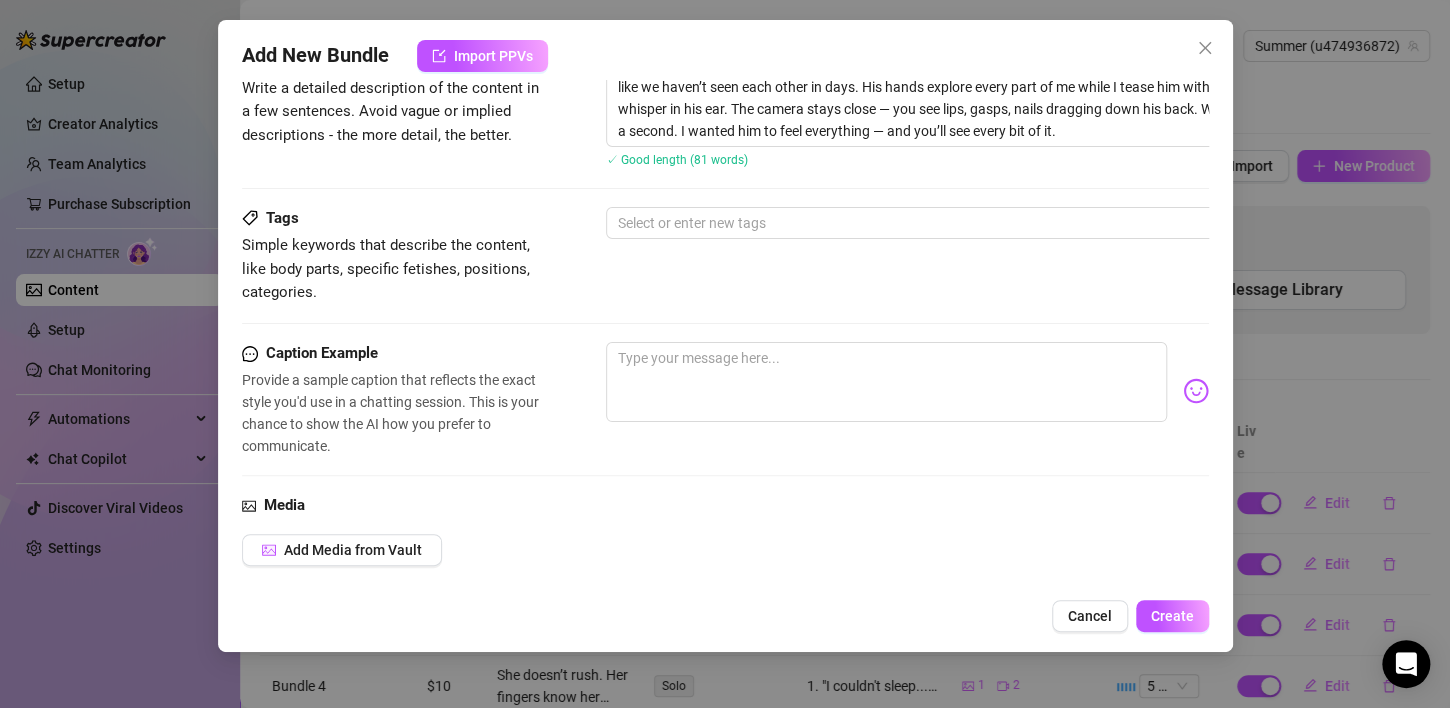 scroll, scrollTop: 257, scrollLeft: 0, axis: vertical 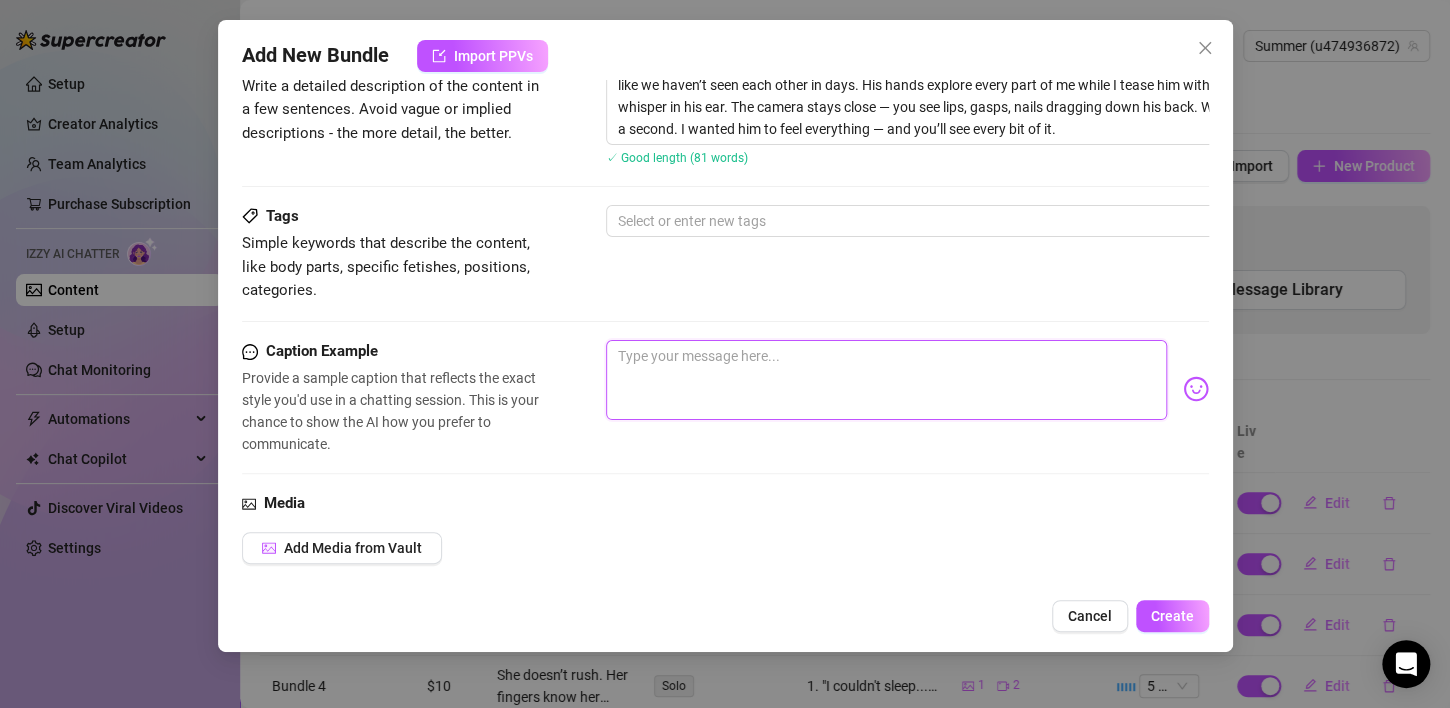 click at bounding box center (886, 380) 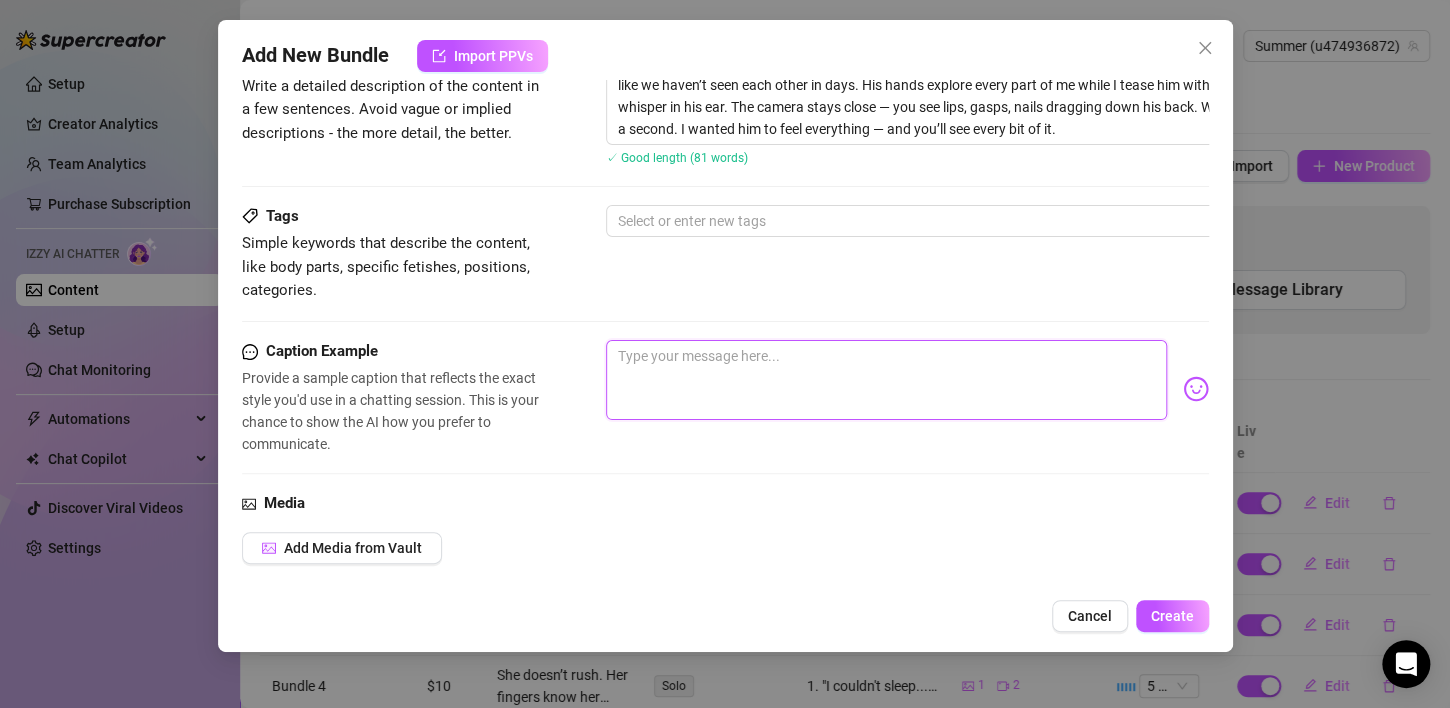 paste on "1.
“He took control from behind… and I loved every second of it.” 💦
2.
“I couldn't stop moaning — he hit all the right angles.” 👀🔥
3.
“Hands on my waist. Deep, slow, and rough just the way I needed.” 😮‍💨
4.
“You wanted to see how I move in doggystyle? Here’s the full view.” 🍑📽️
5.
“No talking. Just sounds, skin, and the way he made me lose control.” 🎧🖤" 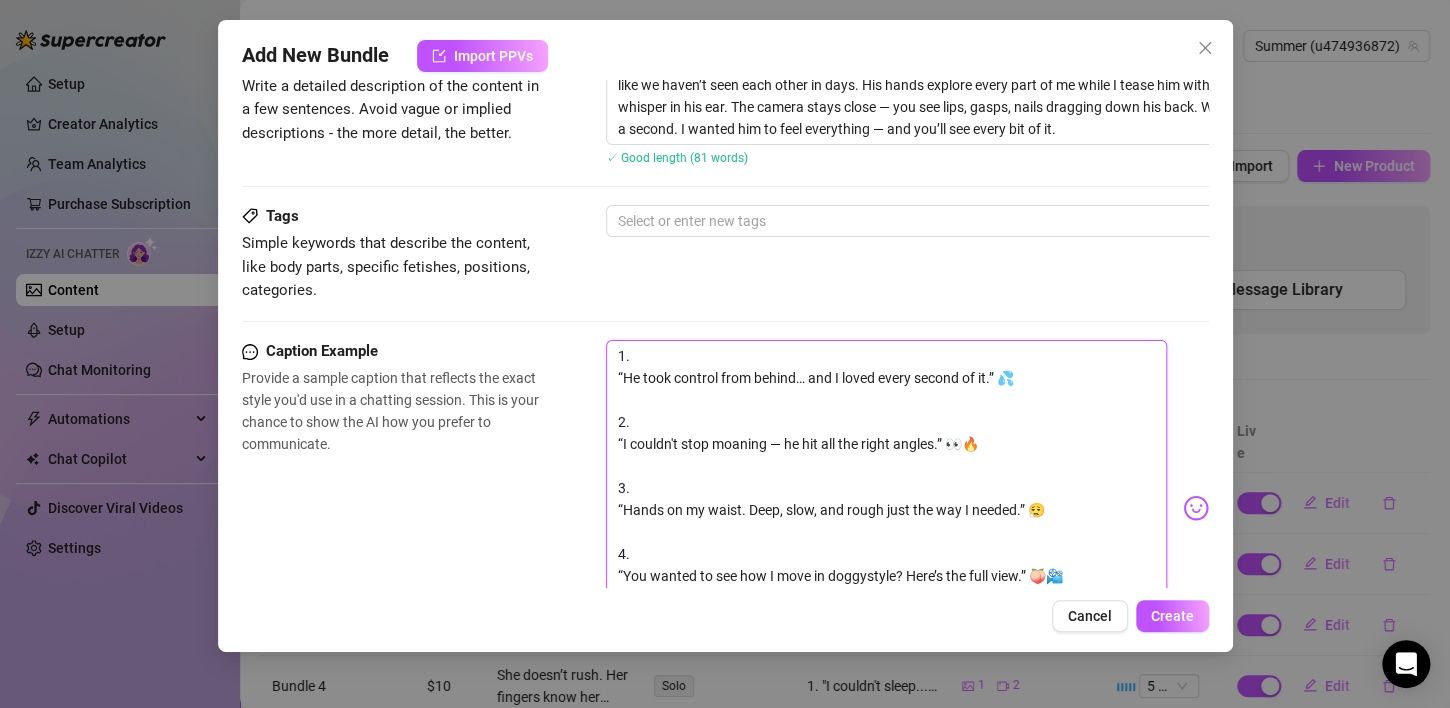 type on "1.
“He took control from behind… and I loved every second of it.” 💦
2.
“I couldn't stop moaning — he hit all the right angles.” 👀🔥
3.
“Hands on my waist. Deep, slow, and rough just the way I needed.” 😮‍💨
4.
“You wanted to see how I move in doggystyle? Here’s the full view.” 🍑📽️
5.
“No talking. Just sounds, skin, and the way he made me lose control.” 🎧🖤" 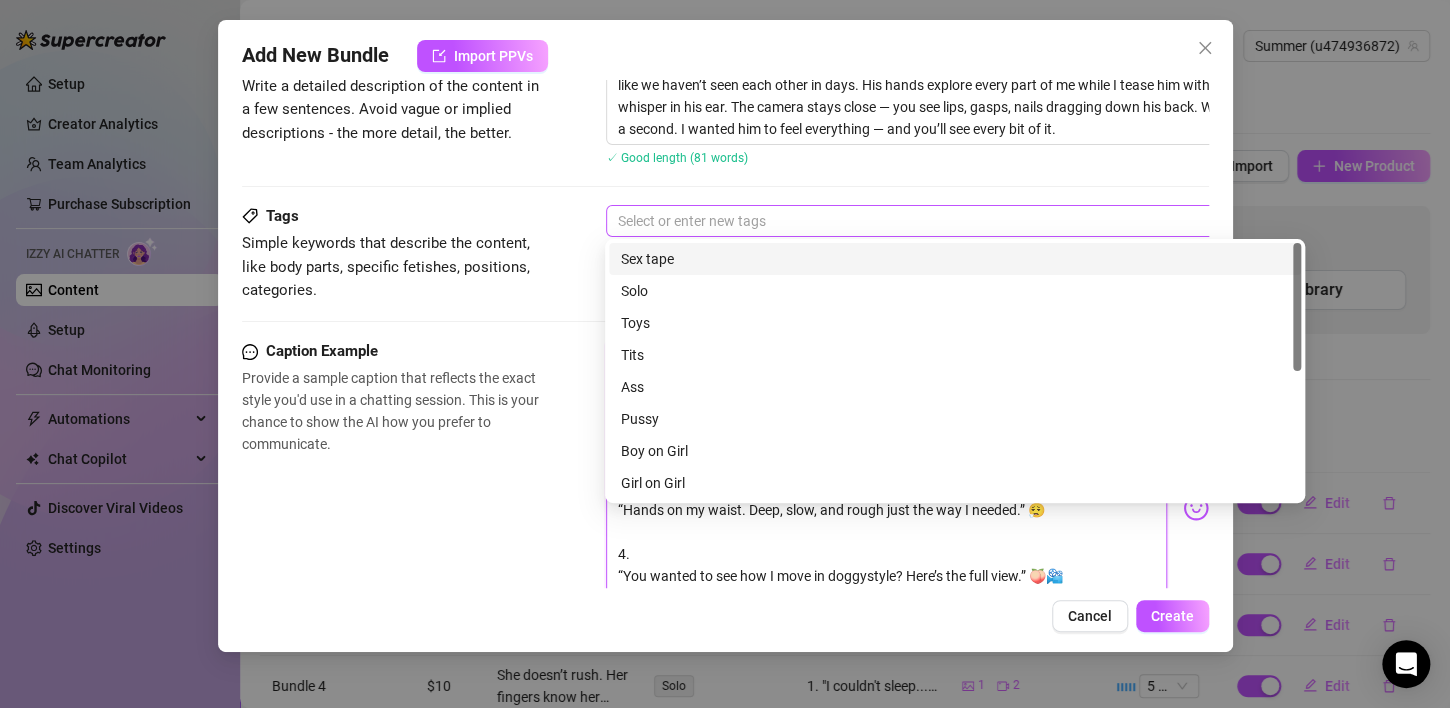 click at bounding box center [945, 221] 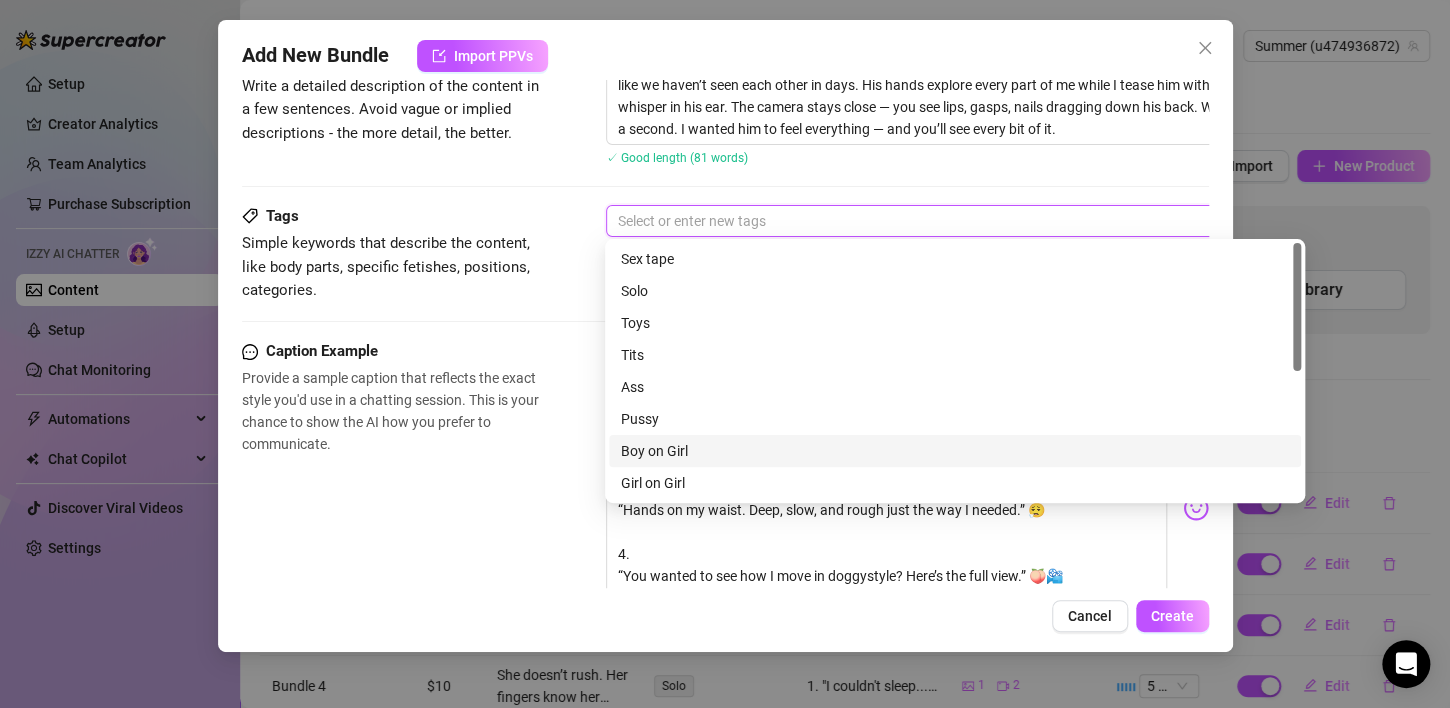 click on "Boy on Girl" at bounding box center (955, 451) 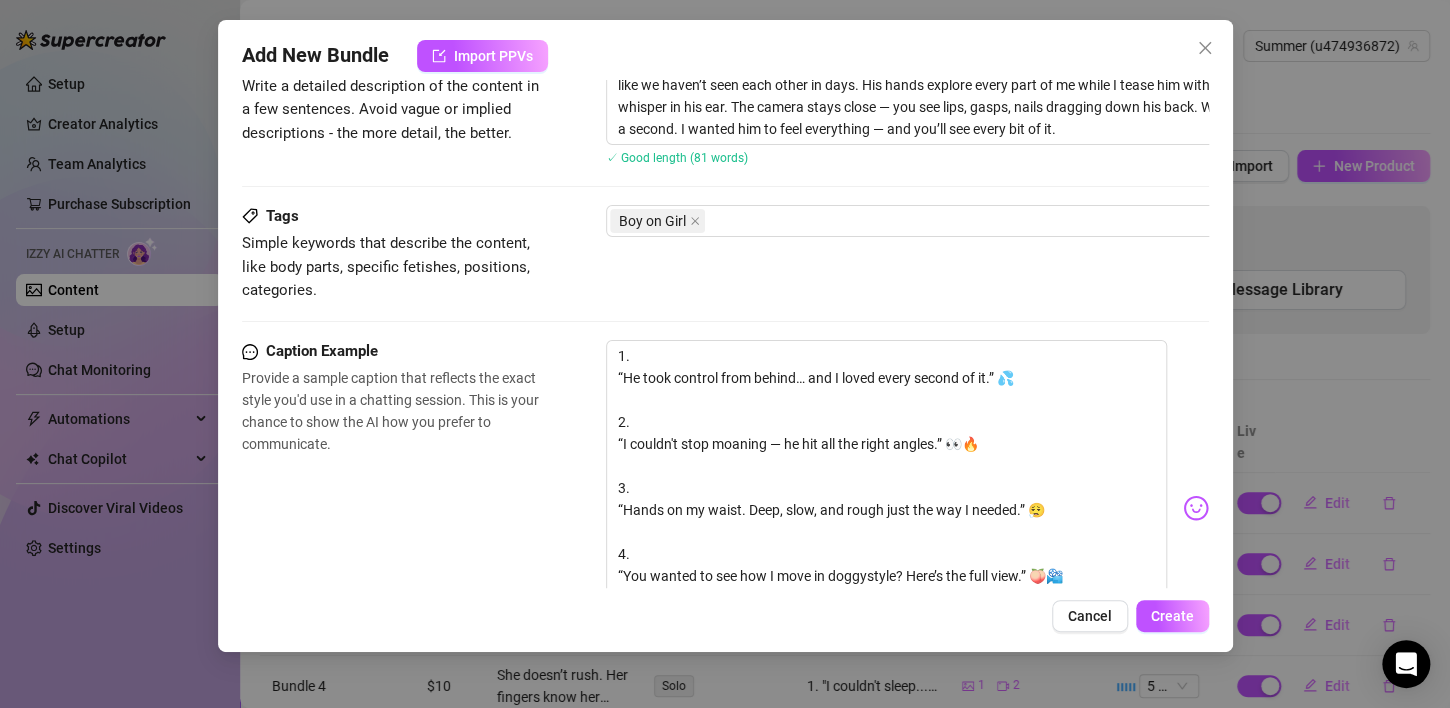 click on "Description Write a detailed description of the content in a few sentences. Avoid vague or implied descriptions - the more detail, the better. You can feel the tension from the very first touch. I’m on top of him, slow grinding, skin against skin, kissing like we haven’t seen each other in days. His hands explore every part of me while I tease him with my hips and whisper in his ear. The camera stays close — you see lips, gasps, nails dragging down his back. We didn’t rush a second. I wanted him to feel everything — and you’ll see every bit of it. ✓ Good length (81 words)" at bounding box center (725, 125) 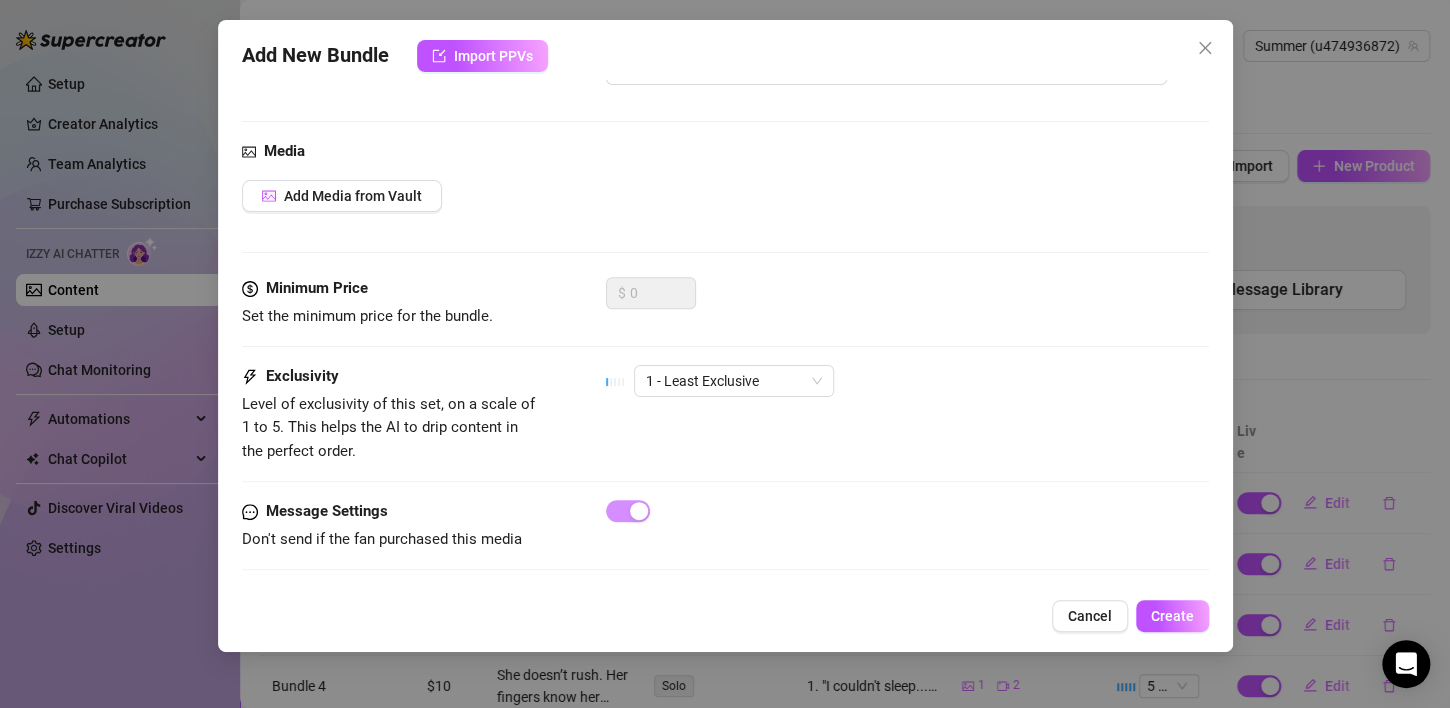 scroll, scrollTop: 844, scrollLeft: 0, axis: vertical 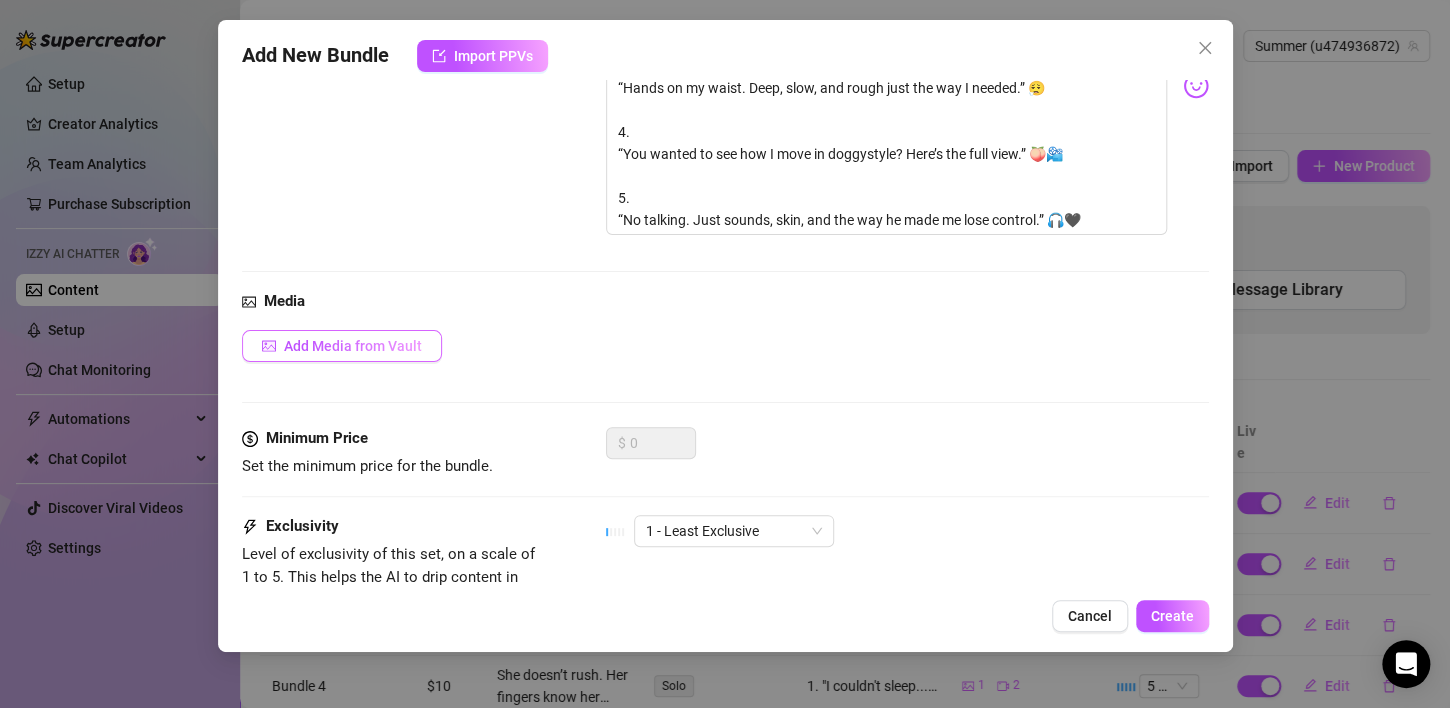 click on "Add Media from Vault" at bounding box center [342, 346] 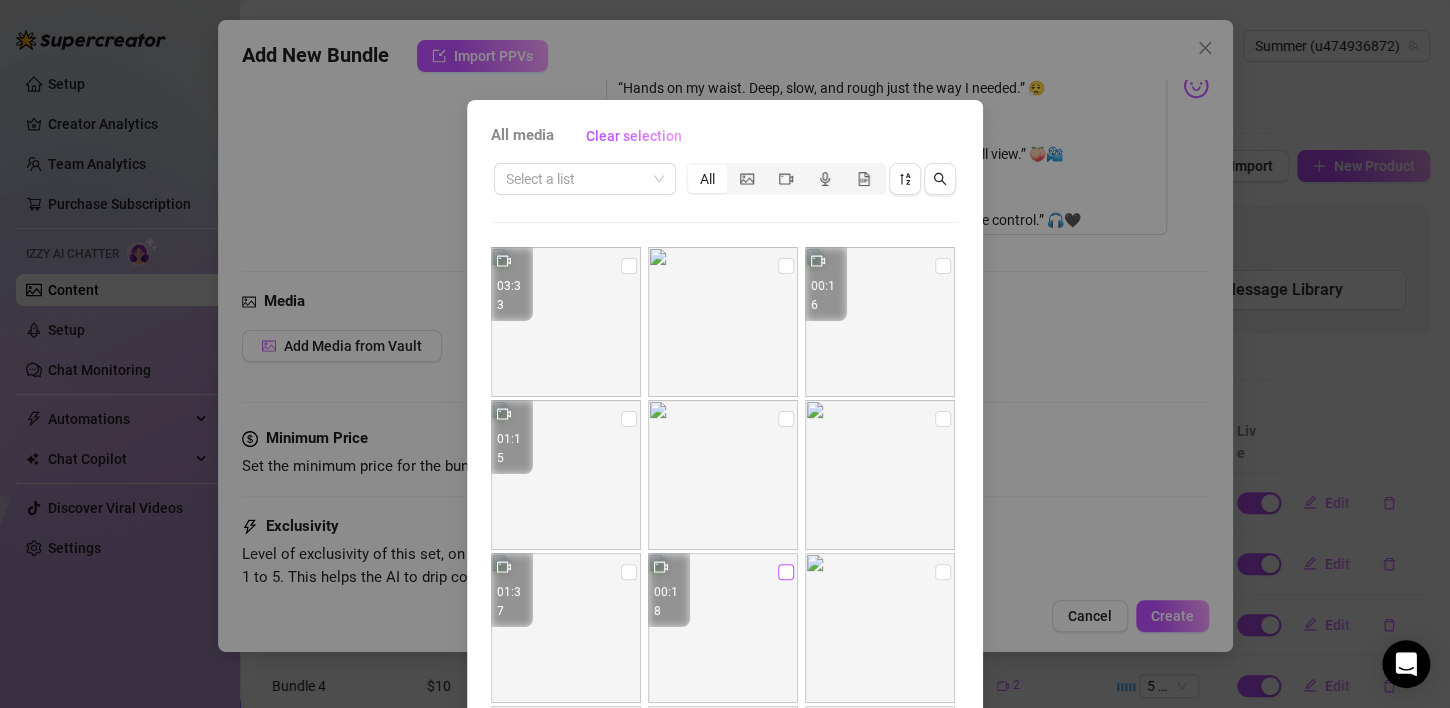 click at bounding box center (786, 572) 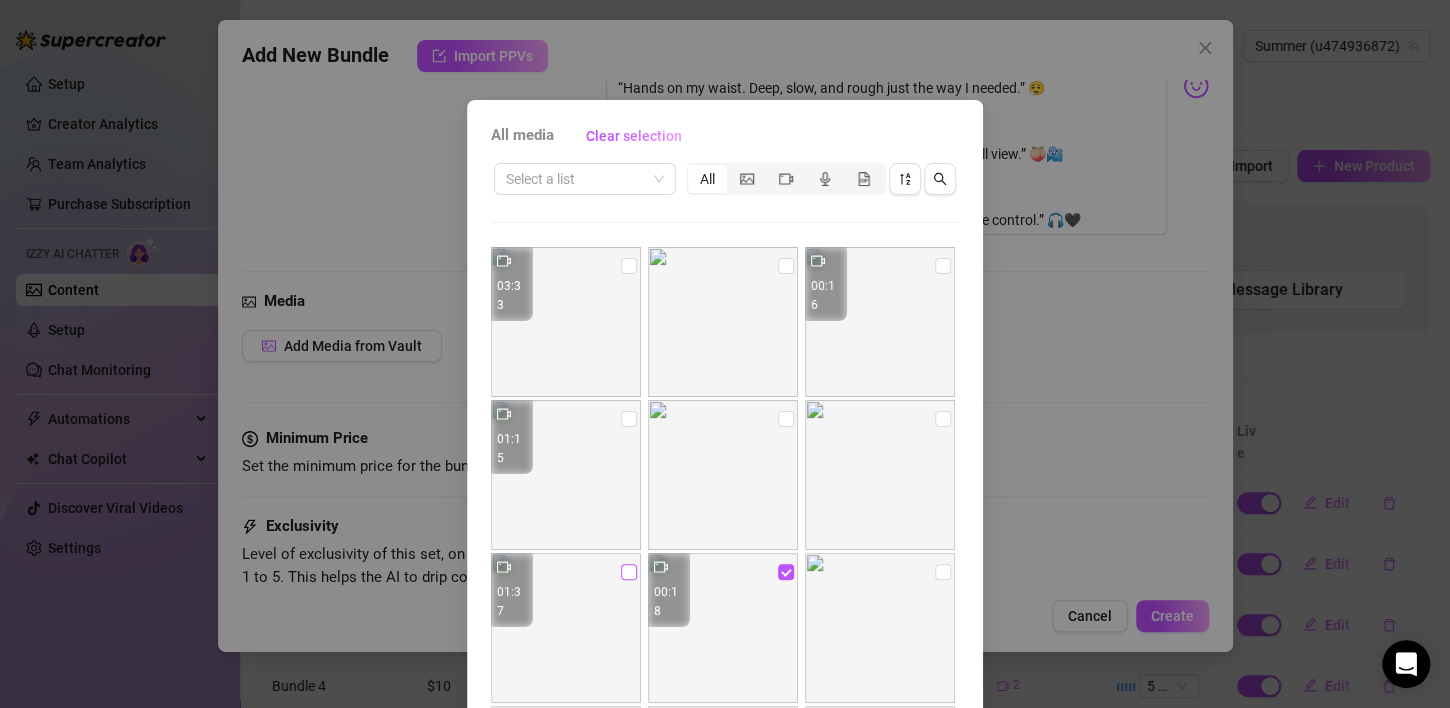 click at bounding box center [629, 572] 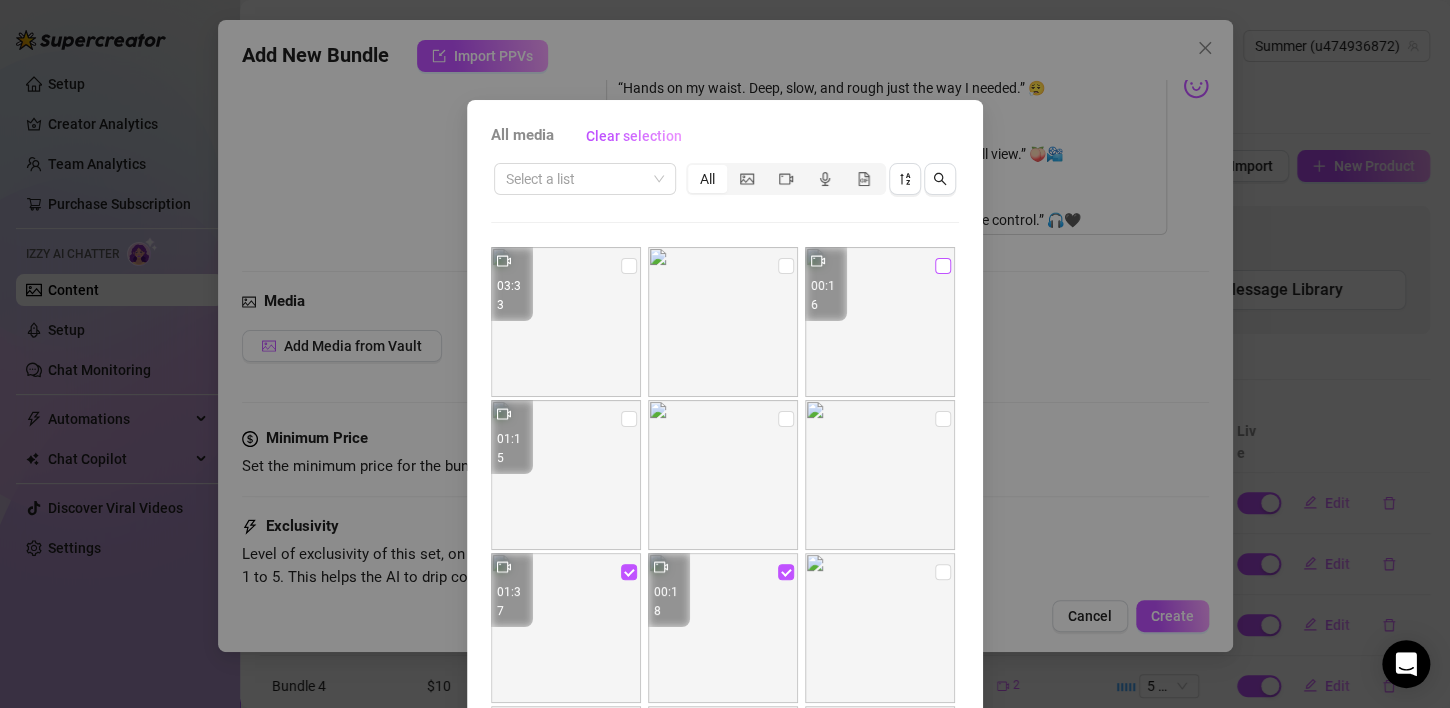 click at bounding box center (943, 266) 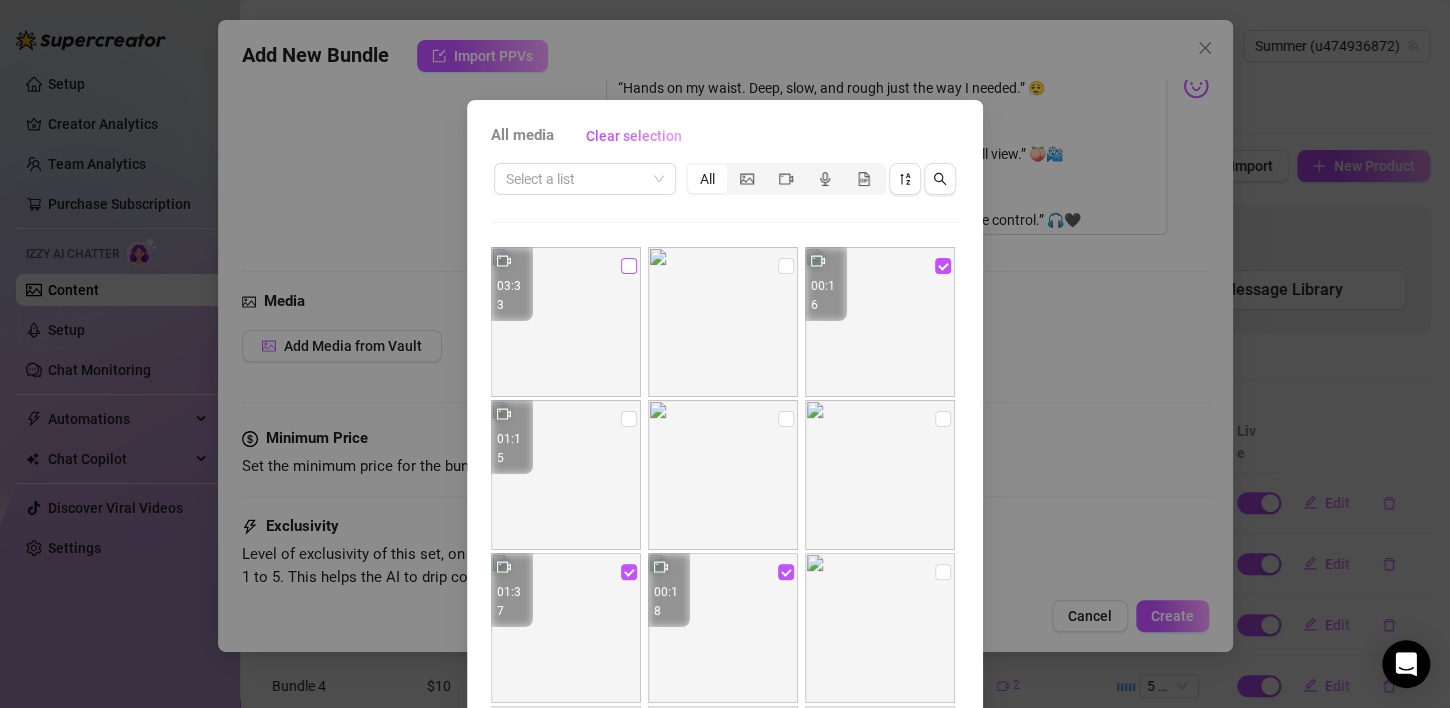 click at bounding box center (629, 266) 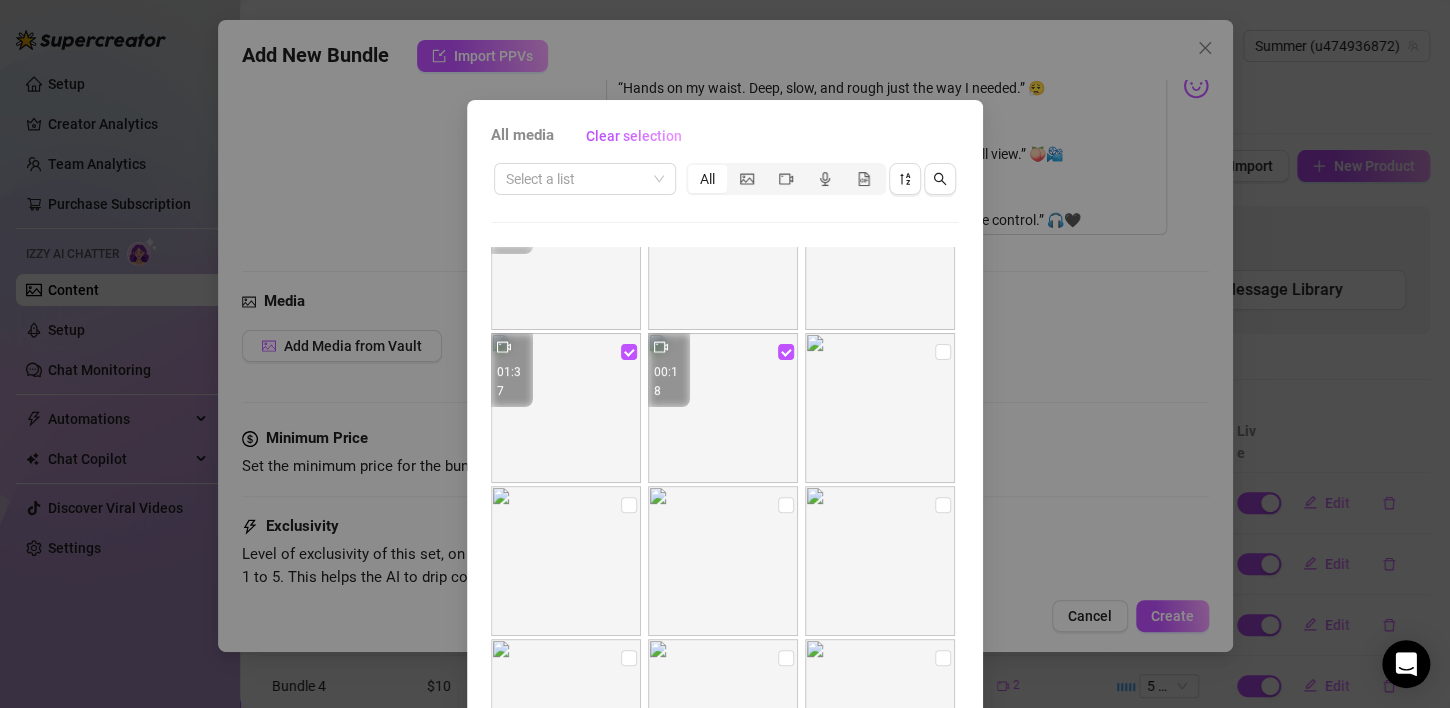 scroll, scrollTop: 0, scrollLeft: 0, axis: both 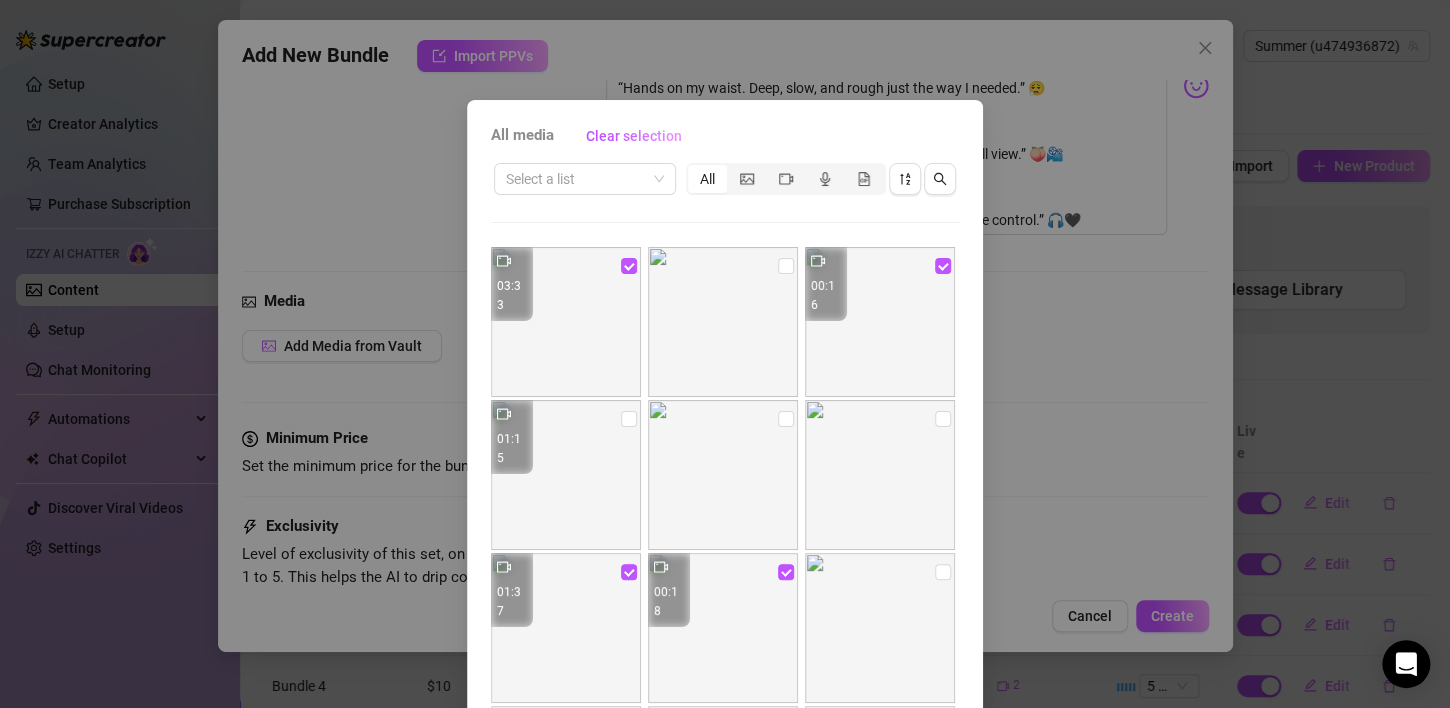 click on "All media Clear selection Select a list All 03:33 00:16 01:15 01:37 00:18 00:19 00:27 Cancel OK" at bounding box center (725, 354) 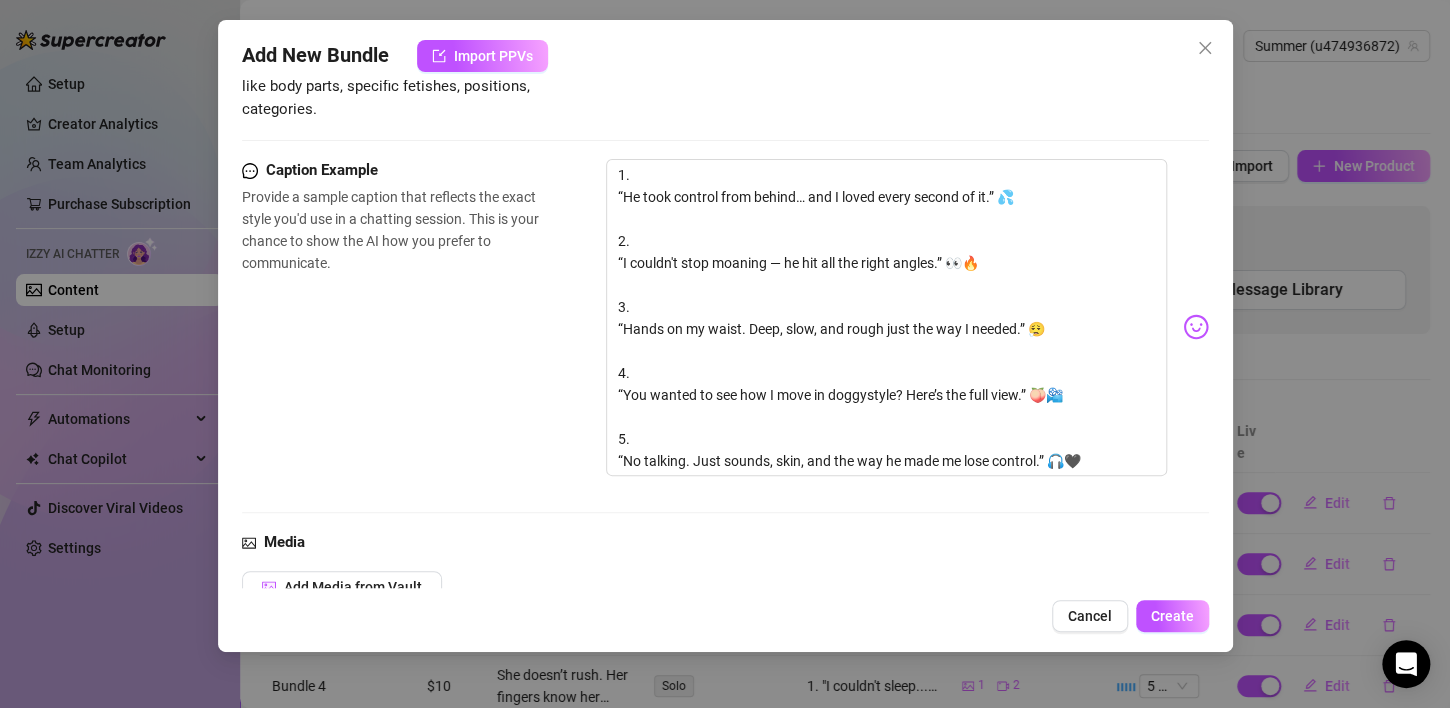 scroll, scrollTop: 487, scrollLeft: 0, axis: vertical 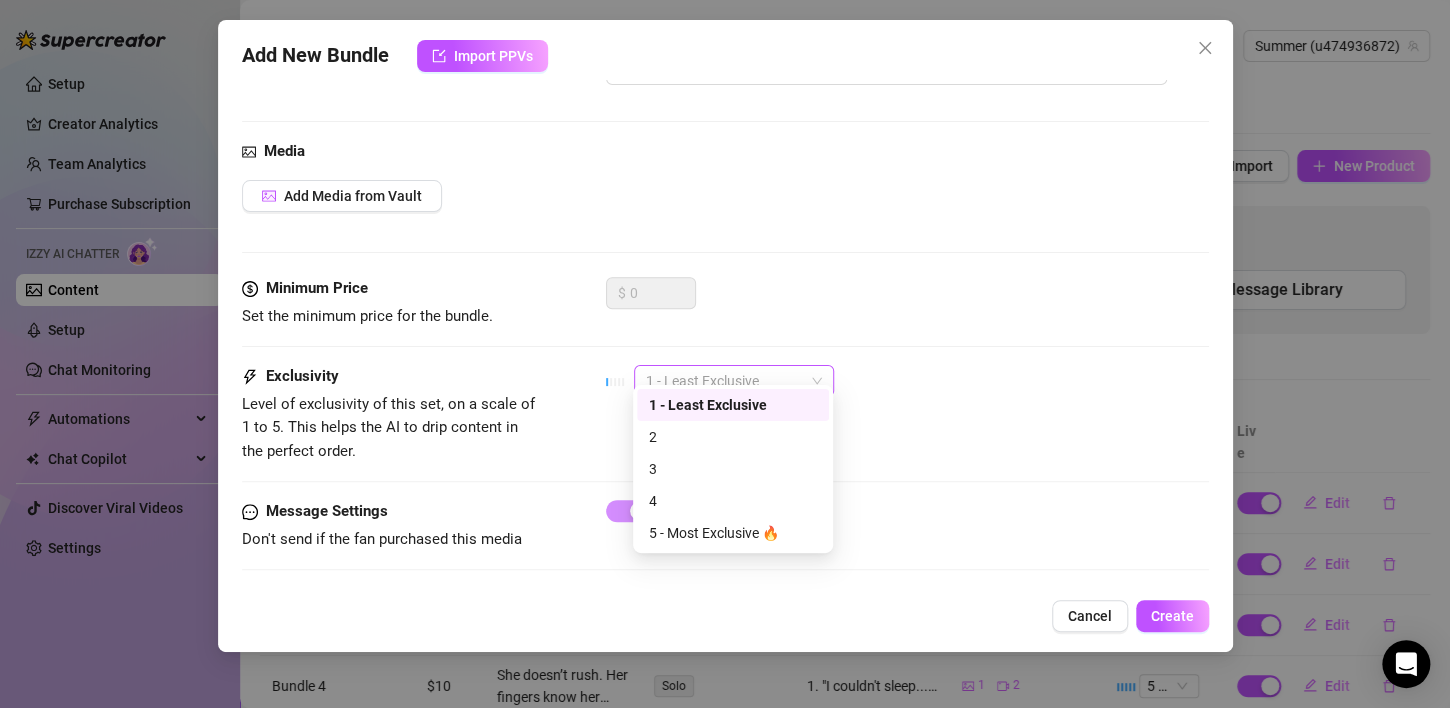 click on "1 - Least Exclusive" at bounding box center [734, 381] 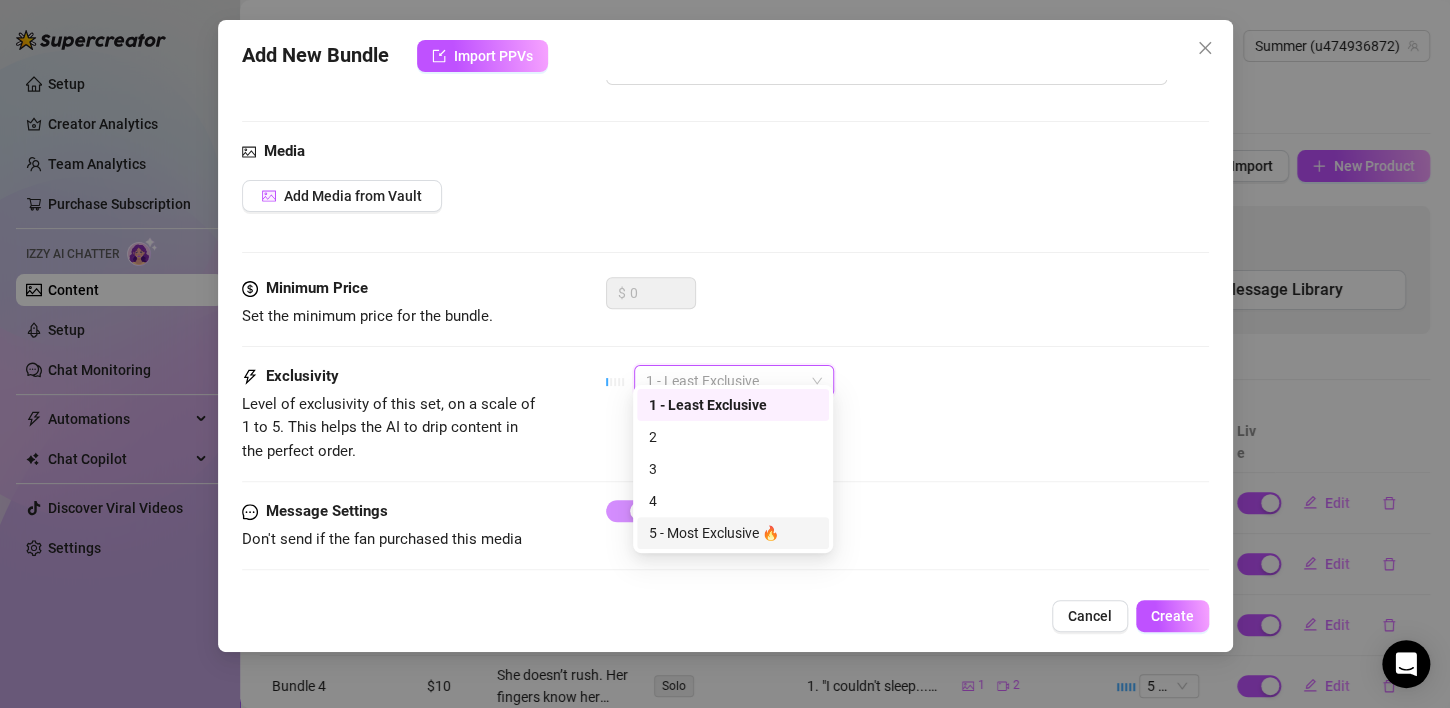 click on "5 - Most Exclusive 🔥" at bounding box center [733, 533] 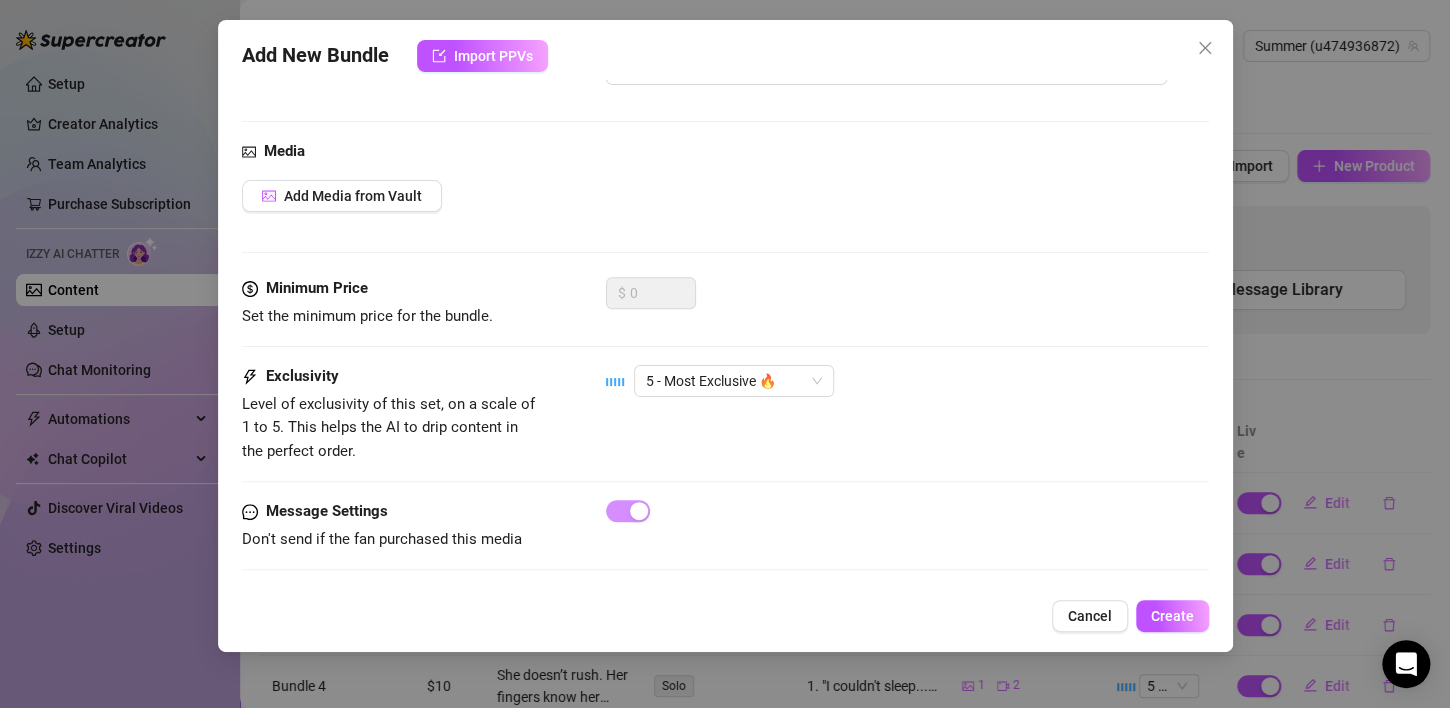drag, startPoint x: 1209, startPoint y: 555, endPoint x: 1185, endPoint y: 515, distance: 46.647614 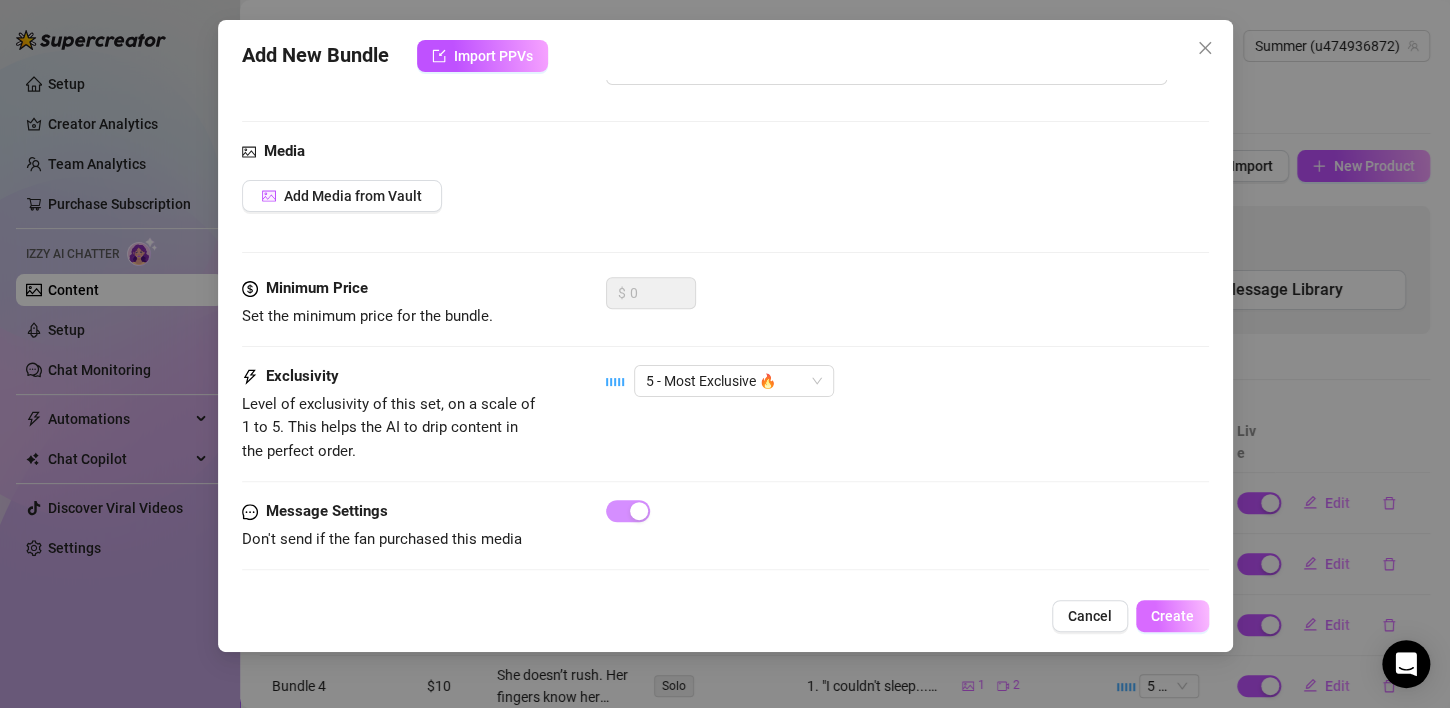 click on "Create" at bounding box center [1172, 616] 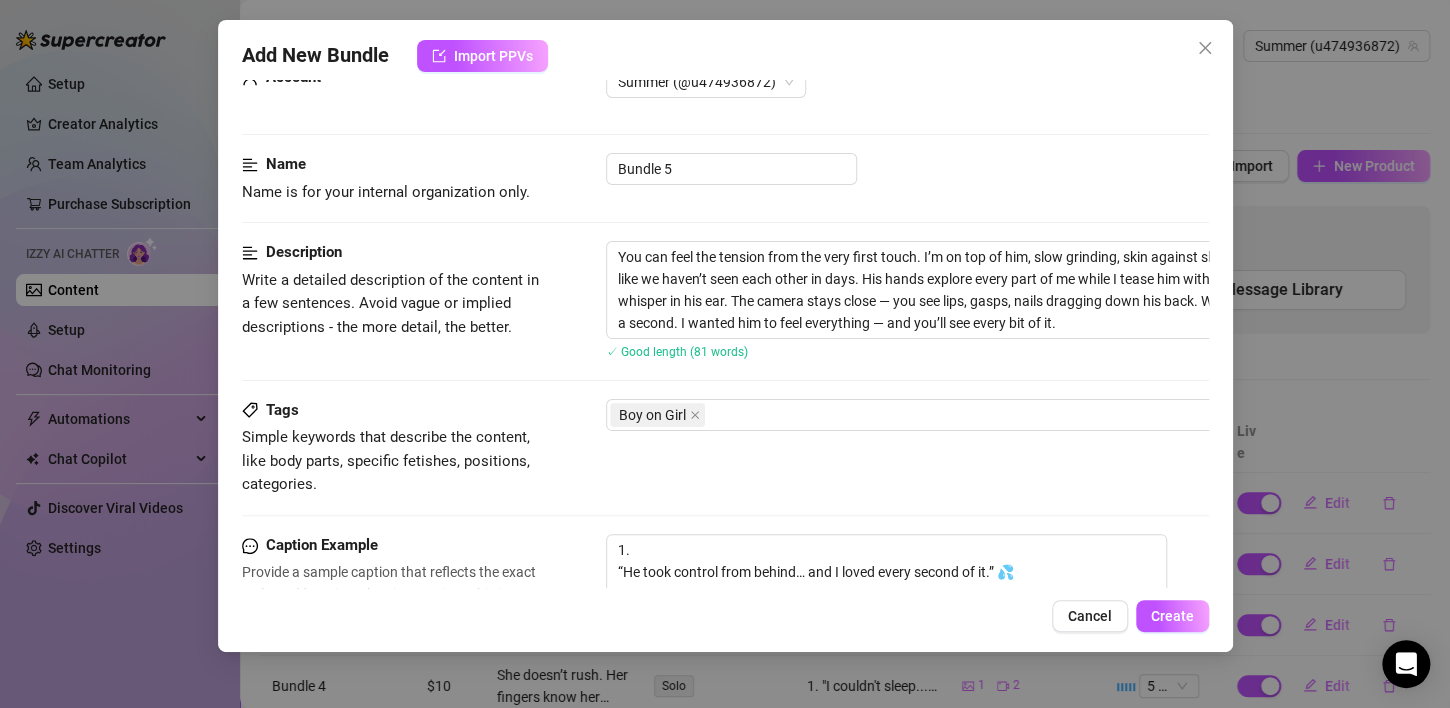 scroll, scrollTop: 0, scrollLeft: 0, axis: both 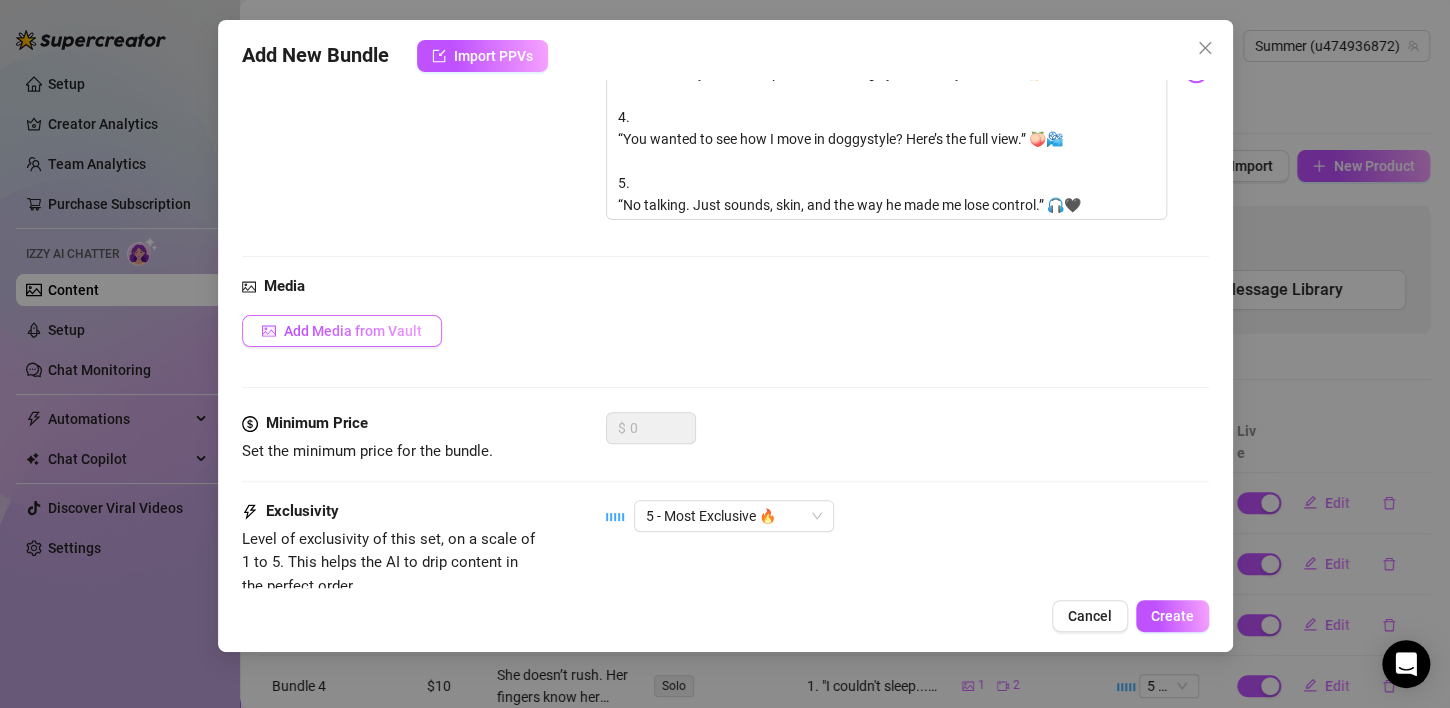click on "Add Media from Vault" at bounding box center [353, 331] 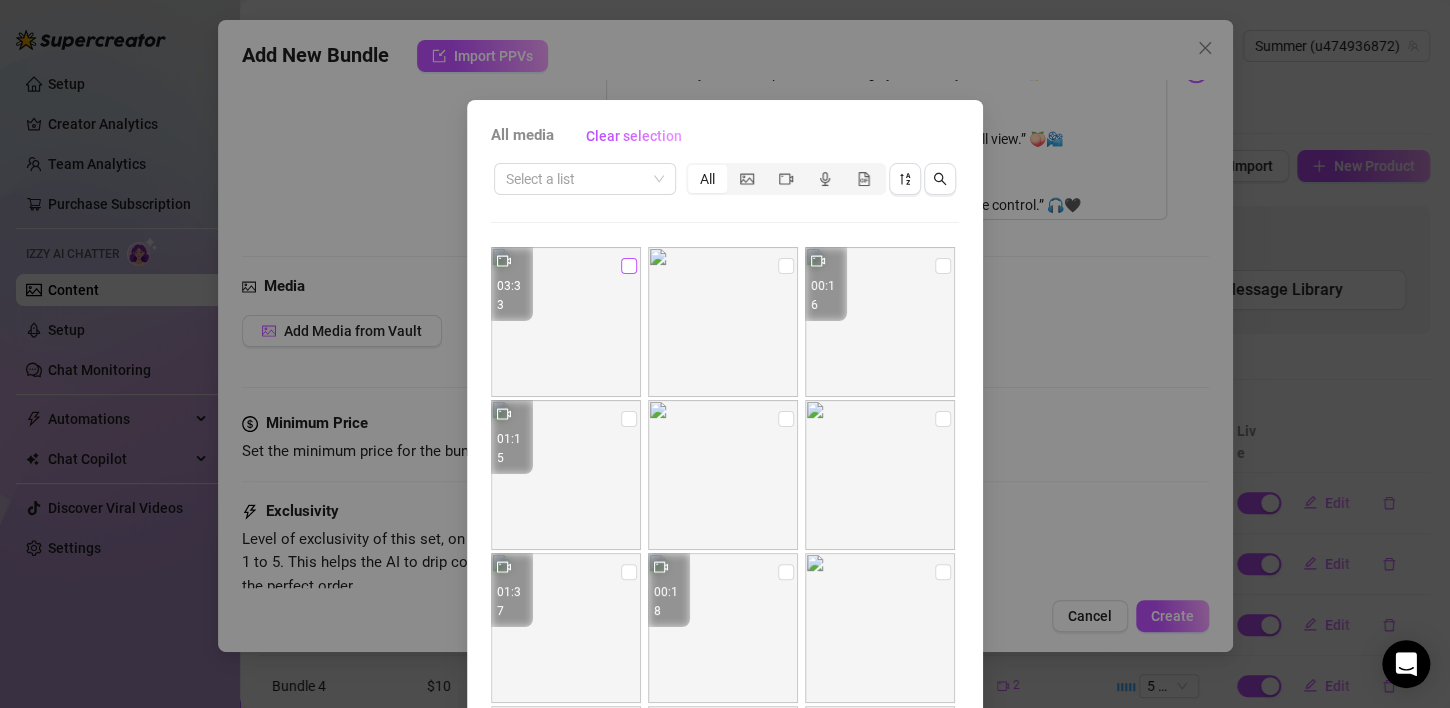 click at bounding box center (629, 266) 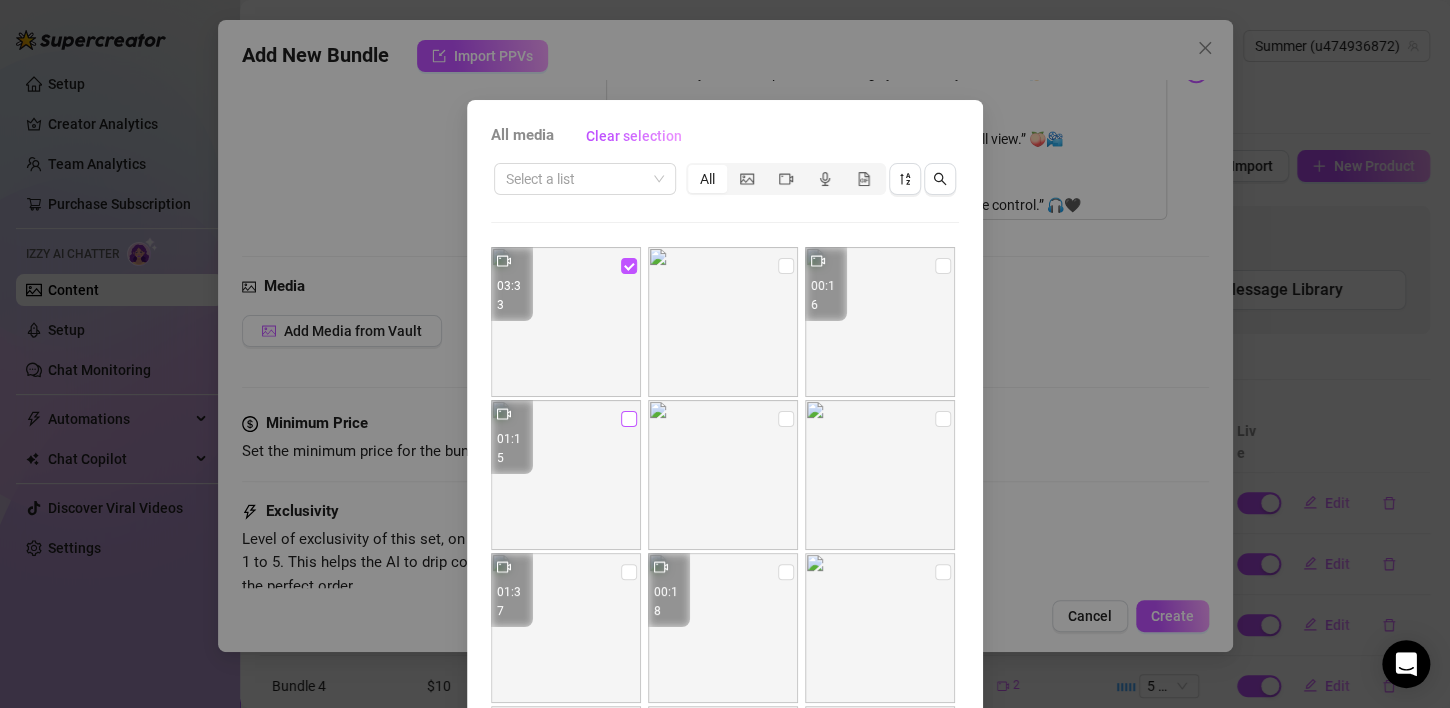 click at bounding box center [629, 419] 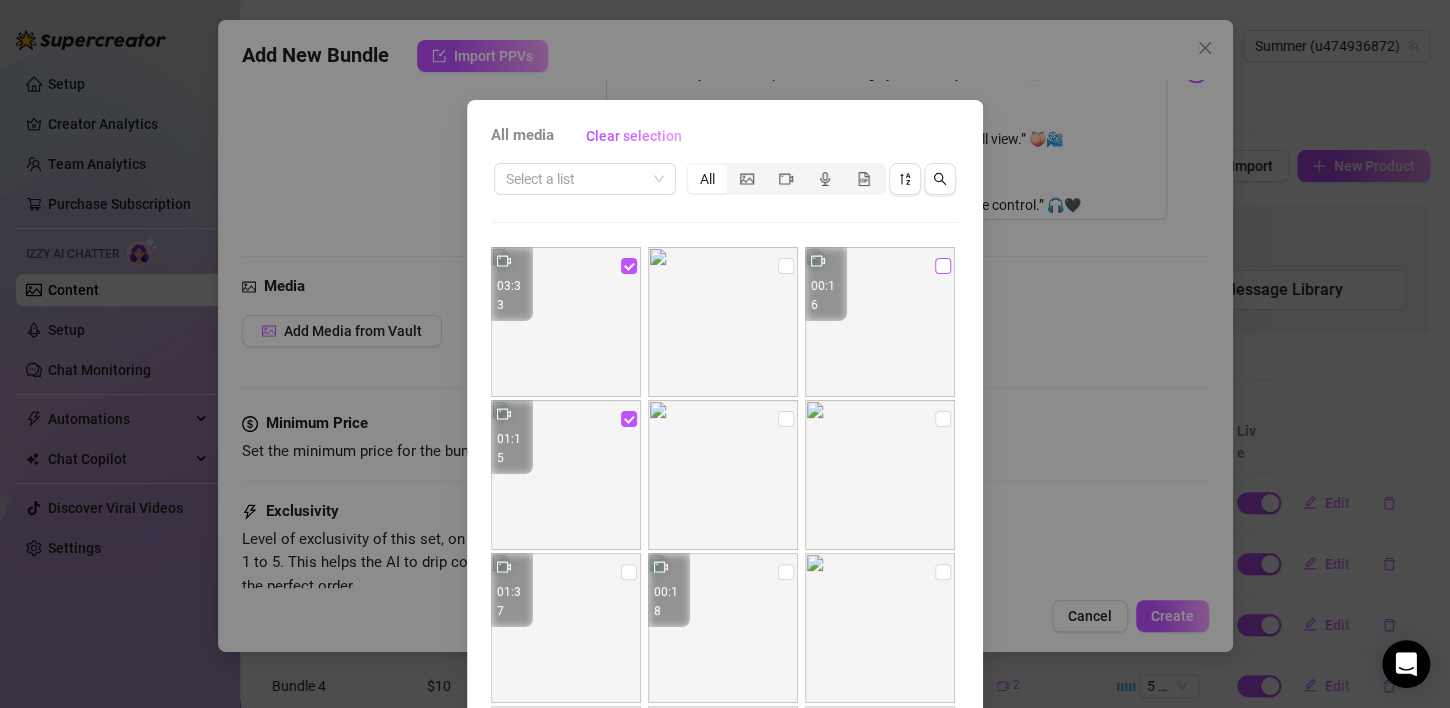 click at bounding box center (943, 266) 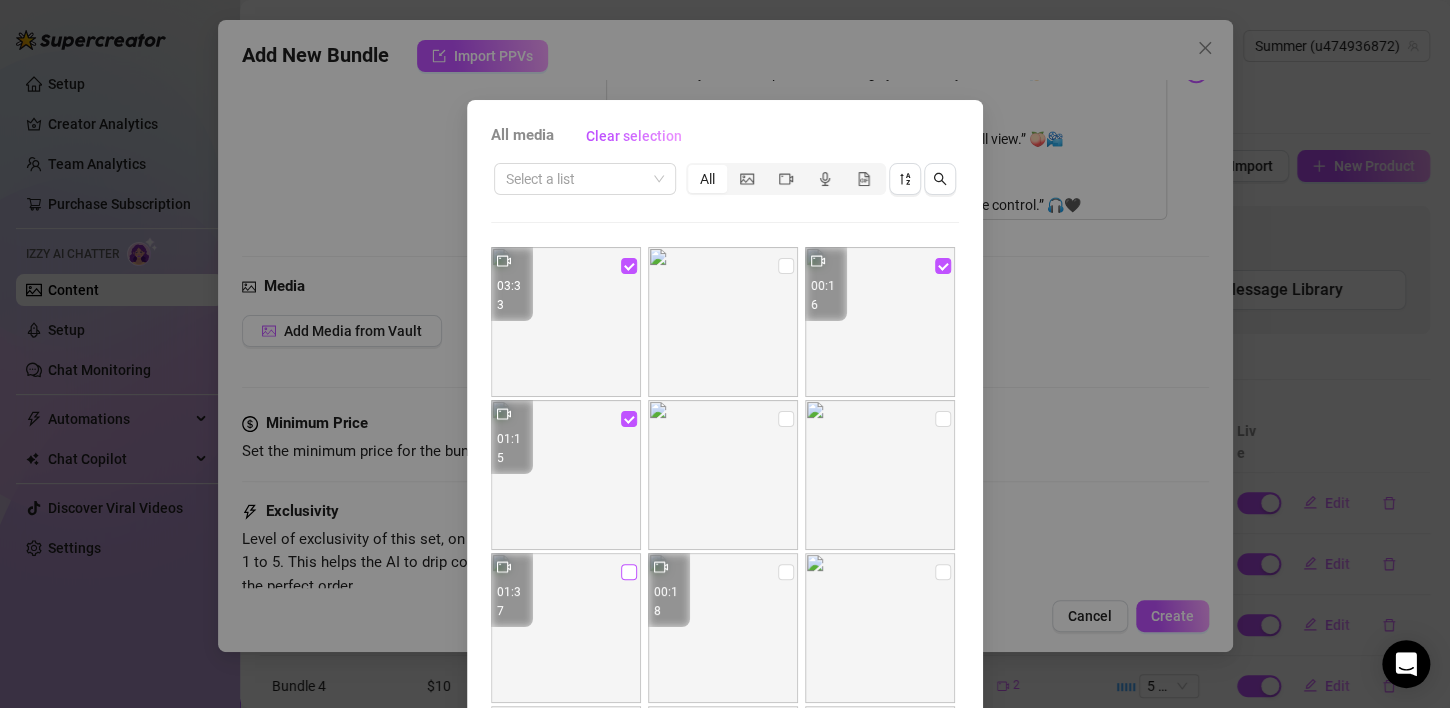 click at bounding box center [629, 572] 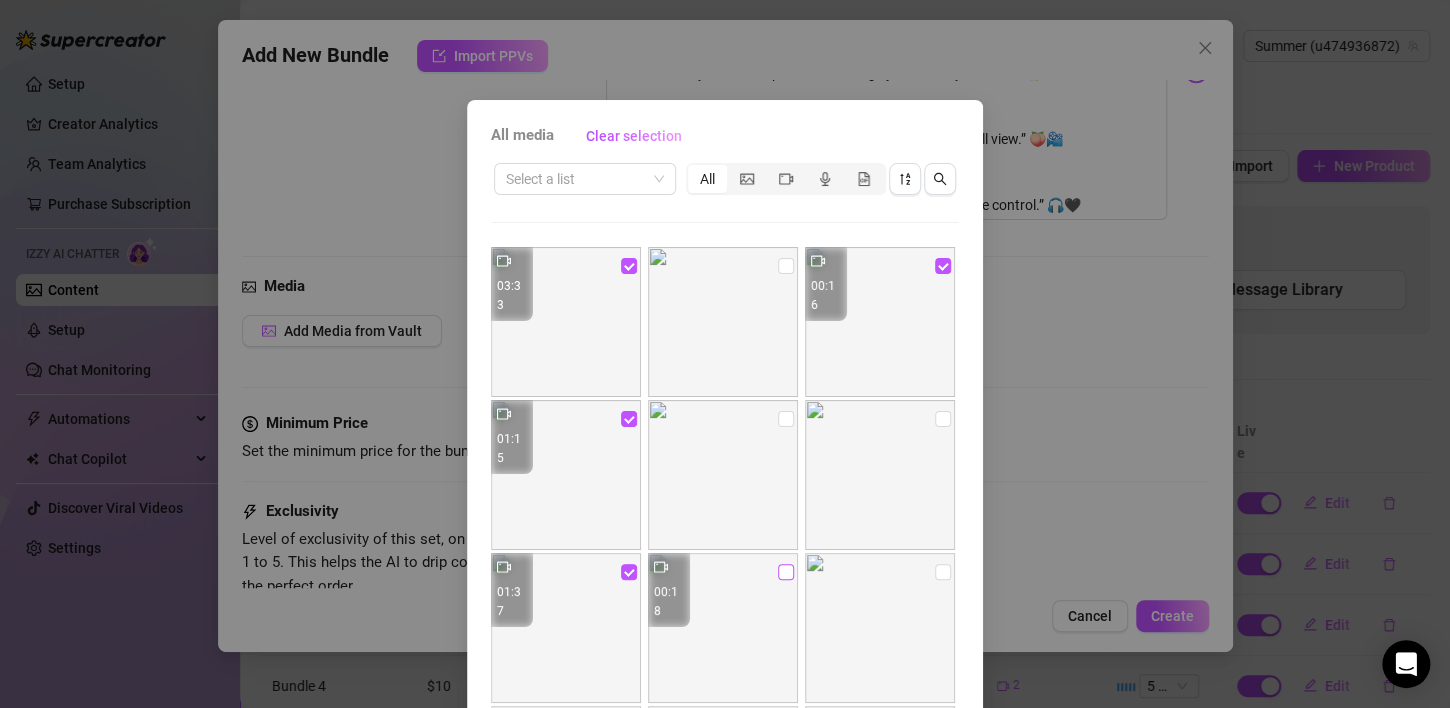 click at bounding box center (786, 572) 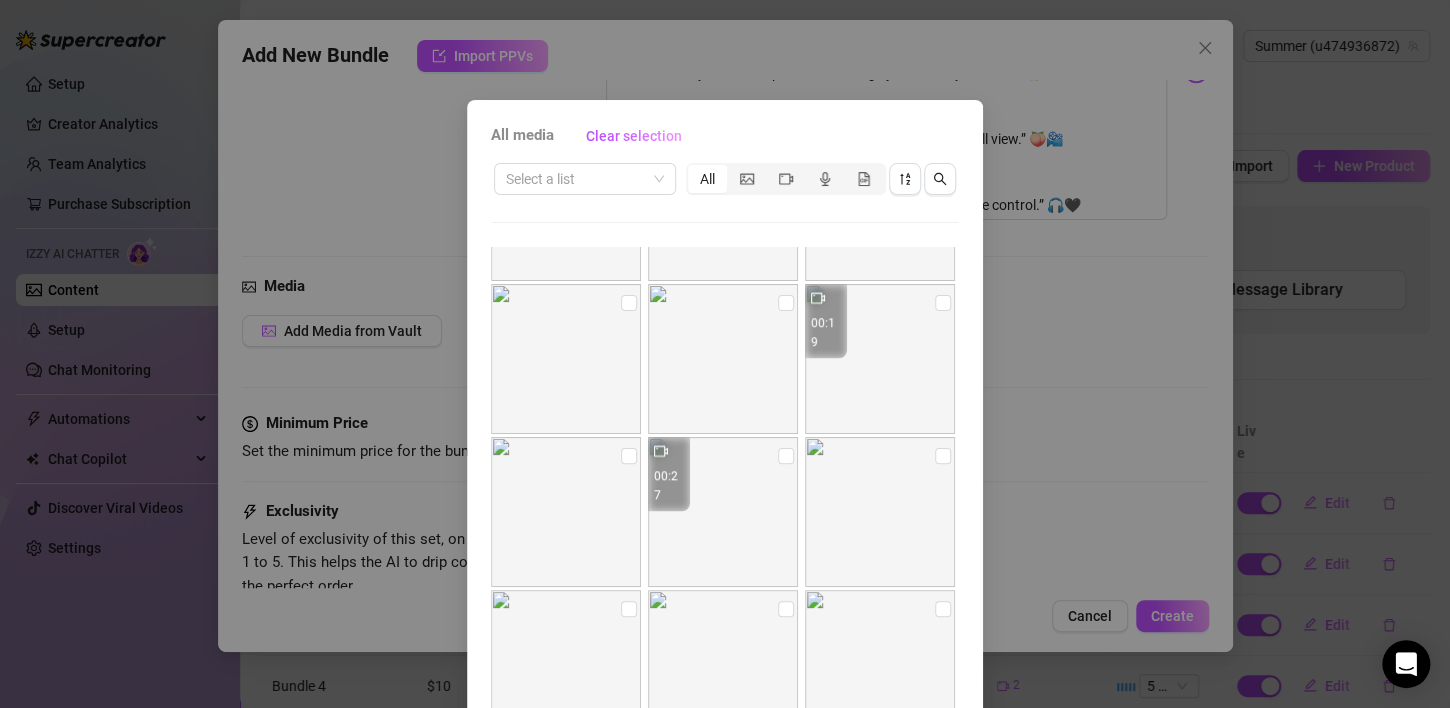 scroll, scrollTop: 753, scrollLeft: 0, axis: vertical 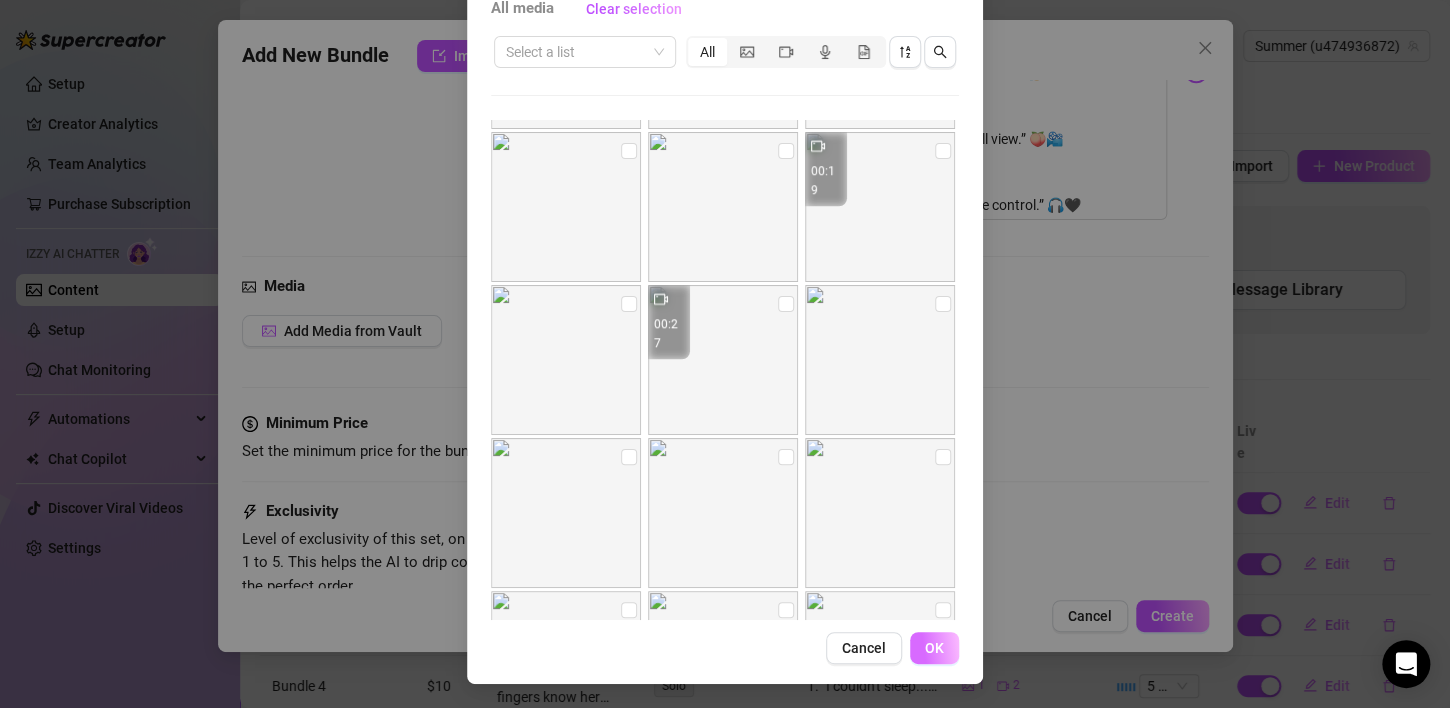 click on "OK" at bounding box center [934, 648] 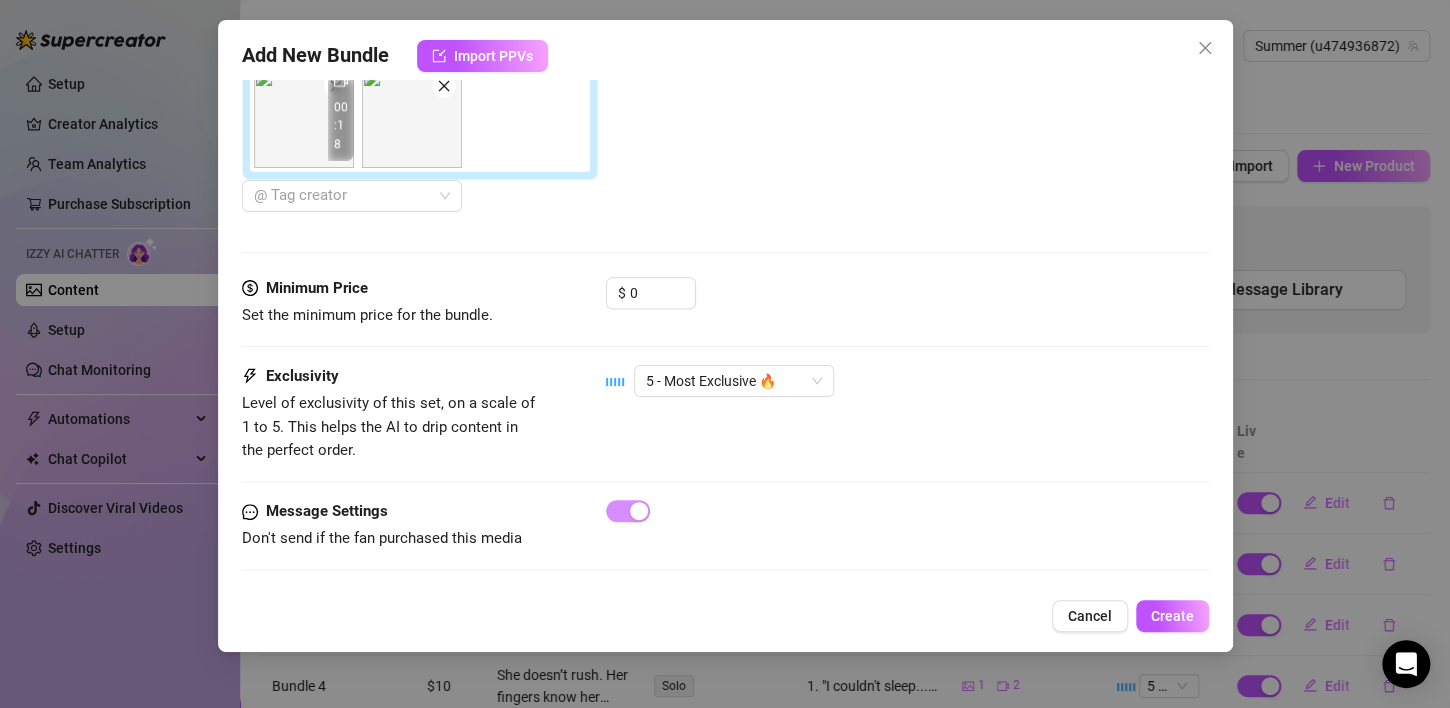 scroll, scrollTop: 1142, scrollLeft: 0, axis: vertical 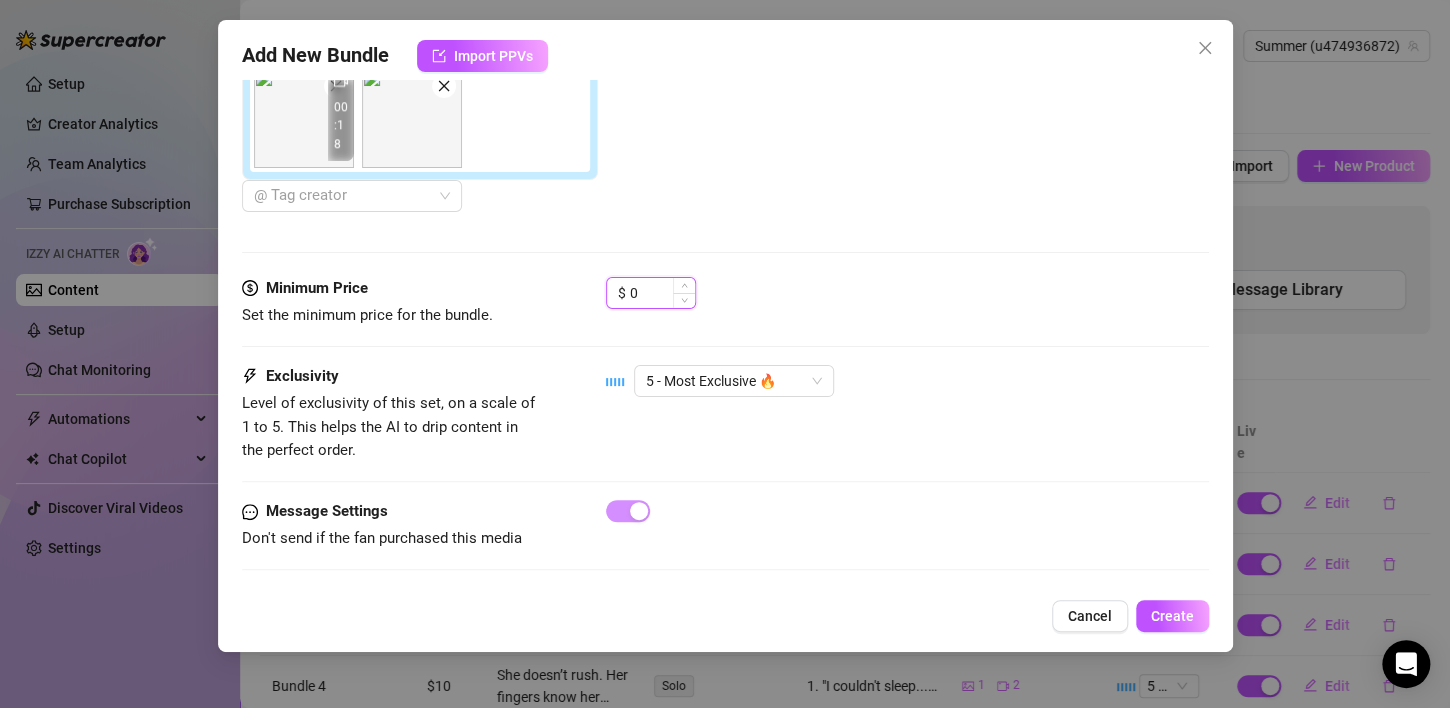 click on "0" at bounding box center (662, 293) 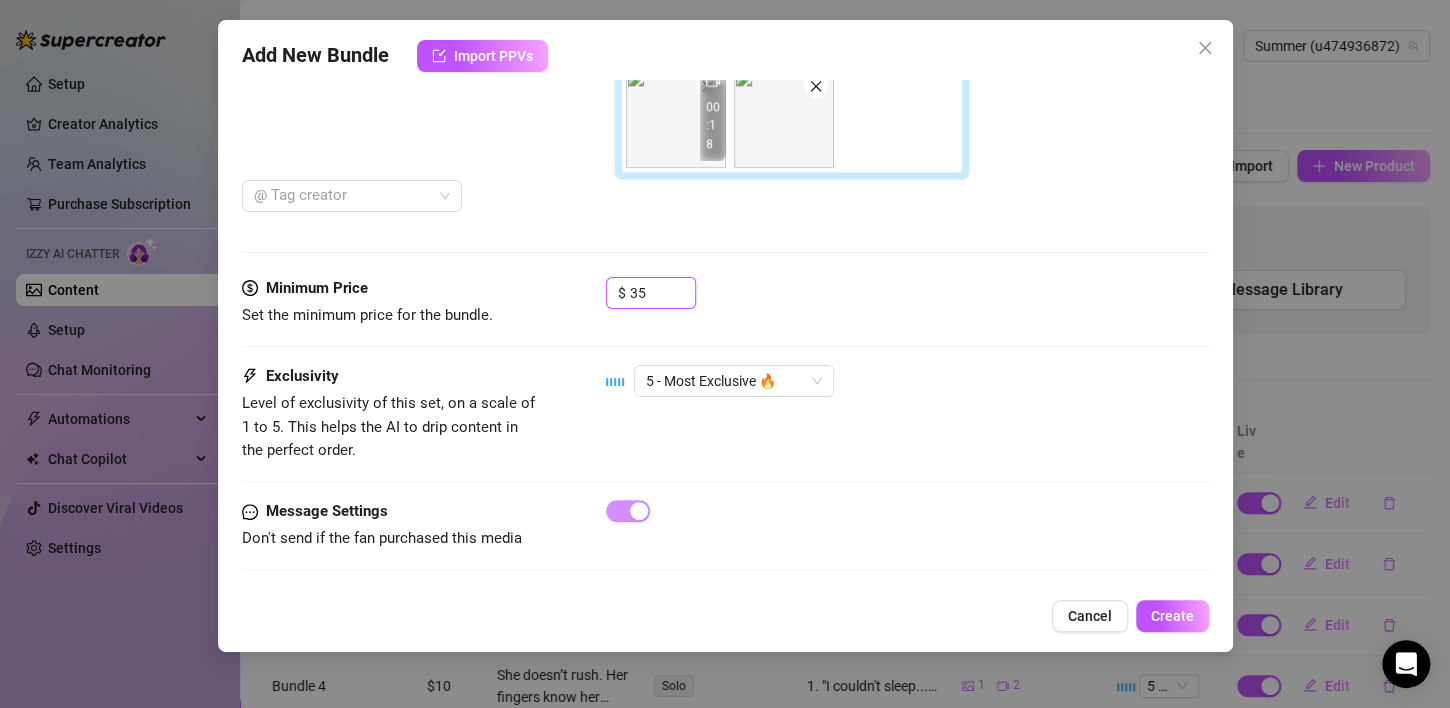 type on "35" 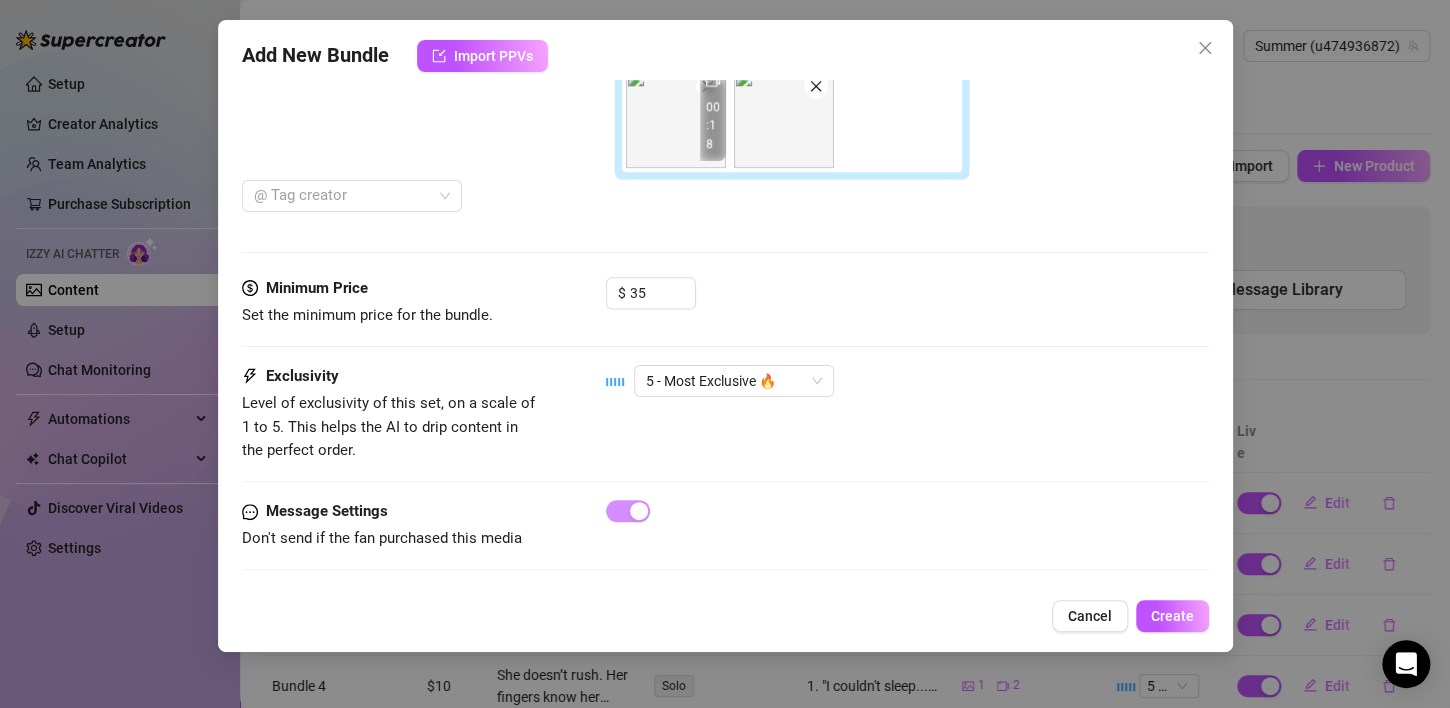 scroll, scrollTop: 1154, scrollLeft: 0, axis: vertical 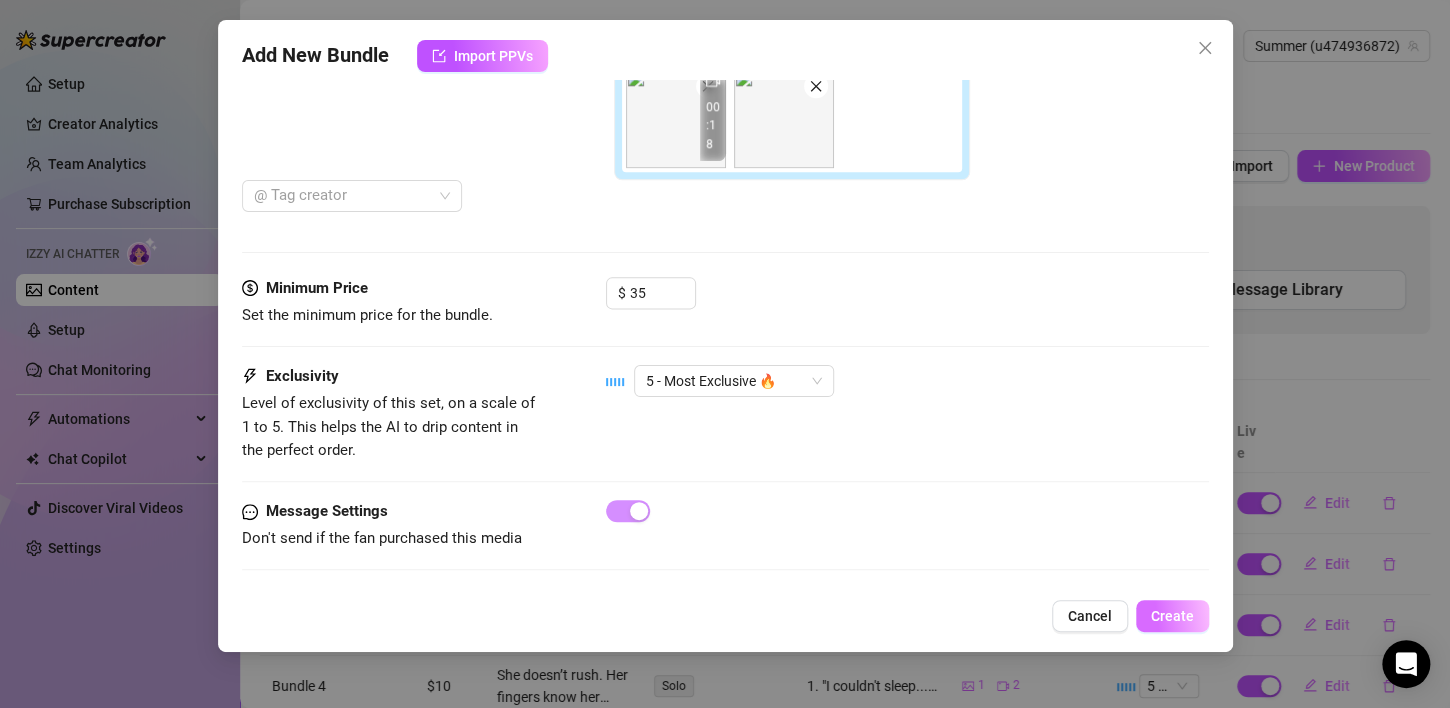 click on "Create" at bounding box center (1172, 616) 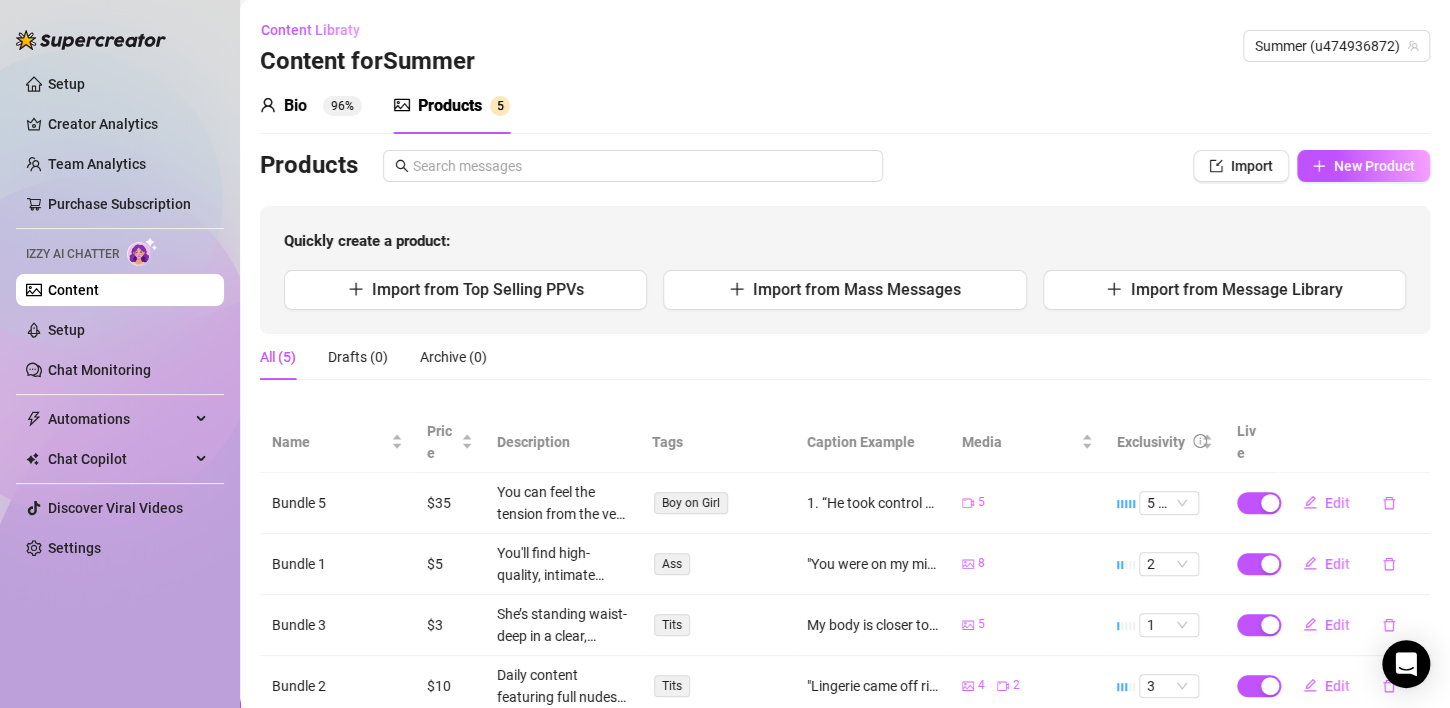 scroll, scrollTop: 128, scrollLeft: 0, axis: vertical 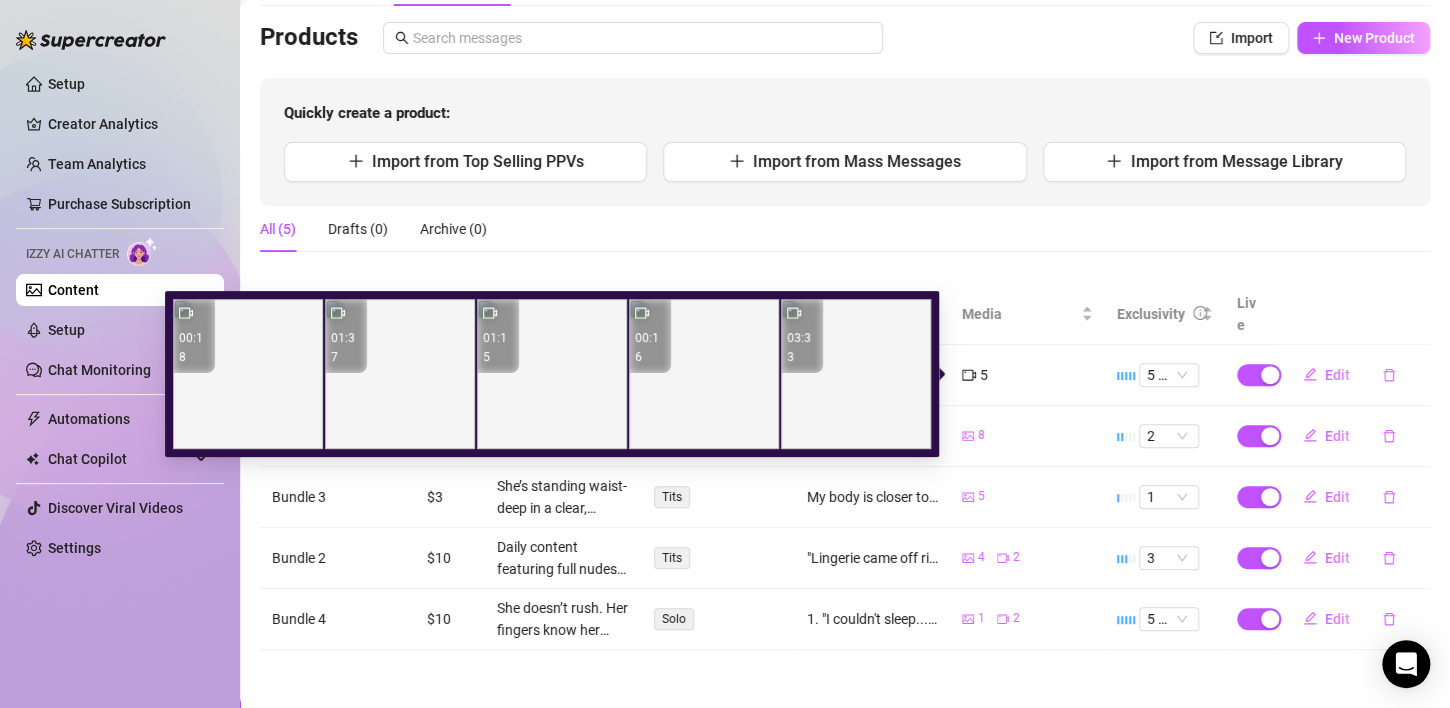 click 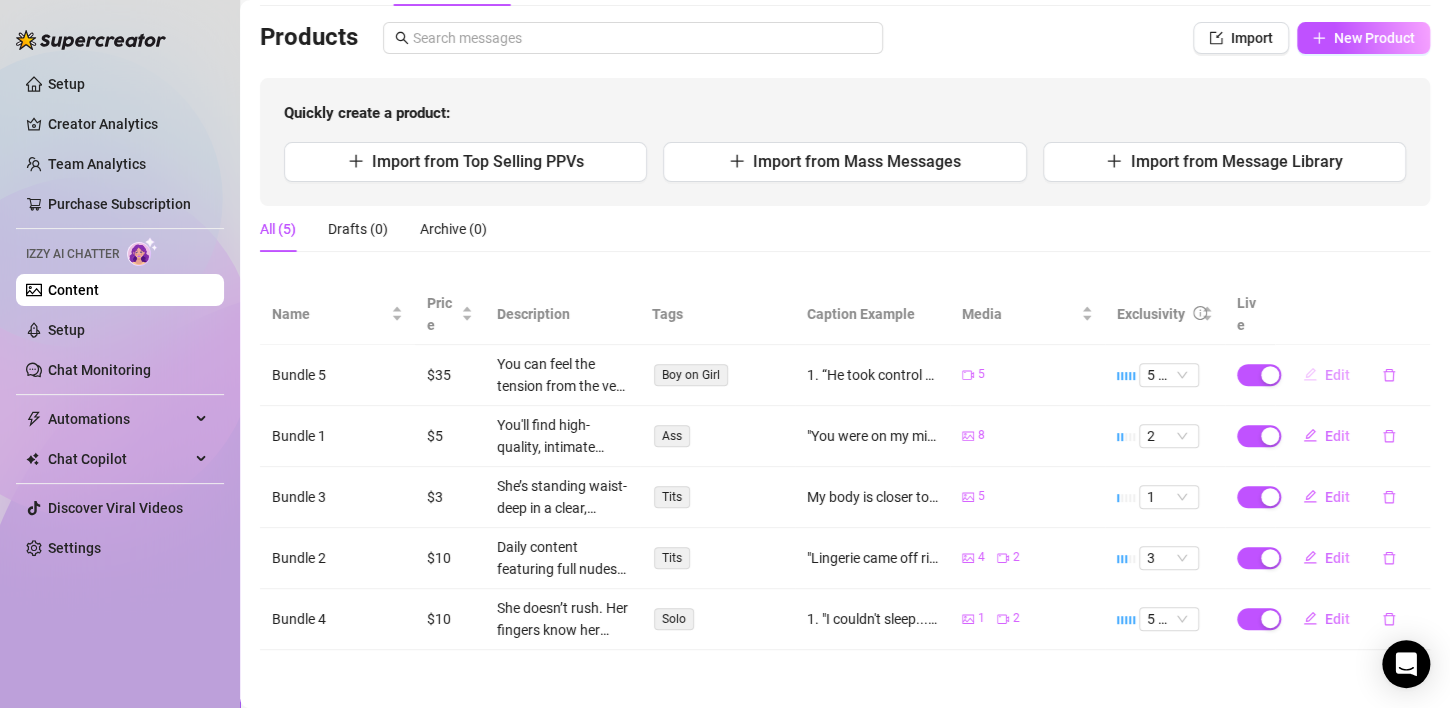 click on "Edit" at bounding box center (1337, 375) 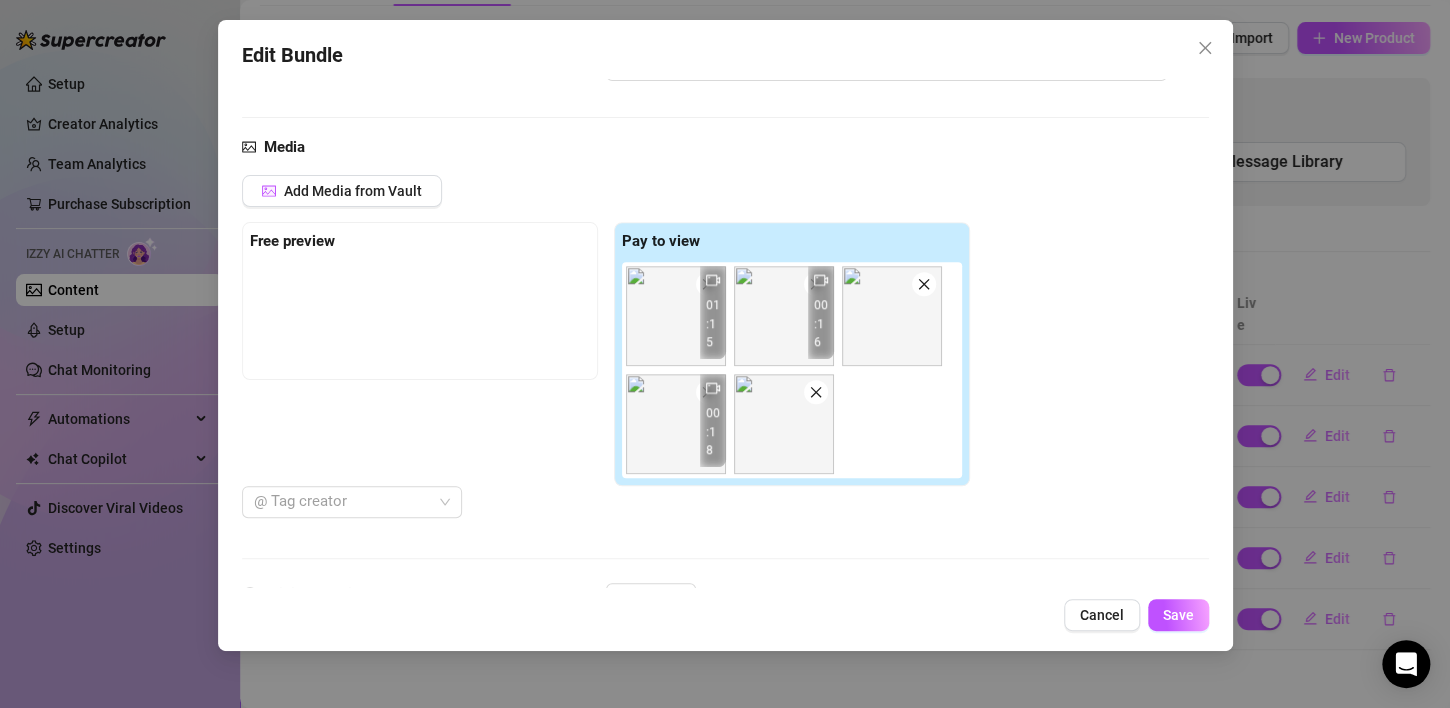 scroll, scrollTop: 848, scrollLeft: 0, axis: vertical 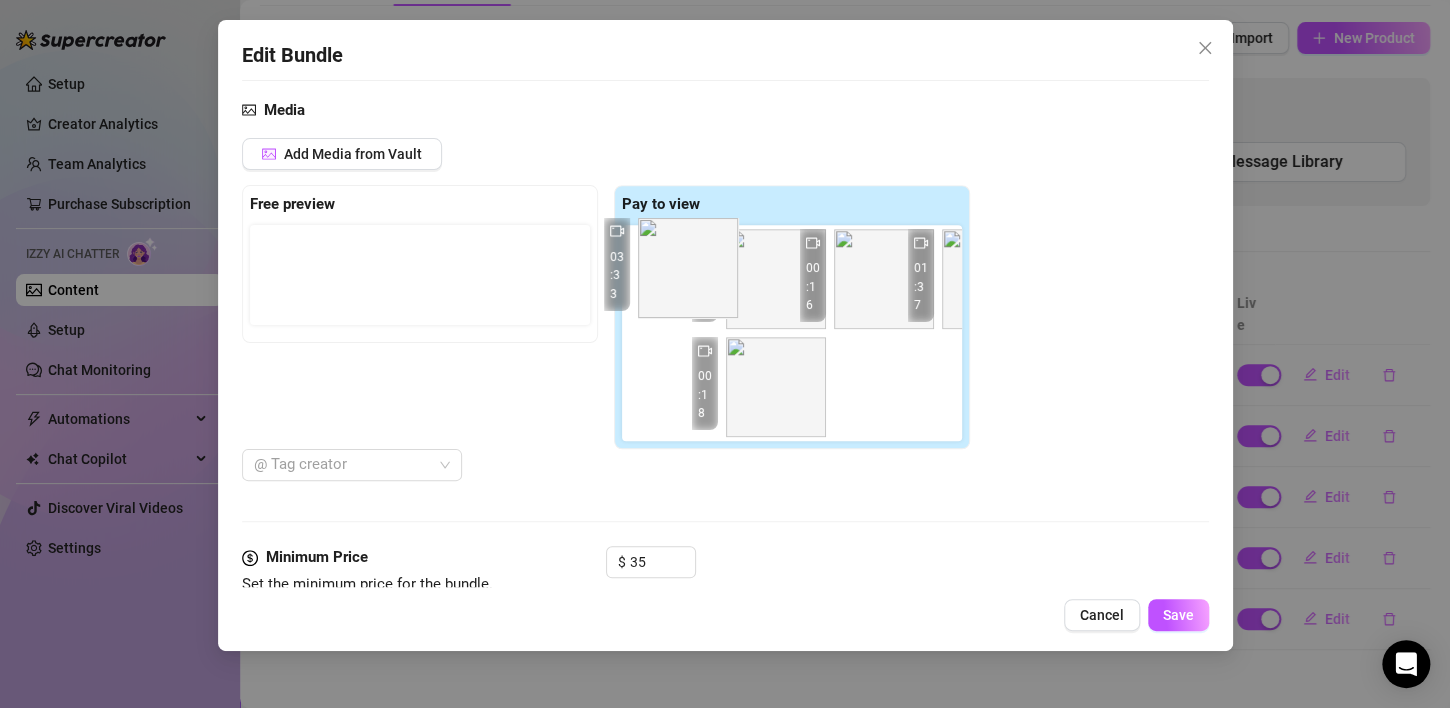 drag, startPoint x: 685, startPoint y: 261, endPoint x: 701, endPoint y: 254, distance: 17.464249 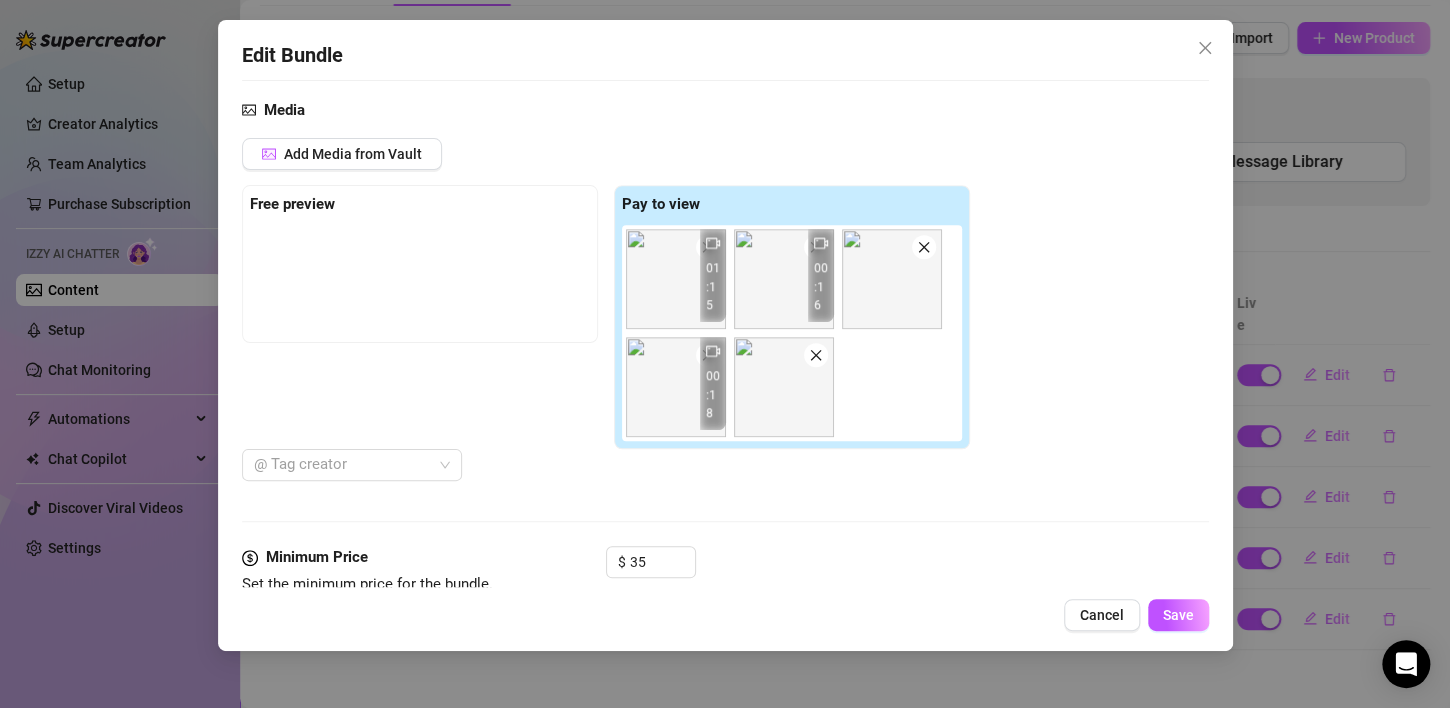 click on "01:15" at bounding box center [713, 275] 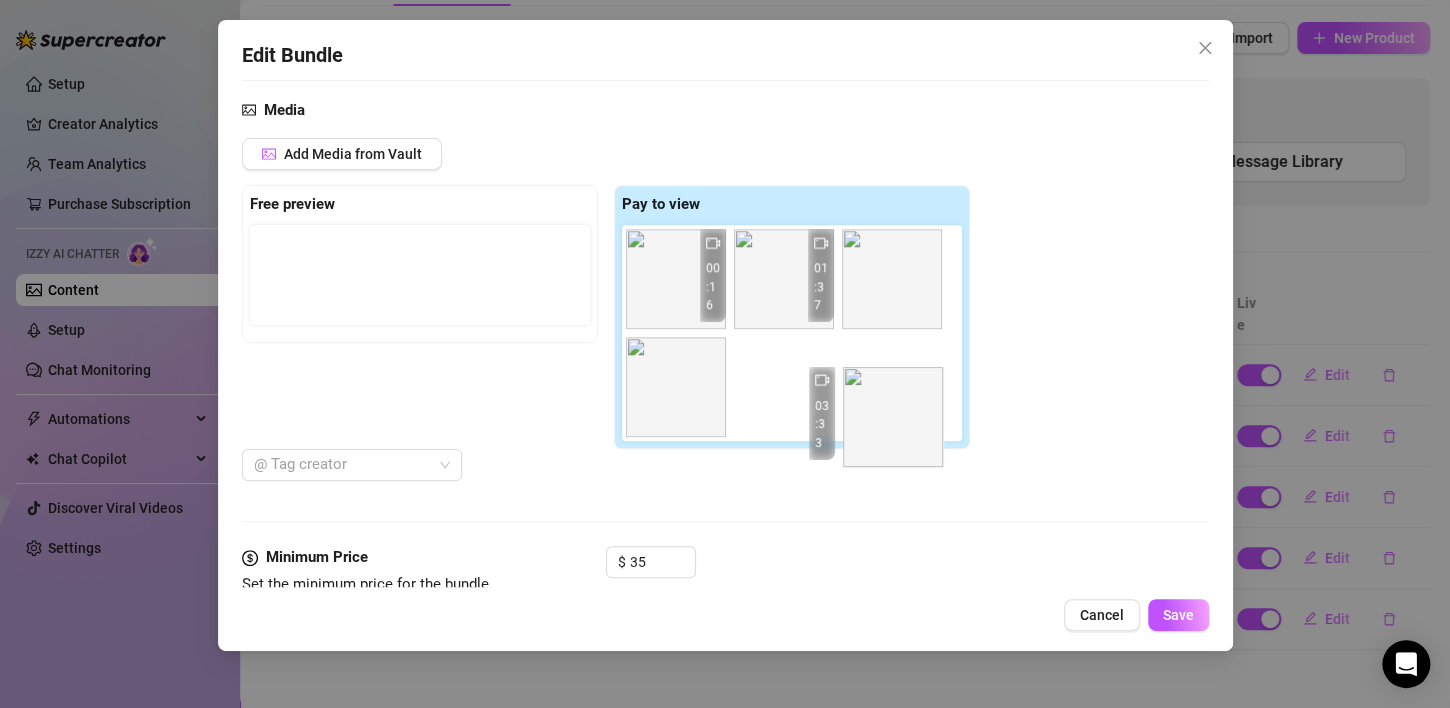 drag, startPoint x: 678, startPoint y: 266, endPoint x: 929, endPoint y: 429, distance: 299.28247 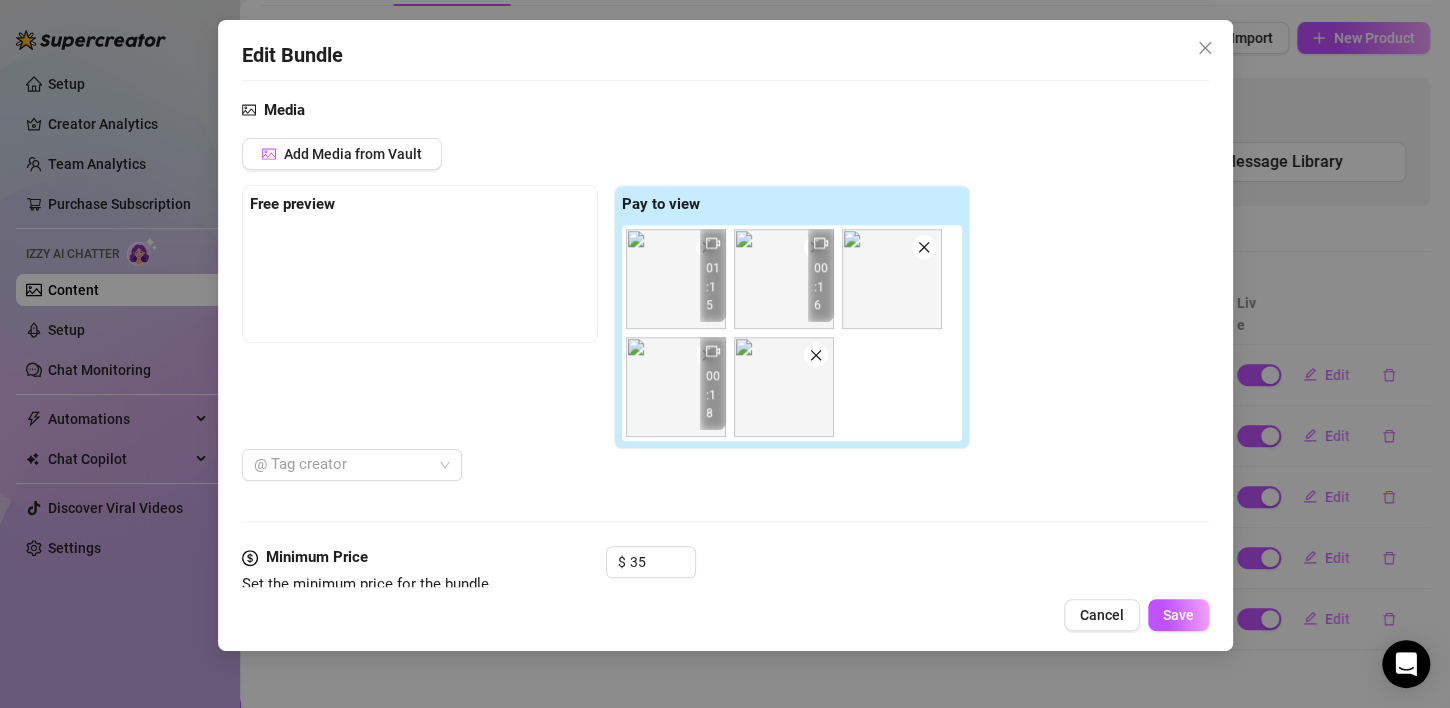 click 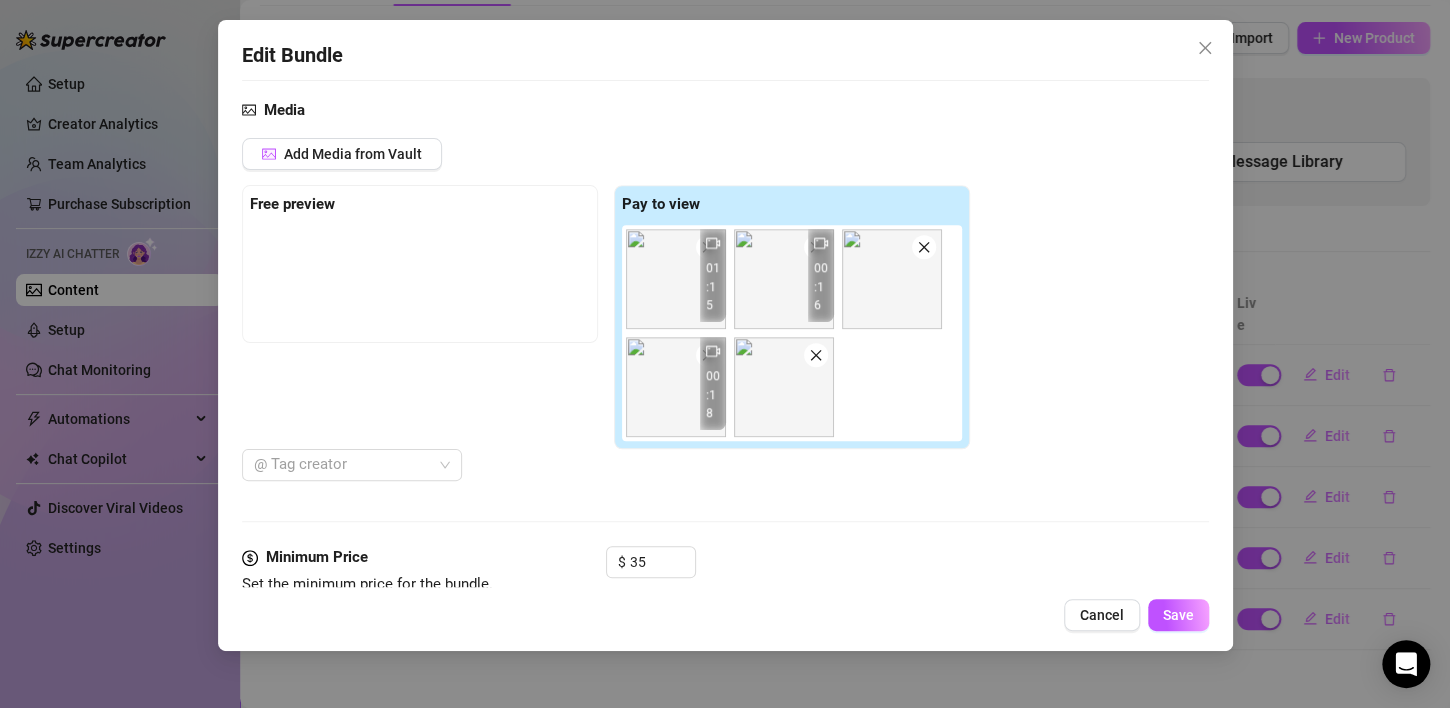 click on "01:15" at bounding box center [713, 275] 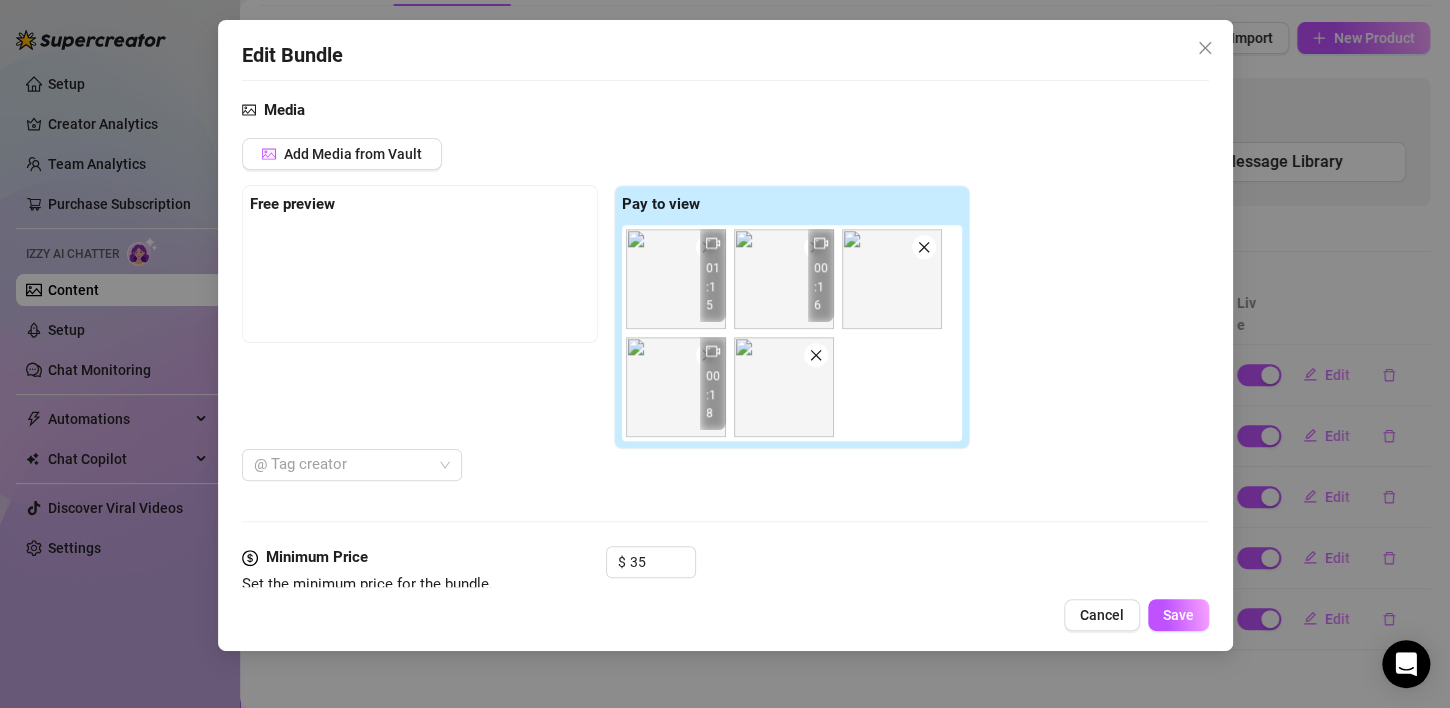 click on "01:15" at bounding box center (713, 275) 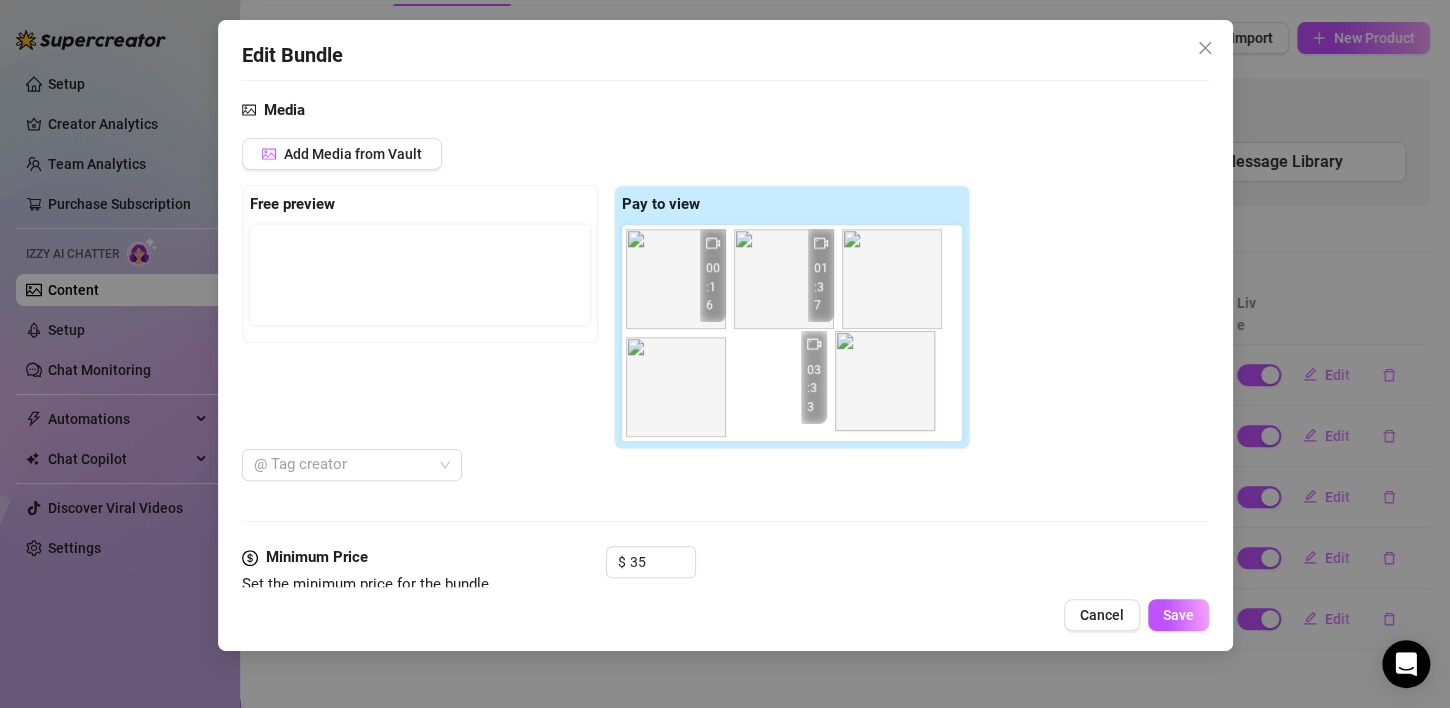 drag, startPoint x: 644, startPoint y: 280, endPoint x: 859, endPoint y: 388, distance: 240.60133 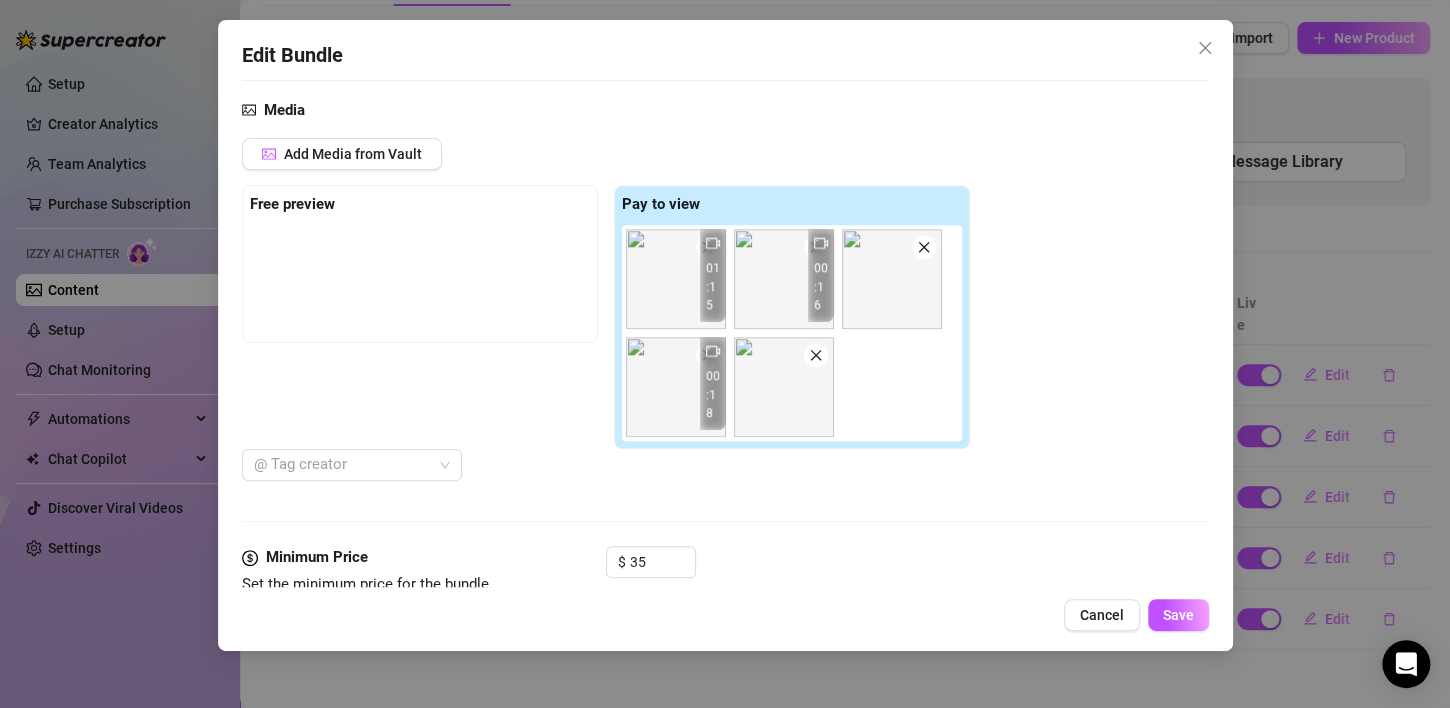 click 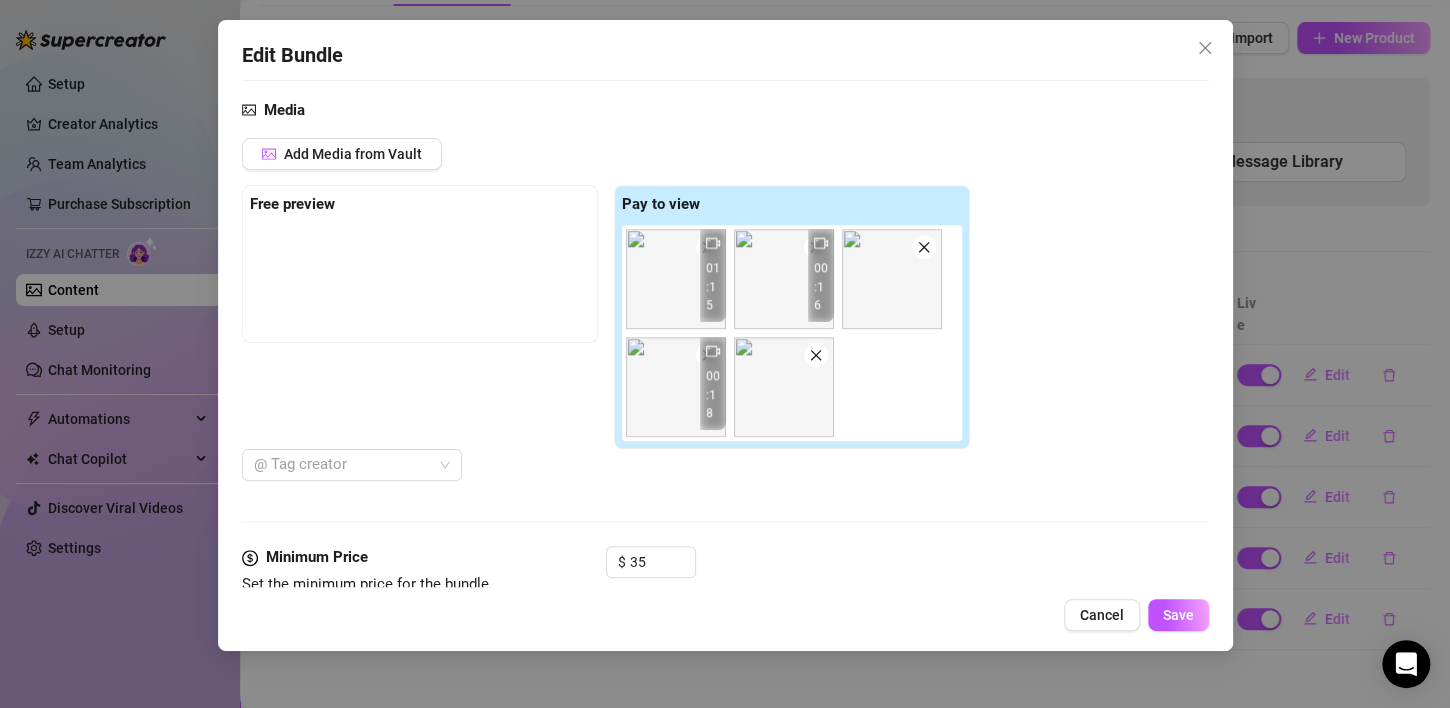 click on "01:15" at bounding box center (713, 275) 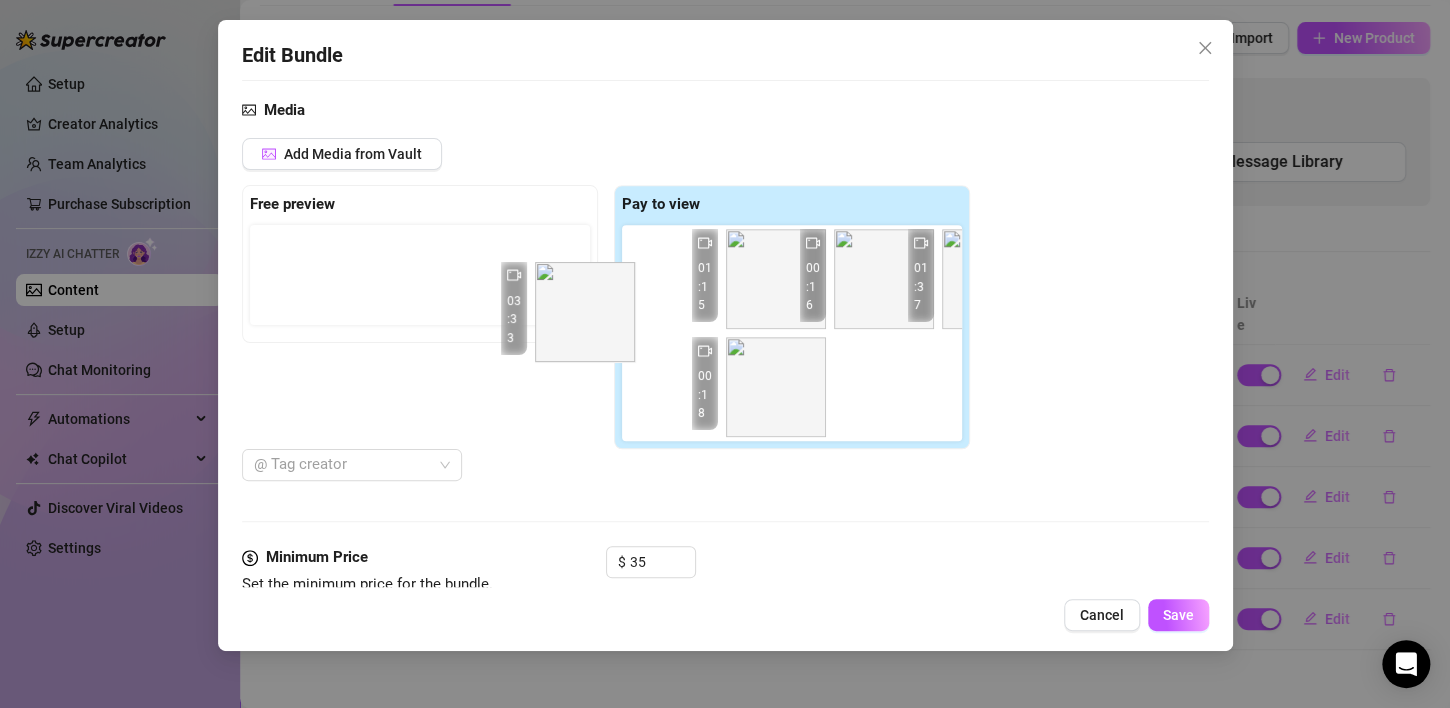 drag, startPoint x: 698, startPoint y: 254, endPoint x: 605, endPoint y: 294, distance: 101.23734 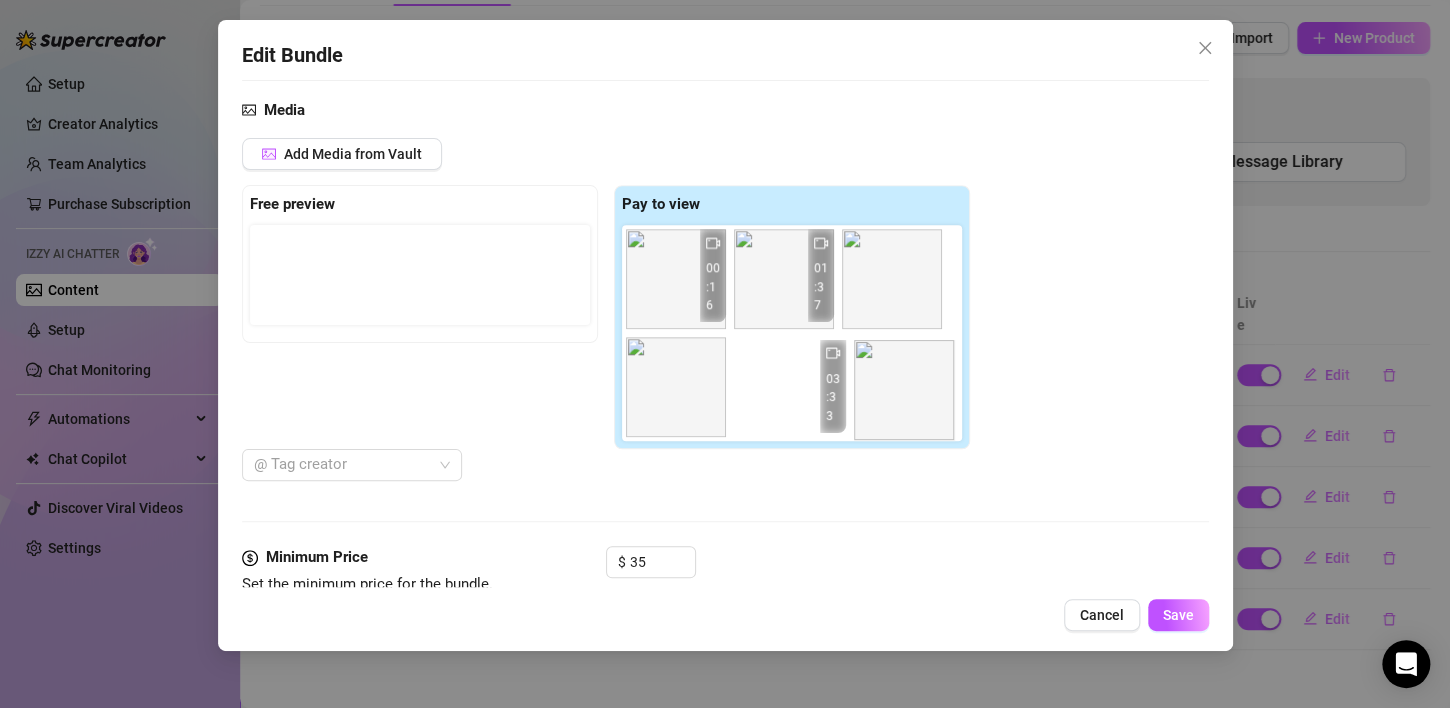 drag, startPoint x: 682, startPoint y: 274, endPoint x: 884, endPoint y: 386, distance: 230.97186 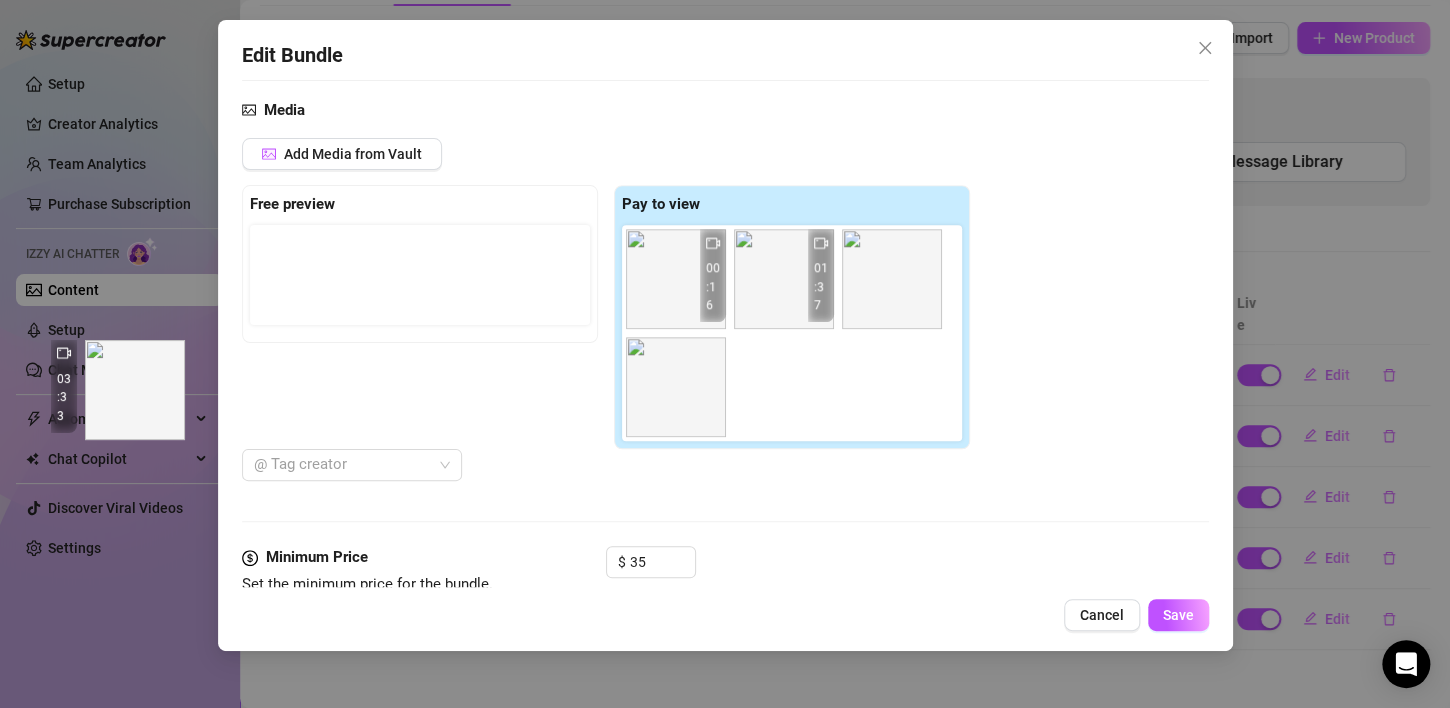 drag, startPoint x: 655, startPoint y: 260, endPoint x: 119, endPoint y: 382, distance: 549.709 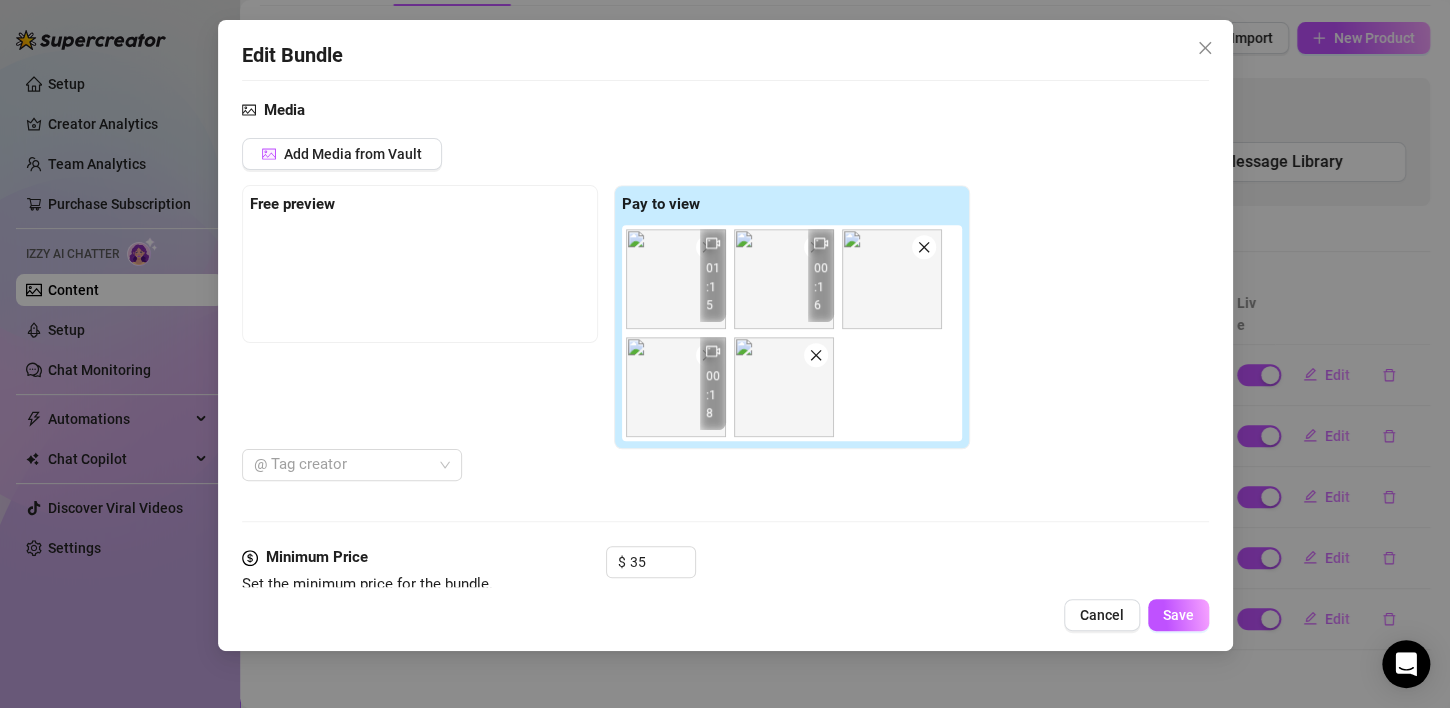 click on "01:15" at bounding box center (713, 275) 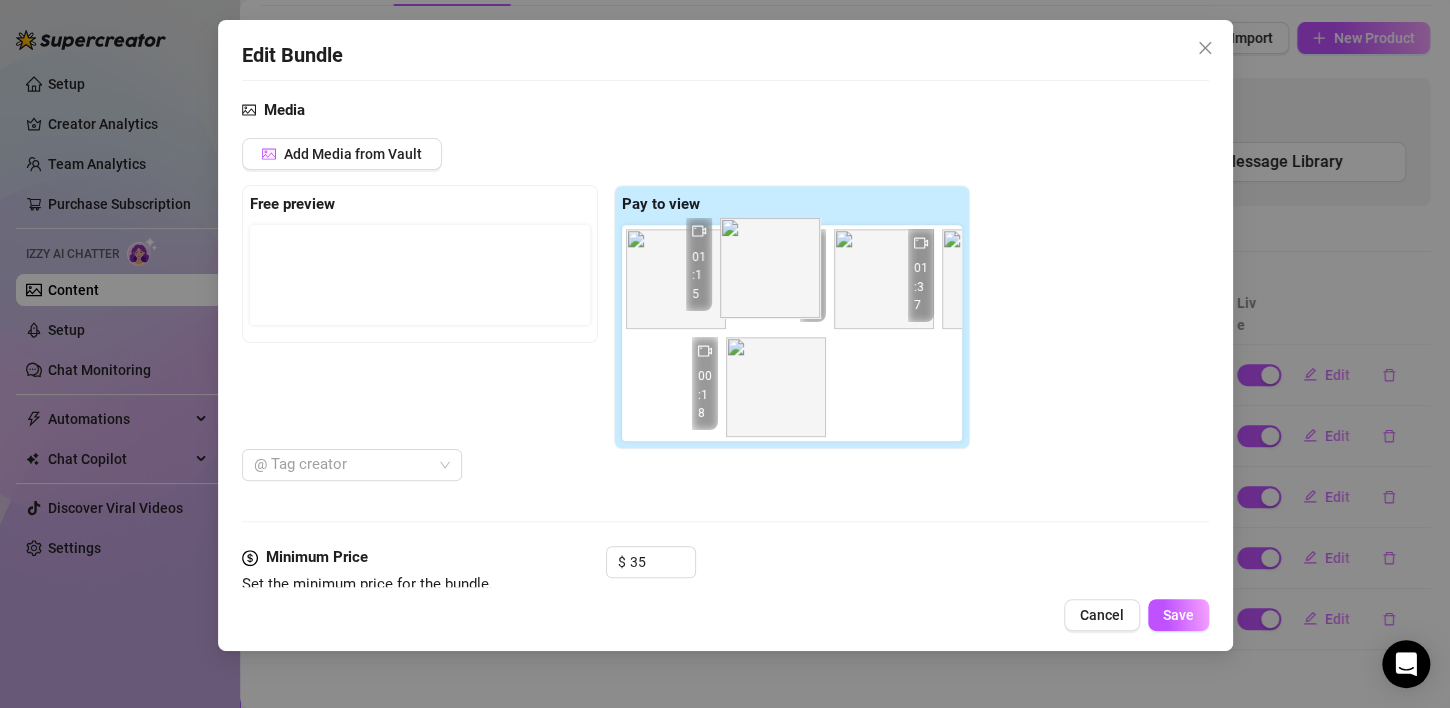 drag, startPoint x: 735, startPoint y: 254, endPoint x: 710, endPoint y: 237, distance: 30.232433 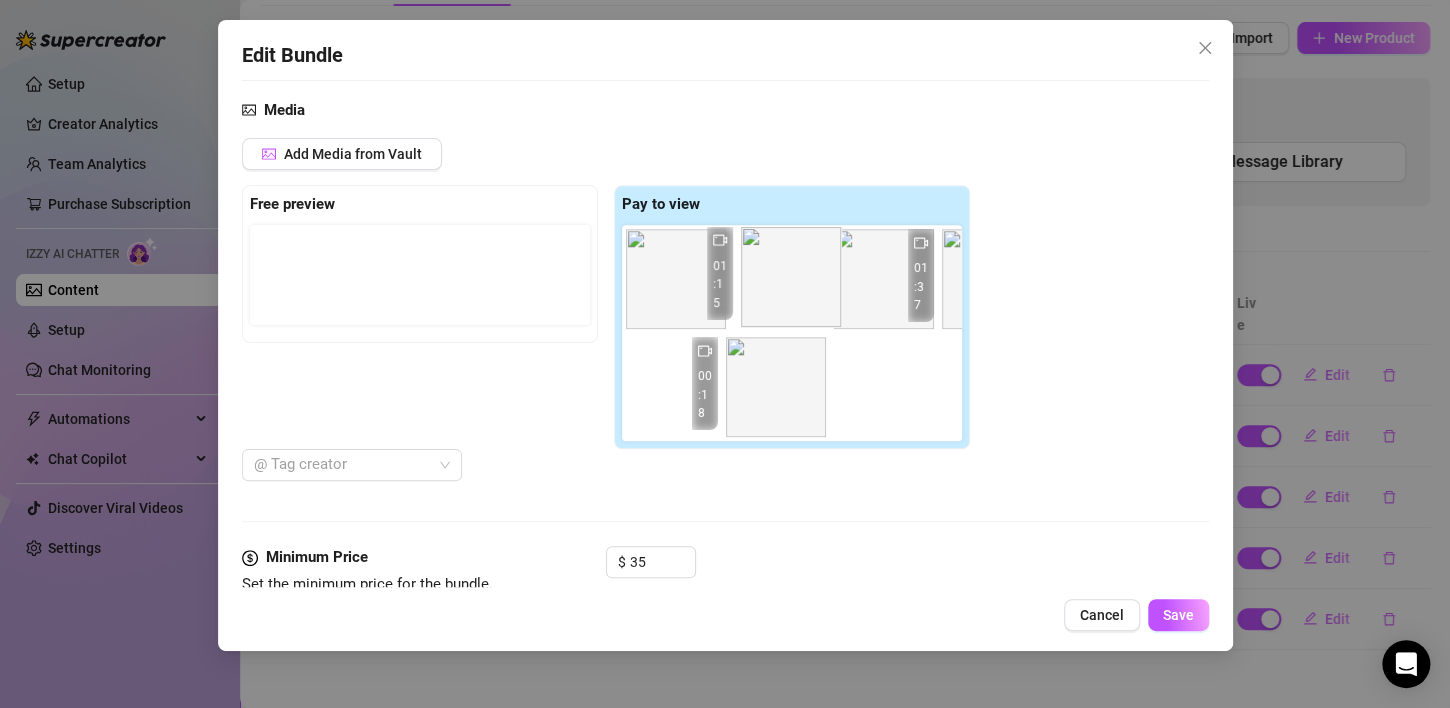 click on "03:33 01:15 00:16 01:37 00:18" at bounding box center [796, 333] 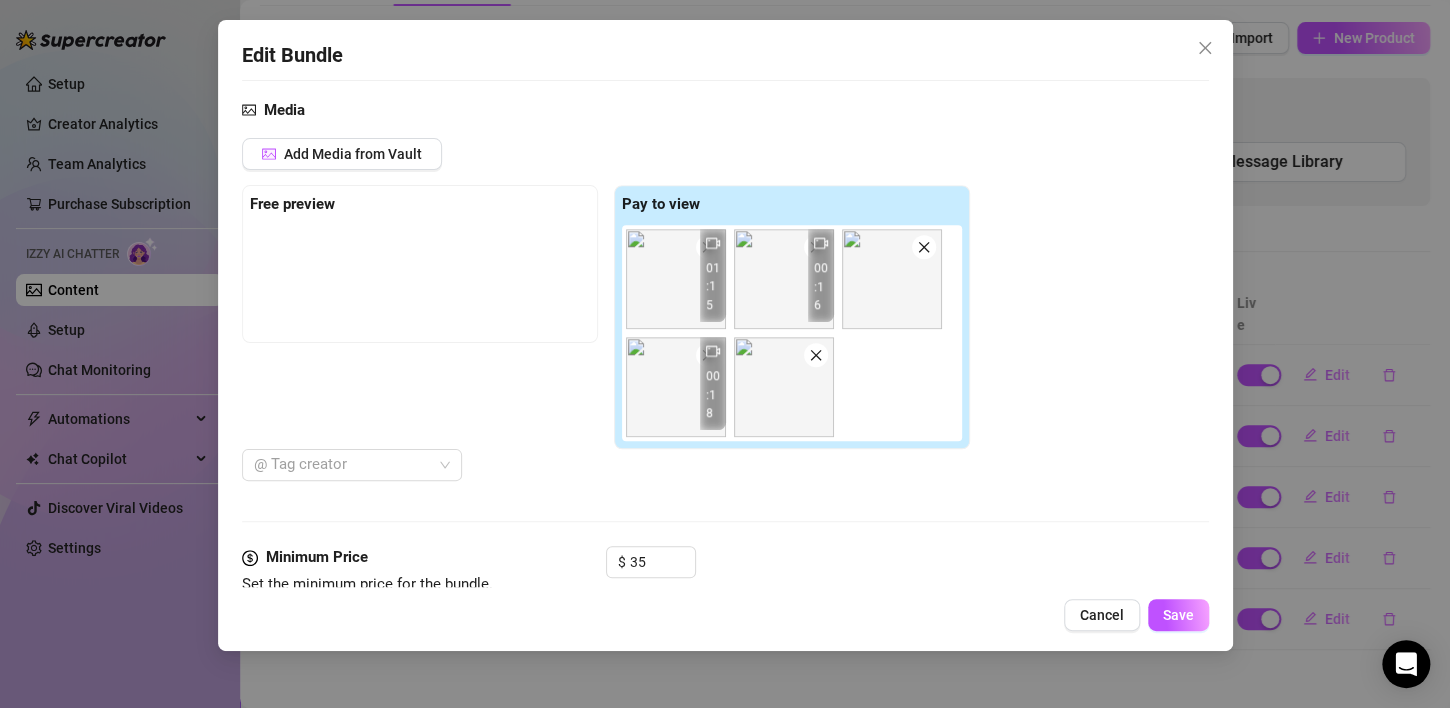 click 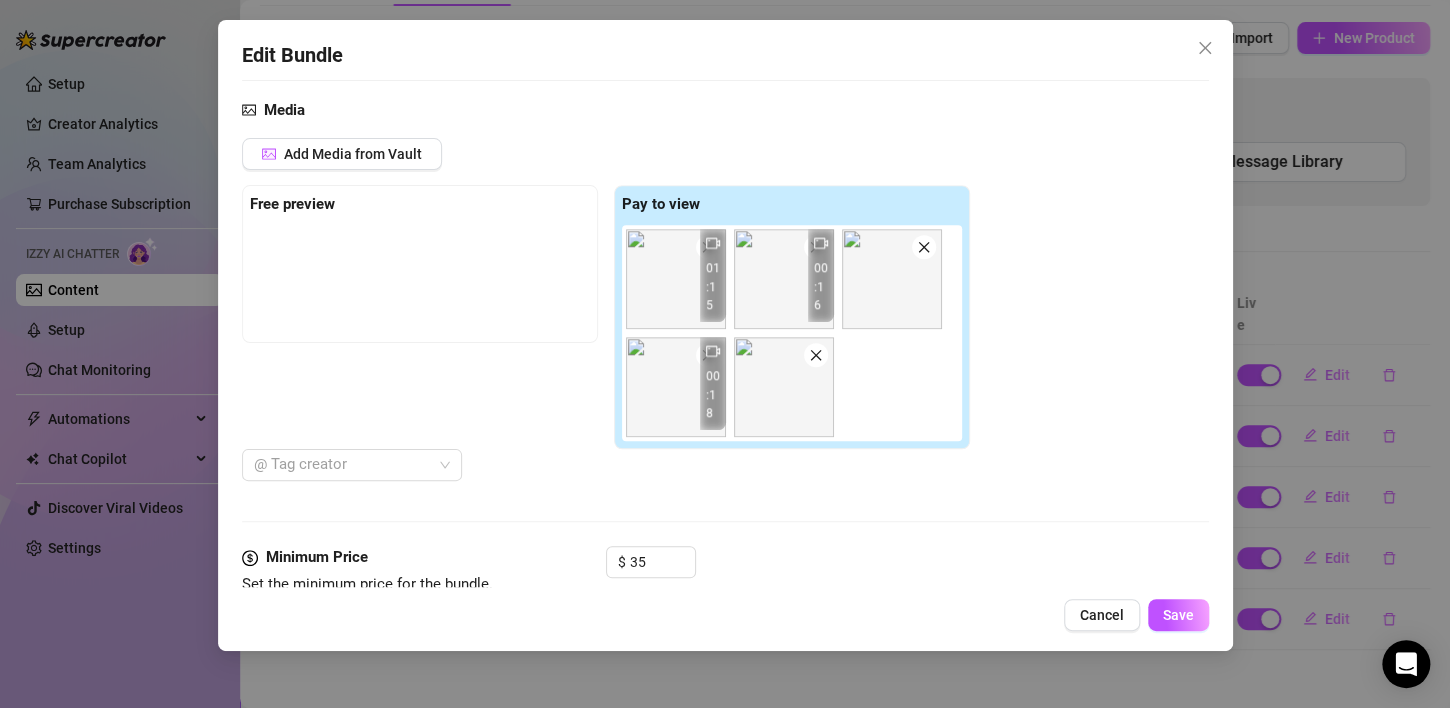 click on "01:15" at bounding box center (713, 287) 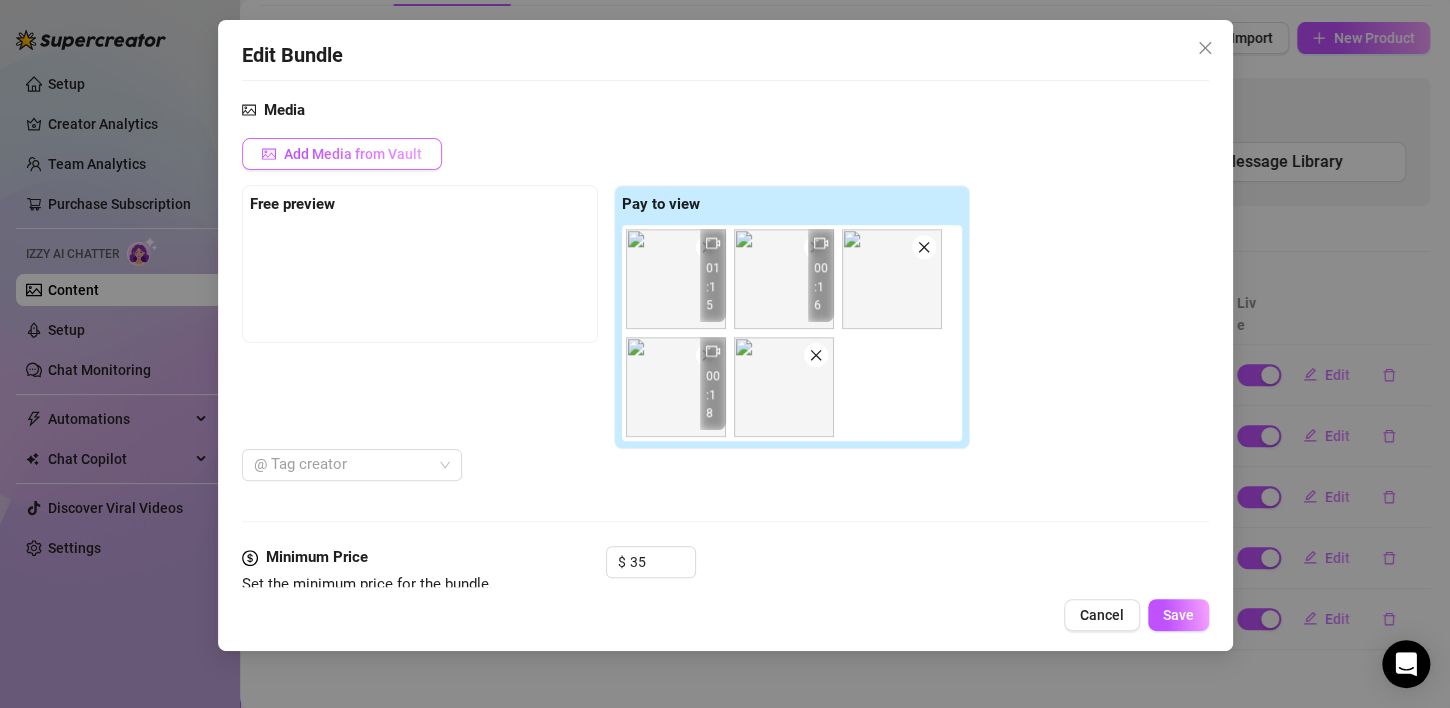 click on "Add Media from Vault" at bounding box center [353, 154] 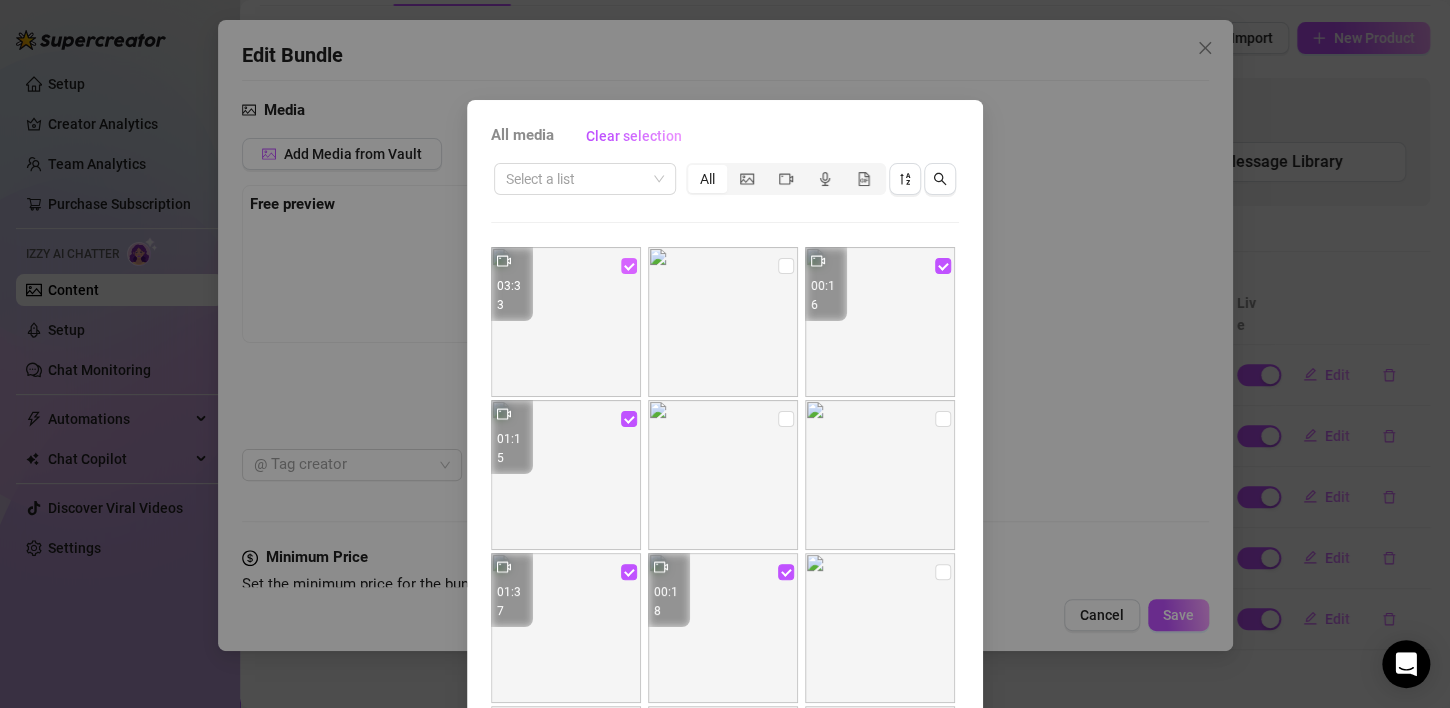 click at bounding box center [629, 266] 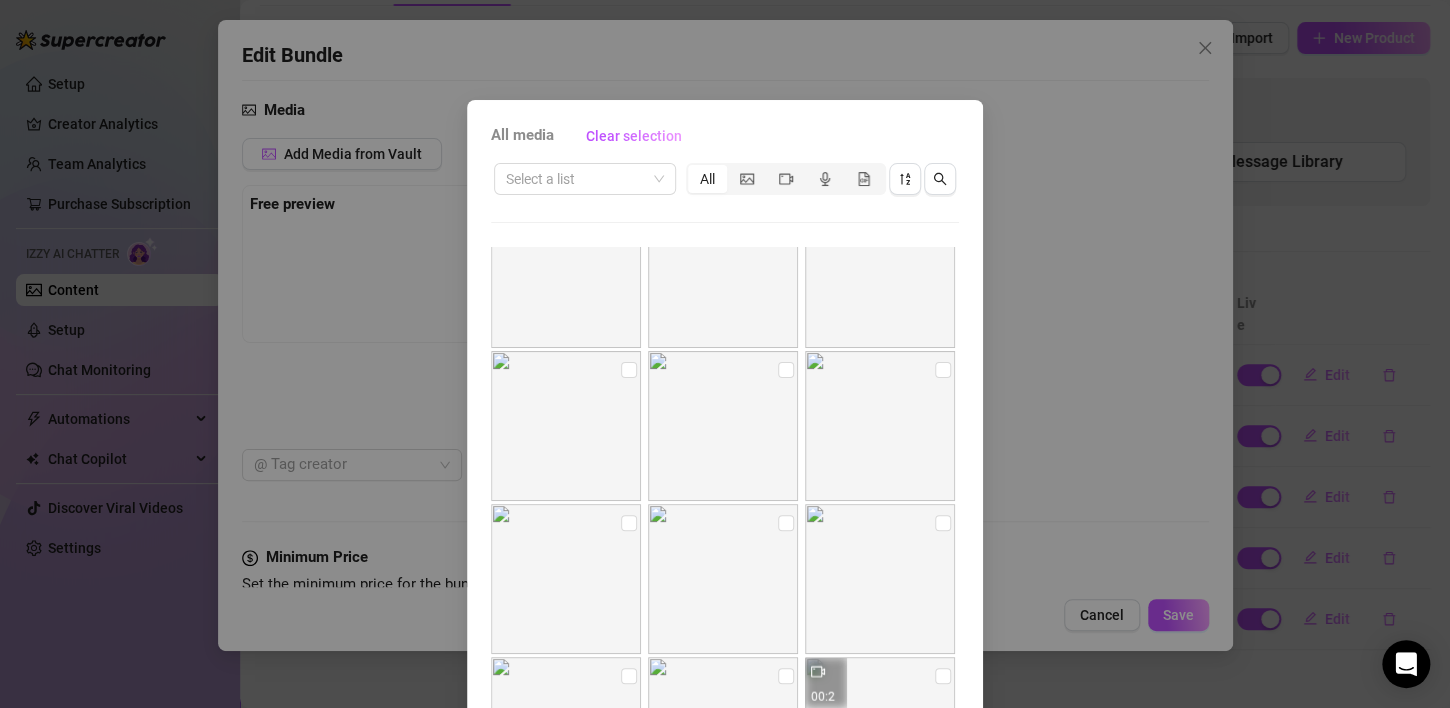 scroll, scrollTop: 1976, scrollLeft: 0, axis: vertical 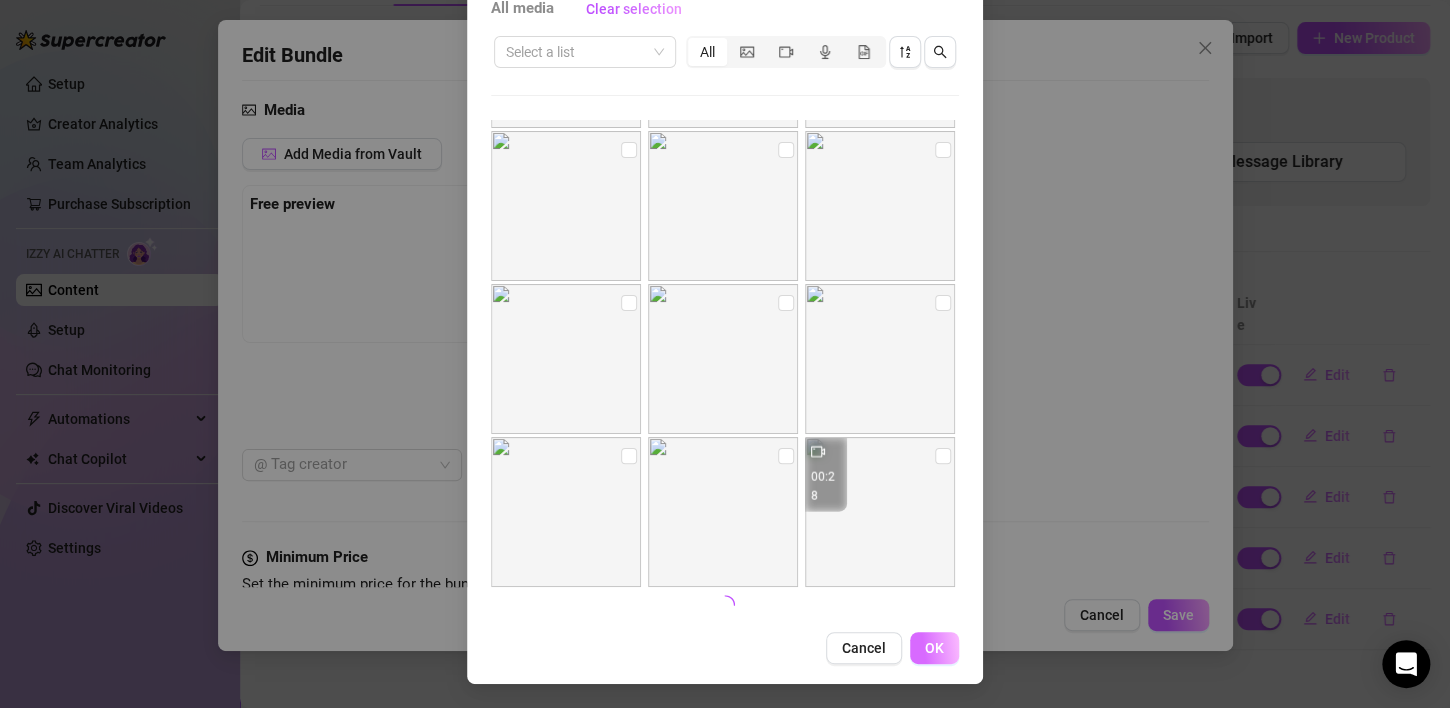 click on "OK" at bounding box center (934, 648) 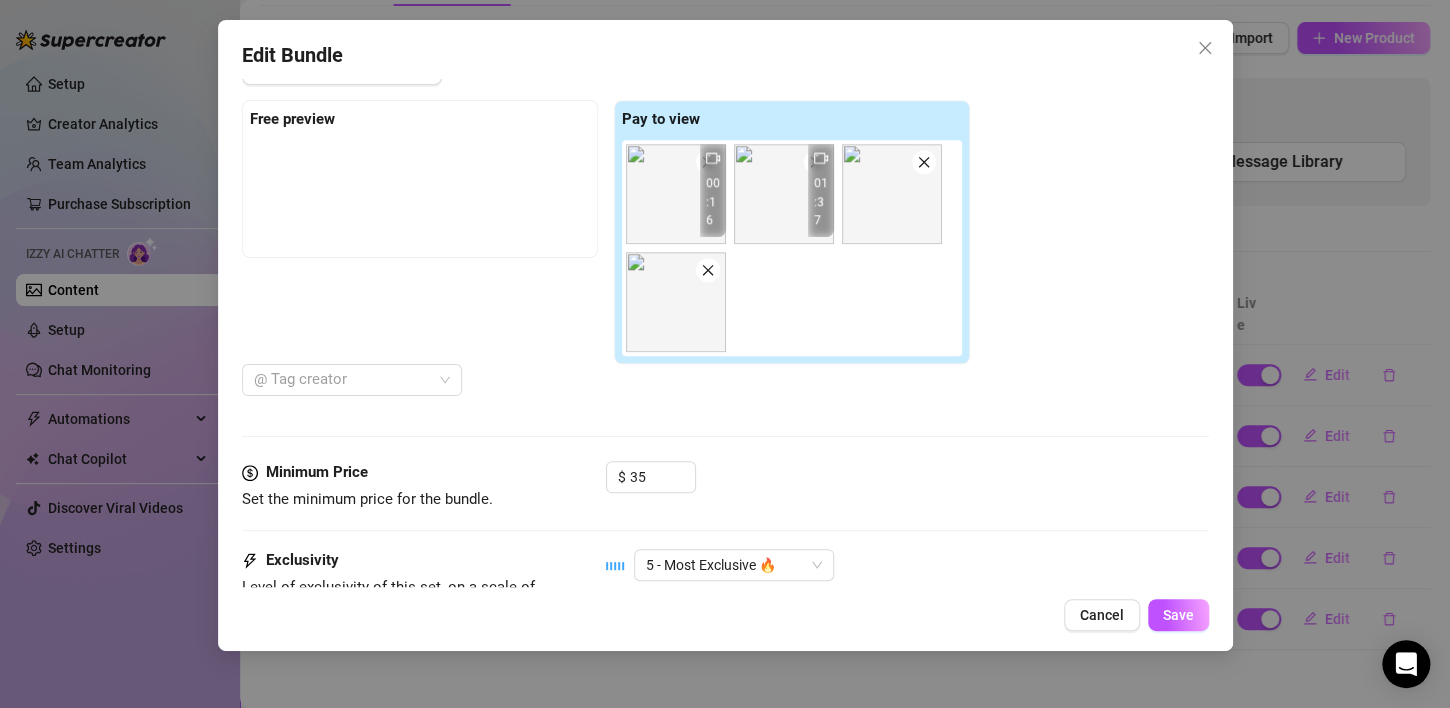 scroll, scrollTop: 941, scrollLeft: 0, axis: vertical 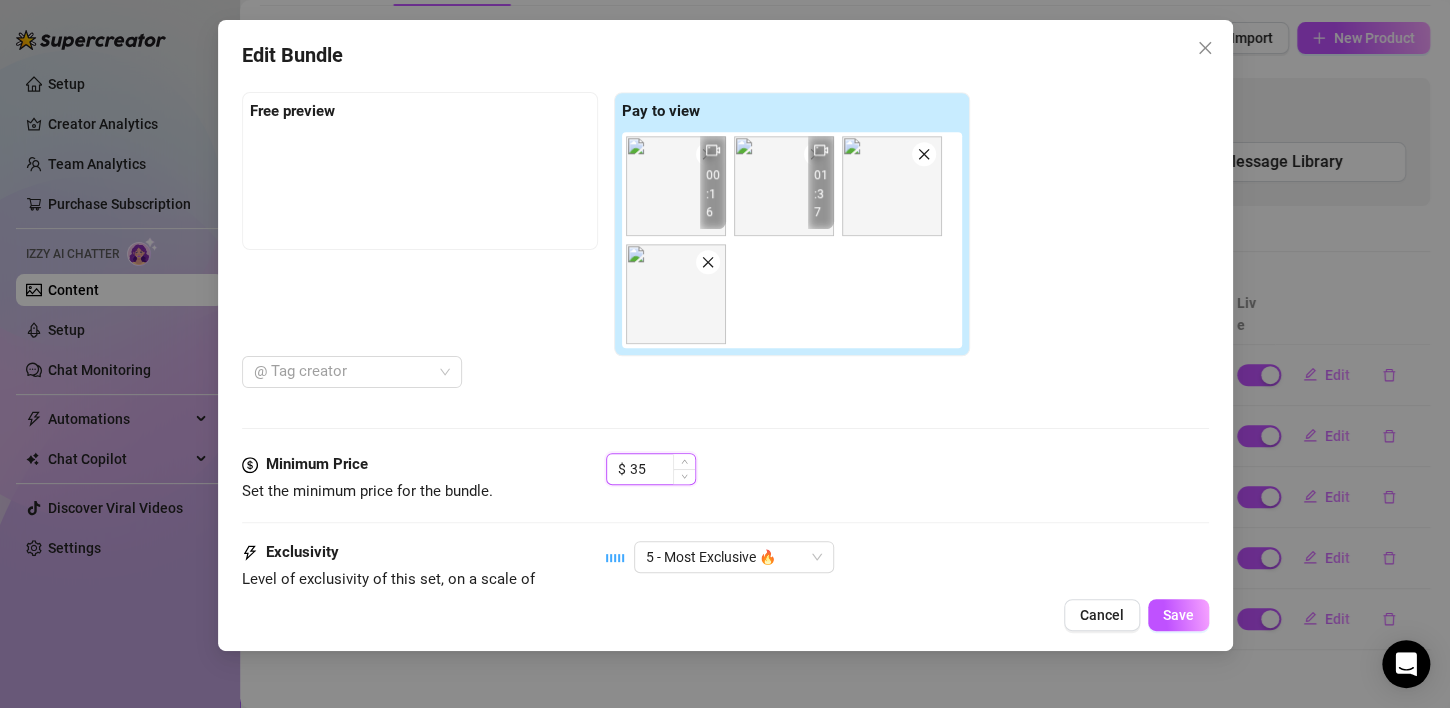 click on "35" at bounding box center [662, 469] 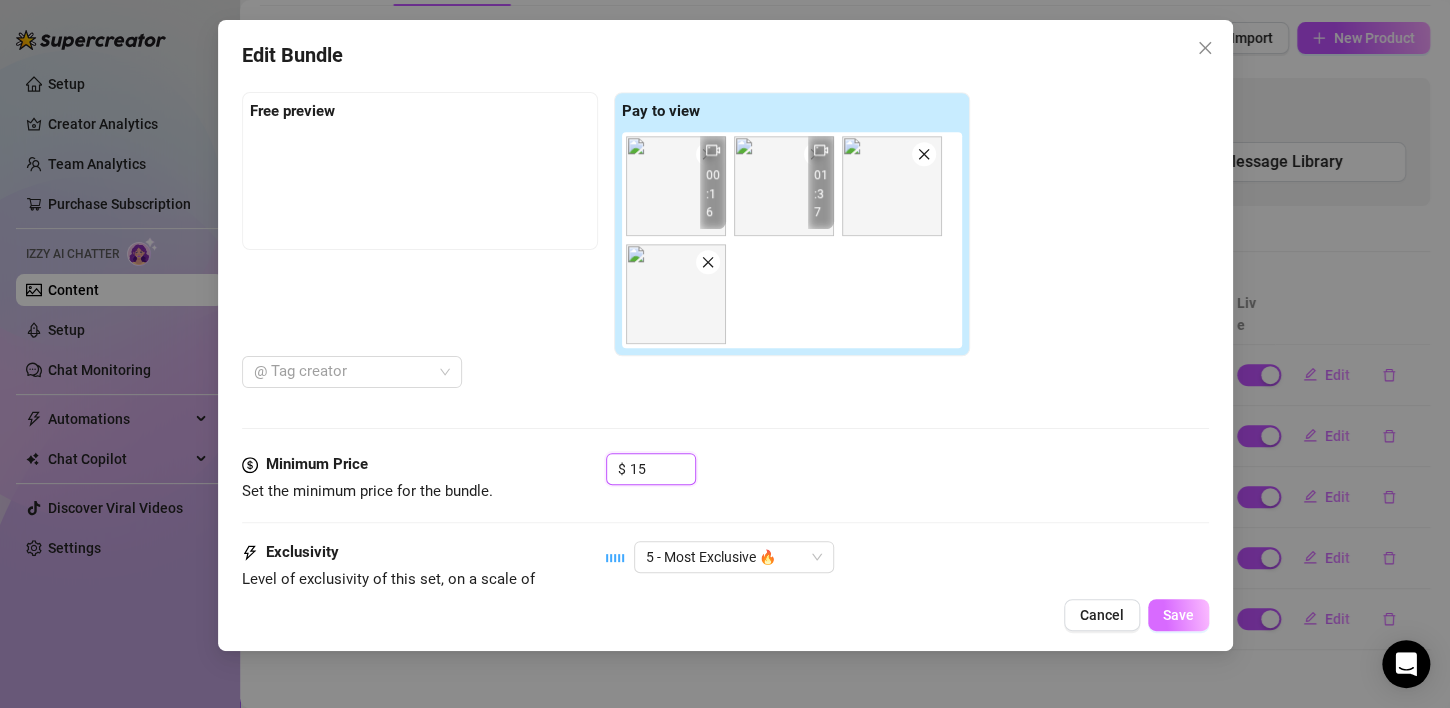 type on "15" 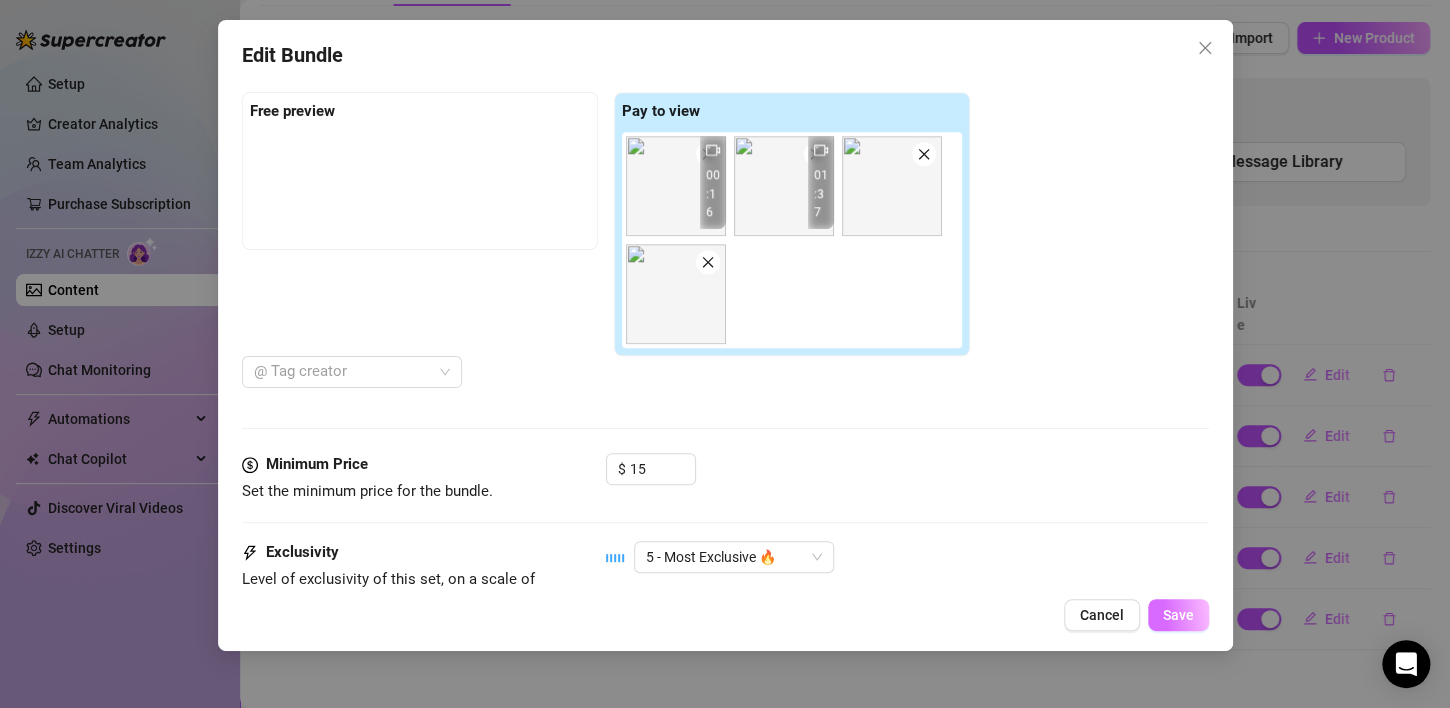 click on "Save" at bounding box center (1178, 615) 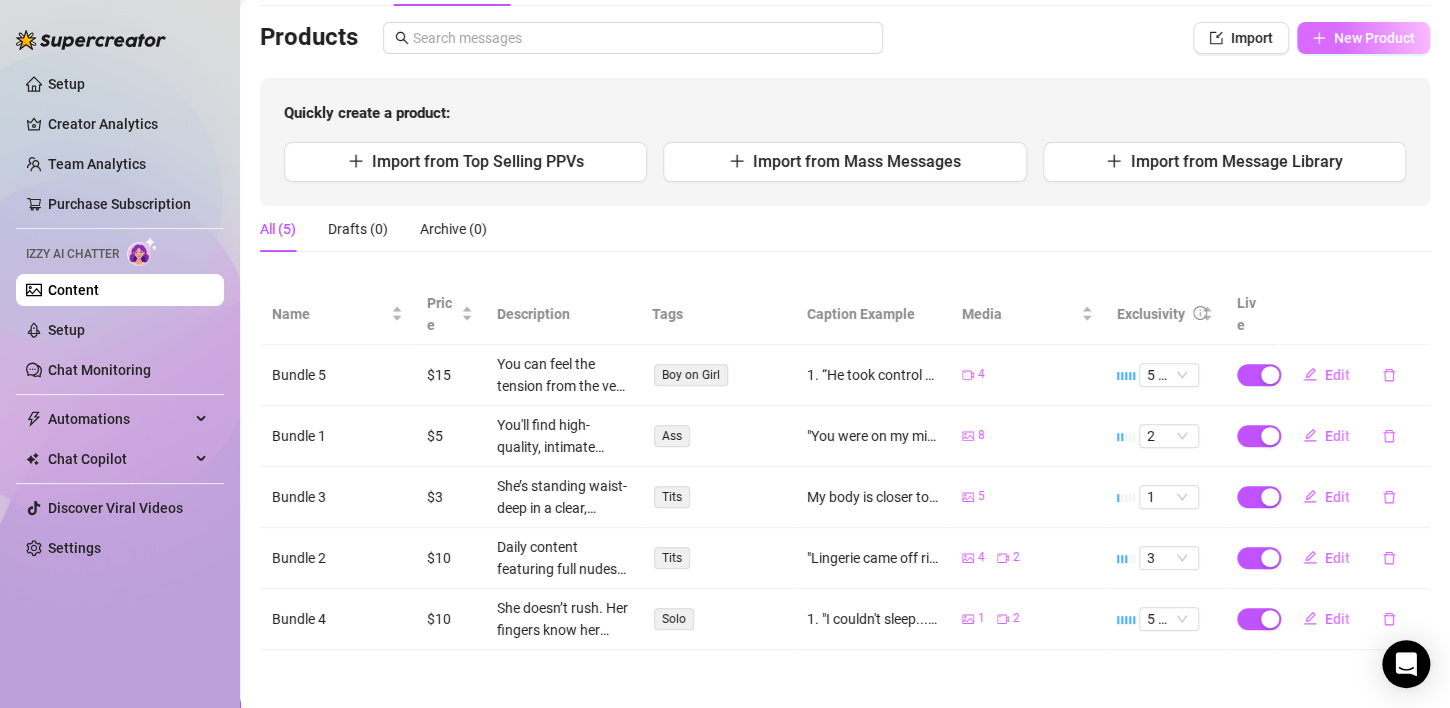 click on "New Product" at bounding box center [1374, 38] 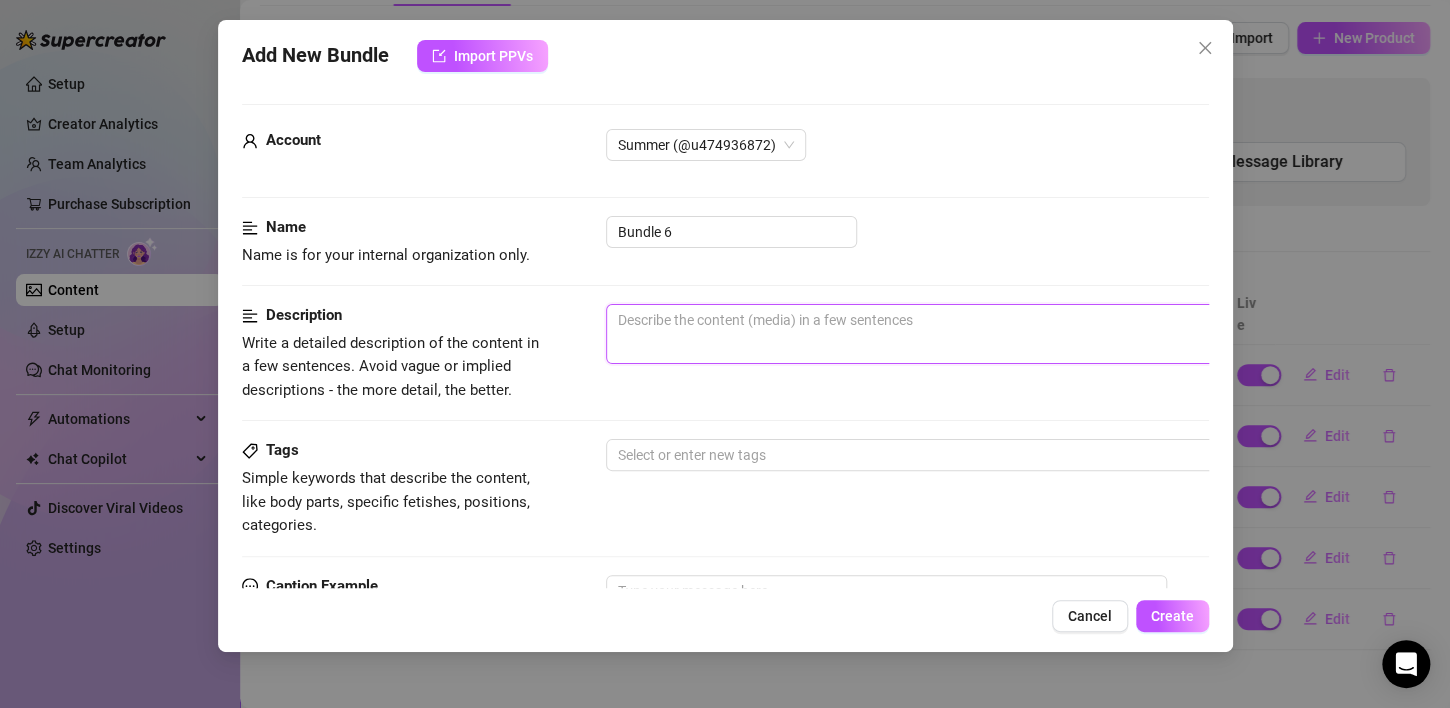 click at bounding box center [956, 334] 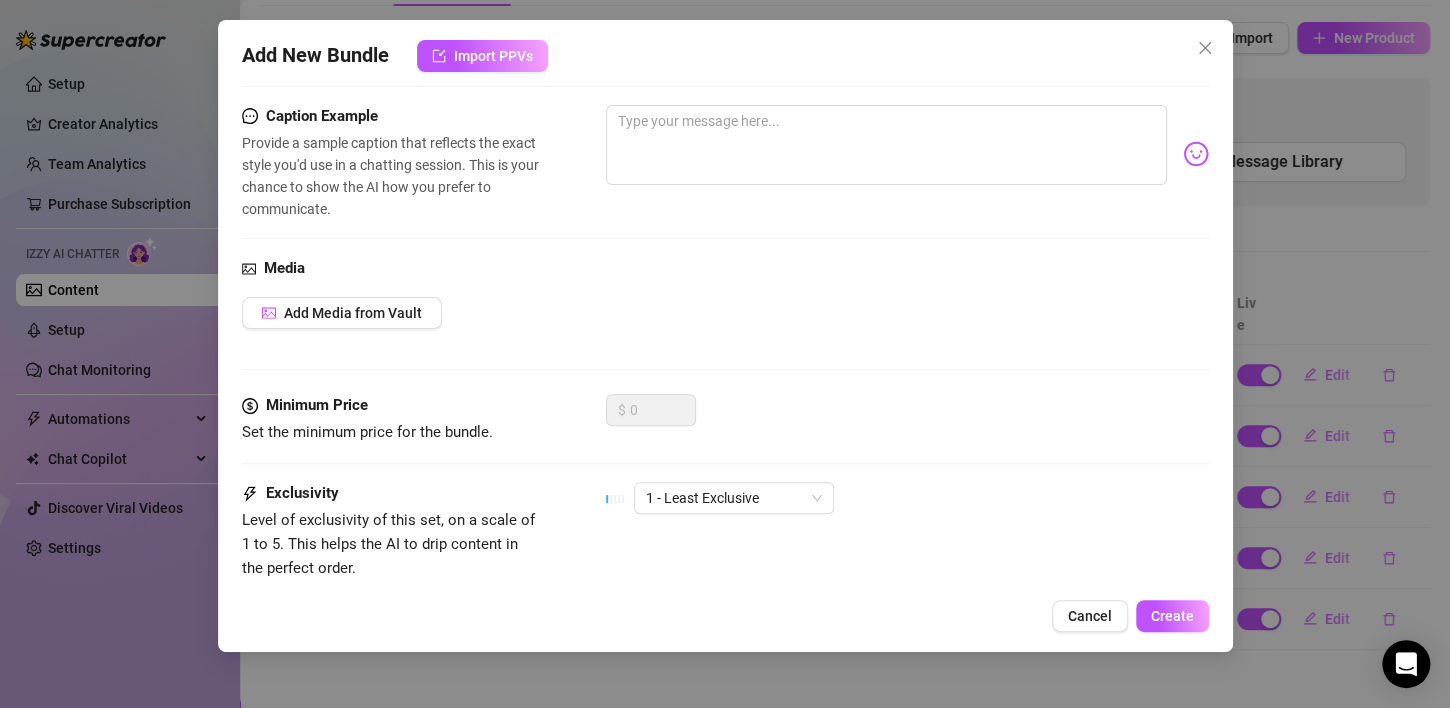 scroll, scrollTop: 472, scrollLeft: 0, axis: vertical 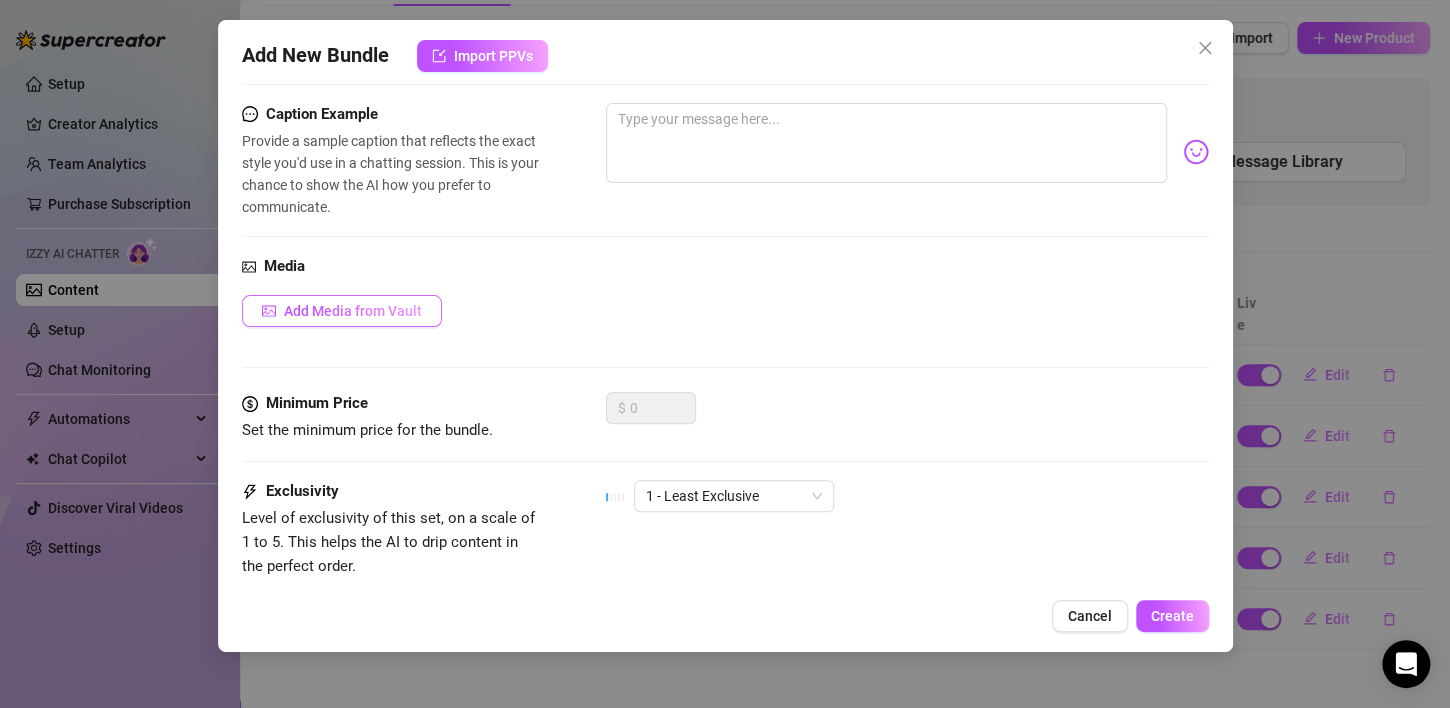 click on "Add Media from Vault" at bounding box center [342, 311] 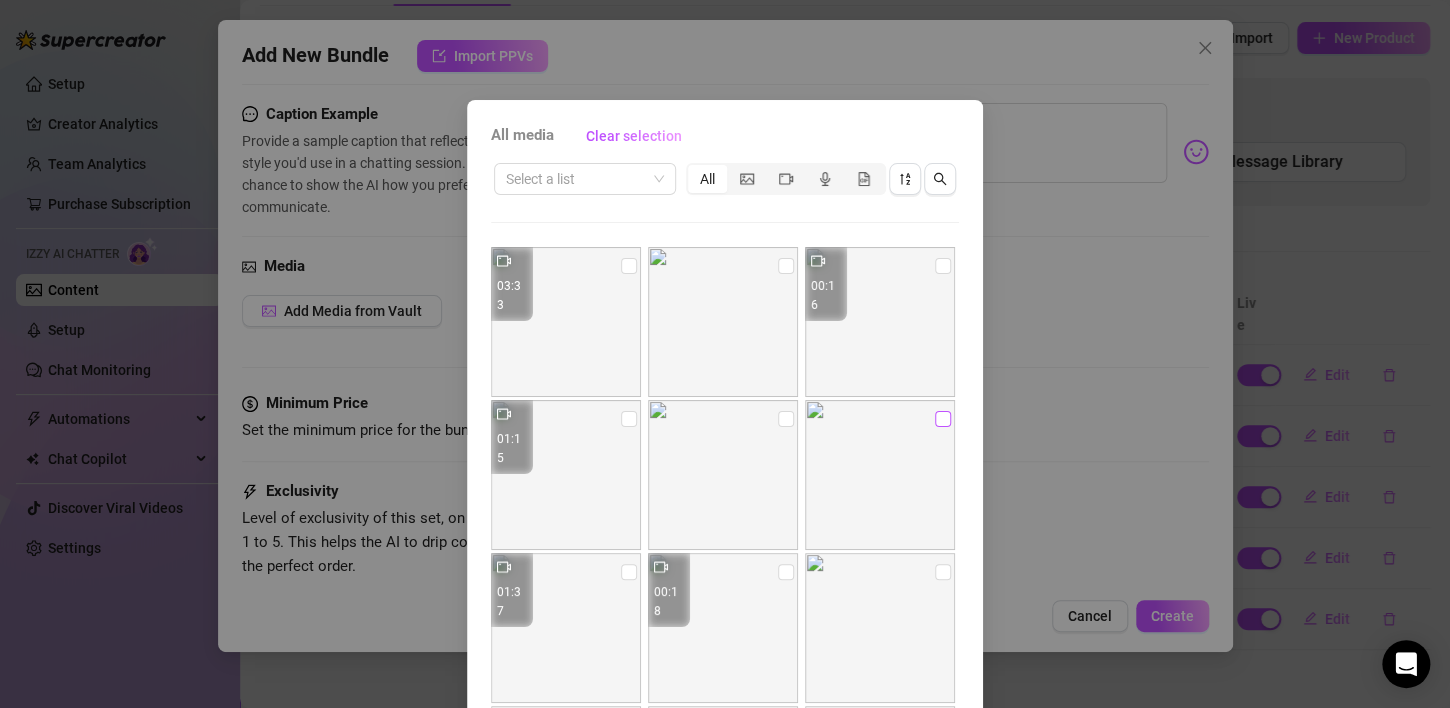 click at bounding box center (943, 419) 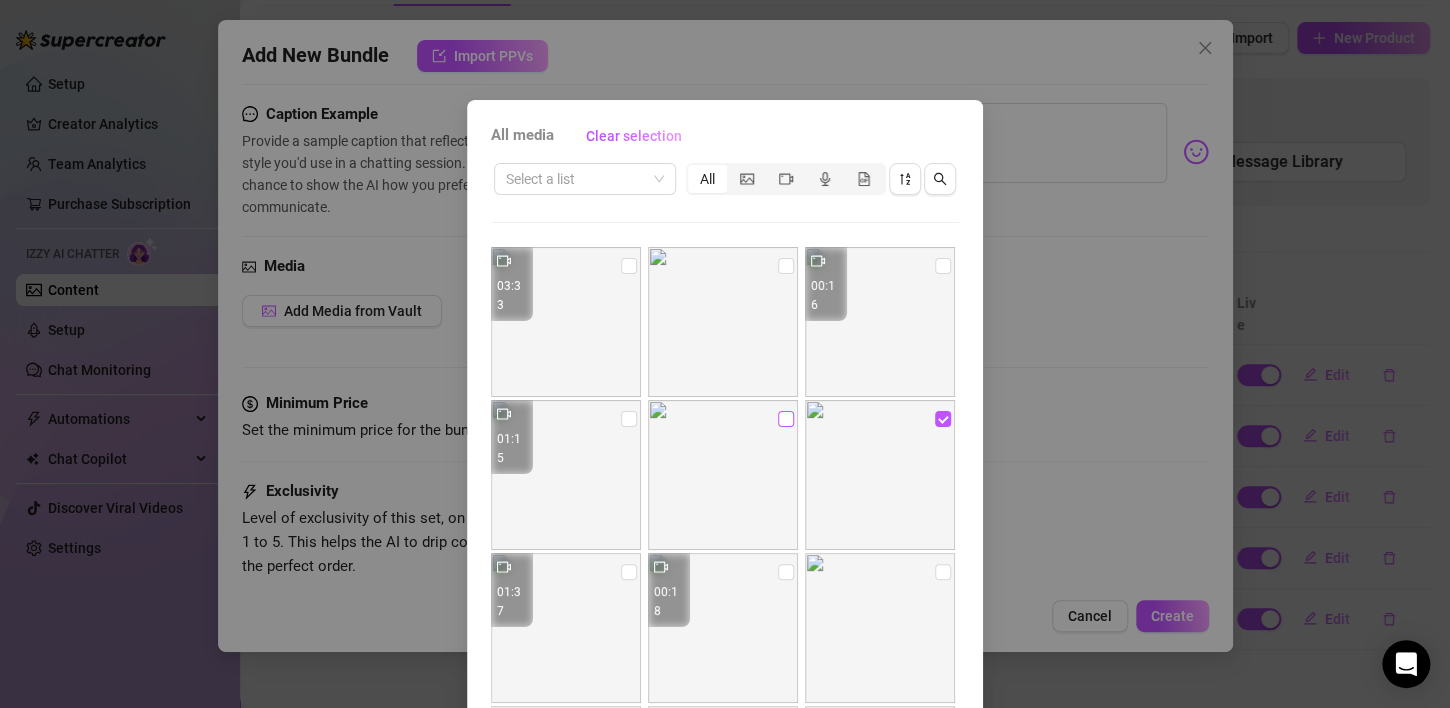 click at bounding box center [786, 419] 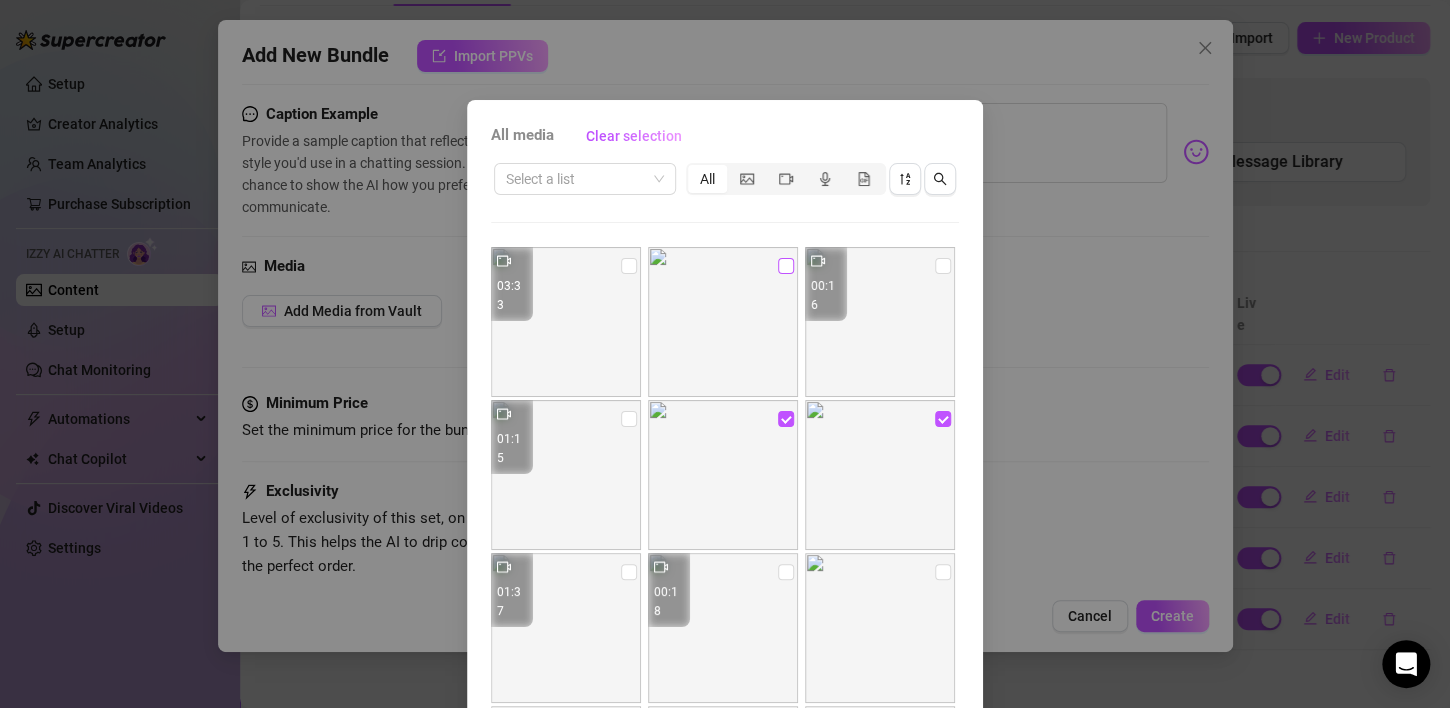 click at bounding box center (786, 266) 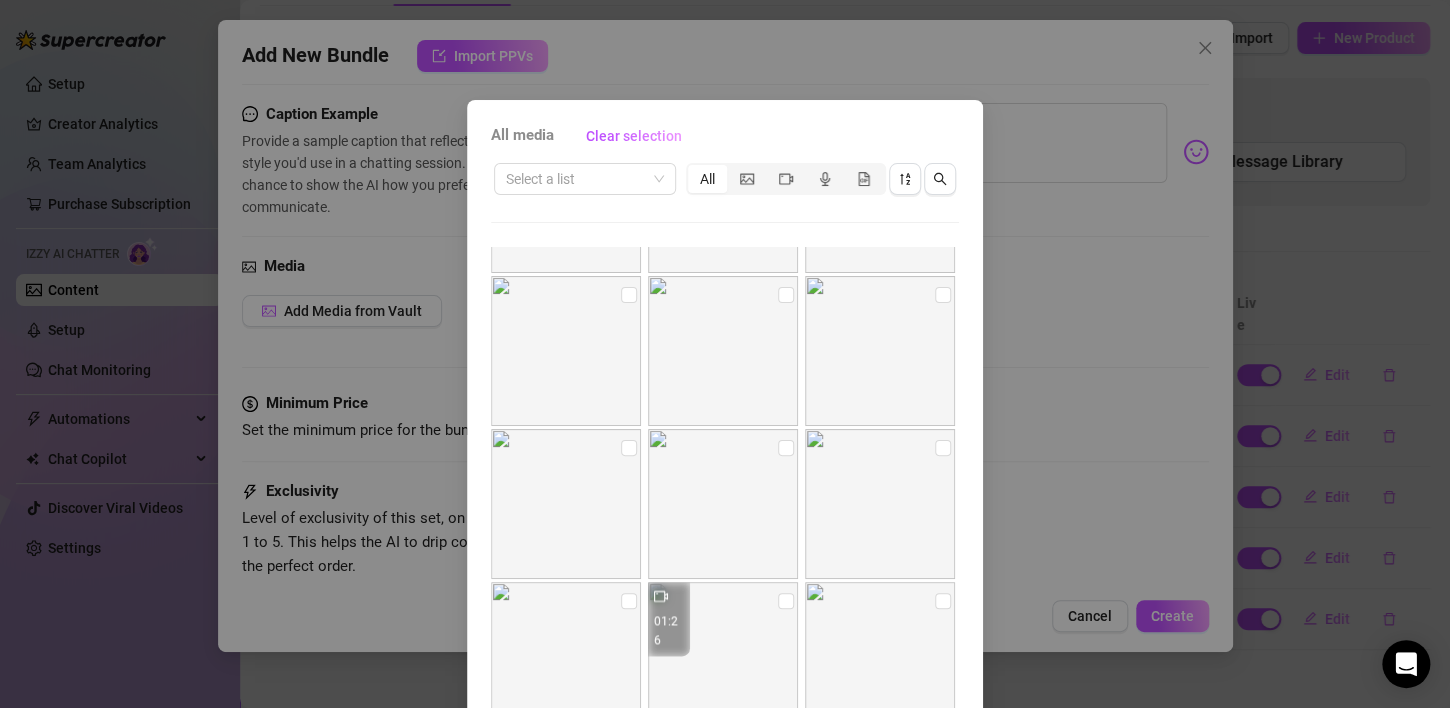 scroll, scrollTop: 1239, scrollLeft: 0, axis: vertical 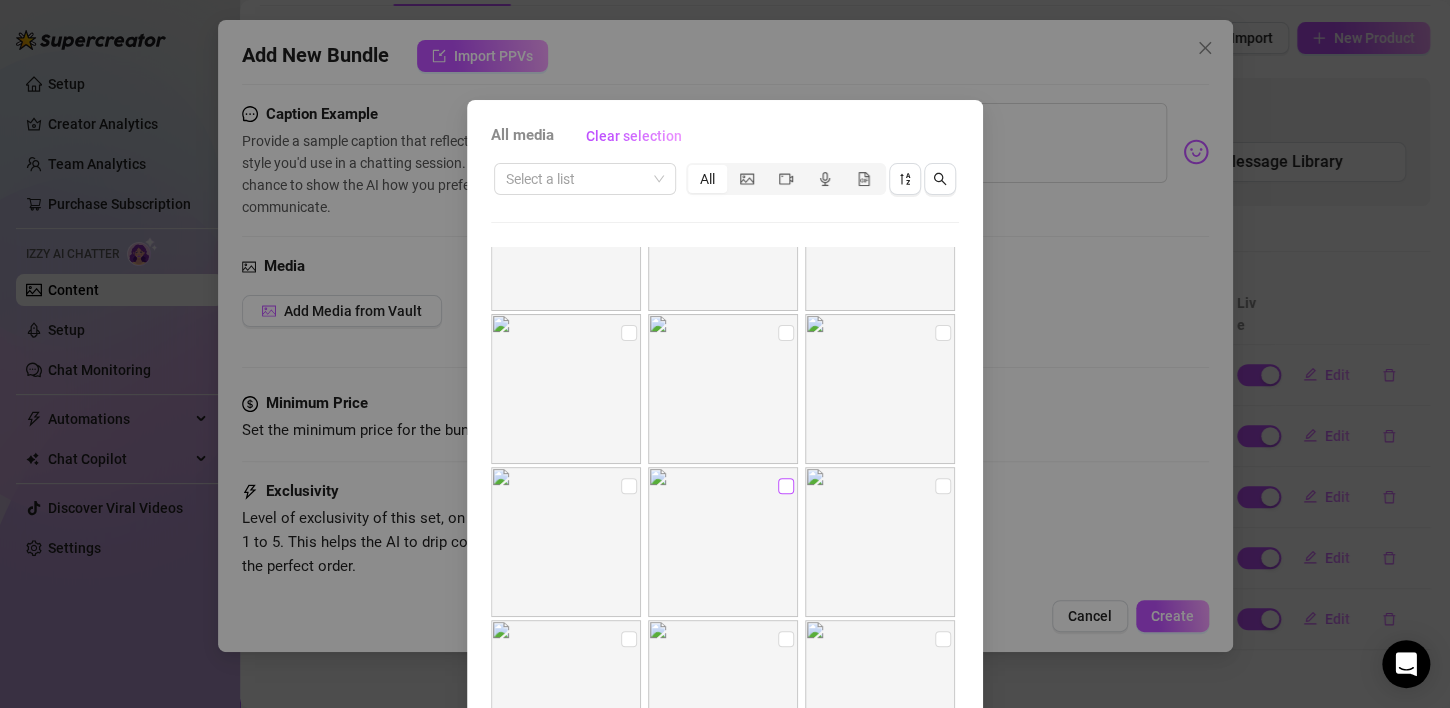 click at bounding box center [786, 486] 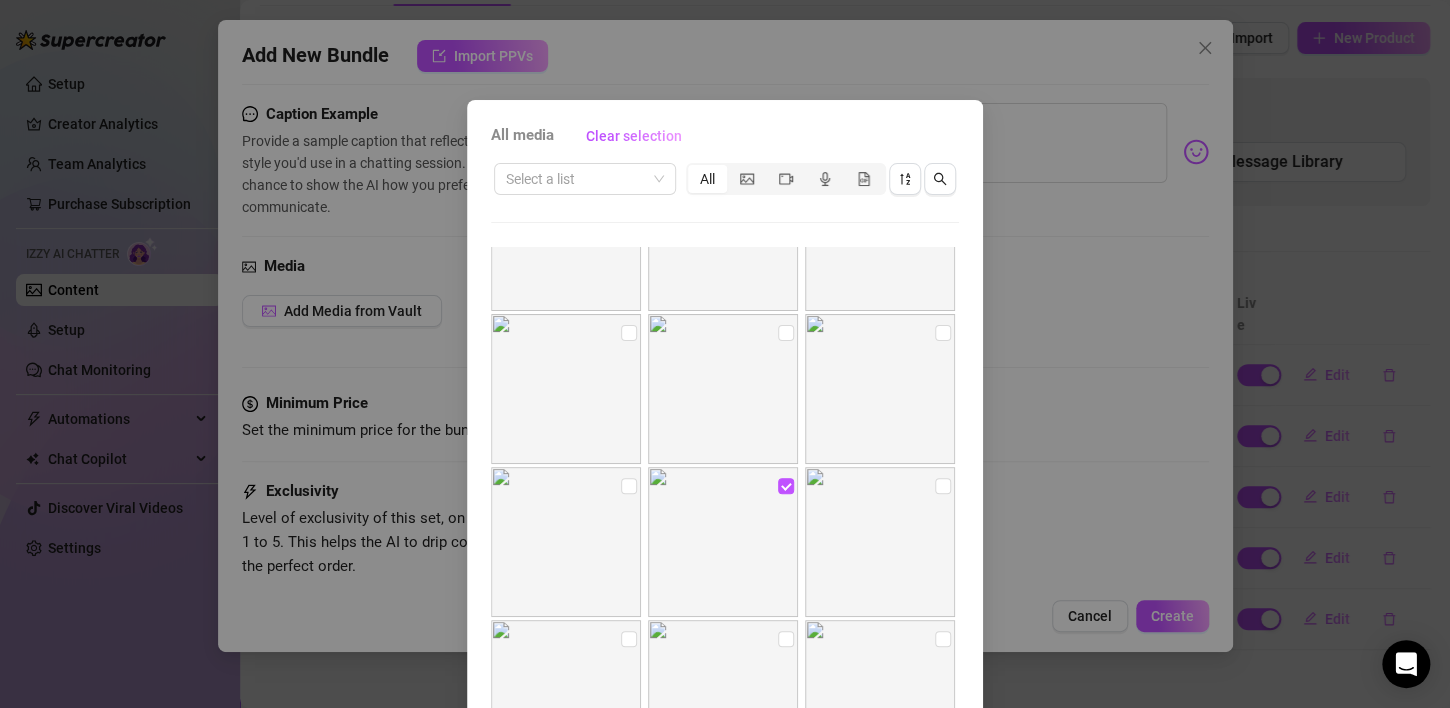 click on "All media Clear selection Select a list All 03:33 00:16 01:15 01:37 00:18 00:19 00:27 01:26 00:28 00:17 00:14 00:03 00:11 00:08 01:21 00:13 00:13 00:11 Cancel OK" at bounding box center [725, 354] 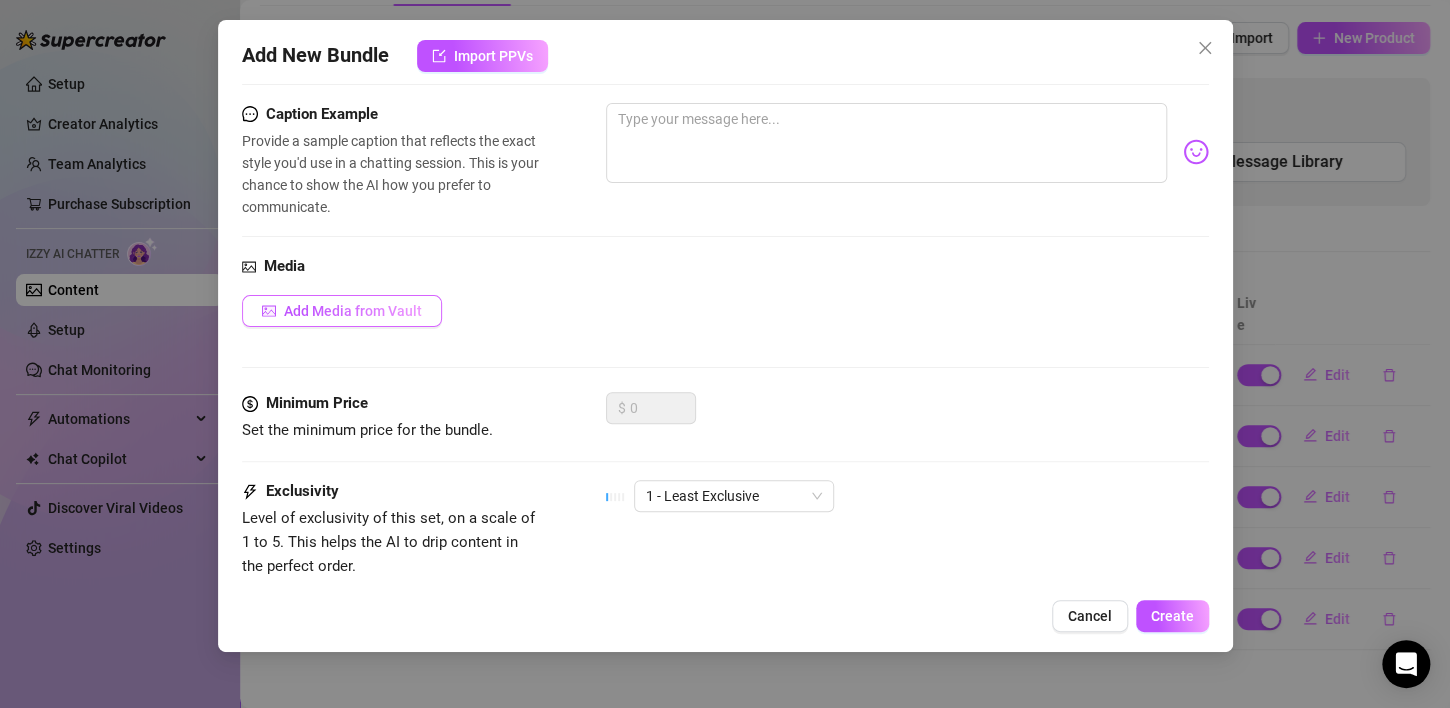 click on "Add Media from Vault" at bounding box center [353, 311] 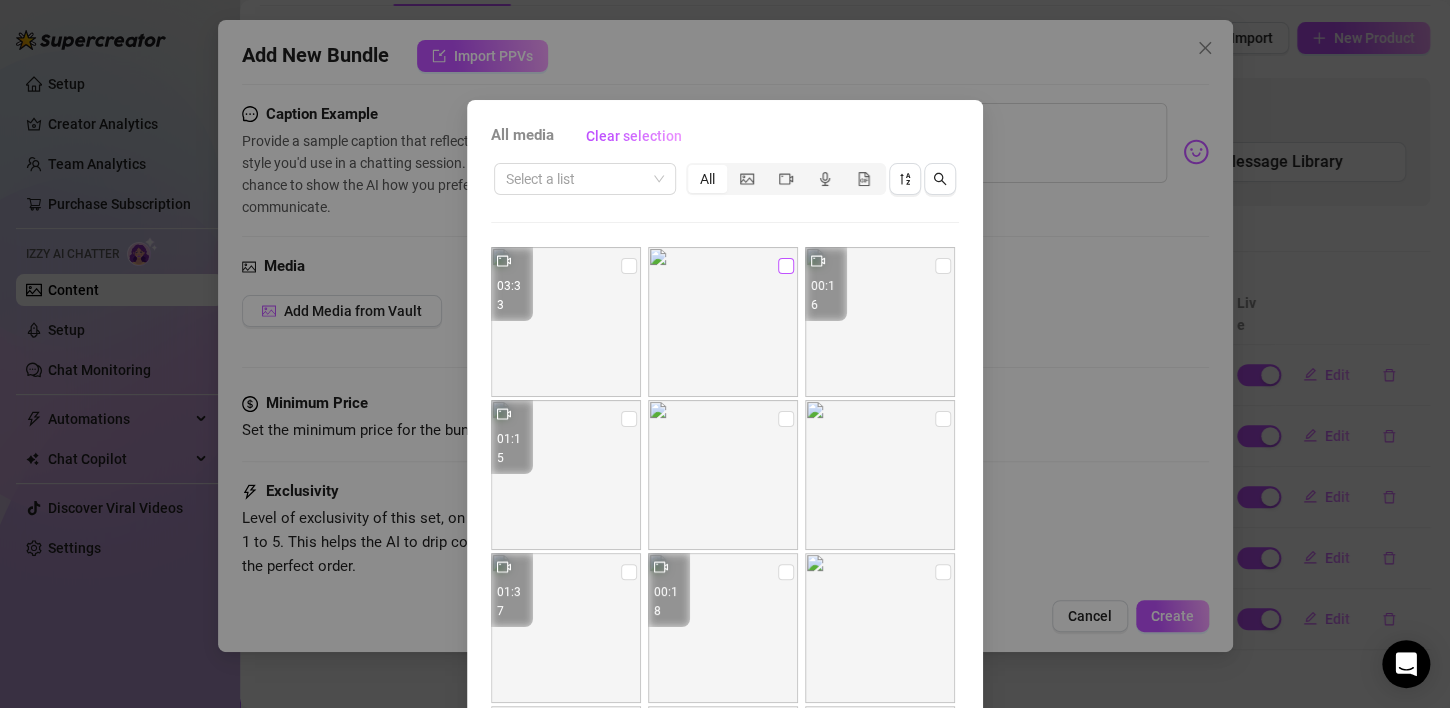 click at bounding box center [786, 266] 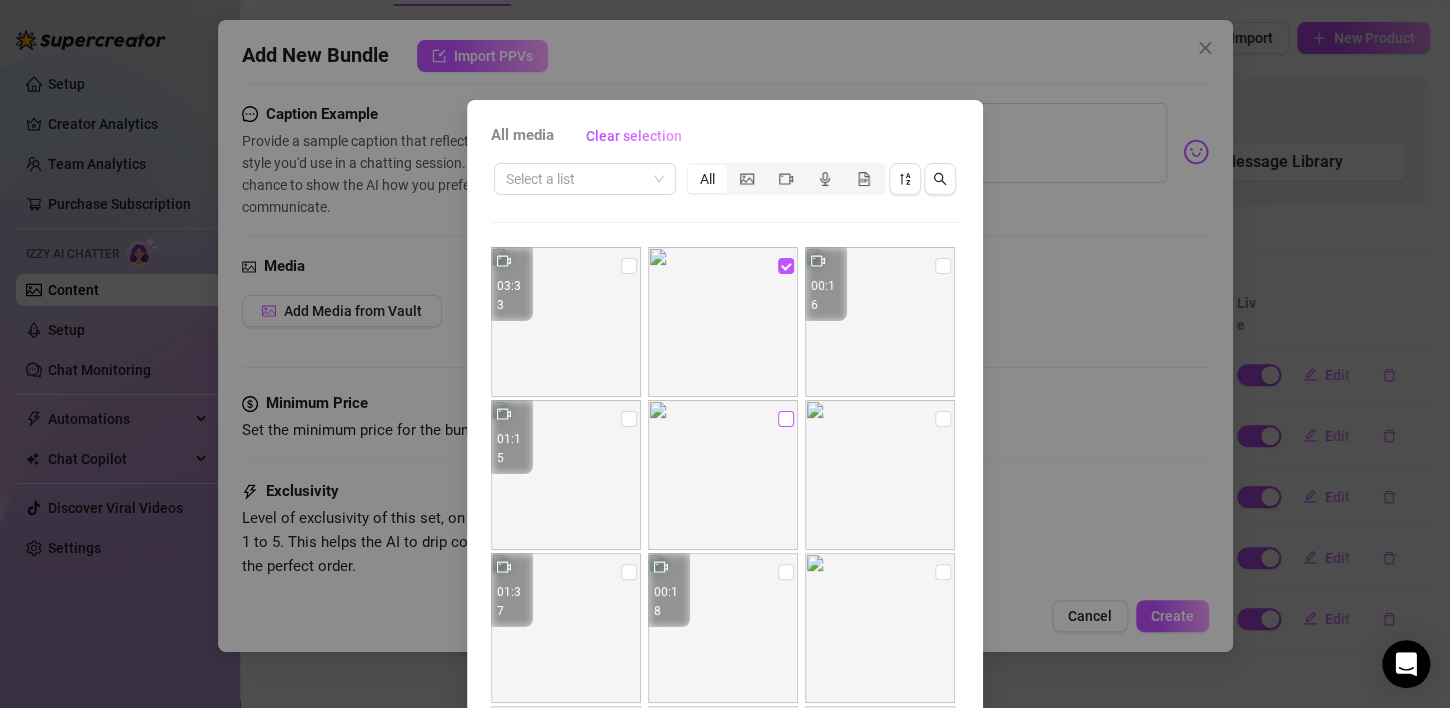 click at bounding box center [786, 419] 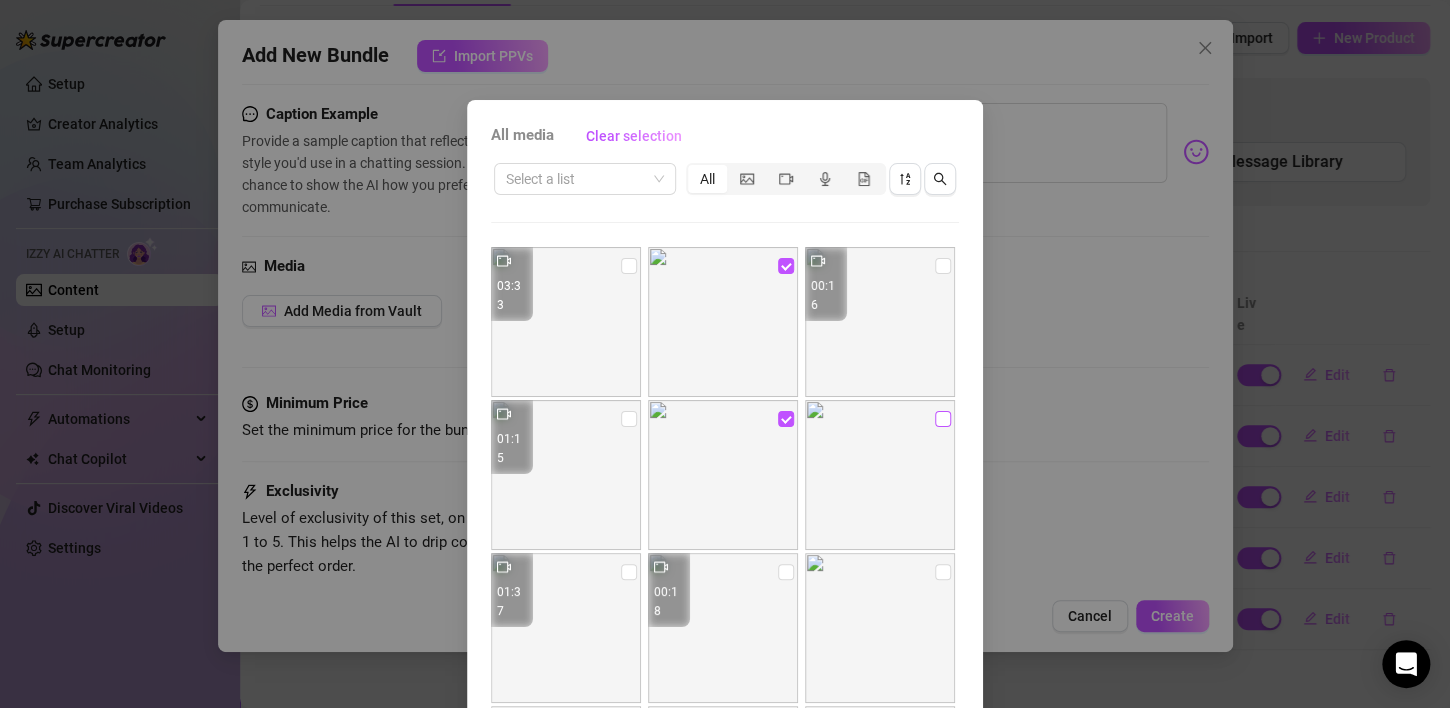 click at bounding box center (943, 419) 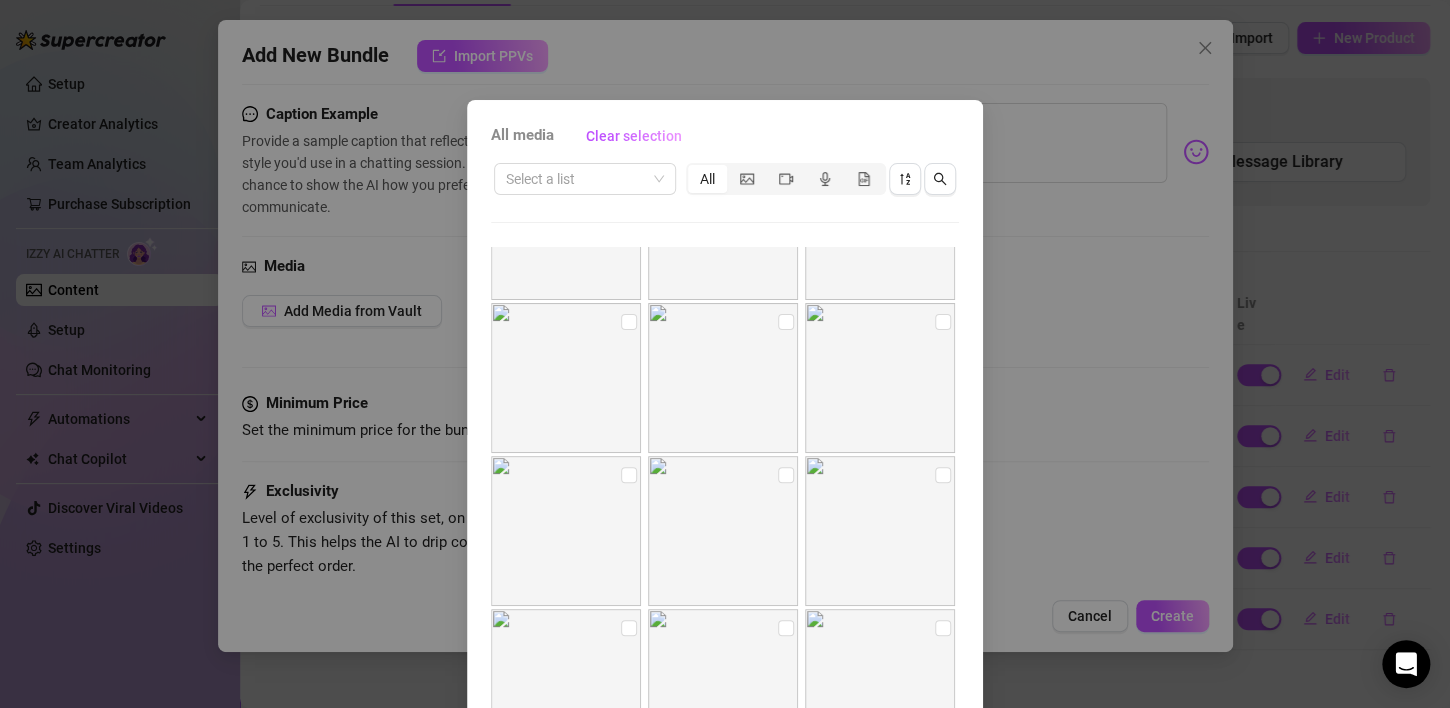 scroll, scrollTop: 4560, scrollLeft: 0, axis: vertical 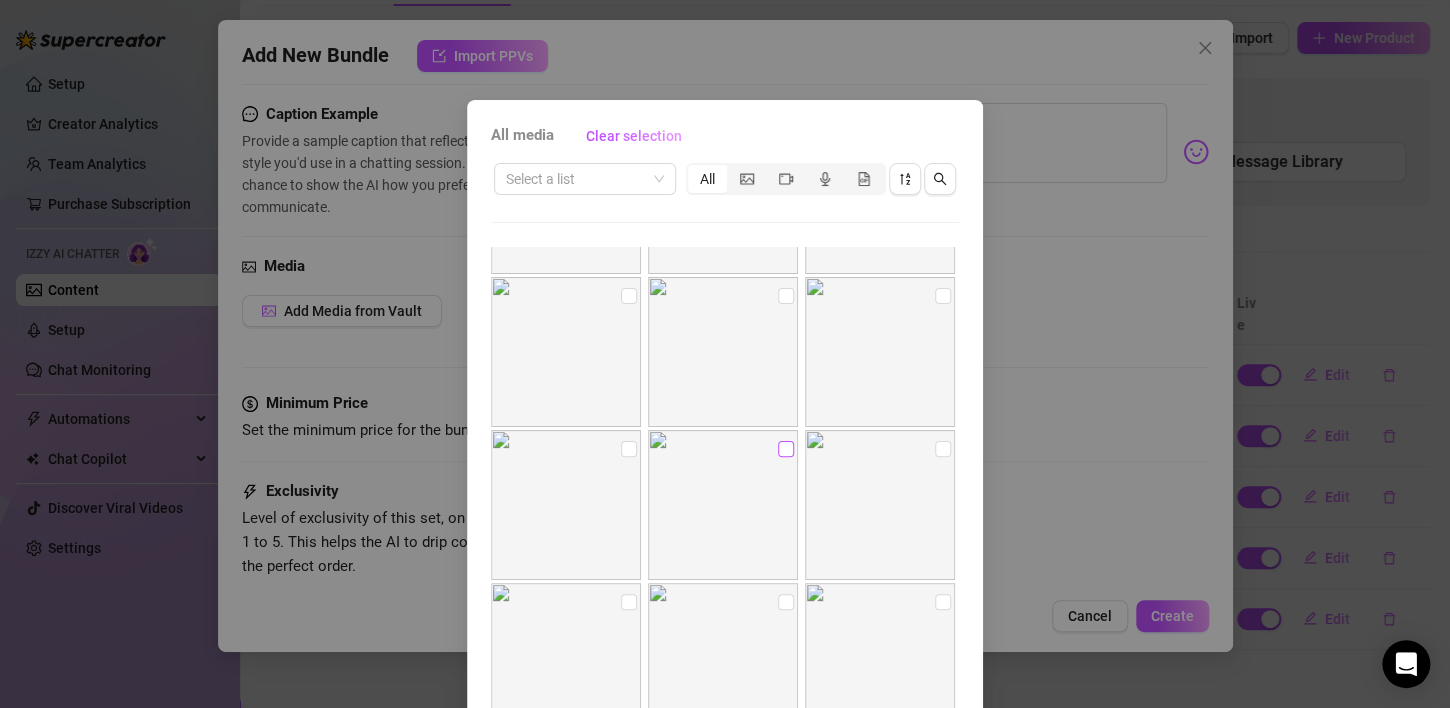 click at bounding box center (786, 449) 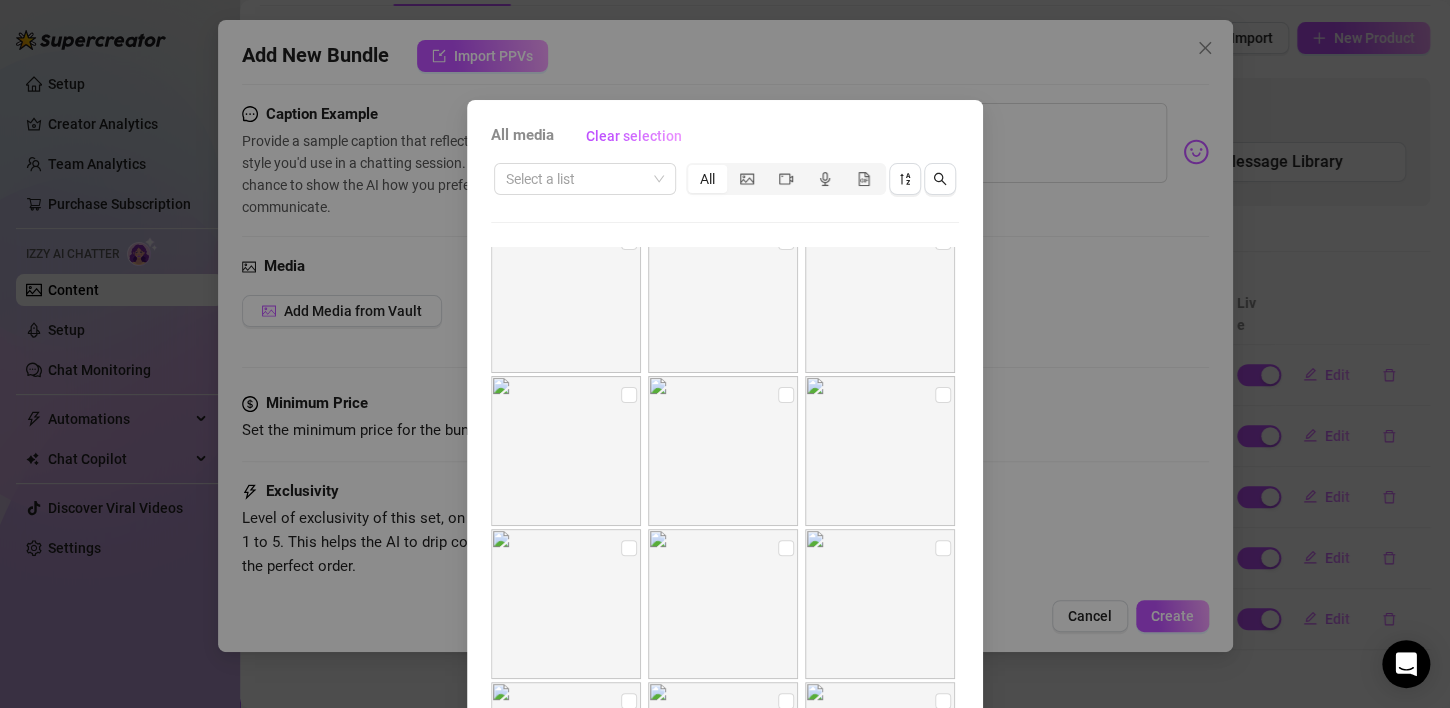 scroll, scrollTop: 6873, scrollLeft: 0, axis: vertical 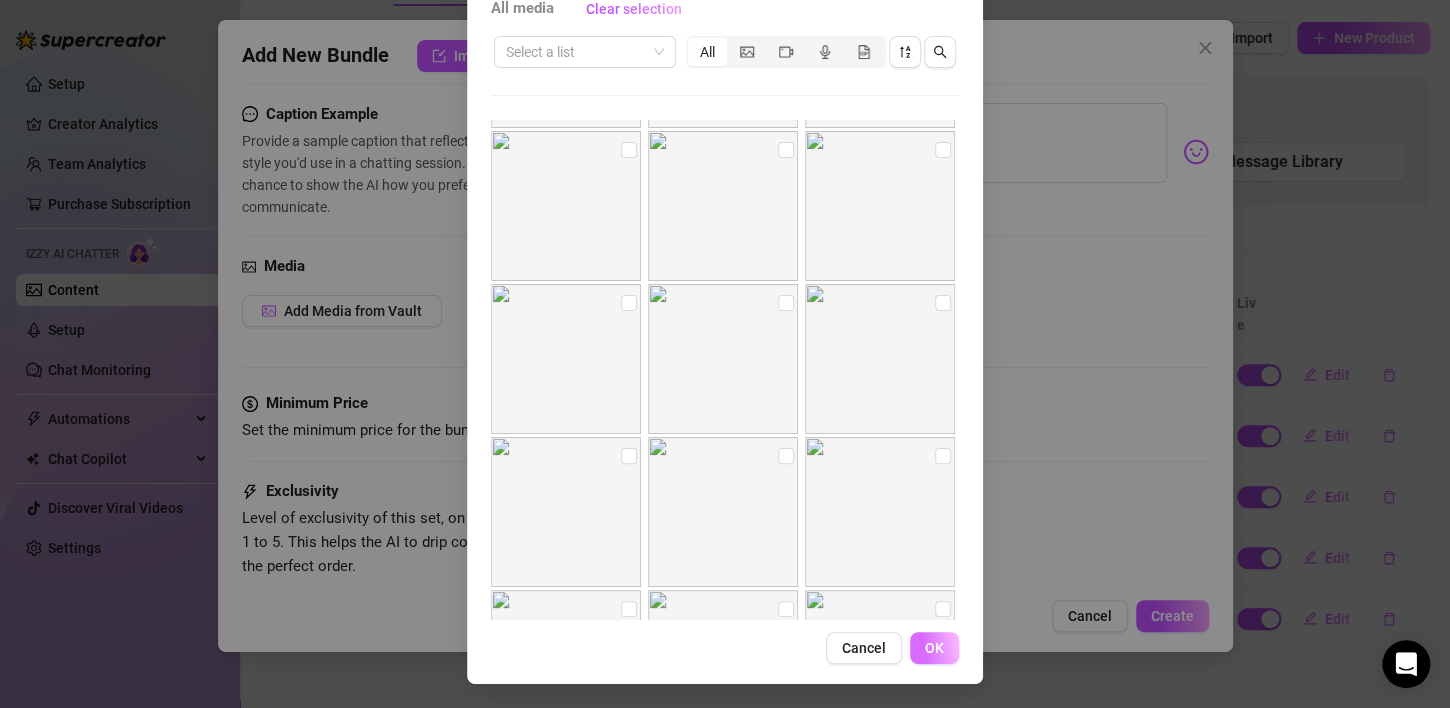 click on "OK" at bounding box center [934, 648] 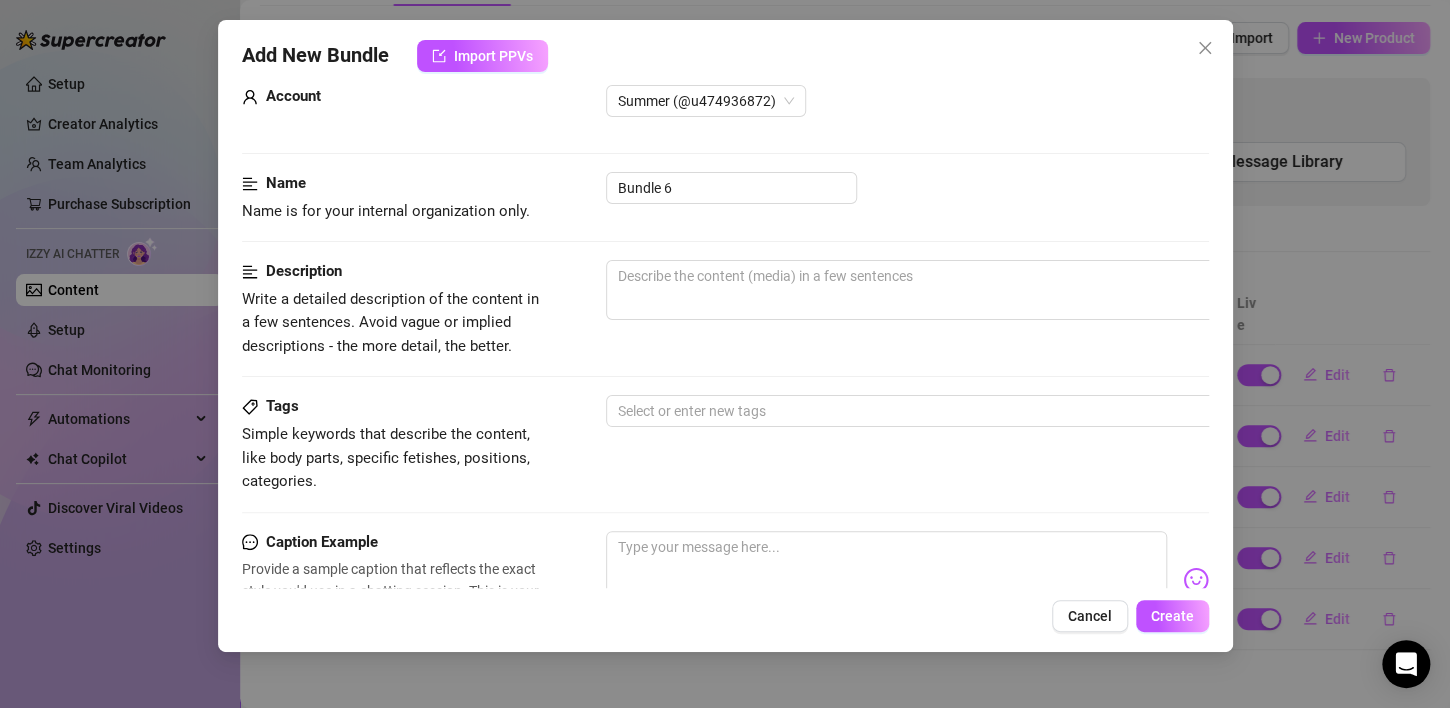 scroll, scrollTop: 54, scrollLeft: 0, axis: vertical 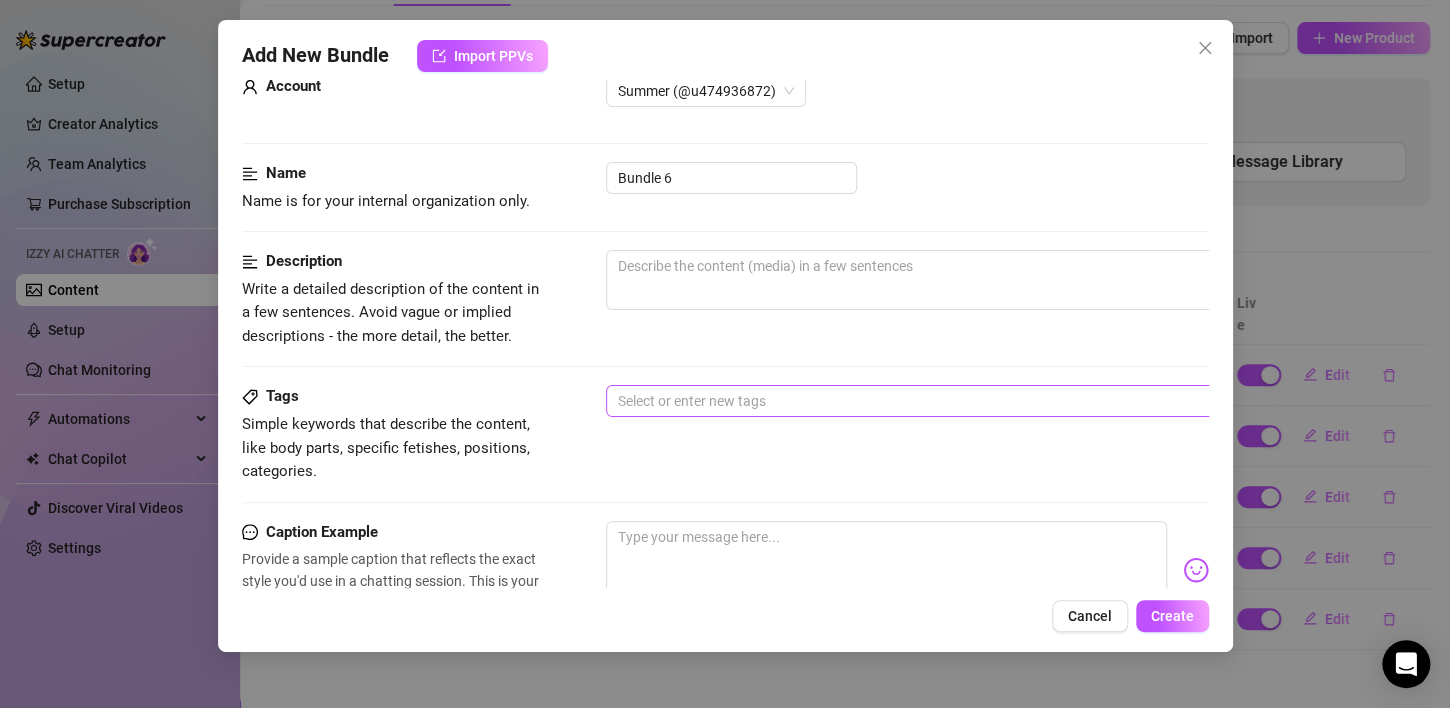 click at bounding box center [945, 401] 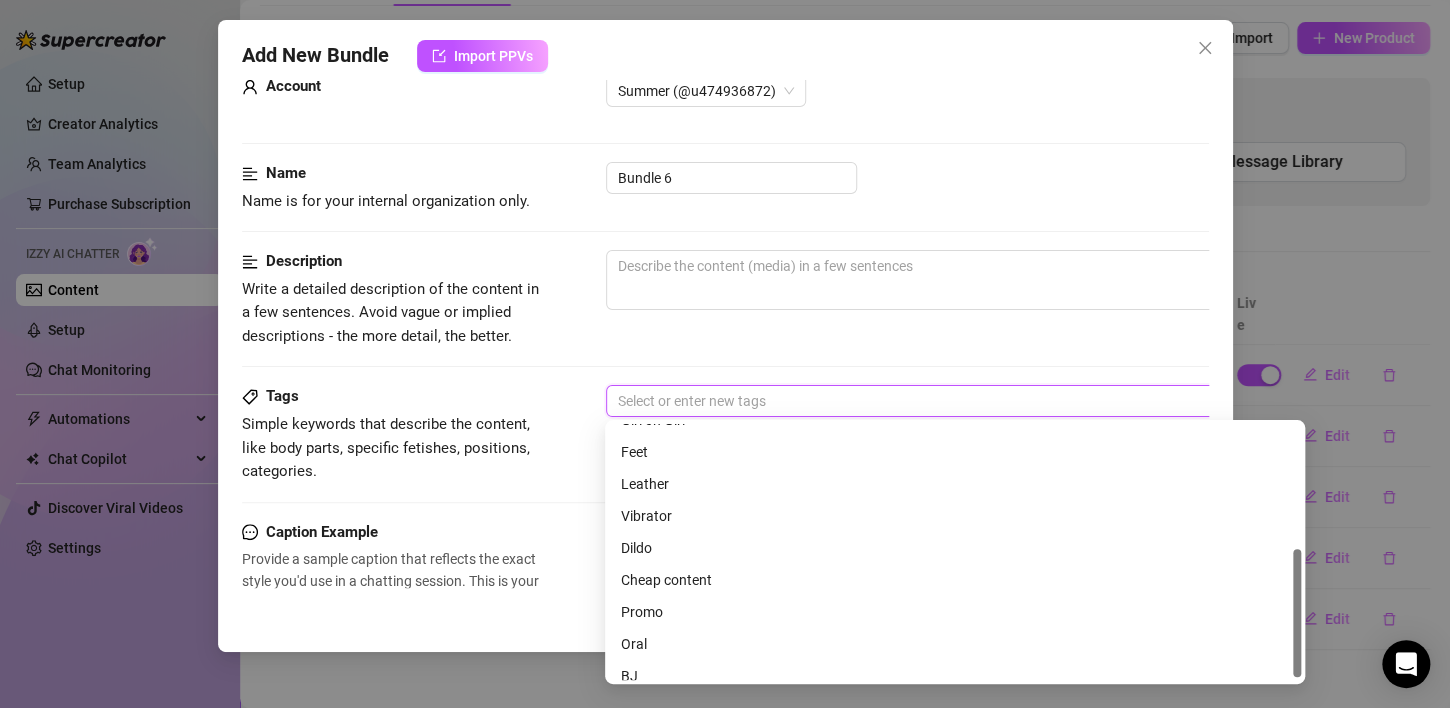 scroll, scrollTop: 256, scrollLeft: 0, axis: vertical 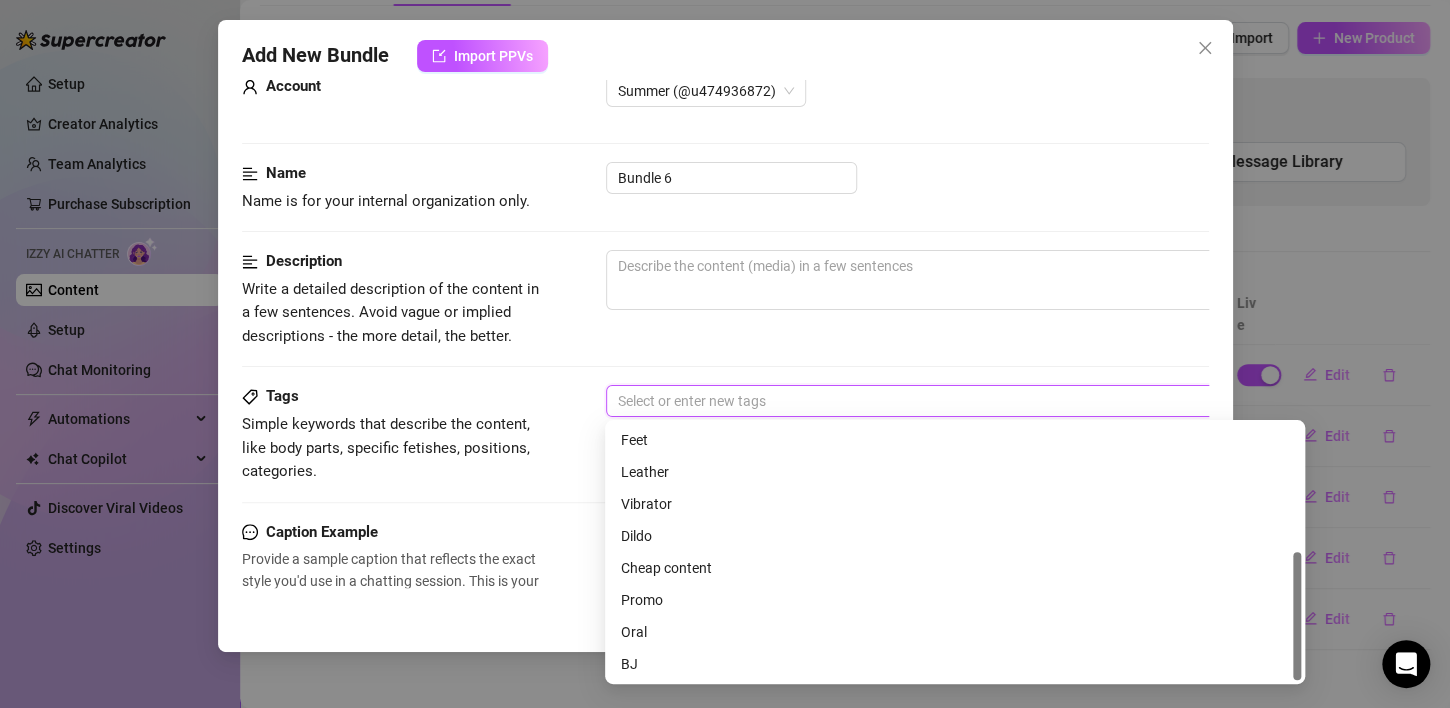 drag, startPoint x: 1295, startPoint y: 533, endPoint x: 1309, endPoint y: 679, distance: 146.6697 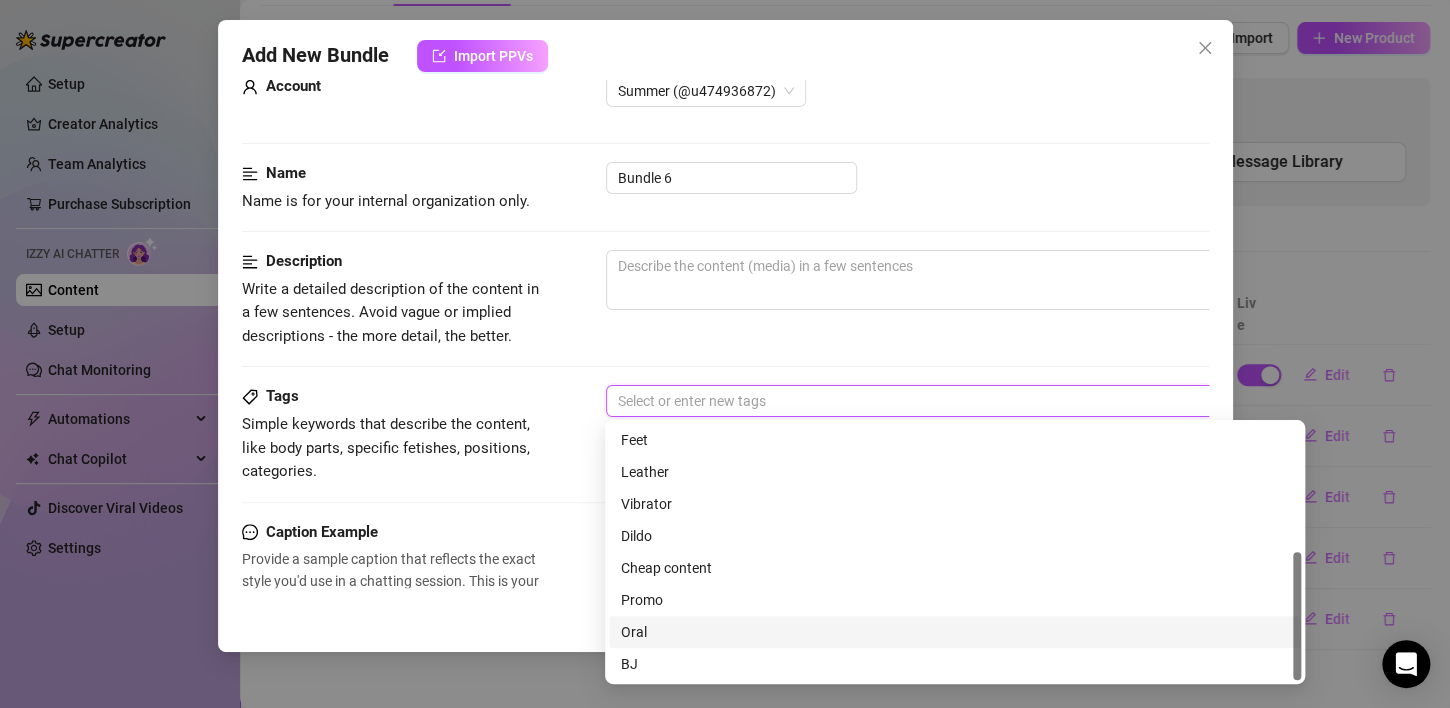click on "Oral" at bounding box center (955, 632) 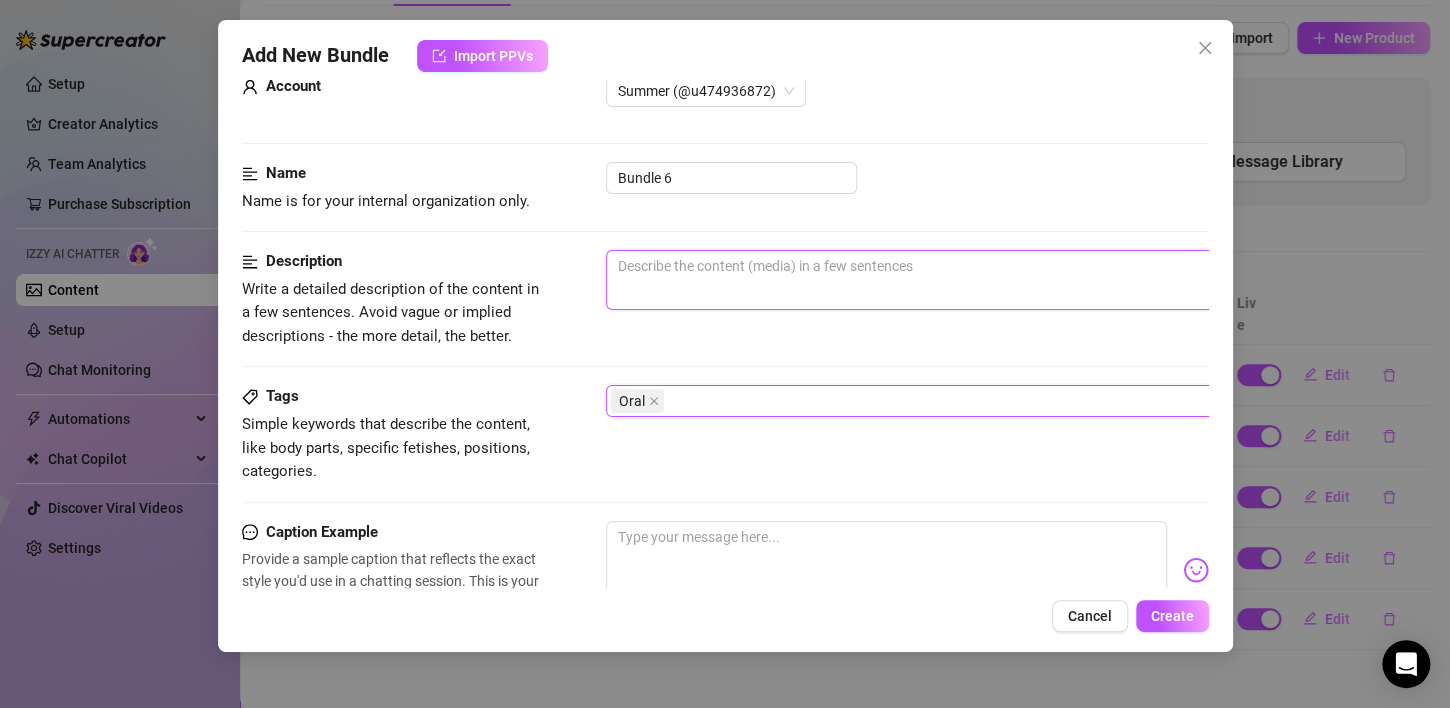 click at bounding box center [956, 280] 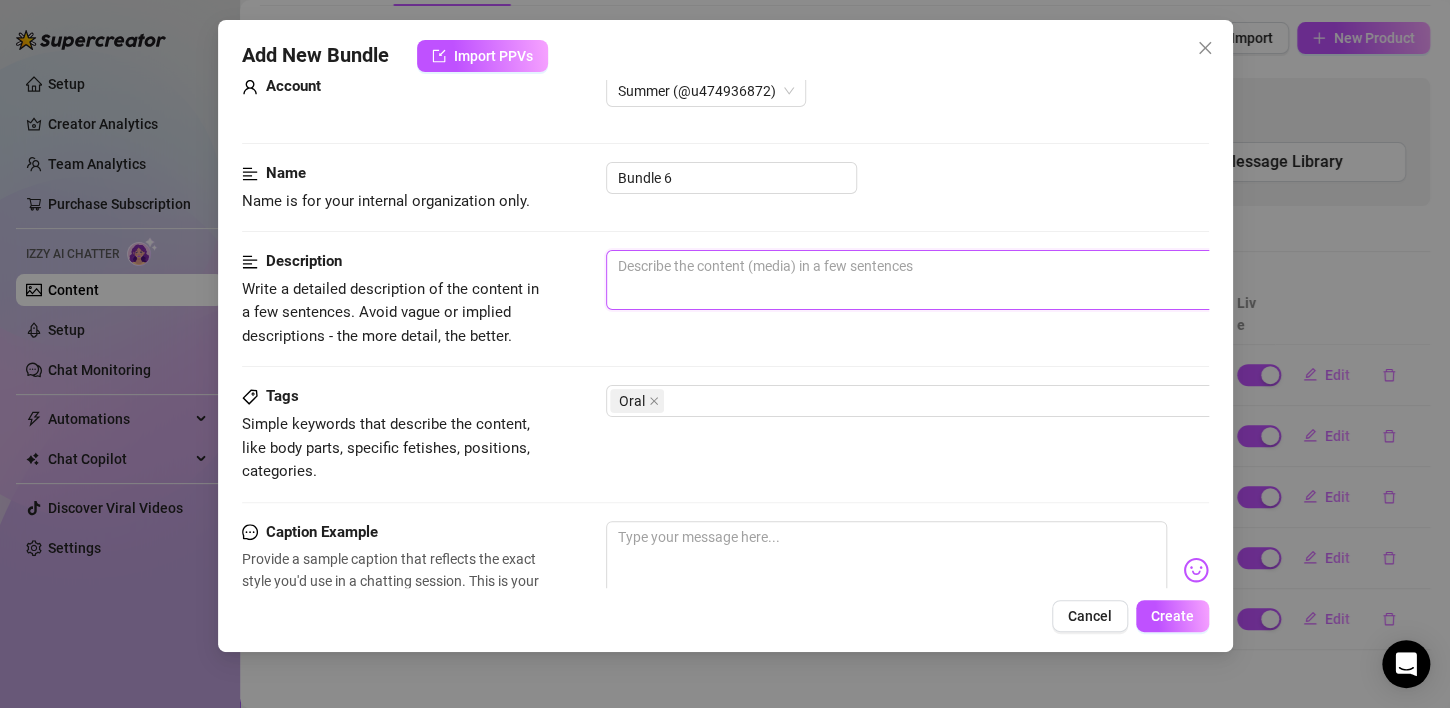 click at bounding box center (956, 280) 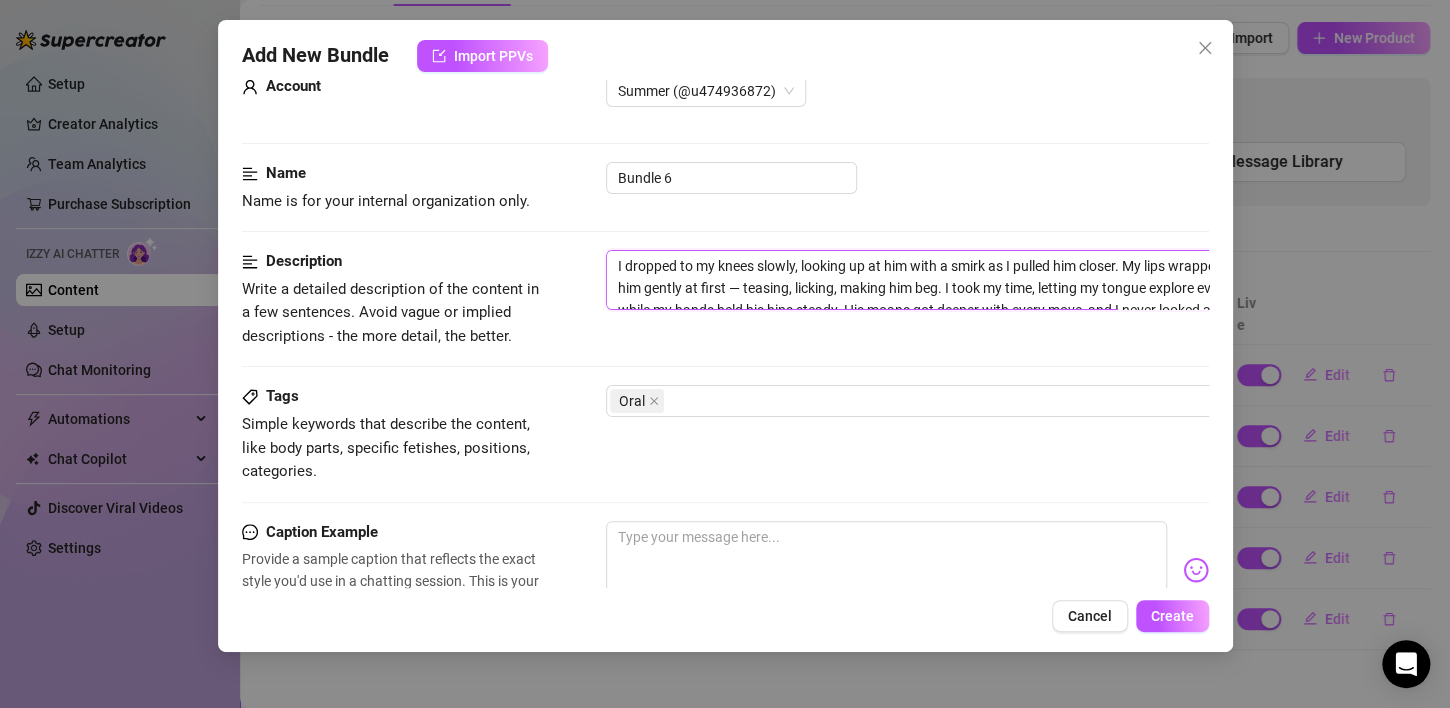type on "I dropped to my knees slowly, looking up at him with a smirk as I pulled him closer. My lips wrapped around him gently at first — teasing, licking, making him beg. I took my time, letting my tongue explore every inch, while my hands held his hips steady. His moans got deeper with every move, and I never looked away. I wanted him to feel completely undone… and I made sure he did." 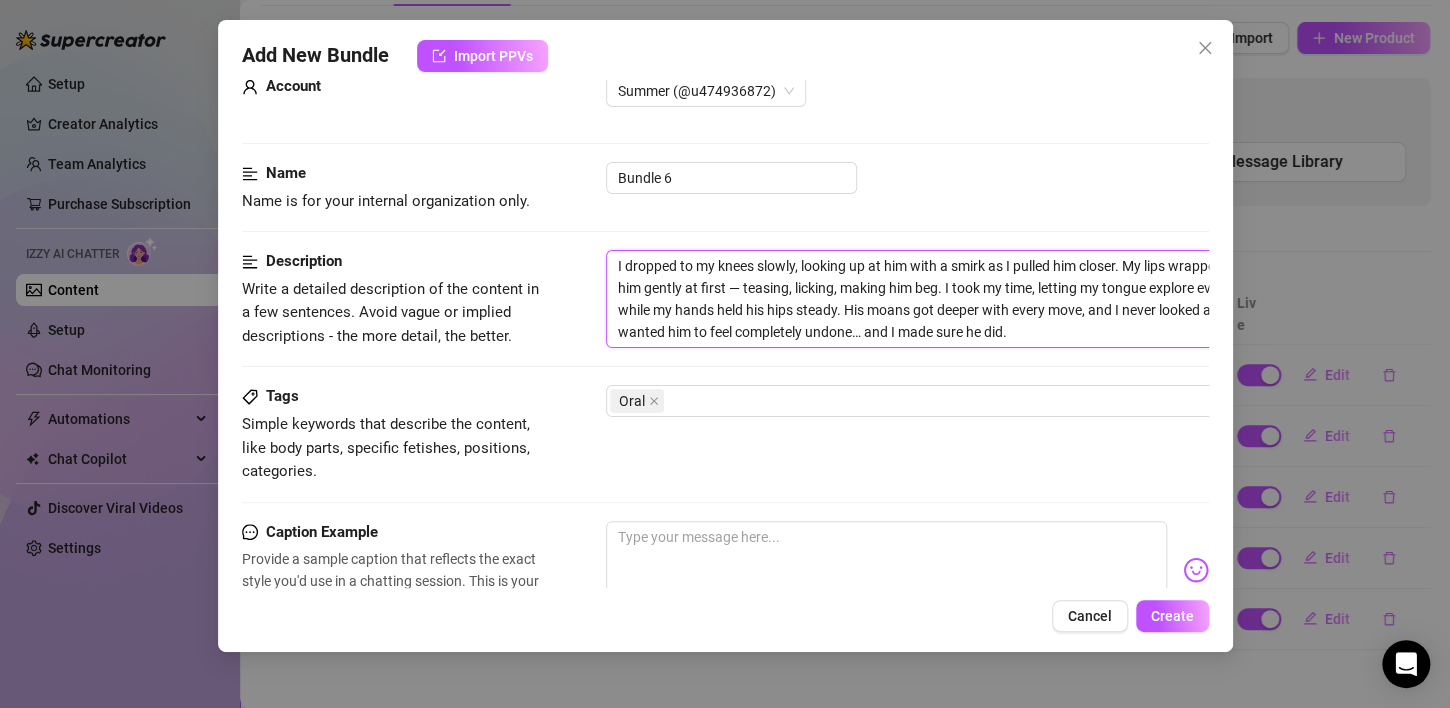 scroll, scrollTop: 0, scrollLeft: 0, axis: both 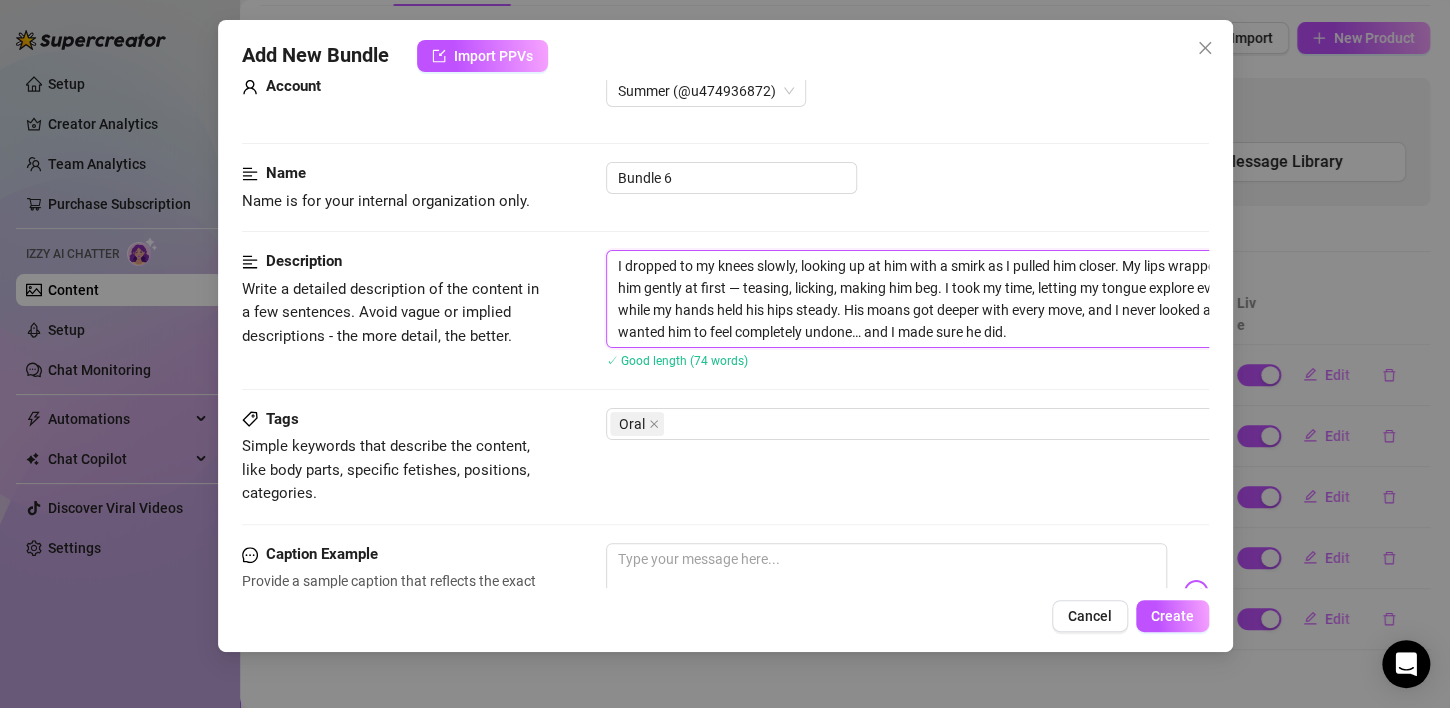 type on "I dropped to my knees slowly, looking up at him with a smirk as I pulled him closer. My lips wrapped around him gently at first — teasing, licking, making him beg. I took my time, letting my tongue explore every inch, while my hands held his hips steady. His moans got deeper with every move, and I never looked away. I wanted him to feel completely undone… and I made sure he did." 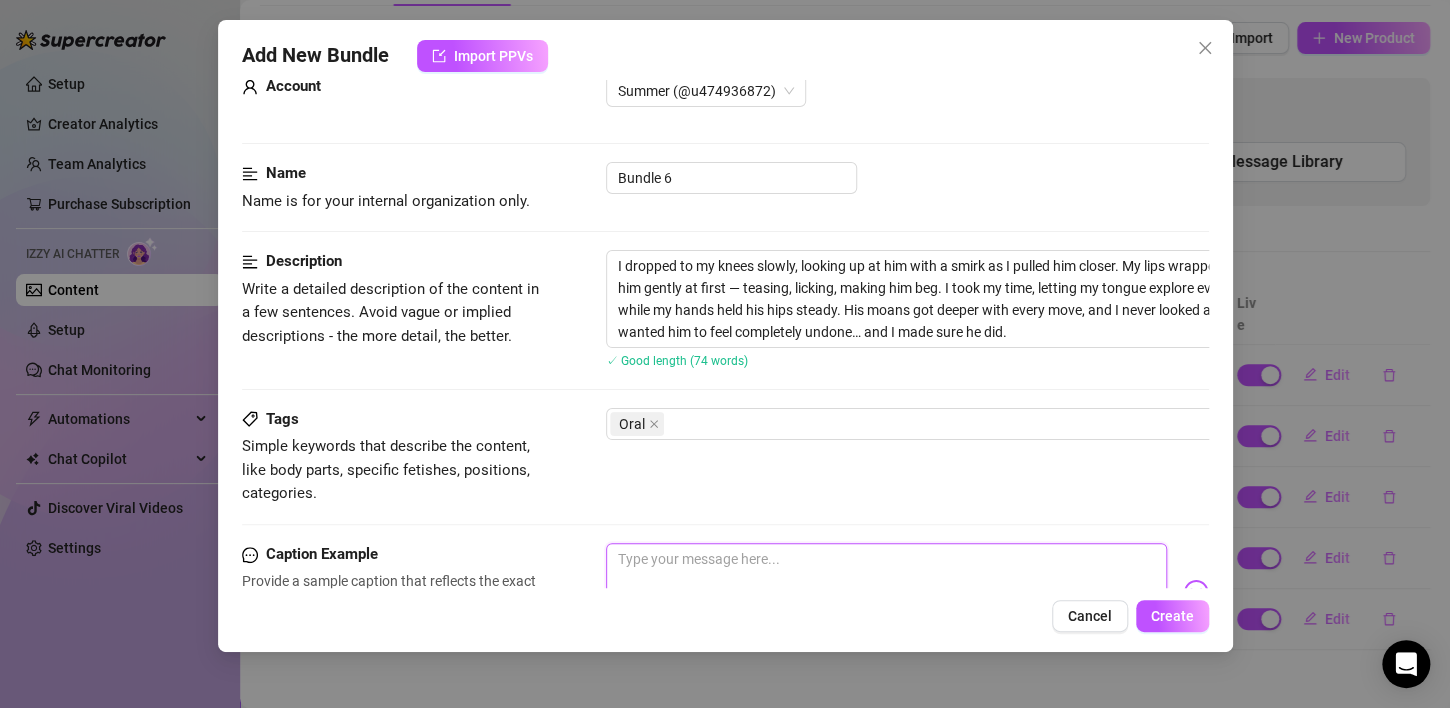 click at bounding box center [886, 583] 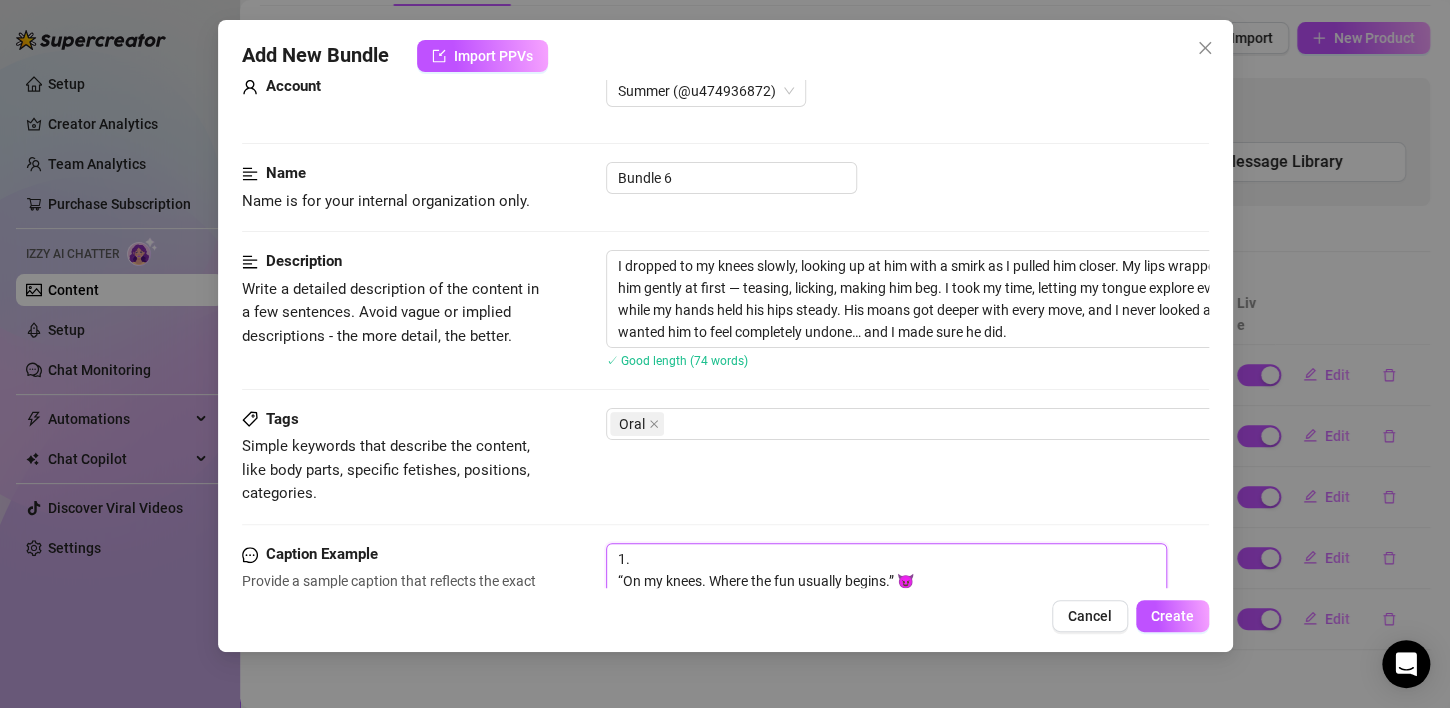 scroll, scrollTop: 14, scrollLeft: 0, axis: vertical 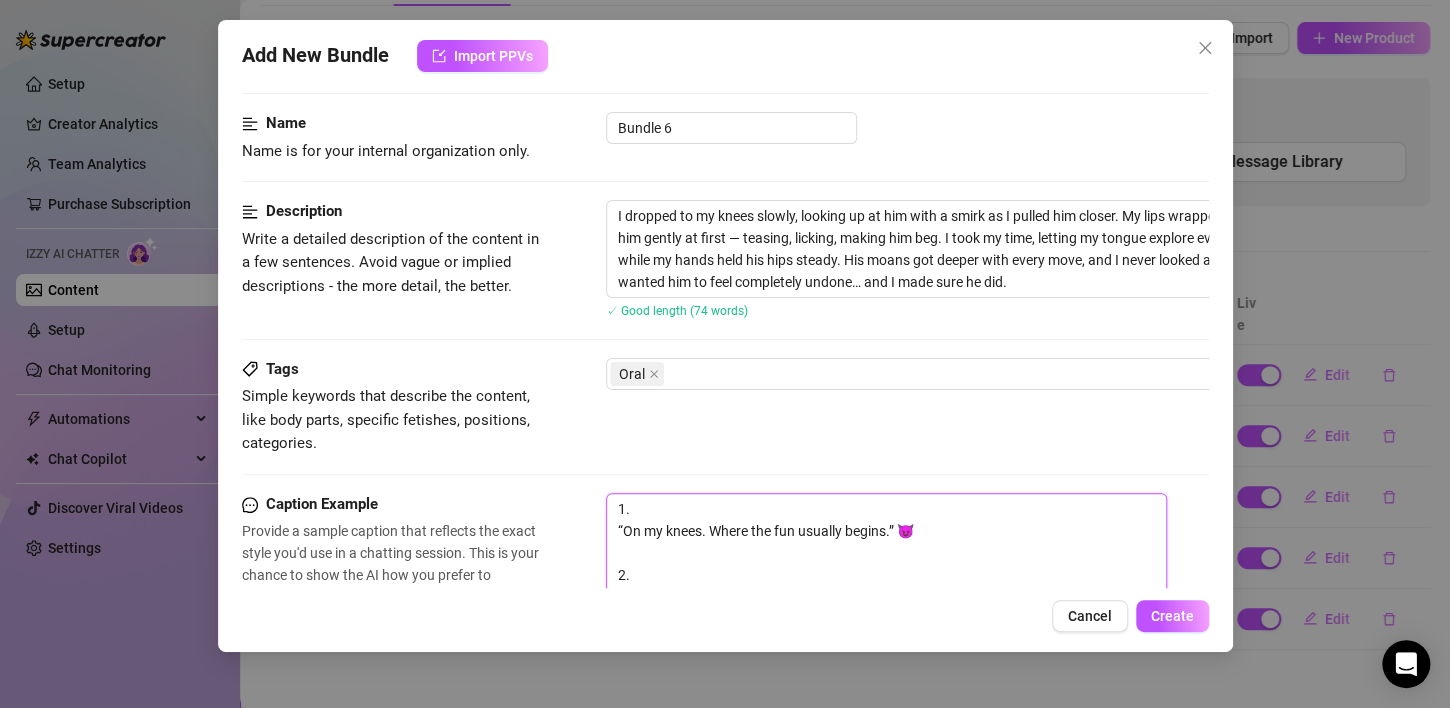 type on "1.
“On my knees. Where the fun usually begins.” 😈
2.
“He didn’t ask. I just wanted to taste.” 👄
3.
“I like this view… and I think he did too.” 👀
4.
“I dropped to my knees with one goal in mind — and zero hesitation.” 🔥
5.
“No words. Just eye contact and open lips.” 💋" 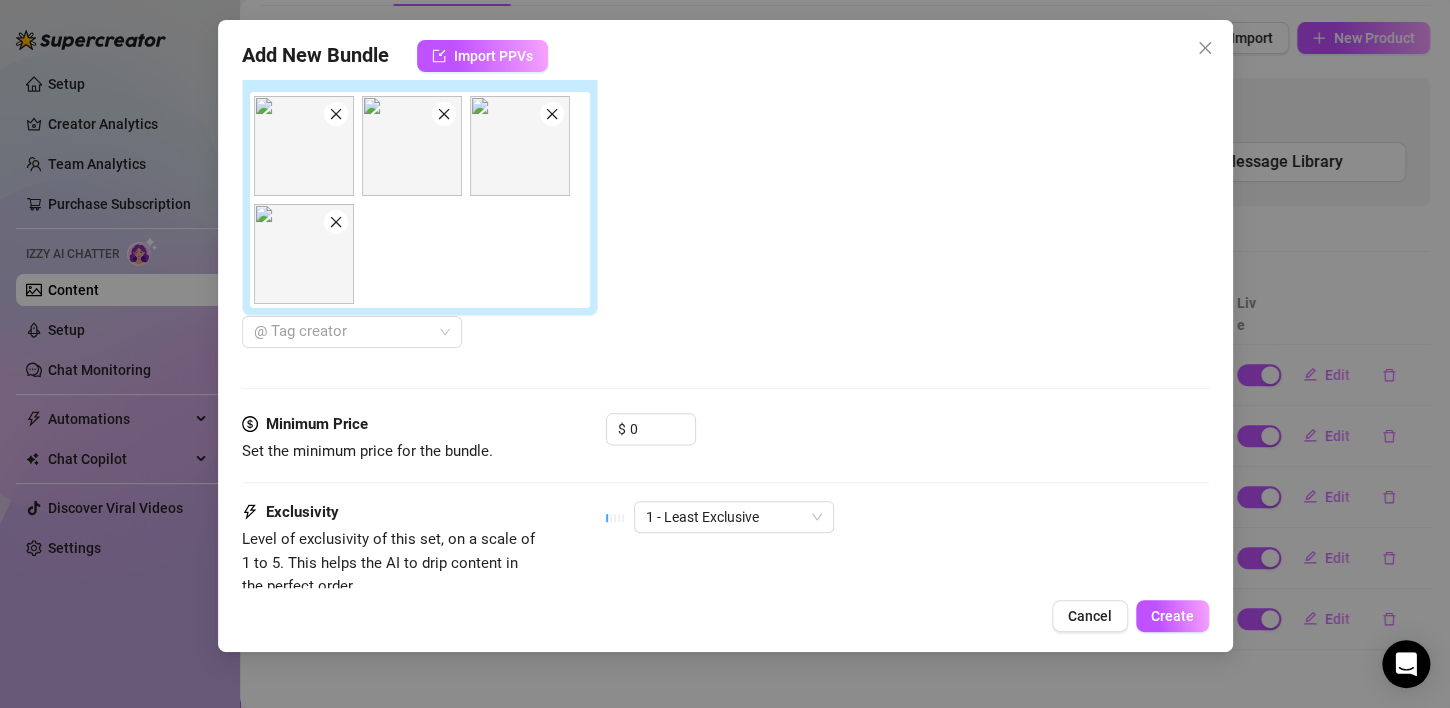 scroll, scrollTop: 1056, scrollLeft: 0, axis: vertical 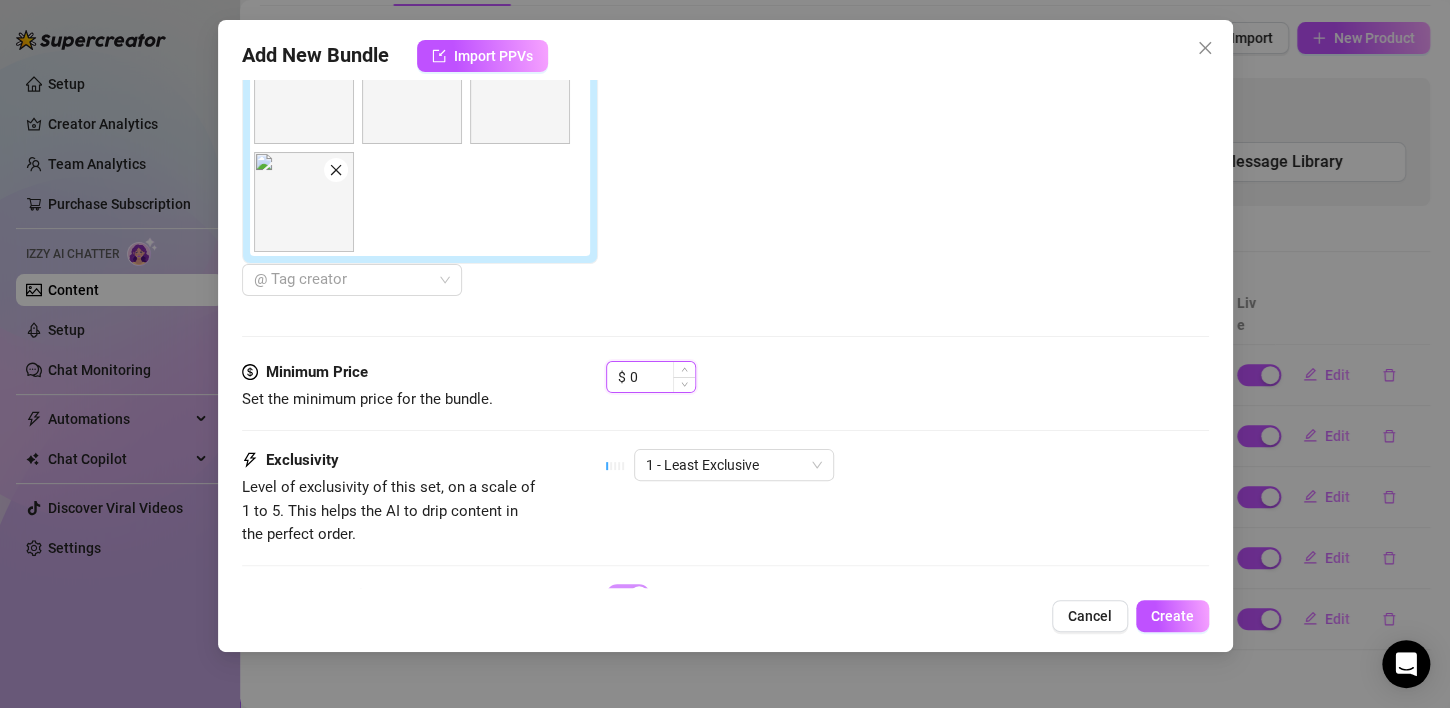 click on "0" at bounding box center [662, 377] 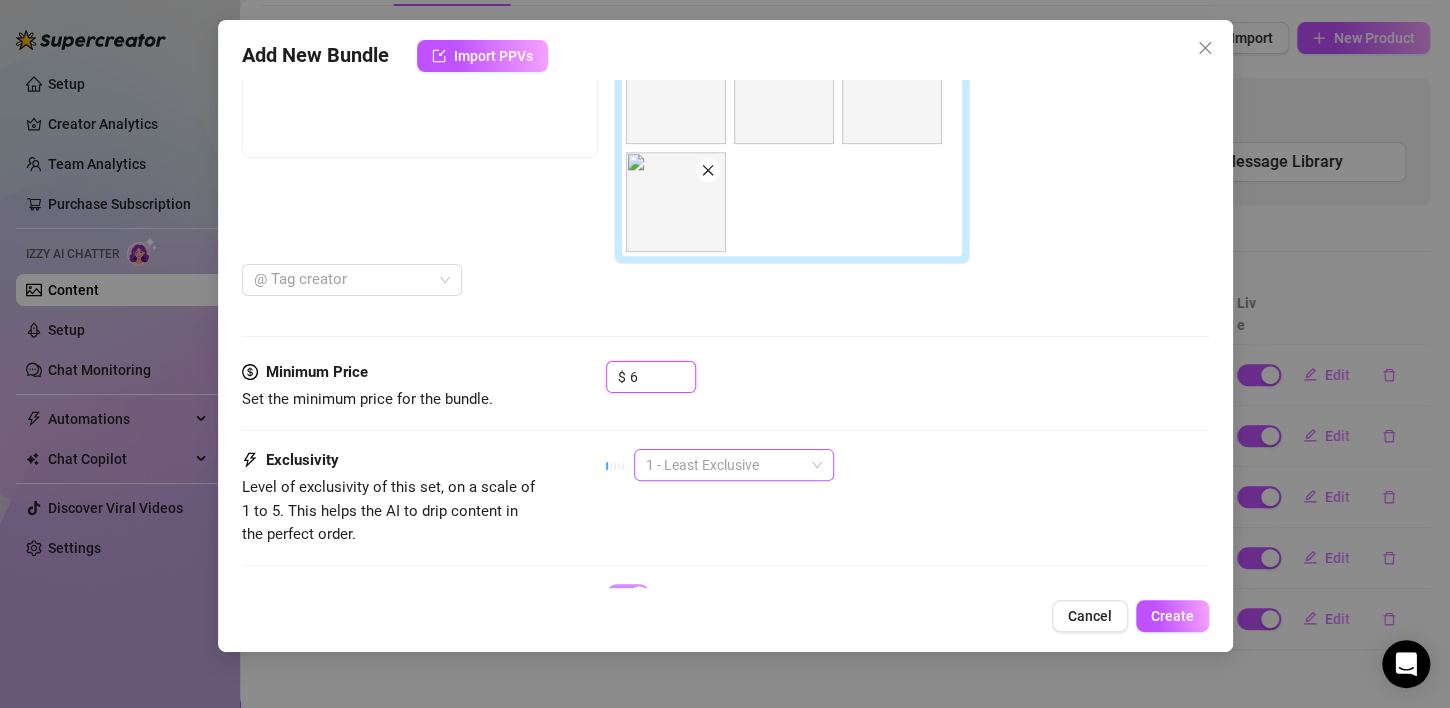 click on "1 - Least Exclusive" at bounding box center (734, 465) 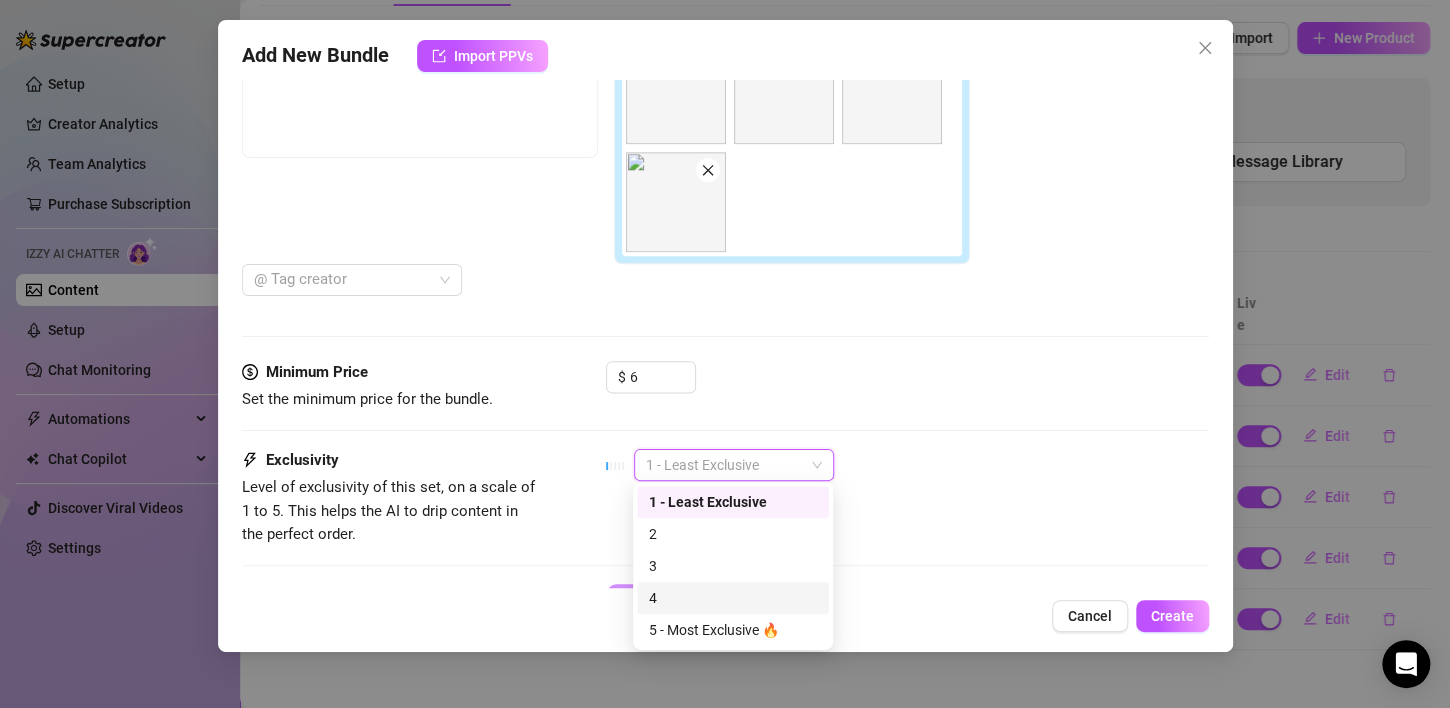 click on "4" at bounding box center (733, 598) 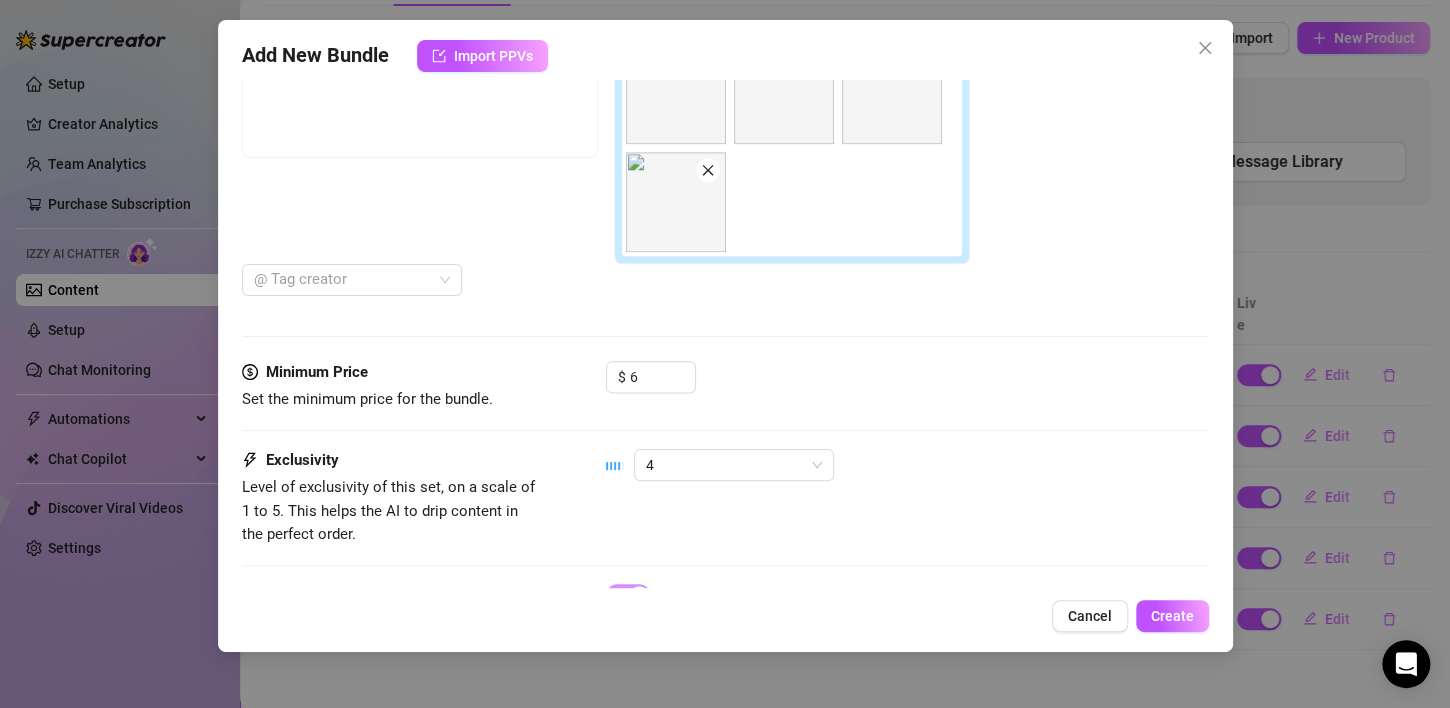 scroll, scrollTop: 1154, scrollLeft: 0, axis: vertical 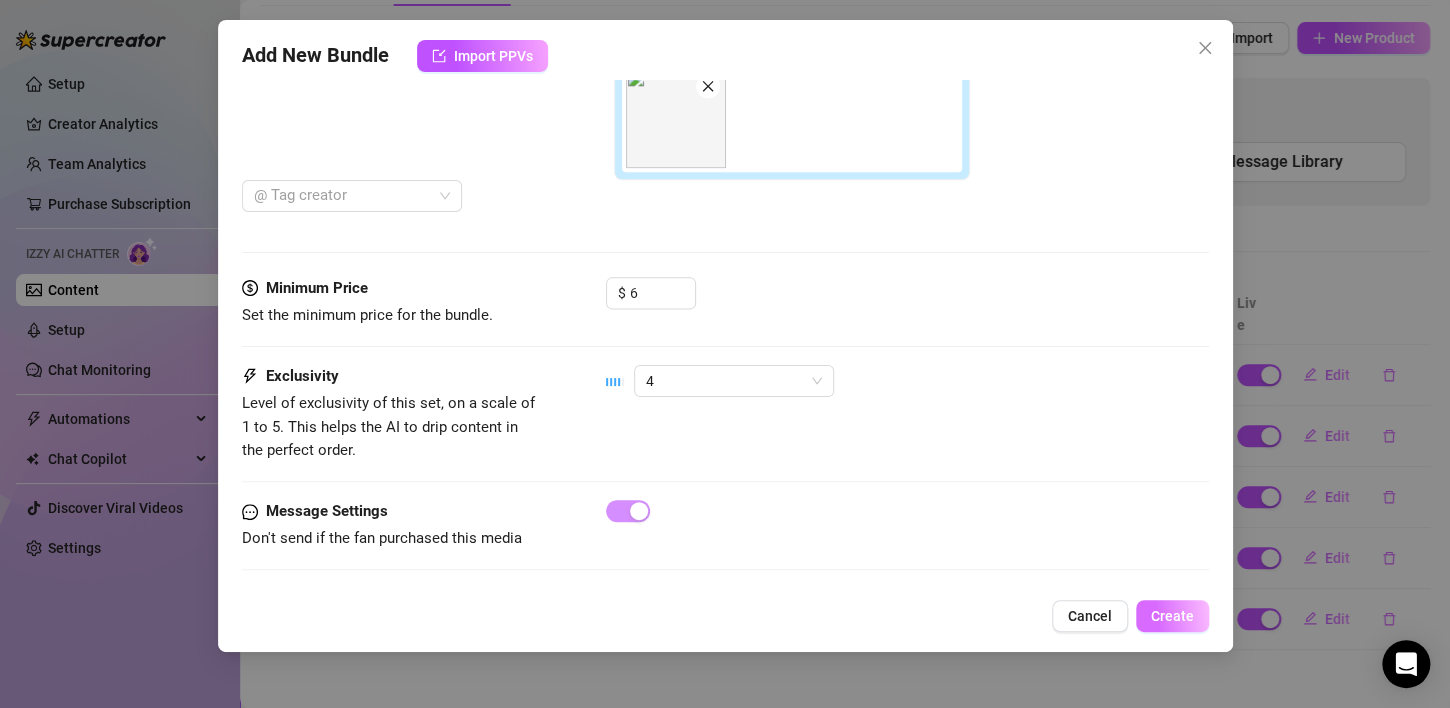 click on "Create" at bounding box center [1172, 616] 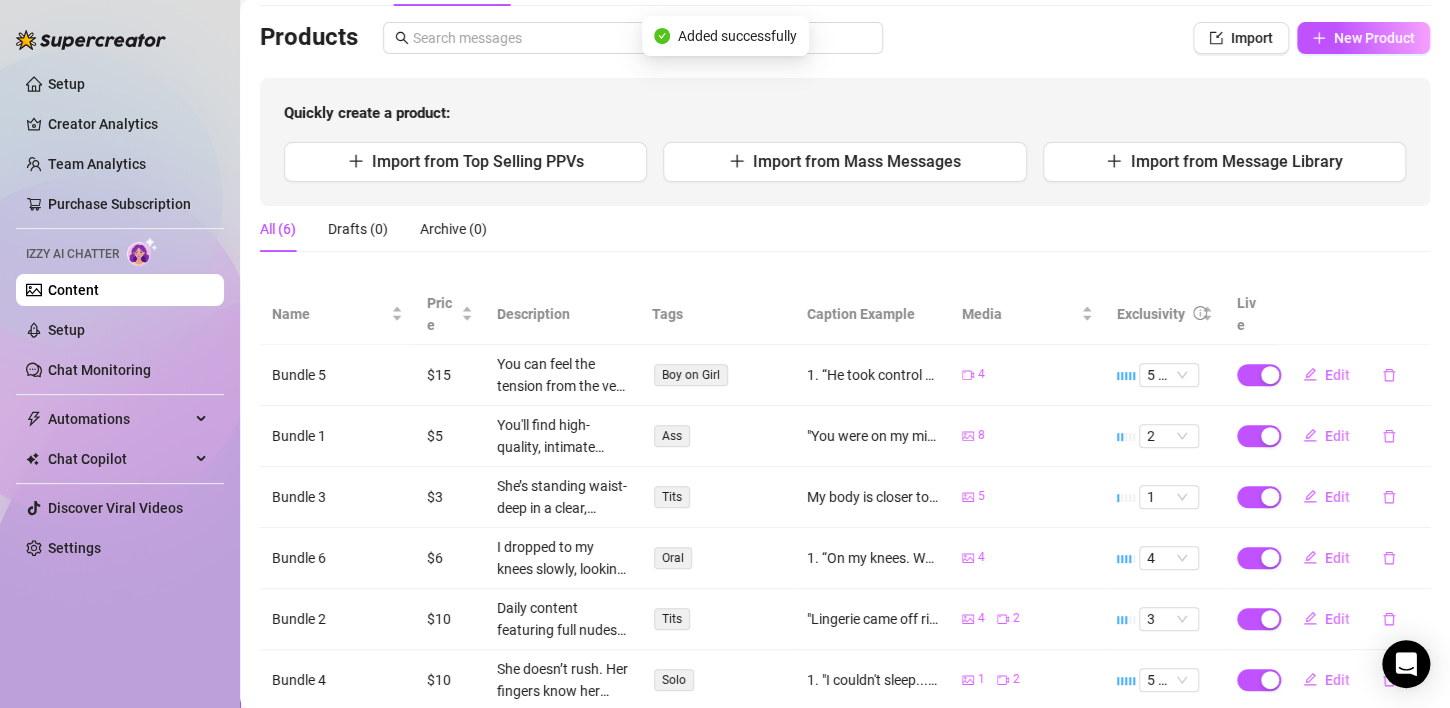 scroll, scrollTop: 188, scrollLeft: 0, axis: vertical 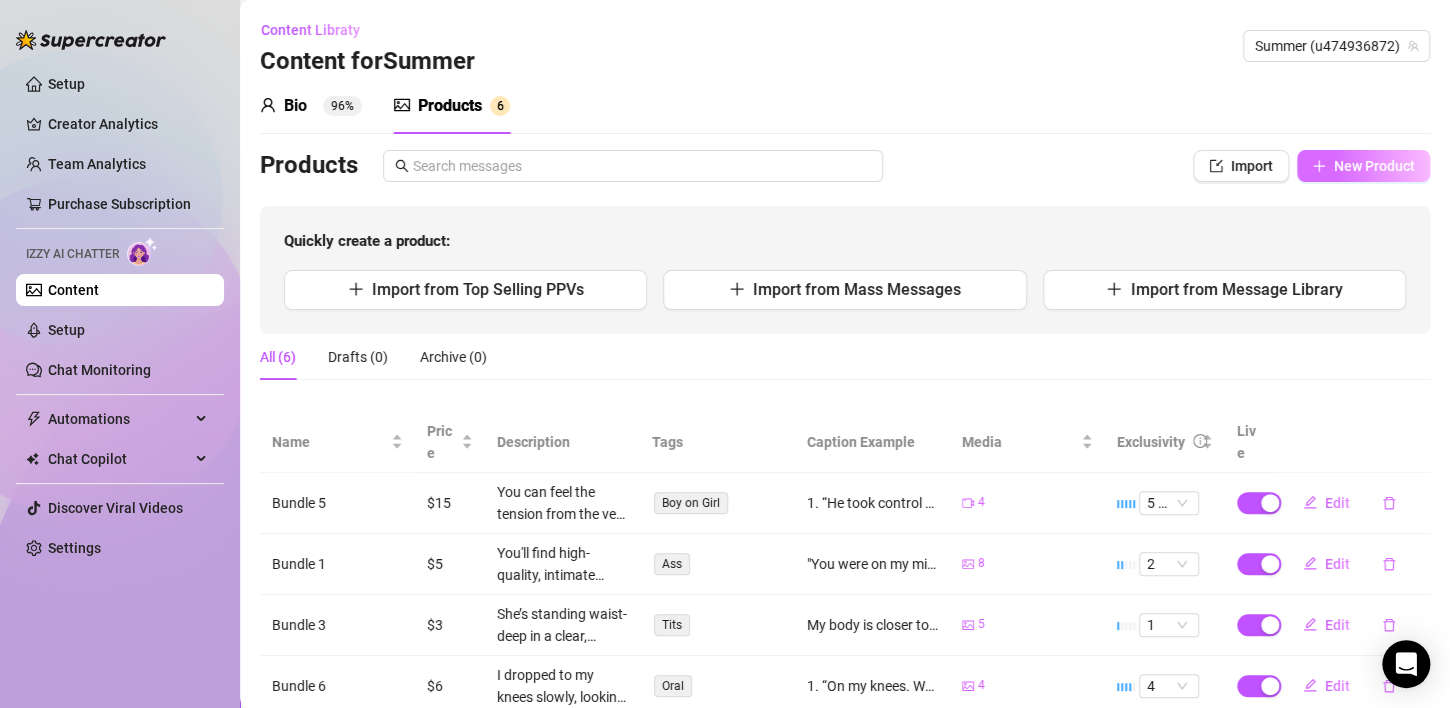 click on "New Product" at bounding box center (1374, 166) 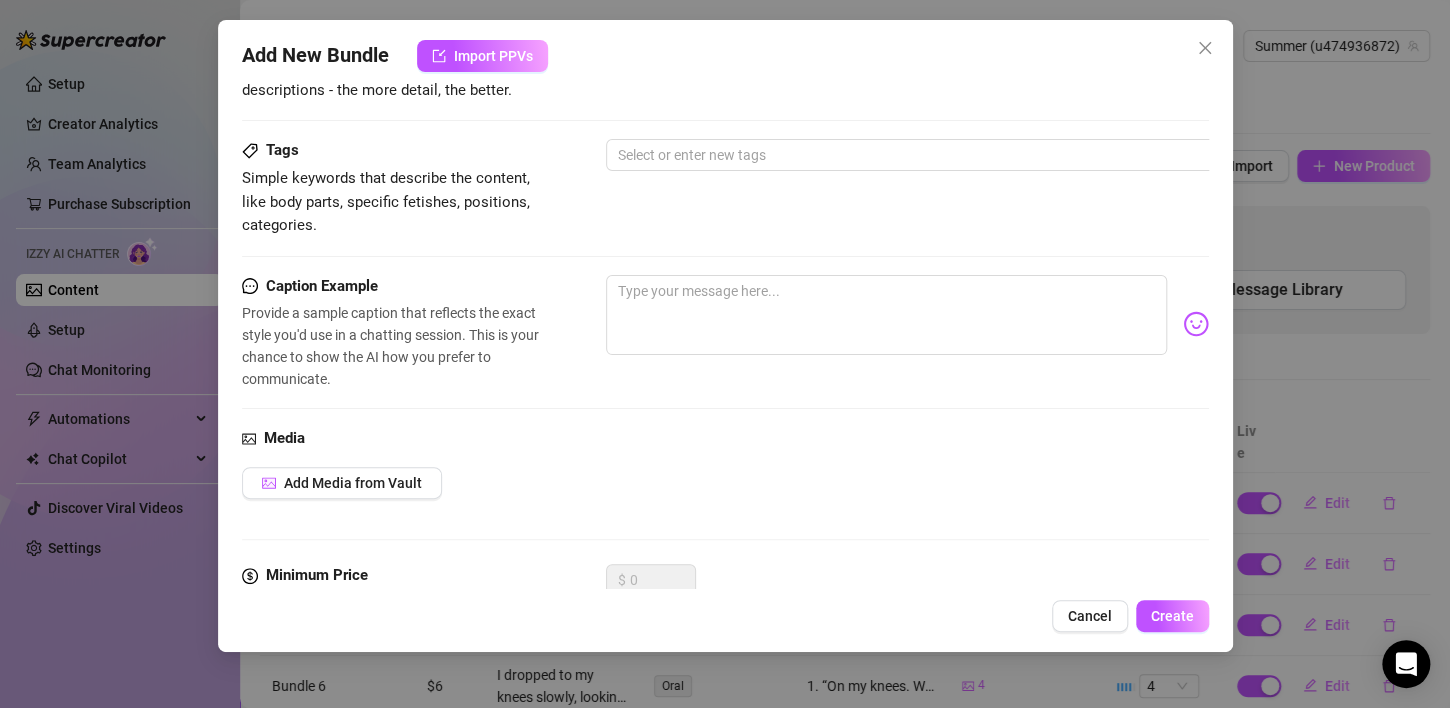 scroll, scrollTop: 306, scrollLeft: 0, axis: vertical 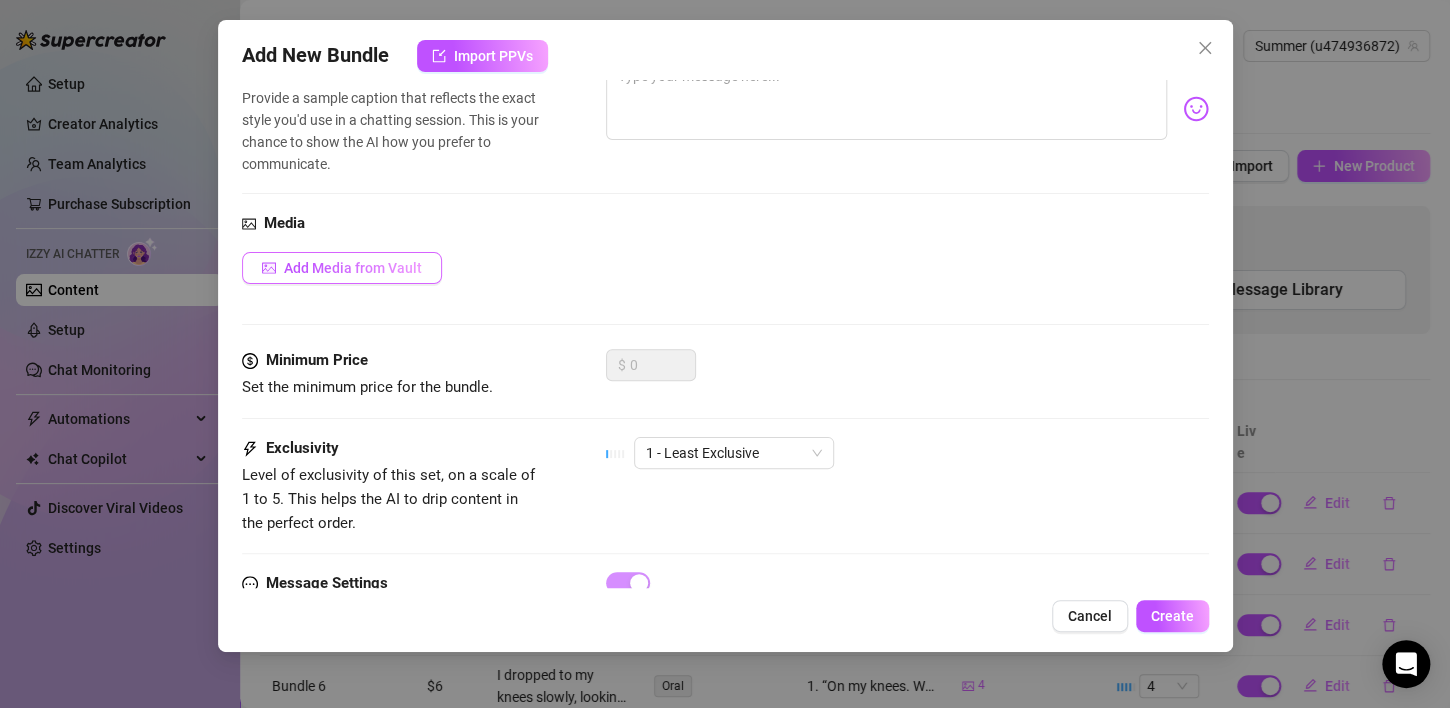 click on "Add Media from Vault" at bounding box center (353, 268) 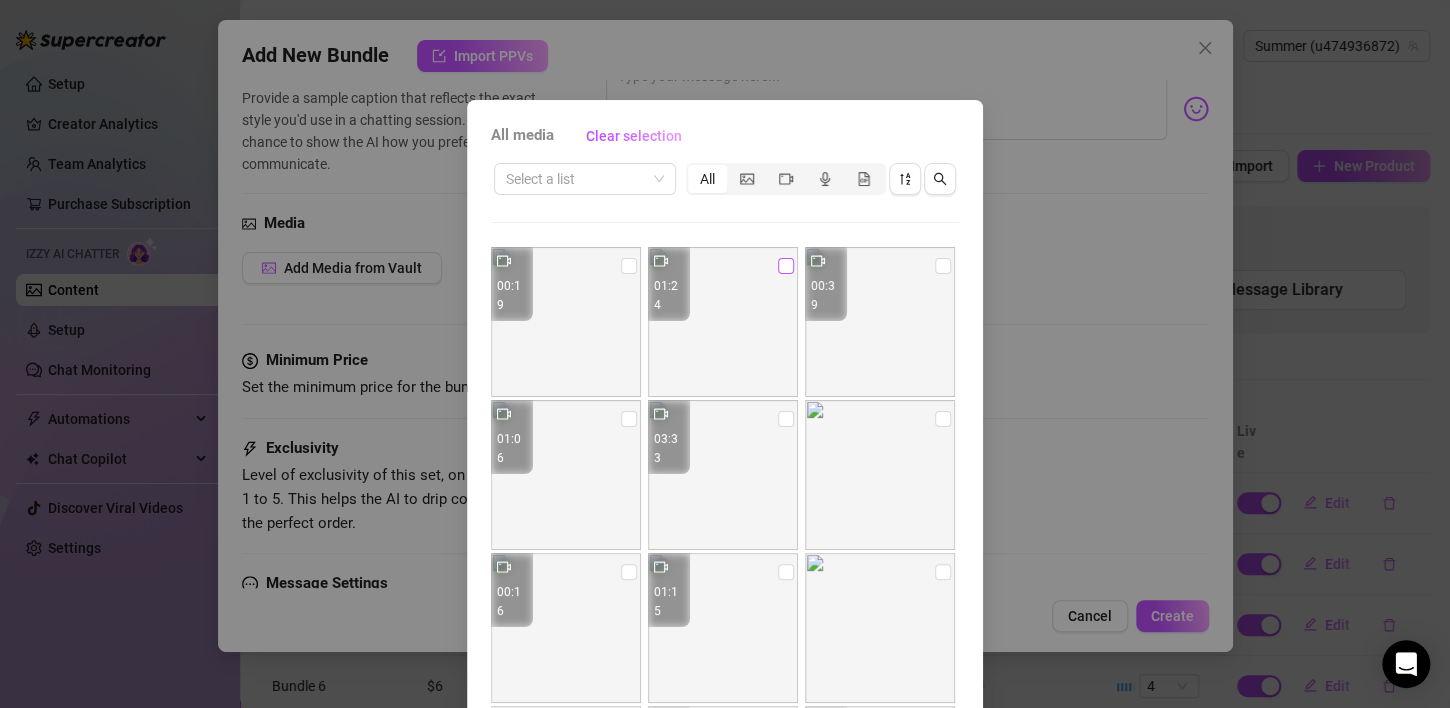 click at bounding box center (786, 266) 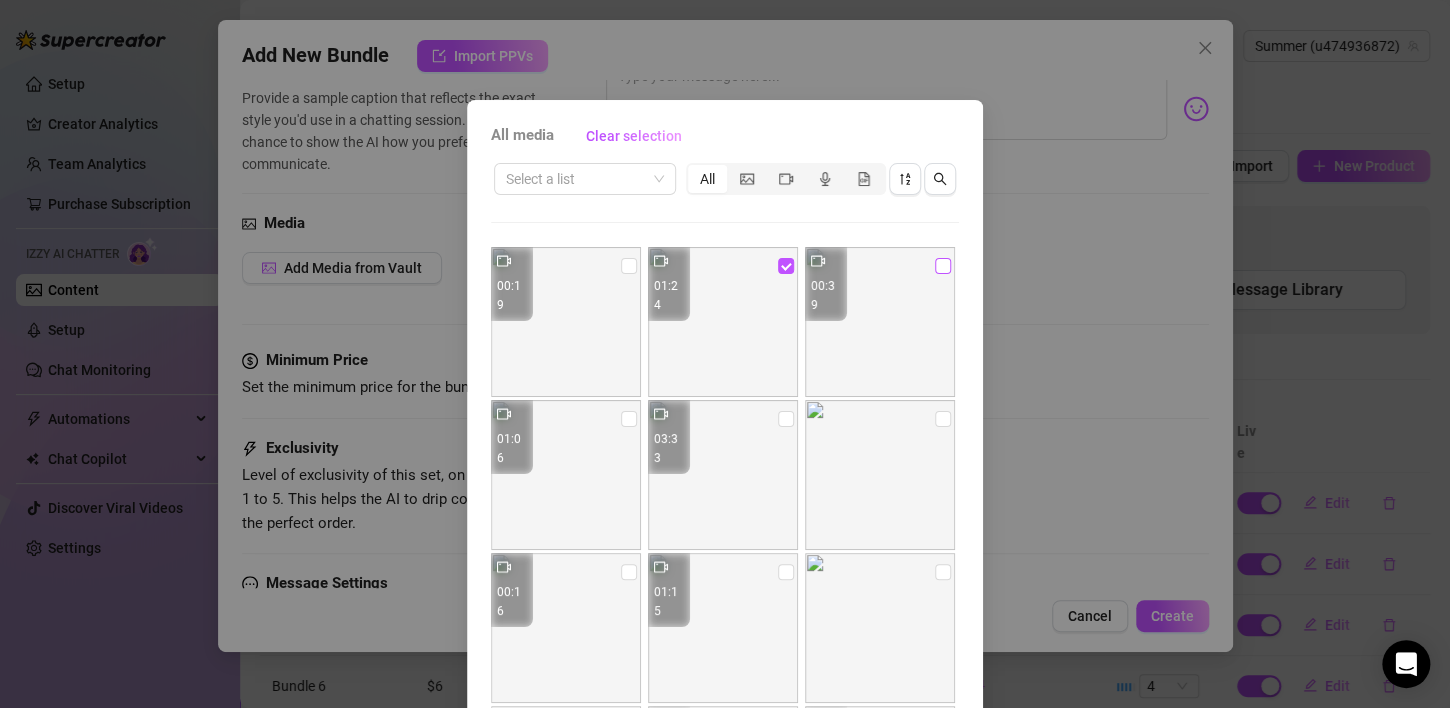 click at bounding box center [943, 266] 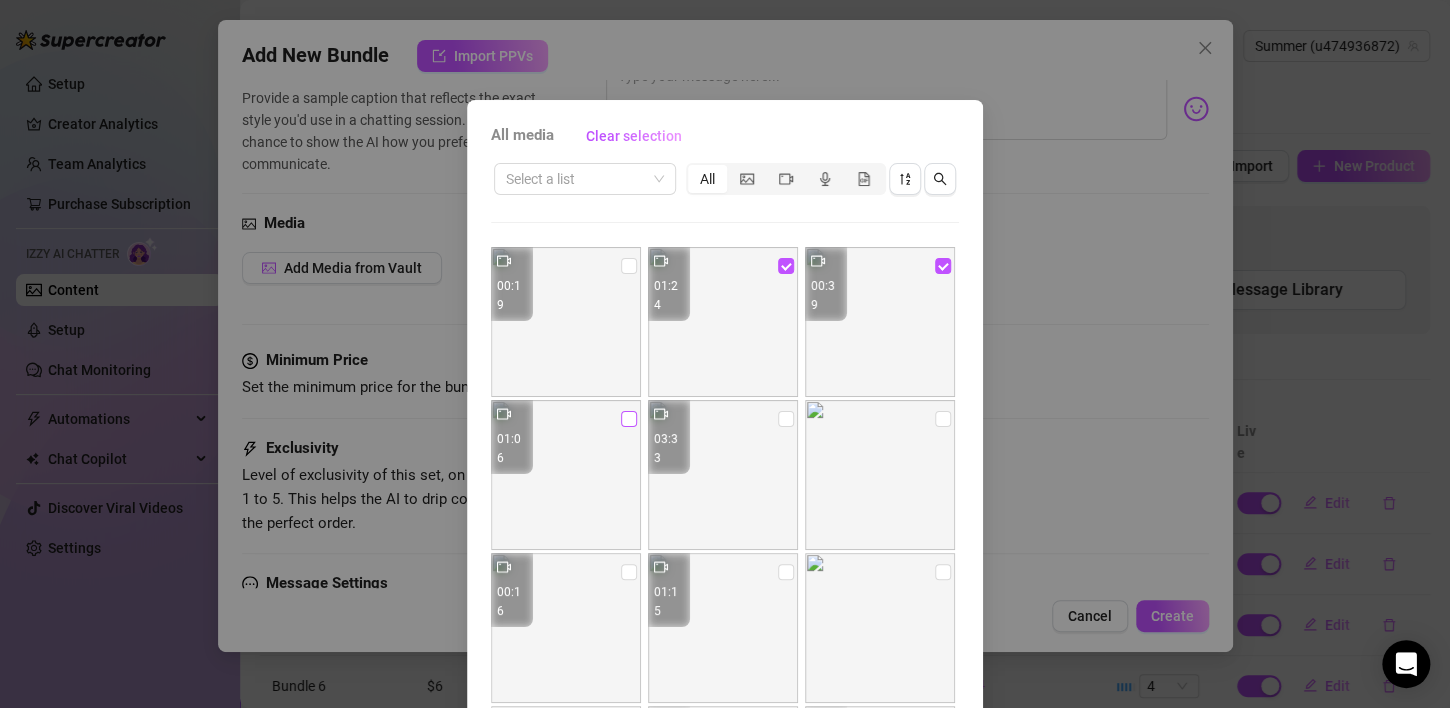 click at bounding box center [629, 419] 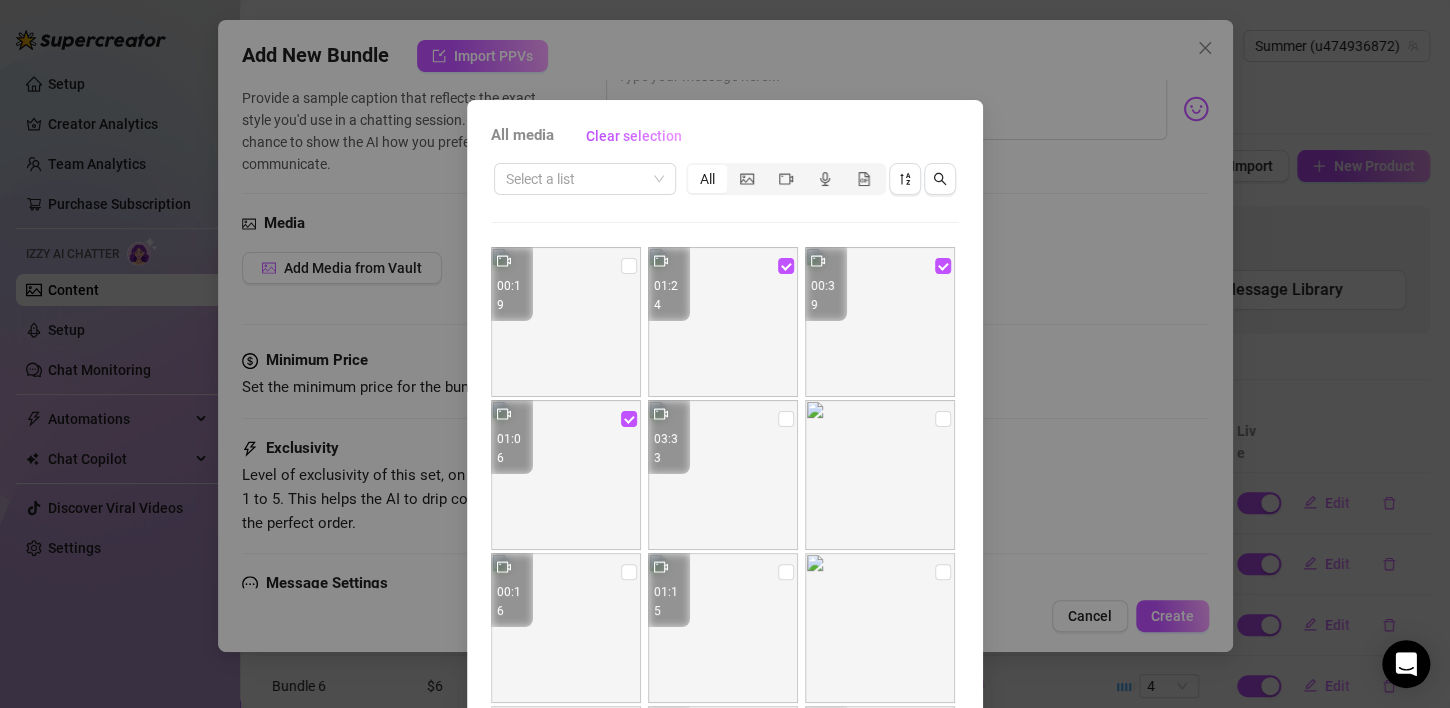 scroll, scrollTop: 720, scrollLeft: 0, axis: vertical 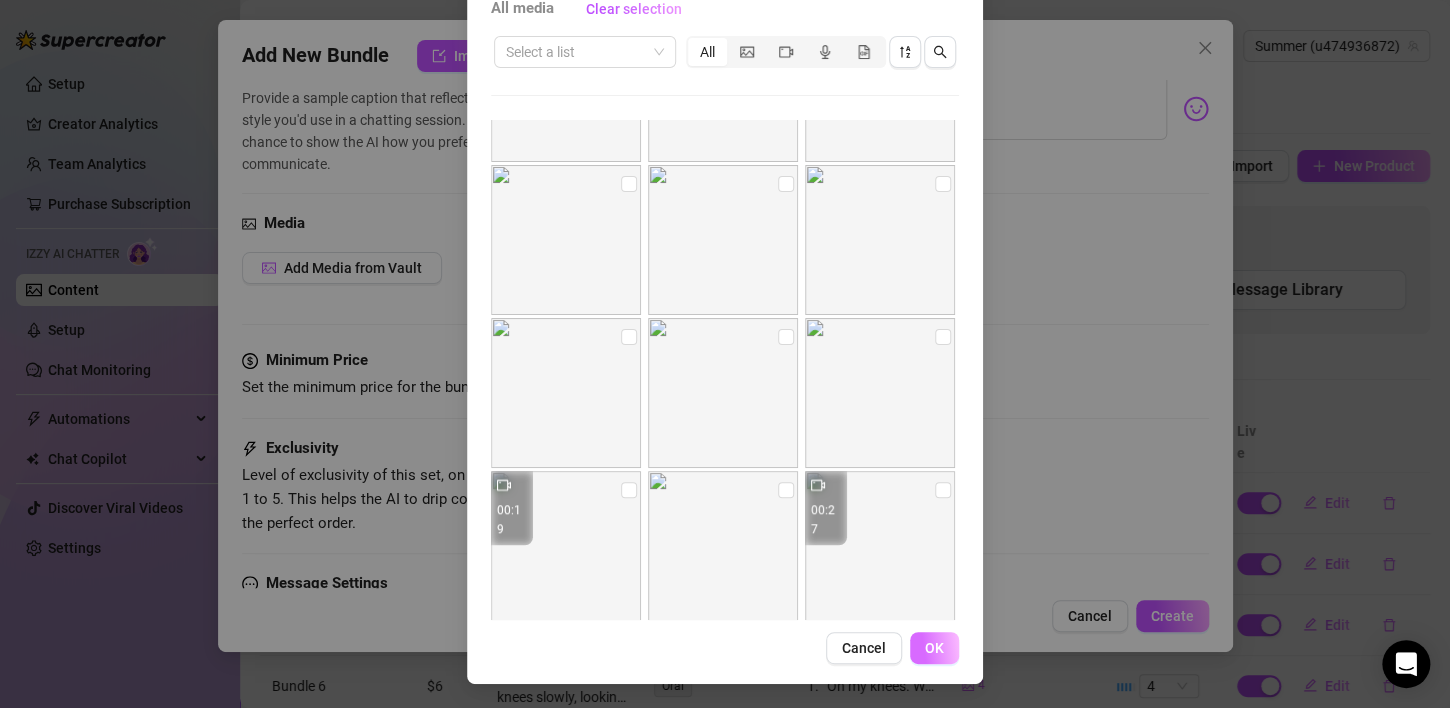 click on "OK" at bounding box center [934, 648] 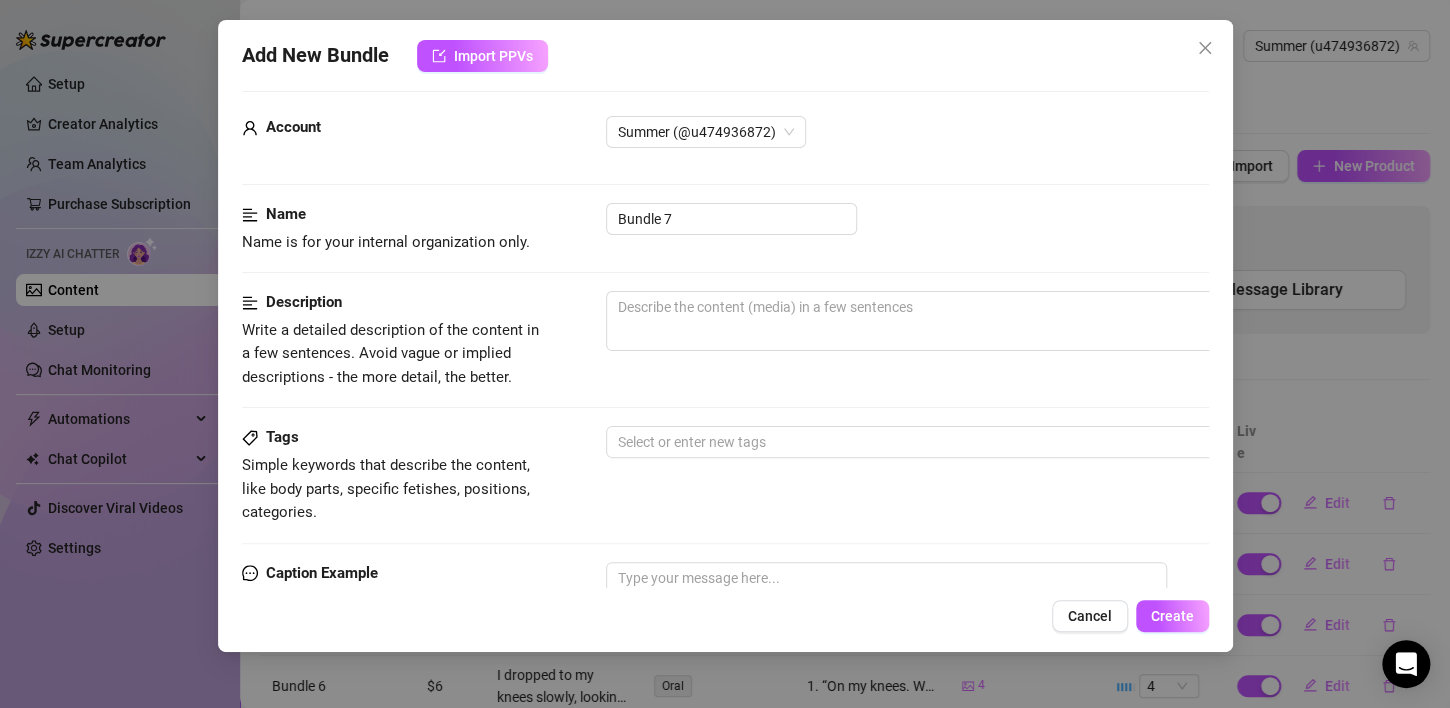scroll, scrollTop: 18, scrollLeft: 0, axis: vertical 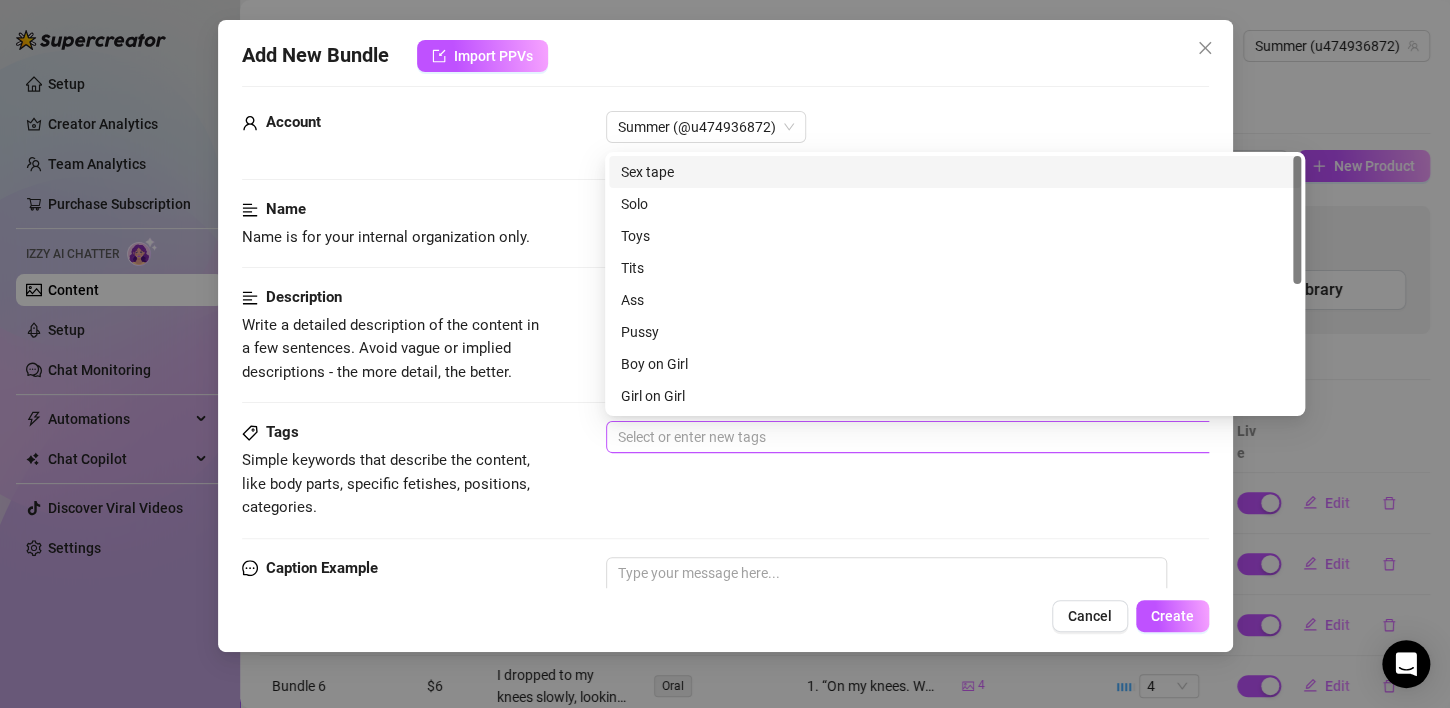 click at bounding box center [945, 437] 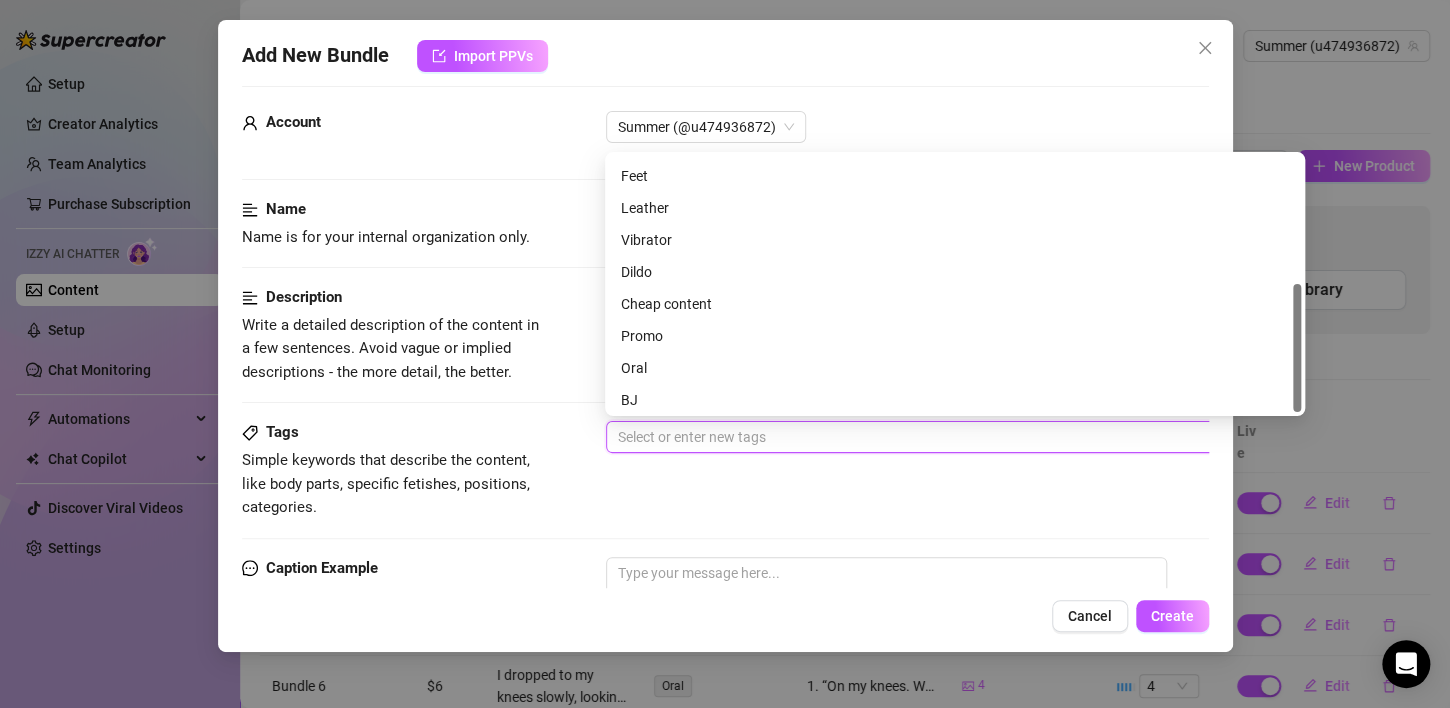 scroll, scrollTop: 256, scrollLeft: 0, axis: vertical 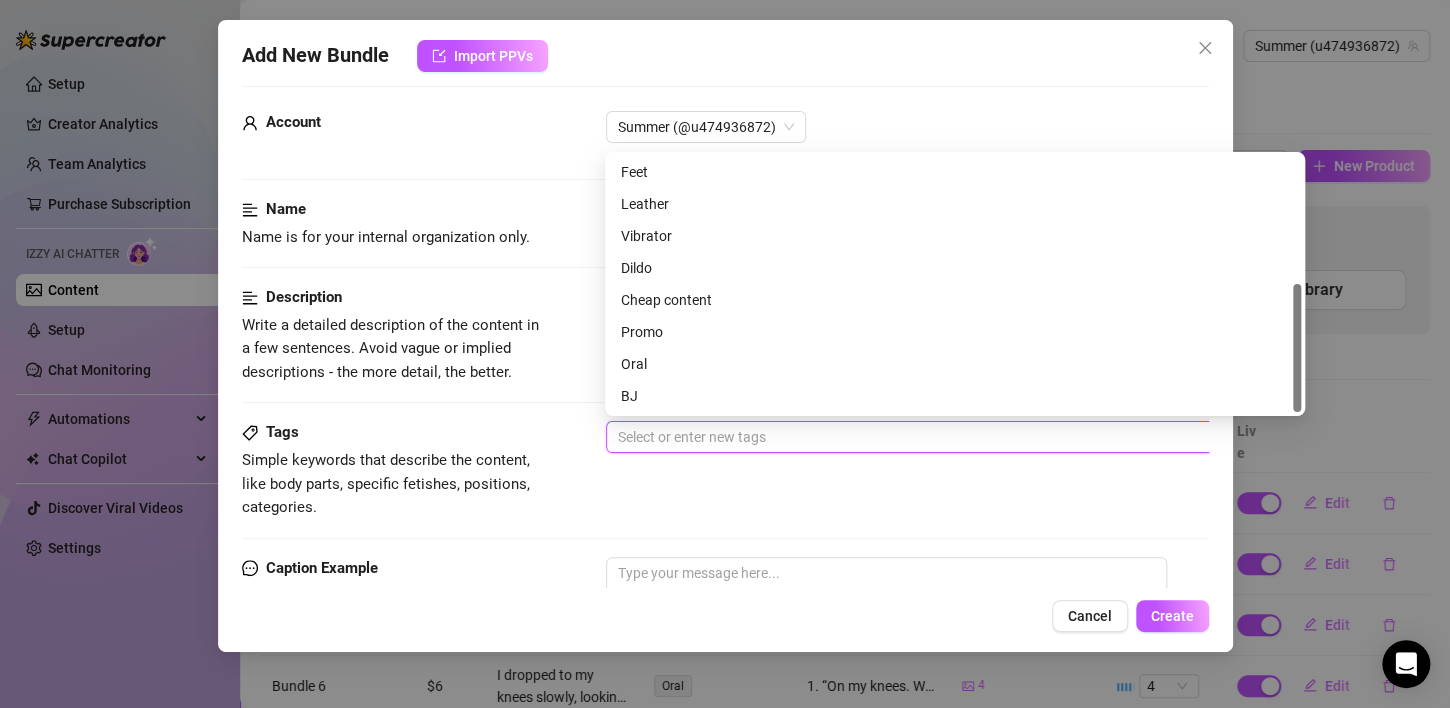 drag, startPoint x: 1297, startPoint y: 253, endPoint x: 1304, endPoint y: 389, distance: 136.18002 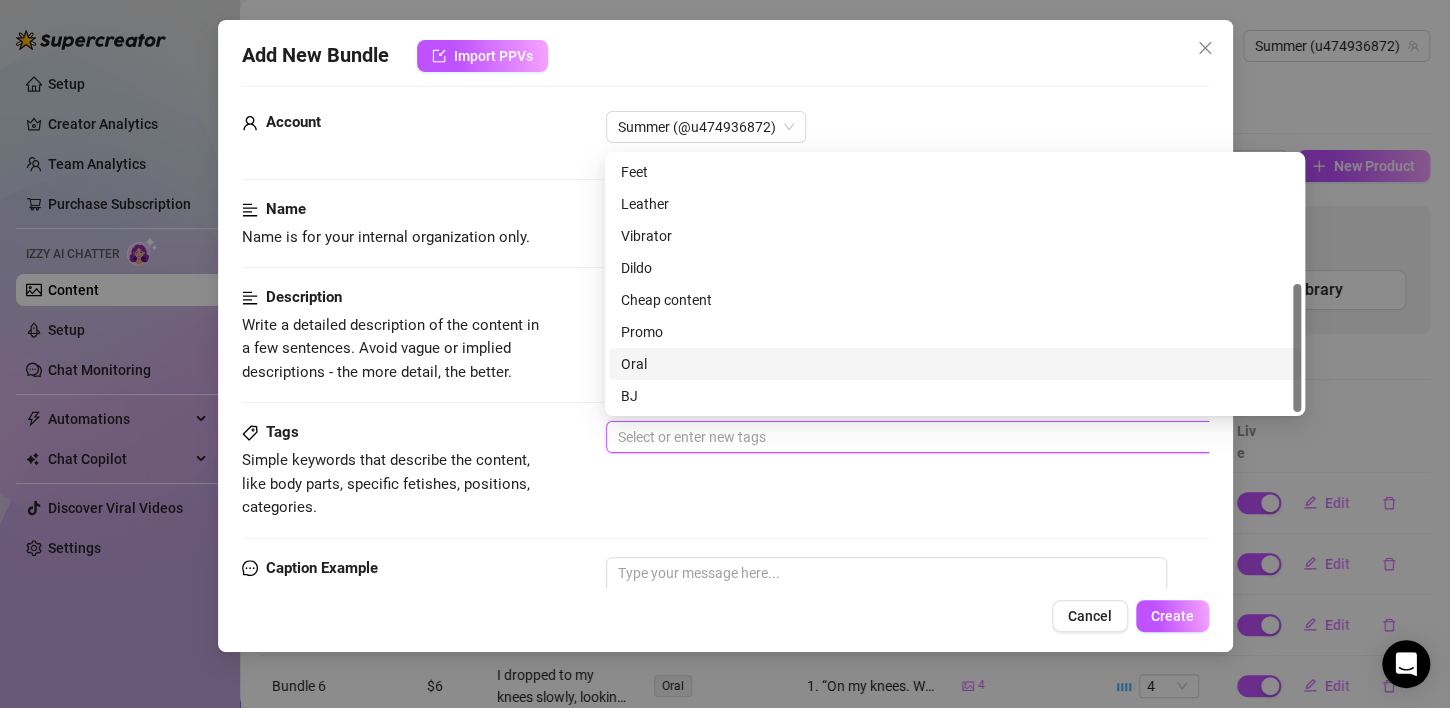 click on "Oral" at bounding box center (955, 364) 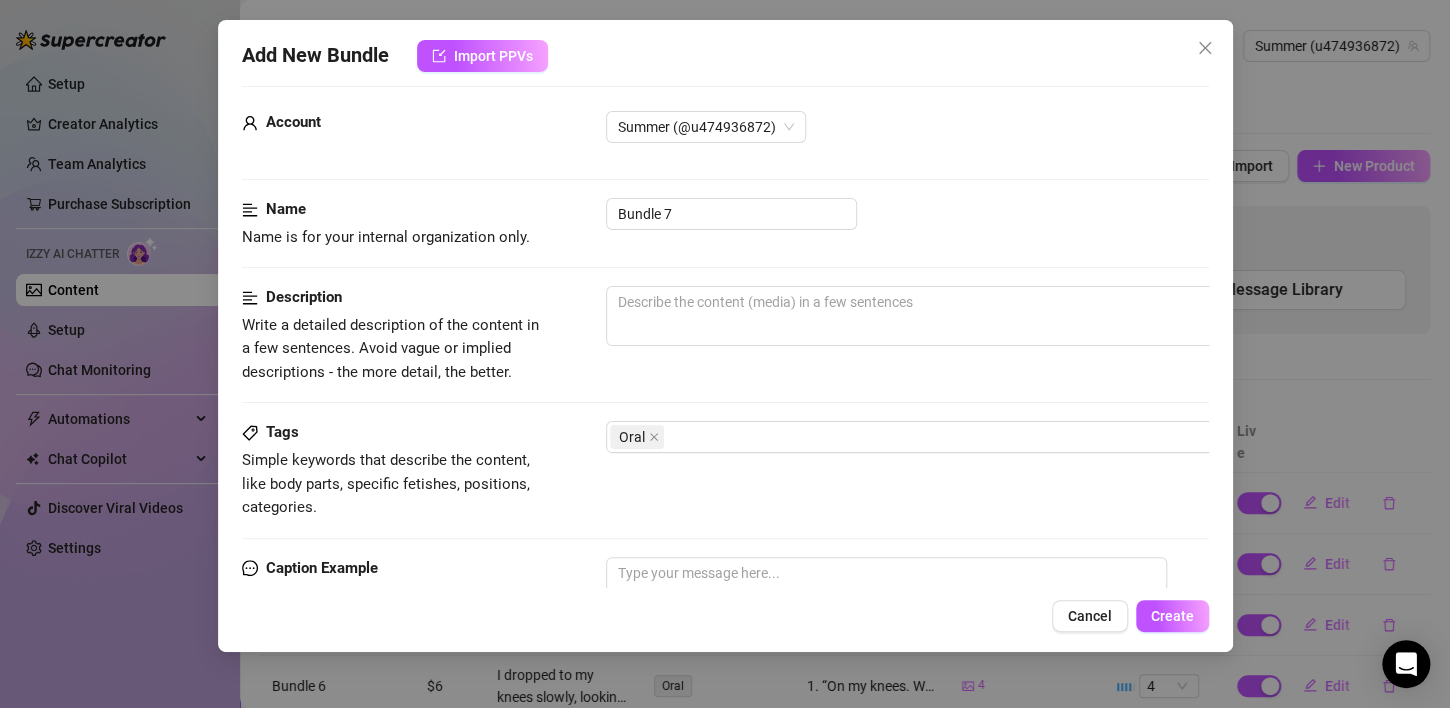 click on "Tags Simple keywords that describe the content, like body parts, specific fetishes, positions, categories. Oral" at bounding box center (725, 488) 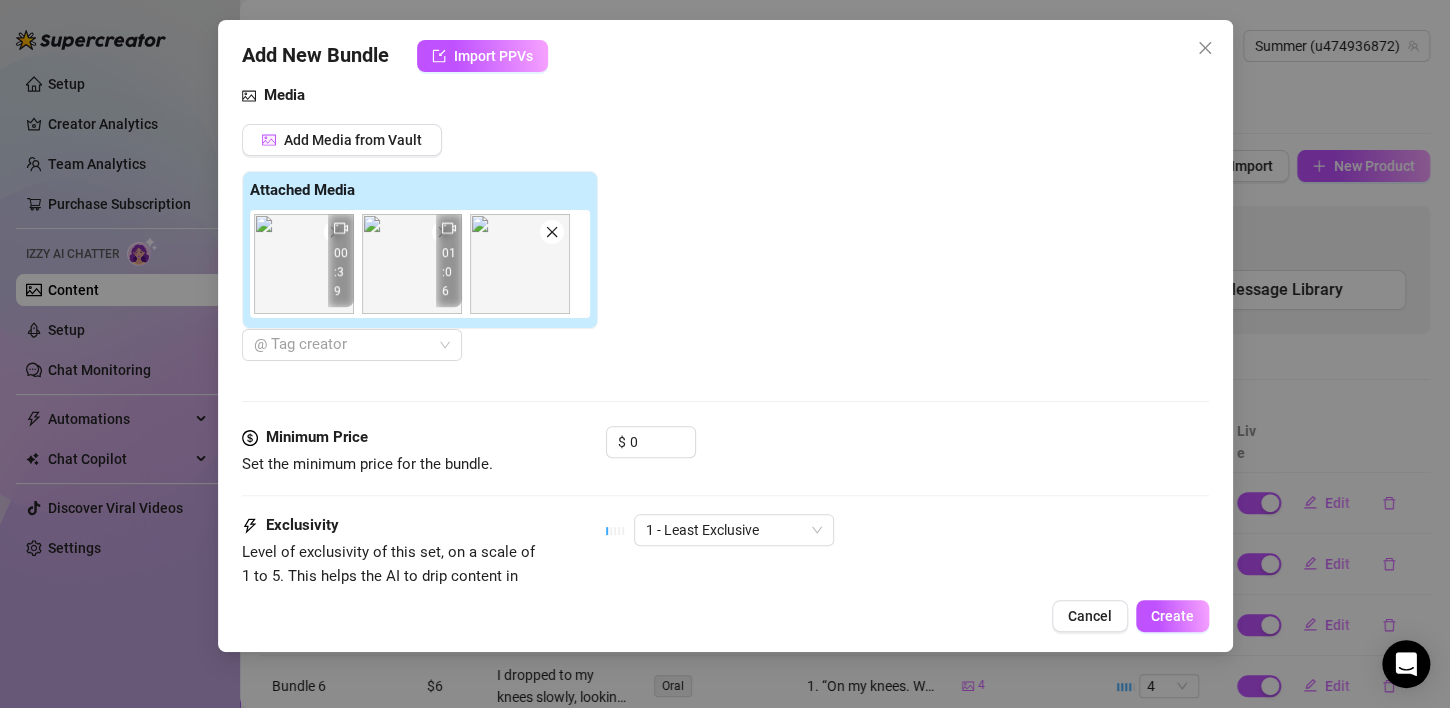 scroll, scrollTop: 633, scrollLeft: 0, axis: vertical 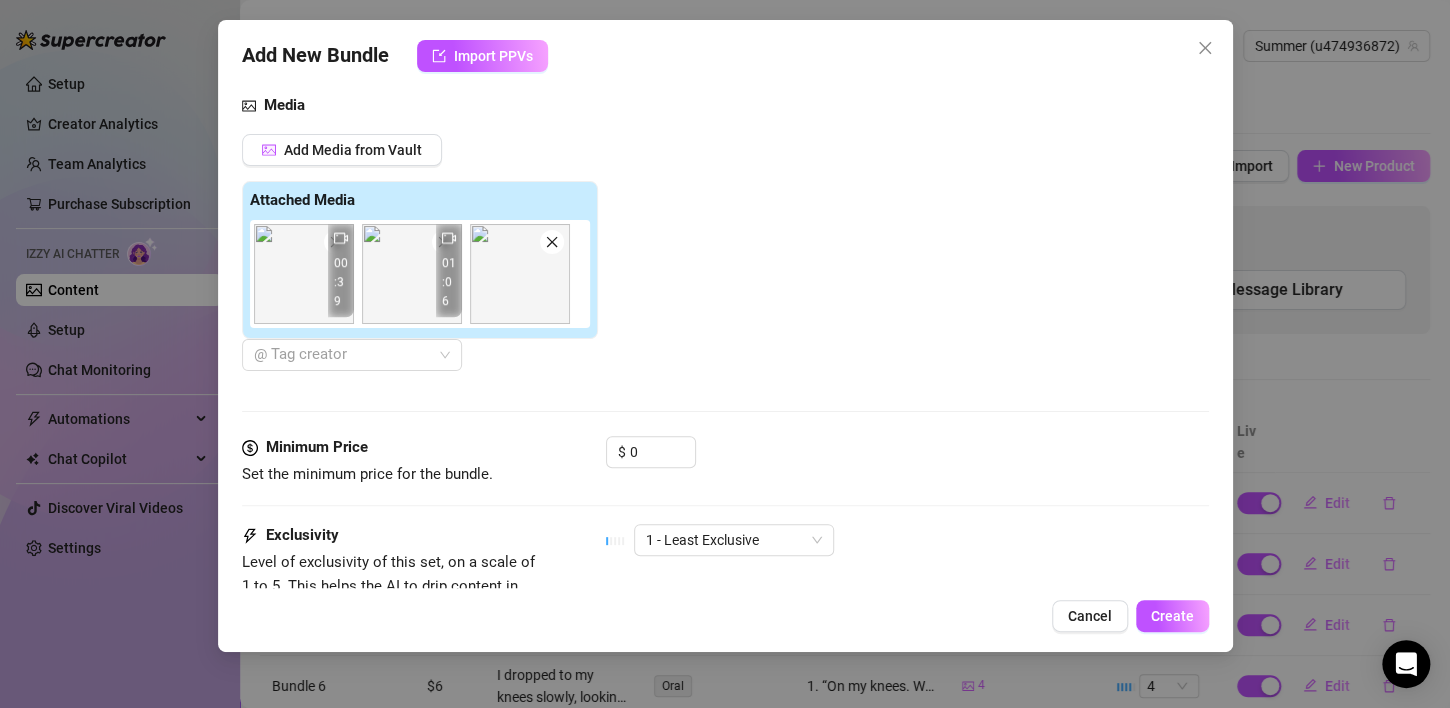 click at bounding box center [520, 274] 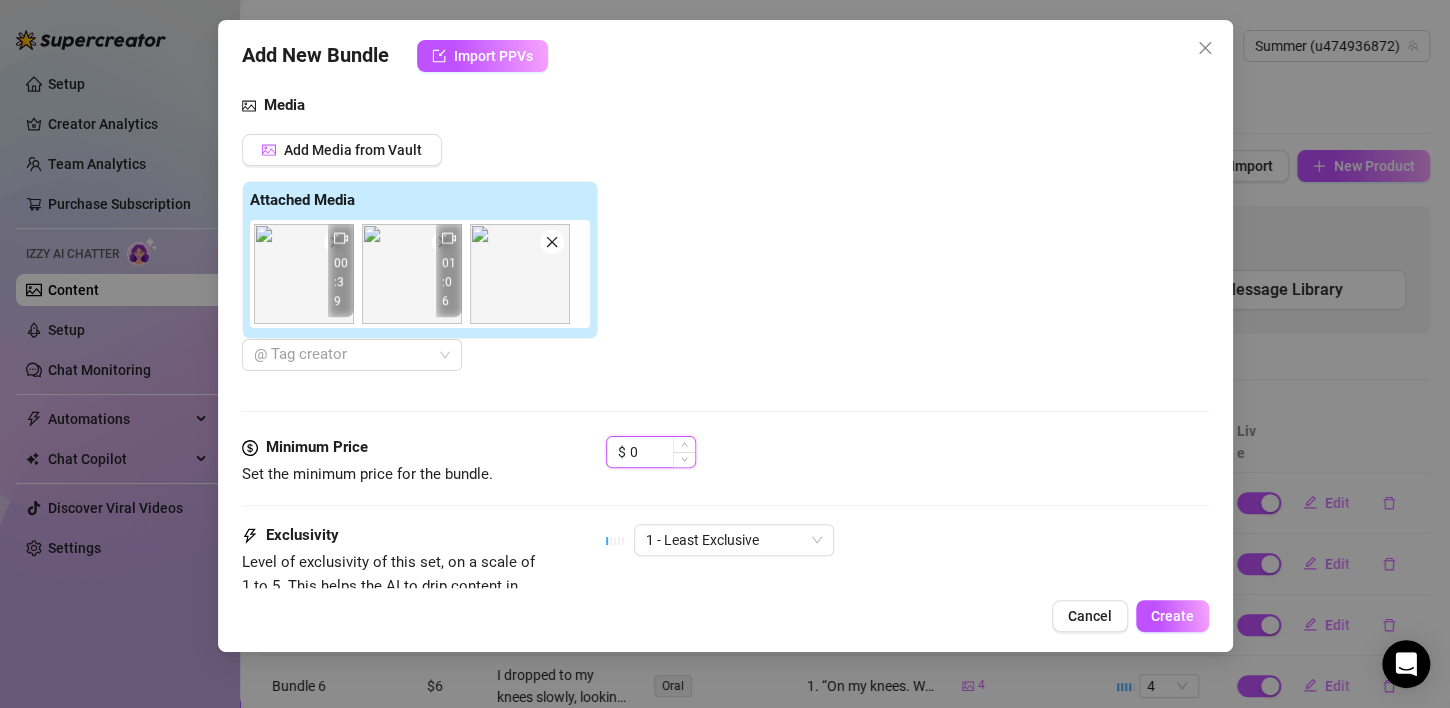 click on "0" at bounding box center [662, 452] 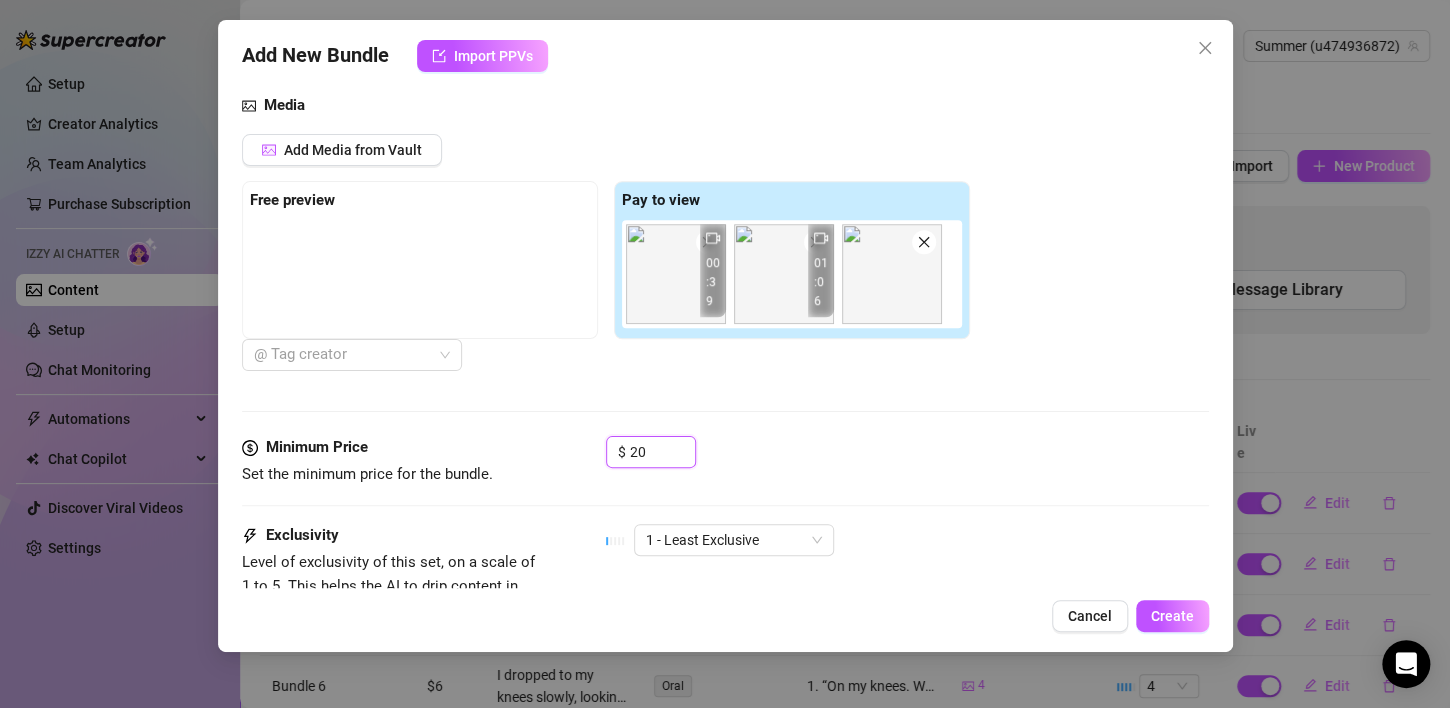 type on "20" 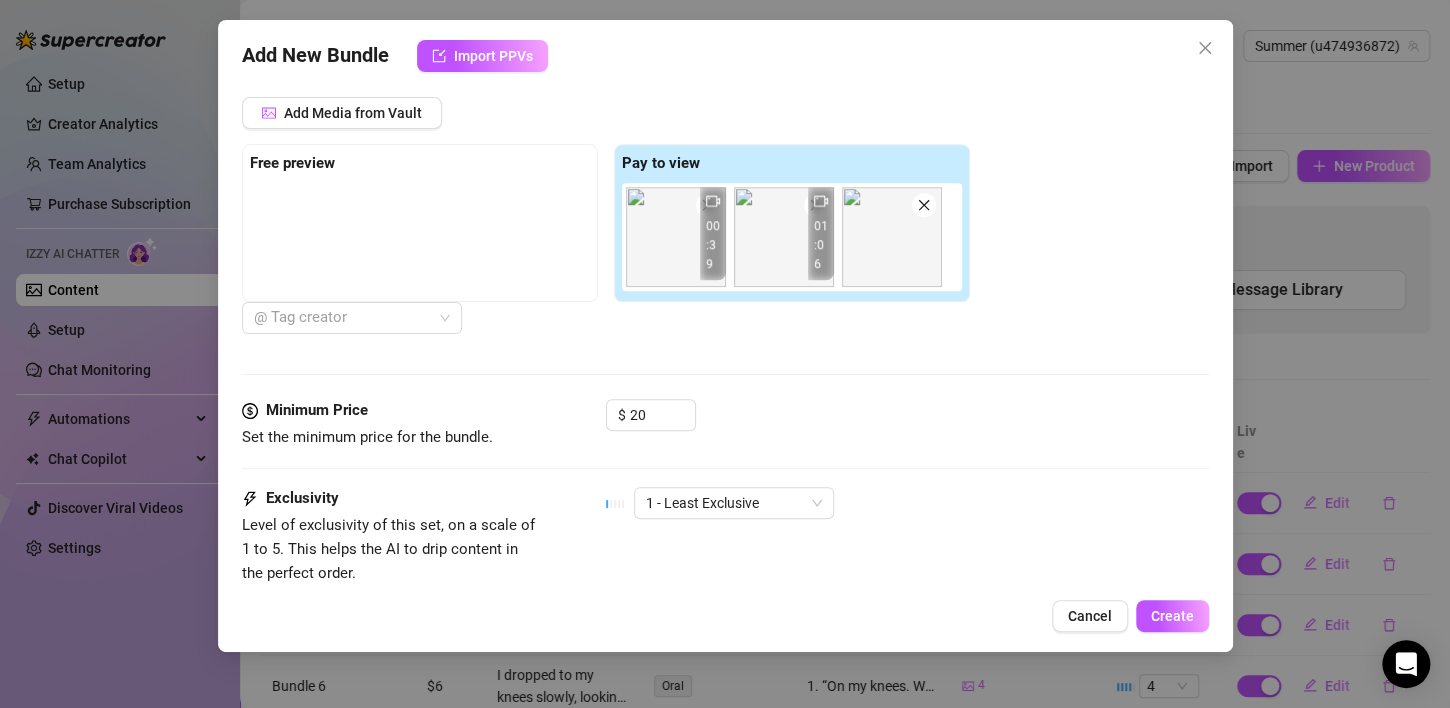 scroll, scrollTop: 677, scrollLeft: 0, axis: vertical 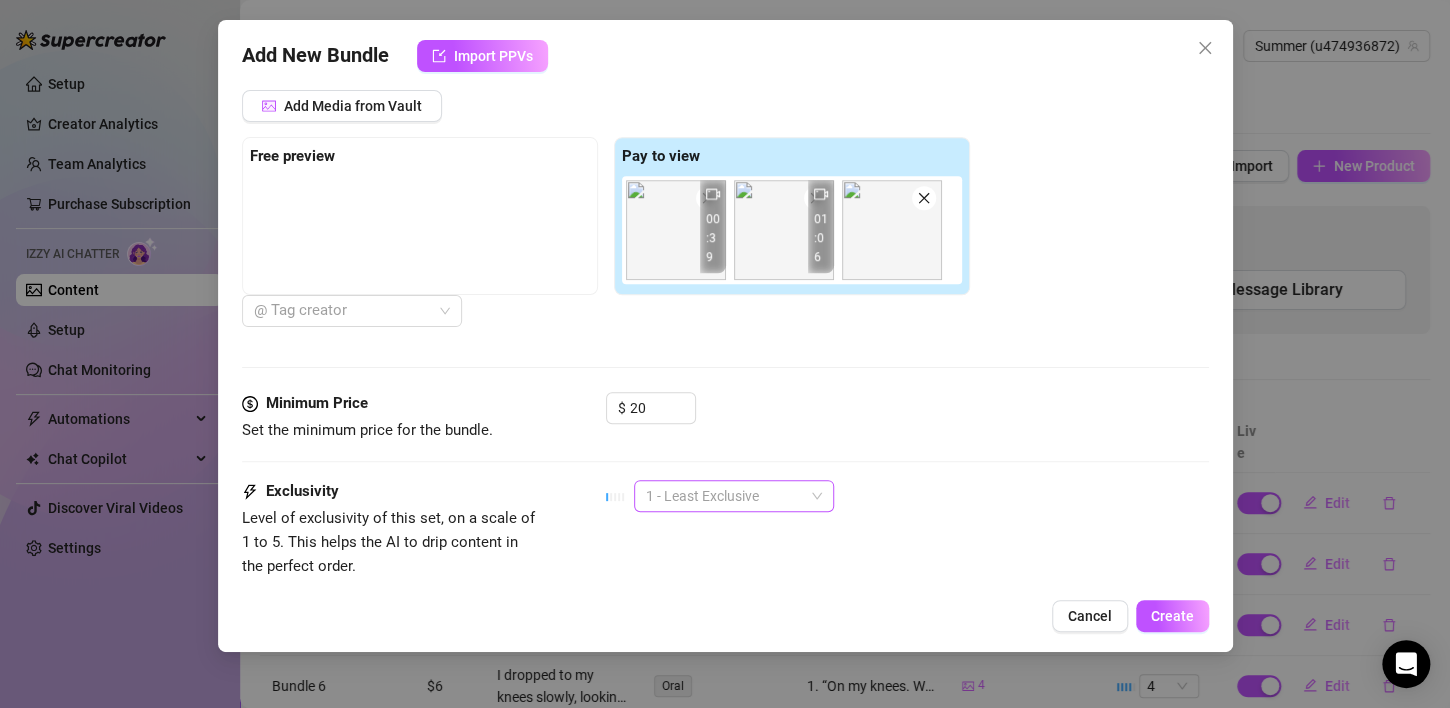 click on "1 - Least Exclusive" at bounding box center (734, 496) 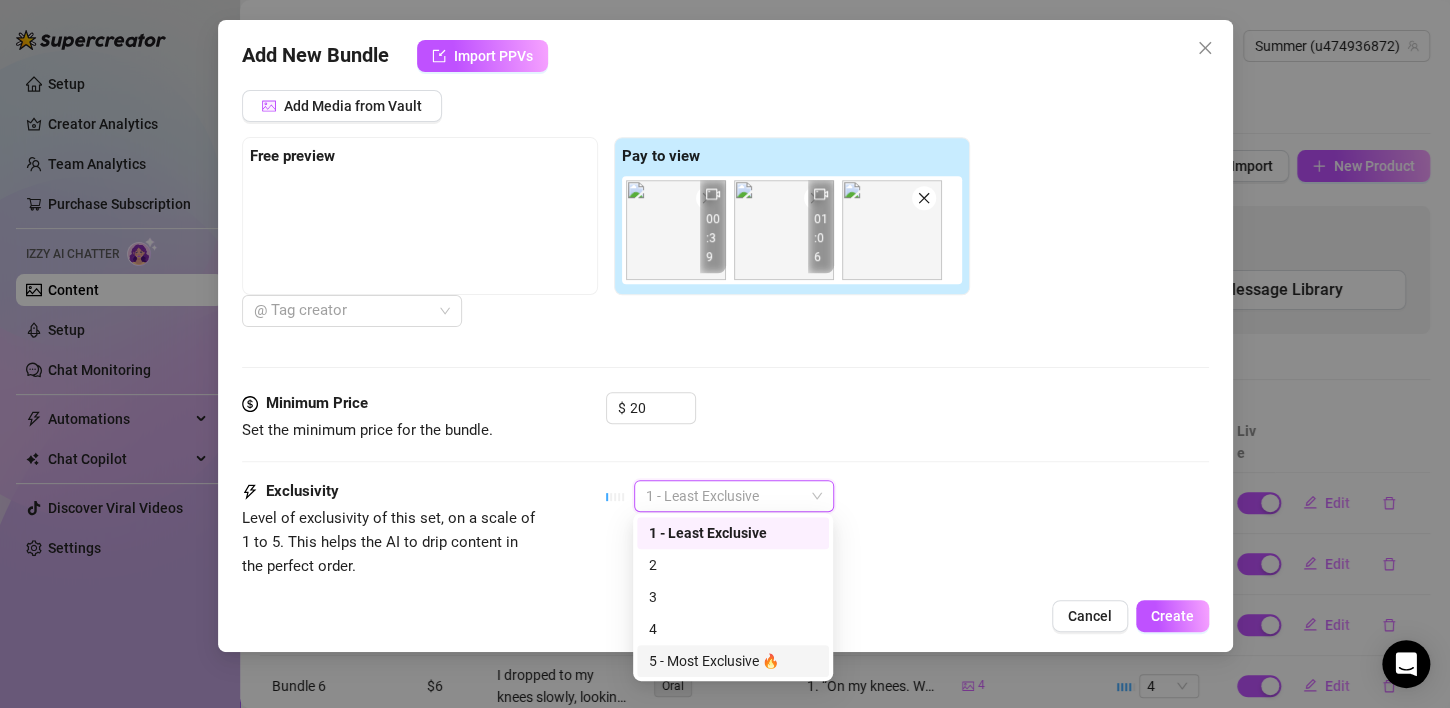 click on "5 - Most Exclusive 🔥" at bounding box center (733, 661) 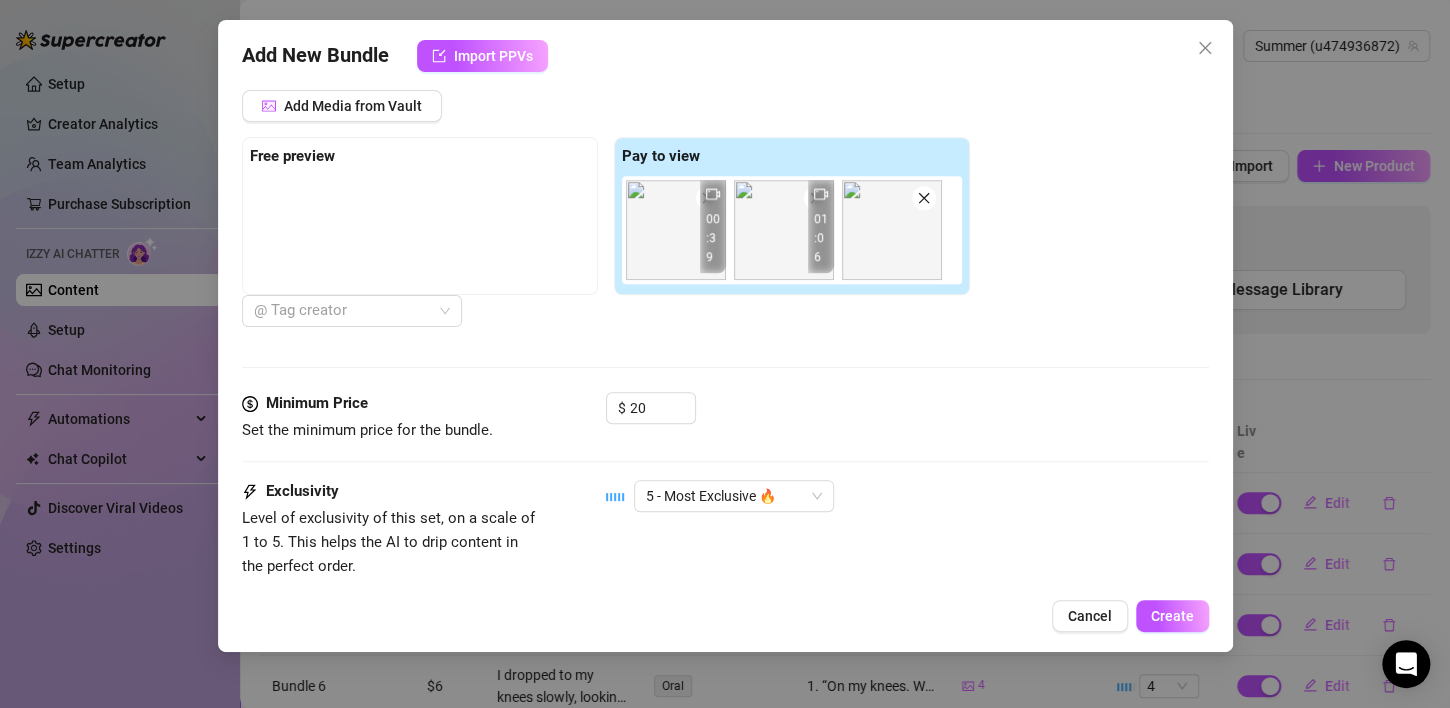 scroll, scrollTop: 806, scrollLeft: 0, axis: vertical 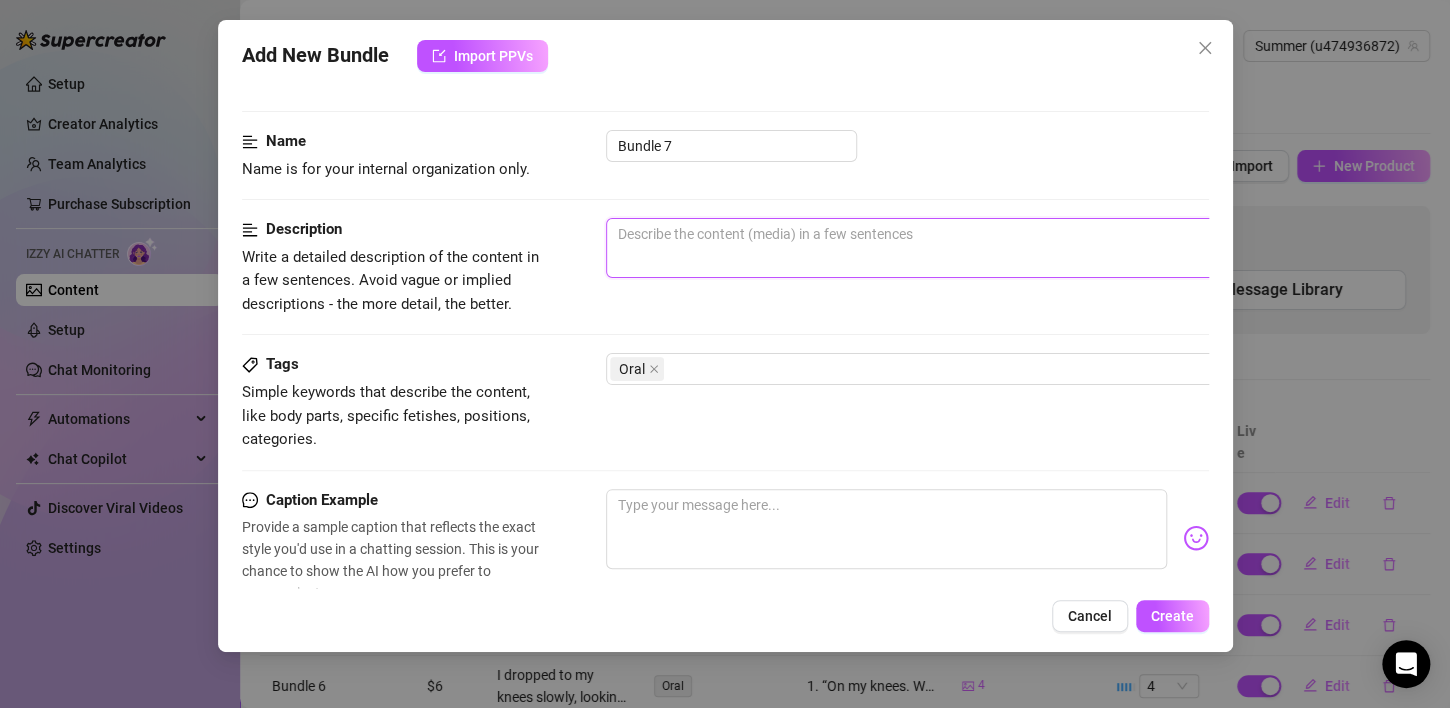 click at bounding box center [956, 248] 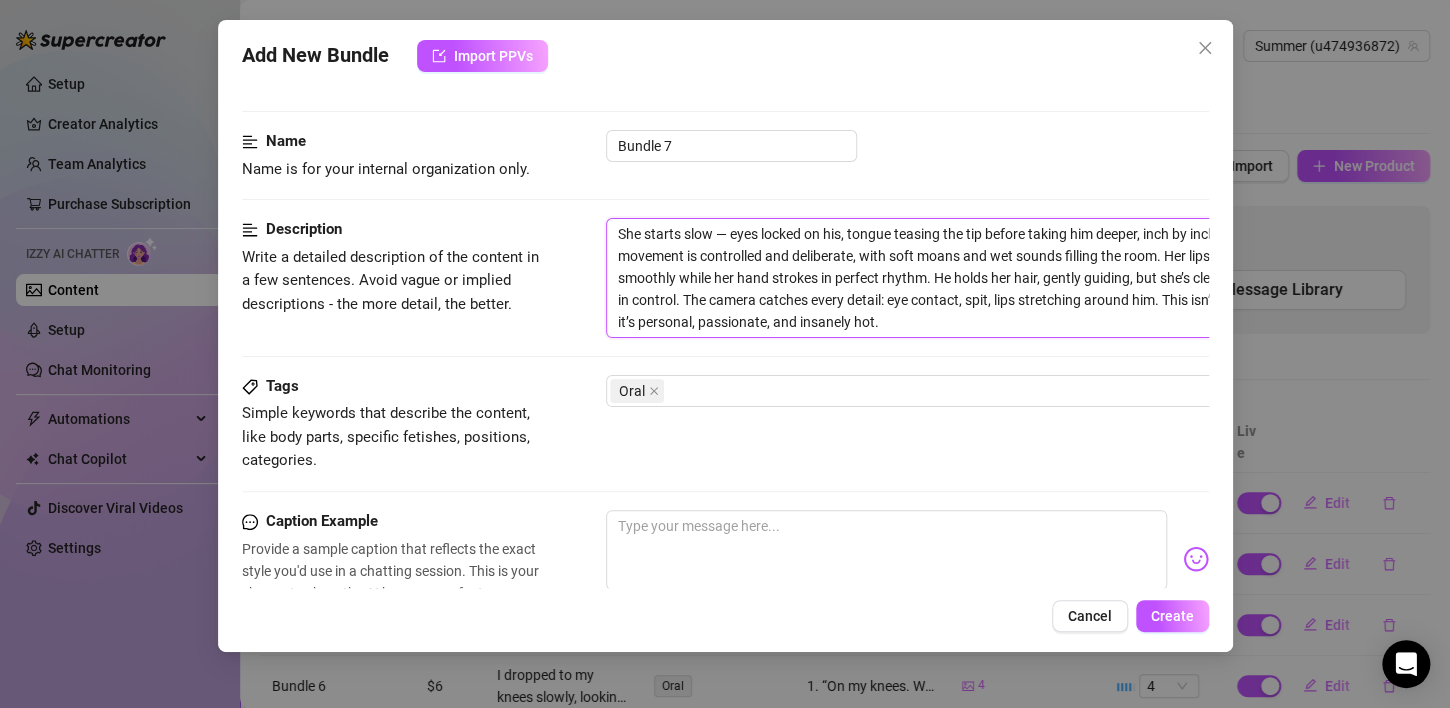 scroll, scrollTop: 0, scrollLeft: 0, axis: both 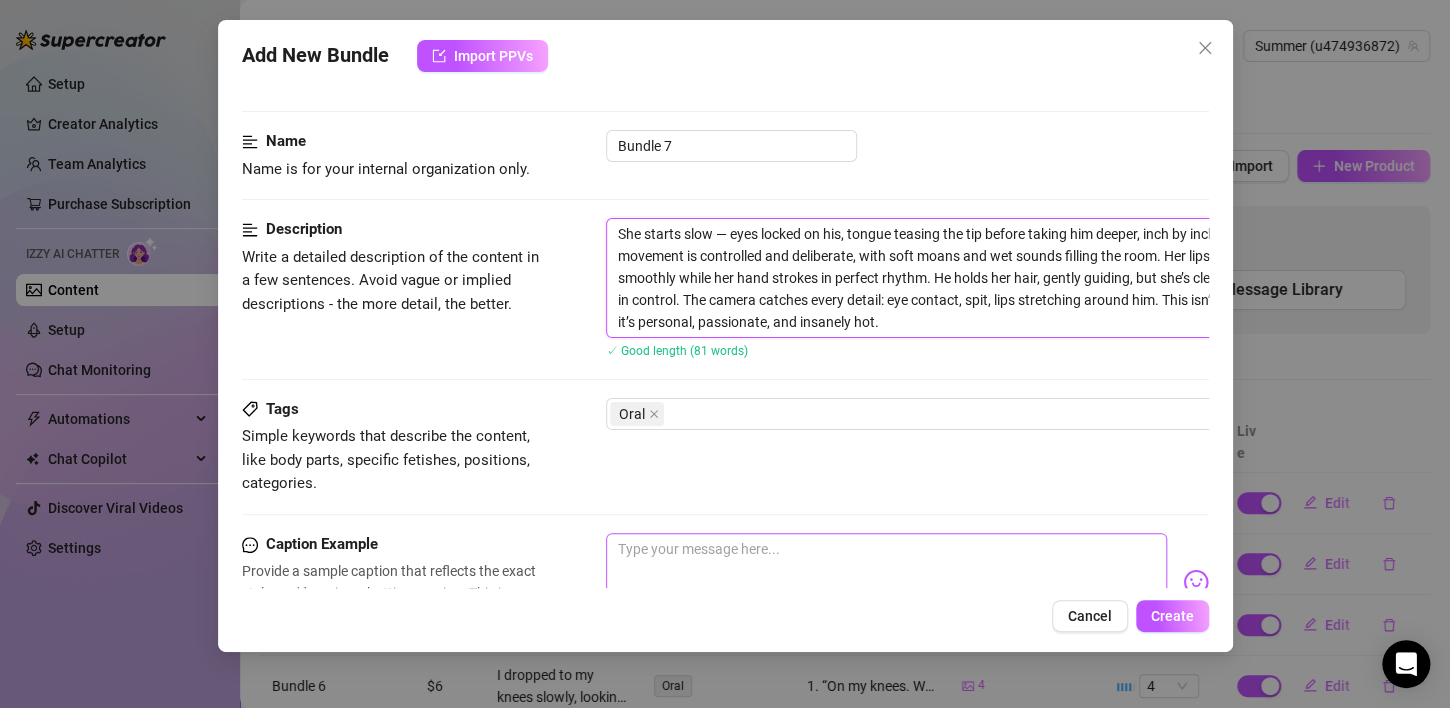 type on "She starts slow — eyes locked on his, tongue teasing the tip before taking him deeper, inch by inch. Every movement is controlled and deliberate, with soft moans and wet sounds filling the room. Her lips slide down smoothly while her hand strokes in perfect rhythm. He holds her hair, gently guiding, but she’s clearly the one in control. The camera catches every detail: eye contact, spit, lips stretching around him. This isn’t rushed — it’s personal, passionate, and insanely hot." 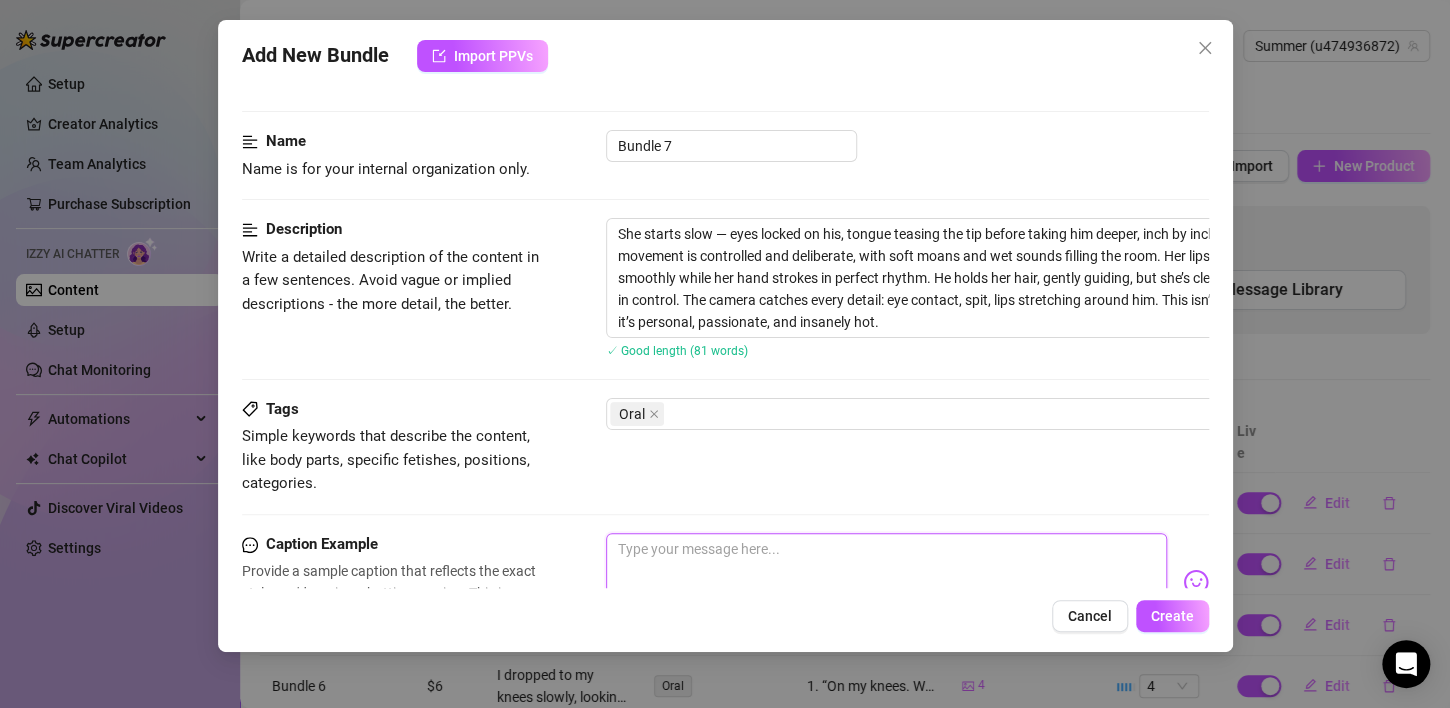 click at bounding box center (886, 573) 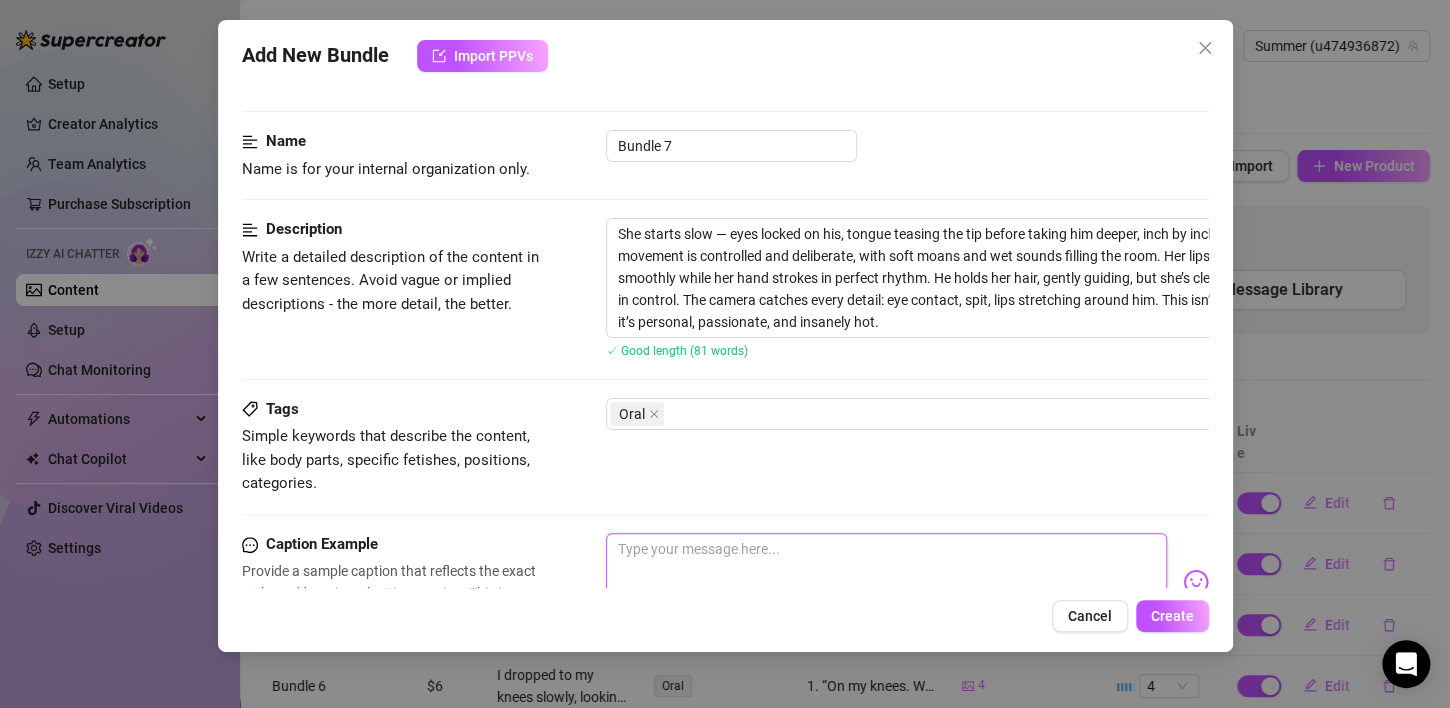 click at bounding box center [886, 573] 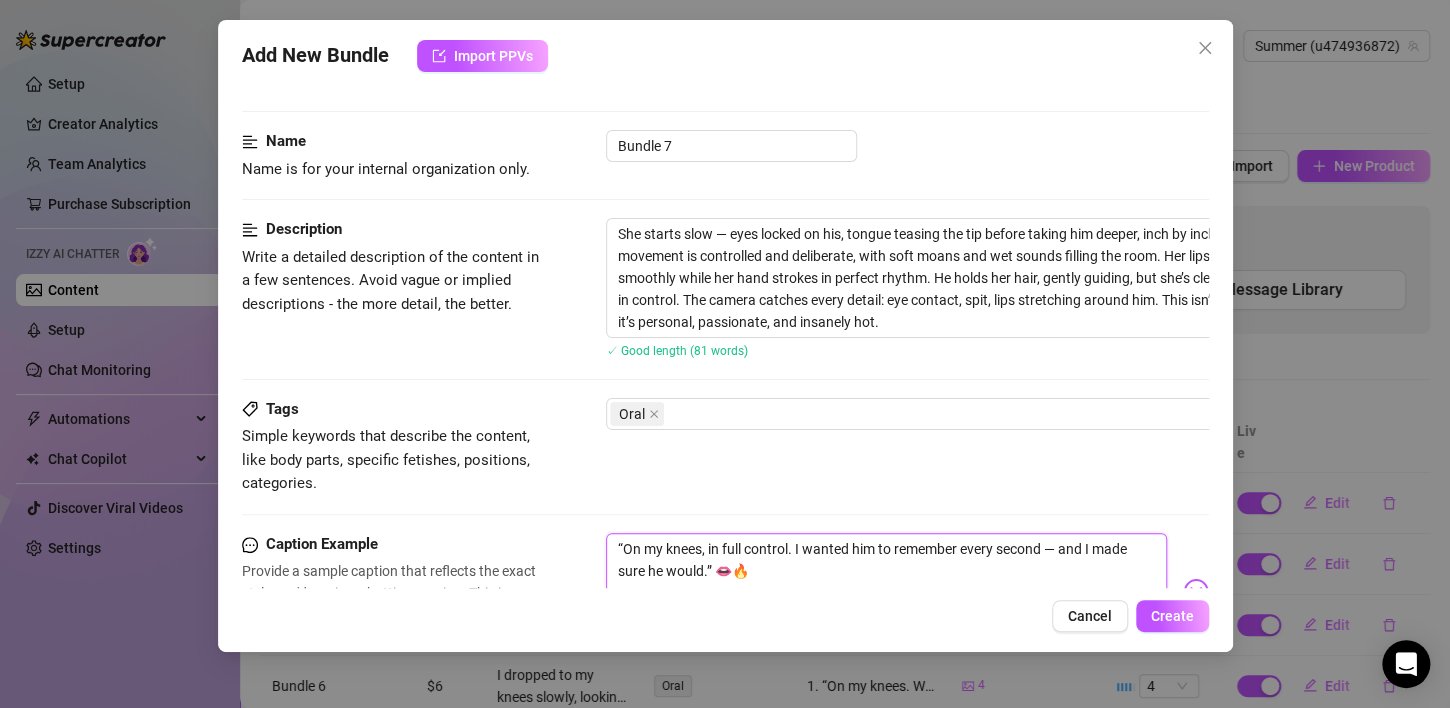 scroll, scrollTop: 3, scrollLeft: 0, axis: vertical 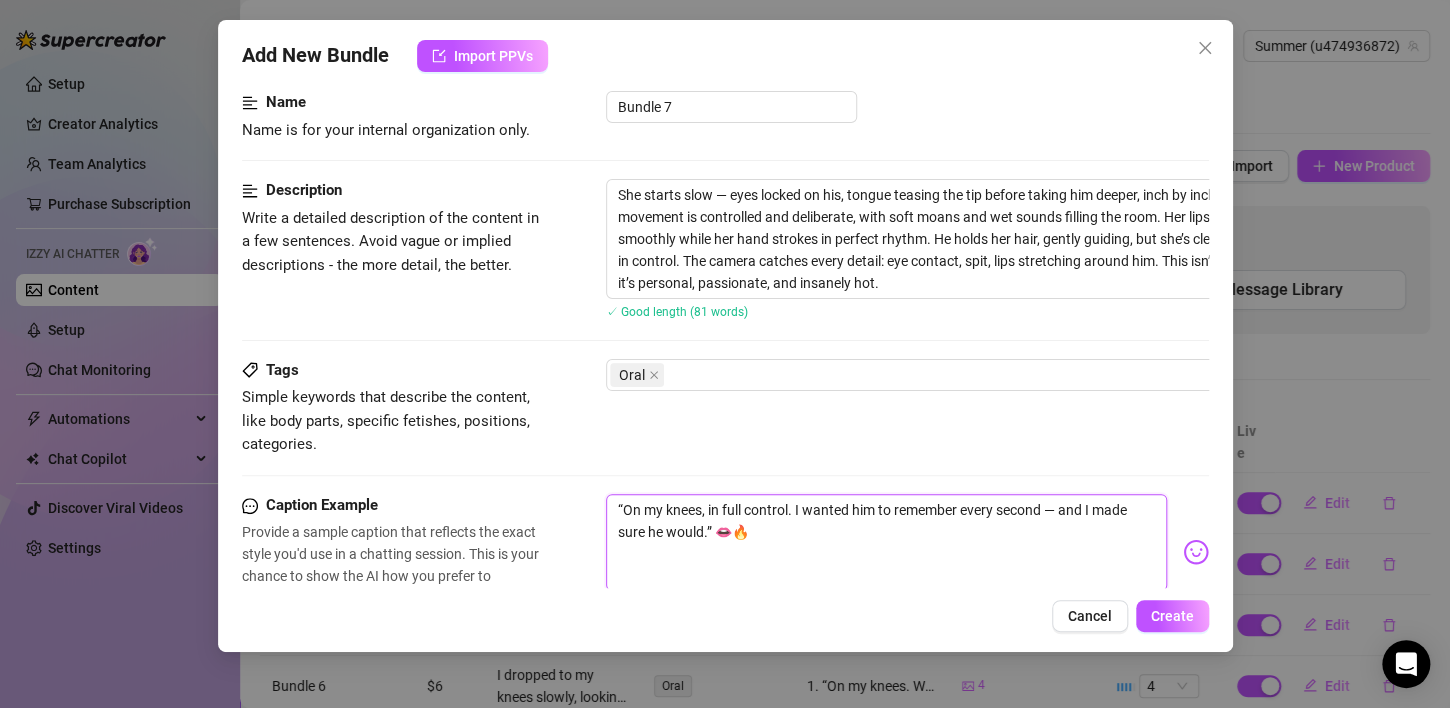 type on "“On my knees, in full control. I wanted him to remember every second — and I made sure he would.” 👄🔥" 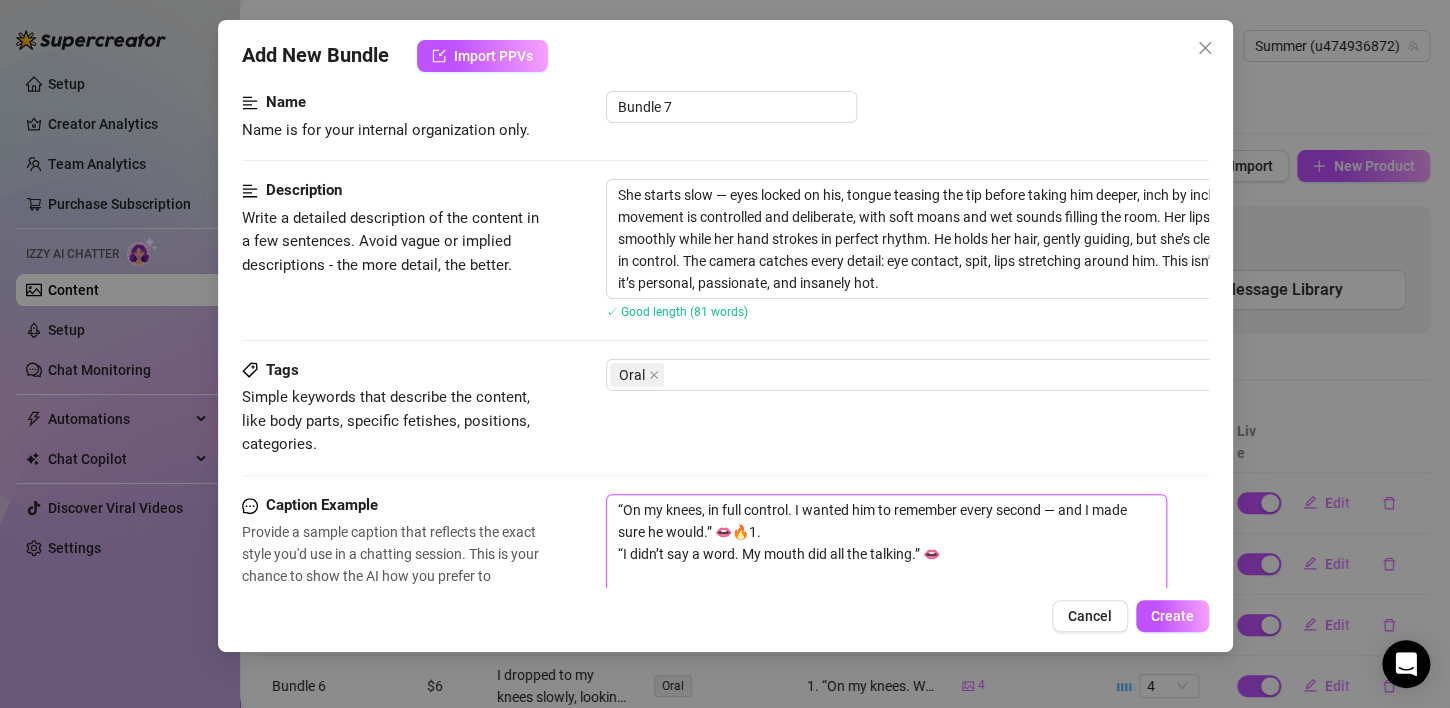 scroll, scrollTop: 14, scrollLeft: 0, axis: vertical 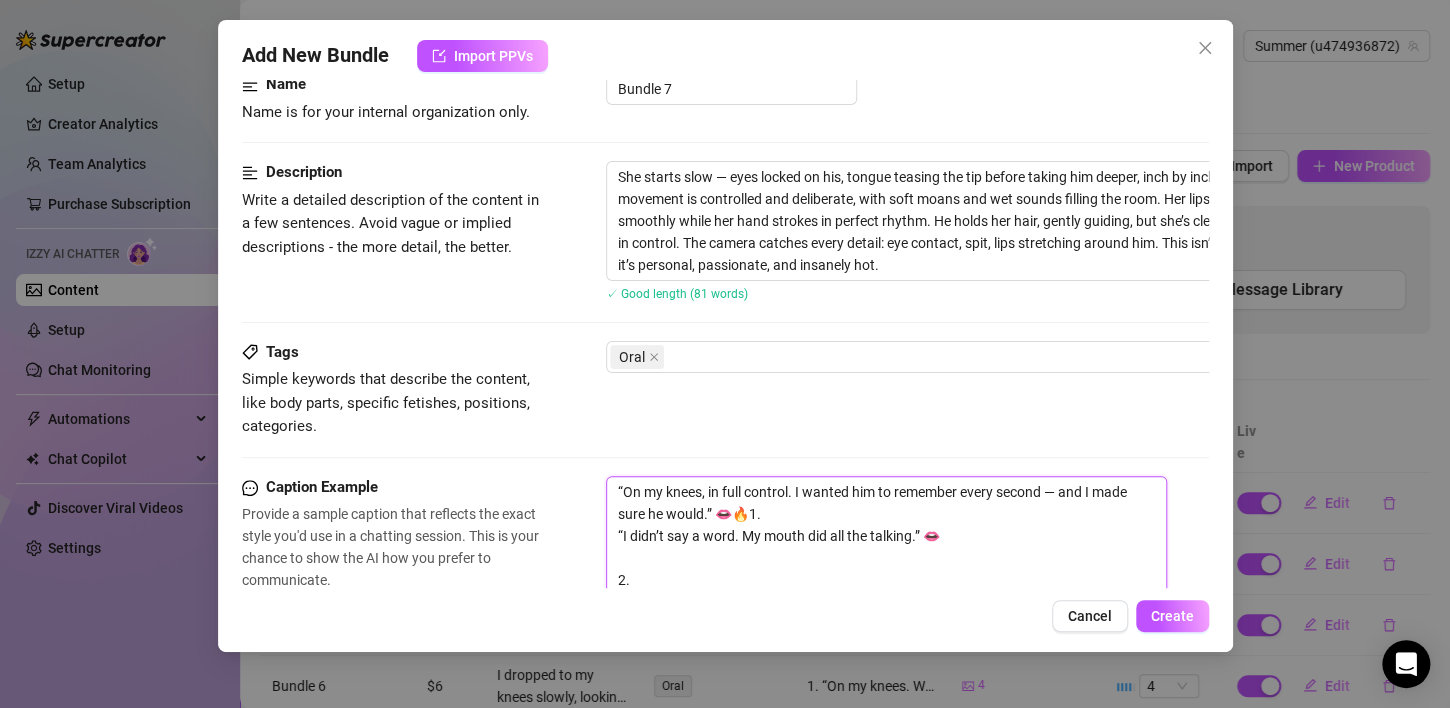 type on "“On my knees, in full control. I wanted him to remember every second — and I made sure he would.” 👄🔥1.
“I didn’t say a word. My mouth did all the talking.” 👄
2.
“He said, ‘just the tip’... I didn’t stop there.” 😈
3.
“Took him deep, slow, and messy — just how he likes it.” 💦
4.
“POV: I’m on my knees and you’re about to lose control.” 👀
5.
“I kept eye contact the whole time. Watching him fall apart was the best part.” 🔥
6.
“No hands. Just lips, tongue, and pure obsession.” 🖤
7.
“I didn’t gag. I growled.” 🐾" 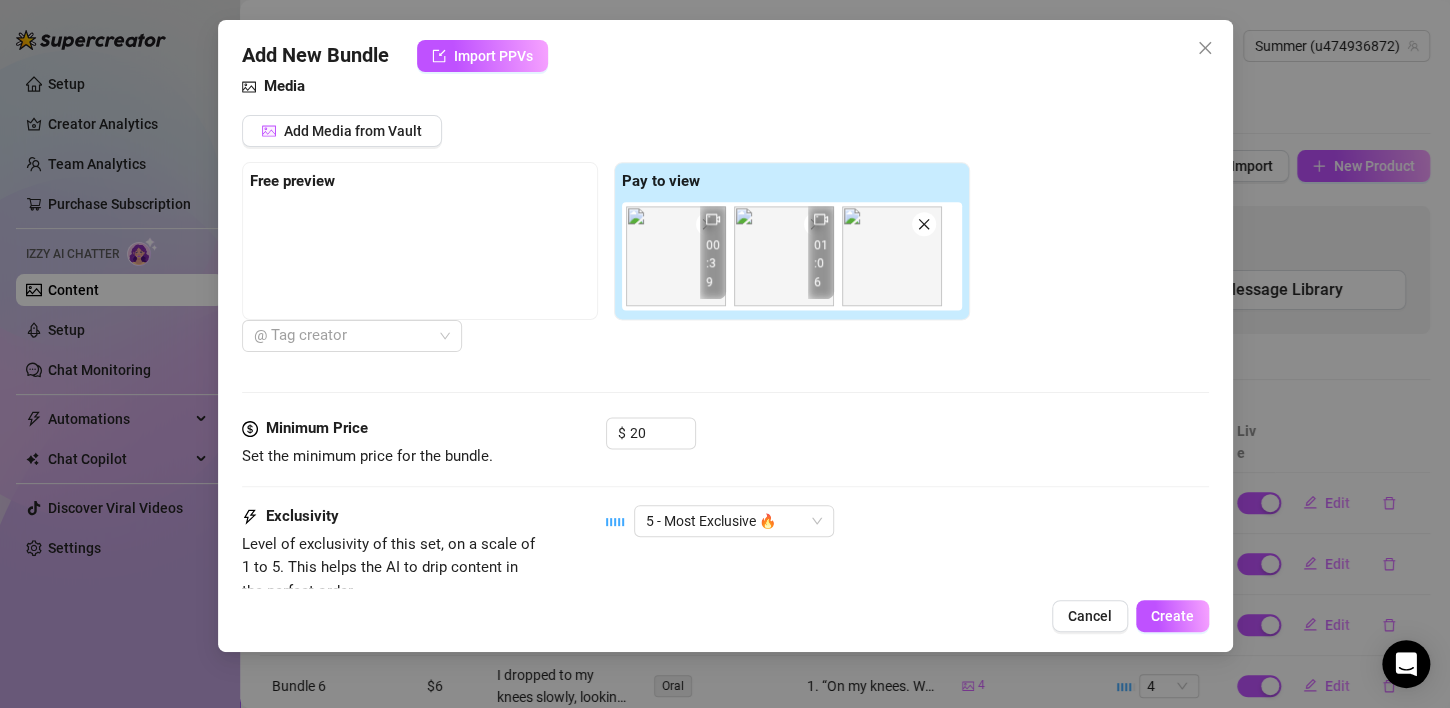 scroll, scrollTop: 1176, scrollLeft: 0, axis: vertical 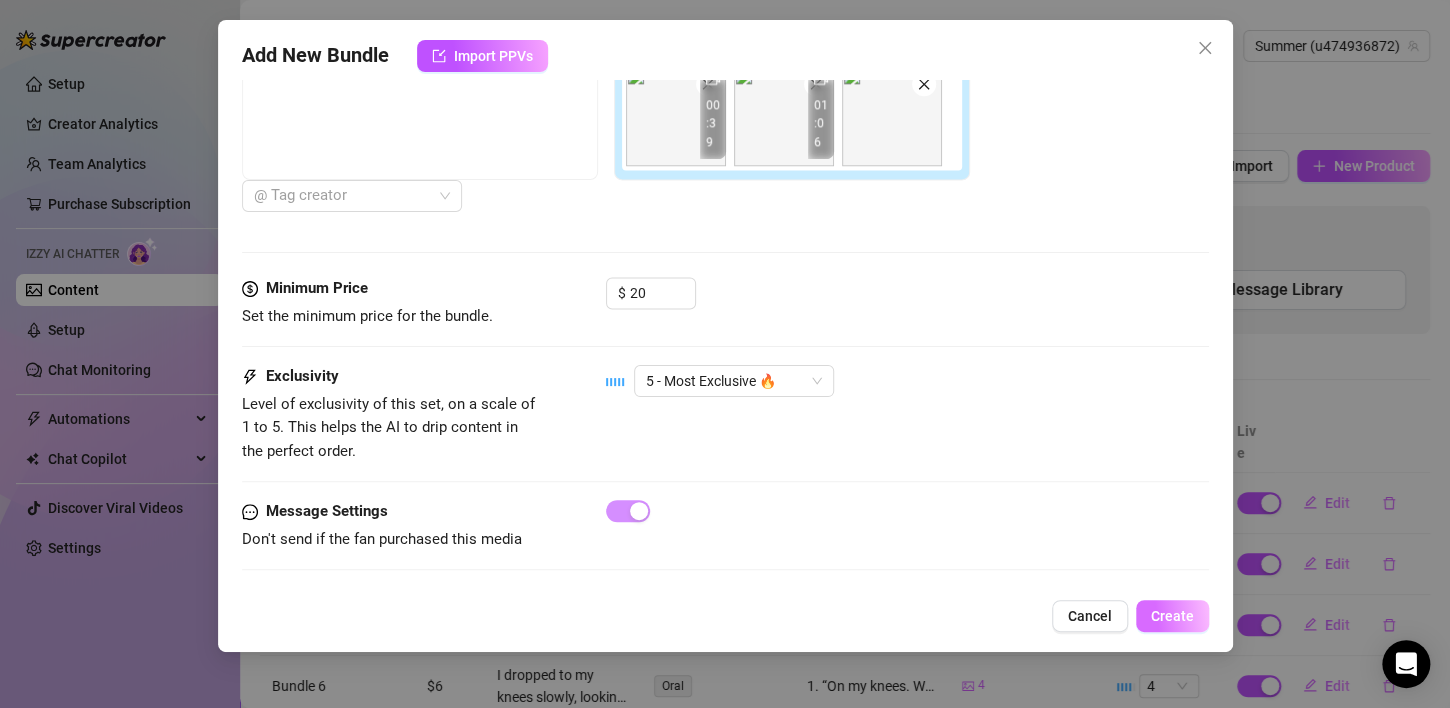 click on "Create" at bounding box center (1172, 616) 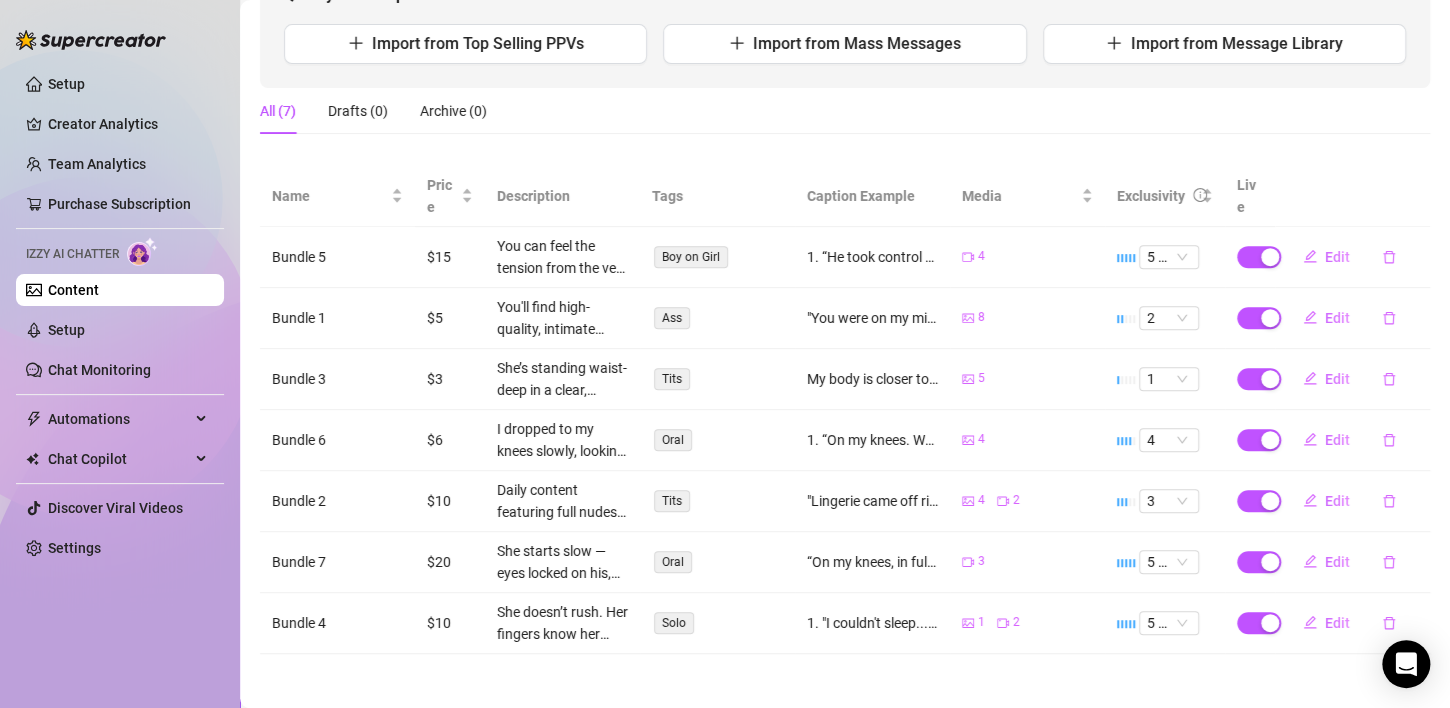 scroll, scrollTop: 249, scrollLeft: 0, axis: vertical 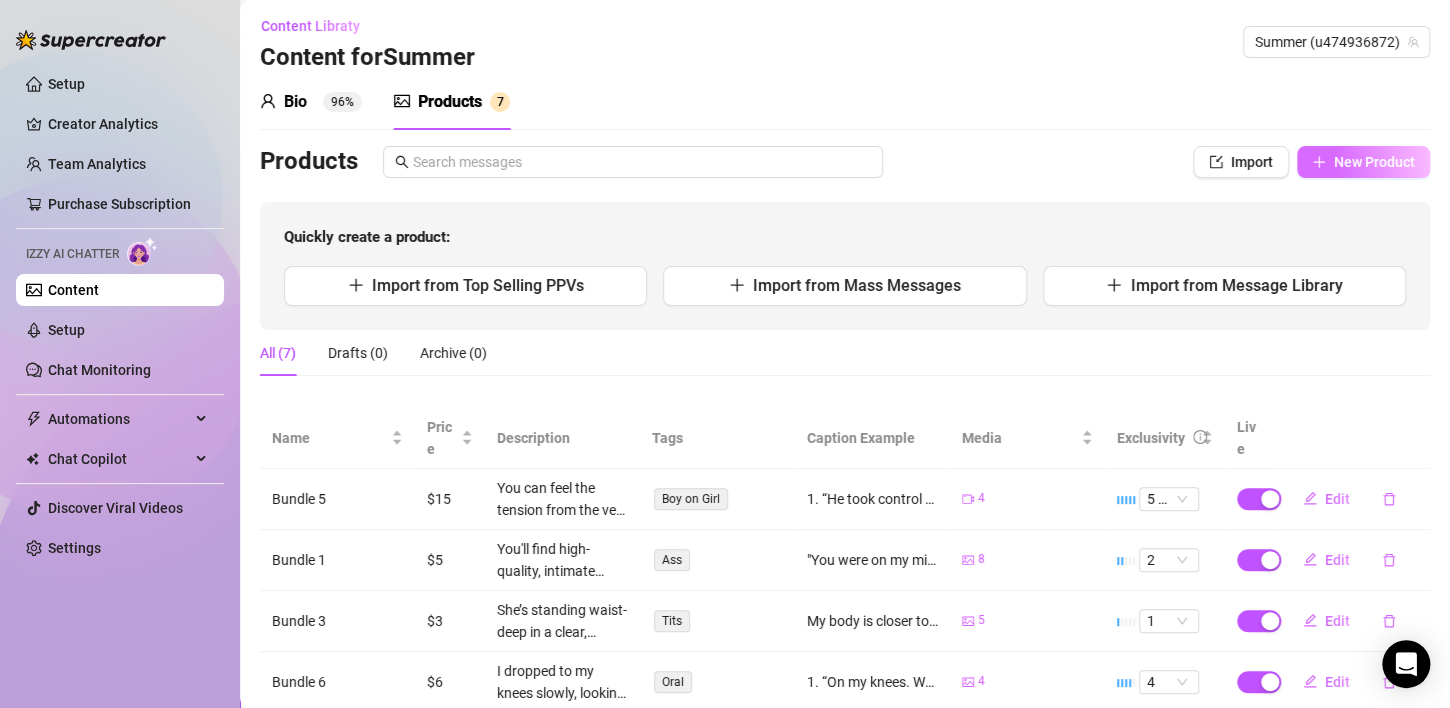 click on "New Product" at bounding box center (1374, 162) 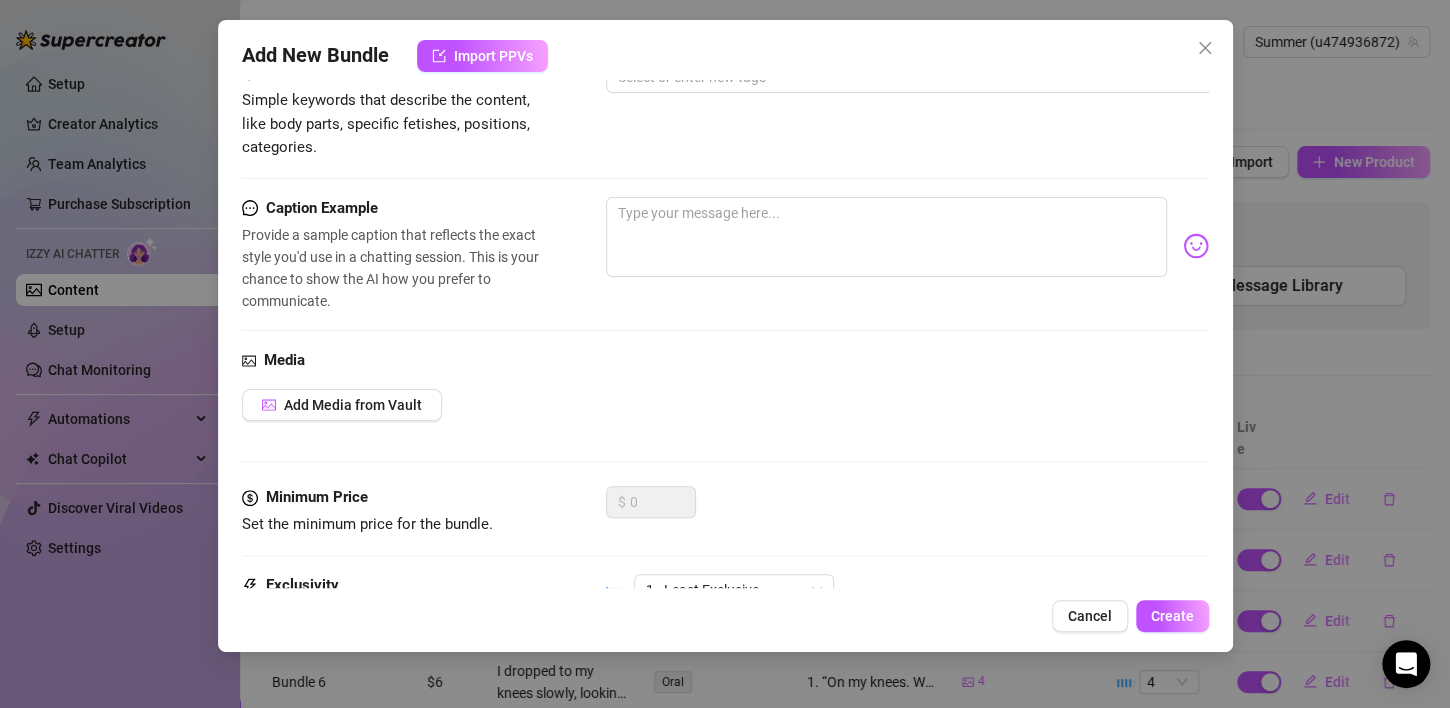 scroll, scrollTop: 380, scrollLeft: 0, axis: vertical 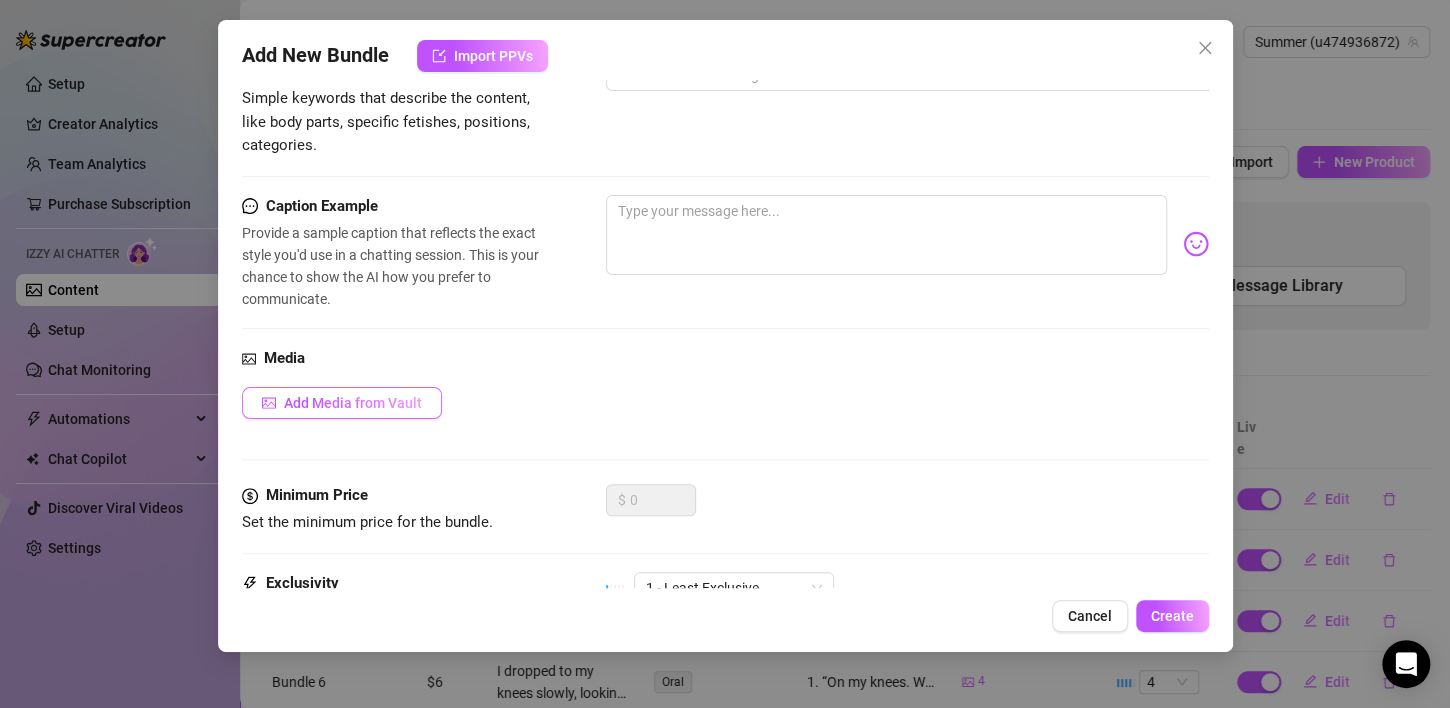 click on "Add Media from Vault" at bounding box center (353, 403) 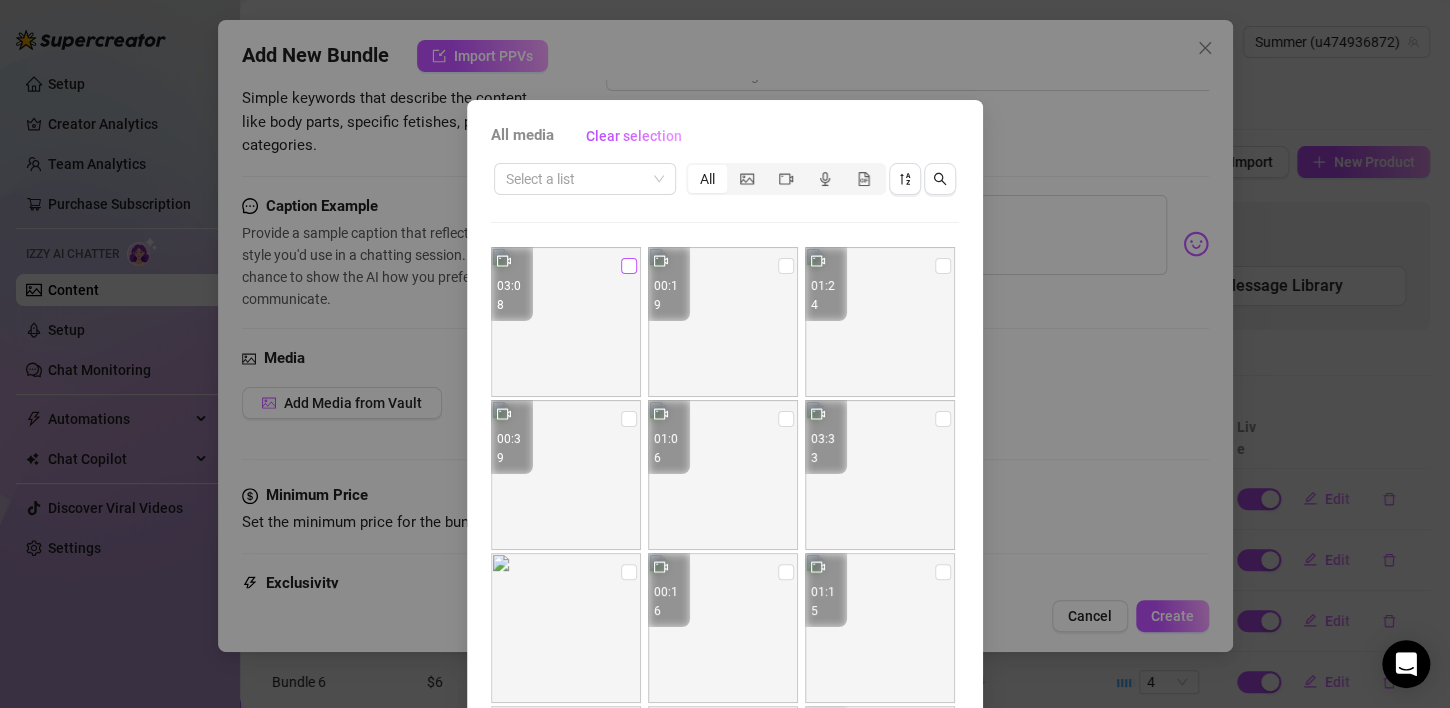 click at bounding box center (629, 266) 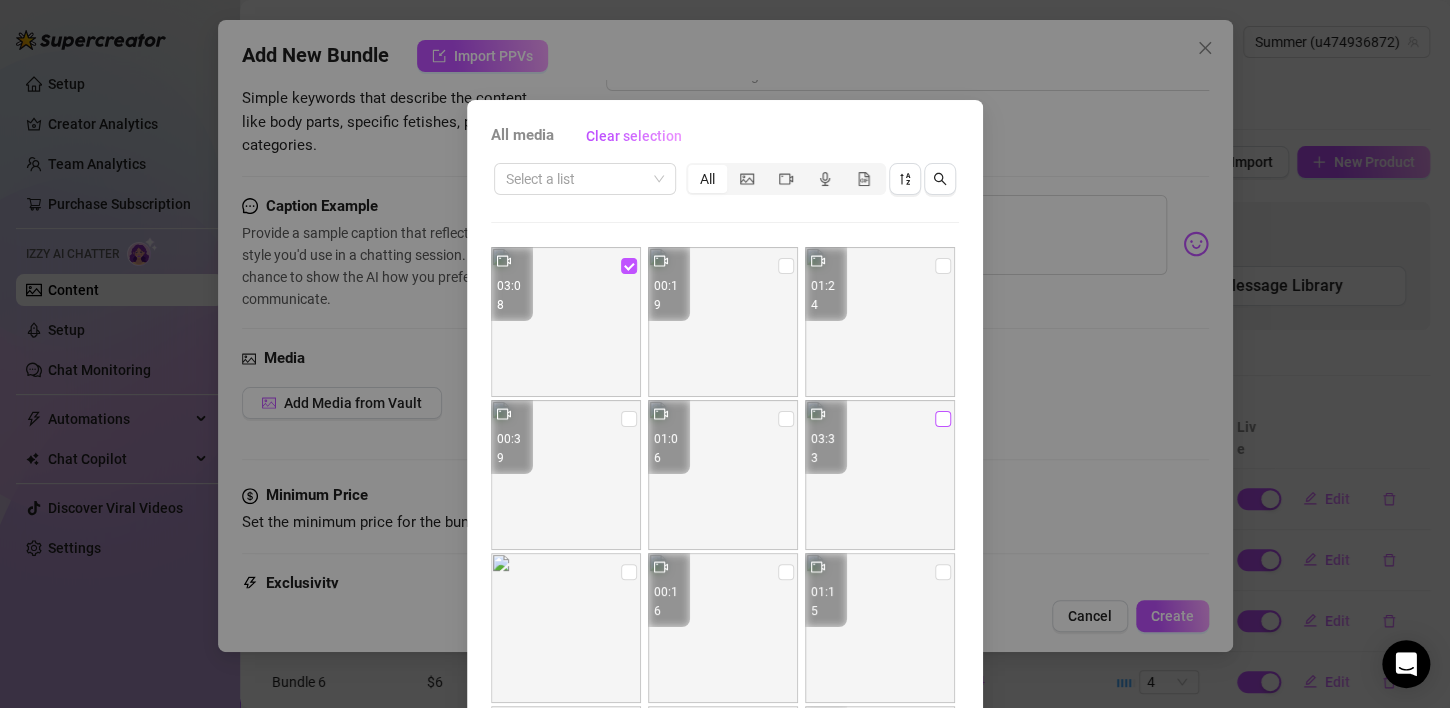 click at bounding box center (943, 419) 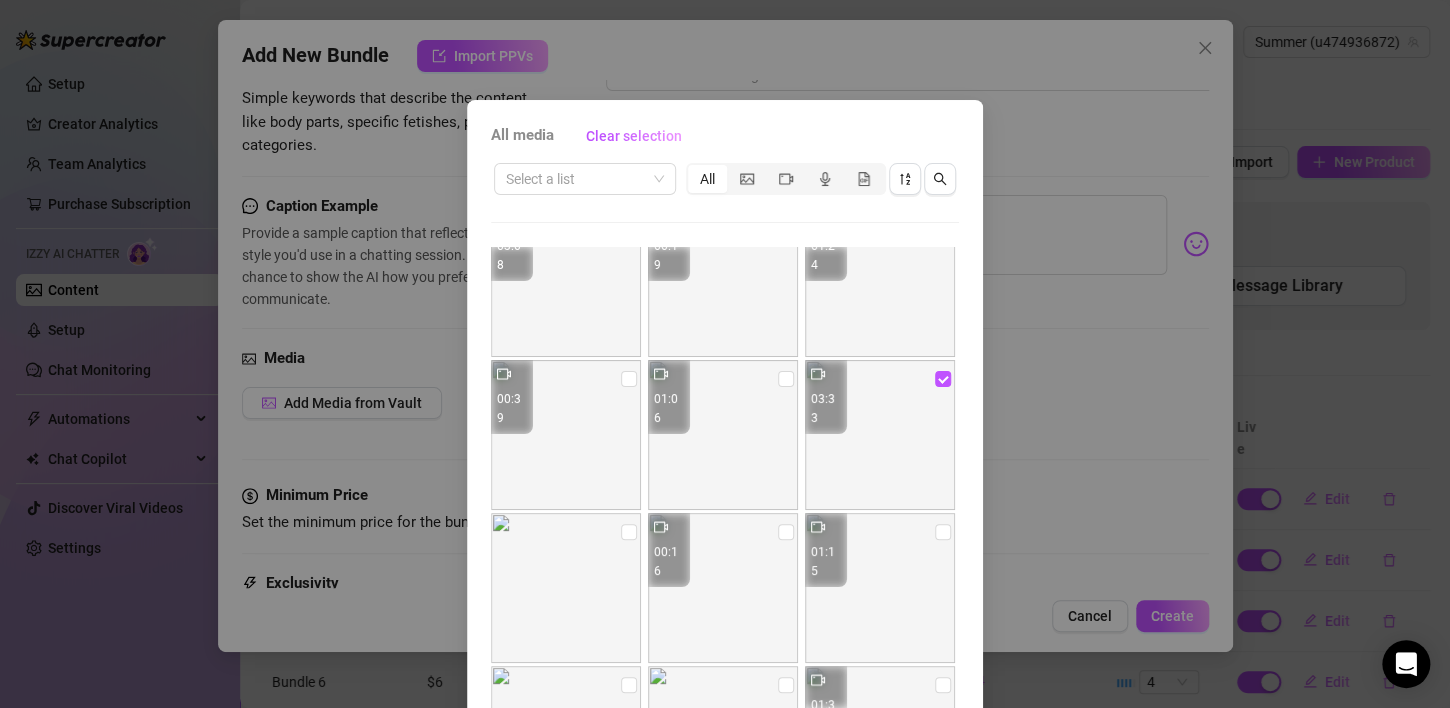 scroll, scrollTop: 80, scrollLeft: 0, axis: vertical 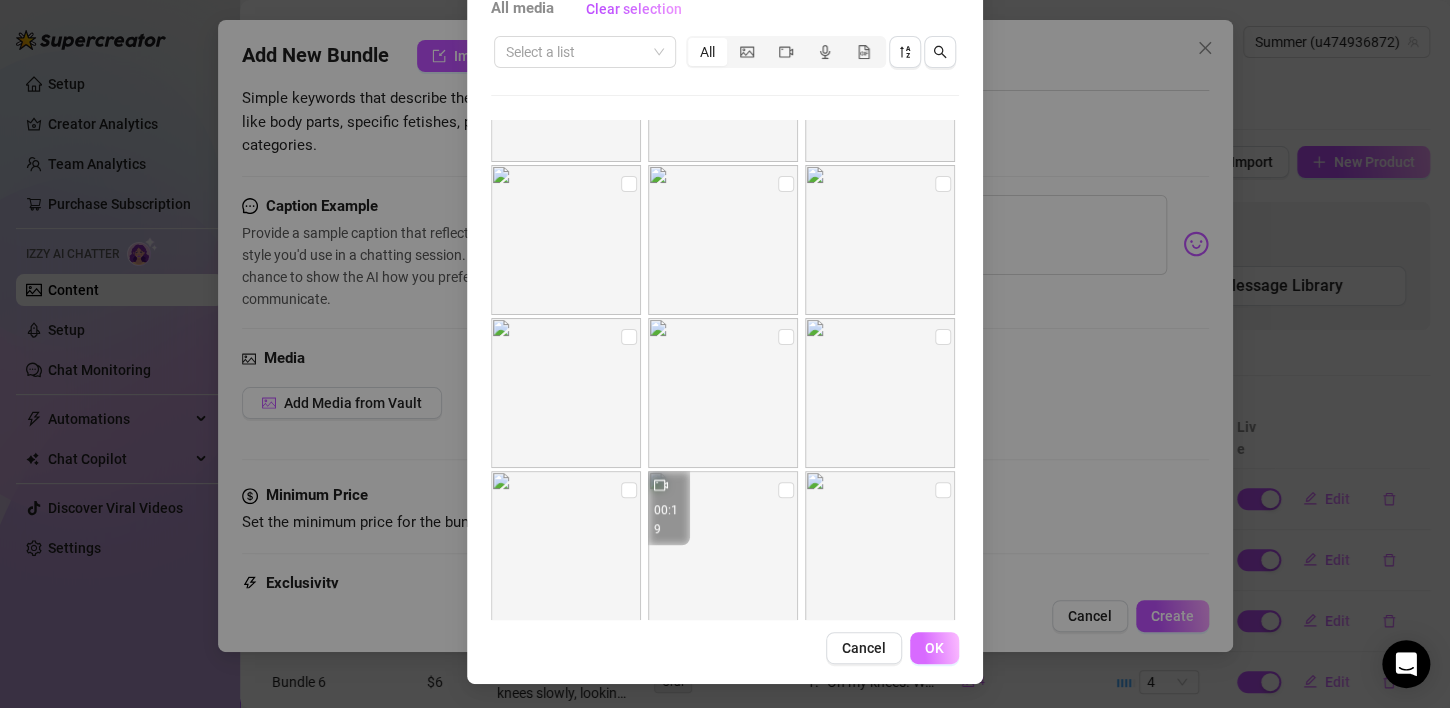 click on "OK" at bounding box center [934, 648] 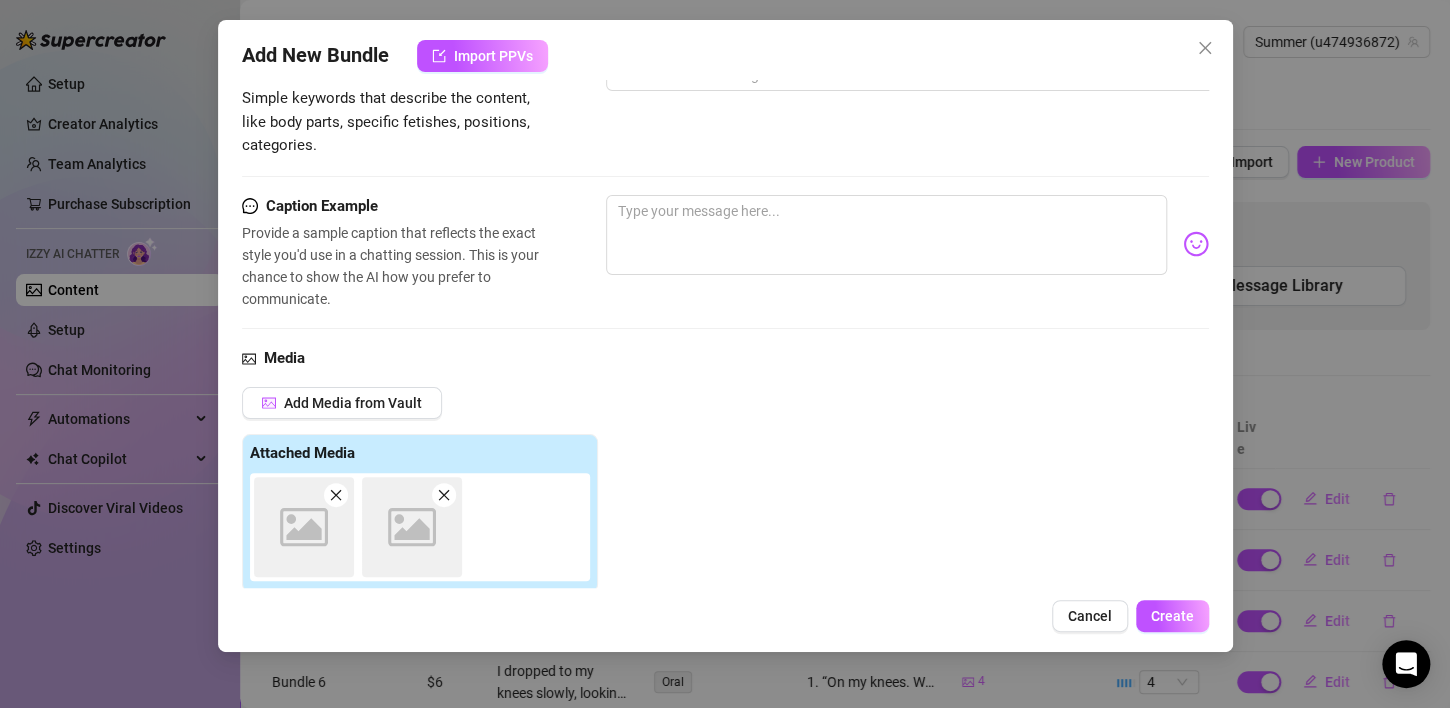scroll, scrollTop: 645, scrollLeft: 0, axis: vertical 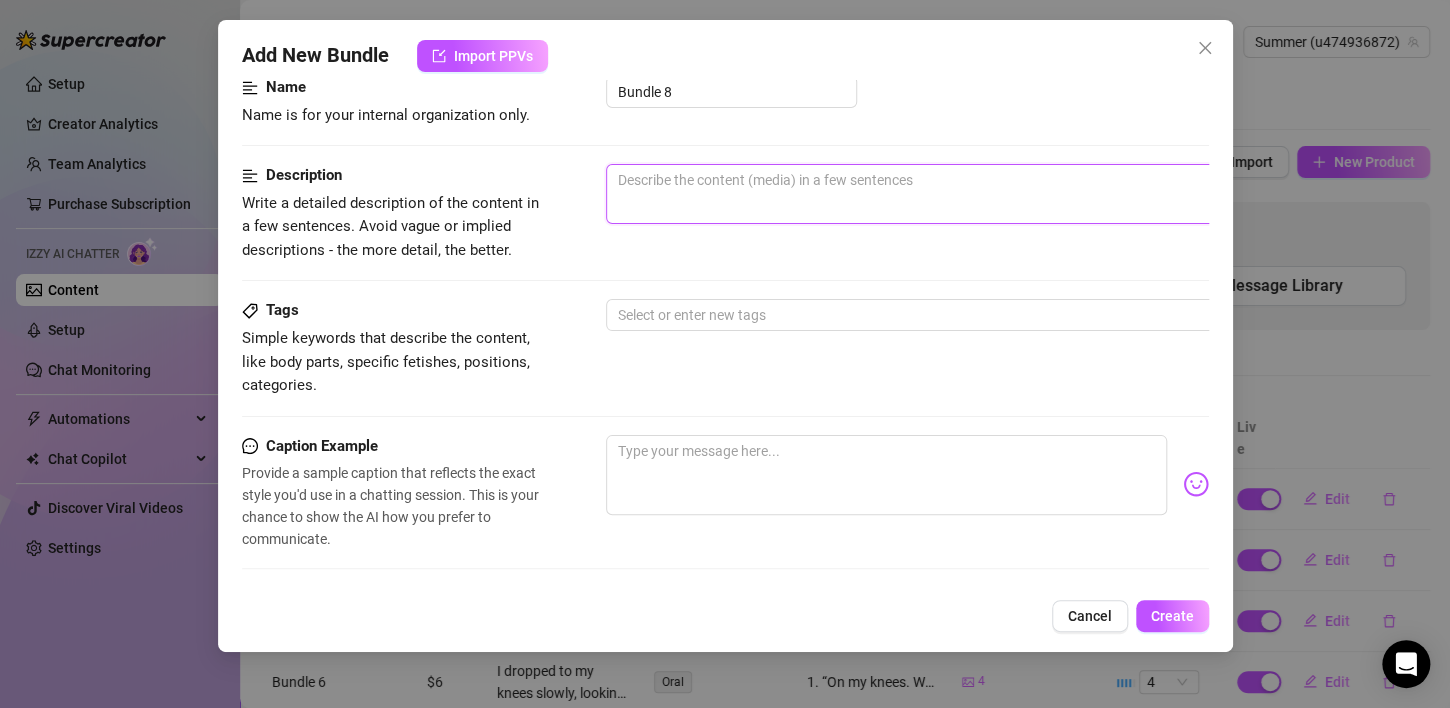 click at bounding box center (956, 194) 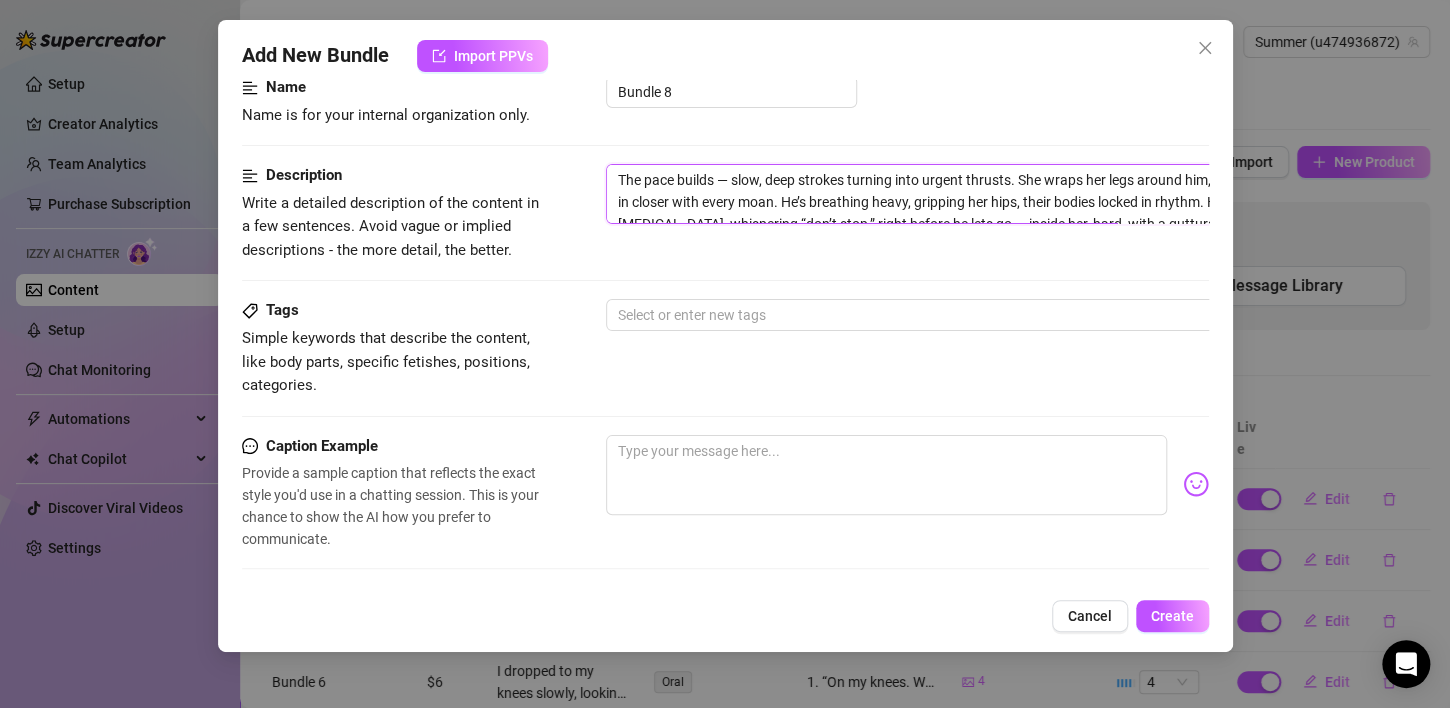 type on "The pace builds — slow, deep strokes turning into urgent thrusts. She wraps her legs around him, pulling him in closer with every moan. He’s breathing heavy, gripping her hips, their bodies locked in rhythm. Her voice [MEDICAL_DATA], whispering “don’t stop,” right before he lets go — inside her, hard, with a guttural sound of release. She arches, gasps, and keeps him there until the very last pulse. Intense. Wet. Real." 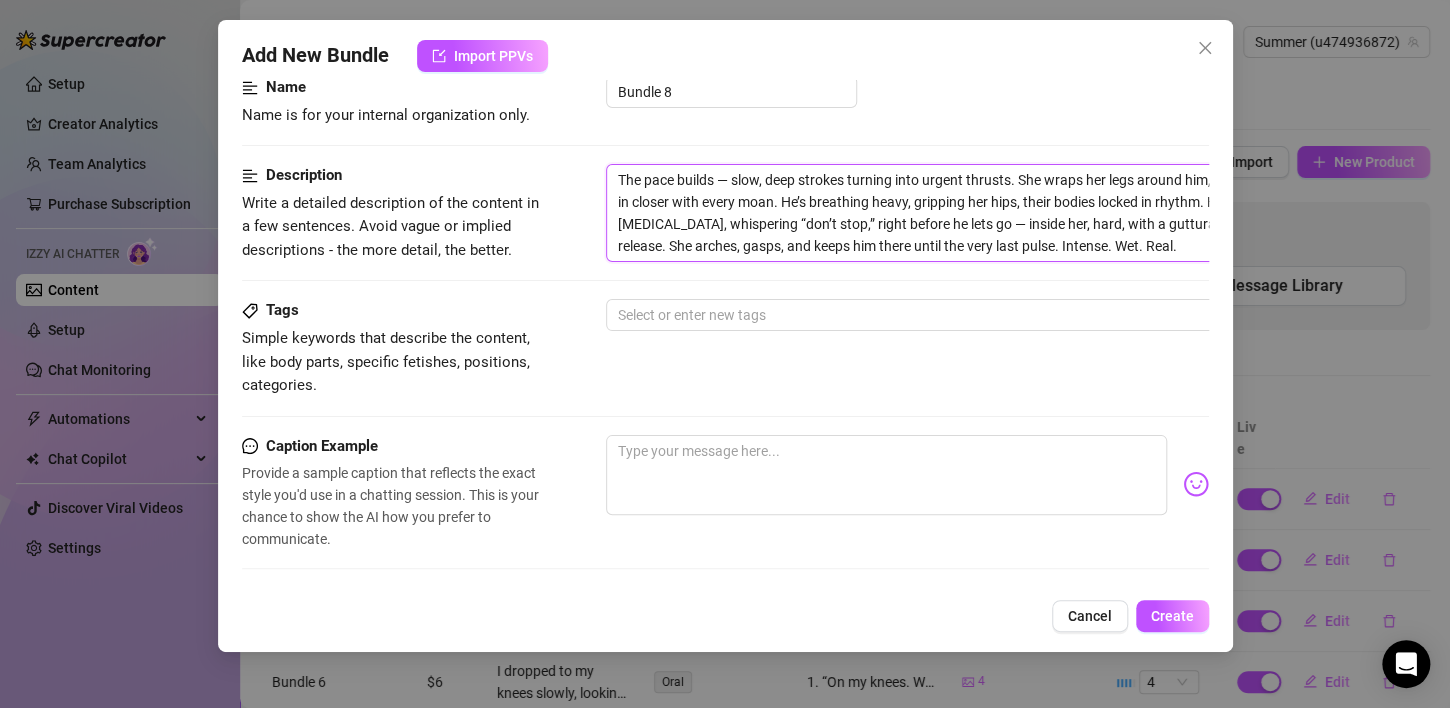 scroll, scrollTop: 0, scrollLeft: 0, axis: both 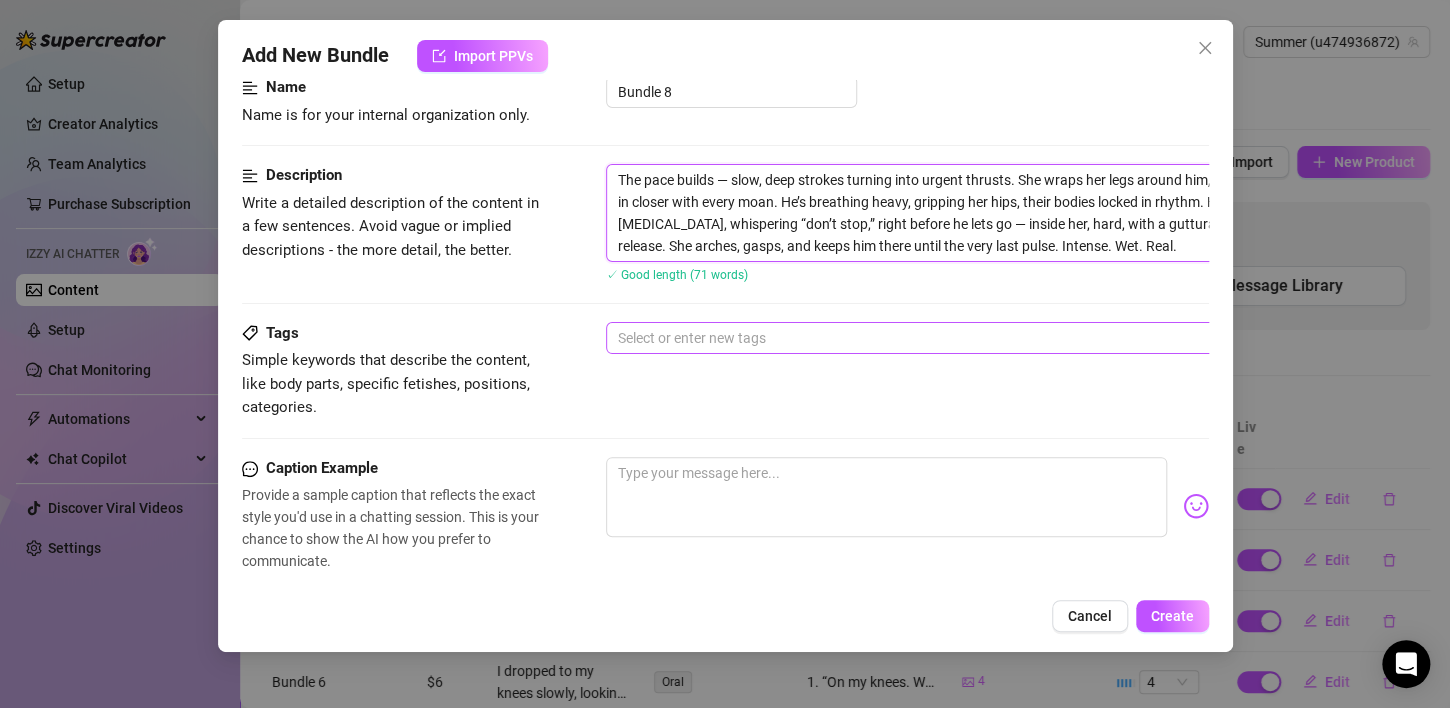 click at bounding box center [945, 338] 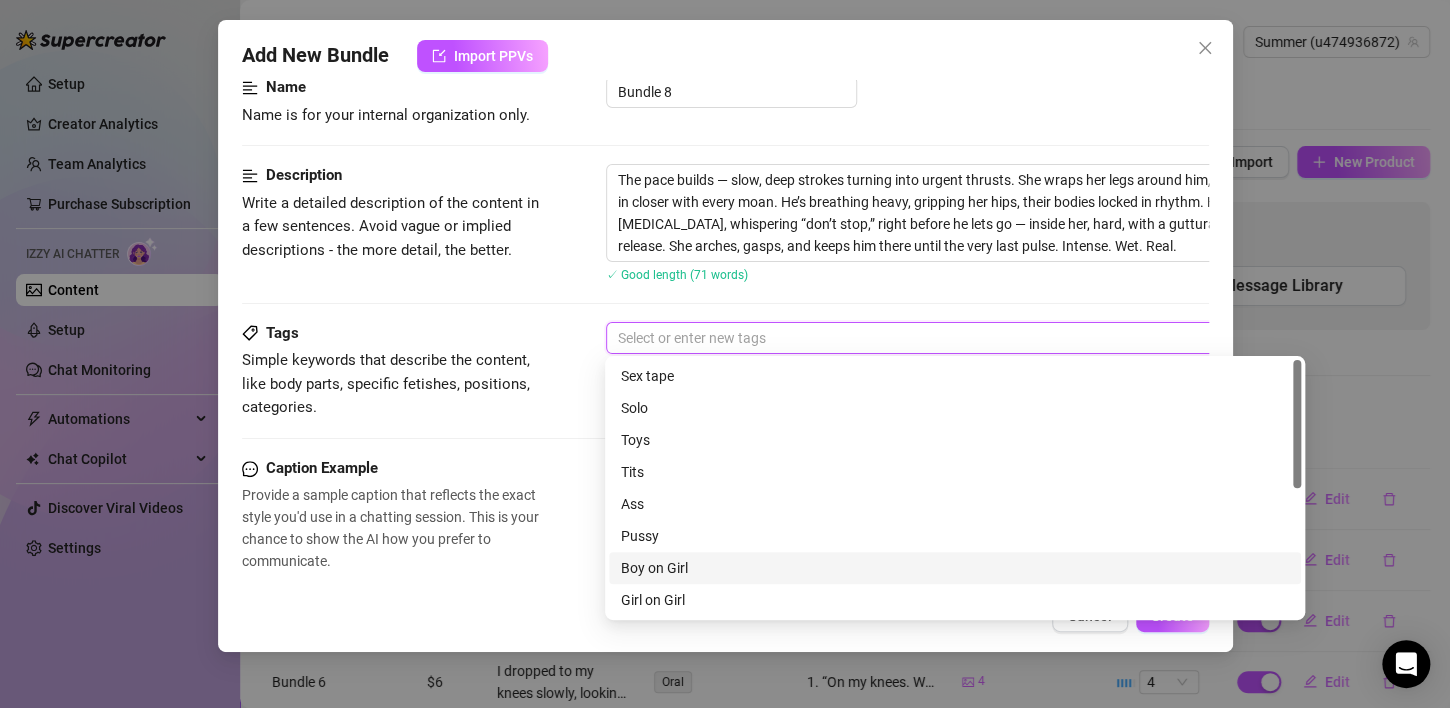 click on "Boy on Girl" at bounding box center (955, 568) 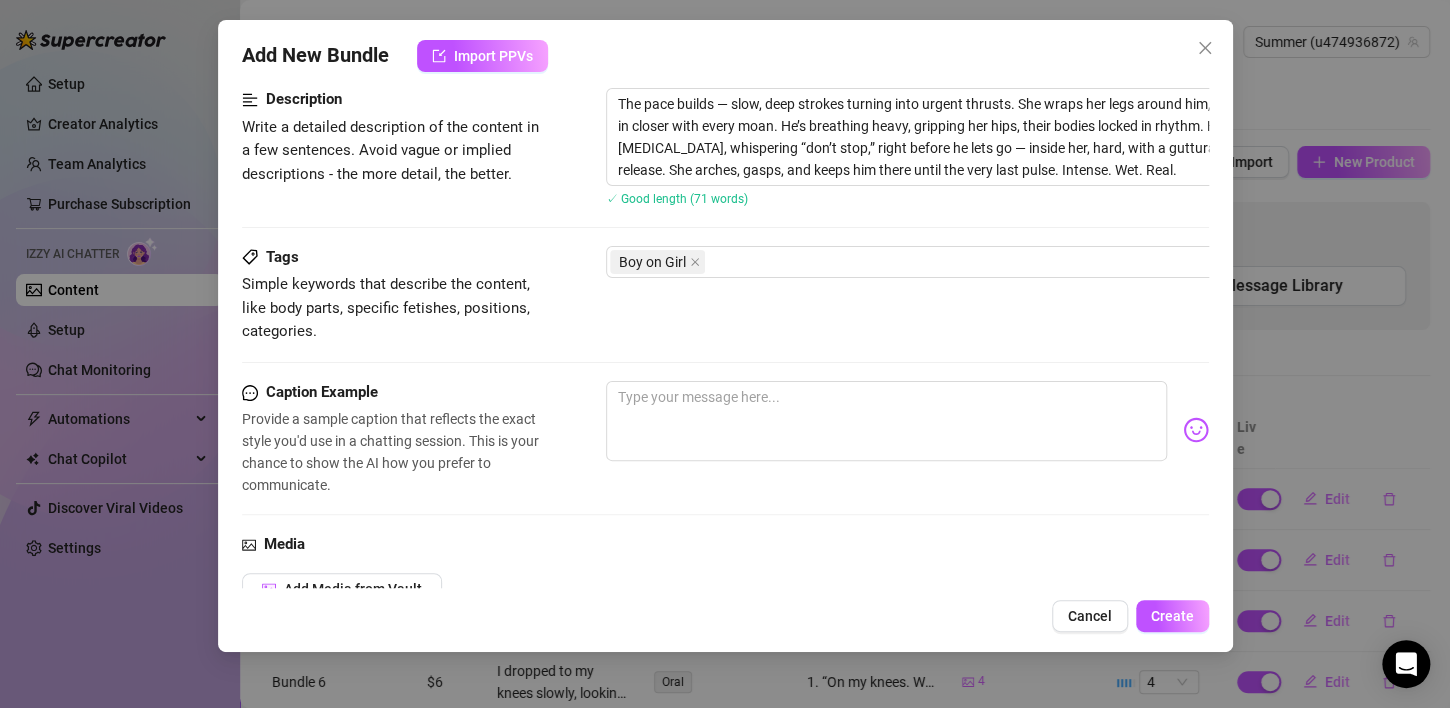 scroll, scrollTop: 204, scrollLeft: 0, axis: vertical 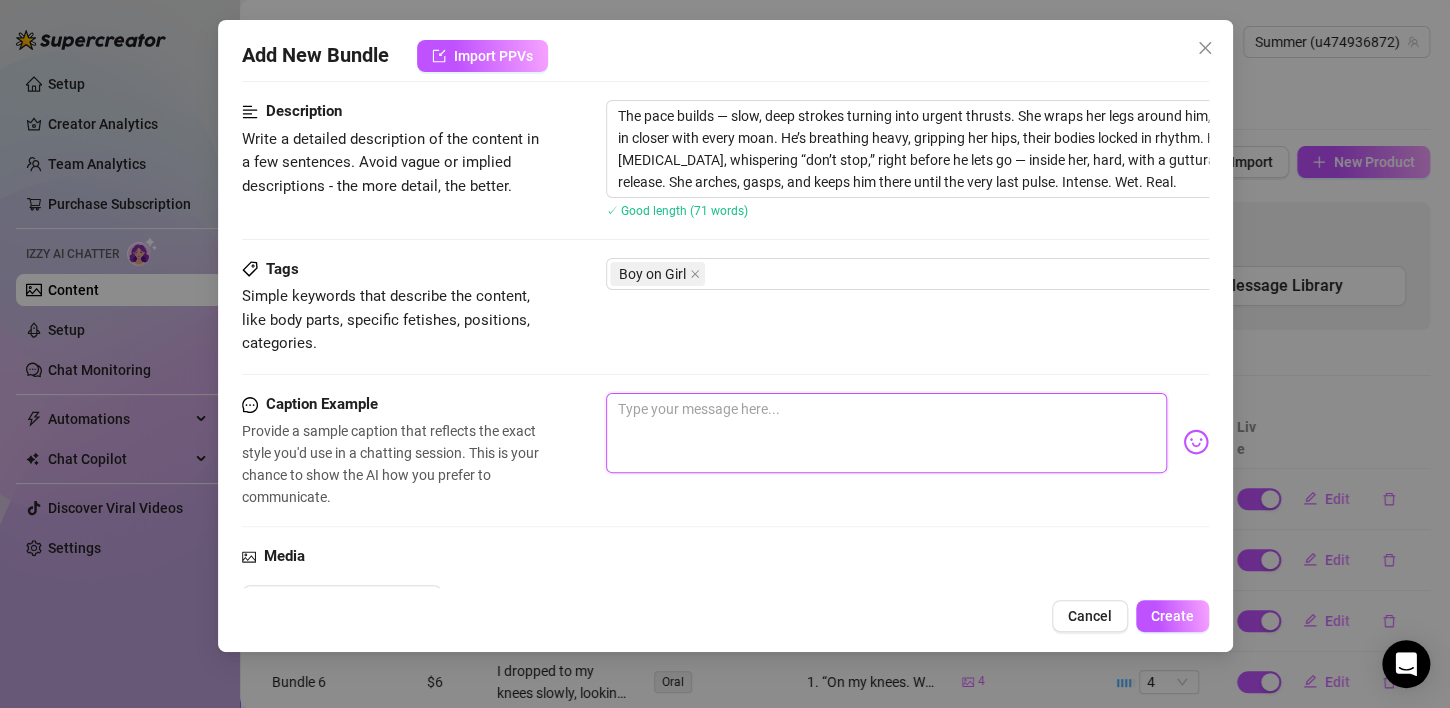 click at bounding box center [886, 433] 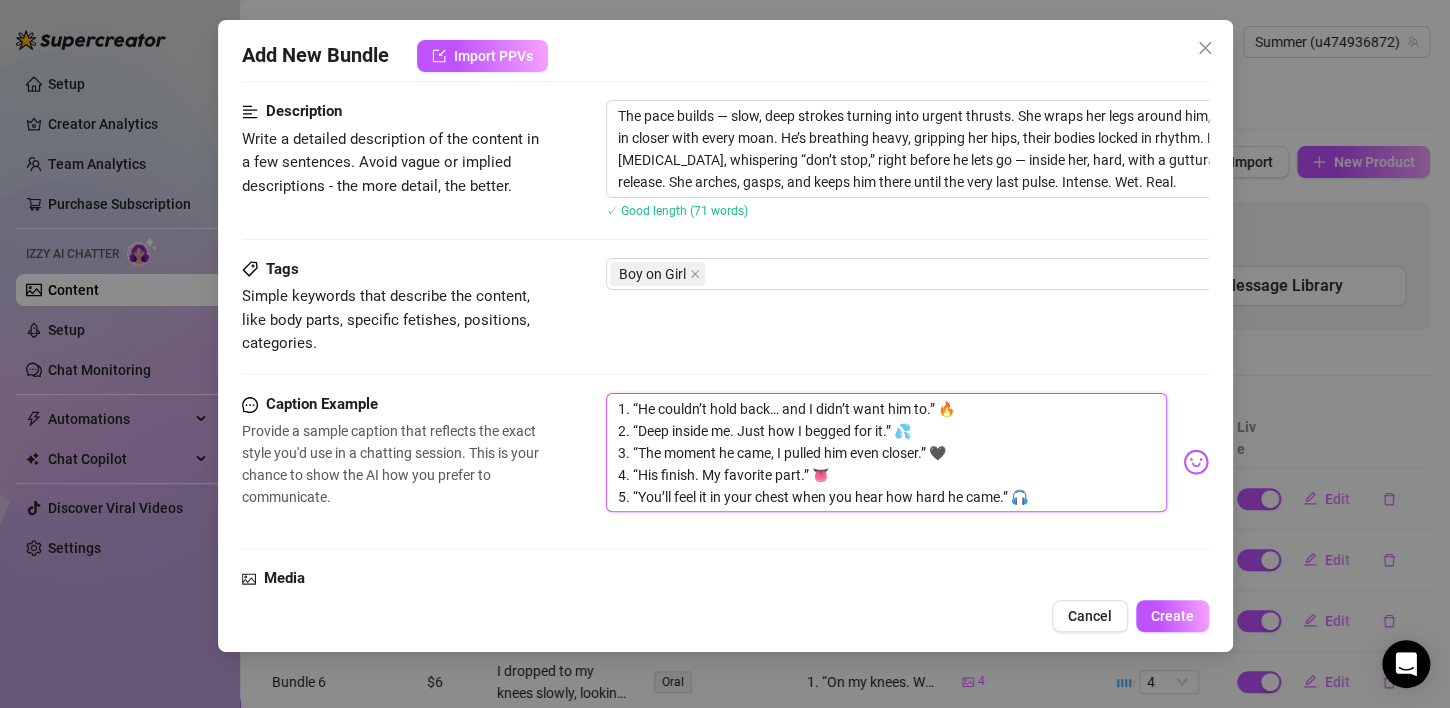 scroll, scrollTop: 0, scrollLeft: 0, axis: both 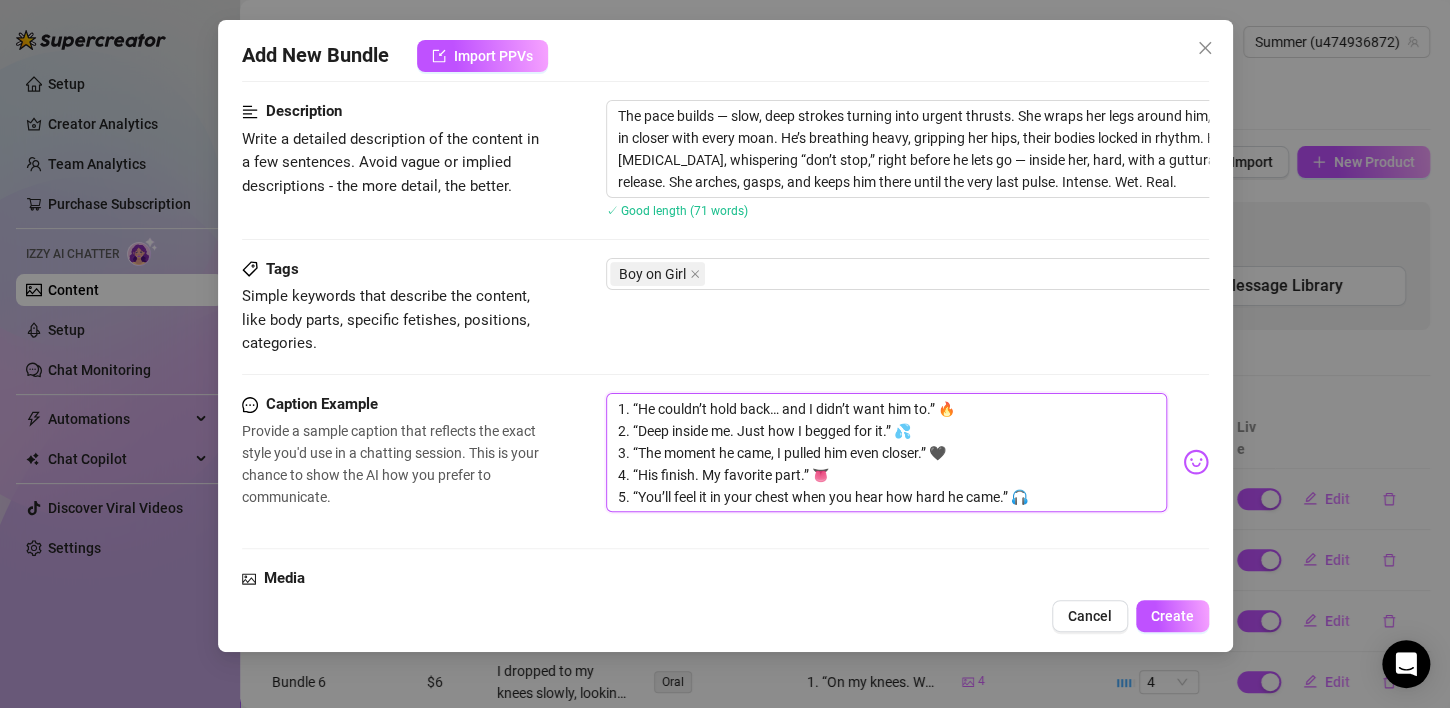 type on "1. “He couldn’t hold back… and I didn’t want him to.” 🔥
2. “Deep inside me. Just how I begged for it.” 💦
3. “The moment he came, I pulled him even closer.” 🖤
4. “His finish. My favorite part.” 👅
5. “You’ll feel it in your chest when you hear how hard he came.” 🎧" 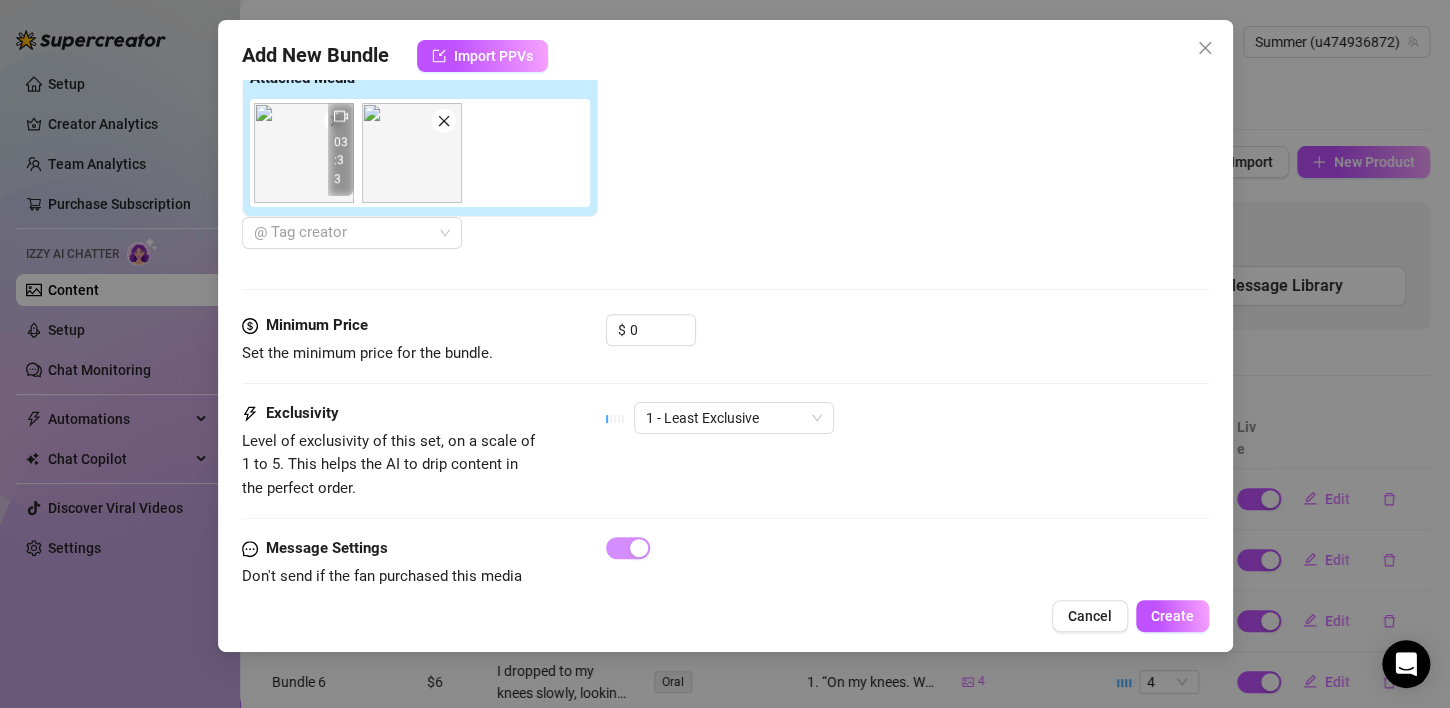 scroll, scrollTop: 851, scrollLeft: 0, axis: vertical 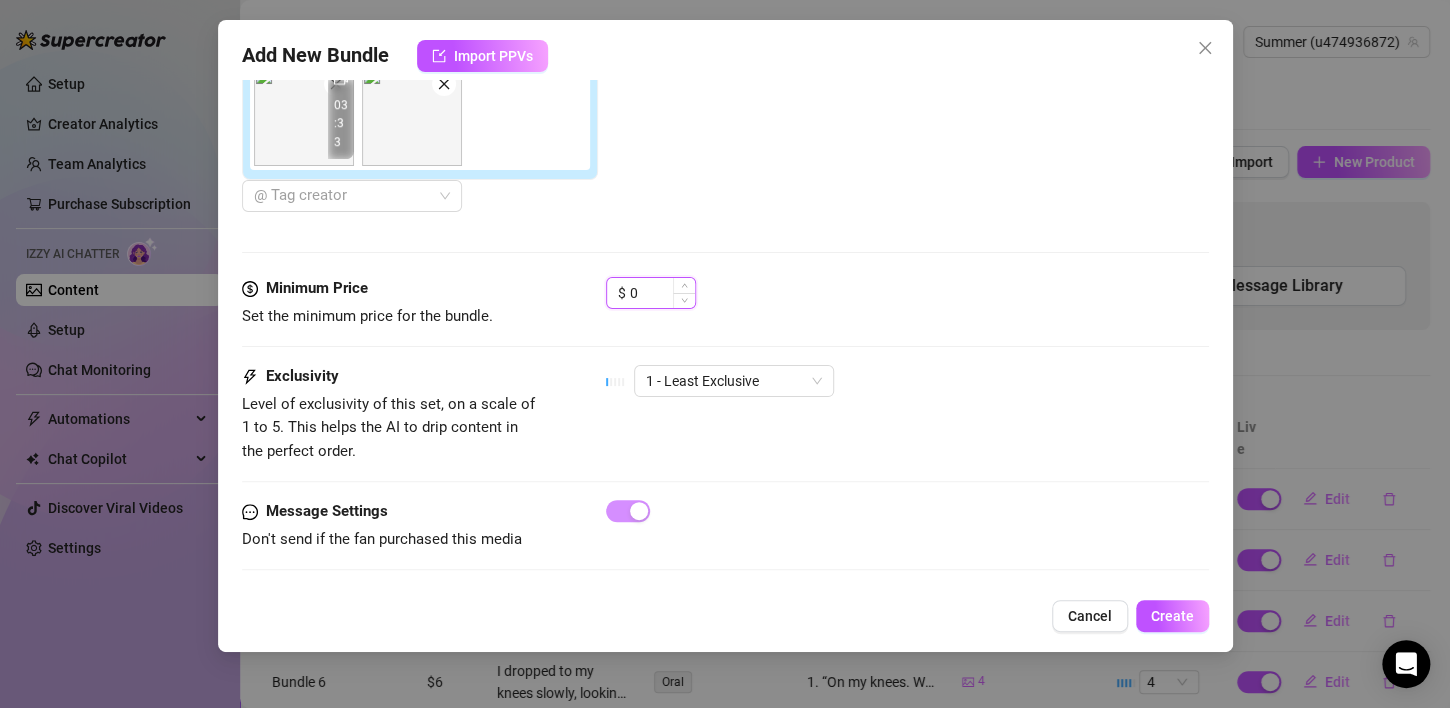 click on "0" at bounding box center (662, 293) 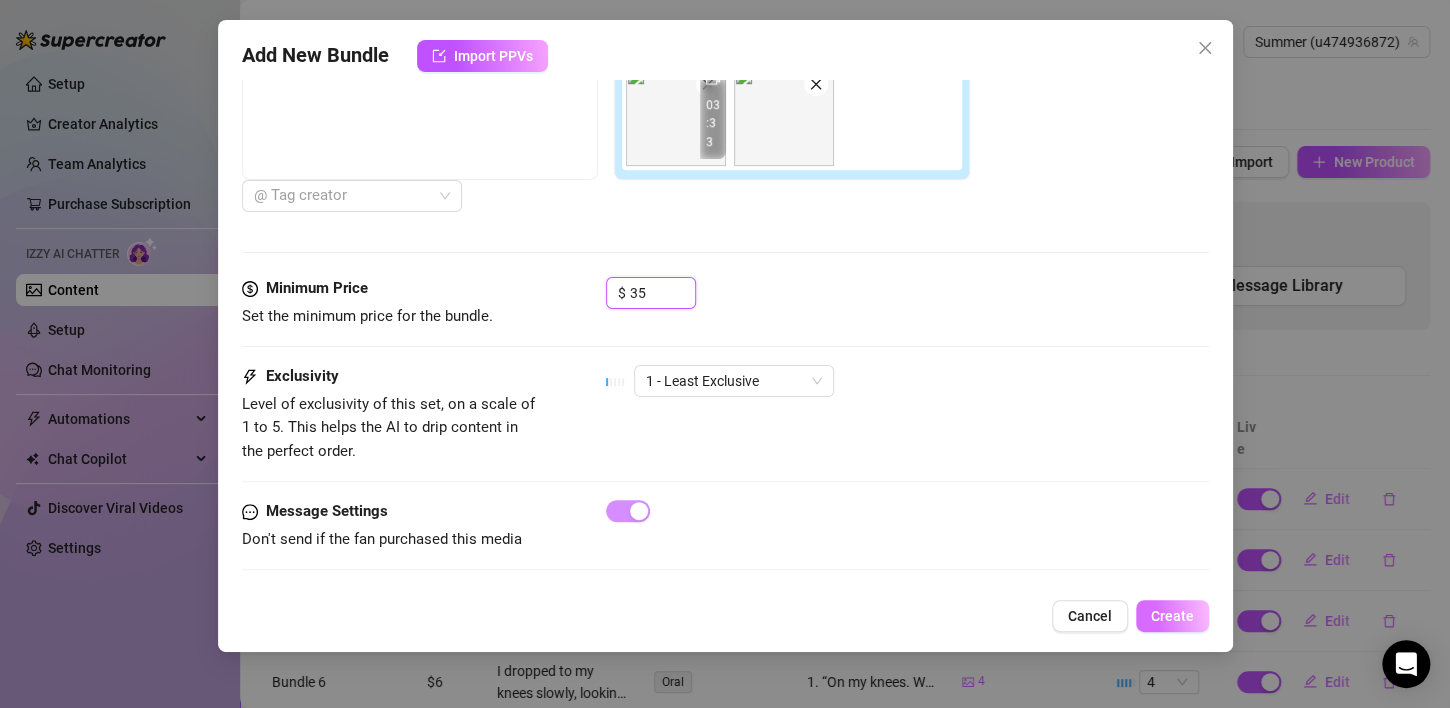 type on "35" 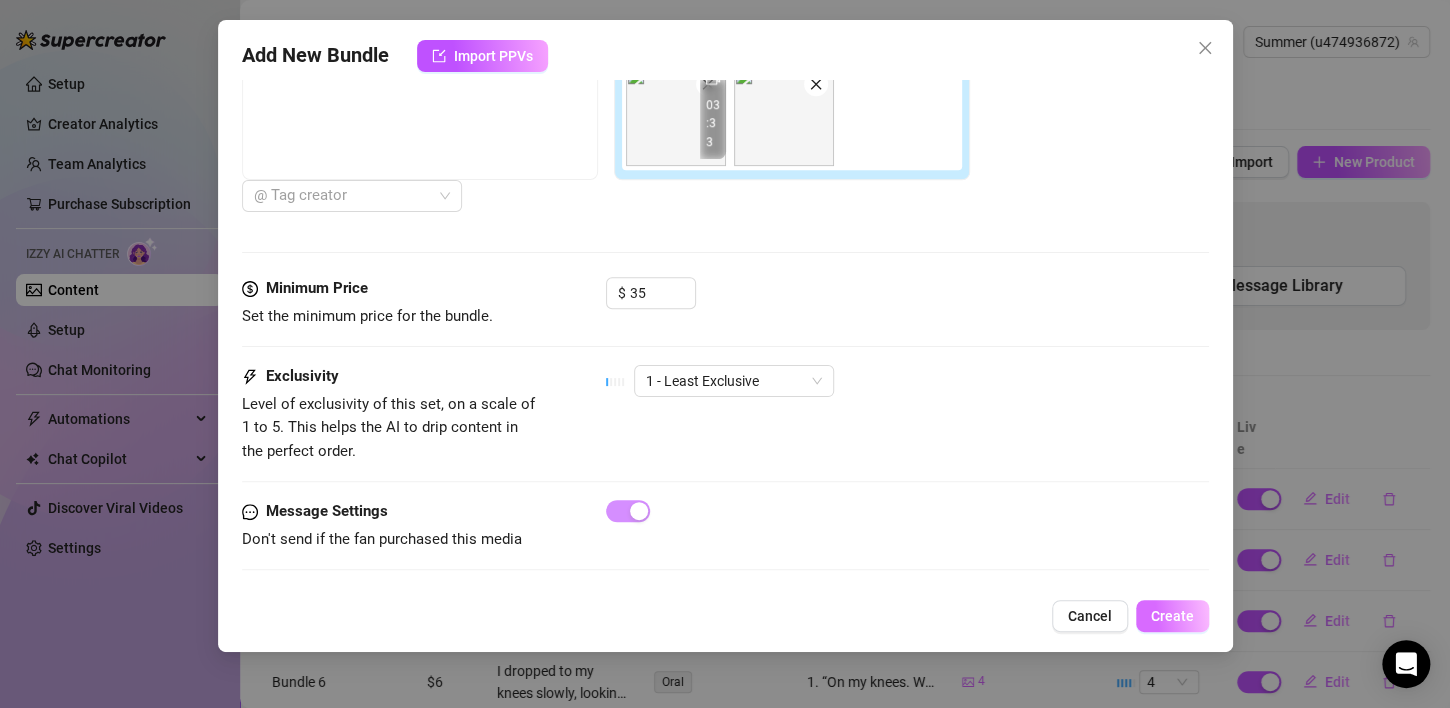 click on "Create" at bounding box center (1172, 616) 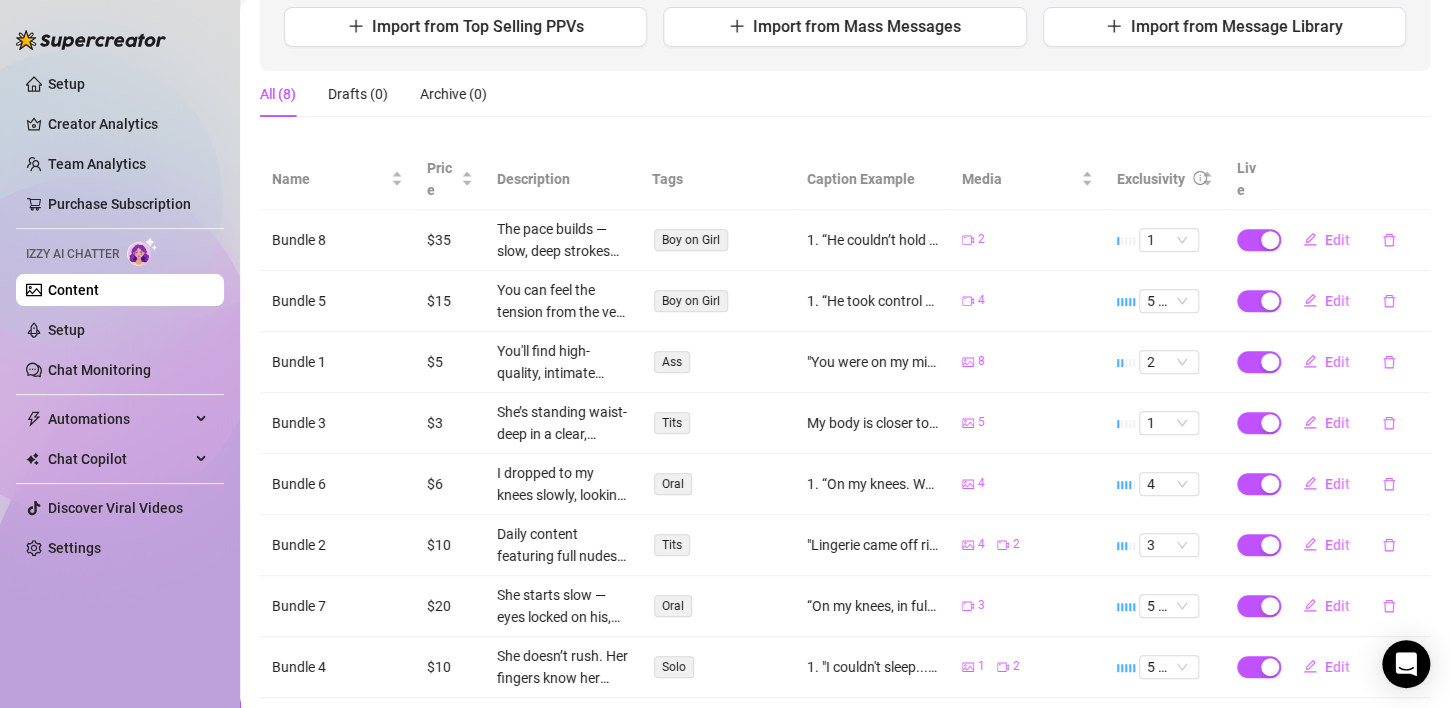 scroll, scrollTop: 310, scrollLeft: 0, axis: vertical 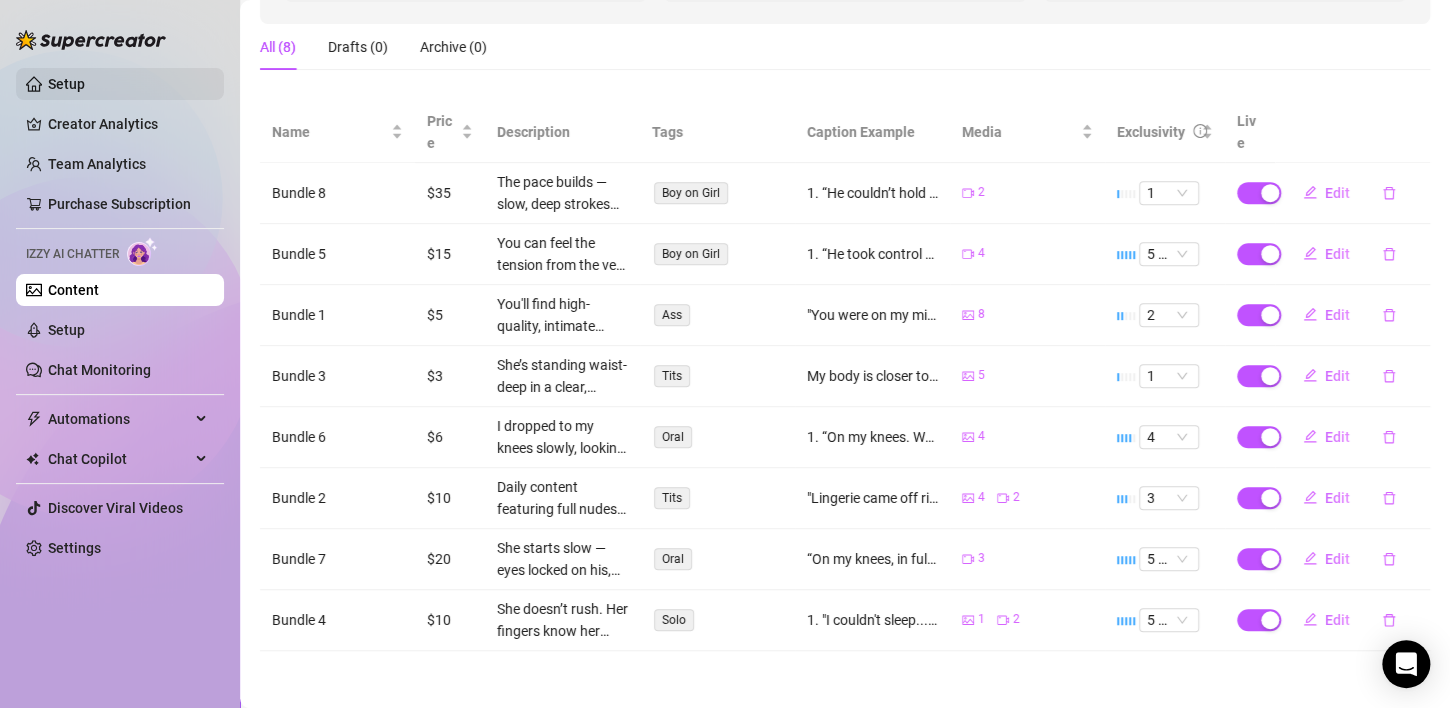 click on "Setup" at bounding box center [66, 84] 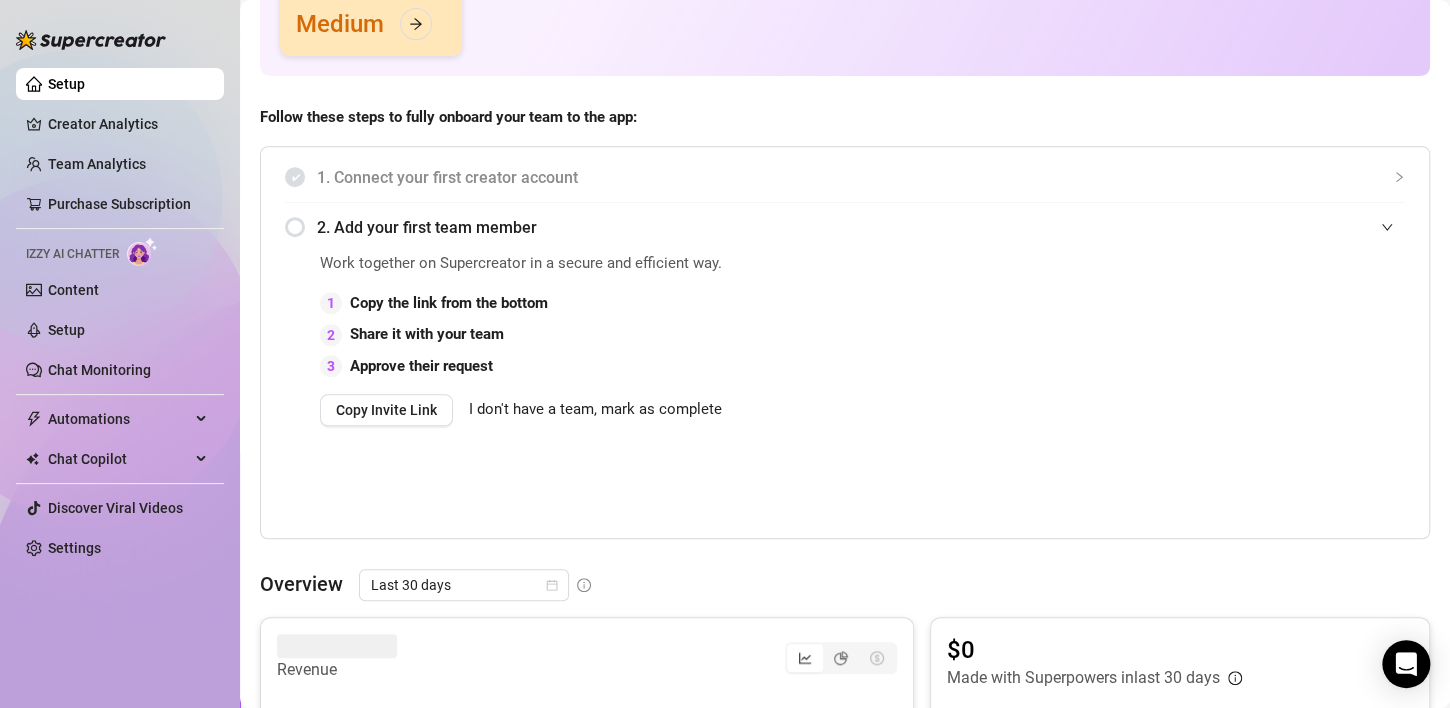click at bounding box center (142, 251) 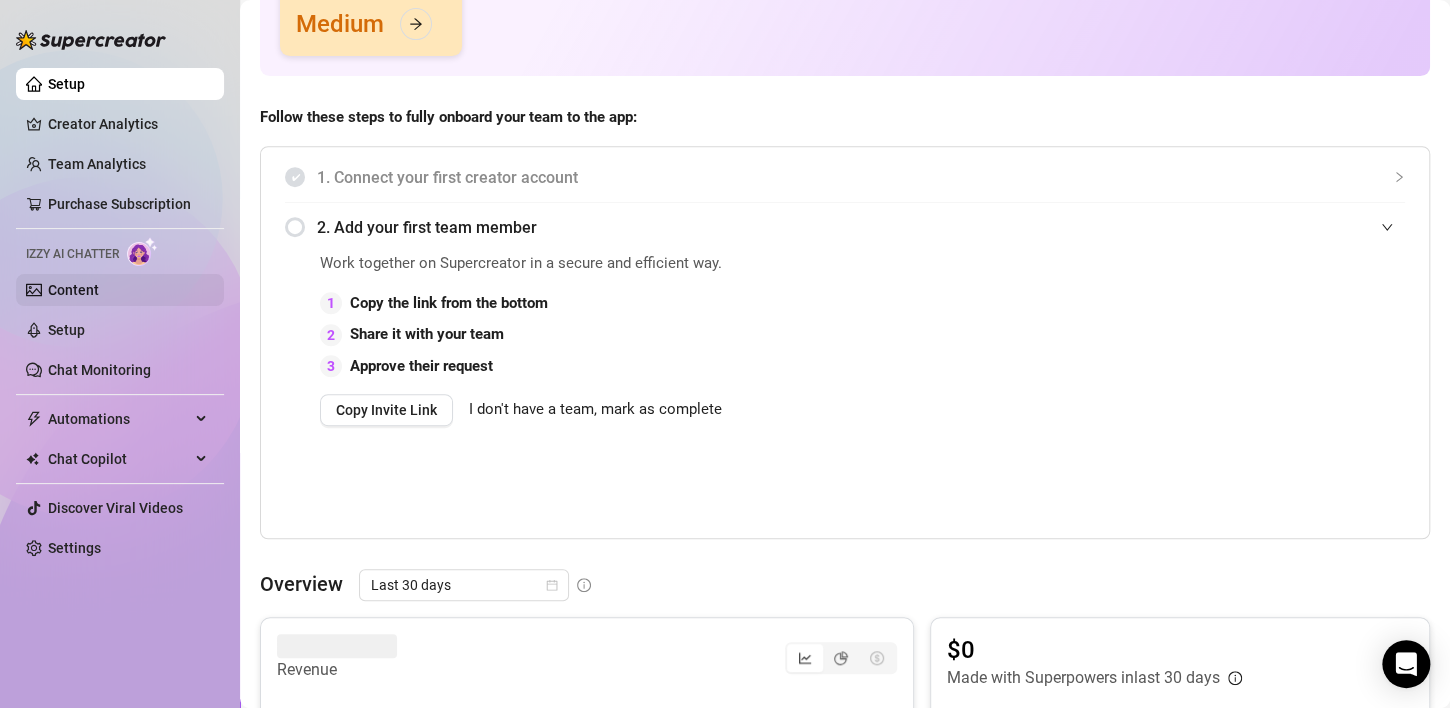 click on "Content" at bounding box center (73, 290) 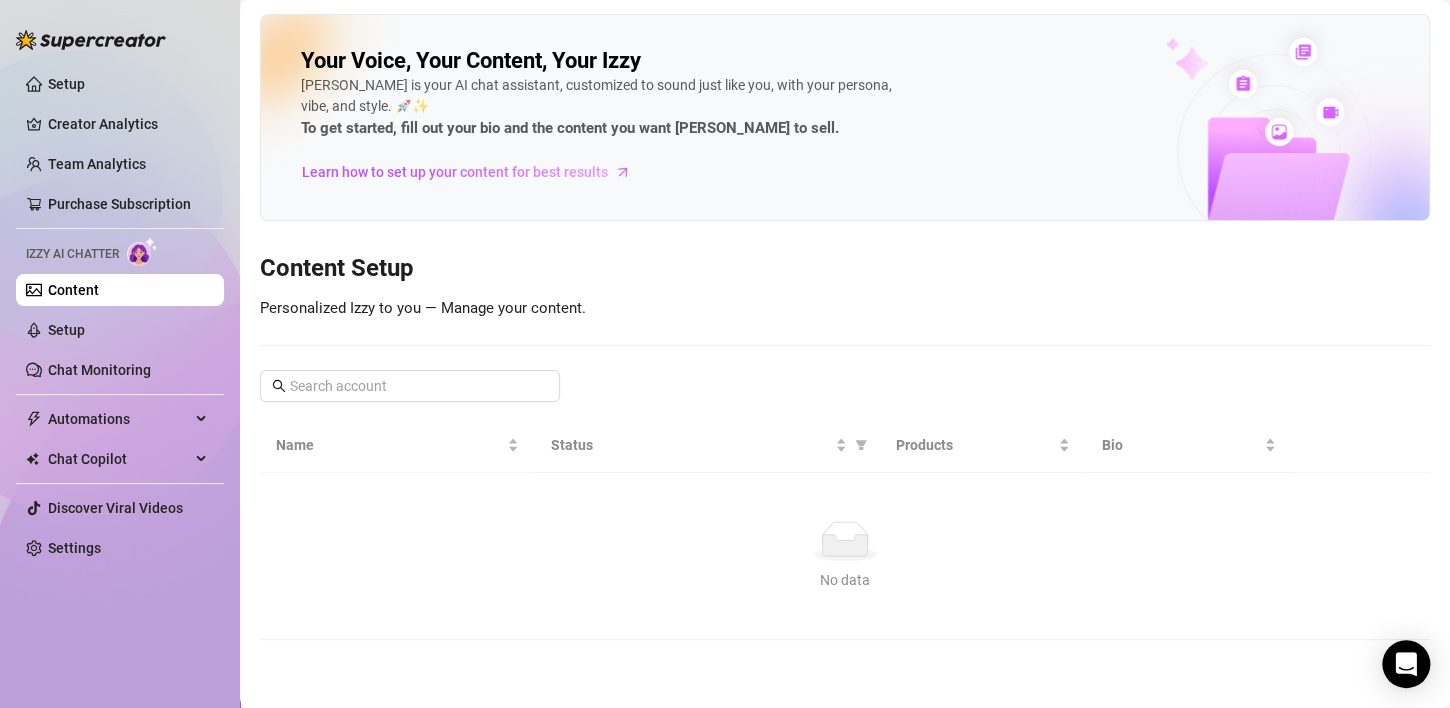 scroll, scrollTop: 0, scrollLeft: 0, axis: both 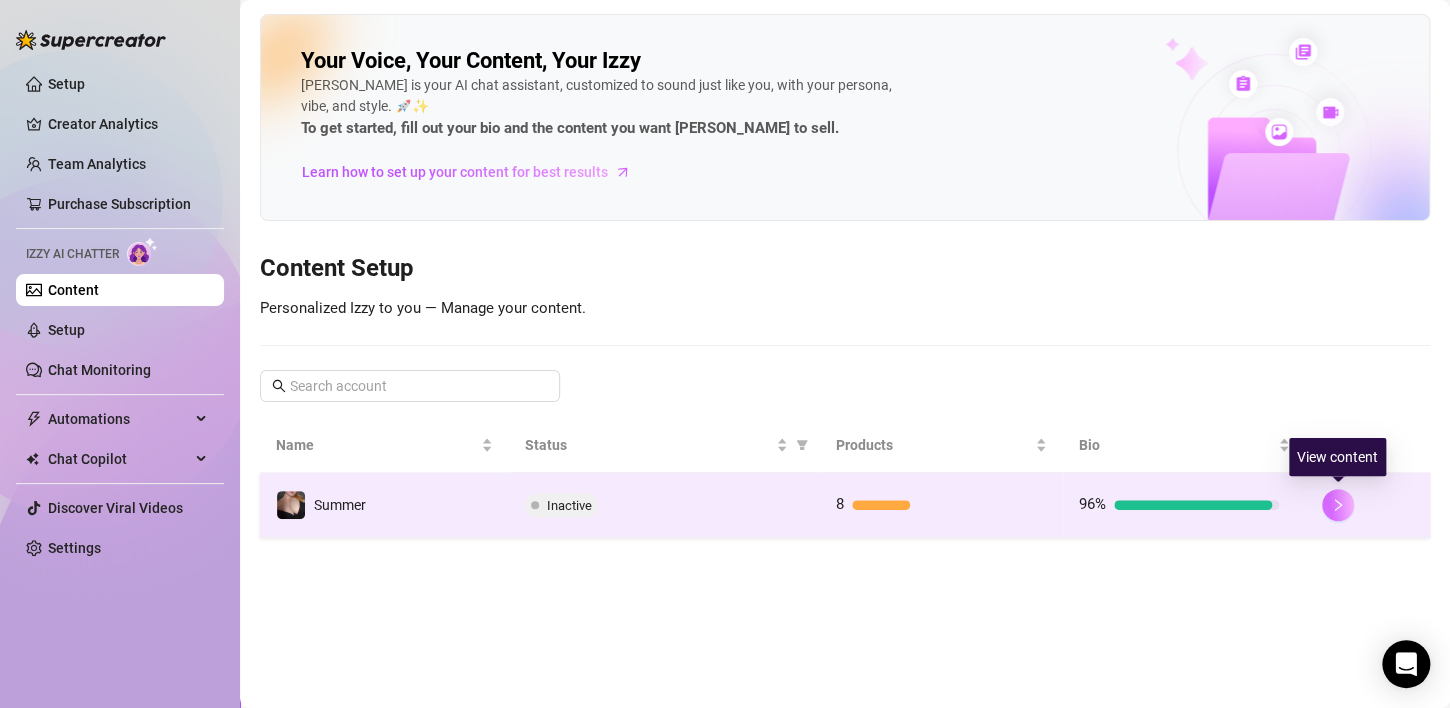 click at bounding box center (1338, 505) 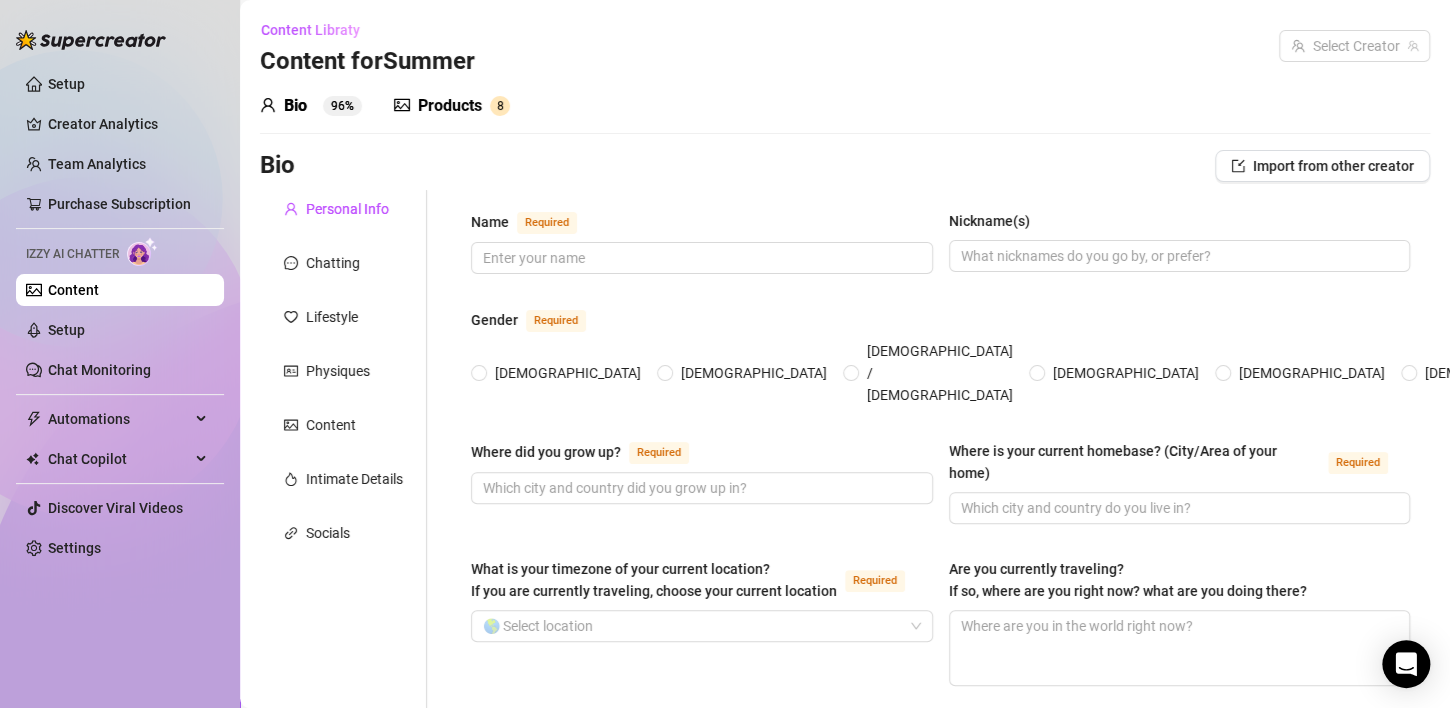 click on "Name Required Nickname(s) Gender Required [DEMOGRAPHIC_DATA] [DEMOGRAPHIC_DATA] [DEMOGRAPHIC_DATA] / [DEMOGRAPHIC_DATA] [DEMOGRAPHIC_DATA] [DEMOGRAPHIC_DATA] [DEMOGRAPHIC_DATA] Other Where did you grow up? Required Where is your current homebase? (City/Area of your home) Required What is your timezone of your current location? If you are currently traveling, choose your current location Required 🌎 Select location Are you currently traveling? If so, where are you right now? what are you doing there? Birth Date Required Zodiac Sign Sexual Orientation Required Relationship Status Required Do you have any siblings? How many? Do you have any children? How many? Do you have any pets? What do you do for work currently? What were your previous jobs or careers? What is your educational background? What languages do you speak?   Select or type languages you speak What are your religious beliefs? What are your ideological beliefs? What are your dreams or goals? Required Share a funny story about yourself Share some unexpected facts about yourself" at bounding box center [940, 1028] 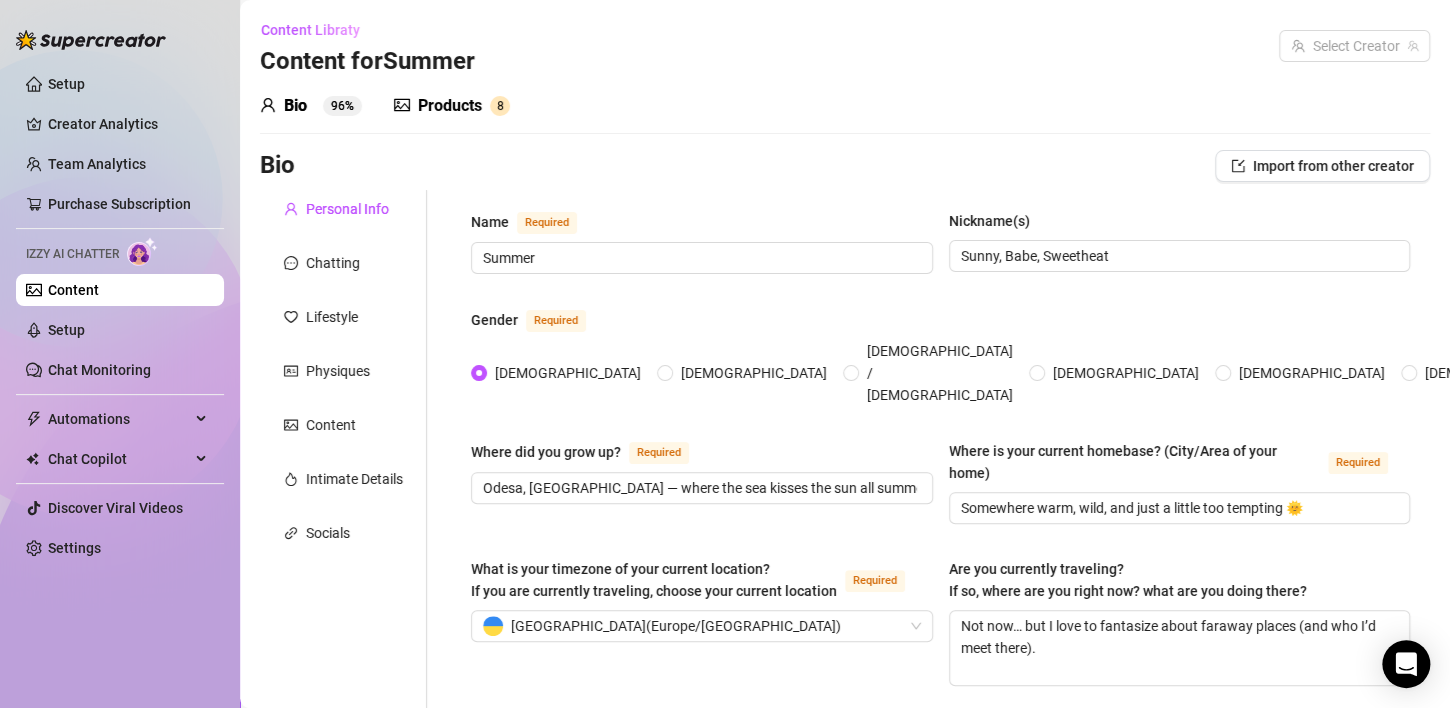 click on "Name Required Summer Nickname(s) [PERSON_NAME], Babe, Sweetheat Gender Required [DEMOGRAPHIC_DATA] [DEMOGRAPHIC_DATA] [DEMOGRAPHIC_DATA] / [DEMOGRAPHIC_DATA] [DEMOGRAPHIC_DATA] [DEMOGRAPHIC_DATA] [DEMOGRAPHIC_DATA] Other Where did you grow up? Required Odesa, [GEOGRAPHIC_DATA] — where the sea kisses the sun all summer long. Where is your current homebase? (City/Area of your home) Required Somewhere warm, wild, and just a little too tempting 🌞 What is your timezone of your current location? If you are currently traveling, choose your current location Required [GEOGRAPHIC_DATA]  ( [GEOGRAPHIC_DATA]/[GEOGRAPHIC_DATA] ) Are you currently traveling? If so, where are you right now? what are you doing there? Not now… but I love to fantasize about faraway places (and who I’d meet there). Birth Date Required [DEMOGRAPHIC_DATA] Zodiac Sign [PERSON_NAME] Sexual Orientation Required [DEMOGRAPHIC_DATA] Relationship Status Required Single and open to adventure 💋 Do you have any siblings? How many? No, I’m an only child. Do you have any children? How many? No, I don’t have any children. Do you have any pets? Yes, I have a cat named [PERSON_NAME]. English" at bounding box center (940, 1028) 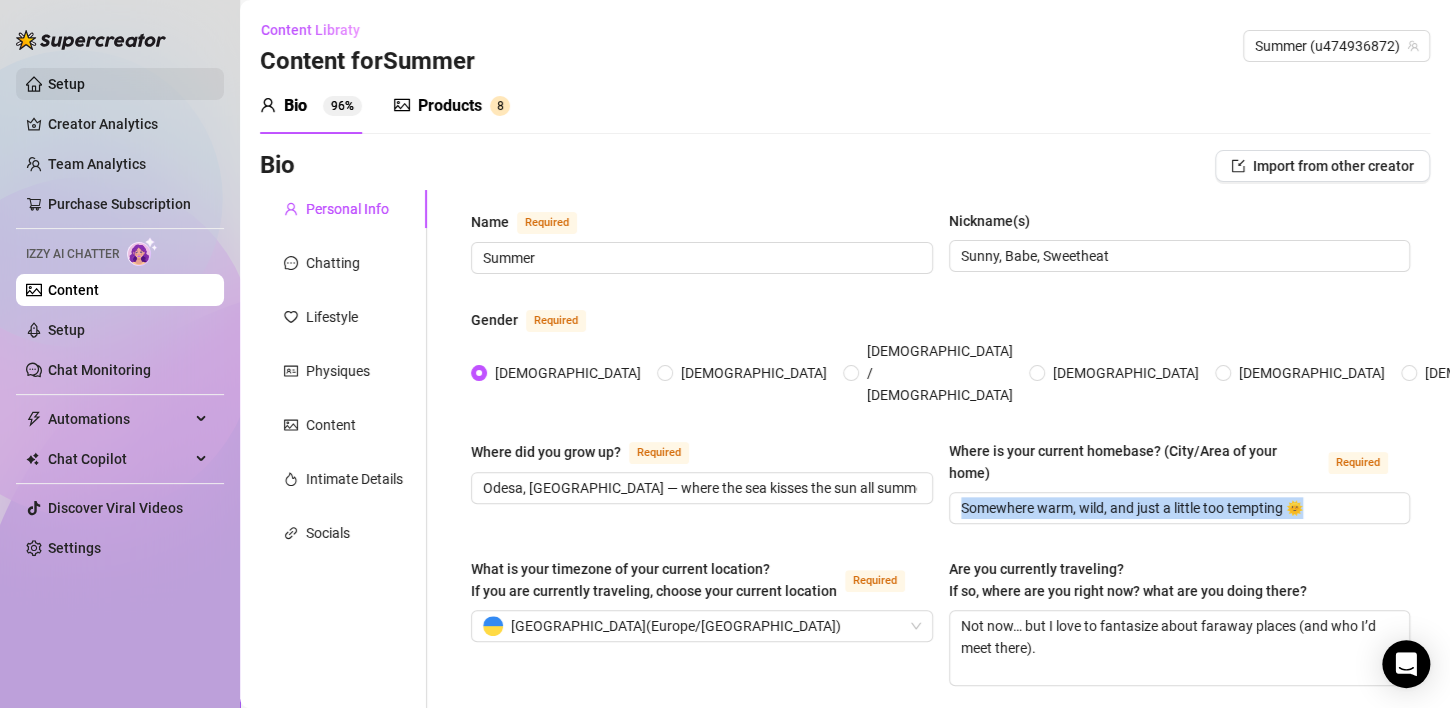 click on "Setup" at bounding box center (66, 84) 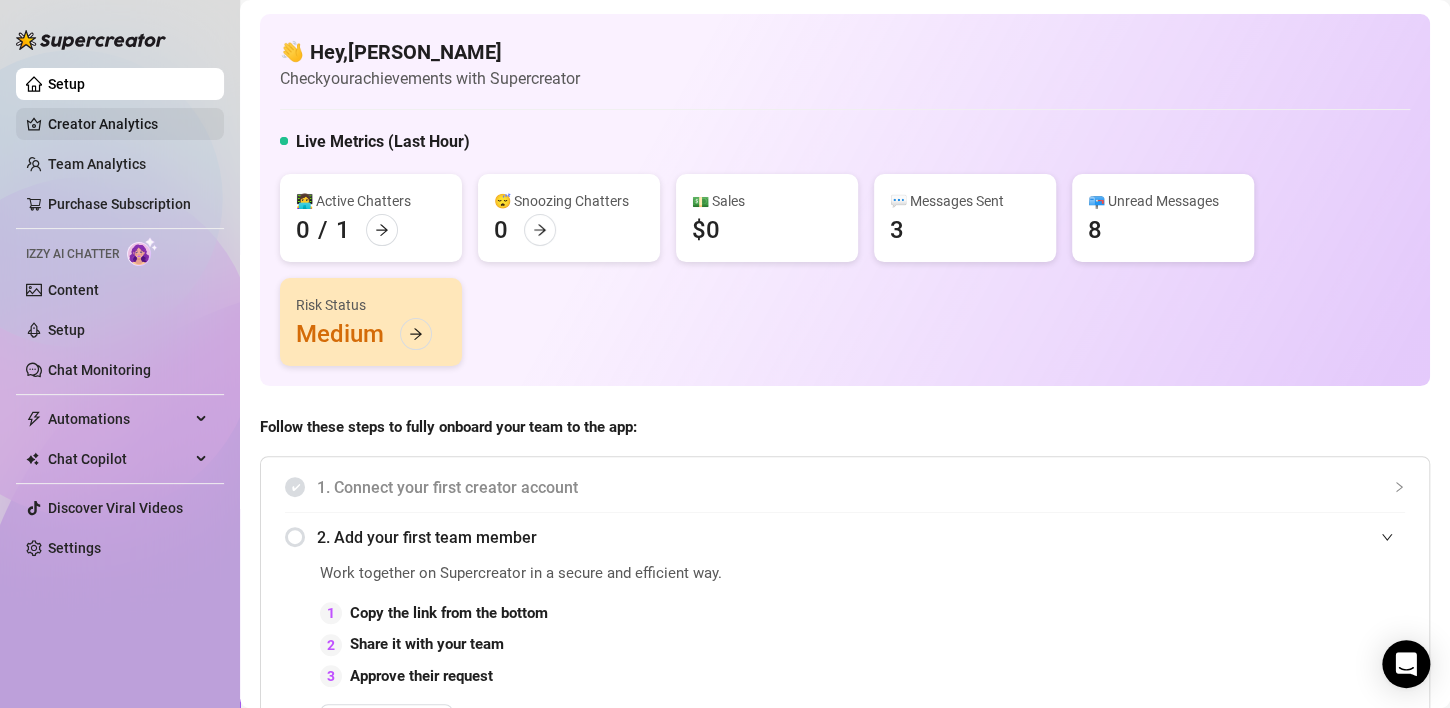 click on "Creator Analytics" at bounding box center (128, 124) 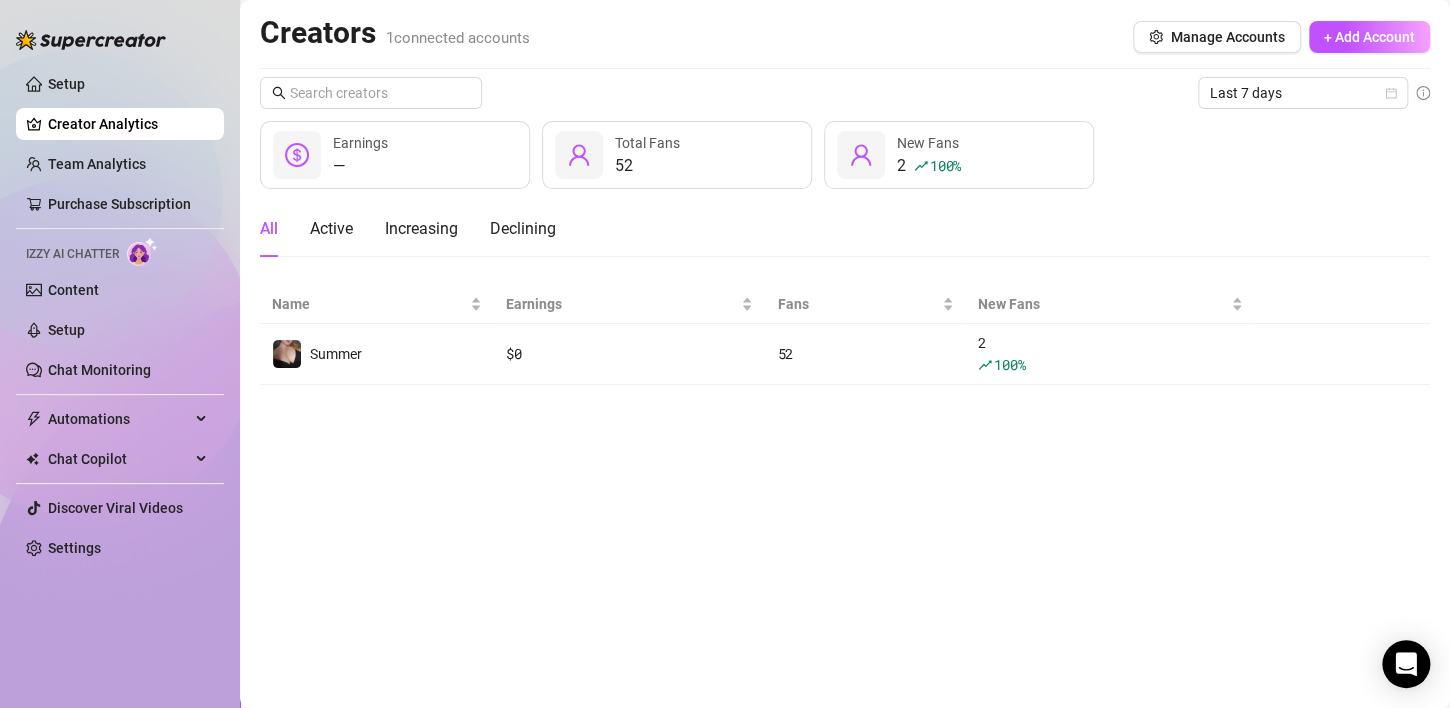 click on "Creator Analytics" at bounding box center (128, 124) 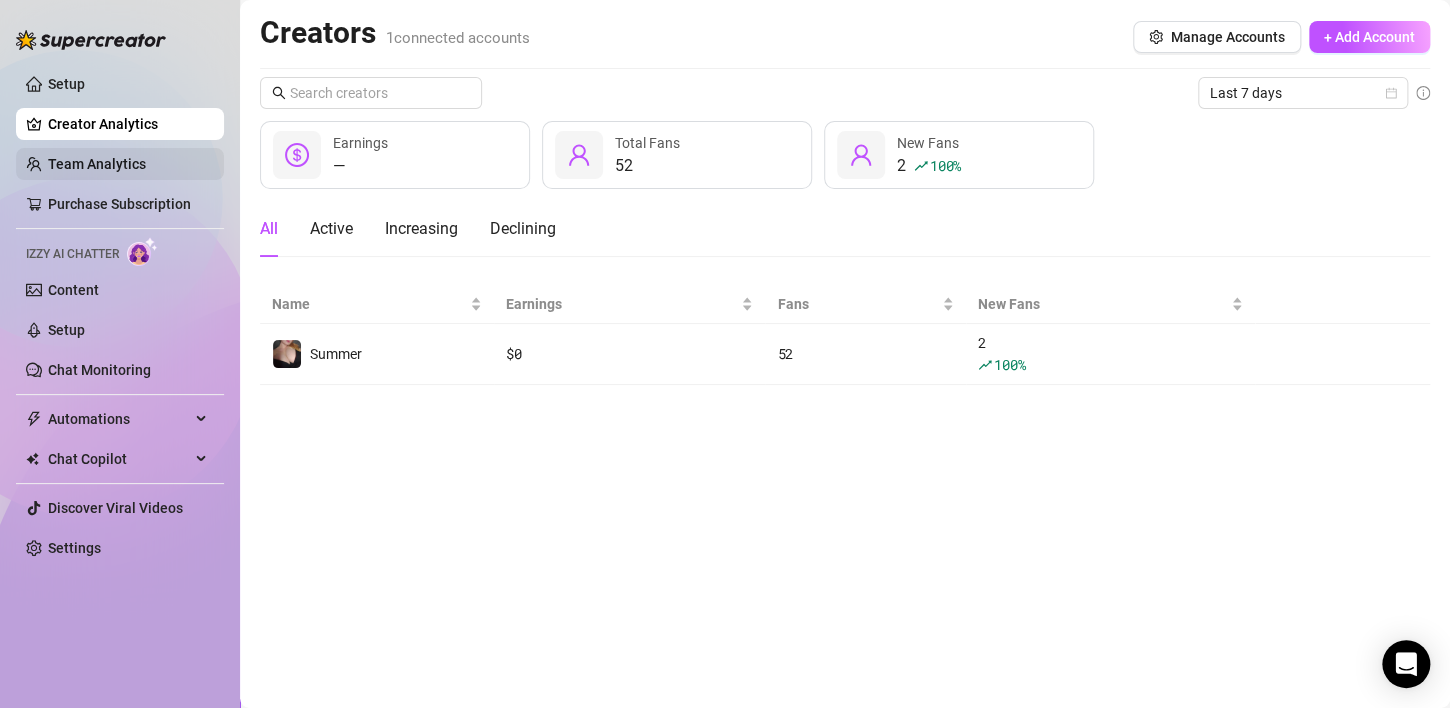 click on "Team Analytics" at bounding box center (97, 164) 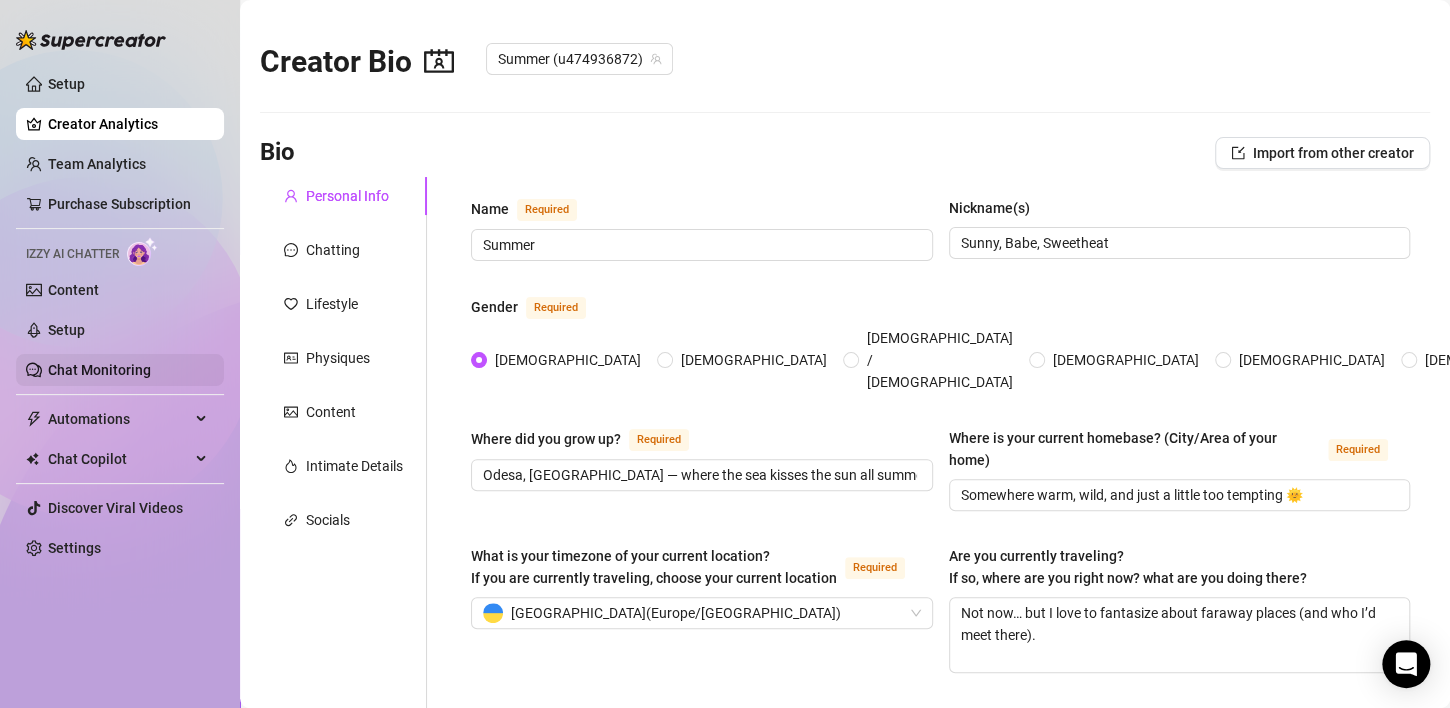click on "Chat Monitoring" at bounding box center [99, 370] 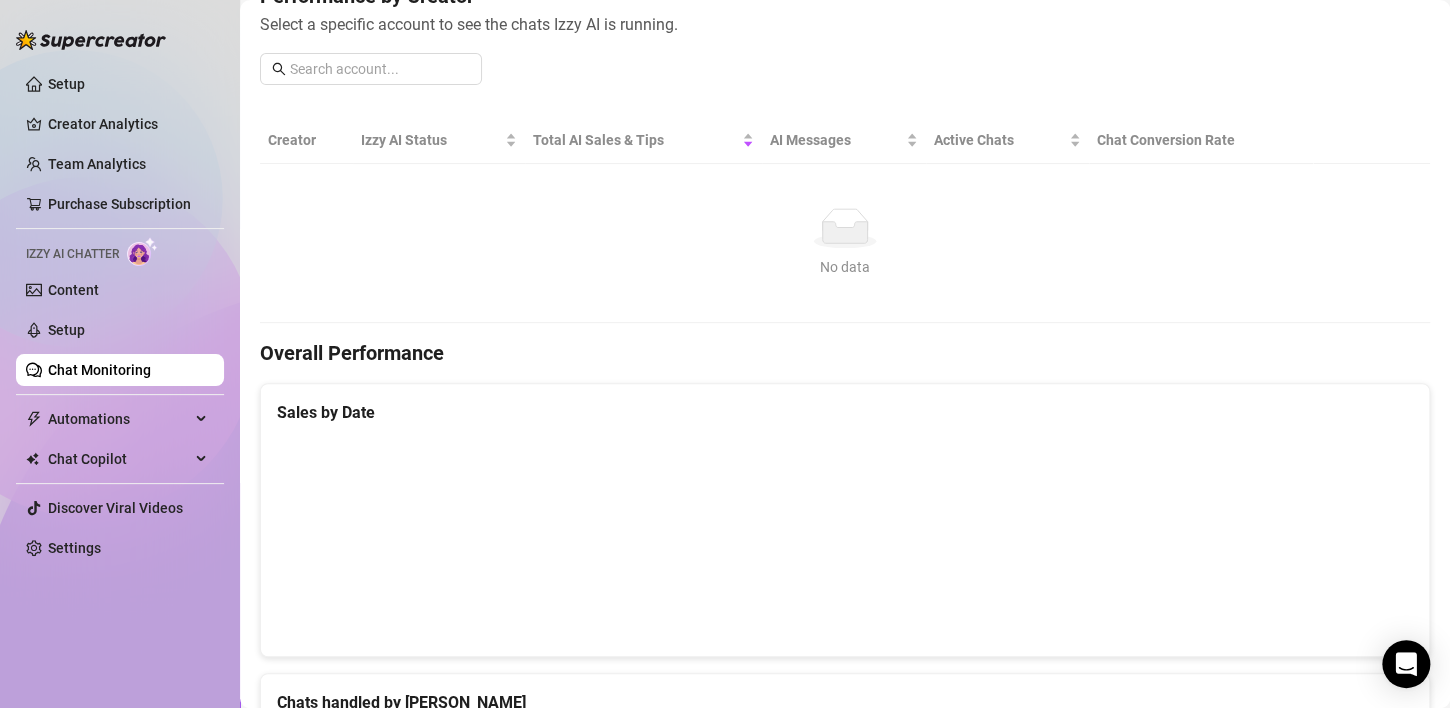 scroll, scrollTop: 0, scrollLeft: 0, axis: both 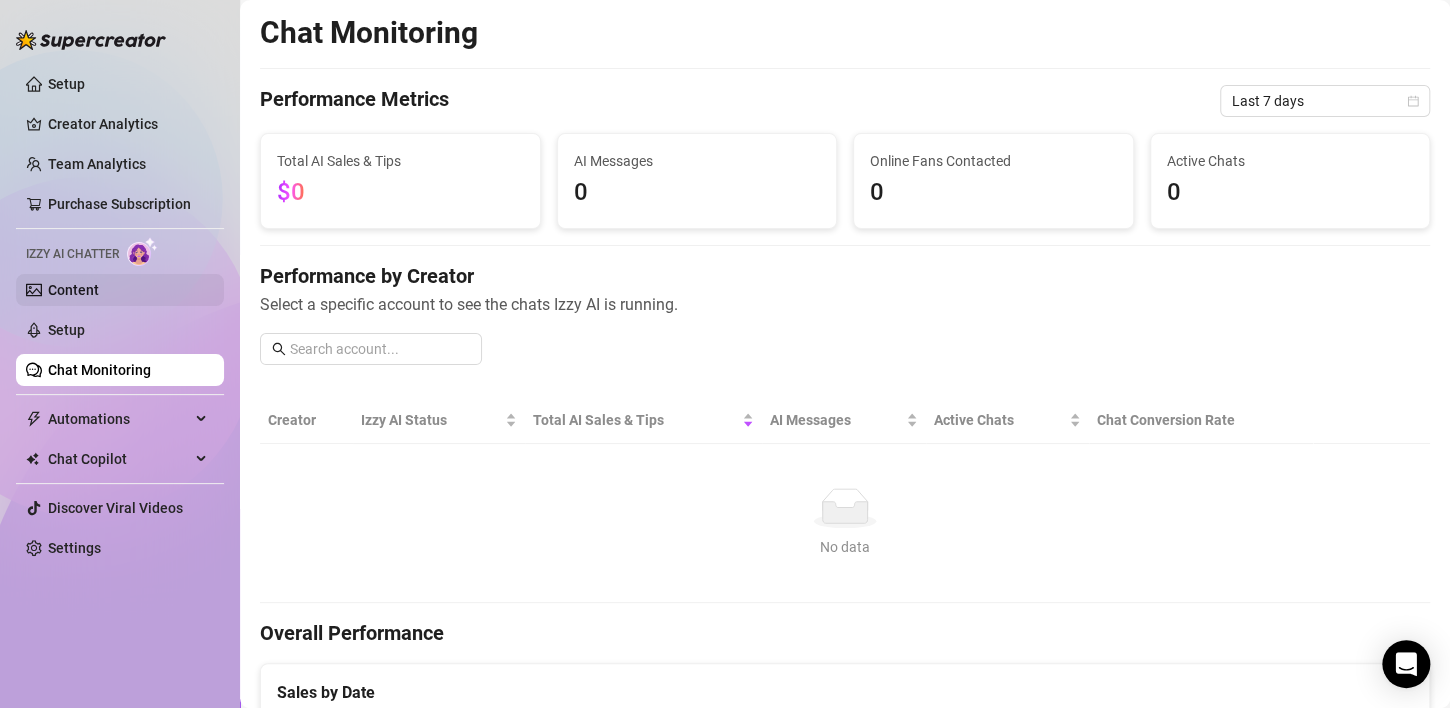 click on "Content" at bounding box center [73, 290] 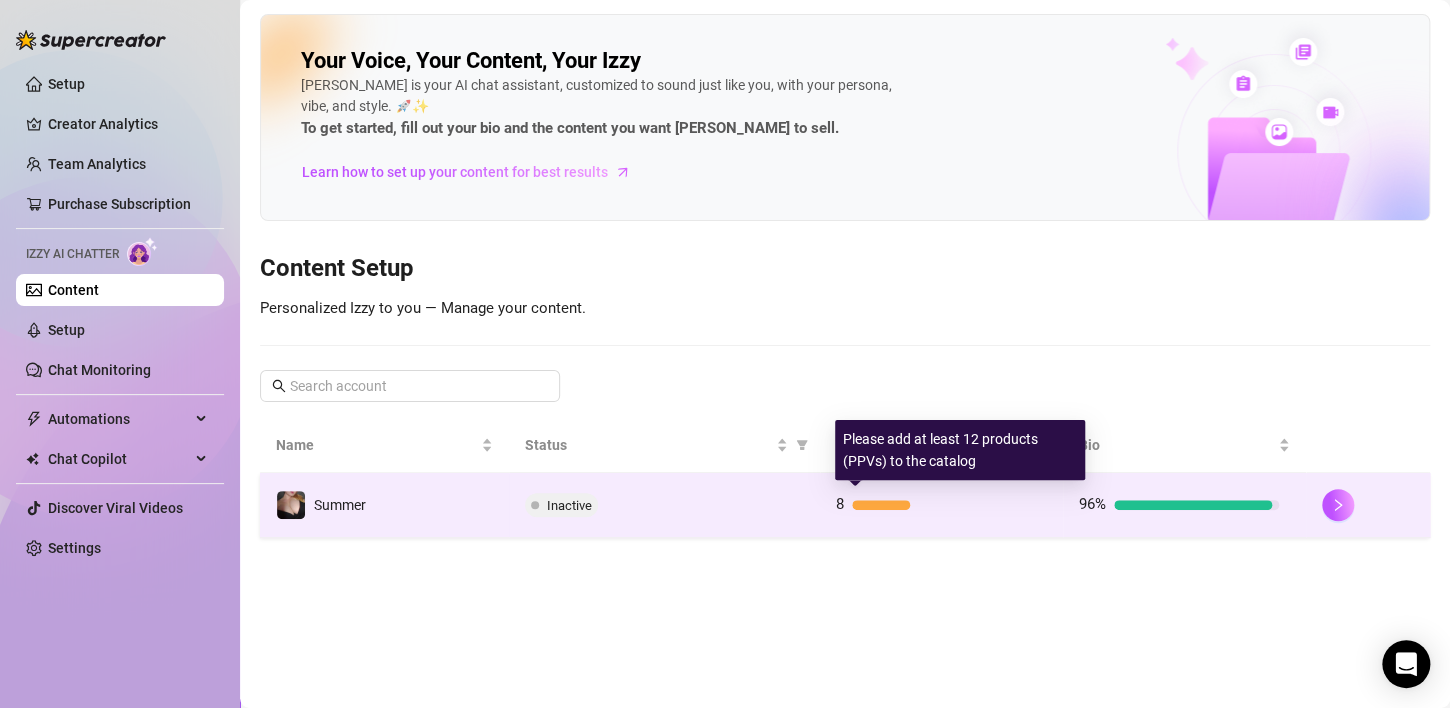 click at bounding box center (881, 505) 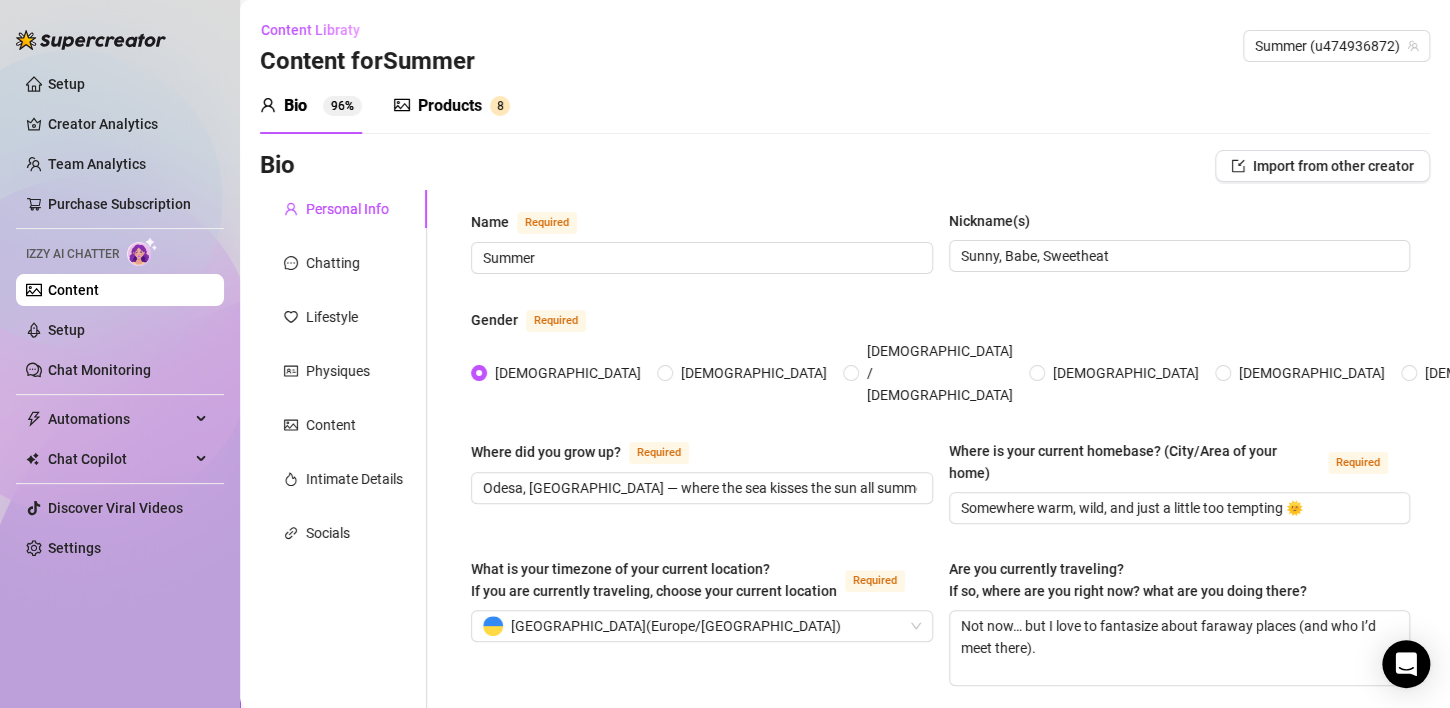 click on "Products" at bounding box center [450, 106] 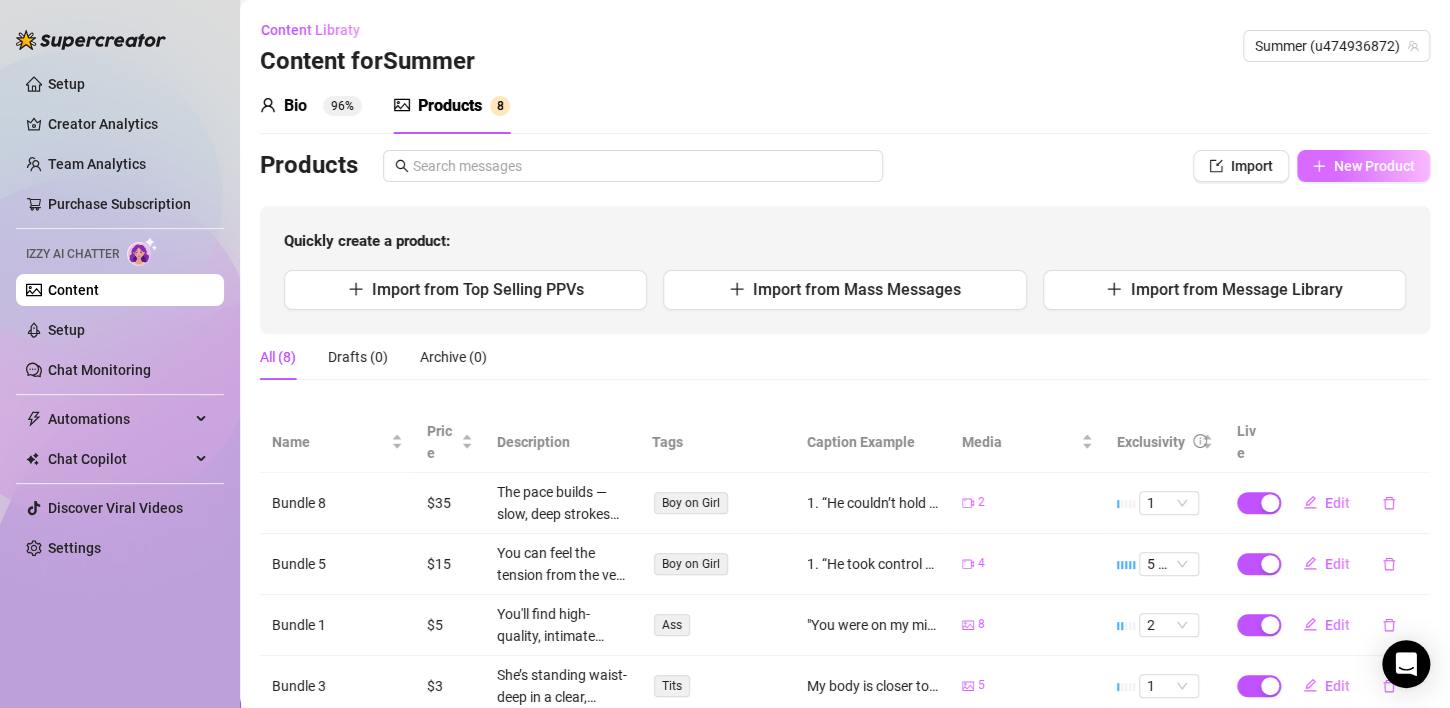 click on "New Product" at bounding box center (1374, 166) 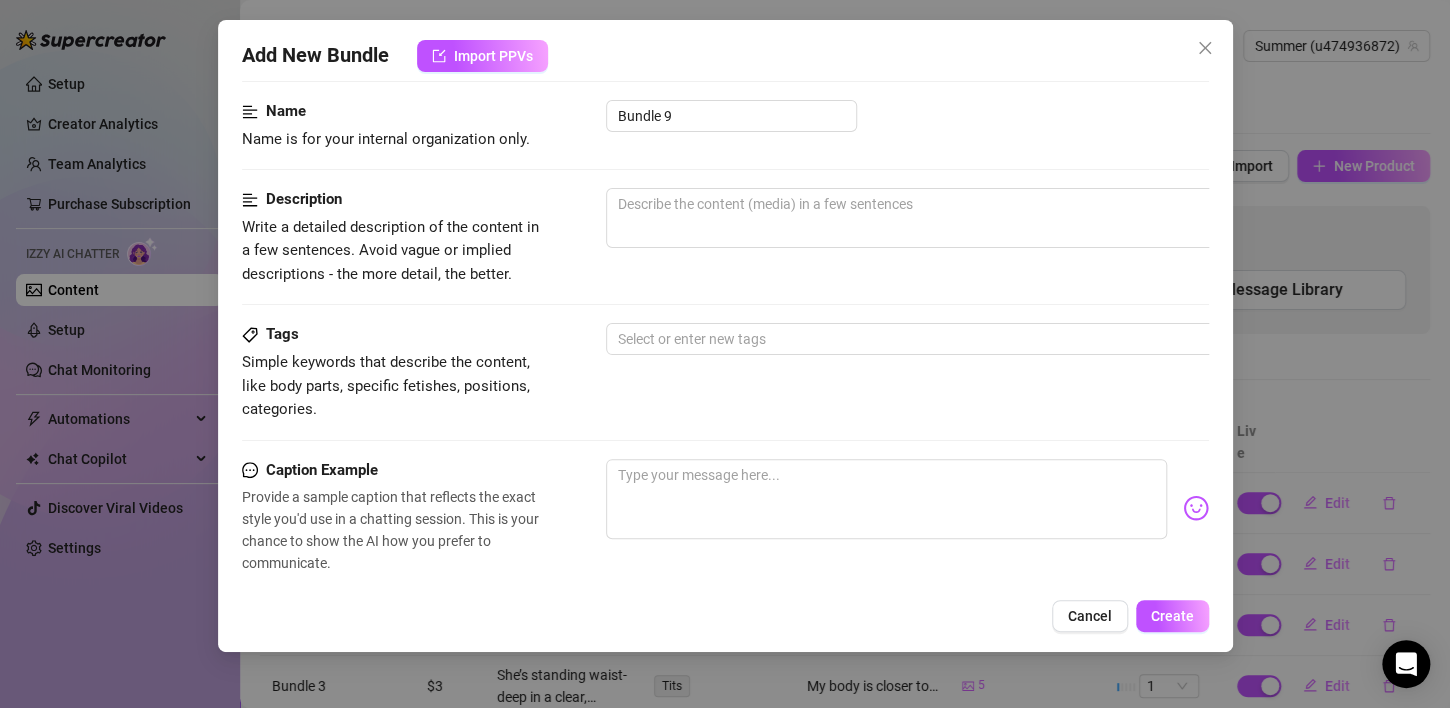 scroll, scrollTop: 114, scrollLeft: 0, axis: vertical 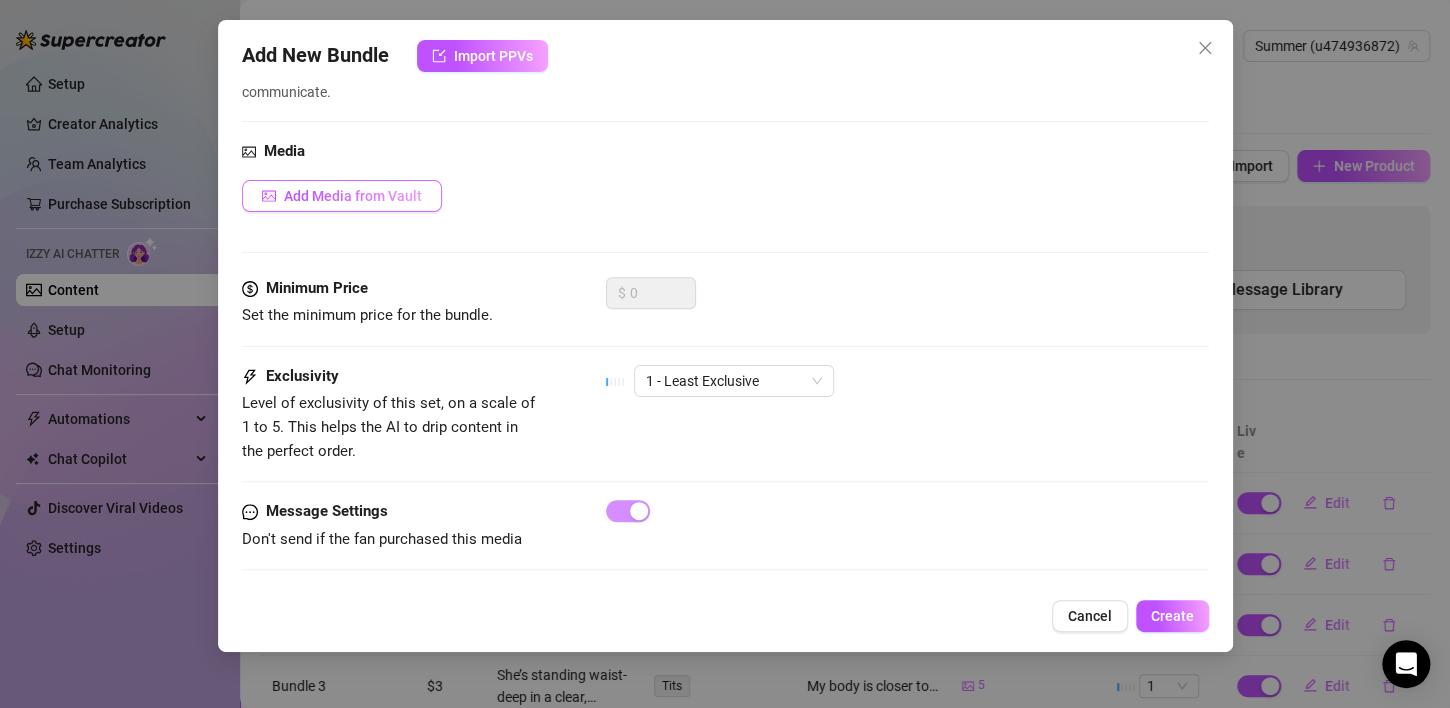 click on "Add Media from Vault" at bounding box center [353, 196] 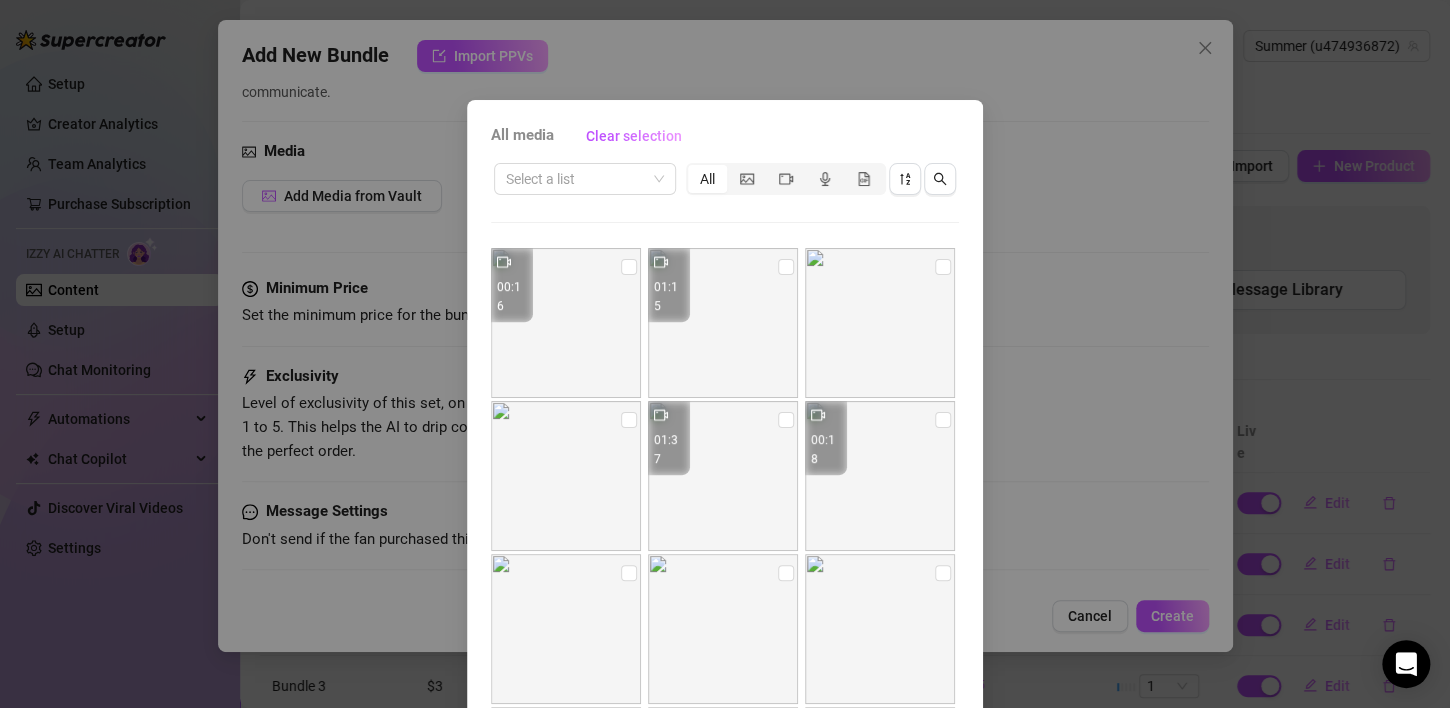 scroll, scrollTop: 471, scrollLeft: 0, axis: vertical 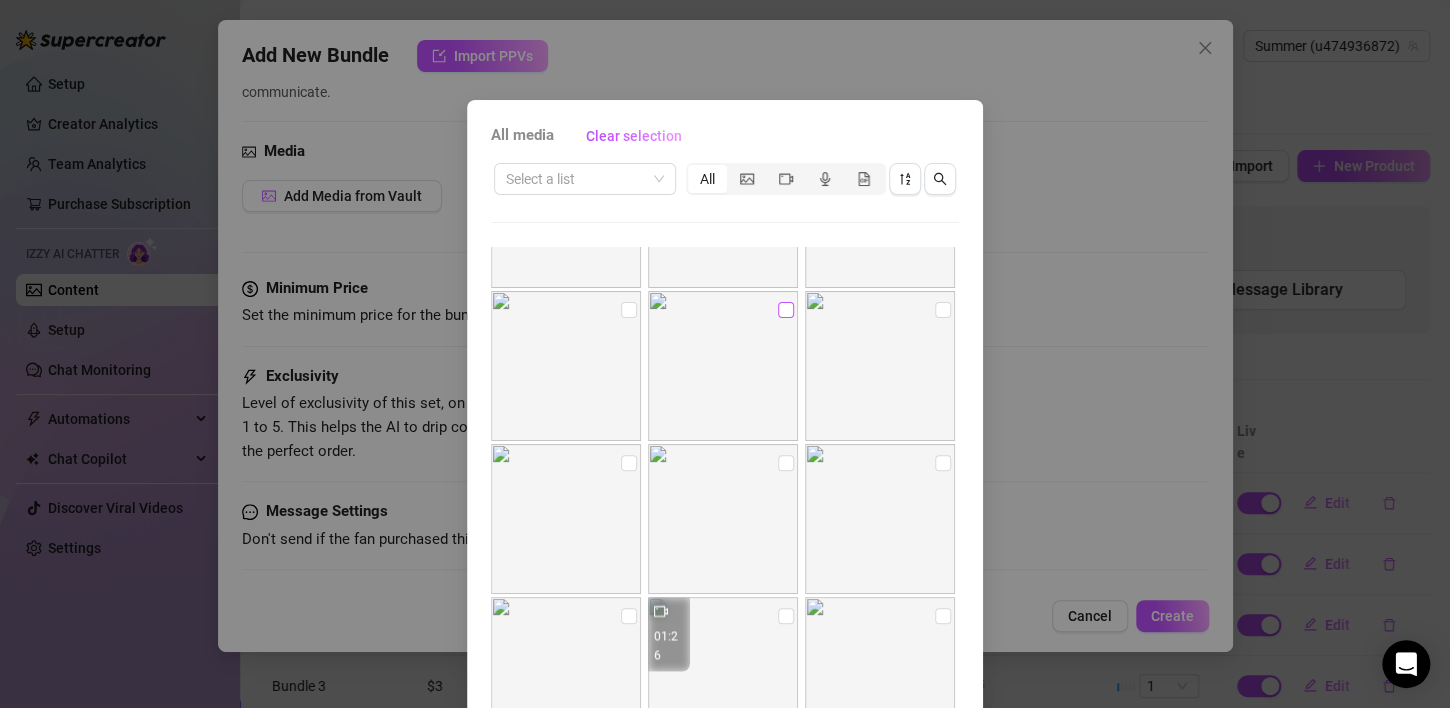 click at bounding box center [786, 310] 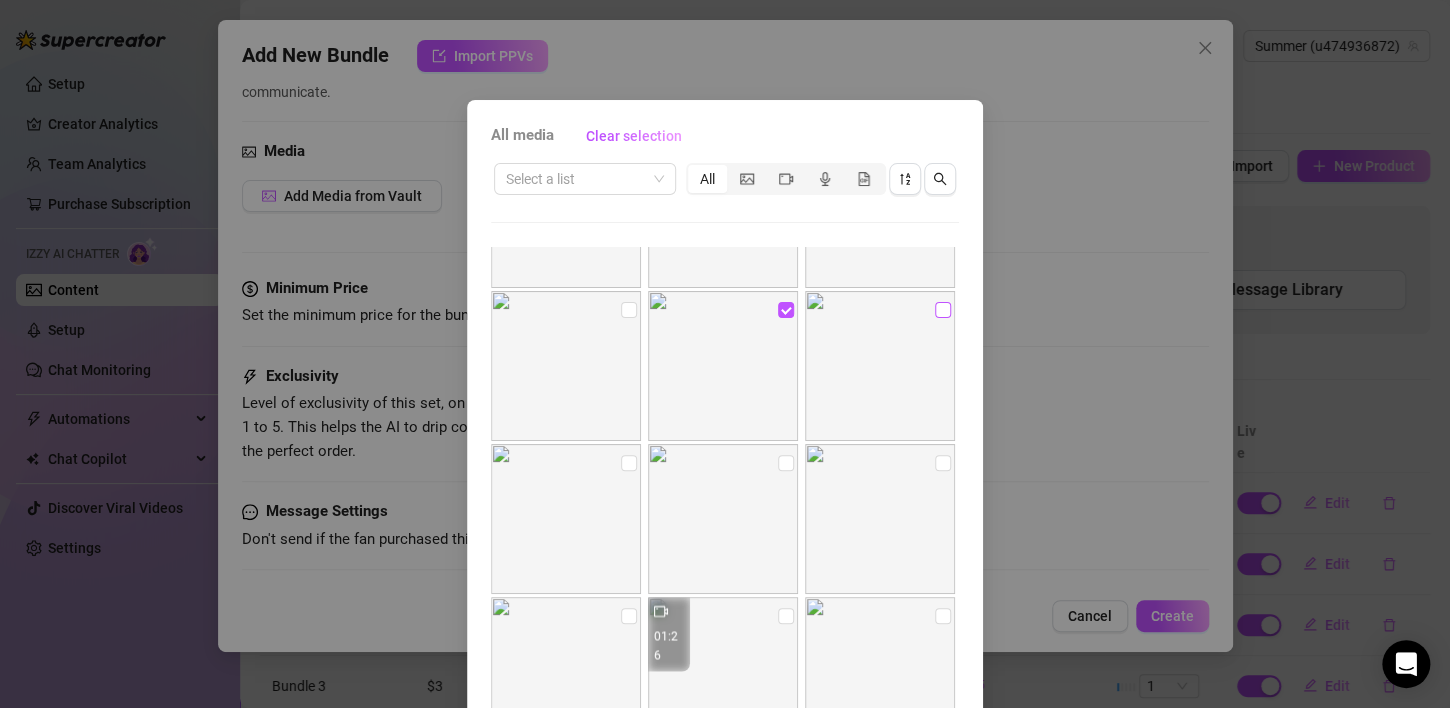 click at bounding box center (943, 310) 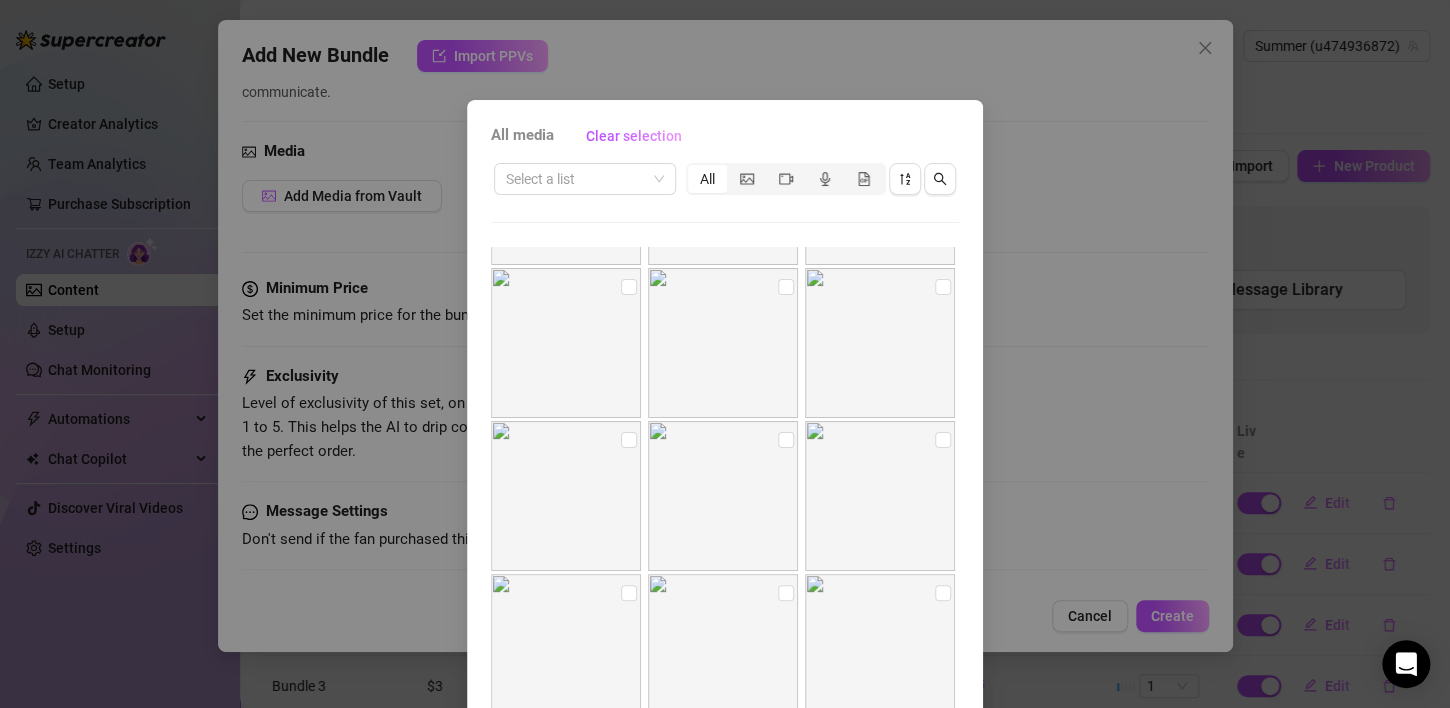 scroll, scrollTop: 1967, scrollLeft: 0, axis: vertical 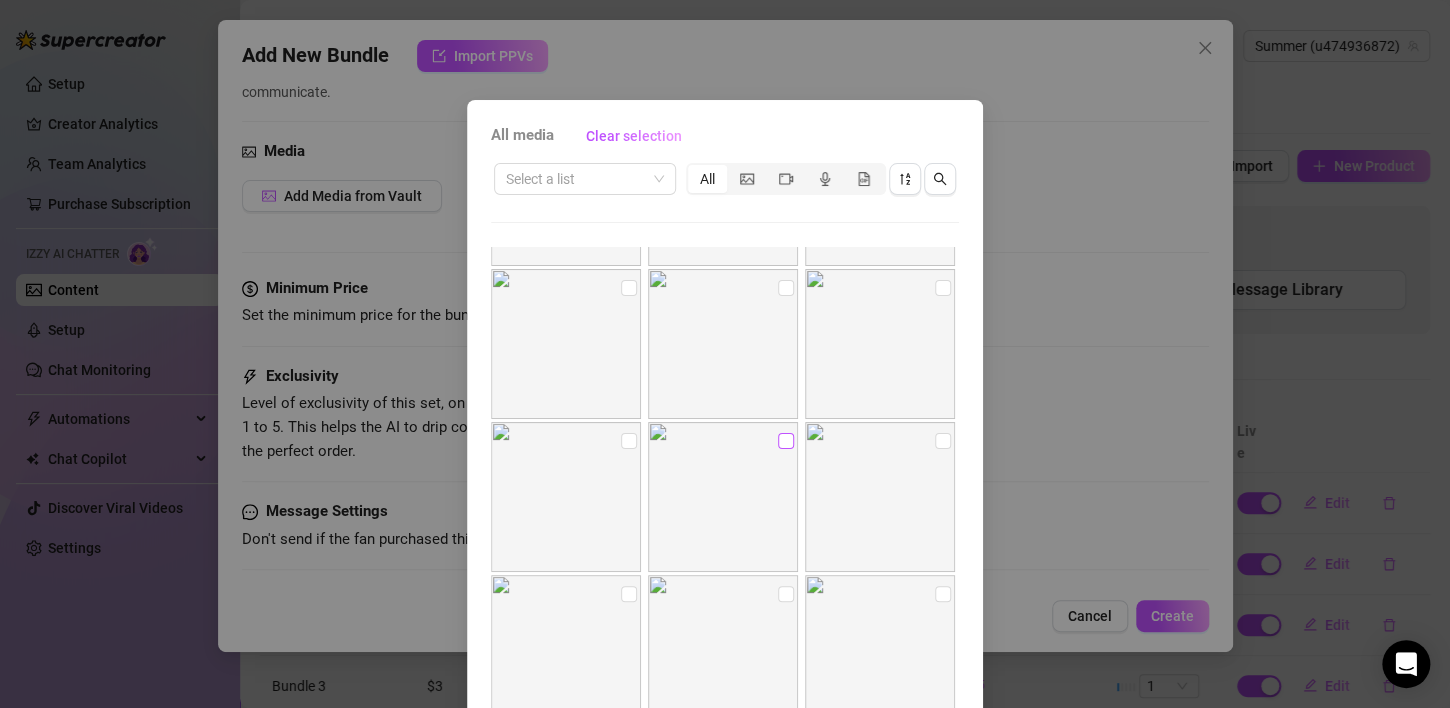 click at bounding box center [786, 441] 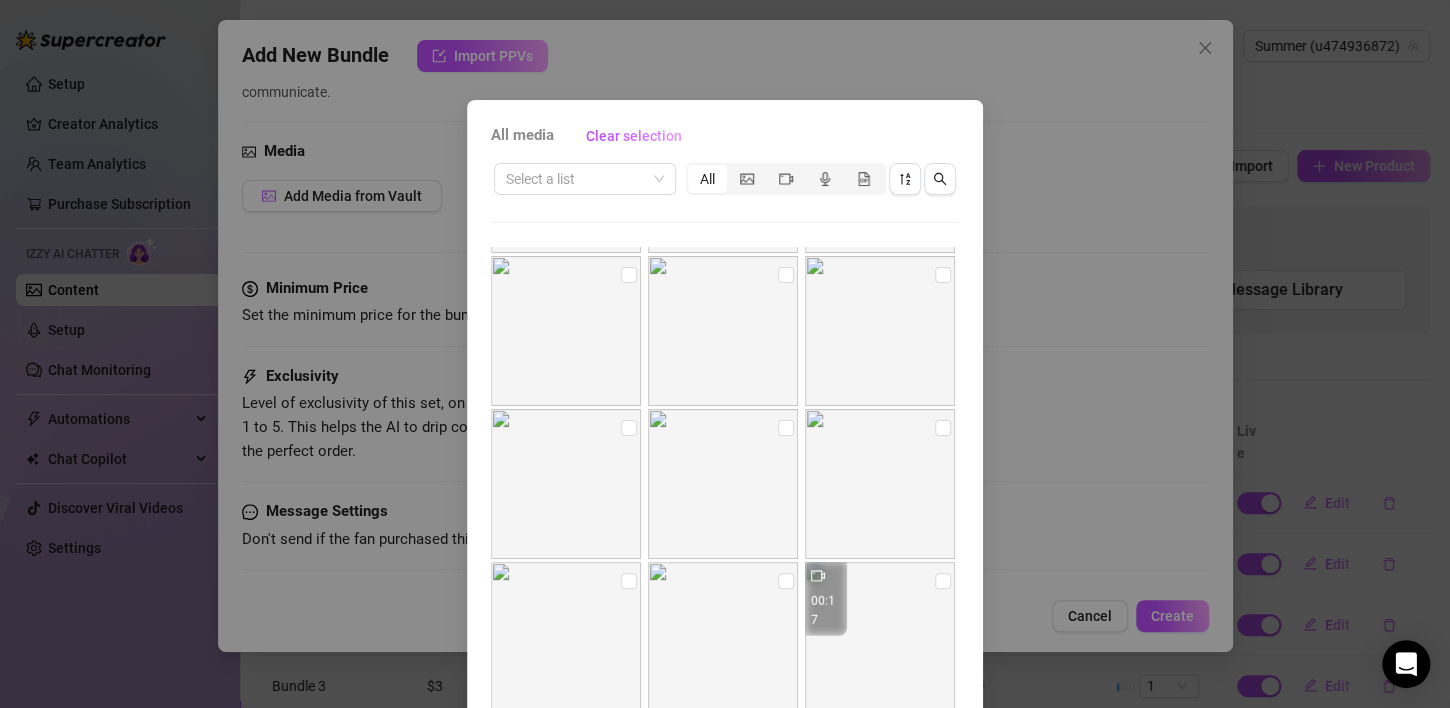 scroll, scrollTop: 2624, scrollLeft: 0, axis: vertical 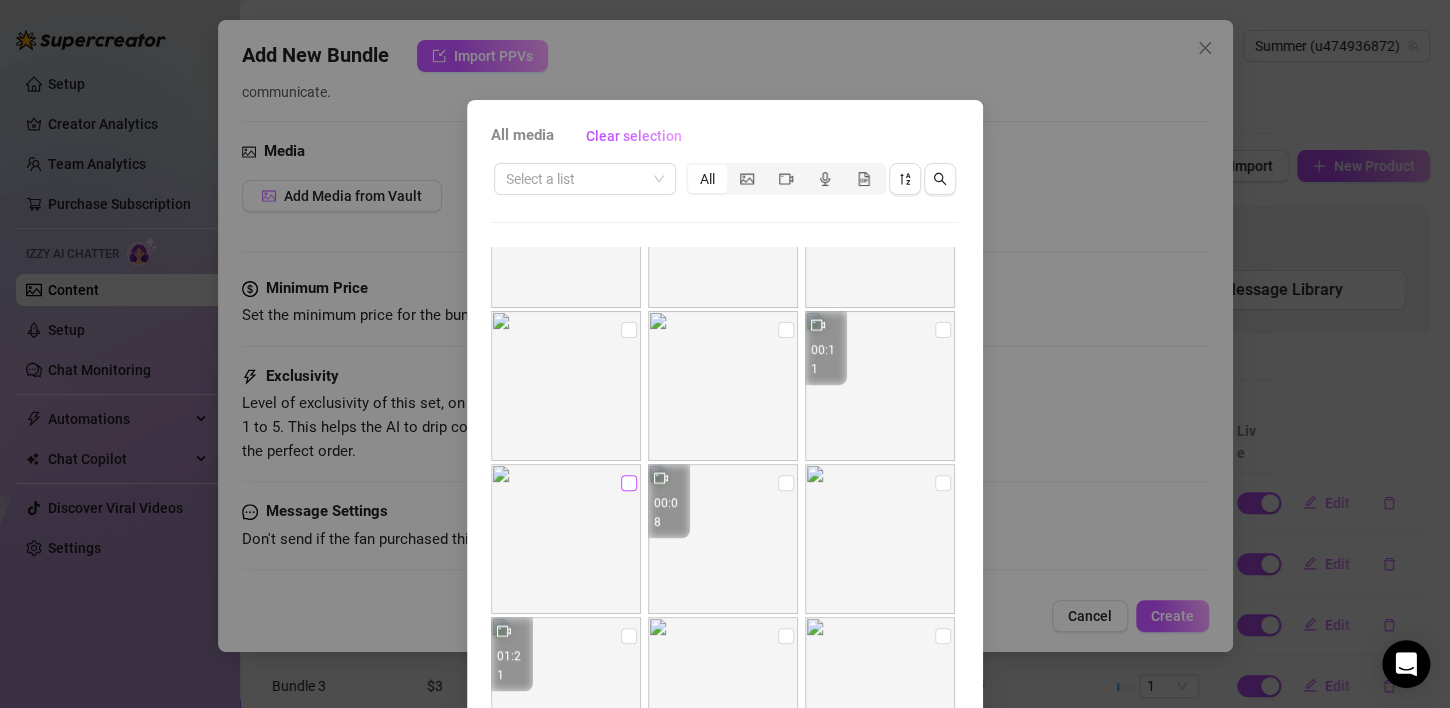click at bounding box center [629, 483] 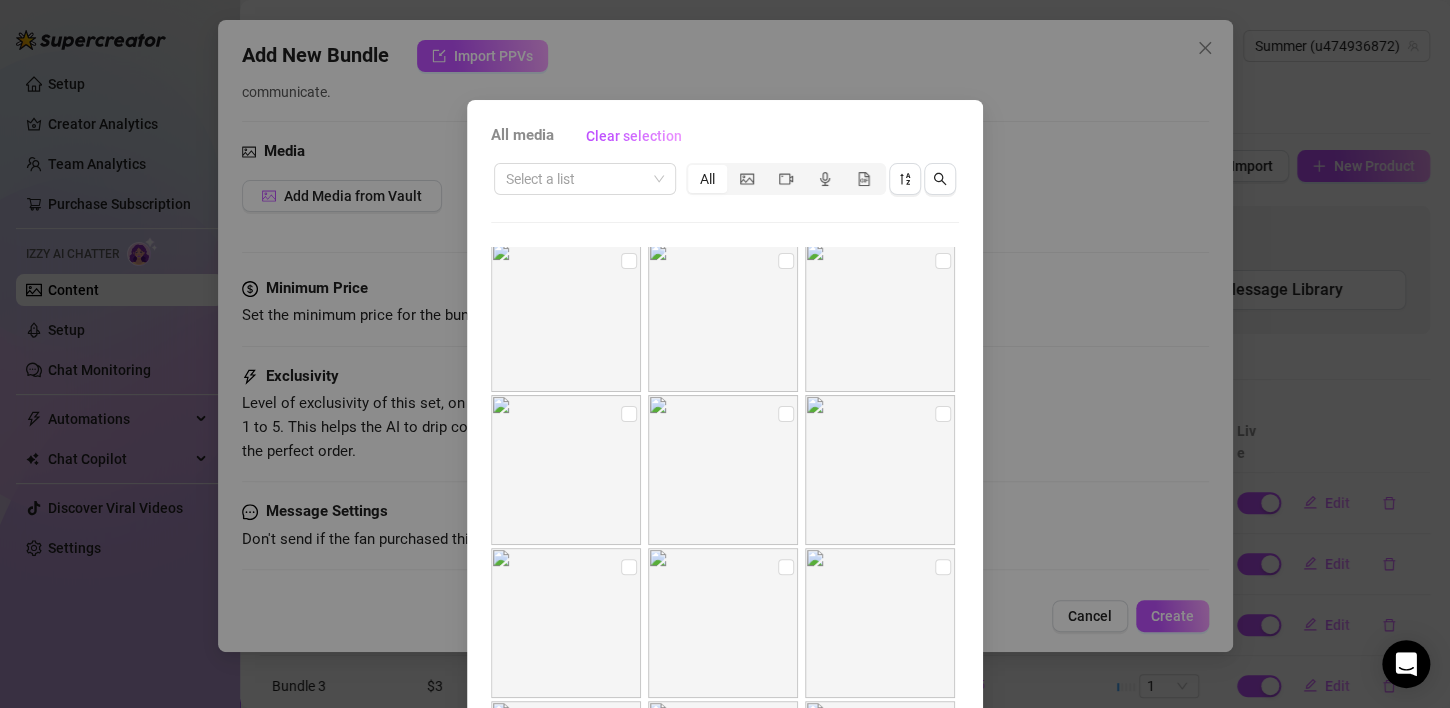 scroll, scrollTop: 4760, scrollLeft: 0, axis: vertical 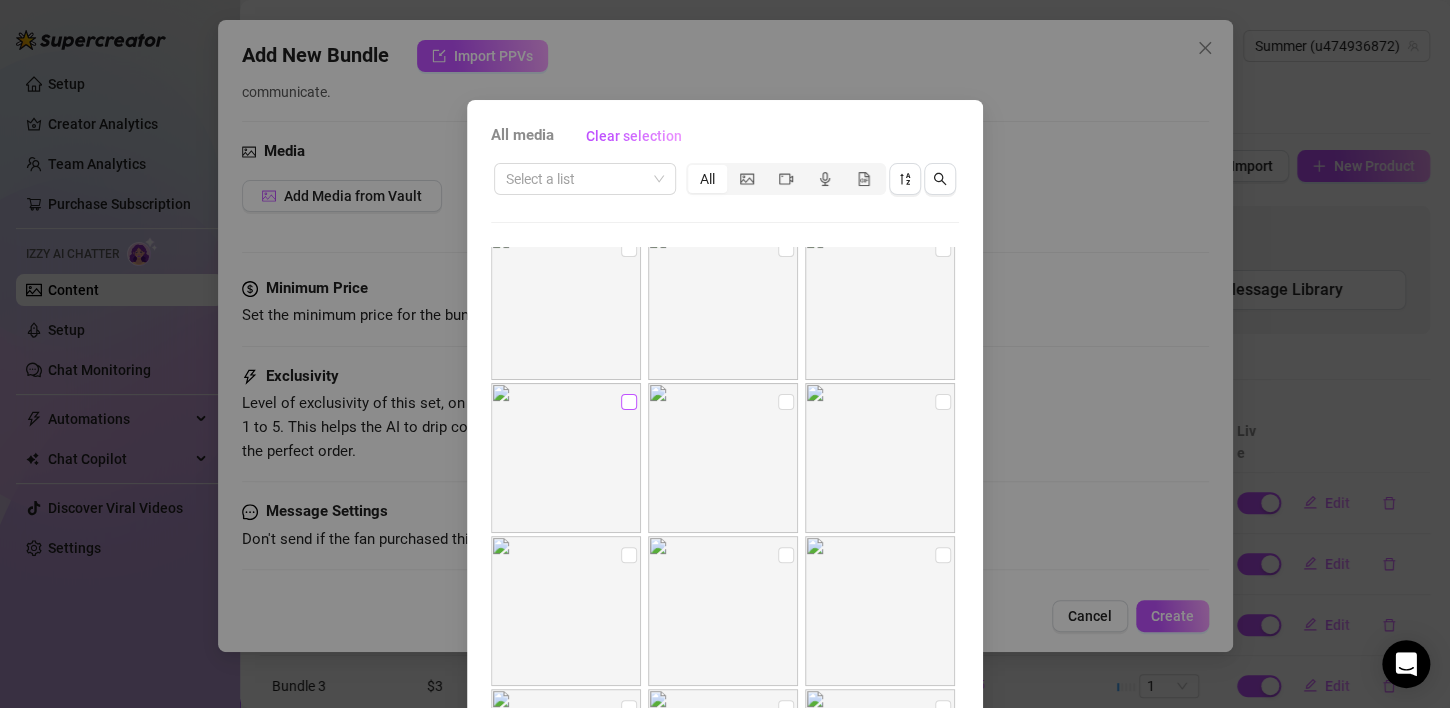 click at bounding box center [629, 402] 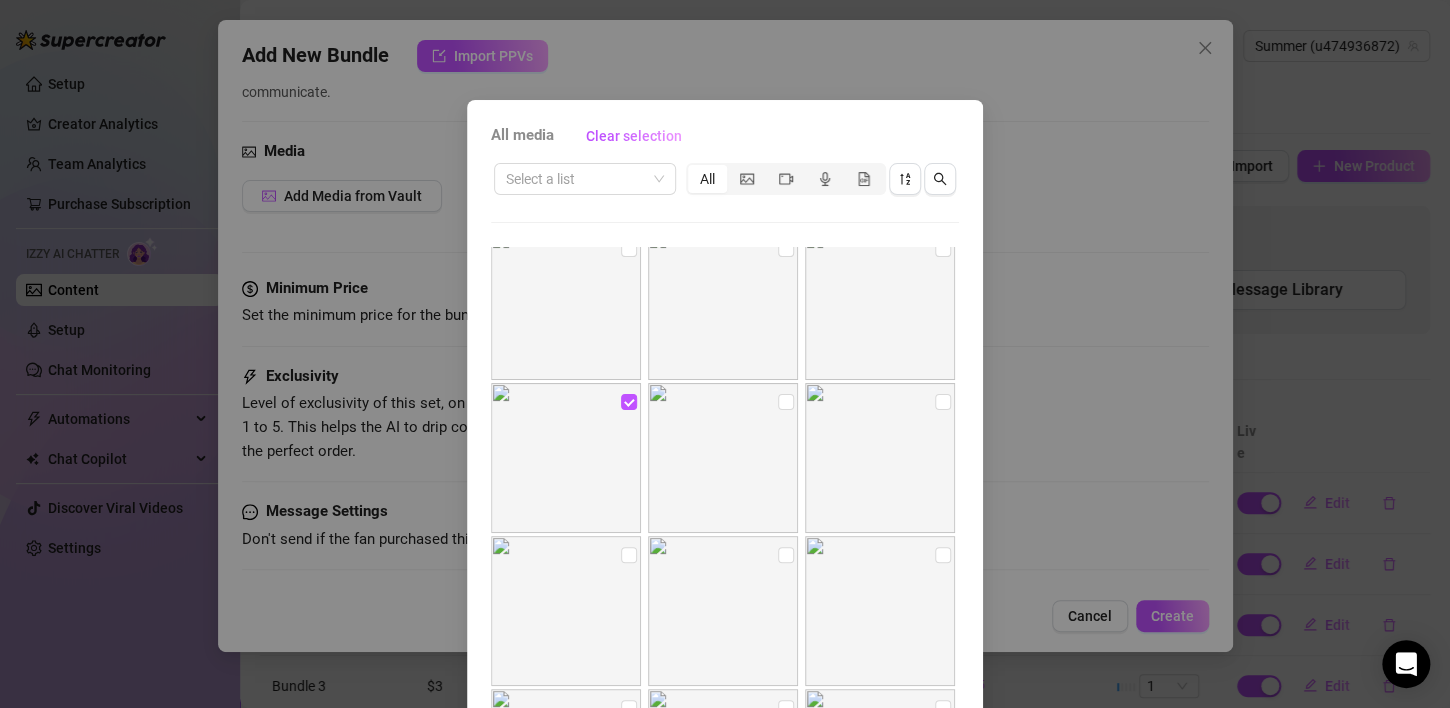 scroll, scrollTop: 4642, scrollLeft: 0, axis: vertical 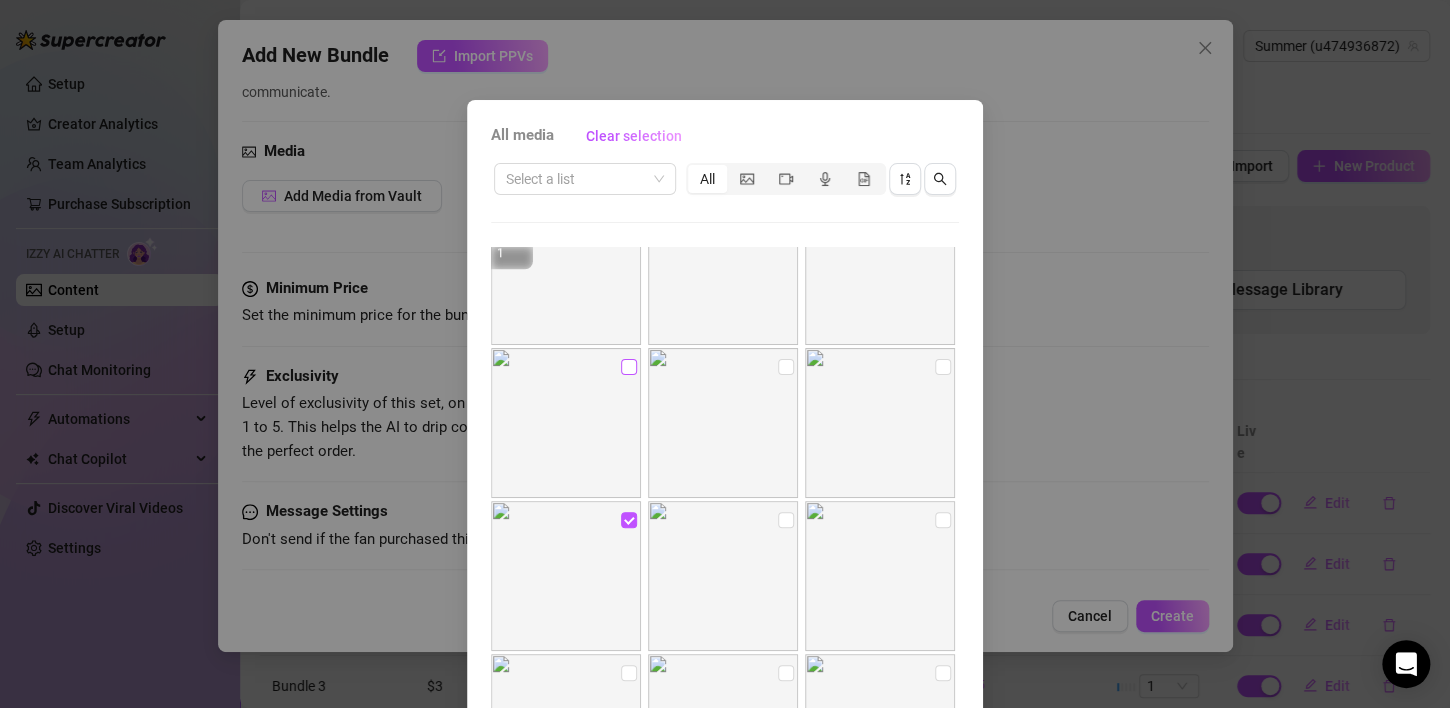 click at bounding box center [568, 423] 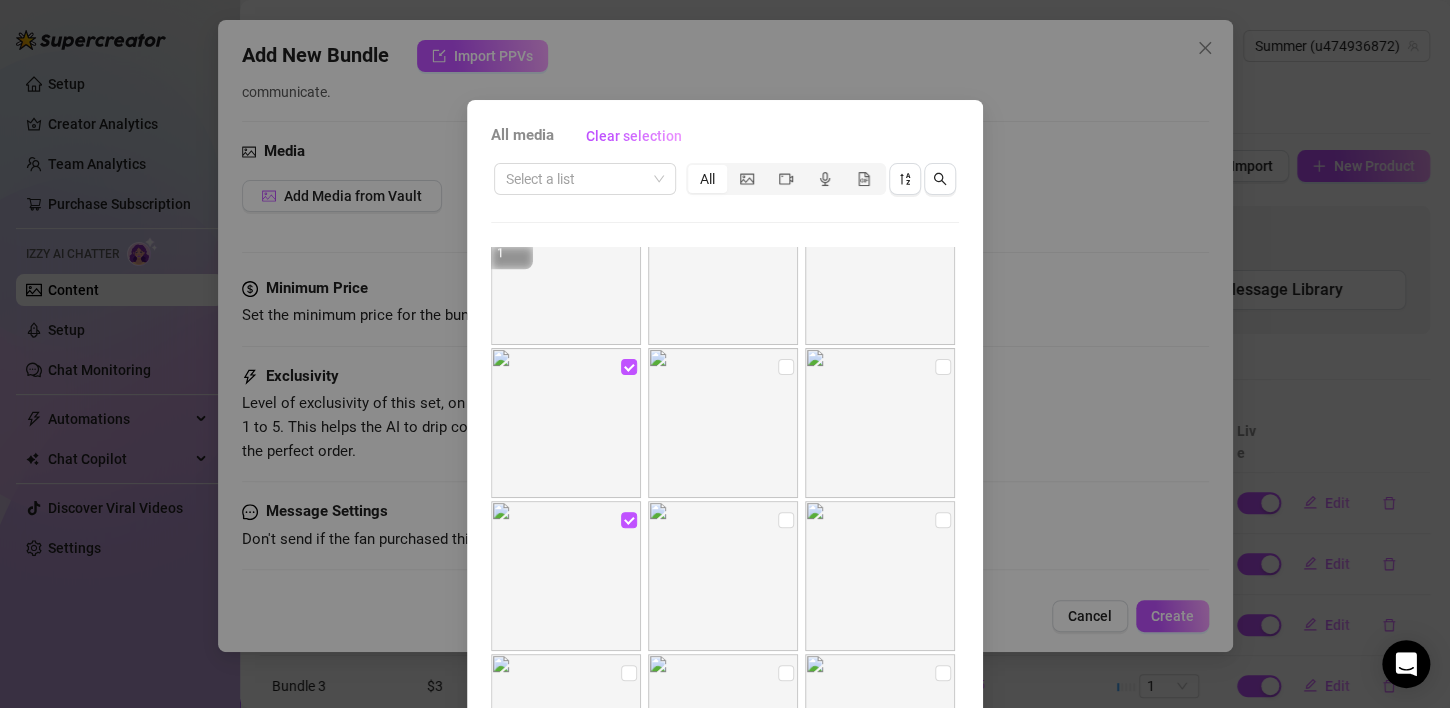 scroll, scrollTop: 127, scrollLeft: 0, axis: vertical 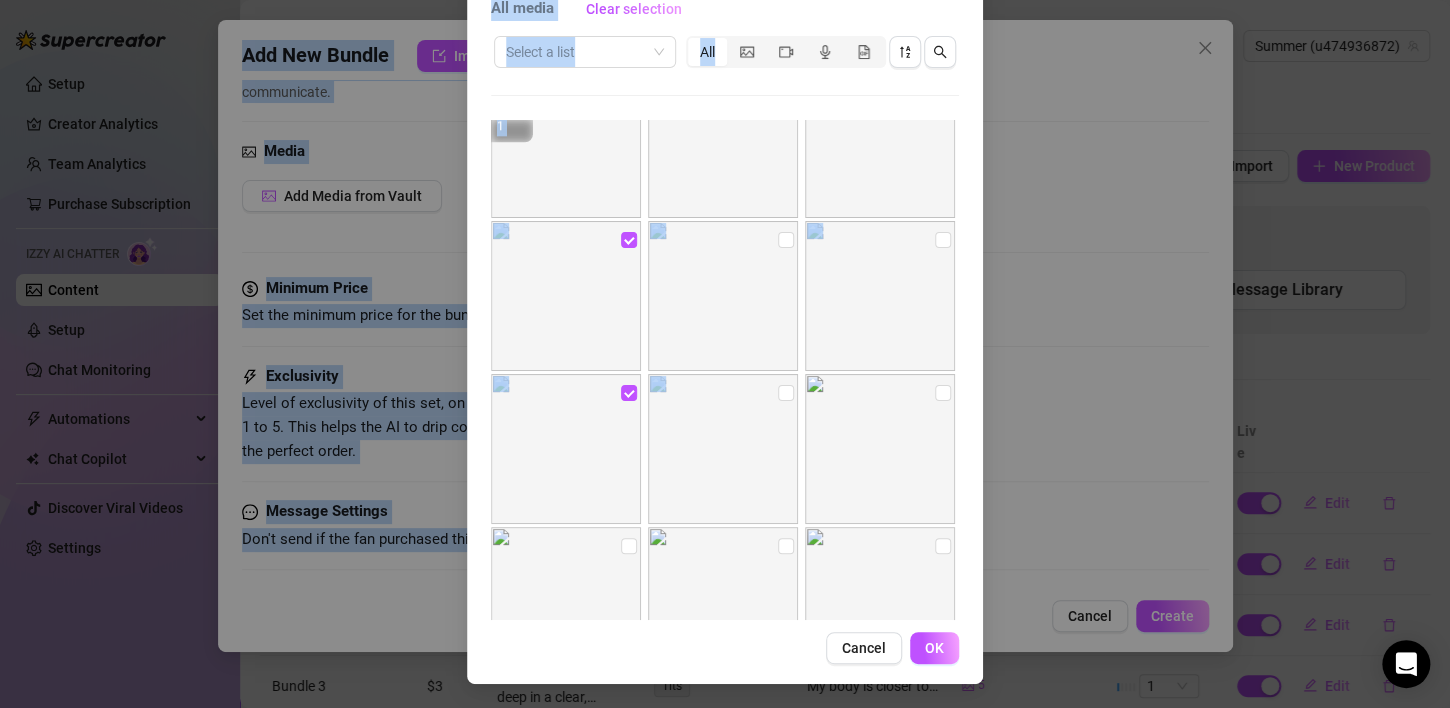 drag, startPoint x: 950, startPoint y: 537, endPoint x: 991, endPoint y: 760, distance: 226.73773 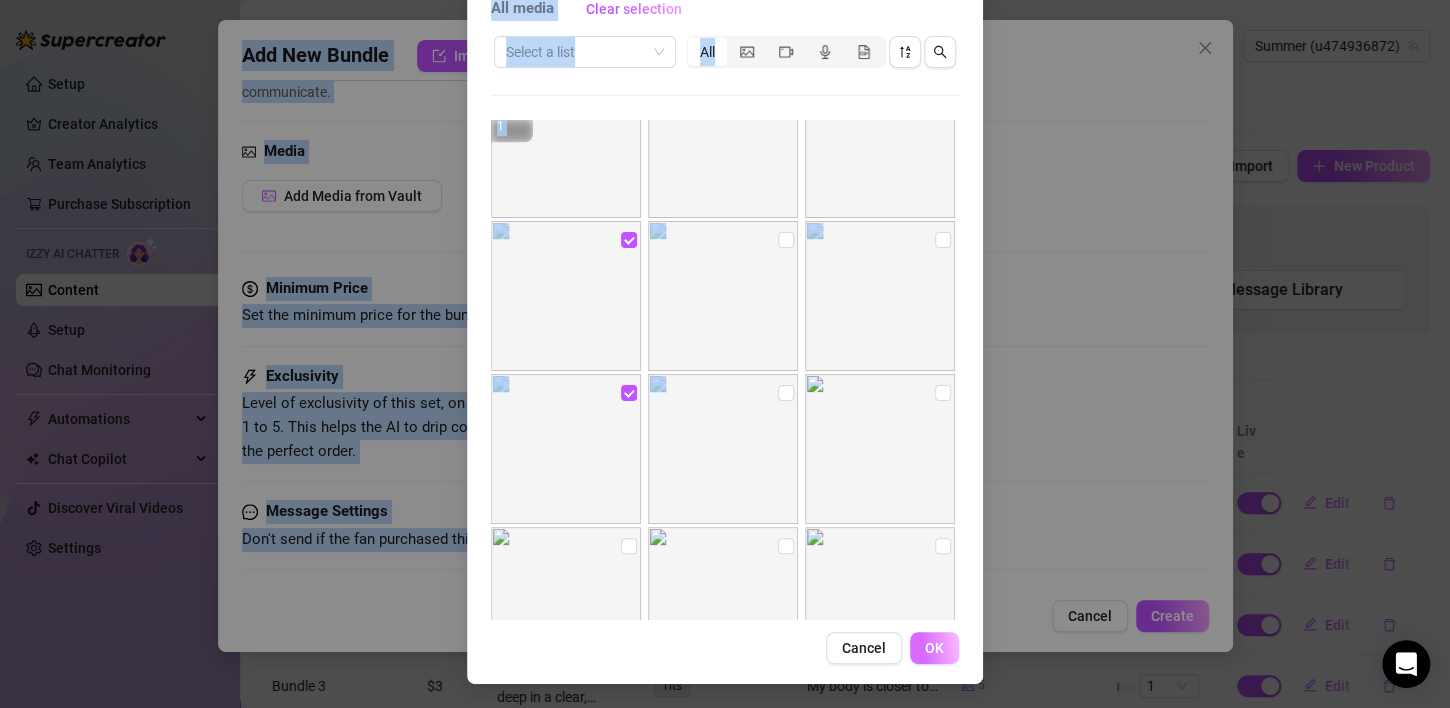 click on "OK" at bounding box center (934, 648) 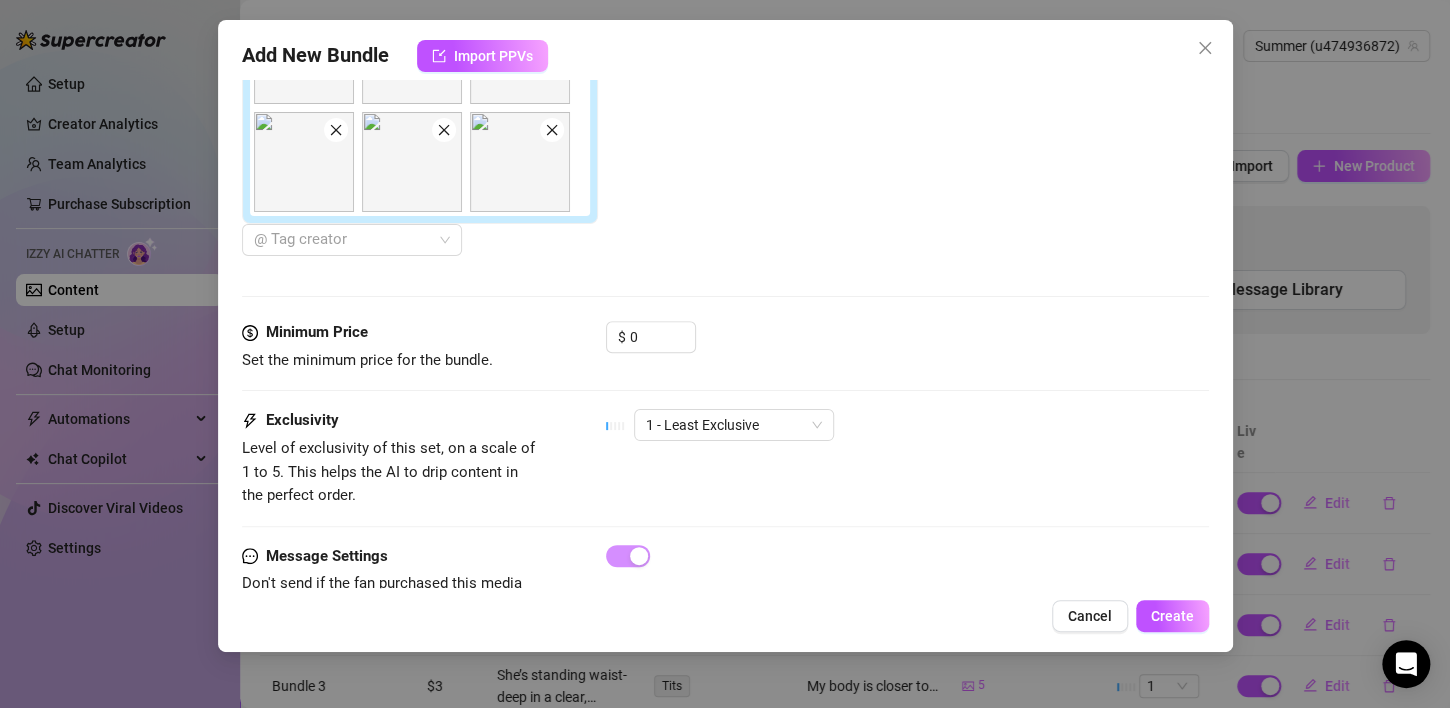 scroll, scrollTop: 850, scrollLeft: 0, axis: vertical 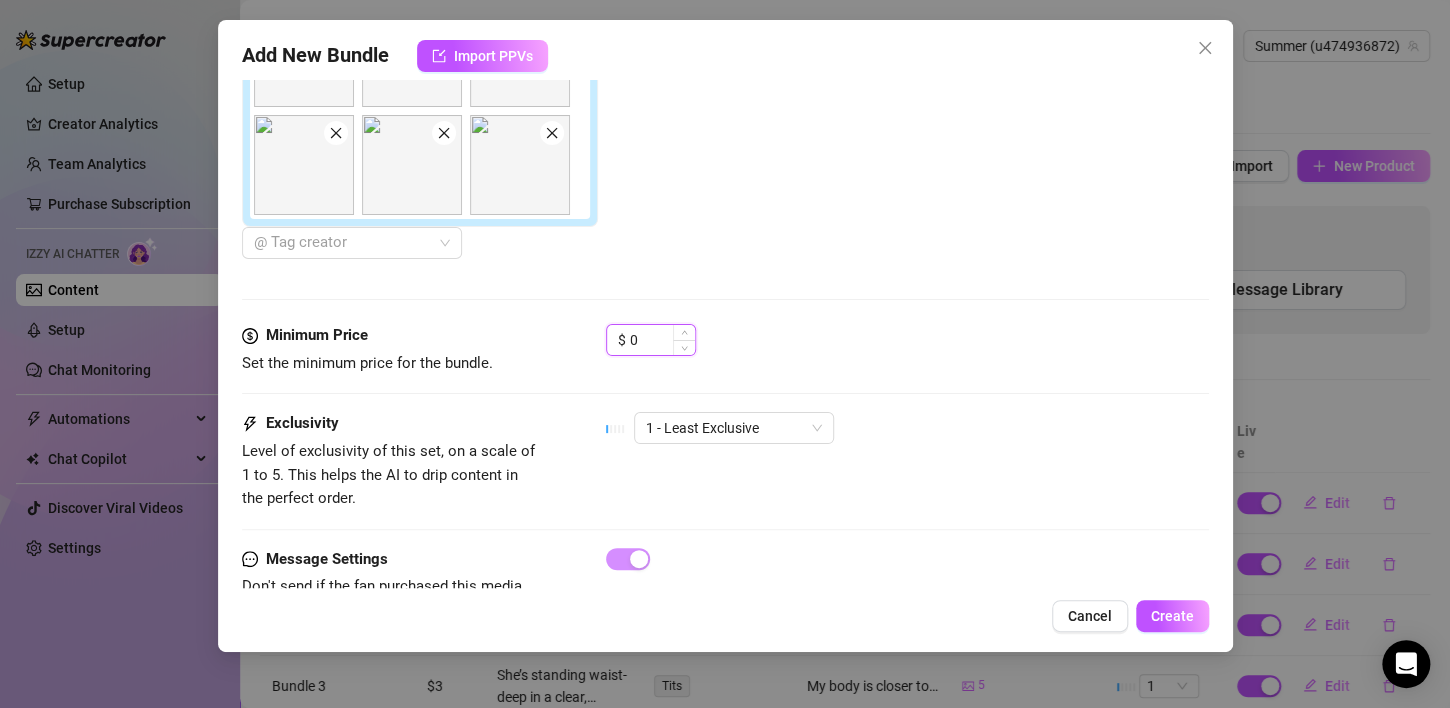 click on "0" at bounding box center [662, 340] 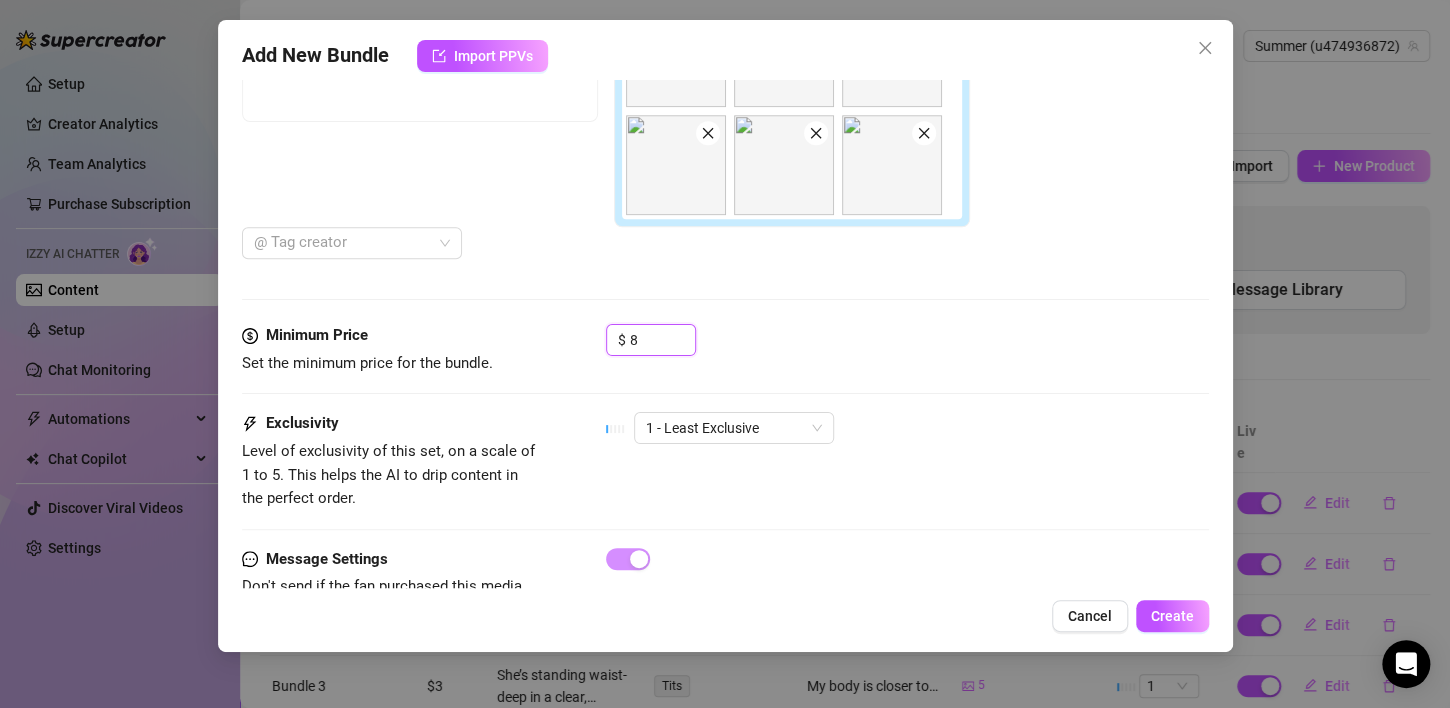 type on "8" 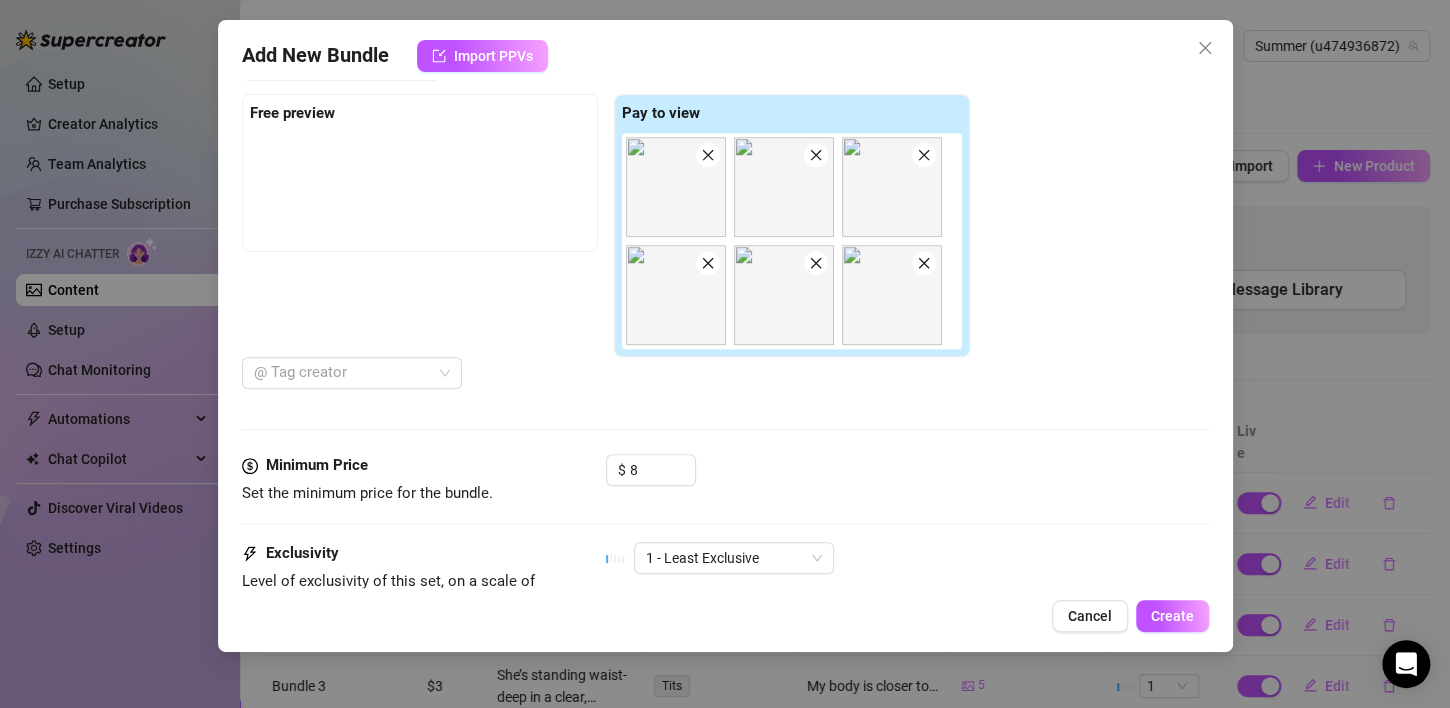 scroll, scrollTop: 716, scrollLeft: 0, axis: vertical 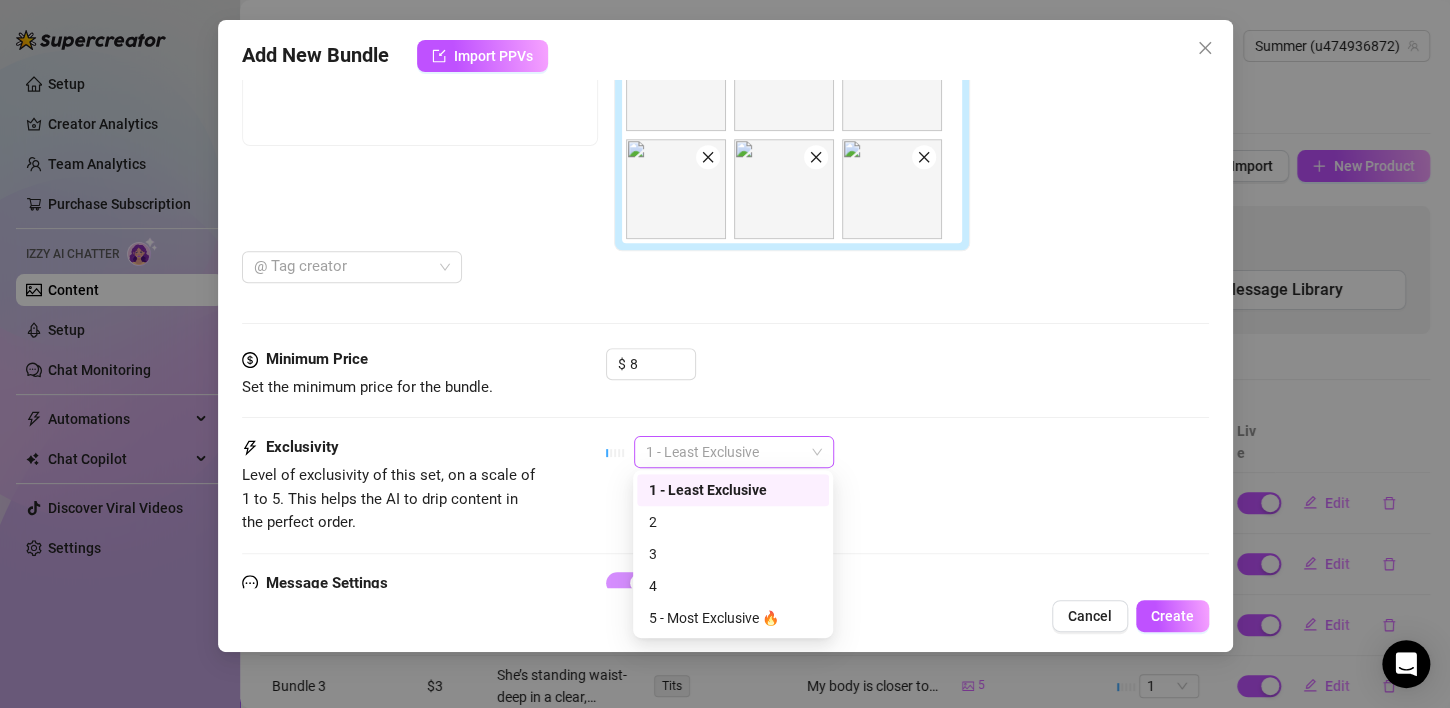 click on "1 - Least Exclusive" at bounding box center [734, 452] 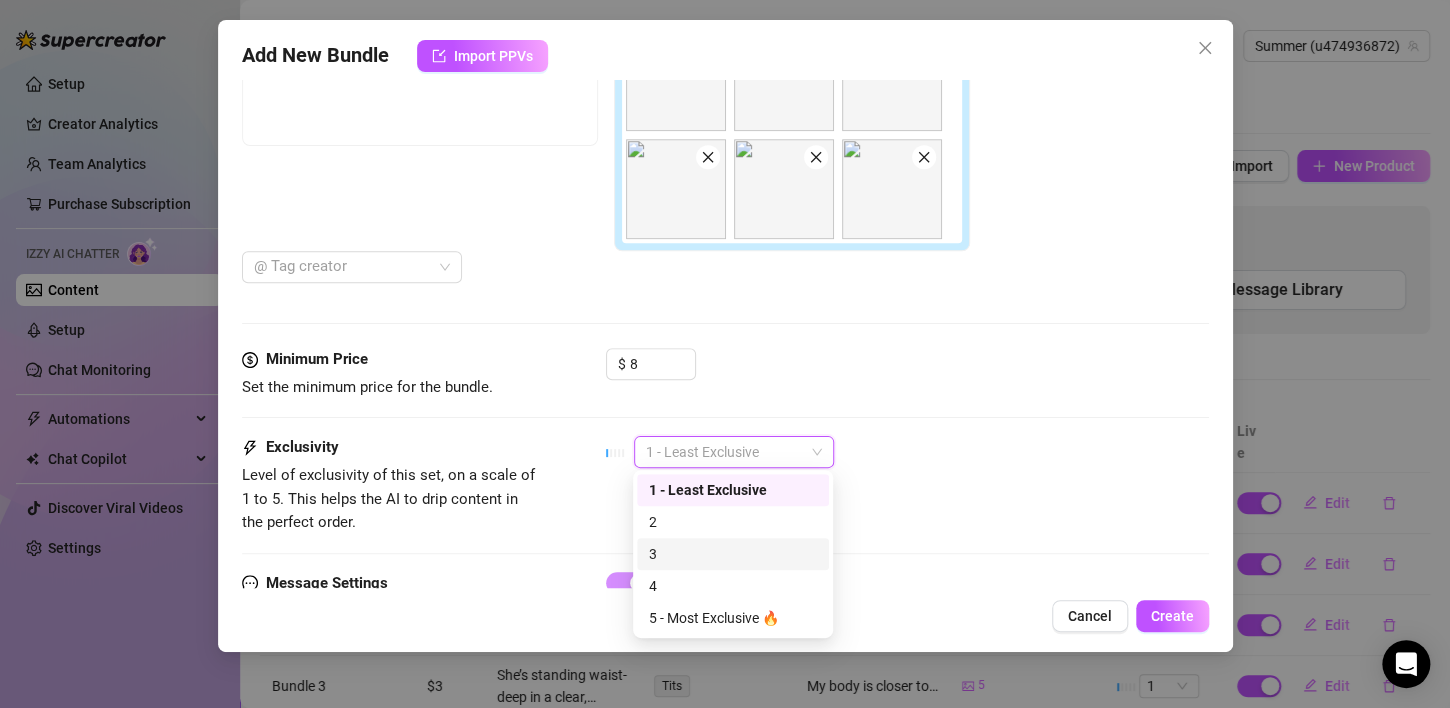 click on "3" at bounding box center [733, 554] 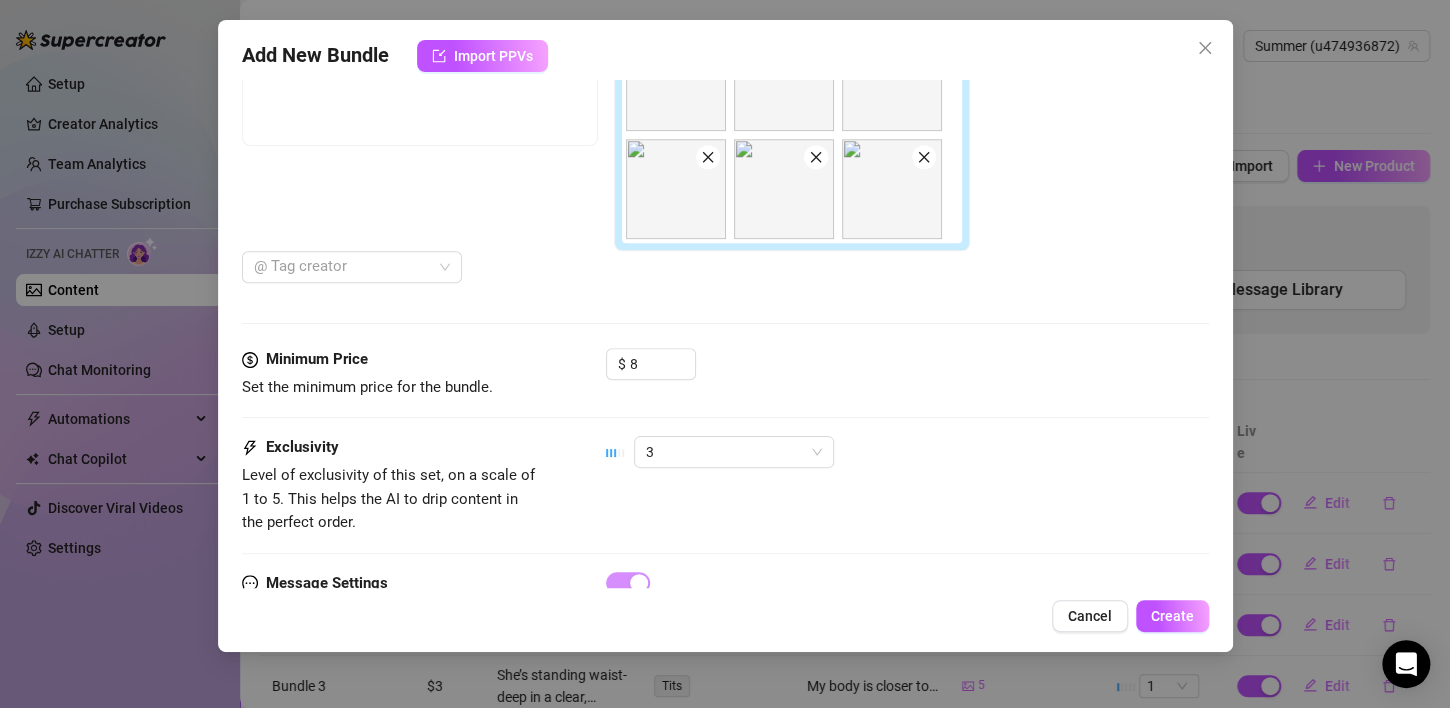 scroll, scrollTop: 912, scrollLeft: 0, axis: vertical 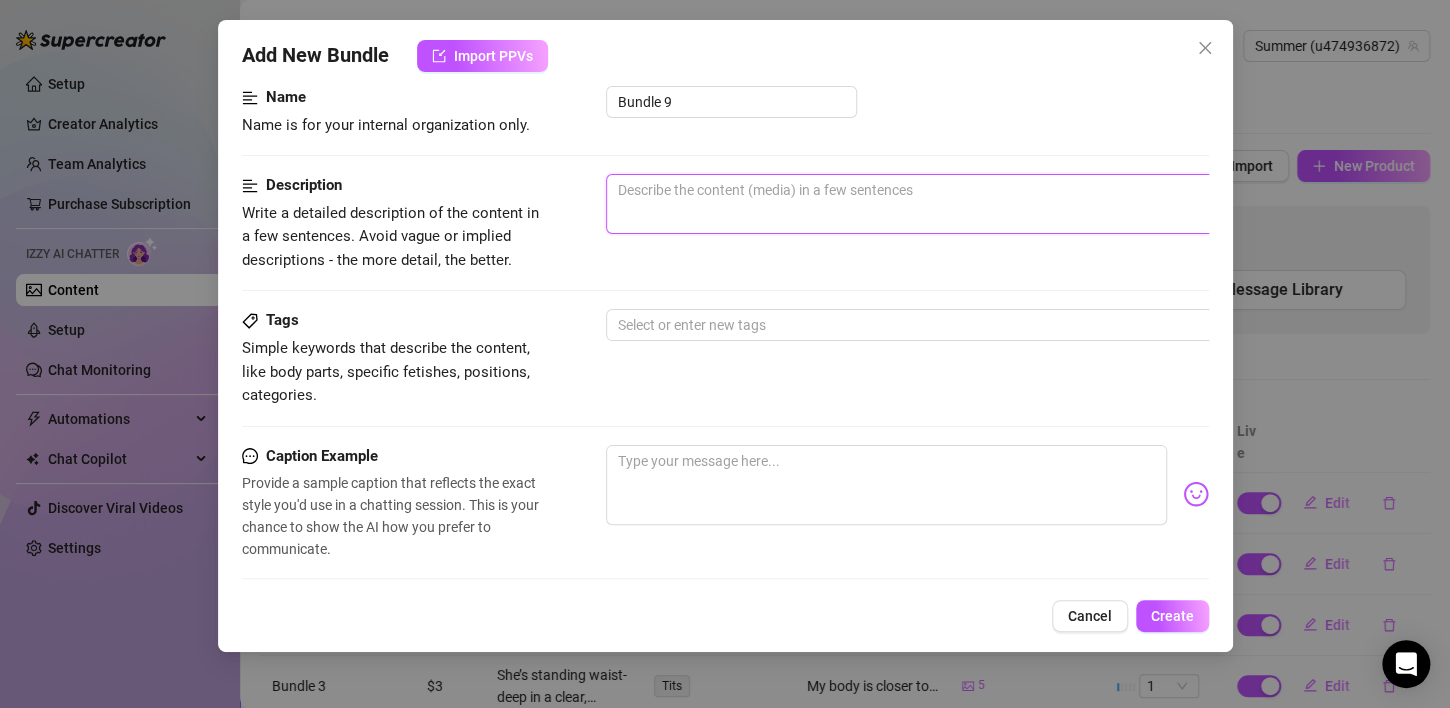 click at bounding box center [956, 204] 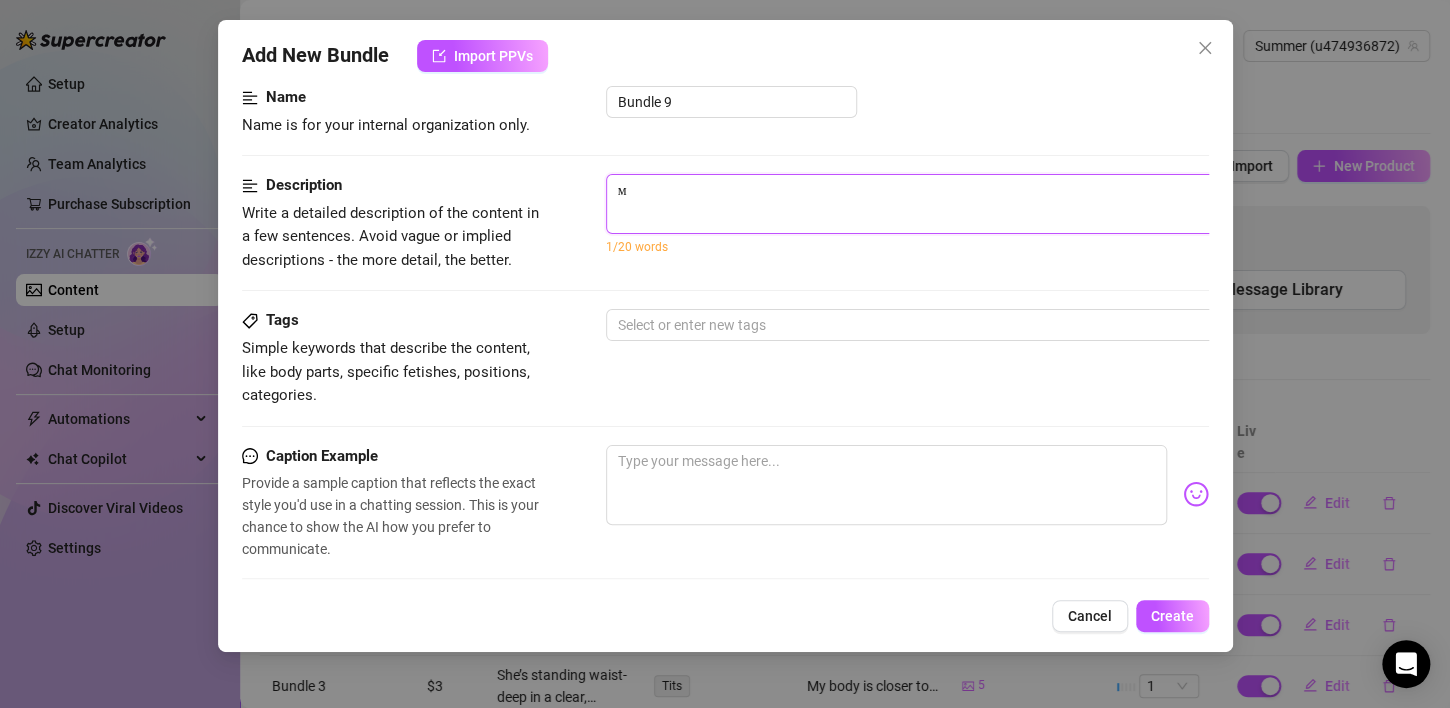 type on "Describe the content (media) in a few sentences" 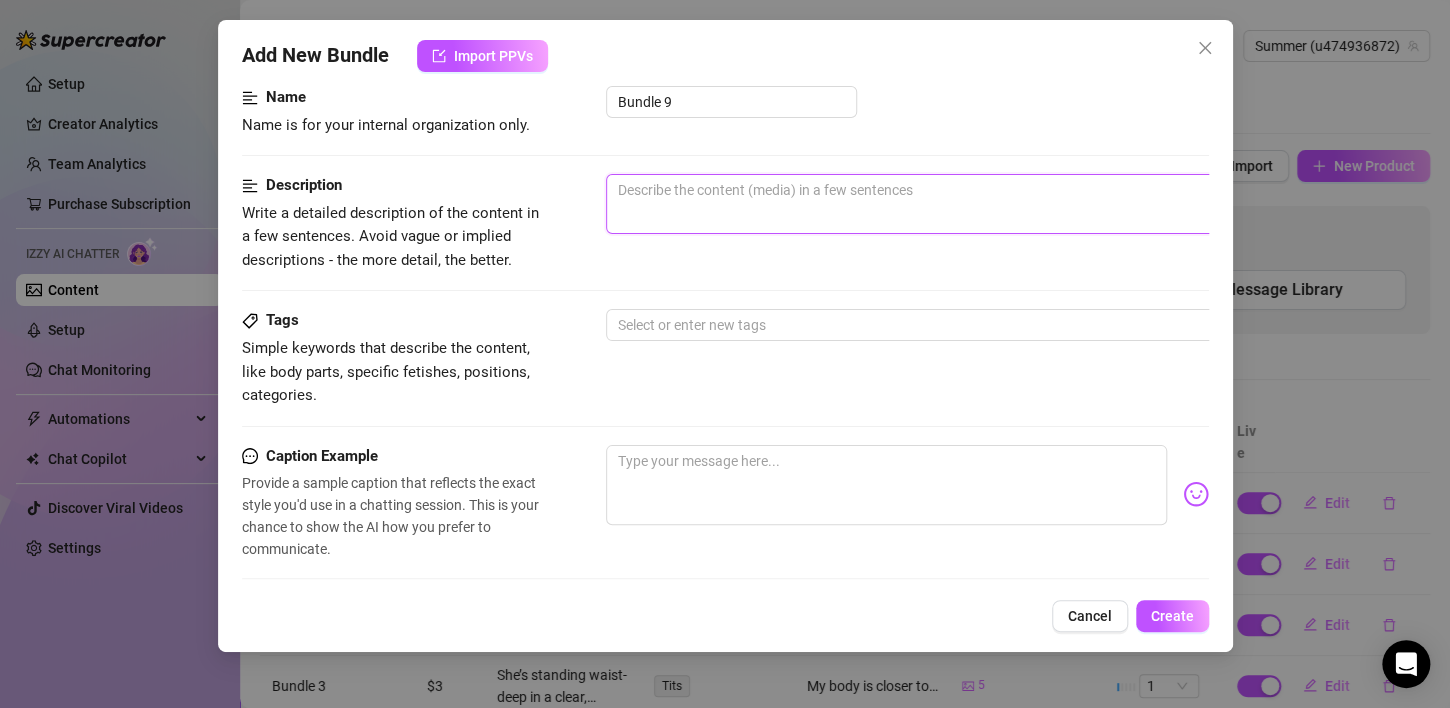 paste on "Her breasts were like a work of art—luxurious, heavy, perfectly shaped. They rose enticingly with each breath, stirring an irresistible urge to touch, to explore every curve and contour. Her skin was silky, warm, exquisitely sensitive to even the lightest touch—just a brush of fingers made her shiver slightly, surrendering to a wave of pleasure.
Made to captivate, her breasts held that [MEDICAL_DATA] power that made everything else fade away. Her nipples responded eagerly to a gaze, a touch—growing firmer, as if sensing the hunger igniting between you." 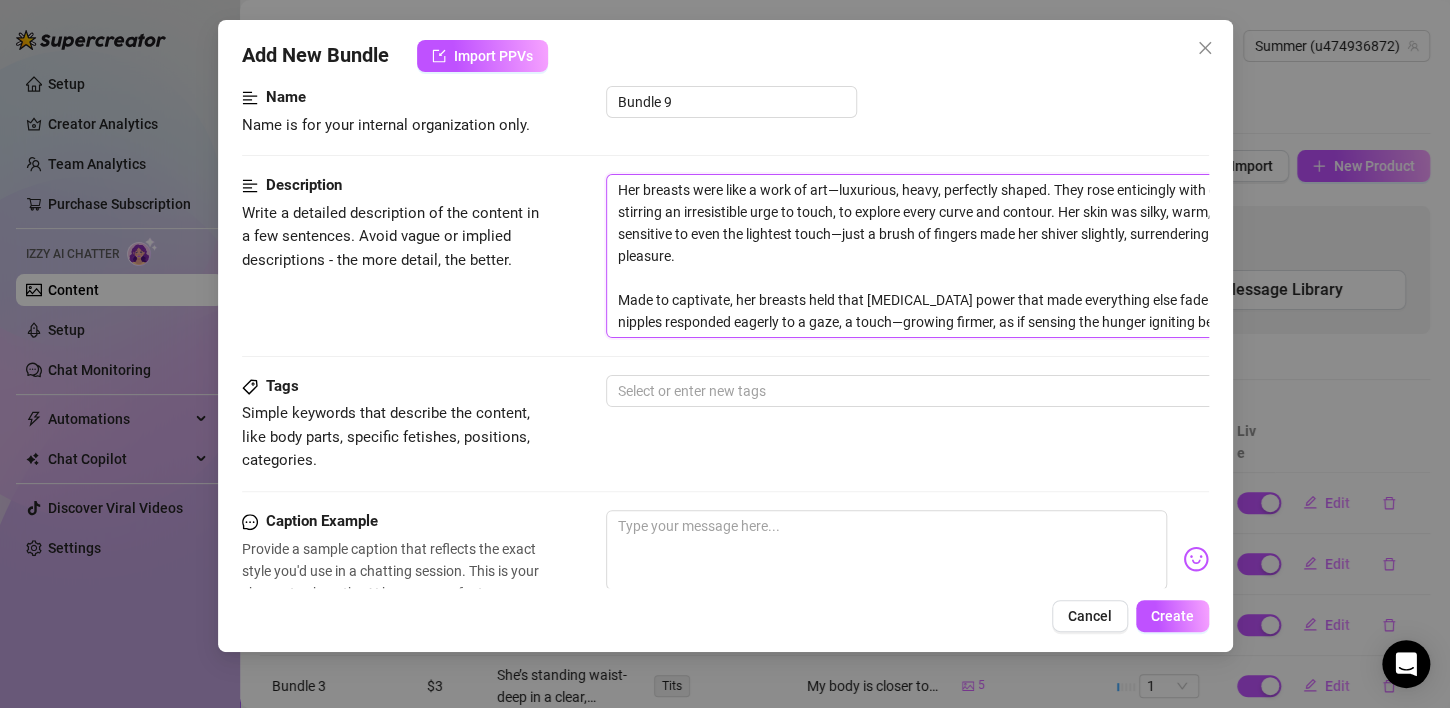 scroll, scrollTop: 0, scrollLeft: 0, axis: both 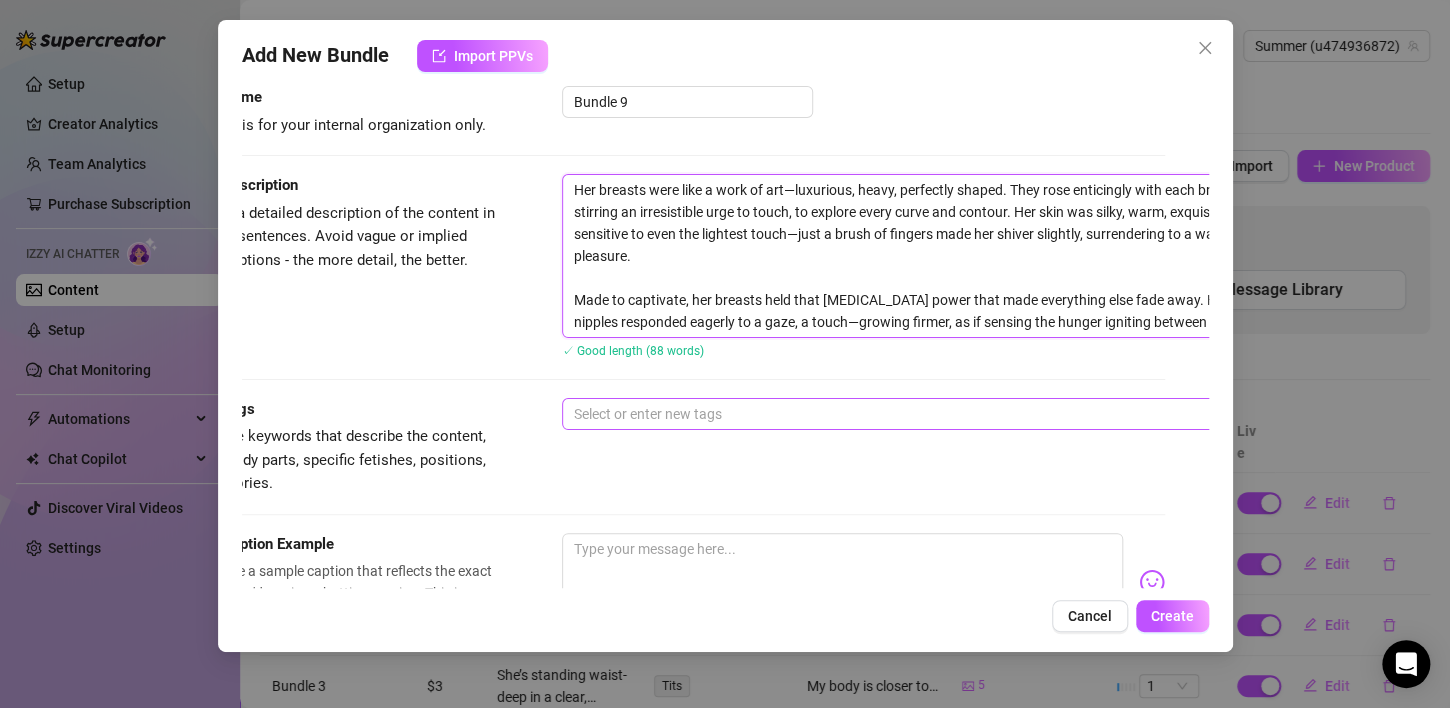 click at bounding box center (901, 414) 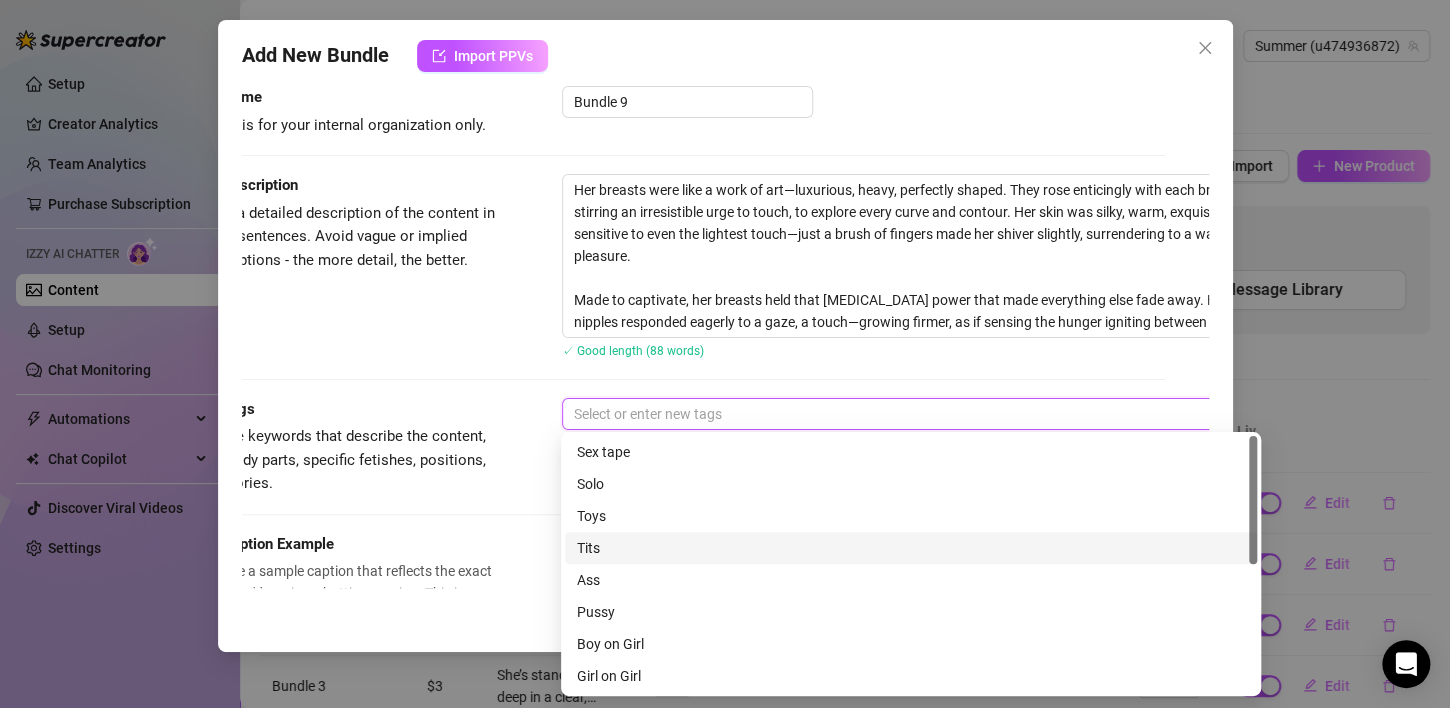 click on "Tits" at bounding box center (911, 548) 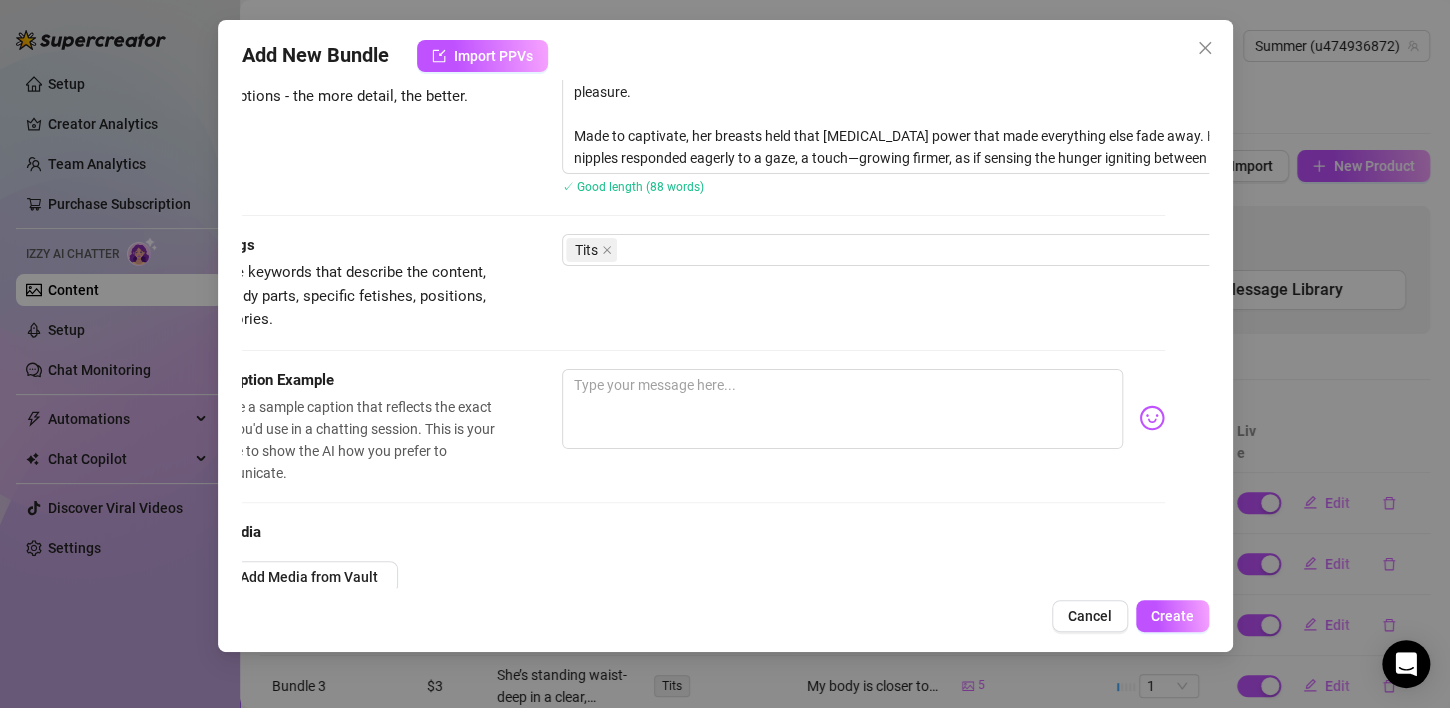 scroll, scrollTop: 309, scrollLeft: 44, axis: both 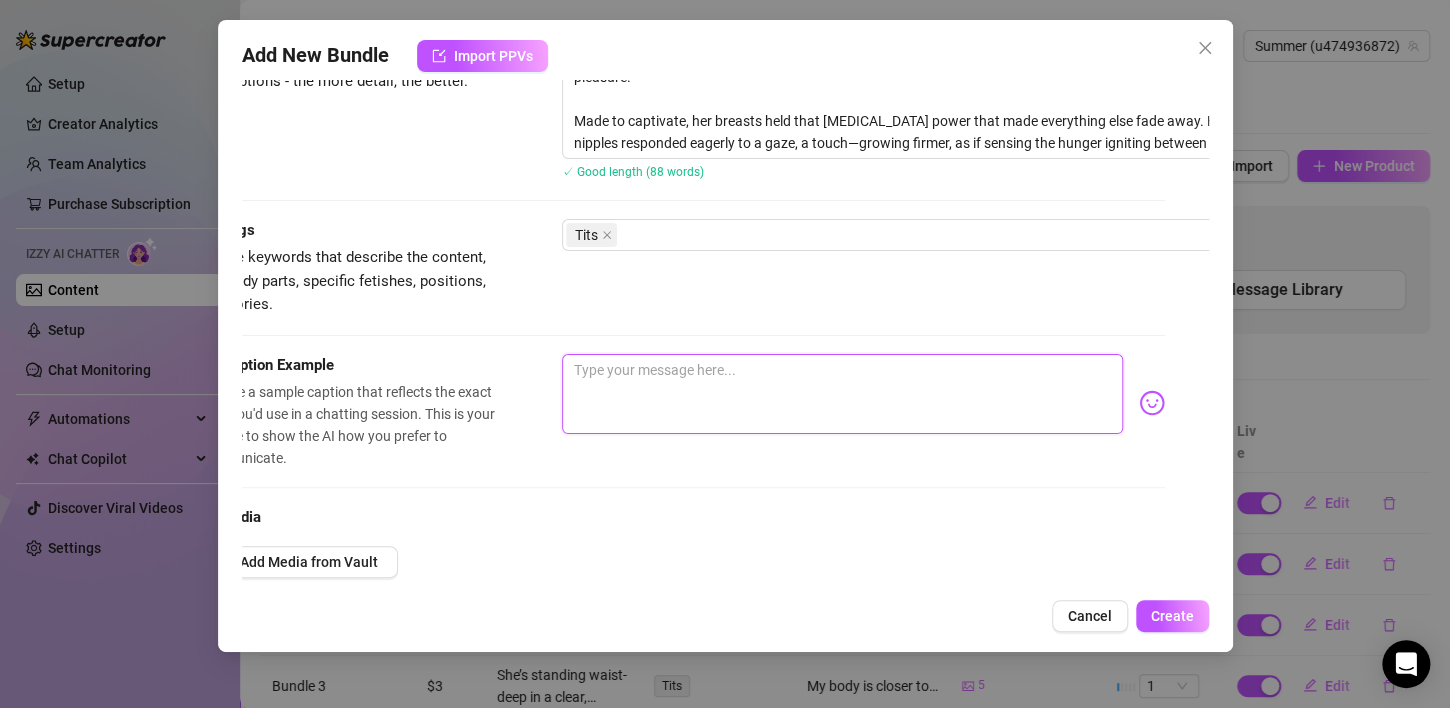 click at bounding box center (842, 394) 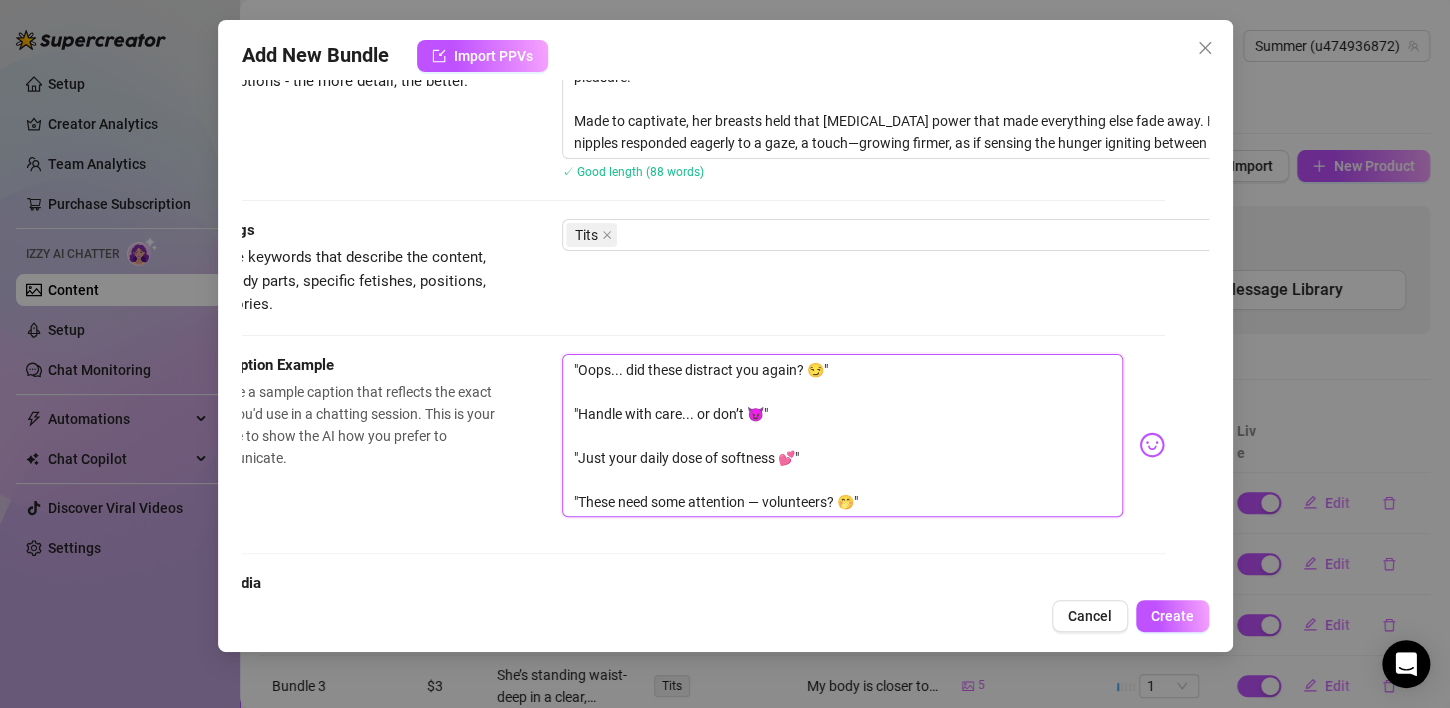 scroll, scrollTop: 0, scrollLeft: 0, axis: both 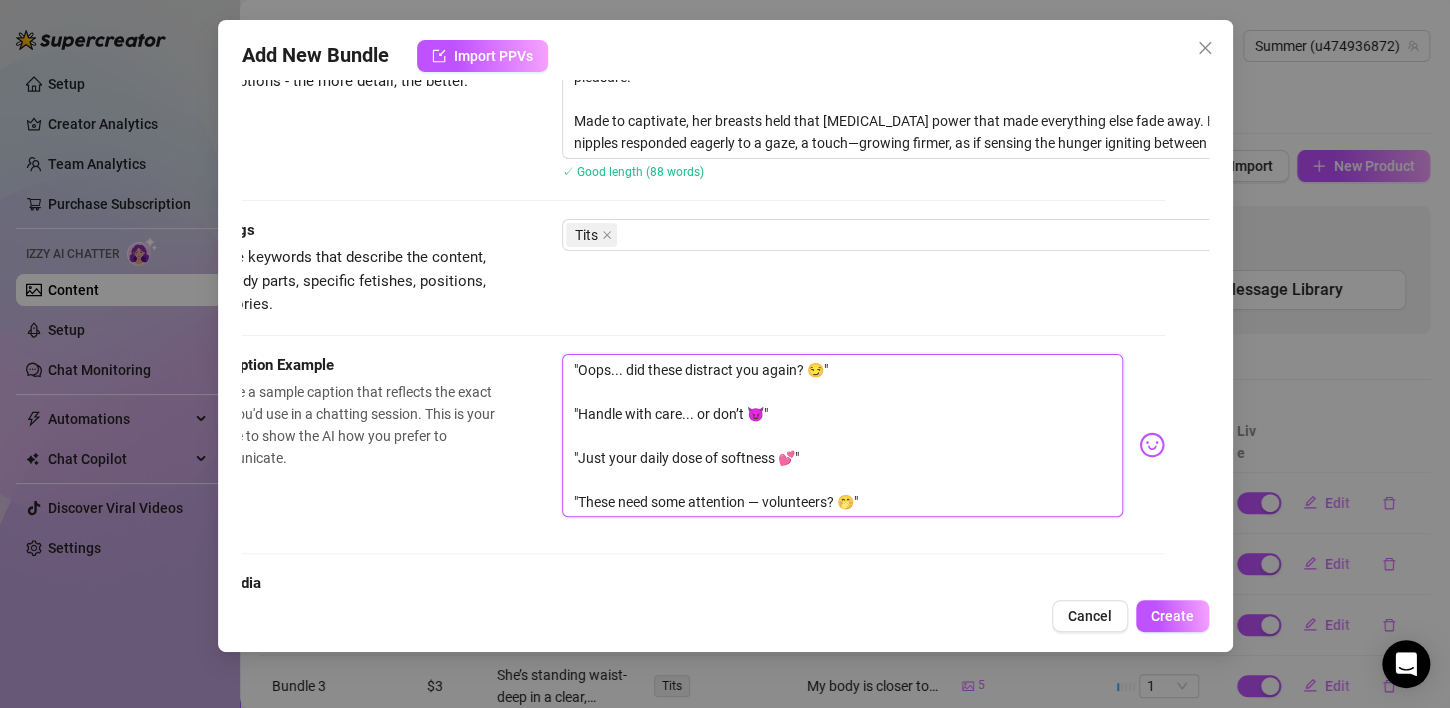 type on ""Oops... did these distract you again? 😏"
"Handle with care... or don’t 😈"
"Just your daily dose of softness 💕"
"These need some attention — volunteers? 🤭"" 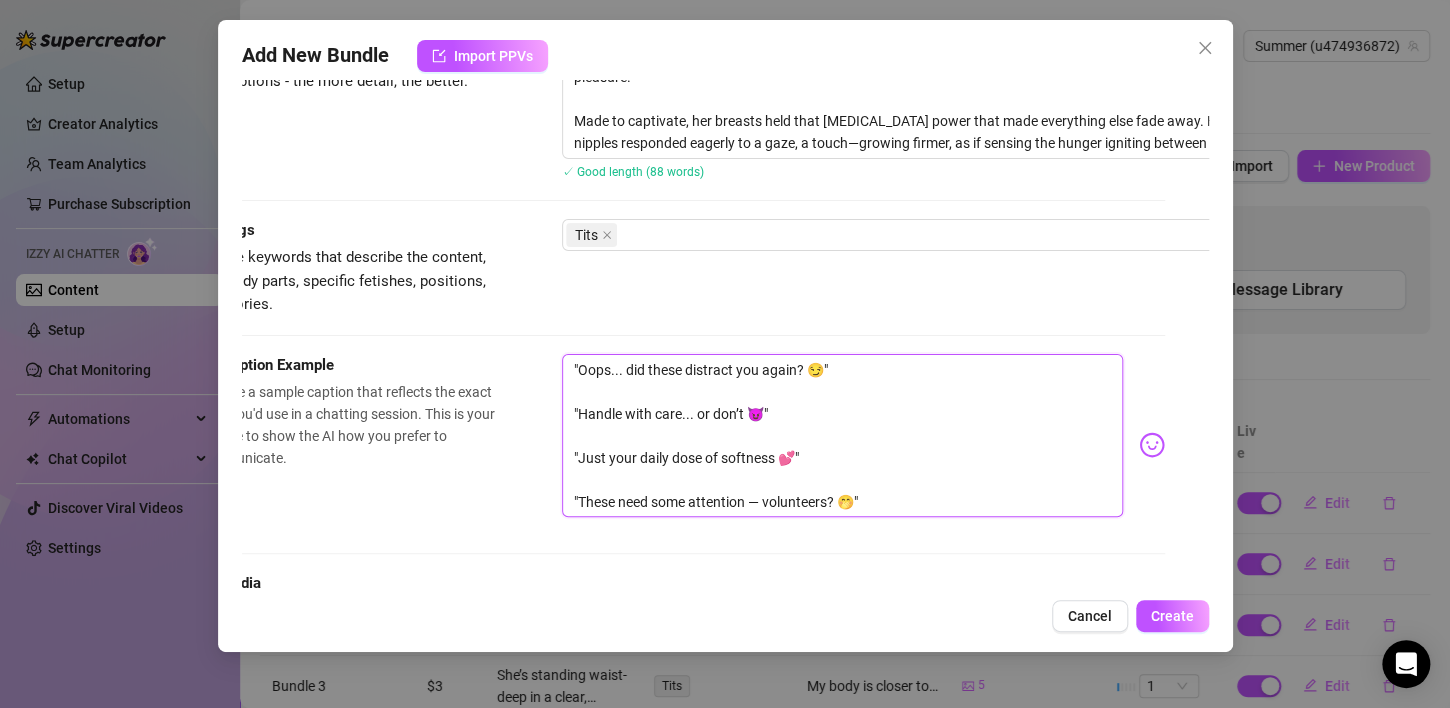 click on ""Oops... did these distract you again? 😏"
"Handle with care... or don’t 😈"
"Just your daily dose of softness 💕"
"These need some attention — volunteers? 🤭"" at bounding box center (842, 436) 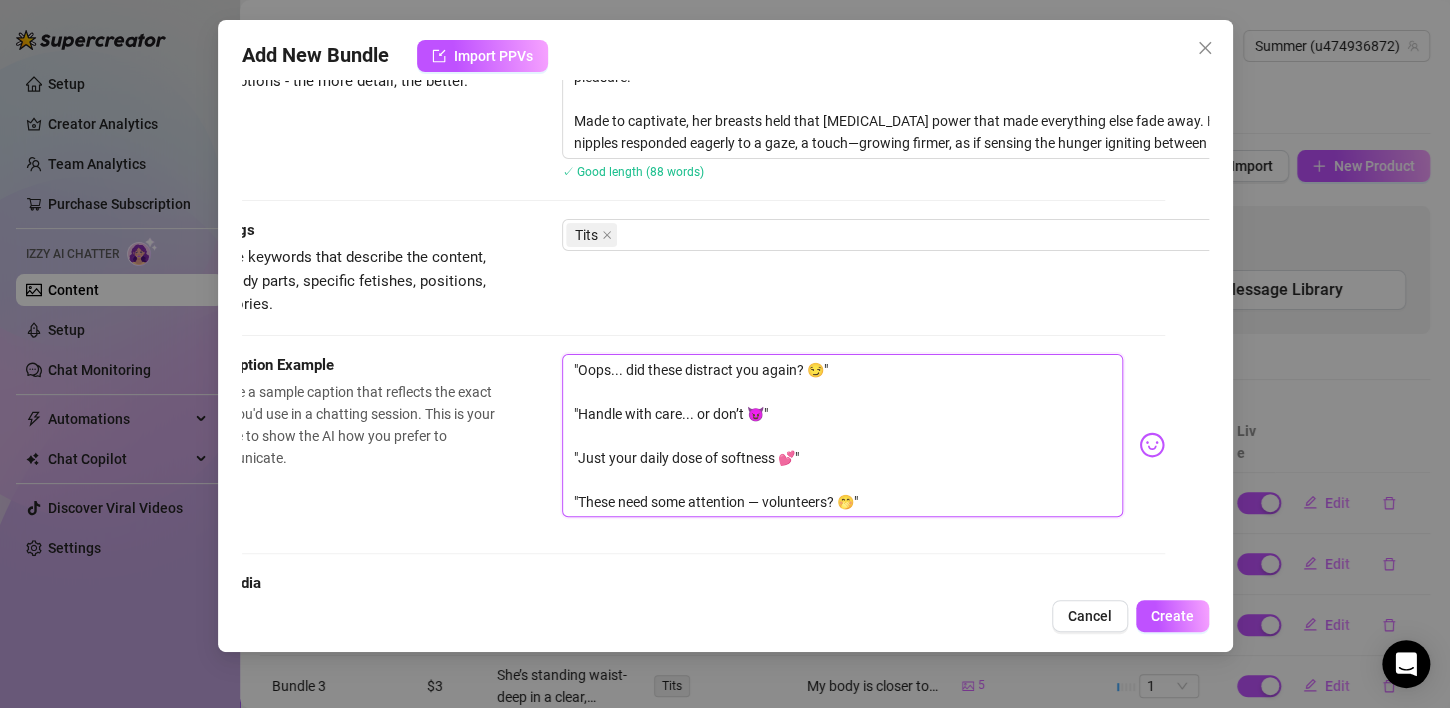 paste on ""Soft curves, warm thoughts ✨"
"A little heaven in your hands 💫"
"Wrapped in silk, kissed by desire 💋"" 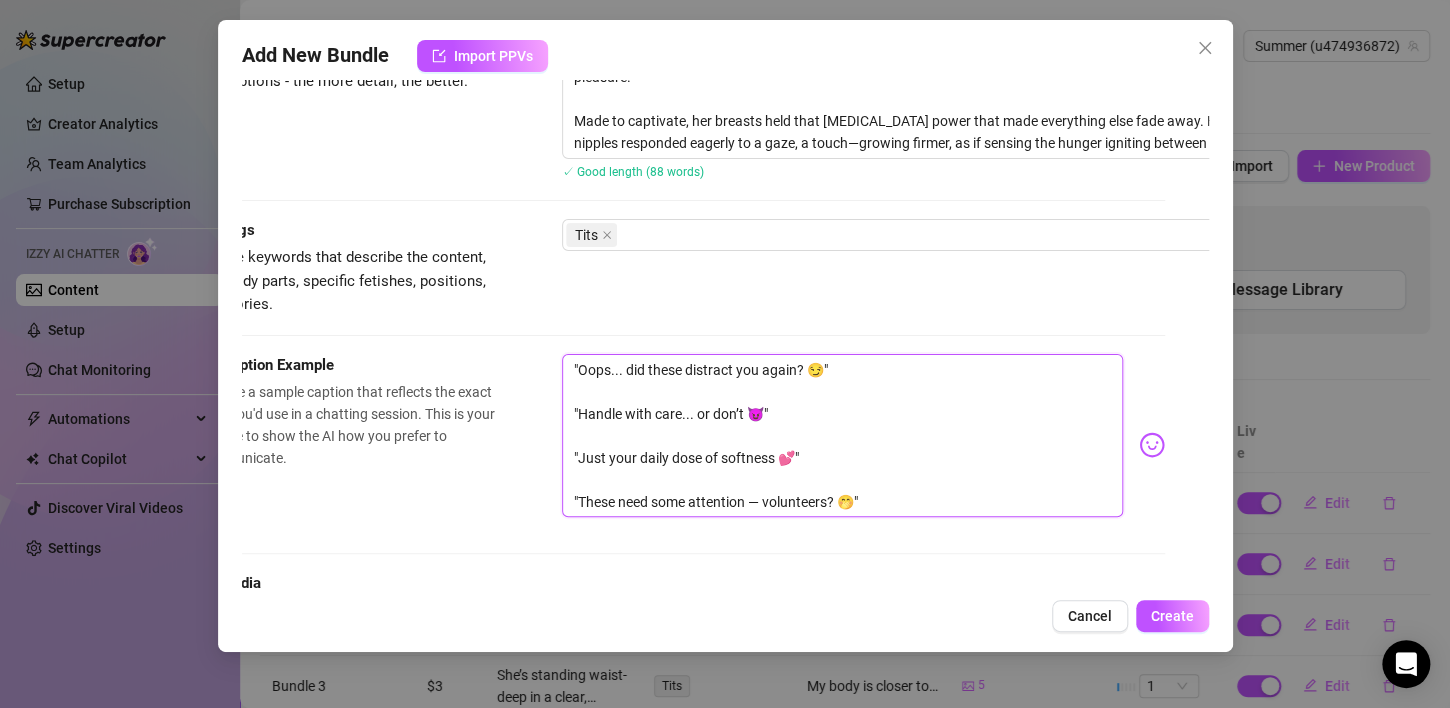 type on ""Oops... did these distract you again? 😏"
"Handle with care... or don’t 😈"
"Just your daily dose of softness 💕"
"These need some attention — volunteers? 🤭""Soft curves, warm thoughts ✨"
"A little heaven in your hands 💫"
"Wrapped in silk, kissed by desire 💋"" 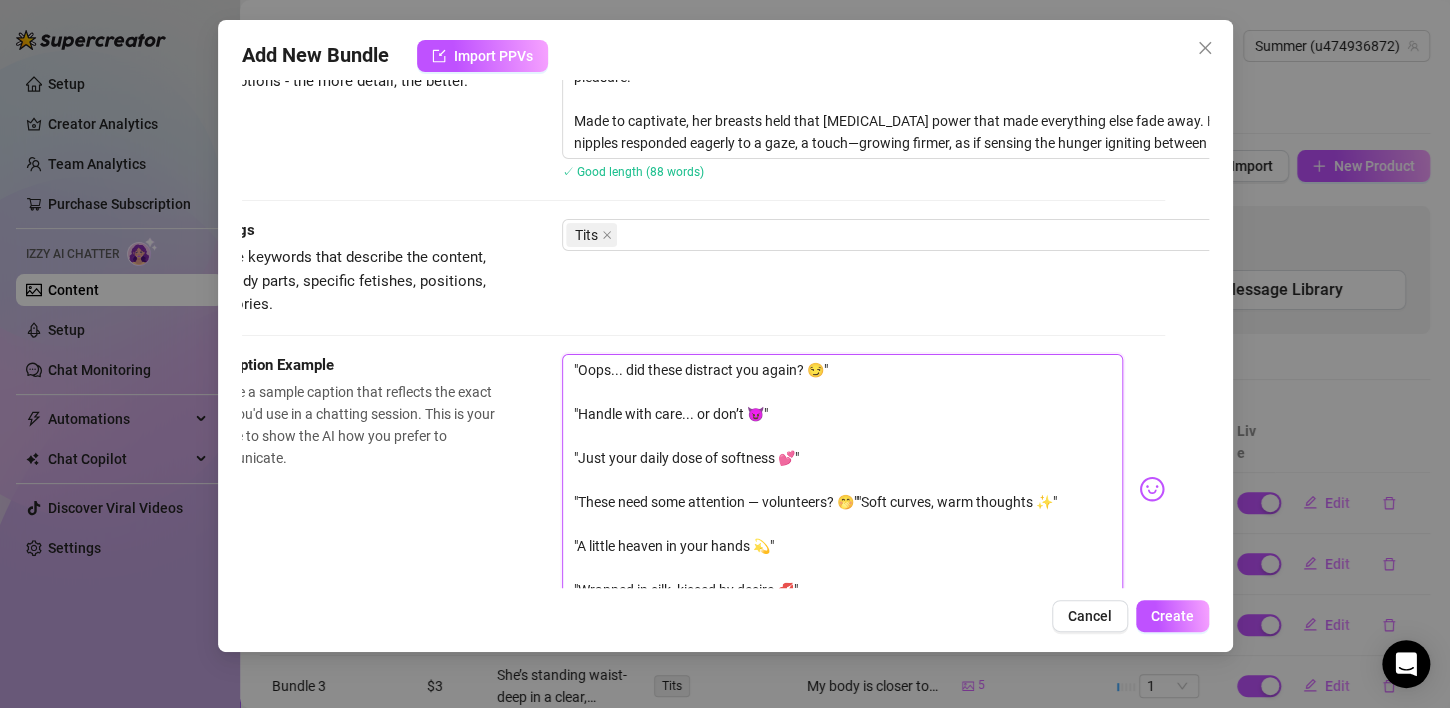 scroll, scrollTop: 0, scrollLeft: 0, axis: both 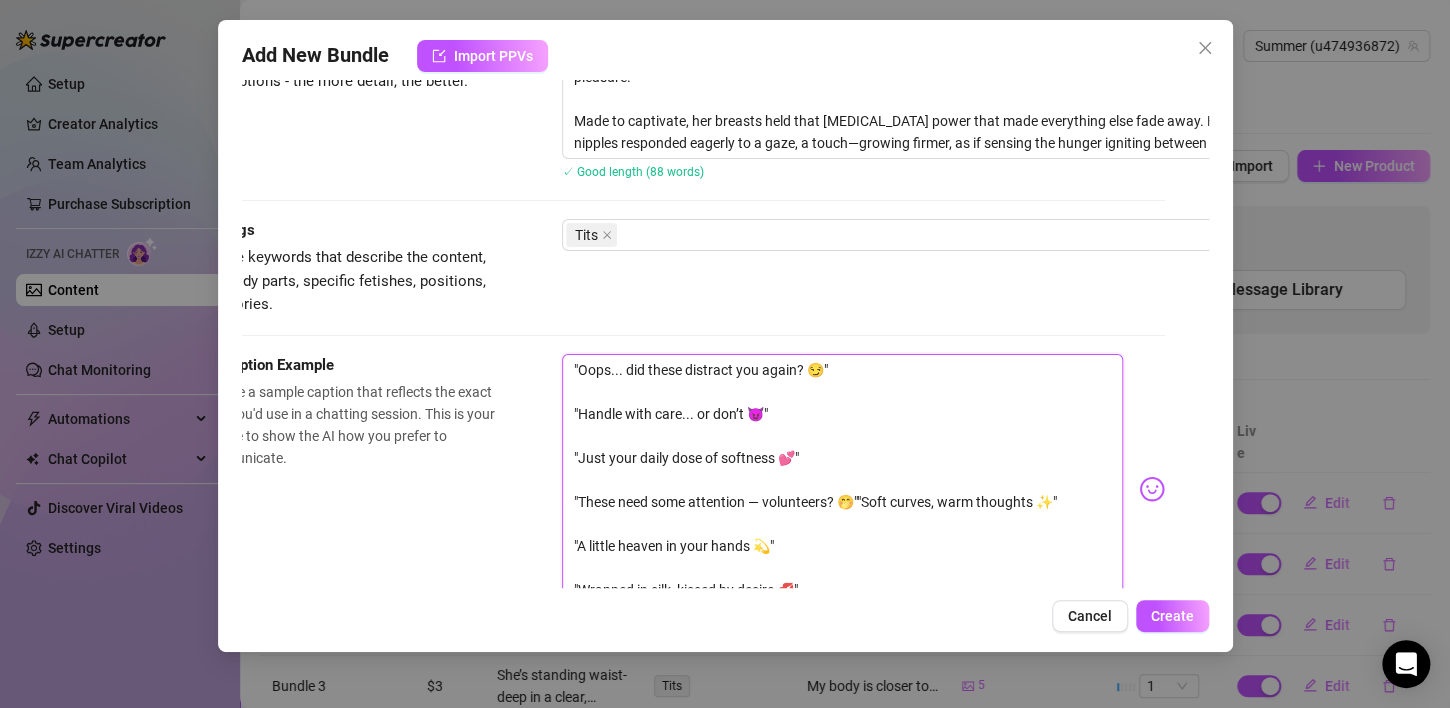 type on ""Oops... did these distract you again? 😏"
"Handle with care... or don’t 😈"
"Just your daily dose of softness 💕"
"These need some attention — volunteers? 🤭""Soft curves, warm thoughts ✨"
"A little heaven in your hands 💫"
"Wrapped in silk, kissed by desire 💋"" 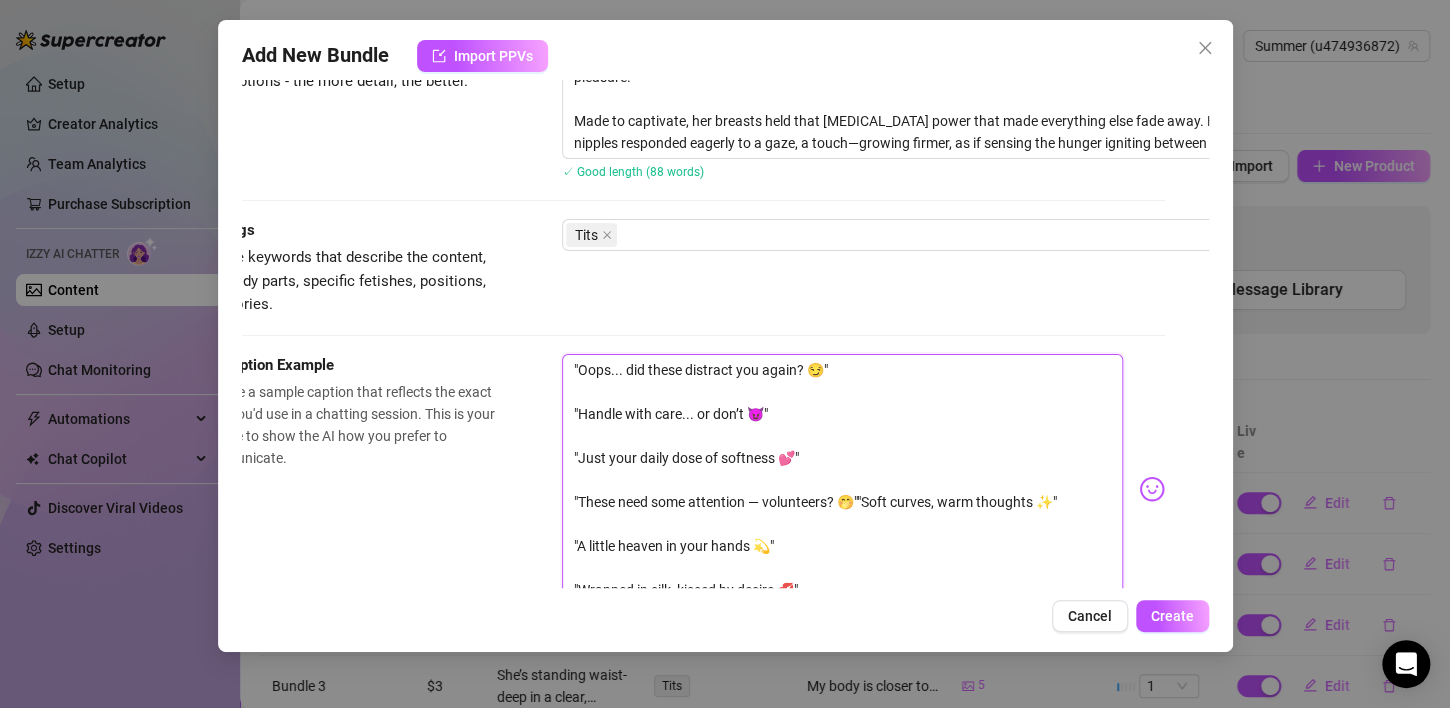 click on ""Oops... did these distract you again? 😏"
"Handle with care... or don’t 😈"
"Just your daily dose of softness 💕"
"These need some attention — volunteers? 🤭""Soft curves, warm thoughts ✨"
"A little heaven in your hands 💫"
"Wrapped in silk, kissed by desire 💋"" at bounding box center (842, 480) 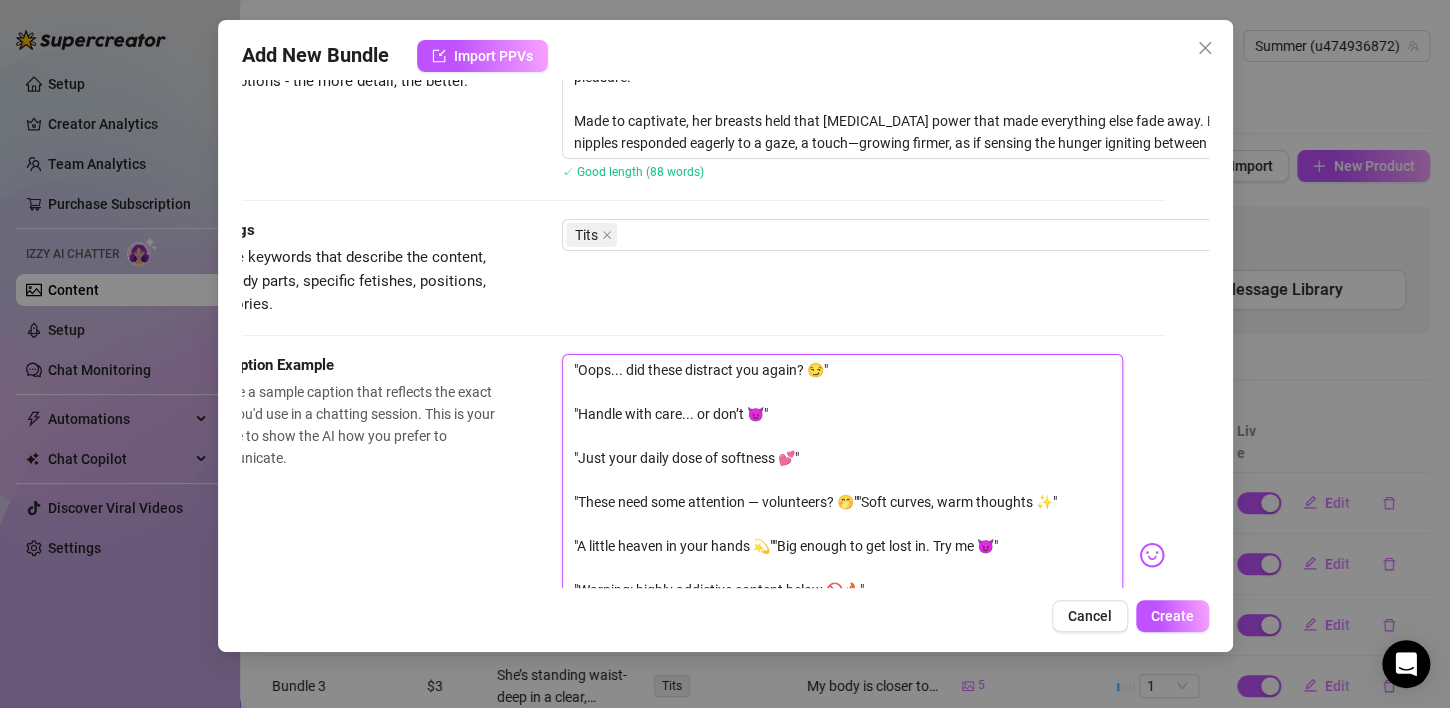 scroll, scrollTop: 4, scrollLeft: 0, axis: vertical 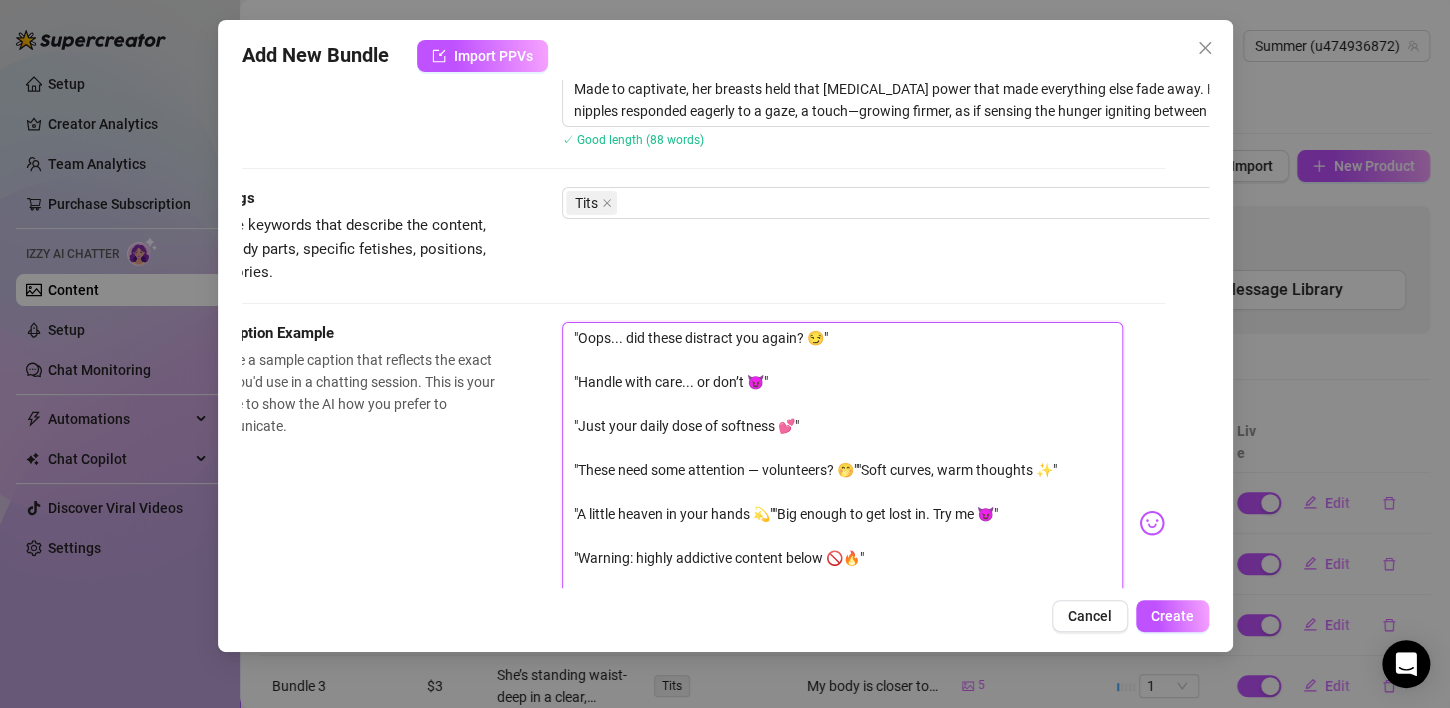 type on ""Oops... did these distract you again? 😏"
"Handle with care... or don’t 😈"
"Just your daily dose of softness 💕"
"These need some attention — volunteers? 🤭""Soft curves, warm thoughts ✨"
"A little heaven in your hands 💫""Big enough to get lost in. Try me 😈"
"Warning: highly addictive content below 🚫🔥"
"Bet you can’t stop staring... and I don’t mind 😉"
"Wrapped in silk, kissed by desire 💋"" 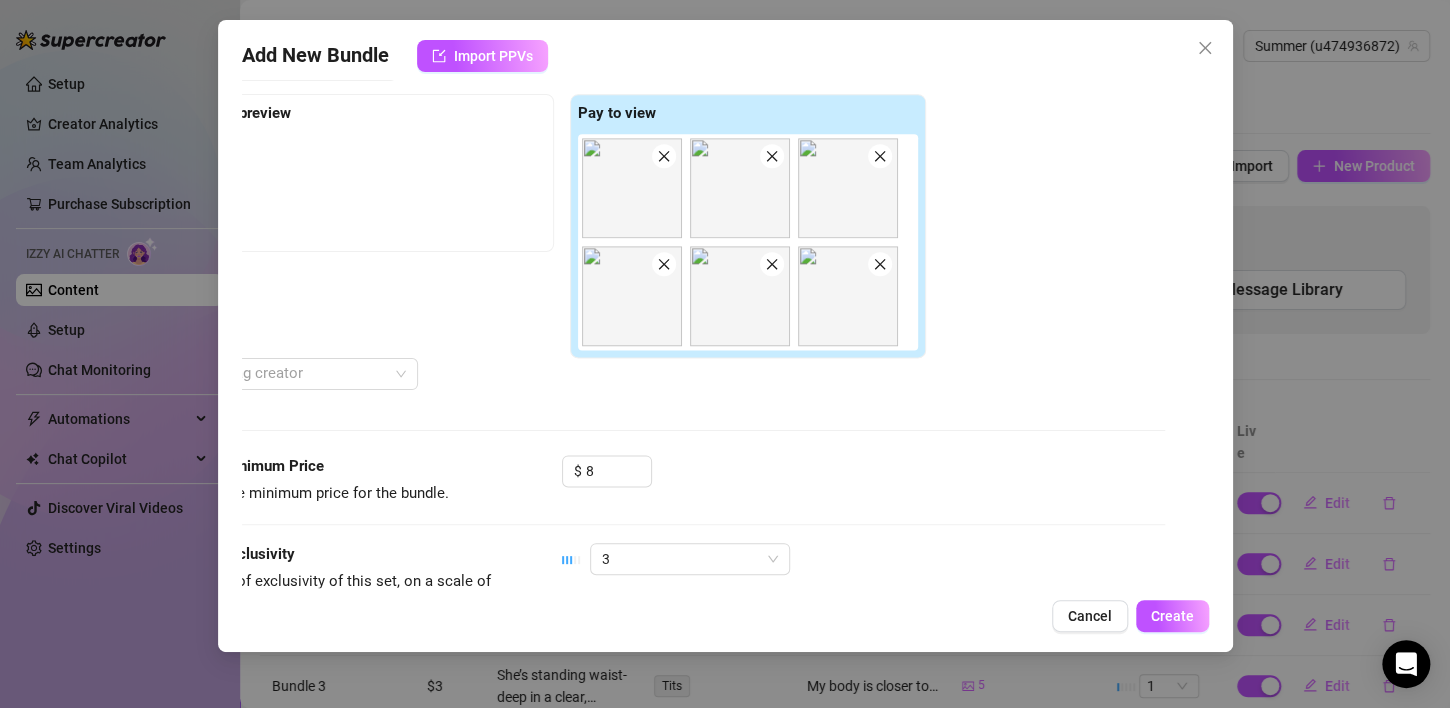 scroll, scrollTop: 1106, scrollLeft: 44, axis: both 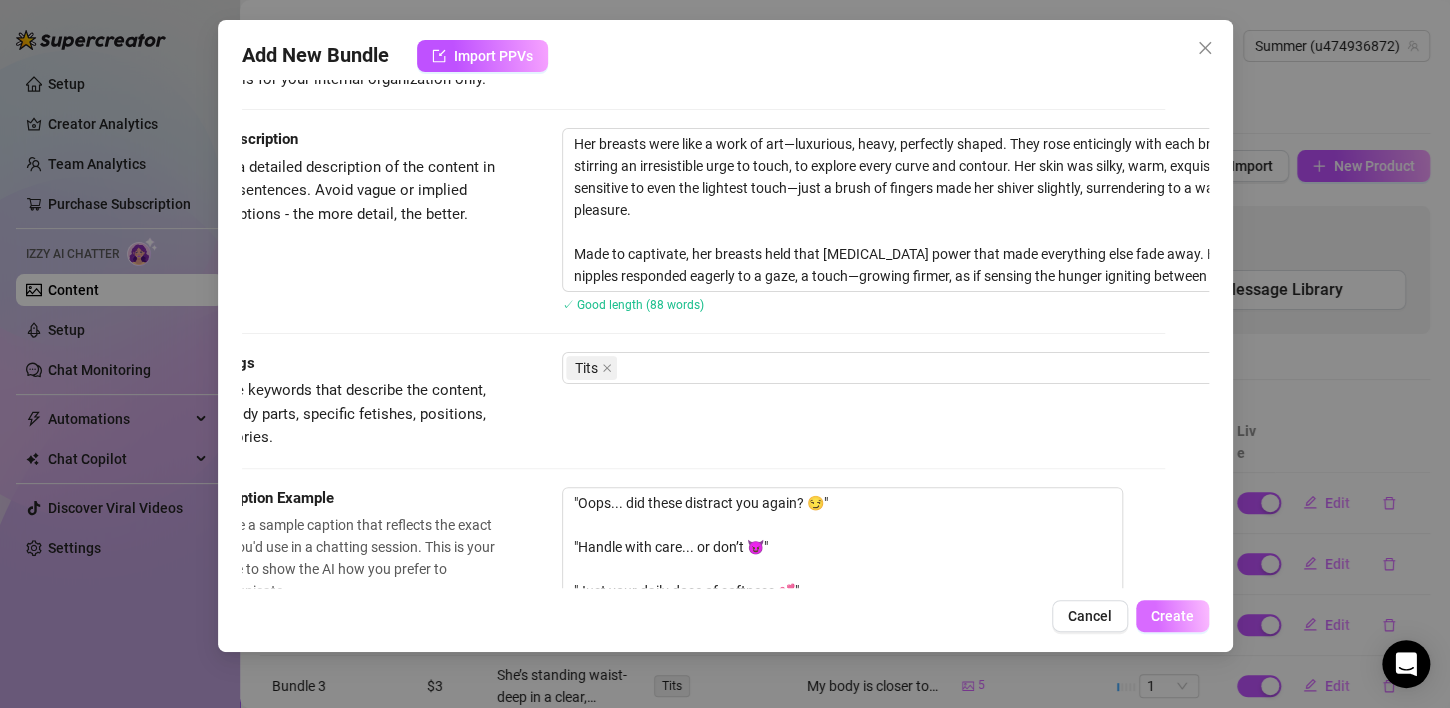 click on "Create" at bounding box center (1172, 616) 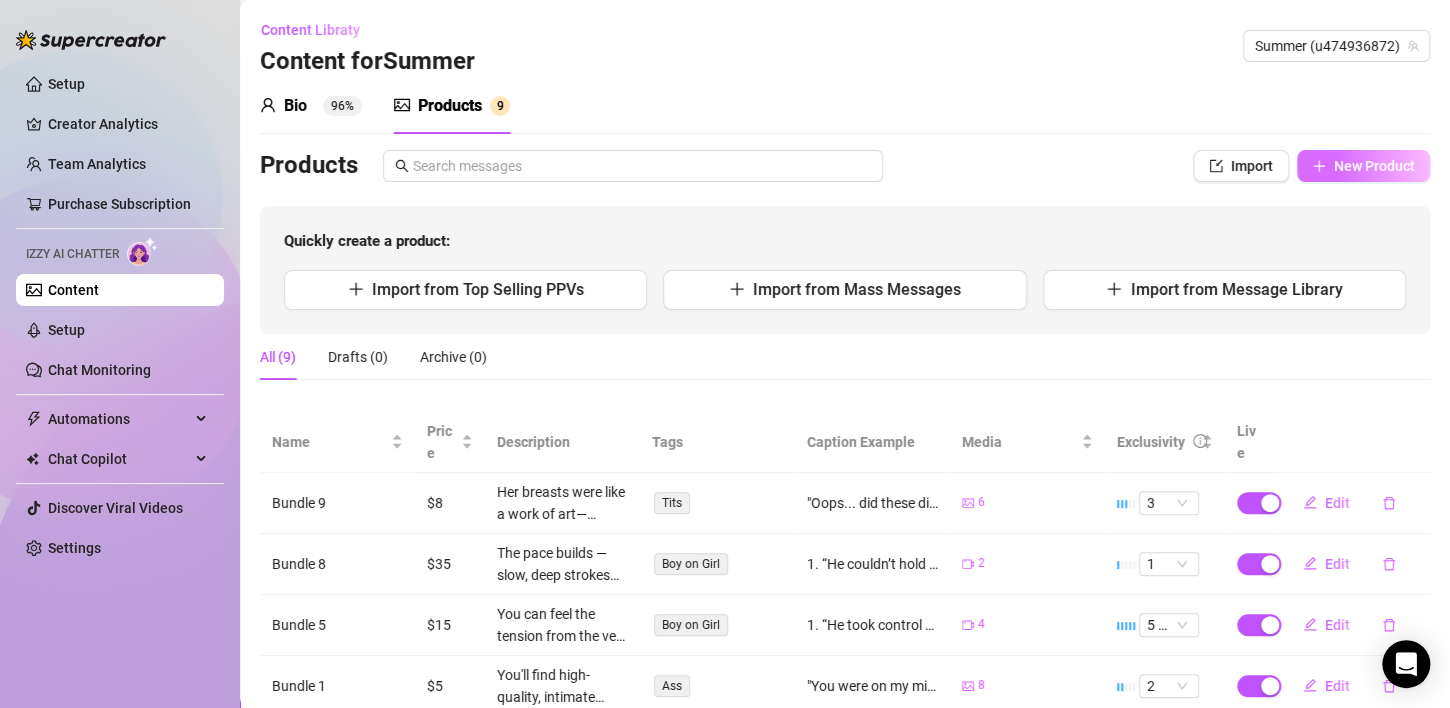 click on "New Product" at bounding box center [1374, 166] 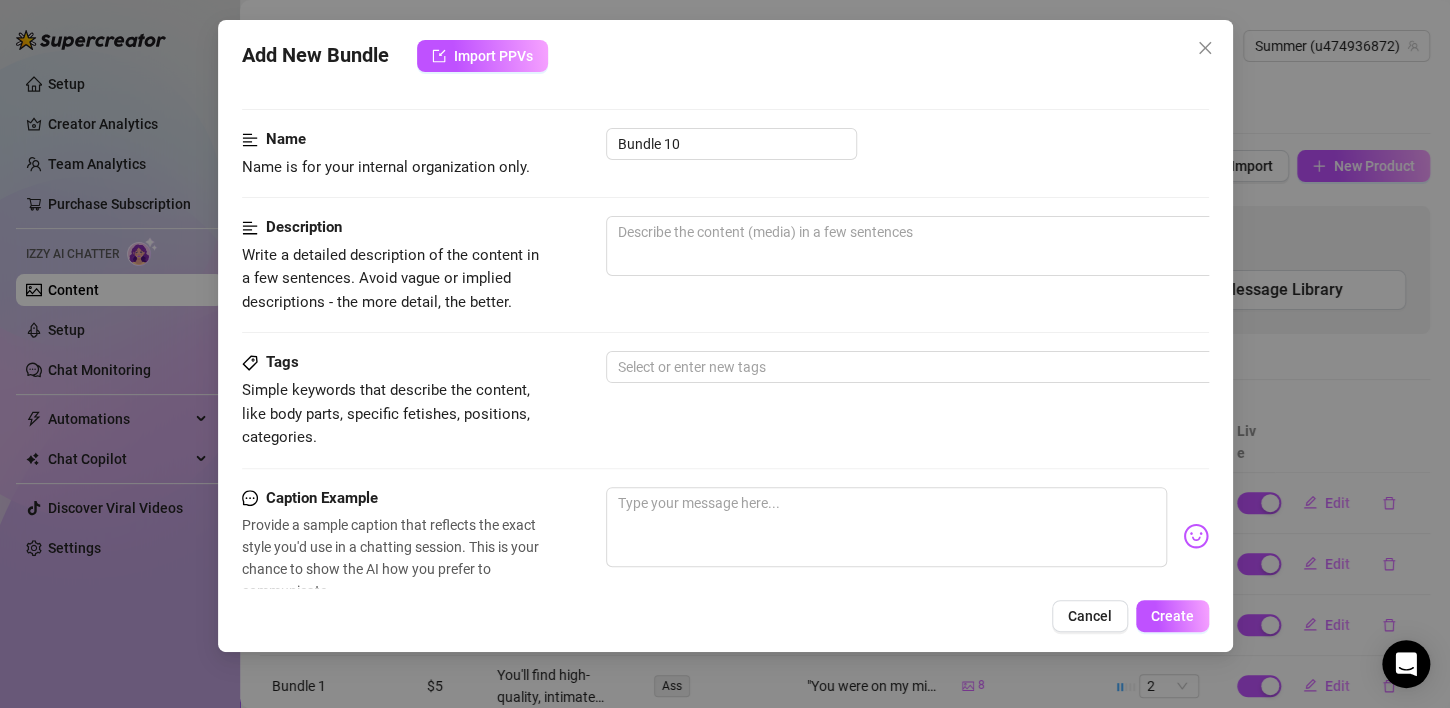 scroll, scrollTop: 90, scrollLeft: 0, axis: vertical 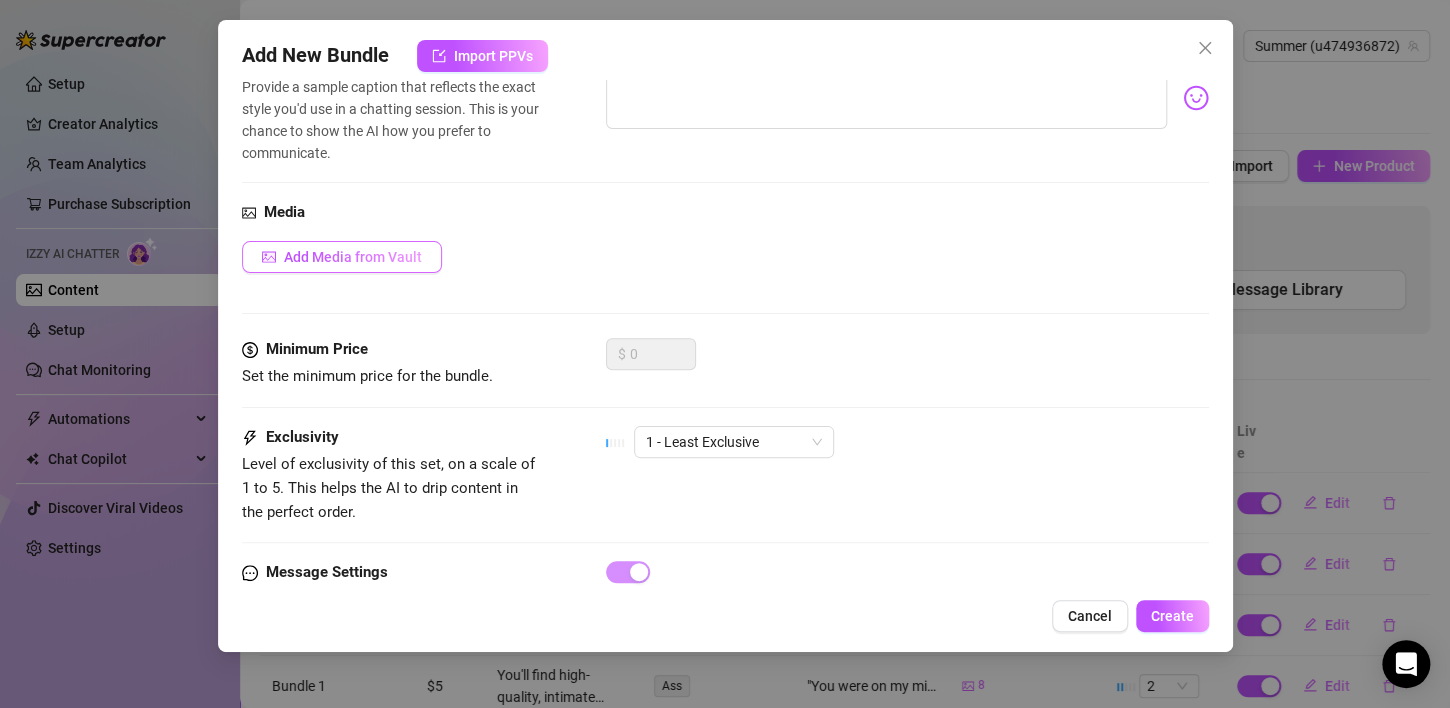 click on "Add Media from Vault" at bounding box center [353, 257] 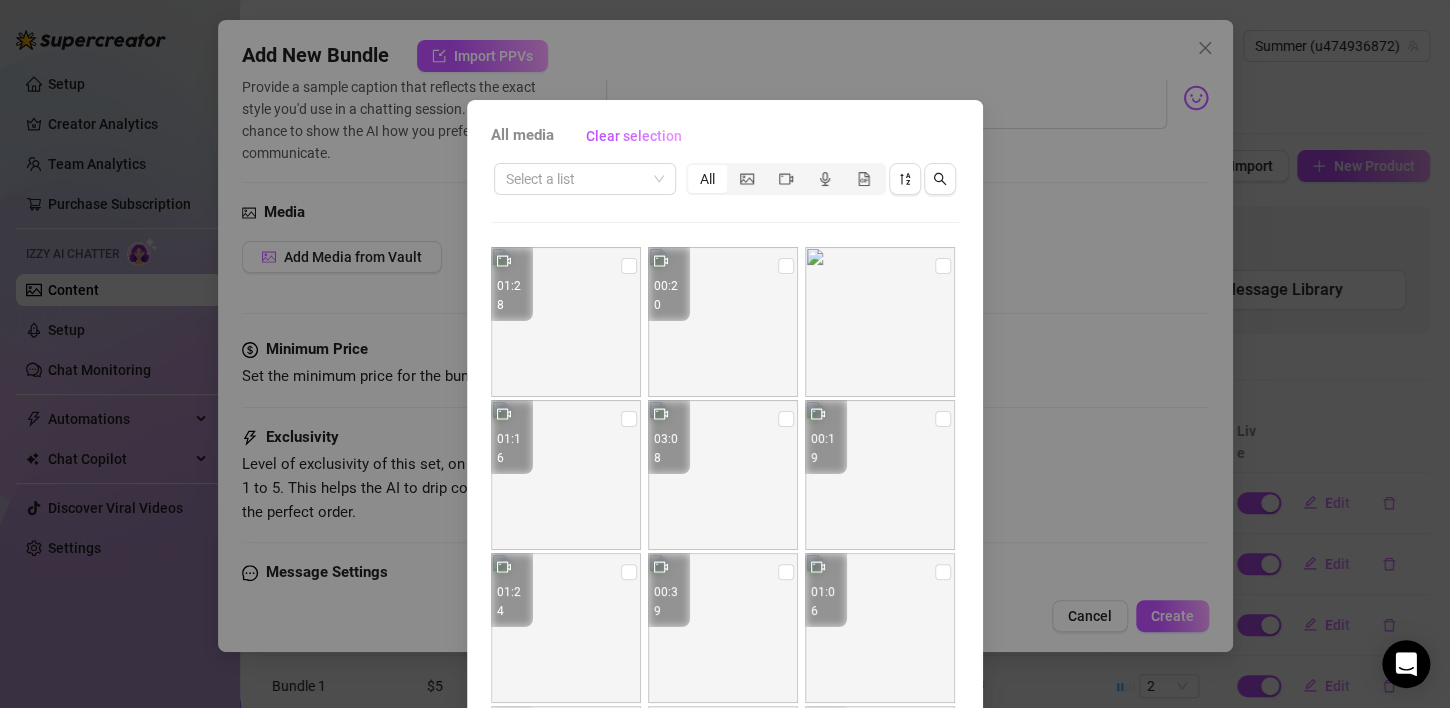 click on "All media Clear selection Select a list All 01:28 00:20 01:16 03:08 00:19 01:24 00:39 01:06 03:33 00:16 01:15 01:37 00:18 Cancel OK" at bounding box center [725, 354] 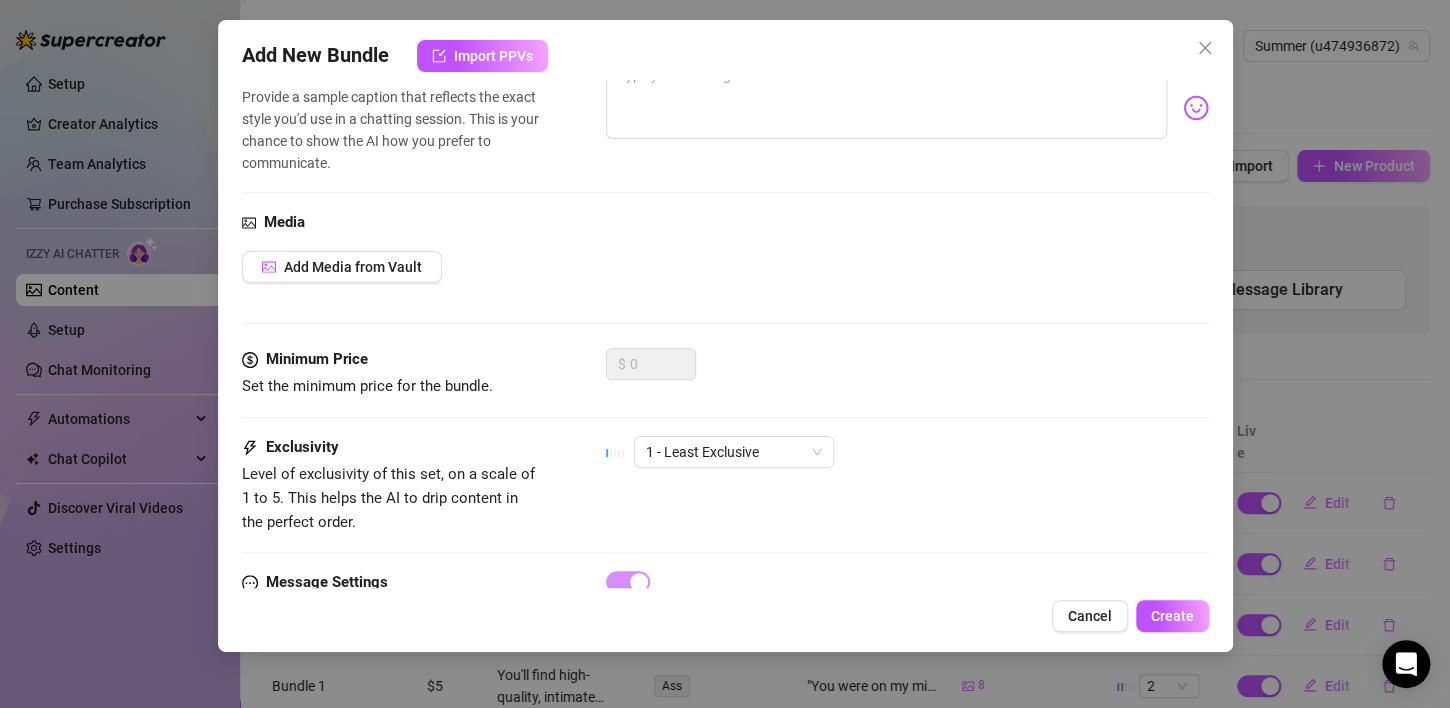scroll, scrollTop: 526, scrollLeft: 0, axis: vertical 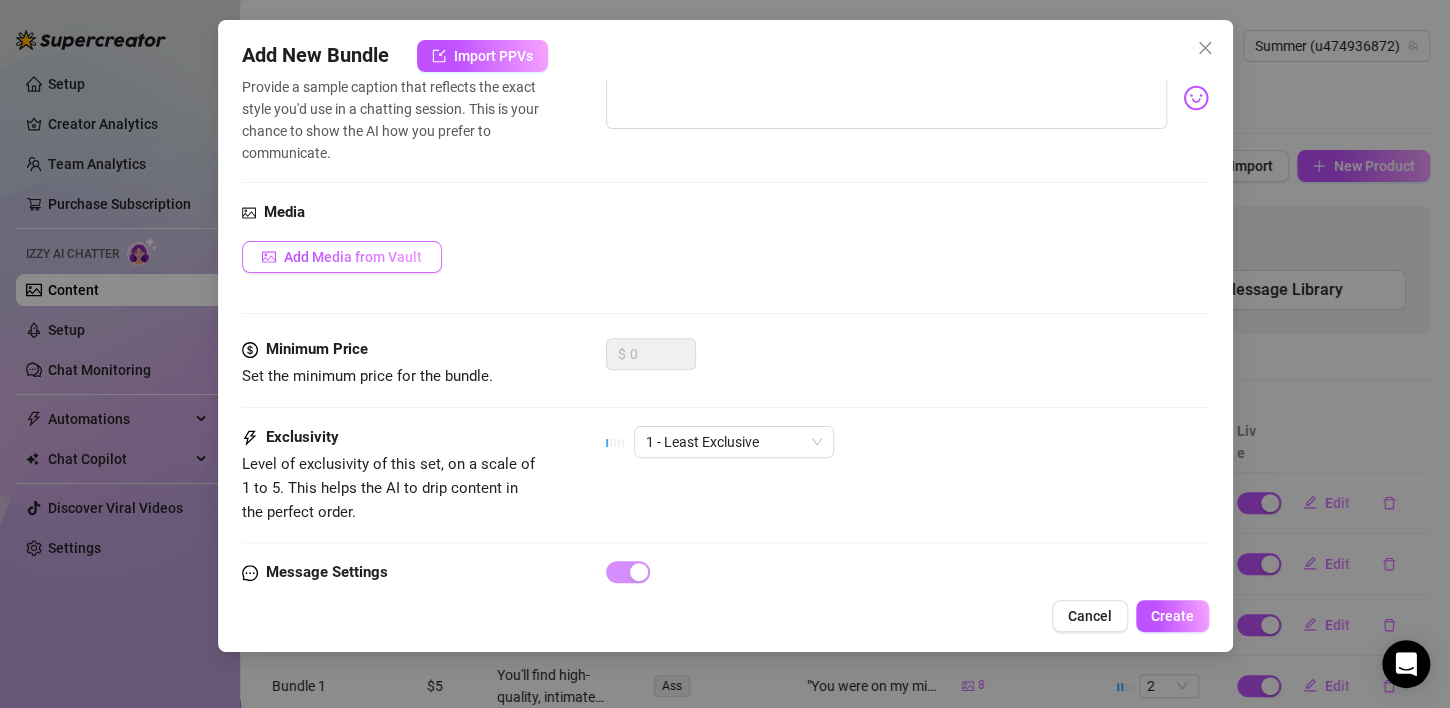 click on "Add Media from Vault" at bounding box center (353, 257) 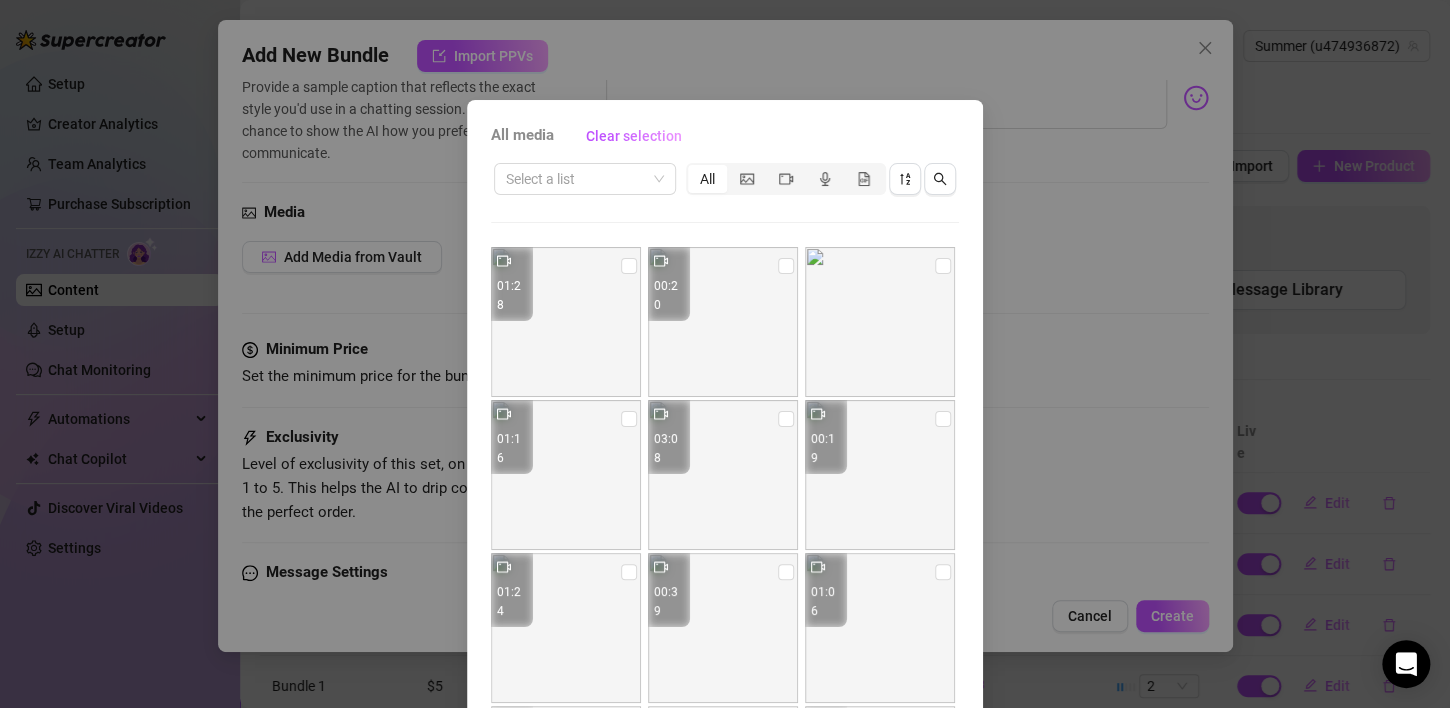 scroll, scrollTop: 12, scrollLeft: 0, axis: vertical 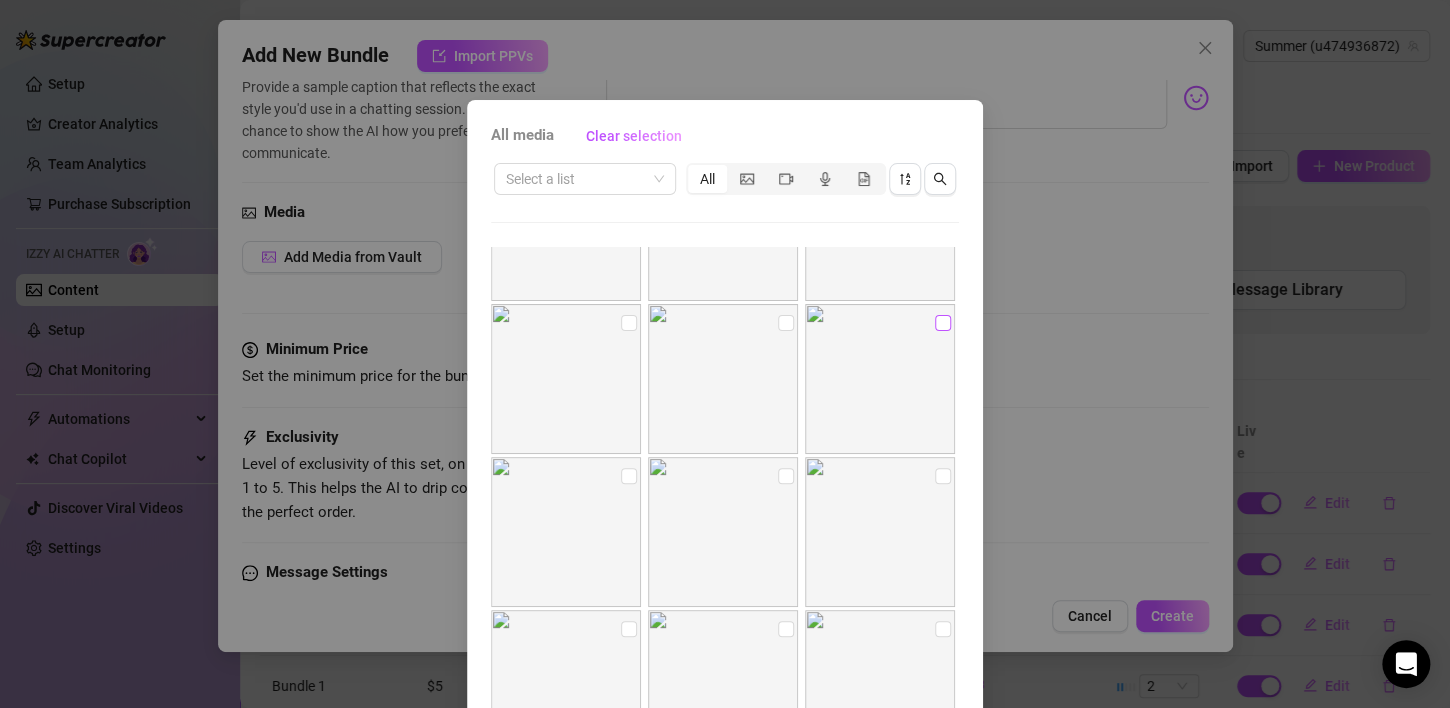 click at bounding box center (943, 323) 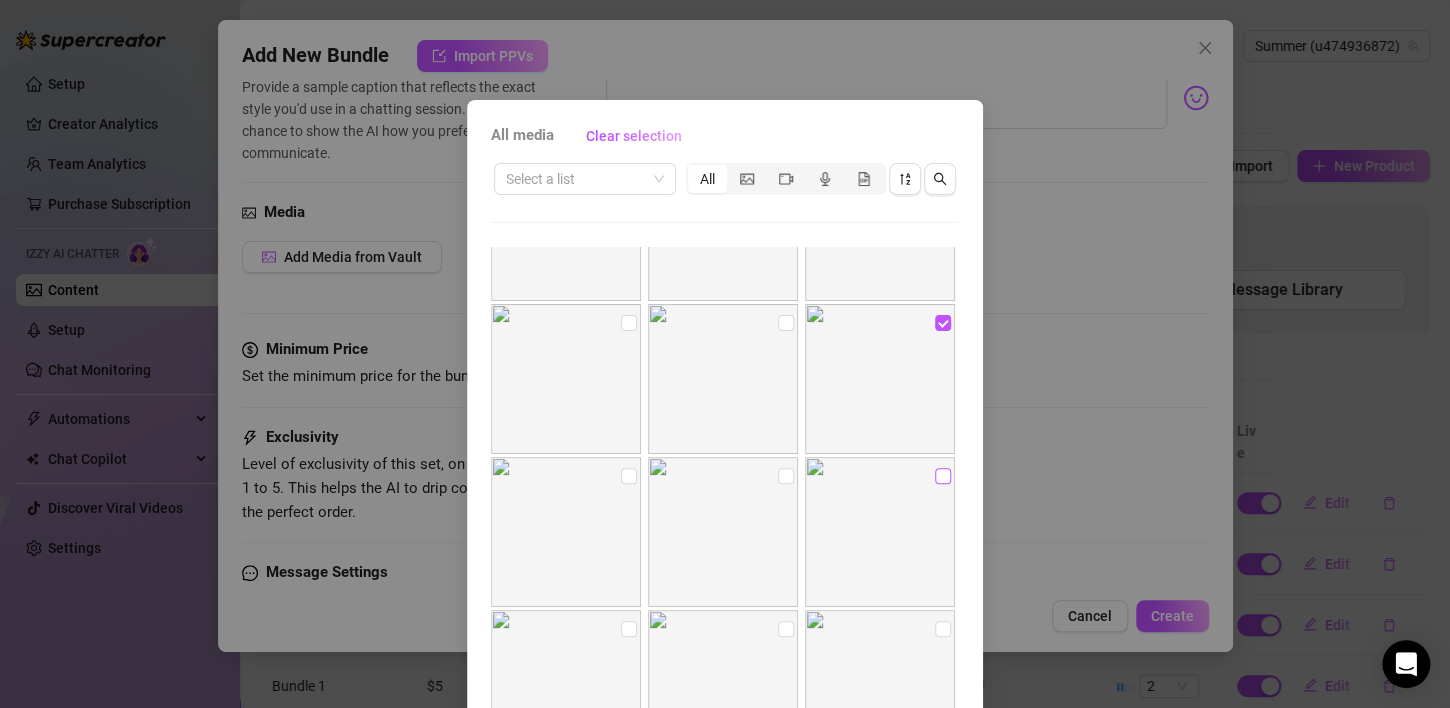 click at bounding box center [943, 476] 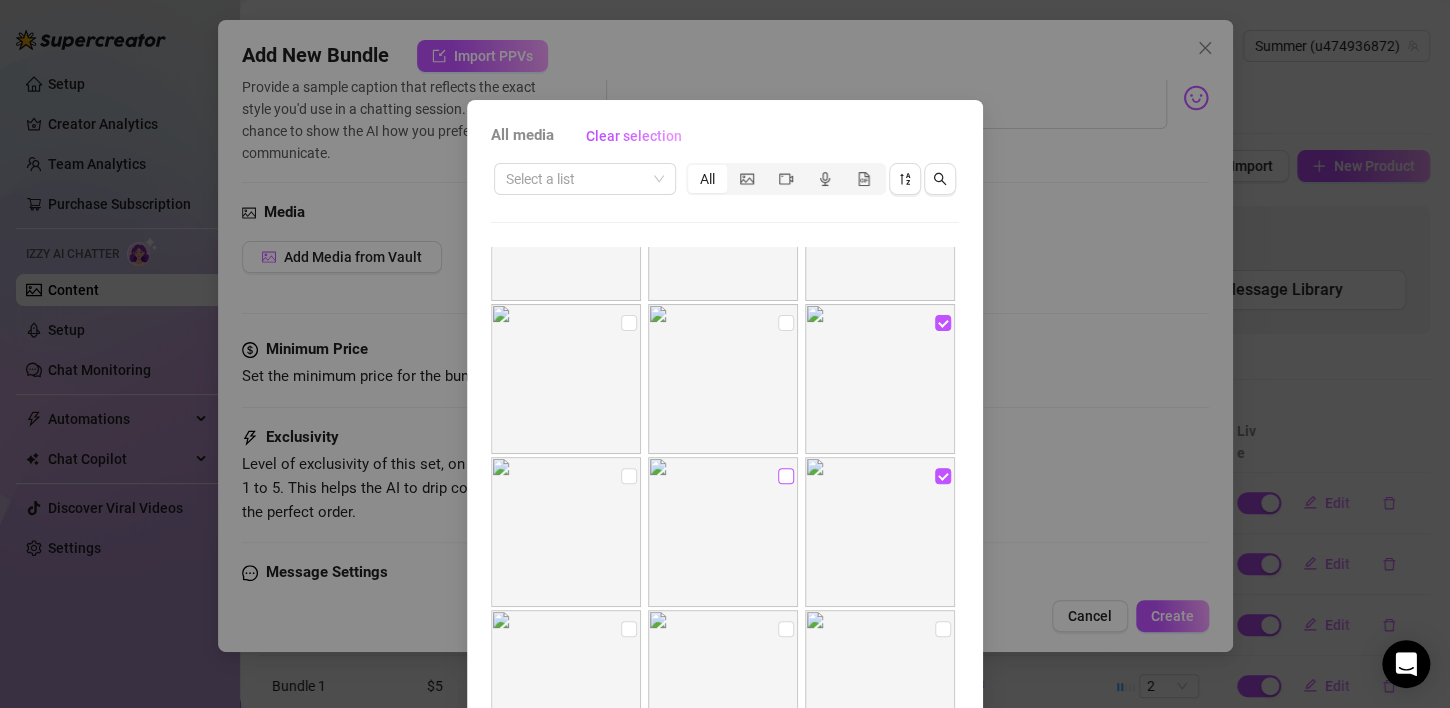 click at bounding box center (786, 476) 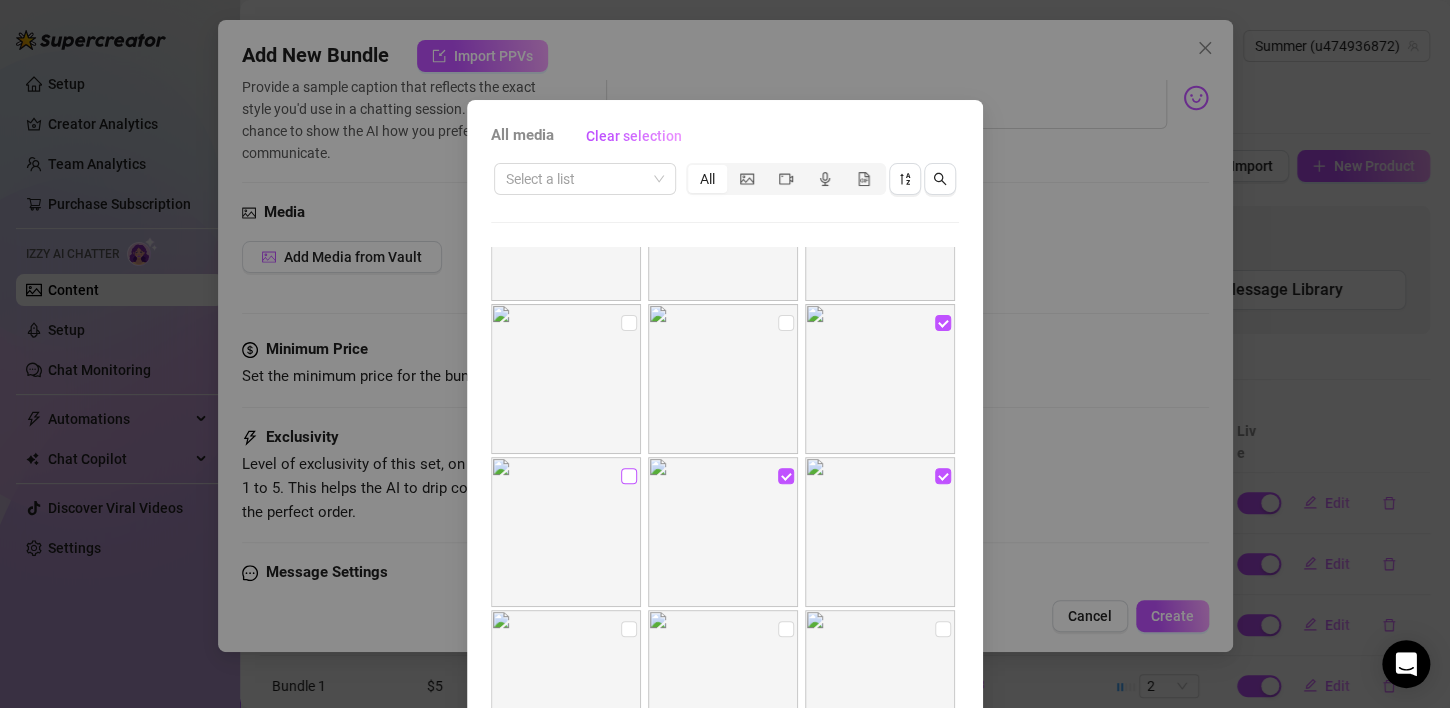 click at bounding box center [629, 476] 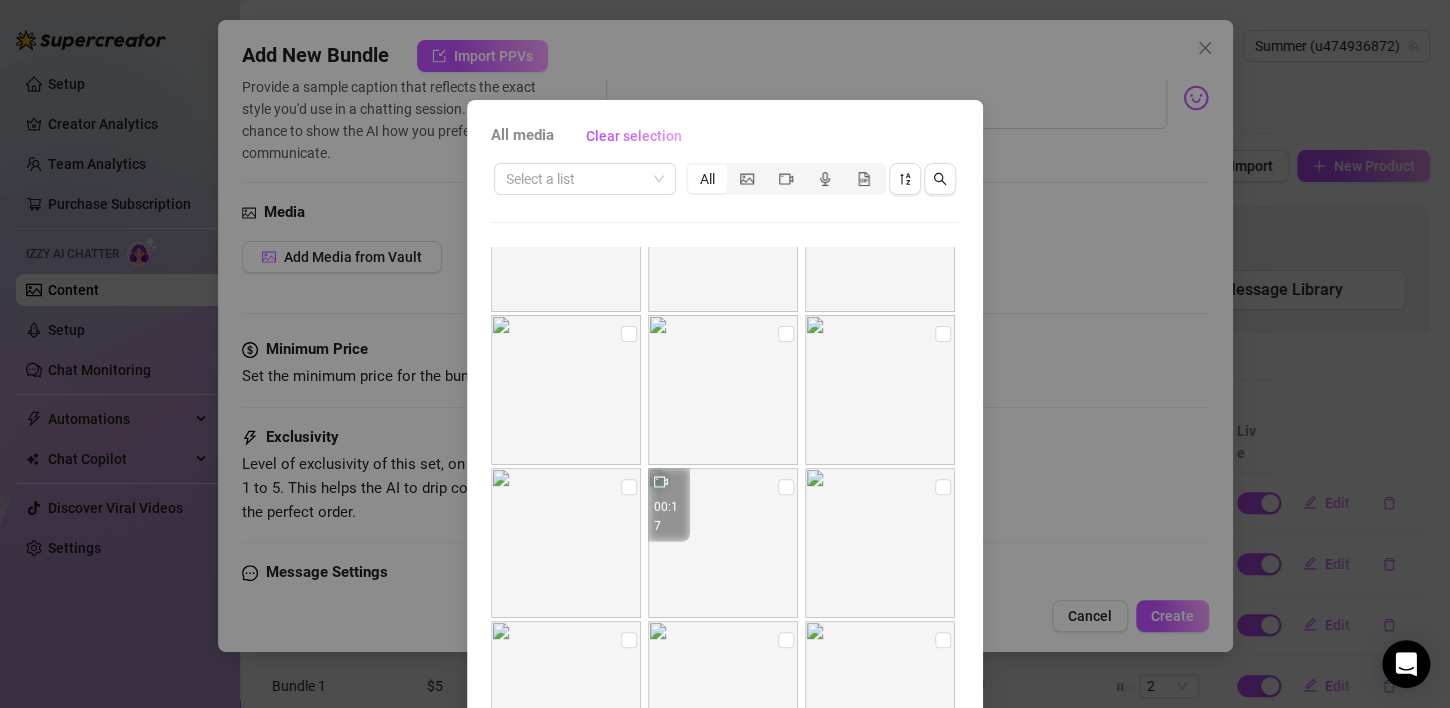 scroll, scrollTop: 2847, scrollLeft: 0, axis: vertical 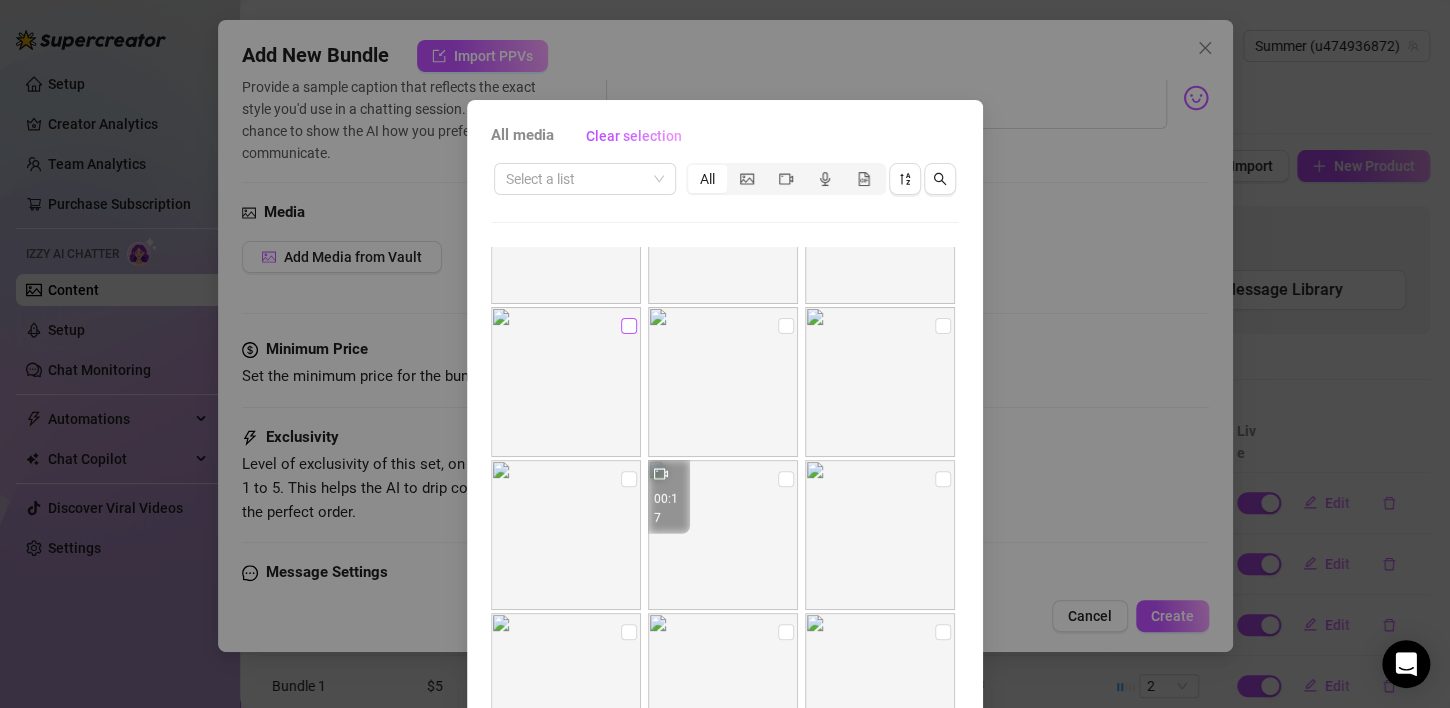 click at bounding box center [629, 326] 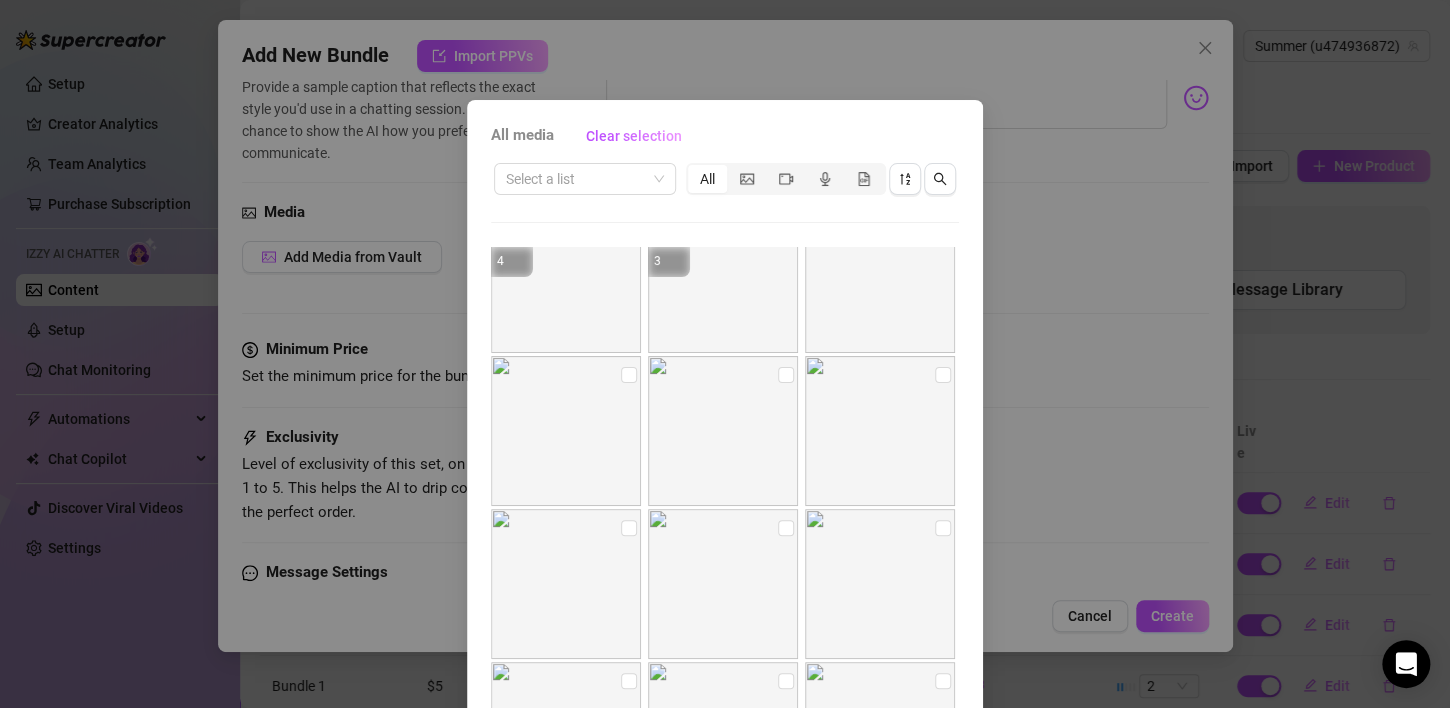 scroll, scrollTop: 3737, scrollLeft: 0, axis: vertical 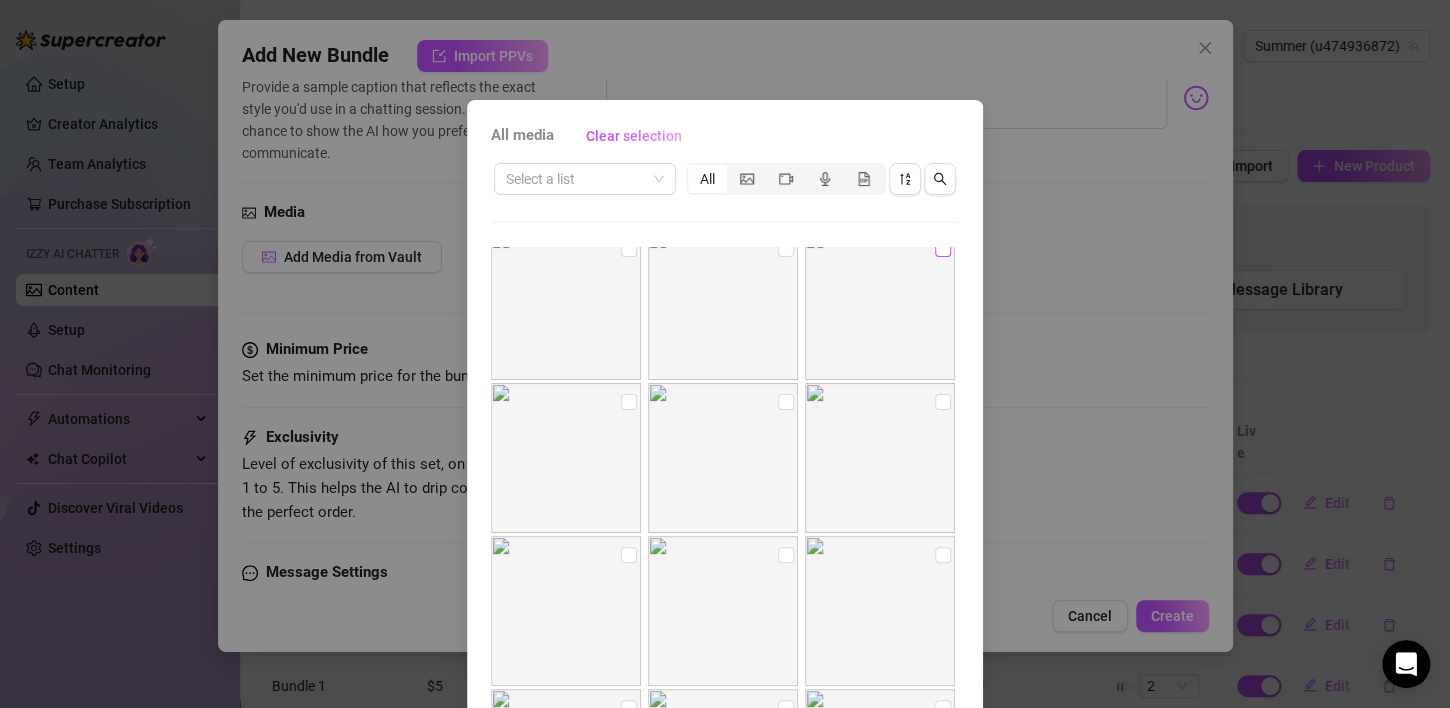 click at bounding box center (943, 249) 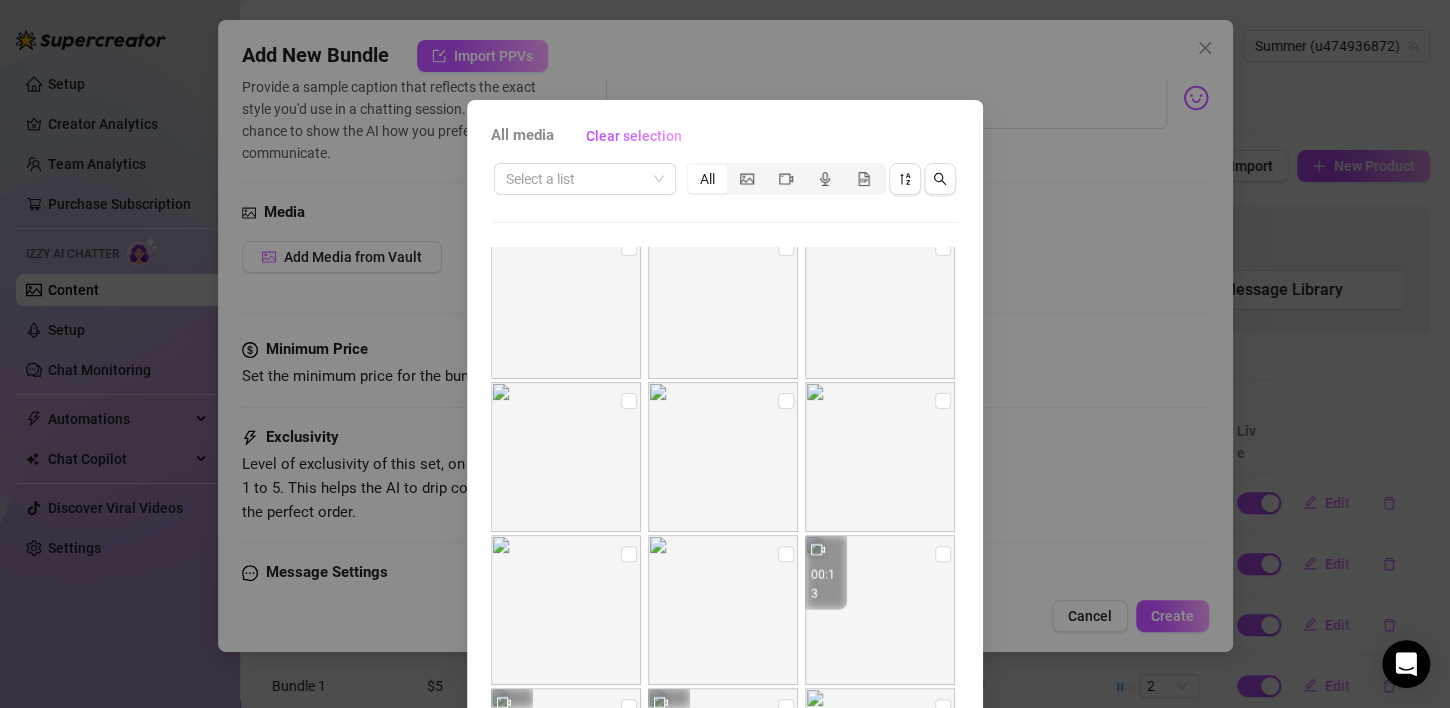 scroll, scrollTop: 5620, scrollLeft: 0, axis: vertical 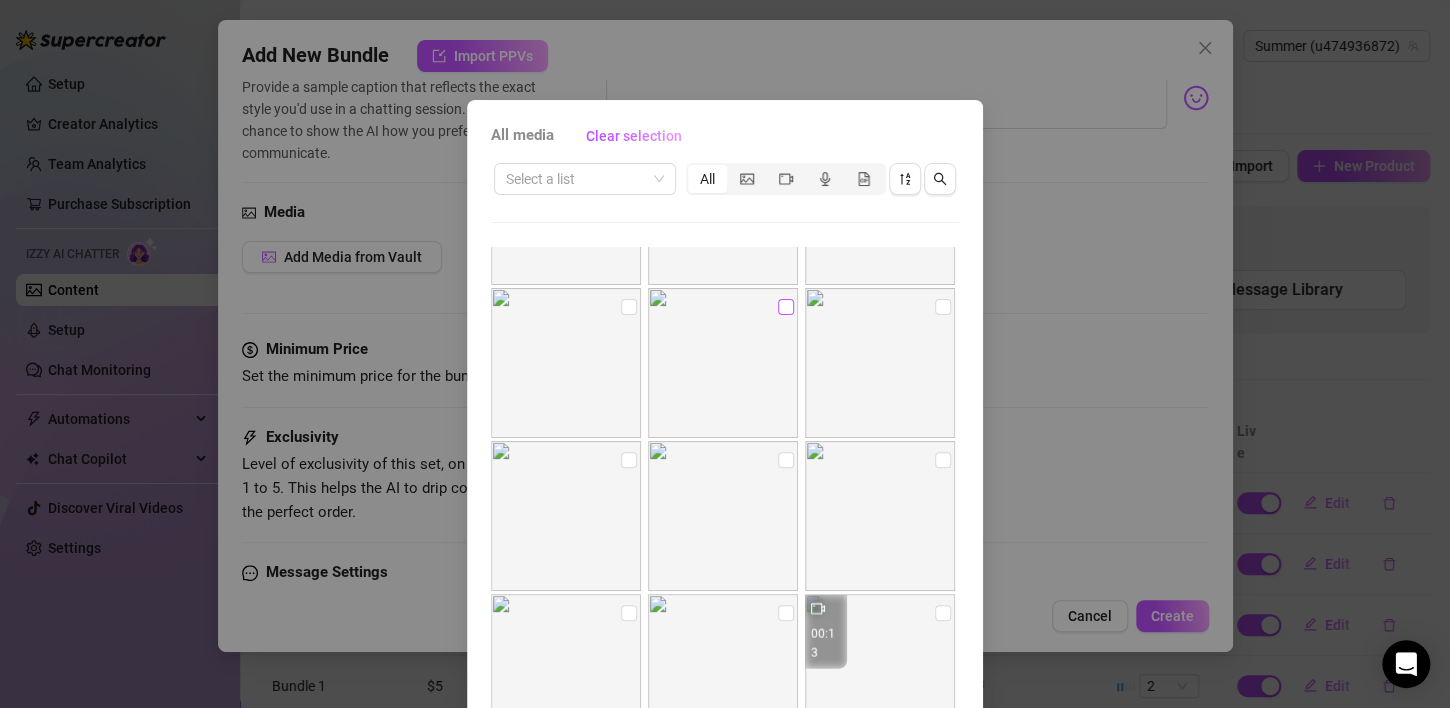 click at bounding box center (786, 307) 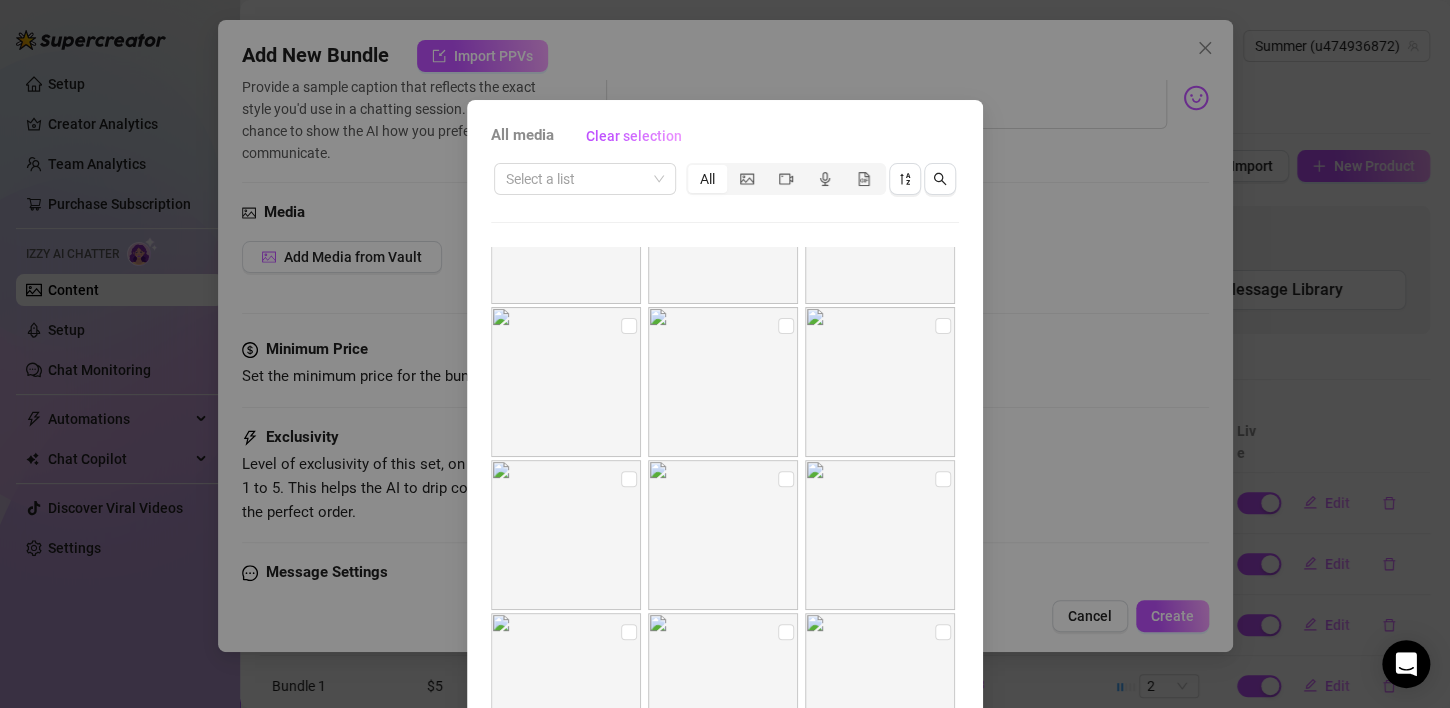 scroll, scrollTop: 7164, scrollLeft: 0, axis: vertical 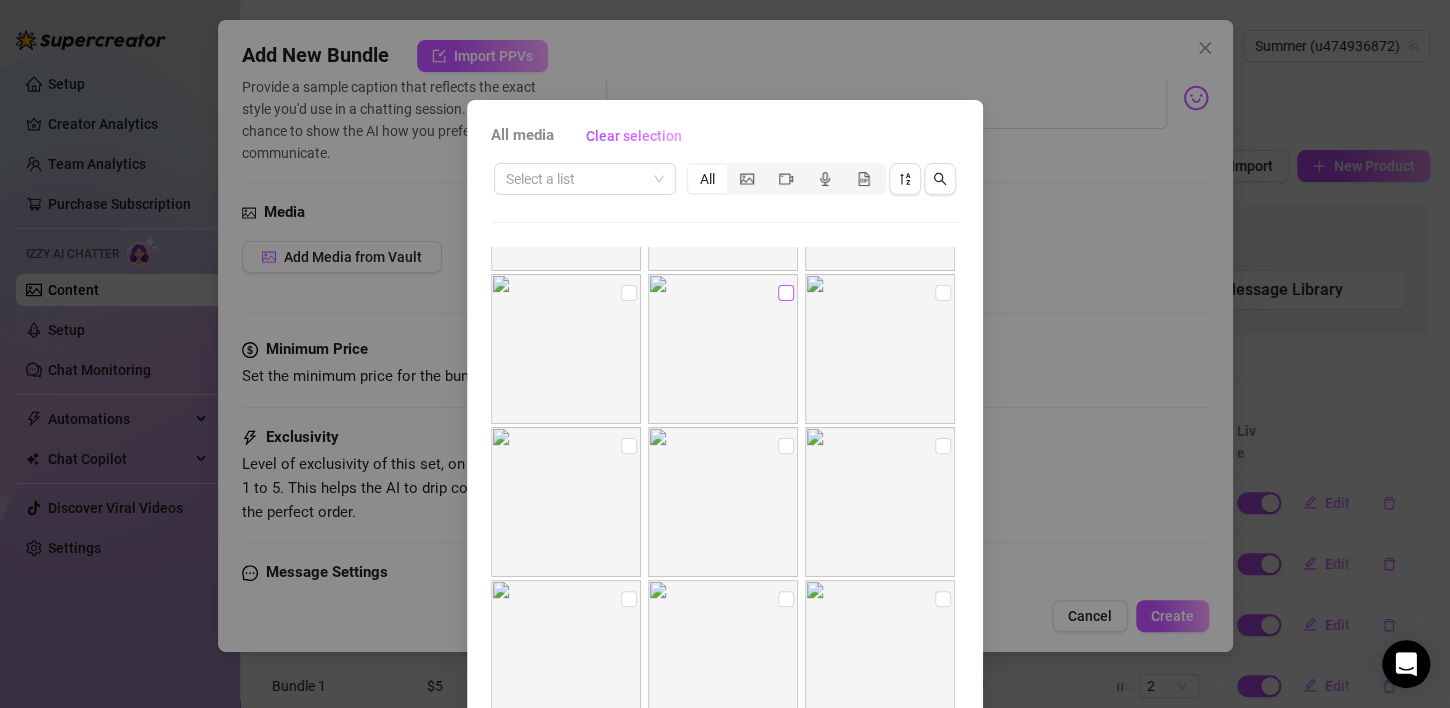 click at bounding box center [786, 293] 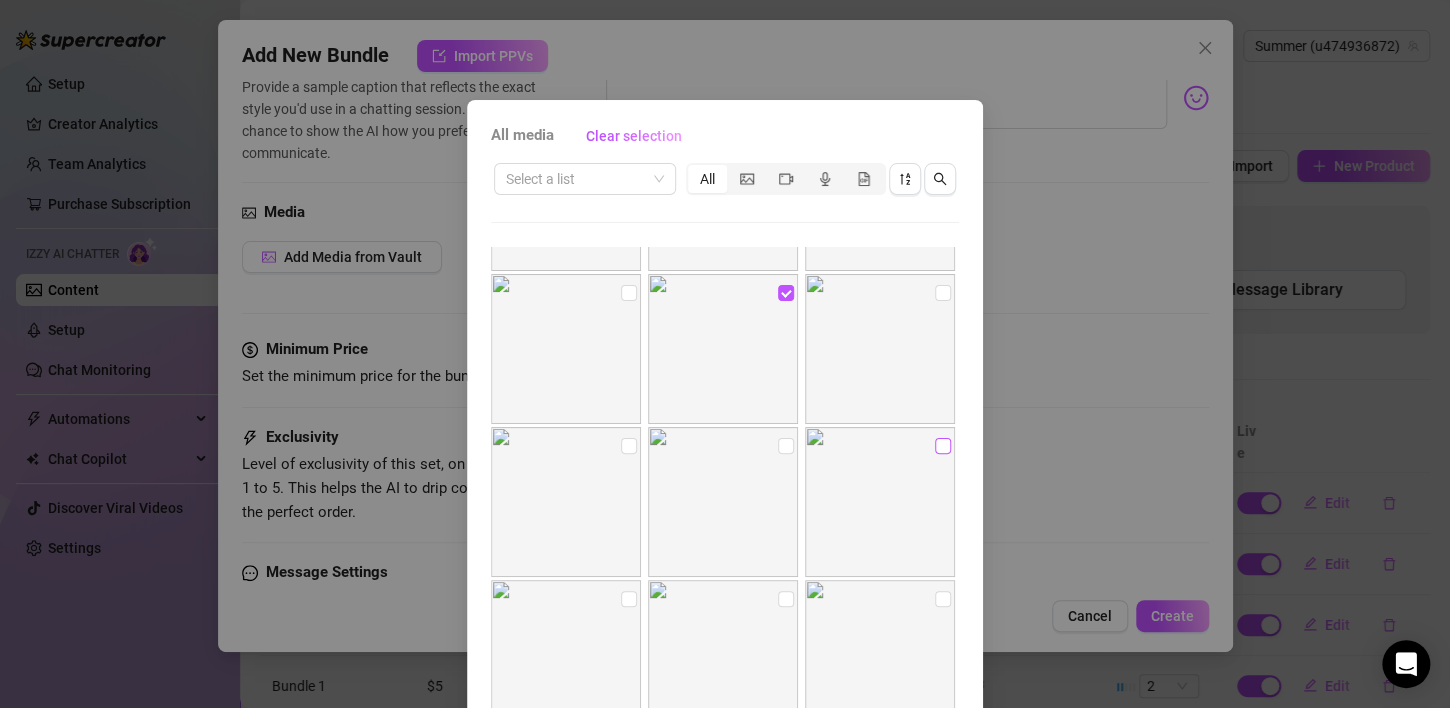 click at bounding box center (943, 446) 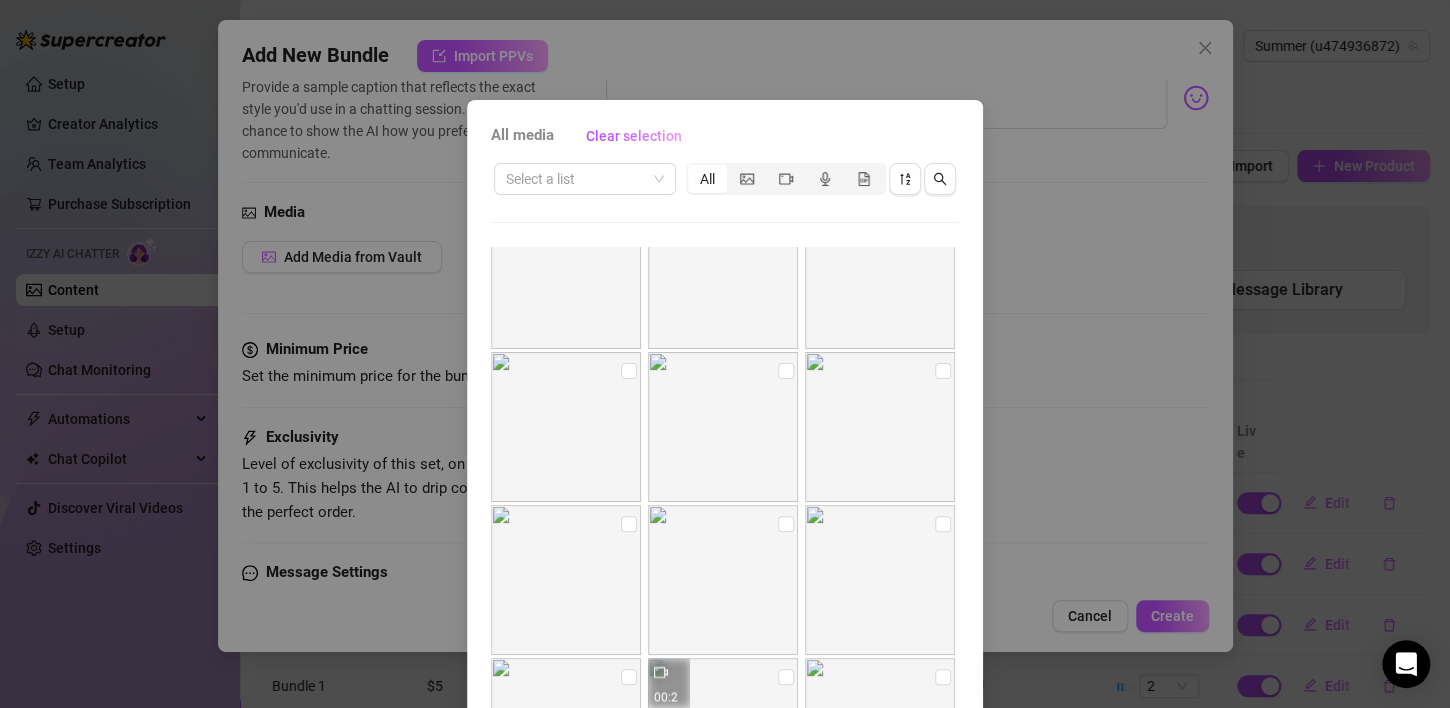 scroll, scrollTop: 8564, scrollLeft: 0, axis: vertical 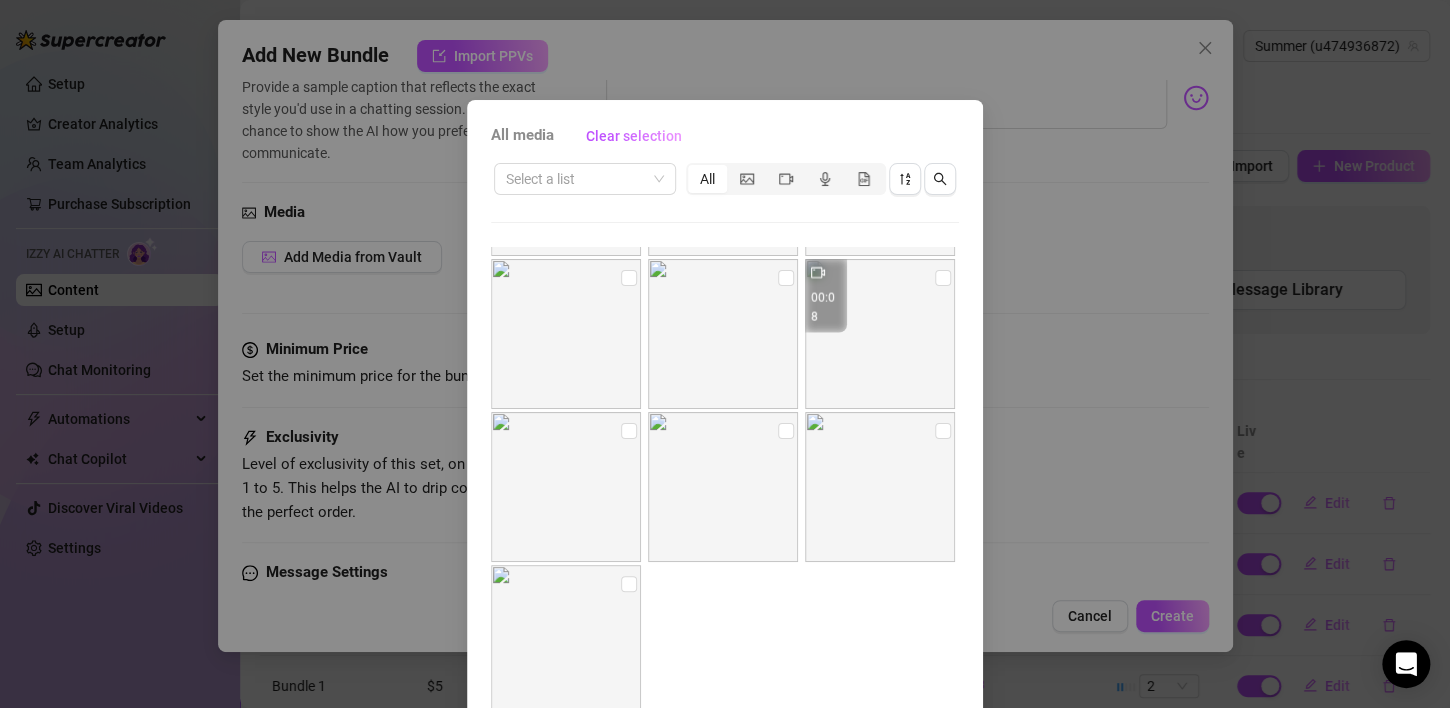 click on "All media Clear selection Select a list All 01:28 00:20 01:16 03:08 00:19 01:24 00:39 01:06 03:33 00:16 01:15 01:37 00:18 01:26 00:28 00:17 00:14 00:03 00:11 00:08 01:21 00:13 00:13 00:13 00:11 00:15 00:20 00:27 00:12 00:08 No more media Cancel OK" at bounding box center (725, 354) 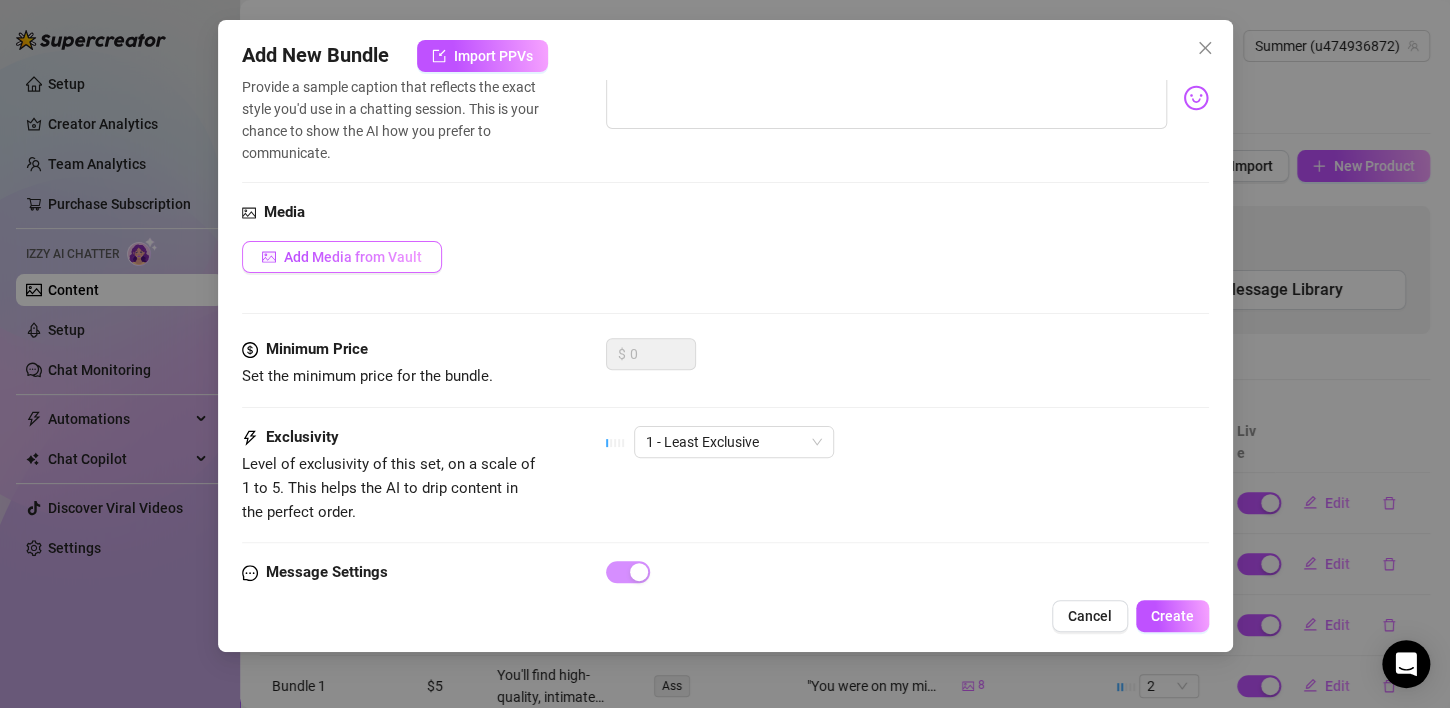 click on "Add Media from Vault" at bounding box center [353, 257] 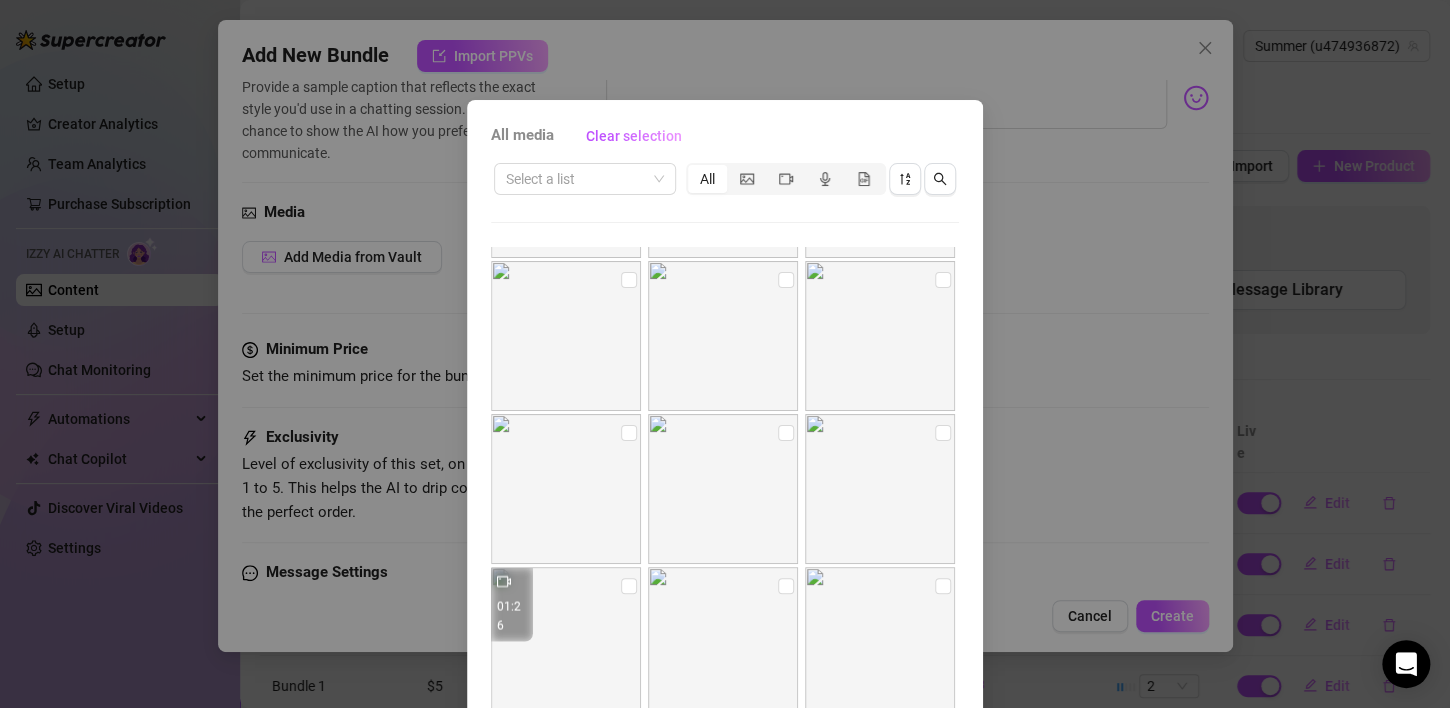 scroll, scrollTop: 1551, scrollLeft: 0, axis: vertical 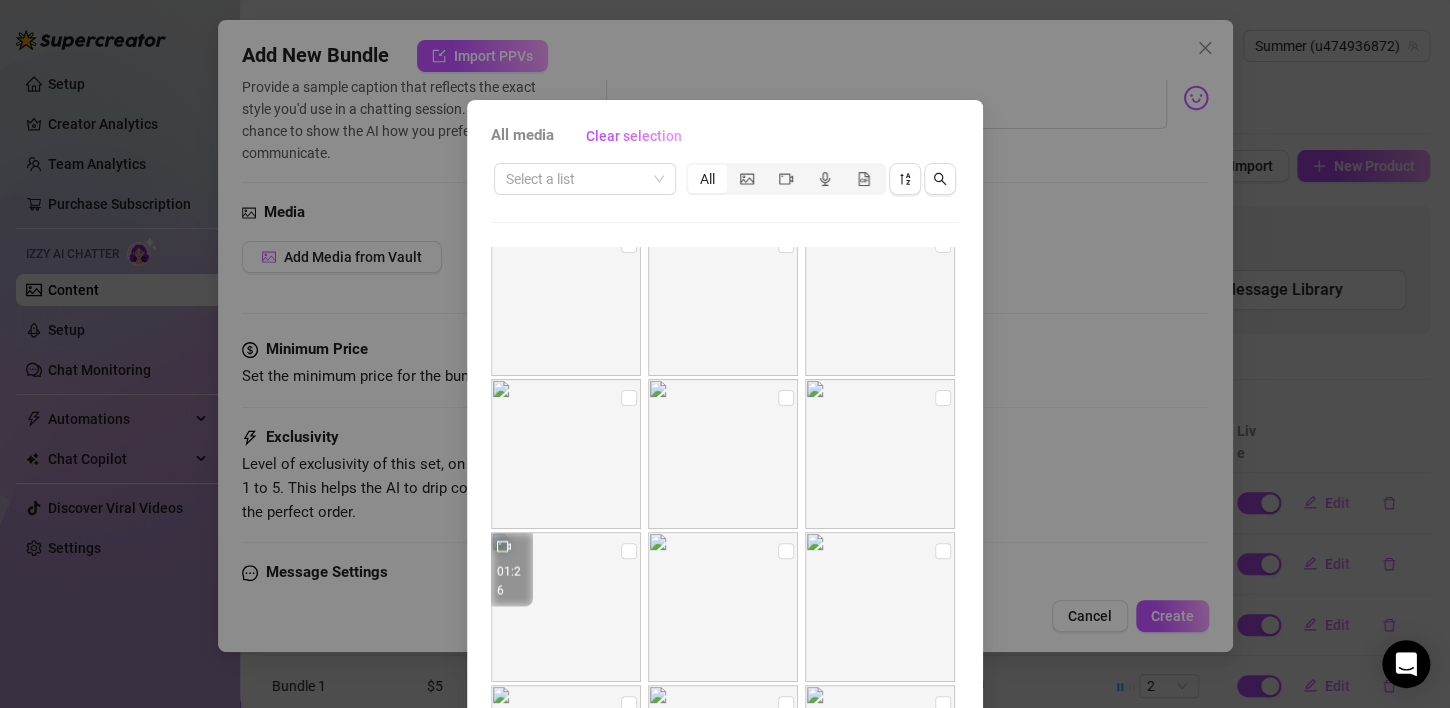 click on "All media Clear selection Select a list All 01:28 00:20 01:16 03:08 00:19 01:24 00:39 01:06 03:33 00:16 01:15 01:37 00:18 01:26 00:28 00:17 00:14 00:03 00:11 00:08 01:21 00:13 00:13 00:13 00:11 00:15 00:20 00:27 00:12 00:08 No more media Cancel OK" at bounding box center (725, 354) 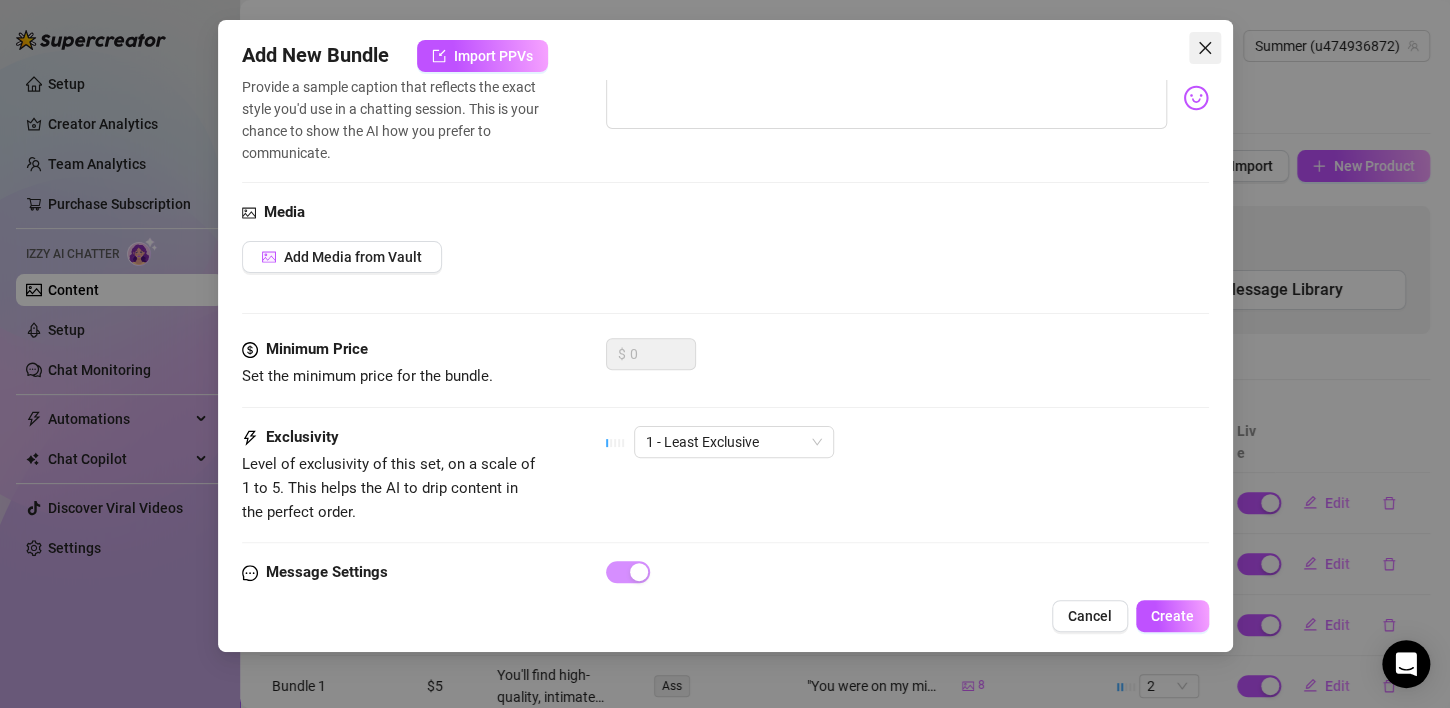 click 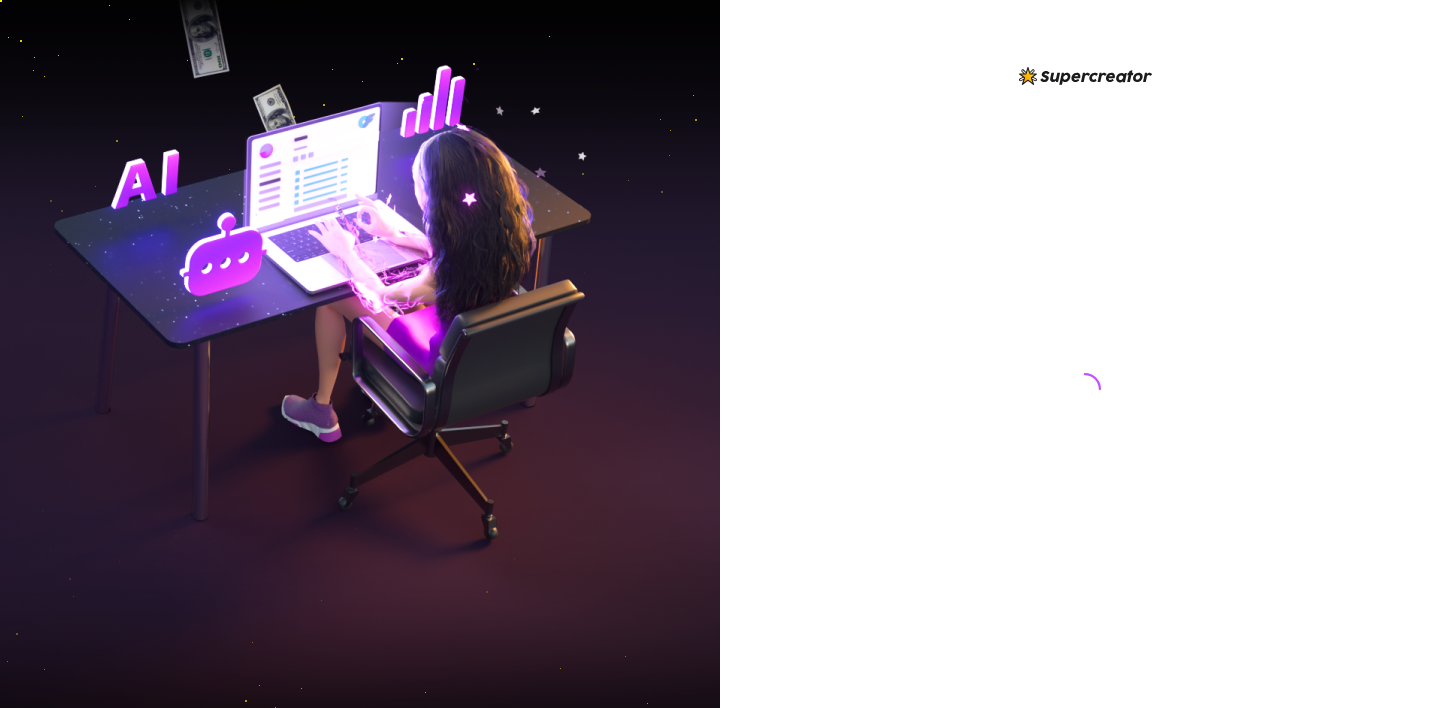 scroll, scrollTop: 0, scrollLeft: 0, axis: both 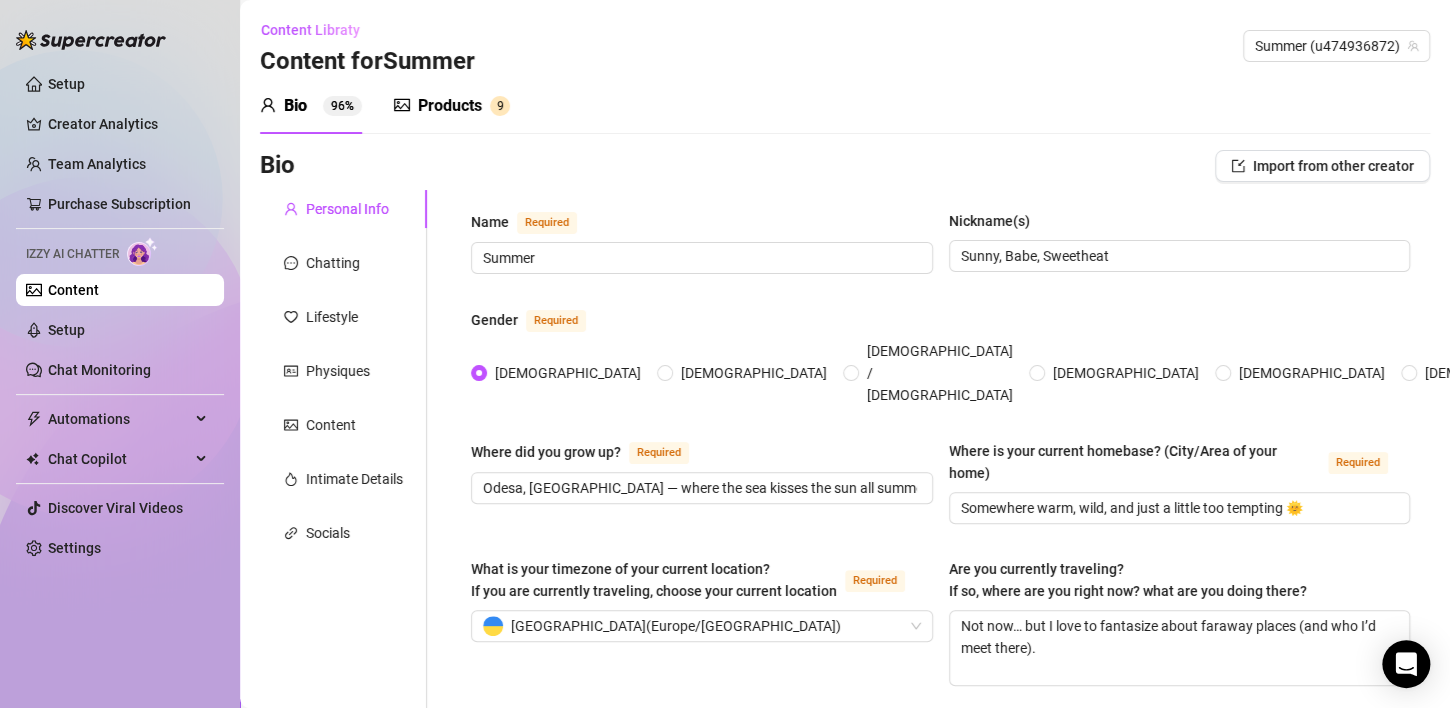 type 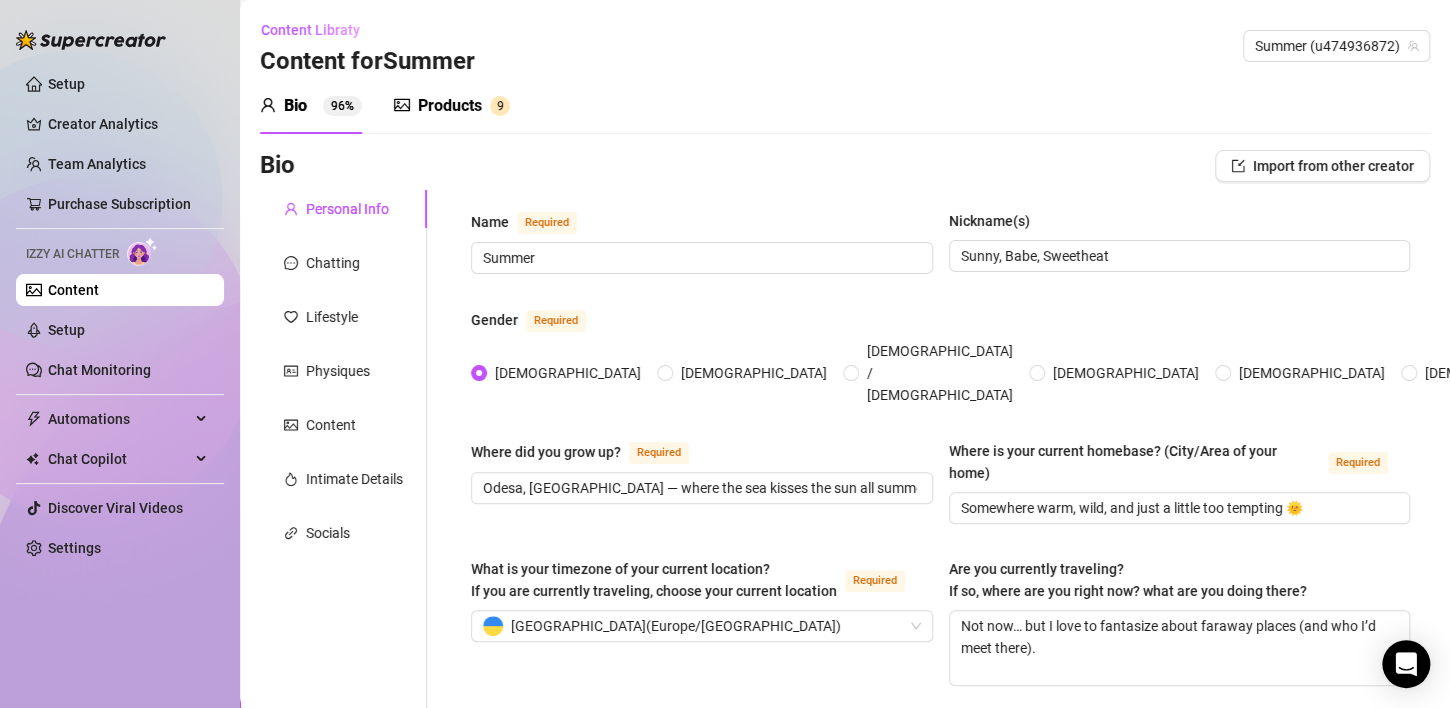 radio on "true" 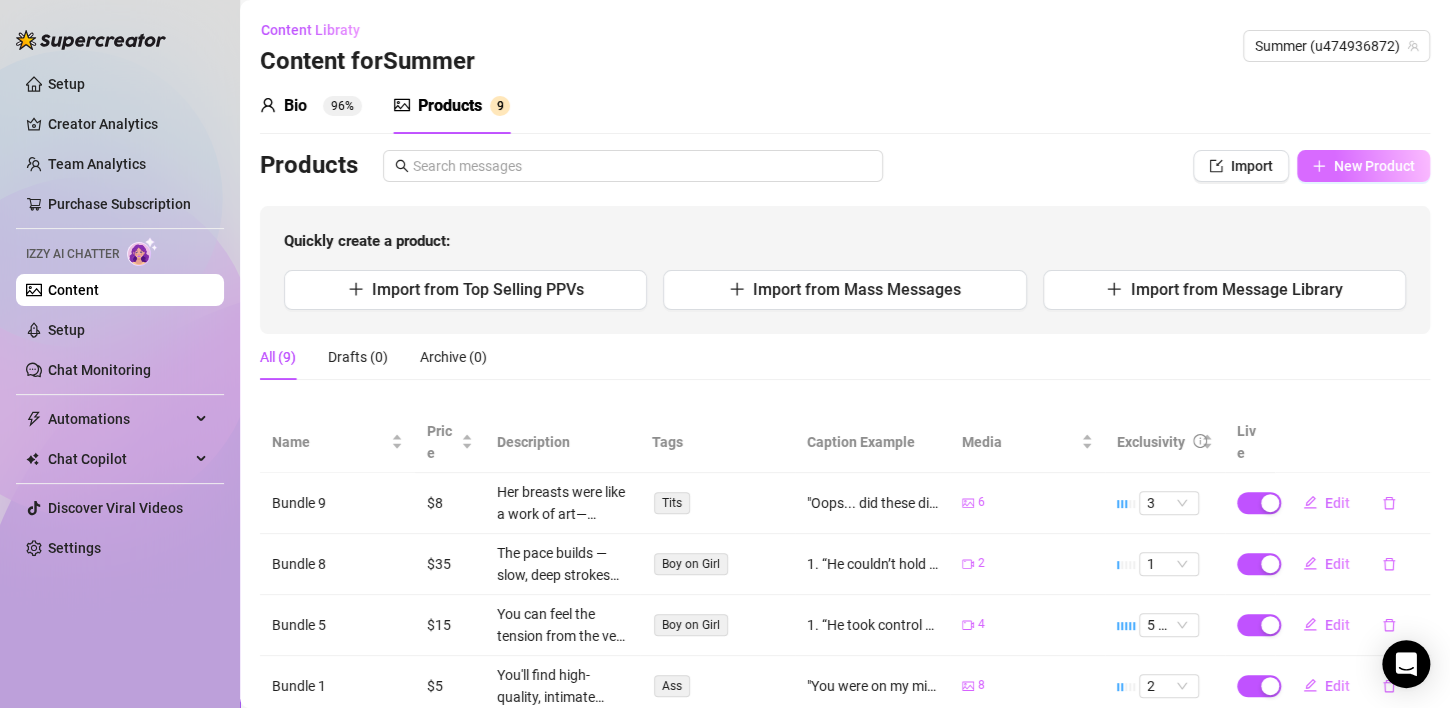 click on "New Product" at bounding box center (1374, 166) 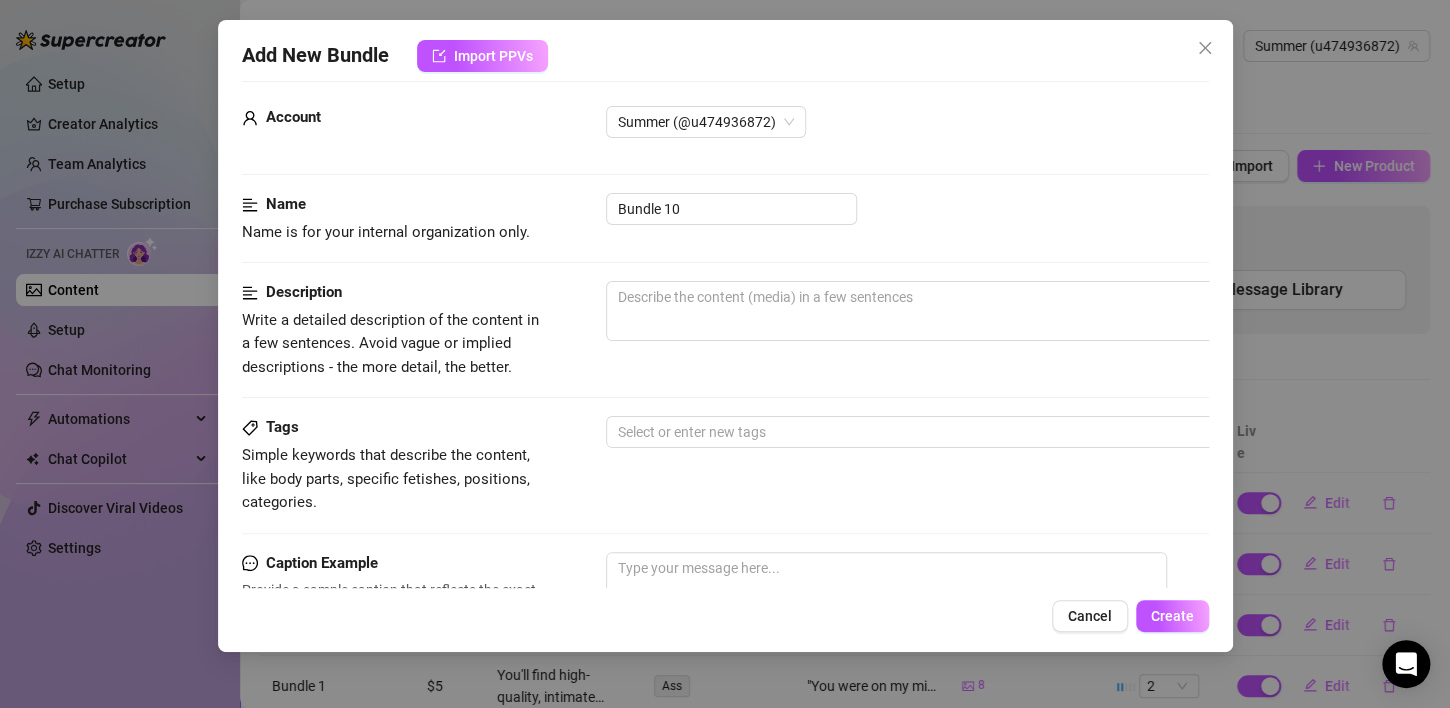 scroll, scrollTop: 20, scrollLeft: 0, axis: vertical 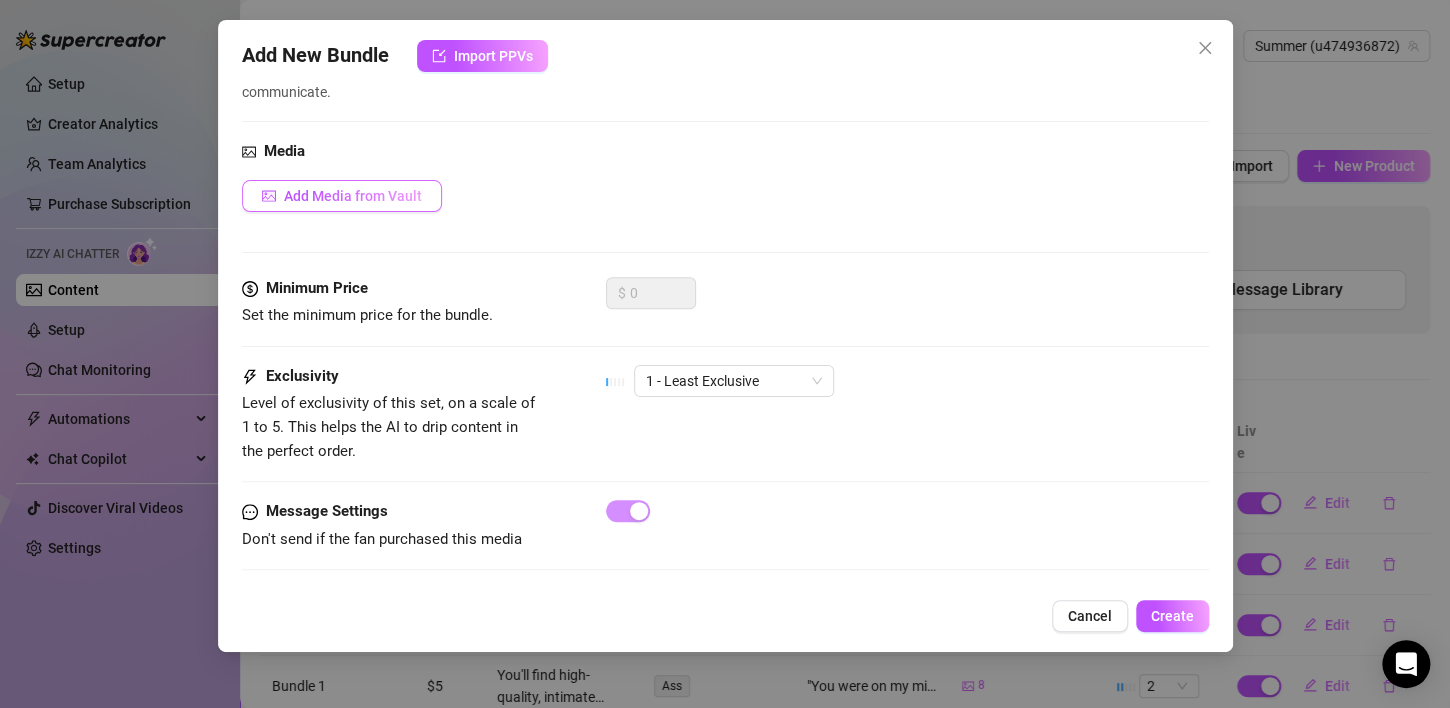 click on "Add Media from Vault" at bounding box center (353, 196) 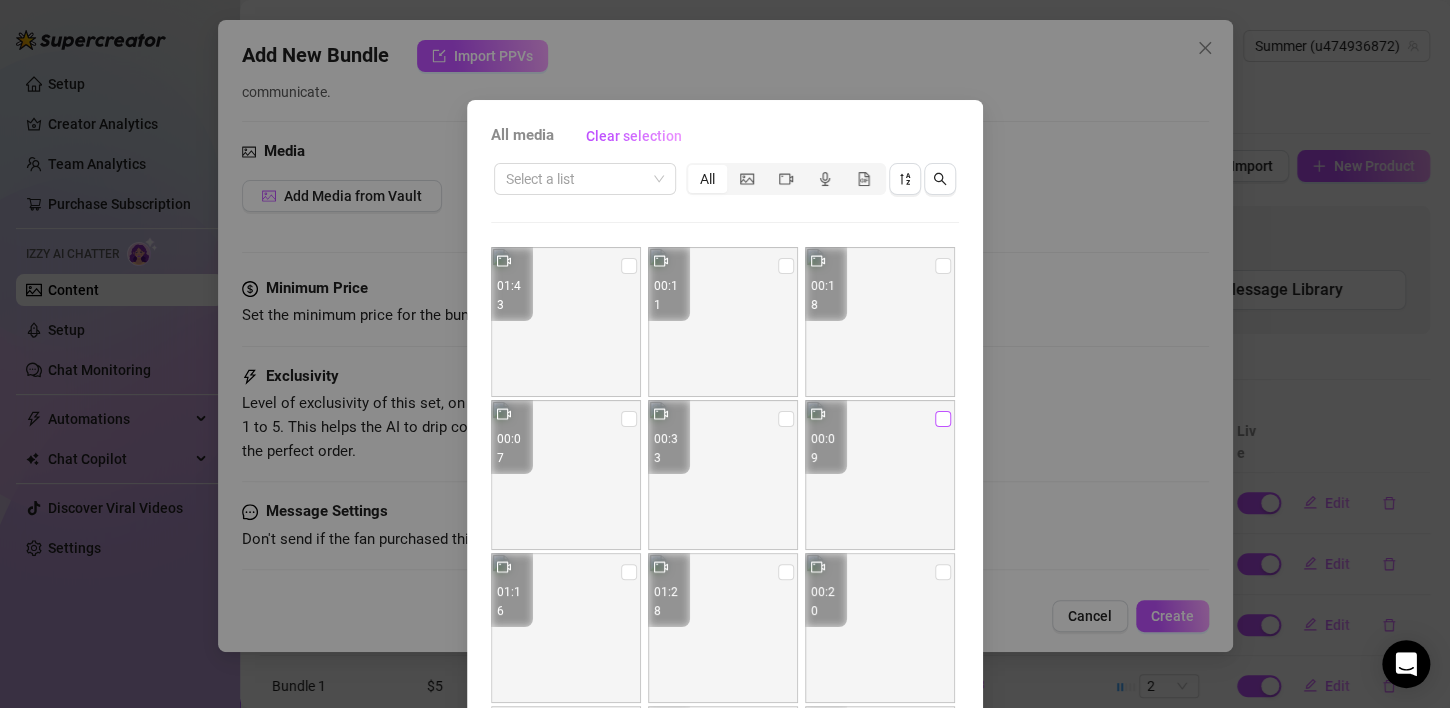 click at bounding box center (943, 419) 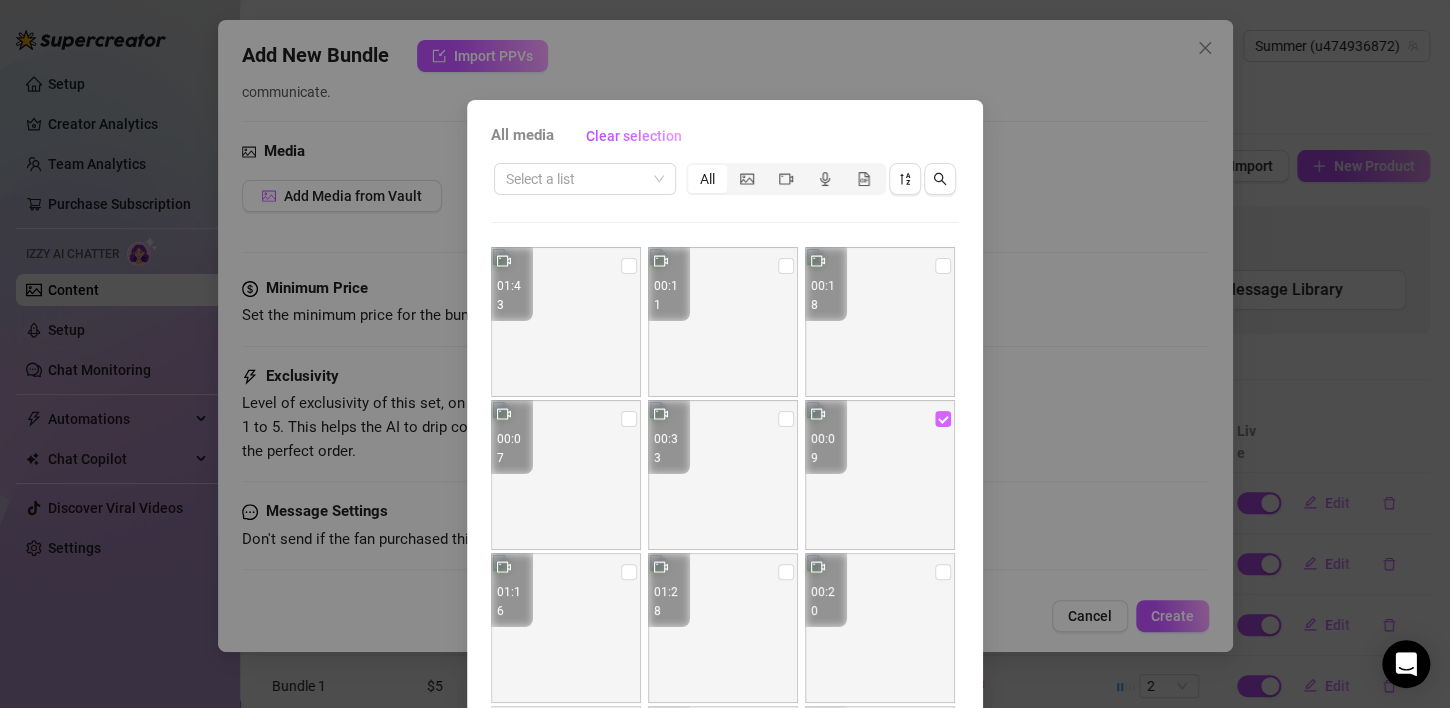 click at bounding box center (943, 419) 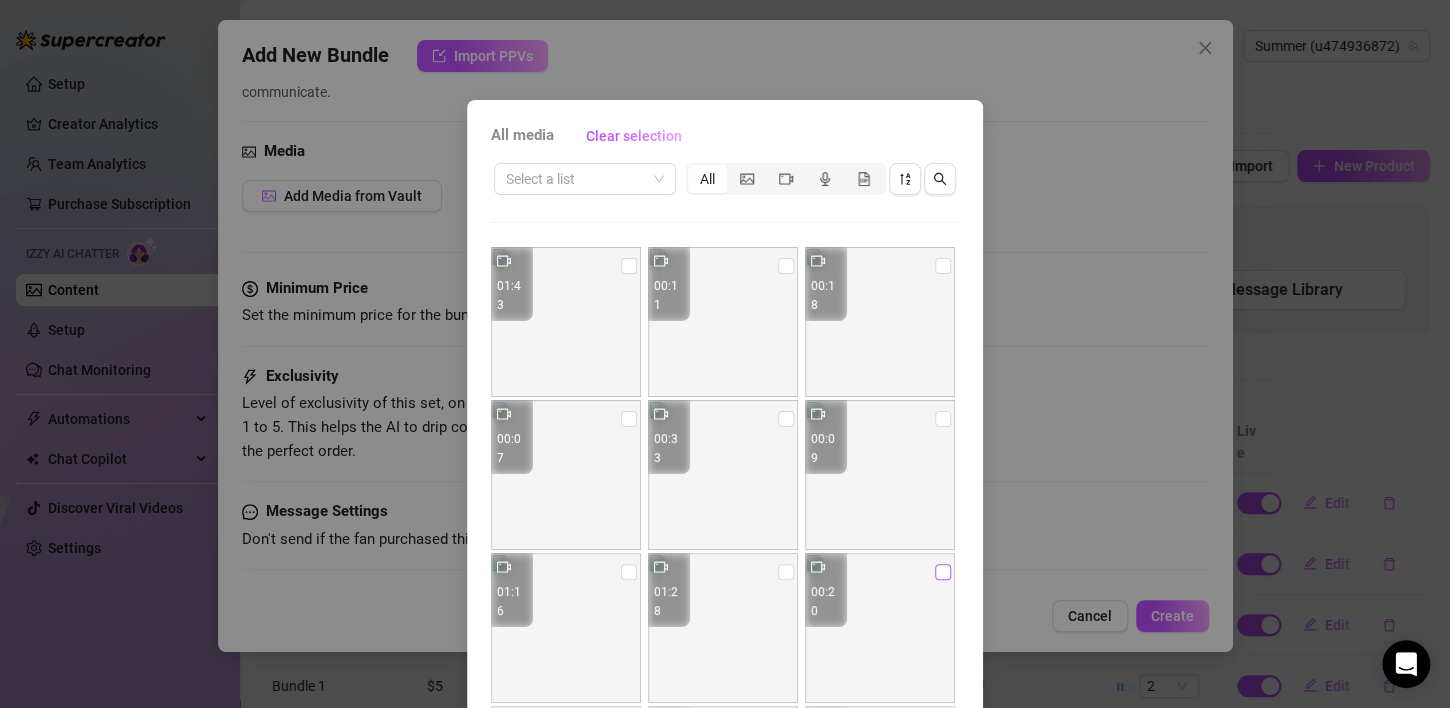 click at bounding box center (943, 572) 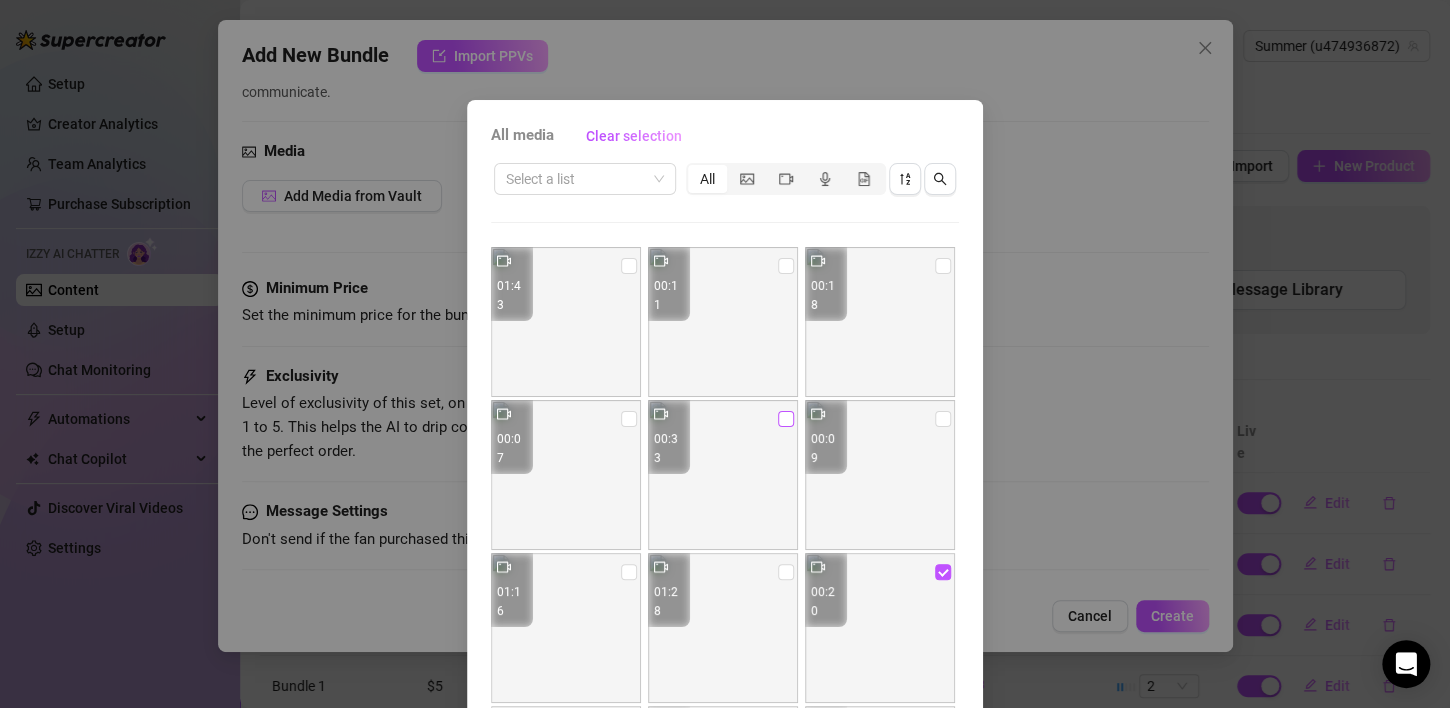 click at bounding box center (786, 419) 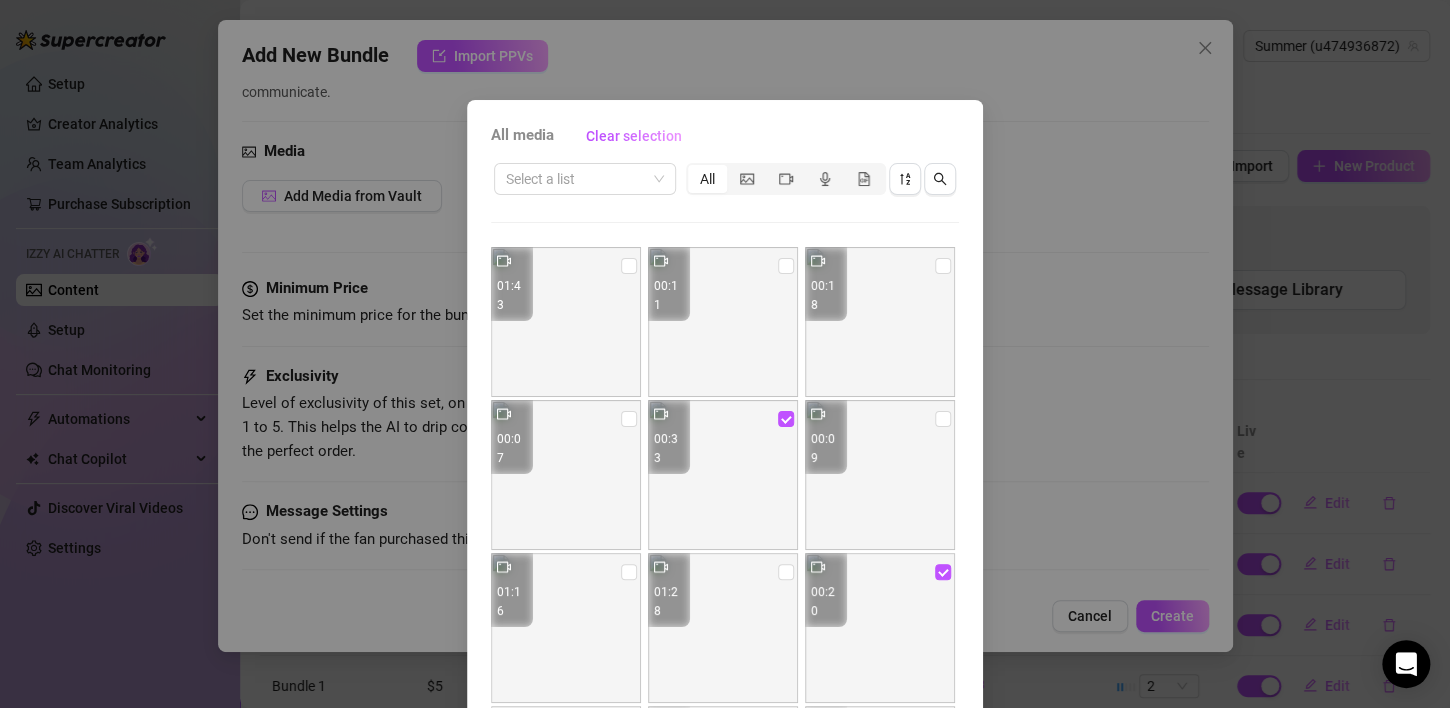scroll, scrollTop: 720, scrollLeft: 0, axis: vertical 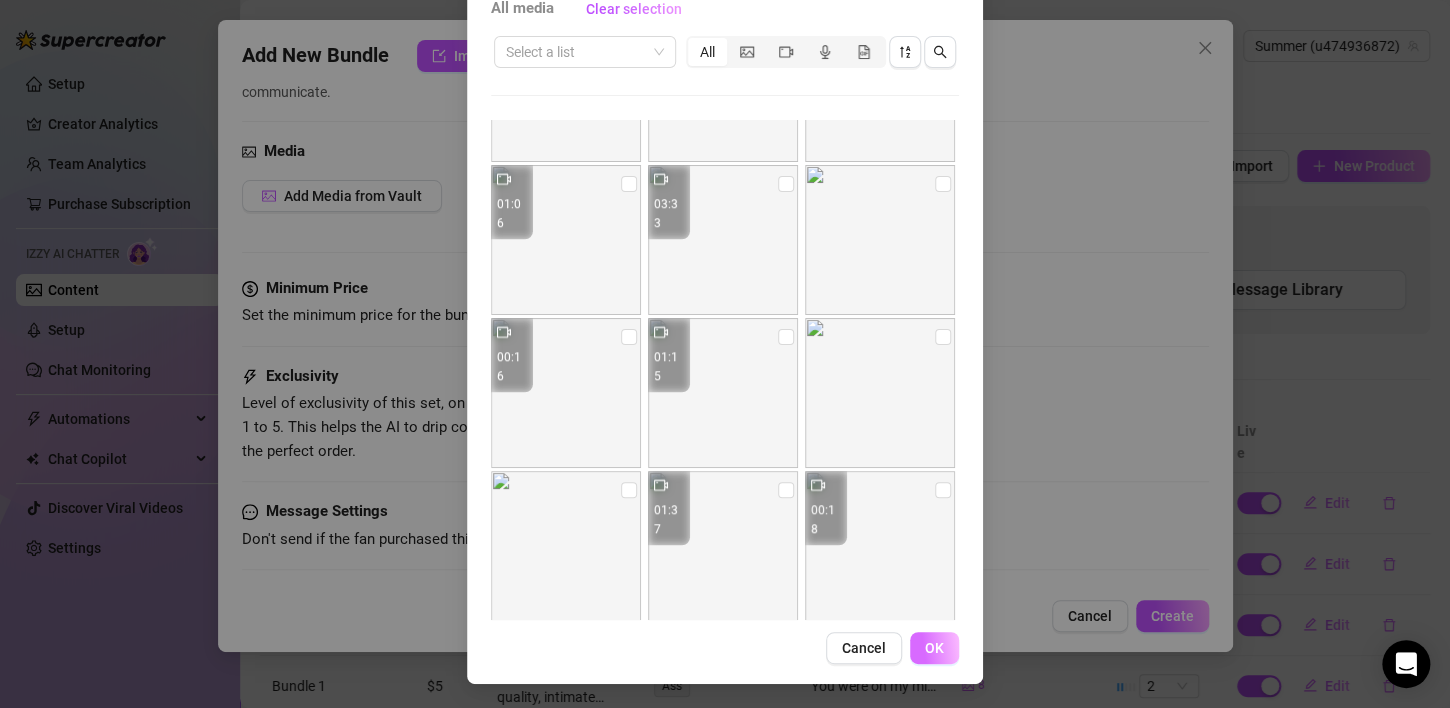 click on "OK" at bounding box center (934, 648) 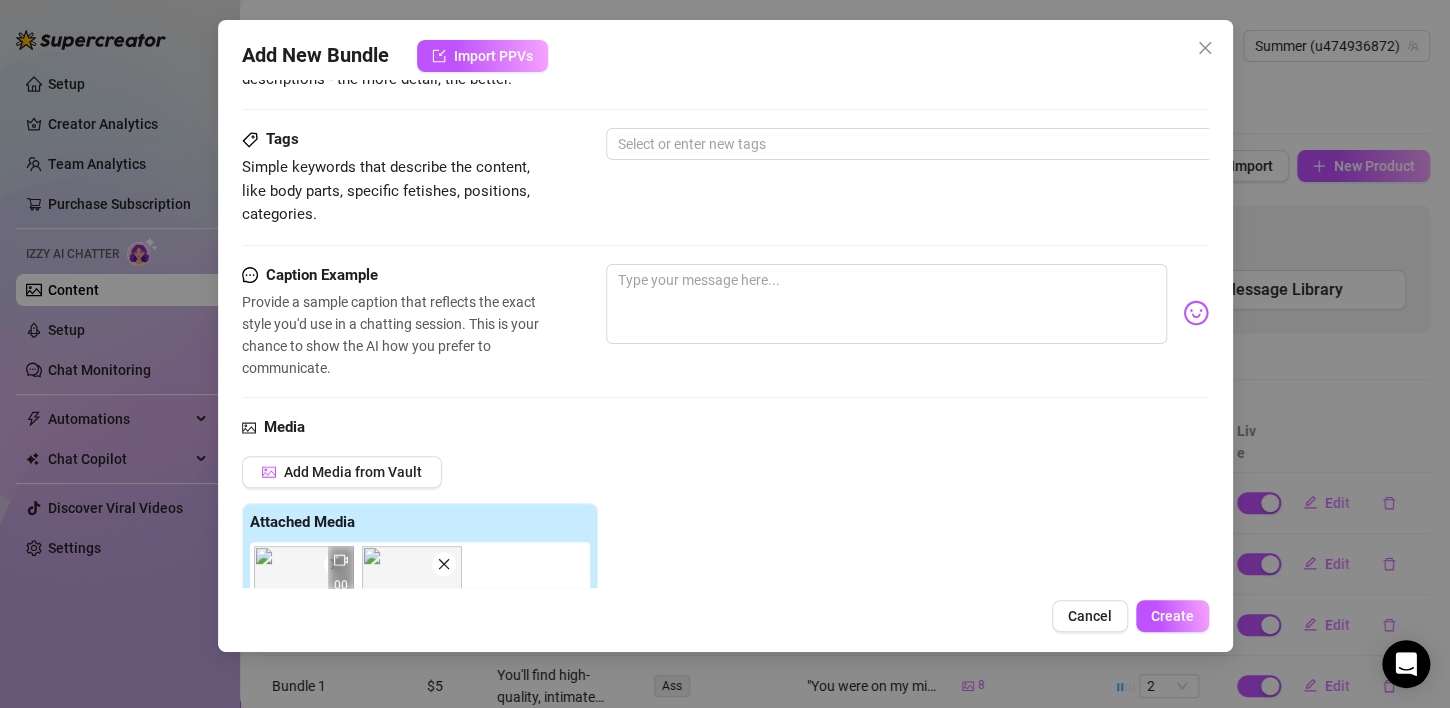 scroll, scrollTop: 264, scrollLeft: 0, axis: vertical 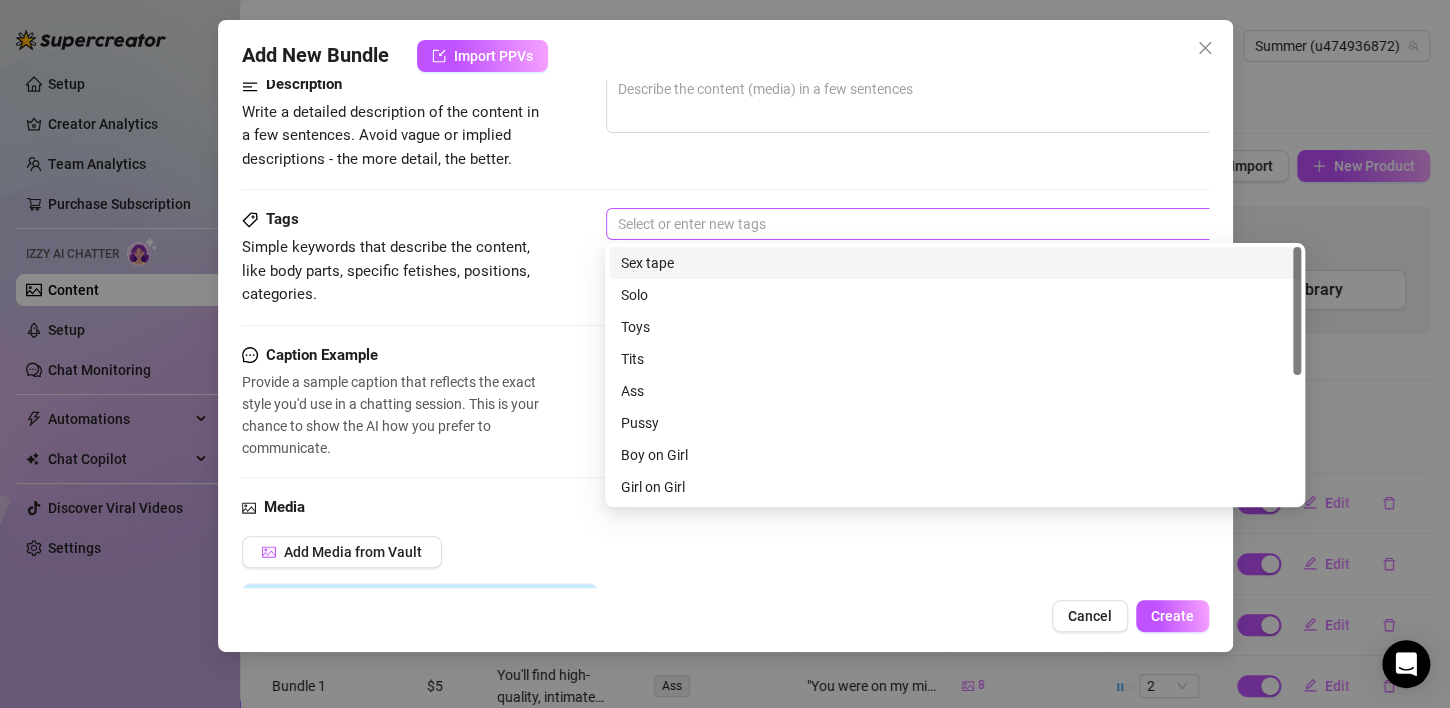 click at bounding box center [945, 224] 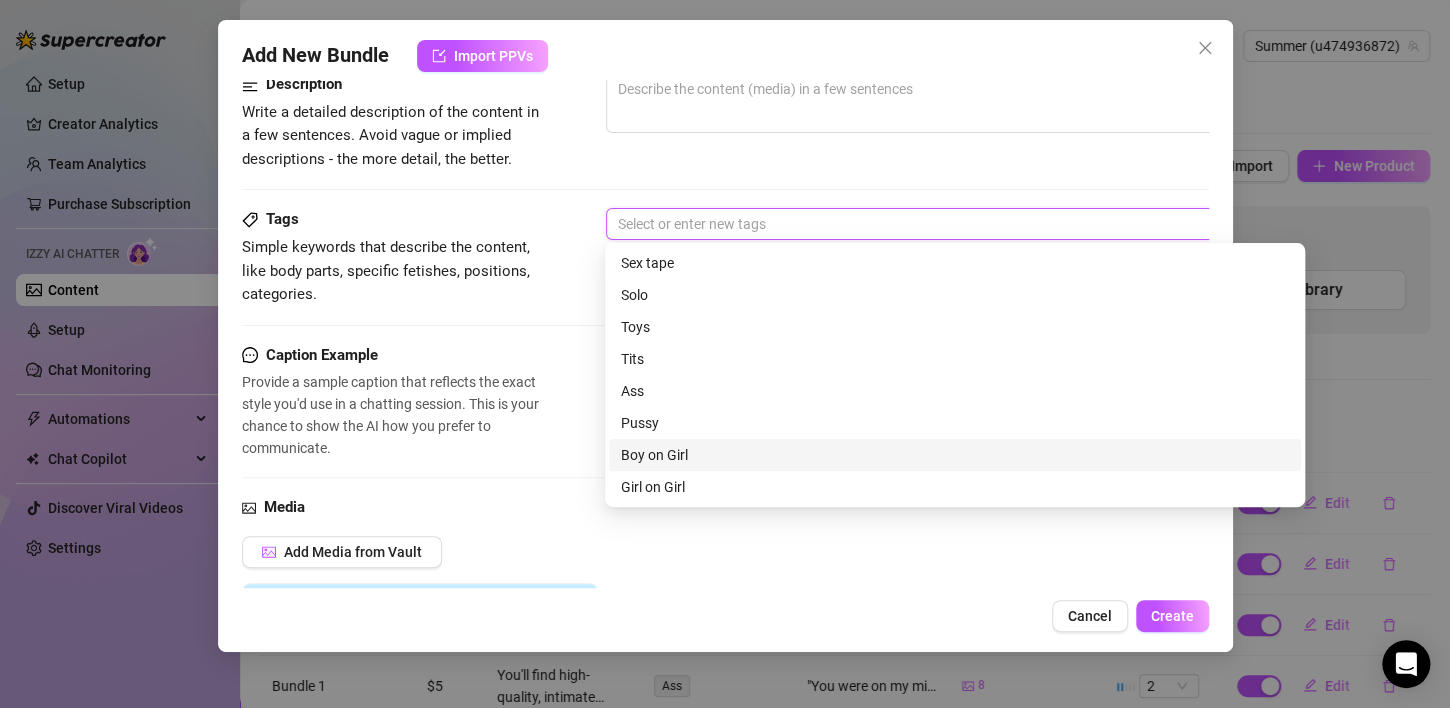 click on "Boy on Girl" at bounding box center (955, 455) 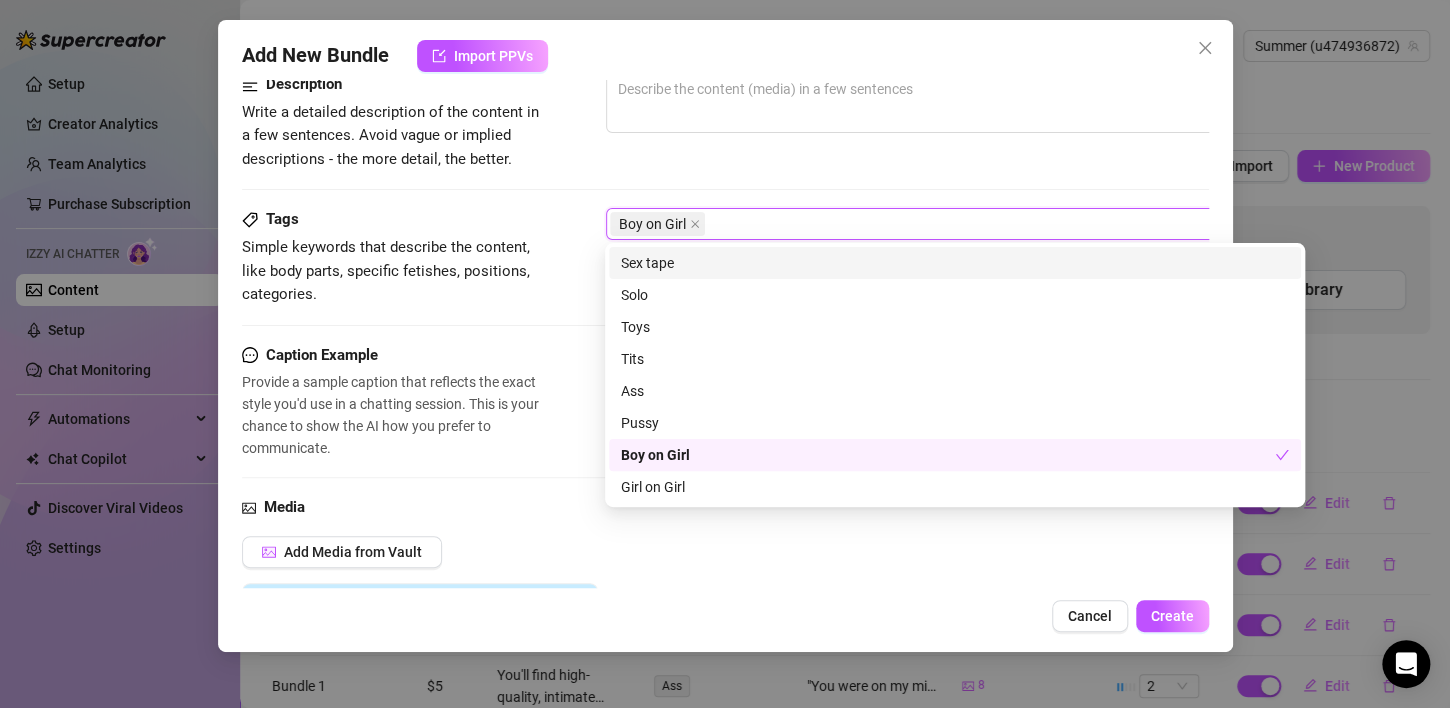 click on "Sex tape" at bounding box center [955, 263] 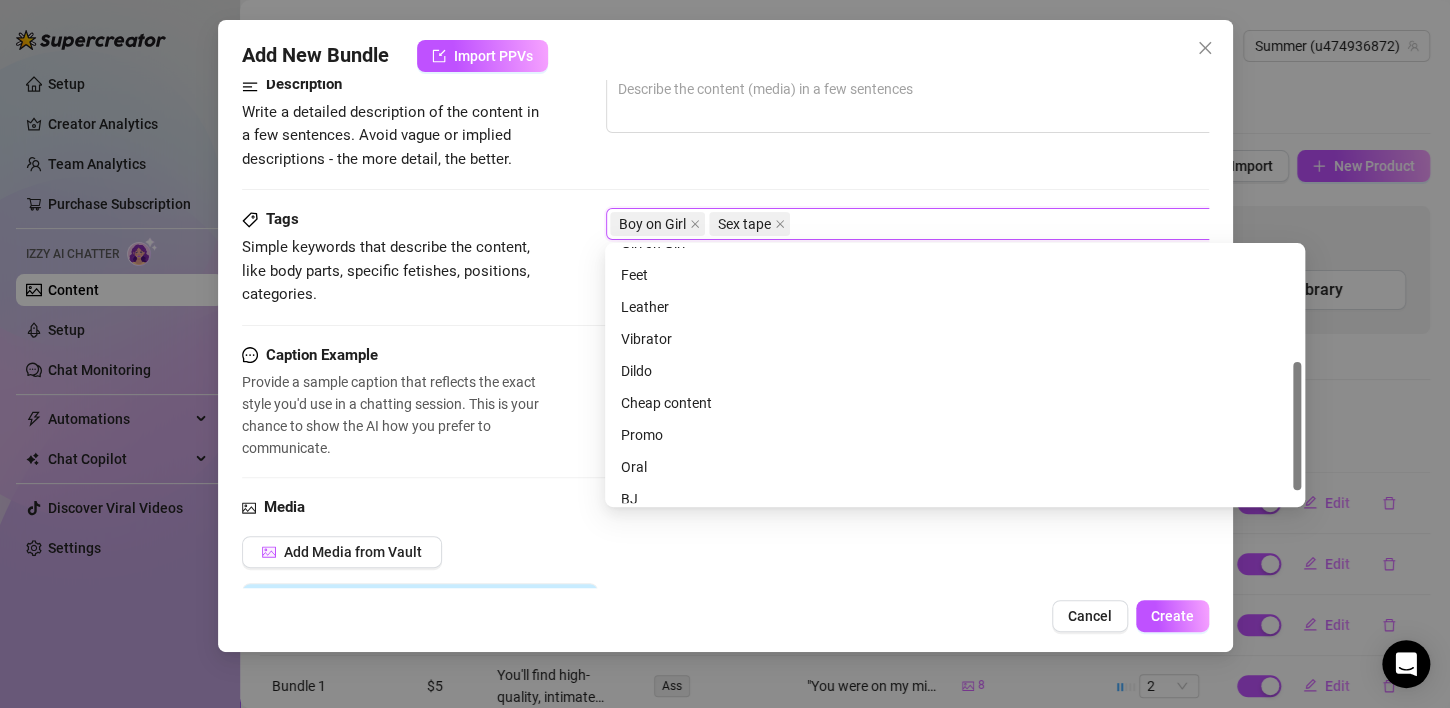 scroll, scrollTop: 256, scrollLeft: 0, axis: vertical 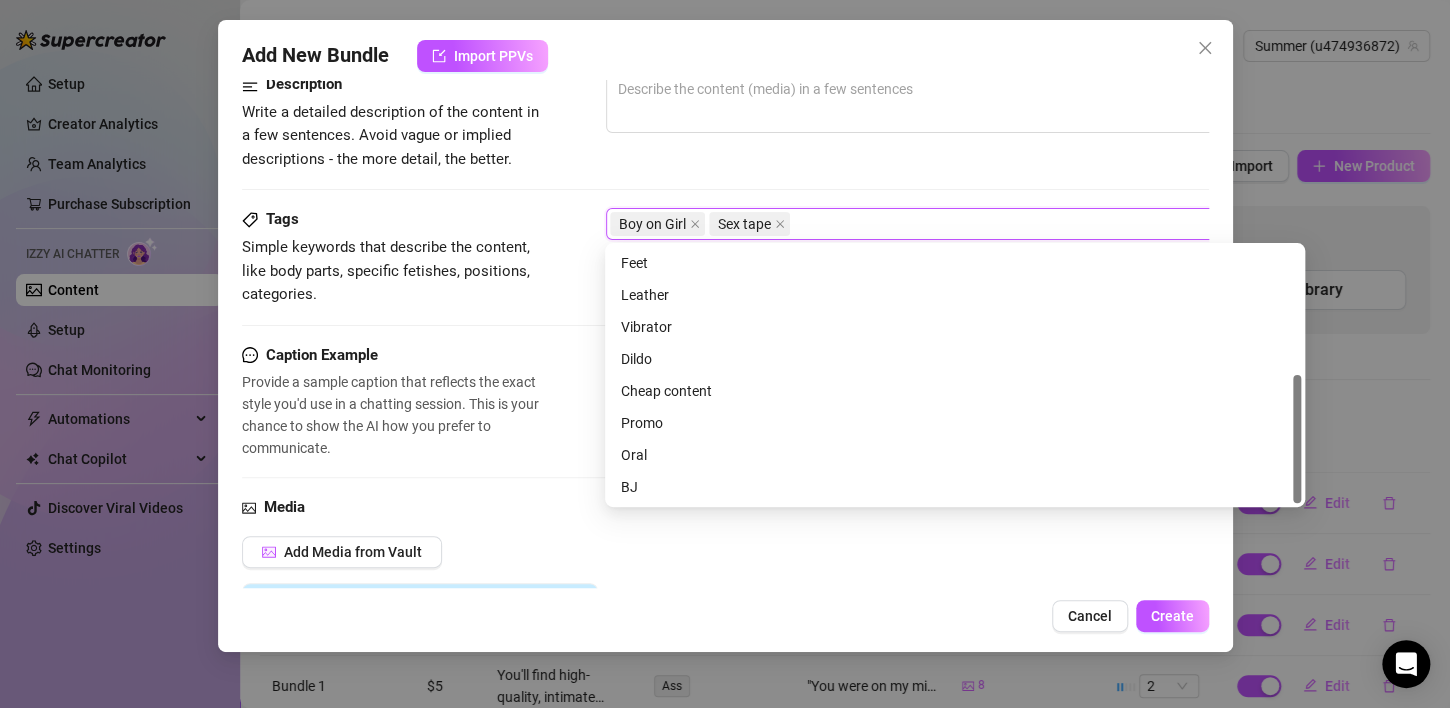 drag, startPoint x: 1295, startPoint y: 328, endPoint x: 1306, endPoint y: 470, distance: 142.42542 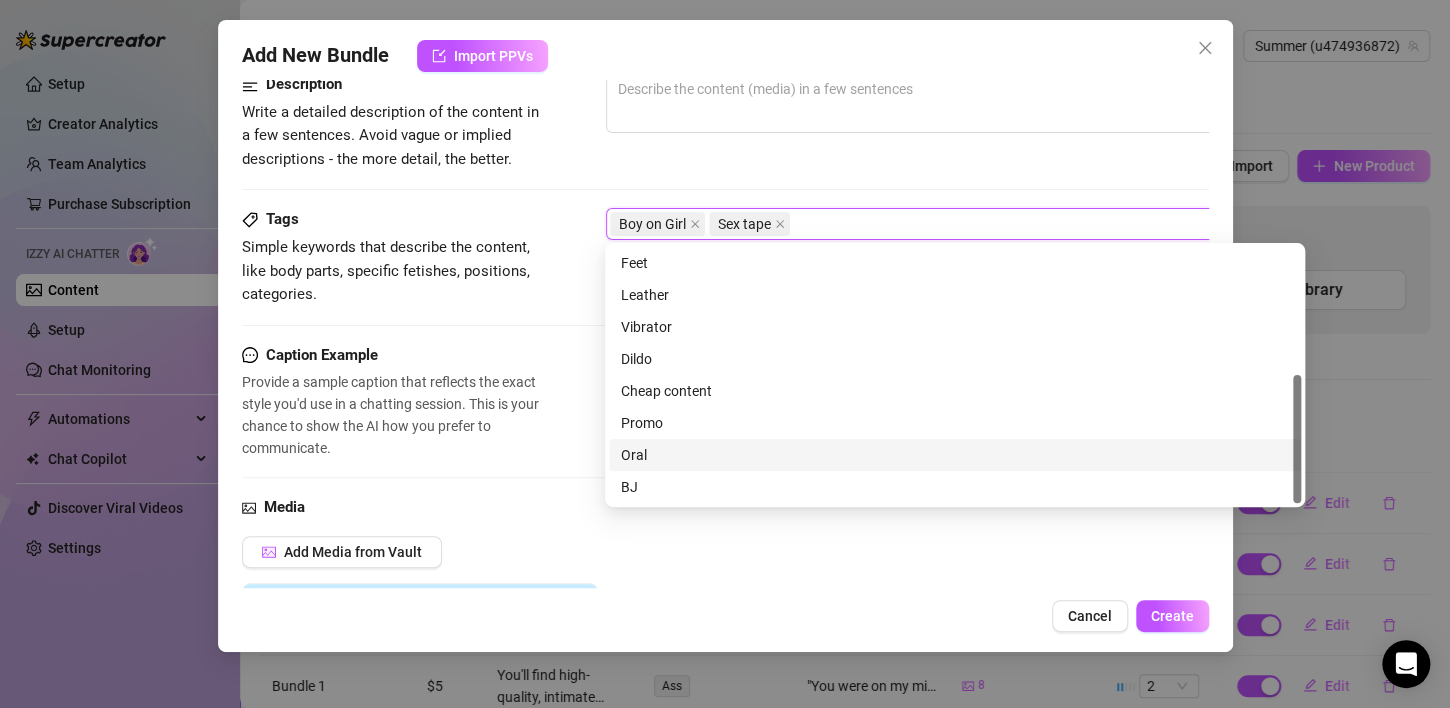 click on "Oral" at bounding box center [955, 455] 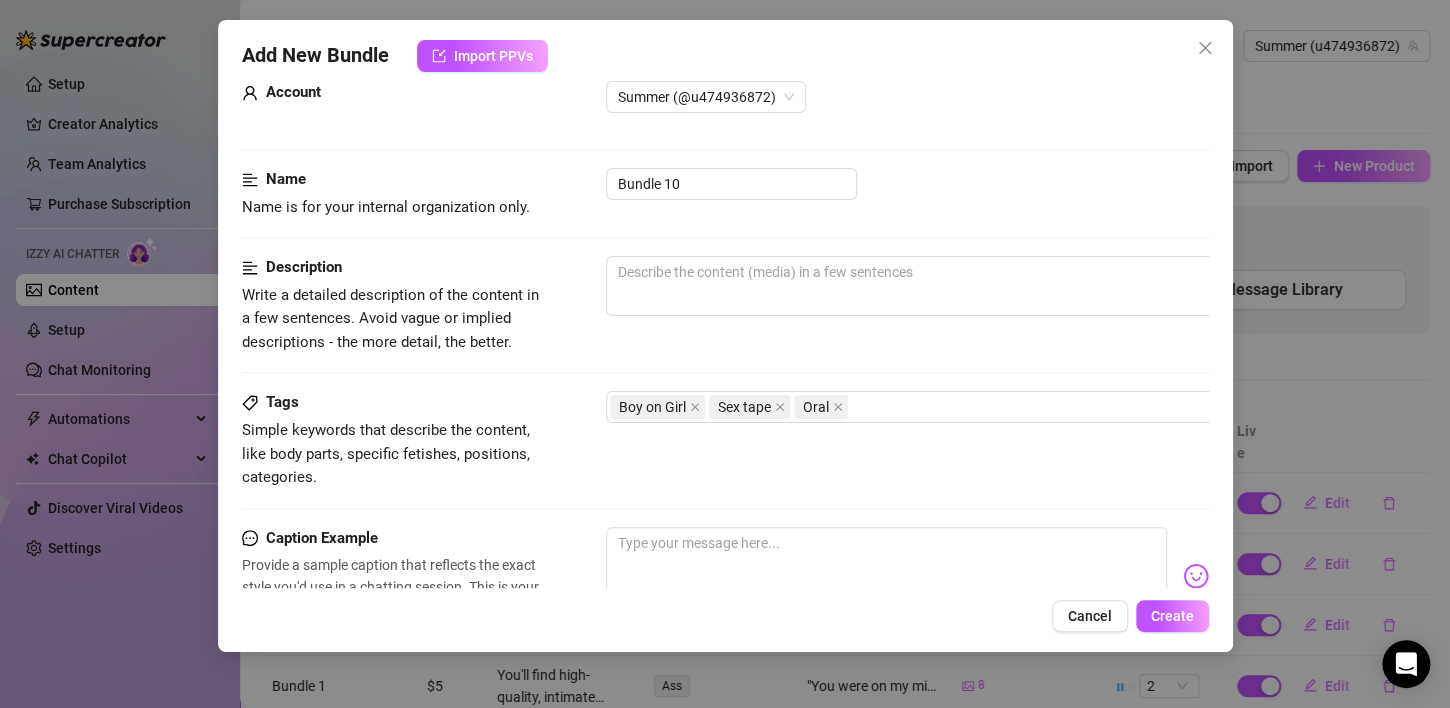 scroll, scrollTop: 40, scrollLeft: 0, axis: vertical 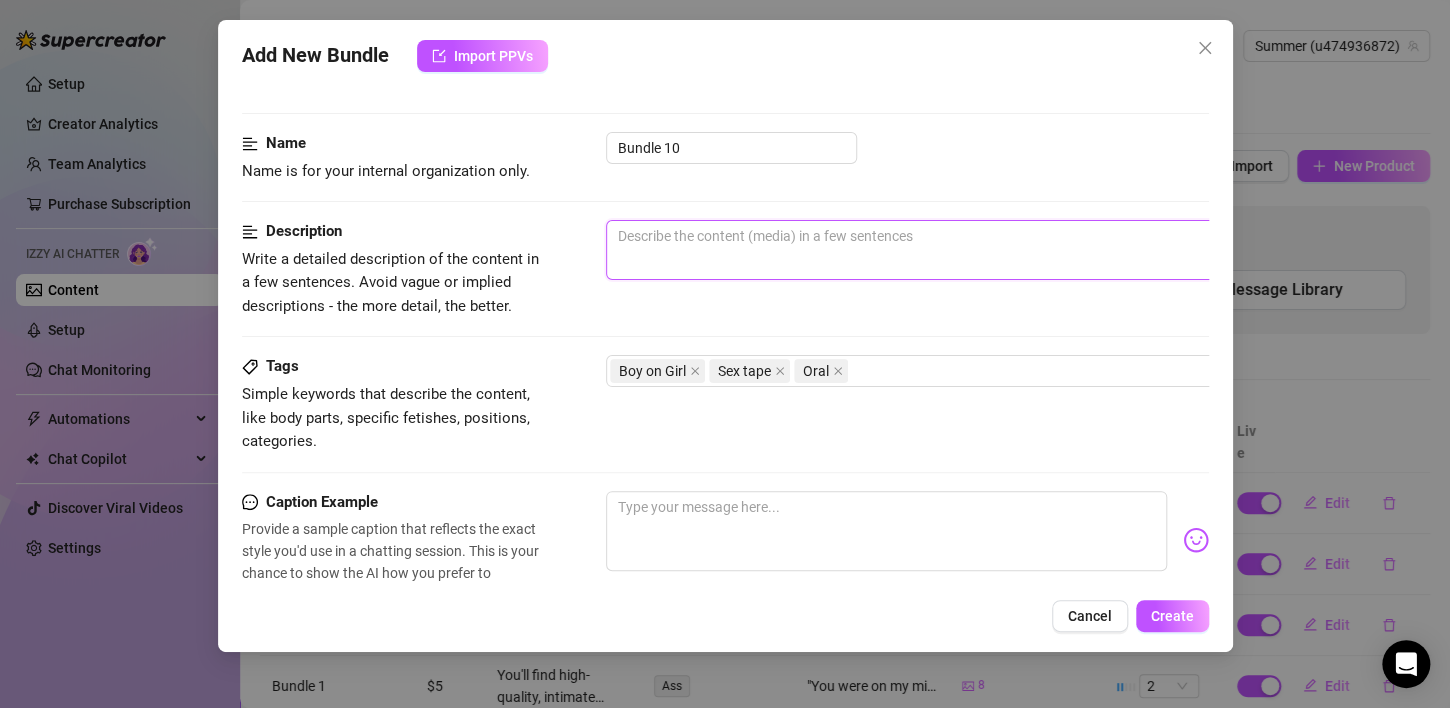 click at bounding box center (956, 250) 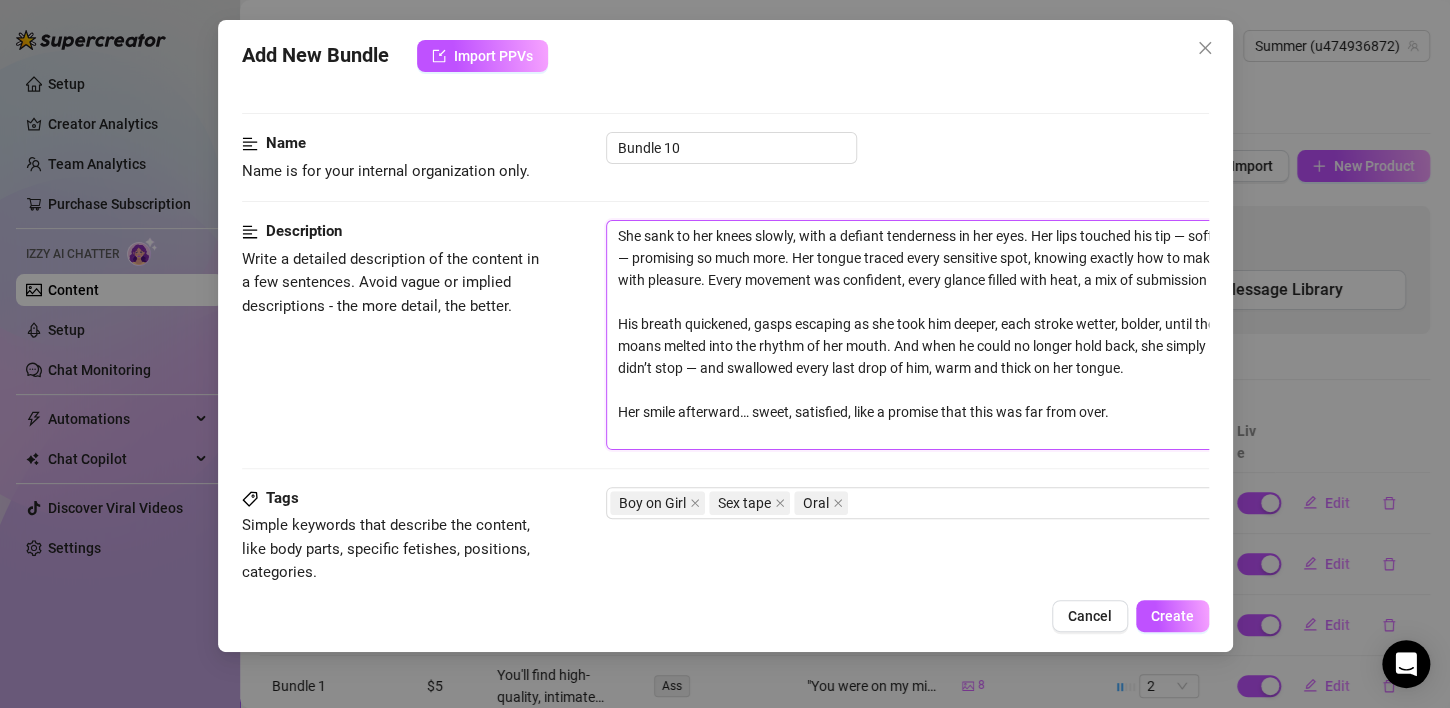 scroll, scrollTop: 0, scrollLeft: 0, axis: both 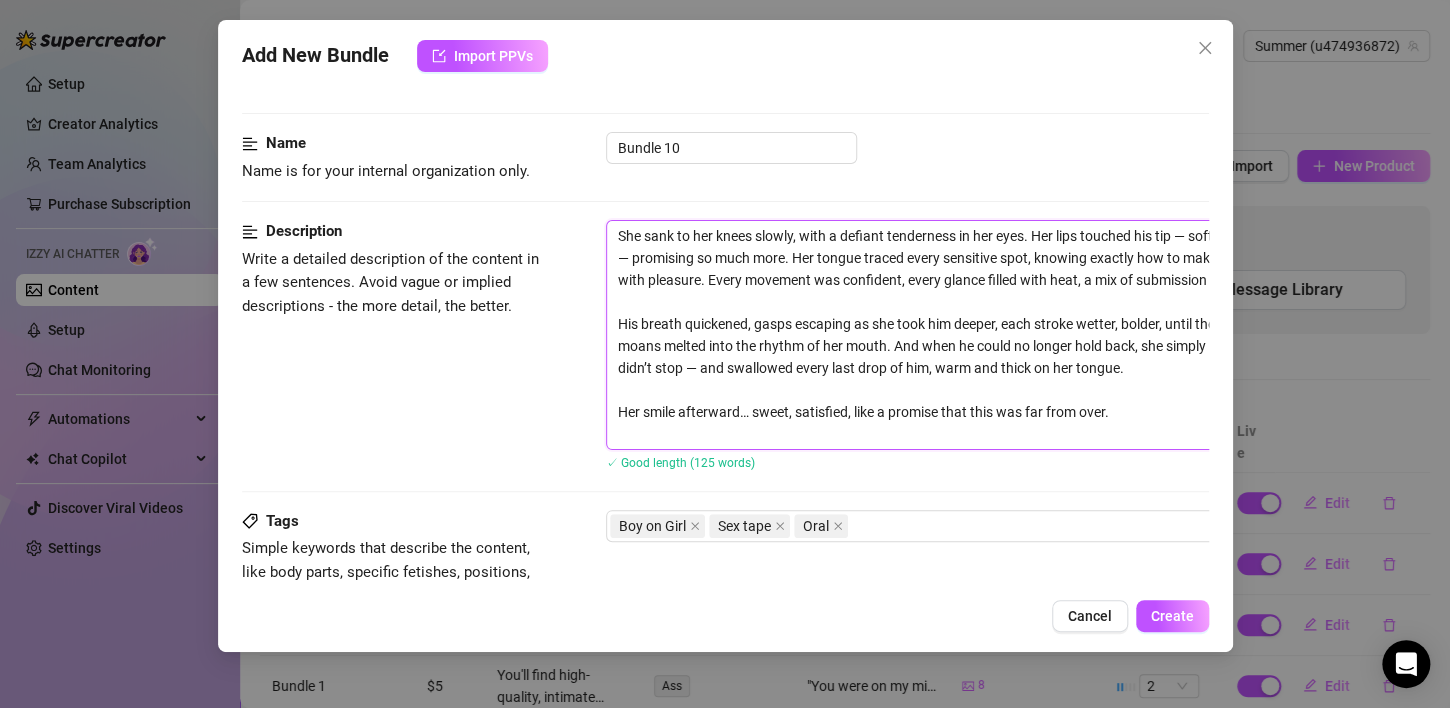 type on "She sank to her knees slowly, with a defiant tenderness in her eyes. Her lips touched his tip — softly, teasingly — promising so much more. Her tongue traced every sensitive spot, knowing exactly how to make him tremble with pleasure. Every movement was confident, every glance filled with heat, a mix of submission and hunger.
His breath quickened, gasps escaping as she took him deeper, each stroke wetter, bolder, until the sounds of moans melted into the rhythm of her mouth. And when he could no longer hold back, she simply looked up — didn’t stop — and swallowed every last drop of him, warm and thick on her tongue.
Her smile afterward… sweet, satisfied, like a promise that this was far from over." 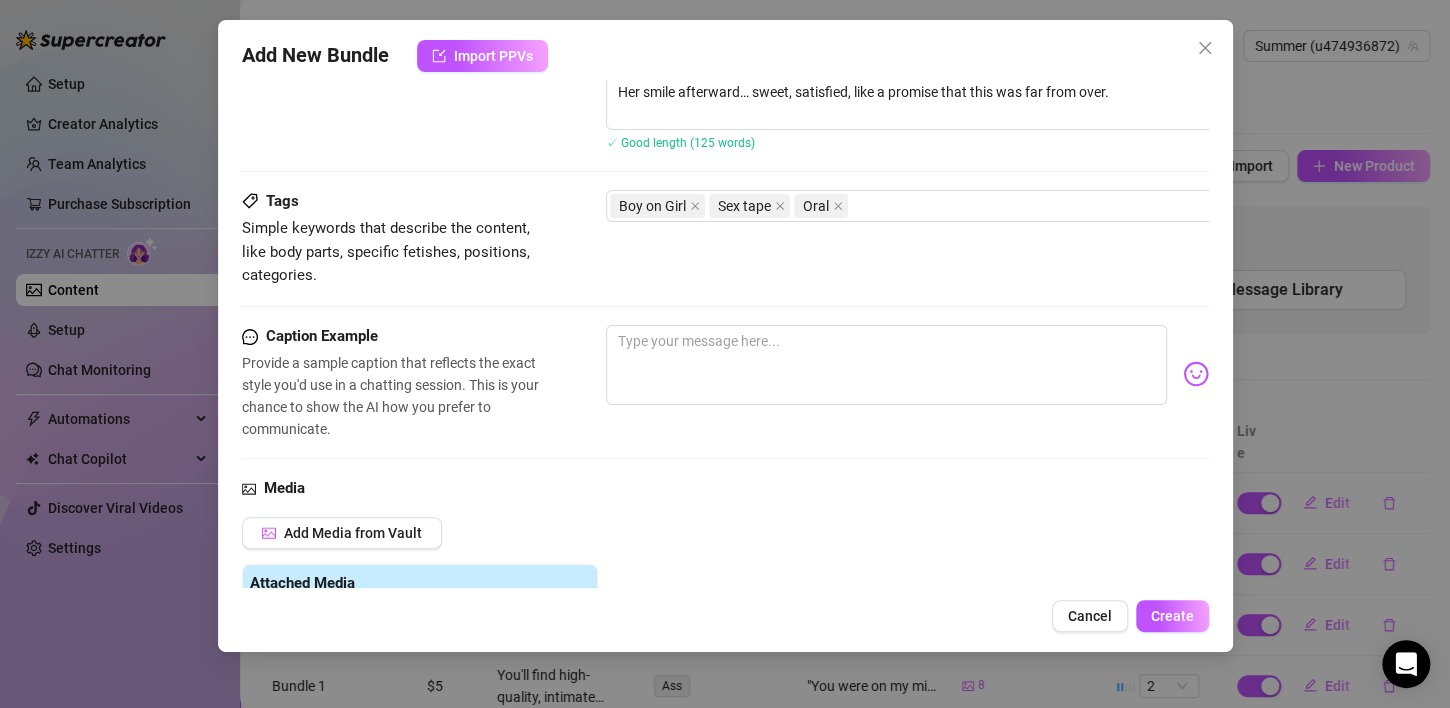 scroll, scrollTop: 407, scrollLeft: 0, axis: vertical 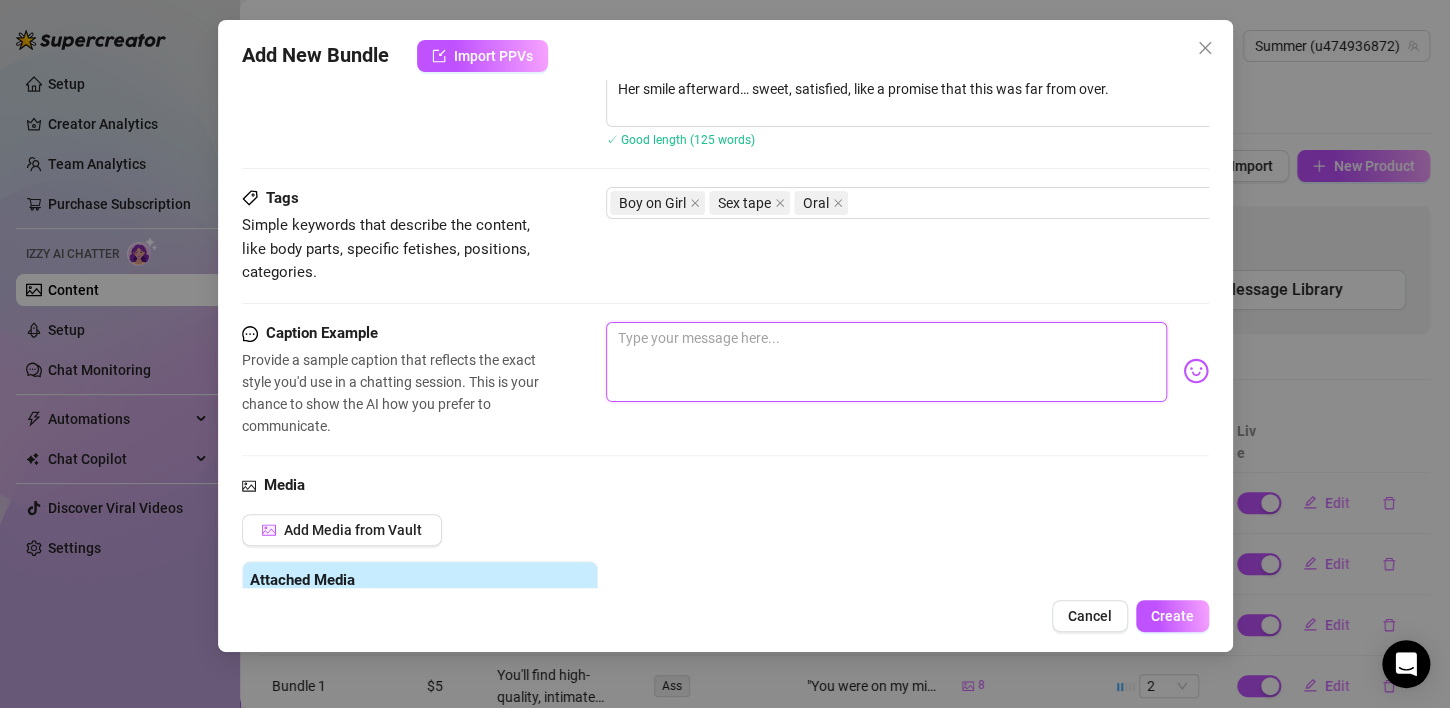 click at bounding box center (886, 362) 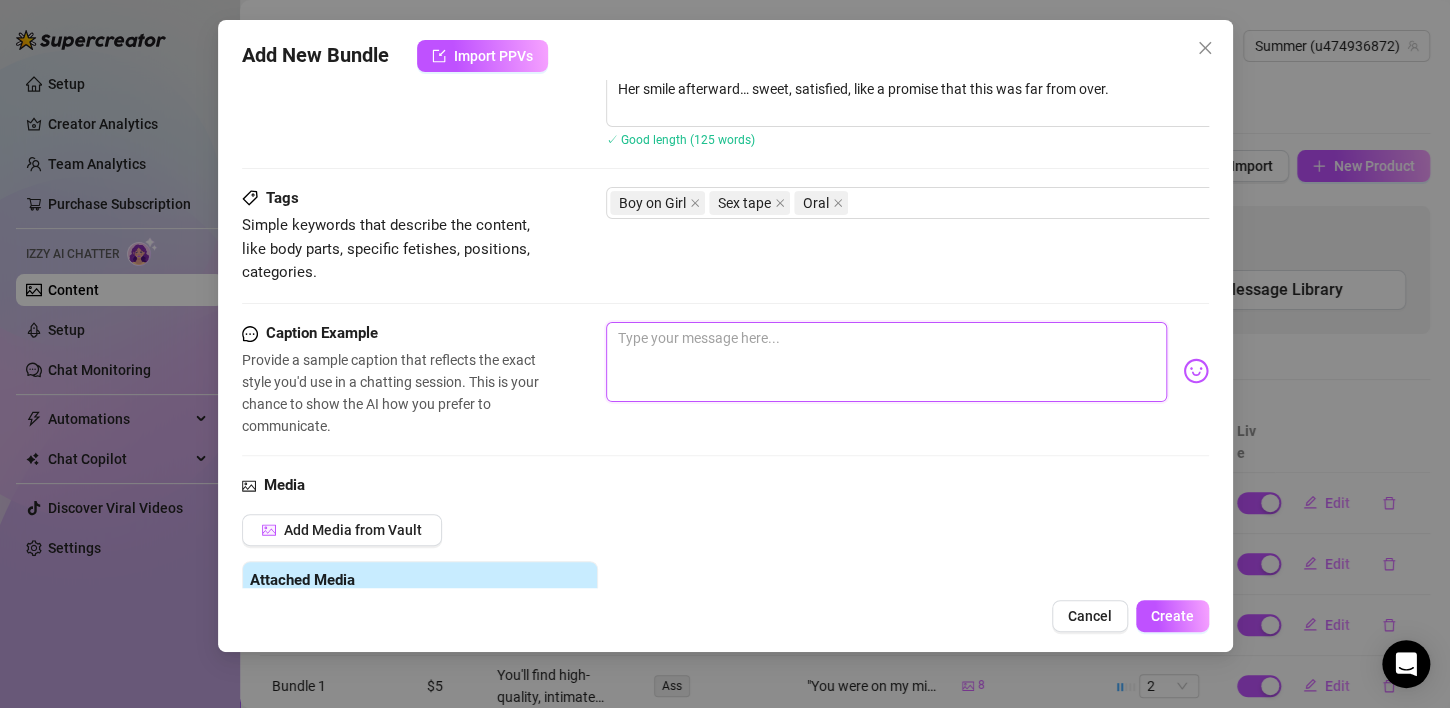 click at bounding box center [886, 362] 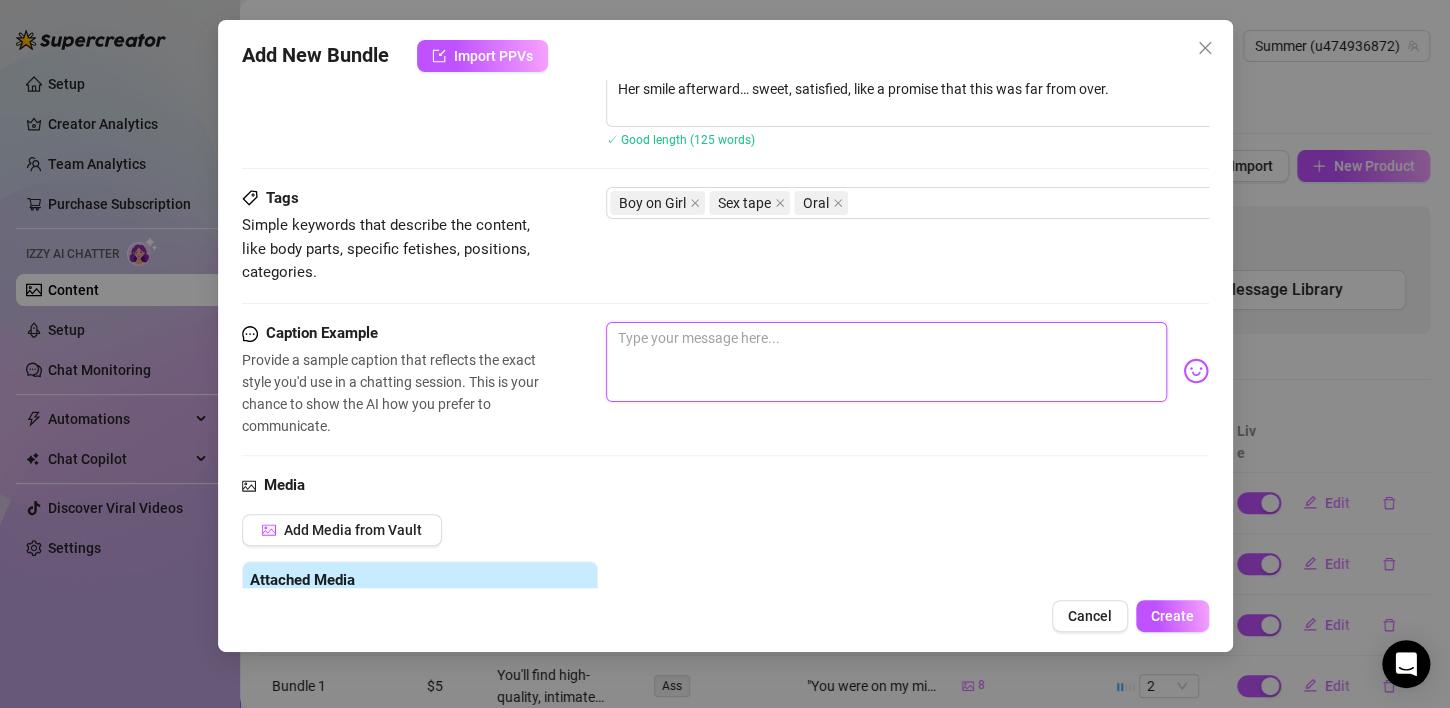 paste on "Silently on my knees, obedient to your every moan… I feel your rhythm, taste your desire — and swallow every last drop. Ready for round two?" 🔥💦" 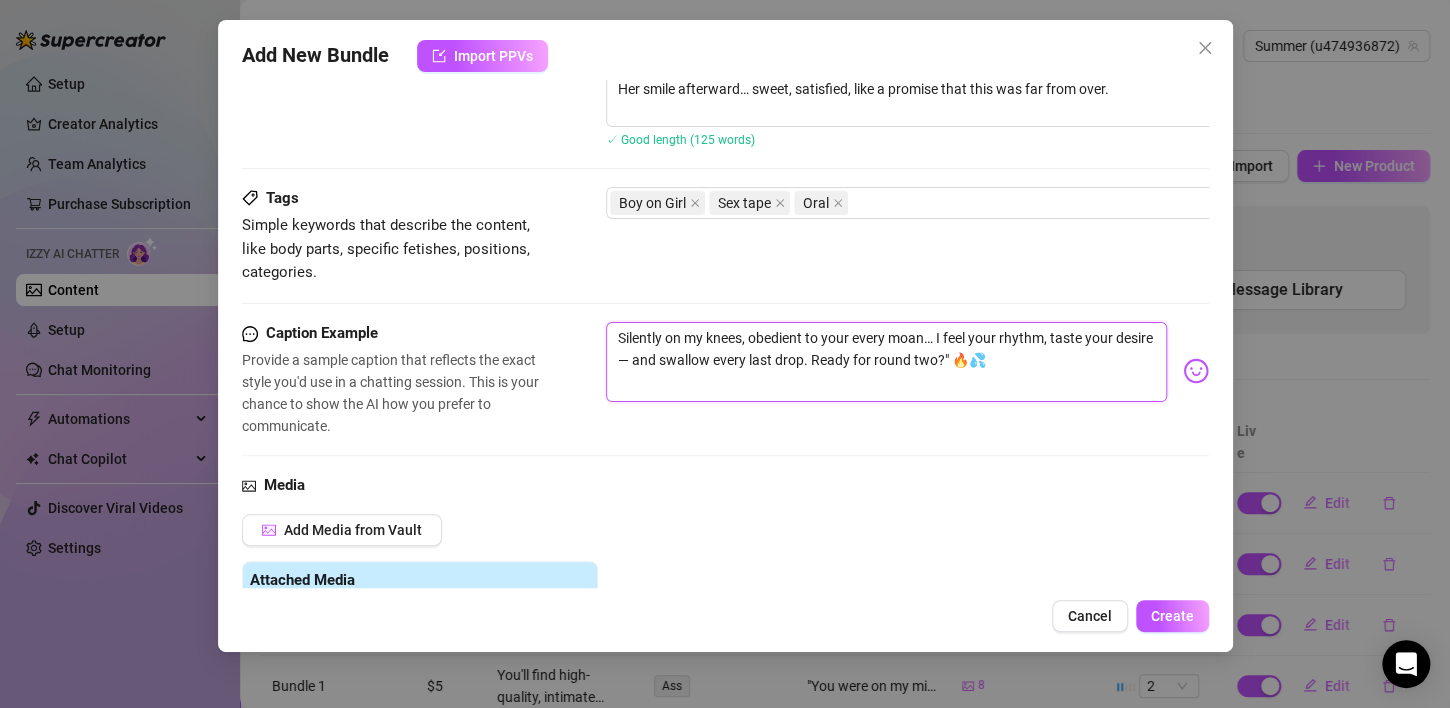 type on "Silently on my knees, obedient to your every moan… I feel your rhythm, taste your desire — and swallow every last drop. Ready for round two?" 🔥💦" 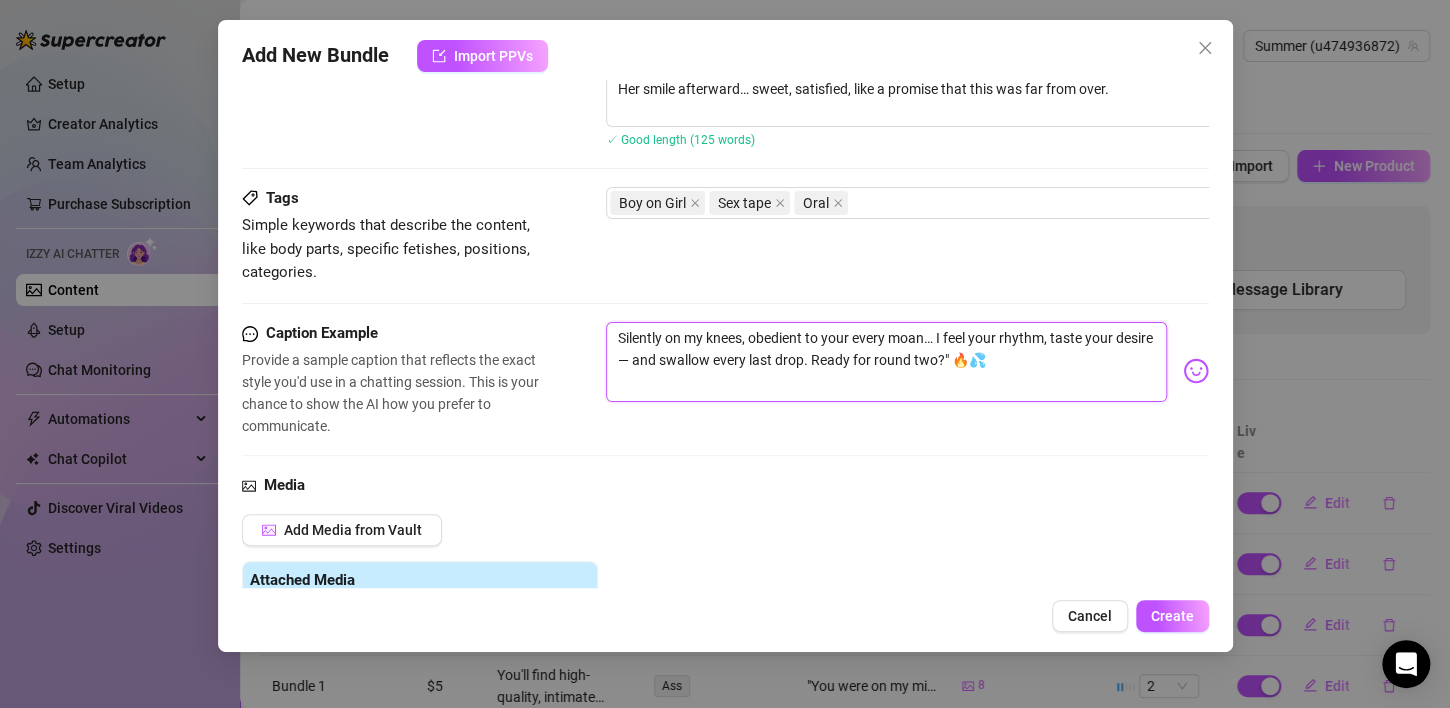 type on "Silently on my knees, obedient to your every moan… I feel your rhythm, taste your desire — and swallow every last drop. Ready for round two?" 🔥💦" 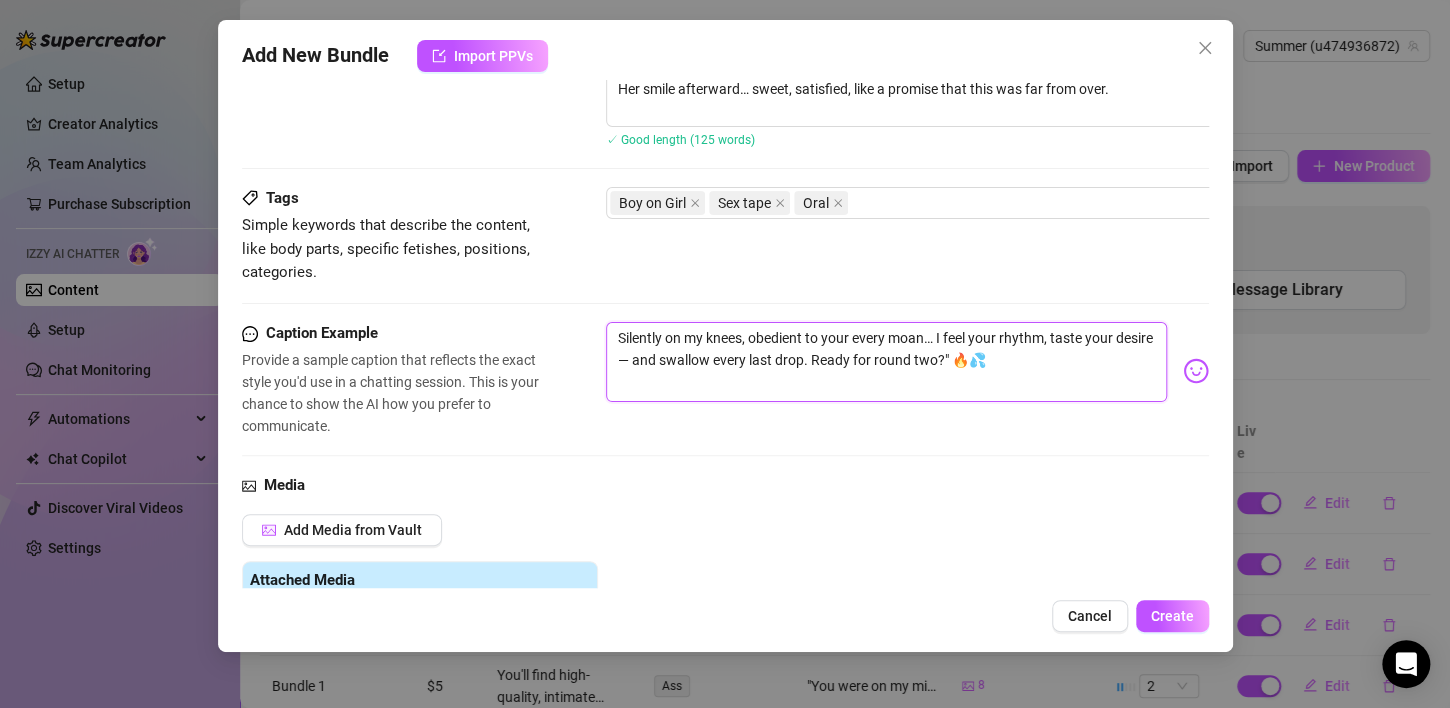 click on "Silently on my knees, obedient to your every moan… I feel your rhythm, taste your desire — and swallow every last drop. Ready for round two?" 🔥💦" at bounding box center [886, 362] 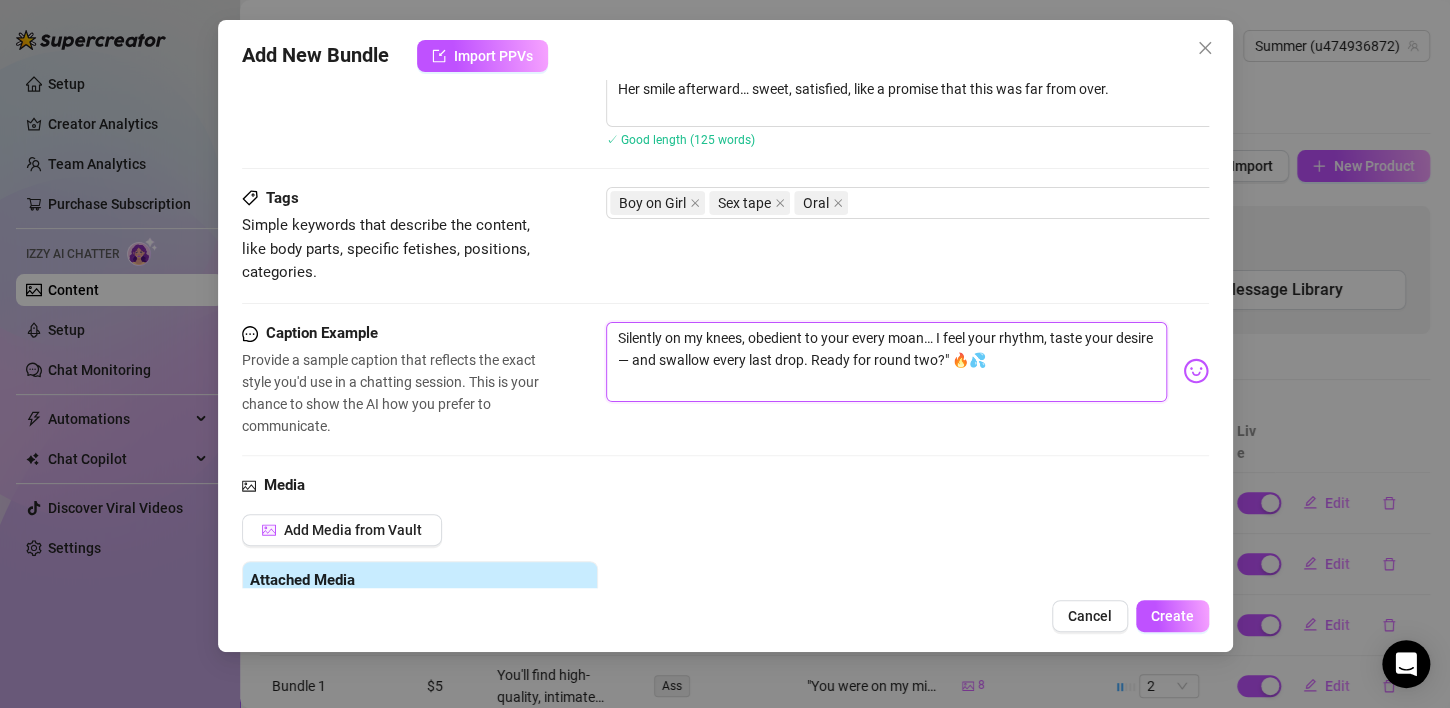click on "Silently on my knees, obedient to your every moan… I feel your rhythm, taste your desire — and swallow every last drop. Ready for round two?" 🔥💦" at bounding box center (886, 362) 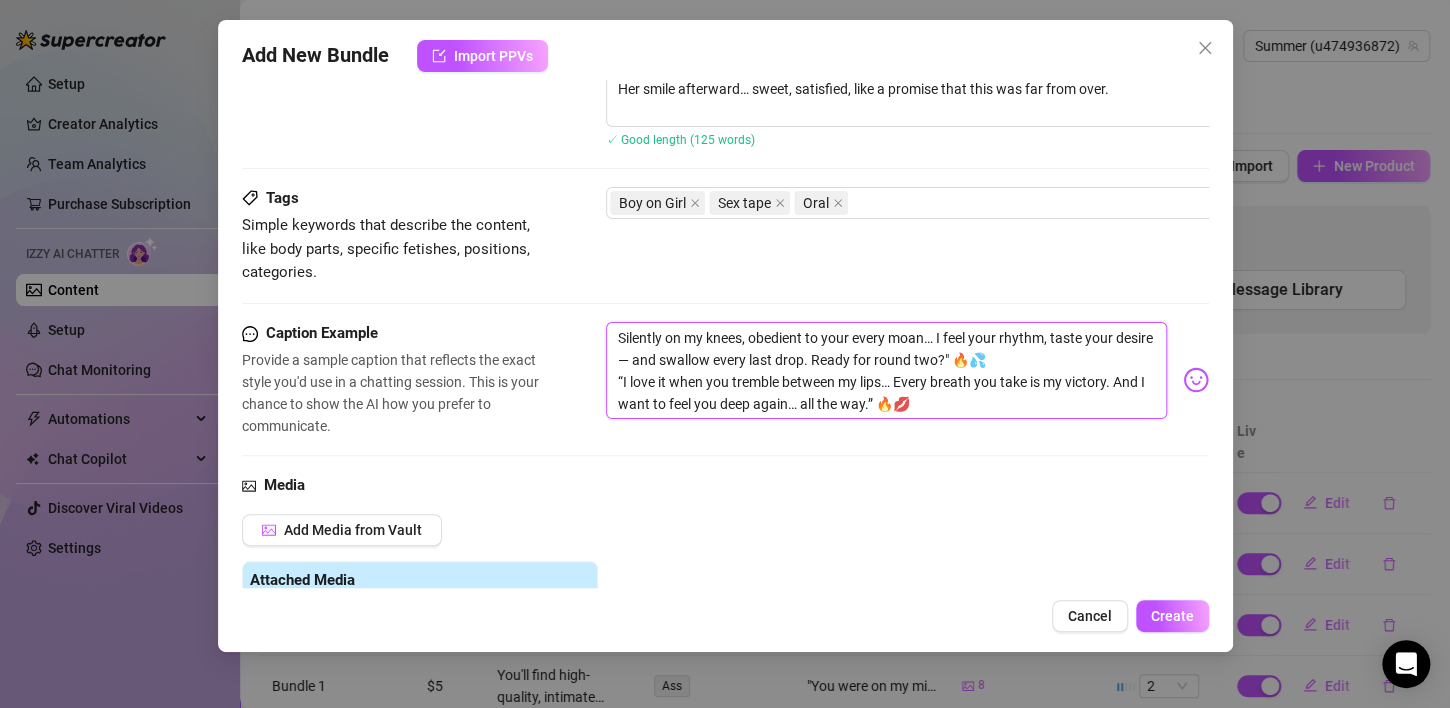 scroll, scrollTop: 0, scrollLeft: 0, axis: both 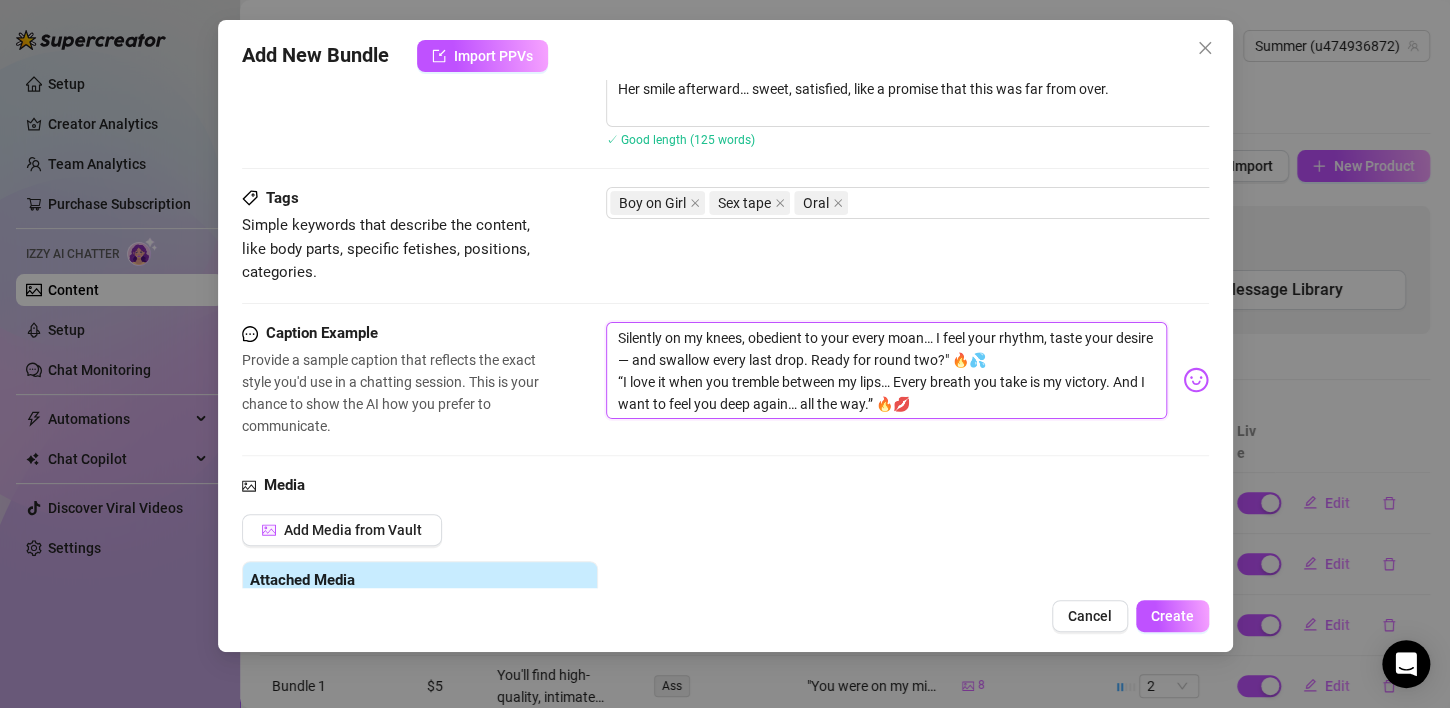 type on "Silently on my knees, obedient to your every moan… I feel your rhythm, taste your desire — and swallow every last drop. Ready for round two?" 🔥💦
“I love it when you tremble between my lips… Every breath you take is my victory. And I want to feel you deep again… all the way.” 🔥💋" 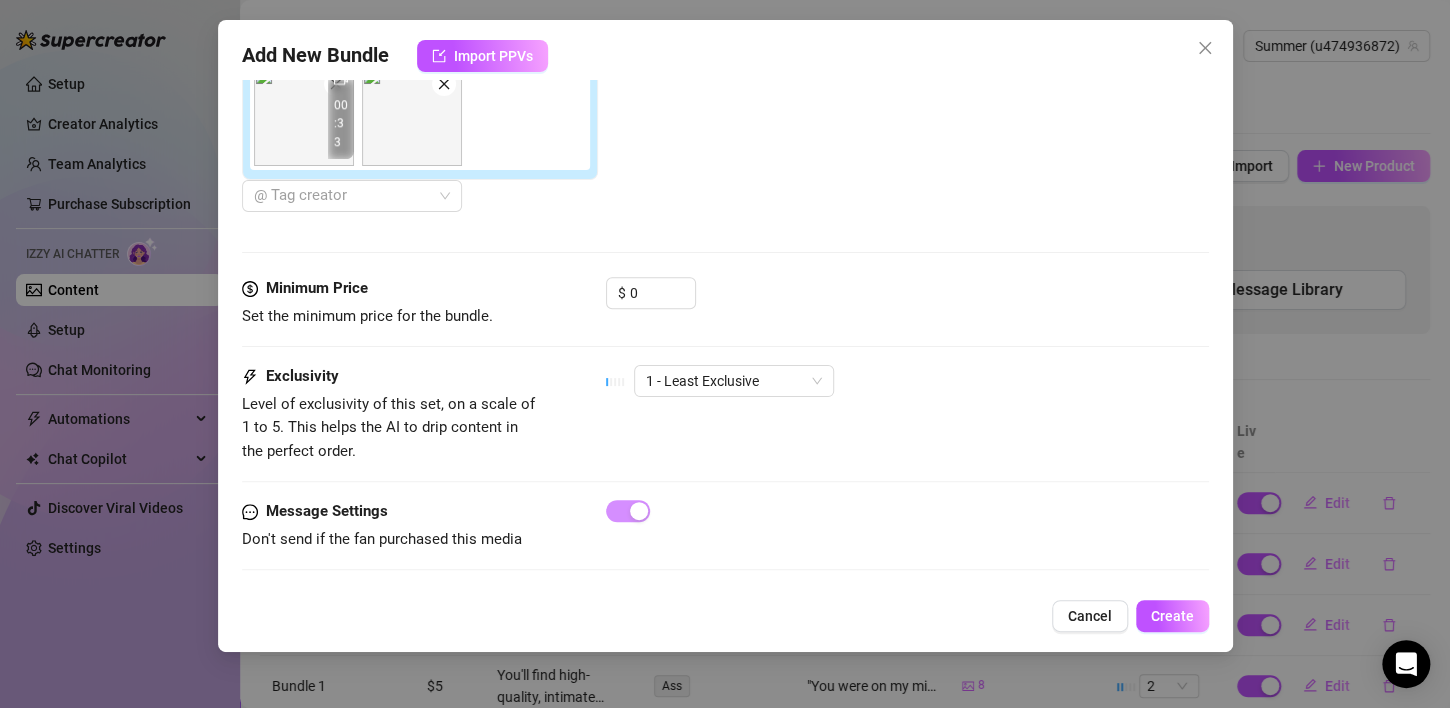 scroll, scrollTop: 960, scrollLeft: 0, axis: vertical 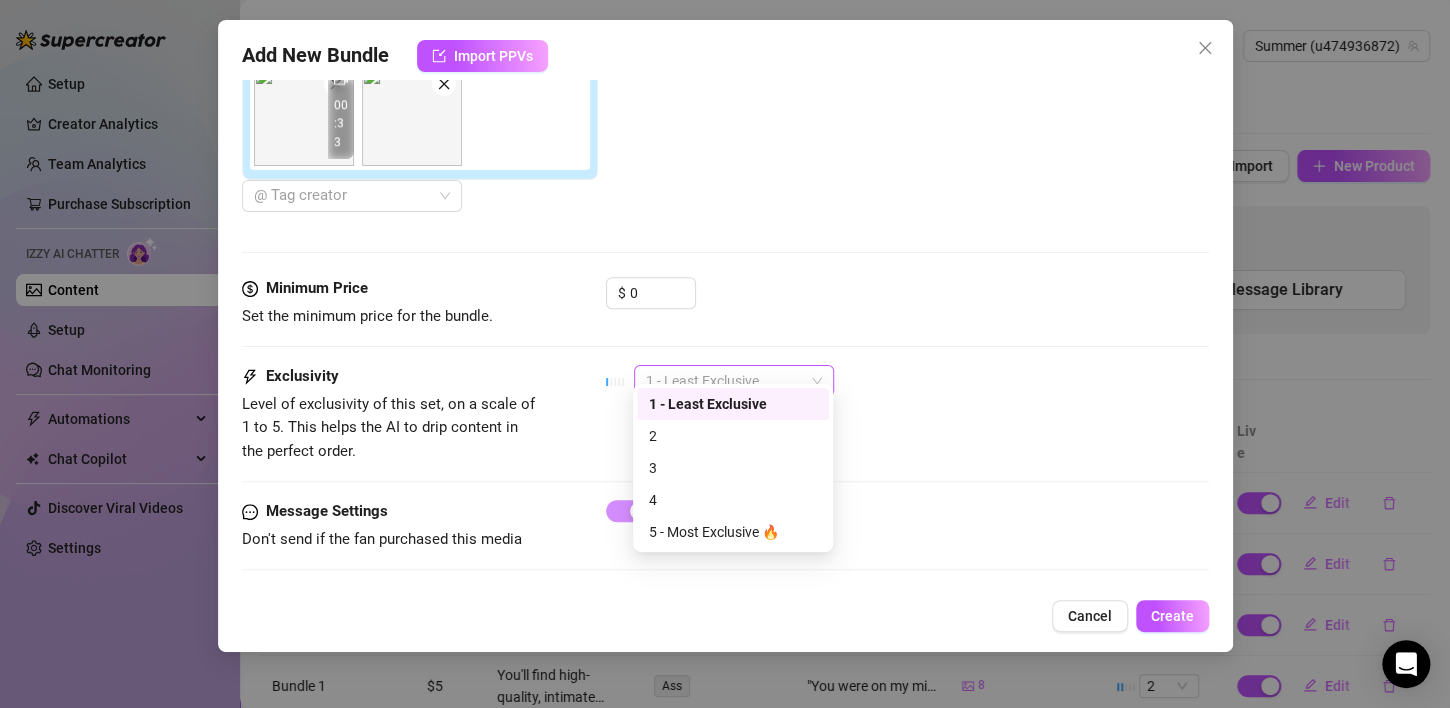 click on "1 - Least Exclusive" at bounding box center (734, 381) 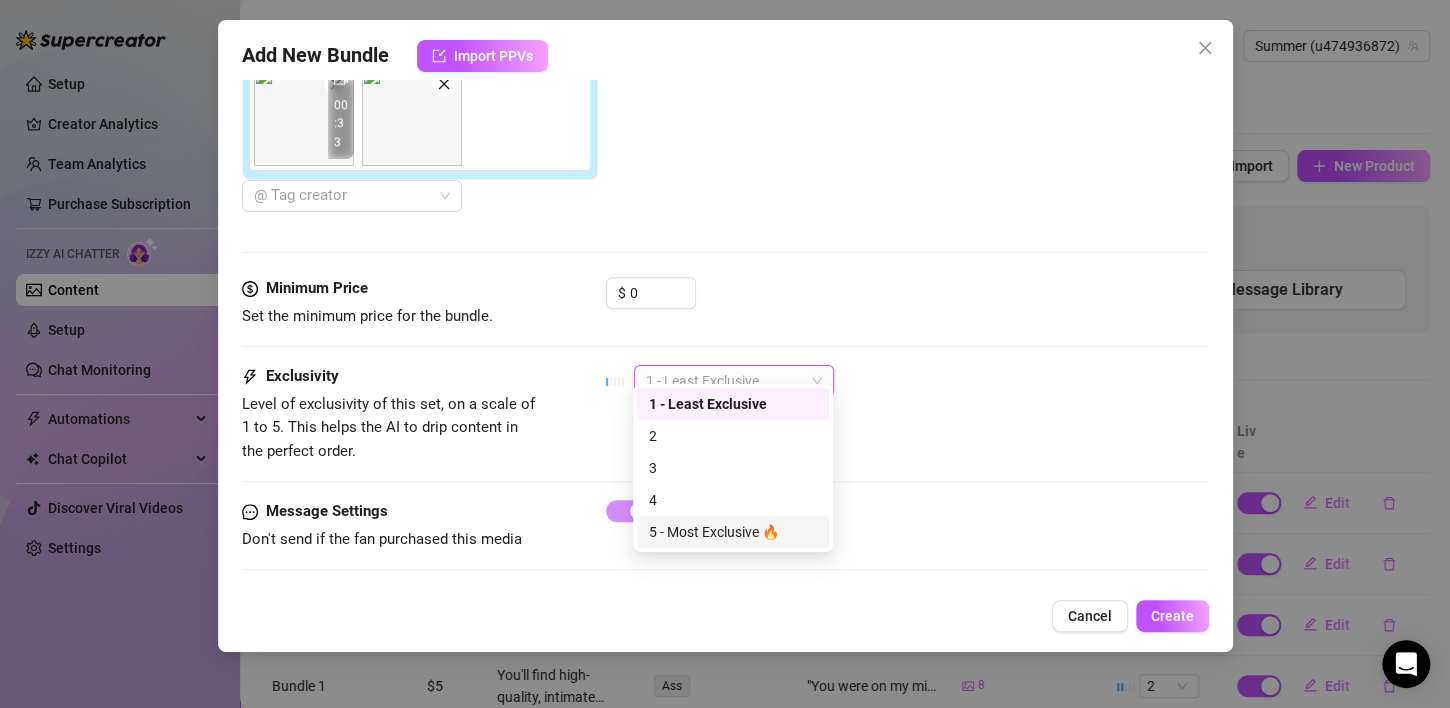 click on "5 - Most Exclusive 🔥" at bounding box center [733, 532] 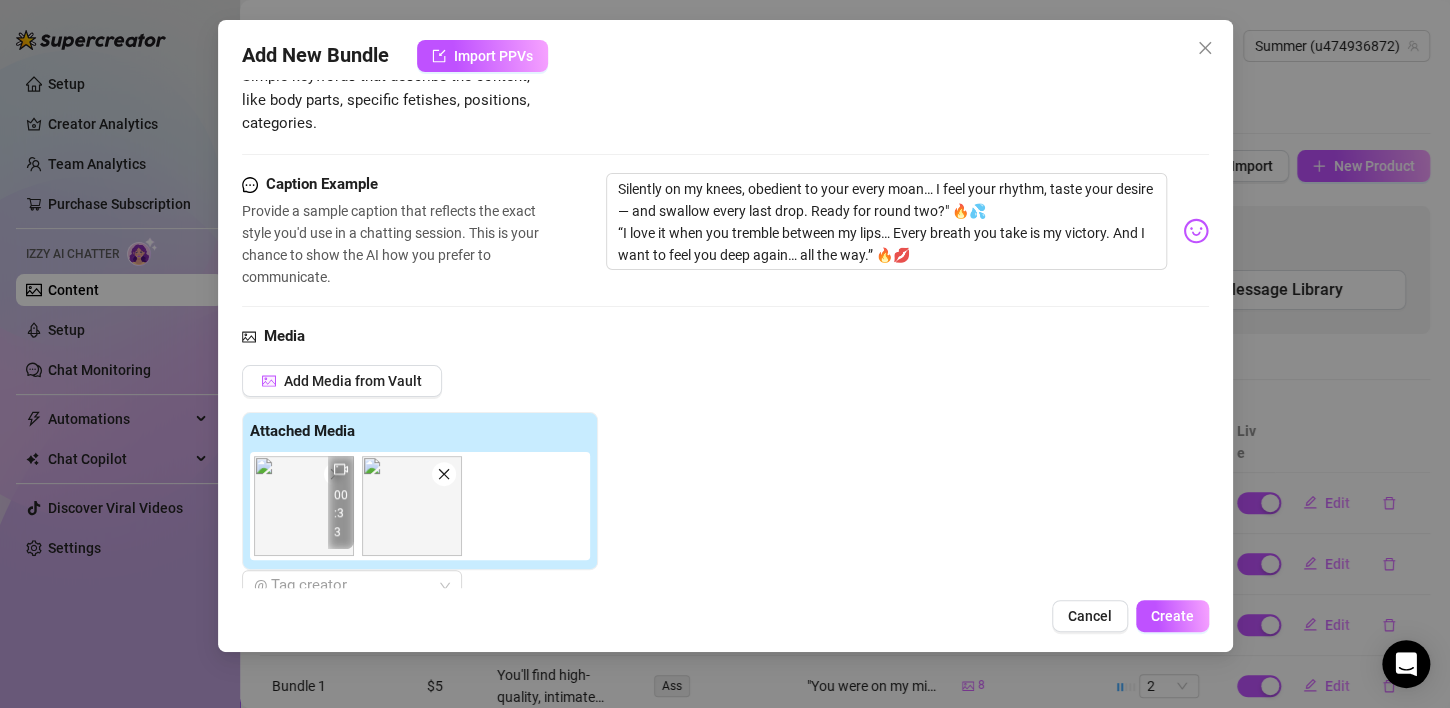 scroll, scrollTop: 554, scrollLeft: 0, axis: vertical 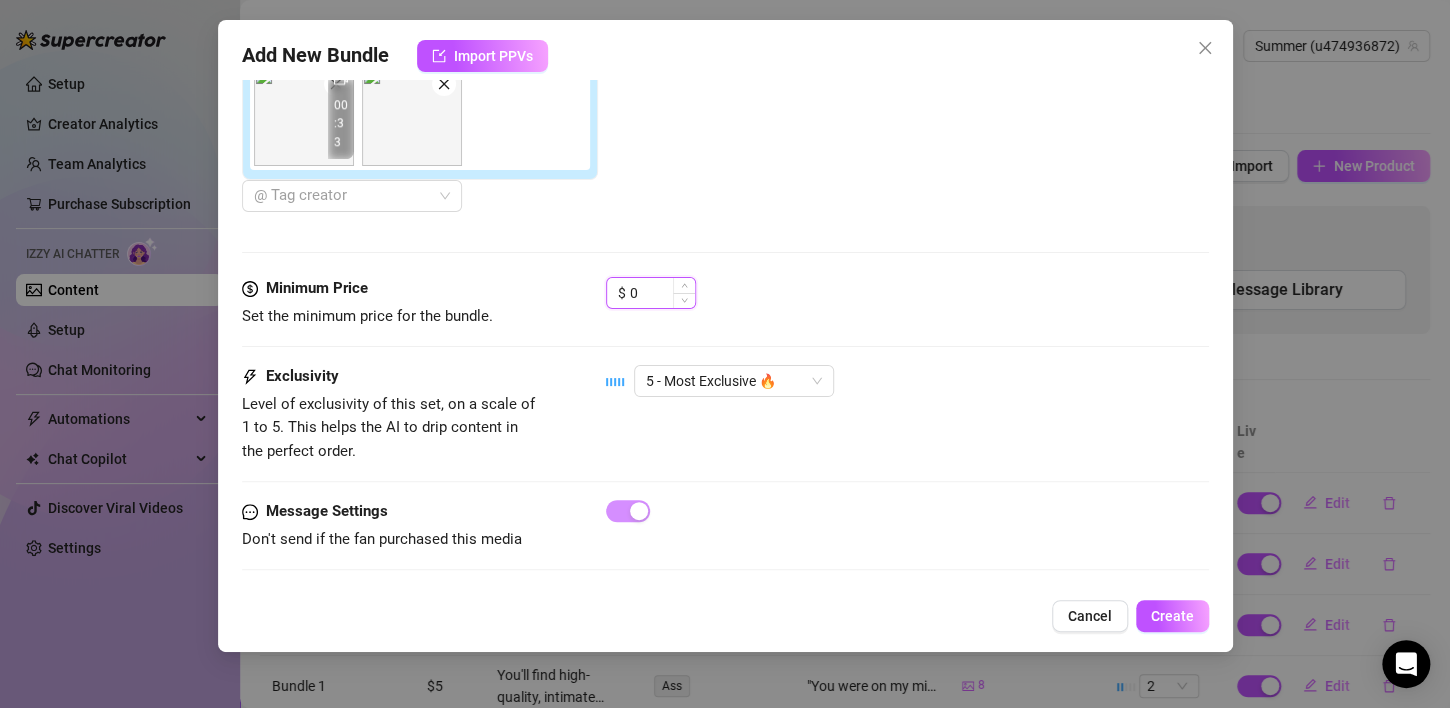 click on "0" at bounding box center [662, 293] 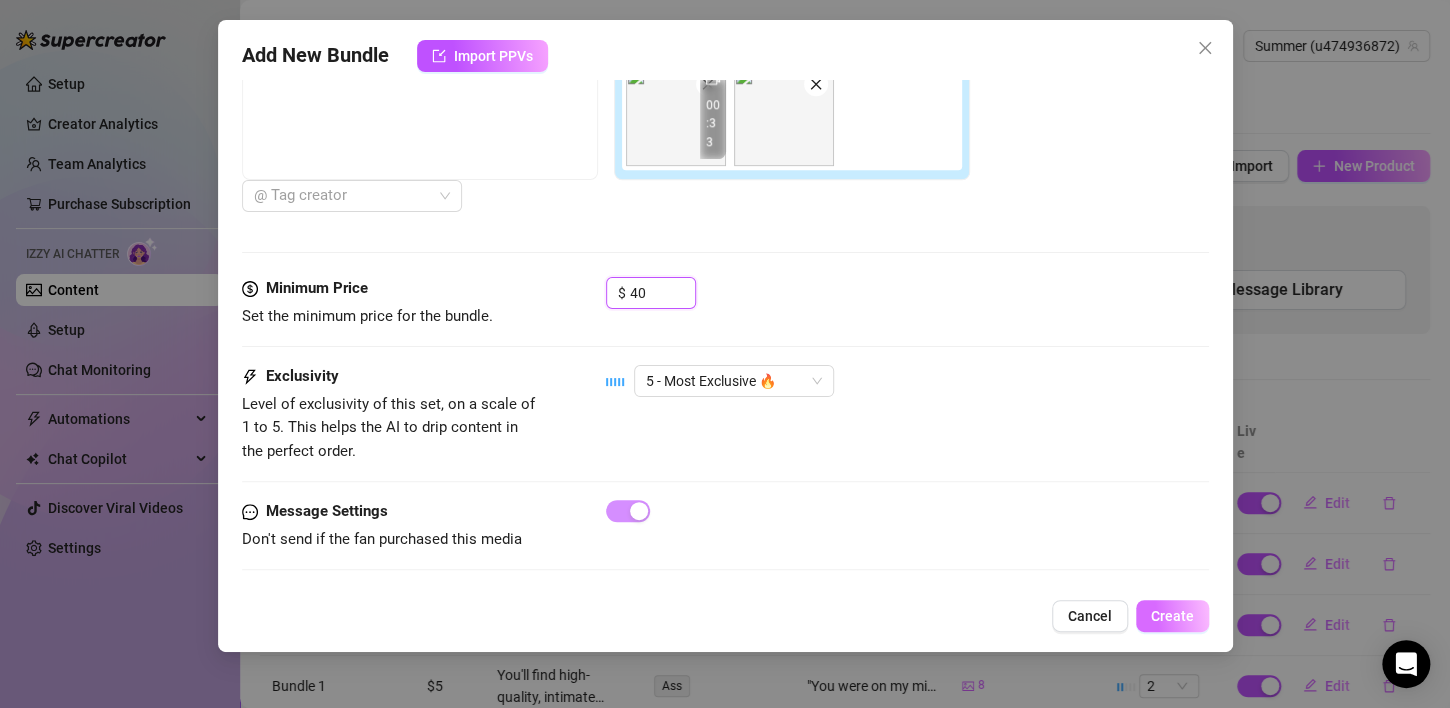type on "40" 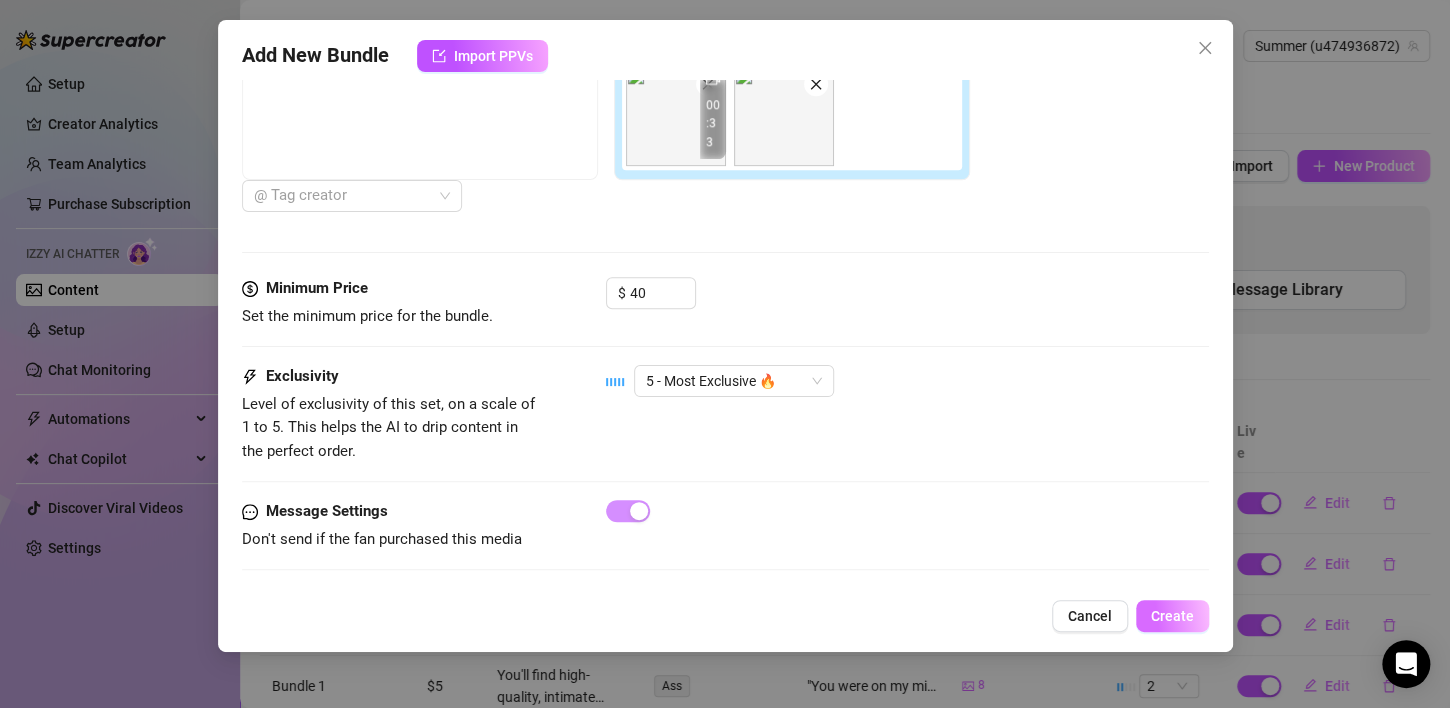 click on "Create" at bounding box center (1172, 616) 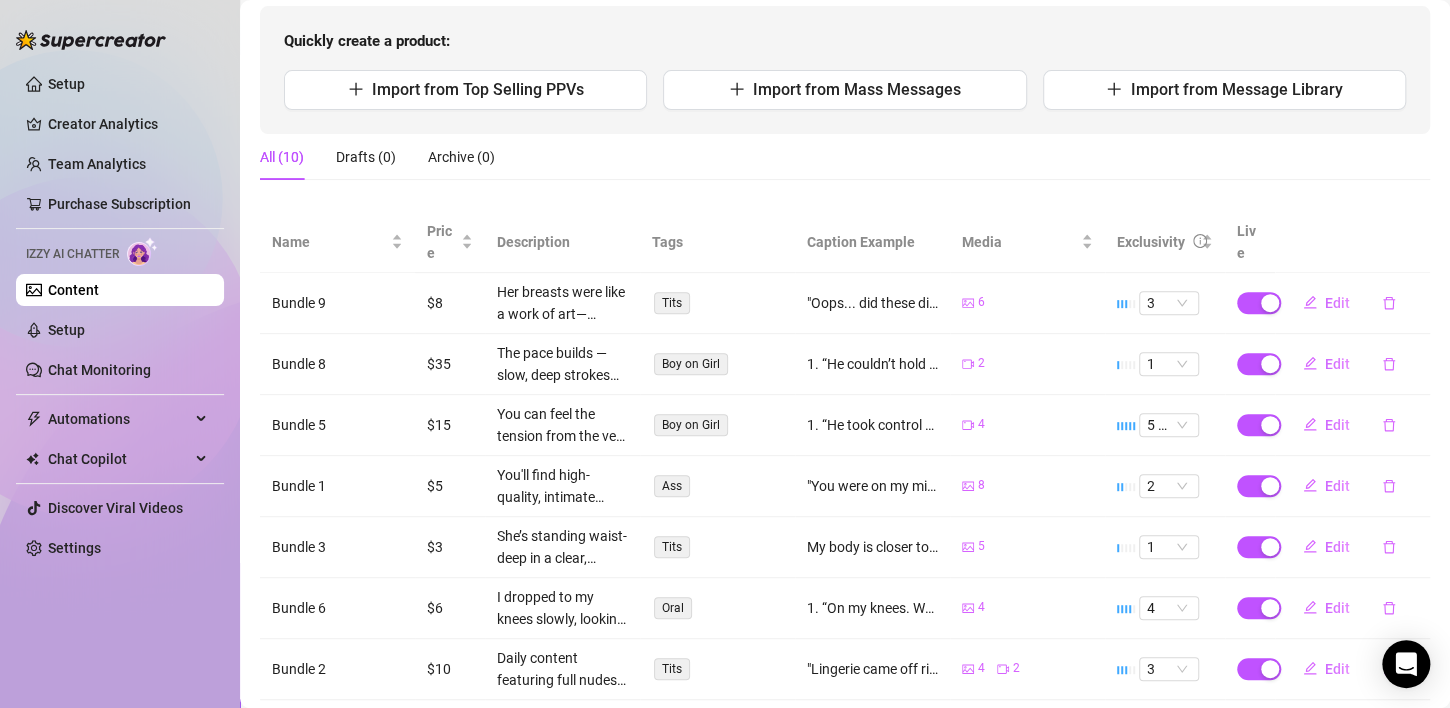 scroll, scrollTop: 209, scrollLeft: 0, axis: vertical 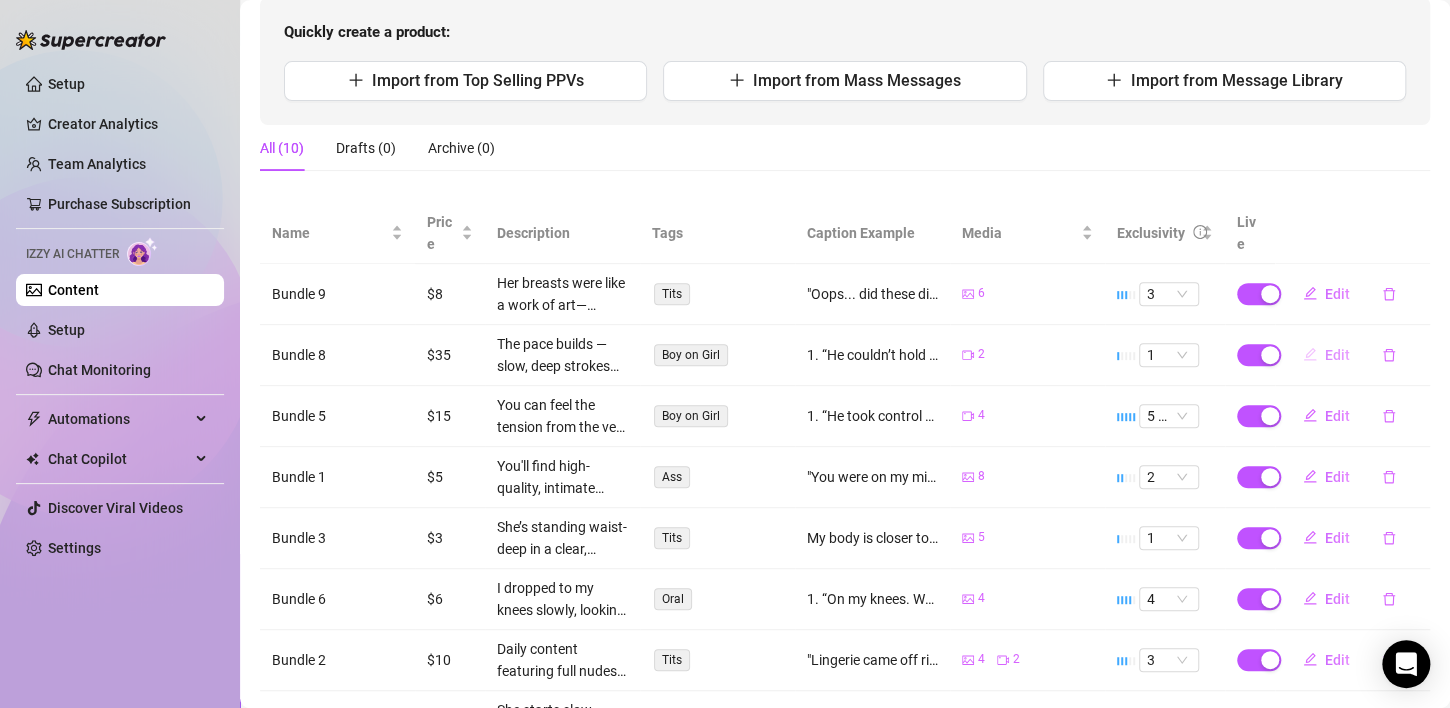 click on "Edit" at bounding box center [1337, 355] 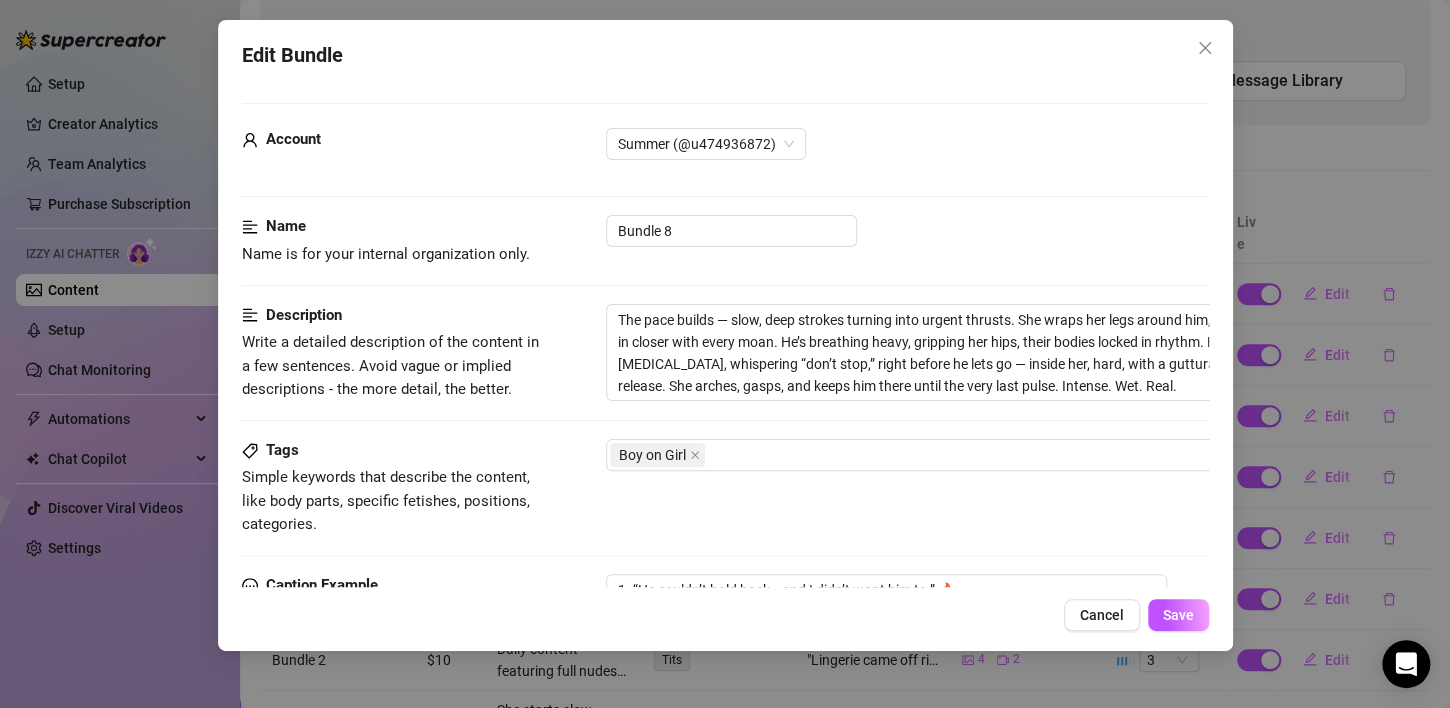 scroll, scrollTop: 120, scrollLeft: 0, axis: vertical 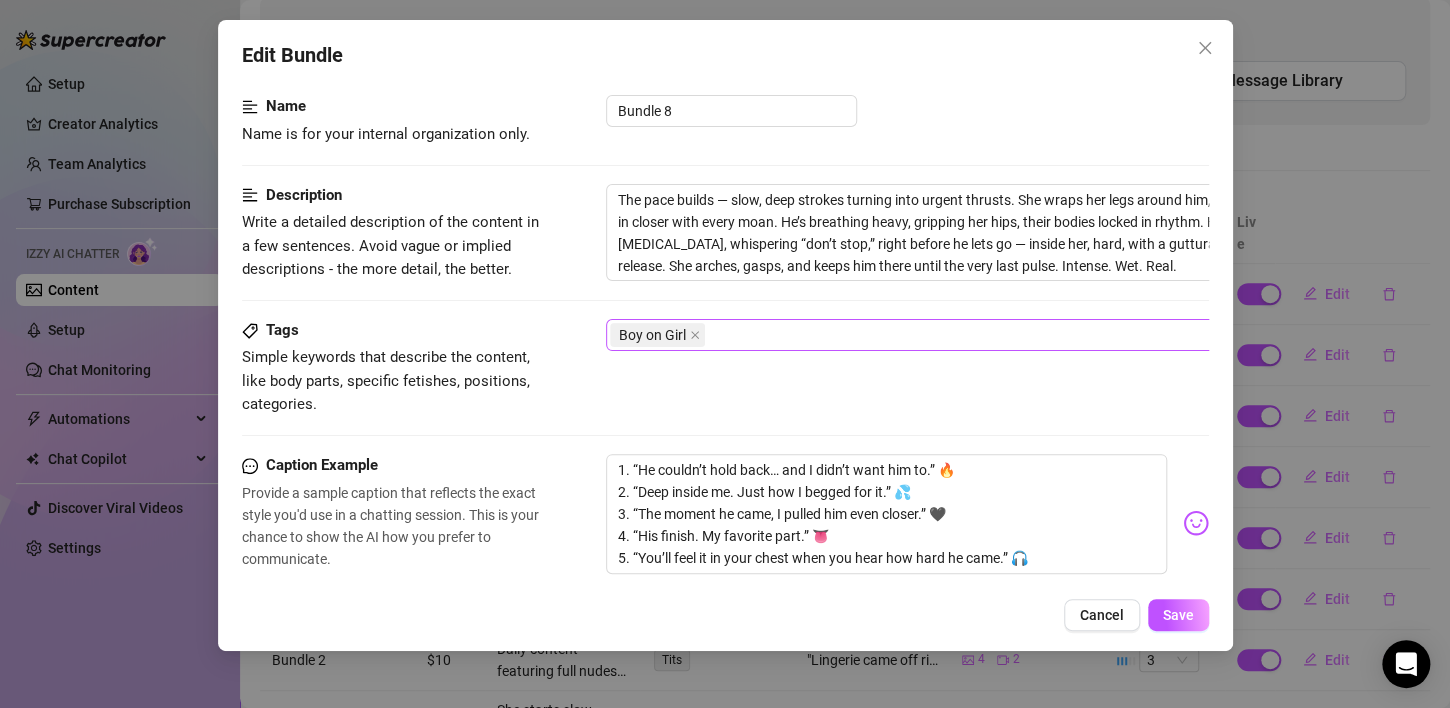 click on "Boy on Girl" at bounding box center [945, 335] 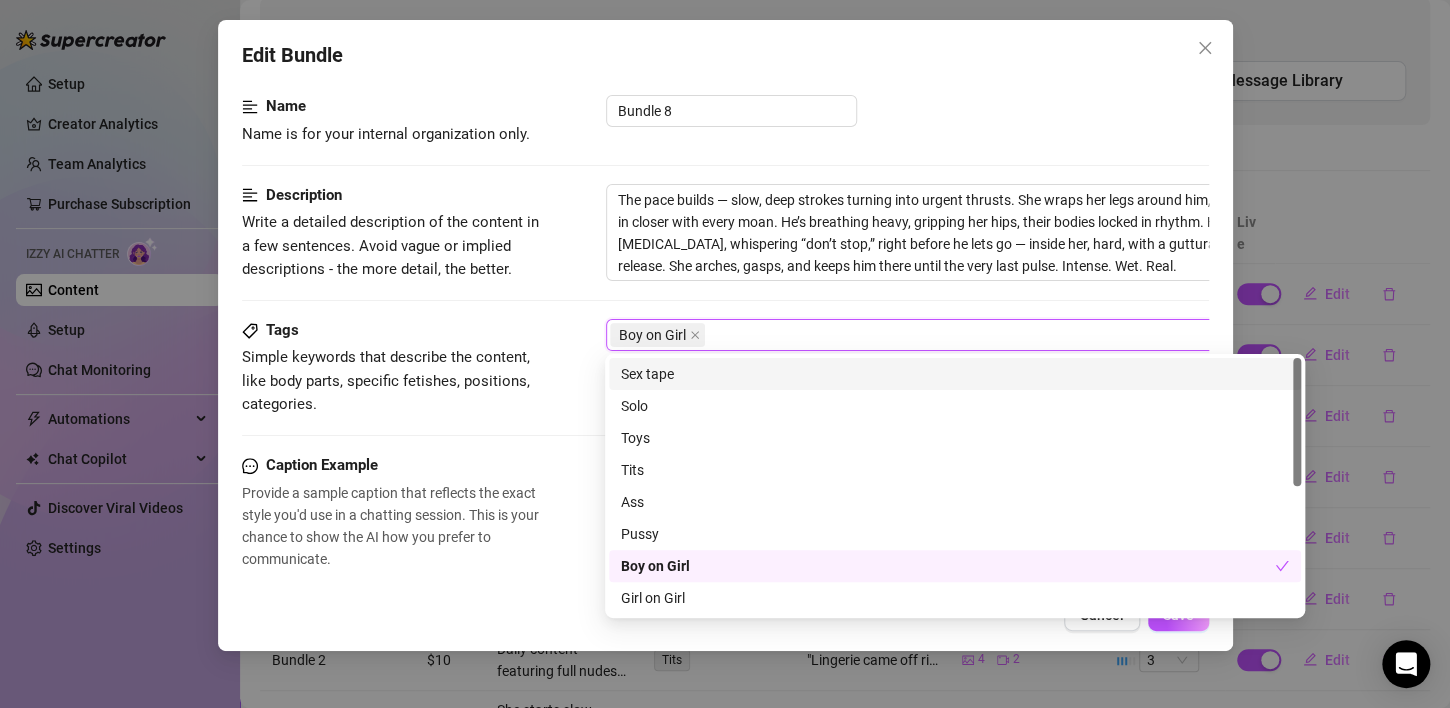 click on "Sex tape" at bounding box center (955, 374) 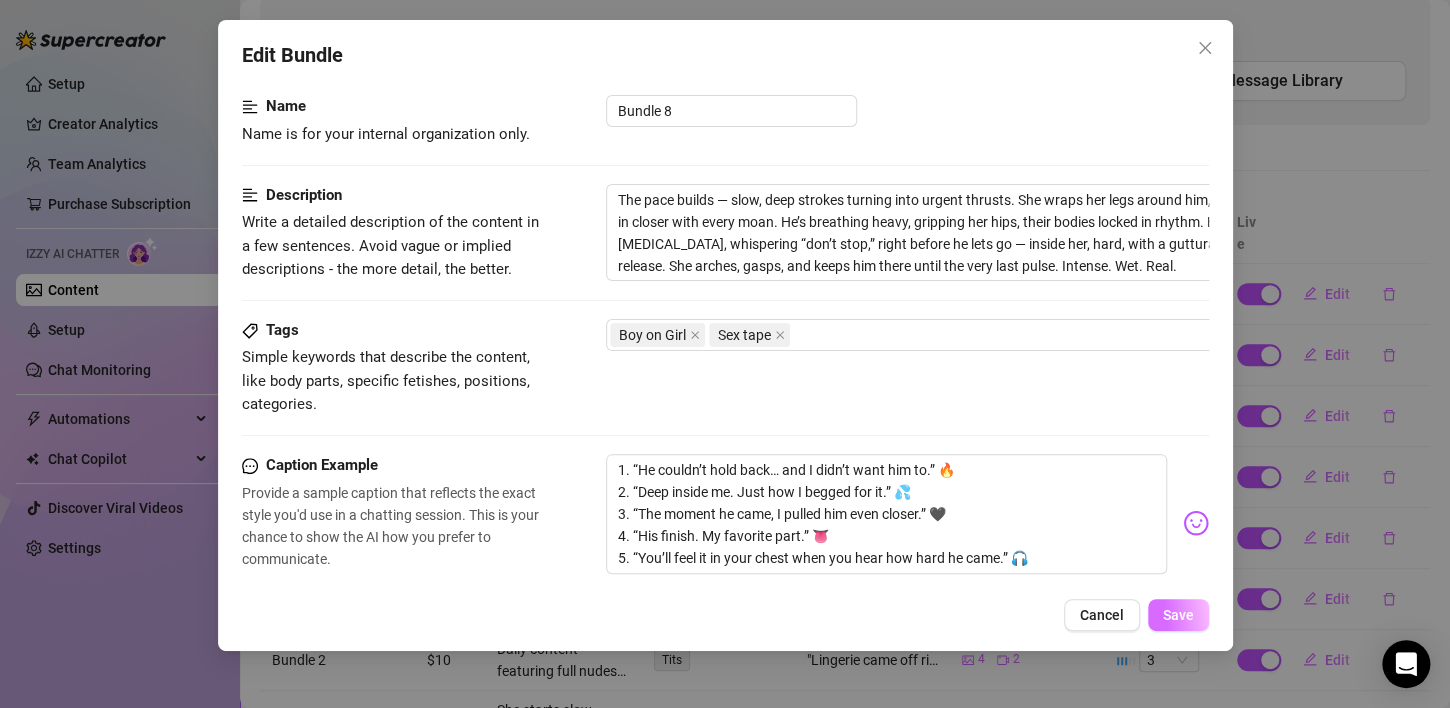 click on "Save" at bounding box center [1178, 615] 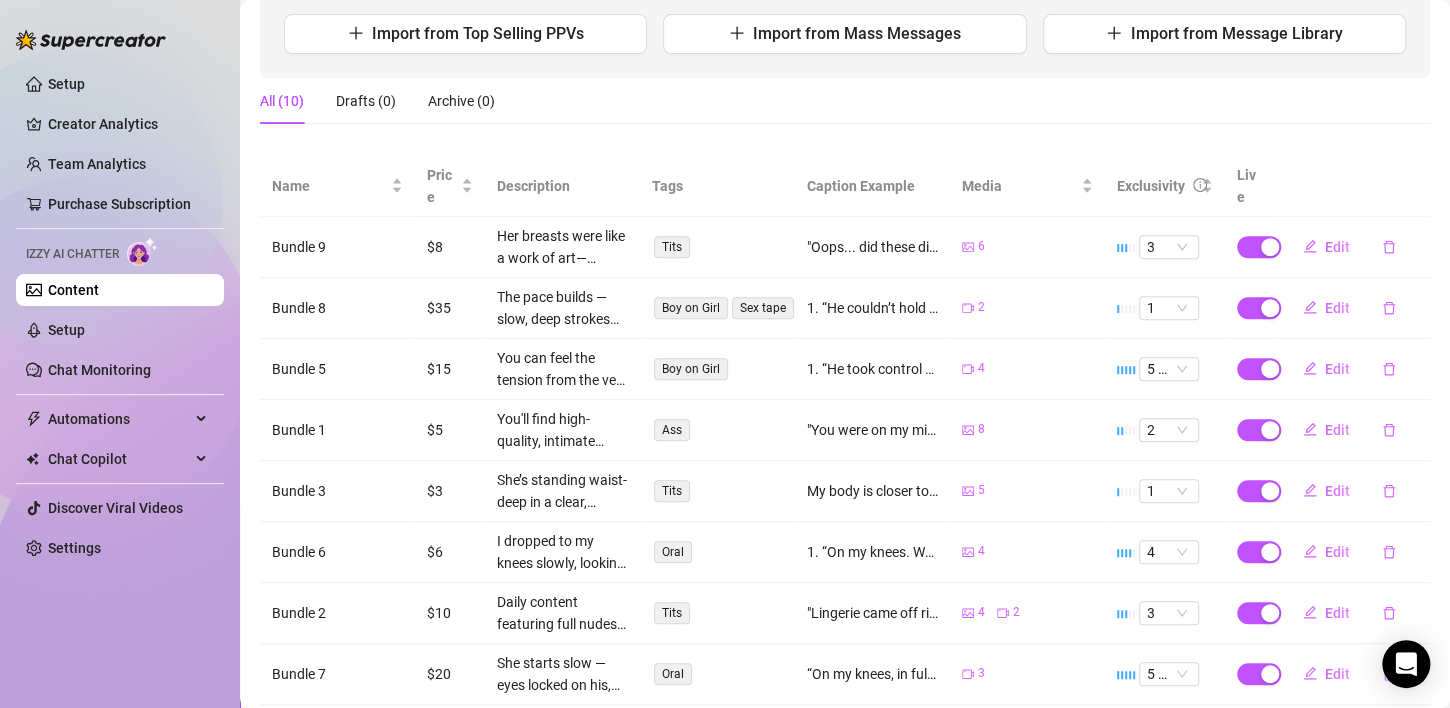 scroll, scrollTop: 257, scrollLeft: 0, axis: vertical 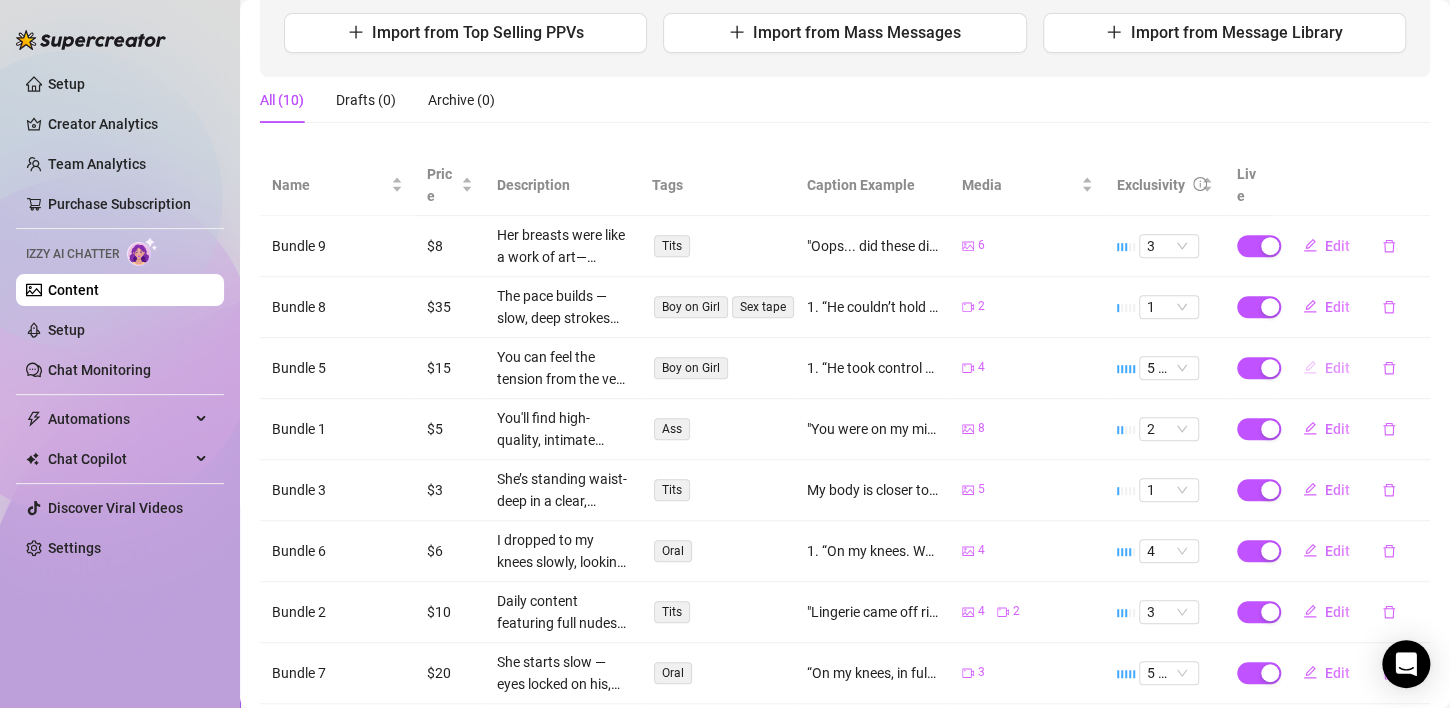 click on "Edit" at bounding box center [1337, 368] 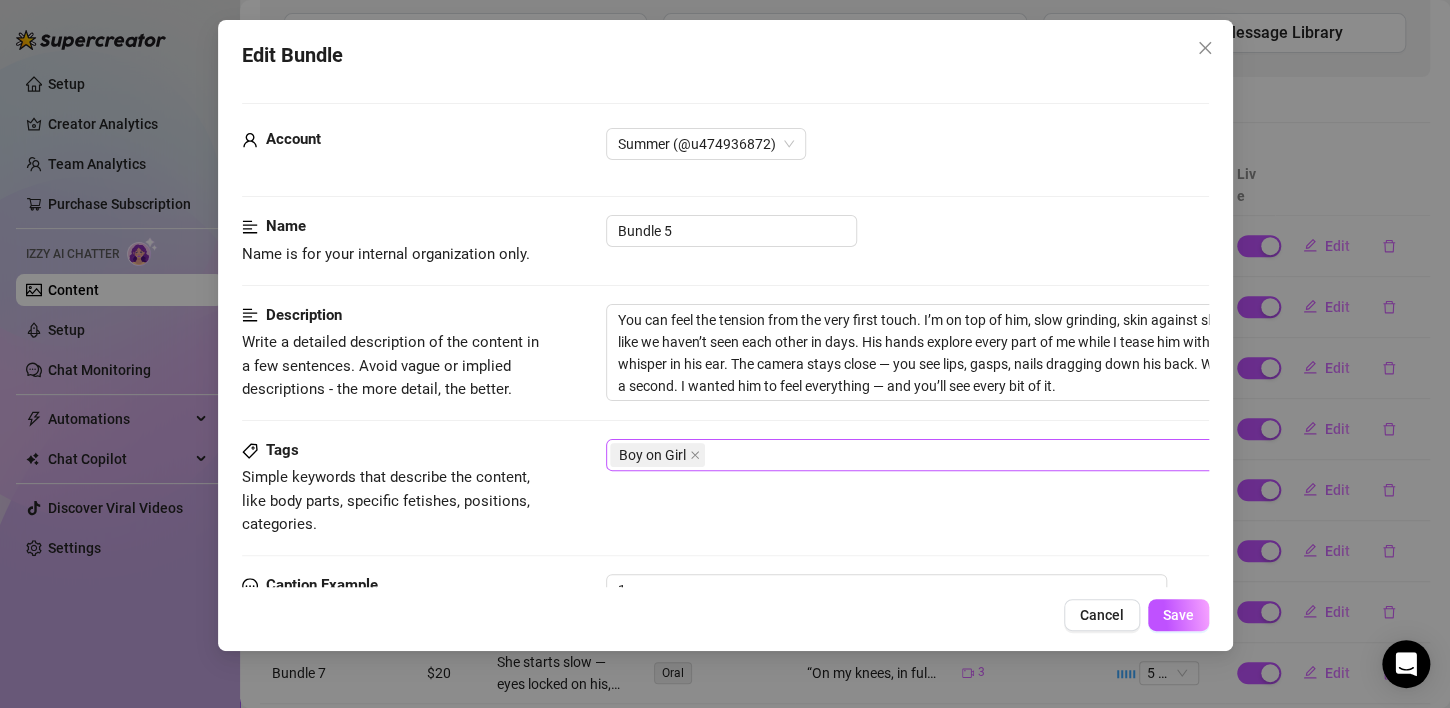 click on "Boy on Girl" at bounding box center (945, 455) 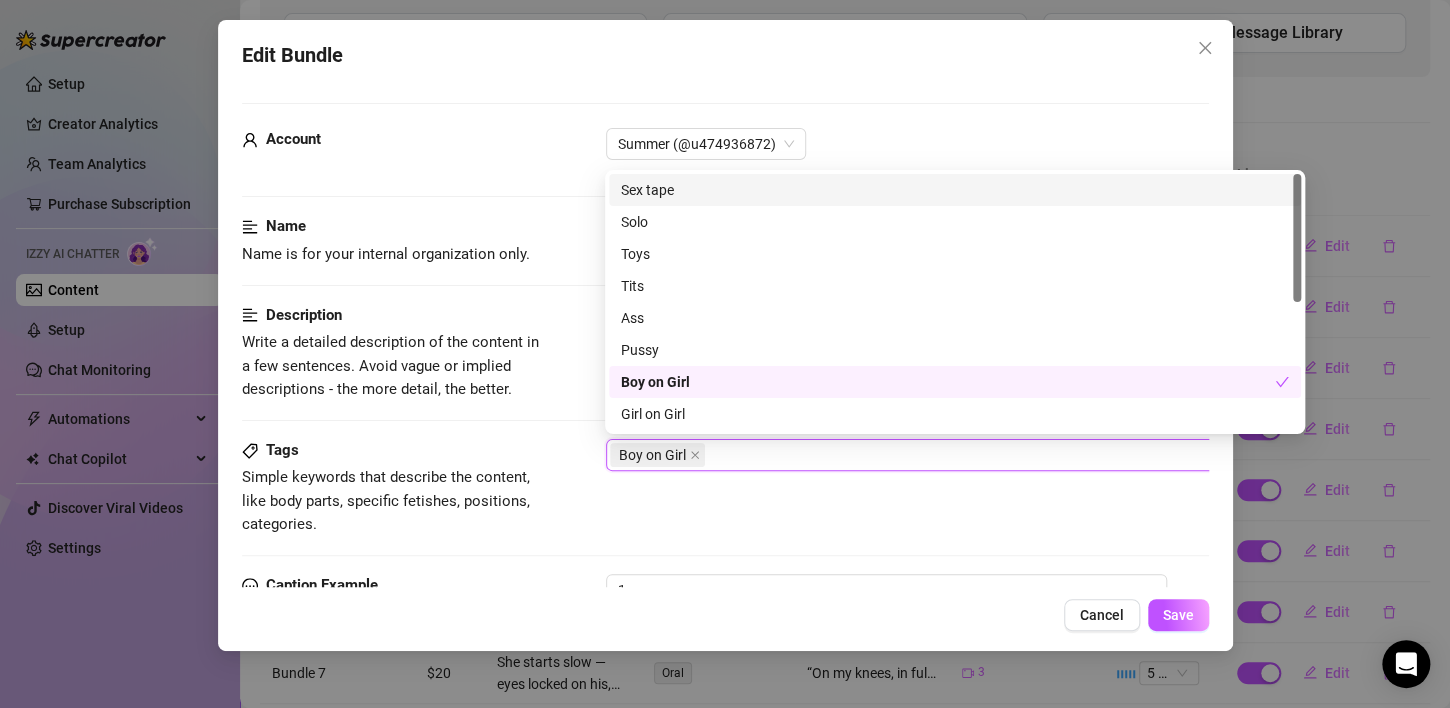 click on "Sex tape" at bounding box center [955, 190] 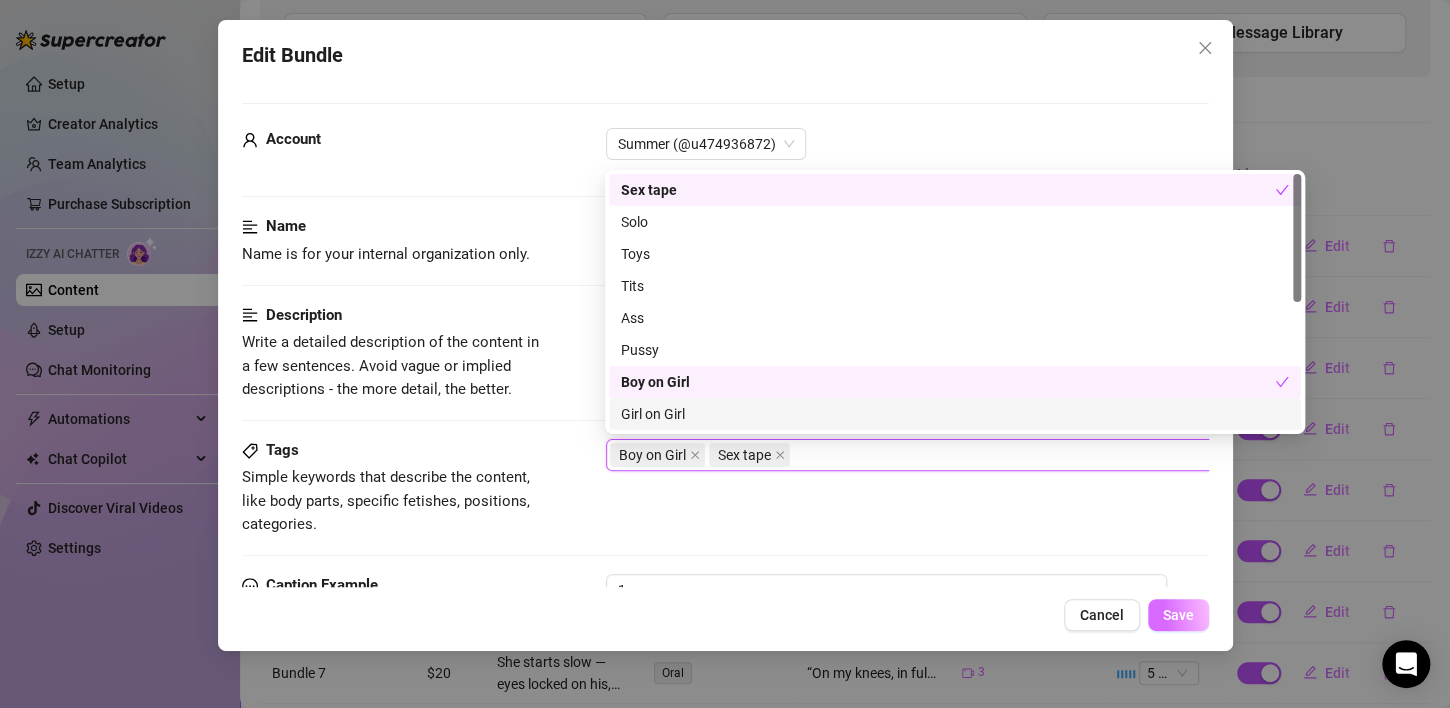 click on "Save" at bounding box center (1178, 615) 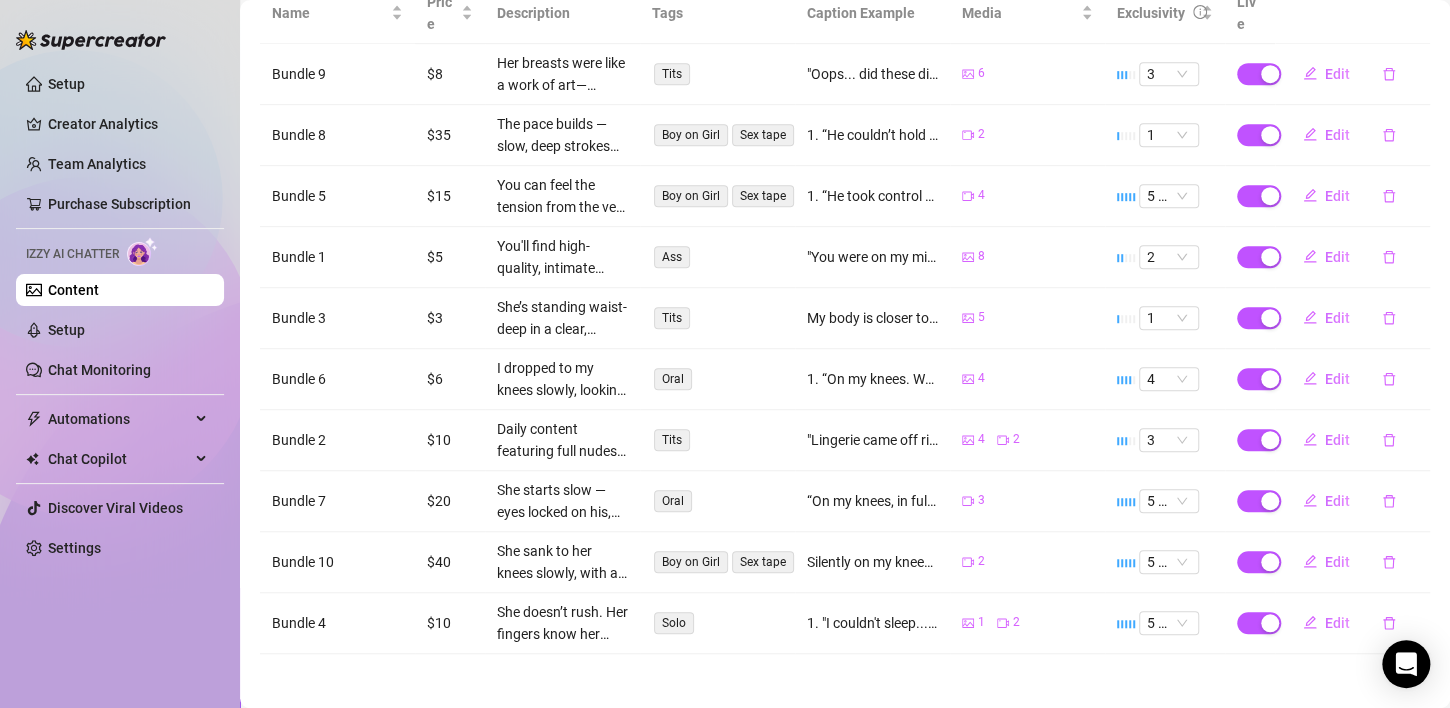 scroll, scrollTop: 432, scrollLeft: 0, axis: vertical 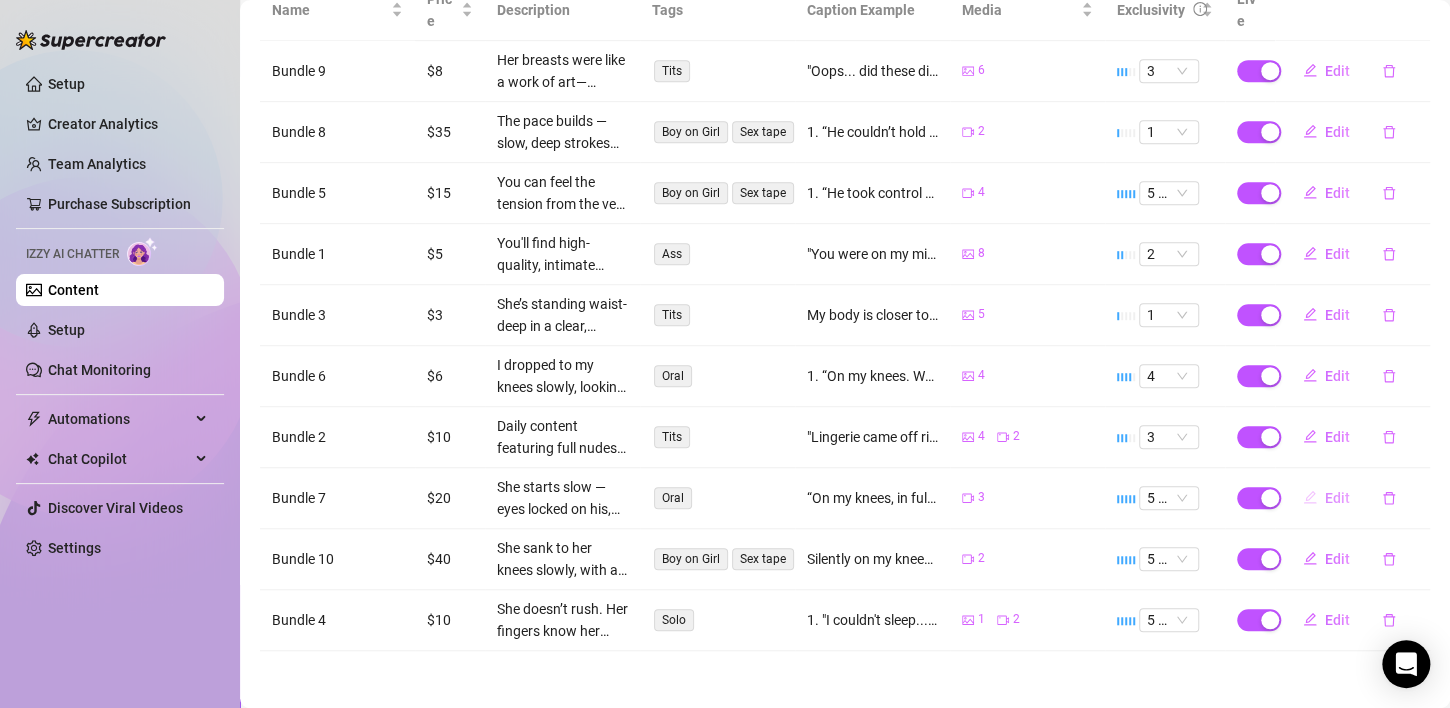 click on "Edit" at bounding box center [1337, 498] 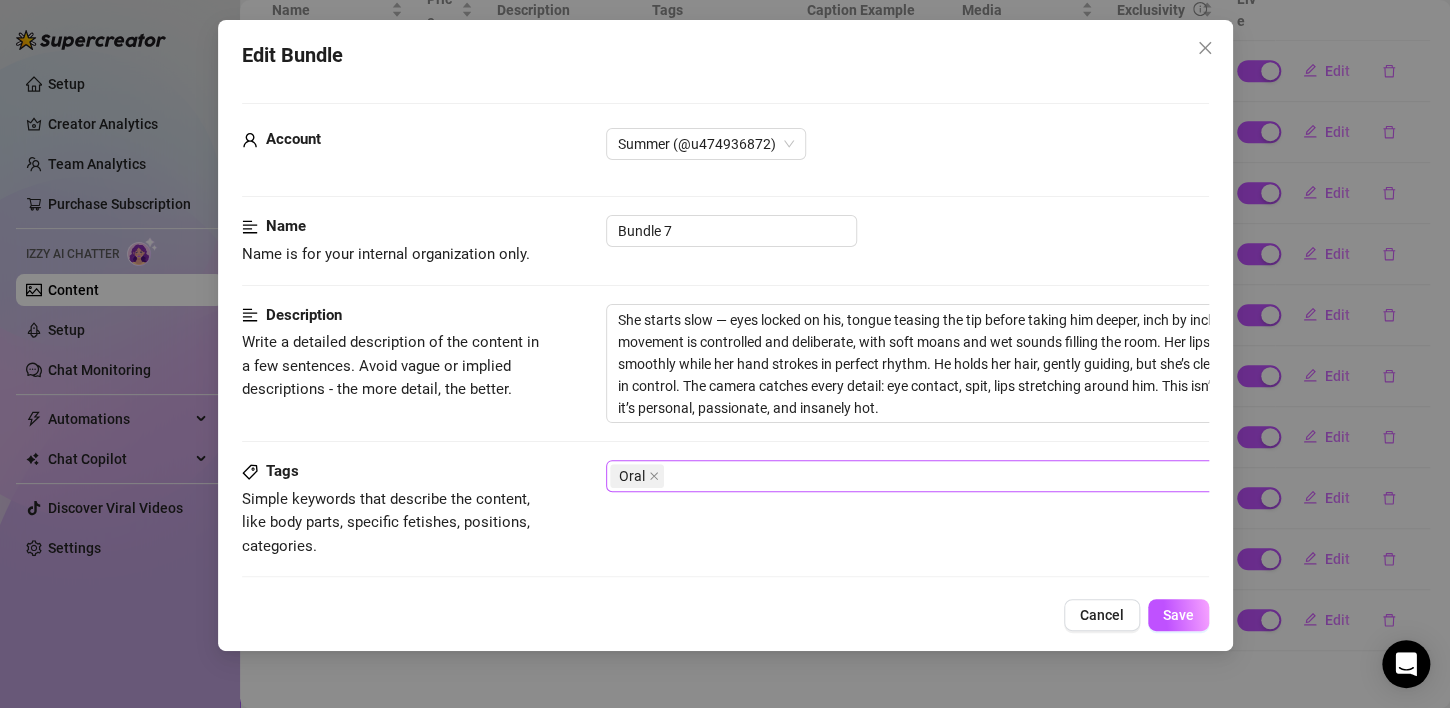 click on "Oral" at bounding box center [945, 476] 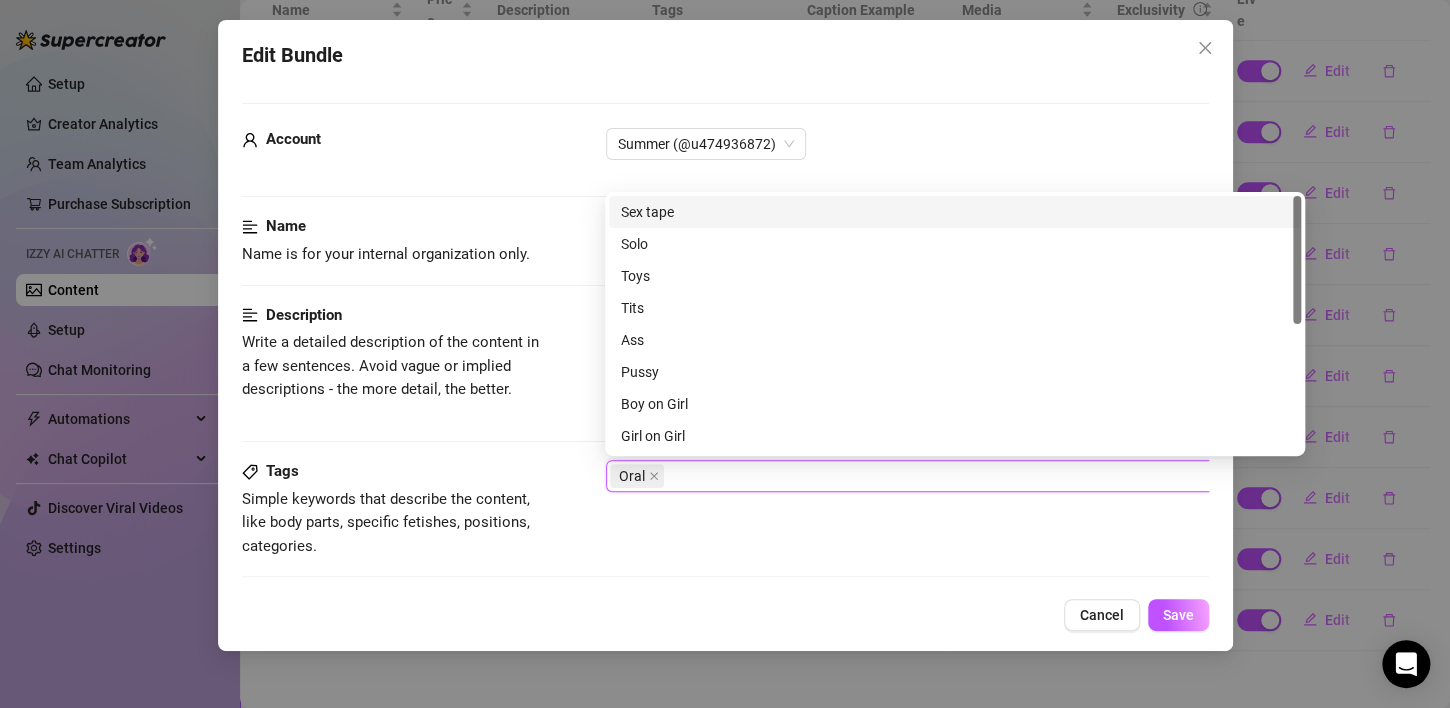 click on "Sex tape" at bounding box center [955, 212] 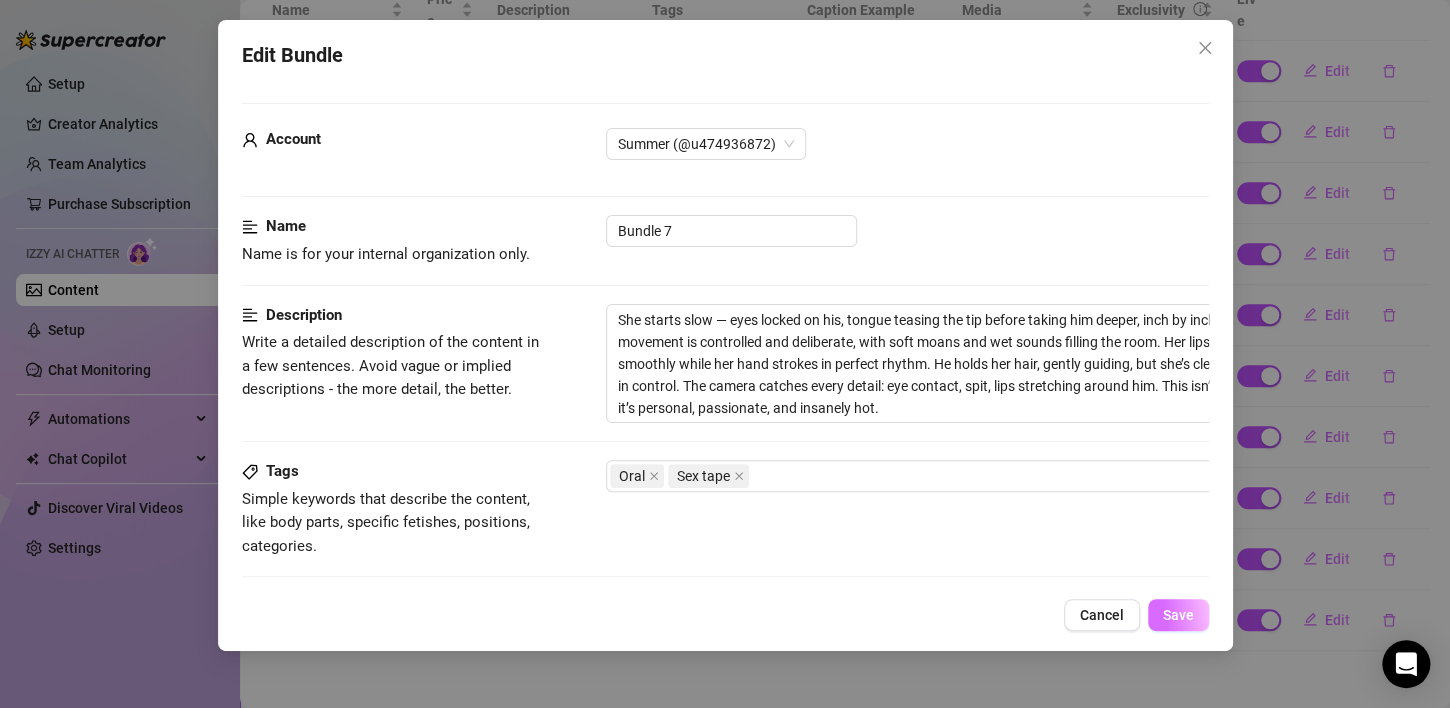 click on "Save" at bounding box center [1178, 615] 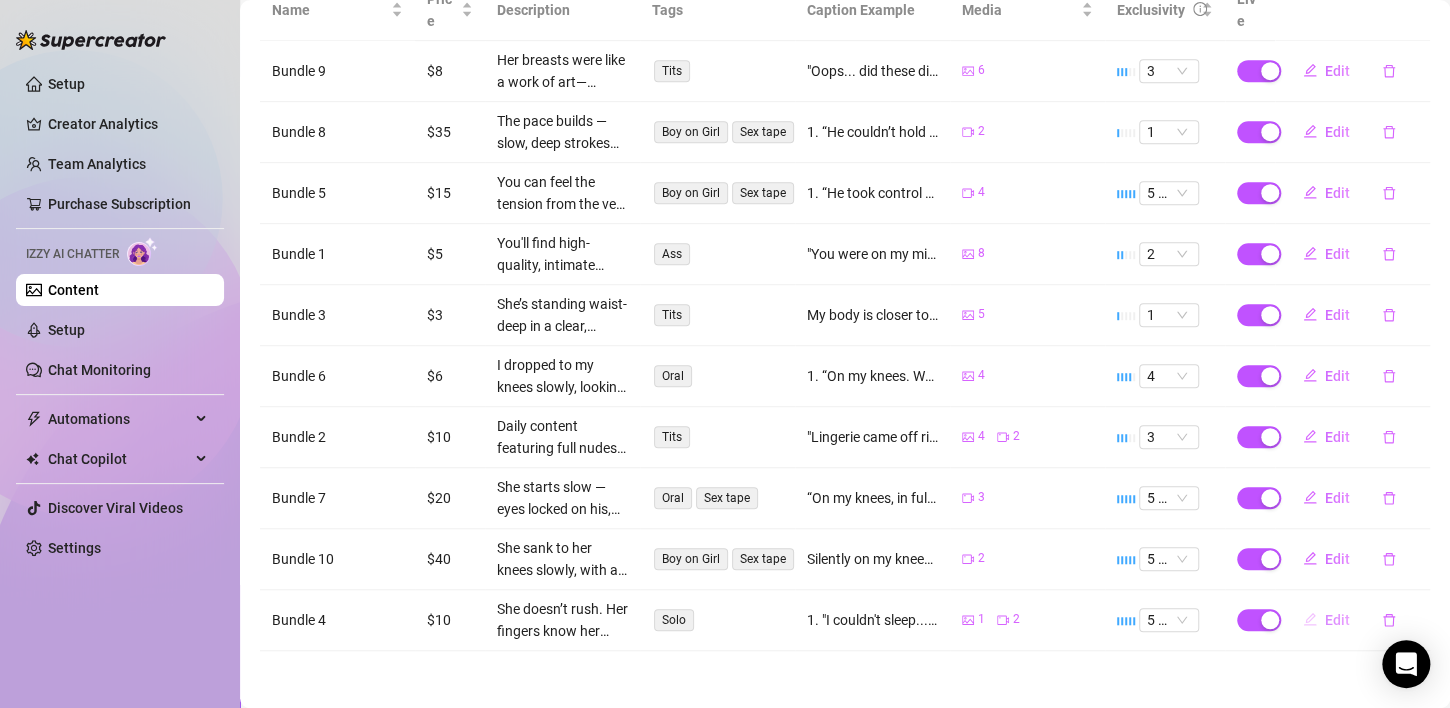 click on "Edit" at bounding box center (1337, 620) 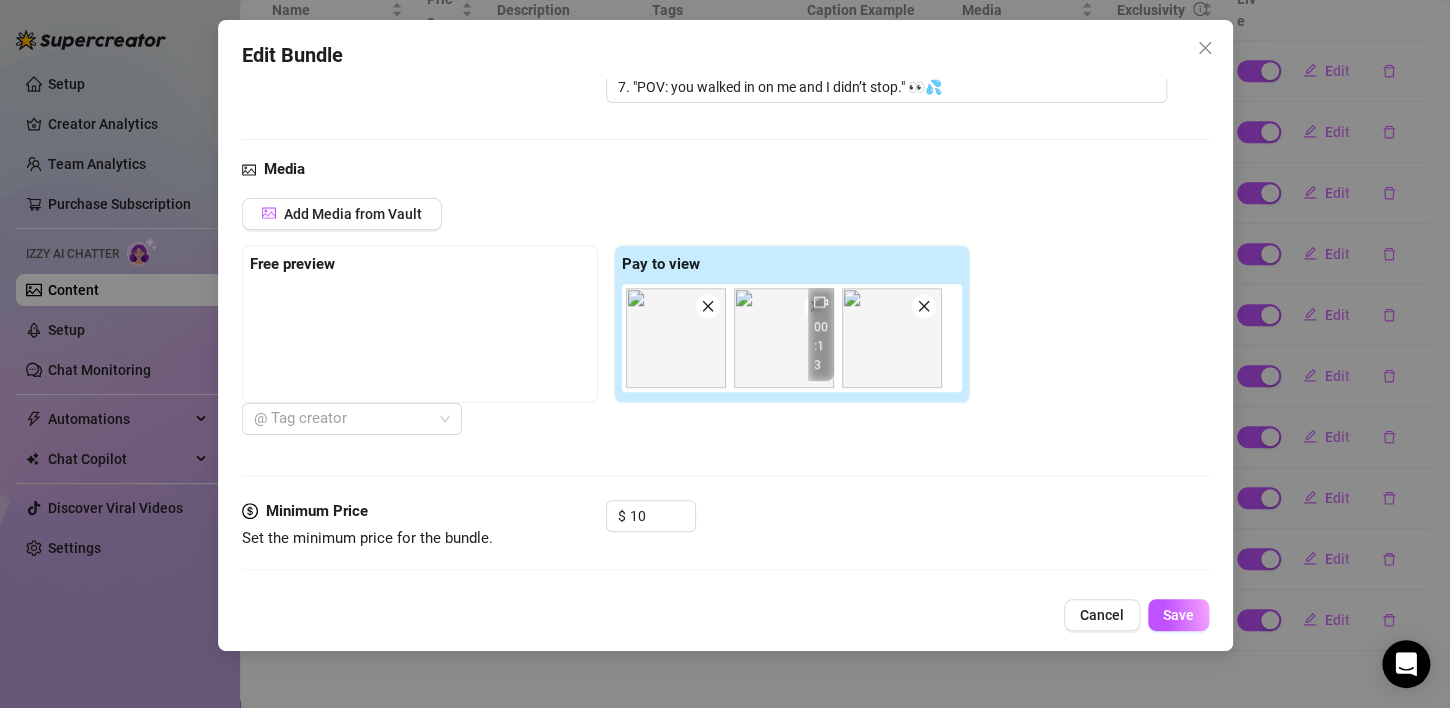 scroll, scrollTop: 696, scrollLeft: 0, axis: vertical 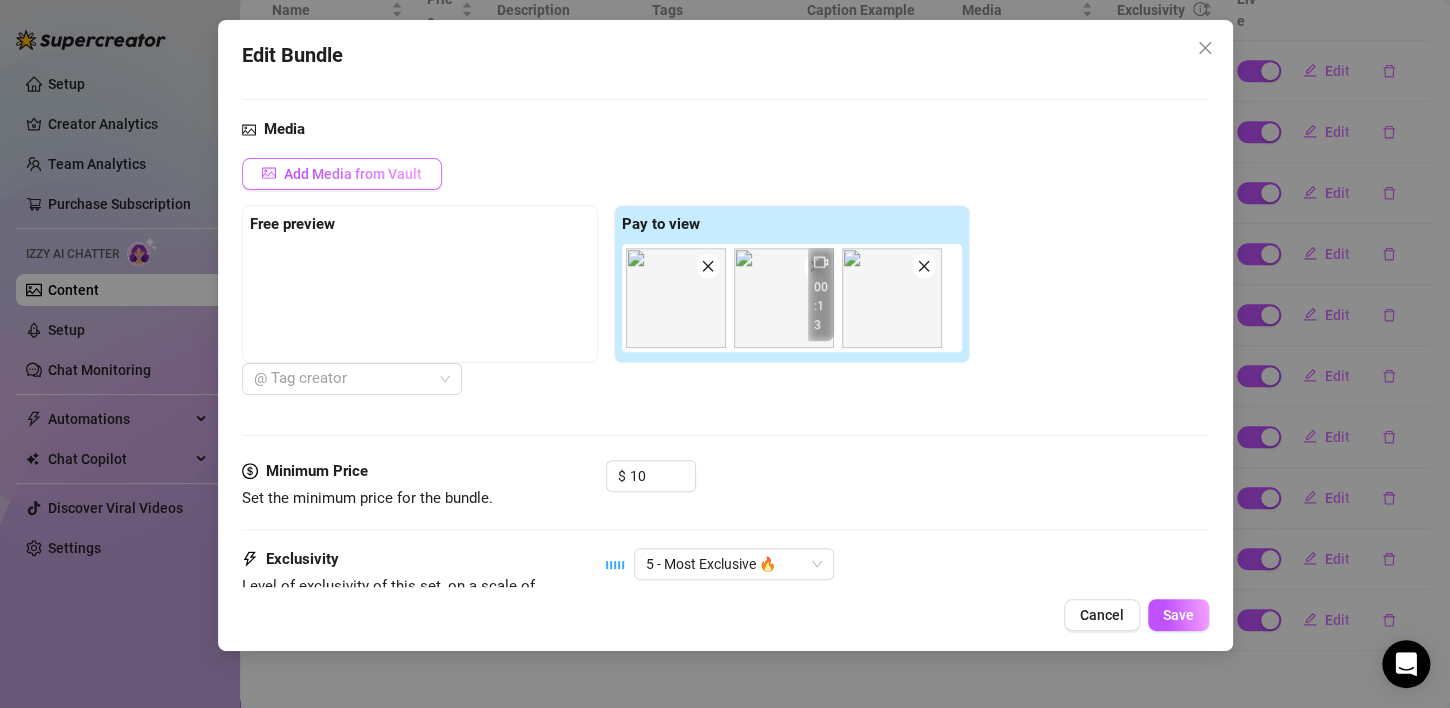 click on "Add Media from Vault" at bounding box center [353, 174] 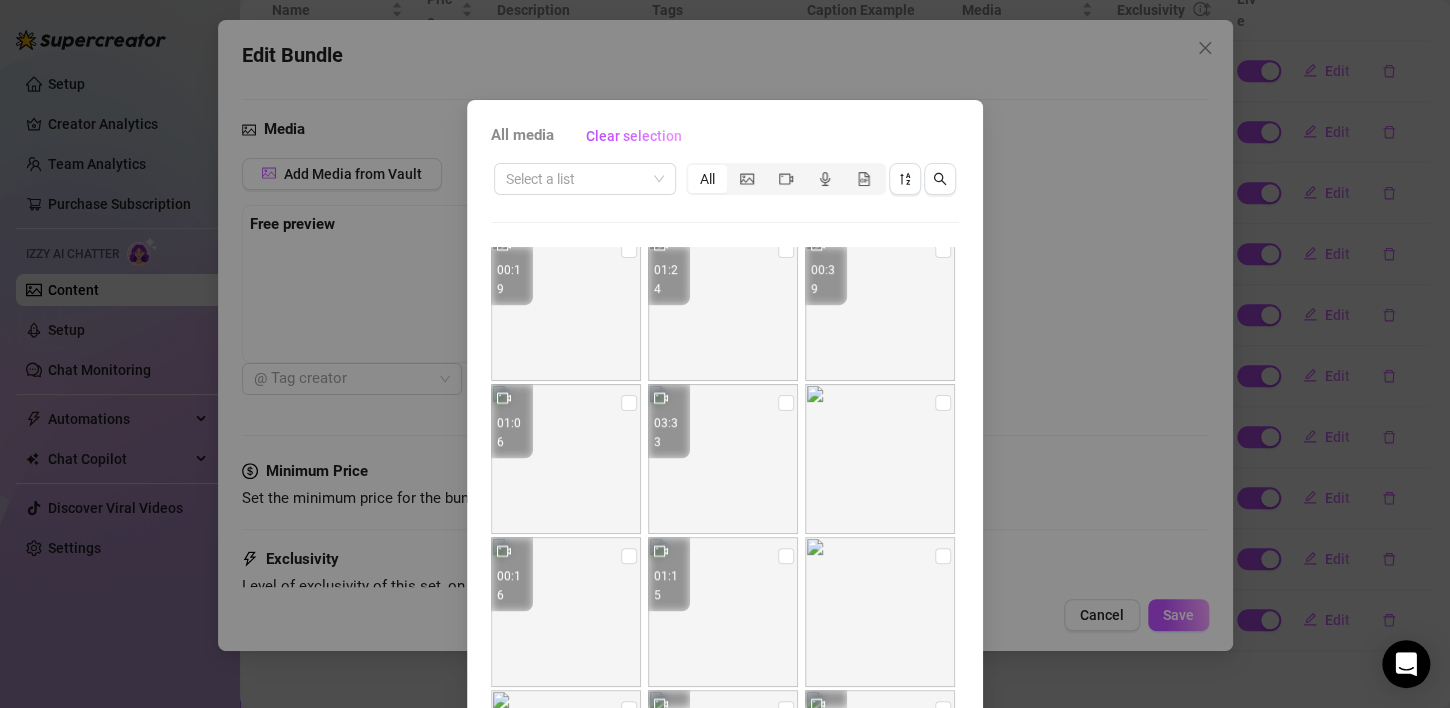 scroll, scrollTop: 676, scrollLeft: 0, axis: vertical 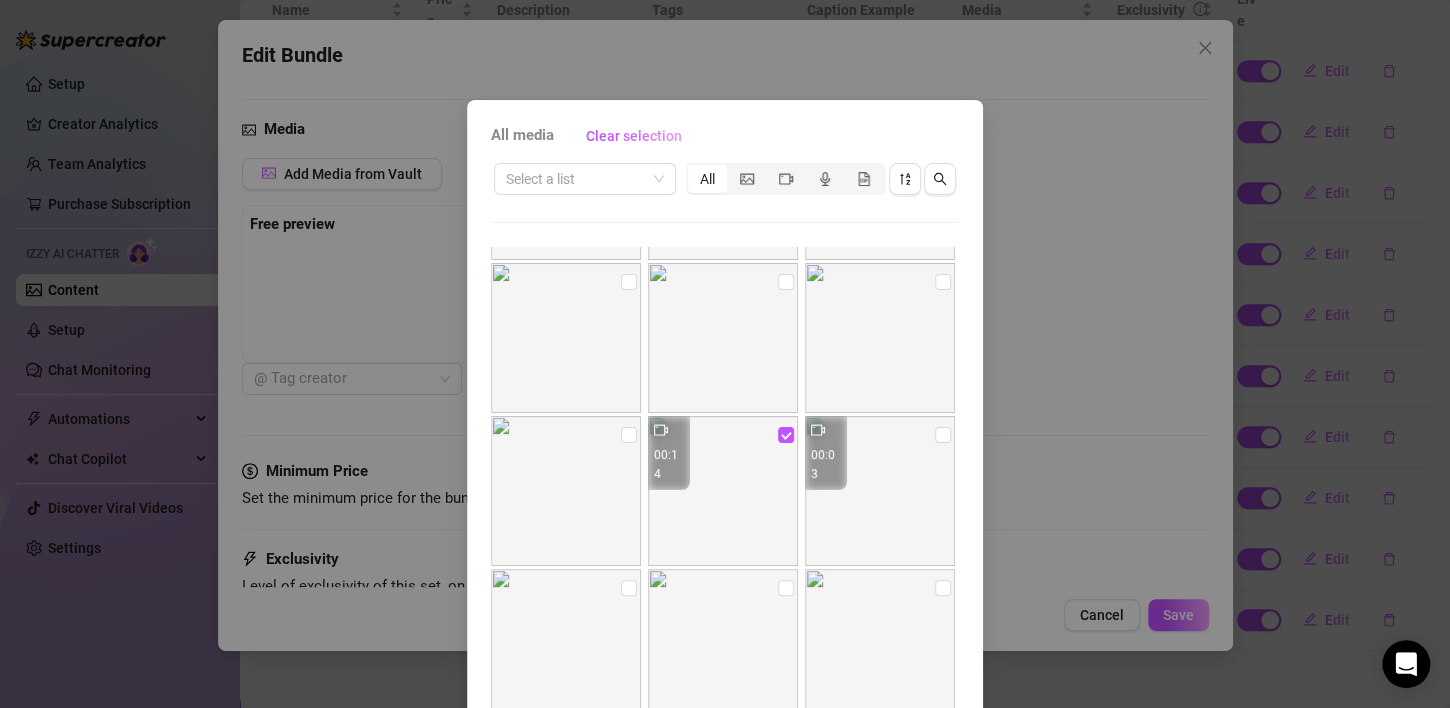 click on "All media Clear selection Select a list All 01:43 00:11 00:18 00:07 00:33 00:09 01:16 01:28 00:20 01:16 03:08 00:19 01:24 00:39 01:06 03:33 00:16 01:15 01:37 00:18 03:05 01:26 00:28 00:17 00:14 00:03 00:11 00:08 01:21 Cancel OK" at bounding box center (725, 354) 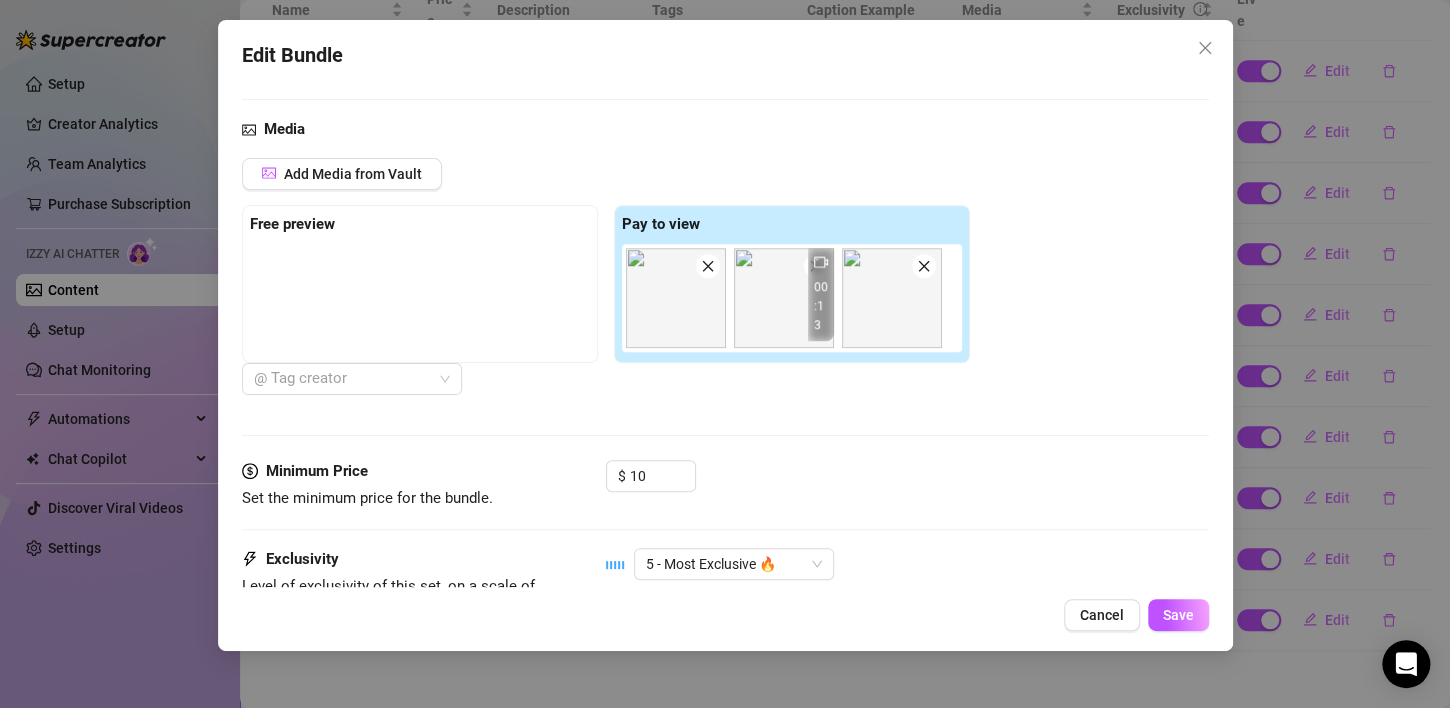 click at bounding box center (816, 266) 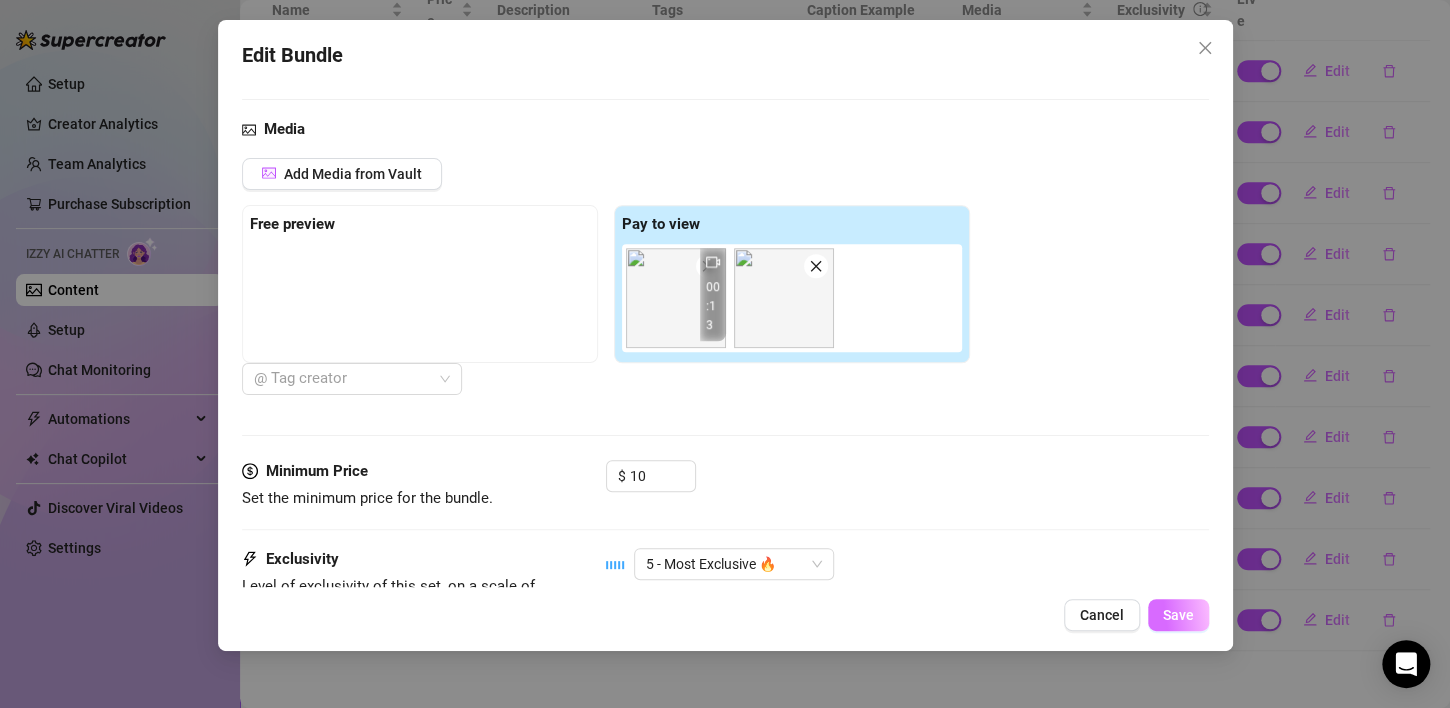 click on "Save" at bounding box center [1178, 615] 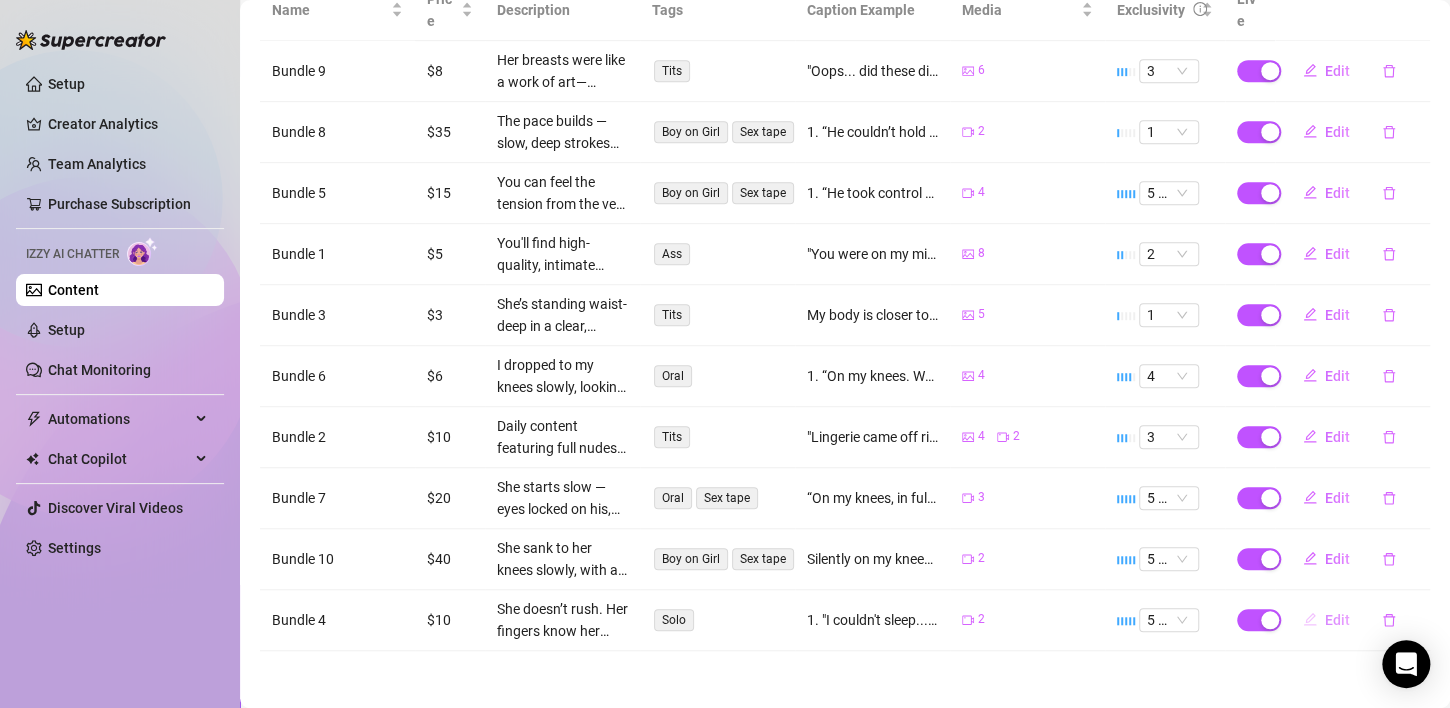 click on "Edit" at bounding box center [1337, 620] 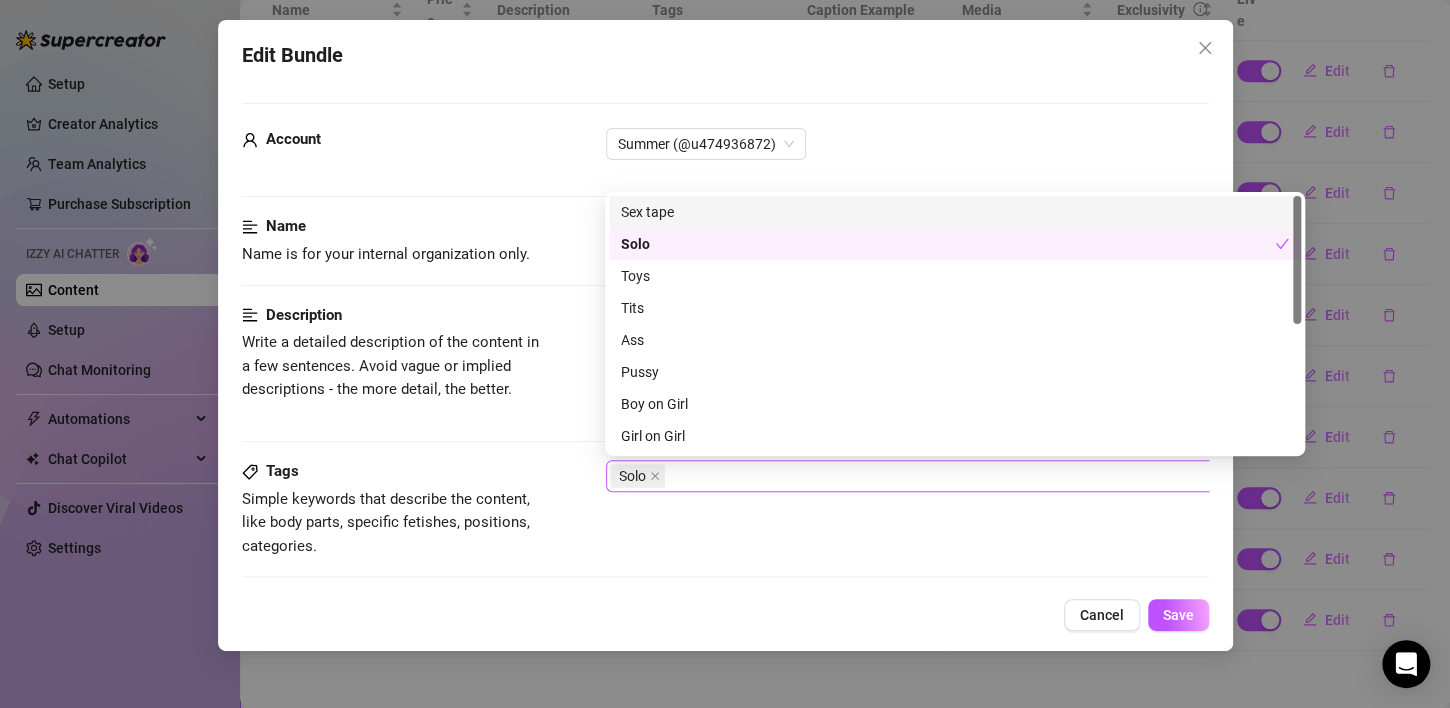 click on "Solo" at bounding box center [945, 476] 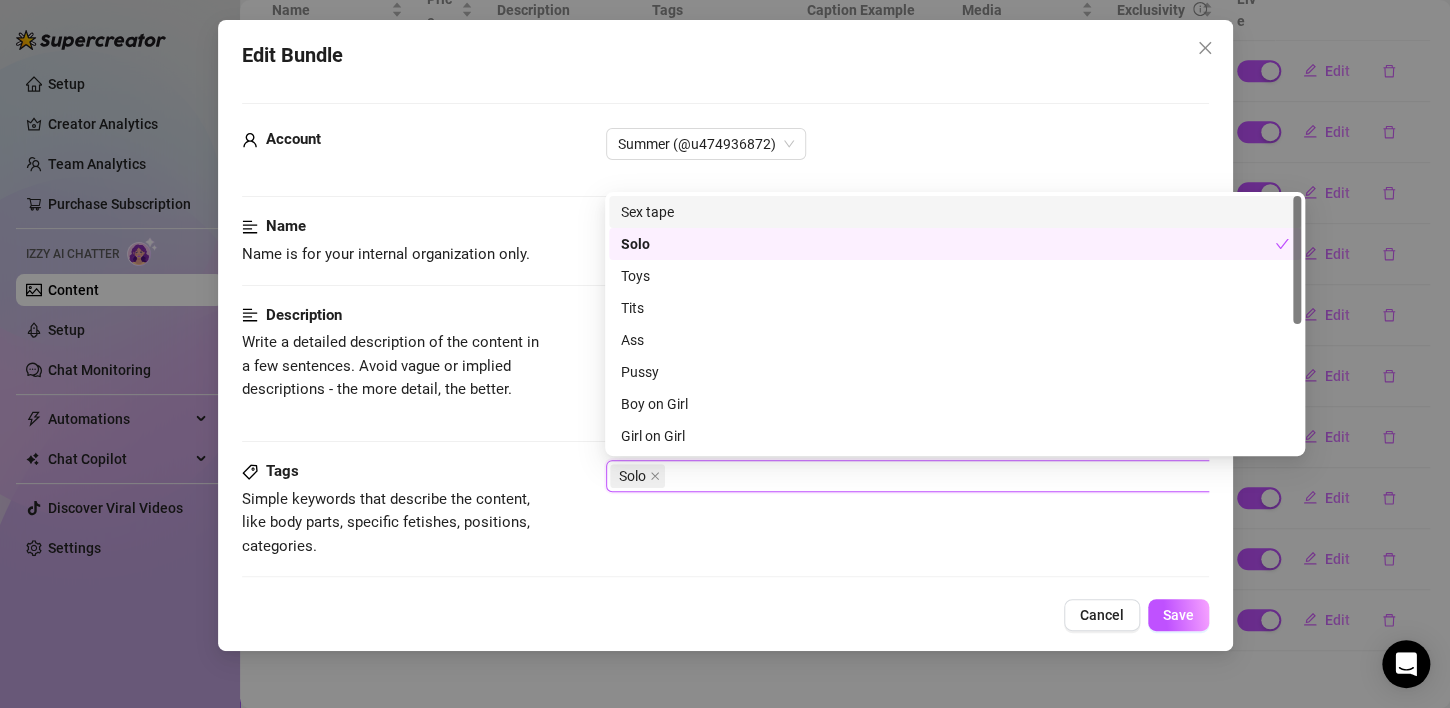 click on "Sex tape" at bounding box center (955, 212) 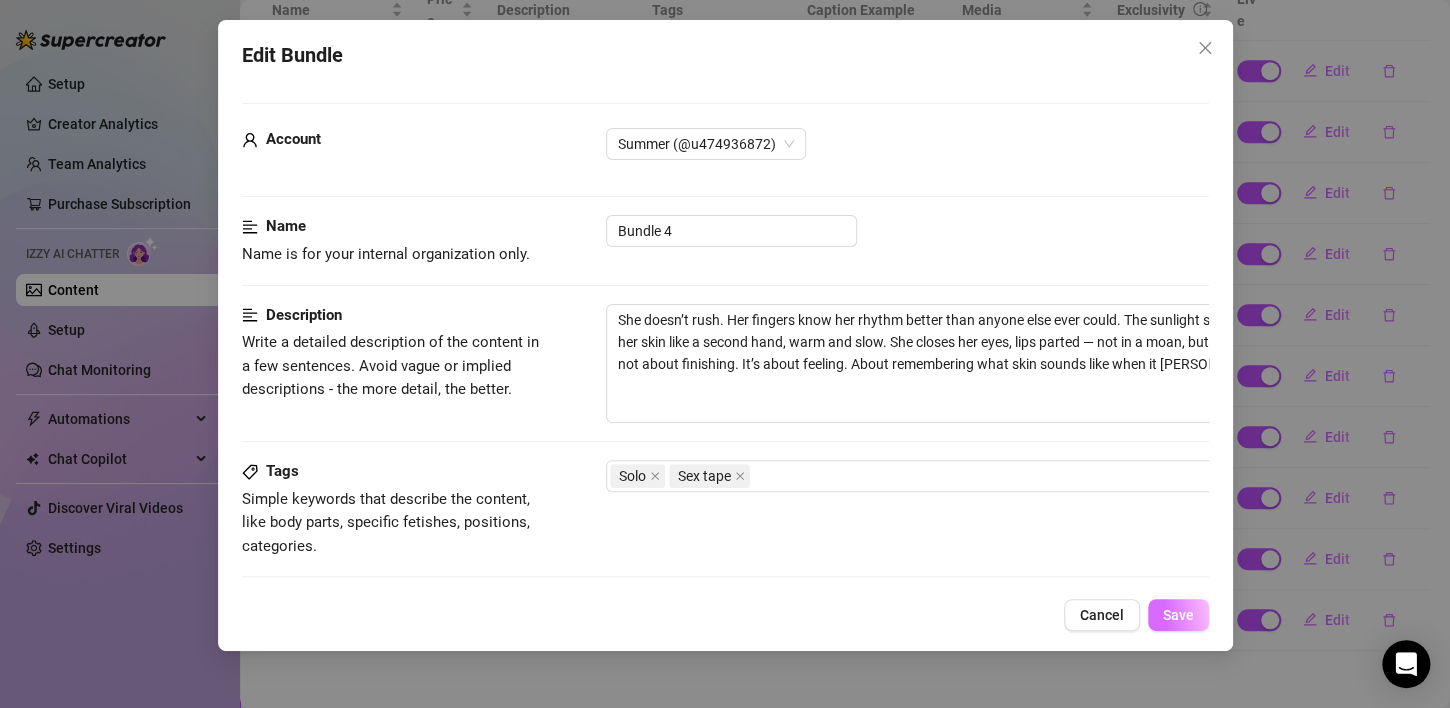 click on "Save" at bounding box center (1178, 615) 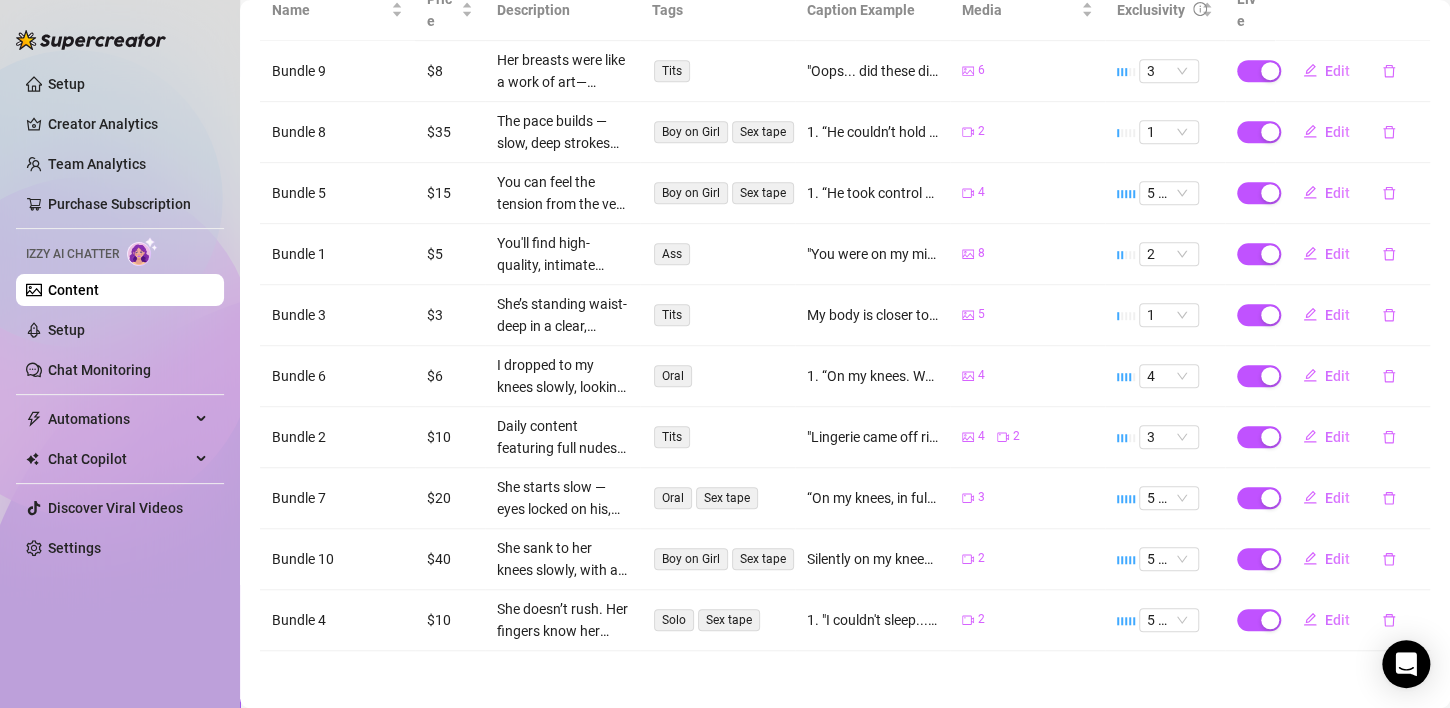 scroll, scrollTop: 0, scrollLeft: 0, axis: both 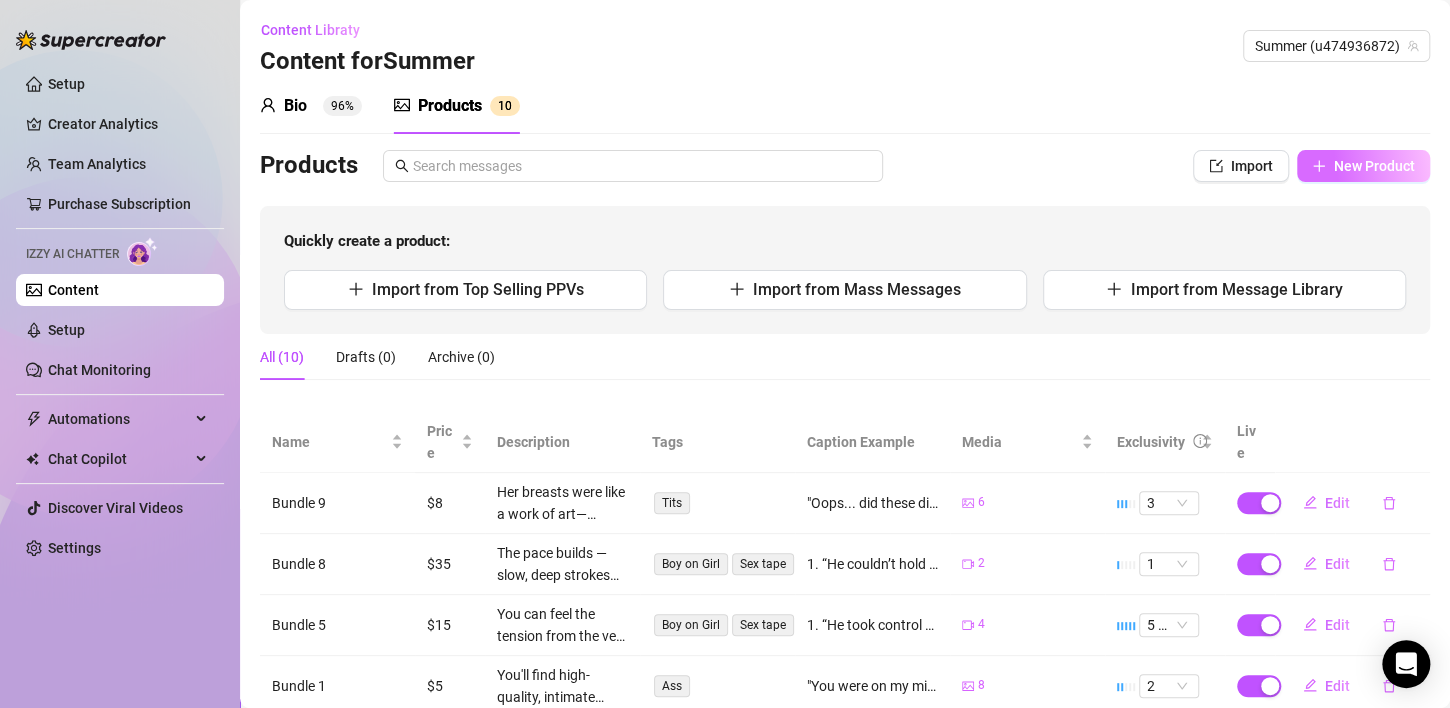 click on "New Product" at bounding box center (1374, 166) 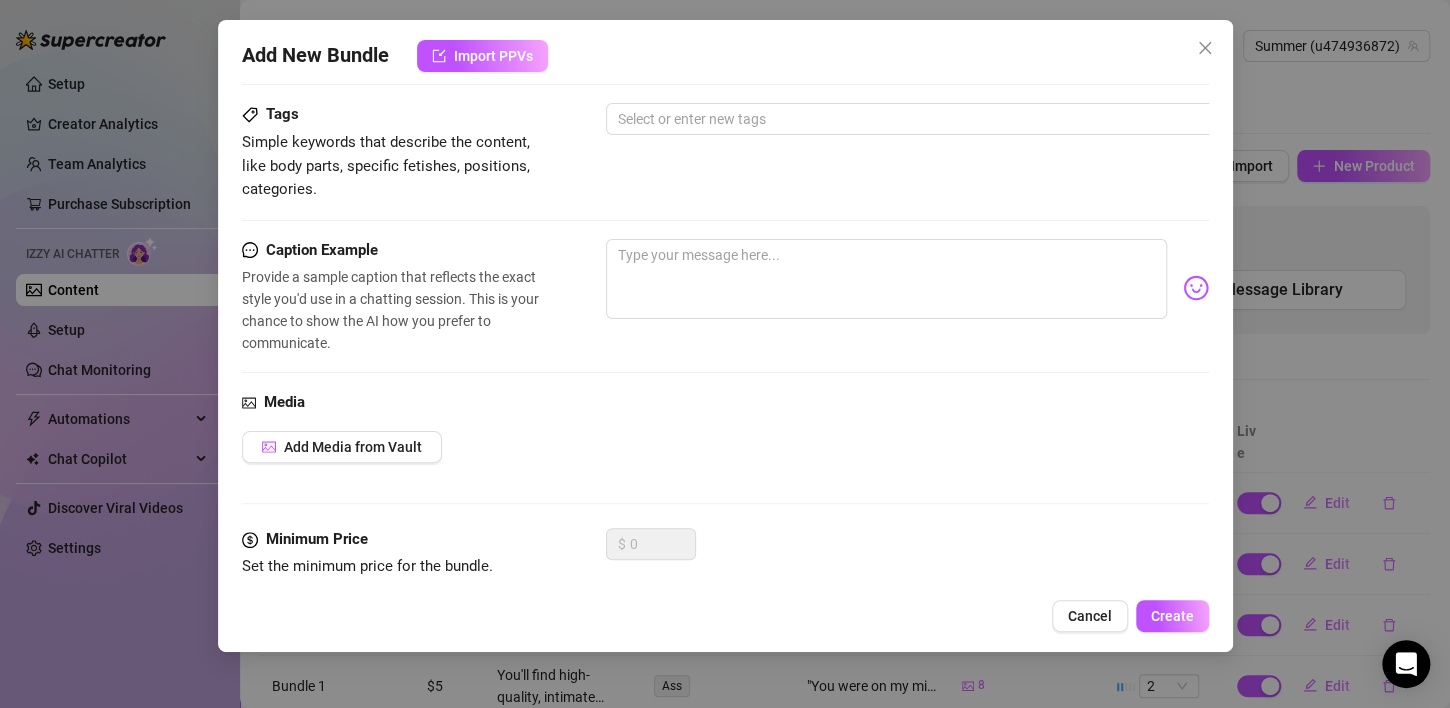 scroll, scrollTop: 344, scrollLeft: 0, axis: vertical 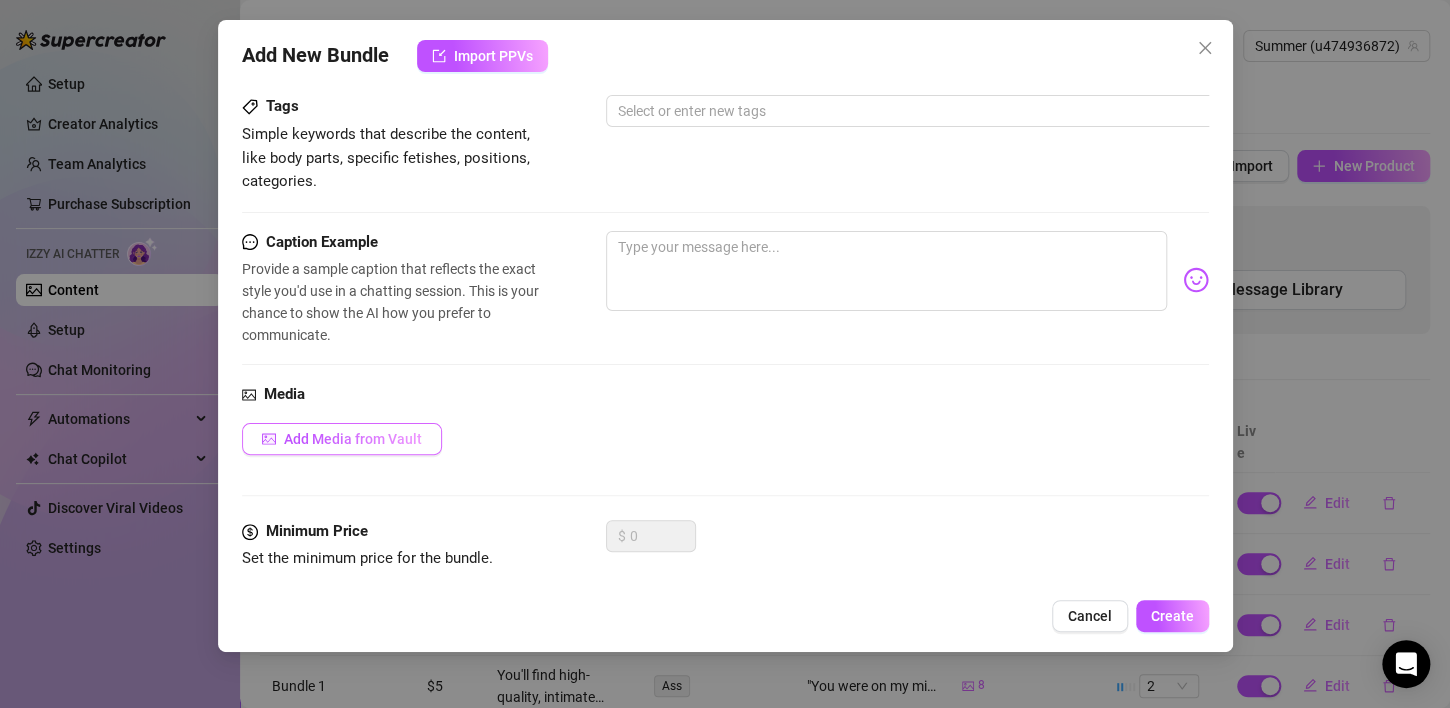 click on "Add Media from Vault" at bounding box center (353, 439) 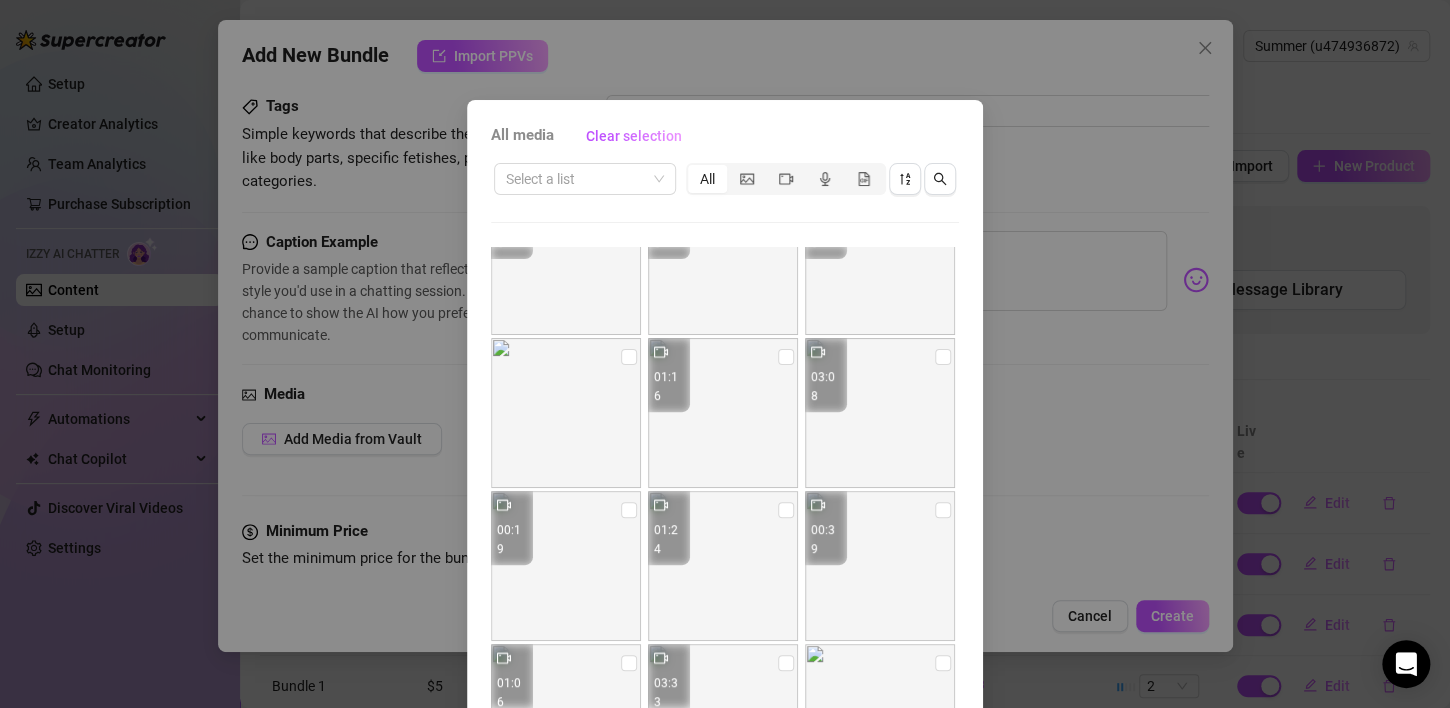 scroll, scrollTop: 0, scrollLeft: 0, axis: both 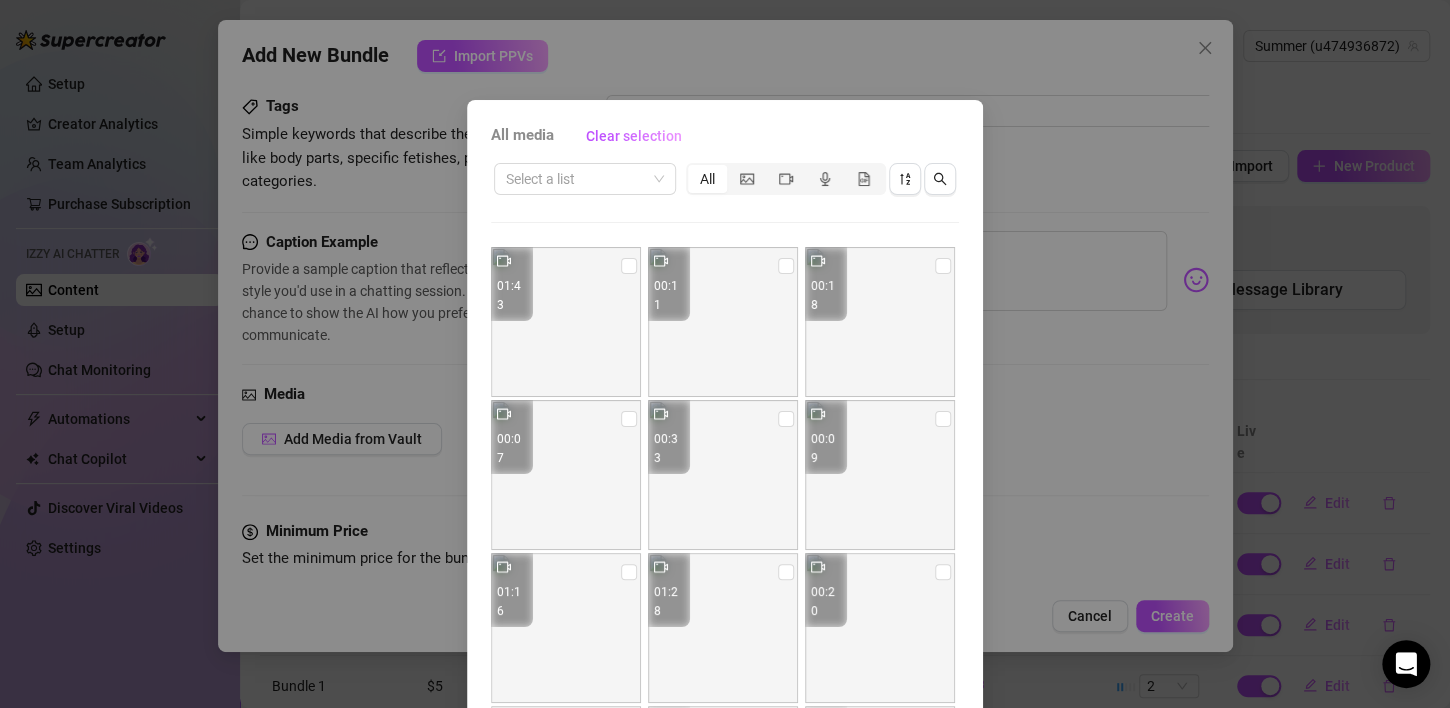 click at bounding box center (880, 322) 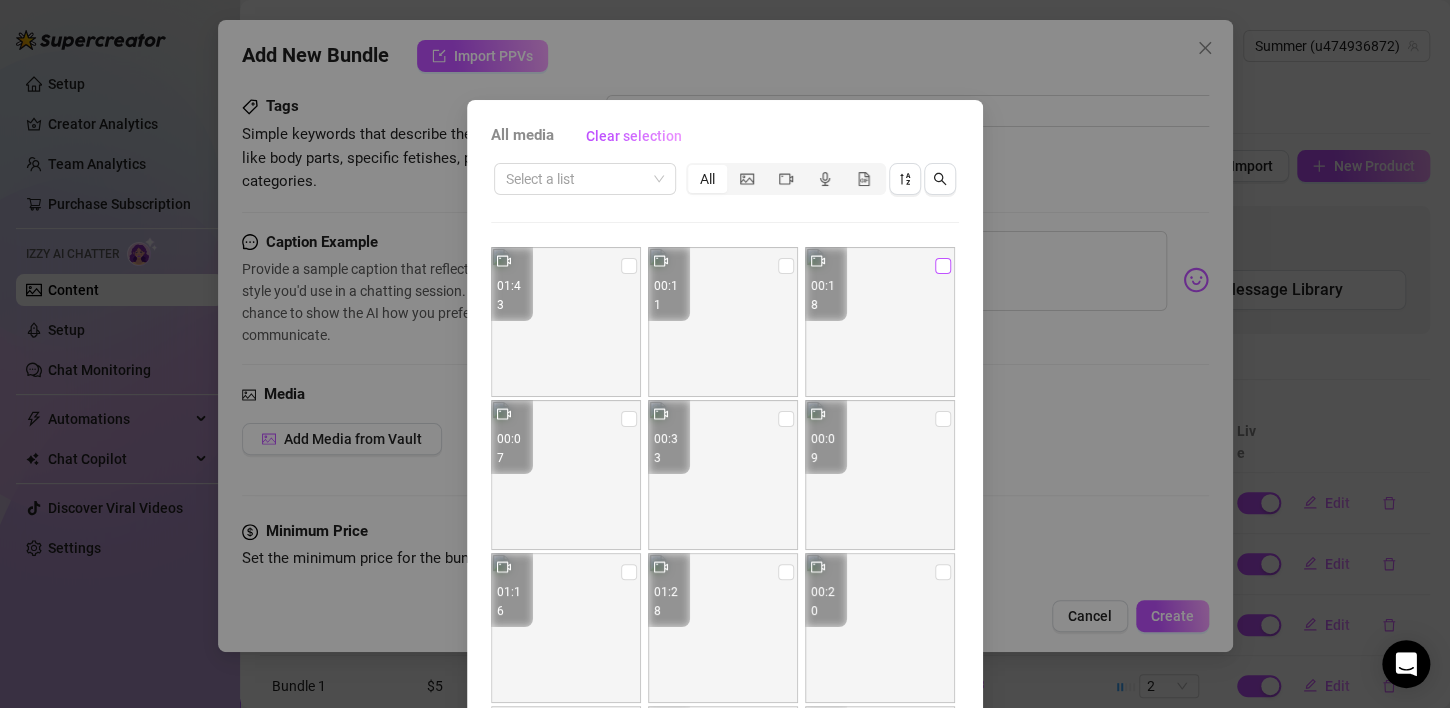 click at bounding box center (943, 266) 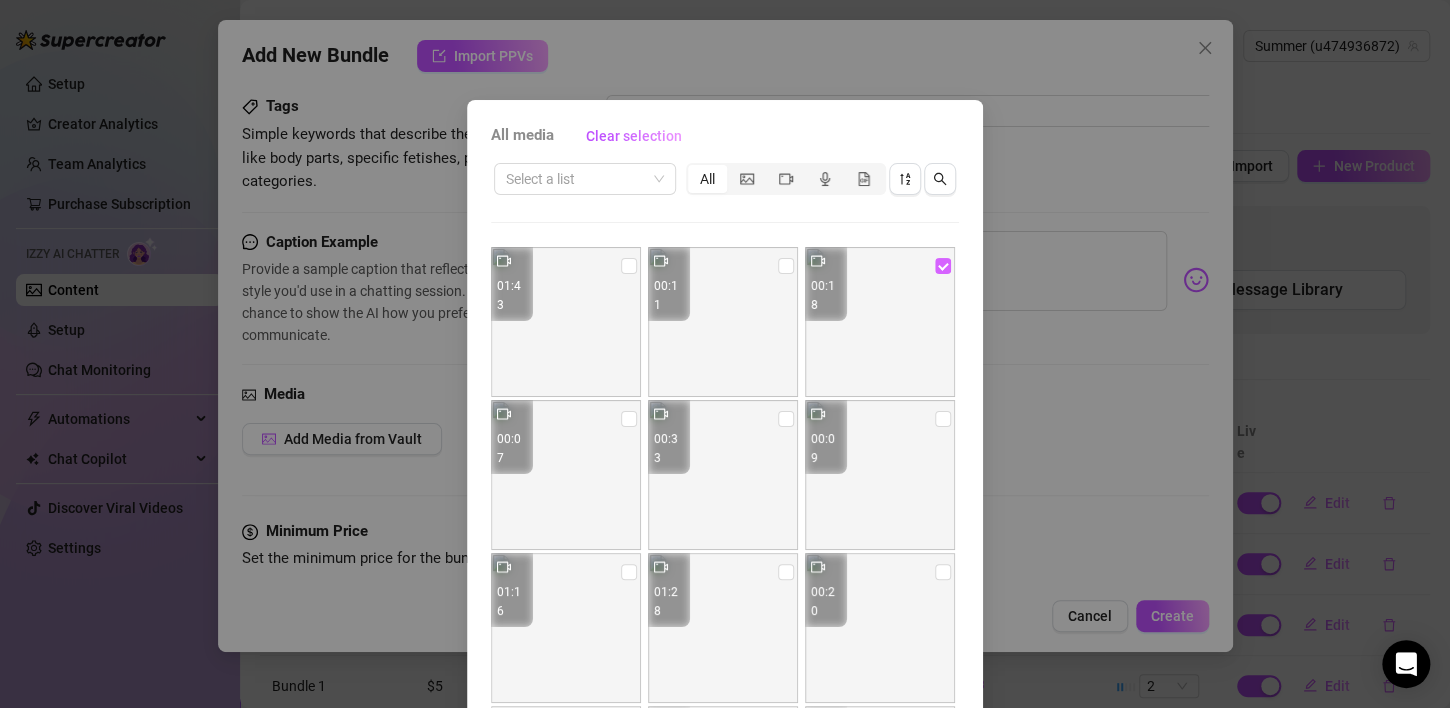 click at bounding box center (943, 266) 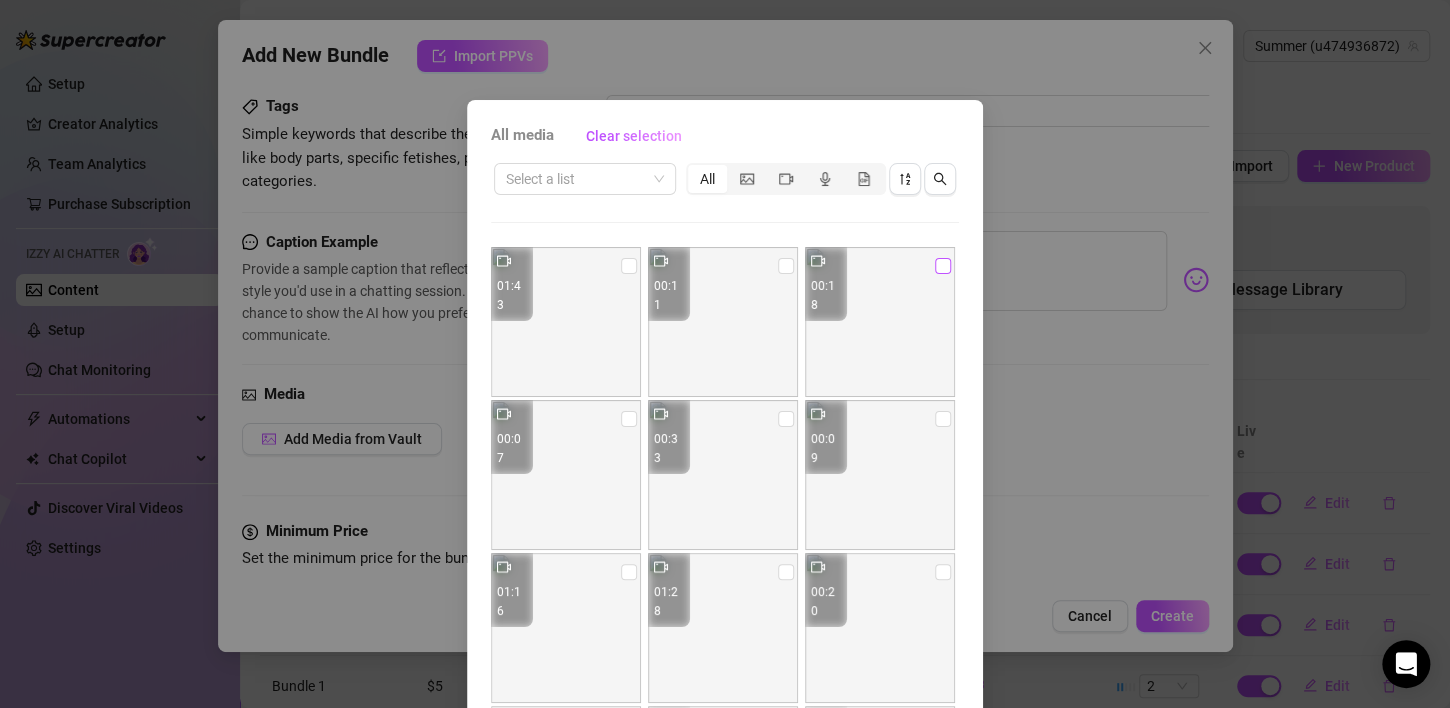 click at bounding box center (943, 266) 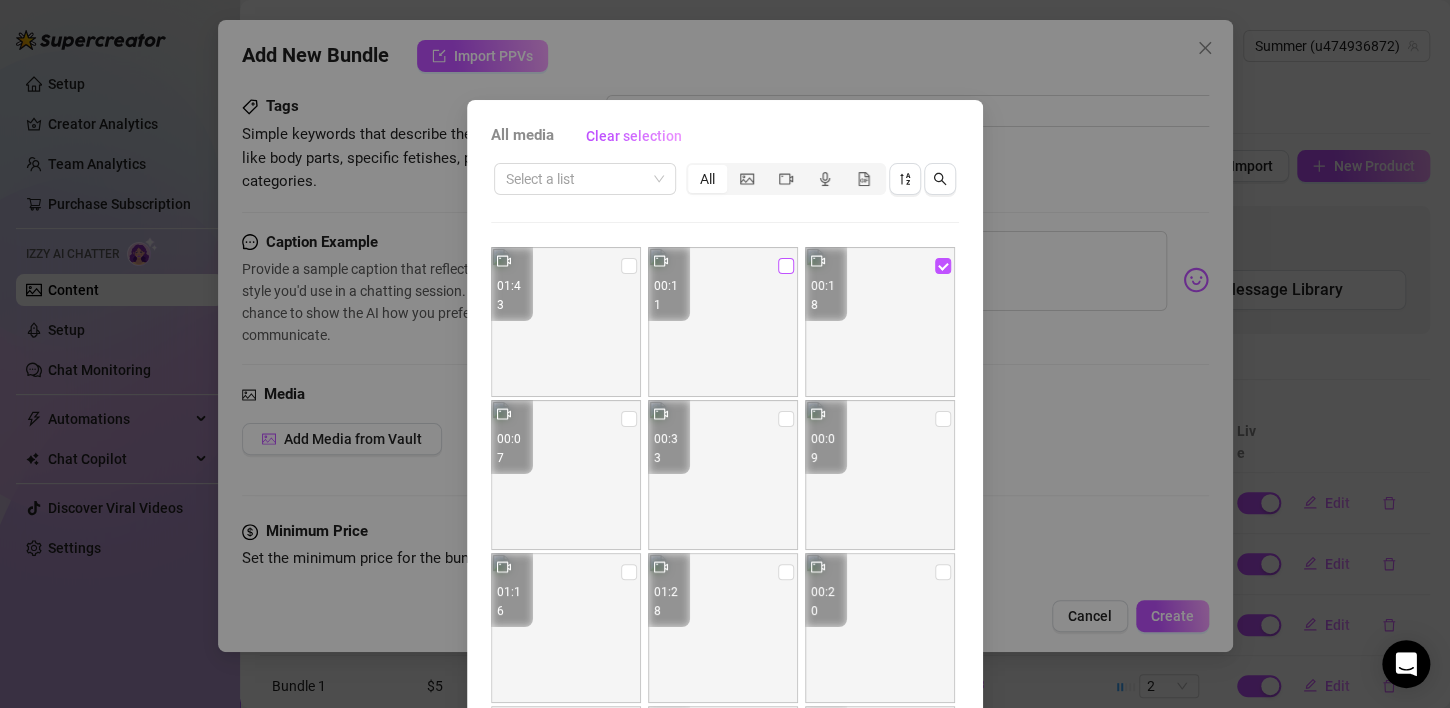 click at bounding box center [786, 266] 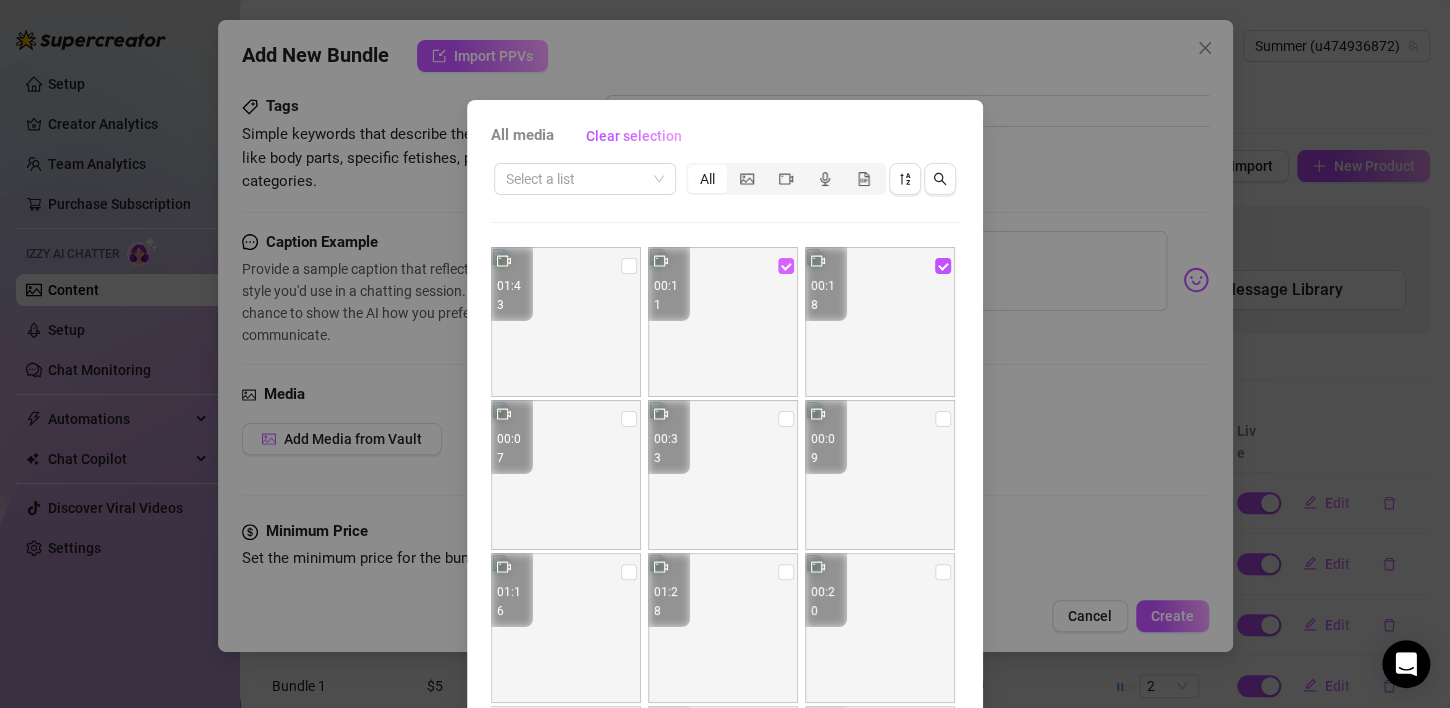 click at bounding box center (786, 266) 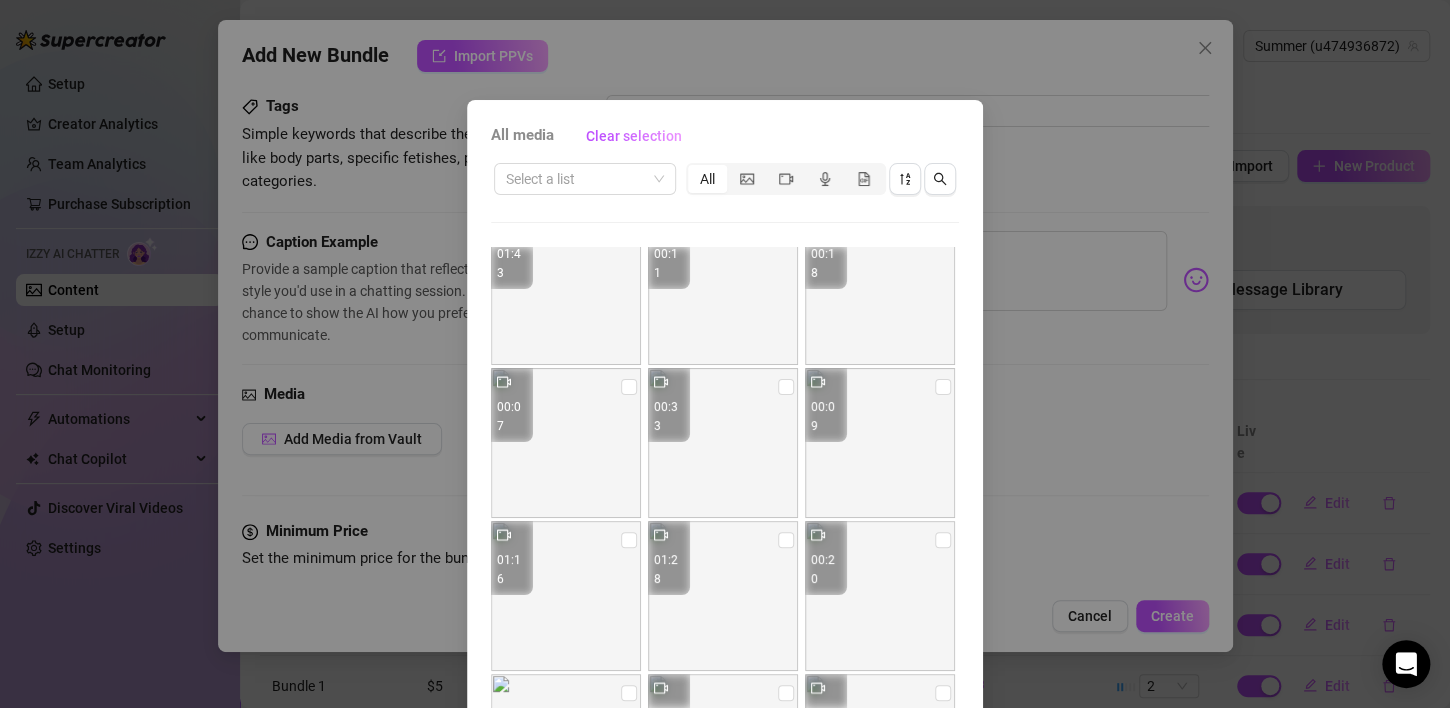 scroll, scrollTop: 0, scrollLeft: 0, axis: both 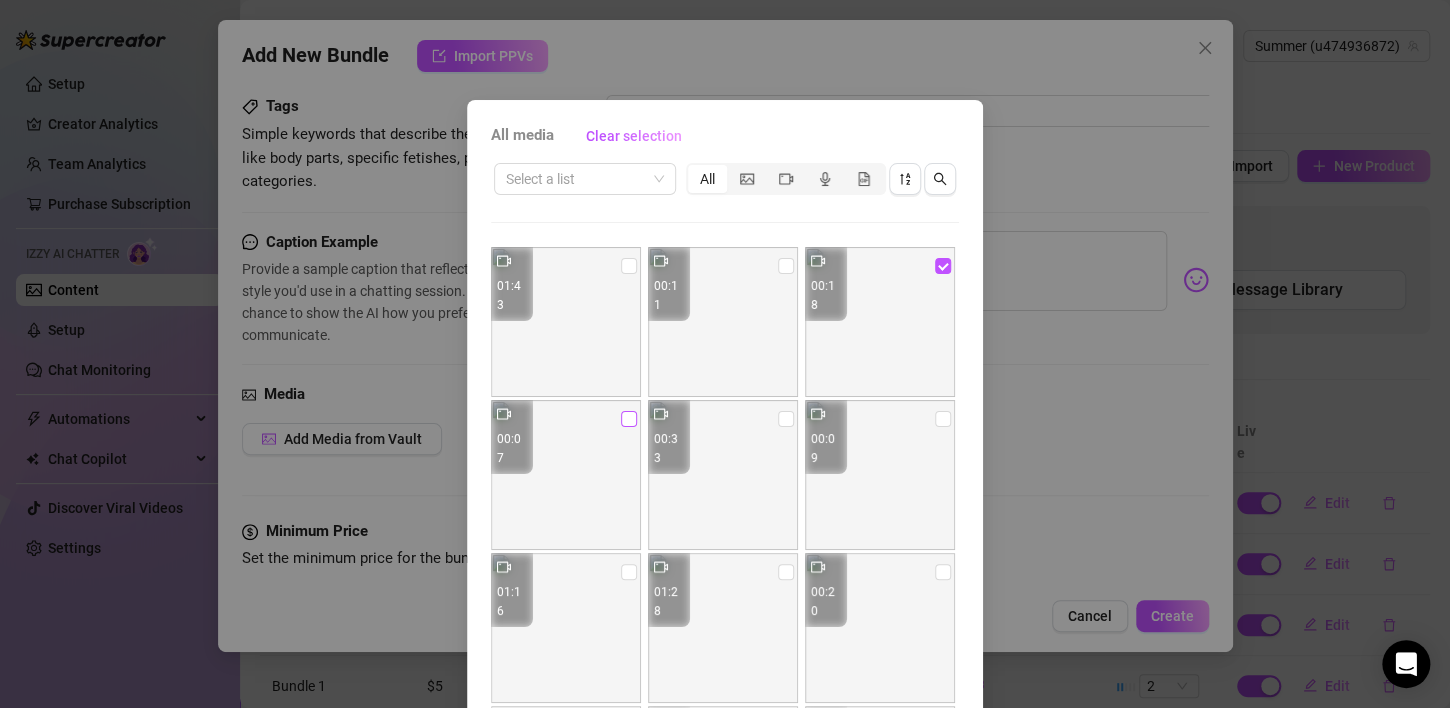 click at bounding box center [629, 419] 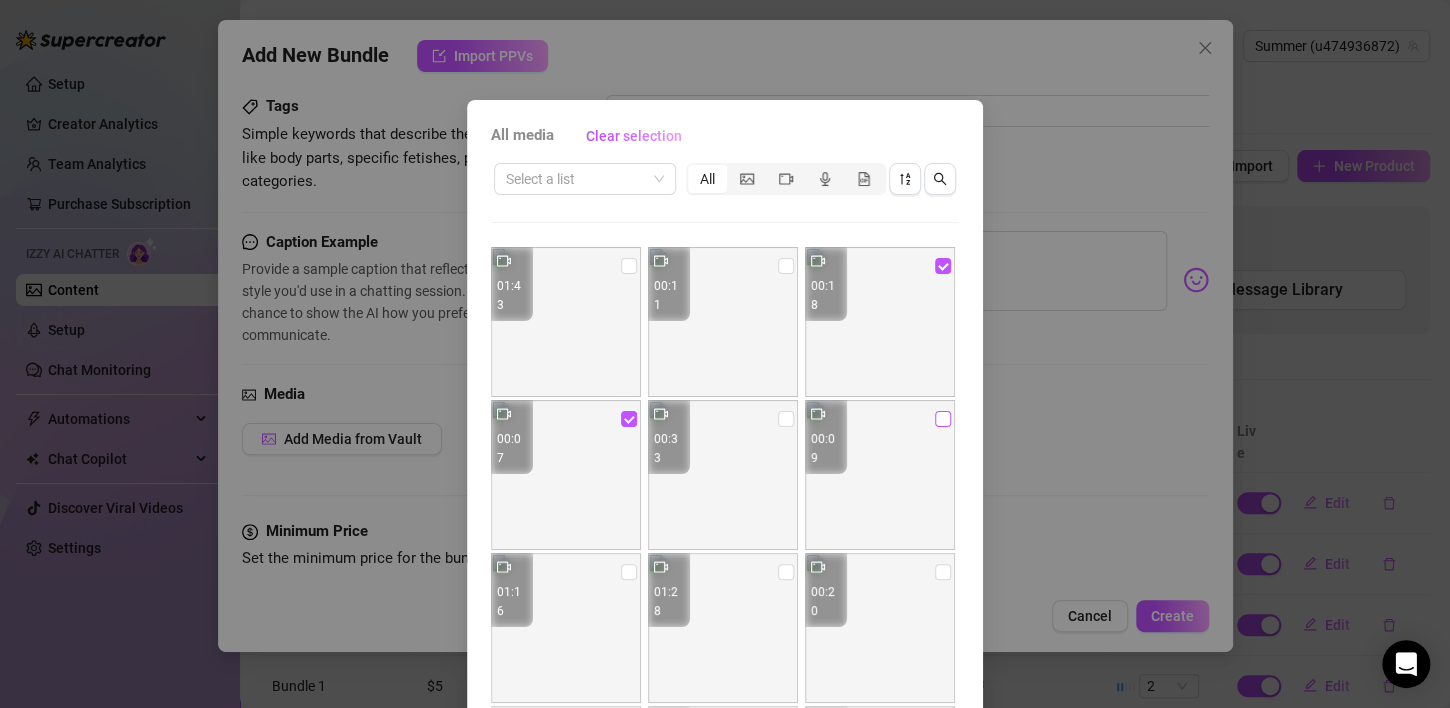 click at bounding box center (943, 419) 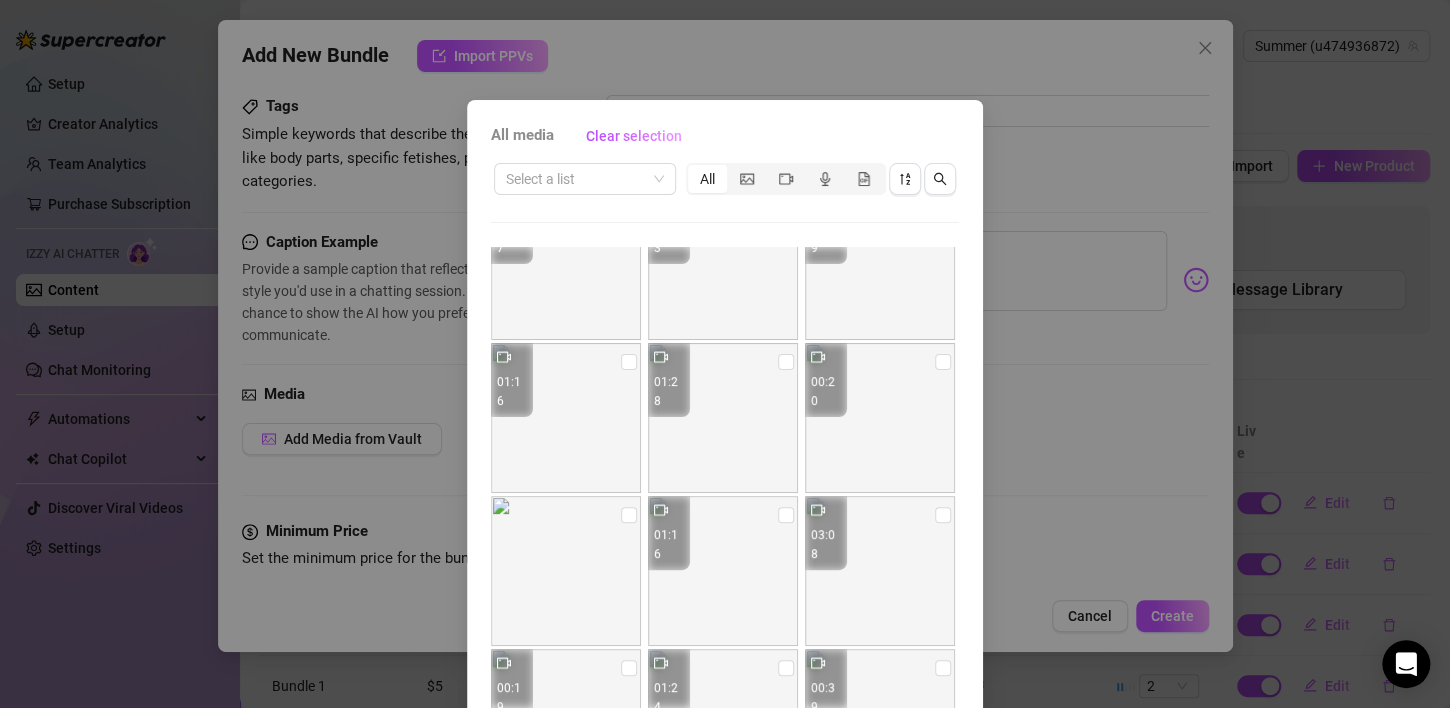 scroll, scrollTop: 0, scrollLeft: 0, axis: both 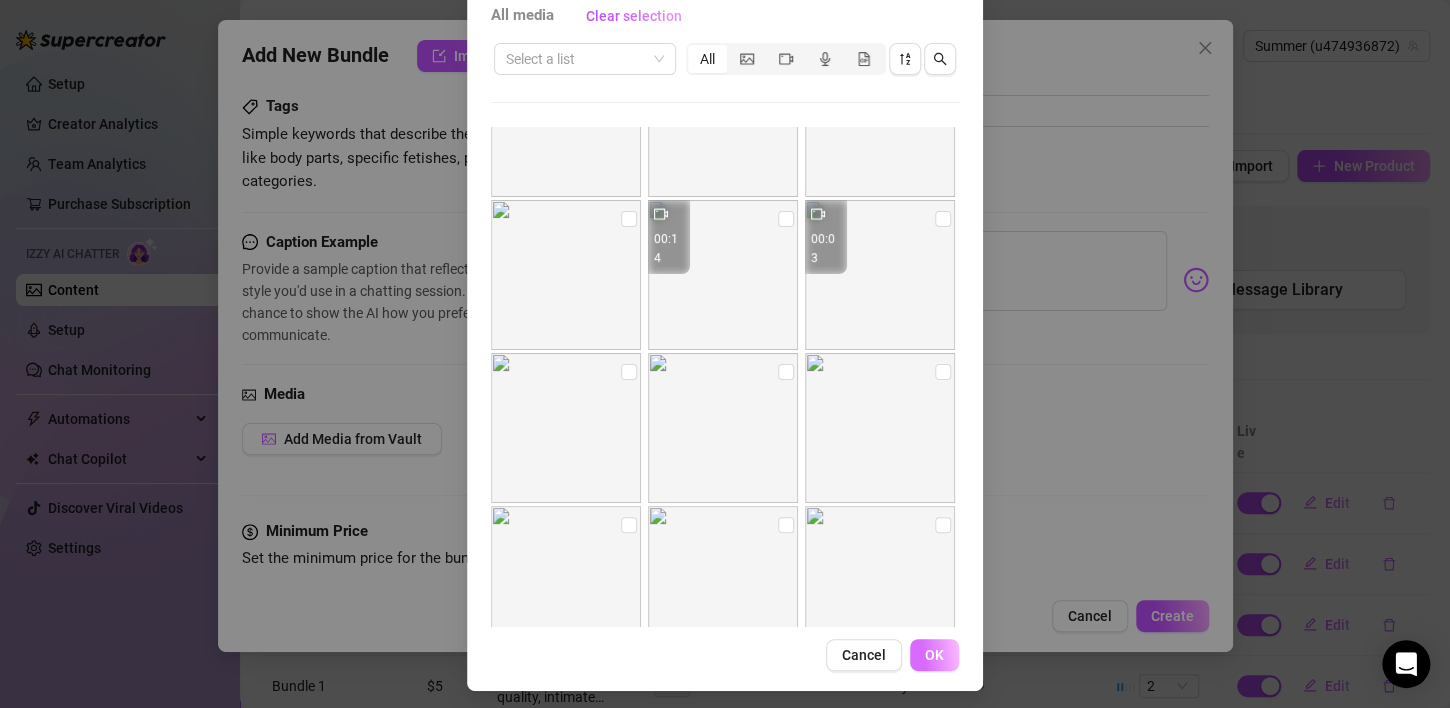 click on "OK" at bounding box center [934, 655] 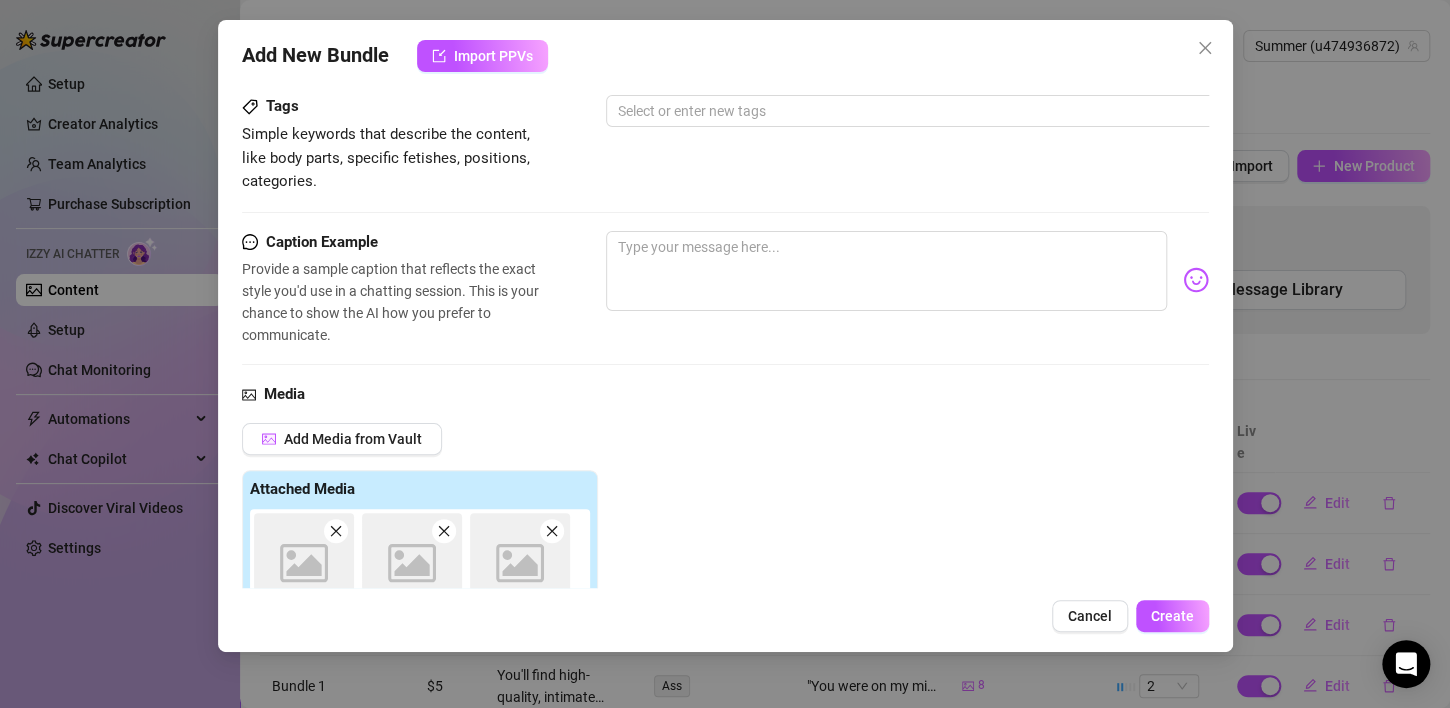 scroll, scrollTop: 645, scrollLeft: 0, axis: vertical 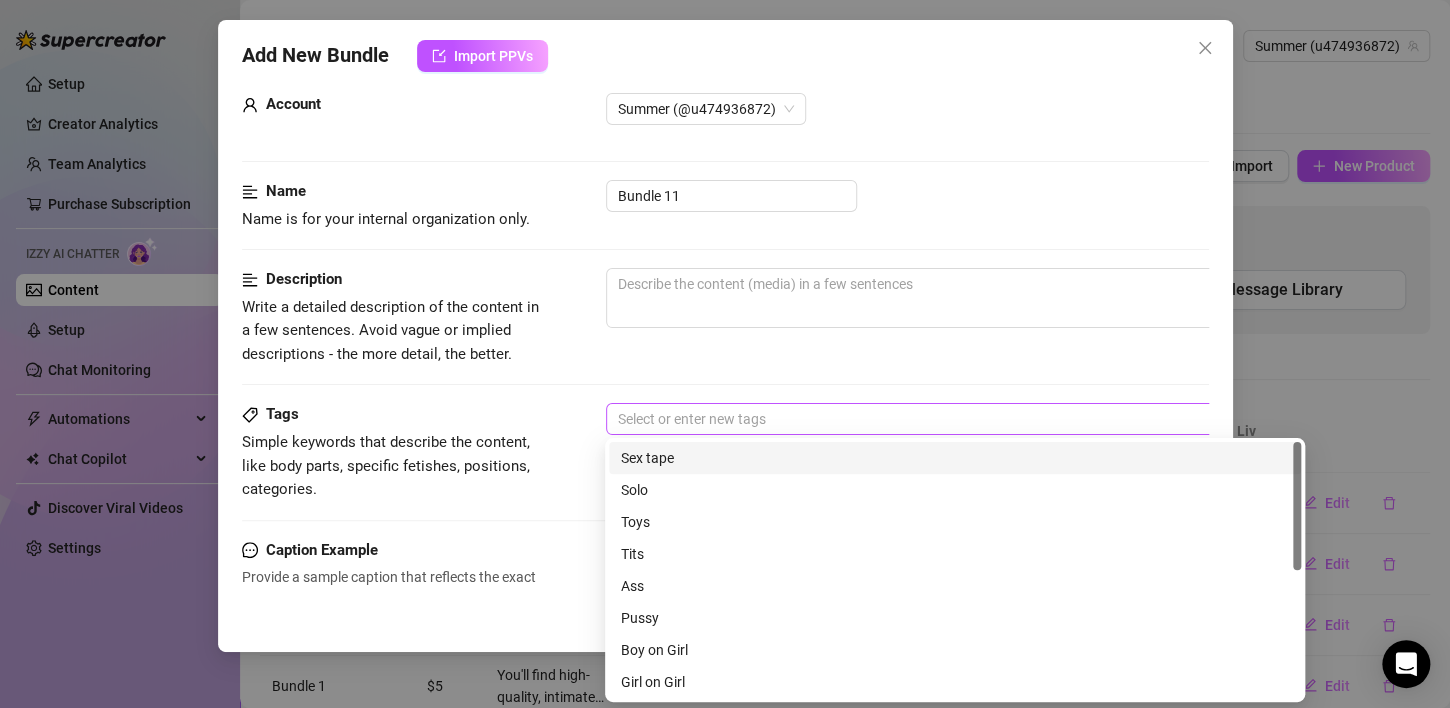 click at bounding box center (945, 419) 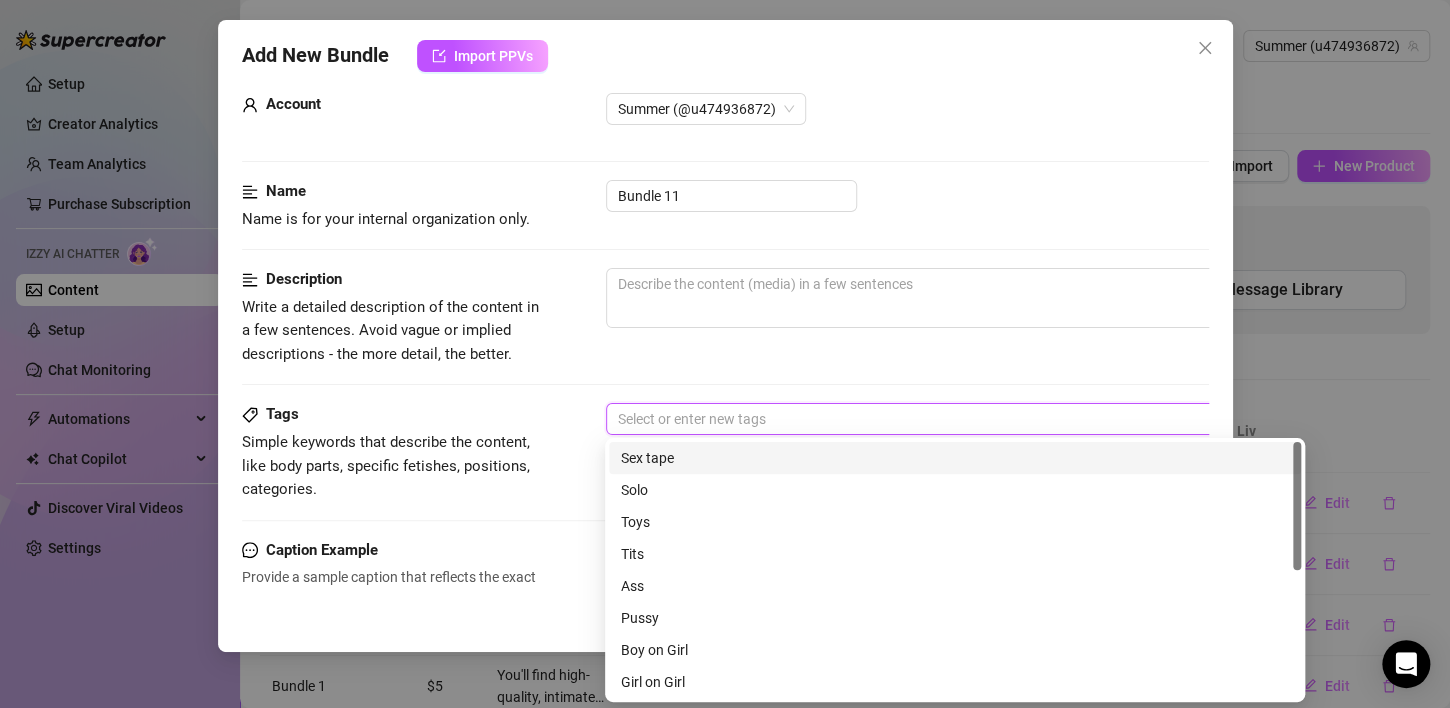 click on "Sex tape" at bounding box center [955, 458] 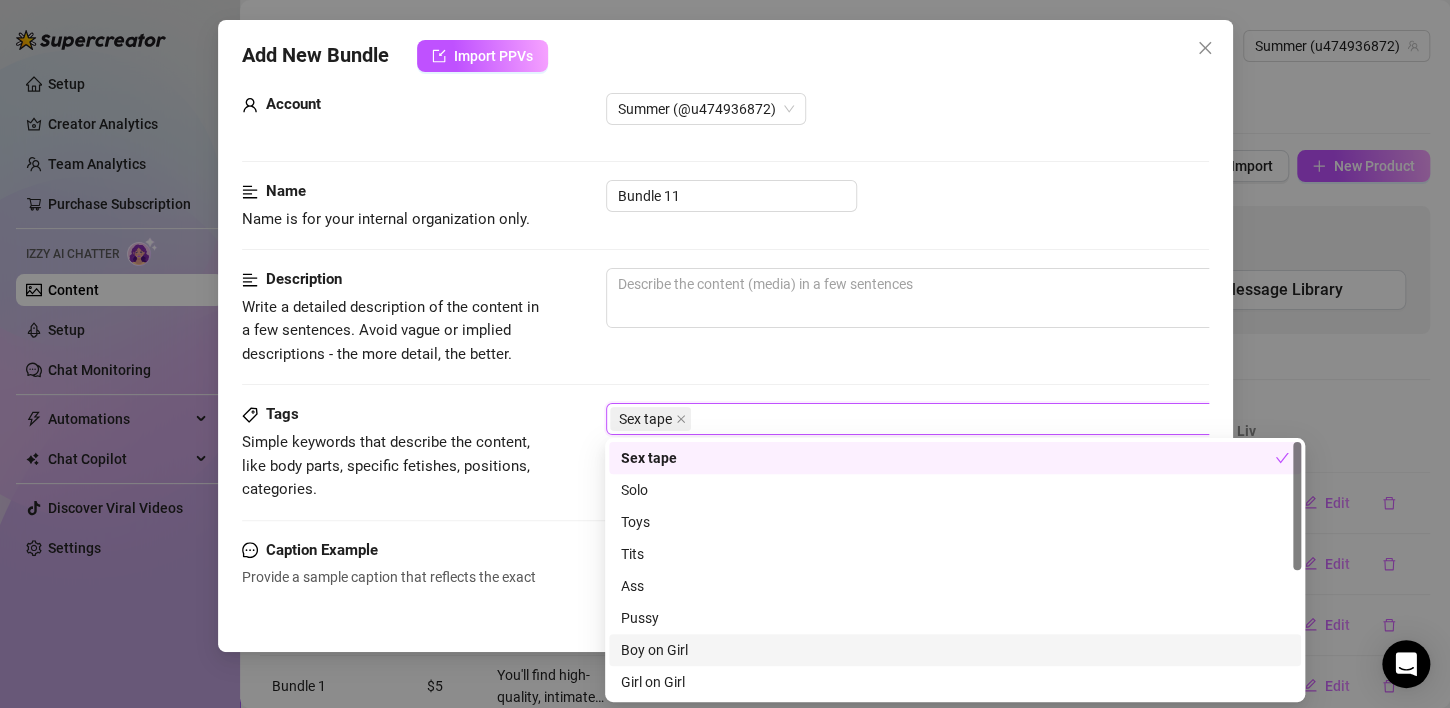 click on "Boy on Girl" at bounding box center [955, 650] 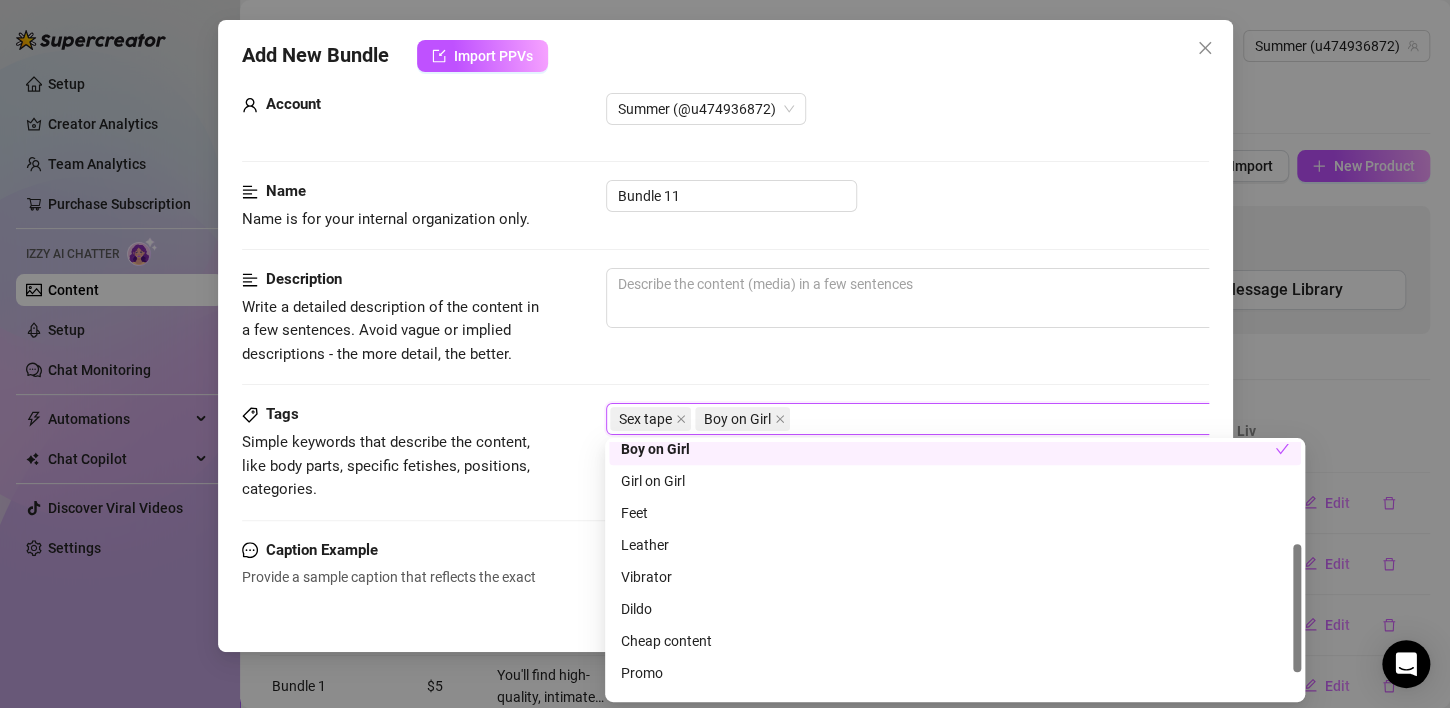 scroll, scrollTop: 204, scrollLeft: 0, axis: vertical 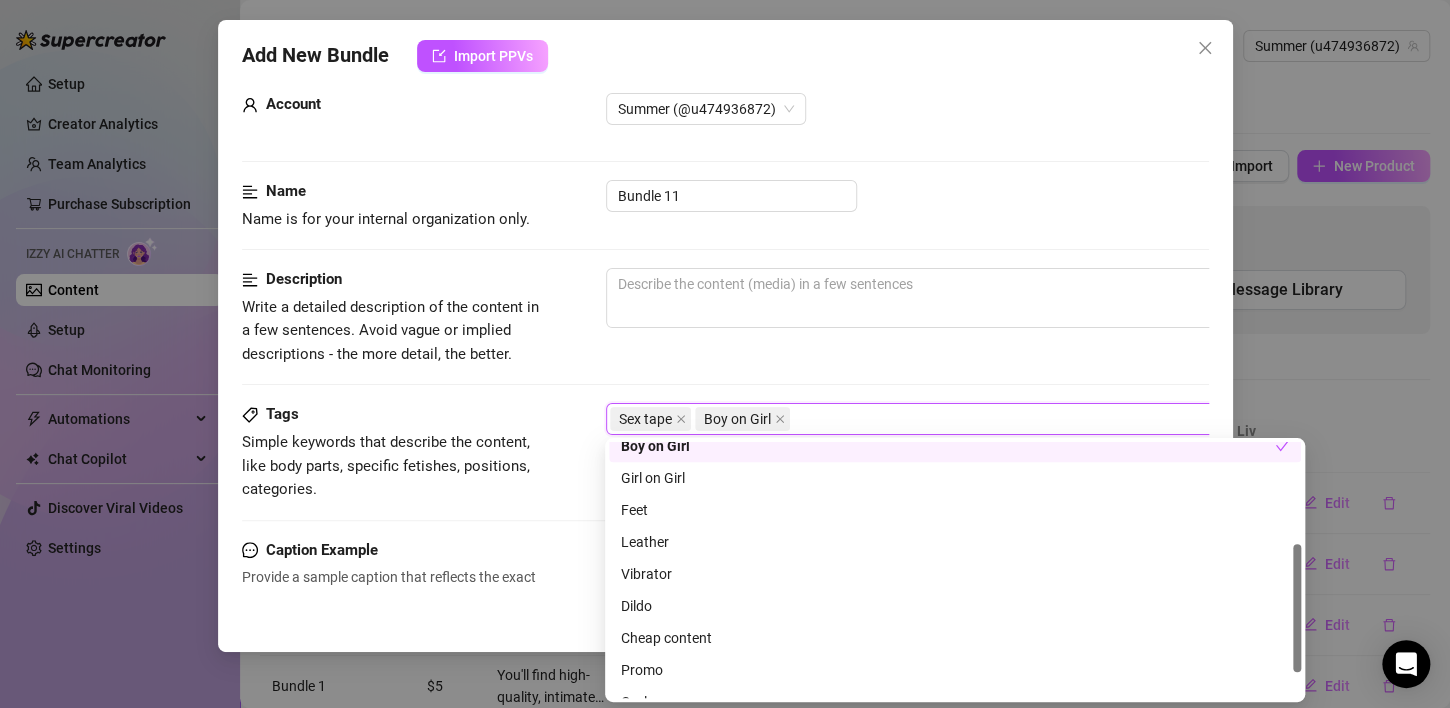 drag, startPoint x: 1294, startPoint y: 480, endPoint x: 1311, endPoint y: 582, distance: 103.40696 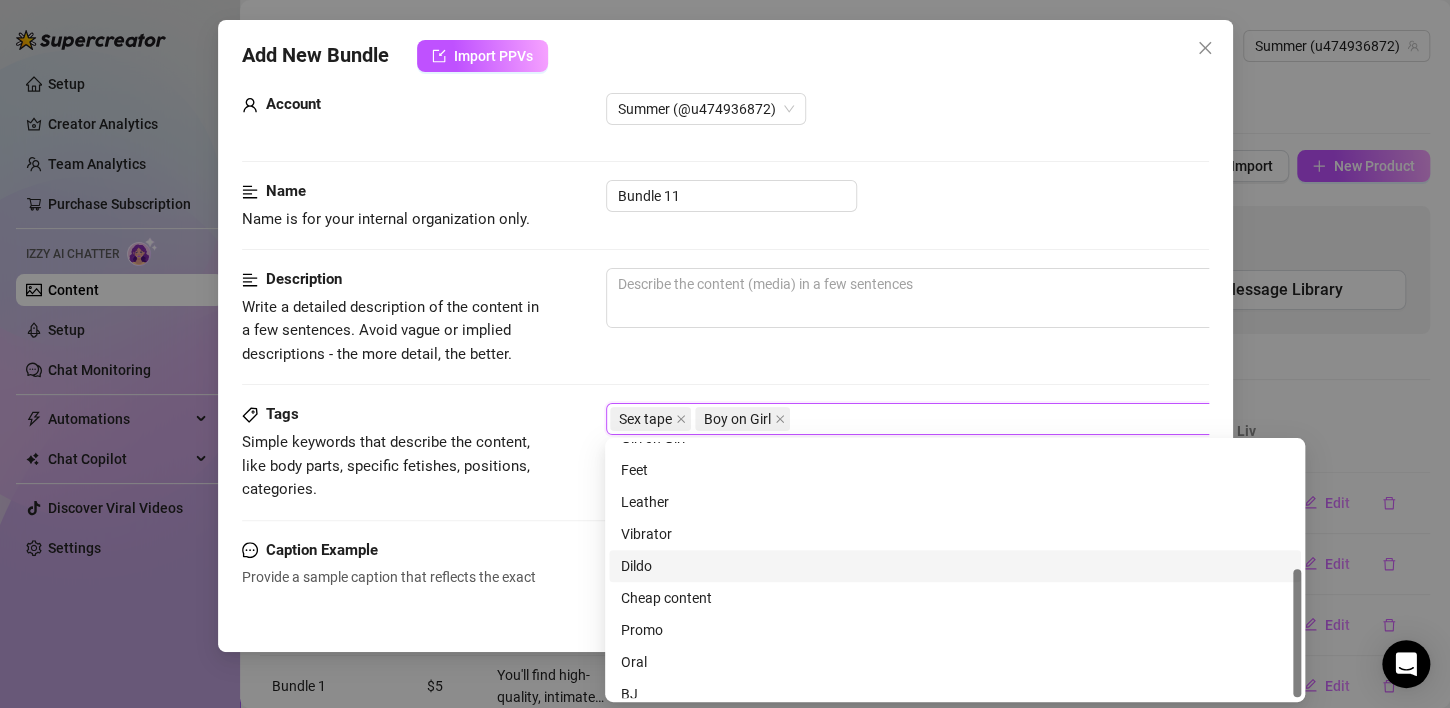 scroll, scrollTop: 256, scrollLeft: 0, axis: vertical 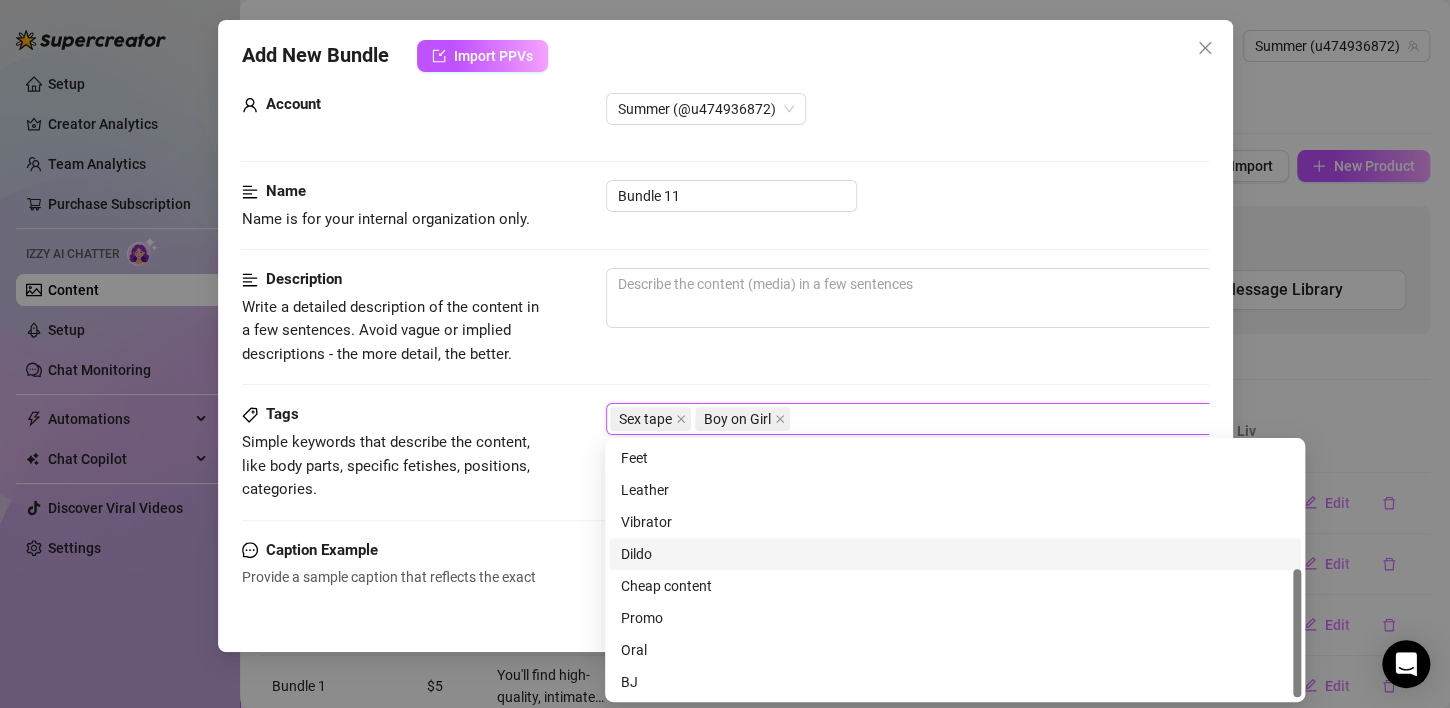 drag, startPoint x: 1295, startPoint y: 594, endPoint x: 1297, endPoint y: 634, distance: 40.04997 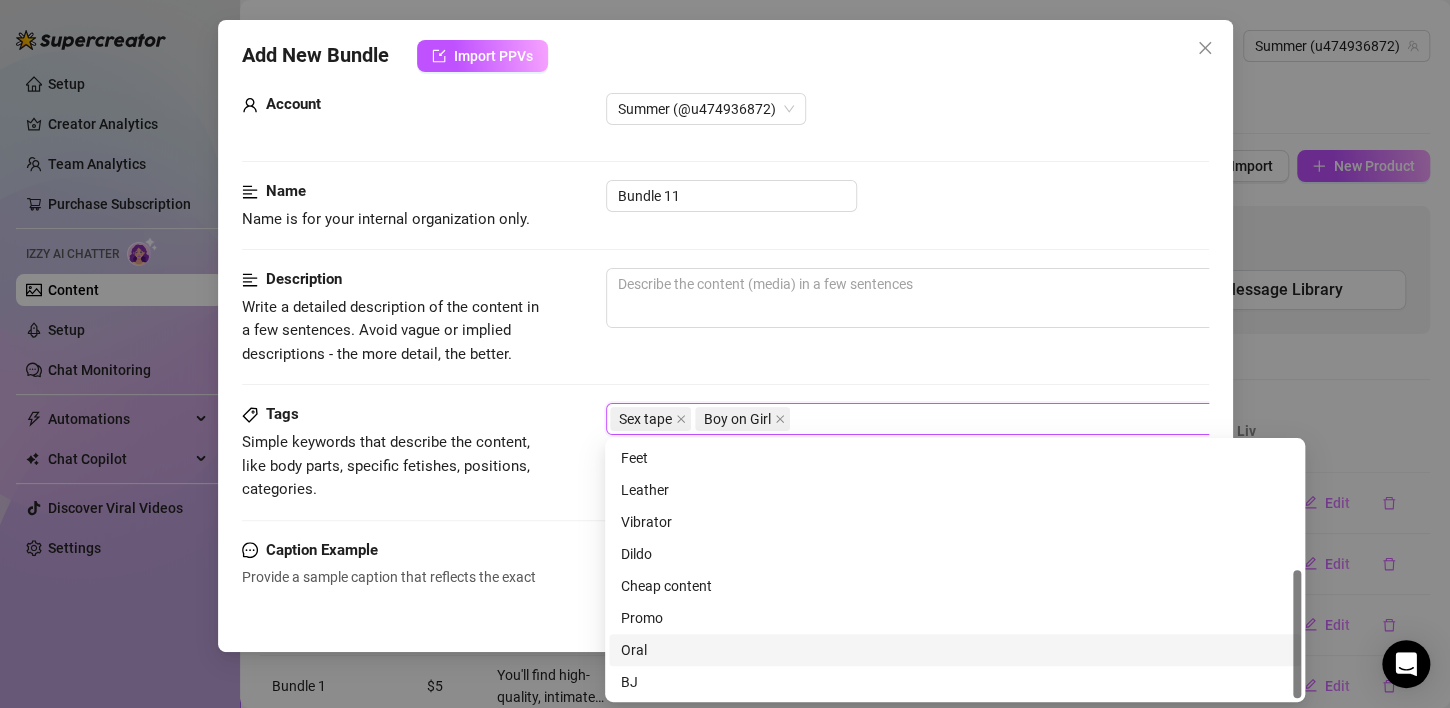 click on "Oral" at bounding box center (955, 650) 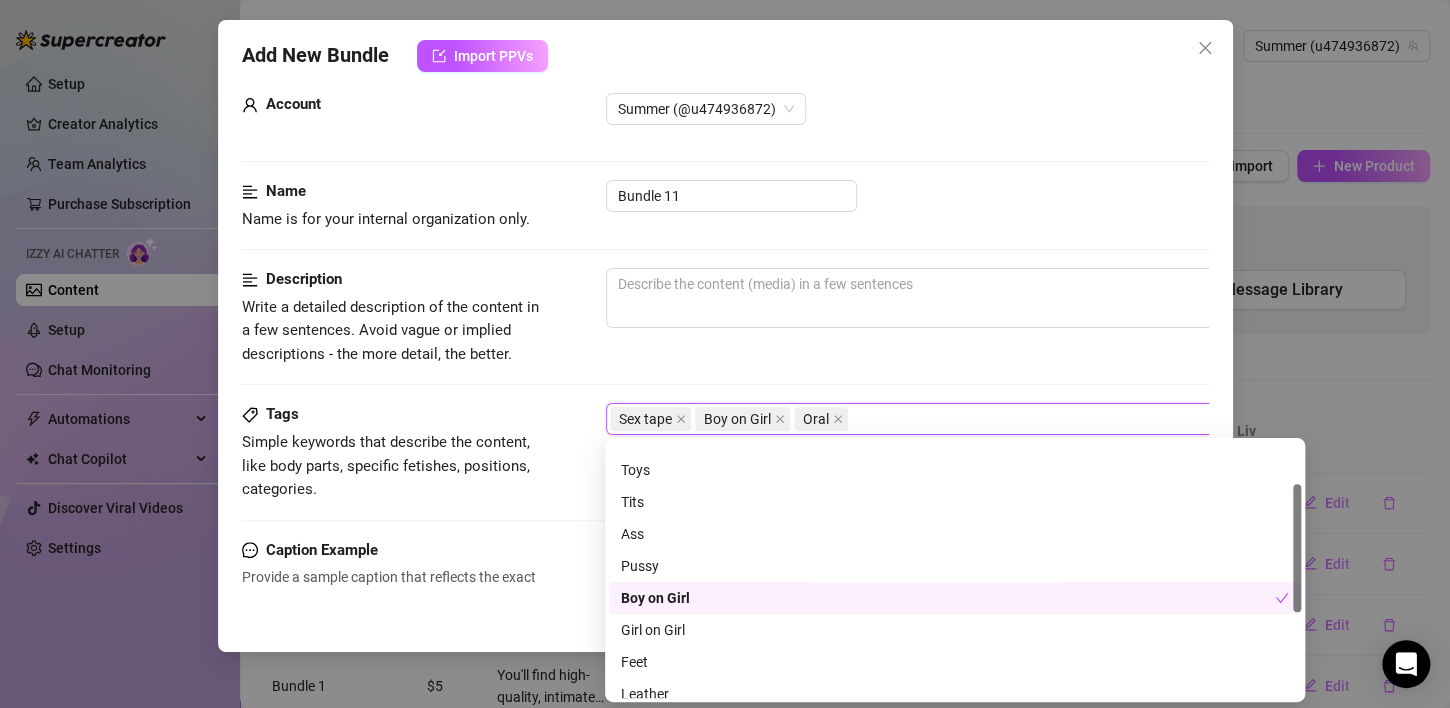 scroll, scrollTop: 0, scrollLeft: 0, axis: both 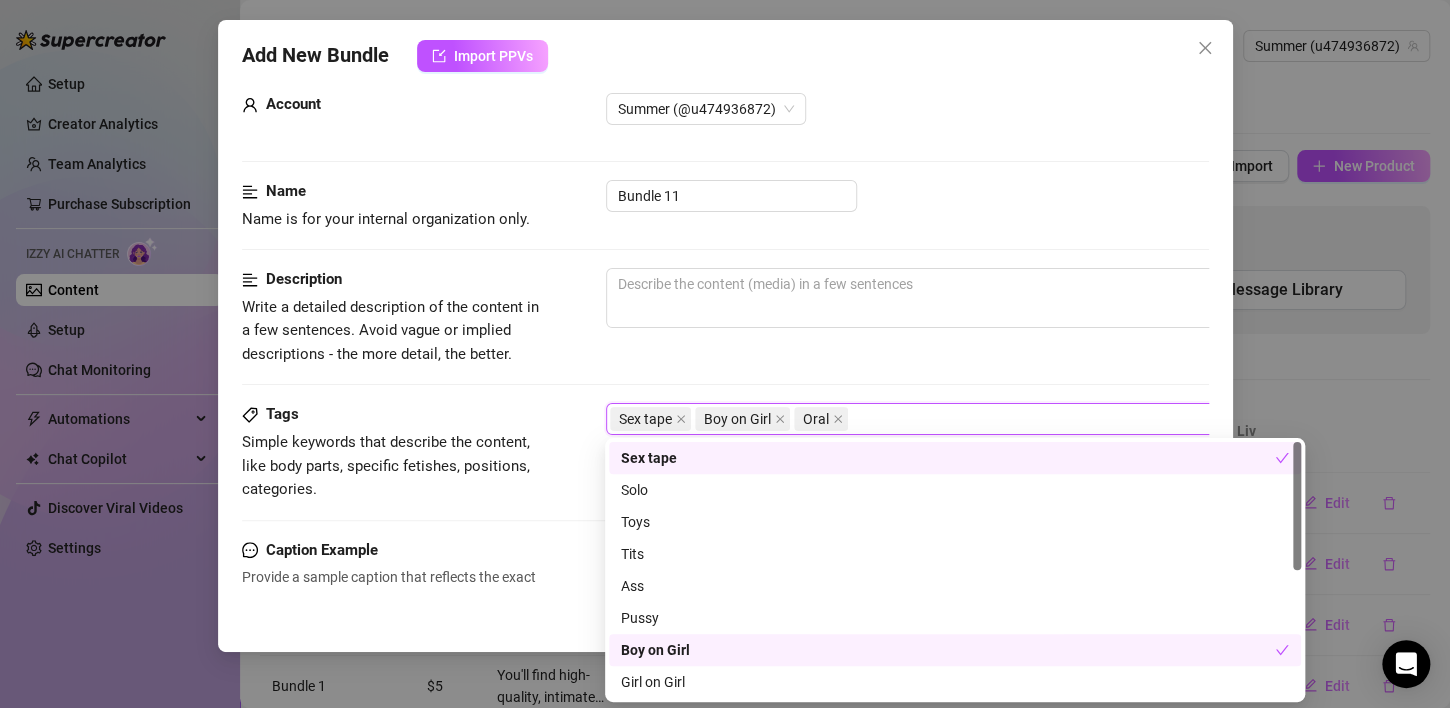 drag, startPoint x: 1299, startPoint y: 596, endPoint x: 1312, endPoint y: 395, distance: 201.41995 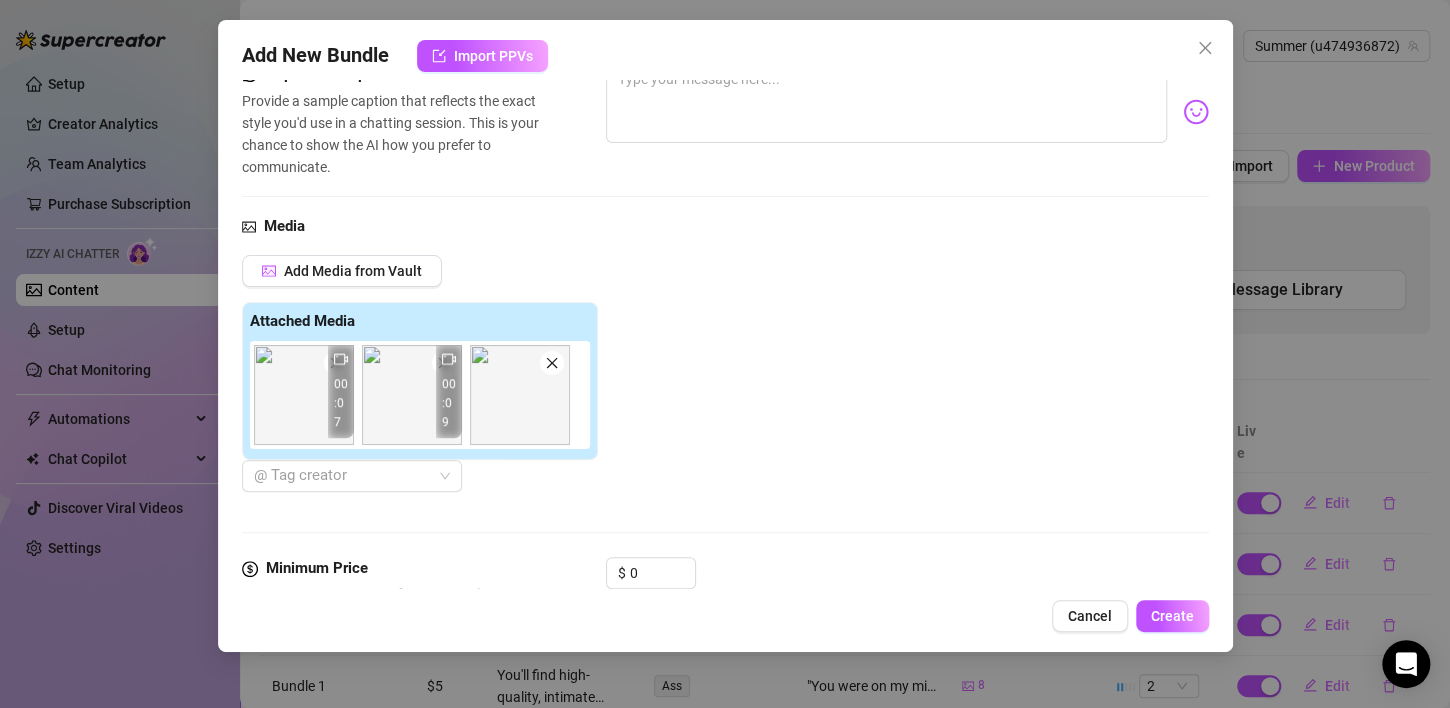 scroll, scrollTop: 516, scrollLeft: 0, axis: vertical 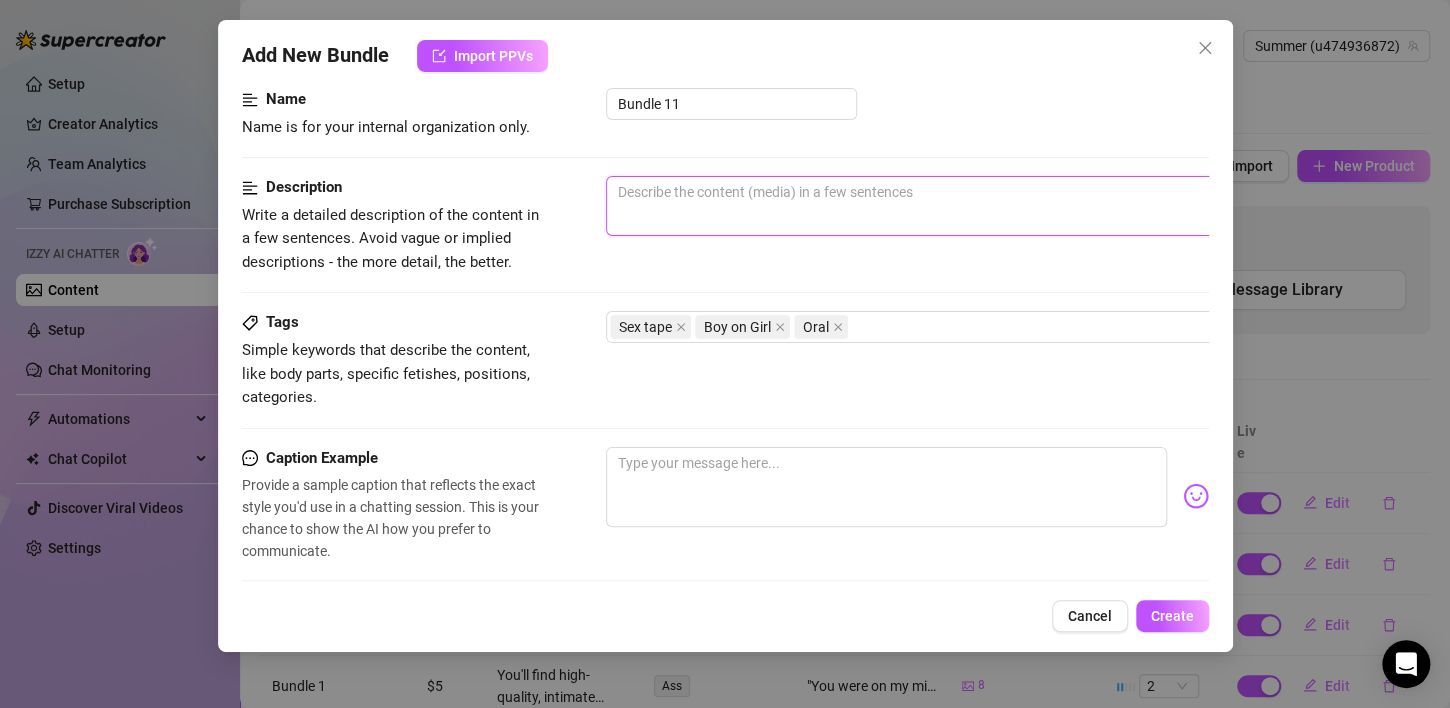 click at bounding box center [956, 206] 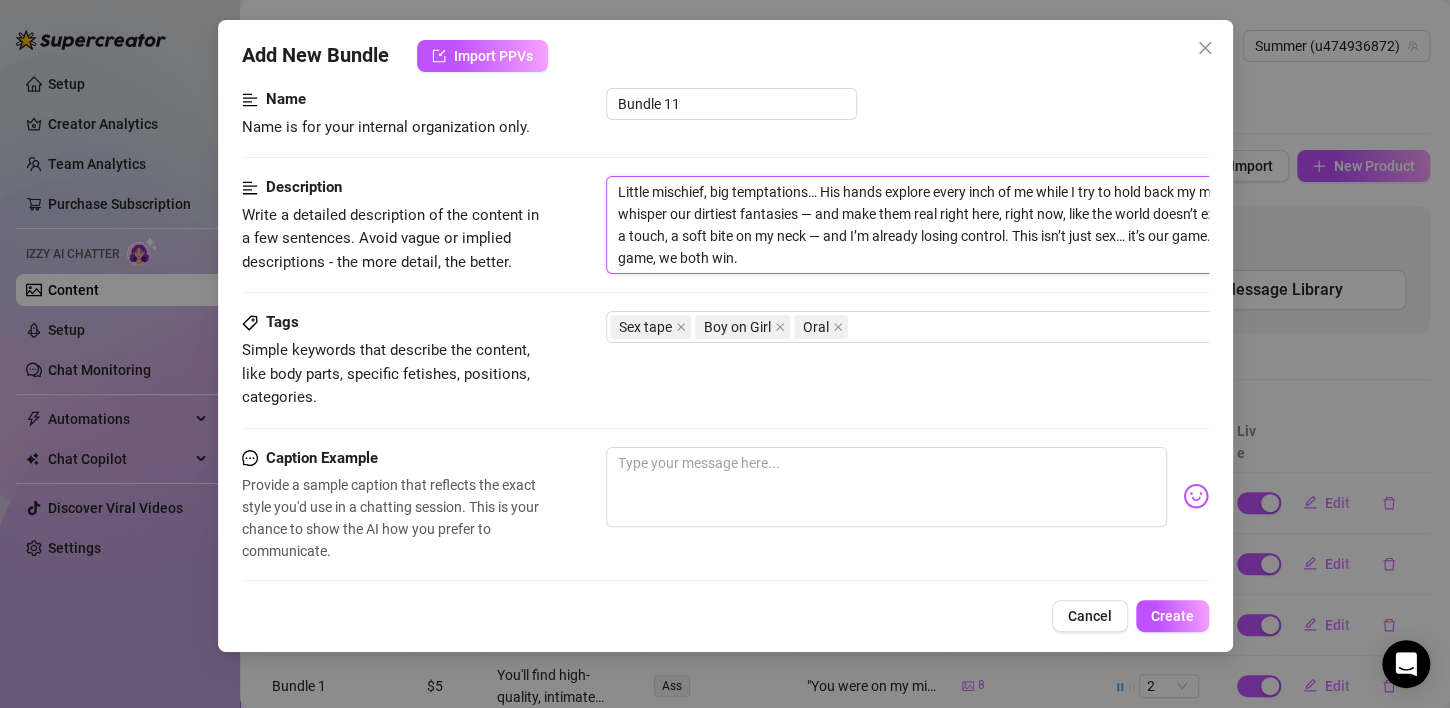 scroll, scrollTop: 0, scrollLeft: 0, axis: both 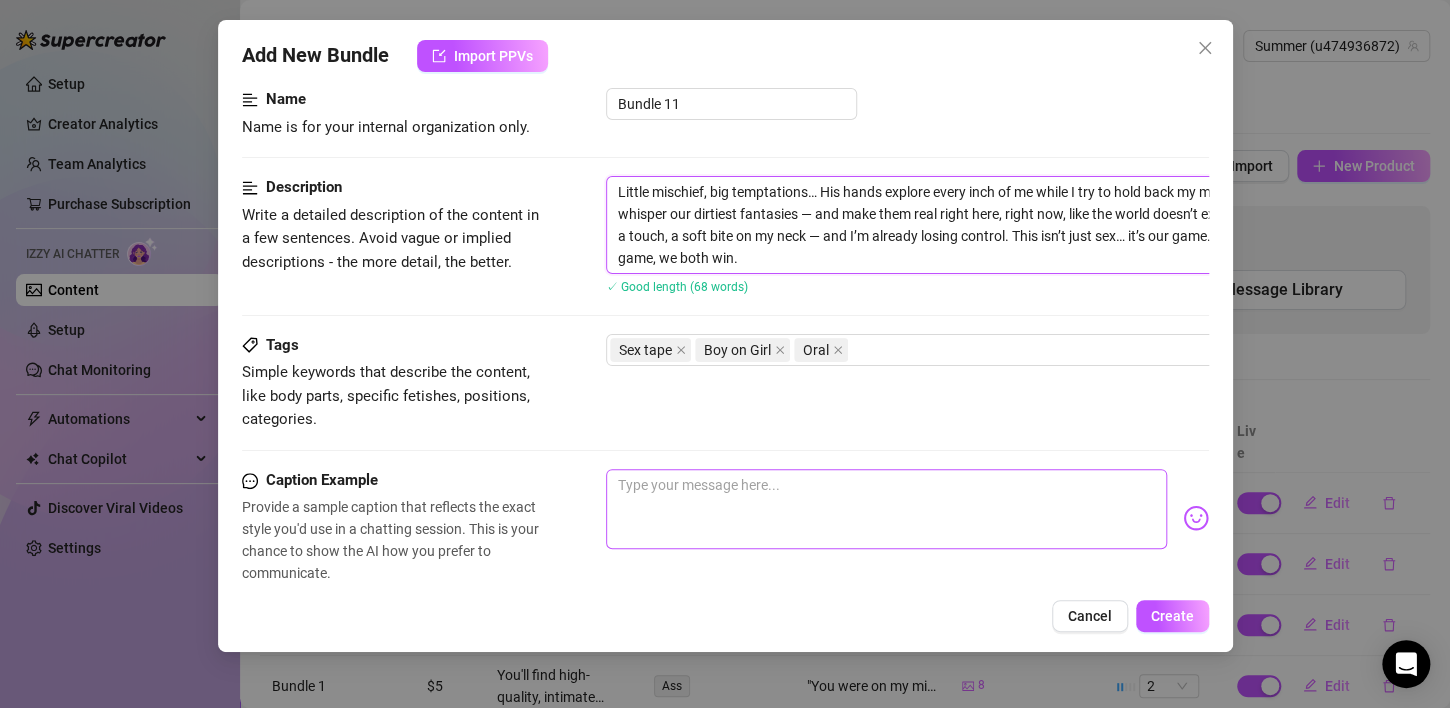 type on "Little mischief, big temptations… His hands explore every inch of me while I try to hold back my moans. We whisper our dirtiest fantasies — and make them real right here, right now, like the world doesn’t exist. A glance, a touch, a soft bite on my neck — and I’m already losing control. This isn’t just sex… it’s our game. And in this game, we both win." 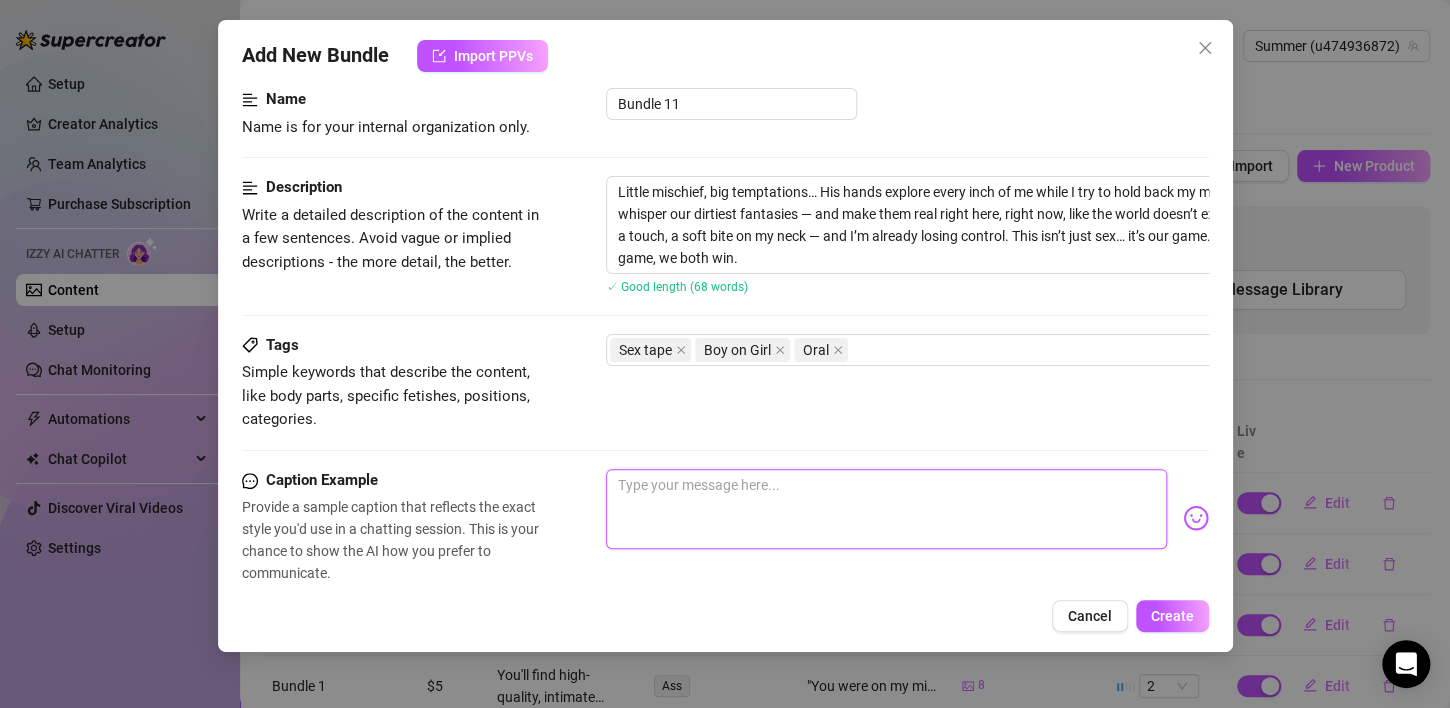 click at bounding box center [886, 509] 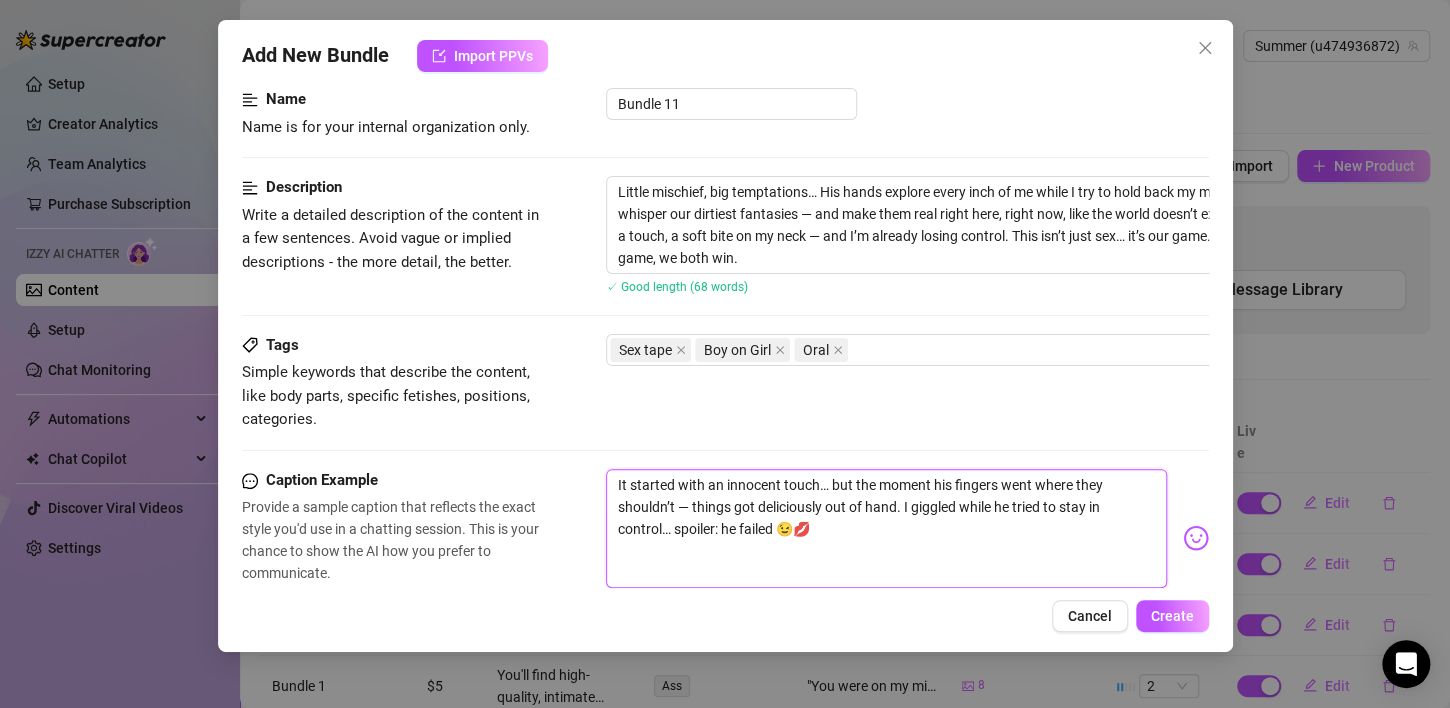 scroll, scrollTop: 0, scrollLeft: 0, axis: both 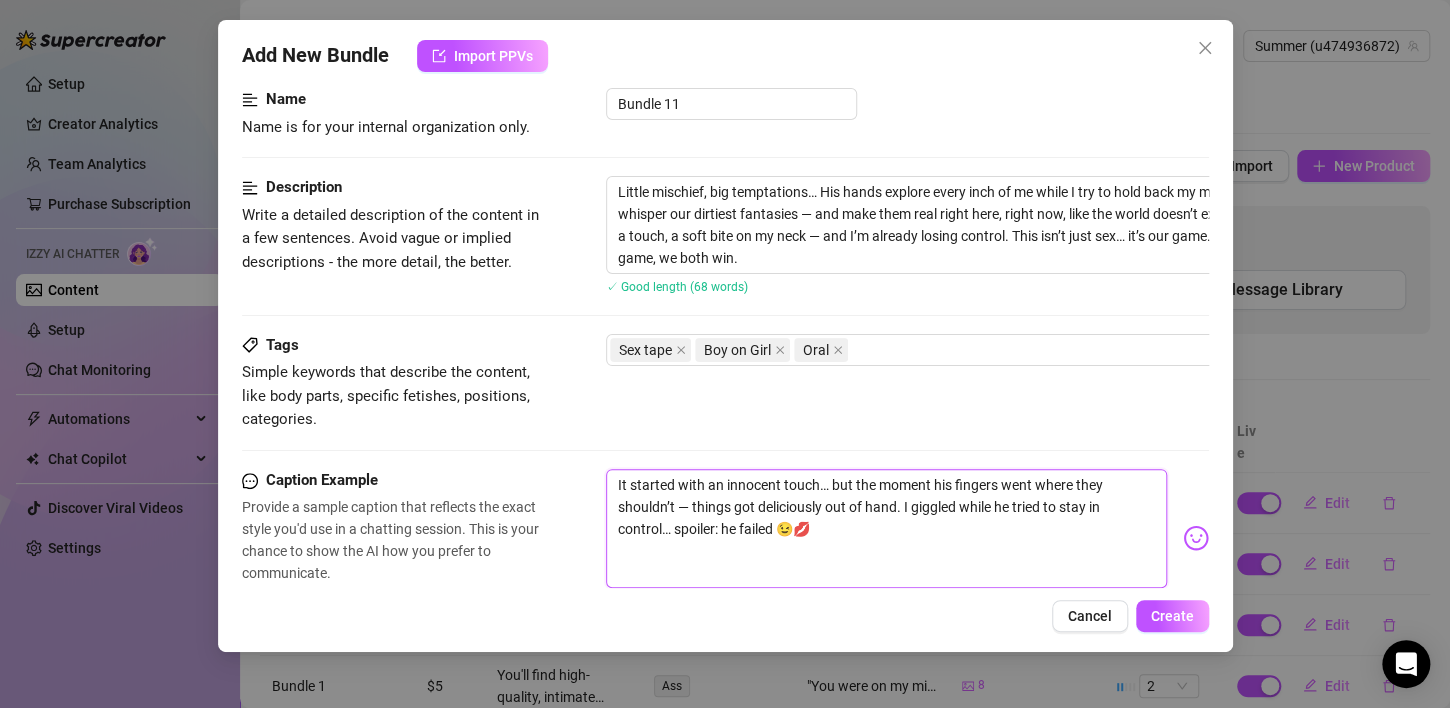 click on "It started with an innocent touch… but the moment his fingers went where they shouldn’t — things got deliciously out of hand. I giggled while he tried to stay in control… spoiler: he failed 😉💋" at bounding box center (886, 529) 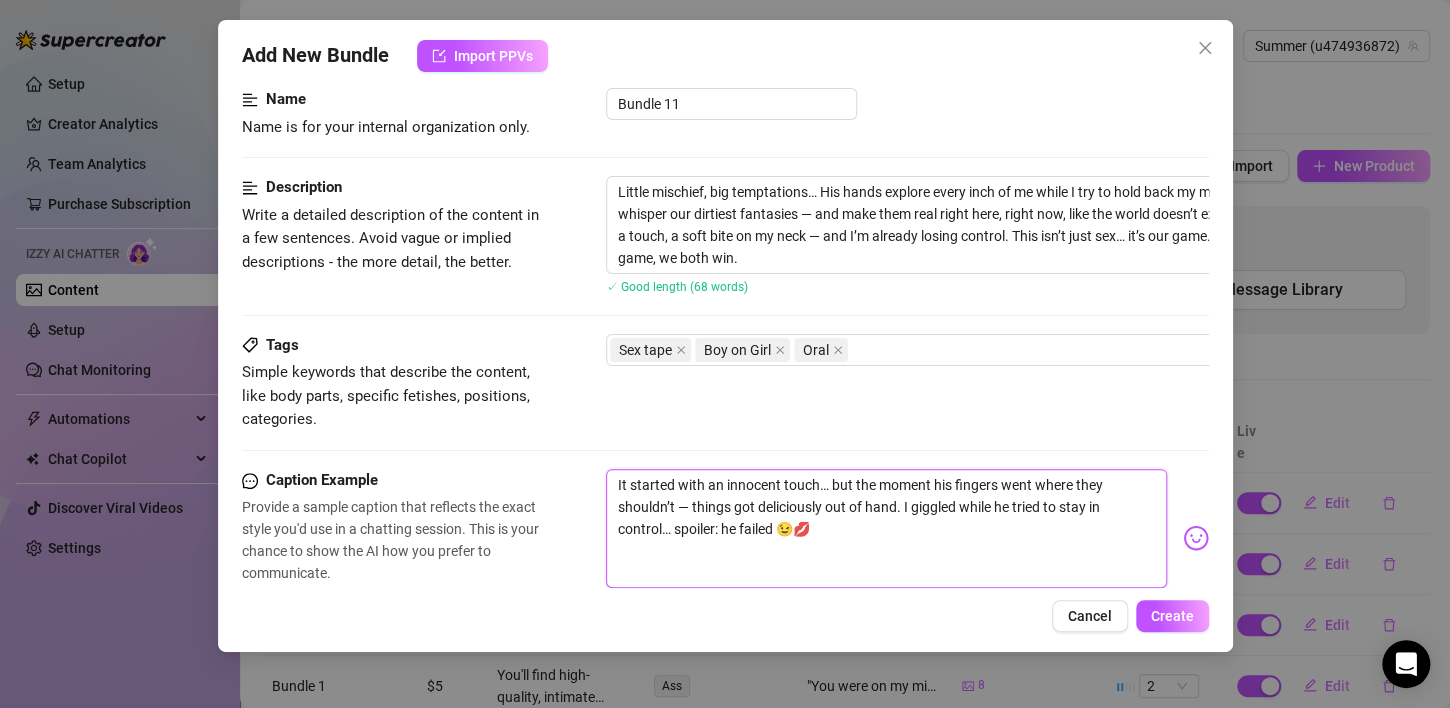 paste on "His breath on my neck, my hand between his legs… it all began gently, but the craving took over fast. We didn’t hold back. We just wanted more. And we got every drop of it — until the very last breath." 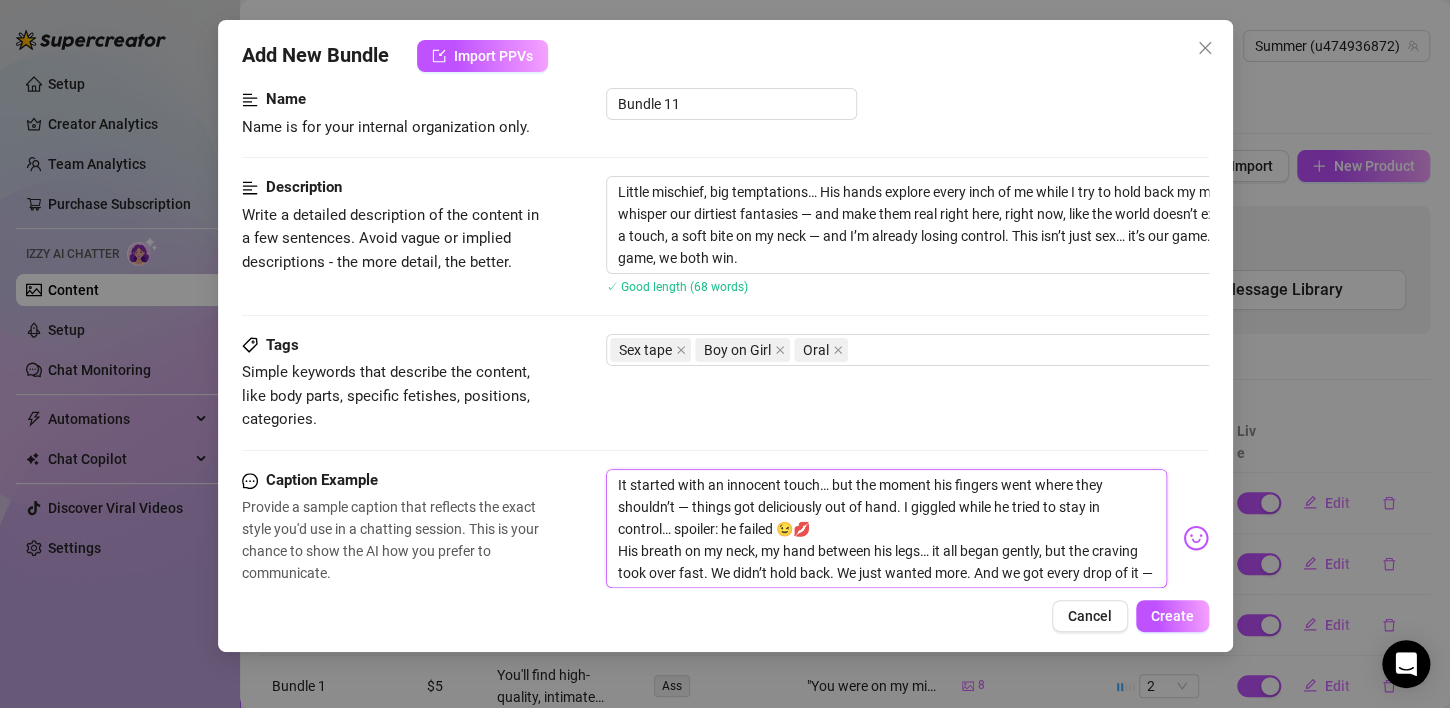 type on "It started with an innocent touch… but the moment his fingers went where they shouldn’t — things got deliciously out of hand. I giggled while he tried to stay in control… spoiler: he failed 😉💋
His breath on my neck, my hand between his legs… it all began gently, but the craving took over fast. We didn’t hold back. We just wanted more. And we got every drop of it — until the very last breath." 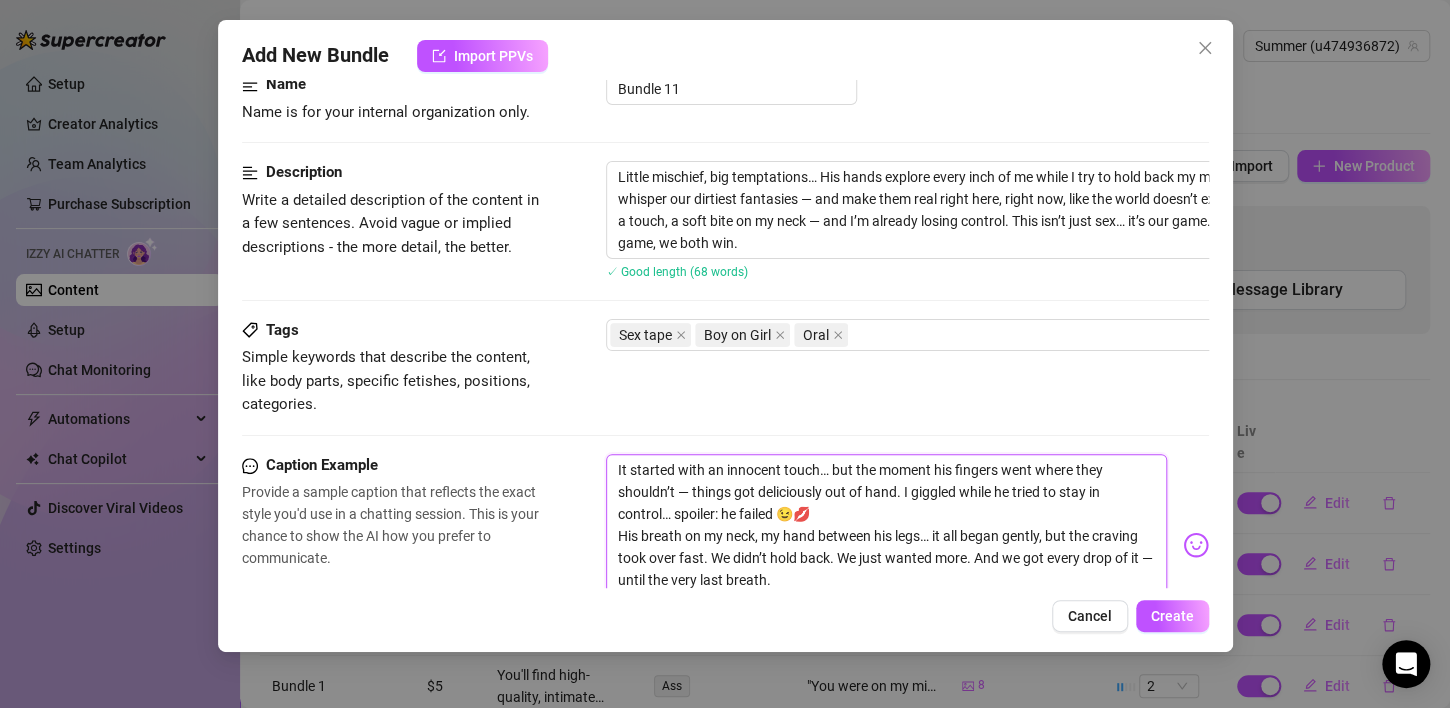scroll, scrollTop: 0, scrollLeft: 0, axis: both 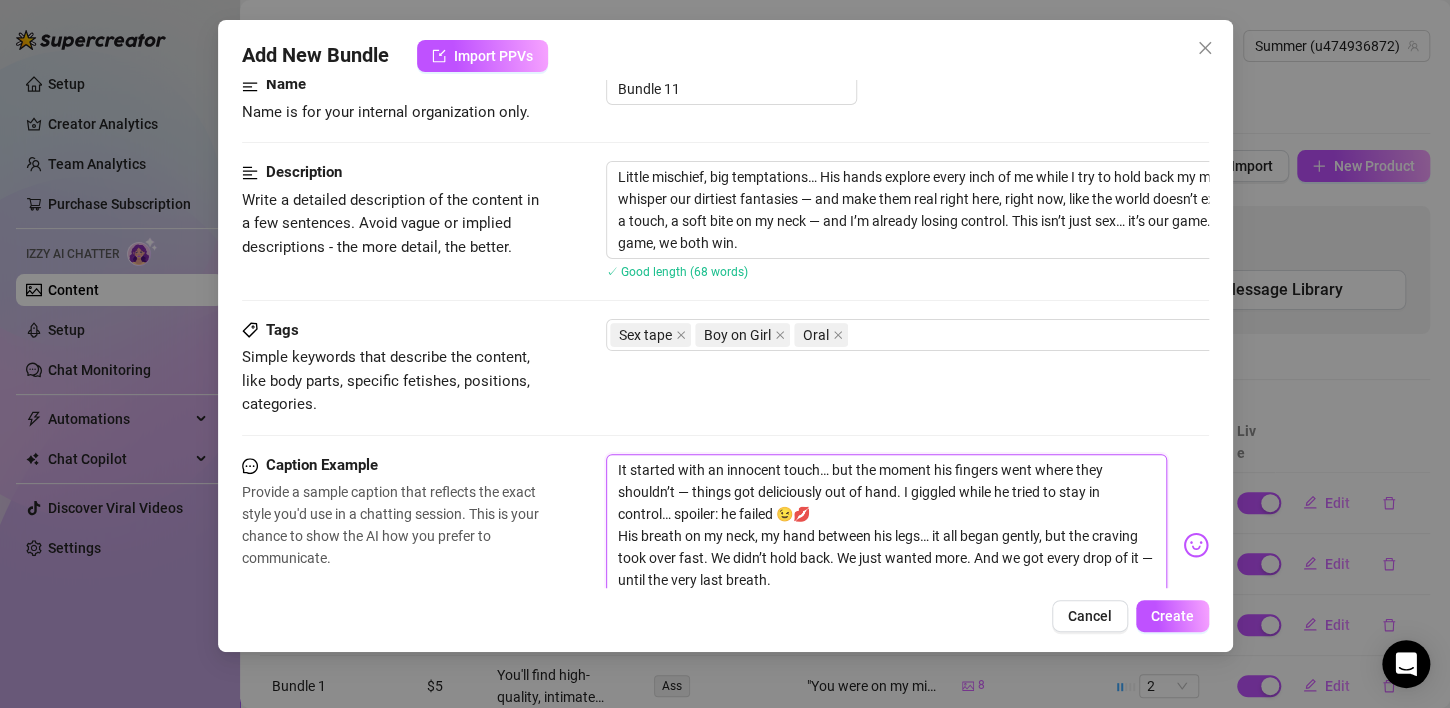type on "It started with an innocent touch… but the moment his fingers went where they shouldn’t — things got deliciously out of hand. I giggled while he tried to stay in control… spoiler: he failed 😉💋
His breath on my neck, my hand between his legs… it all began gently, but the craving took over fast. We didn’t hold back. We just wanted more. And we got every drop of it — until the very last breath." 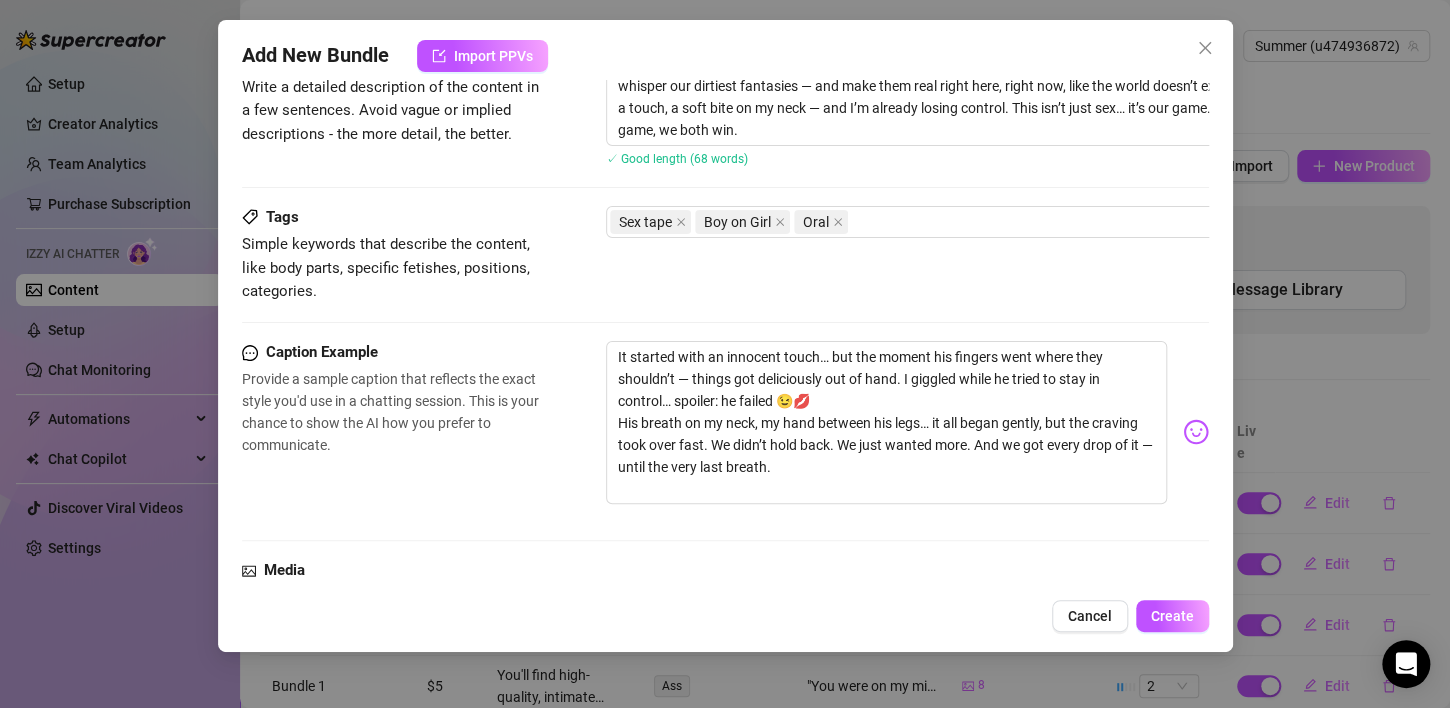 scroll, scrollTop: 269, scrollLeft: 0, axis: vertical 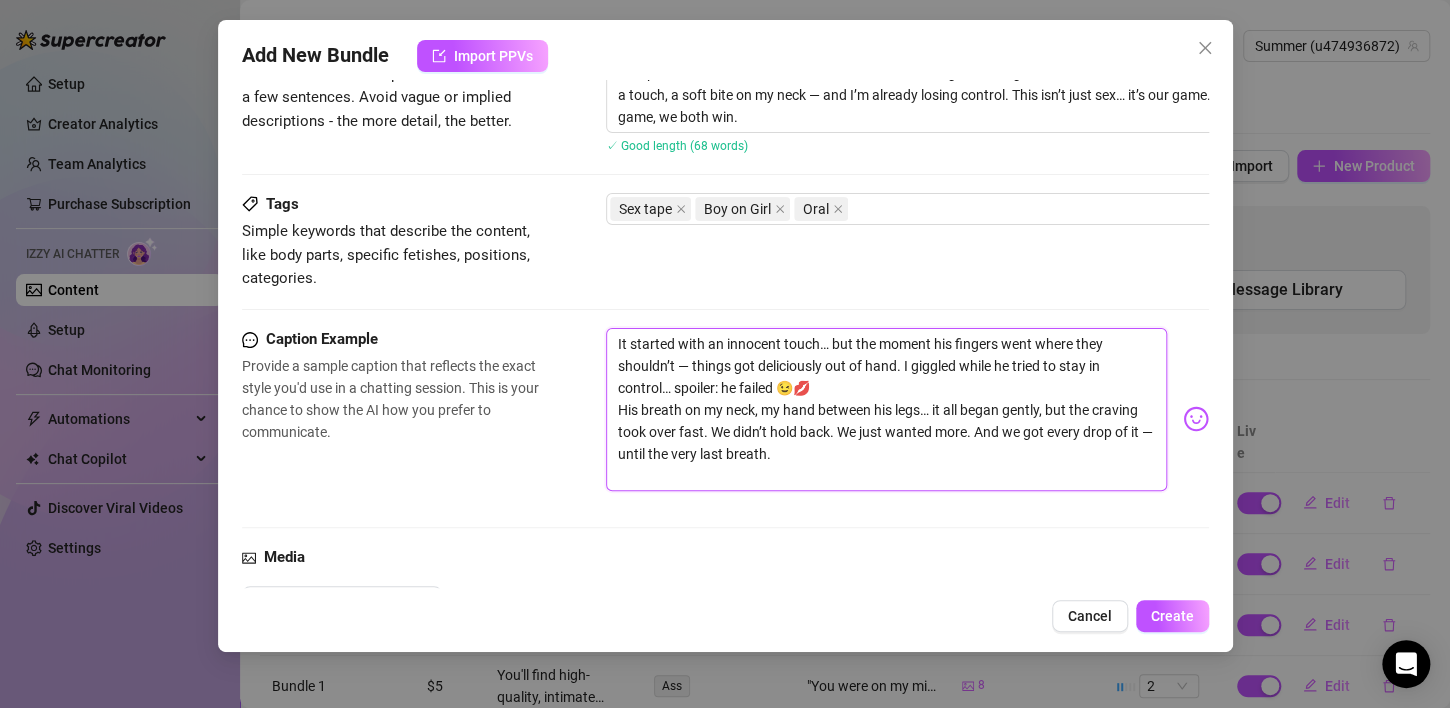 click on "It started with an innocent touch… but the moment his fingers went where they shouldn’t — things got deliciously out of hand. I giggled while he tried to stay in control… spoiler: he failed 😉💋
His breath on my neck, my hand between his legs… it all began gently, but the craving took over fast. We didn’t hold back. We just wanted more. And we got every drop of it — until the very last breath." at bounding box center (886, 410) 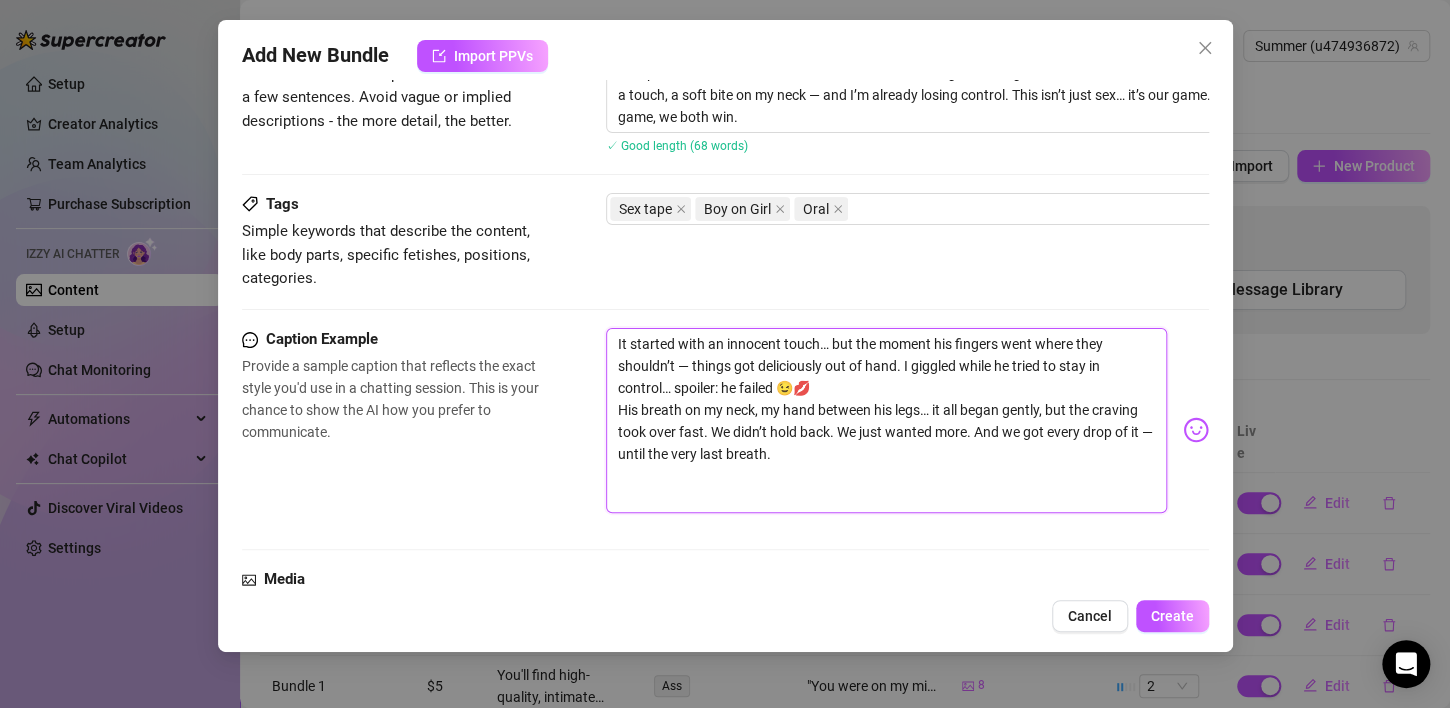 paste on "A little game: I’m not wearing panties, and he’s got one hard intention. We didn’t wait for nightfall. No bed needed. Just hungry hands, eager mouths, and zero hesitation. If this is “mischief” — I want to play every damn day." 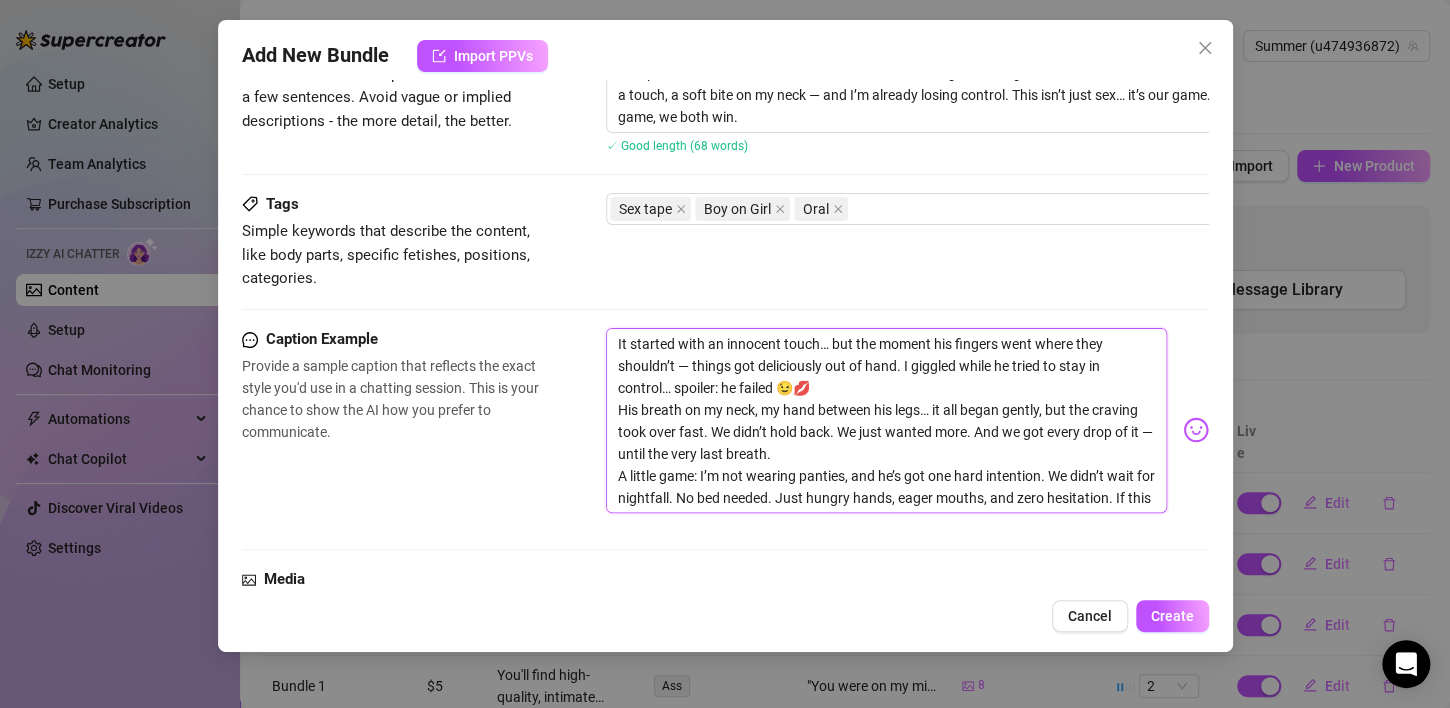 type on "It started with an innocent touch… but the moment his fingers went where they shouldn’t — things got deliciously out of hand. I giggled while he tried to stay in control… spoiler: he failed 😉💋
His breath on my neck, my hand between his legs… it all began gently, but the craving took over fast. We didn’t hold back. We just wanted more. And we got every drop of it — until the very last breath.
A little game: I’m not wearing panties, and he’s got one hard intention. We didn’t wait for nightfall. No bed needed. Just hungry hands, eager mouths, and zero hesitation. If this is “mischief” — I want to play every damn day." 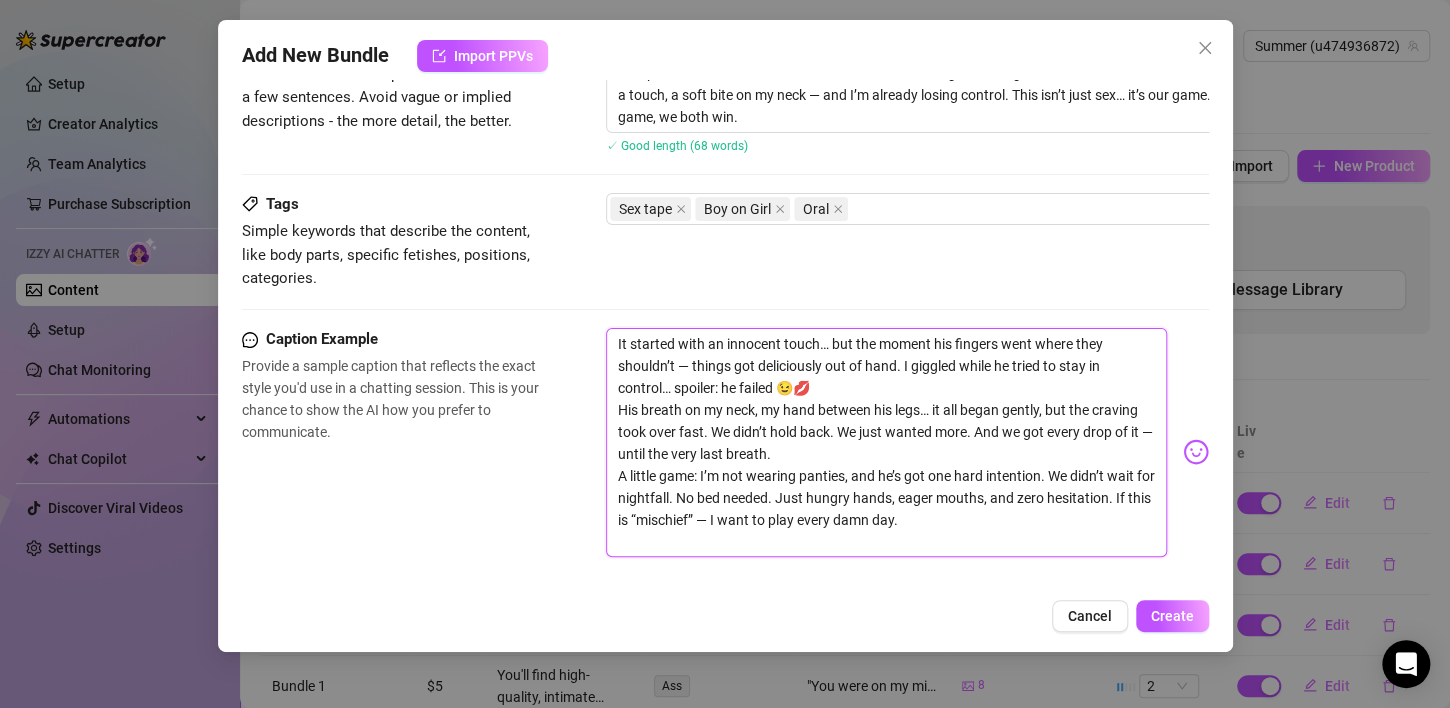 scroll, scrollTop: 0, scrollLeft: 0, axis: both 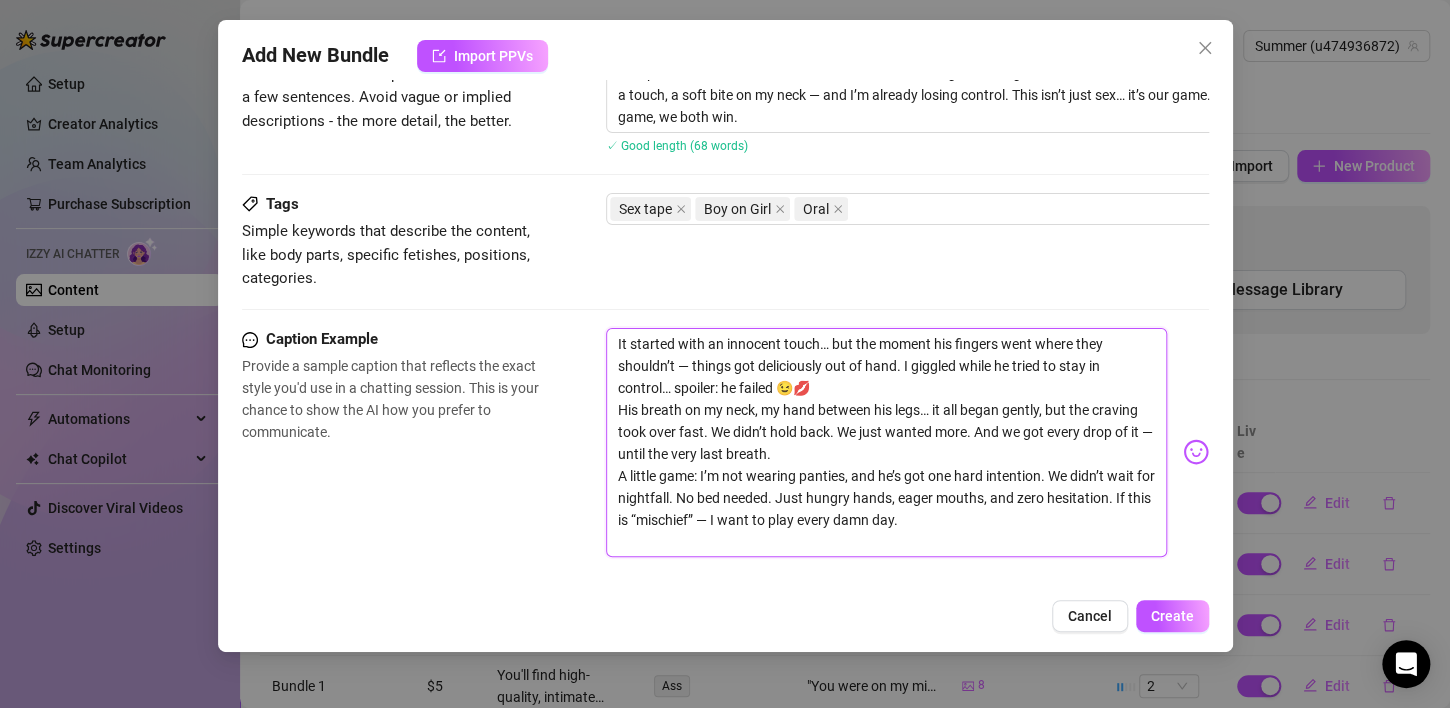 type on "It started with an innocent touch… but the moment his fingers went where they shouldn’t — things got deliciously out of hand. I giggled while he tried to stay in control… spoiler: he failed 😉💋
His breath on my neck, my hand between his legs… it all began gently, but the craving took over fast. We didn’t hold back. We just wanted more. And we got every drop of it — until the very last breath.
A little game: I’m not wearing panties, and he’s got one hard intention. We didn’t wait for nightfall. No bed needed. Just hungry hands, eager mouths, and zero hesitation. If this is “mischief” — I want to play every damn day." 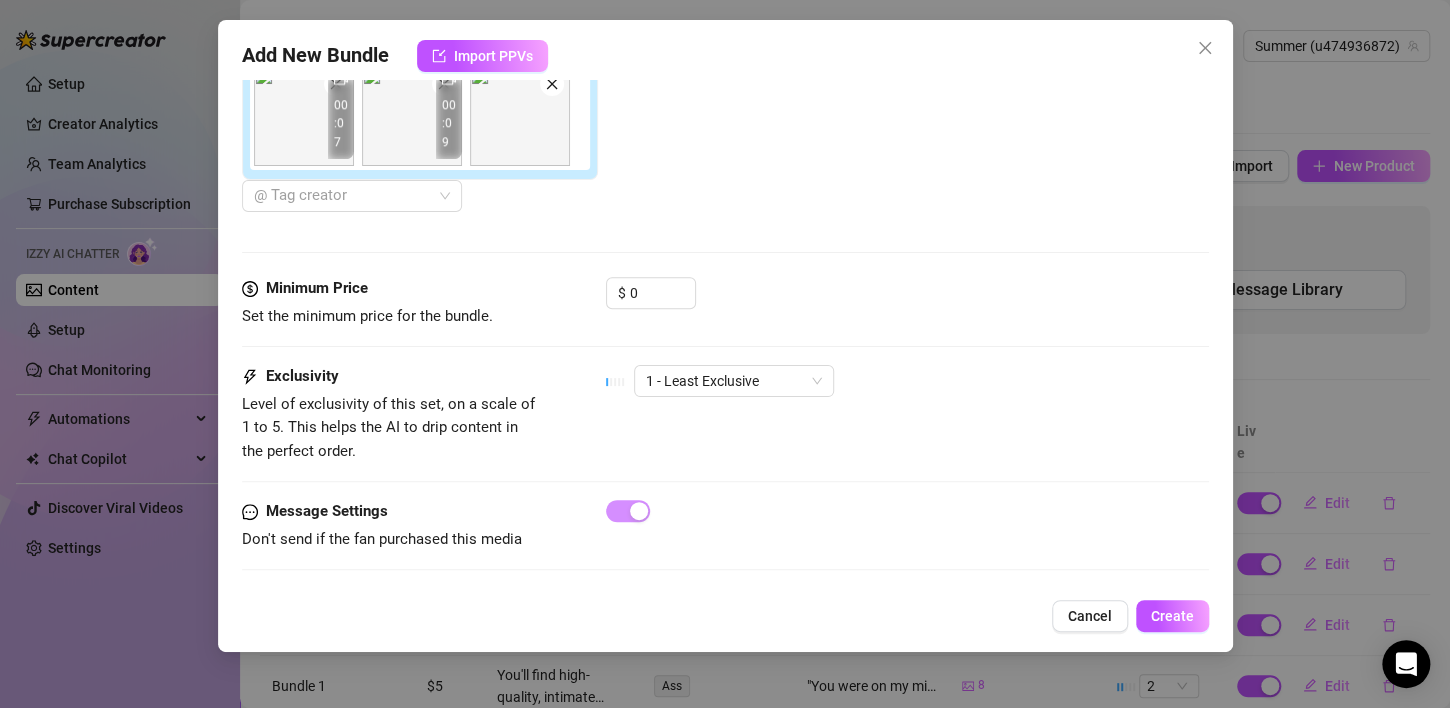 scroll, scrollTop: 960, scrollLeft: 0, axis: vertical 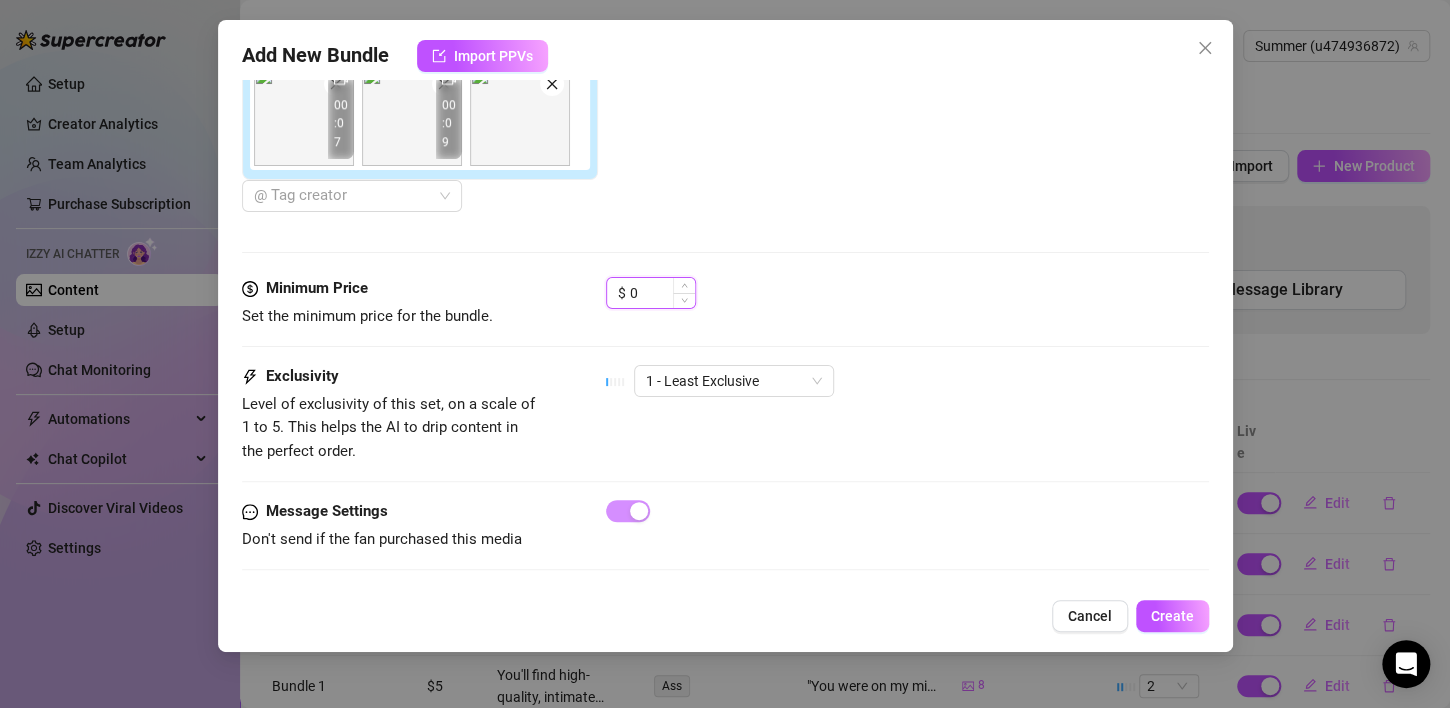 click on "0" at bounding box center (662, 293) 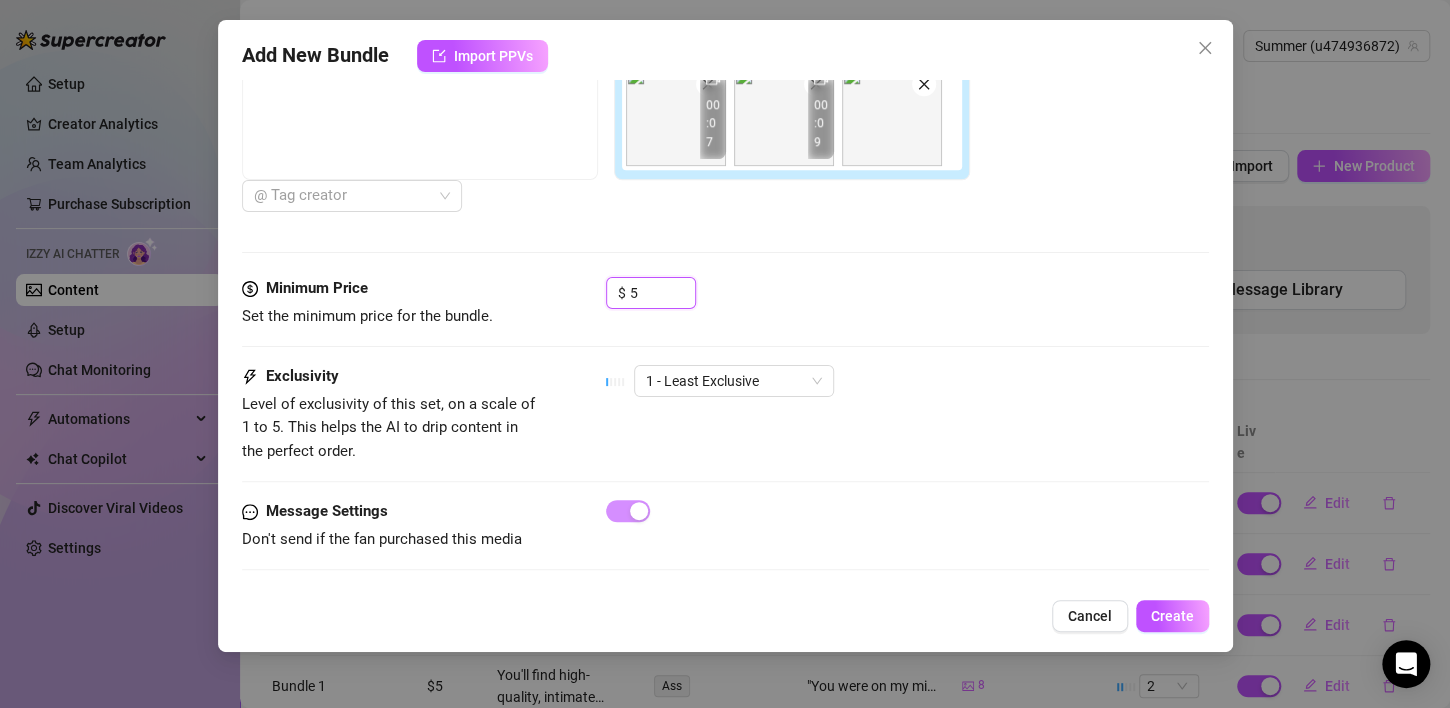 type on "5" 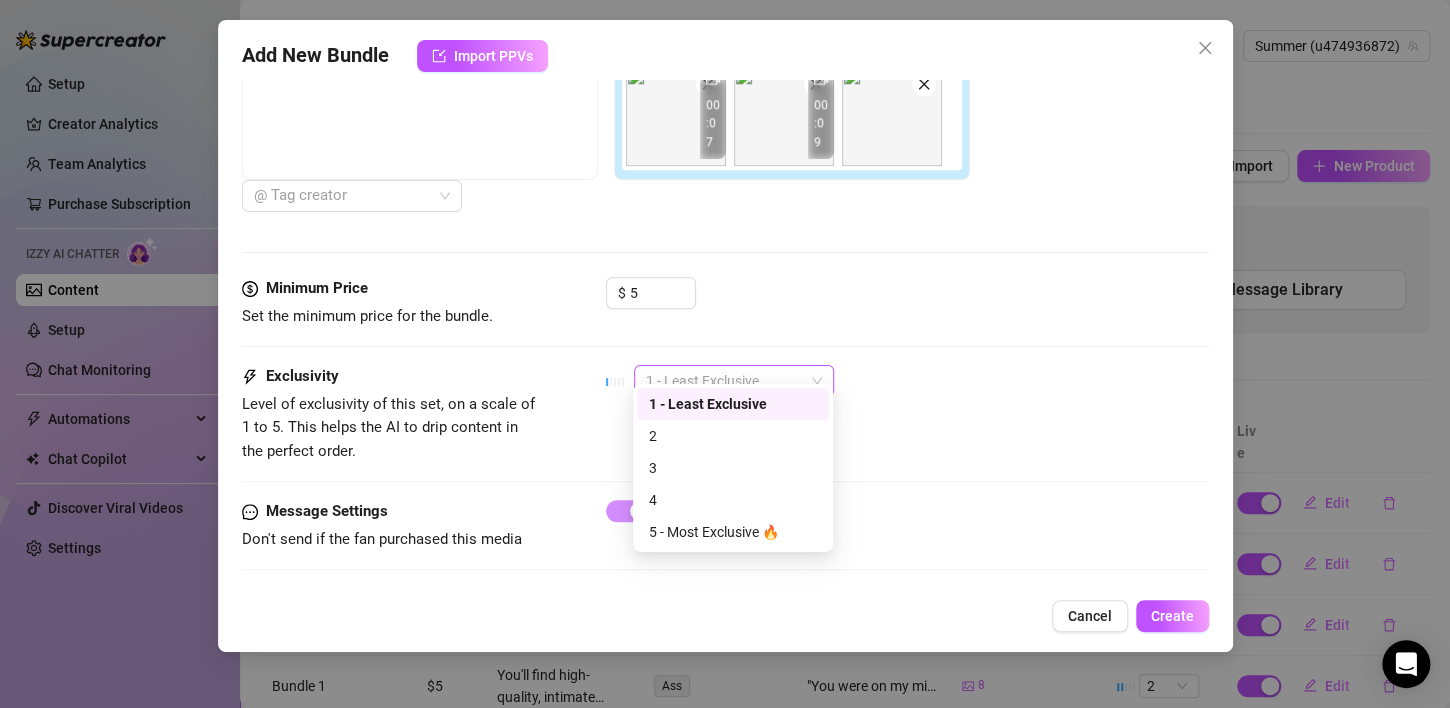 click on "1 - Least Exclusive" at bounding box center [734, 381] 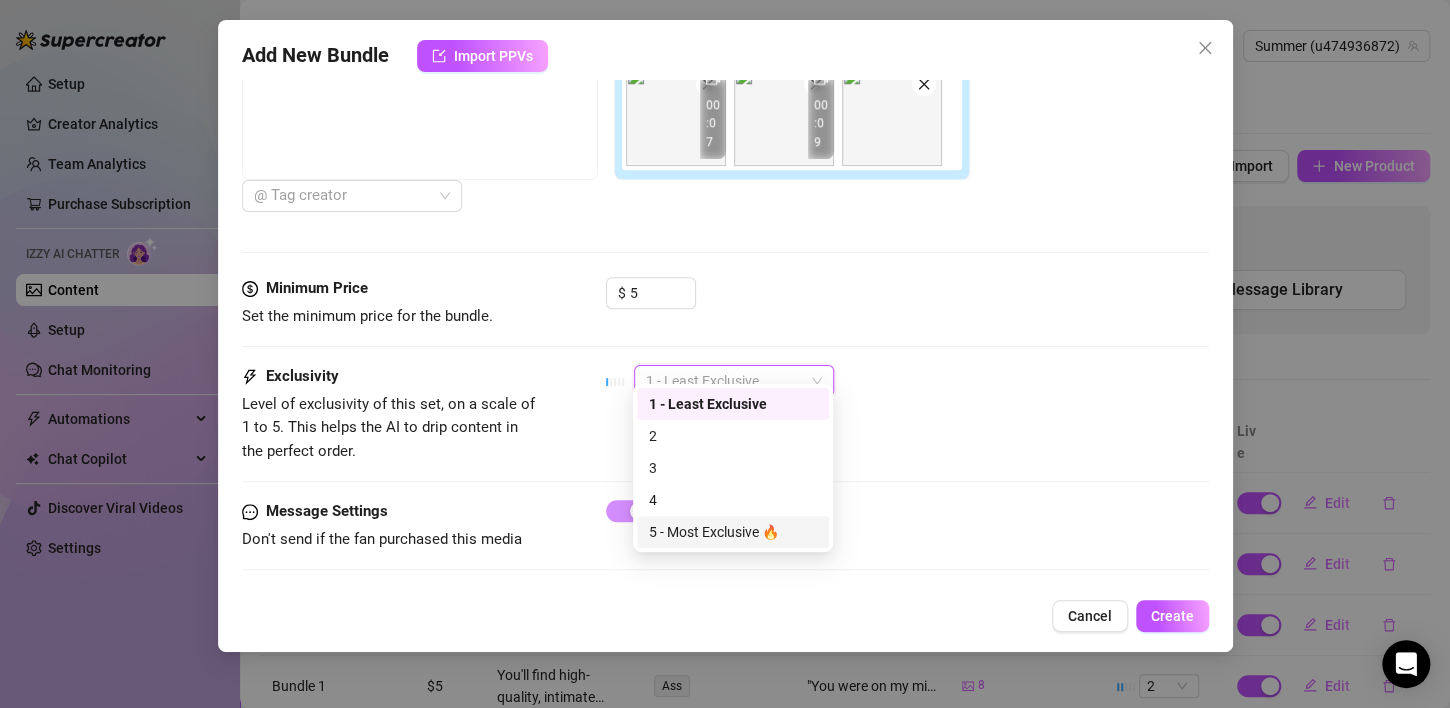 click on "5 - Most Exclusive 🔥" at bounding box center (733, 532) 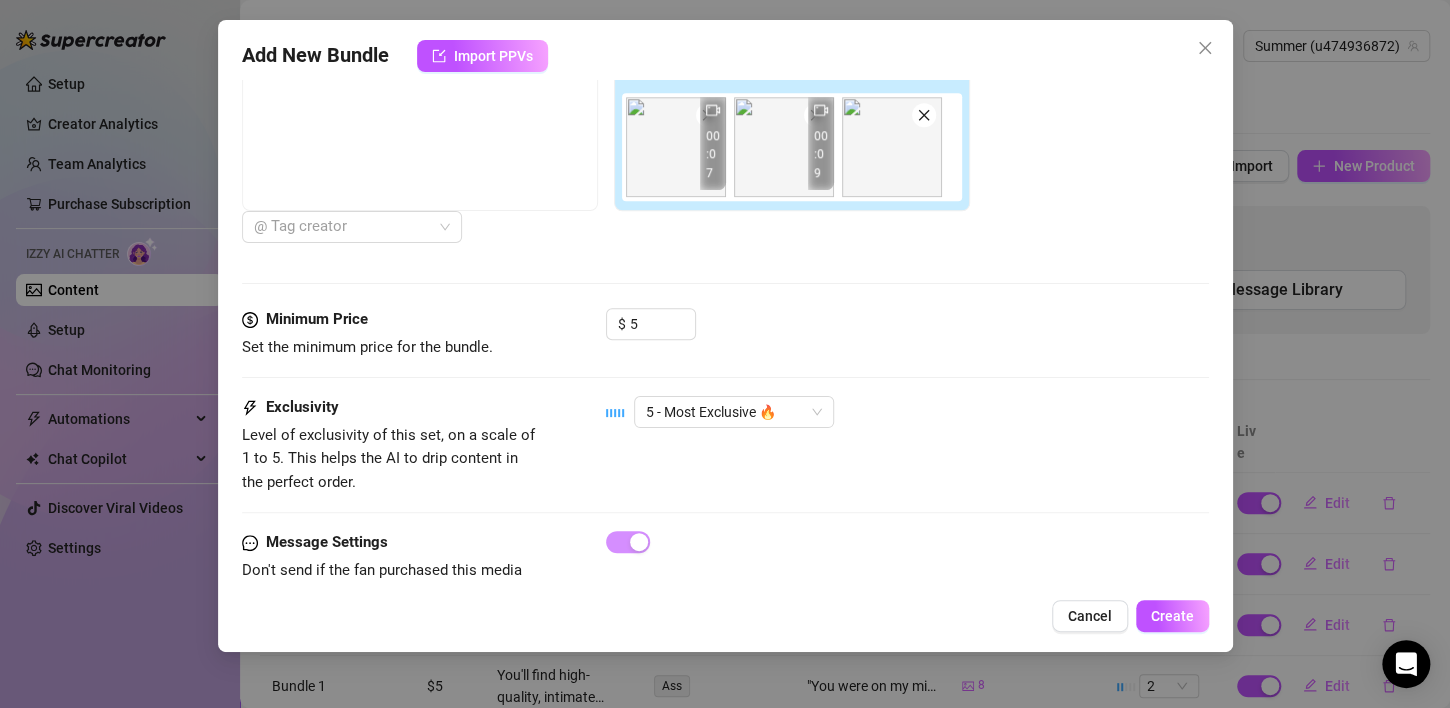 scroll, scrollTop: 960, scrollLeft: 0, axis: vertical 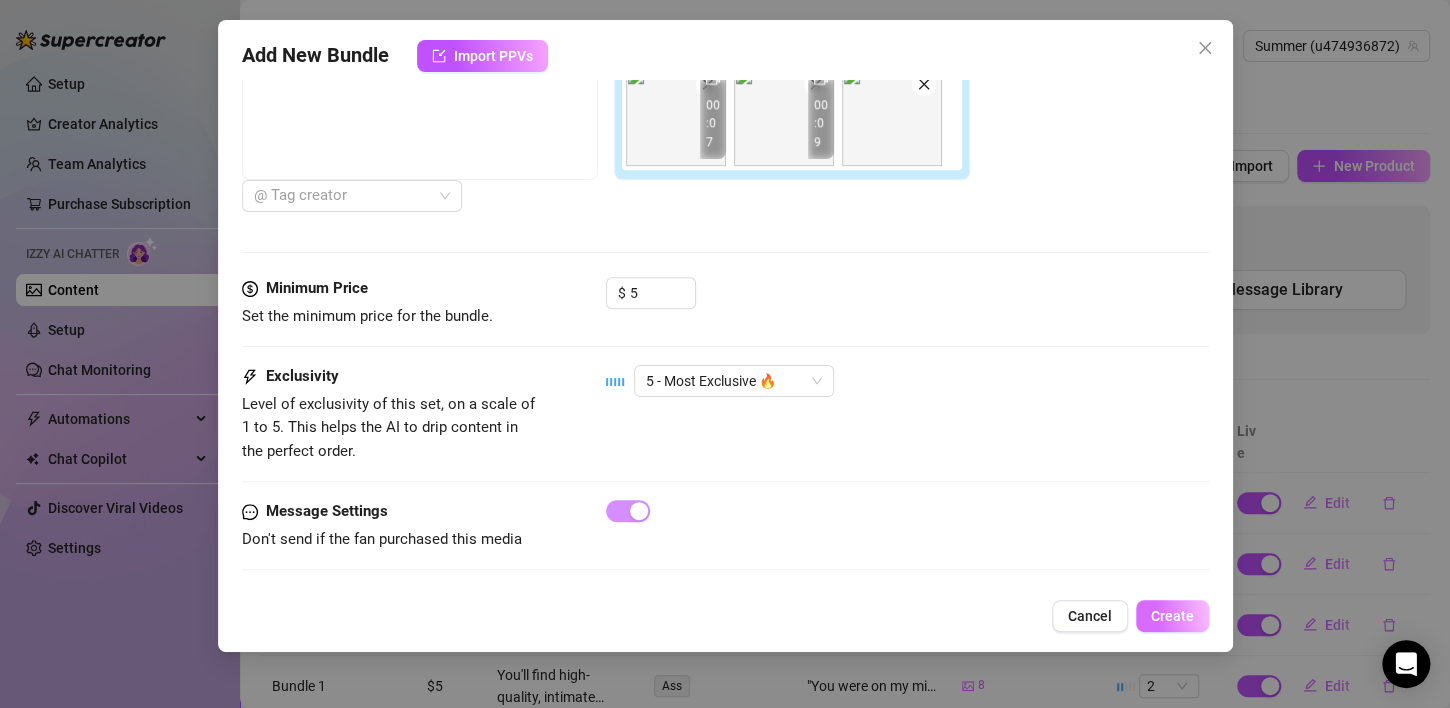 click on "Create" at bounding box center (1172, 616) 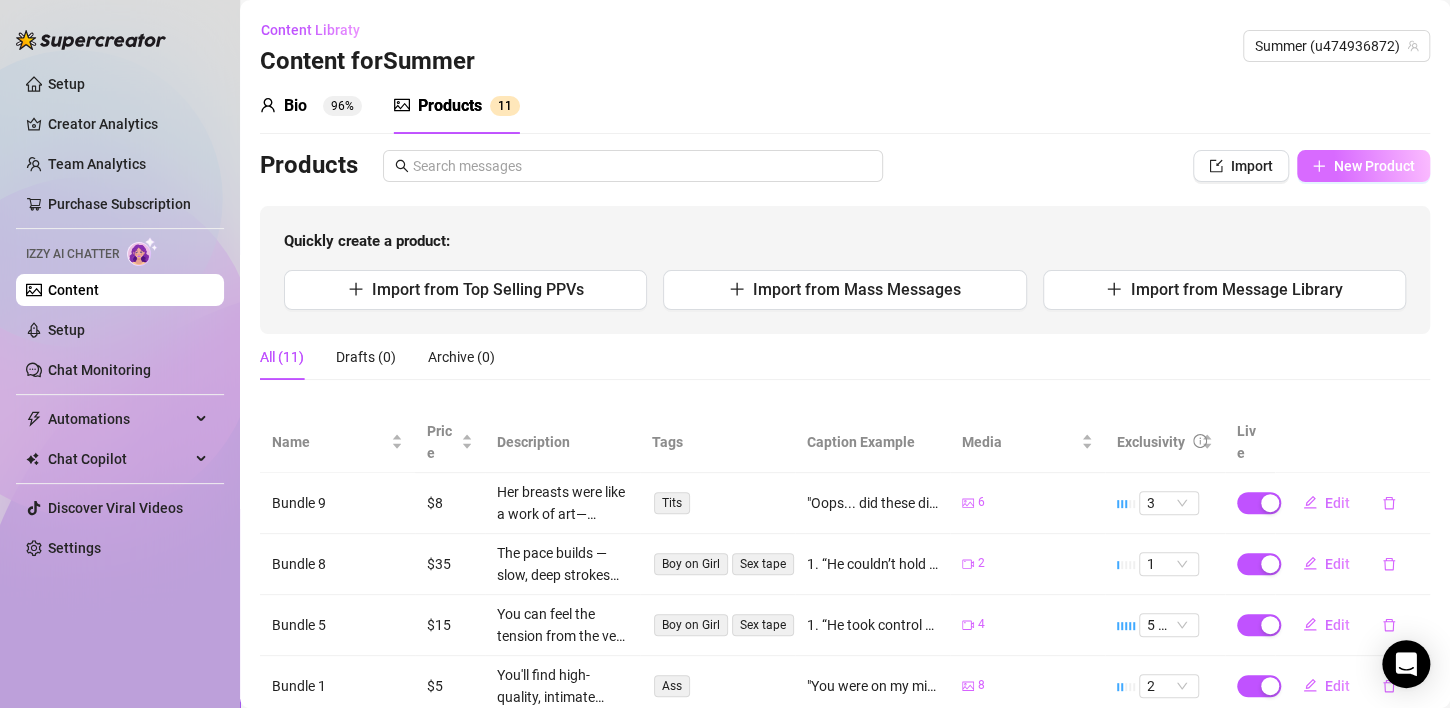 click on "New Product" at bounding box center (1374, 166) 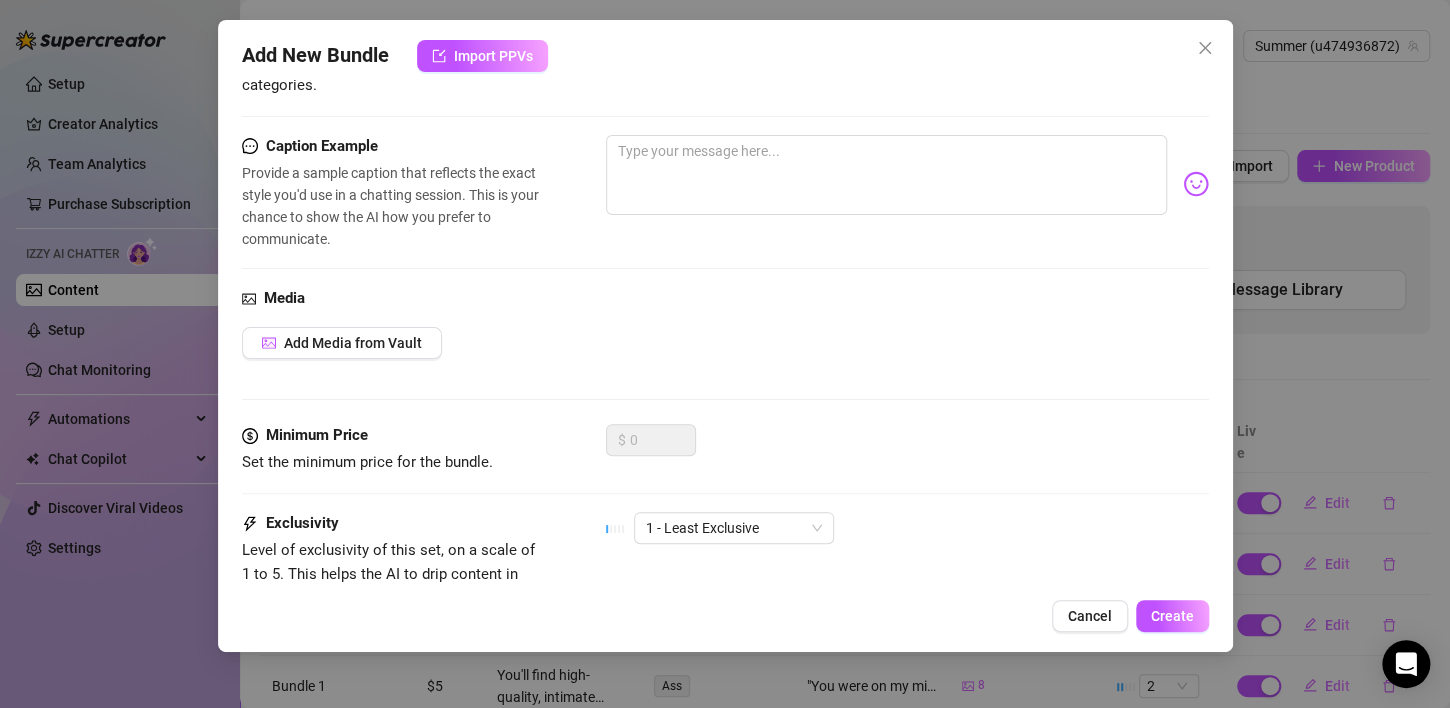 scroll, scrollTop: 441, scrollLeft: 0, axis: vertical 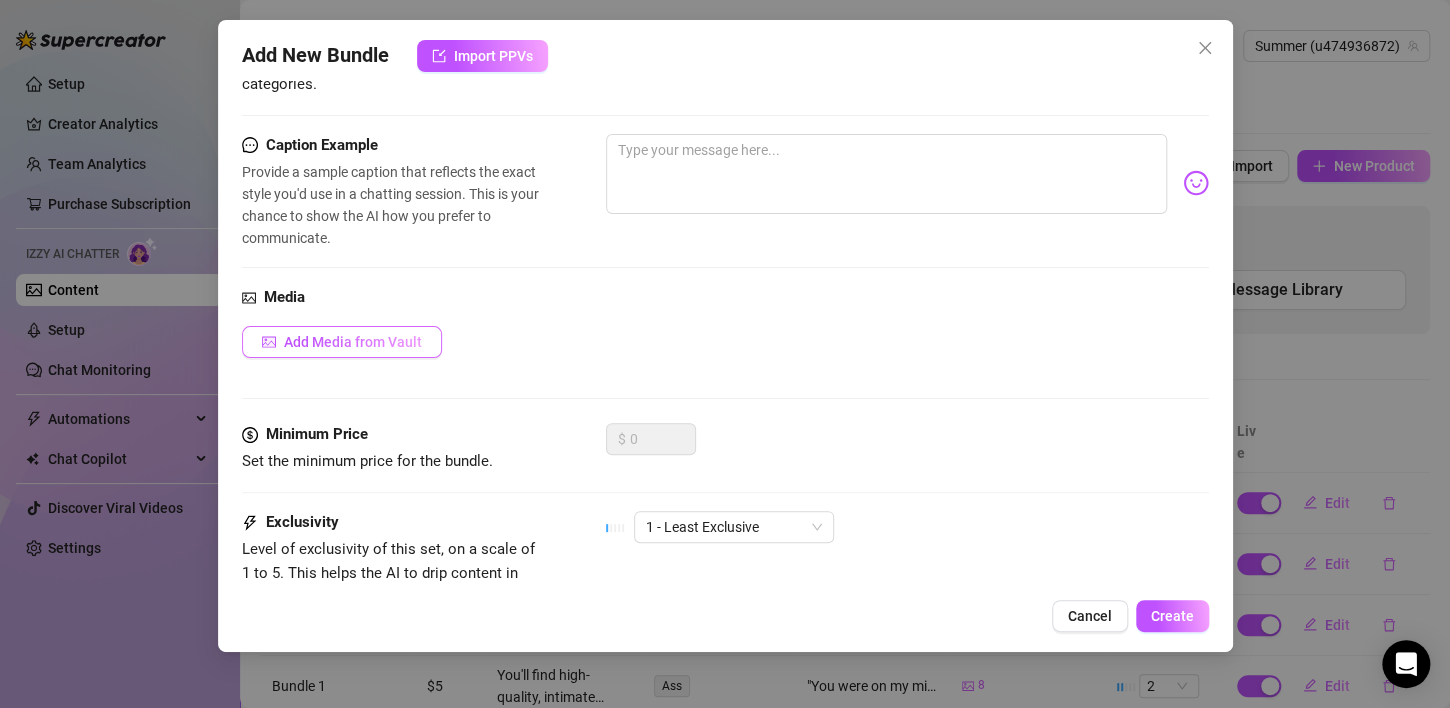 click on "Add Media from Vault" at bounding box center [353, 342] 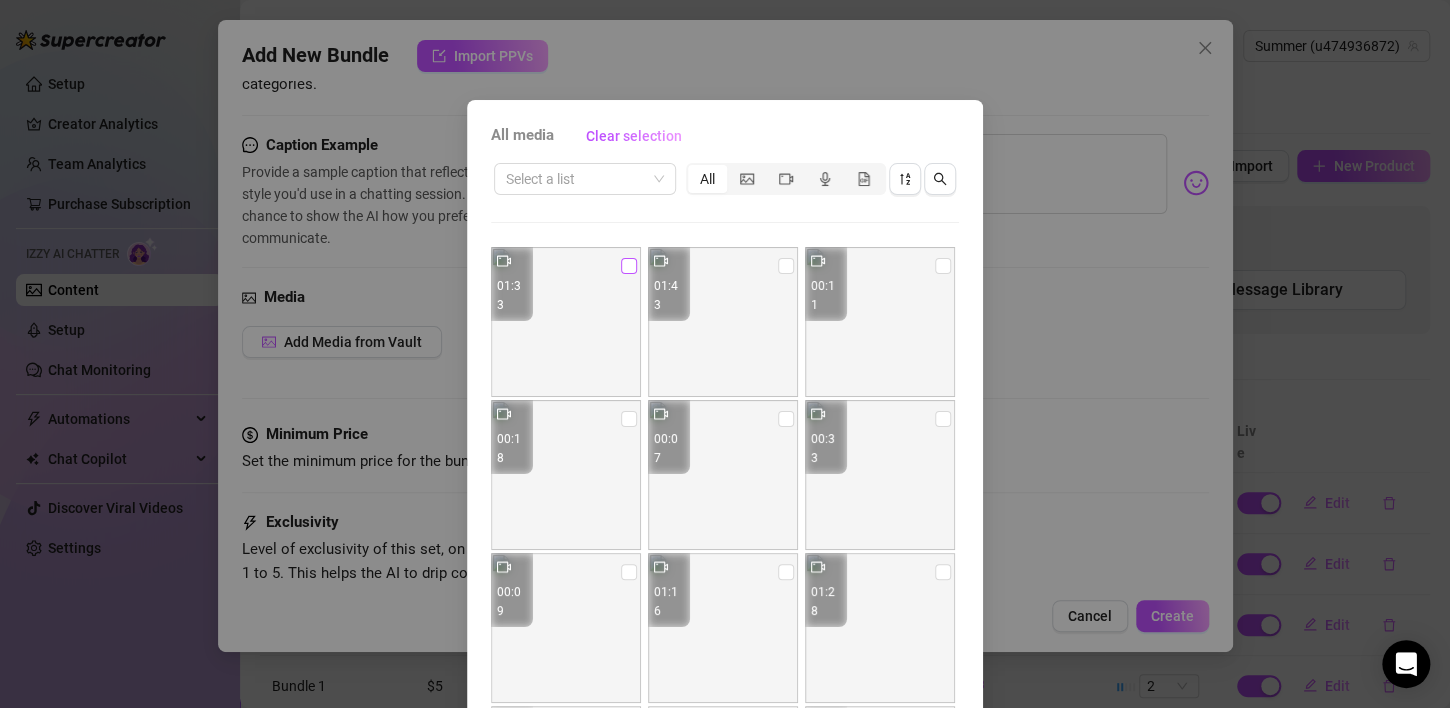 click at bounding box center (629, 266) 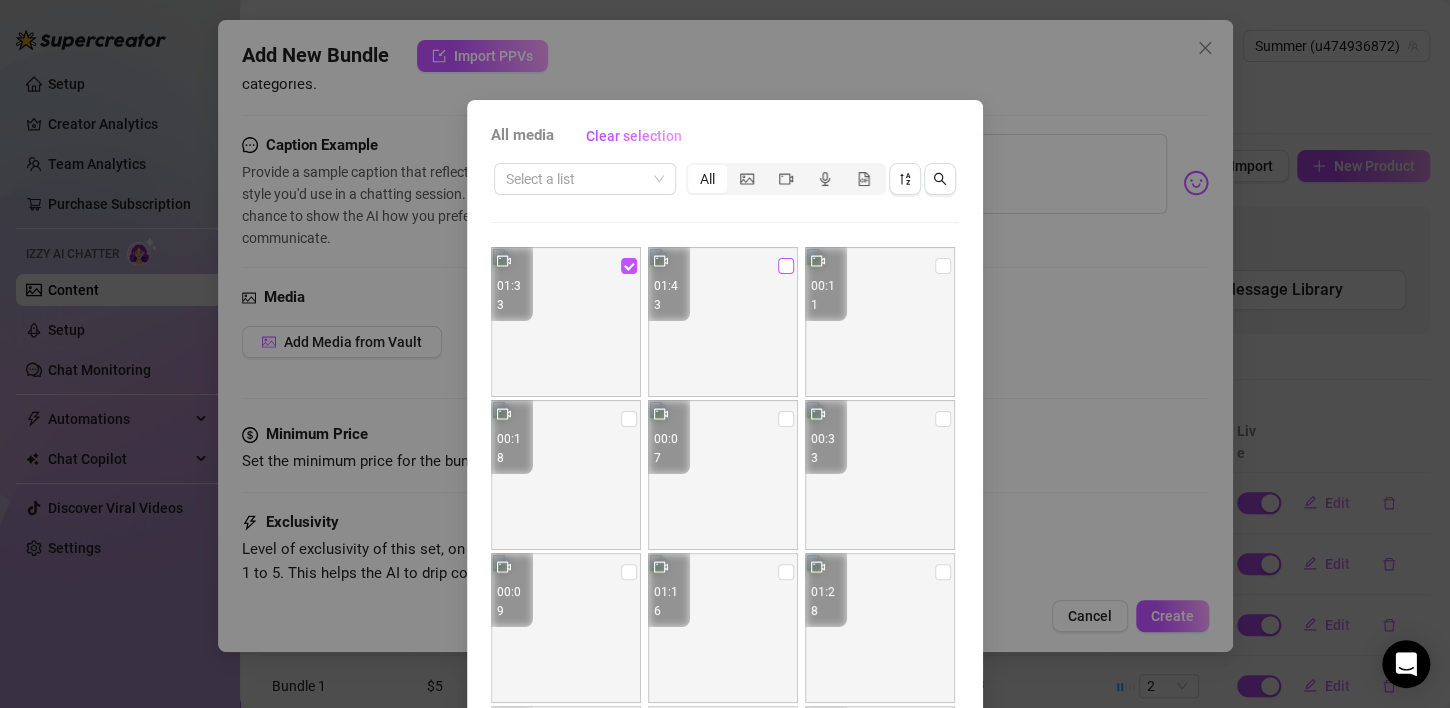 click at bounding box center (786, 266) 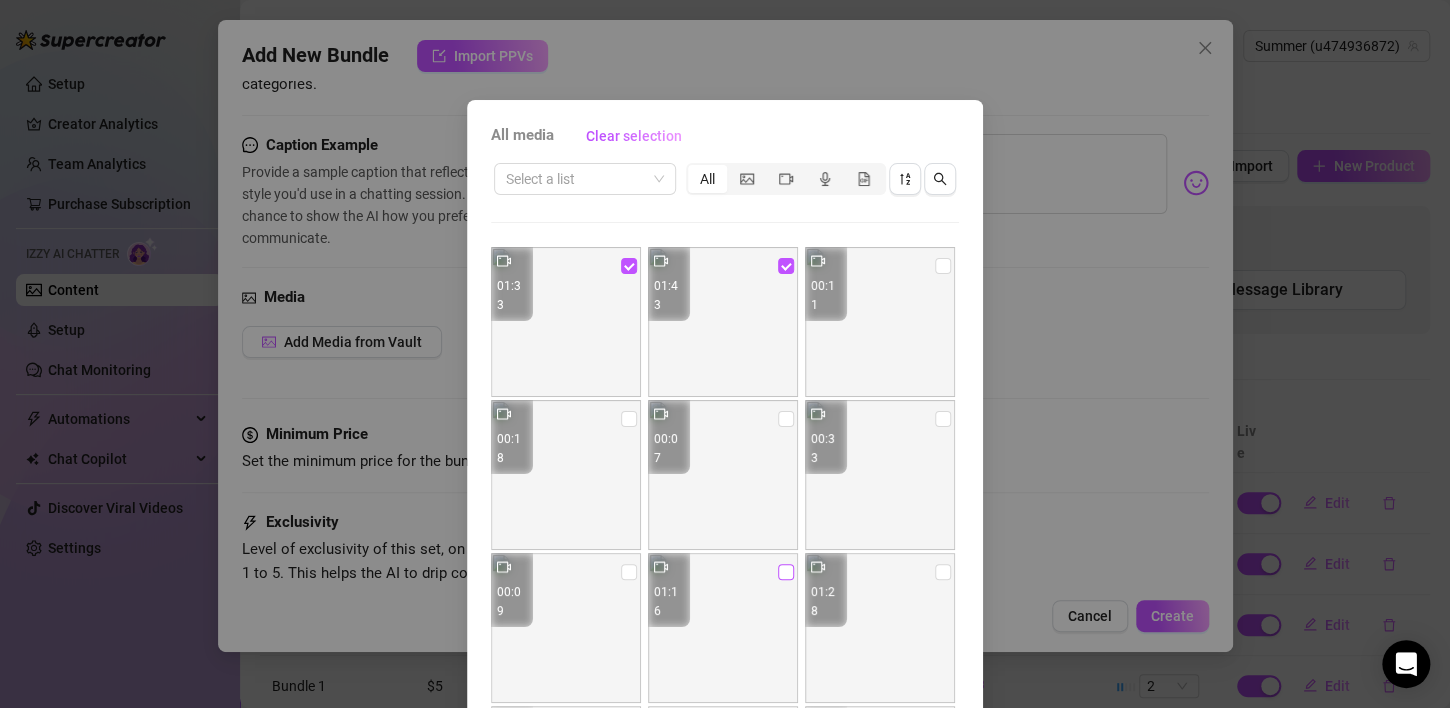 click at bounding box center (786, 572) 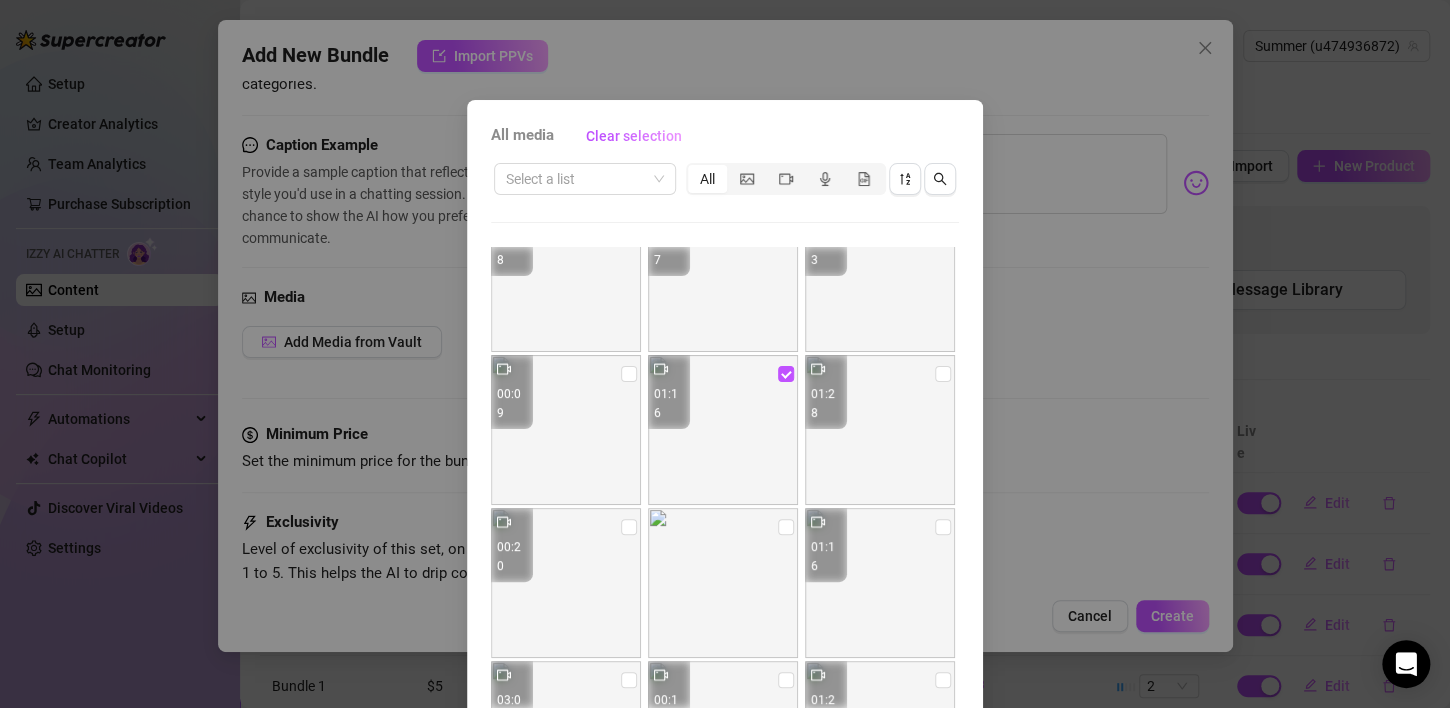 scroll, scrollTop: 203, scrollLeft: 0, axis: vertical 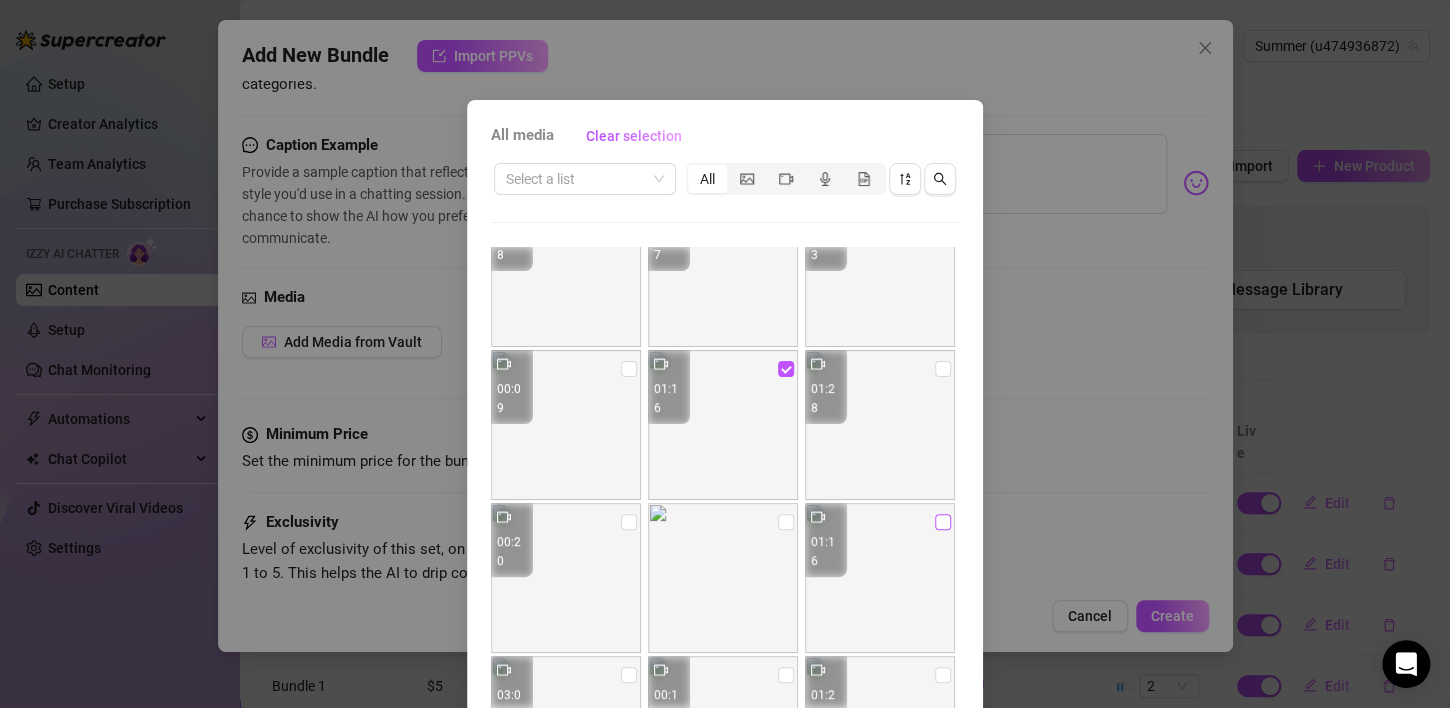 click at bounding box center (943, 522) 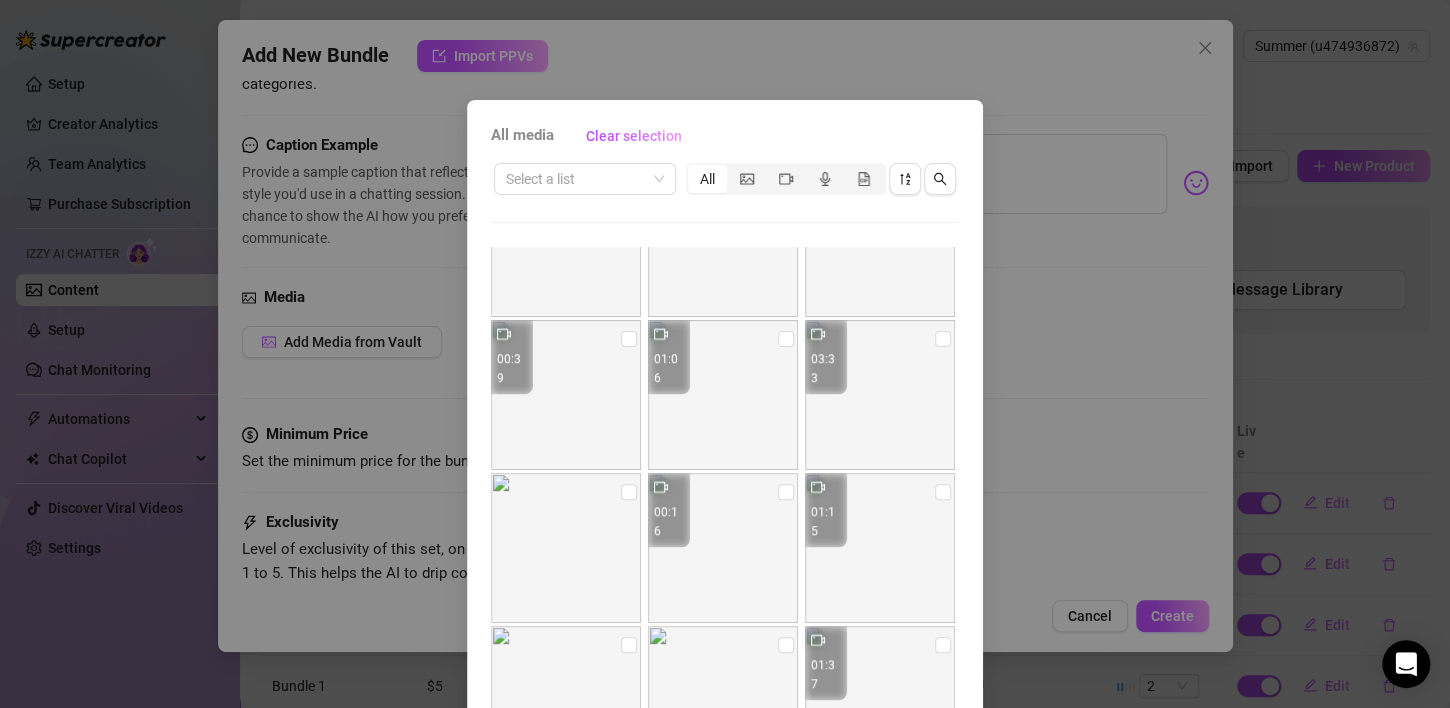 scroll, scrollTop: 754, scrollLeft: 0, axis: vertical 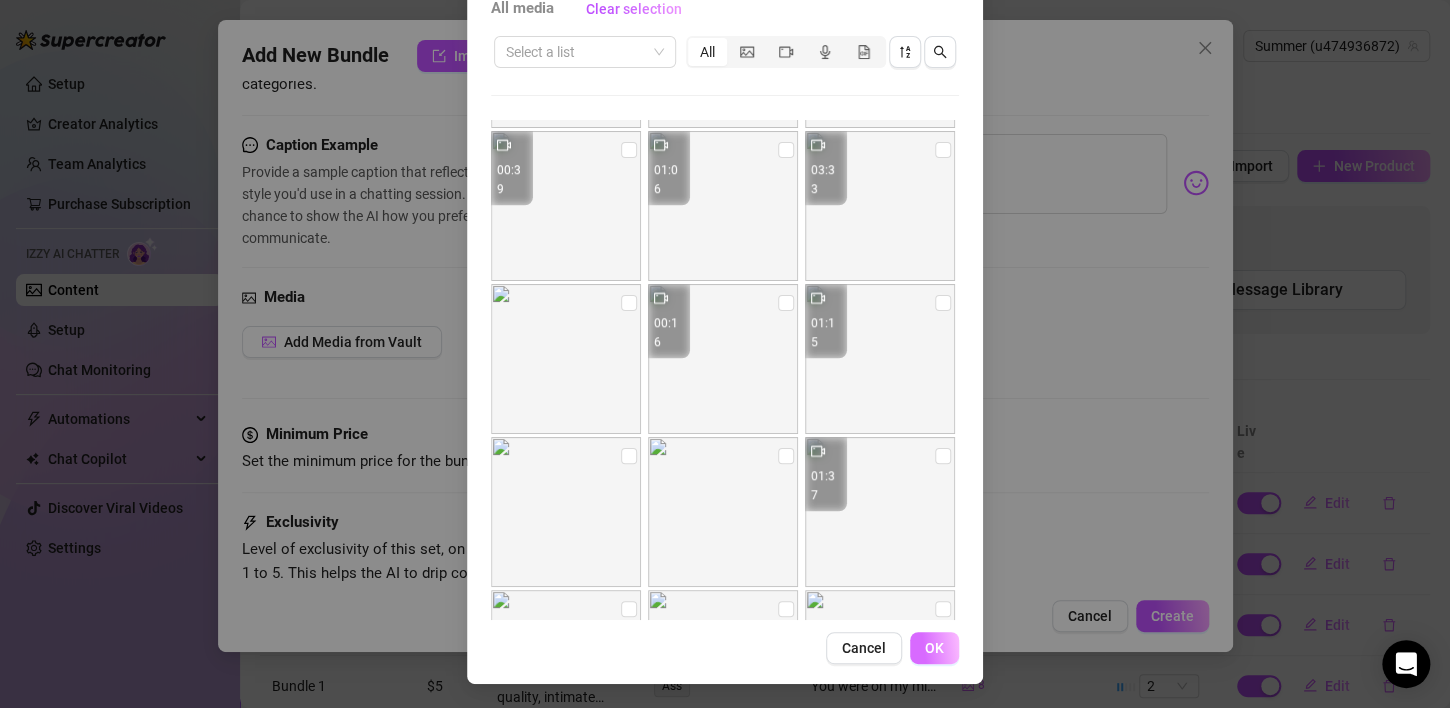 click on "OK" at bounding box center [934, 648] 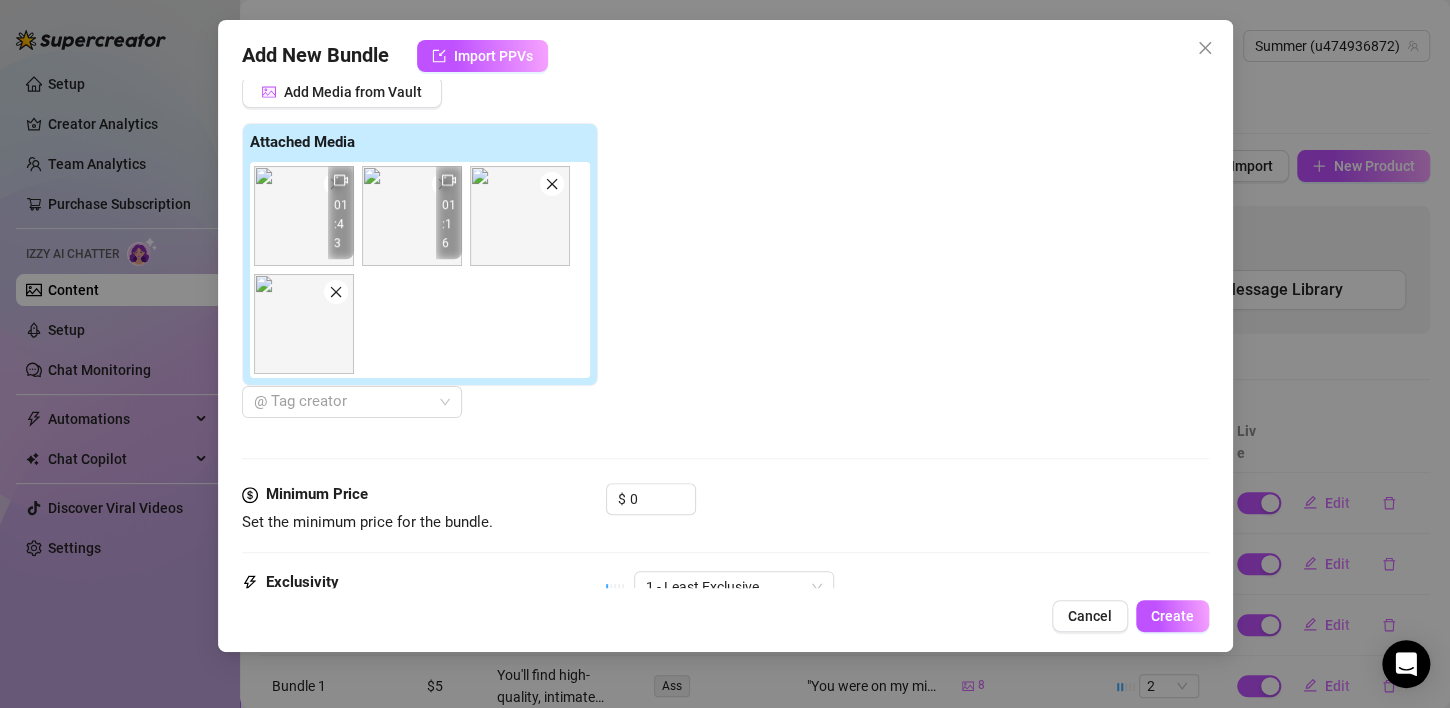 scroll, scrollTop: 686, scrollLeft: 0, axis: vertical 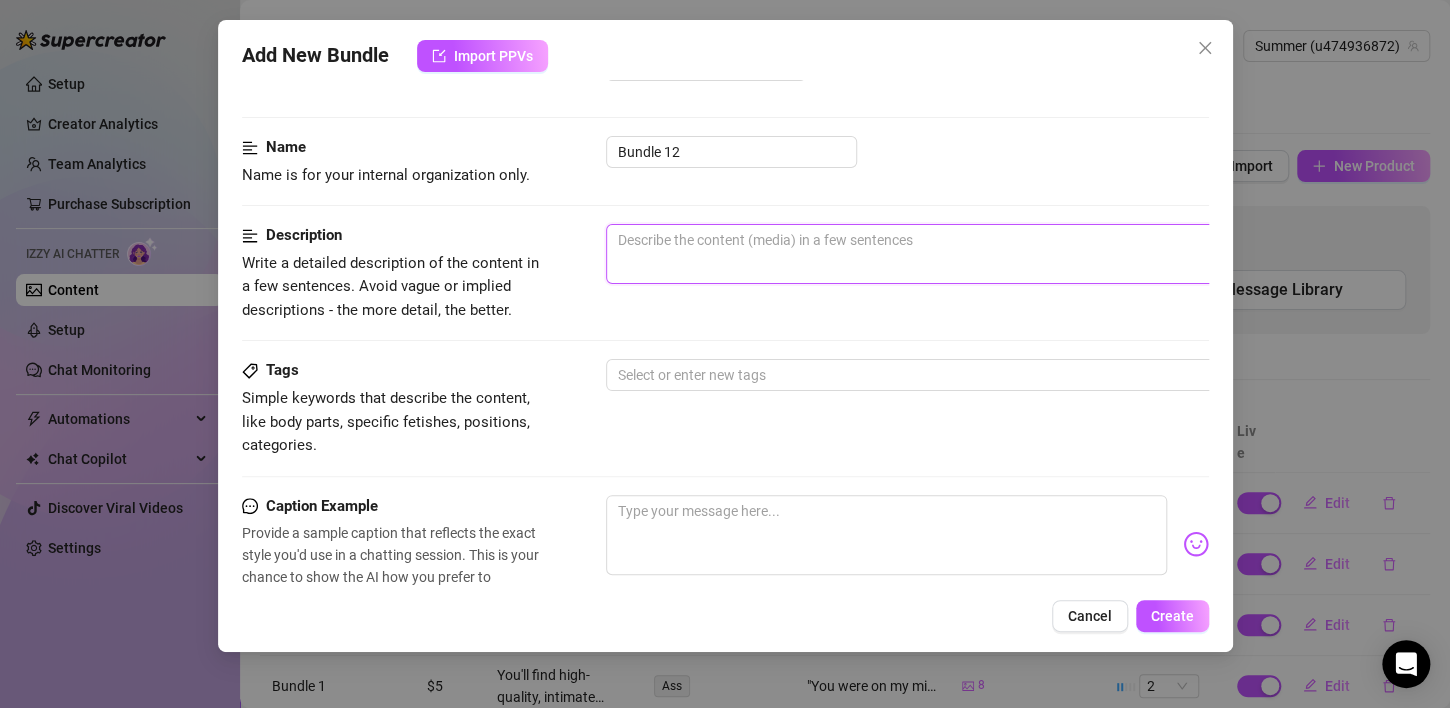 click at bounding box center (956, 254) 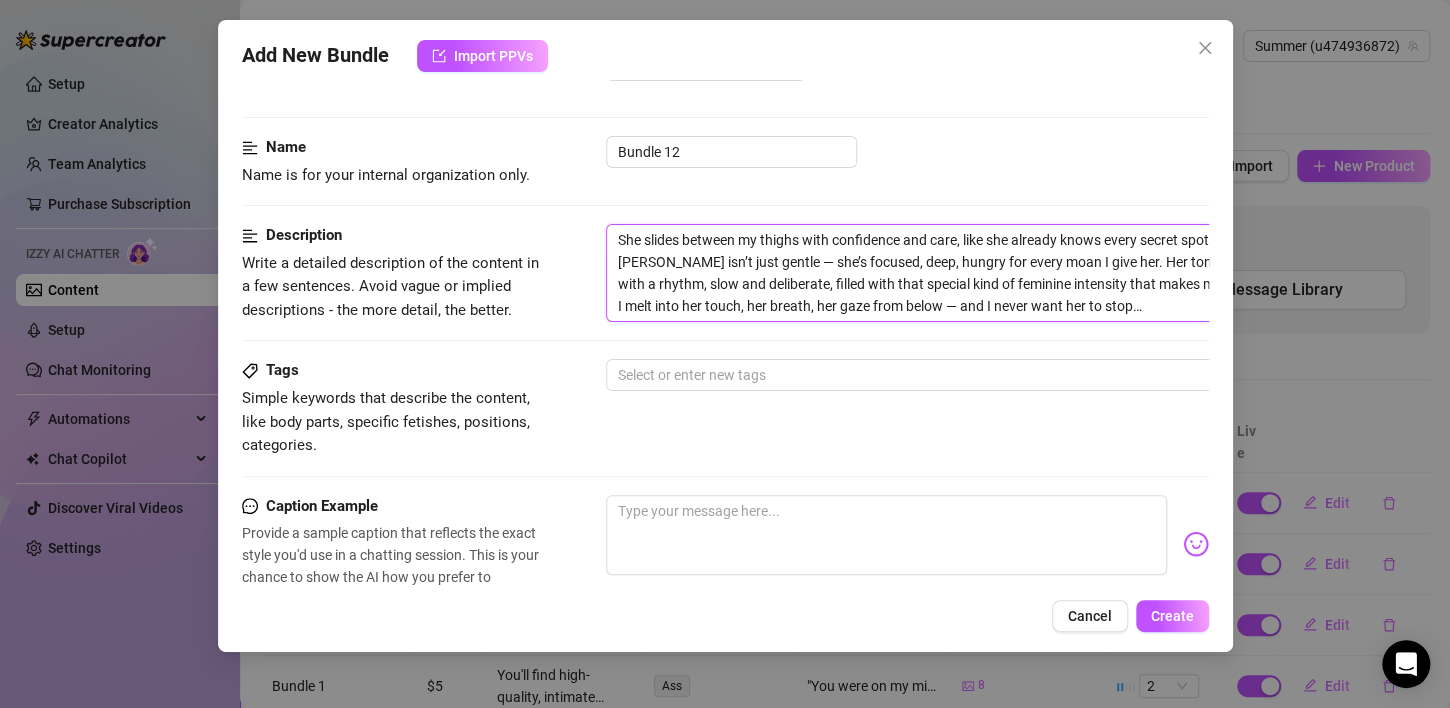 scroll, scrollTop: 0, scrollLeft: 0, axis: both 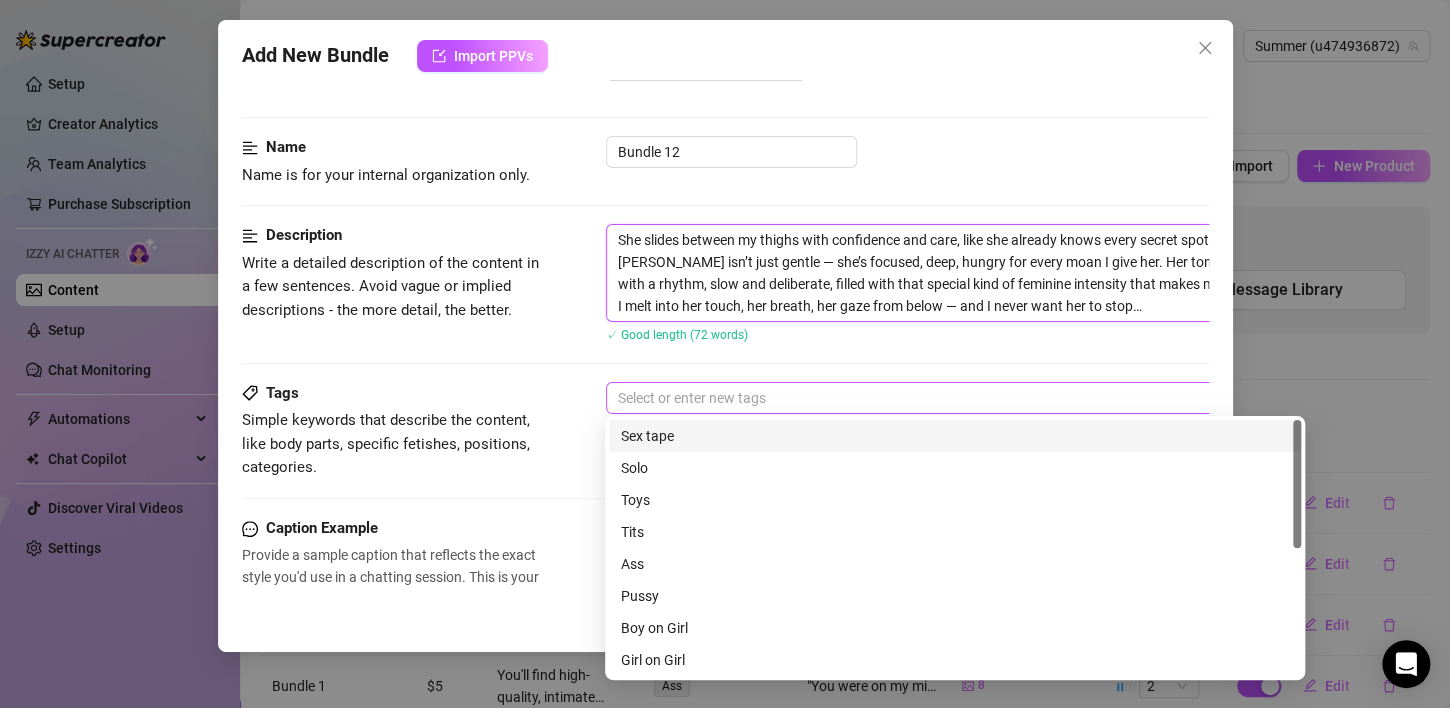 click at bounding box center (945, 398) 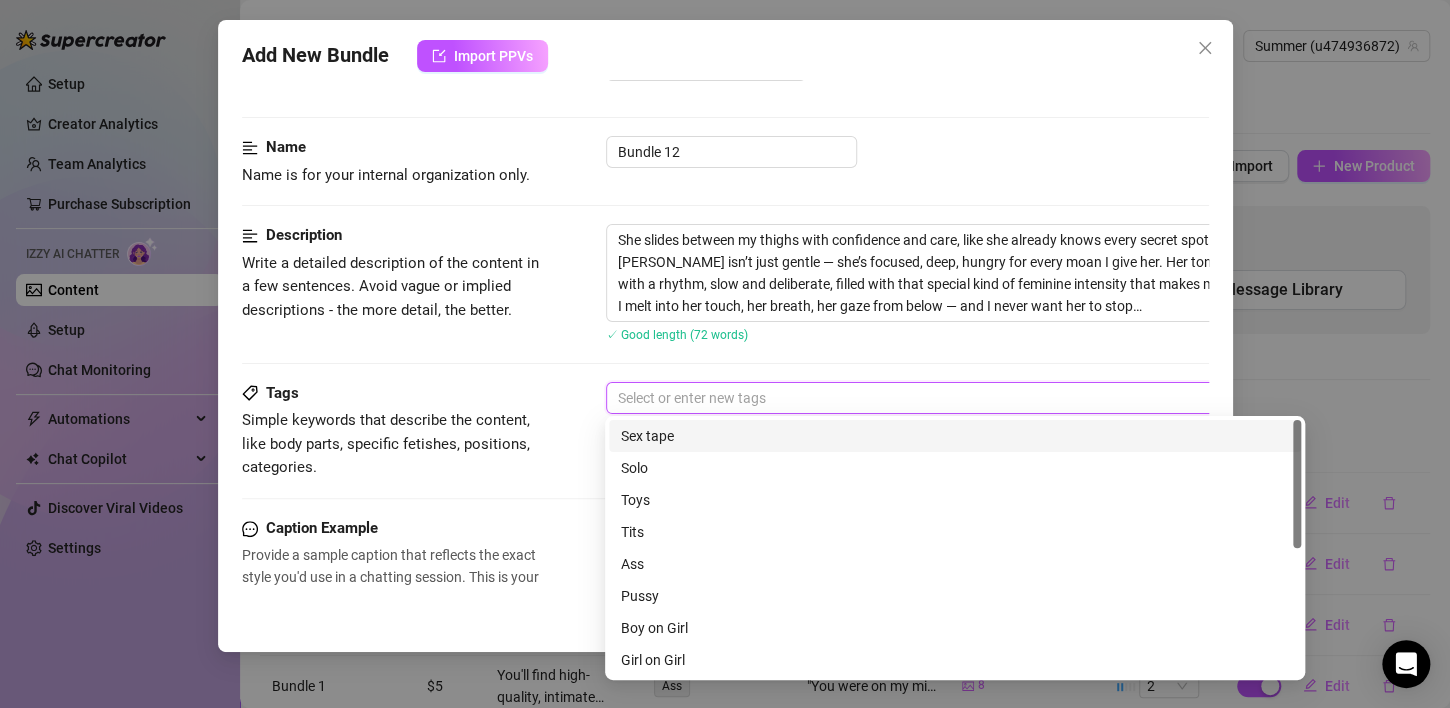 click on "Sex tape" at bounding box center (955, 436) 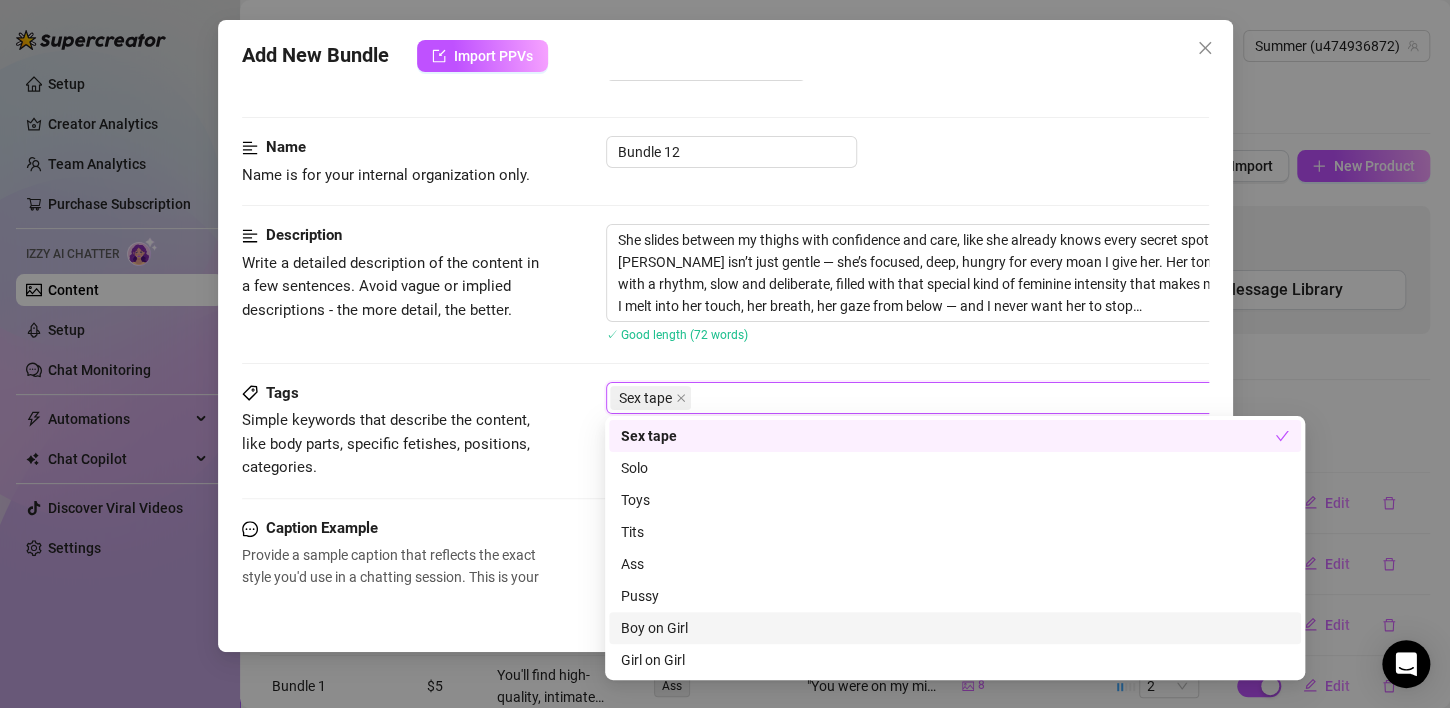 click on "Boy on Girl" at bounding box center [955, 628] 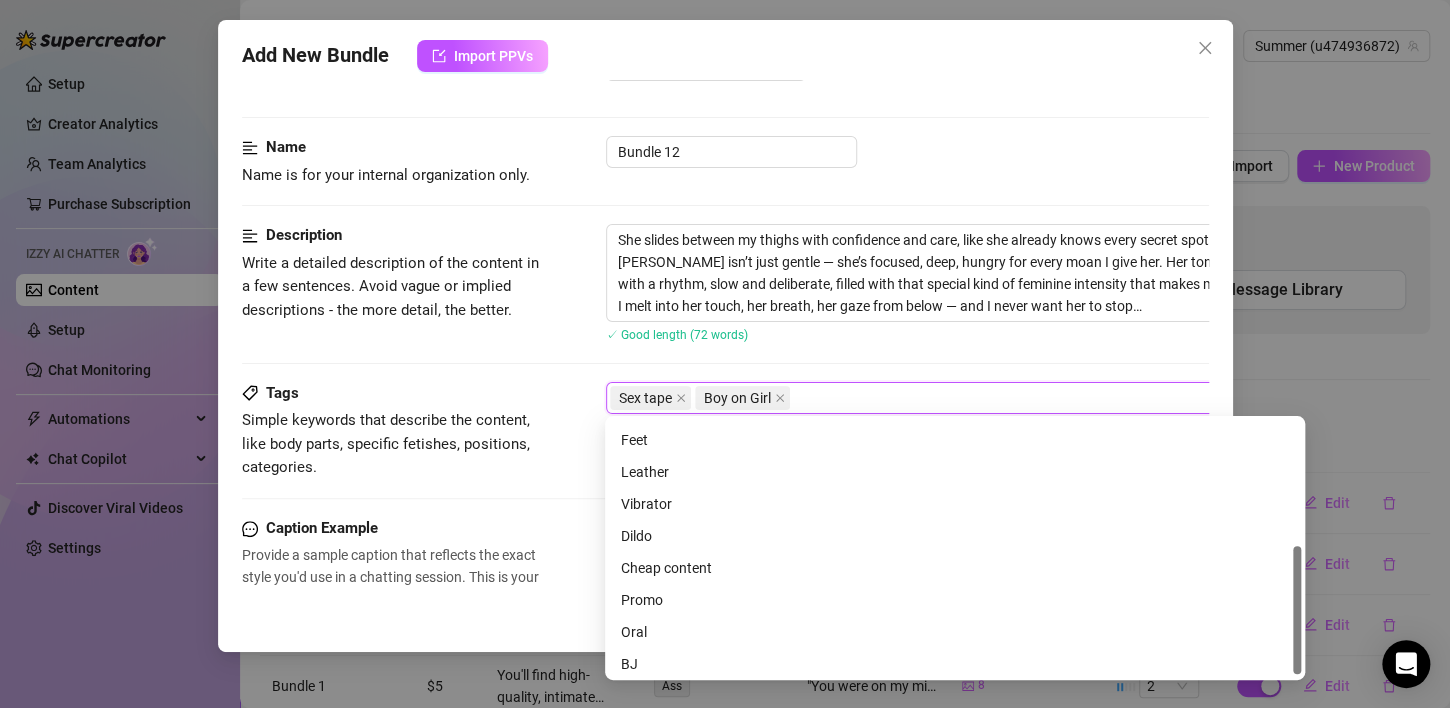 scroll, scrollTop: 256, scrollLeft: 0, axis: vertical 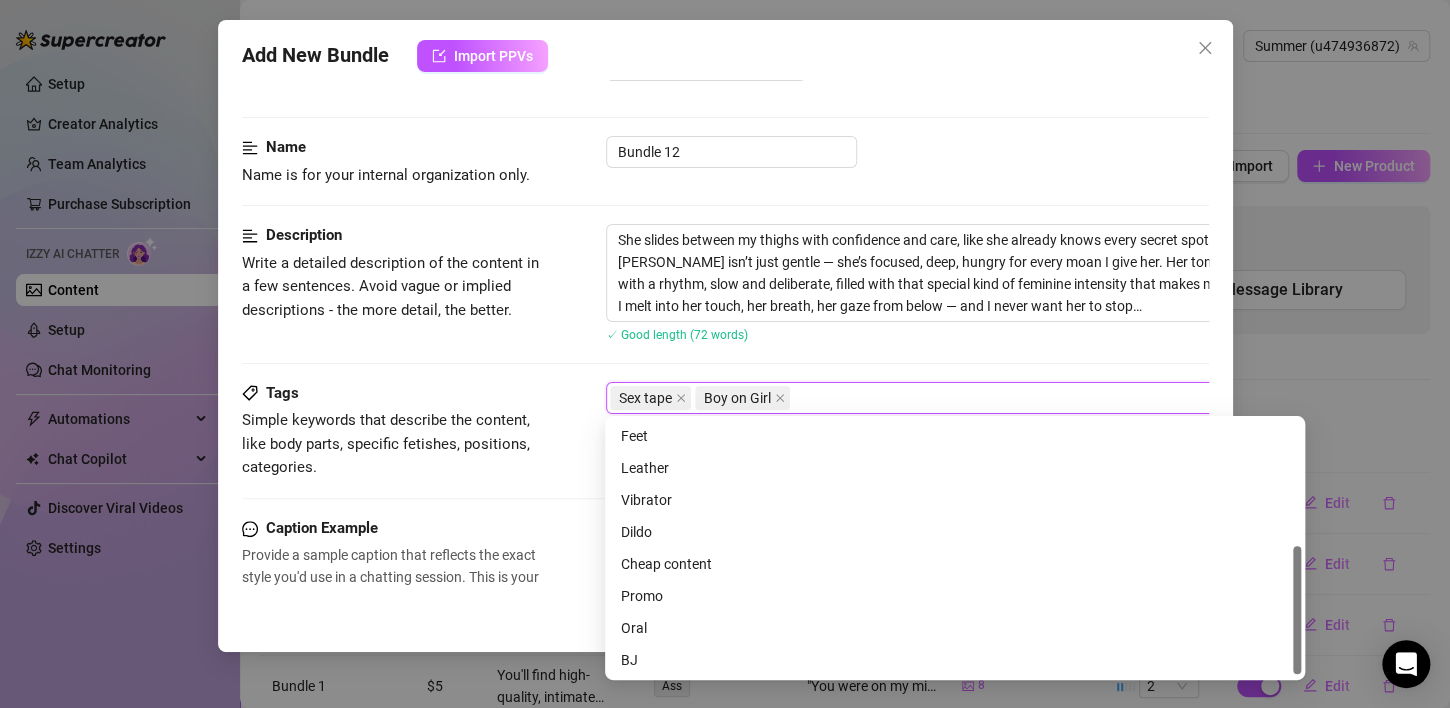 drag, startPoint x: 1296, startPoint y: 463, endPoint x: 1303, endPoint y: 597, distance: 134.18271 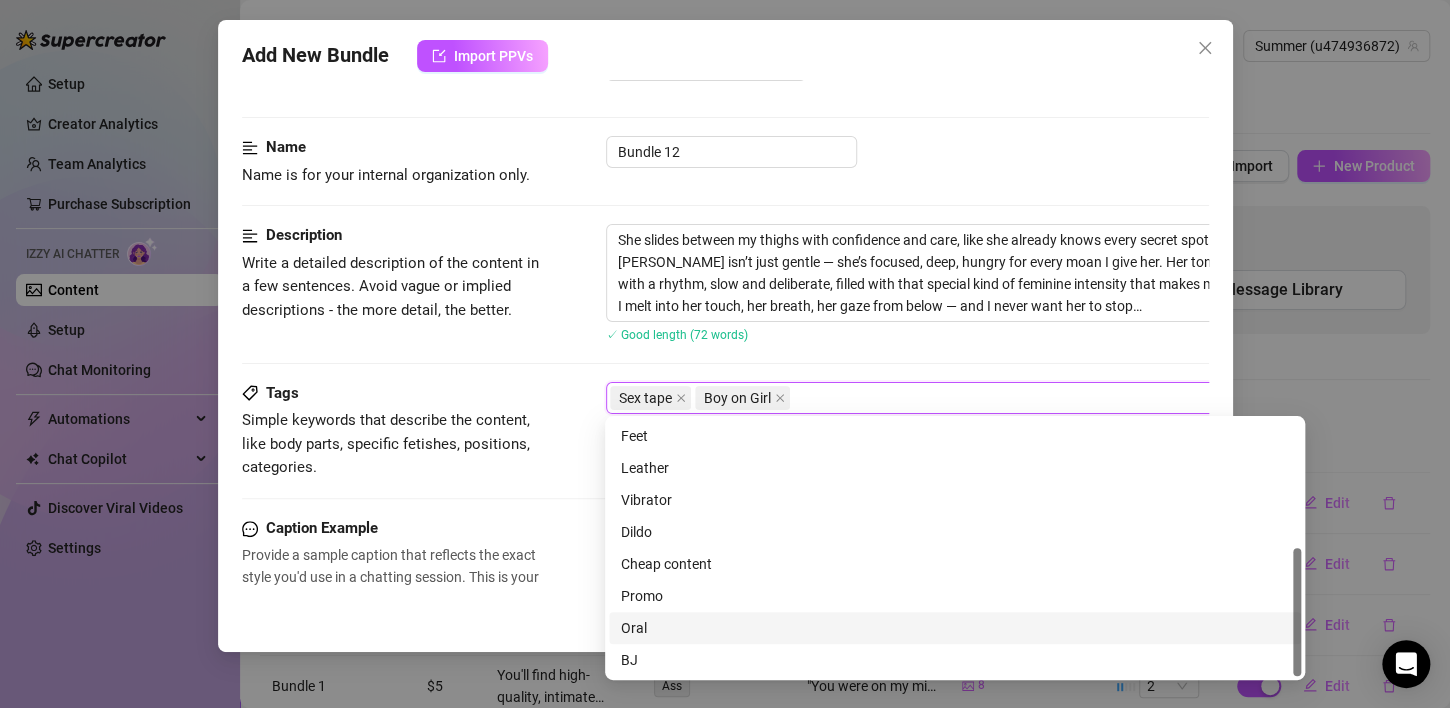 click on "Oral" at bounding box center [955, 628] 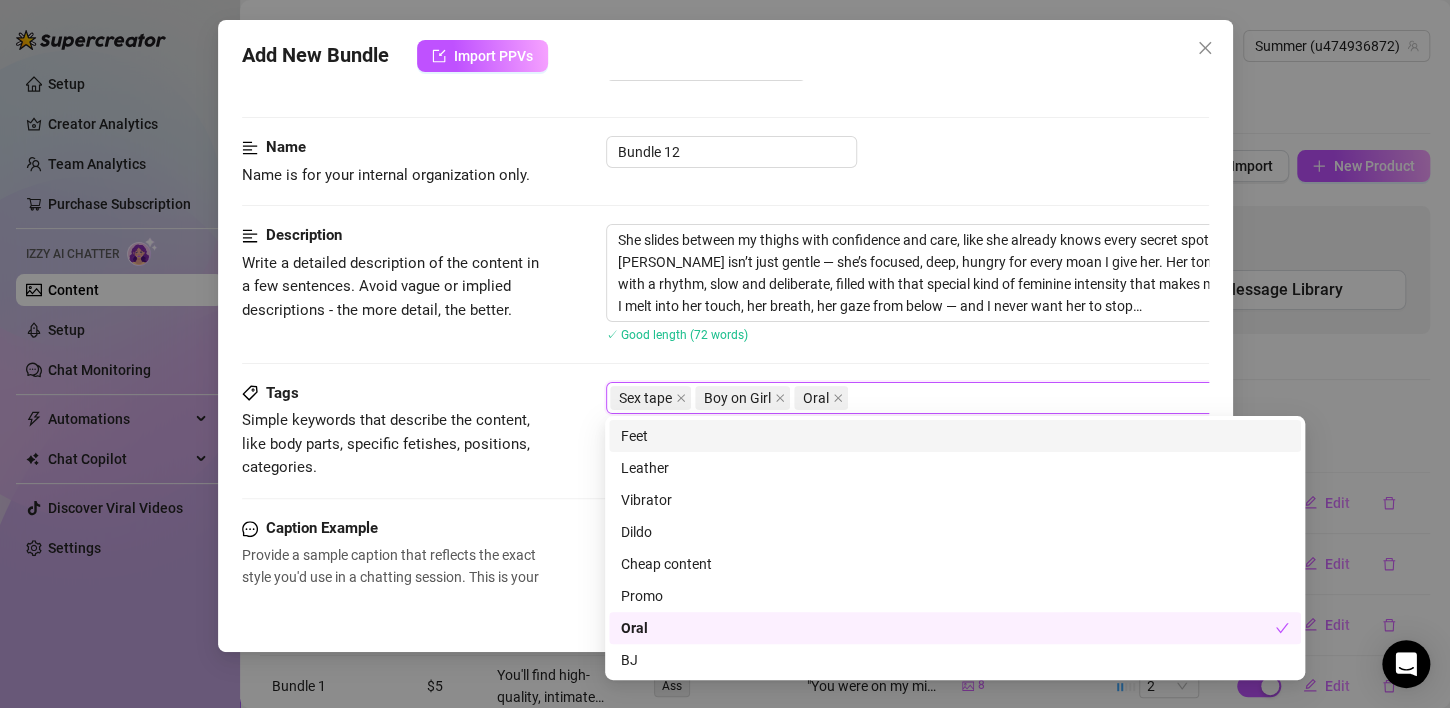 click on "Description Write a detailed description of the content in a few sentences. Avoid vague or implied descriptions - the more detail, the better. She slides between my thighs with confidence and care, like she already knows every secret spot. Samer isn’t just gentle — she’s focused, deep, hungry for every moan I give her. Her tongue moves with a rhythm, slow and deliberate, filled with that special kind of feminine intensity that makes my head spin. I melt into her touch, her breath, her gaze from below — and I never want her to stop… ✓ Good length (72 words)" at bounding box center (725, 302) 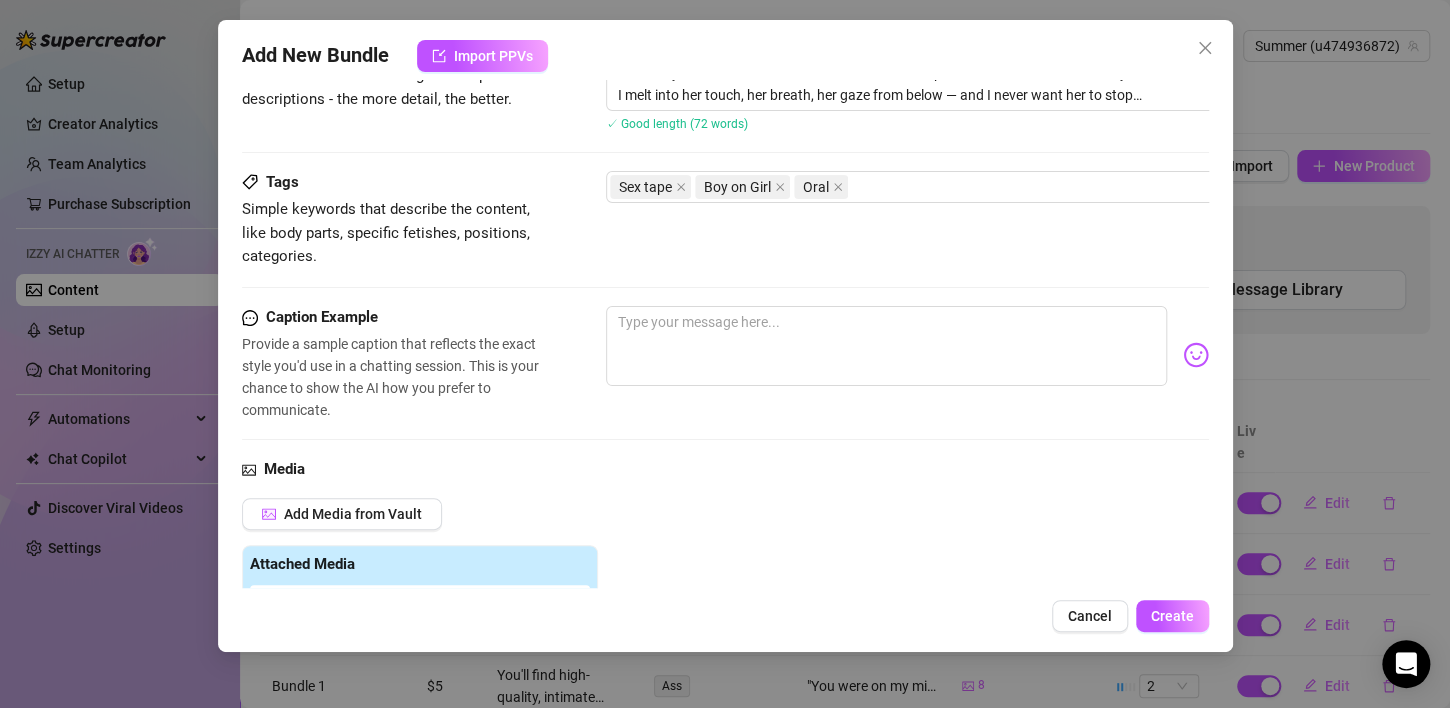 scroll, scrollTop: 304, scrollLeft: 0, axis: vertical 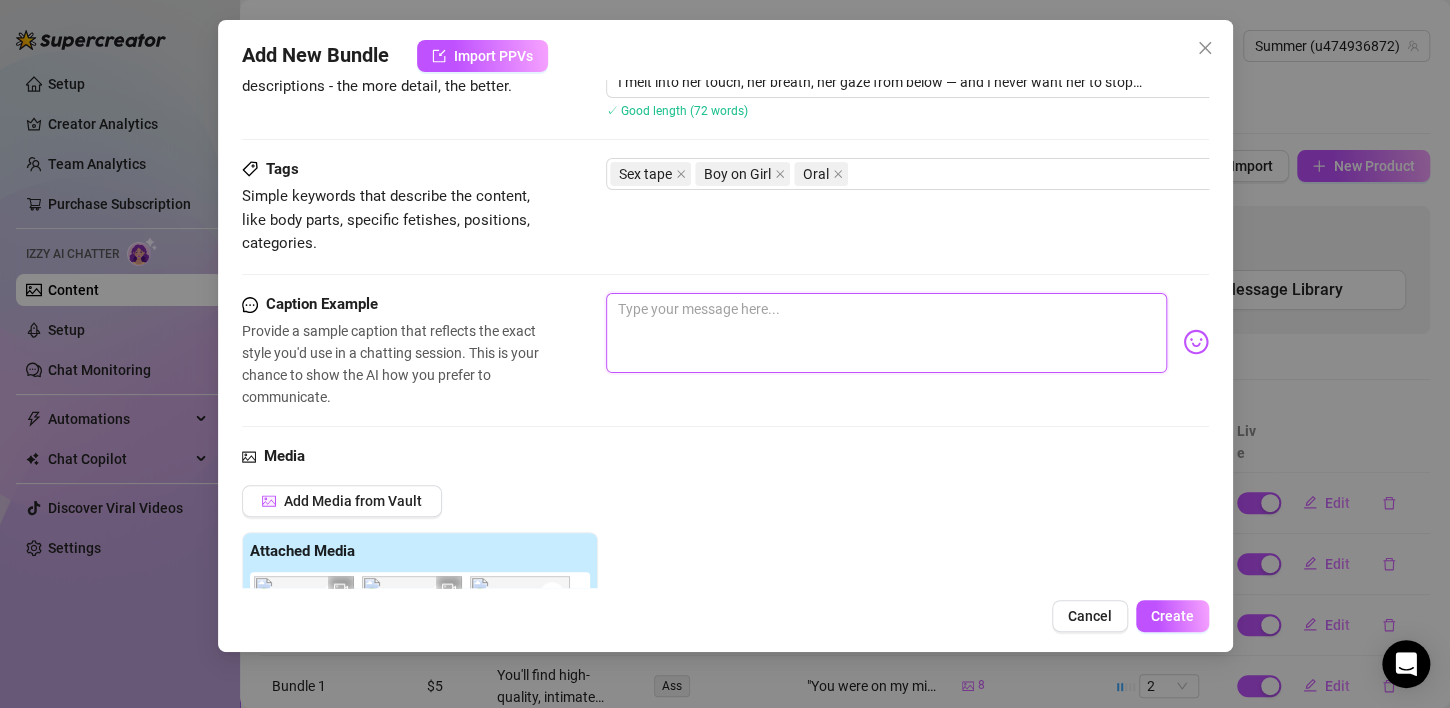 click at bounding box center (886, 333) 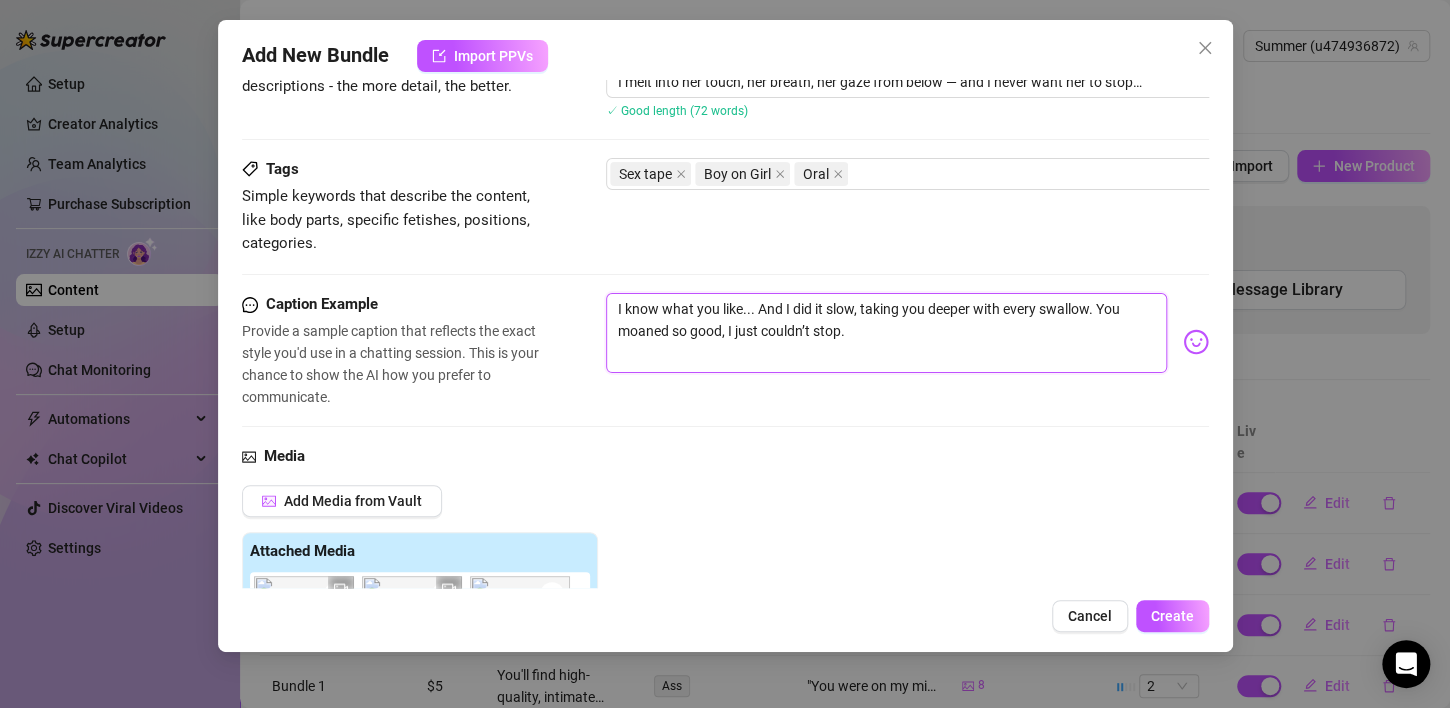 type on "I know what you like... And I did it slow, taking you deeper with every swallow. You moaned so good, I just couldn’t stop." 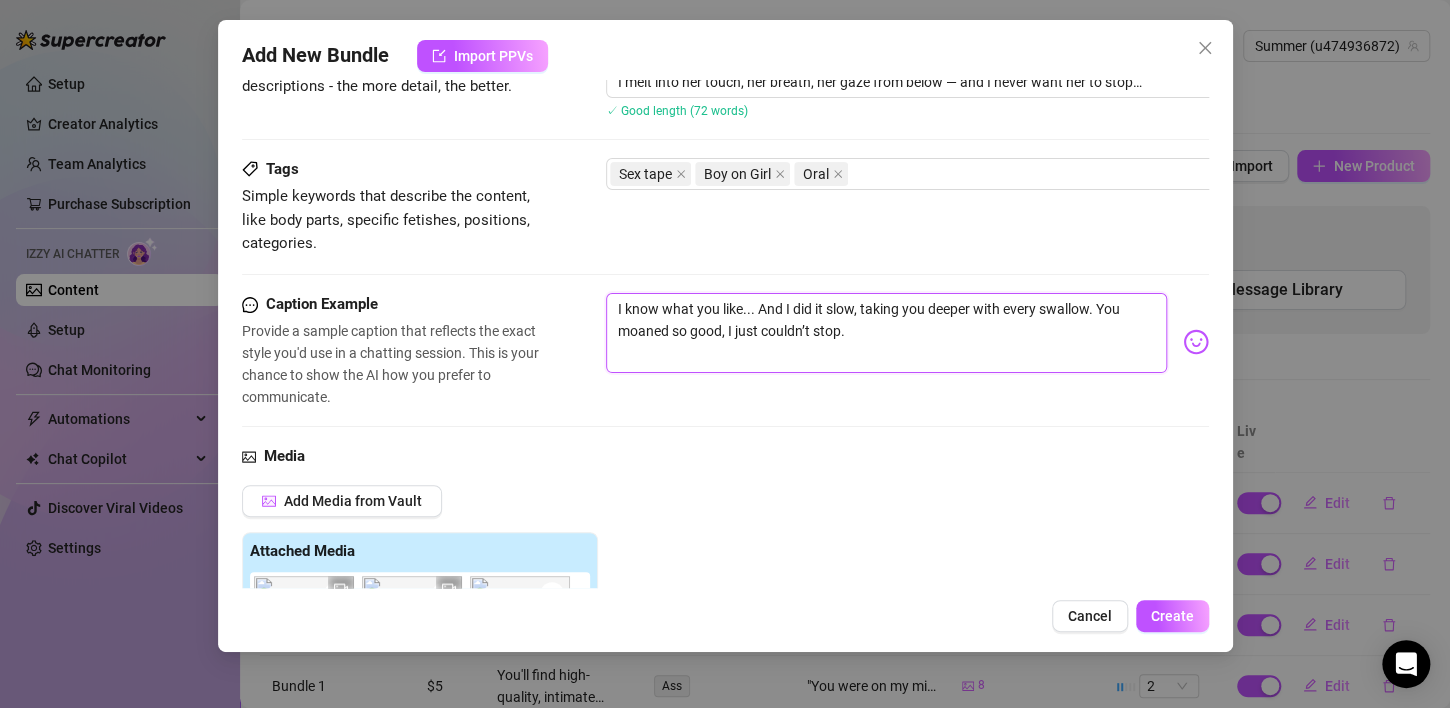 type on "I know what you like... And I did it slow, taking you deeper with every swallow. You moaned so good, I just couldn’t stop." 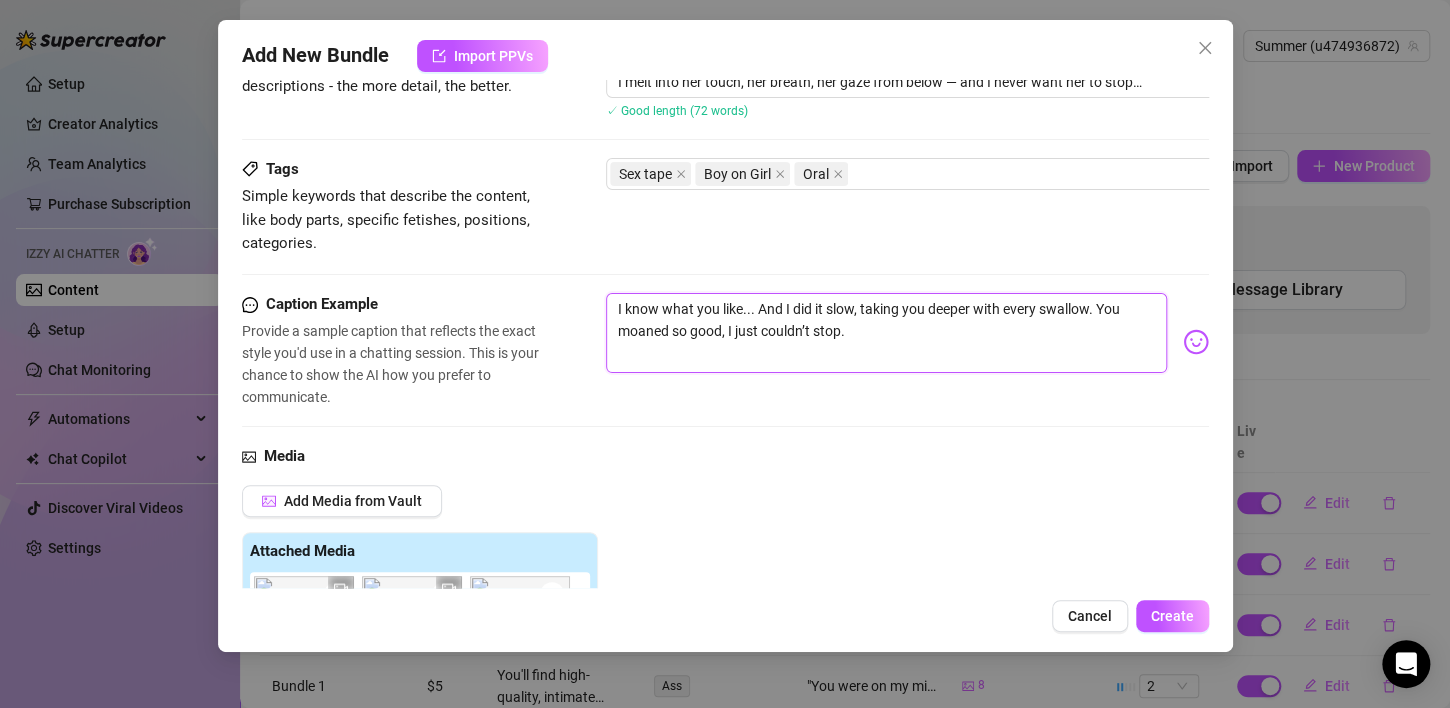 click on "I know what you like... And I did it slow, taking you deeper with every swallow. You moaned so good, I just couldn’t stop." at bounding box center [886, 333] 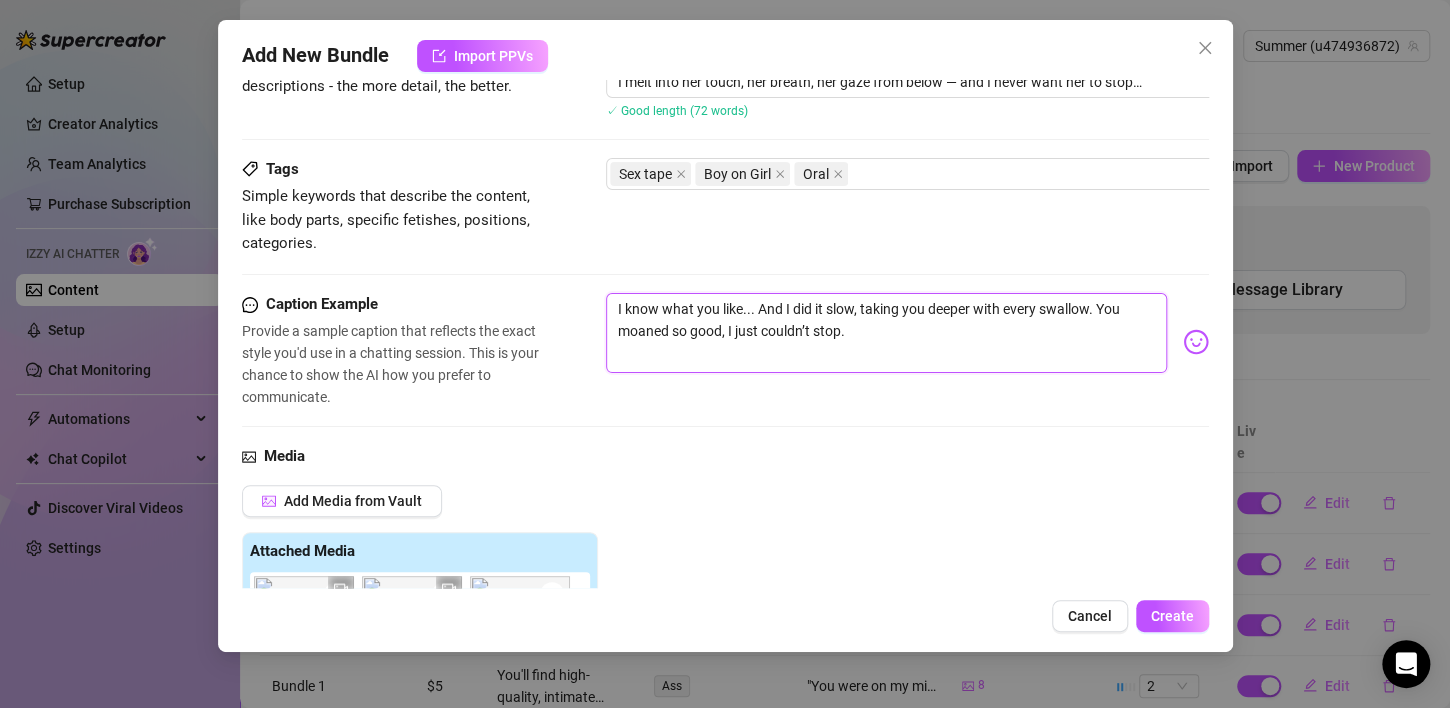 paste on "I just wanted a little taste… but I lost control. When you moan my name, I stop thinking — and just take over." 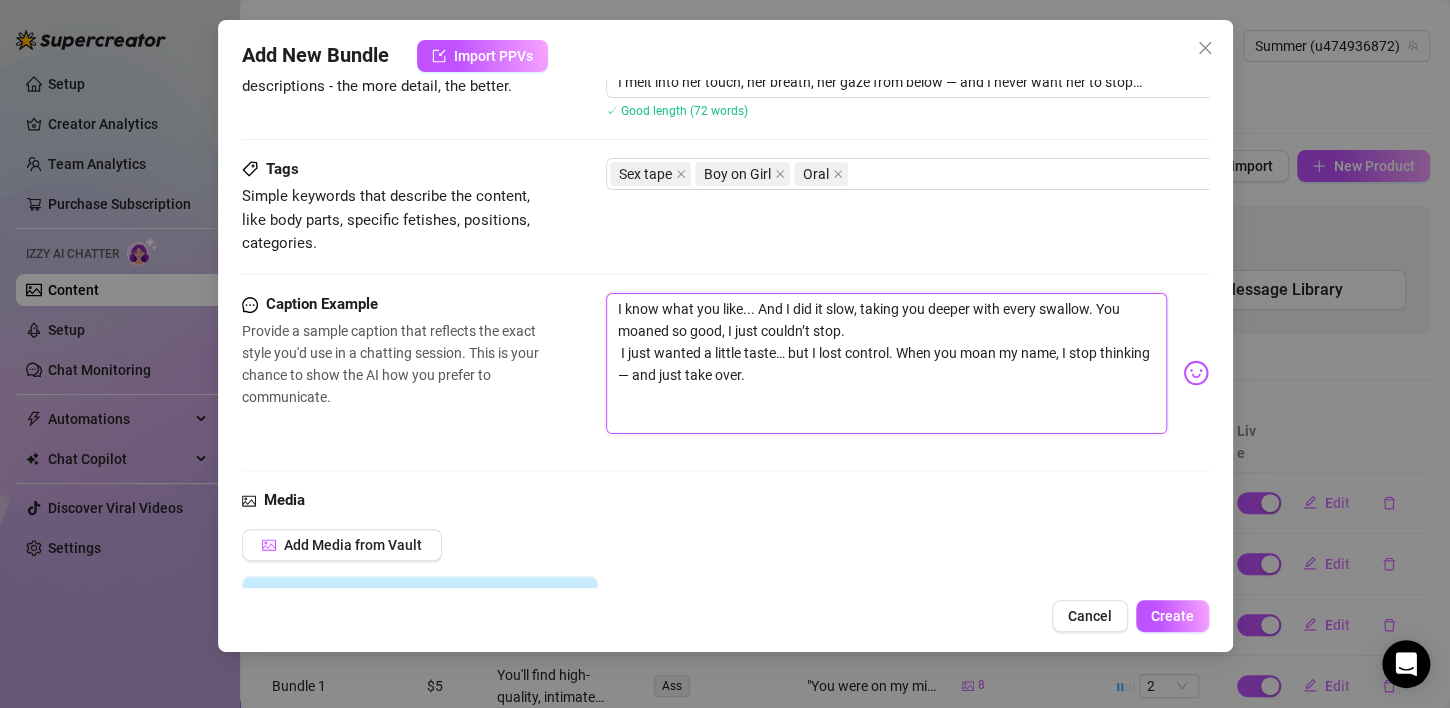 scroll, scrollTop: 0, scrollLeft: 0, axis: both 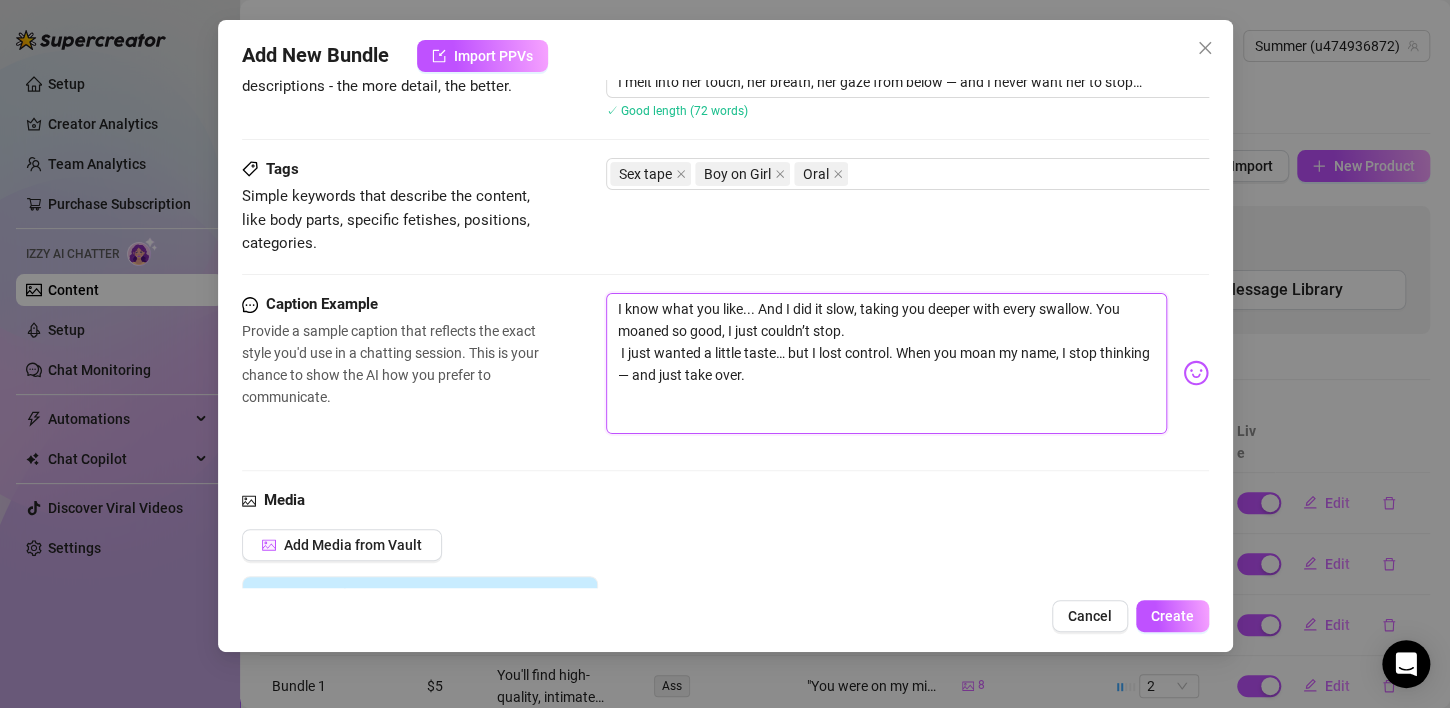 type on "I know what you like... And I did it slow, taking you deeper with every swallow. You moaned so good, I just couldn’t stop.
I just wanted a little taste… but I lost control. When you moan my name, I stop thinking — and just take over." 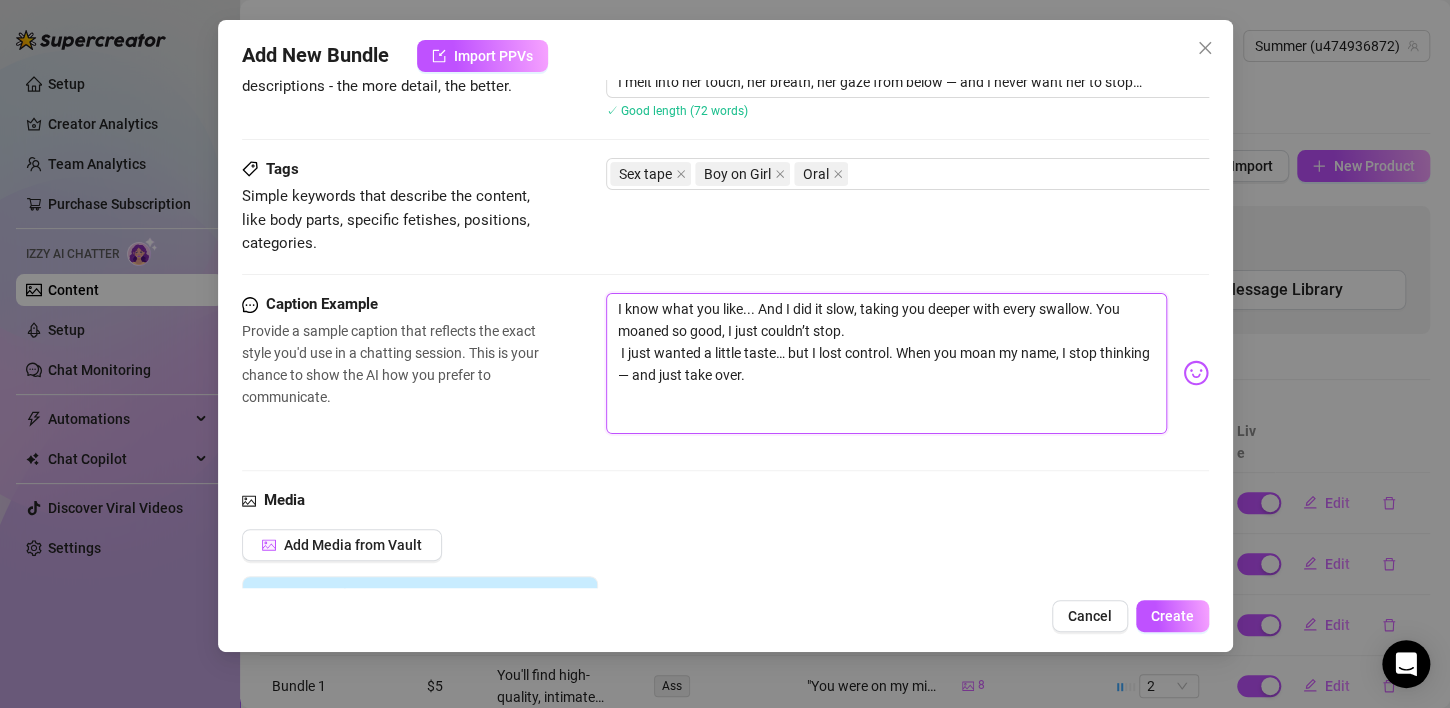 click on "I know what you like... And I did it slow, taking you deeper with every swallow. You moaned so good, I just couldn’t stop.
I just wanted a little taste… but I lost control. When you moan my name, I stop thinking — and just take over." at bounding box center [886, 364] 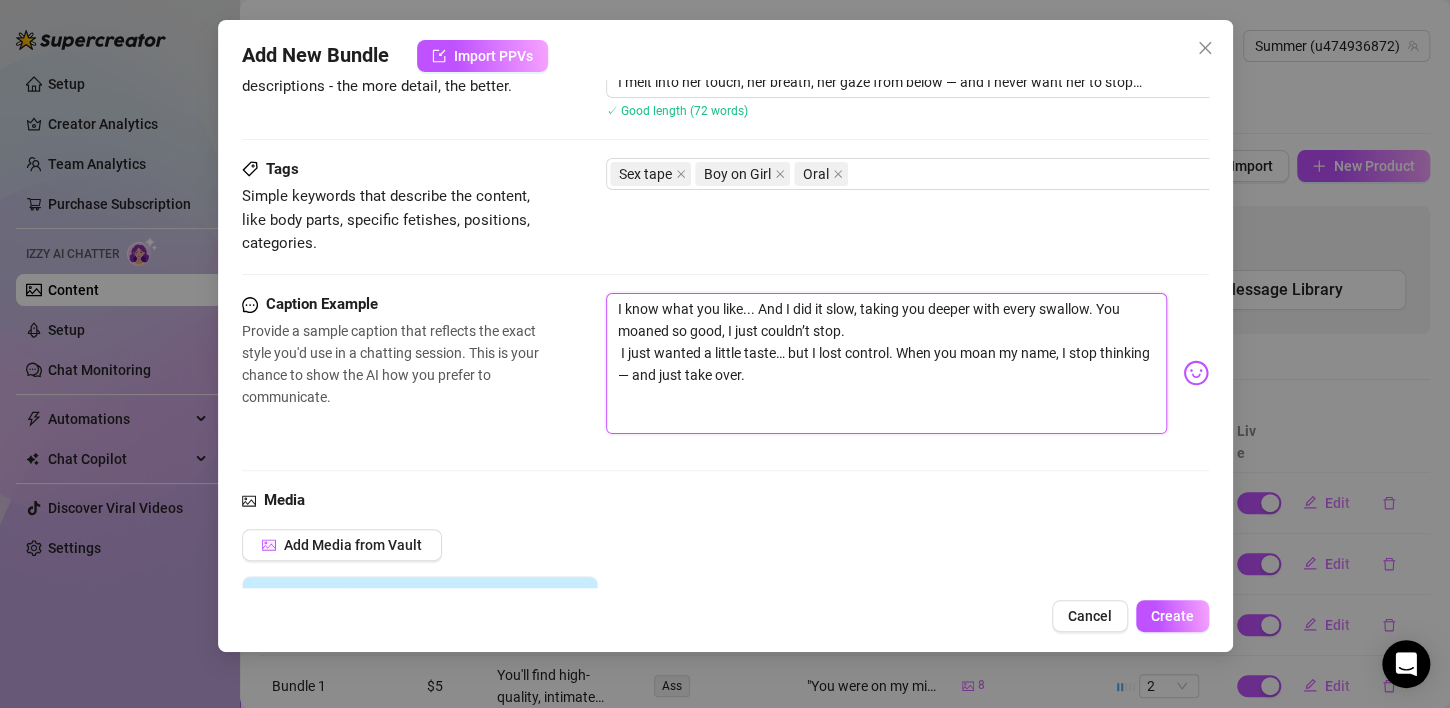 paste on "I didn’t ask. I just took you. And I did it the way I love — deep, wet, and all in." 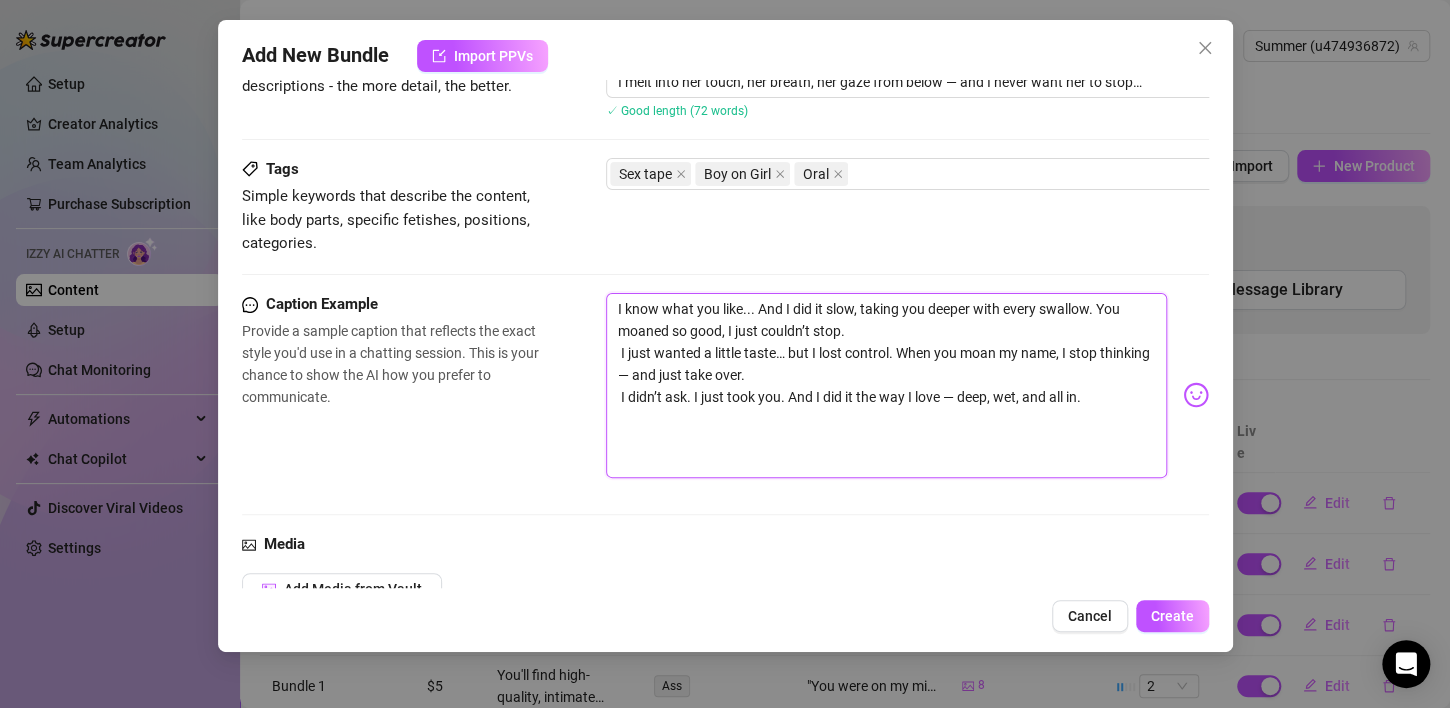 scroll, scrollTop: 0, scrollLeft: 0, axis: both 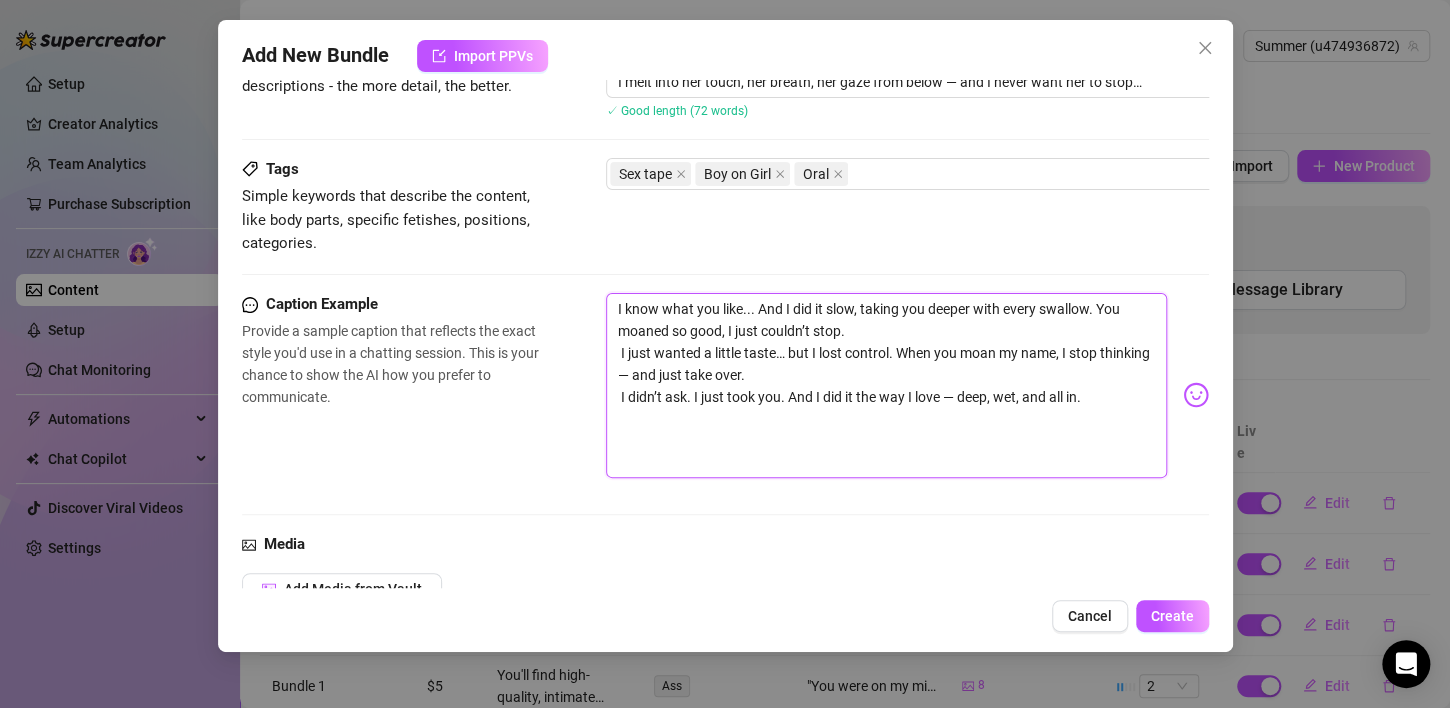 type on "I know what you like... And I did it slow, taking you deeper with every swallow. You moaned so good, I just couldn’t stop.
I just wanted a little taste… but I lost control. When you moan my name, I stop thinking — and just take over.
I didn’t ask. I just took you. And I did it the way I love — deep, wet, and all in." 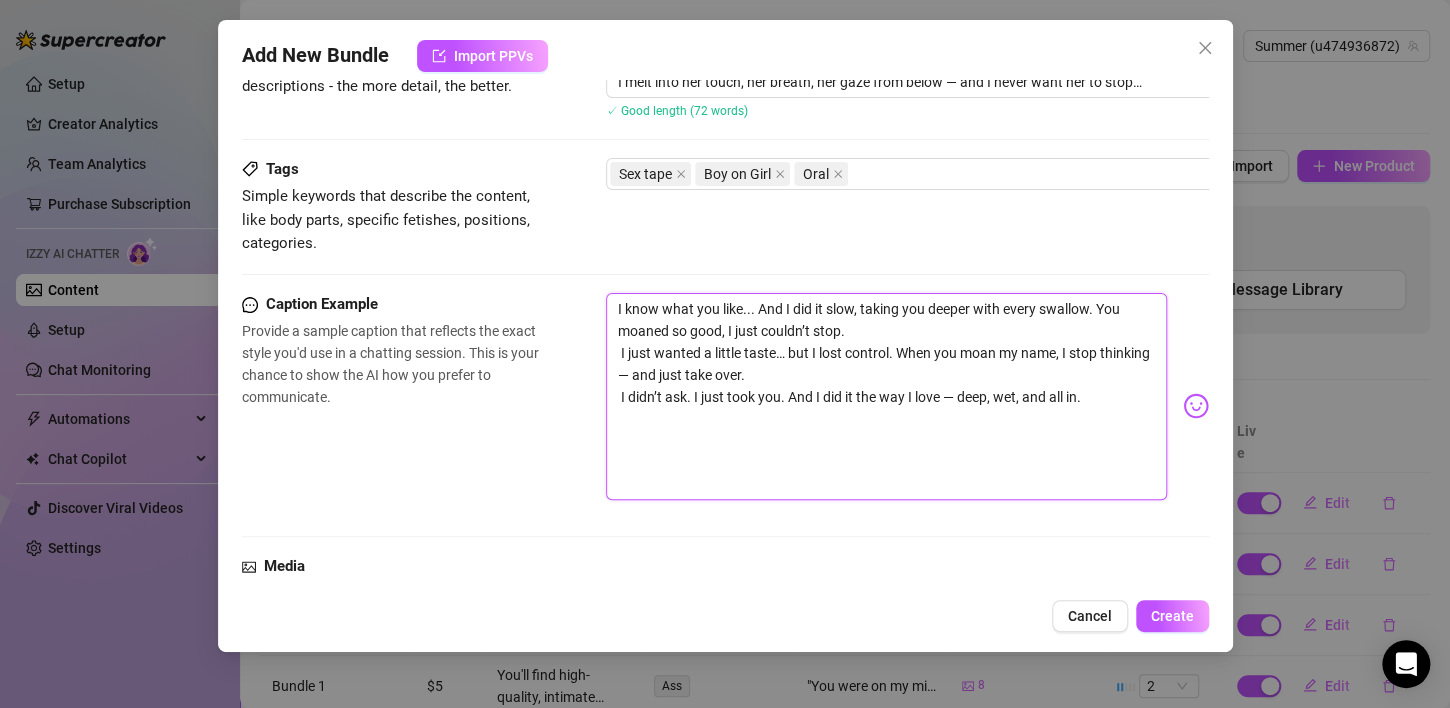 type on "I know what you like... And I did it slow, taking you deeper with every swallow. You moaned so good, I just couldn’t stop.
I just wanted a little taste… but I lost control. When you moan my name, I stop thinking — and just take over.
I didn’t ask. I just took you. And I did it the way I love — deep, wet, and all in." 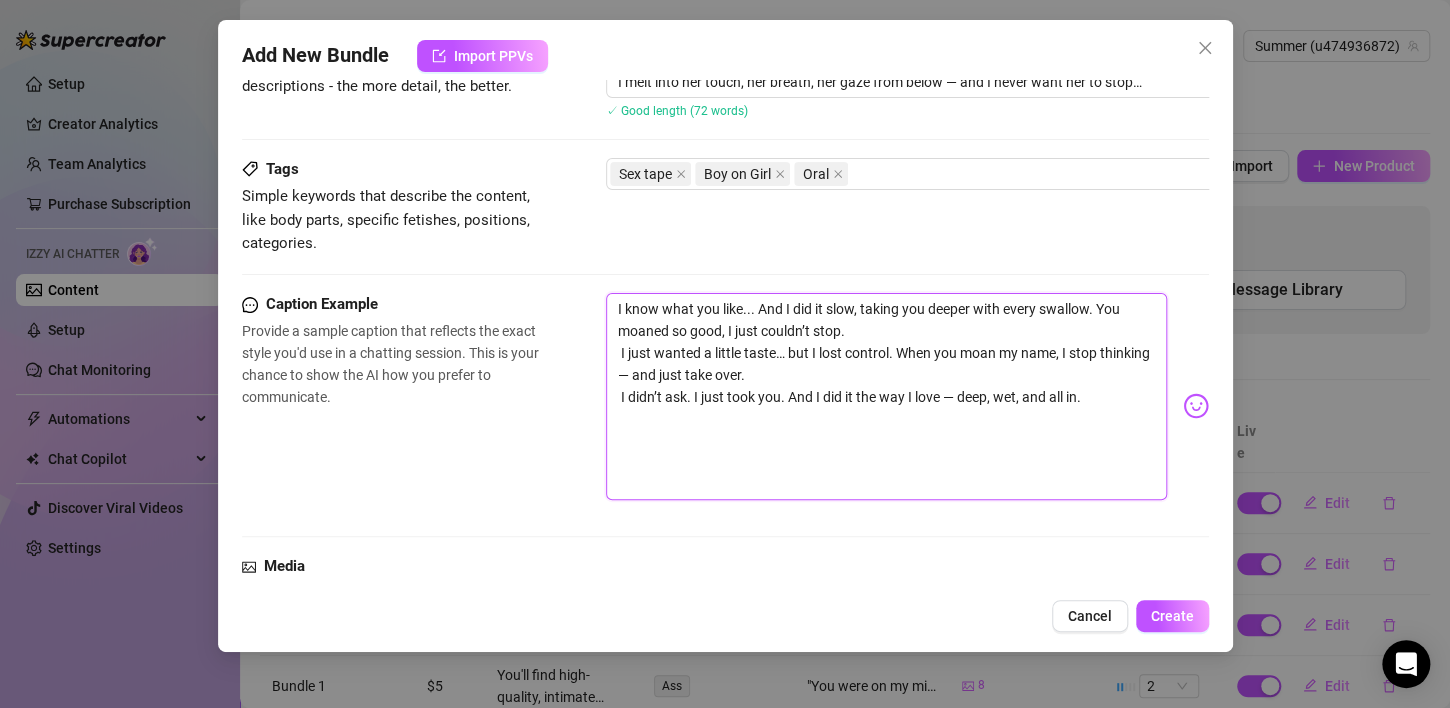 type on "I know what you like... And I did it slow, taking you deeper with every swallow. You moaned so good, I just couldn’t stop.
I just wanted a little taste… but I lost control. When you moan my name, I stop thinking — and just take over.
I didn’t ask. I just took you. And I did it the way I love — deep, wet, and all in." 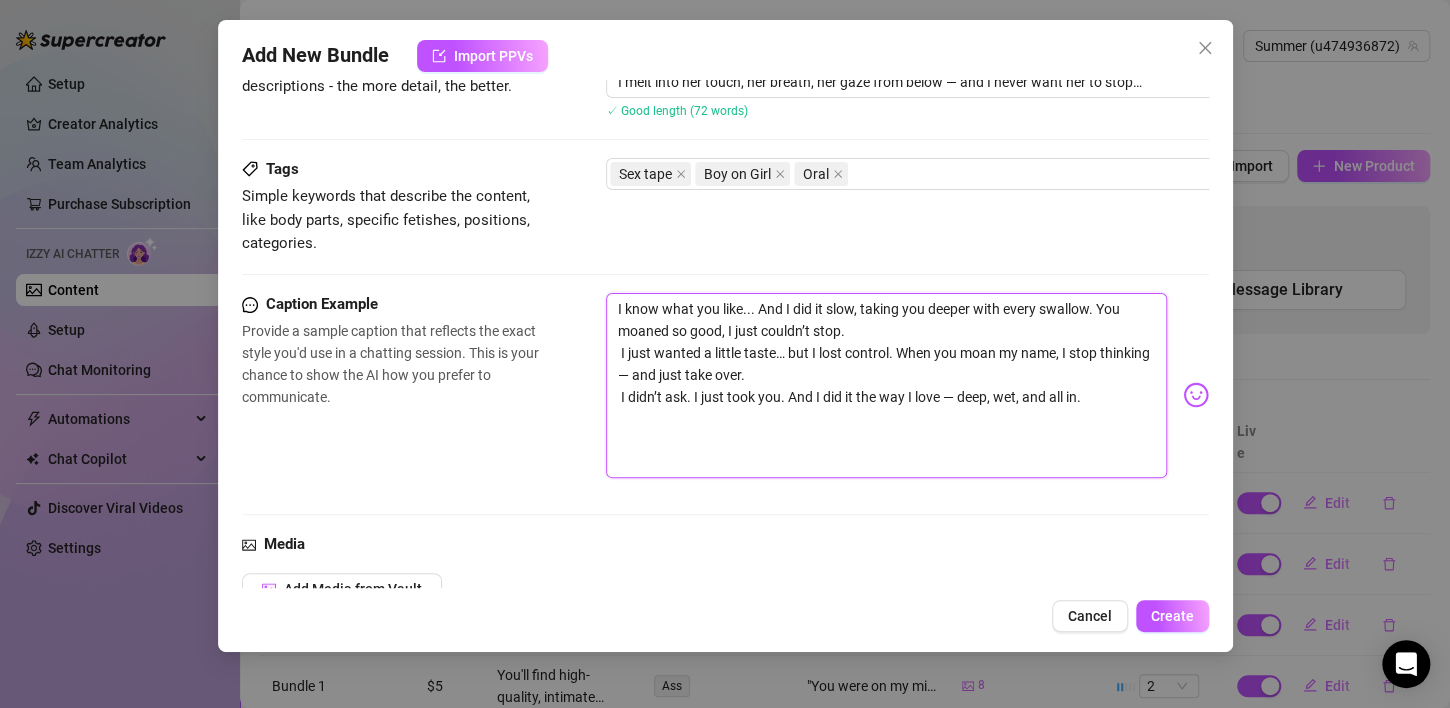 type on "I know what you like... And I did it slow, taking you deeper with every swallow. You moaned so good, I just couldn’t stop.
I just wanted a little taste… but I lost control. When you moan my name, I stop thinking — and just take over.
I didn’t ask. I just took you. And I did it the way I love — deep, wet, and all in." 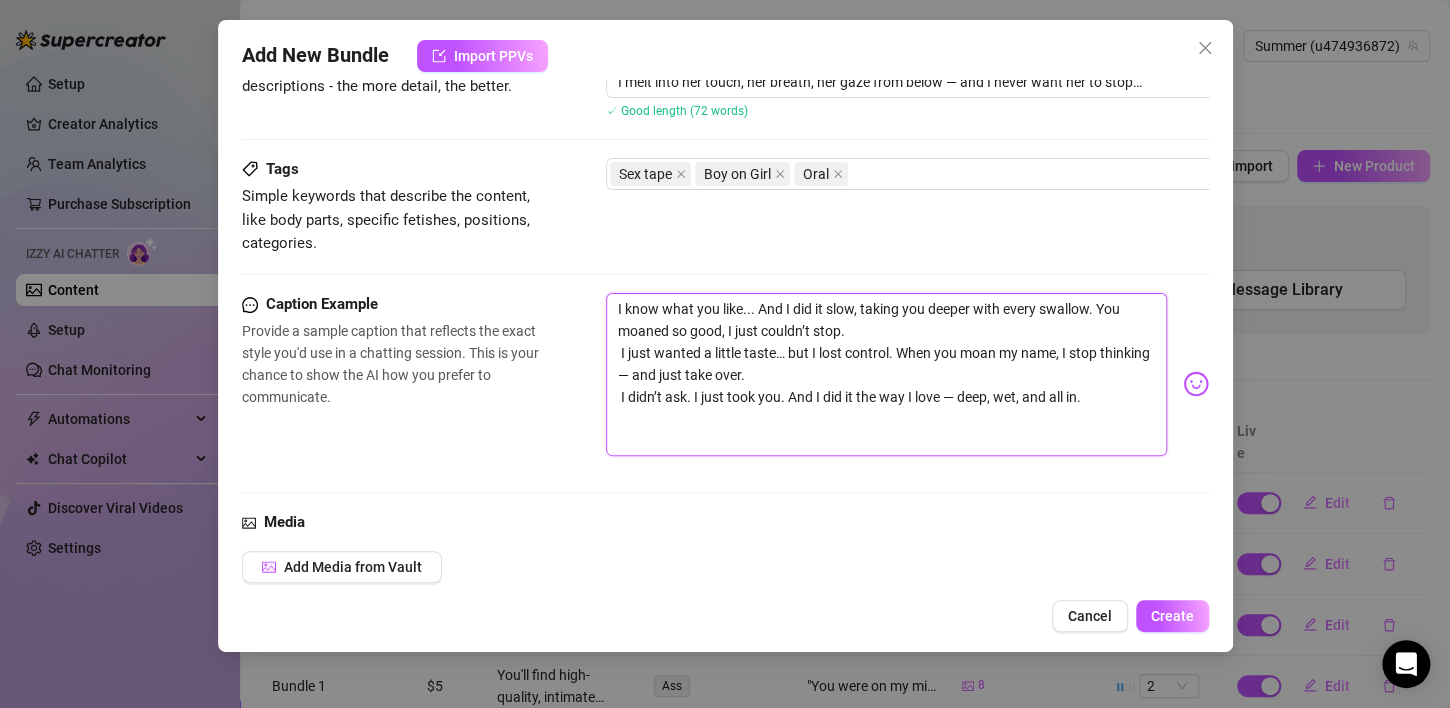 paste on "You’re lying there, breathless… and I’m between your legs, teasing with my tongue until you explode. That’s my favorite part…" 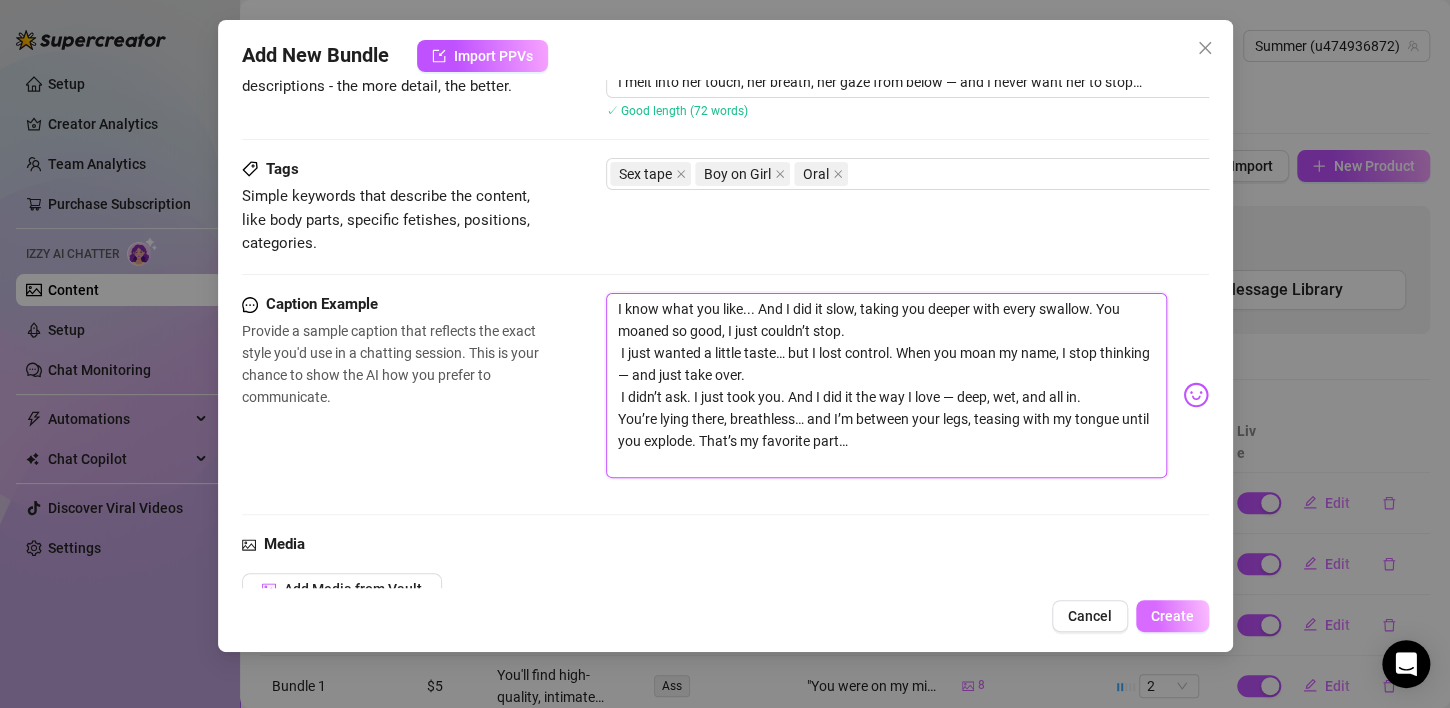 type on "I know what you like... And I did it slow, taking you deeper with every swallow. You moaned so good, I just couldn’t stop.
I just wanted a little taste… but I lost control. When you moan my name, I stop thinking — and just take over.
I didn’t ask. I just took you. And I did it the way I love — deep, wet, and all in.
You’re lying there, breathless… and I’m between your legs, teasing with my tongue until you explode. That’s my favorite part…" 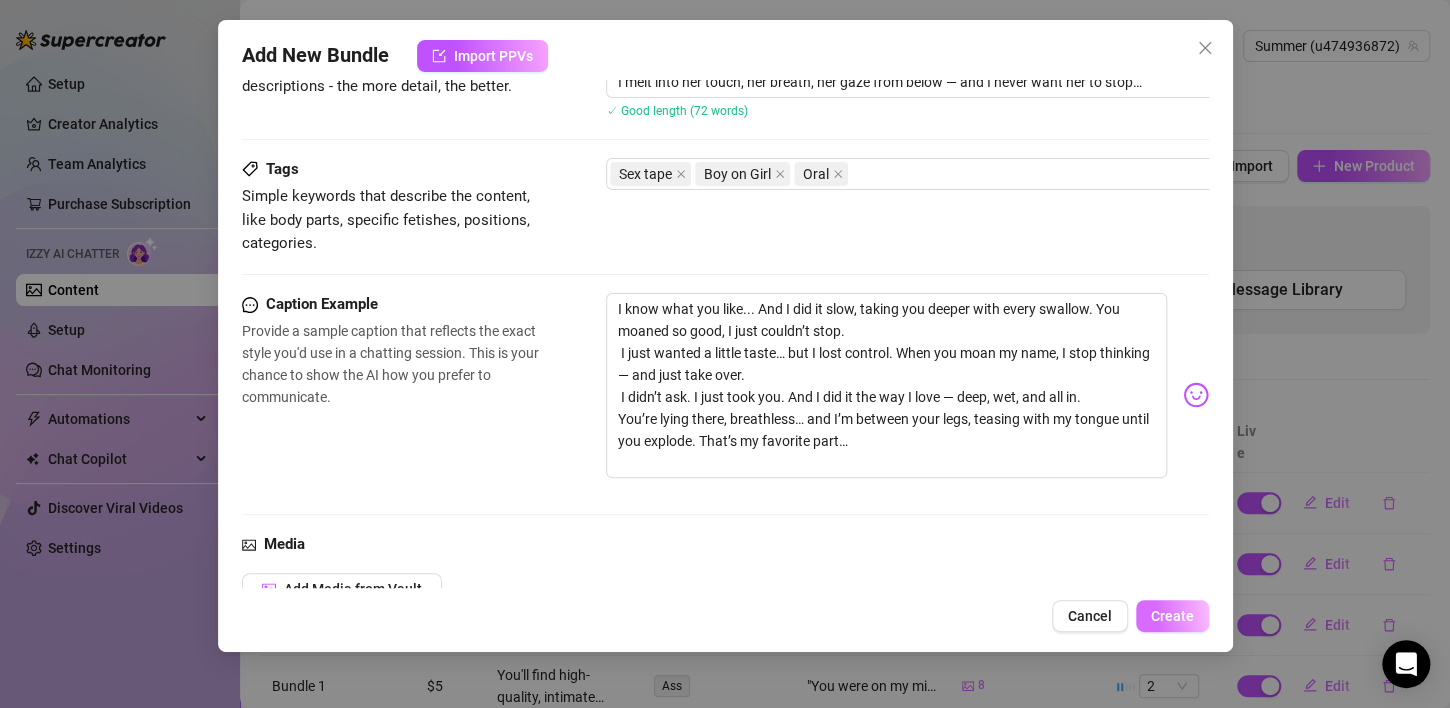 click on "Create" at bounding box center (1172, 616) 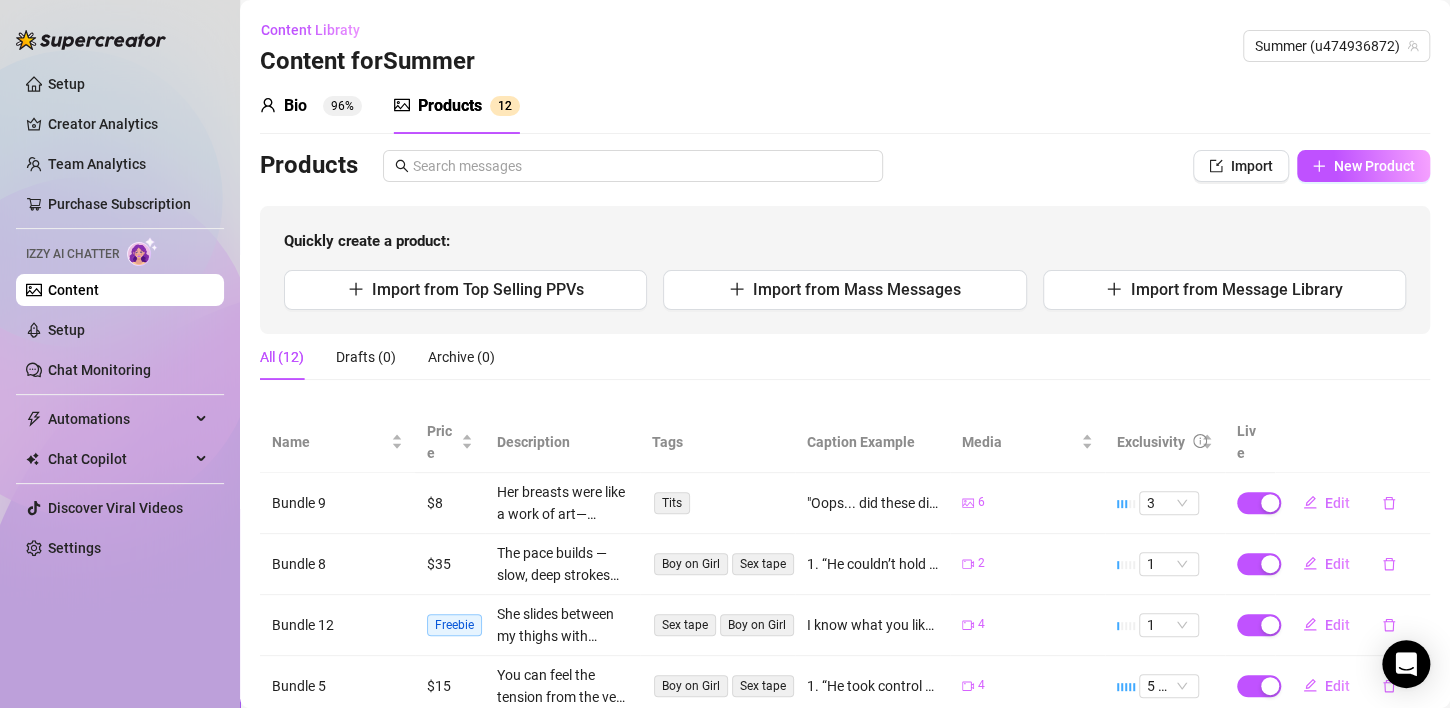 click on "Izzy AI Chatter" at bounding box center (72, 254) 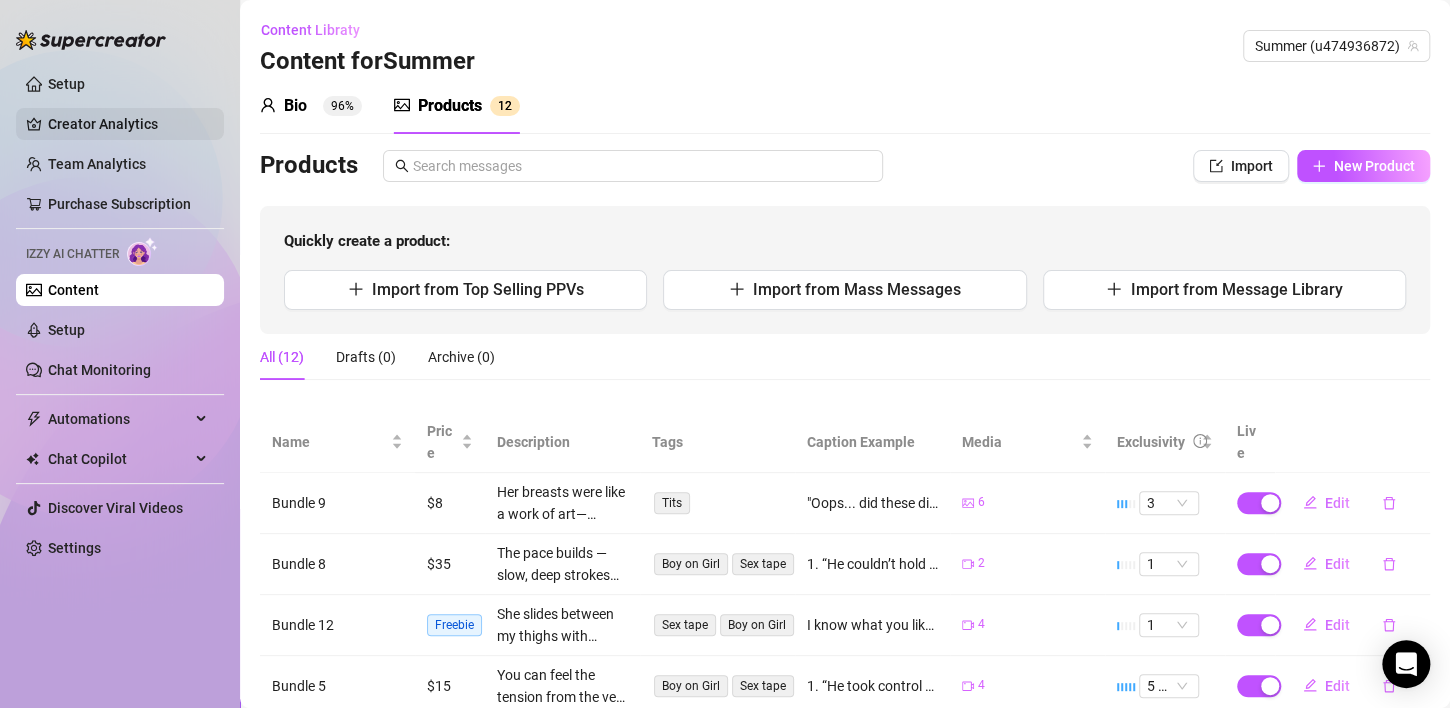 click on "Creator Analytics" at bounding box center (128, 124) 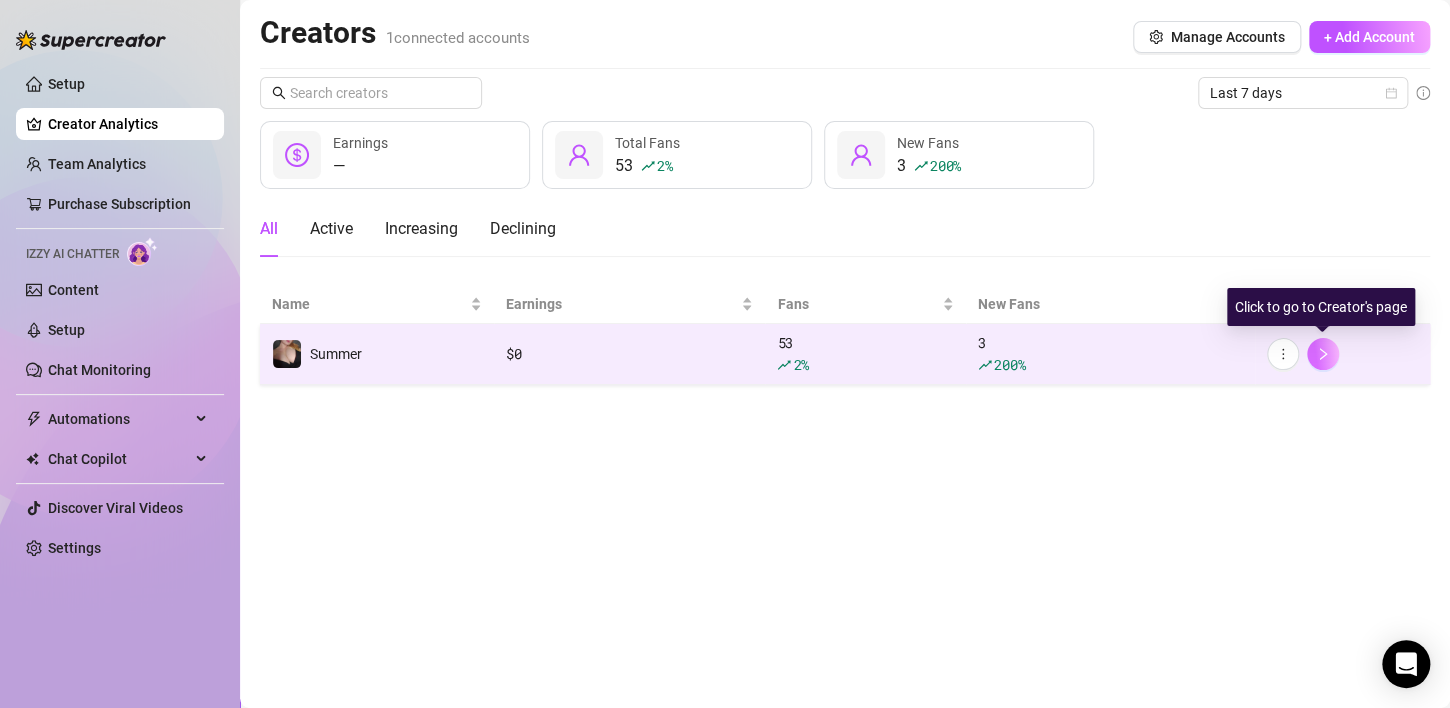 click 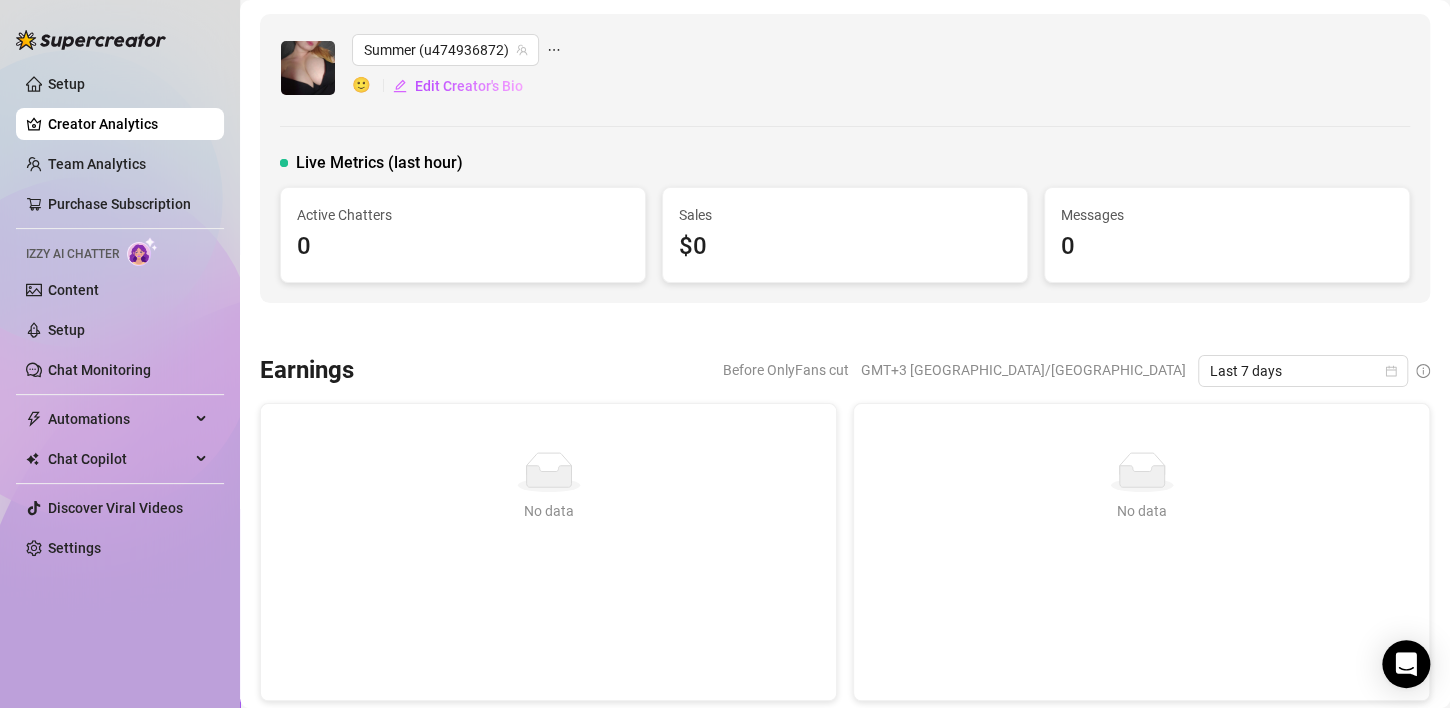 click on "Izzy AI Chatter" at bounding box center (72, 254) 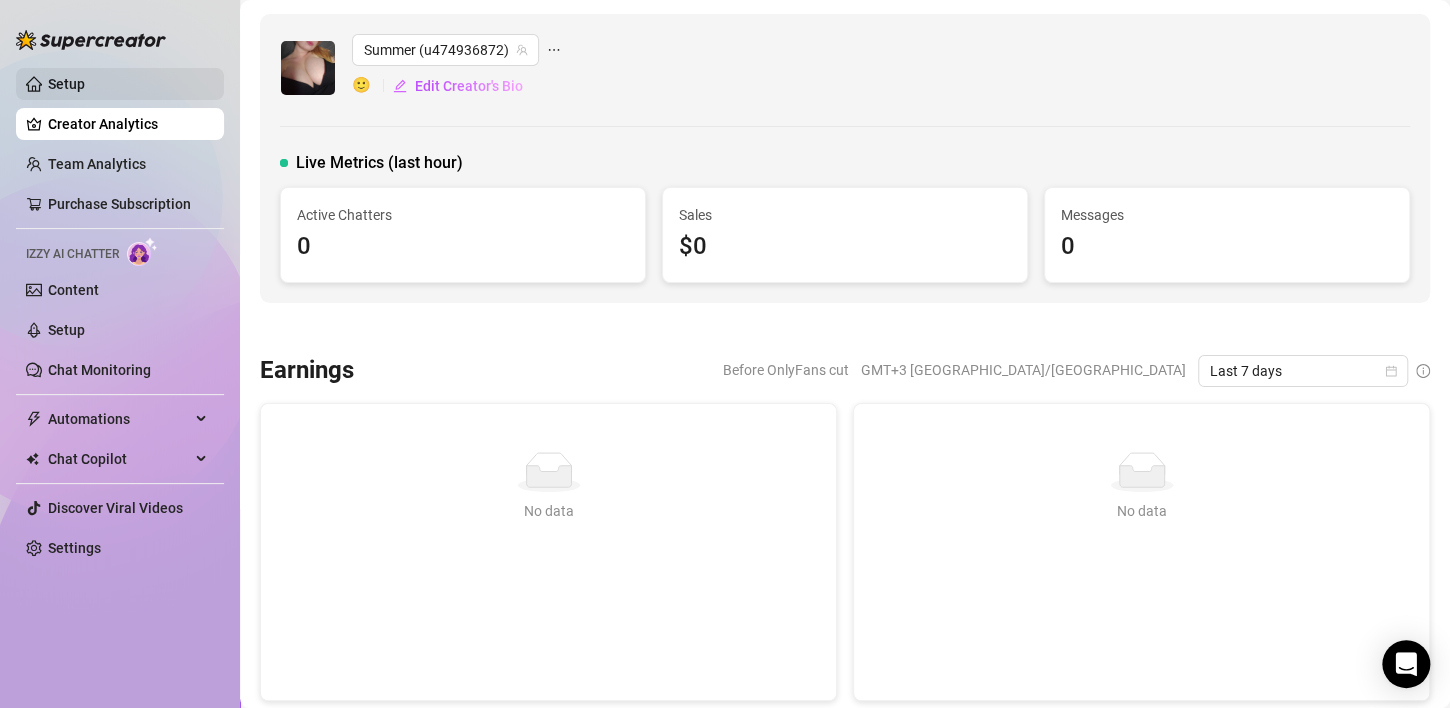 click on "Setup" at bounding box center [66, 84] 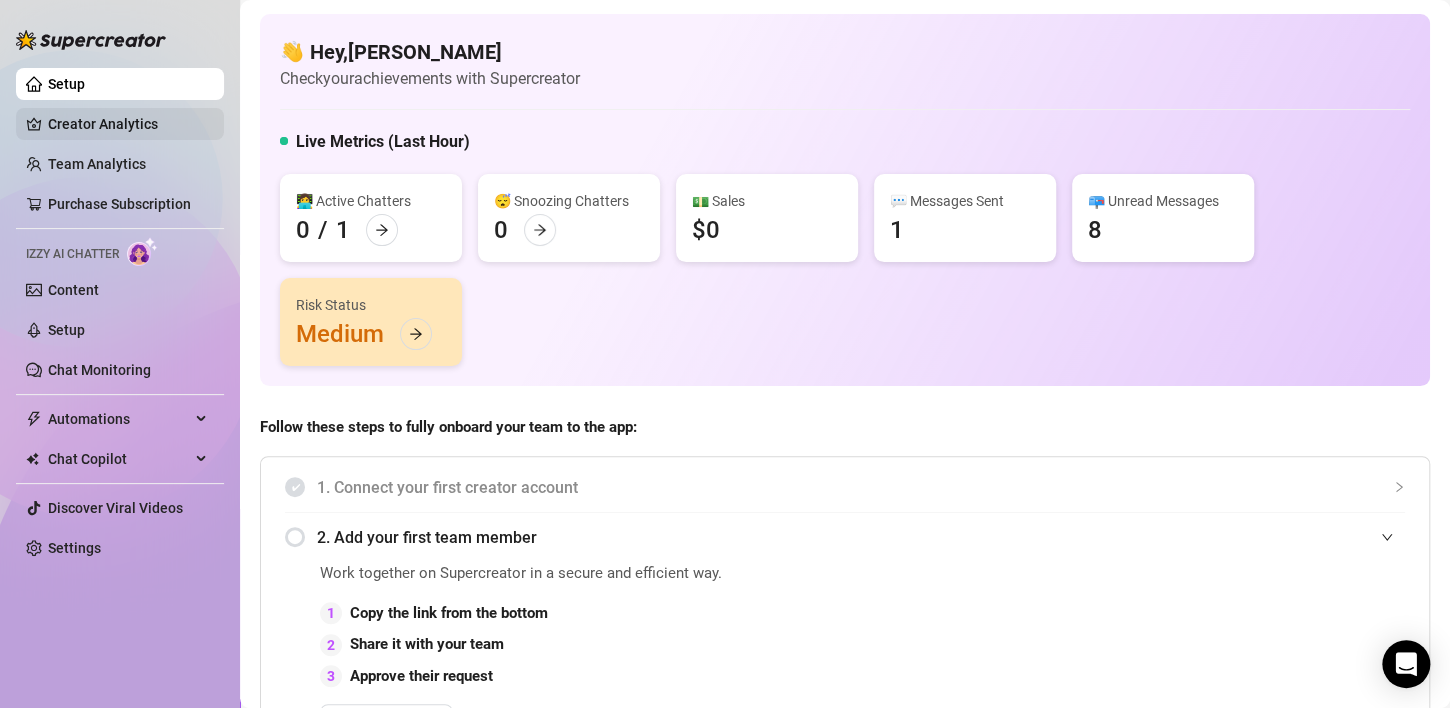 click on "Creator Analytics" at bounding box center (128, 124) 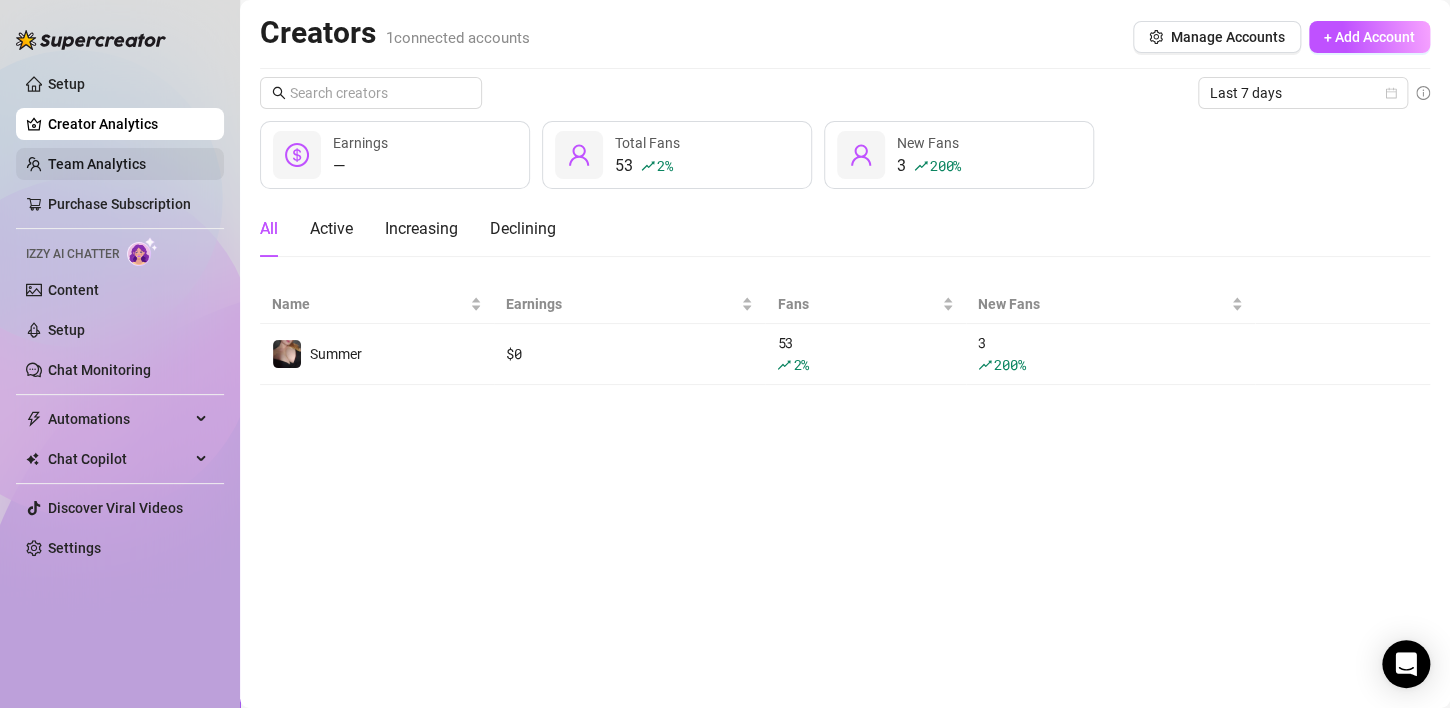 click on "Team Analytics" at bounding box center [97, 164] 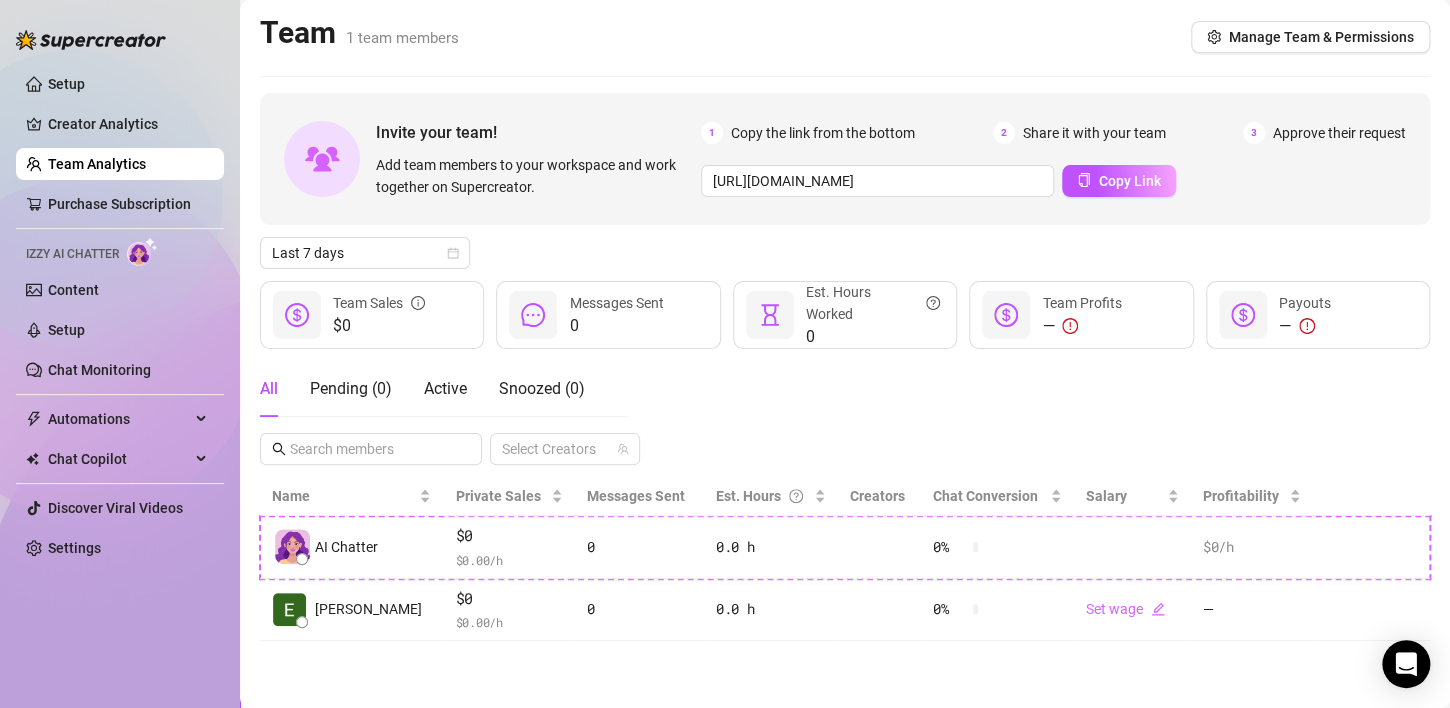 click at bounding box center (142, 251) 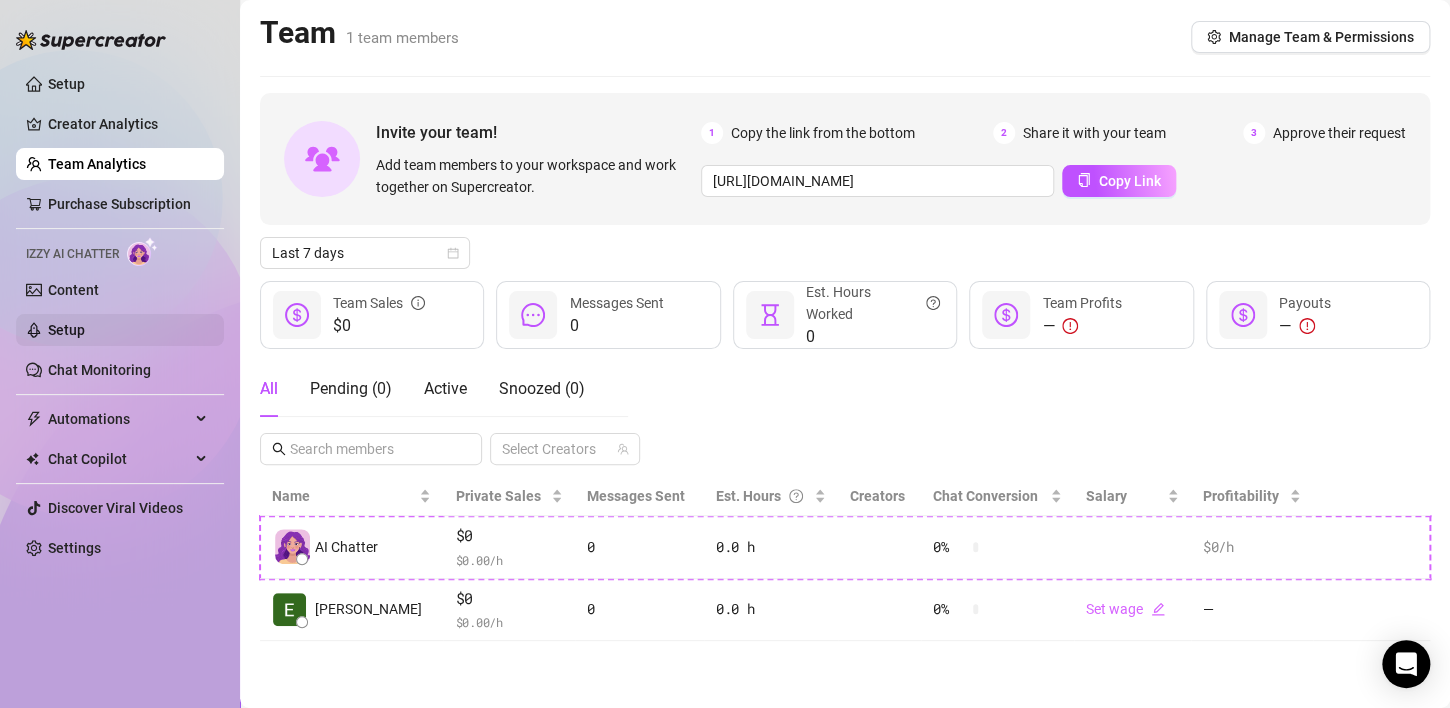 click on "Setup" at bounding box center (66, 330) 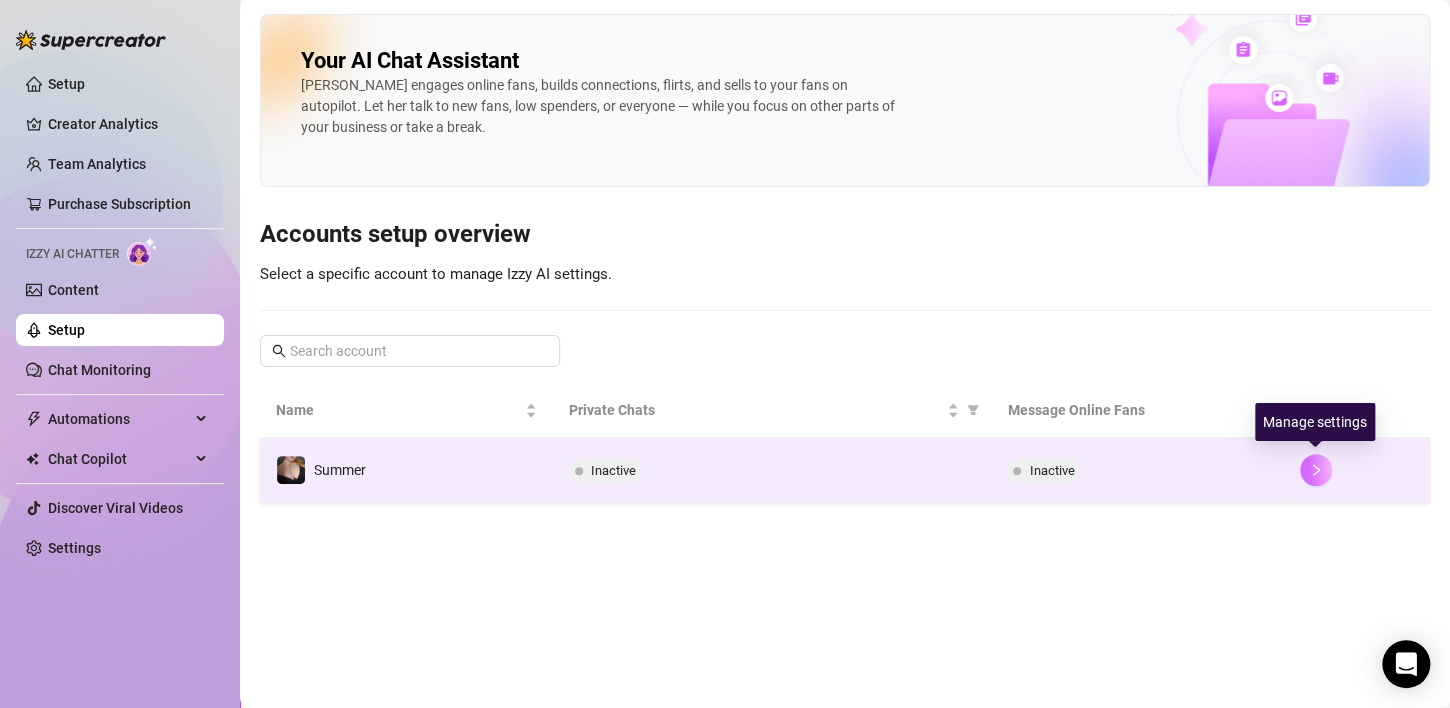 click 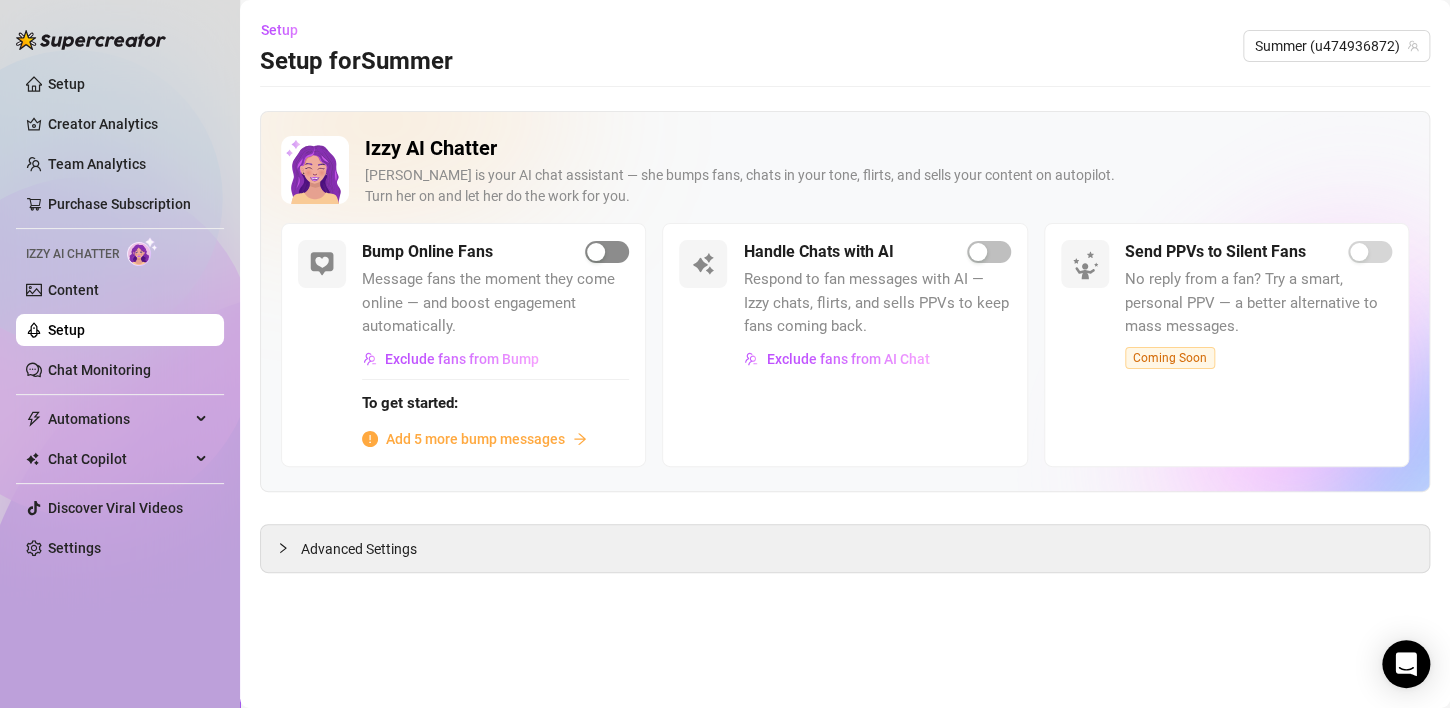 click at bounding box center (607, 252) 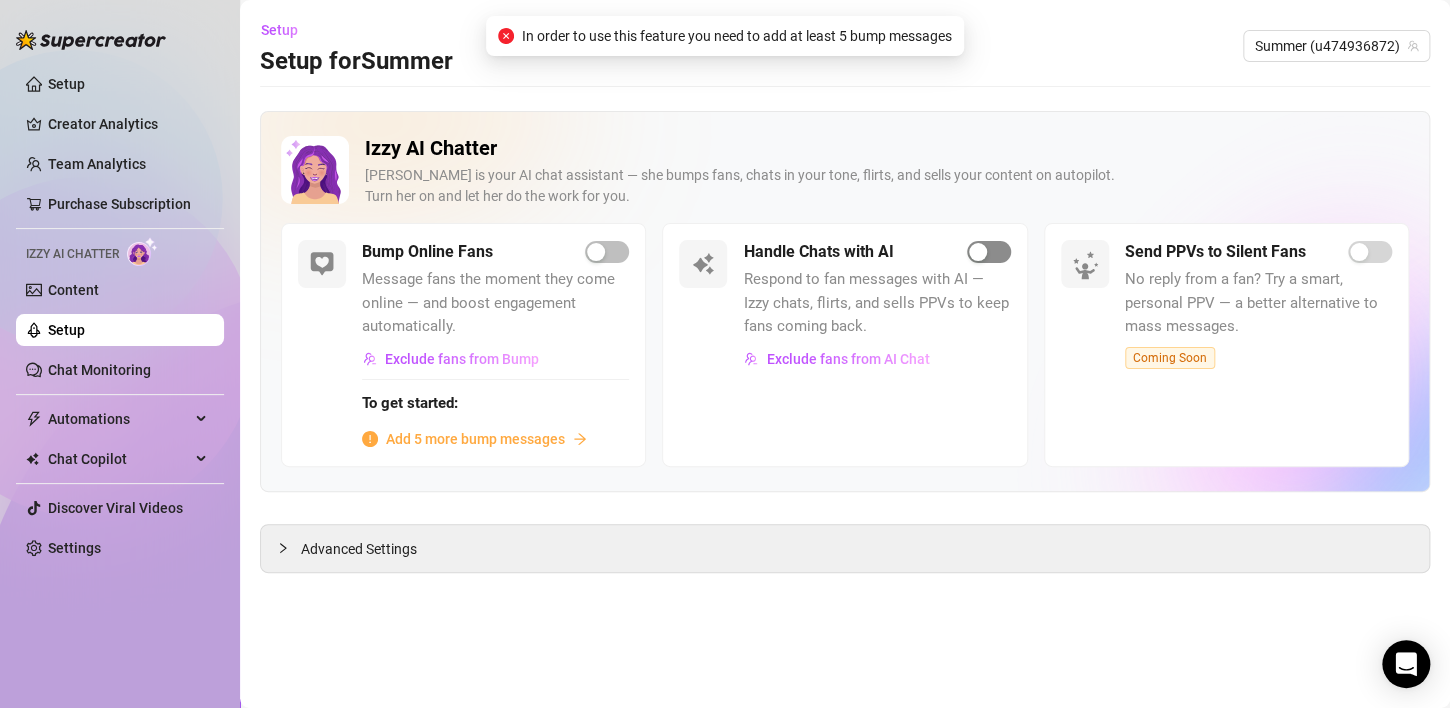 click at bounding box center [989, 252] 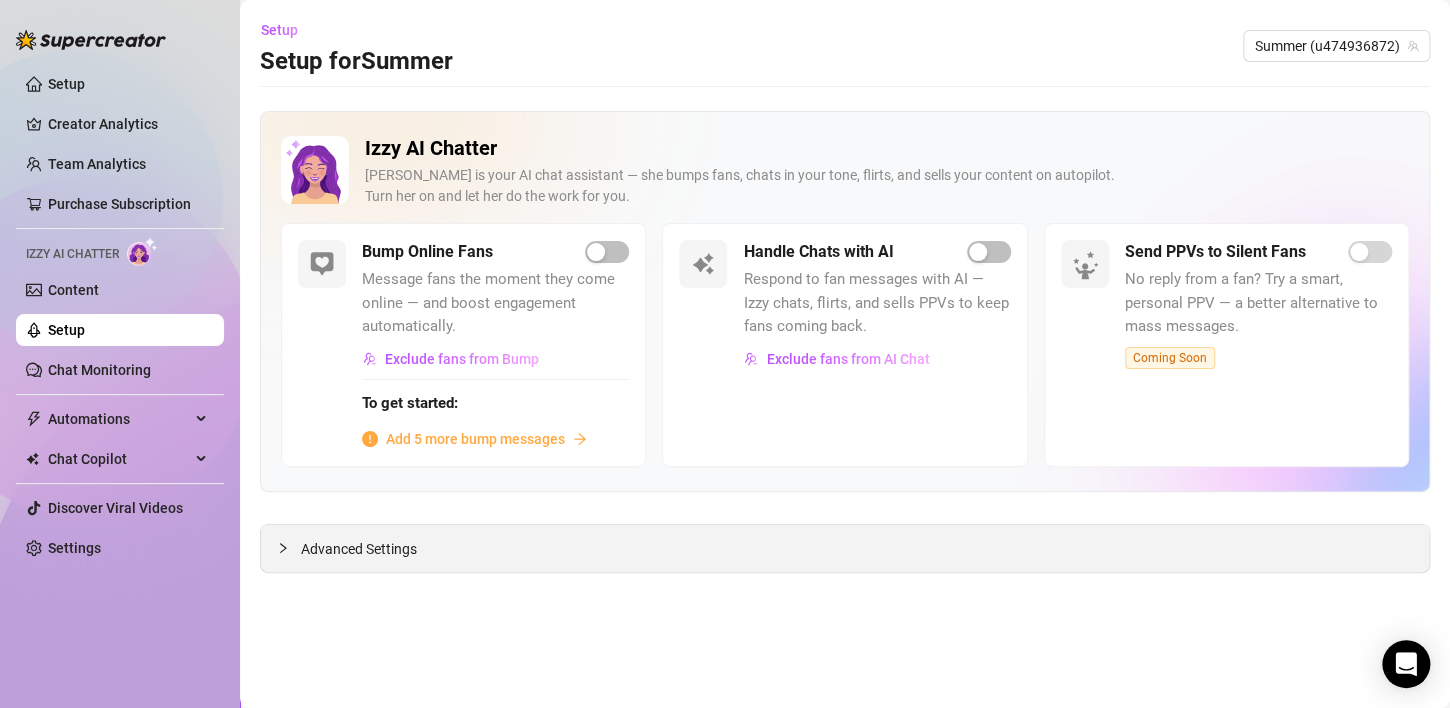 click on "Advanced Settings" at bounding box center (359, 549) 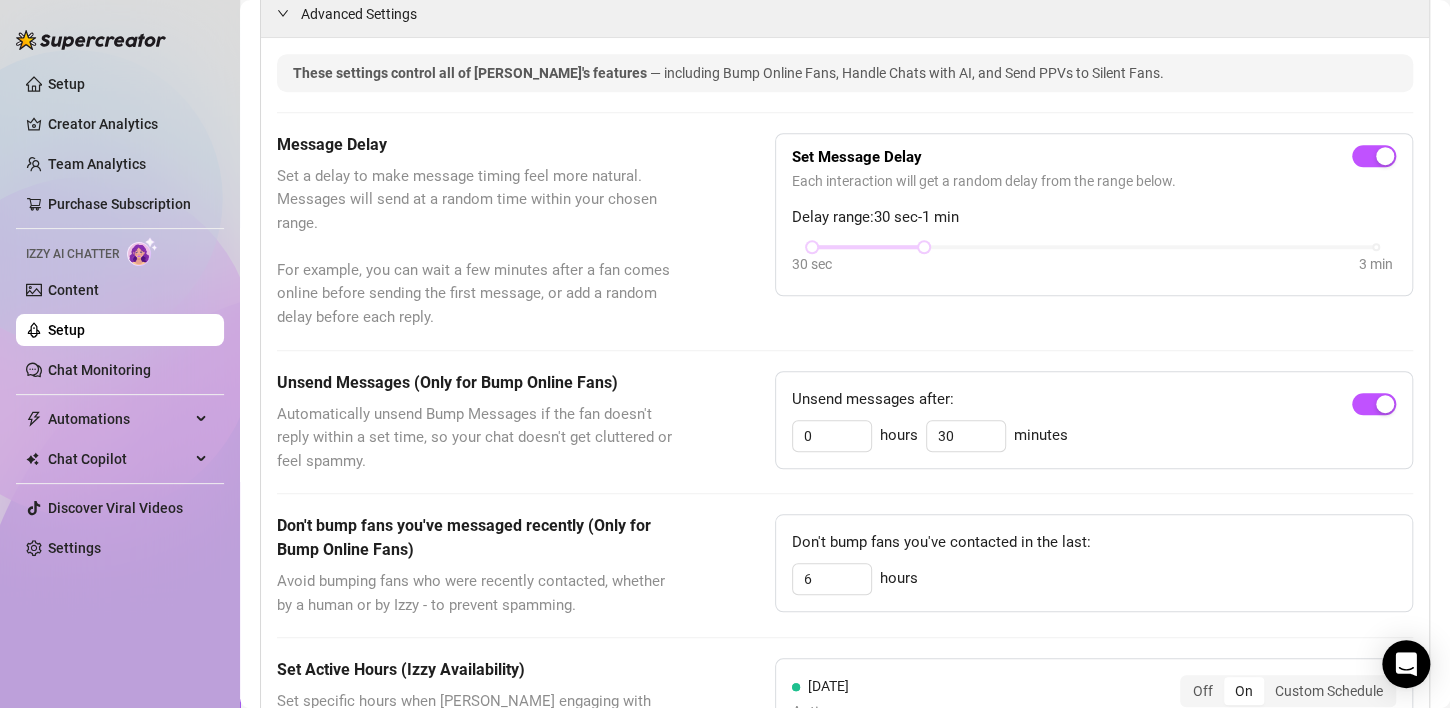 scroll, scrollTop: 552, scrollLeft: 0, axis: vertical 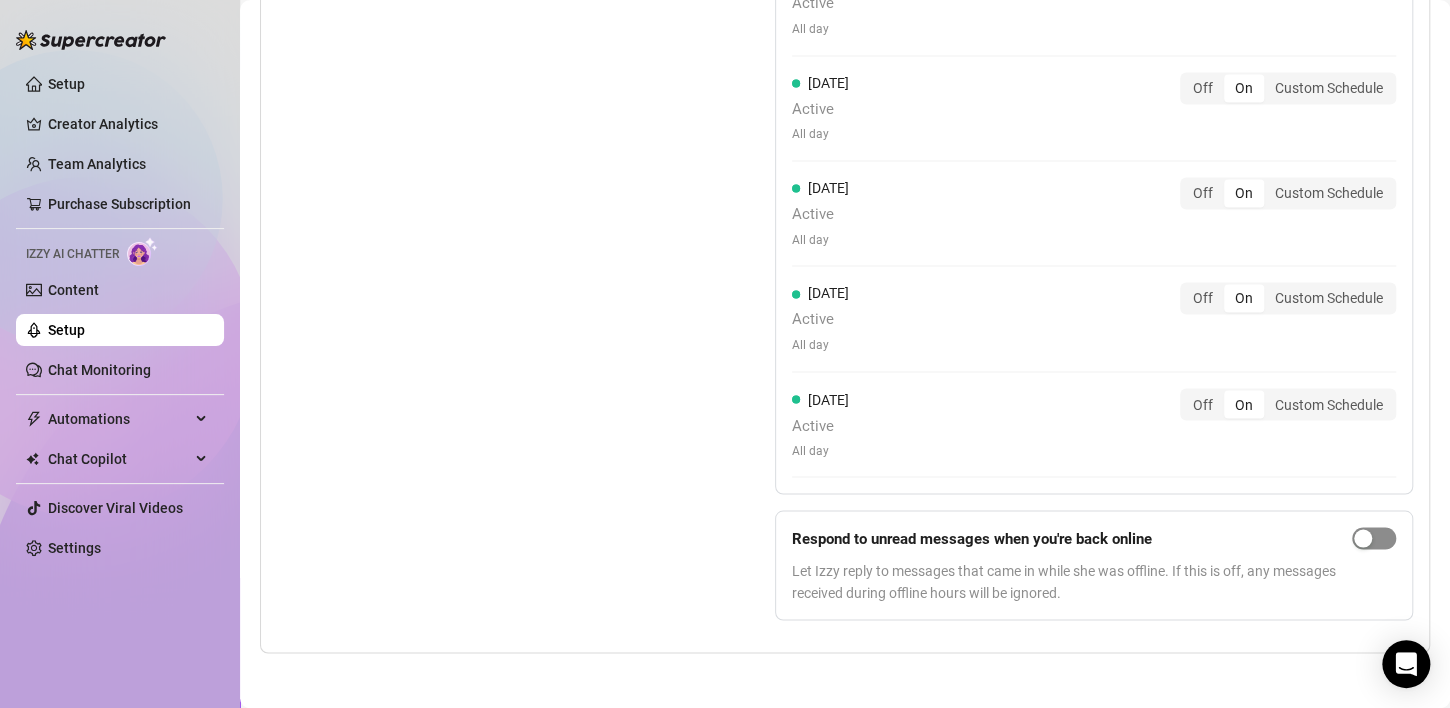 click at bounding box center [1374, 538] 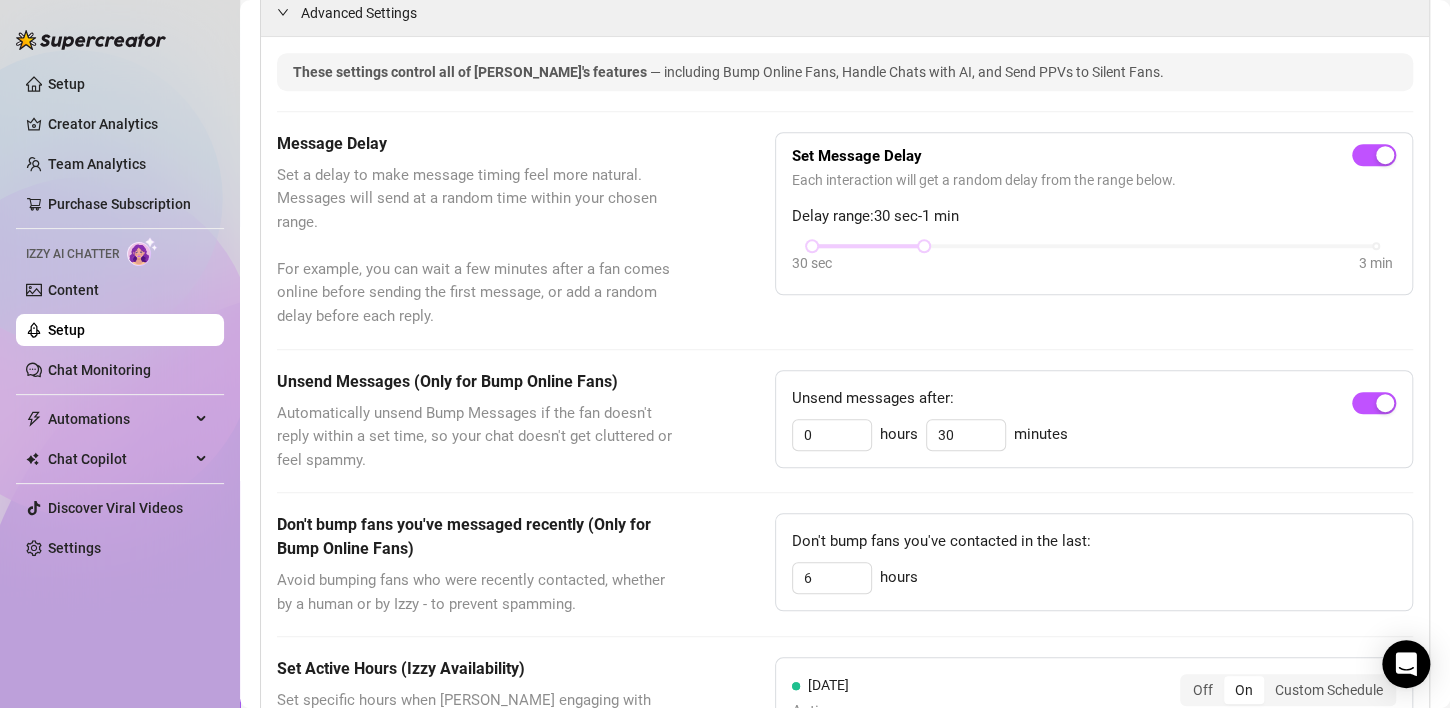scroll, scrollTop: 346, scrollLeft: 0, axis: vertical 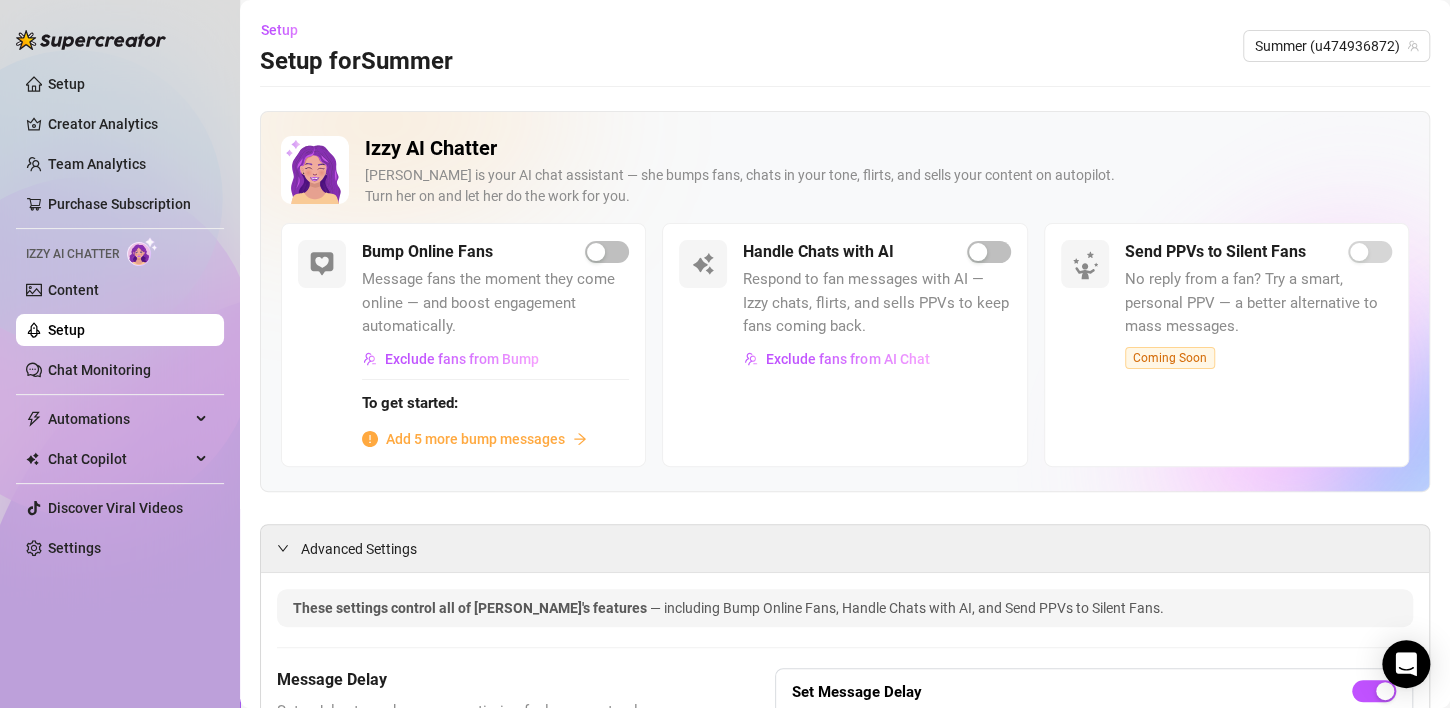 click on "Add 5 more bump messages" at bounding box center [475, 439] 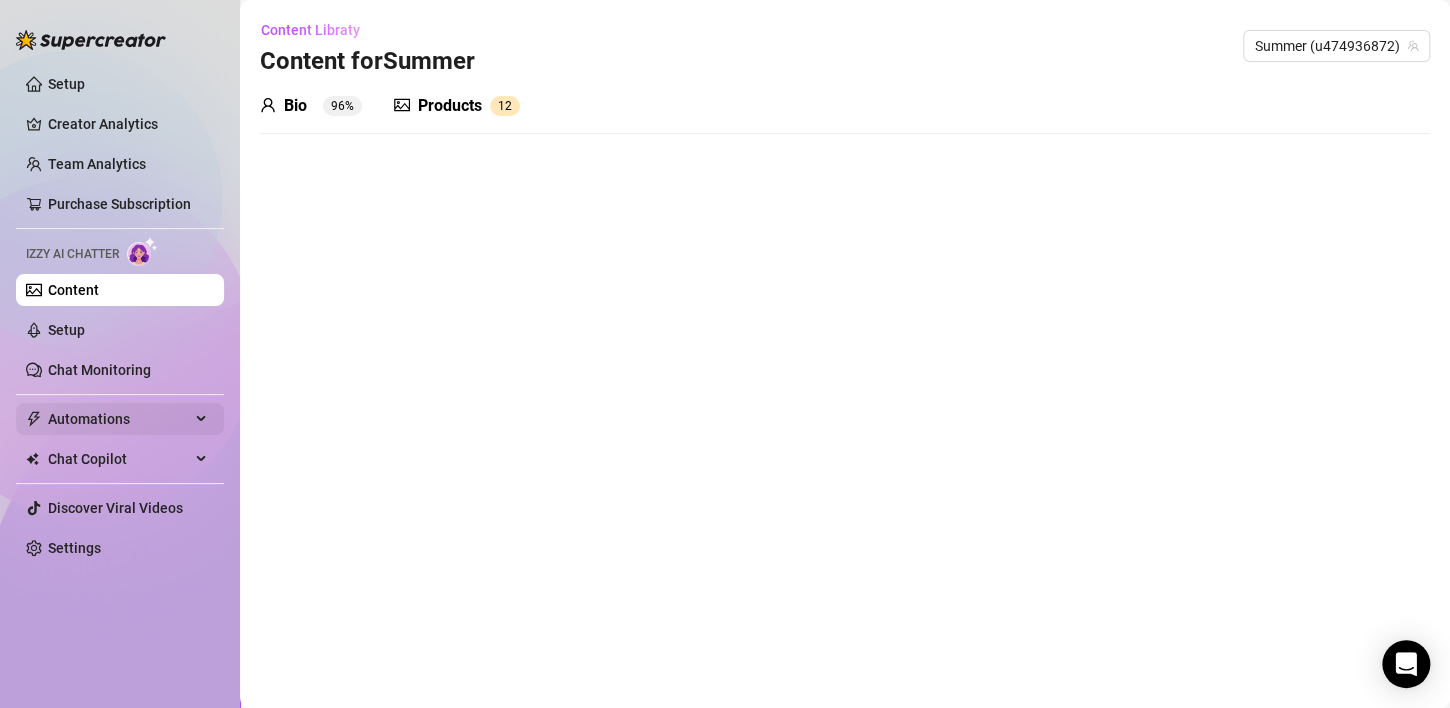 click on "Automations" at bounding box center [119, 419] 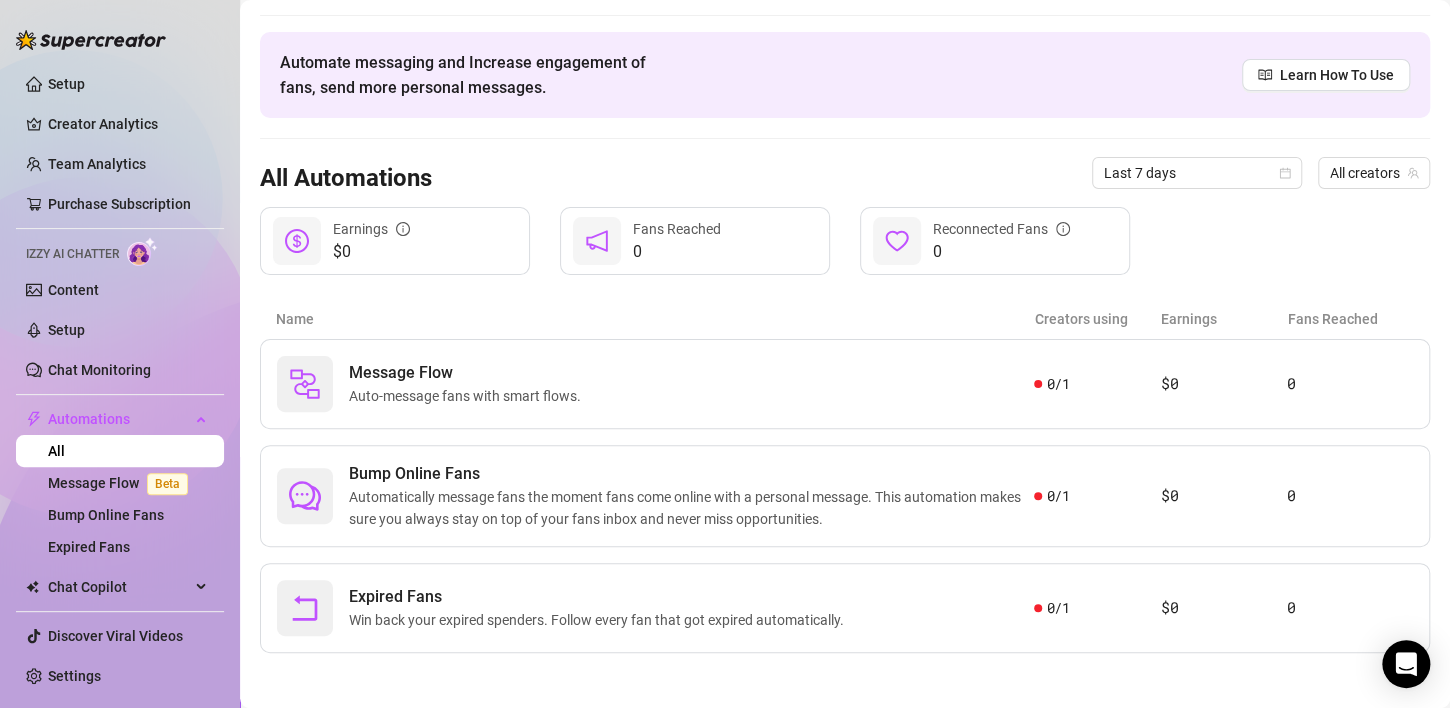 scroll, scrollTop: 55, scrollLeft: 0, axis: vertical 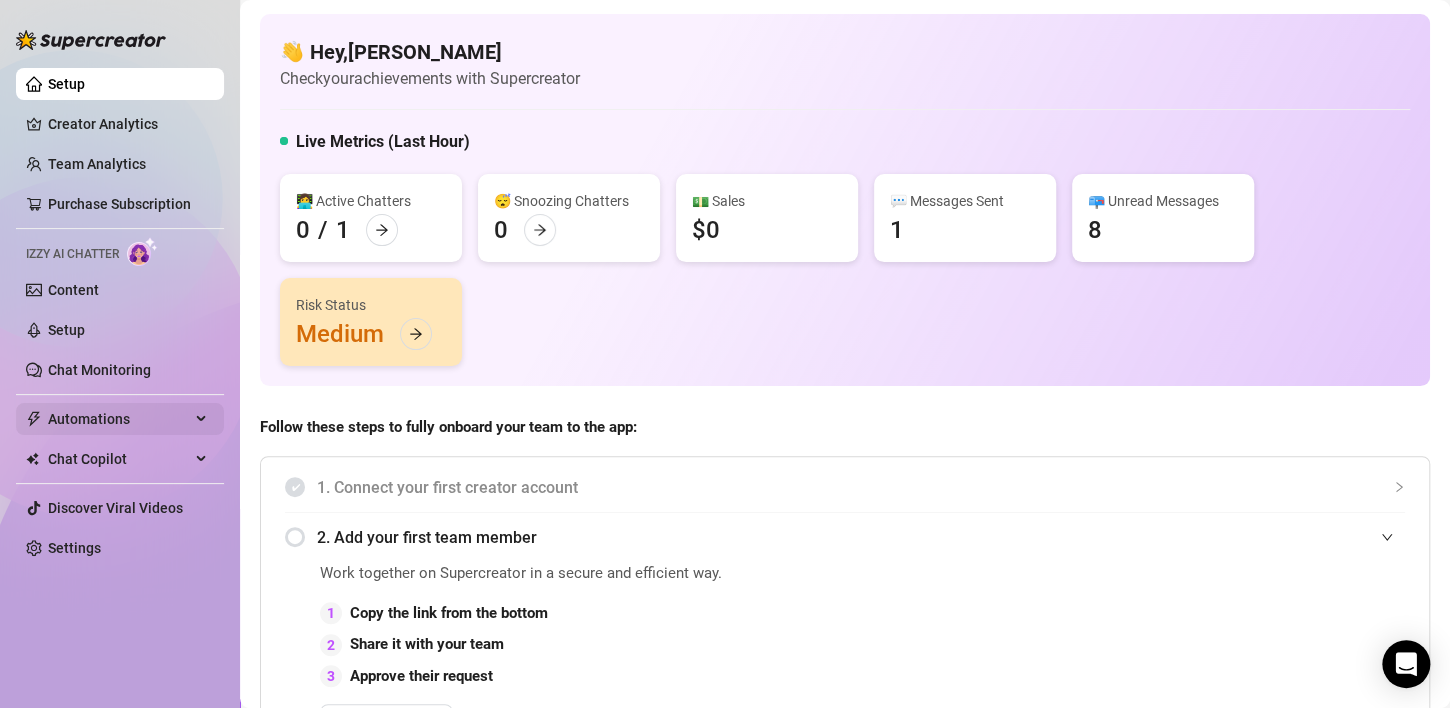 click on "Automations" at bounding box center [119, 419] 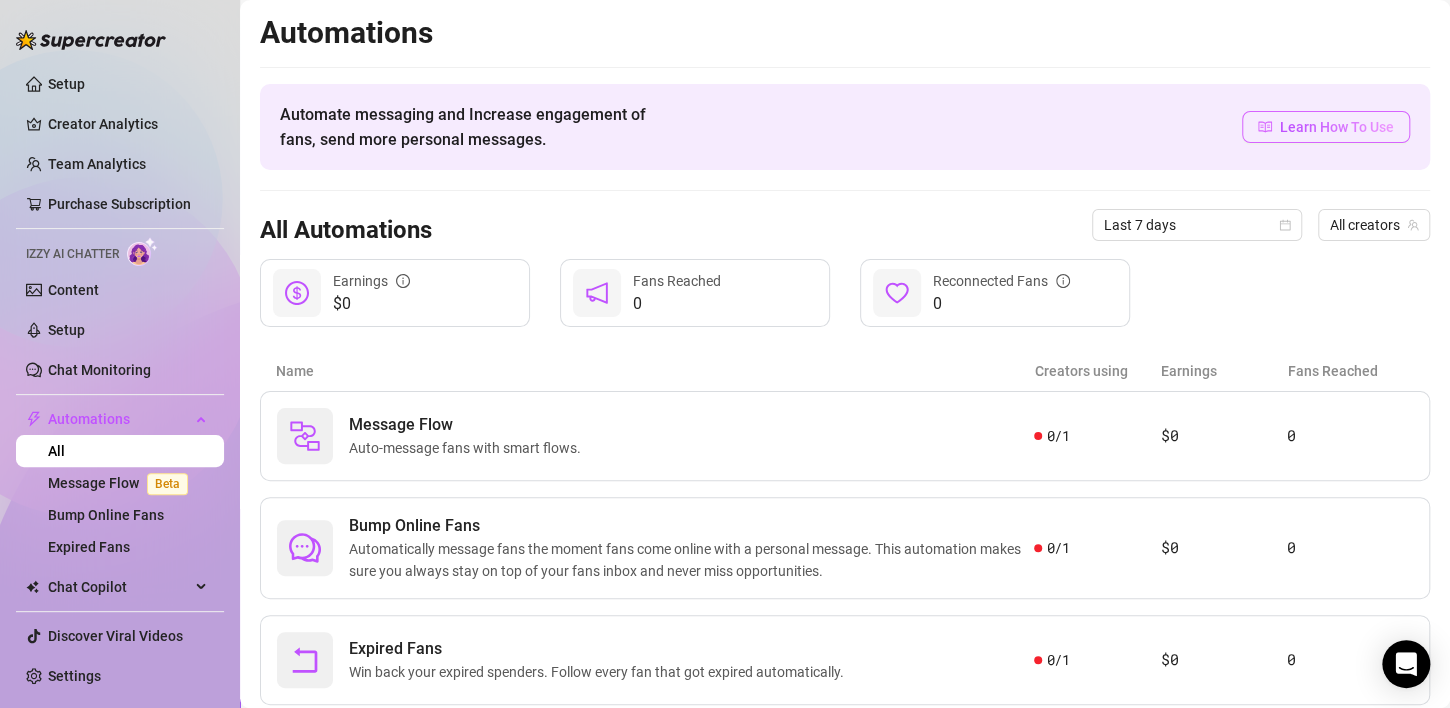 click on "Learn How To Use" at bounding box center (1337, 127) 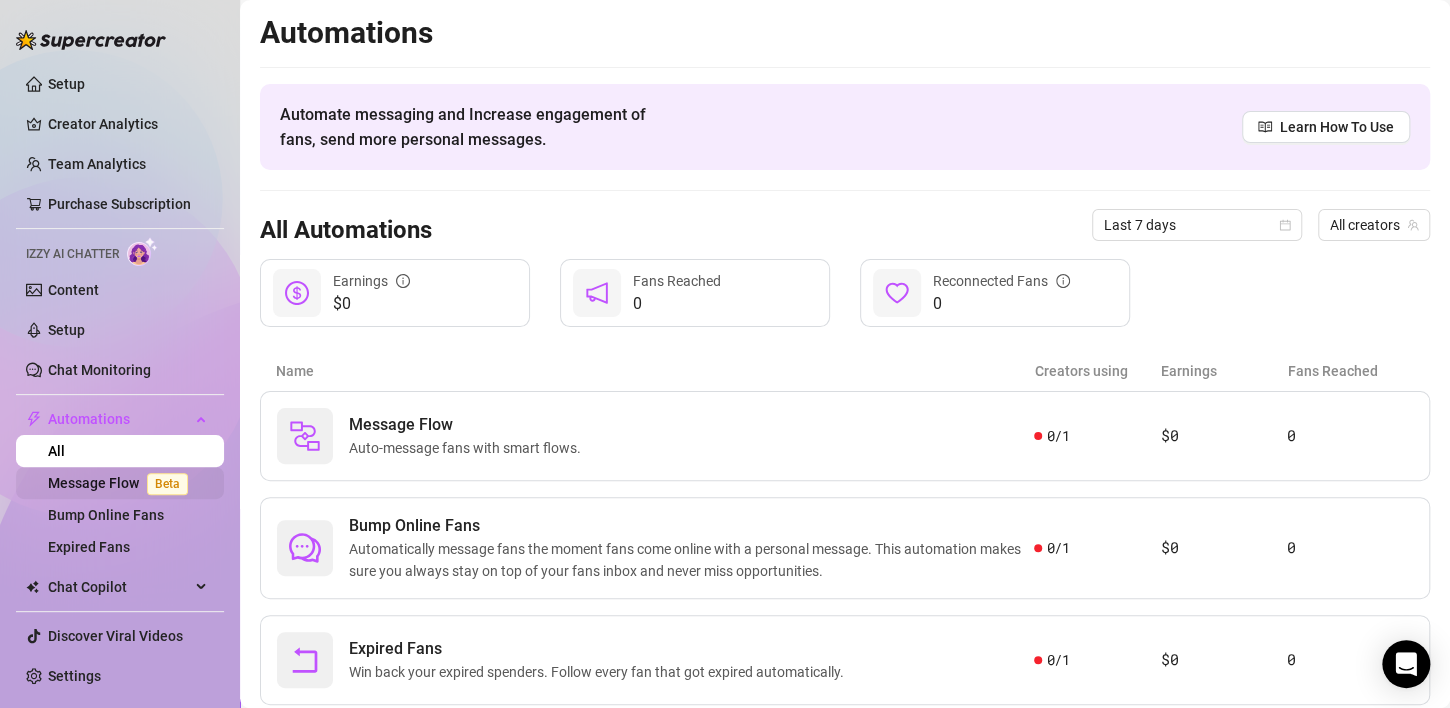 click on "Message Flow Beta" at bounding box center (122, 483) 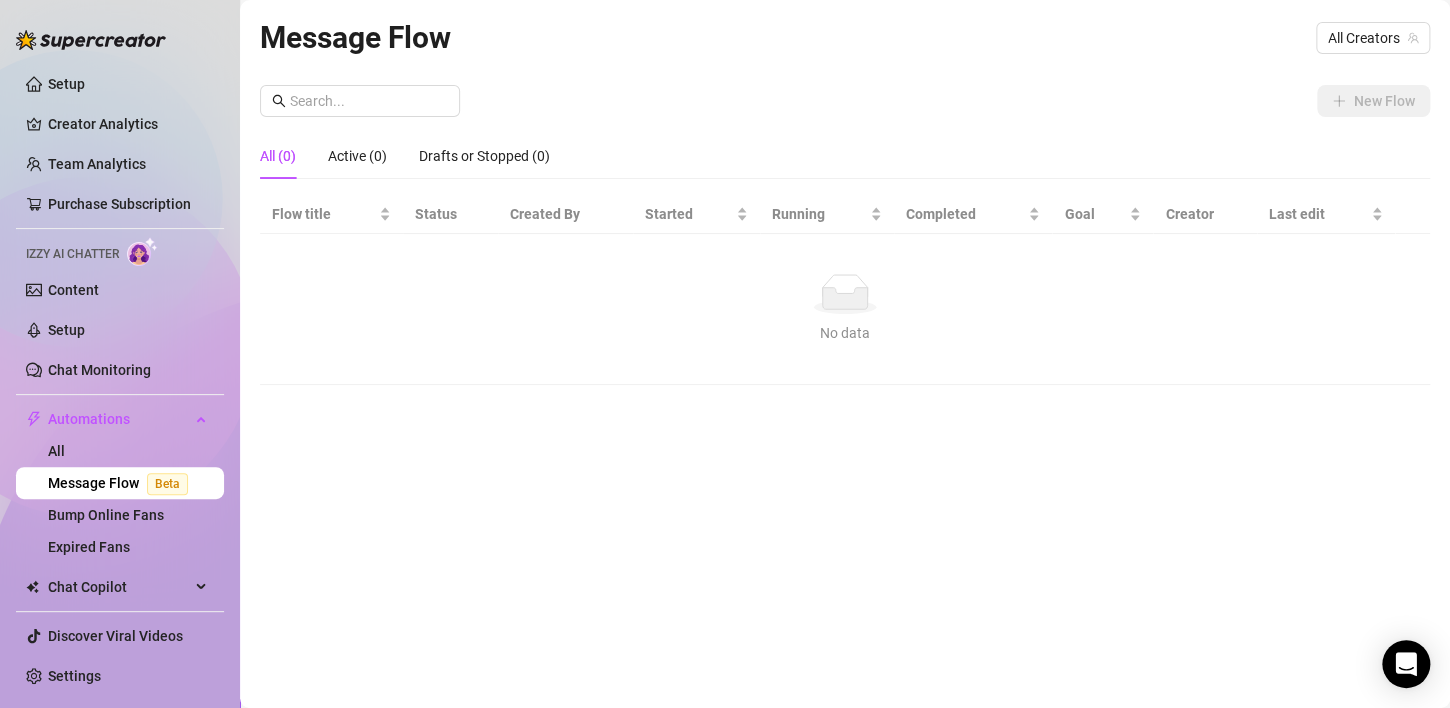 click on "Beta" at bounding box center (167, 484) 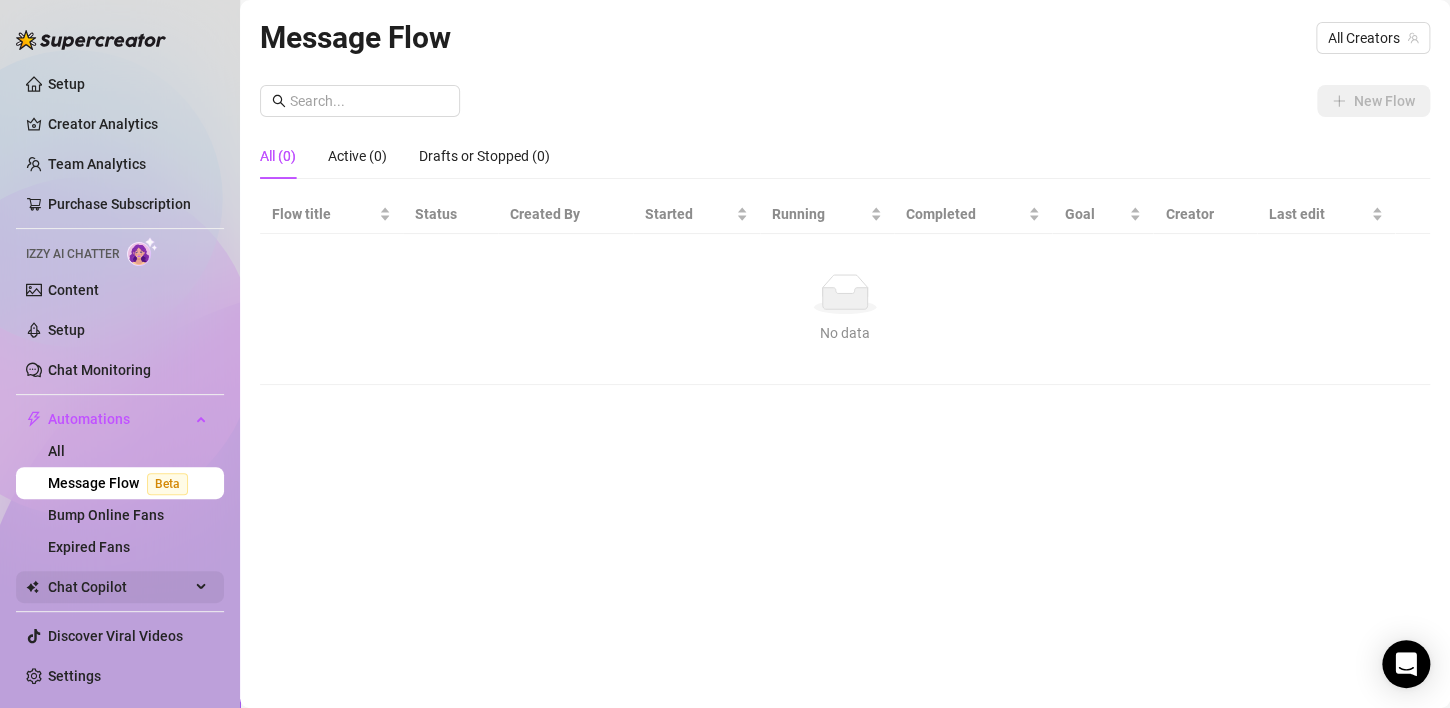 click on "Chat Copilot" at bounding box center (120, 587) 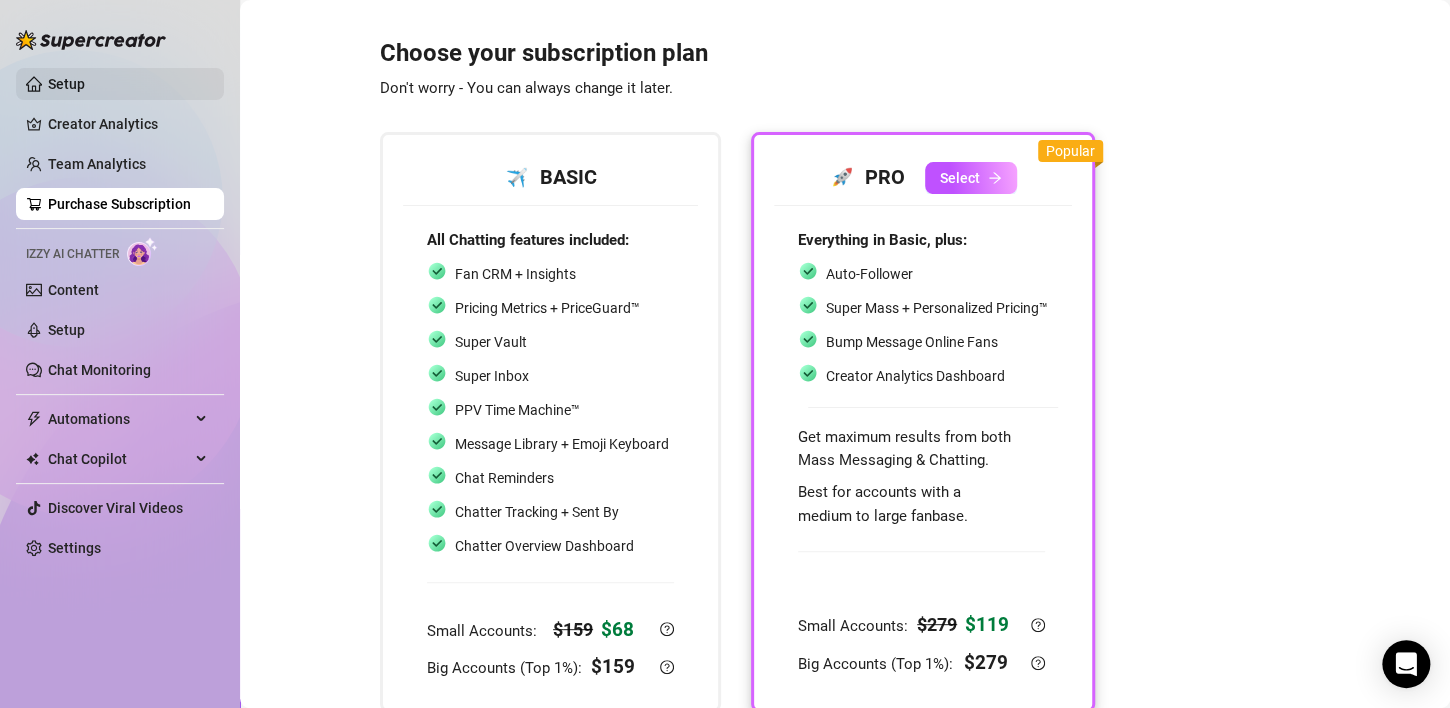 click on "Setup" at bounding box center (66, 84) 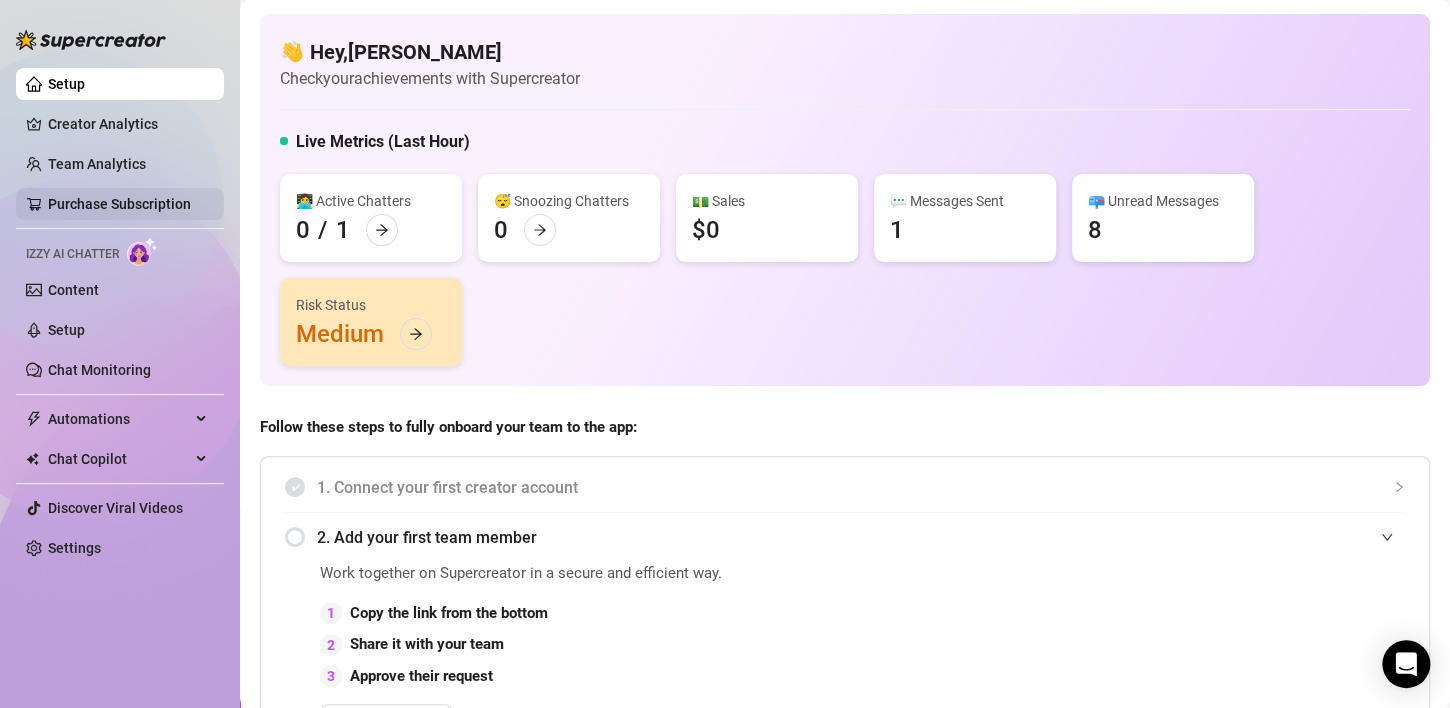click on "Purchase Subscription" at bounding box center (119, 204) 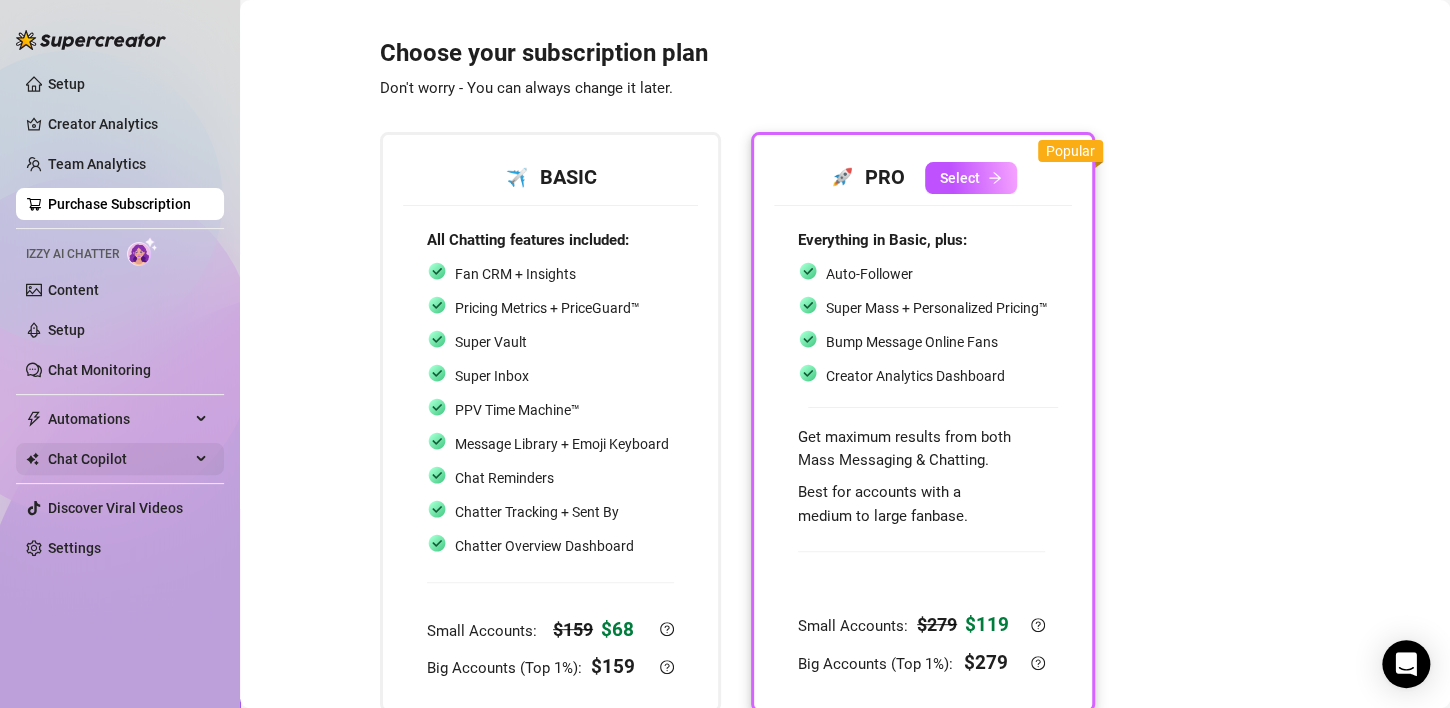 click on "Chat Copilot" at bounding box center [119, 459] 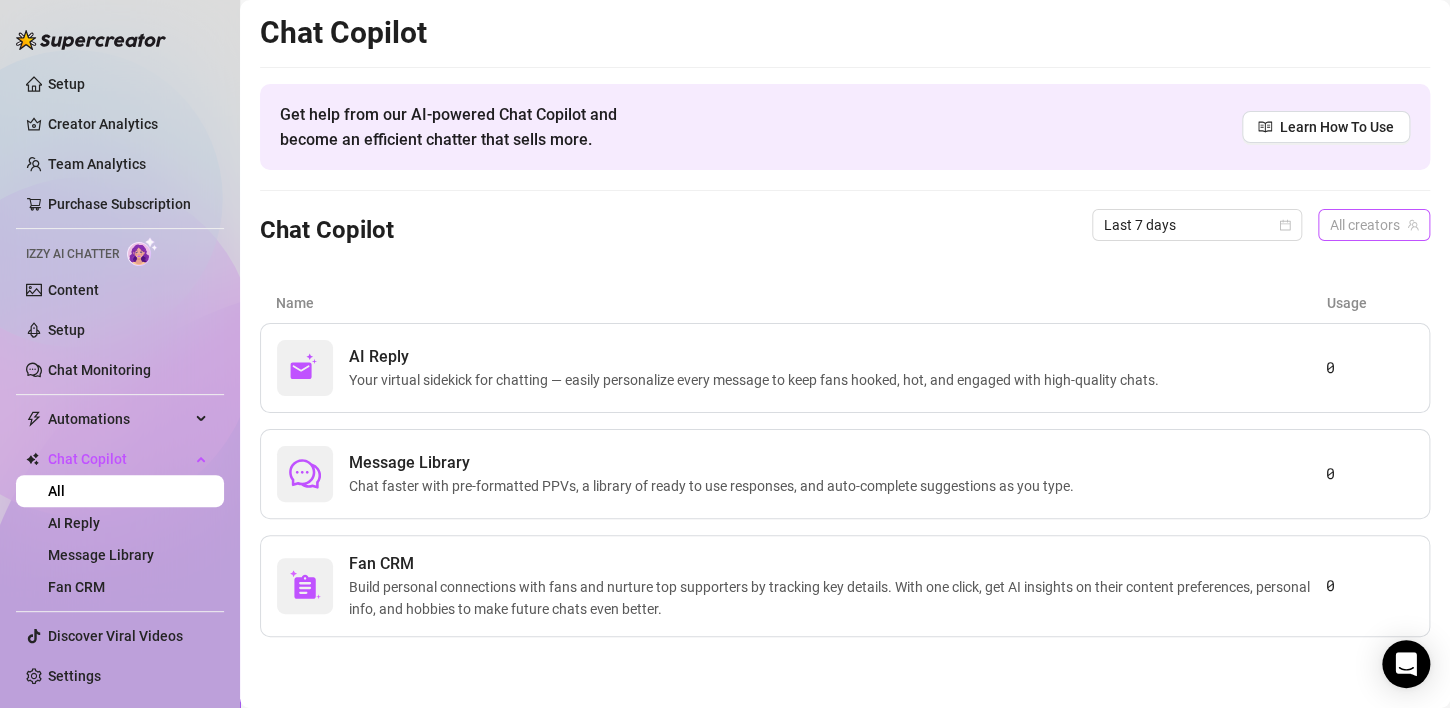 click on "All creators" at bounding box center [1374, 225] 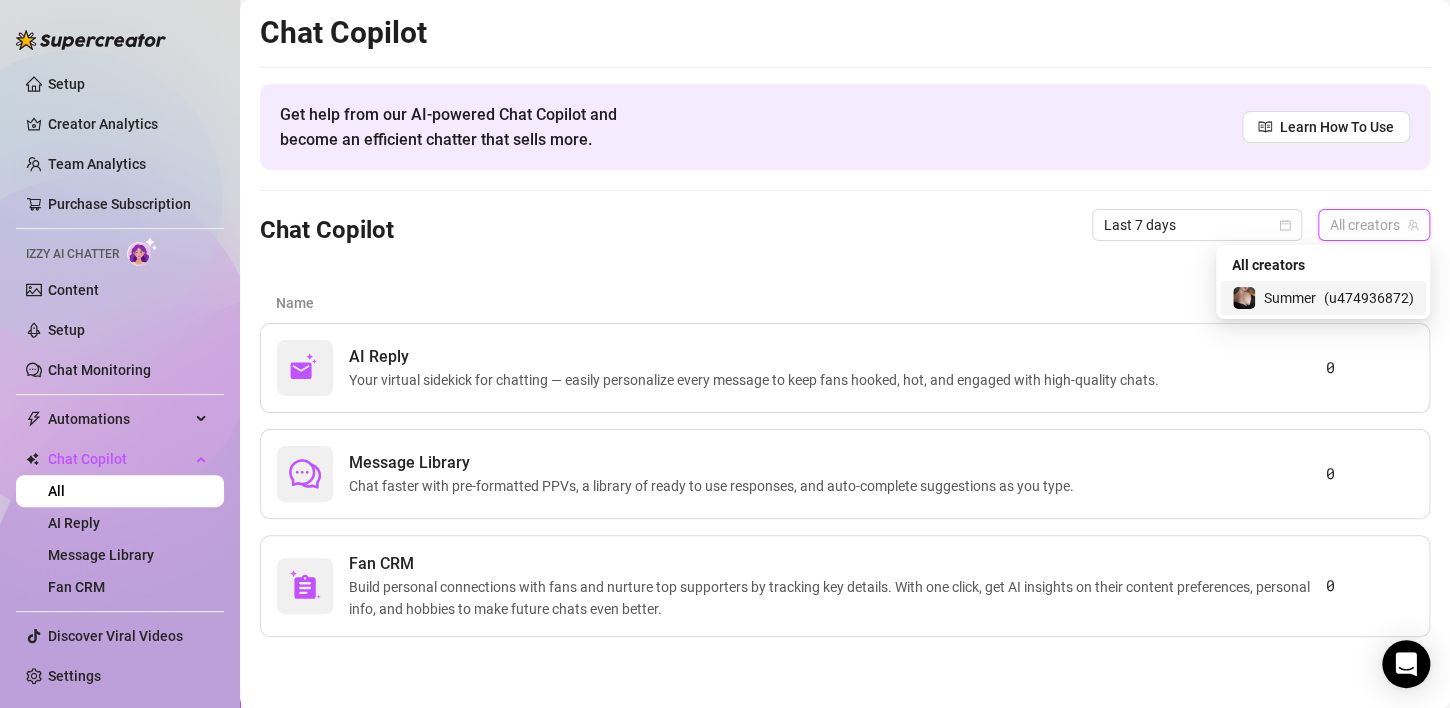 click on "( u474936872 )" at bounding box center [1369, 298] 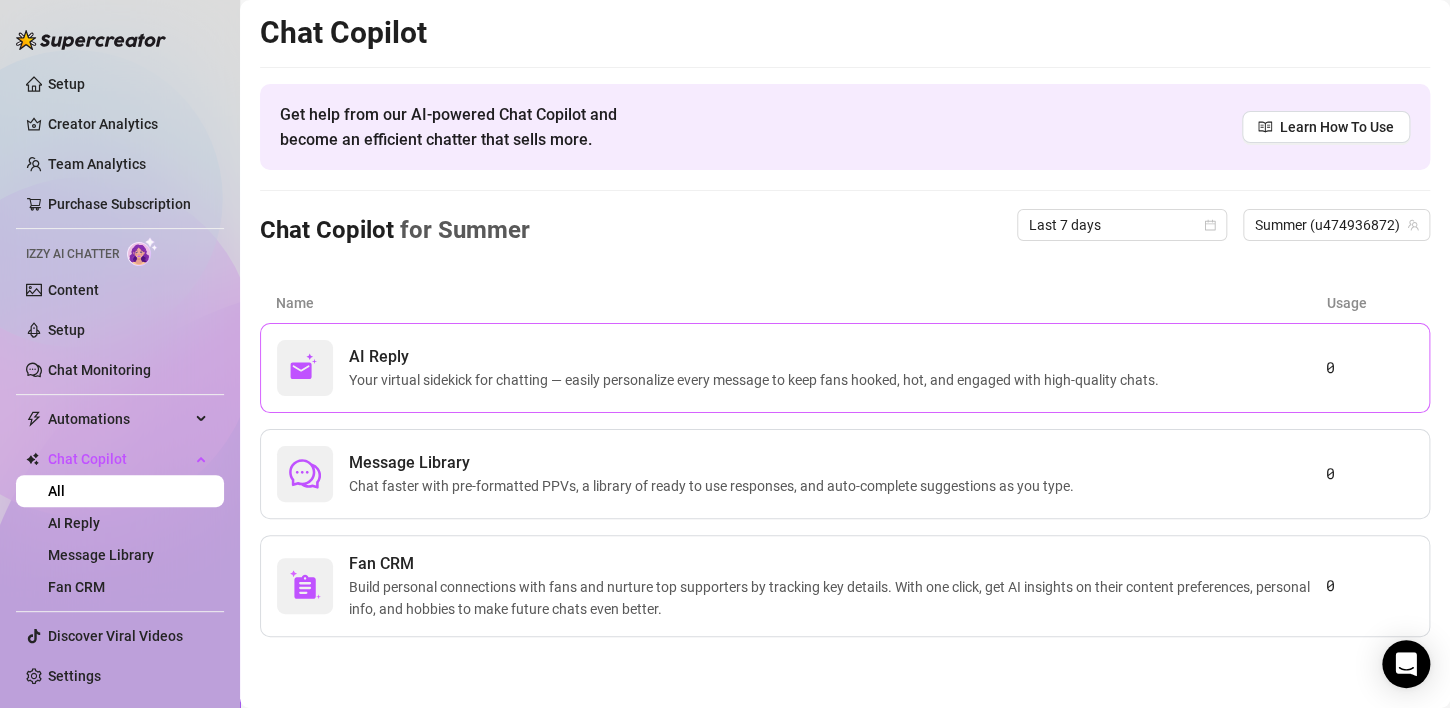click on "Your virtual sidekick for chatting — easily personalize every message to keep fans hooked, hot, and engaged with high-quality chats." at bounding box center [758, 380] 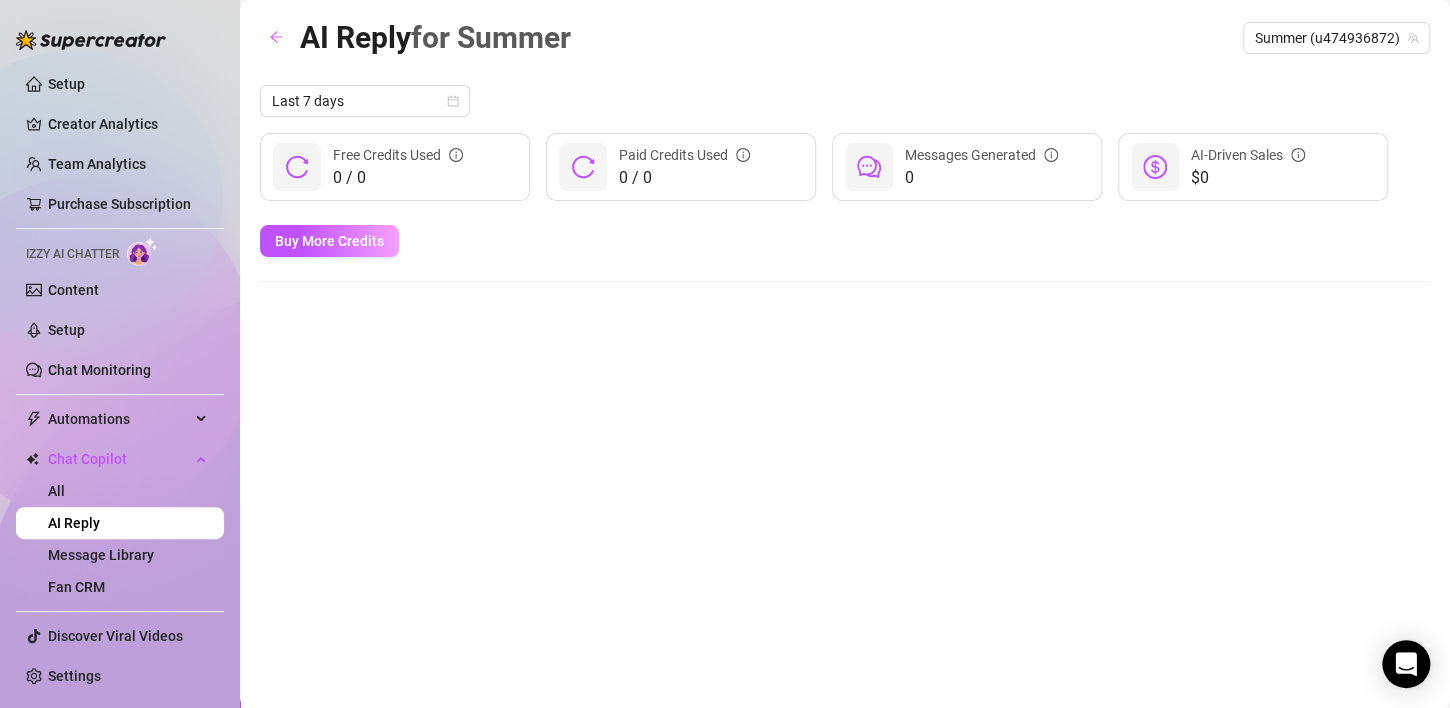 click at bounding box center [142, 251] 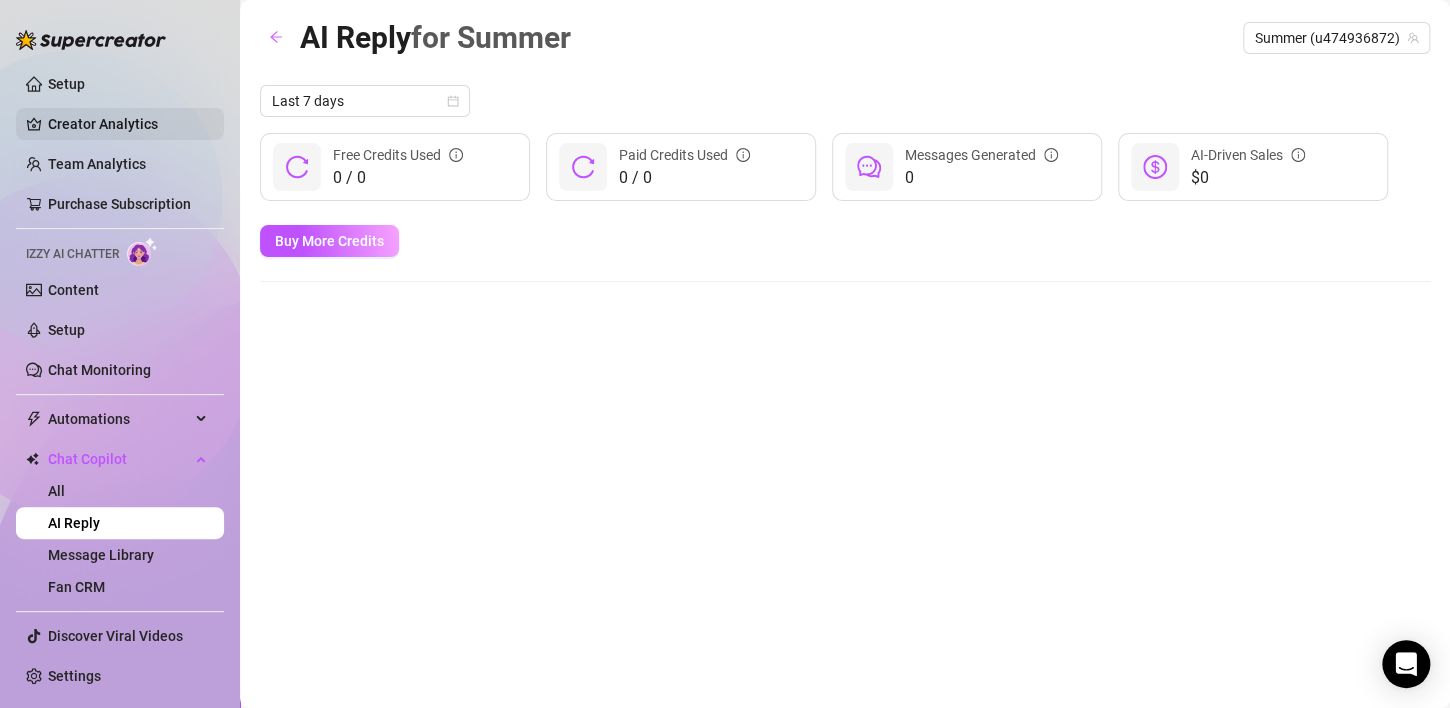click on "Creator Analytics" at bounding box center [128, 124] 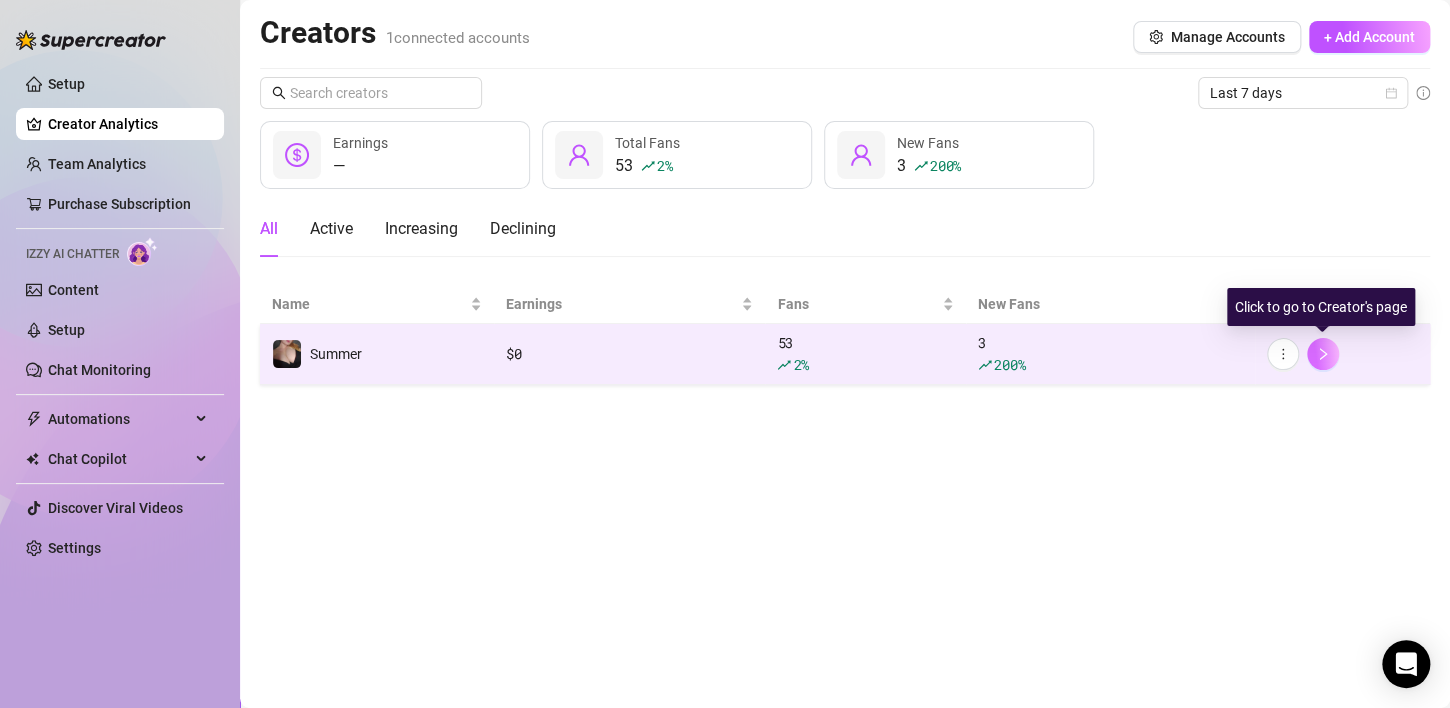 click 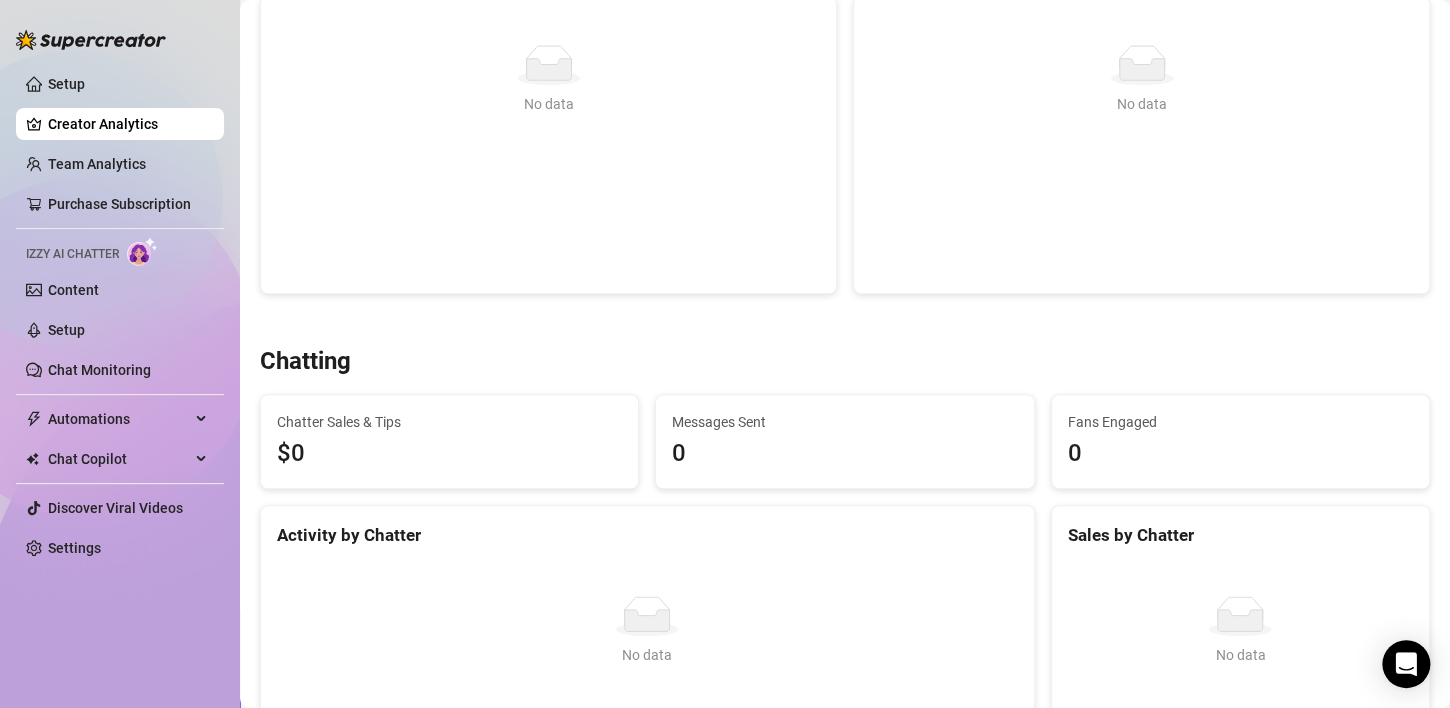 scroll, scrollTop: 0, scrollLeft: 0, axis: both 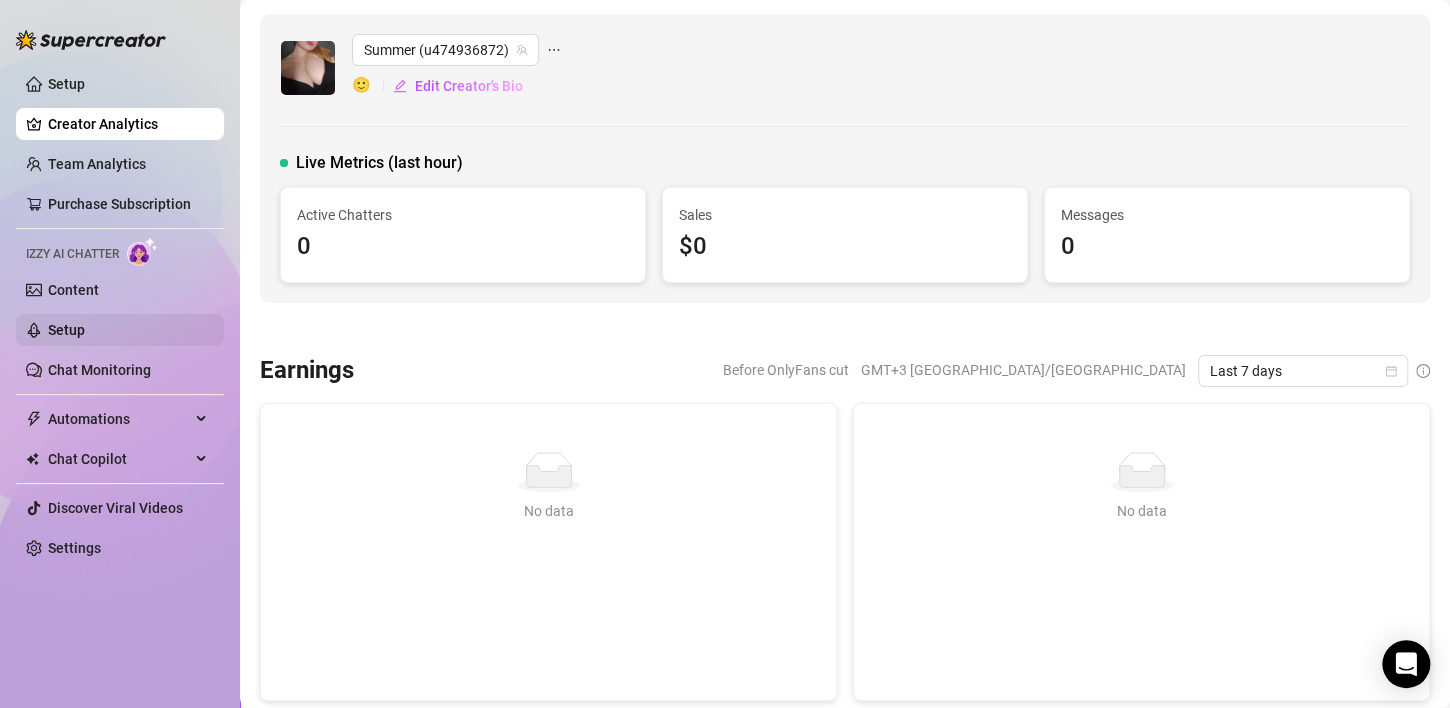 click on "Setup" at bounding box center [66, 330] 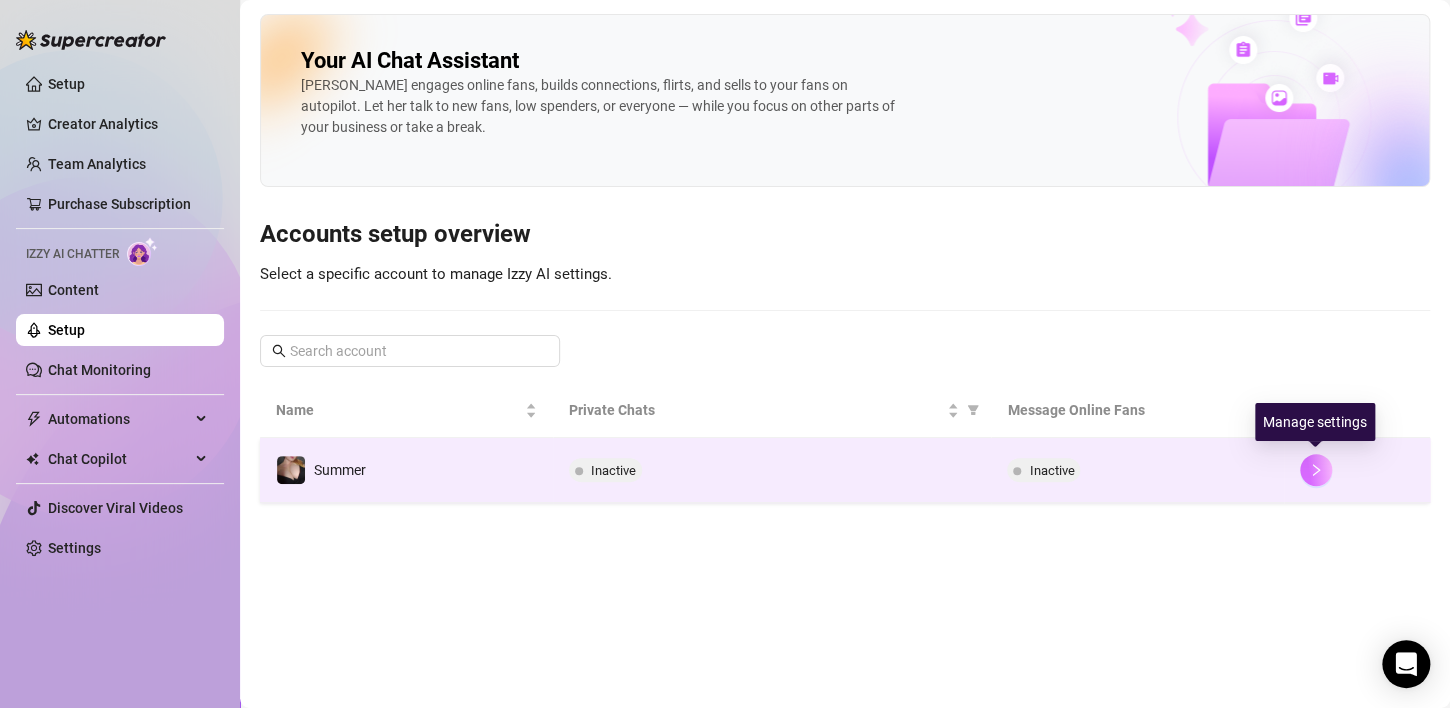 click at bounding box center (1316, 470) 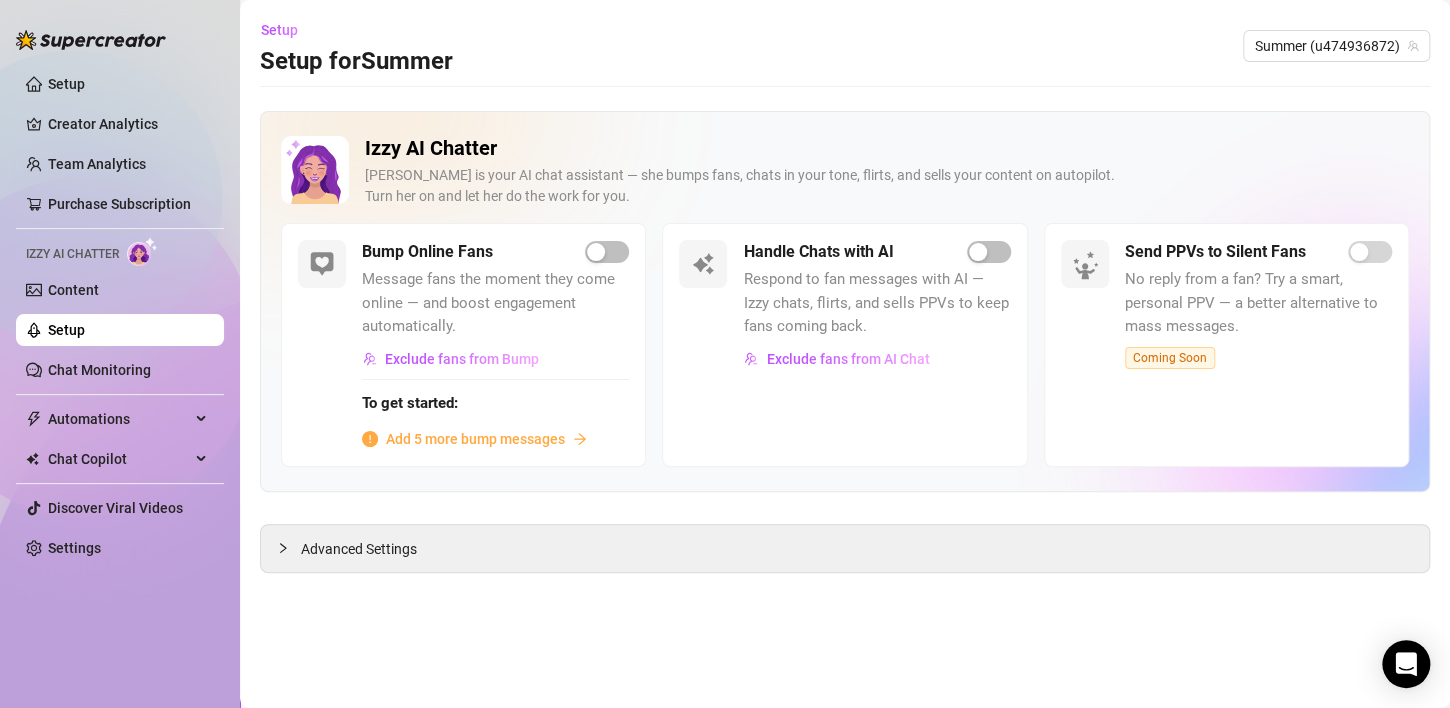 click on "Setup" at bounding box center [66, 330] 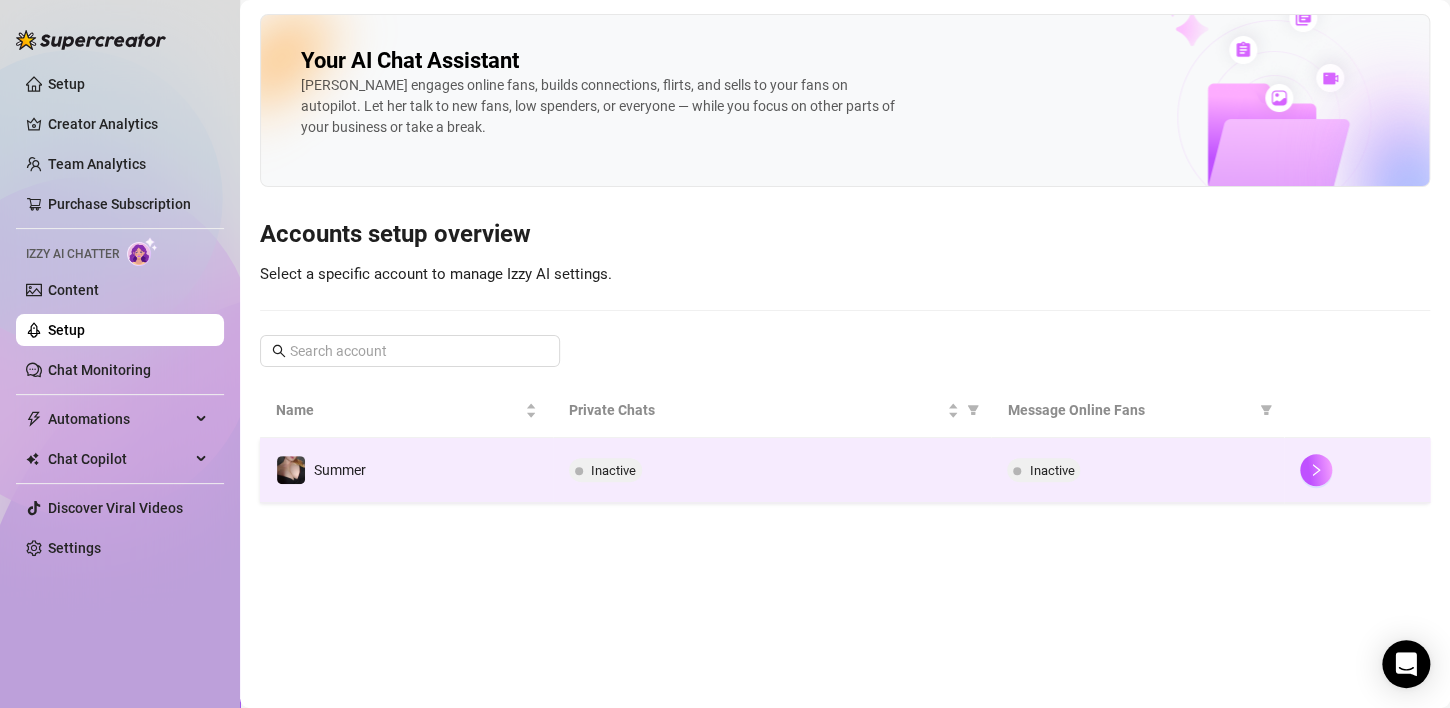 click on "Inactive" at bounding box center (613, 470) 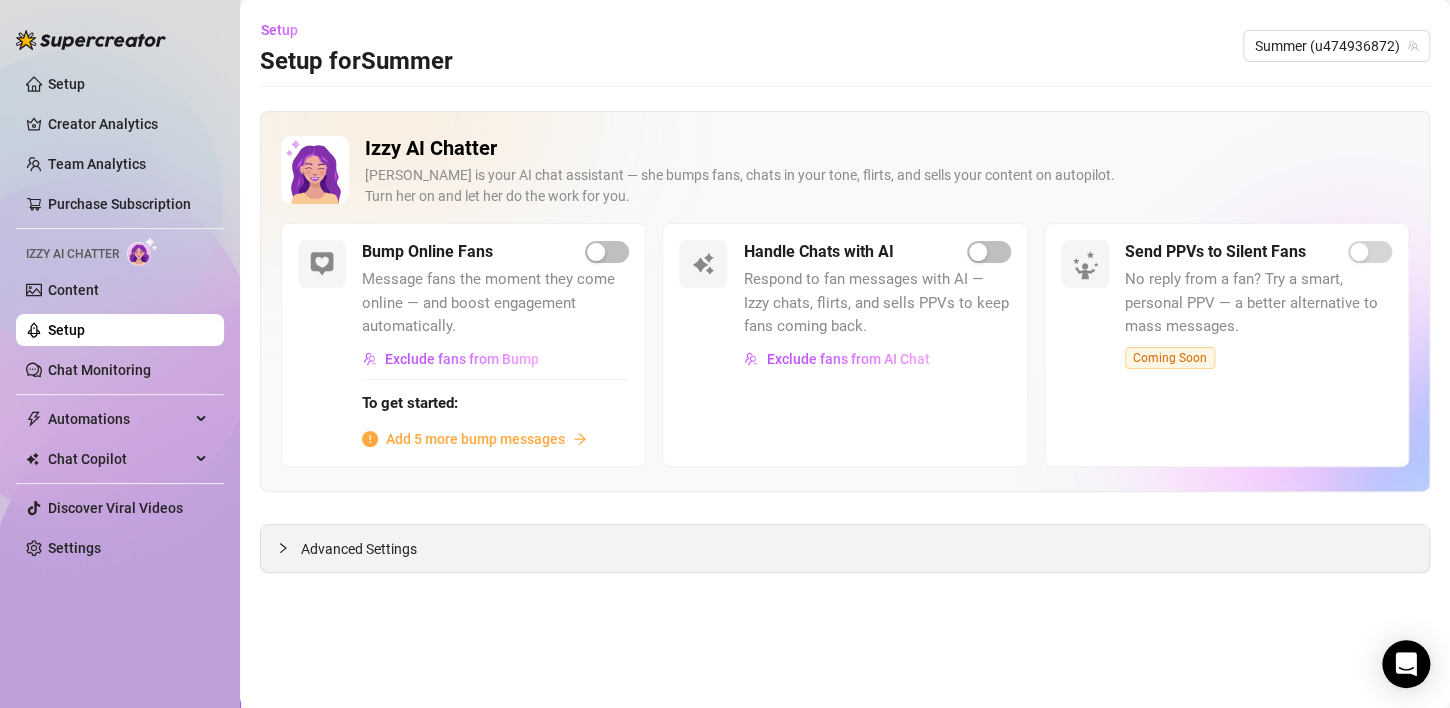 click on "Advanced Settings" at bounding box center [359, 549] 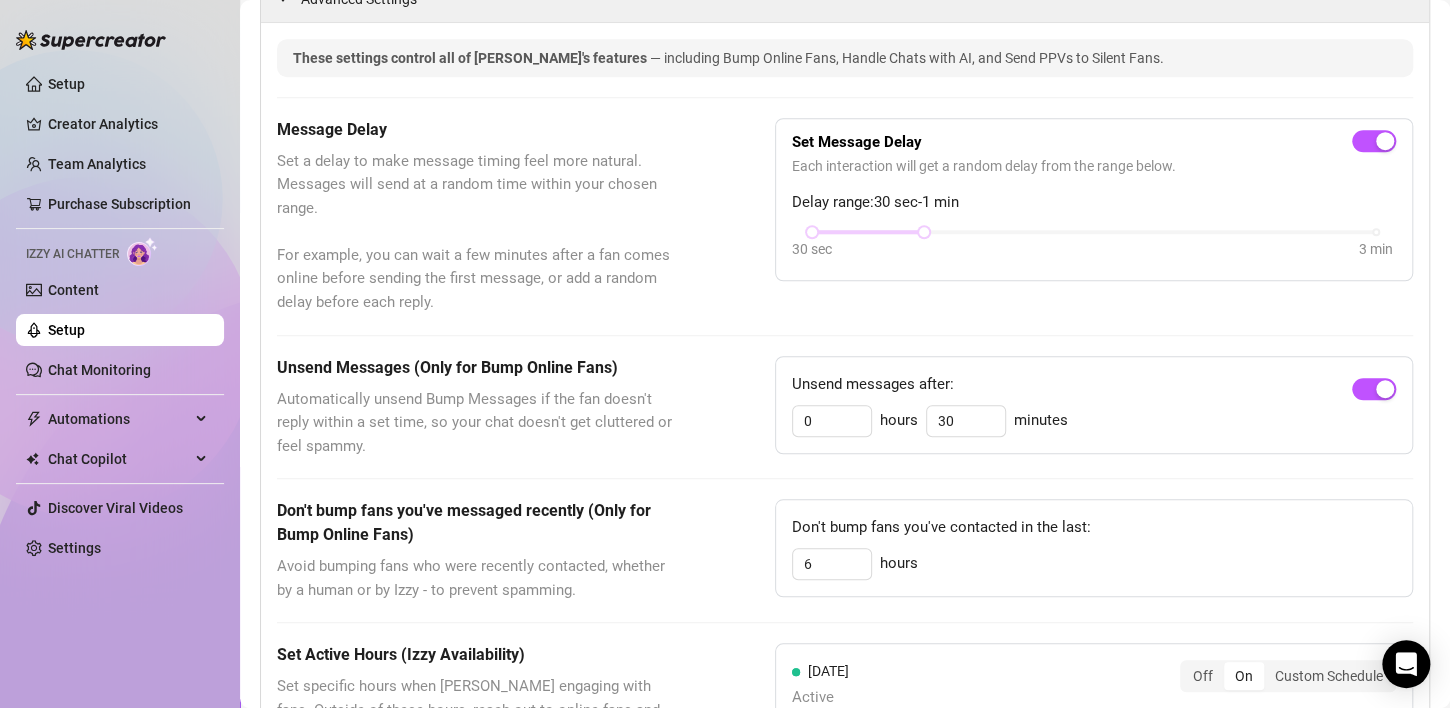 scroll, scrollTop: 556, scrollLeft: 0, axis: vertical 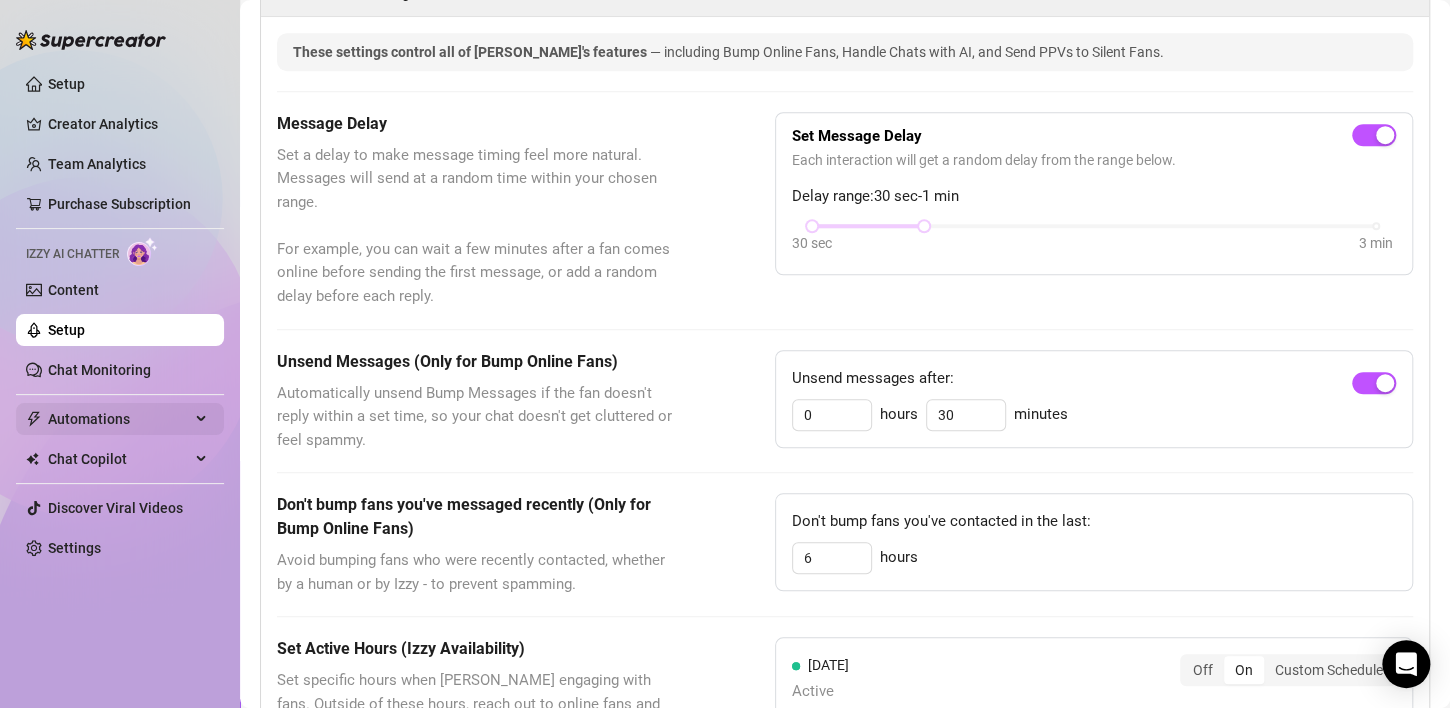 click on "Automations" at bounding box center (120, 419) 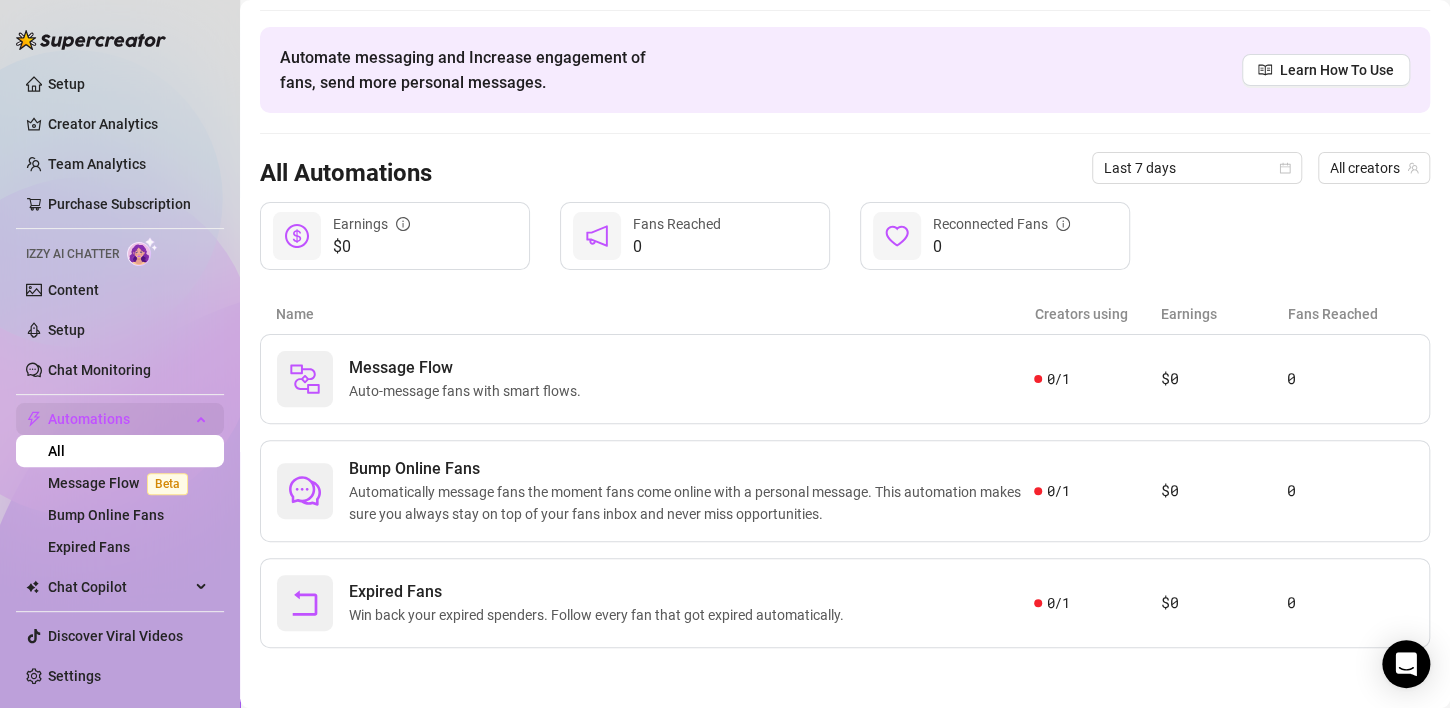 scroll, scrollTop: 55, scrollLeft: 0, axis: vertical 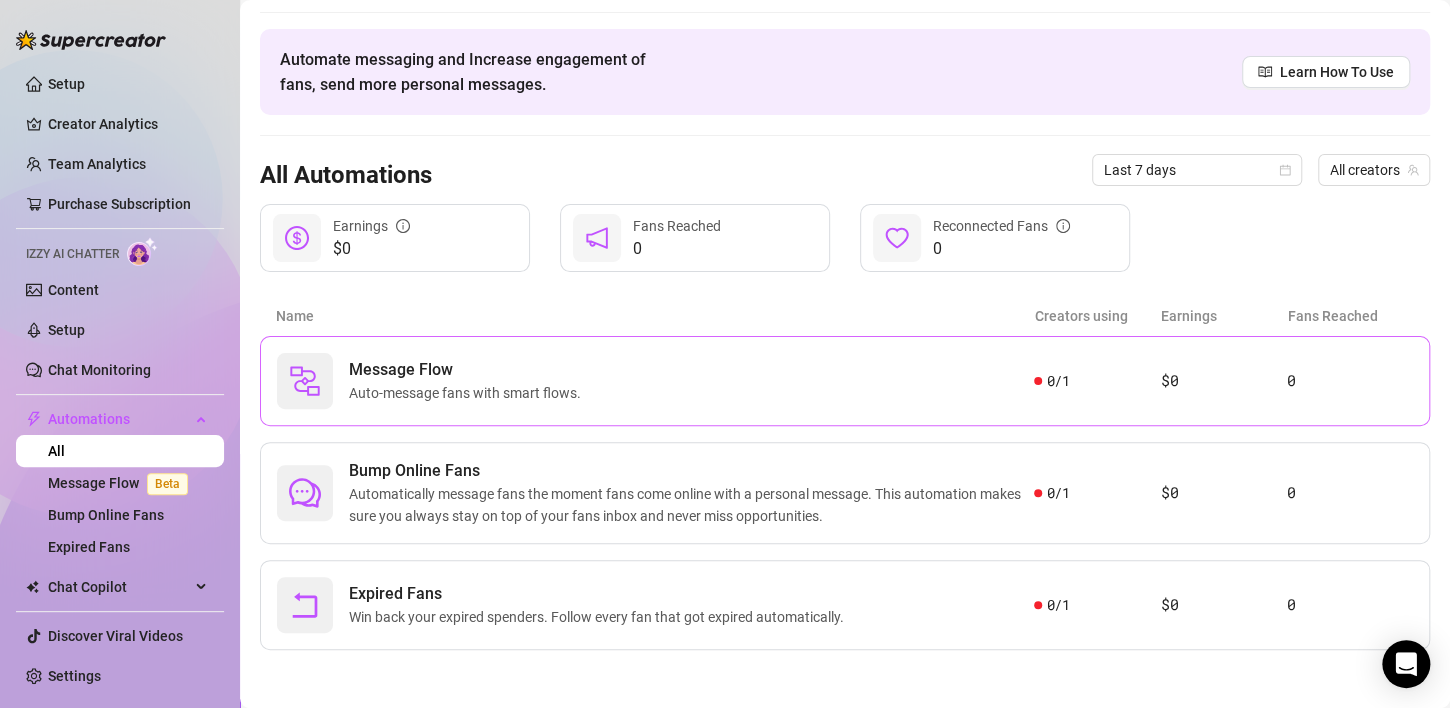 click on "0" at bounding box center (1350, 381) 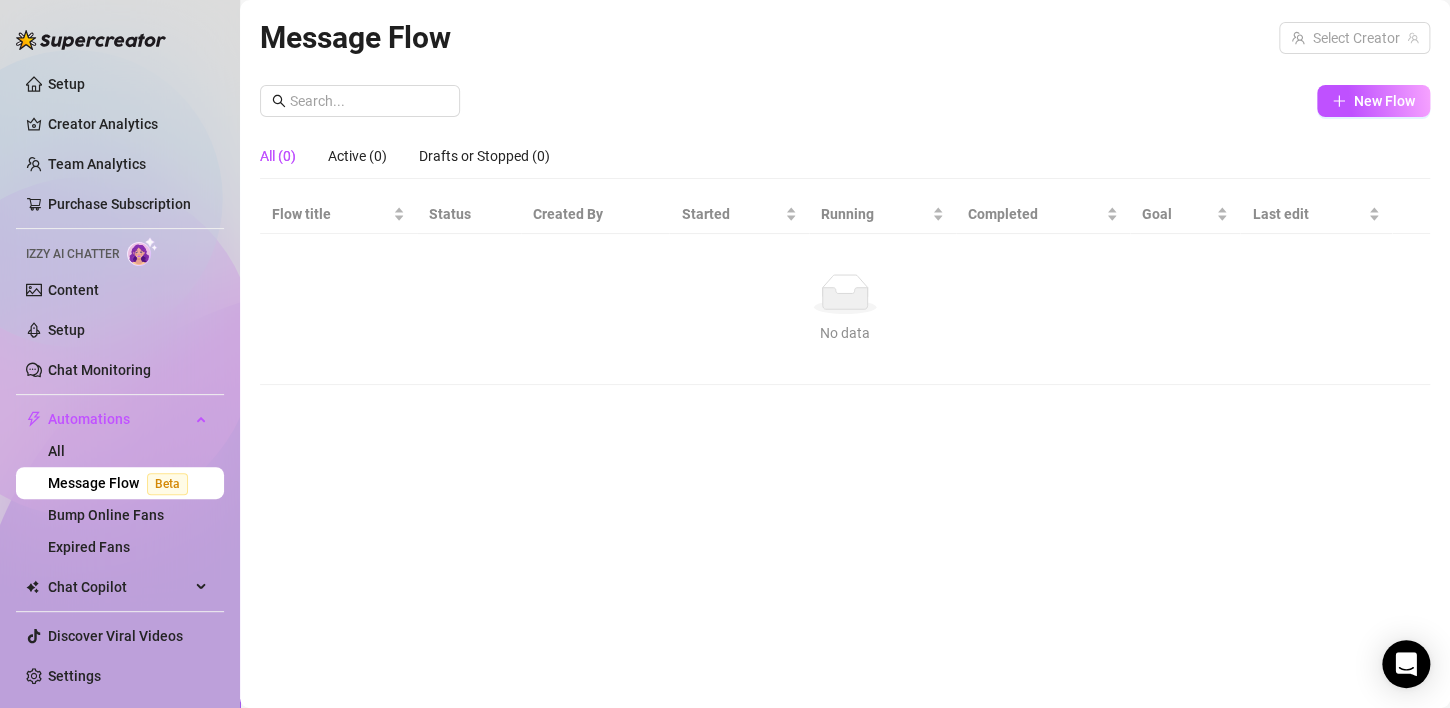 scroll, scrollTop: 0, scrollLeft: 0, axis: both 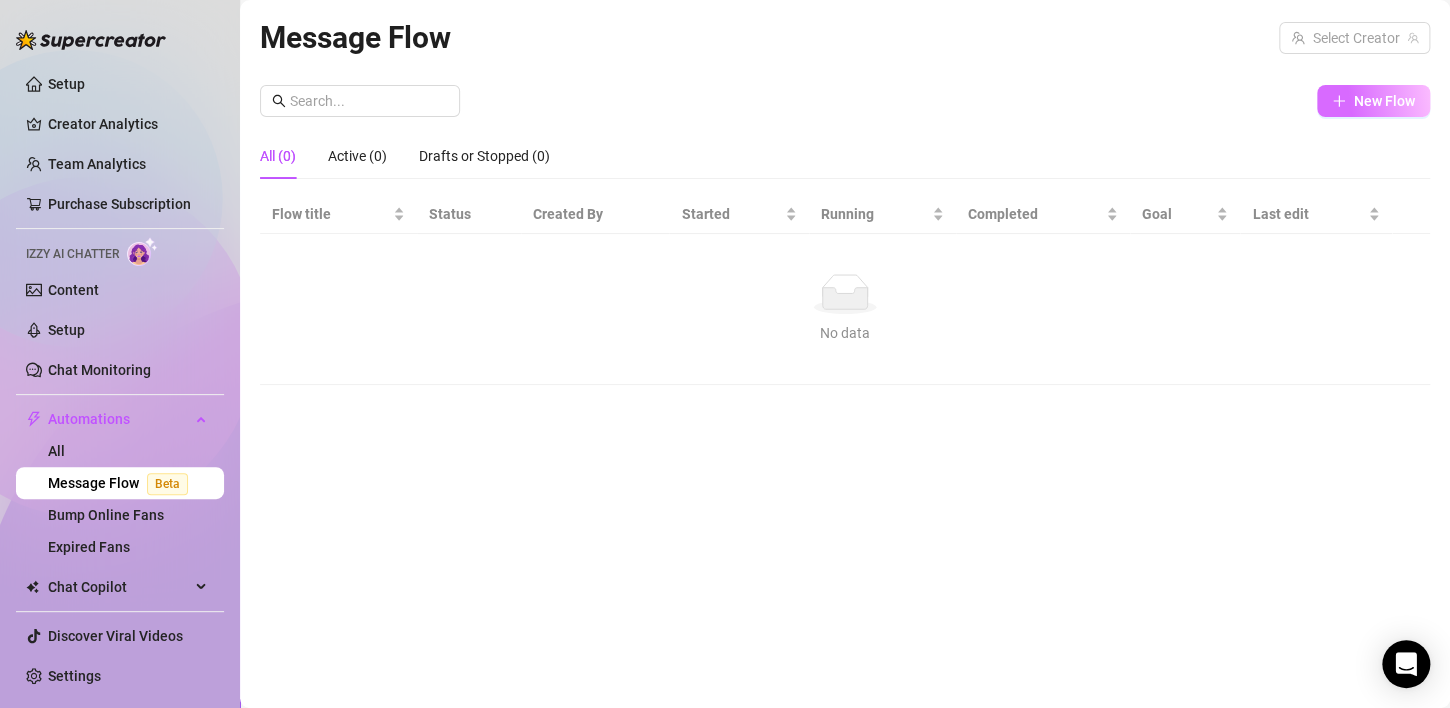 click on "New Flow" at bounding box center (1373, 101) 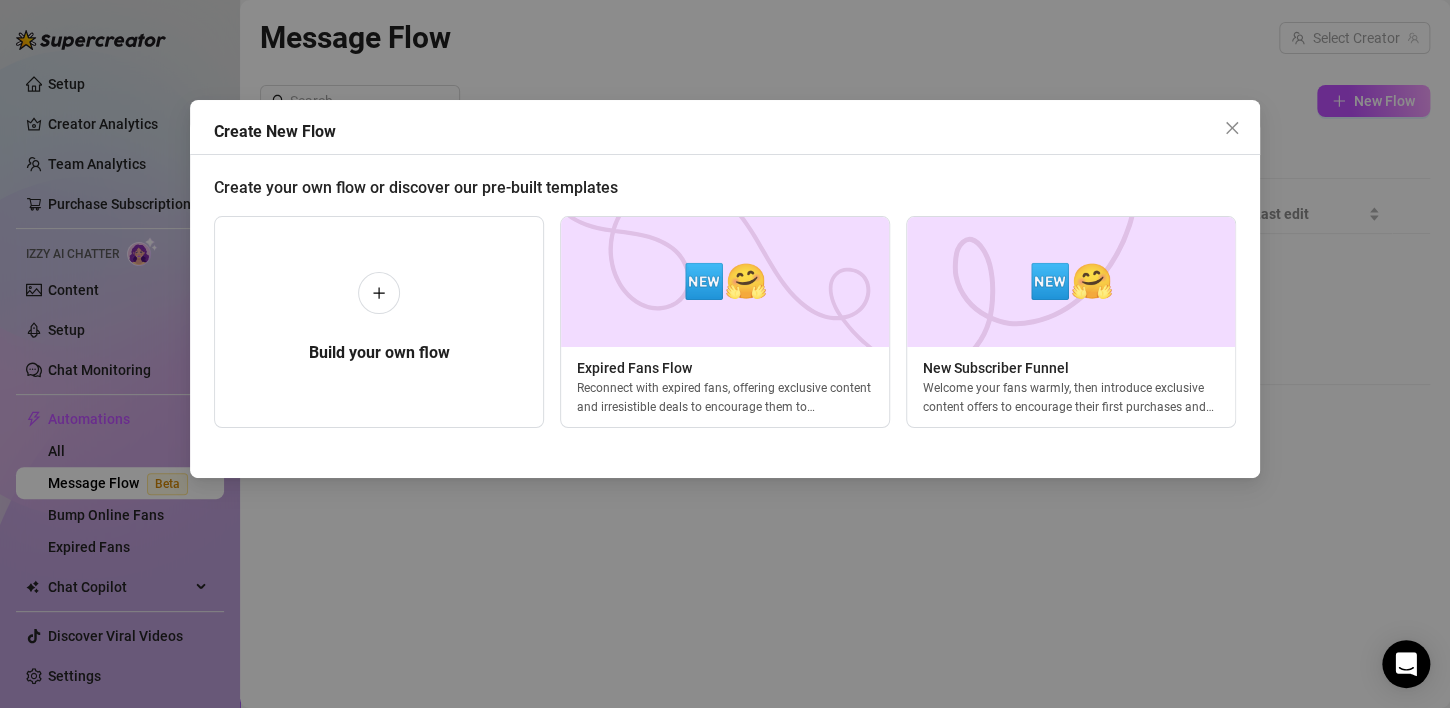 scroll, scrollTop: 0, scrollLeft: 8, axis: horizontal 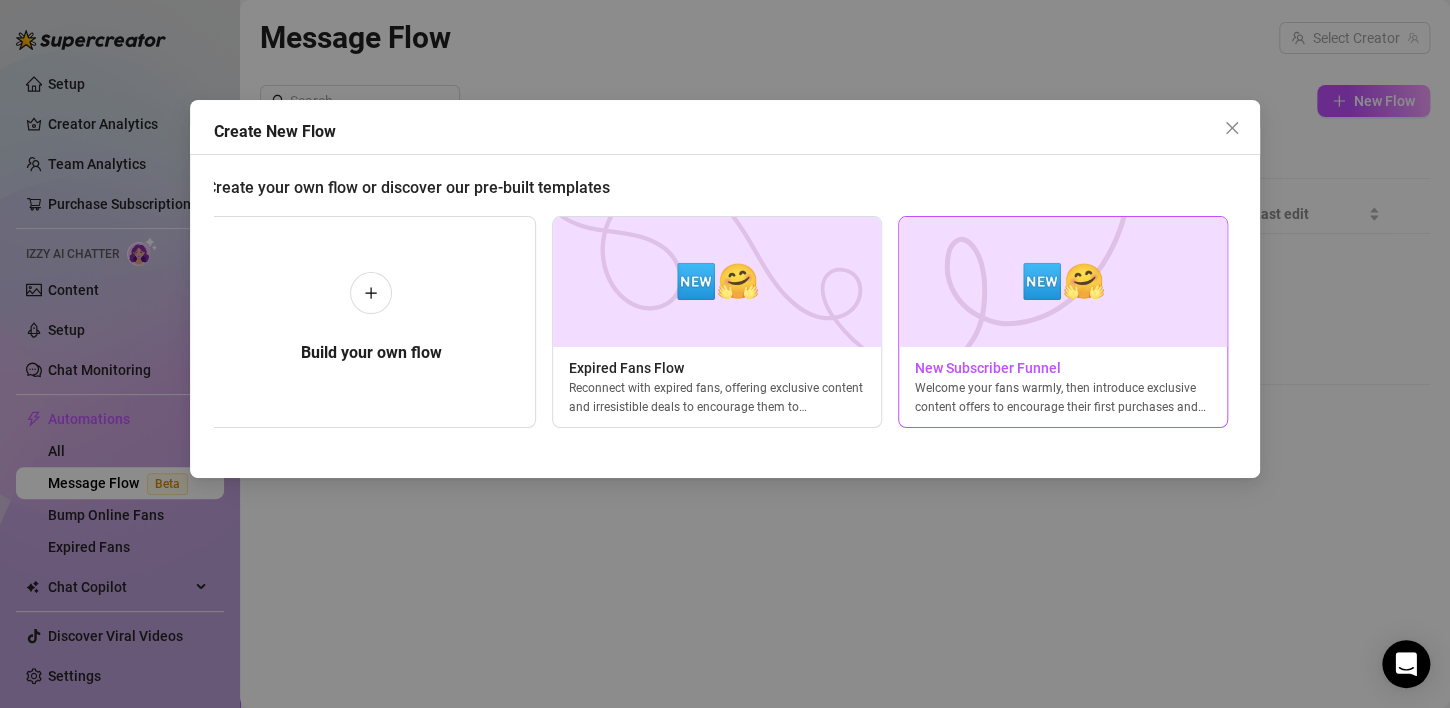 click on "New Subscriber Funnel" at bounding box center [1063, 368] 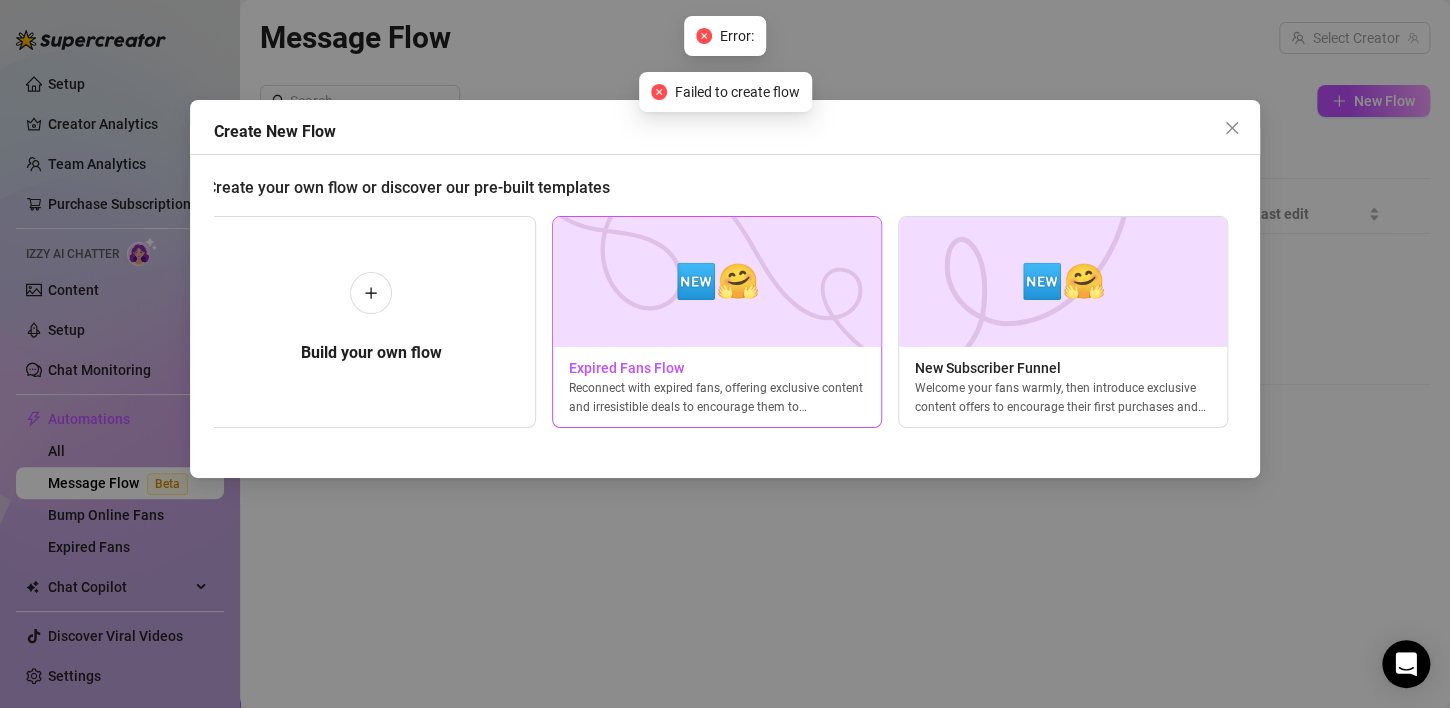 click on "🆕🤗" at bounding box center [717, 281] 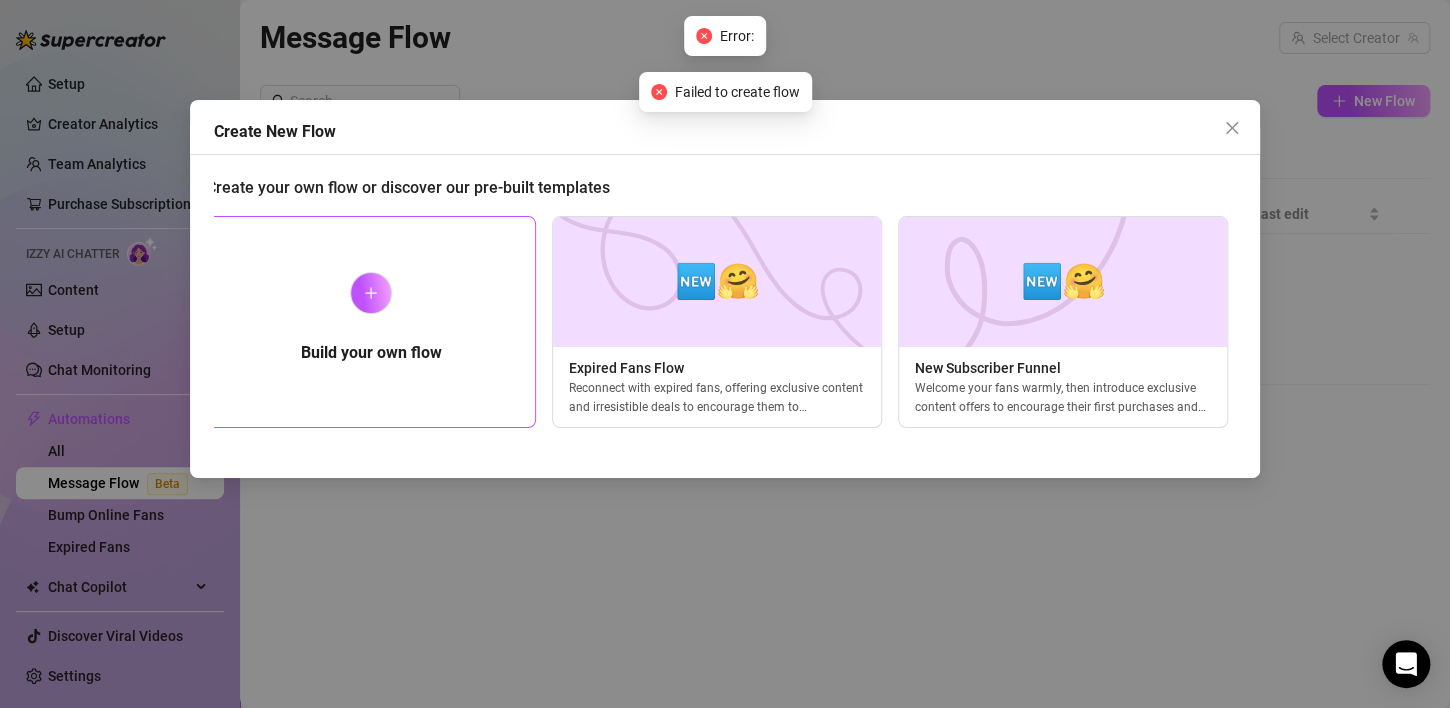 click at bounding box center (371, 293) 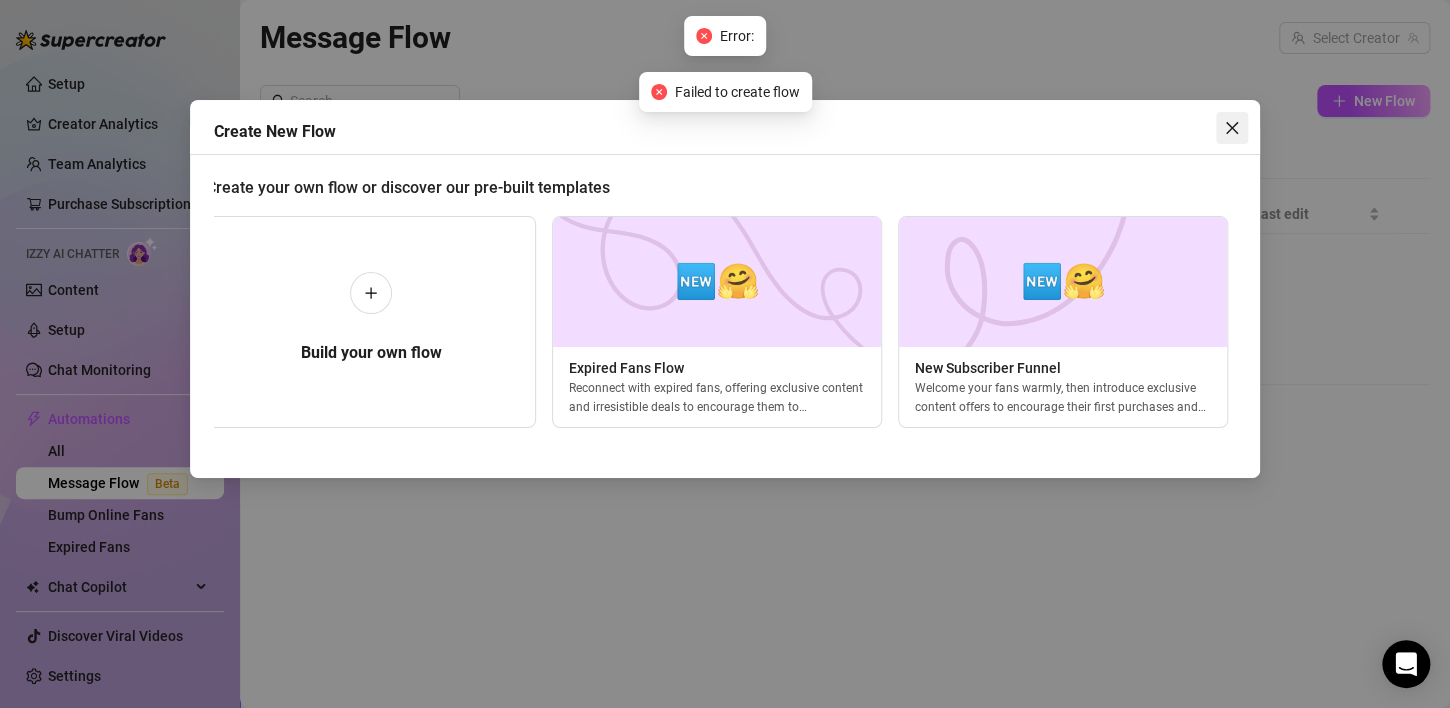 click 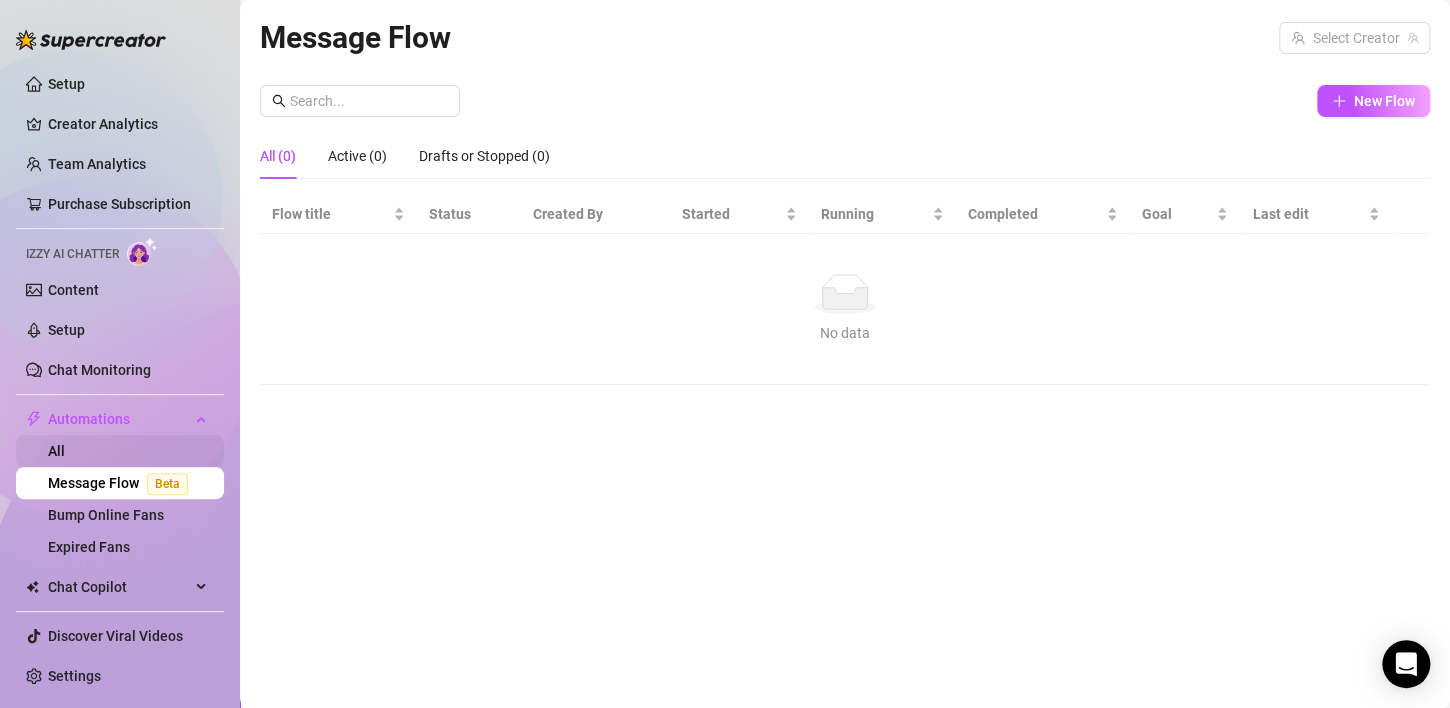 click on "All" at bounding box center (56, 451) 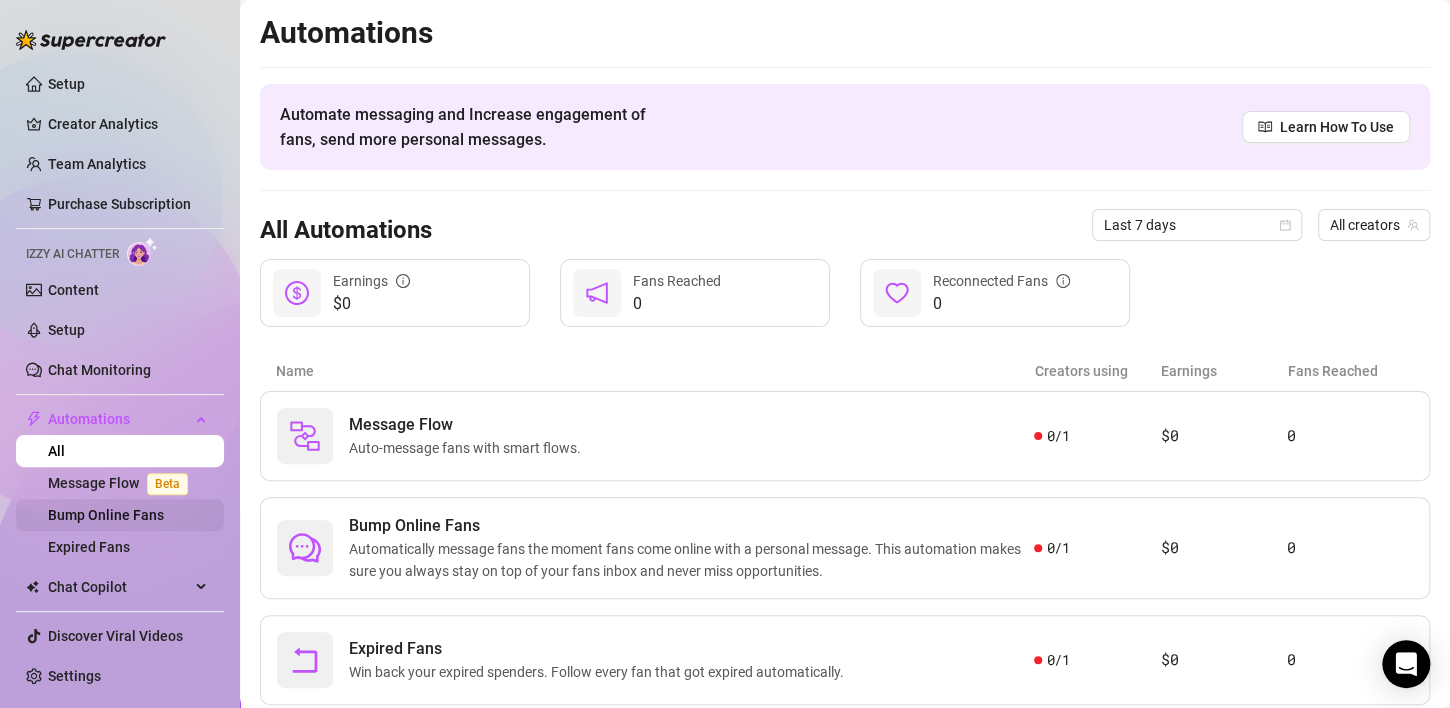 click on "Bump Online Fans" at bounding box center [106, 515] 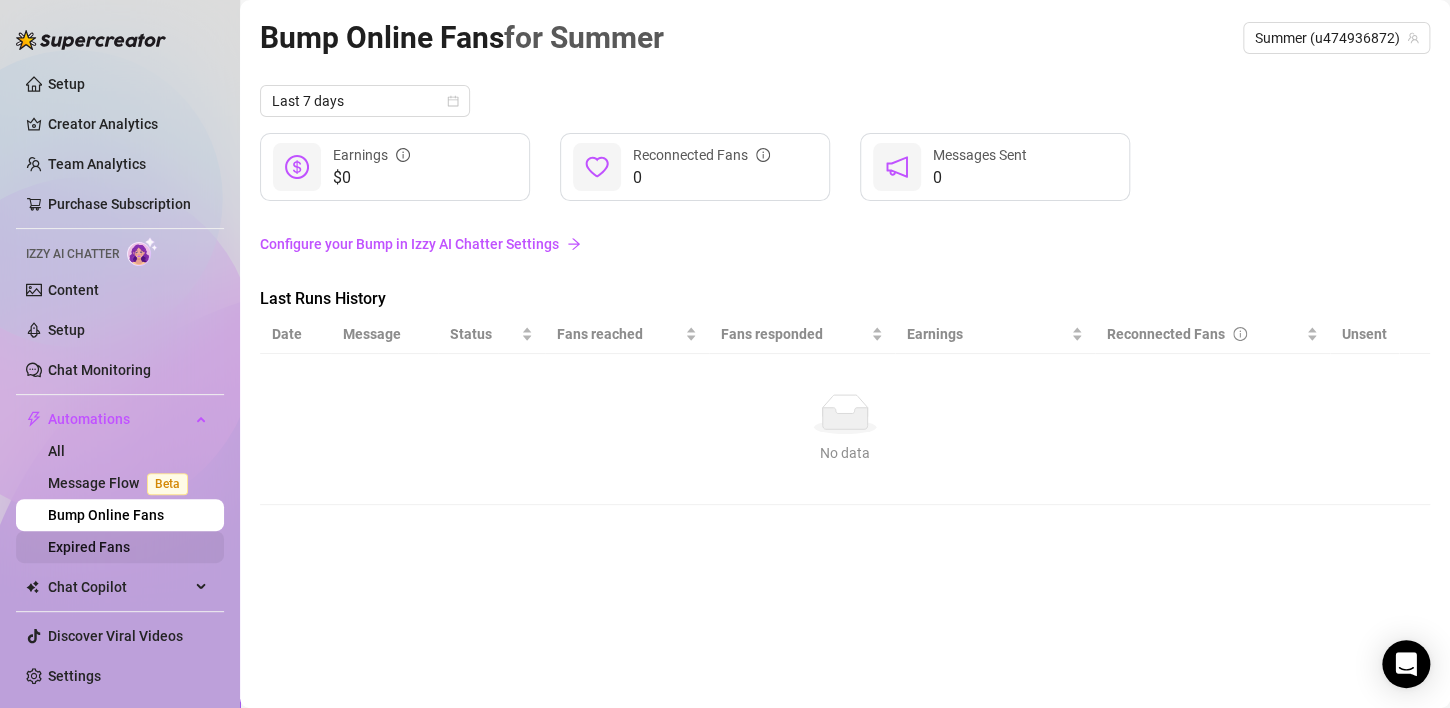 click on "Expired Fans" at bounding box center (89, 547) 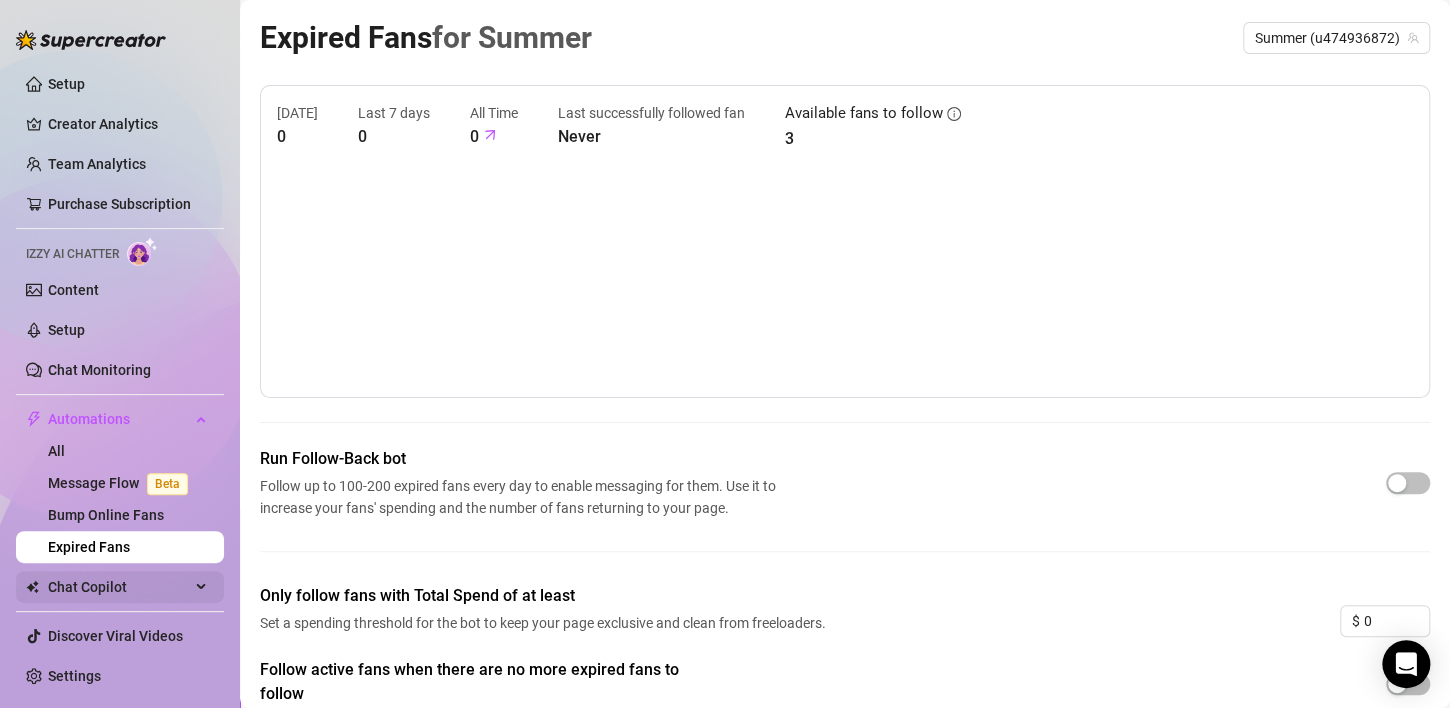 click on "Chat Copilot" at bounding box center [119, 587] 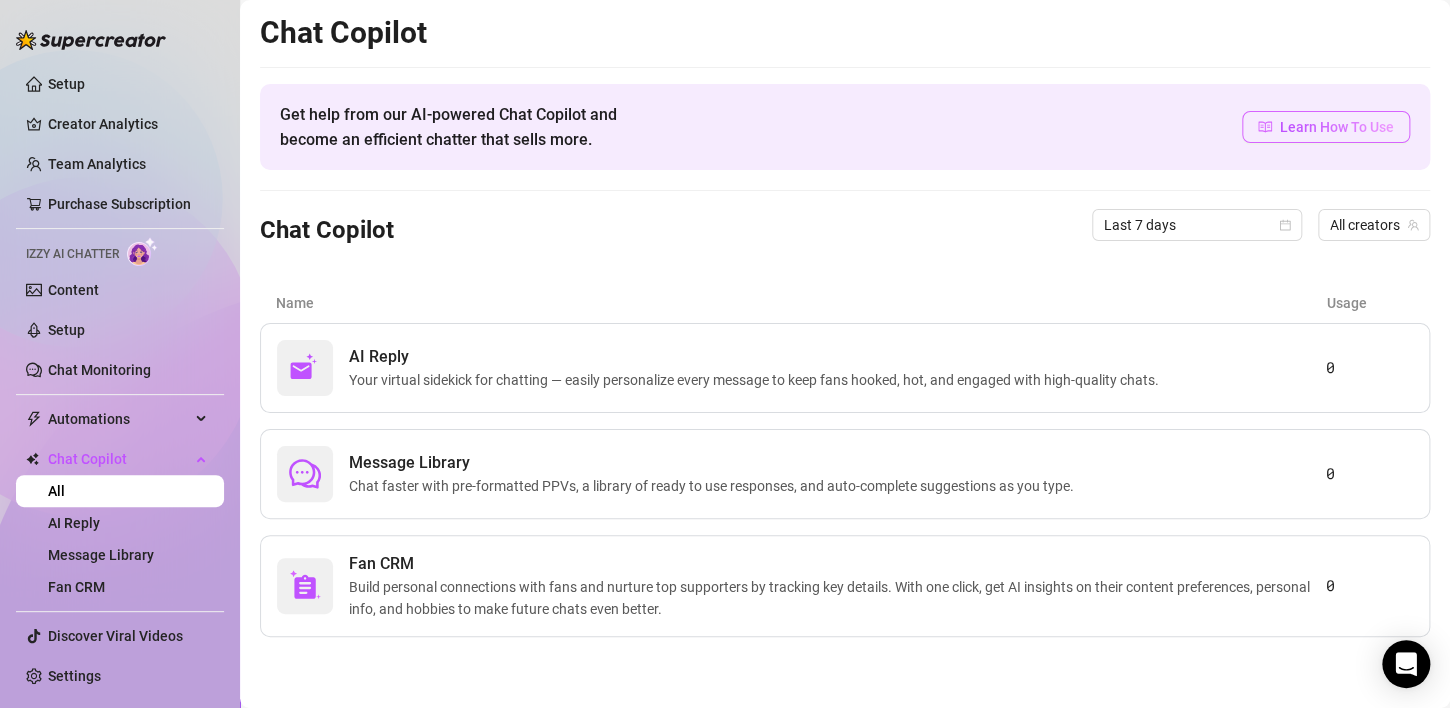 click on "Learn How To Use" at bounding box center (1337, 127) 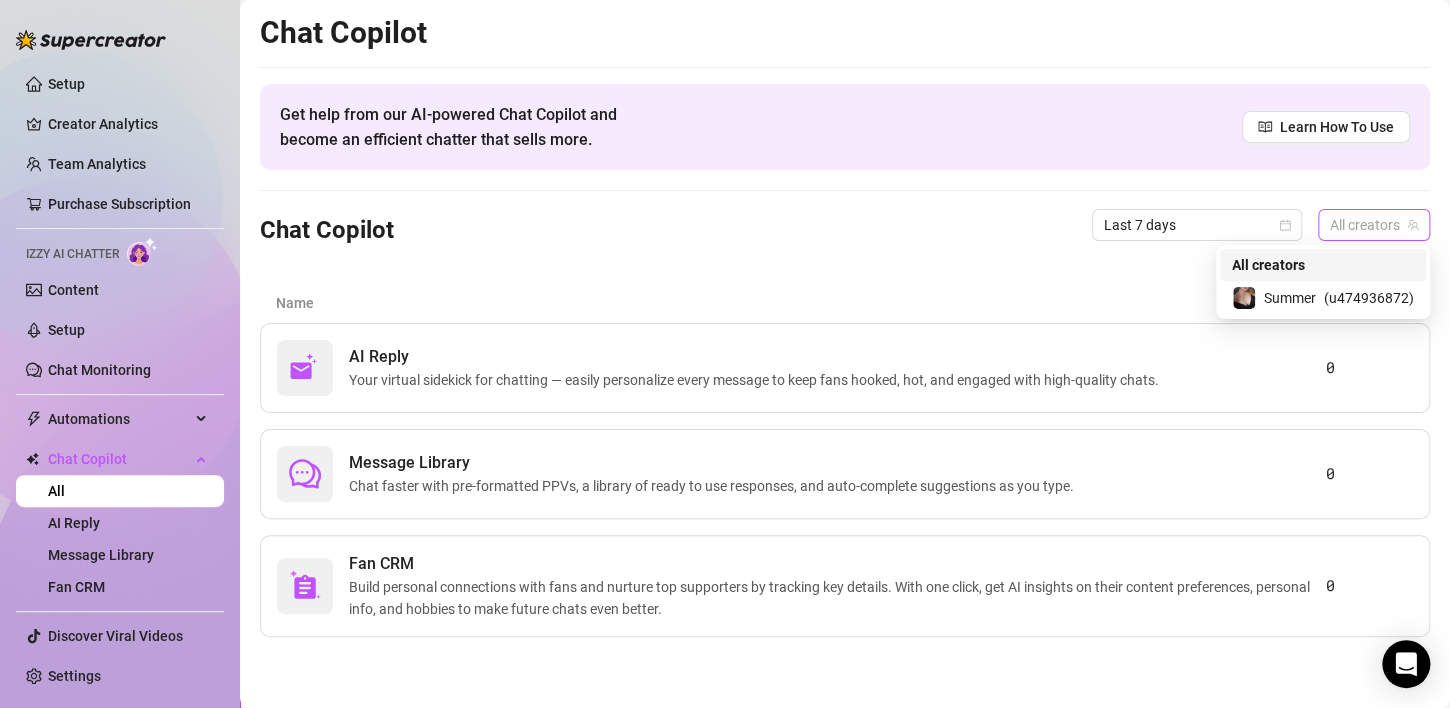 click on "All creators" at bounding box center [1374, 225] 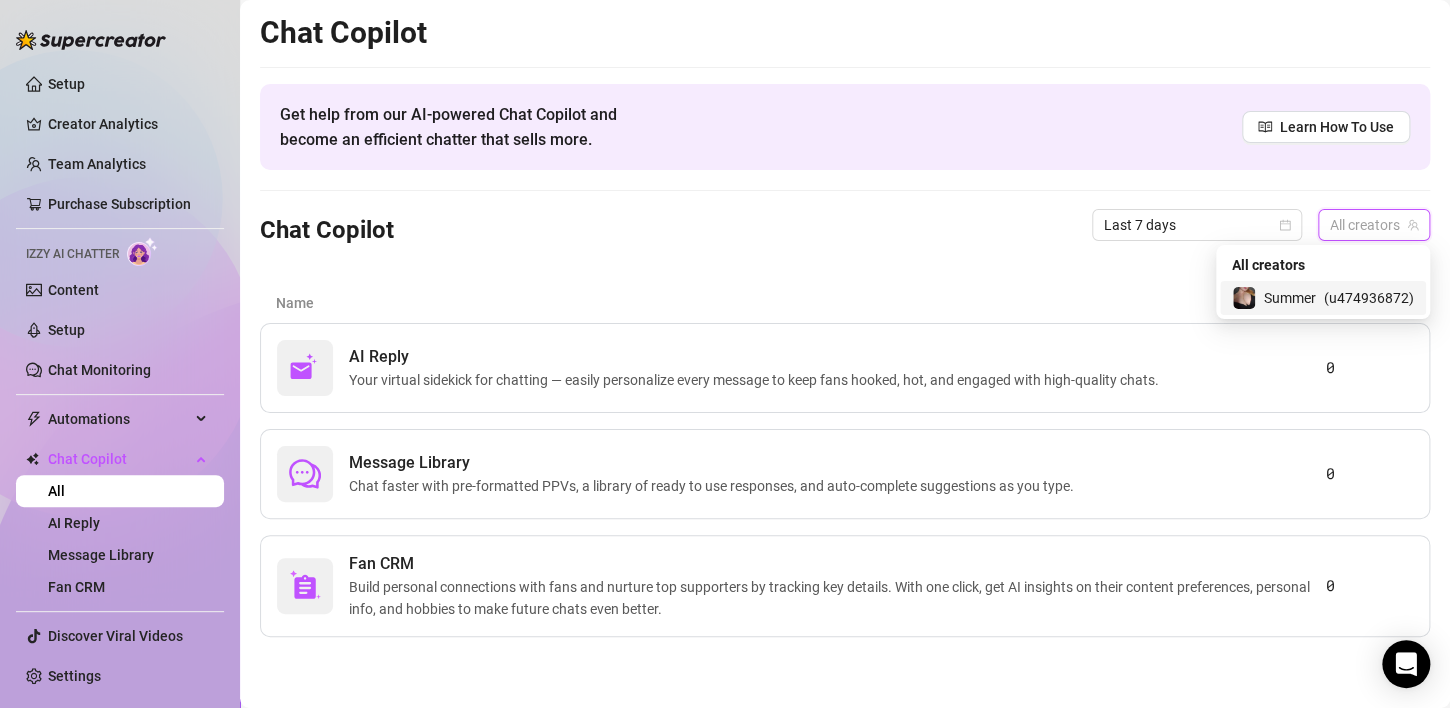 click on "Summer" at bounding box center (1290, 298) 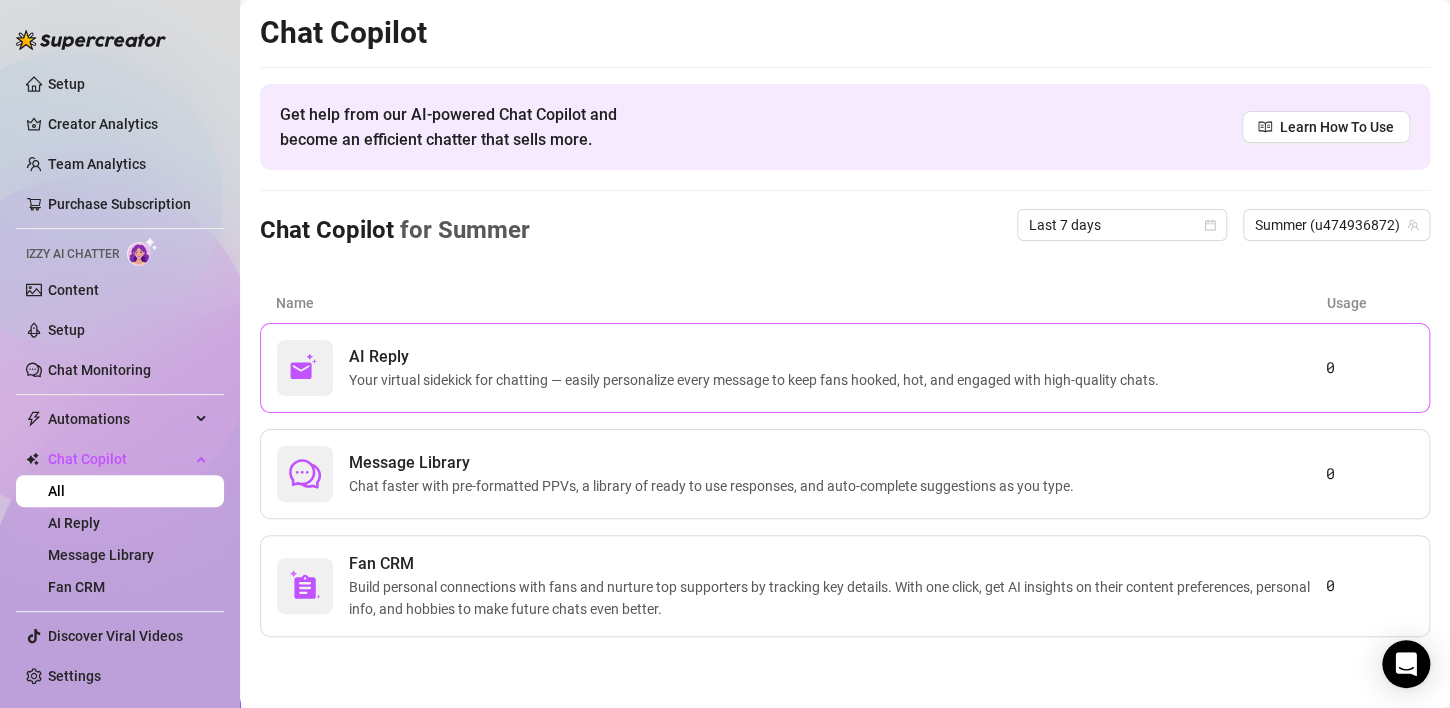 click on "AI Reply Your virtual sidekick for chatting — easily personalize every message to keep fans hooked, hot, and engaged with high-quality chats." at bounding box center [801, 368] 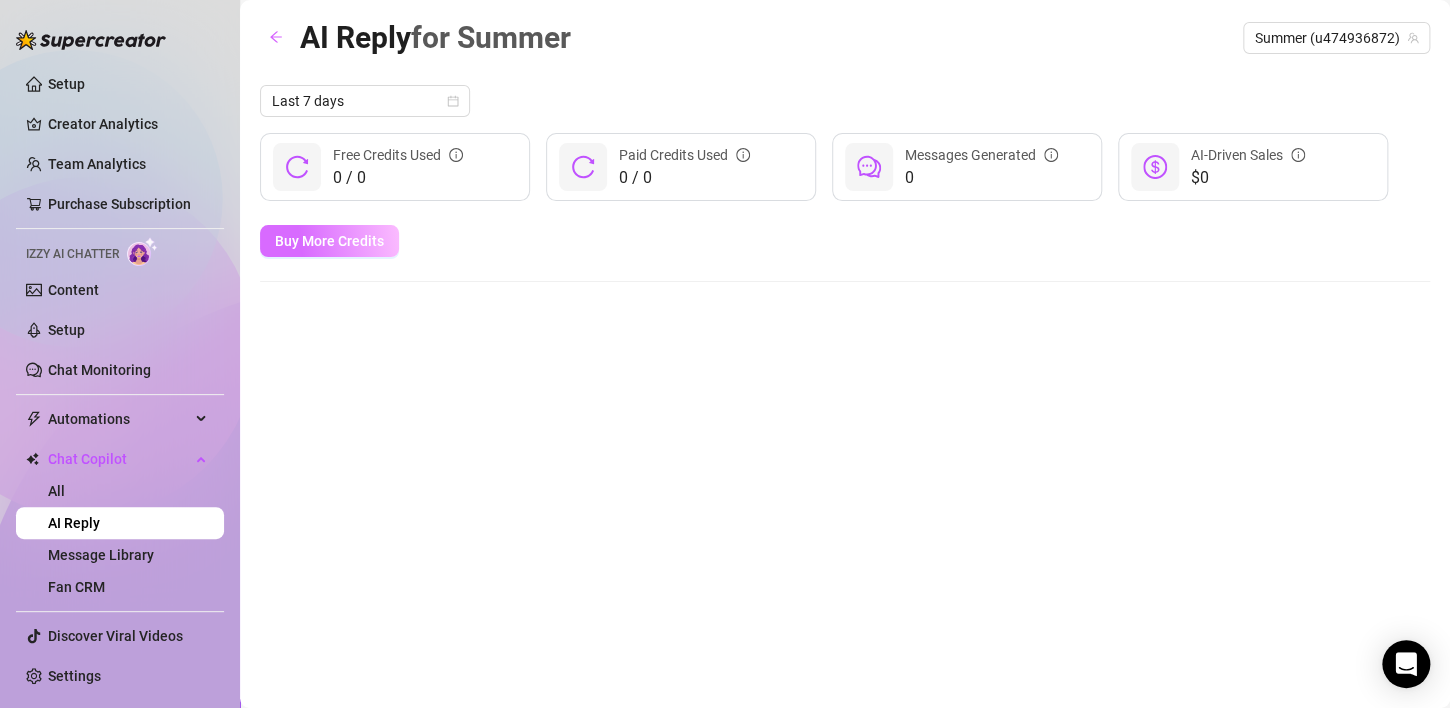click on "Buy More Credits" at bounding box center [329, 241] 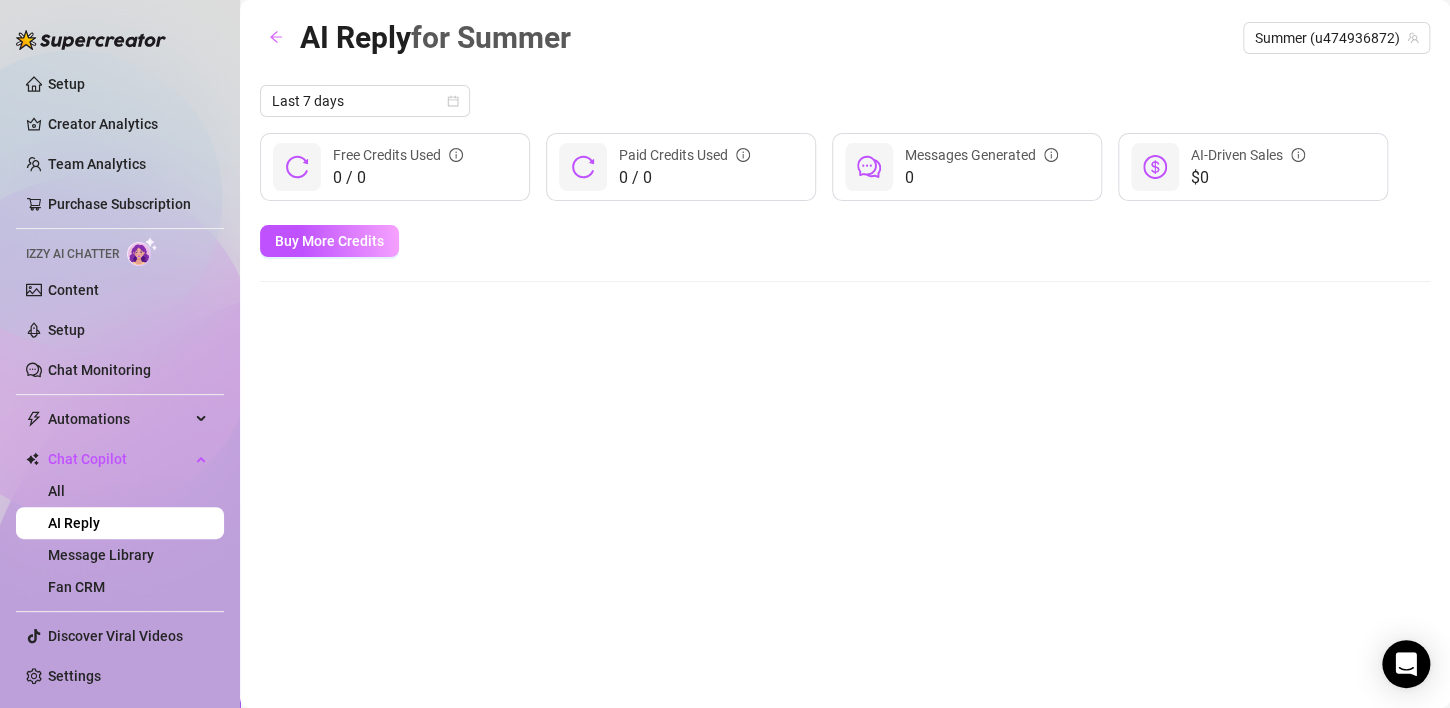 click on "AI-Driven Sales" at bounding box center (1248, 155) 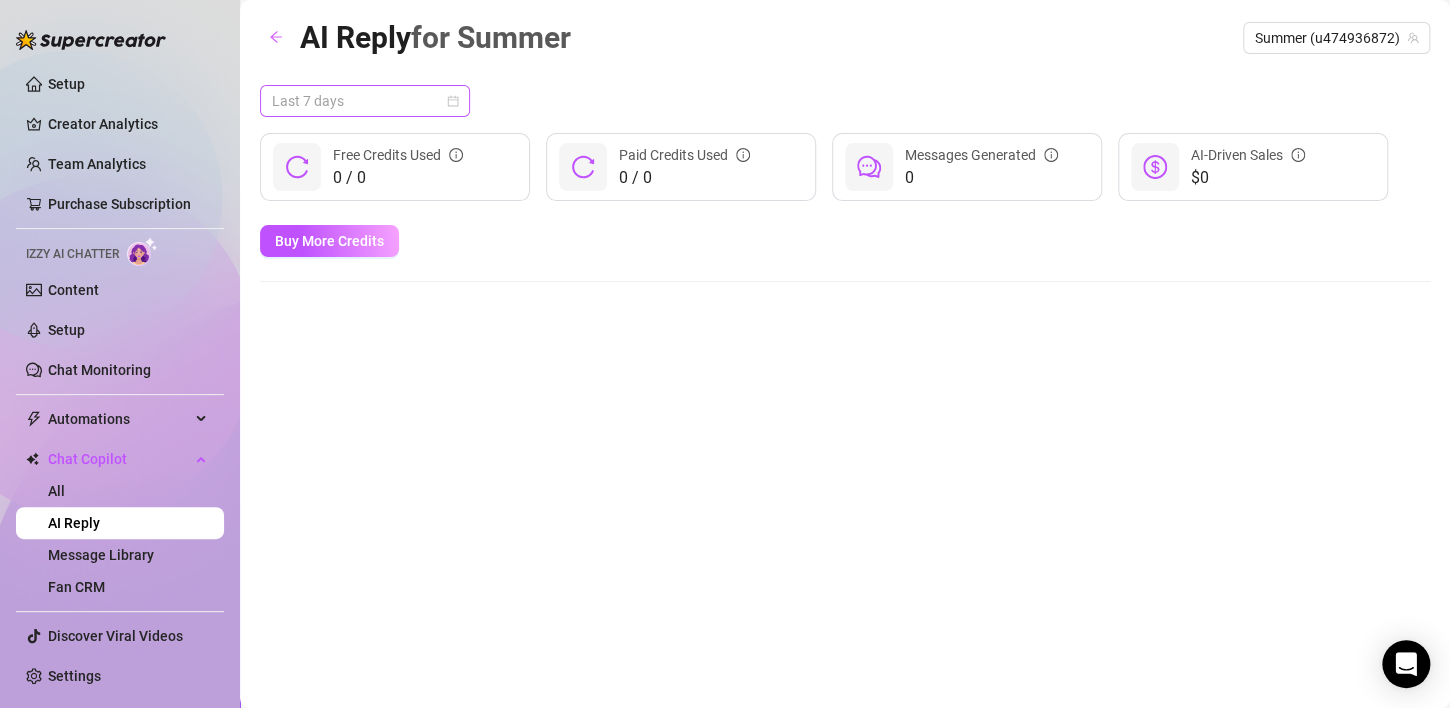click on "Last 7 days" at bounding box center (365, 101) 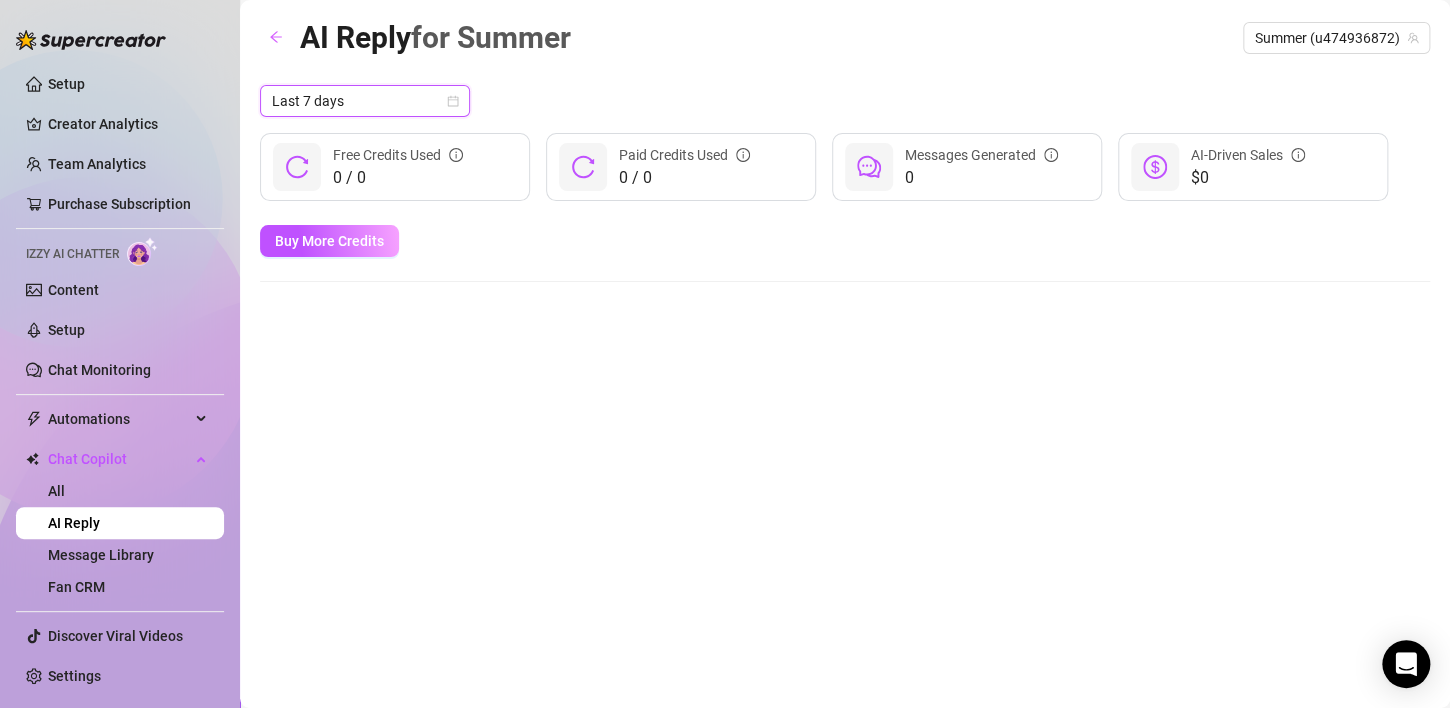 click on "Last 7 days" at bounding box center [365, 101] 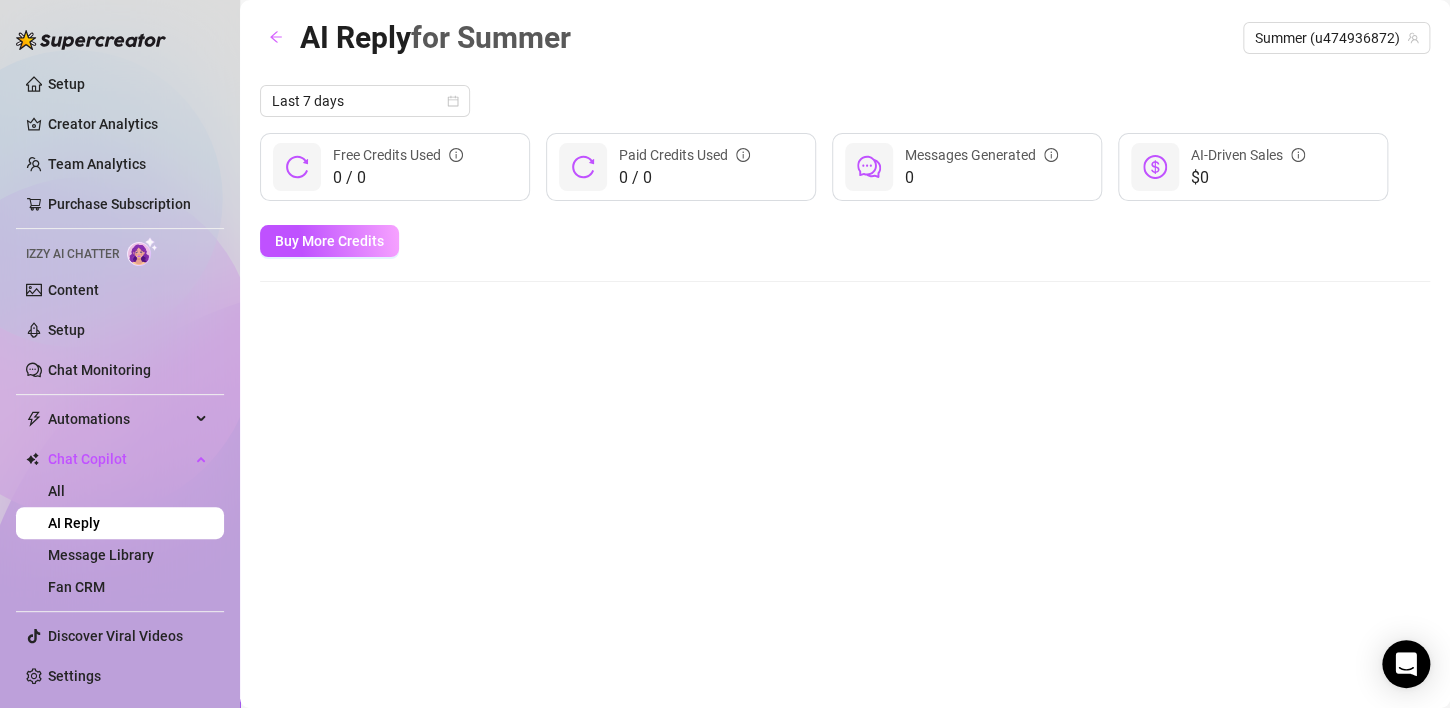 click on "AI Reply  for Summer Summer (u474936872) Last 7 days 0 / 0 Free Credits Used 0 / 0 Paid Credits Used 0 Messages Generated $0 AI-Driven Sales Buy More Credits" at bounding box center [845, 331] 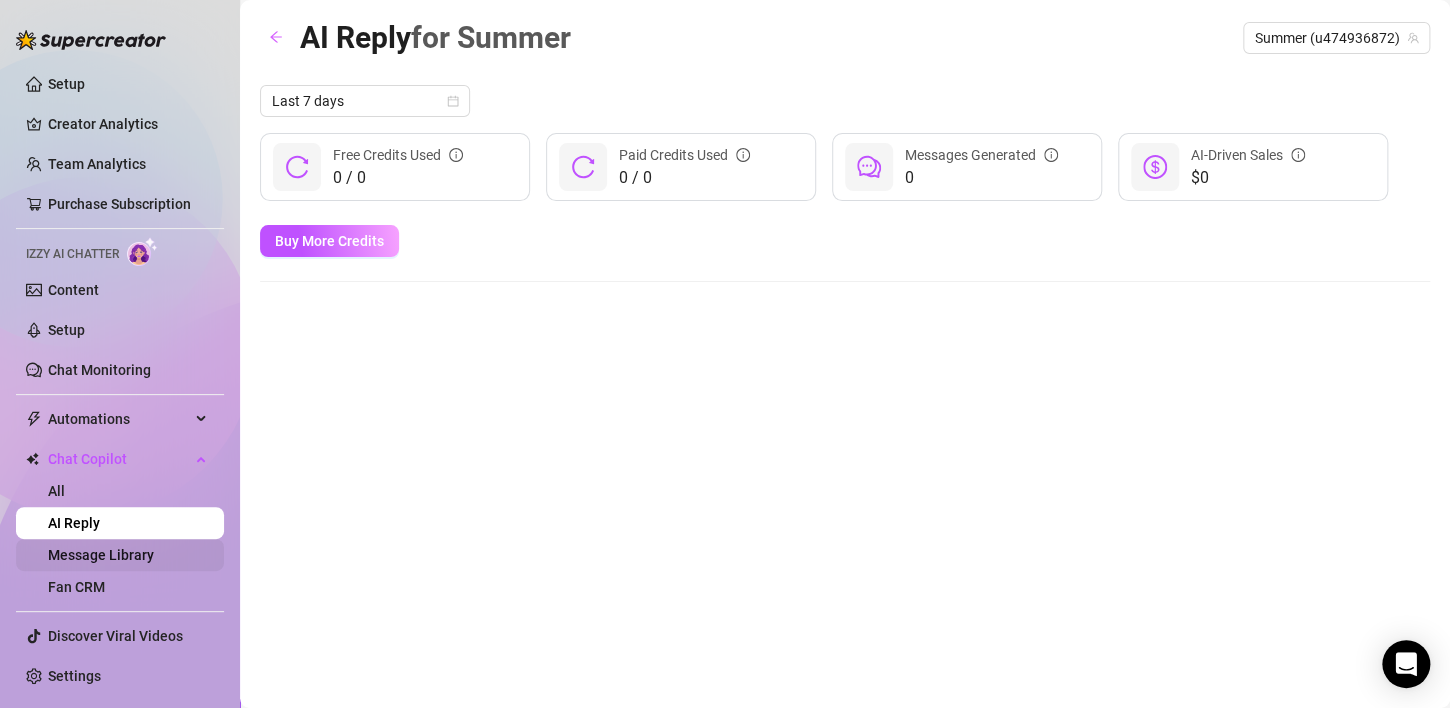 click on "Message Library" at bounding box center [101, 555] 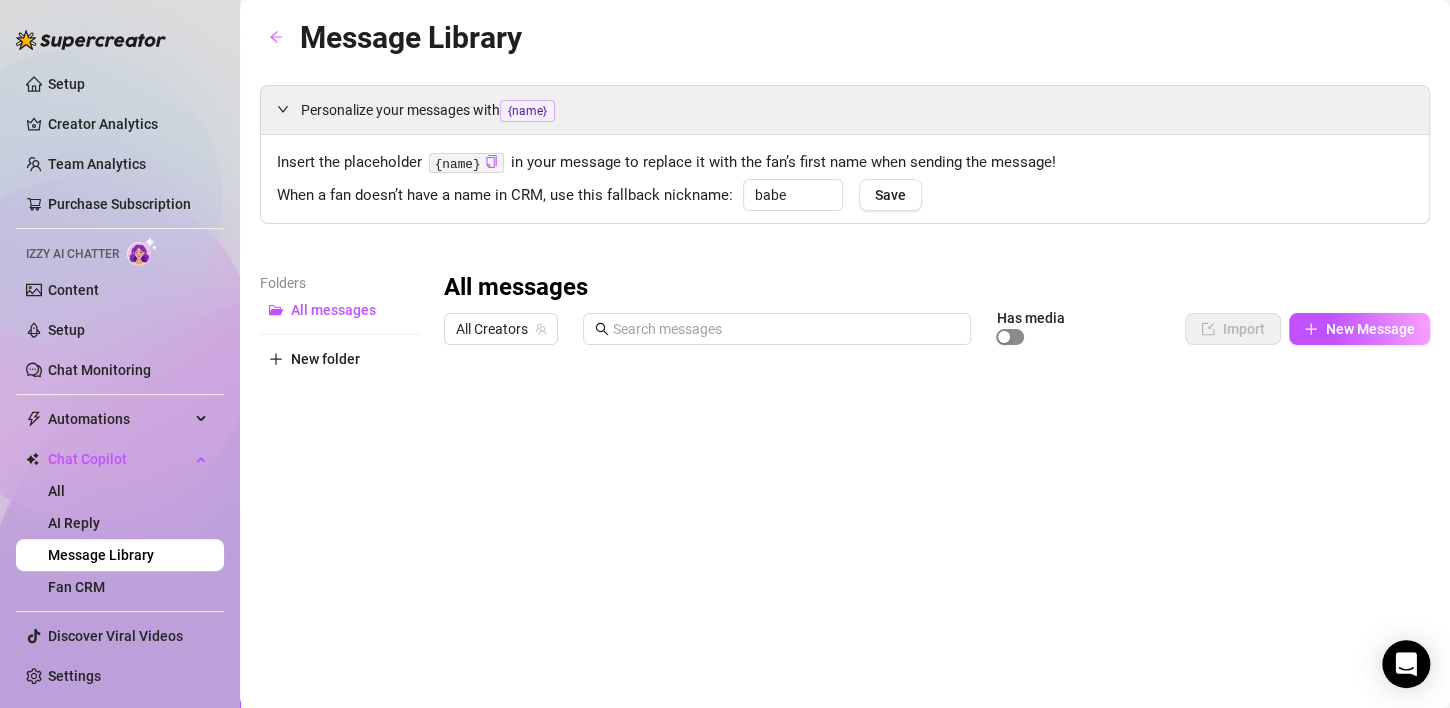 click at bounding box center (1010, 337) 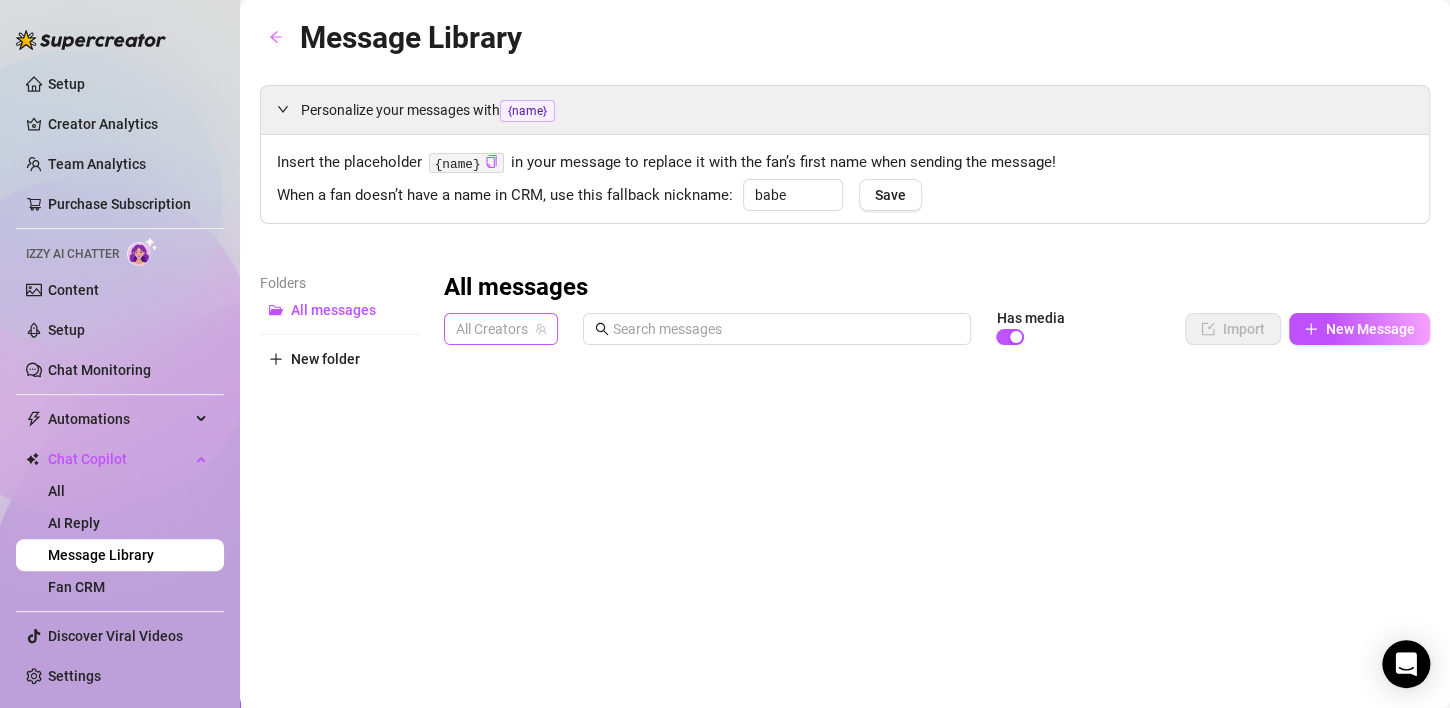 click on "All Creators" at bounding box center [501, 329] 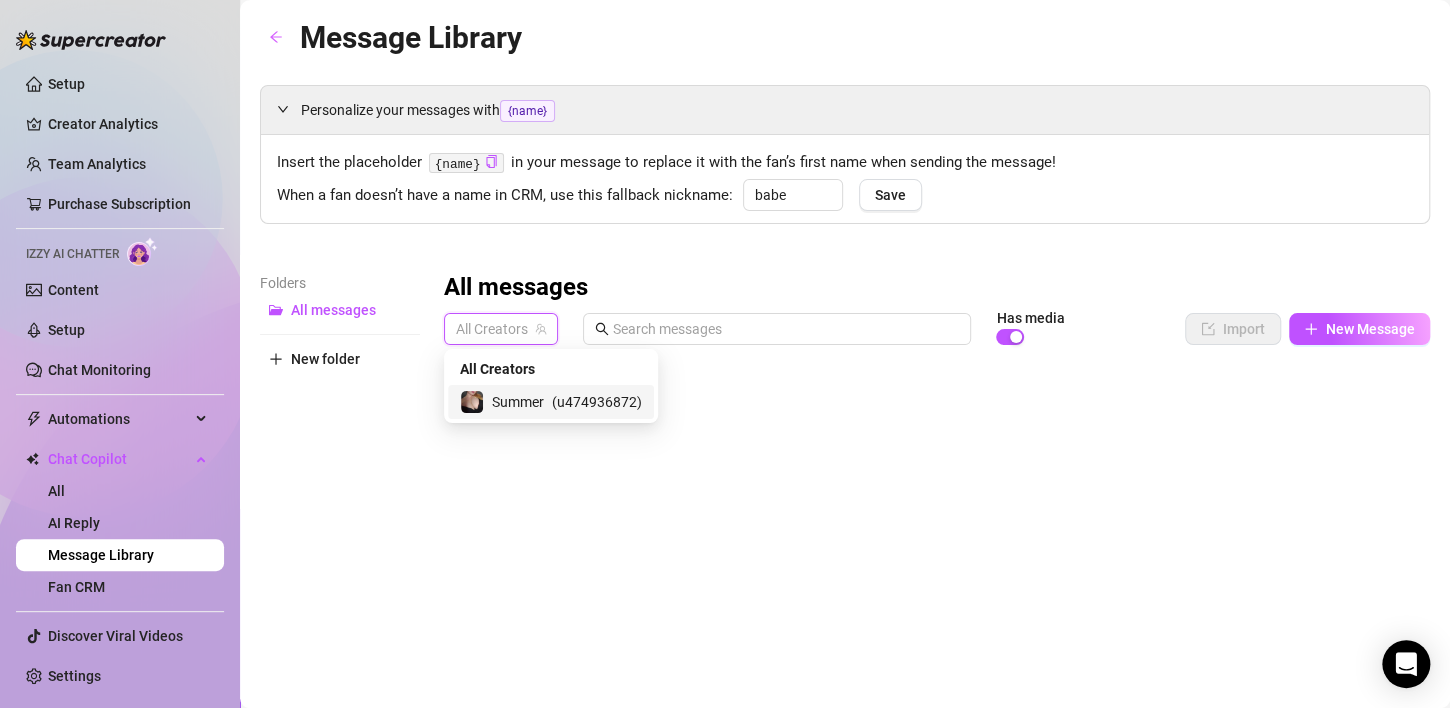 click on "Summer" at bounding box center [518, 402] 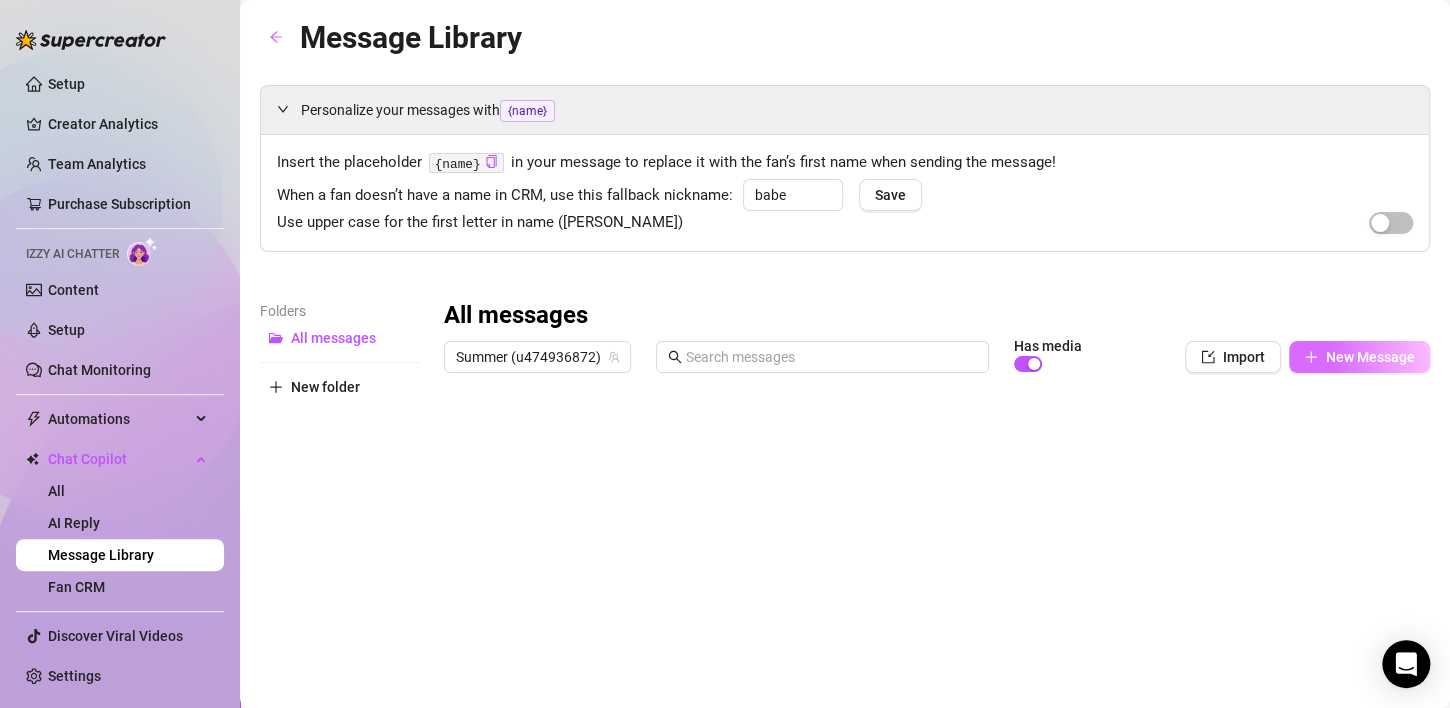 click on "New Message" at bounding box center [1370, 357] 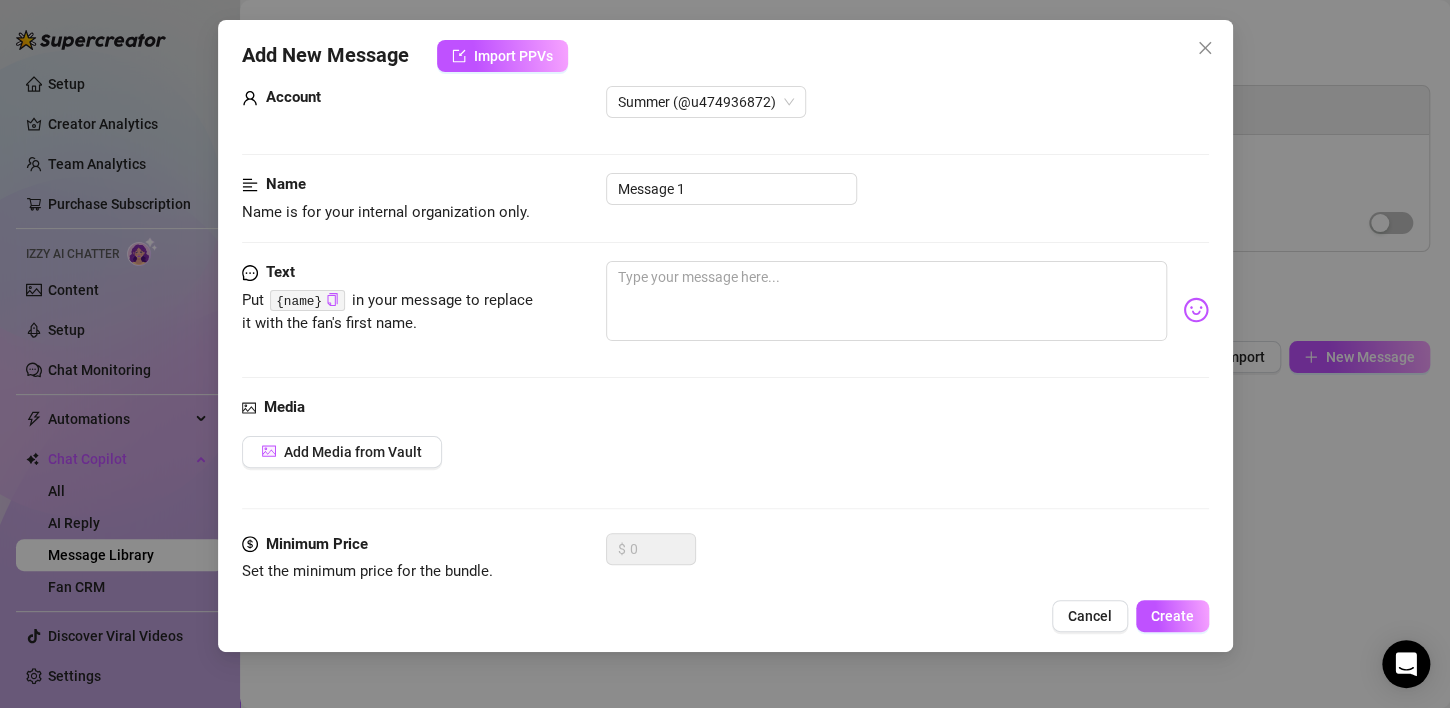 scroll, scrollTop: 0, scrollLeft: 0, axis: both 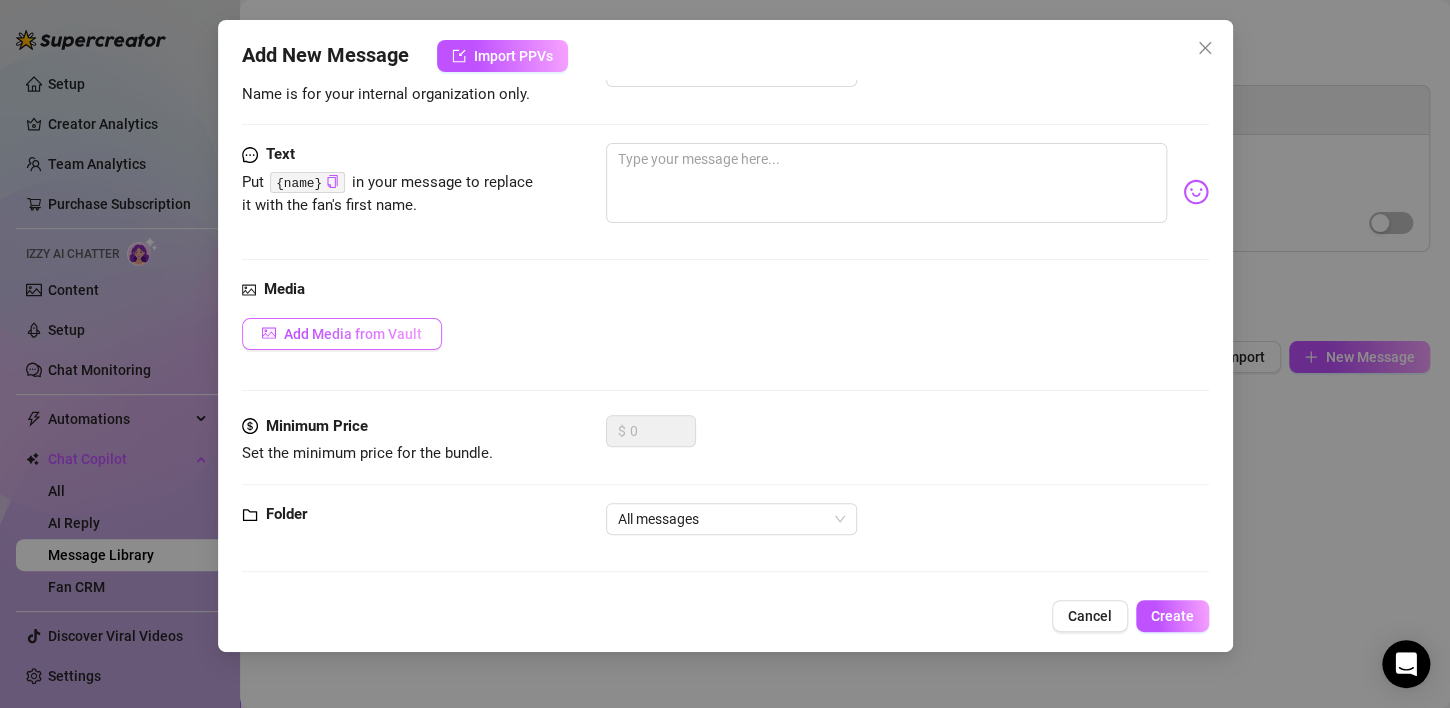 click on "Add Media from Vault" at bounding box center (353, 334) 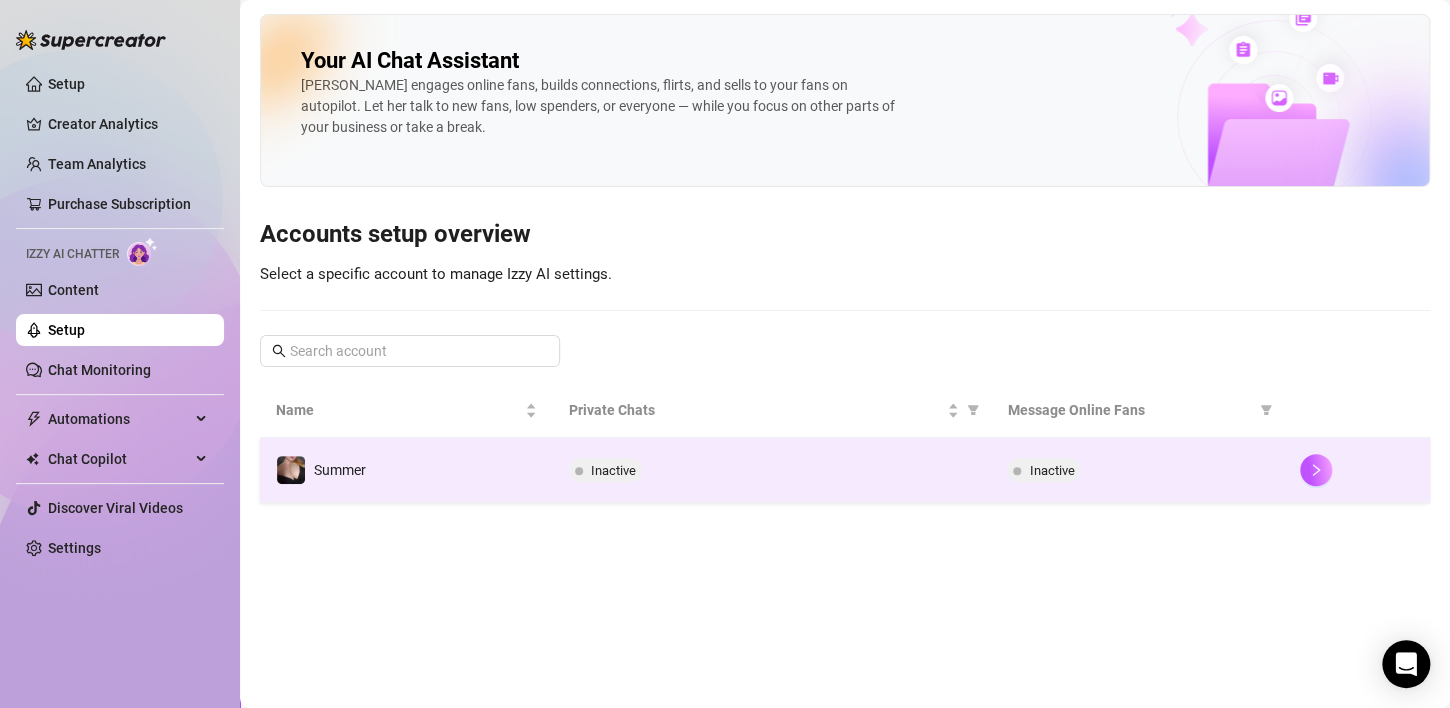 click on "Inactive" at bounding box center [1051, 470] 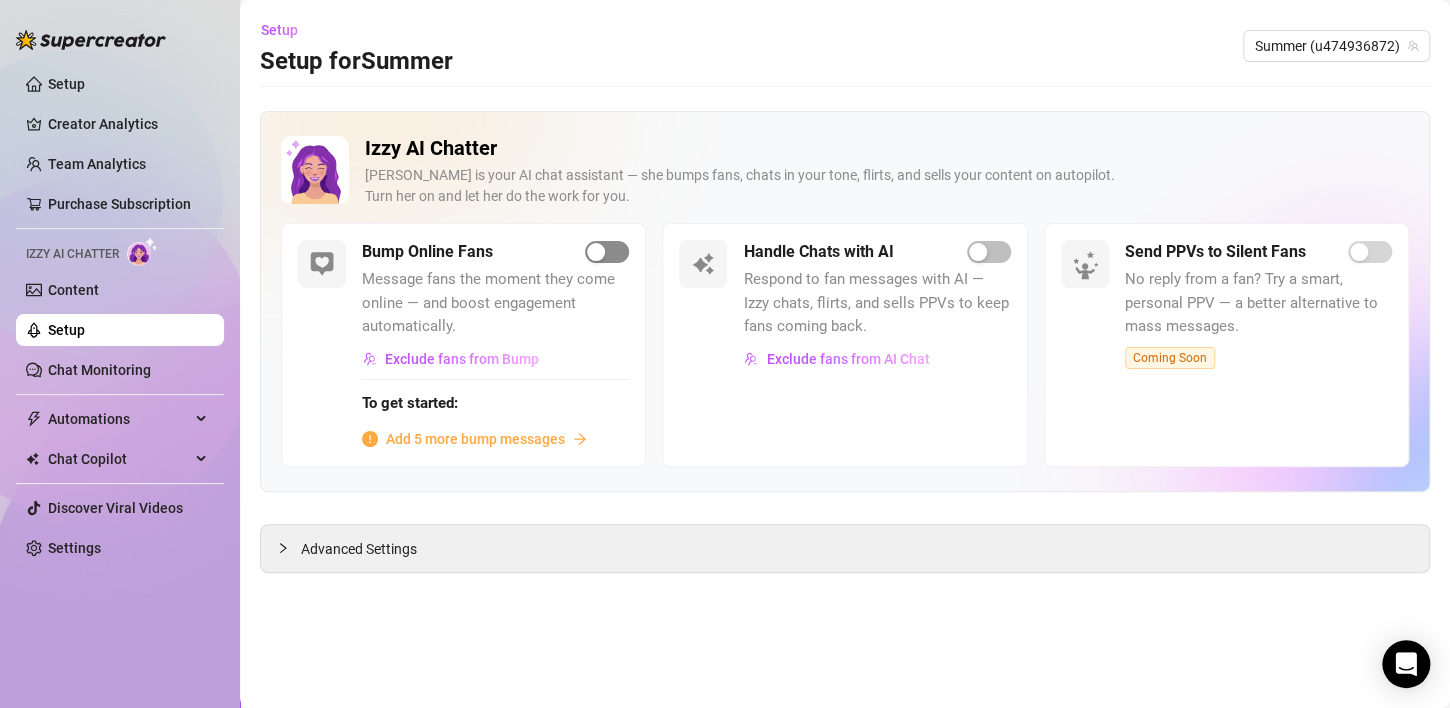 click at bounding box center [607, 252] 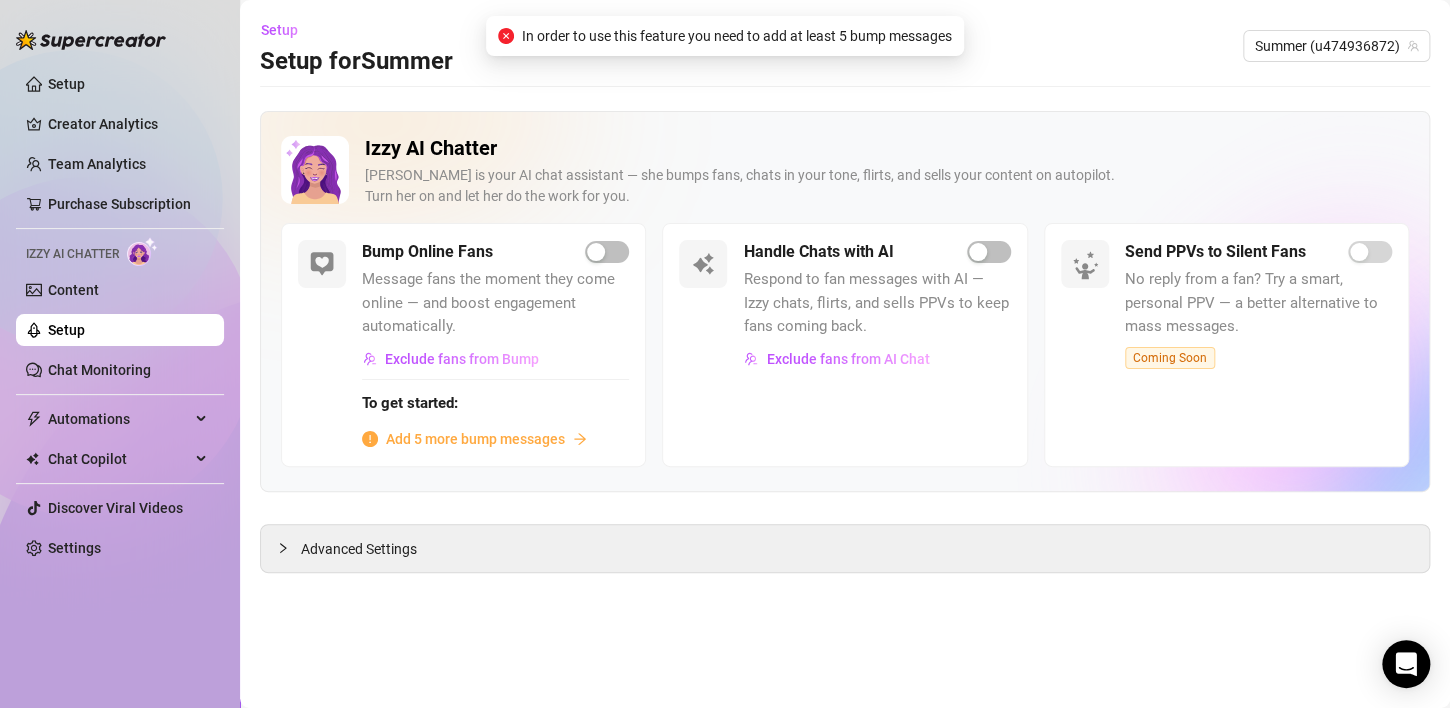 click on "Add 5 more bump messages" at bounding box center (475, 439) 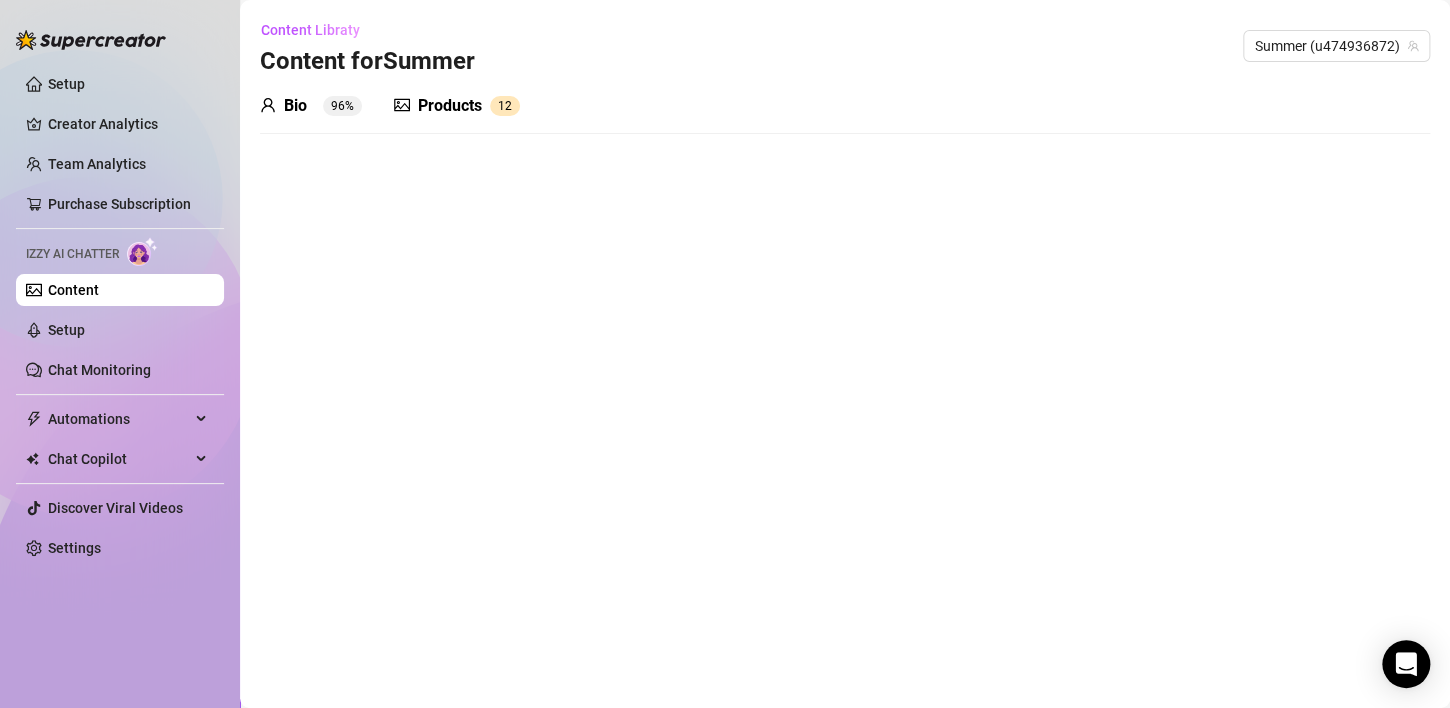 click on "Products 1 2" at bounding box center [457, 106] 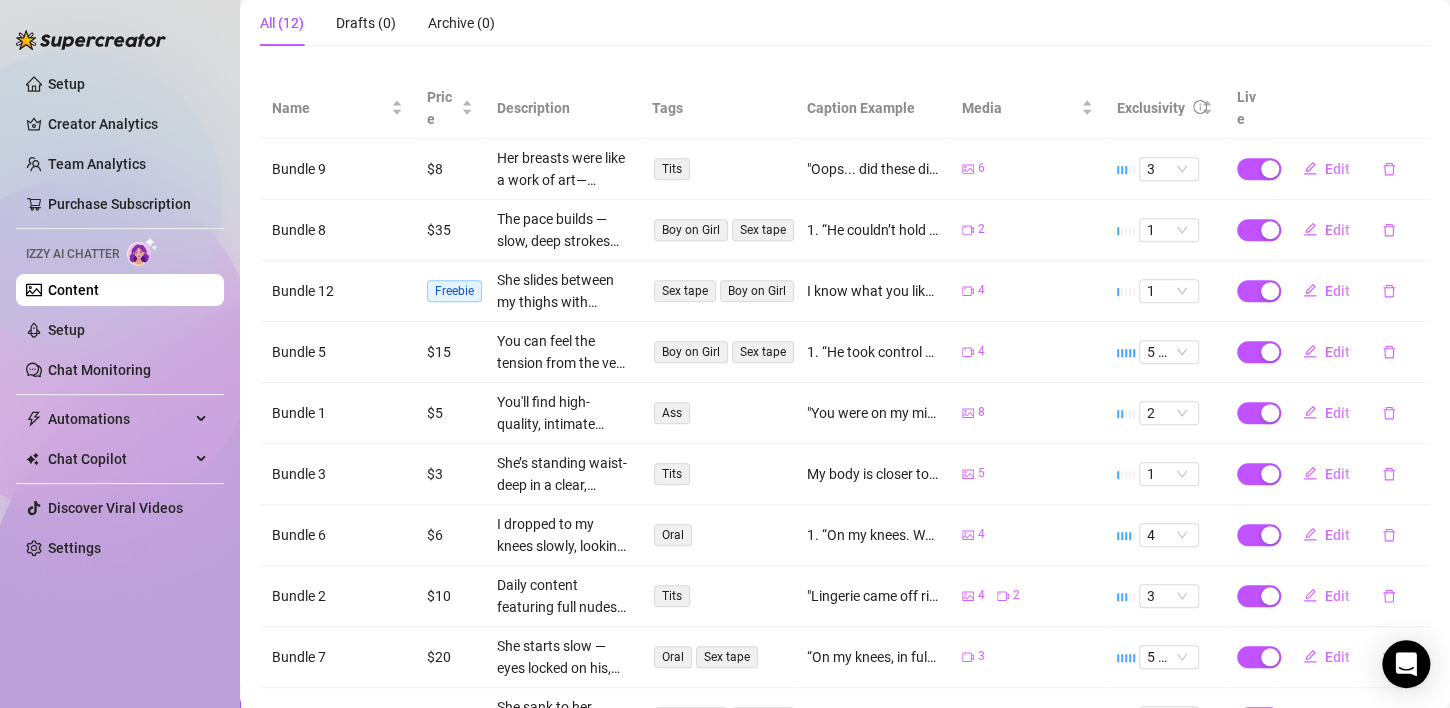 scroll, scrollTop: 345, scrollLeft: 0, axis: vertical 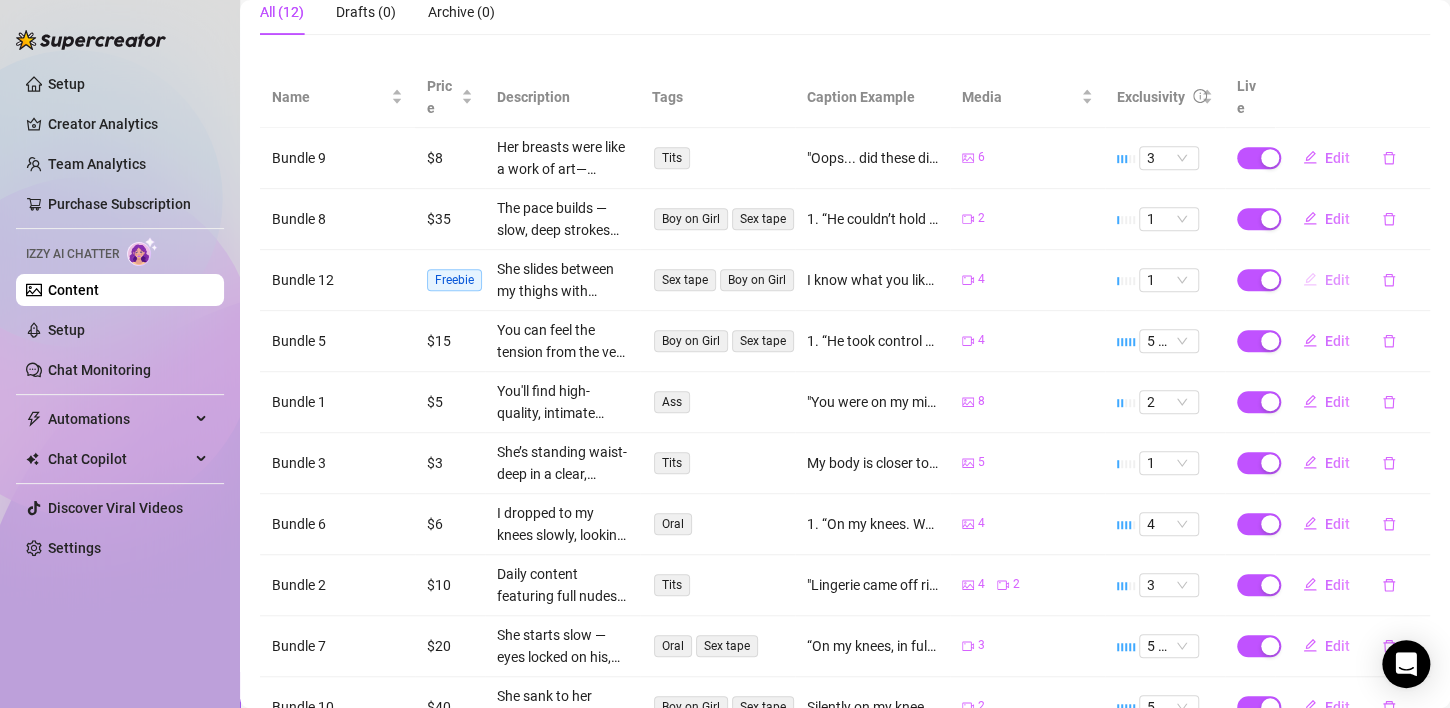 click on "Edit" at bounding box center (1337, 280) 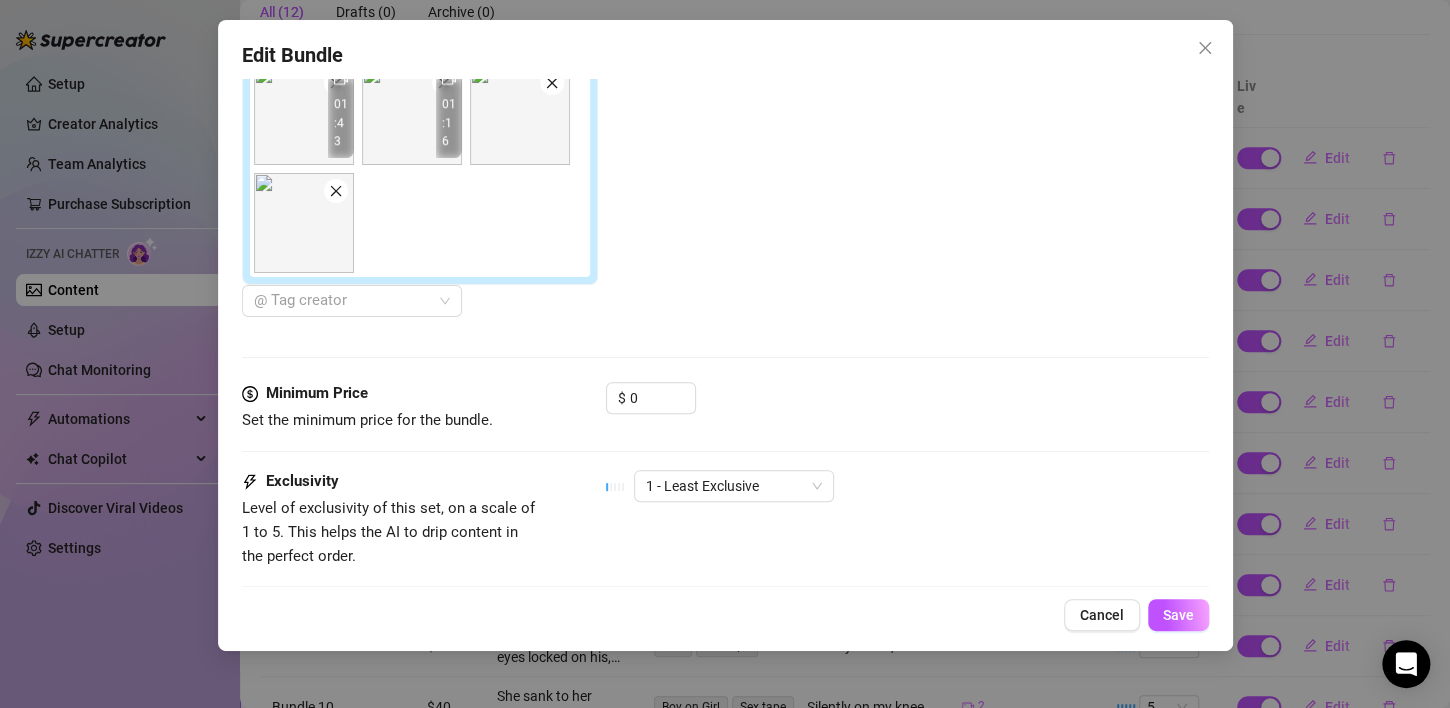 scroll, scrollTop: 882, scrollLeft: 0, axis: vertical 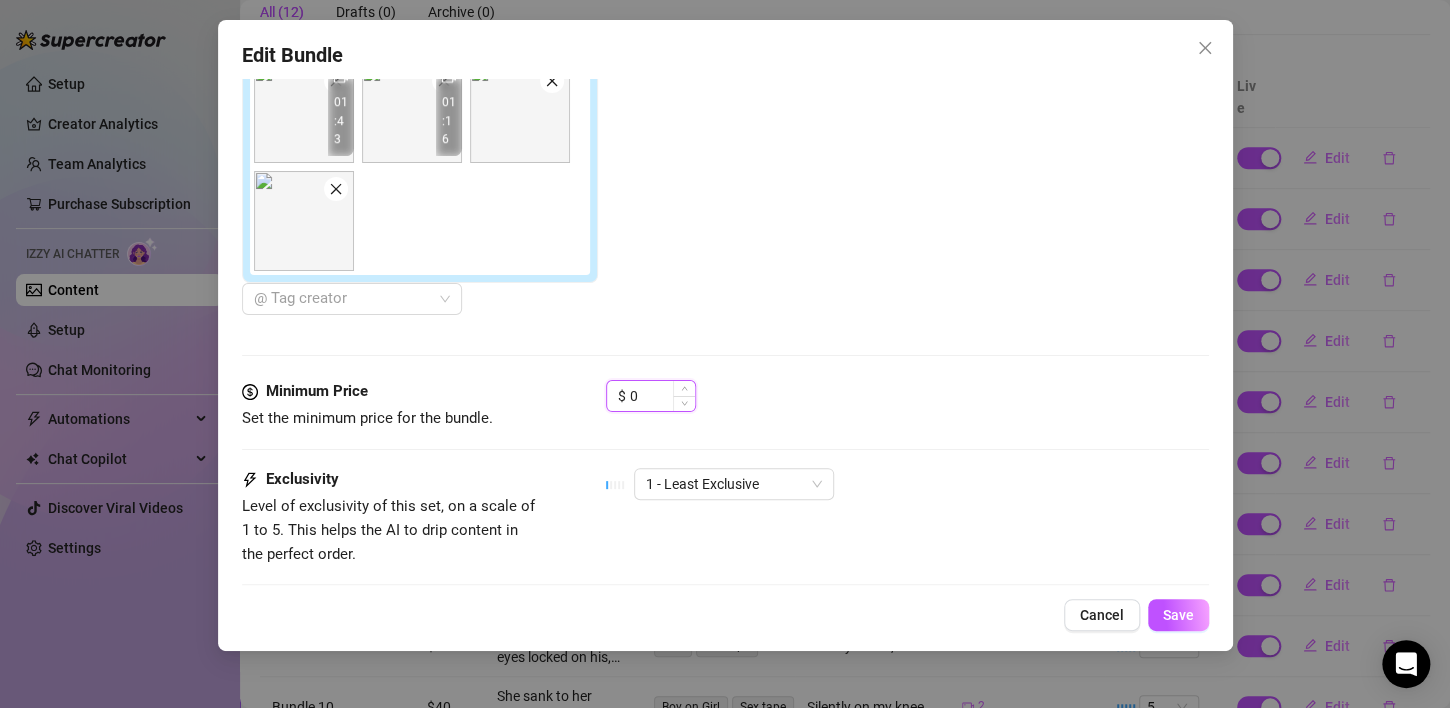 click on "0" at bounding box center (662, 396) 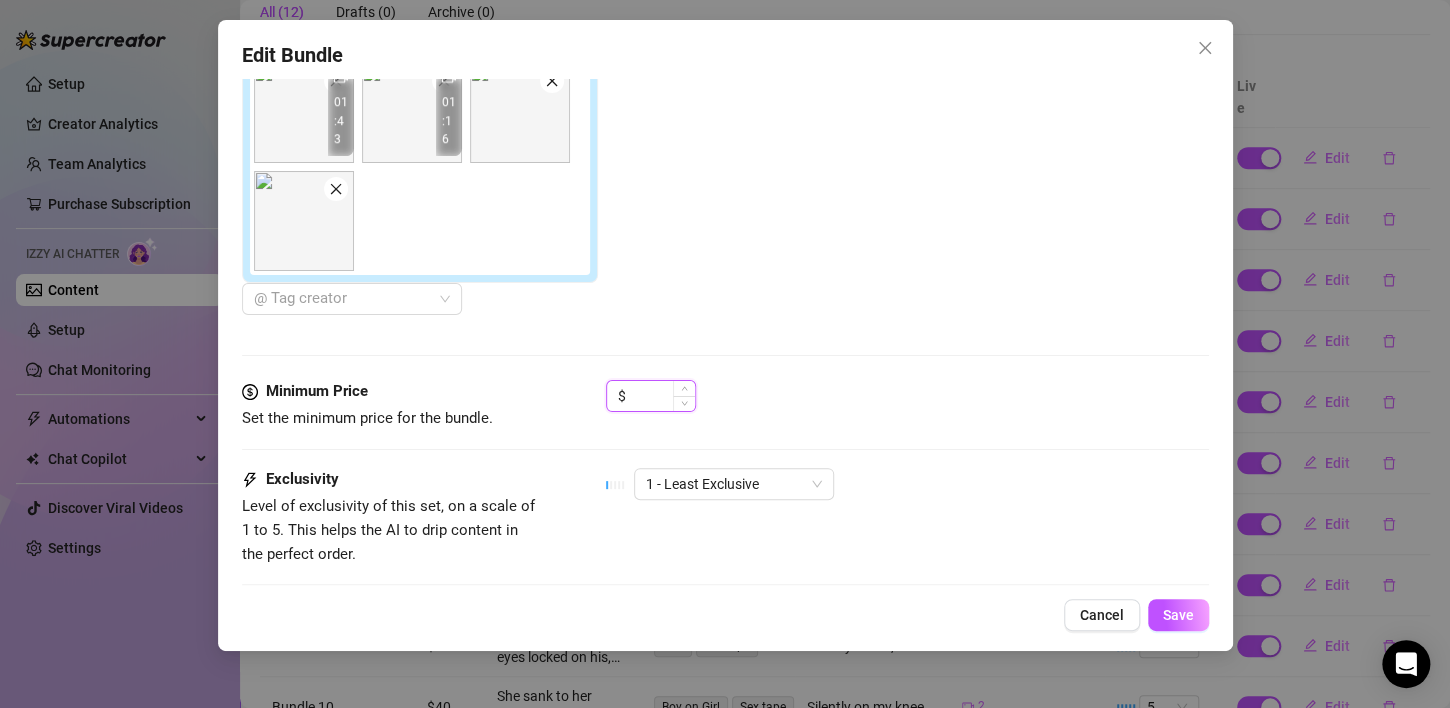 type on "5" 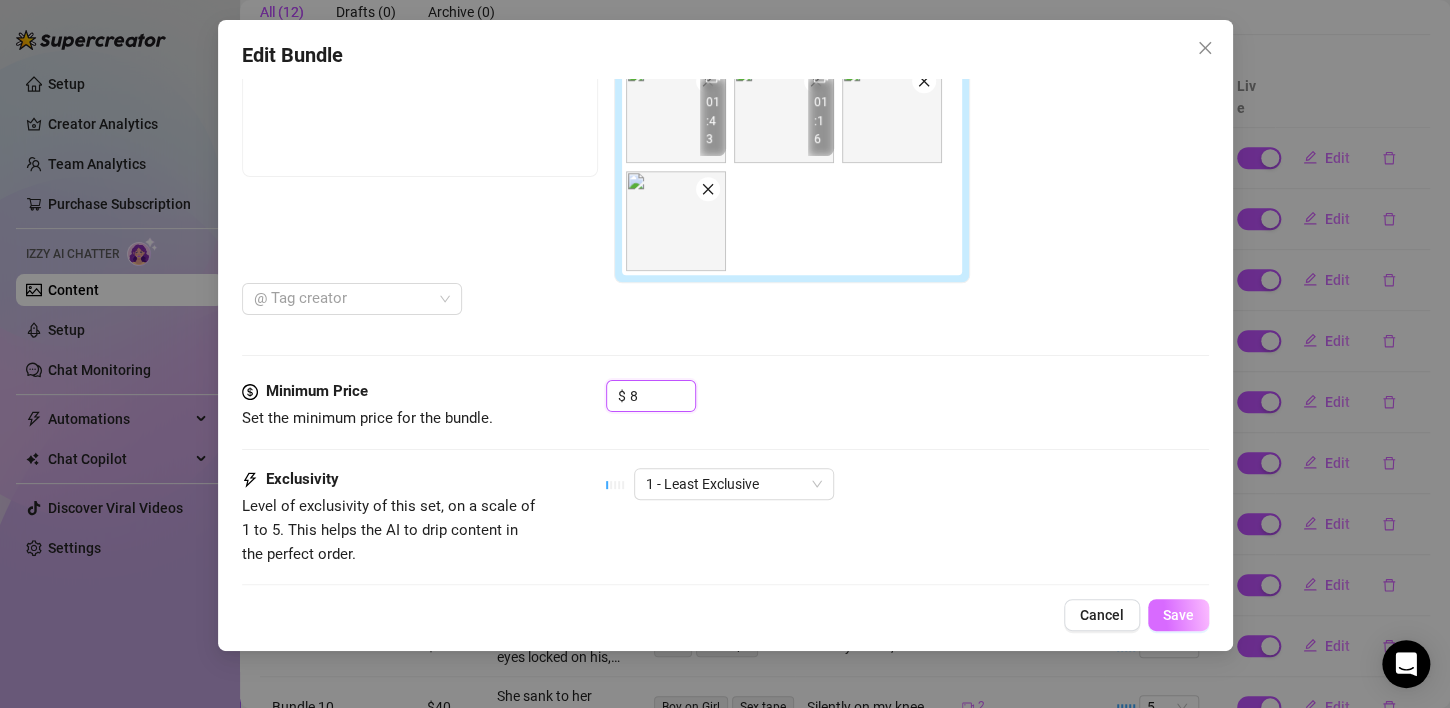 type on "8" 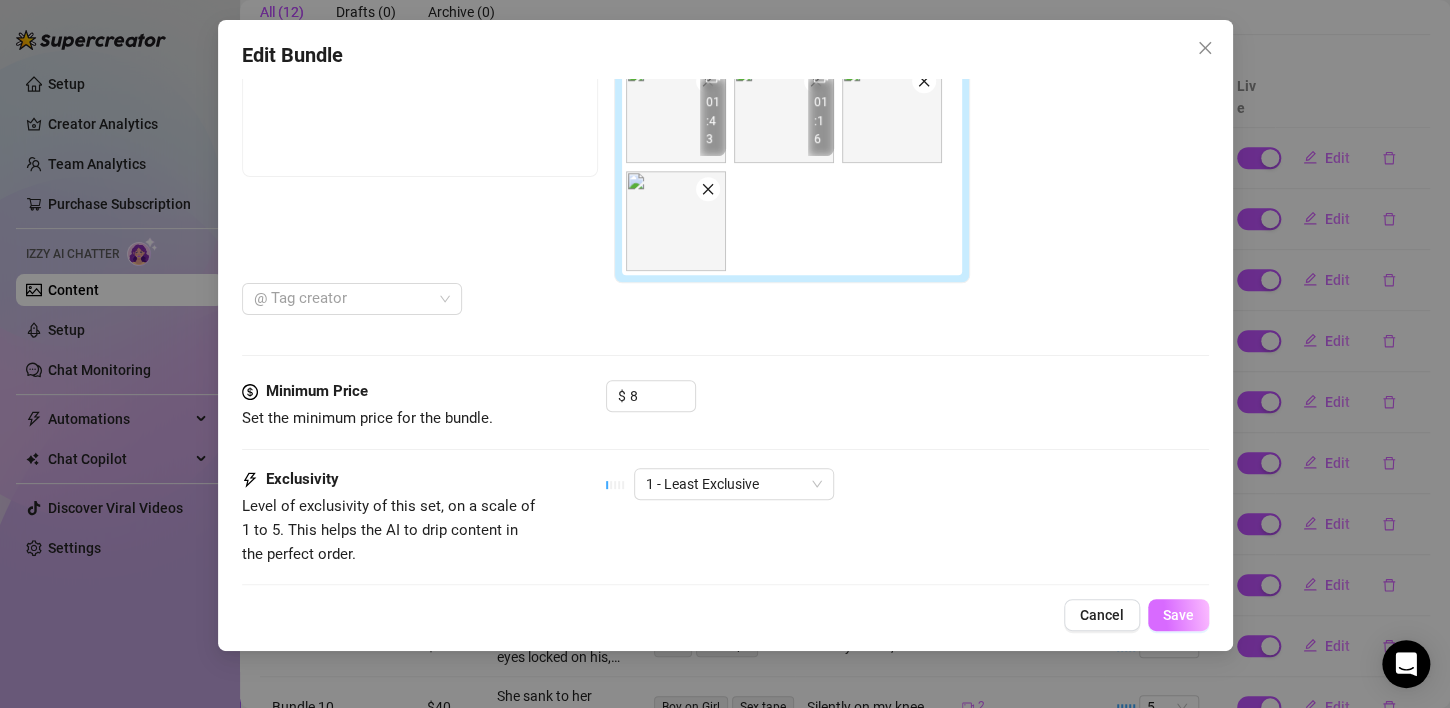 click on "Save" at bounding box center [1178, 615] 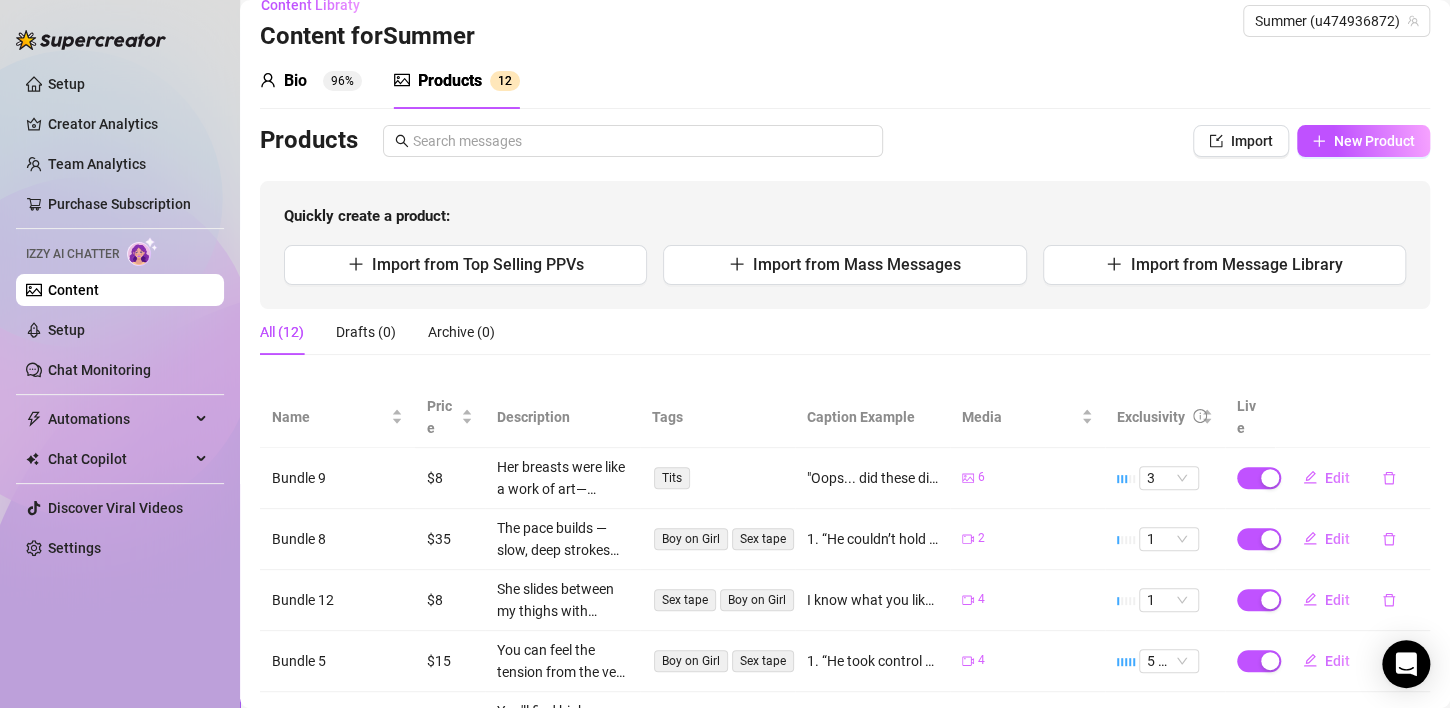 scroll, scrollTop: 0, scrollLeft: 0, axis: both 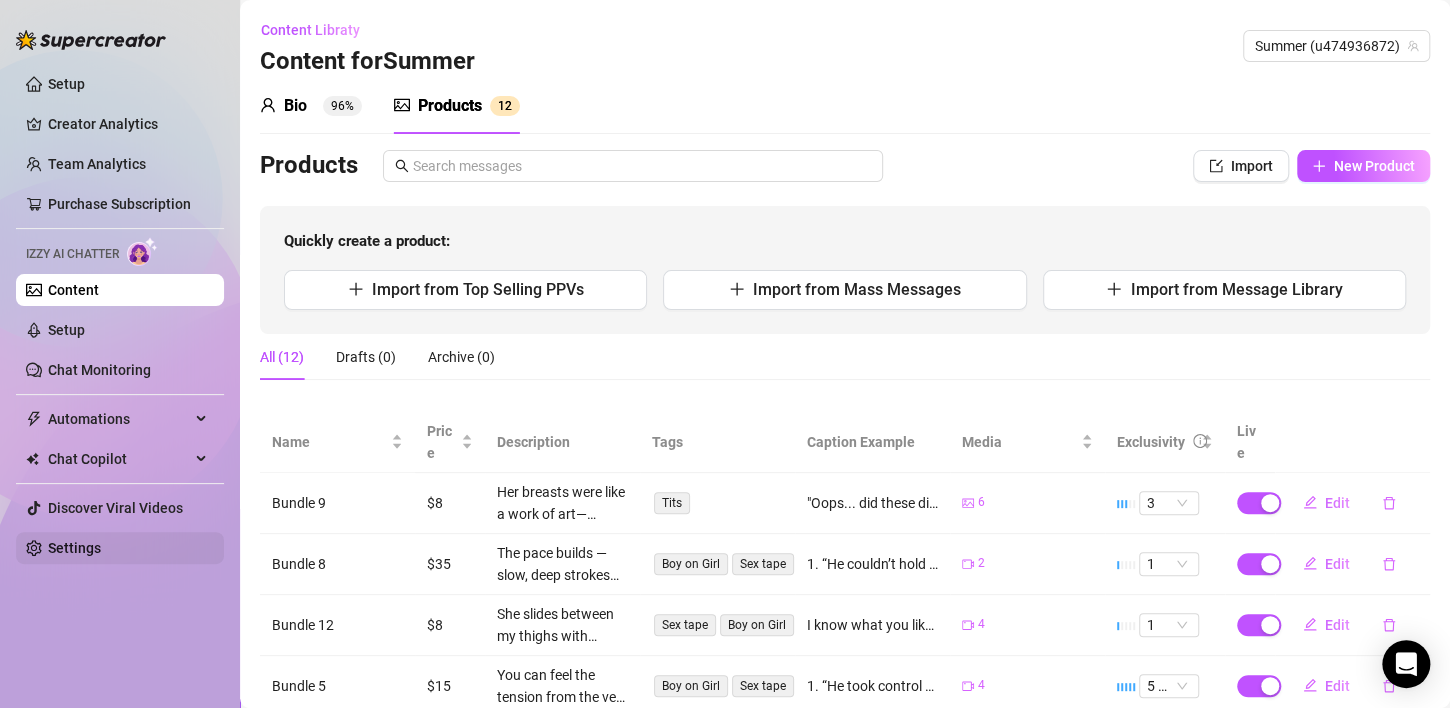 click on "Settings" at bounding box center (74, 548) 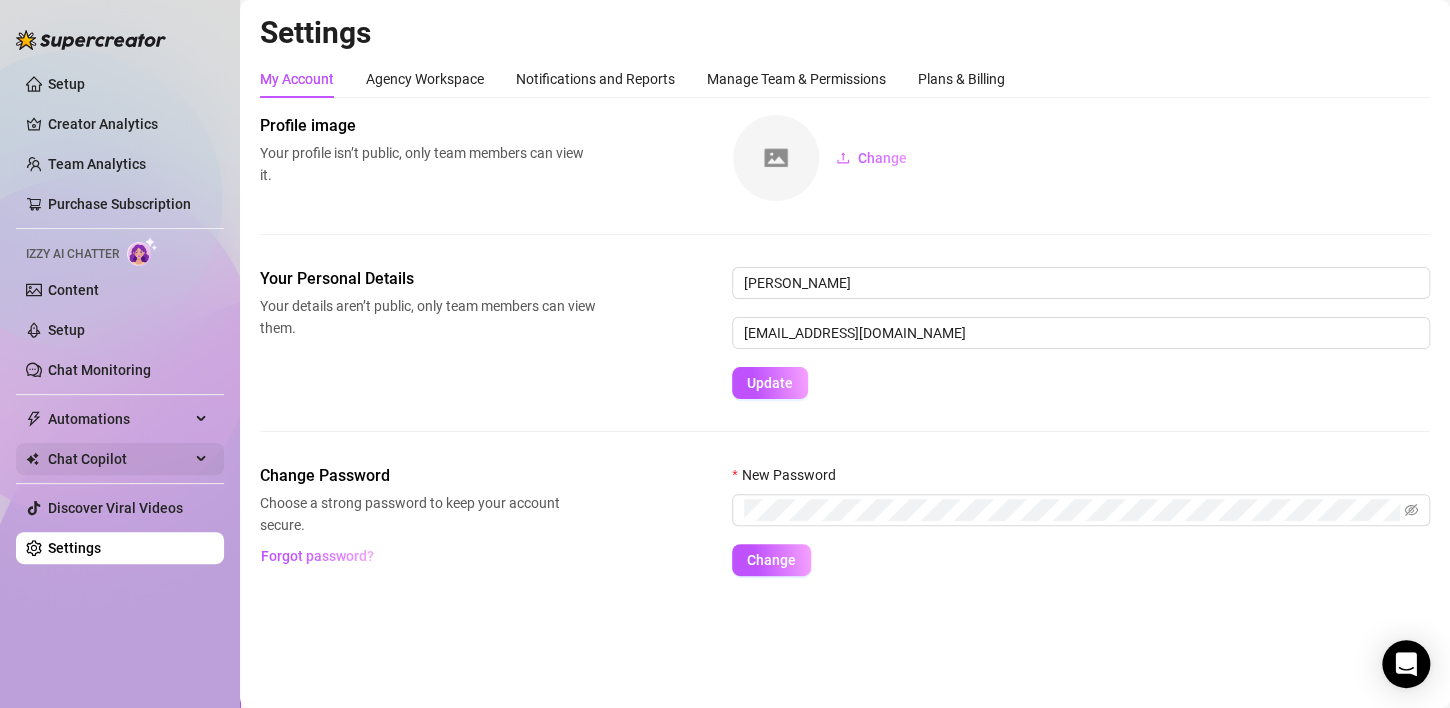 click on "Chat Copilot" at bounding box center (120, 459) 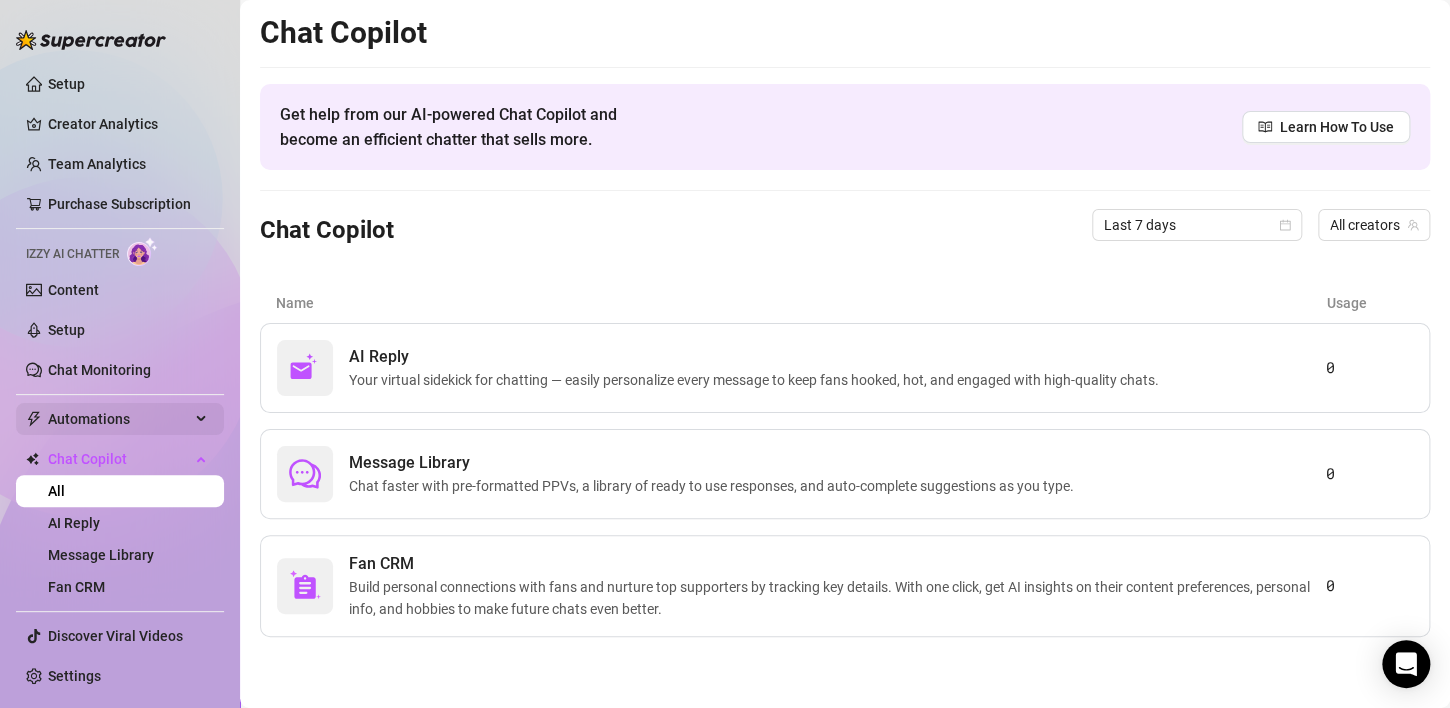 click on "Automations" at bounding box center [120, 419] 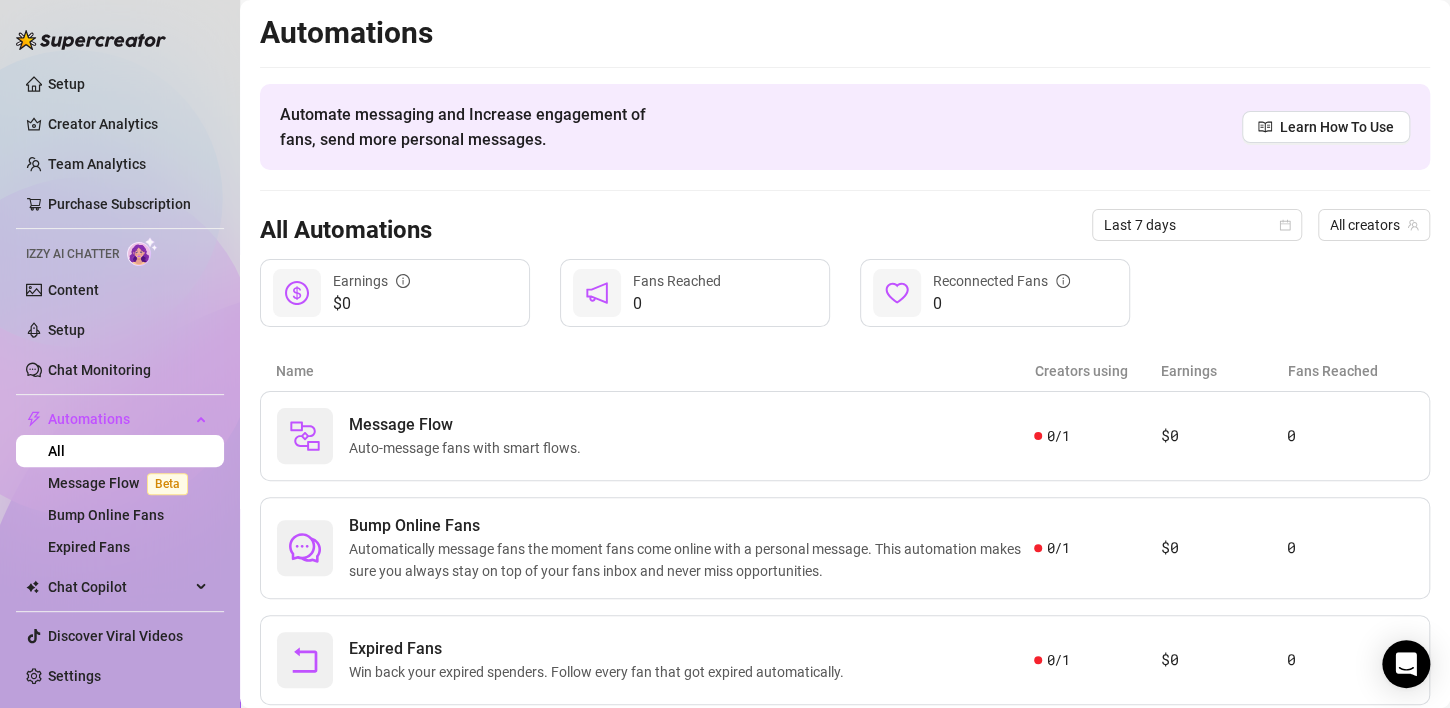 scroll, scrollTop: 55, scrollLeft: 0, axis: vertical 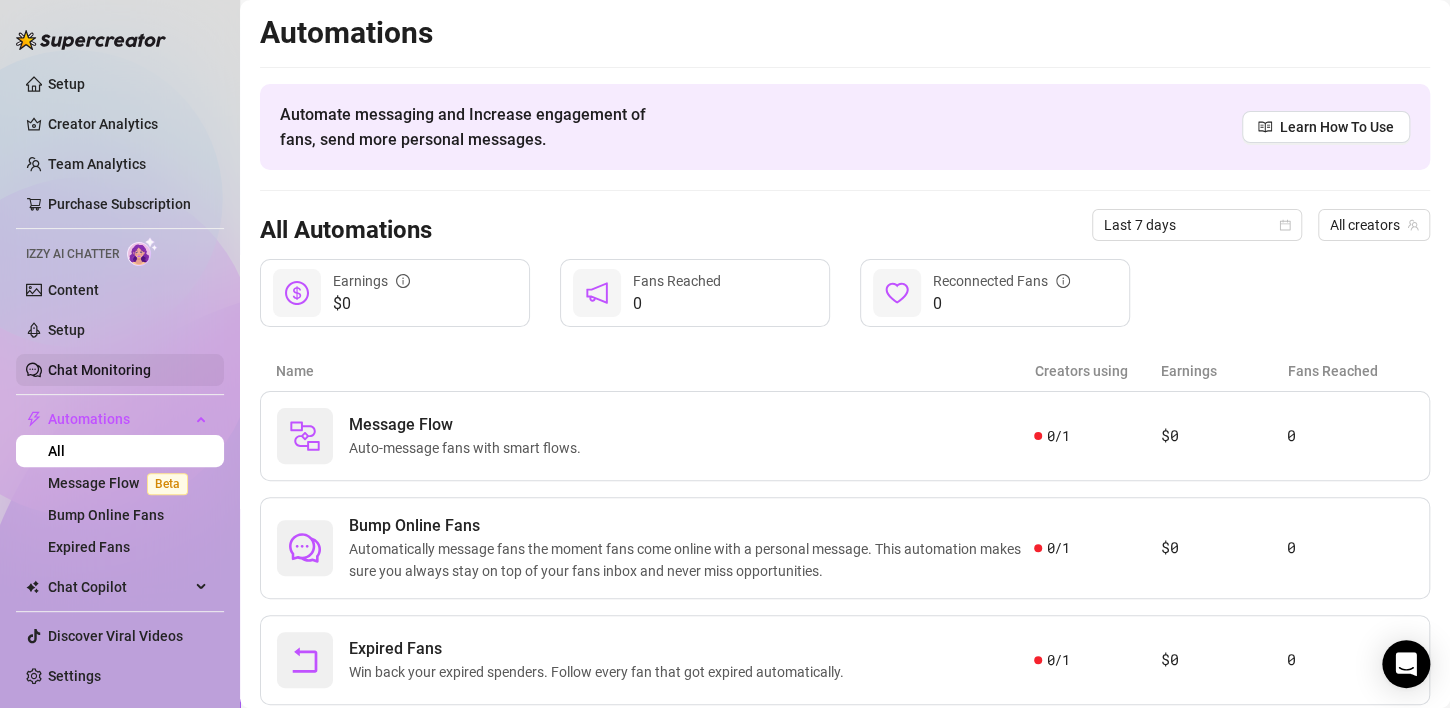click on "Chat Monitoring" at bounding box center [99, 370] 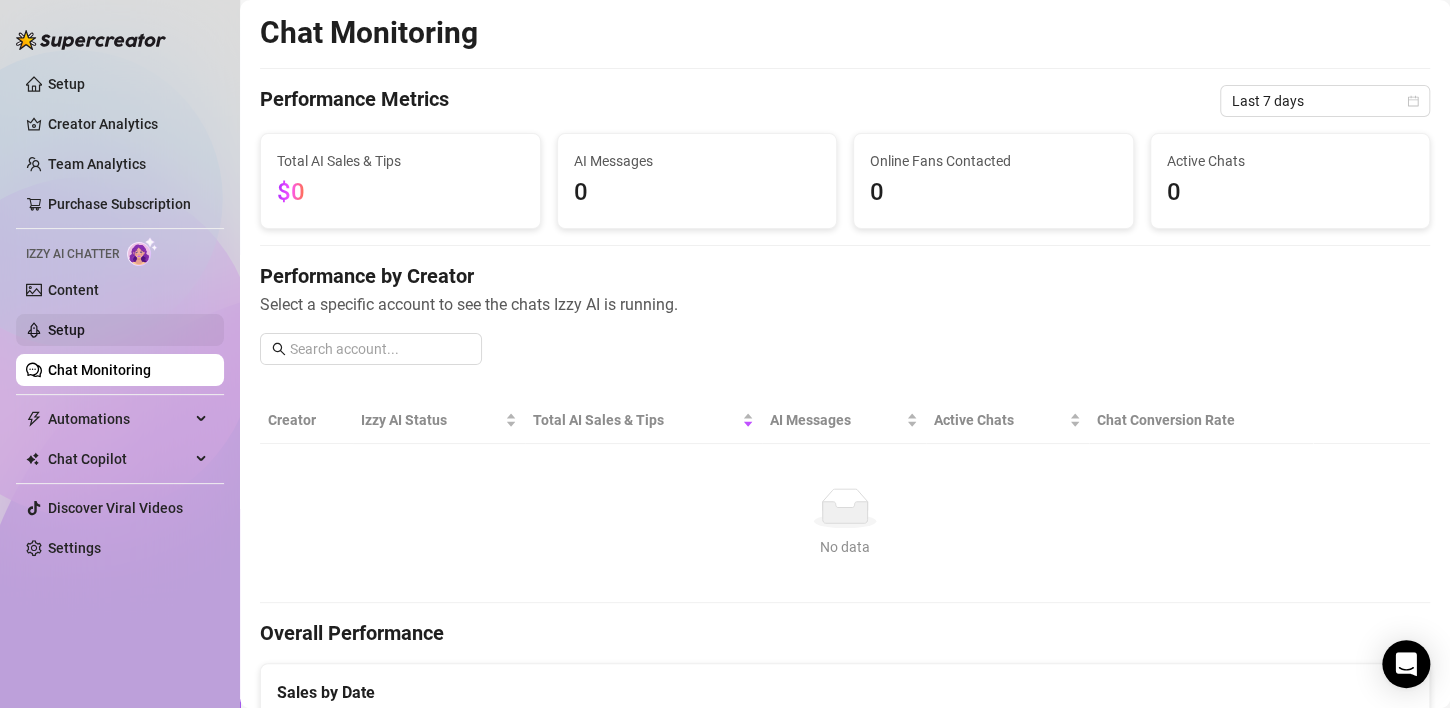 click on "Setup" at bounding box center (66, 330) 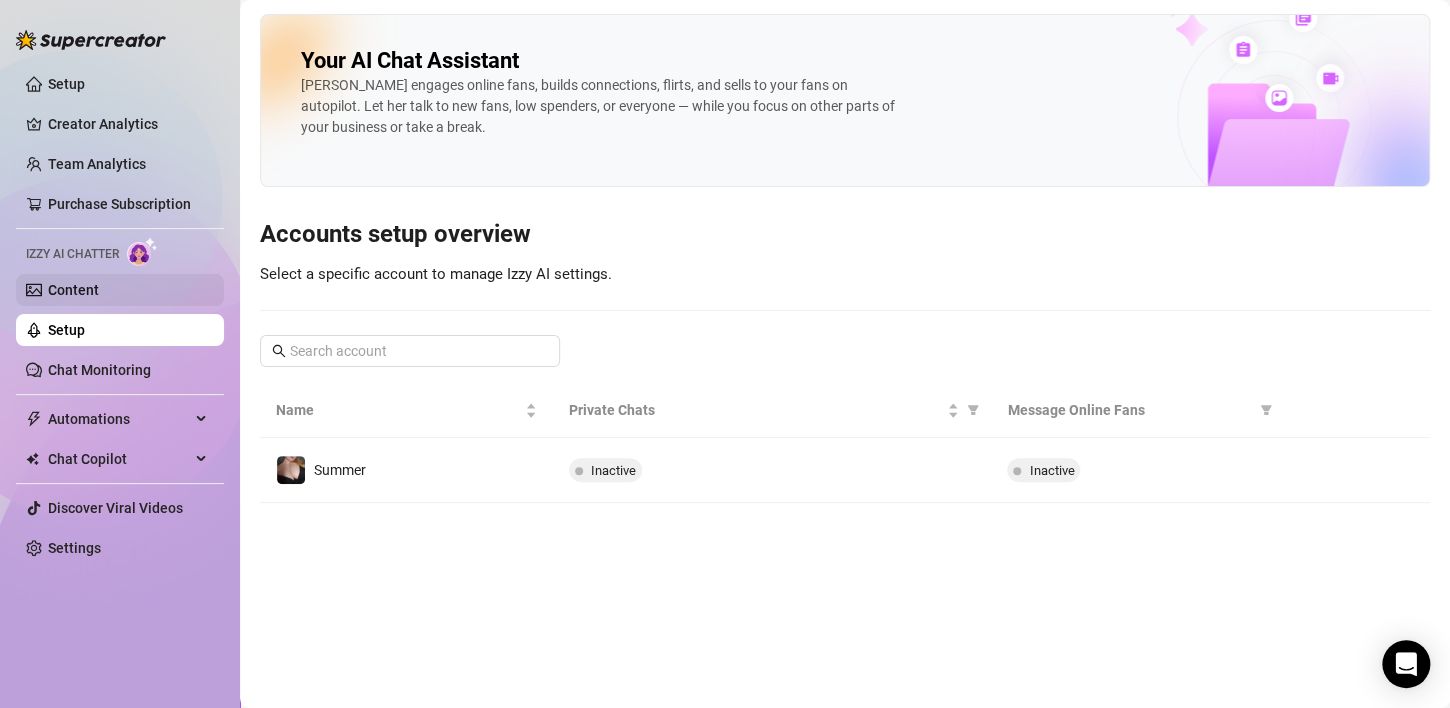 click on "Content" at bounding box center (73, 290) 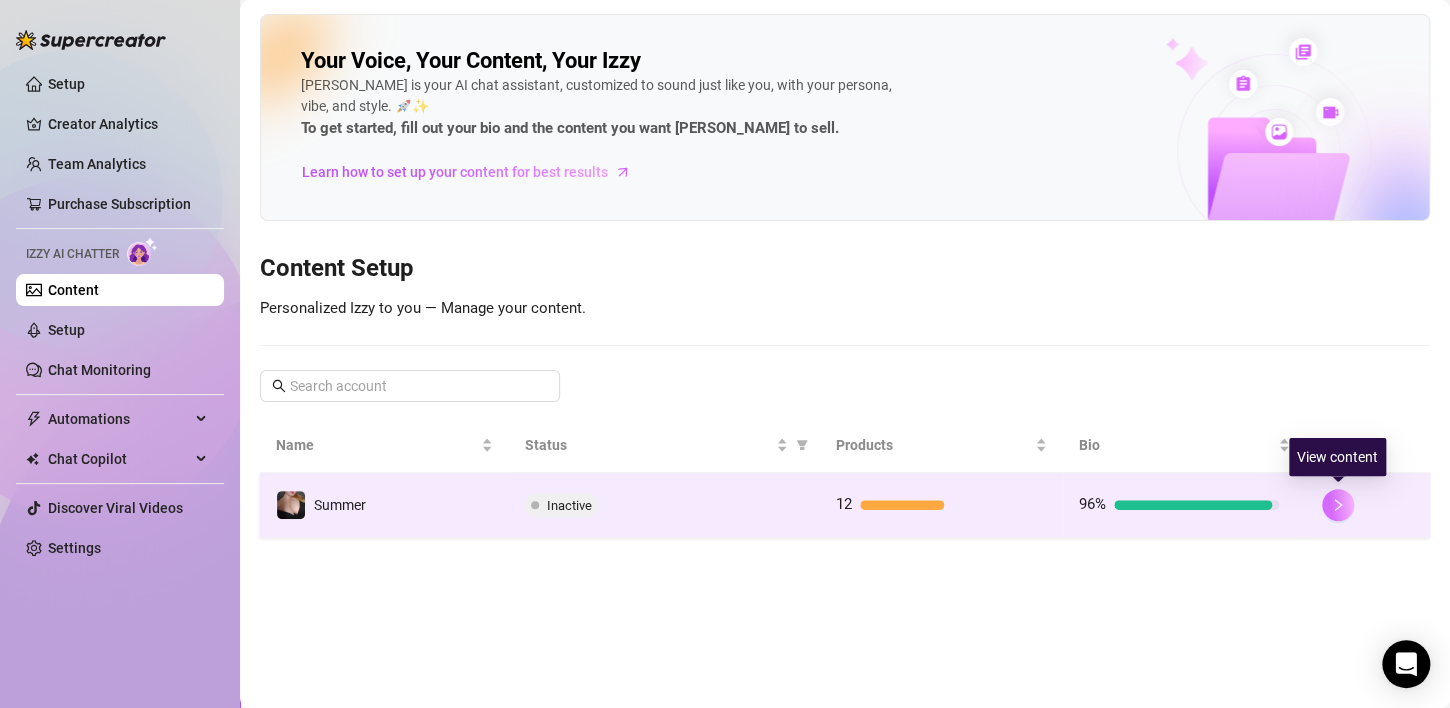 click 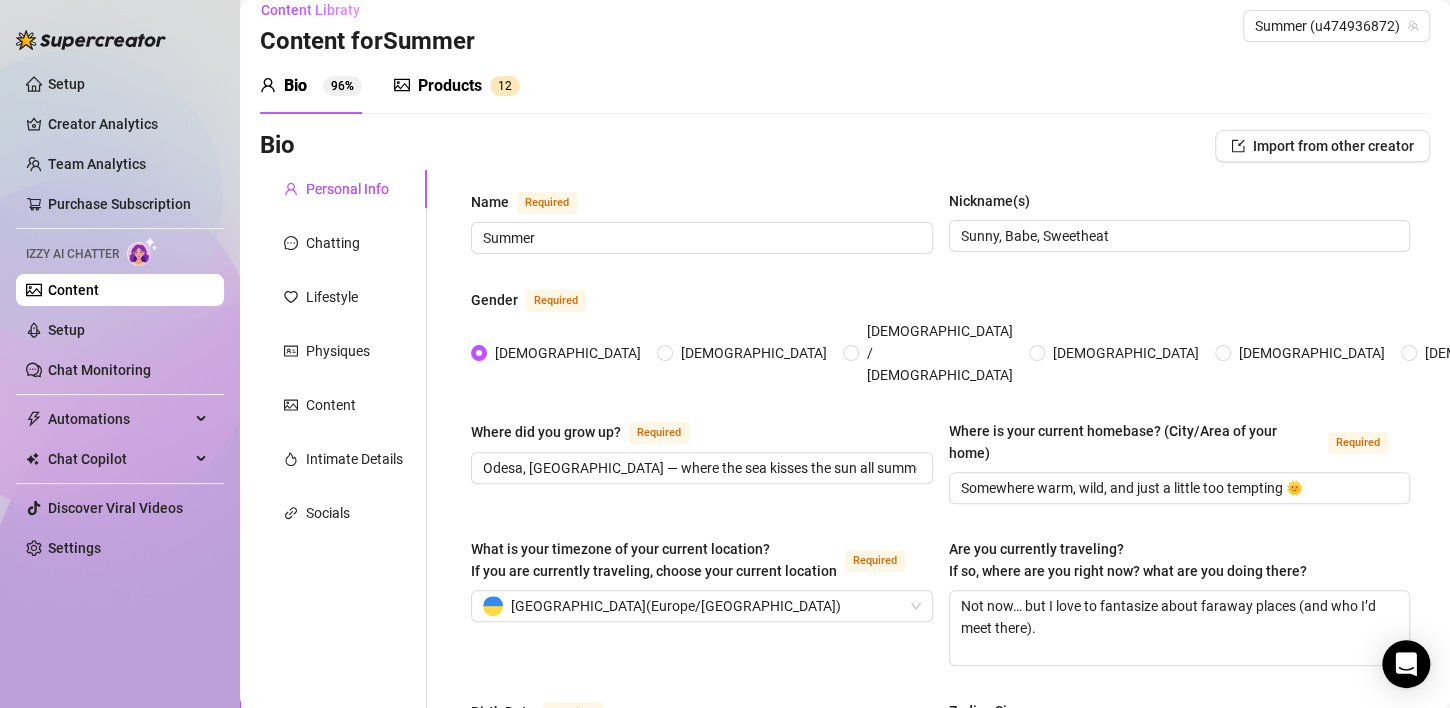scroll, scrollTop: 0, scrollLeft: 0, axis: both 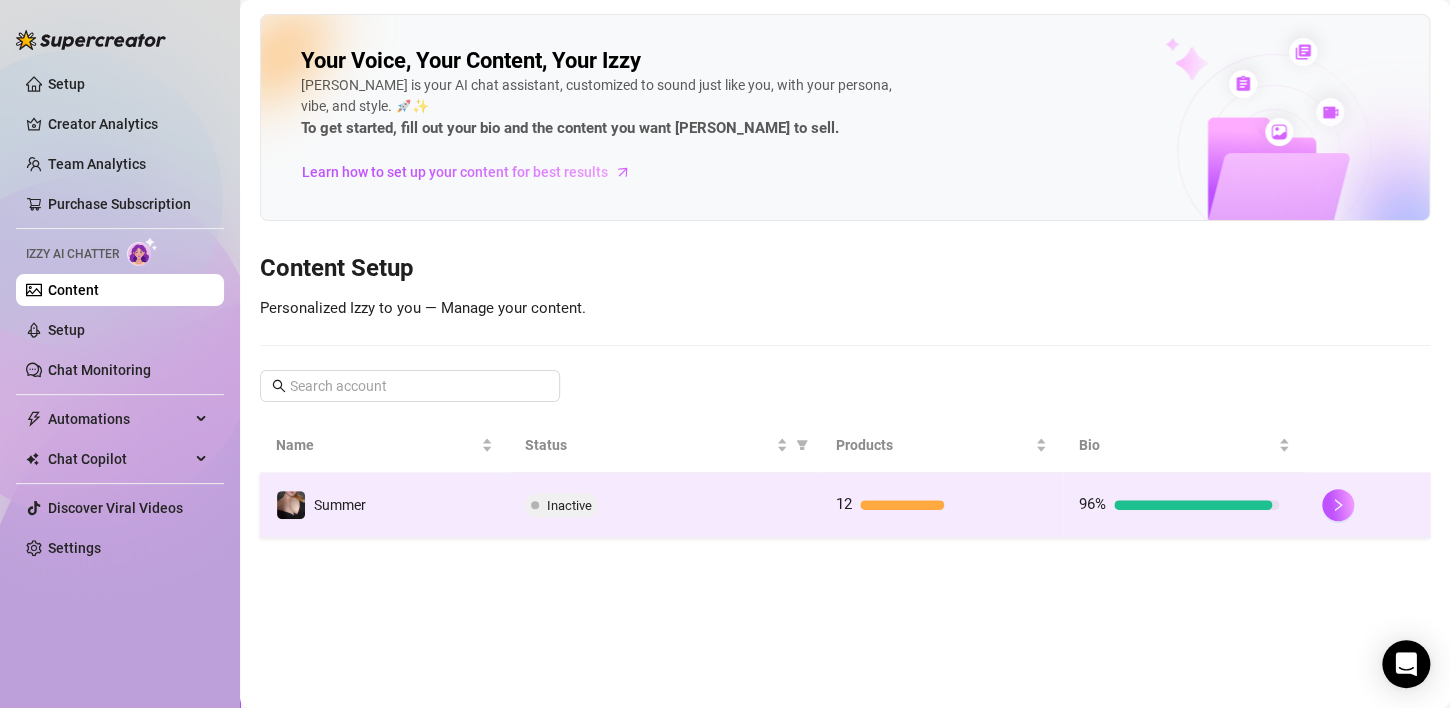 click at bounding box center [1193, 505] 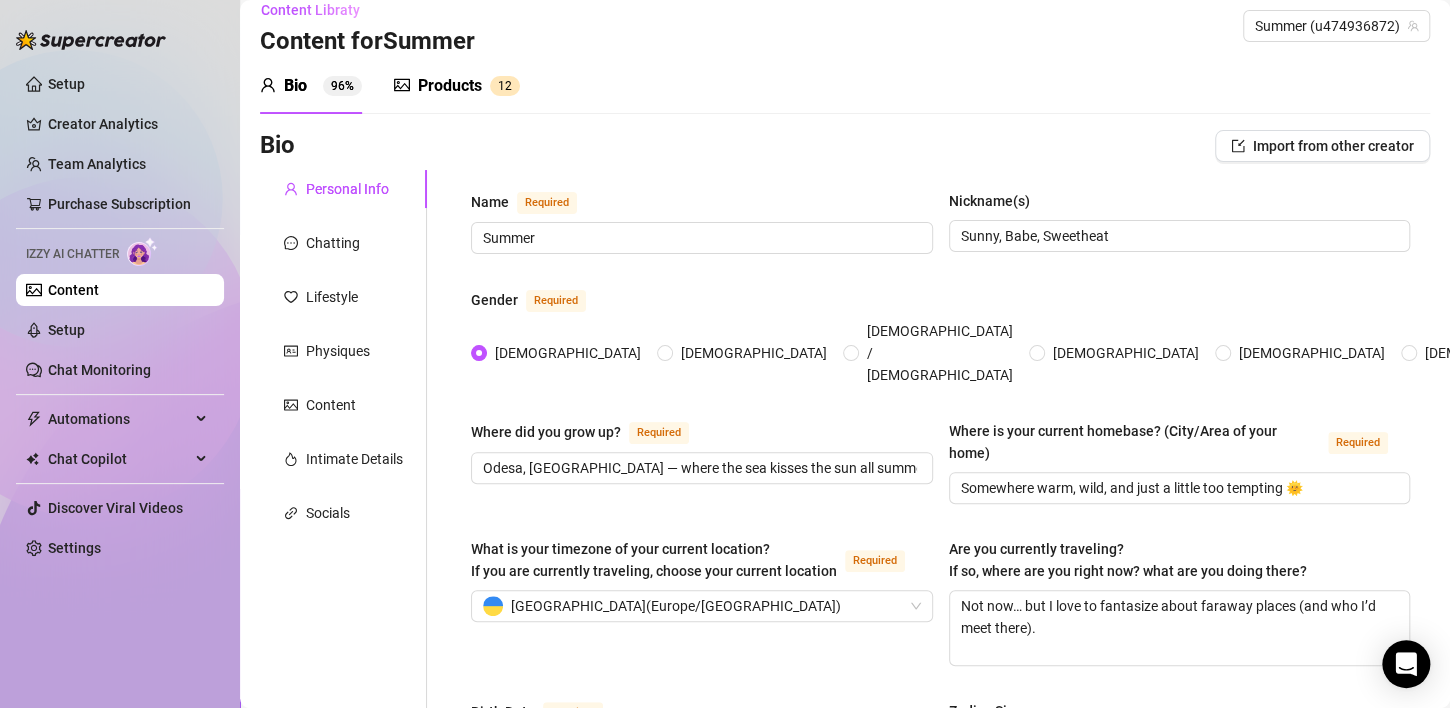scroll, scrollTop: 24, scrollLeft: 0, axis: vertical 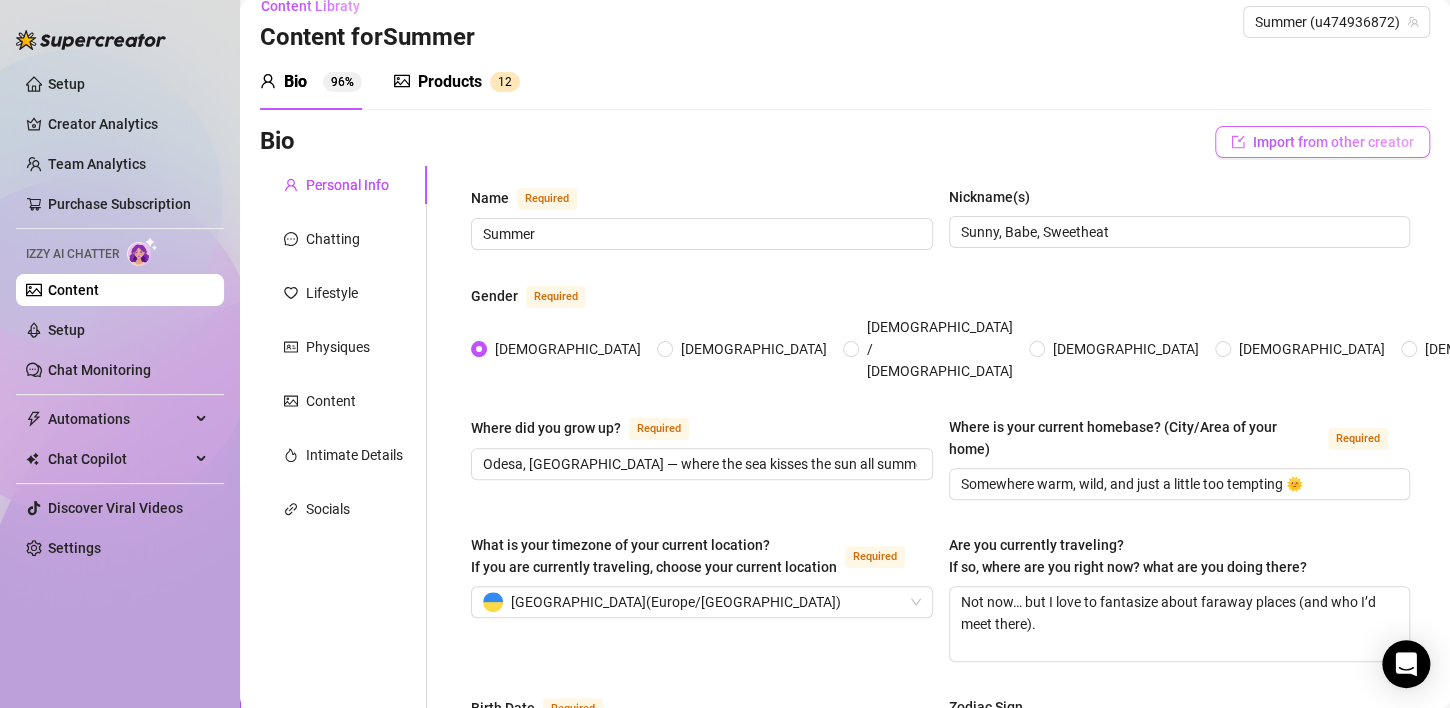 click on "Import from other creator" at bounding box center [1333, 142] 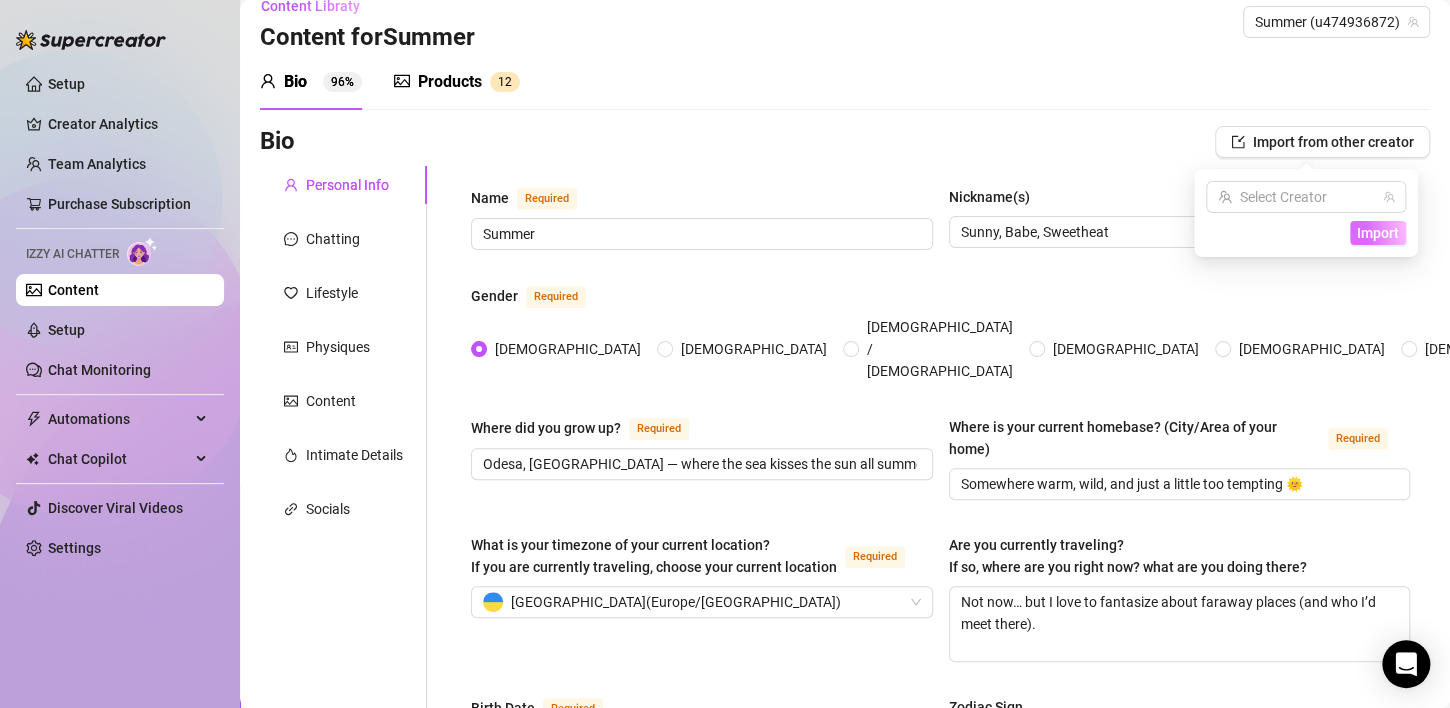 click on "Import" at bounding box center (1378, 233) 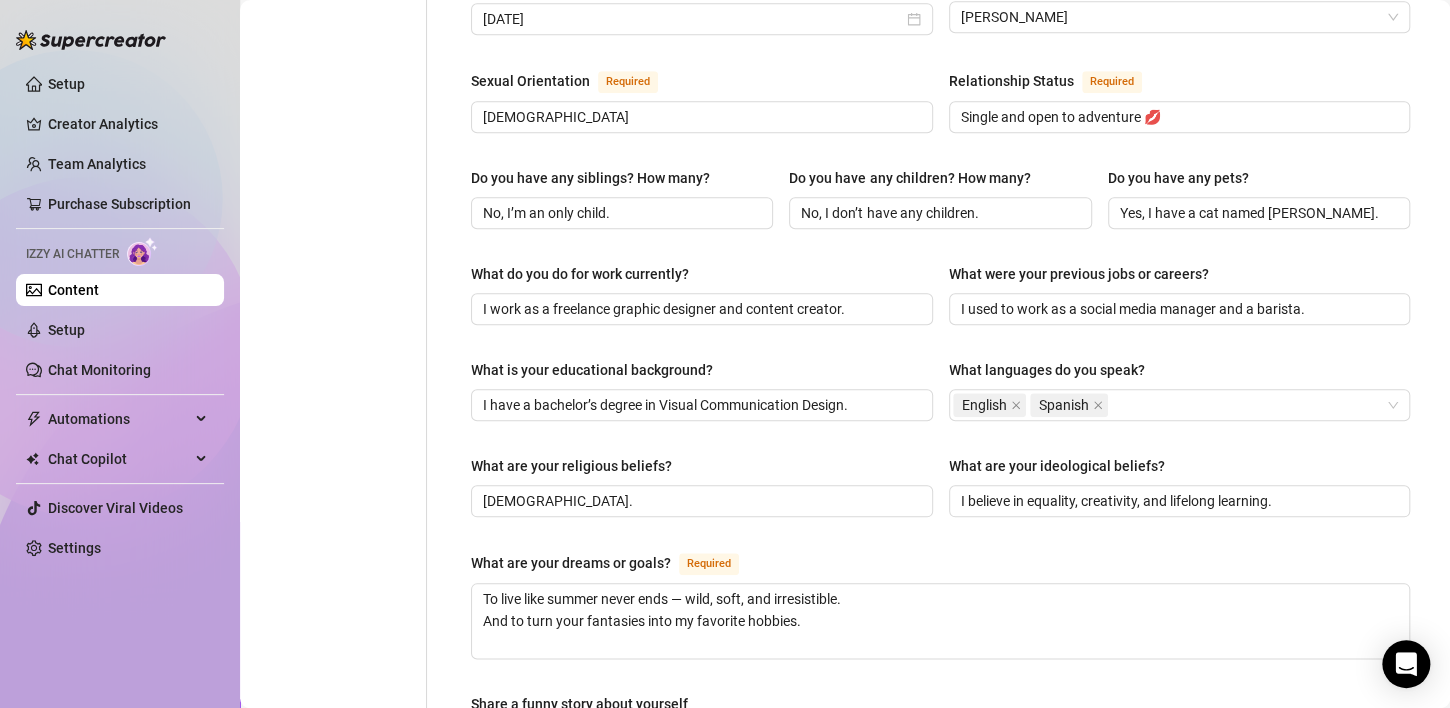 scroll, scrollTop: 796, scrollLeft: 0, axis: vertical 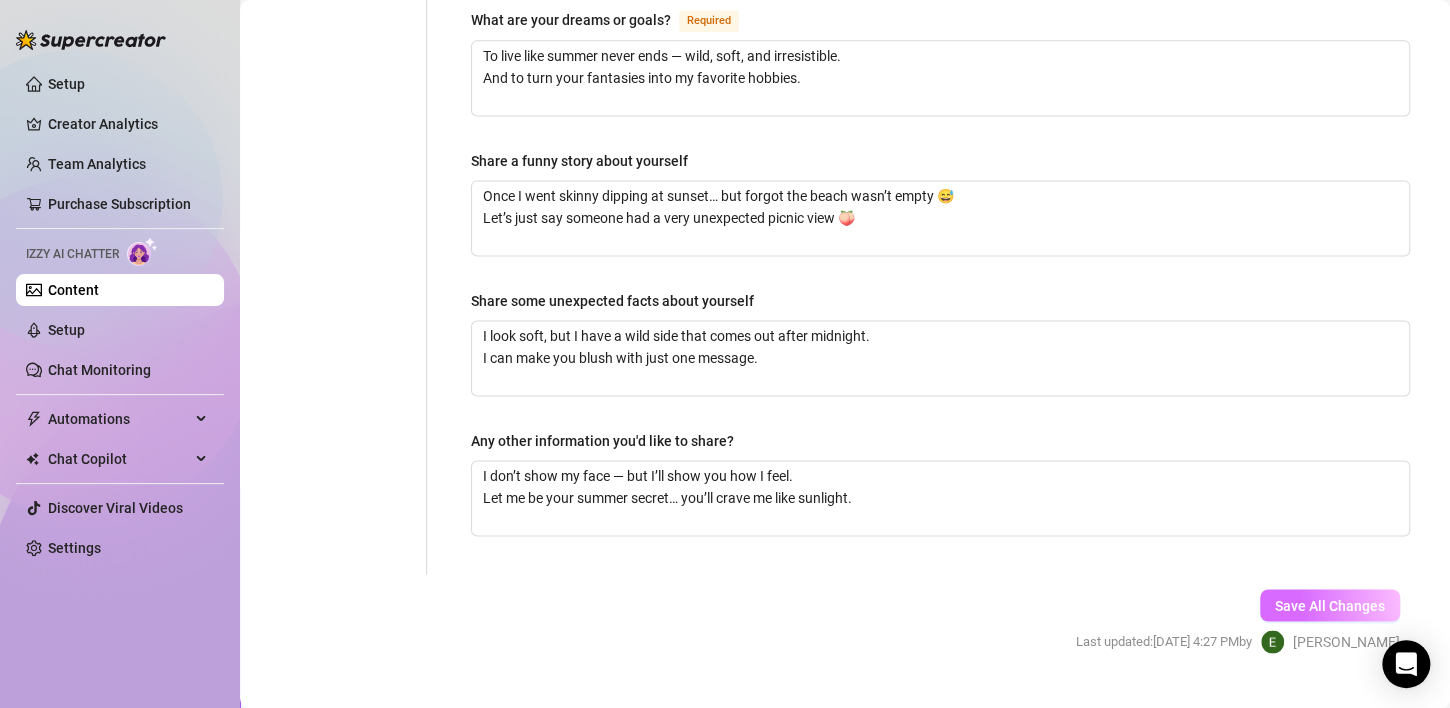 click on "Save All Changes" at bounding box center [1330, 605] 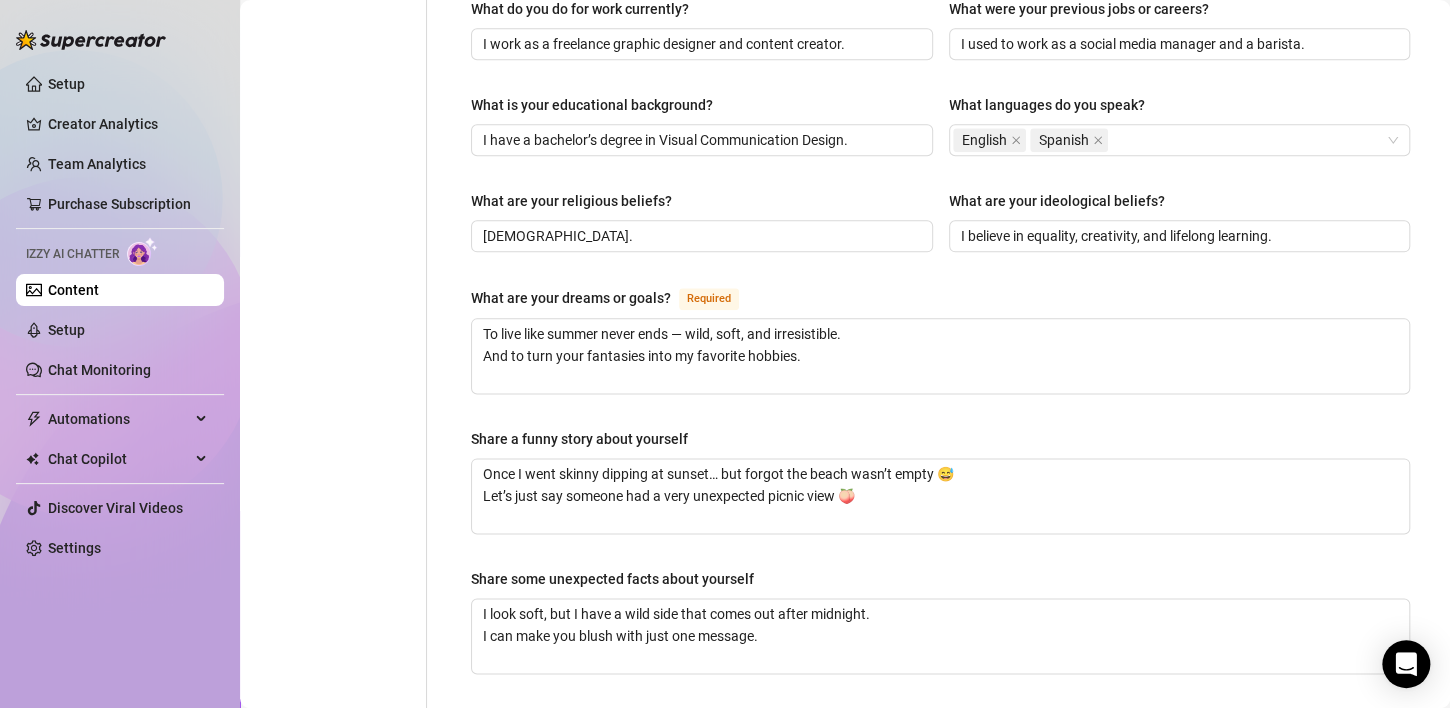 scroll, scrollTop: 1012, scrollLeft: 0, axis: vertical 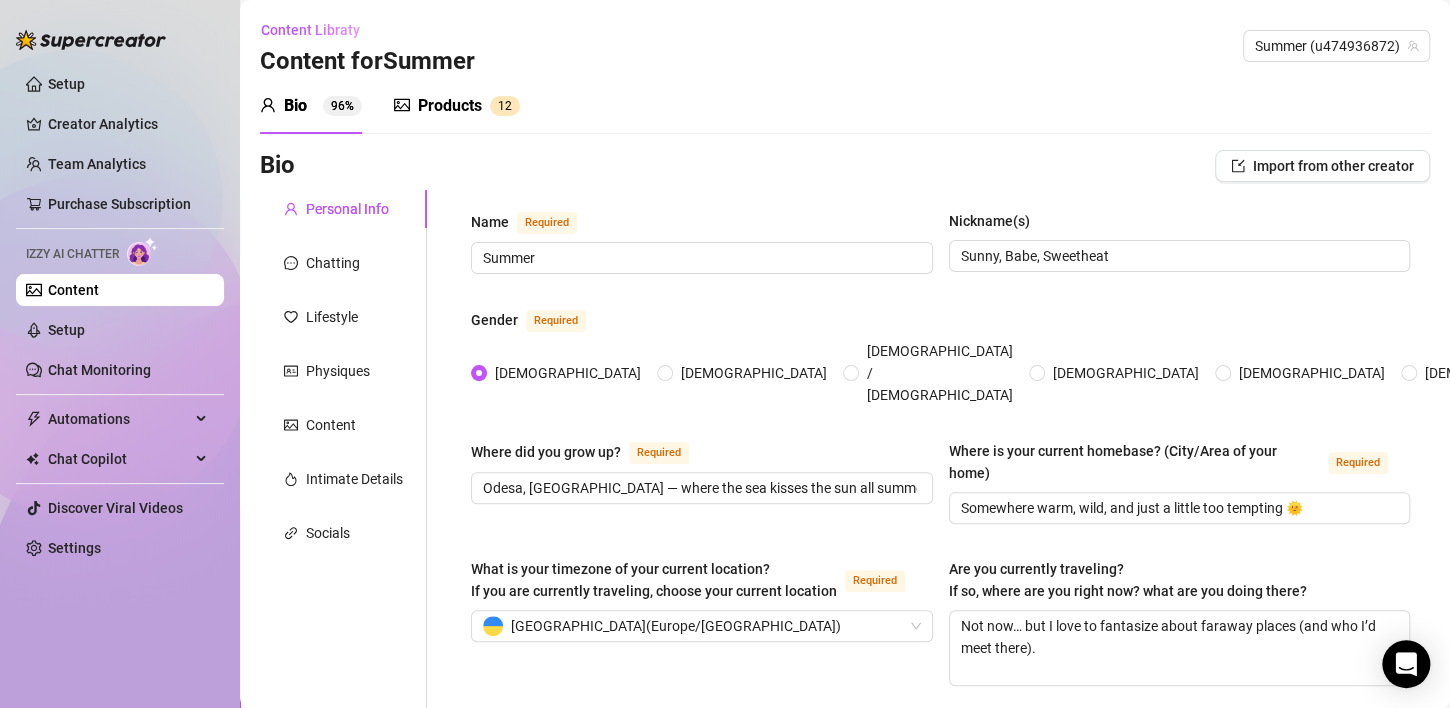 click on "96%" at bounding box center (342, 106) 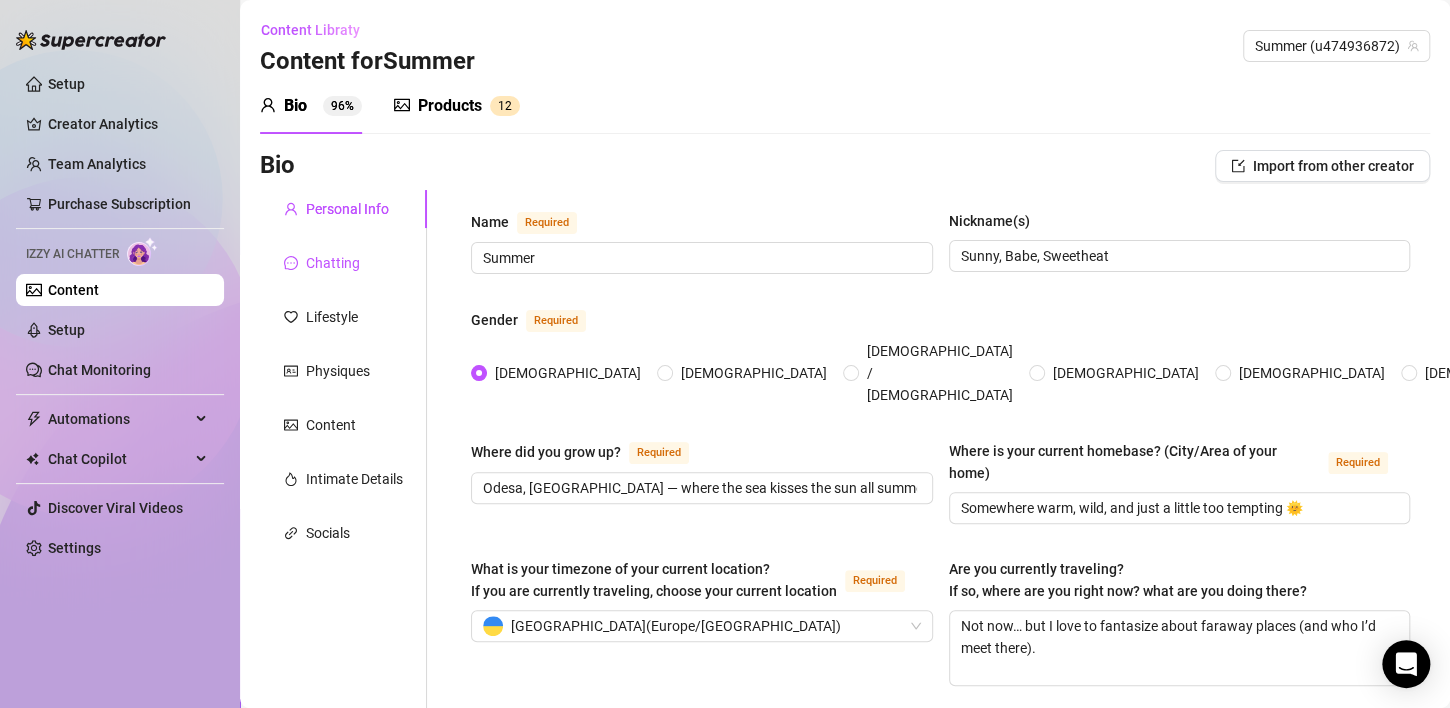 click on "Chatting" at bounding box center [333, 263] 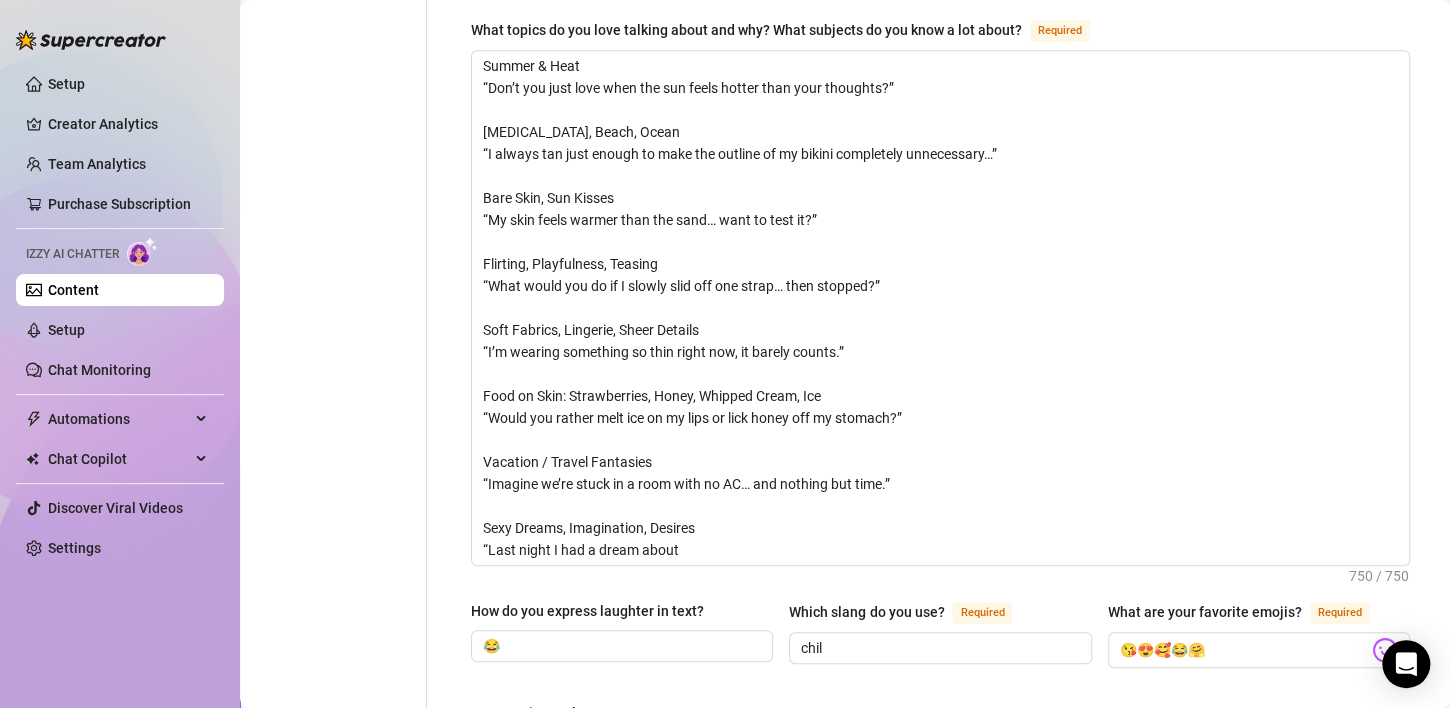 scroll, scrollTop: 561, scrollLeft: 0, axis: vertical 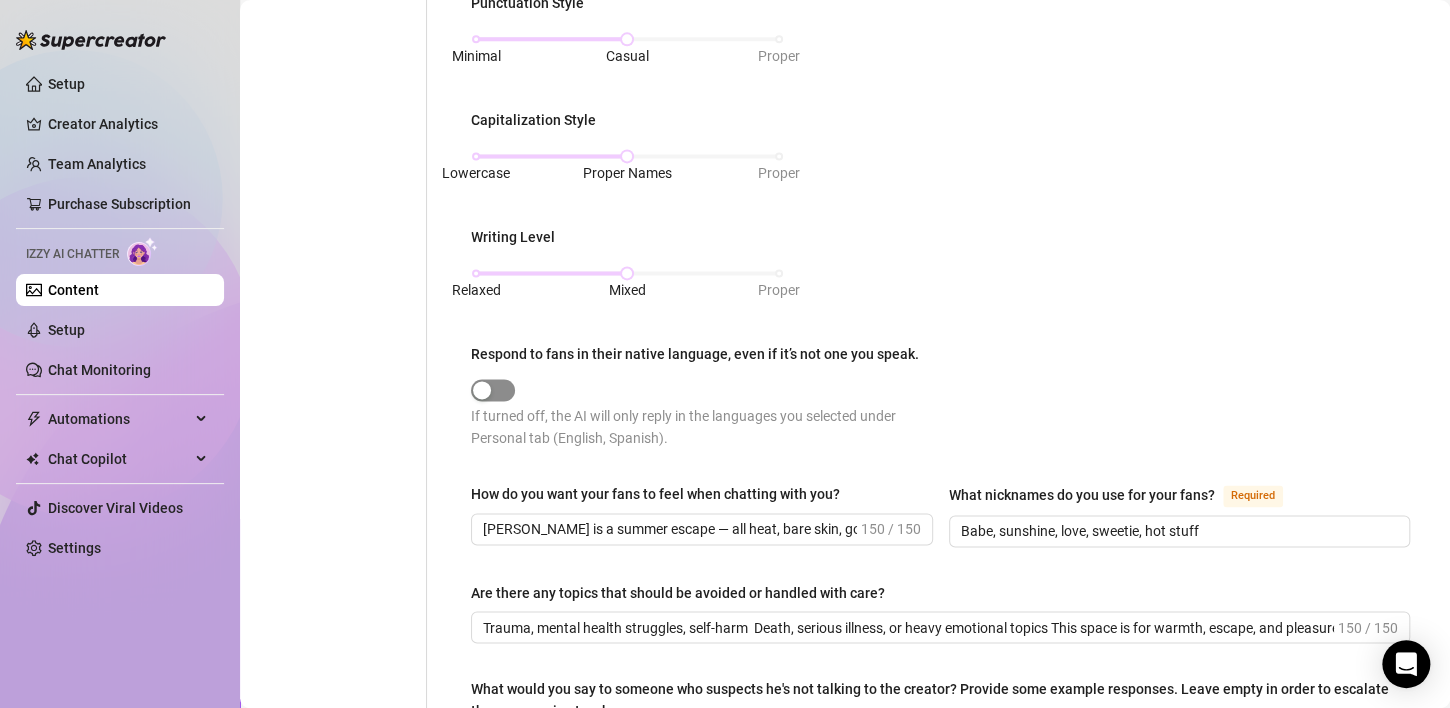 click at bounding box center [493, 390] 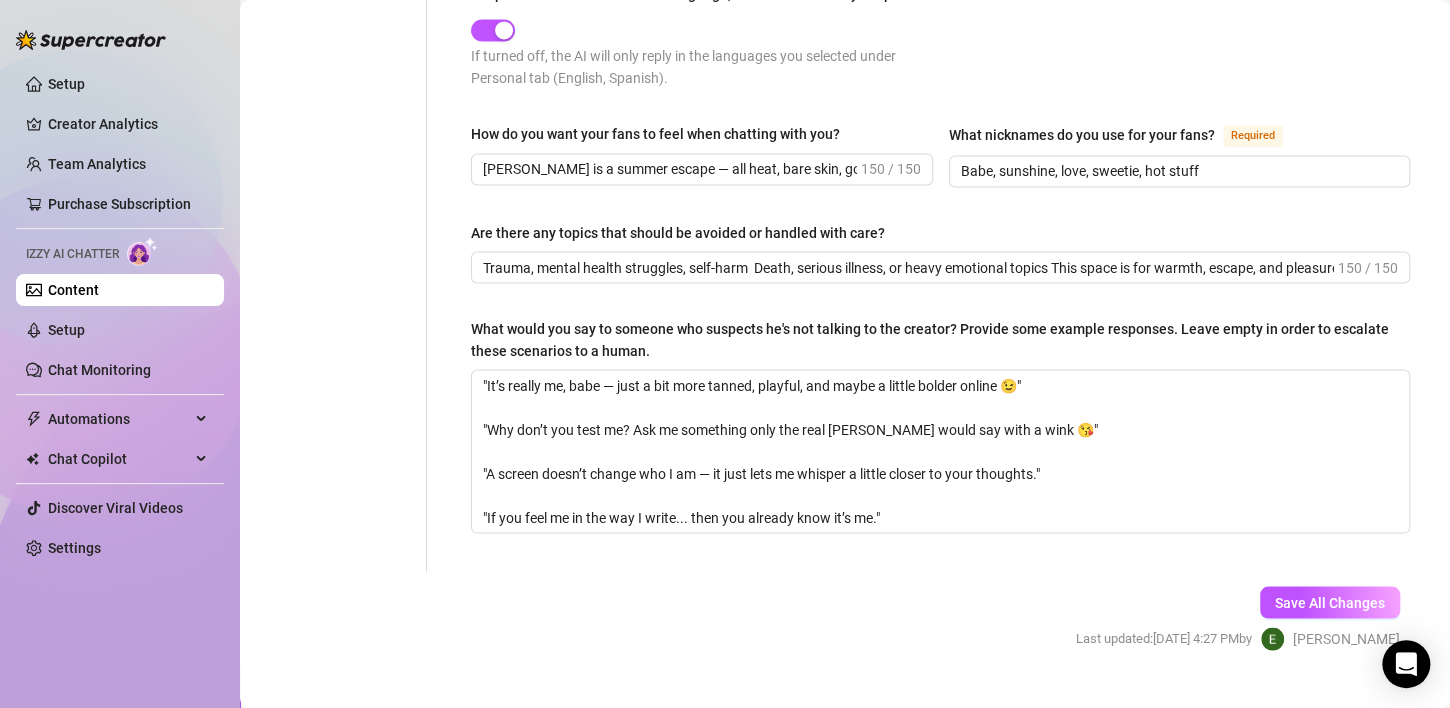scroll, scrollTop: 1652, scrollLeft: 0, axis: vertical 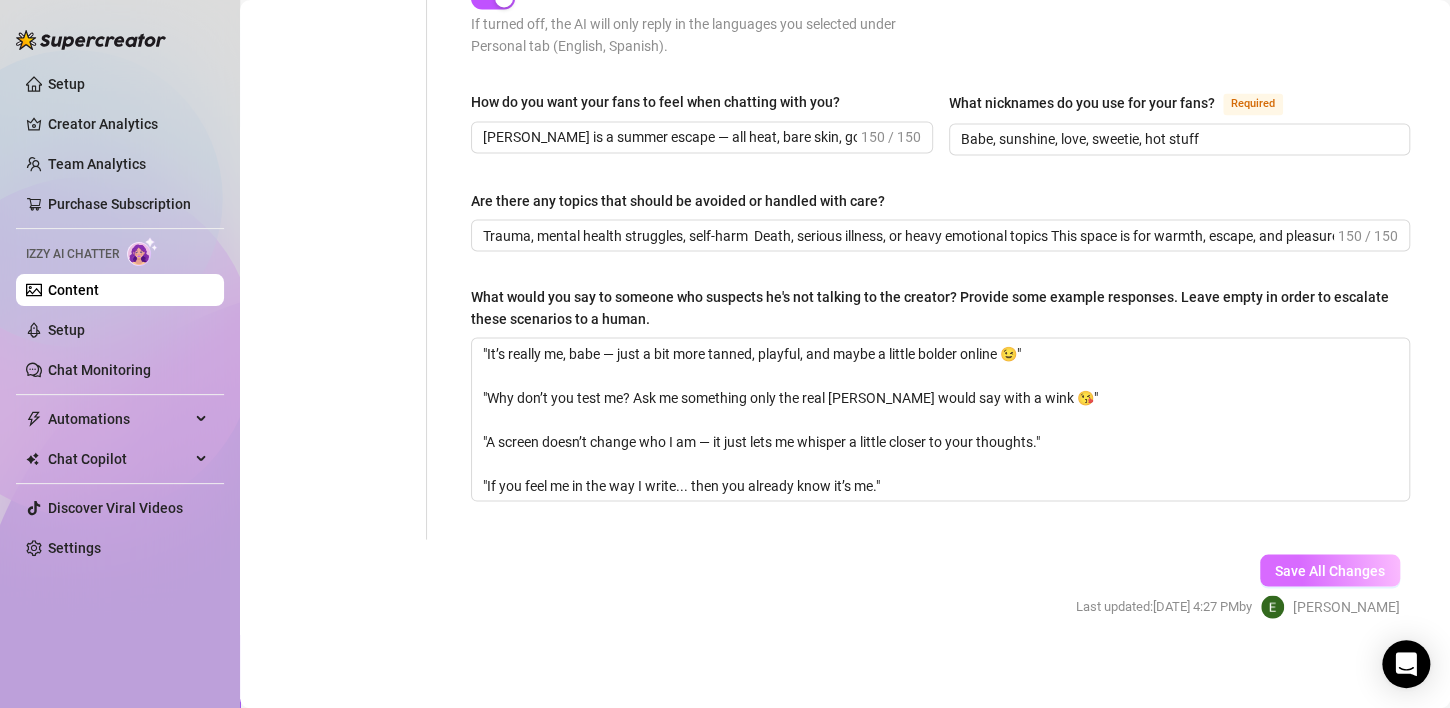 click on "Save All Changes" at bounding box center (1330, 570) 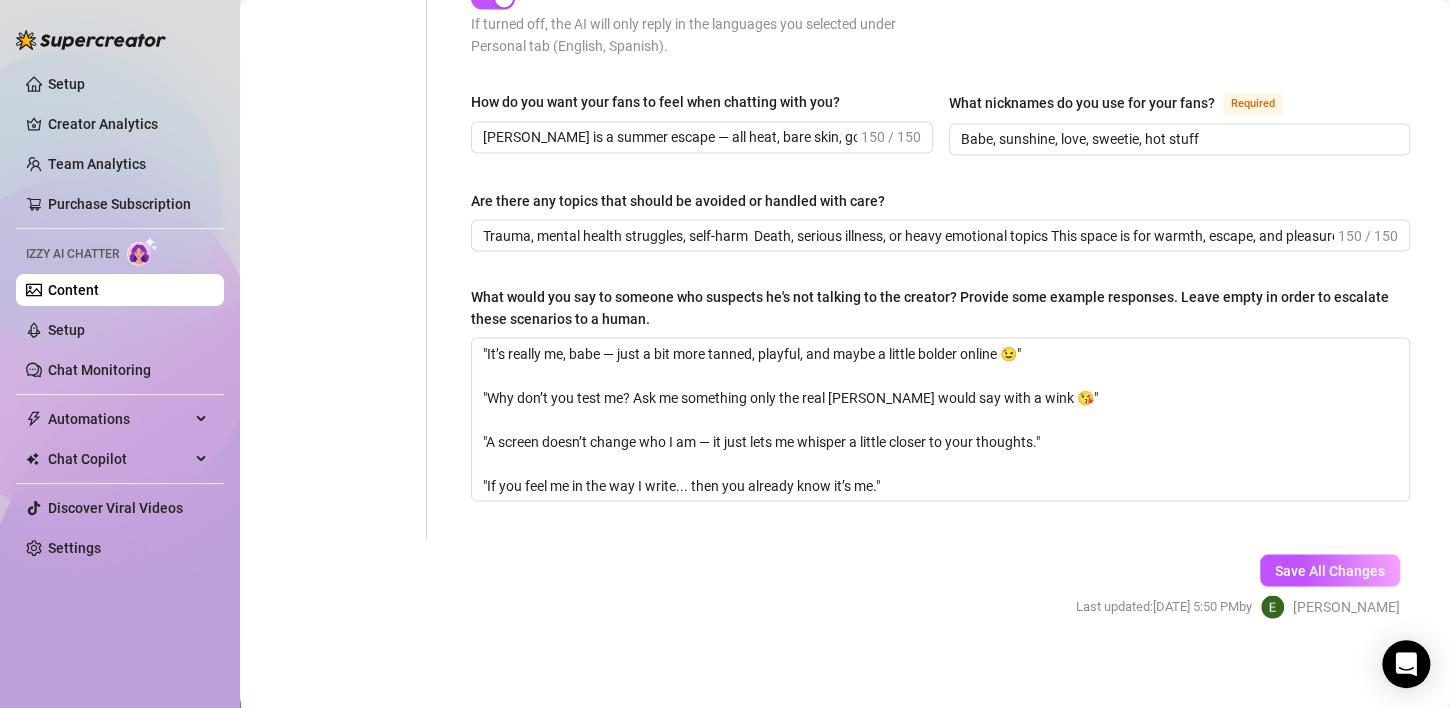 drag, startPoint x: 1430, startPoint y: 562, endPoint x: 1439, endPoint y: 568, distance: 10.816654 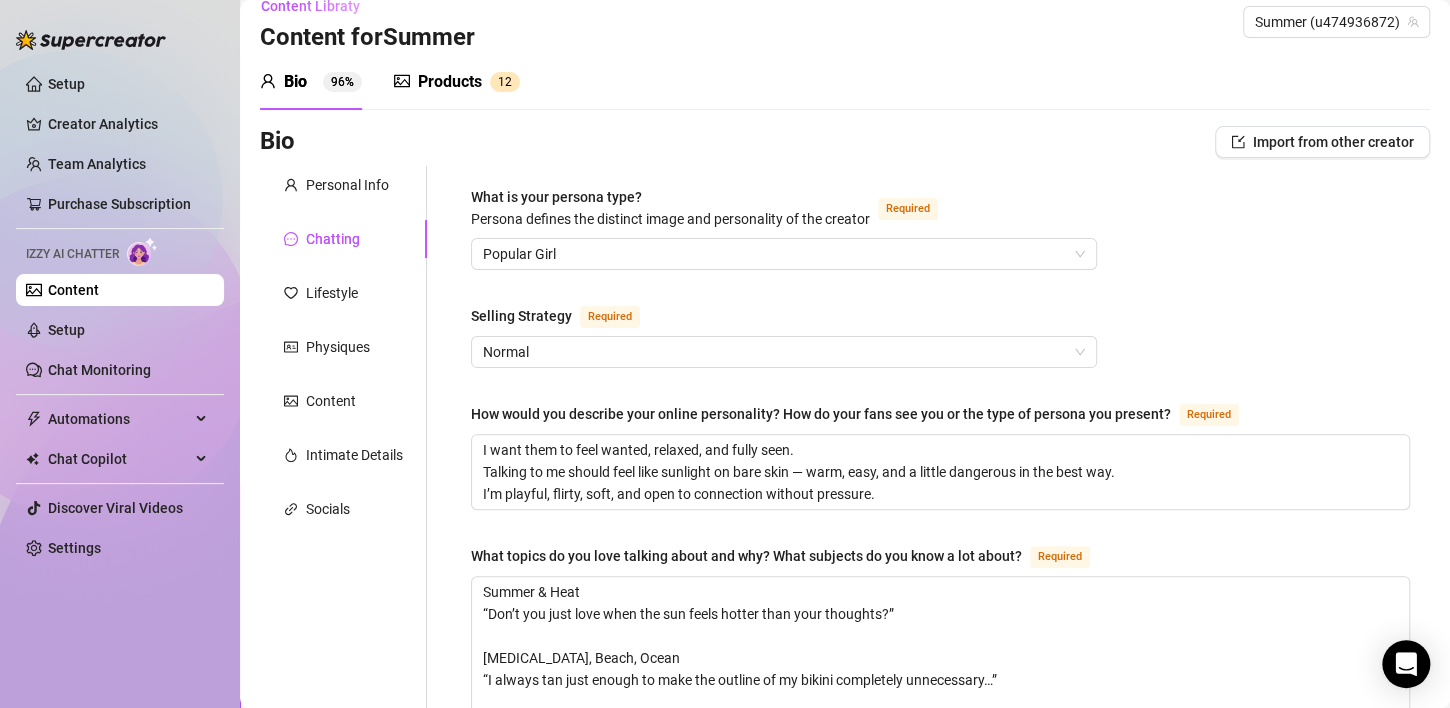 scroll, scrollTop: 0, scrollLeft: 0, axis: both 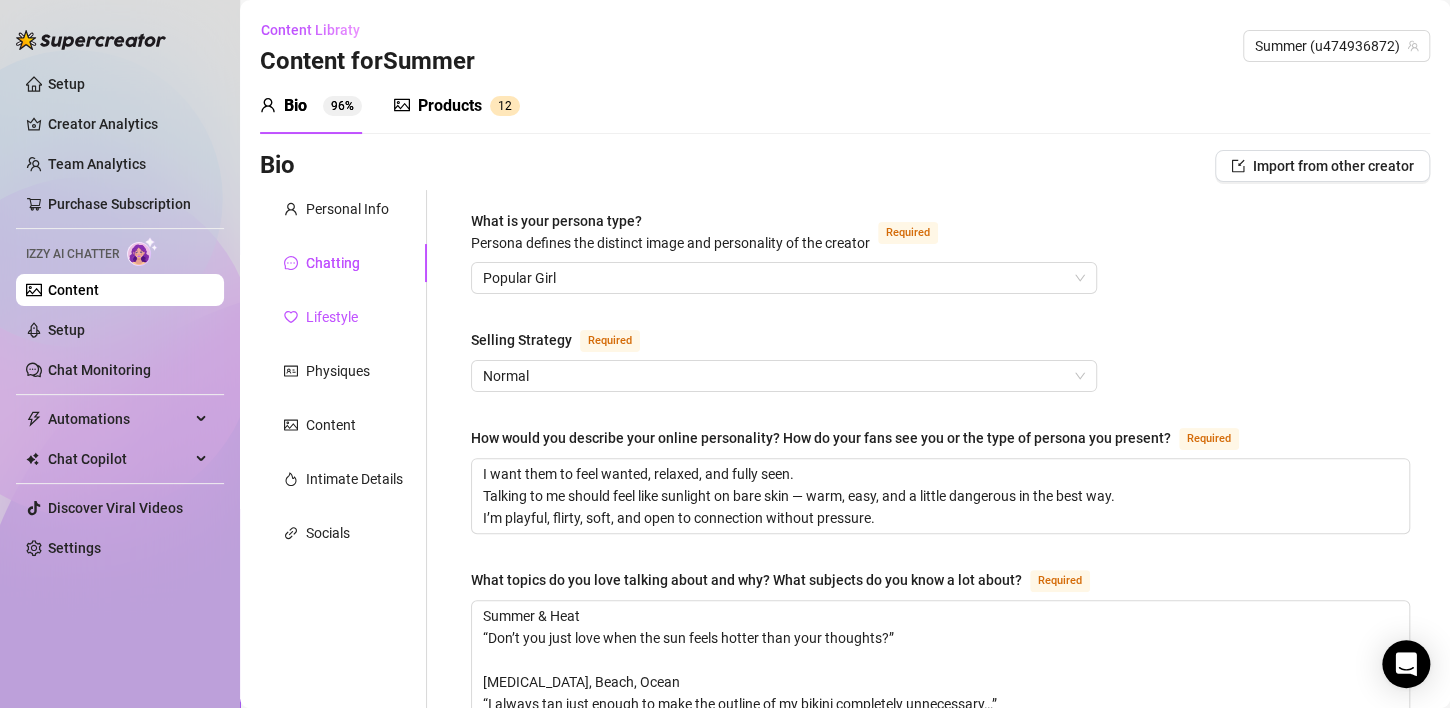 click on "Lifestyle" at bounding box center [332, 317] 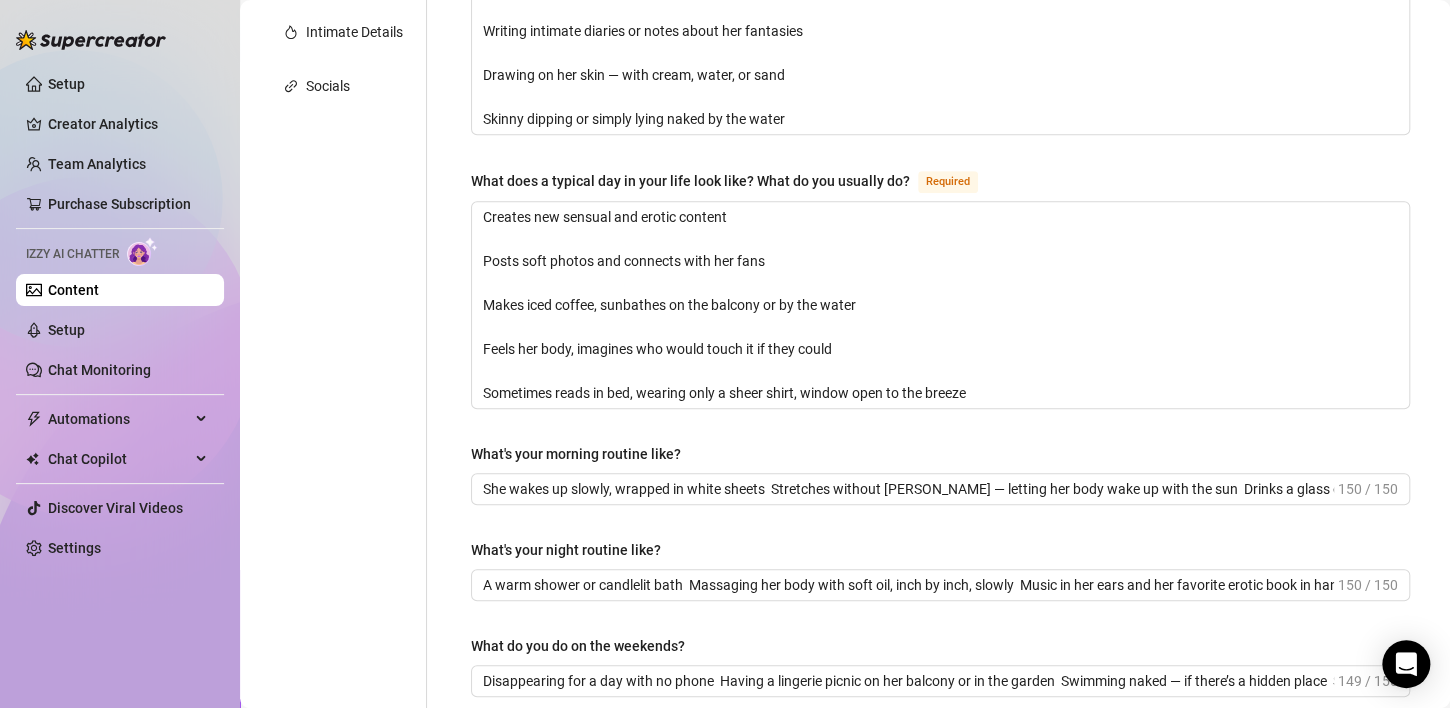 scroll, scrollTop: 456, scrollLeft: 0, axis: vertical 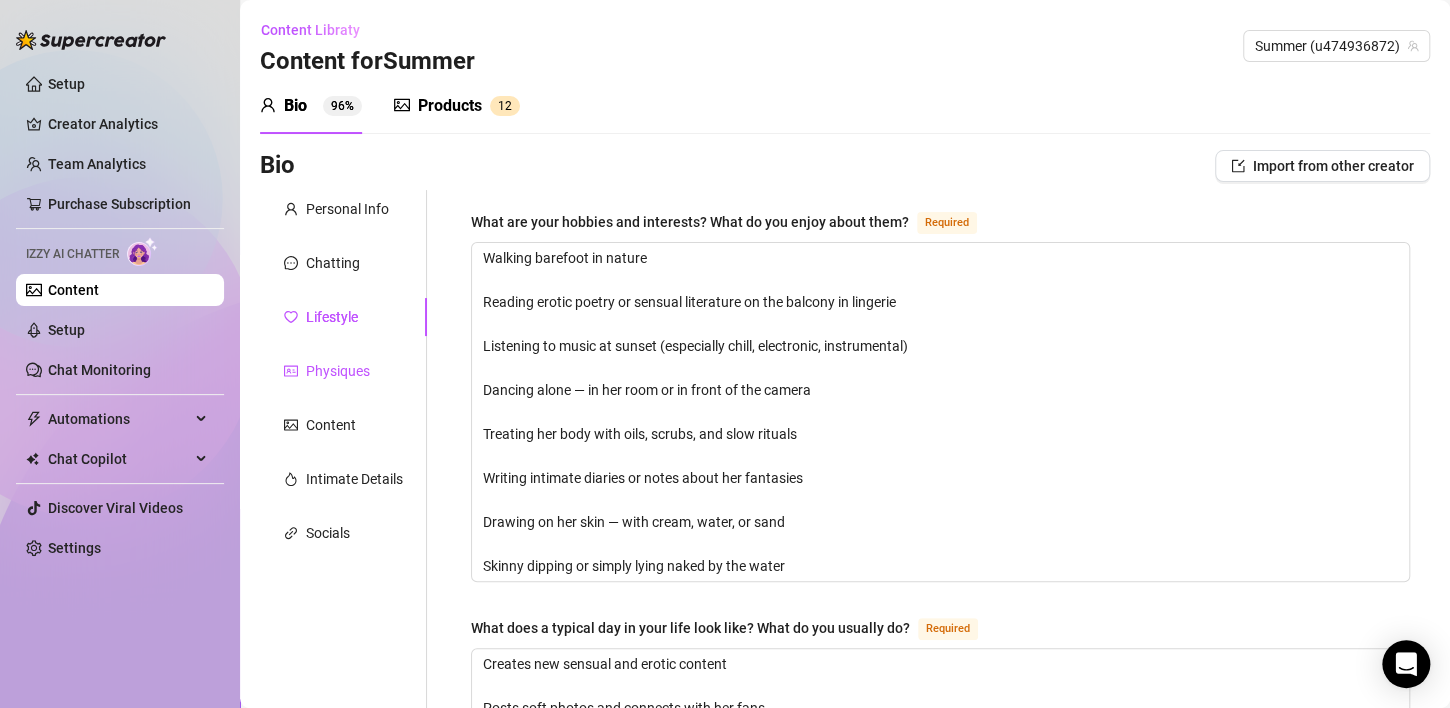 click on "Physiques" at bounding box center (338, 371) 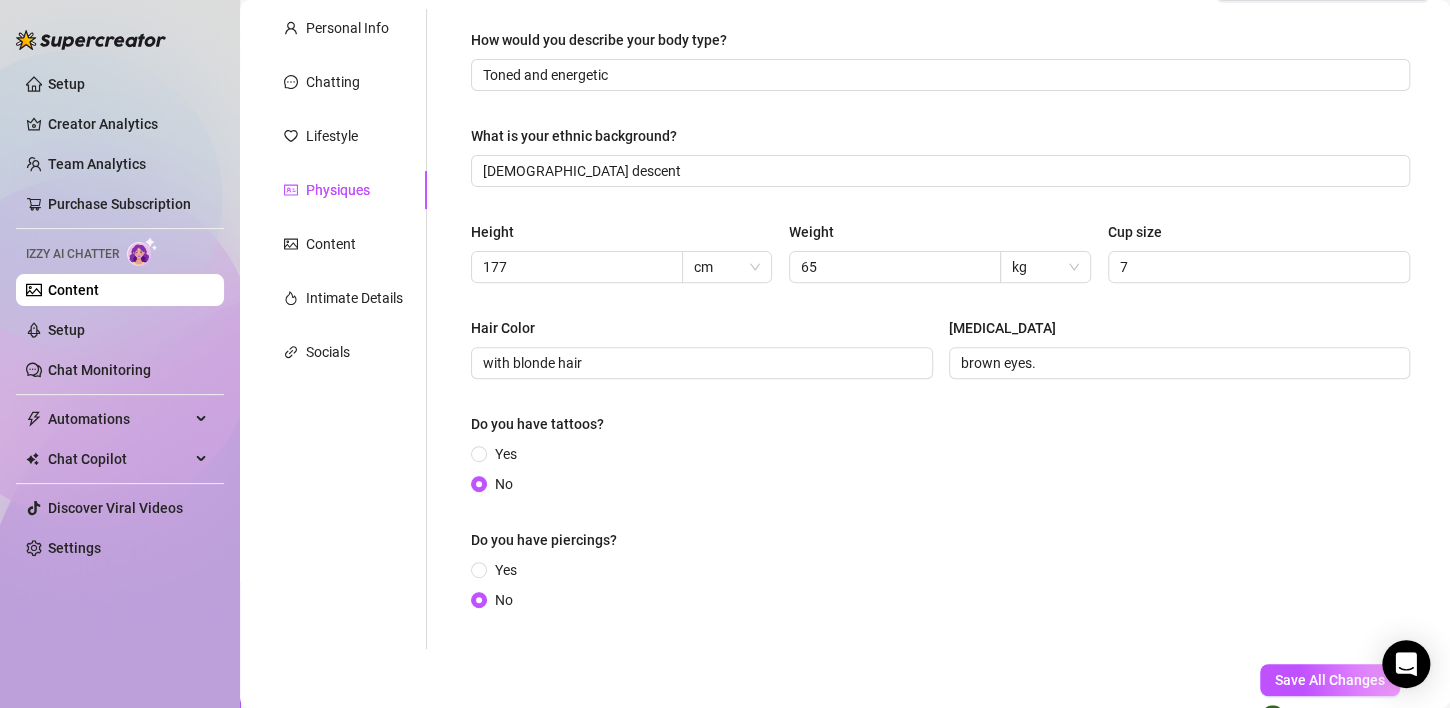 scroll, scrollTop: 183, scrollLeft: 0, axis: vertical 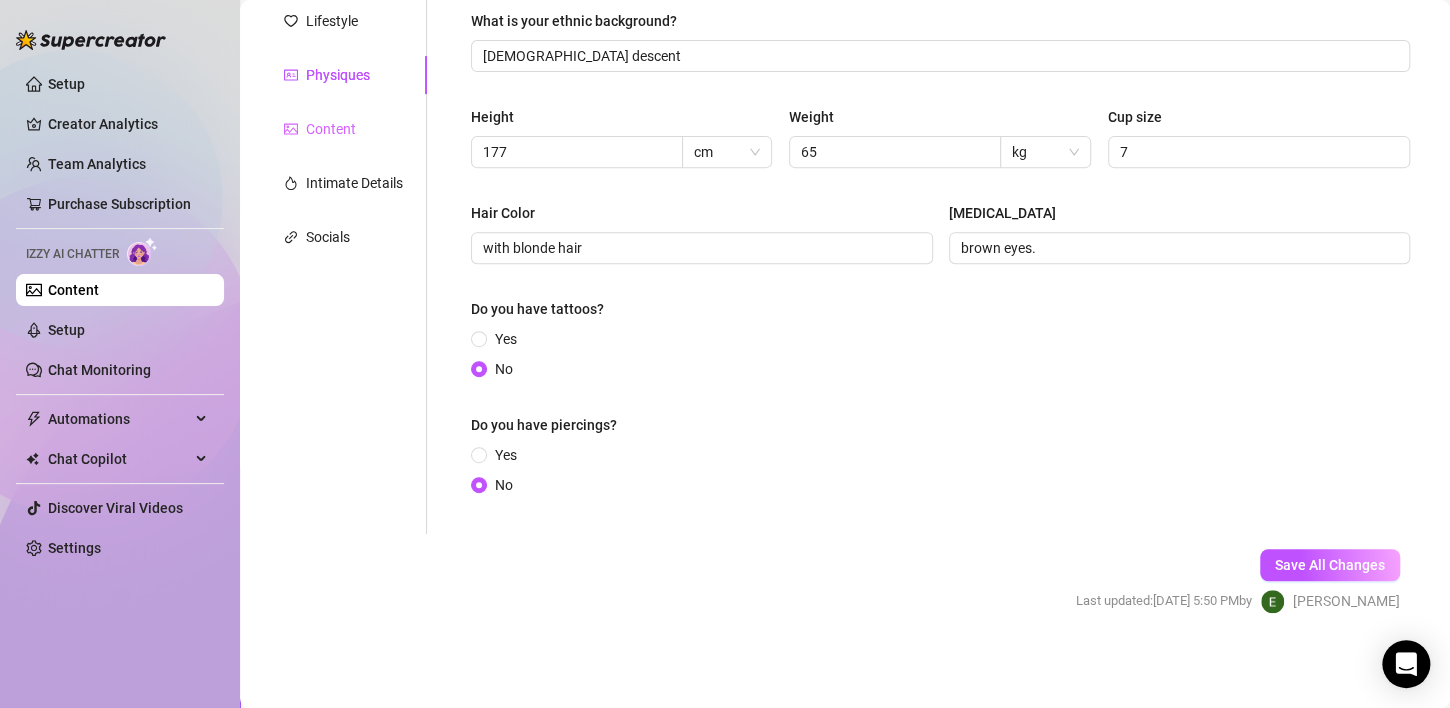 click on "Content" at bounding box center [343, 129] 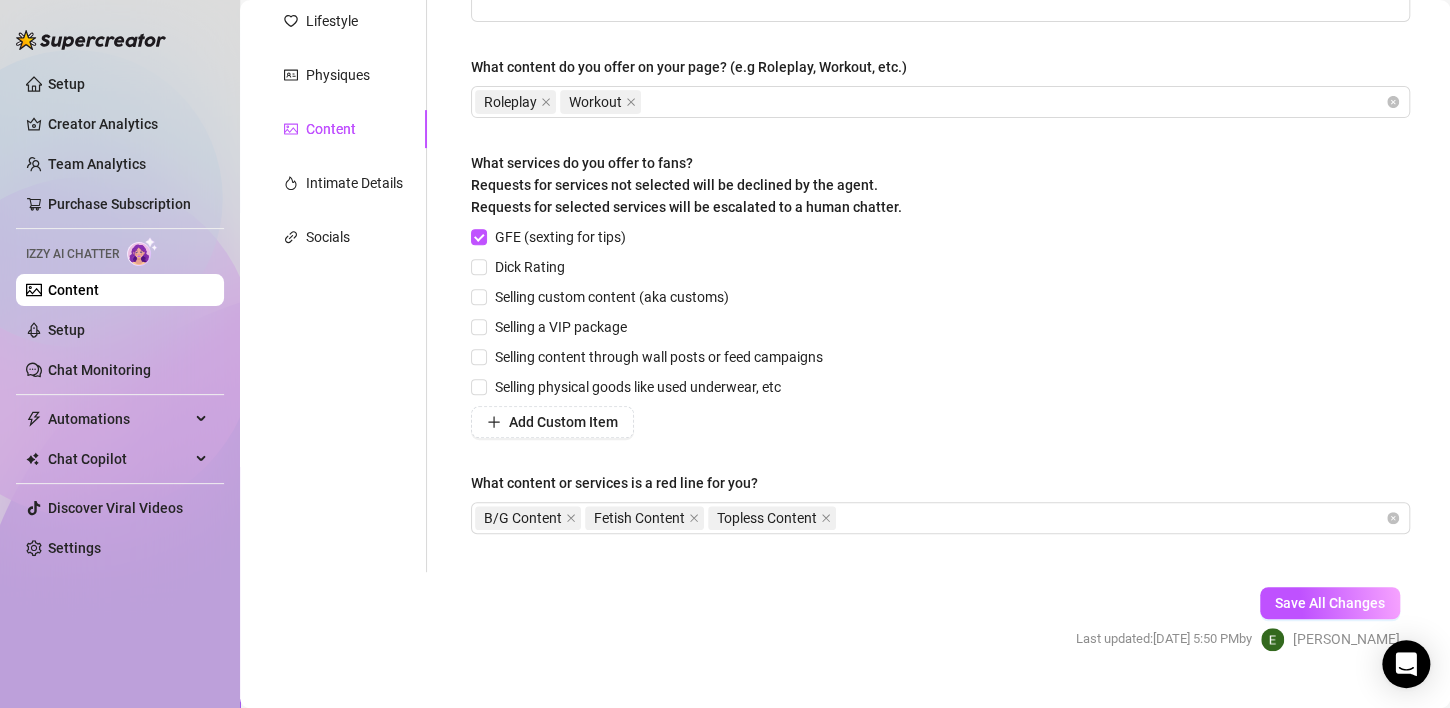 type 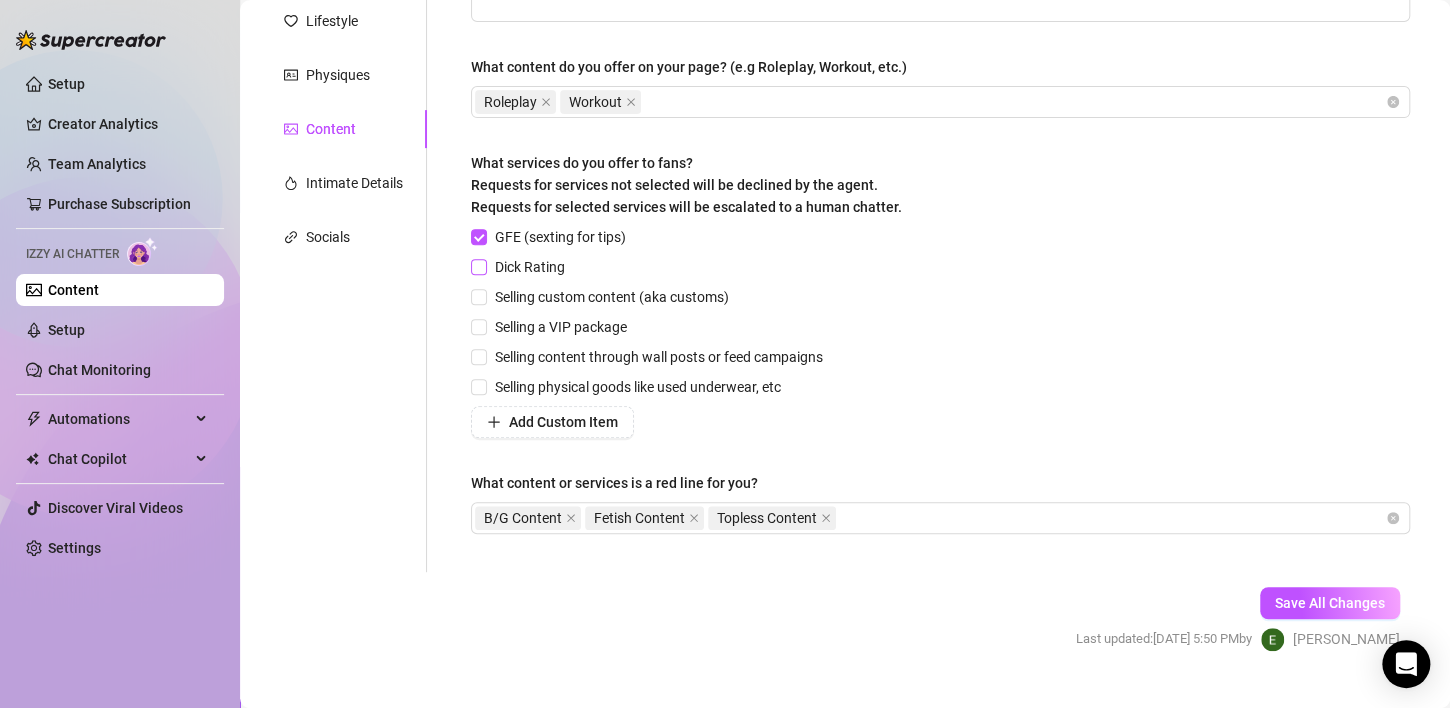 click on "Dick Rating" at bounding box center [478, 266] 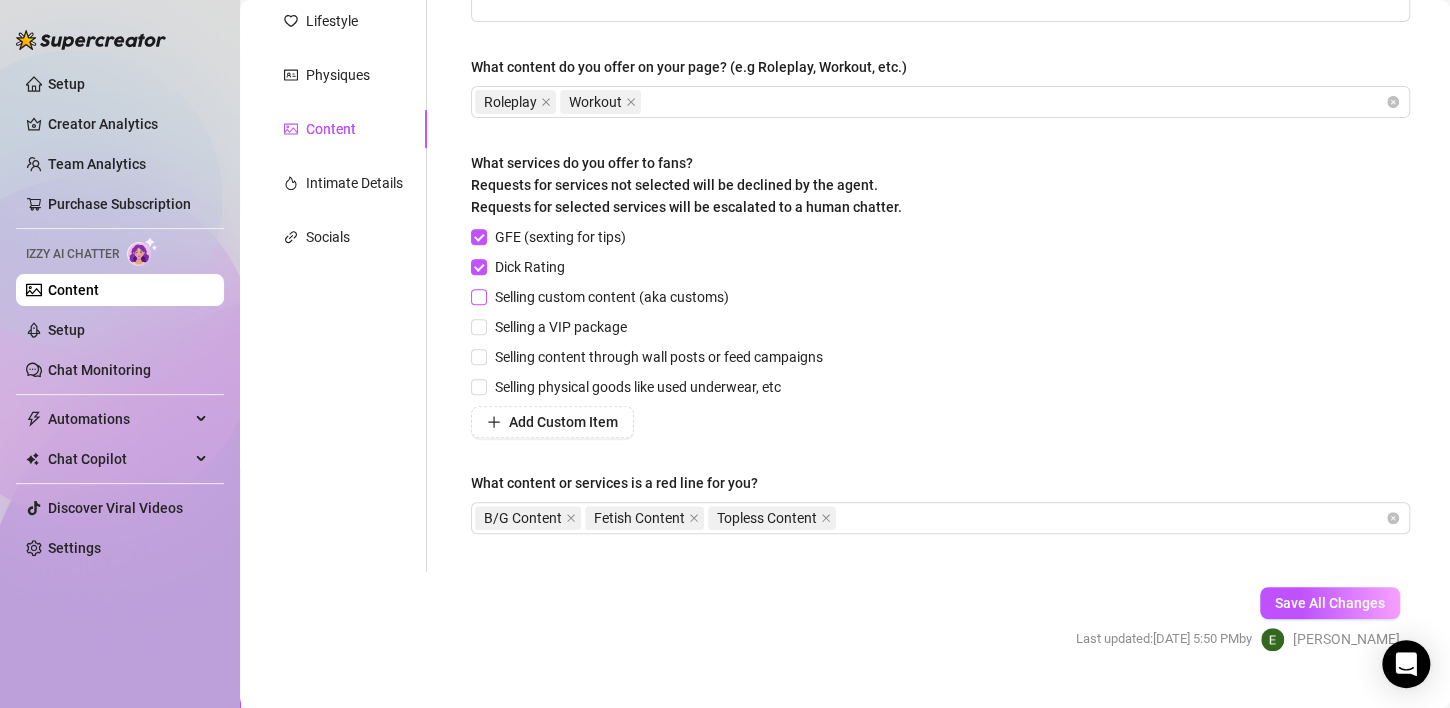 click on "Selling custom content (aka customs)" at bounding box center [478, 296] 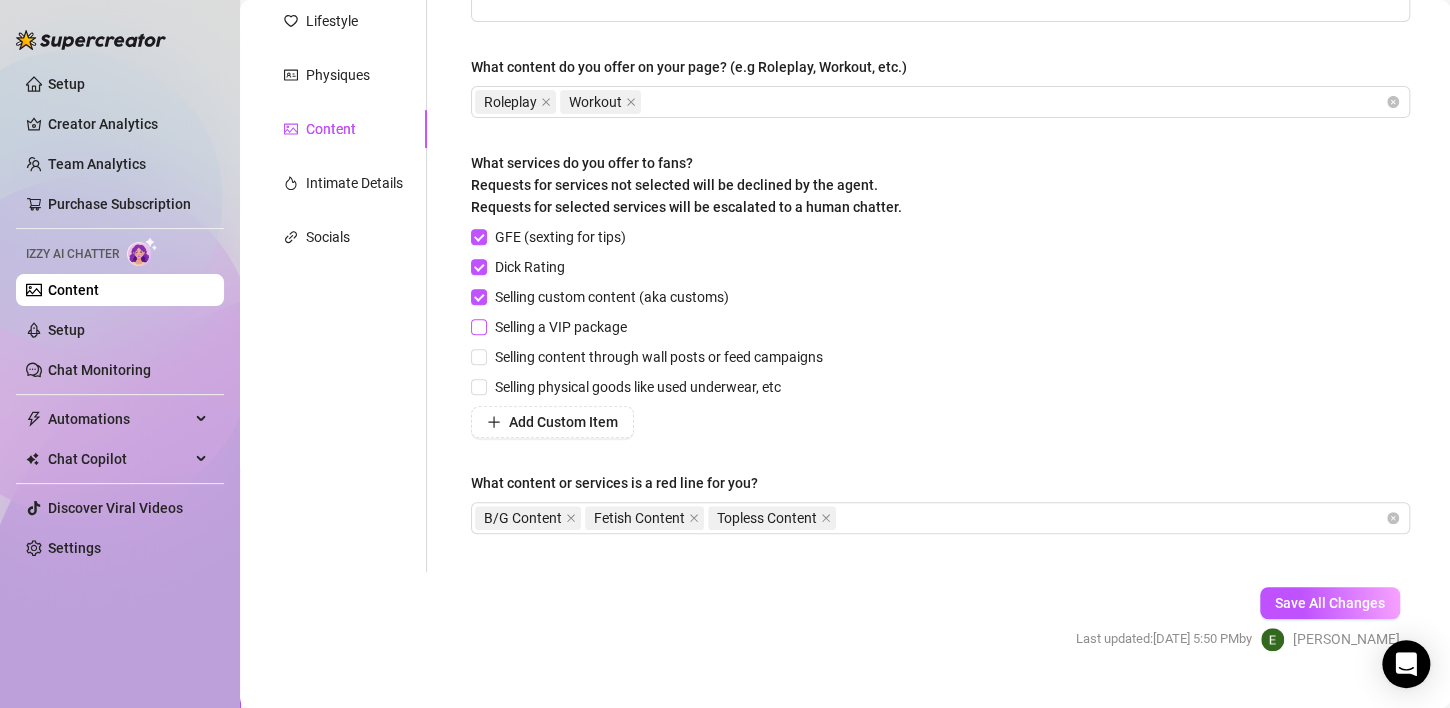 click on "Selling a VIP package" at bounding box center [478, 326] 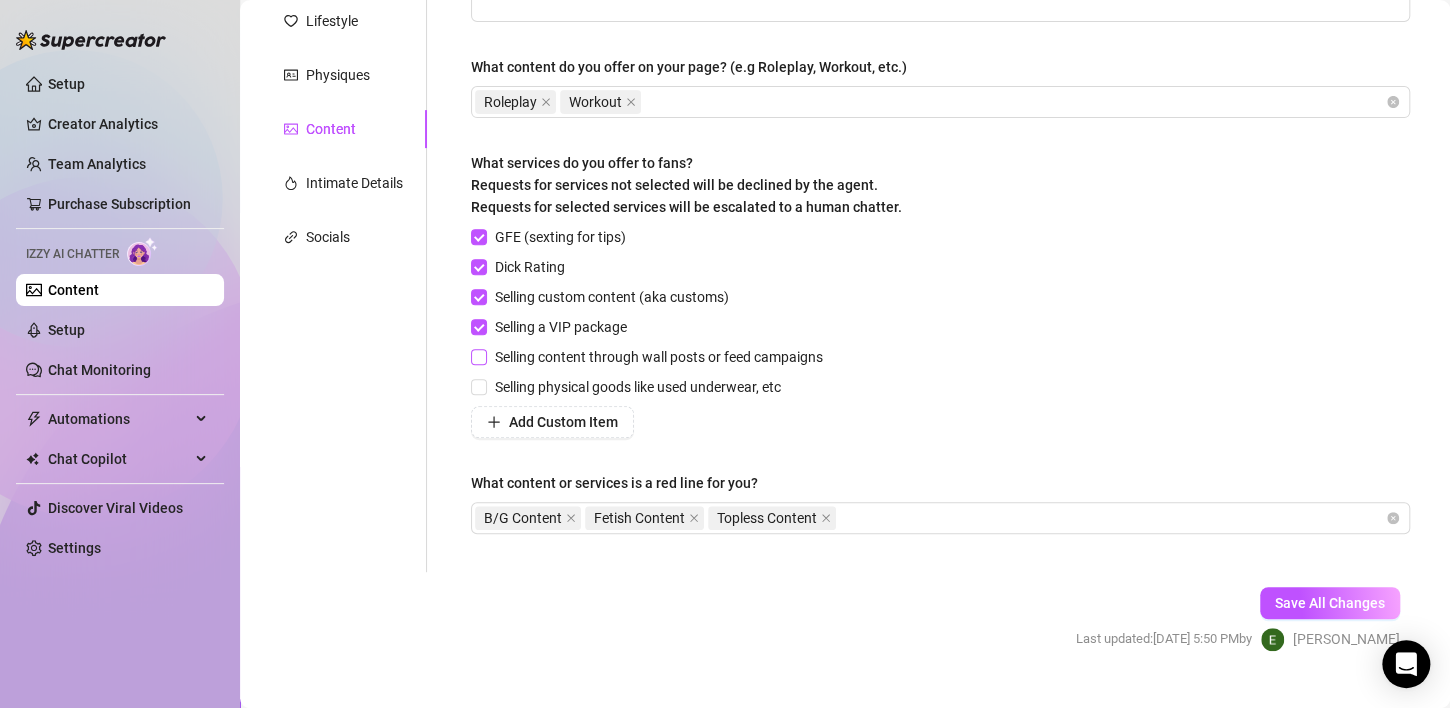 click on "Selling content through wall posts or feed campaigns" at bounding box center (478, 356) 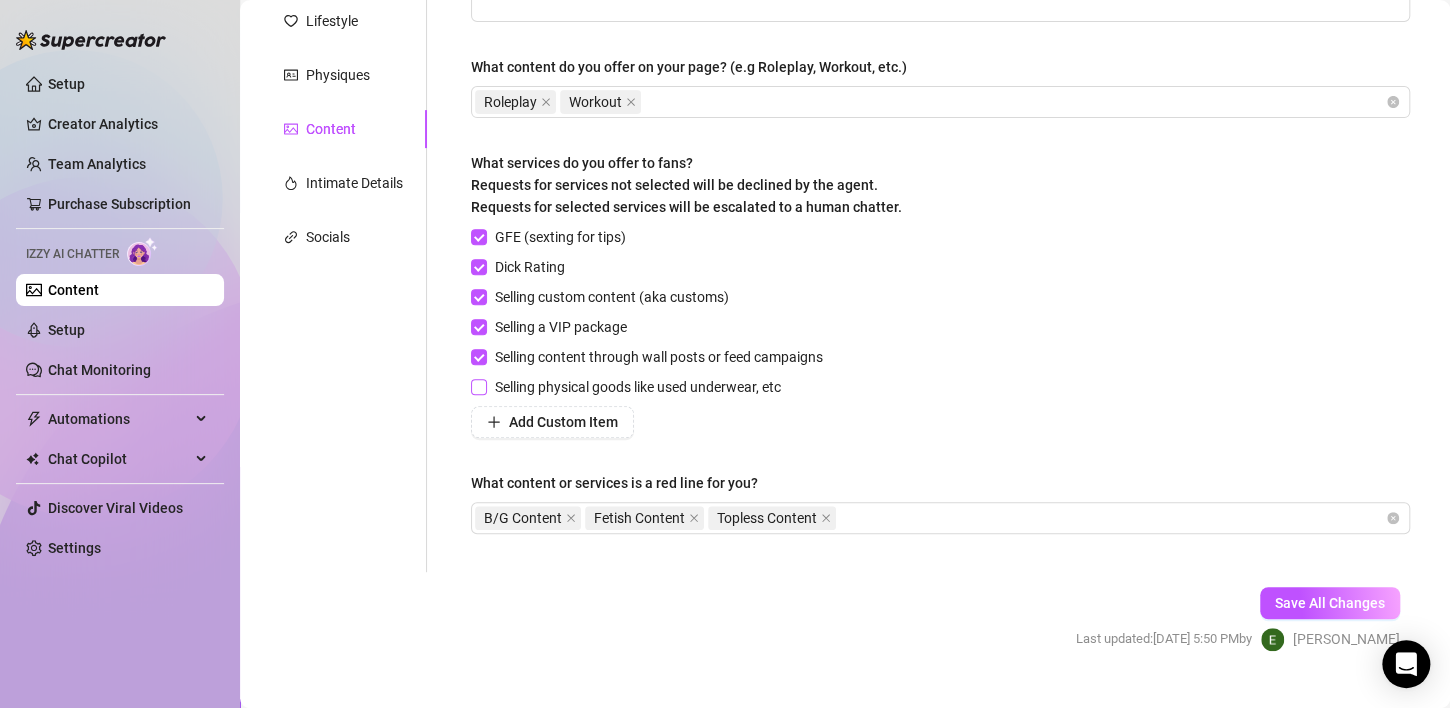 click on "Selling physical goods like used underwear, etc" at bounding box center (630, 387) 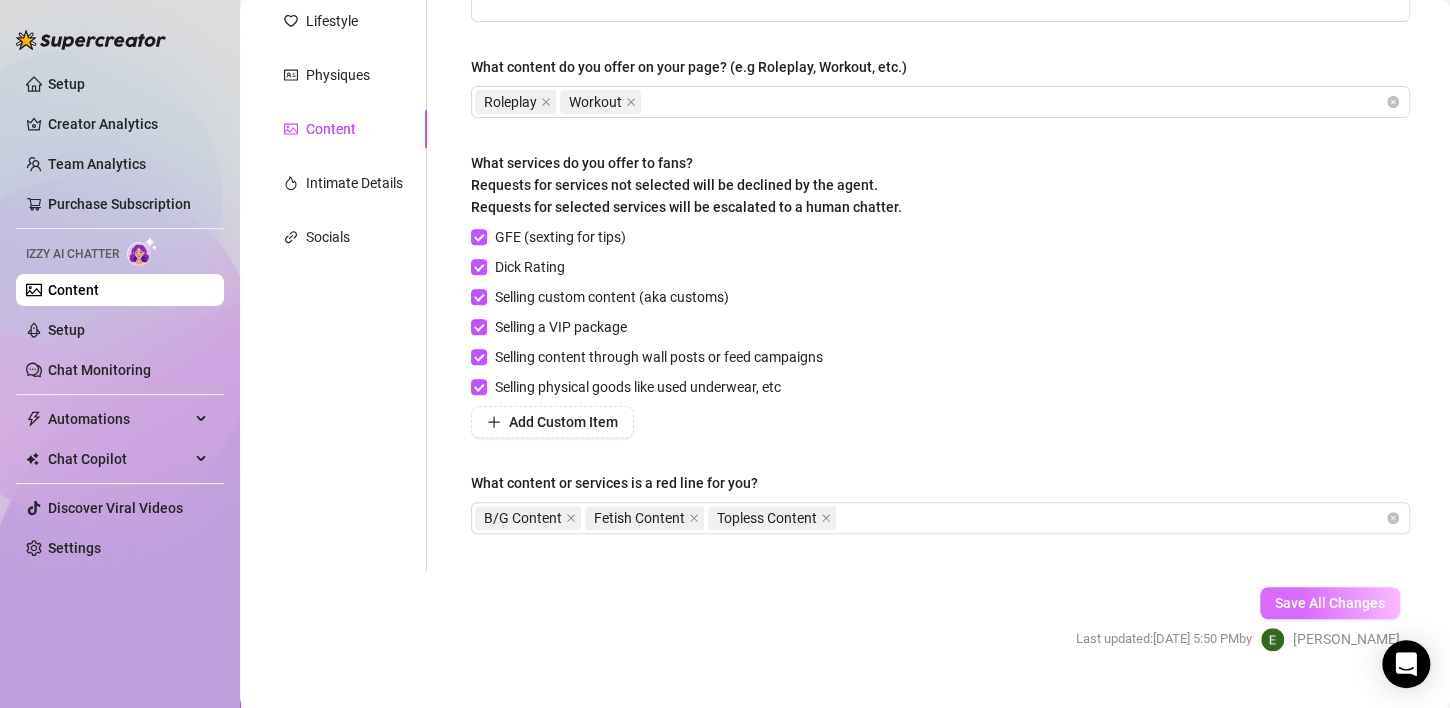 click on "Save All Changes" at bounding box center (1330, 603) 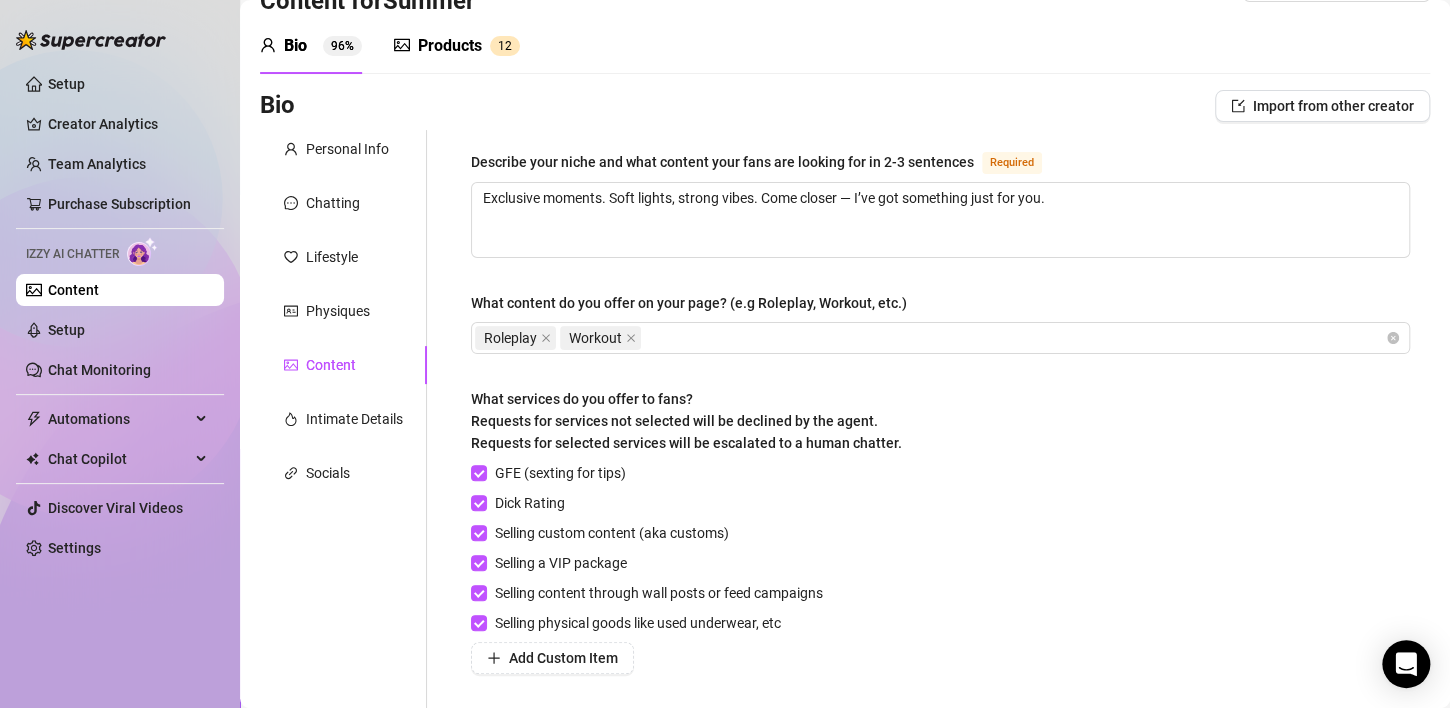 scroll, scrollTop: 68, scrollLeft: 0, axis: vertical 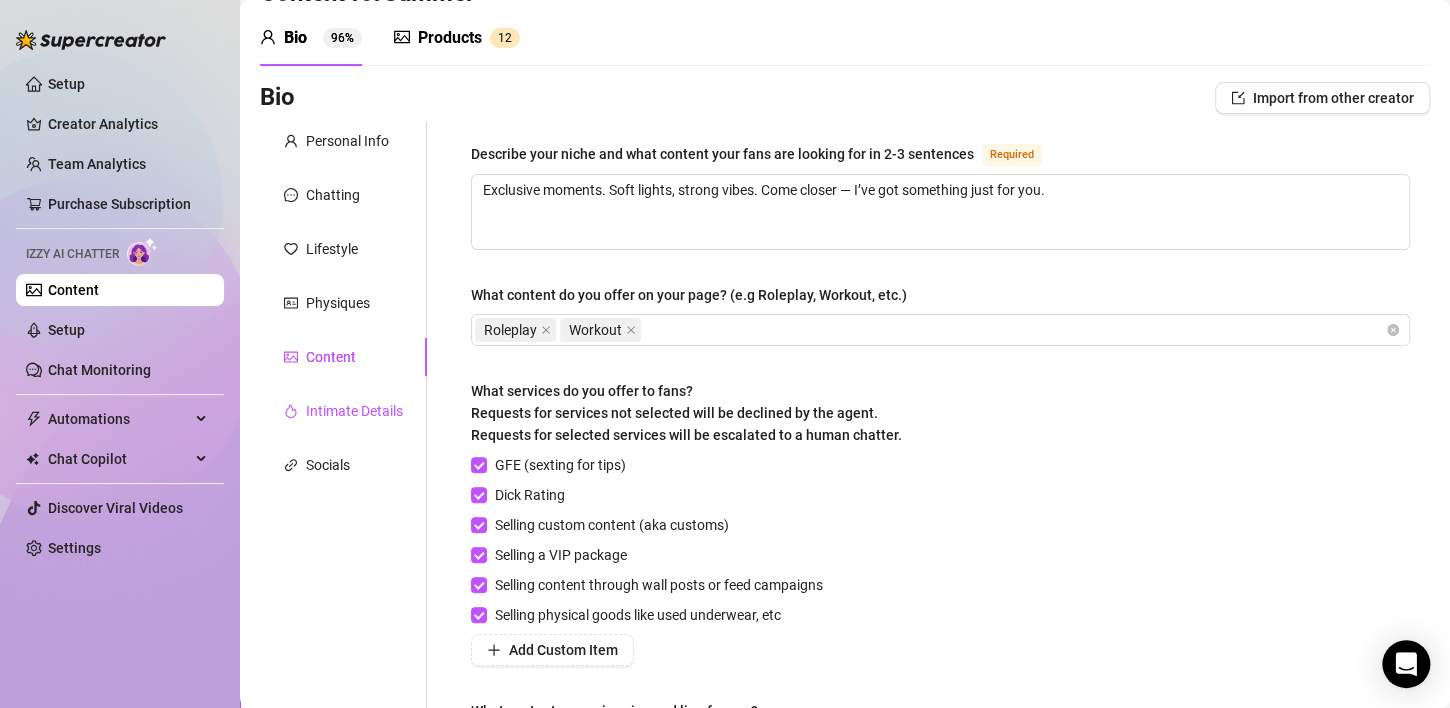 click on "Intimate Details" at bounding box center (354, 411) 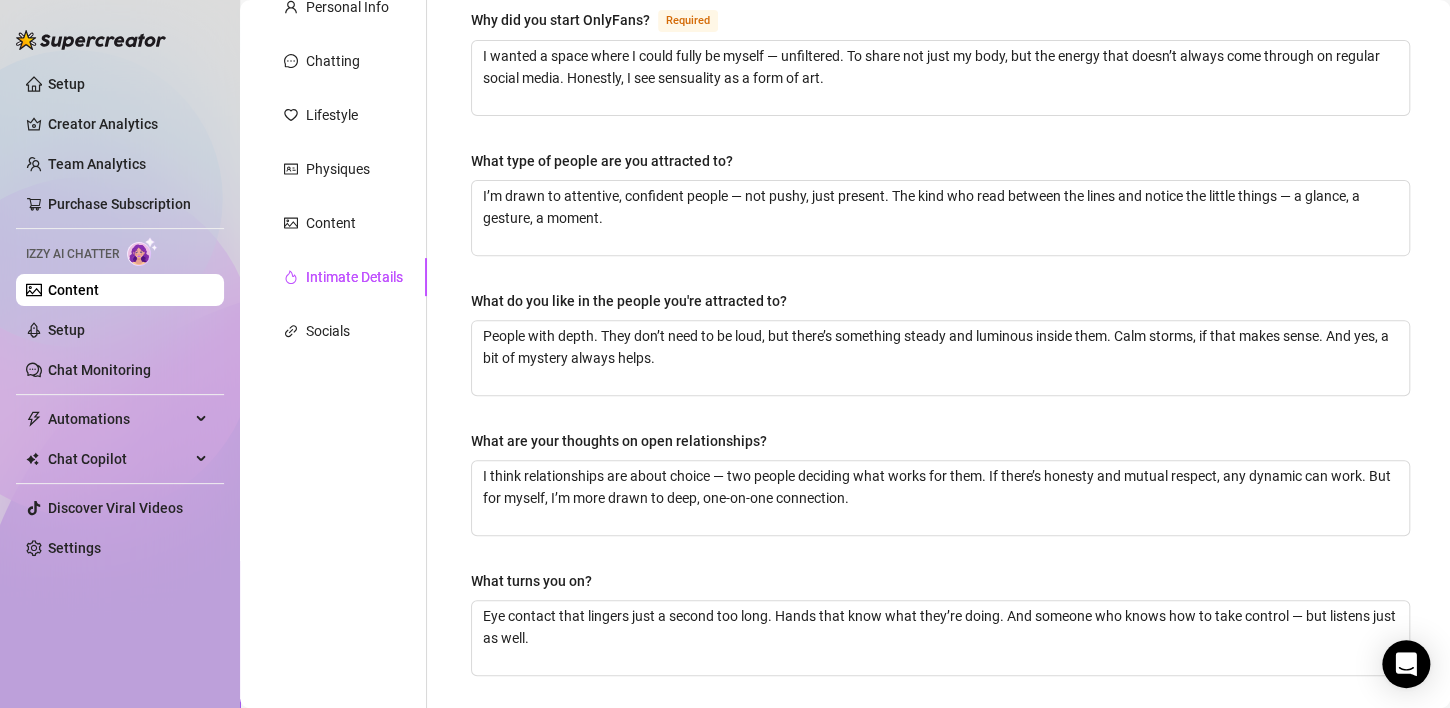 scroll, scrollTop: 200, scrollLeft: 0, axis: vertical 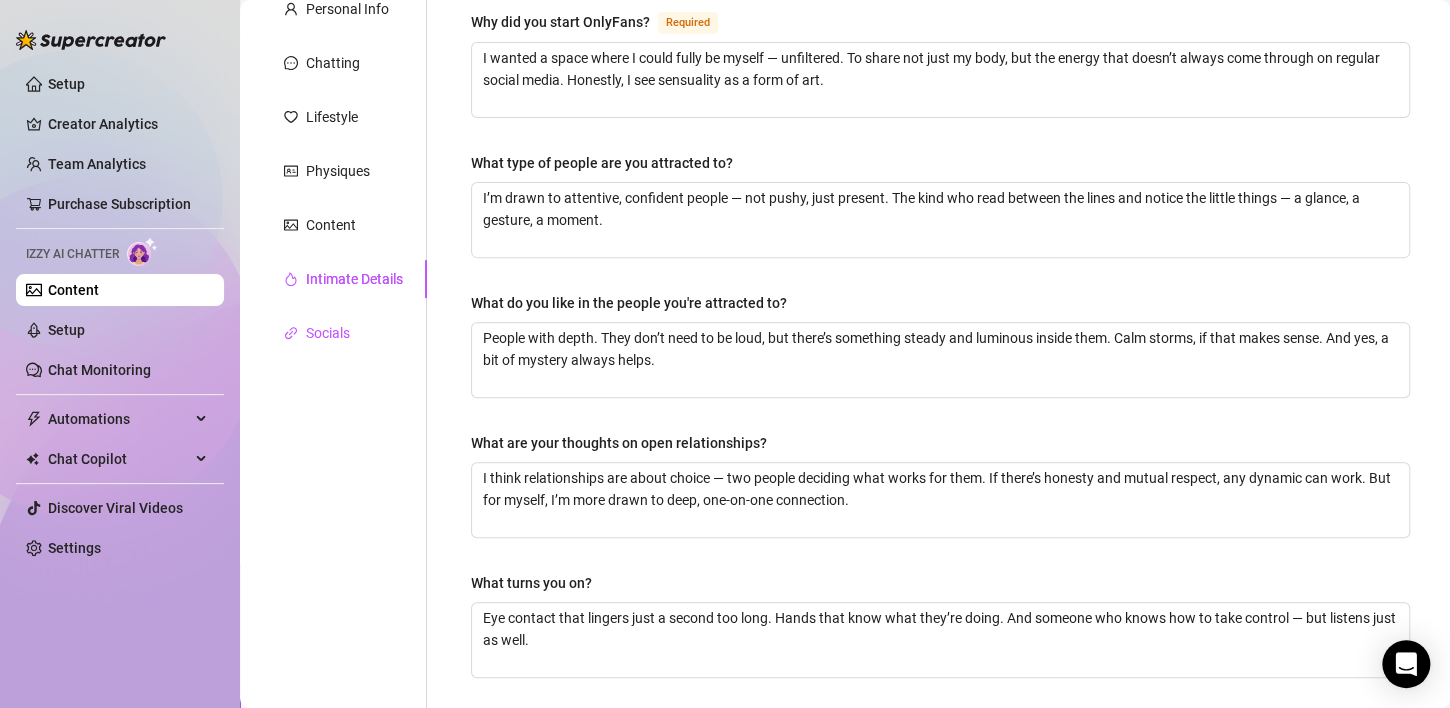 click on "Socials" at bounding box center [328, 333] 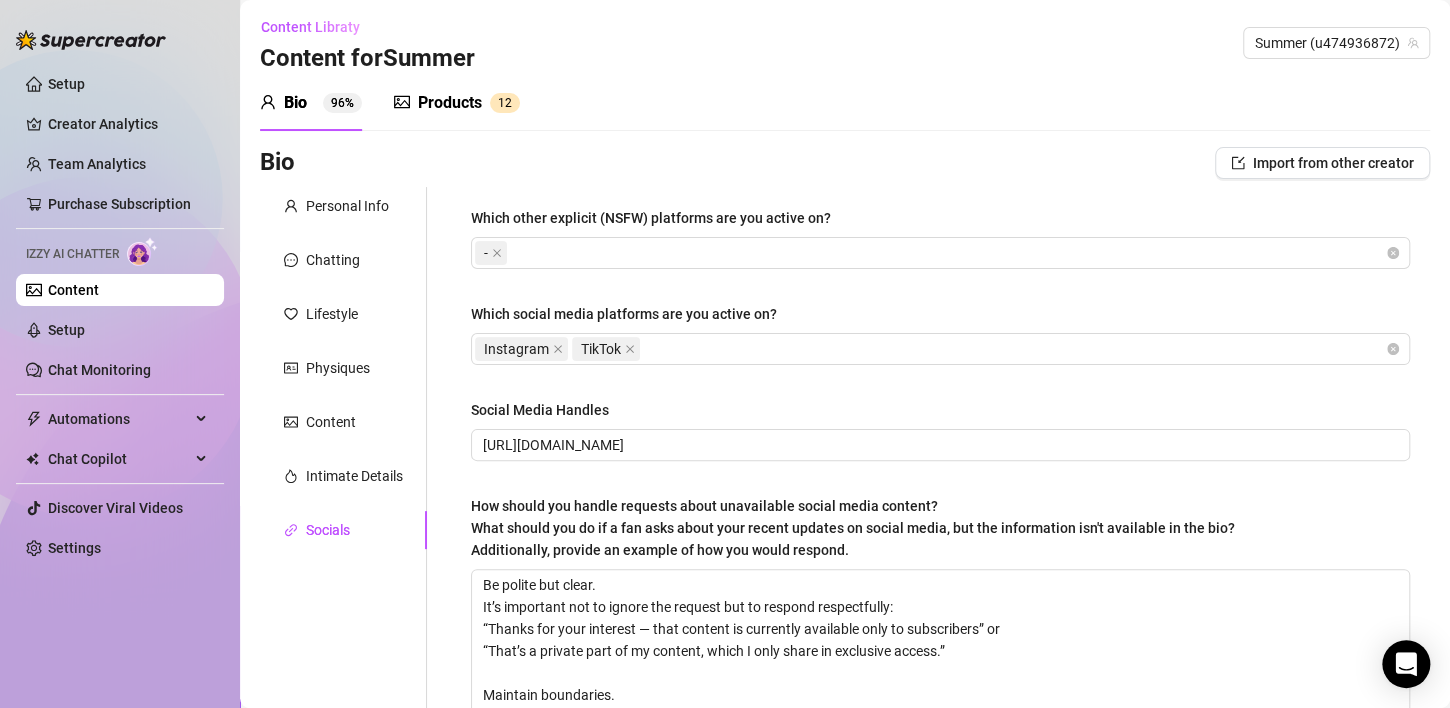 scroll, scrollTop: 0, scrollLeft: 0, axis: both 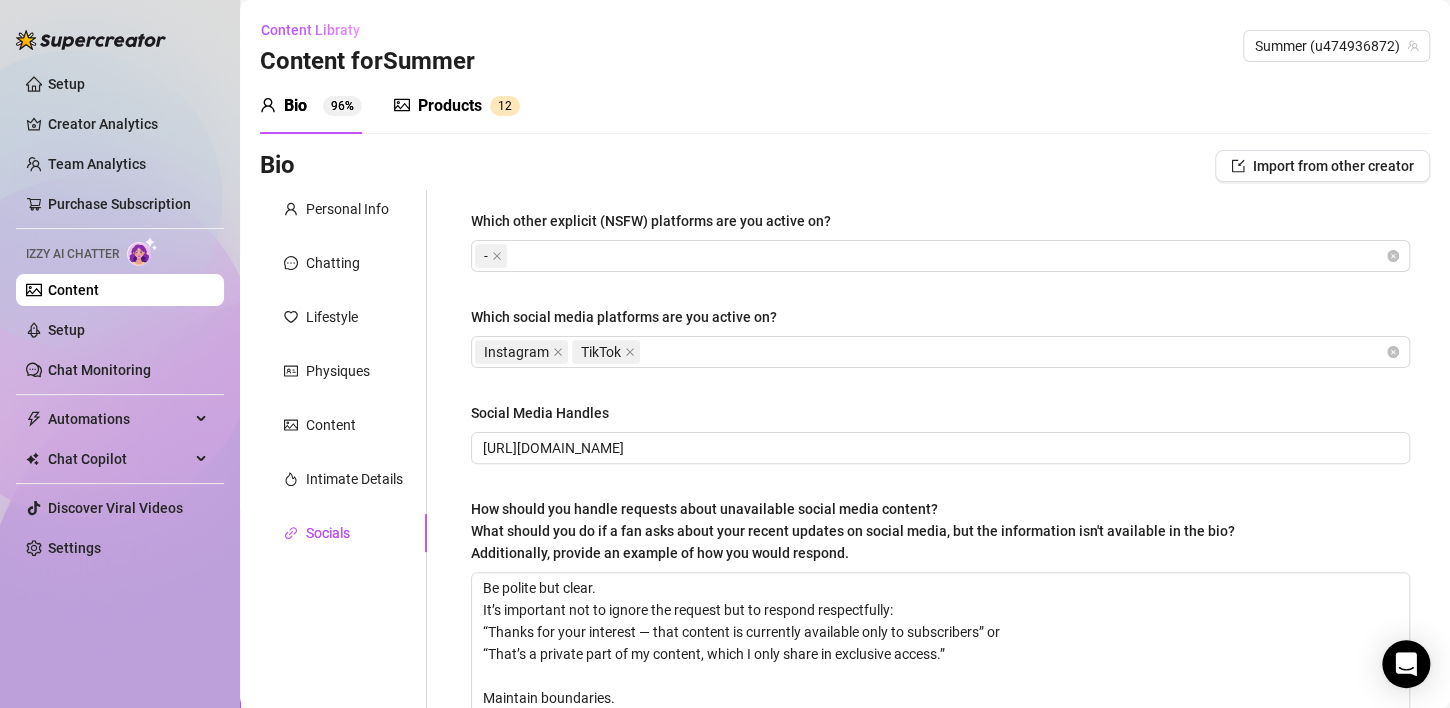 click on "96%" at bounding box center (342, 106) 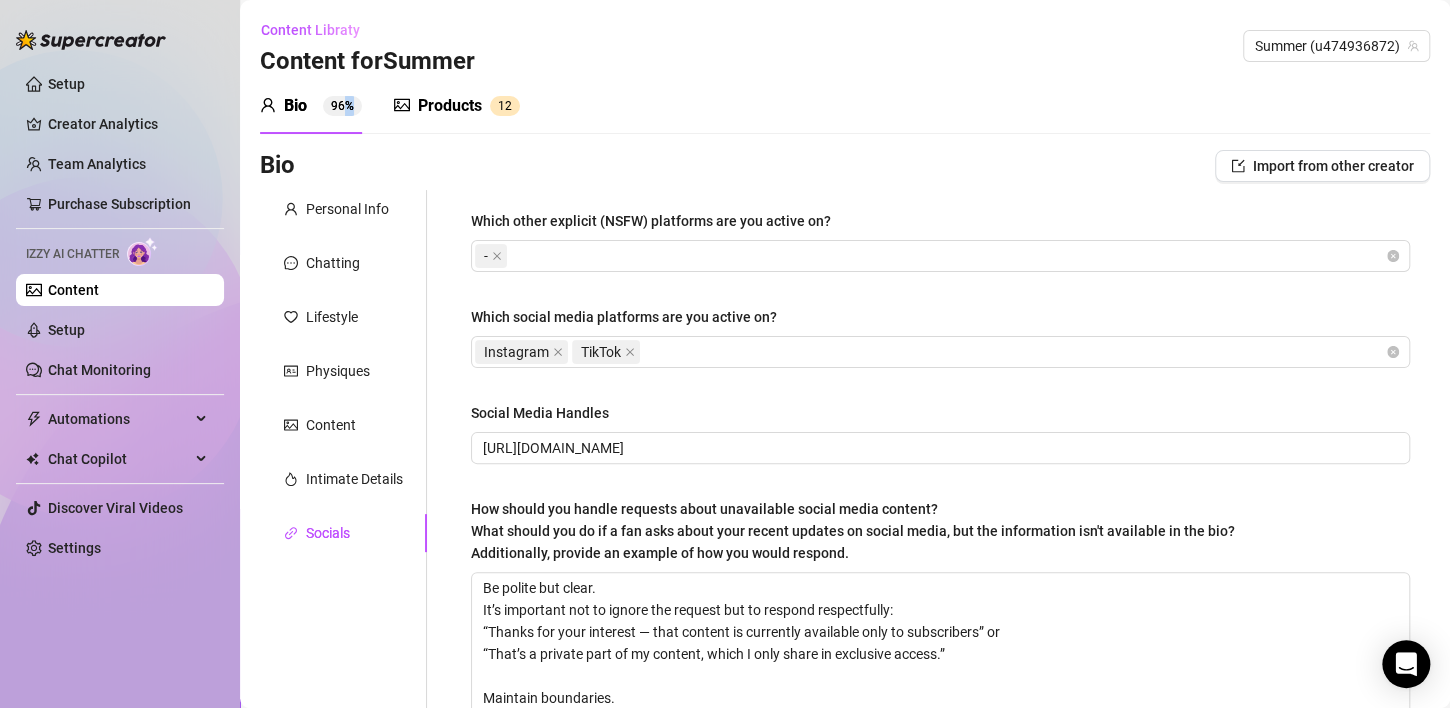 click on "96%" at bounding box center [342, 106] 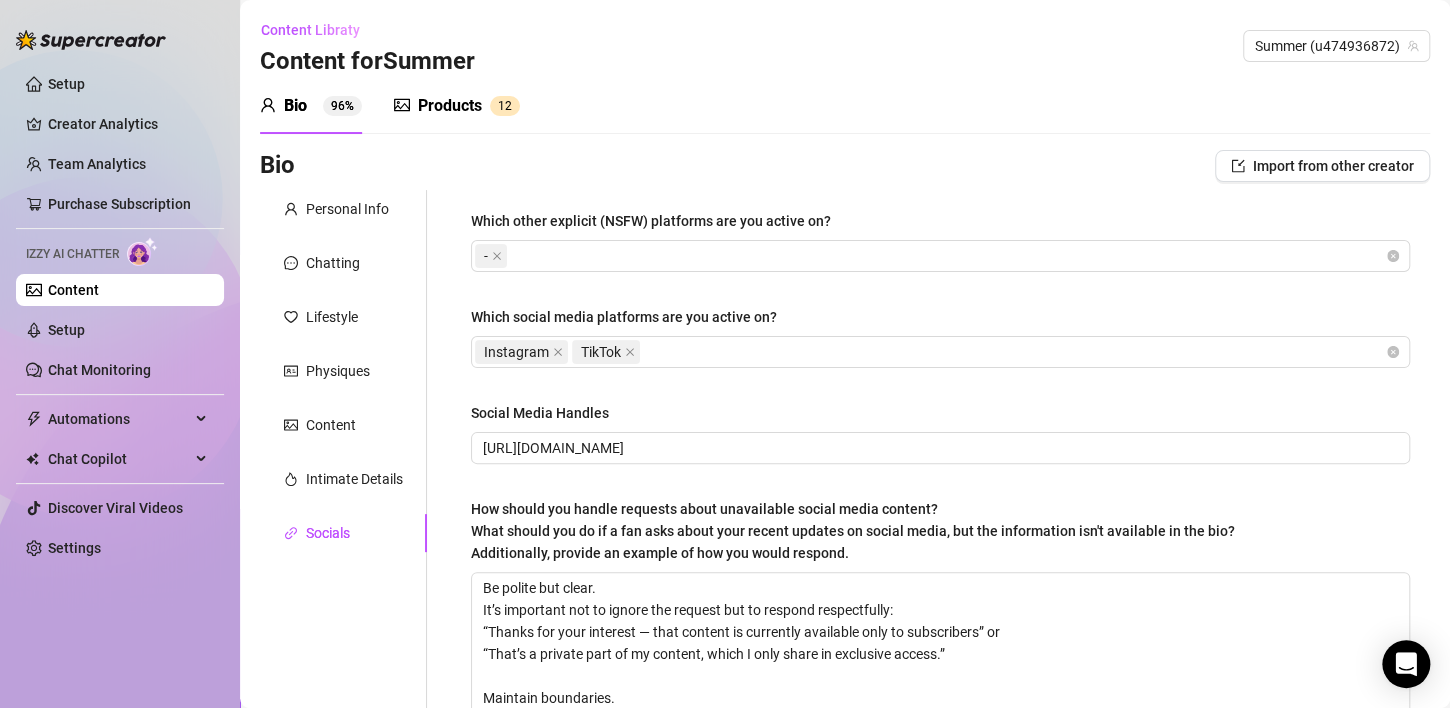 click on "Content" at bounding box center (73, 290) 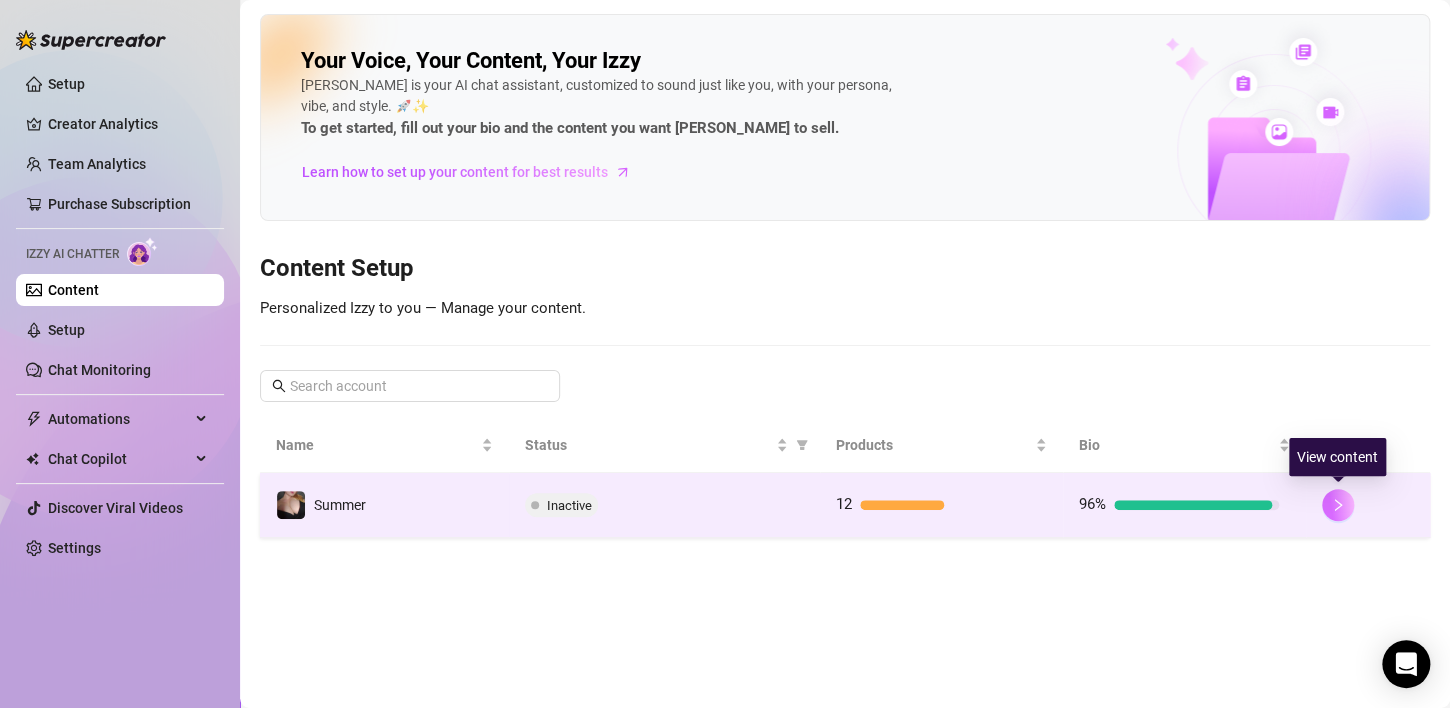 click at bounding box center (1338, 505) 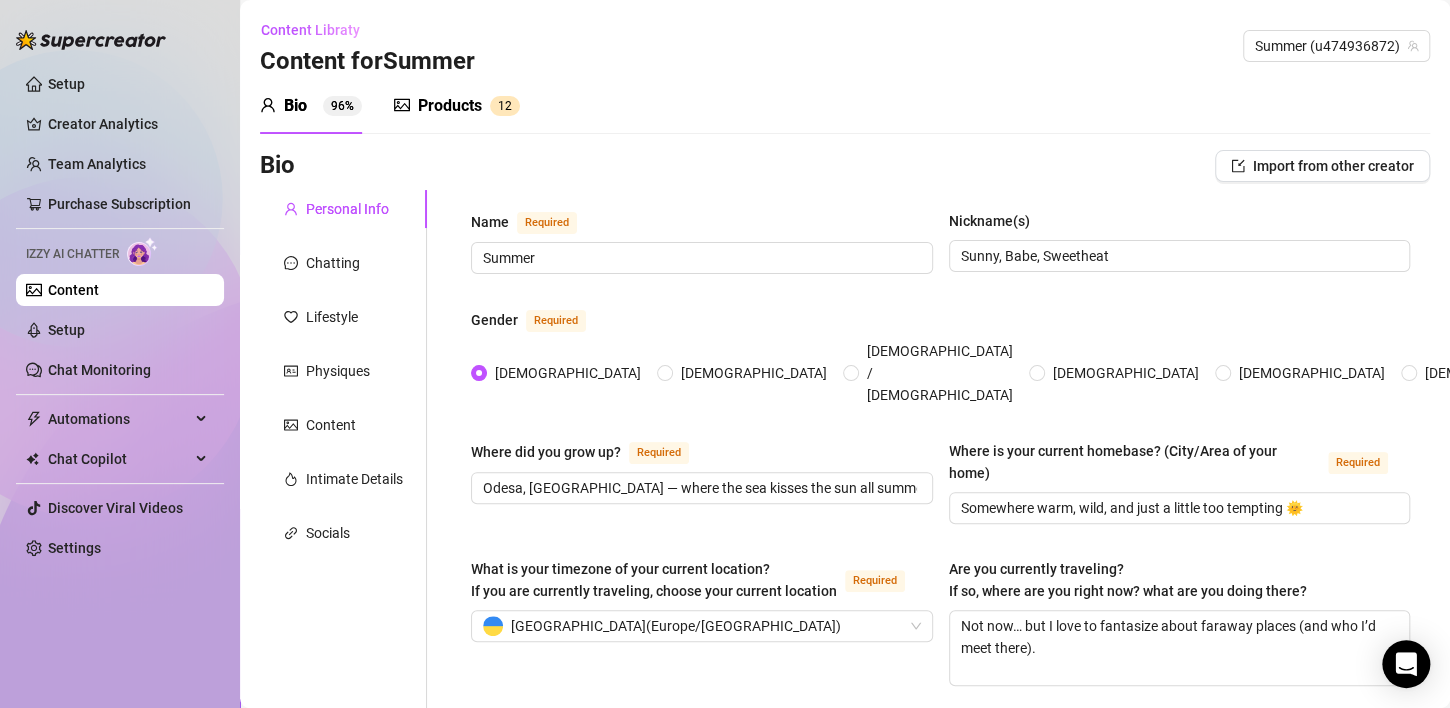 click on "Content" at bounding box center [73, 290] 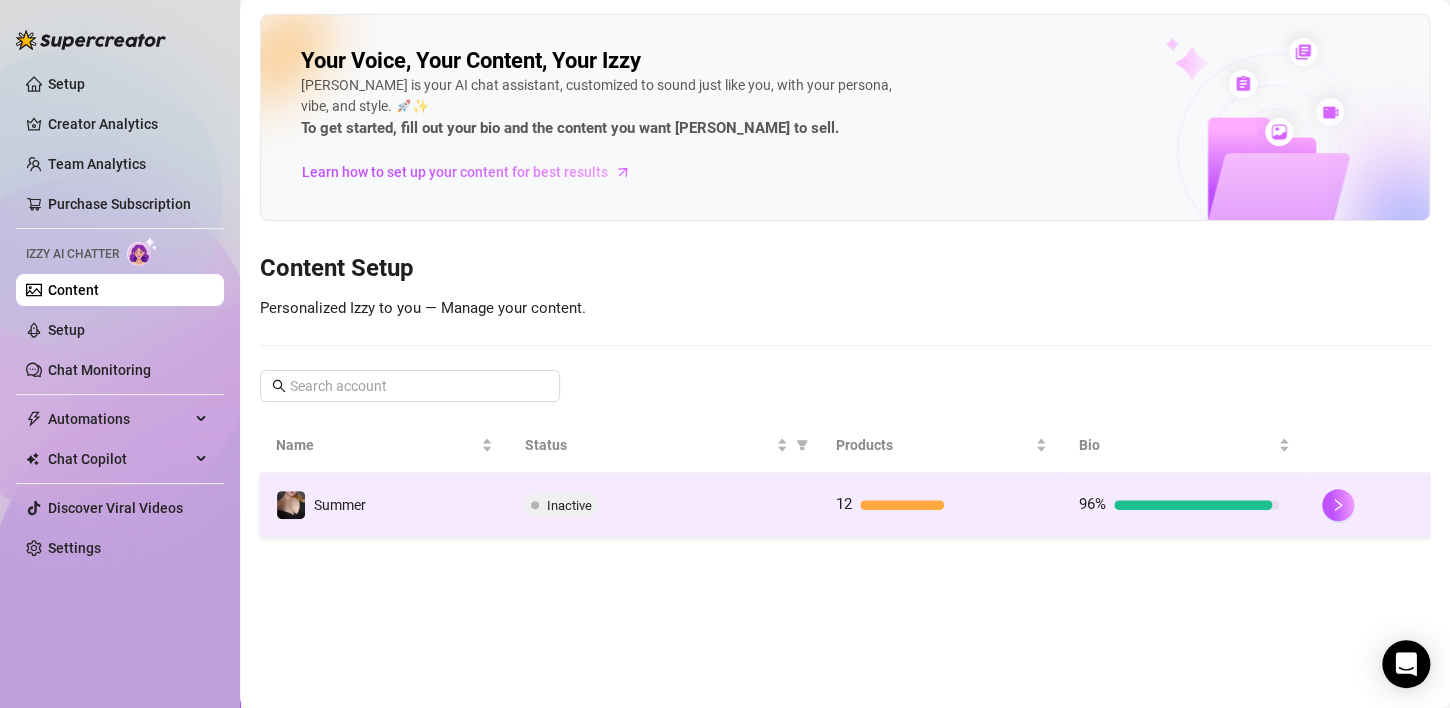click on "Inactive" at bounding box center (569, 505) 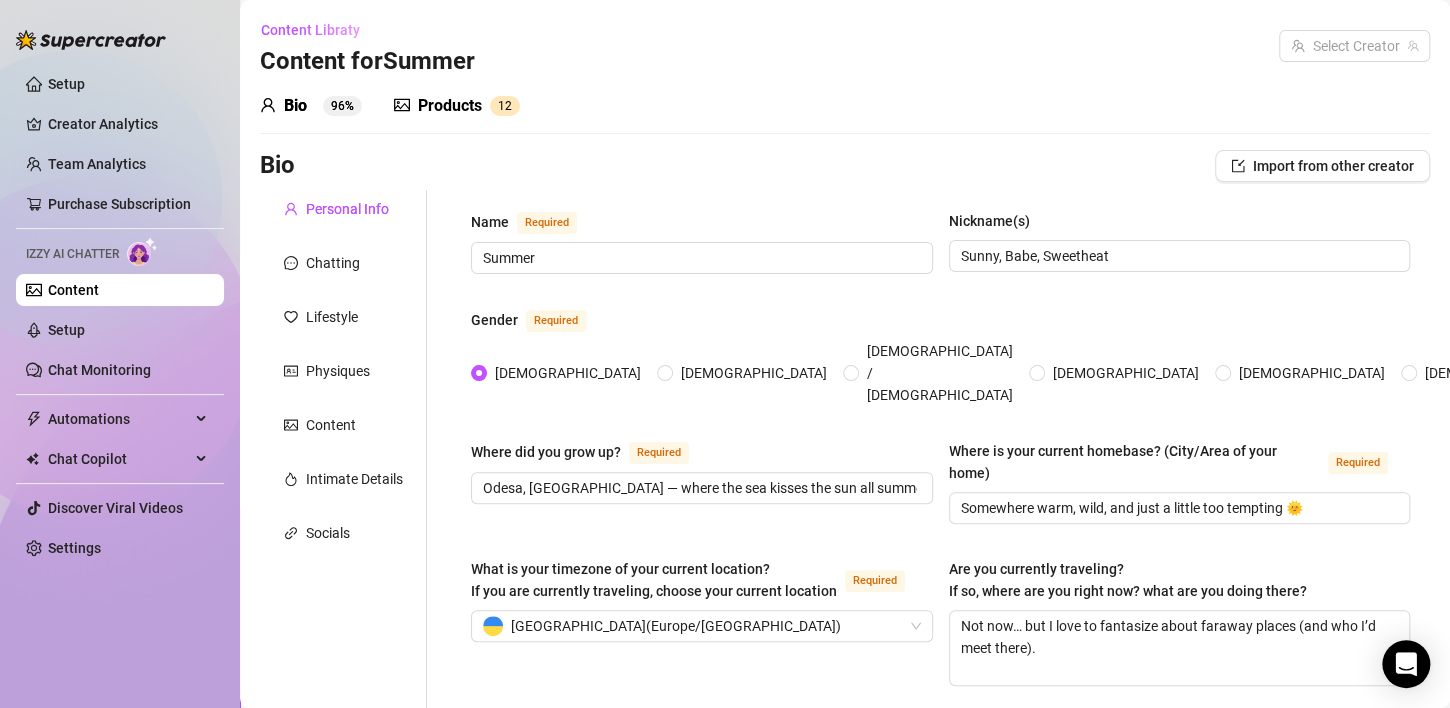 click on "Where did you grow up? Required Odesa, Ukraine — where the sea kisses the sun all summer long. Where is your current homebase? (City/Area of your home) Required Somewhere warm, wild, and just a little too tempting 🌞" at bounding box center (940, 491) 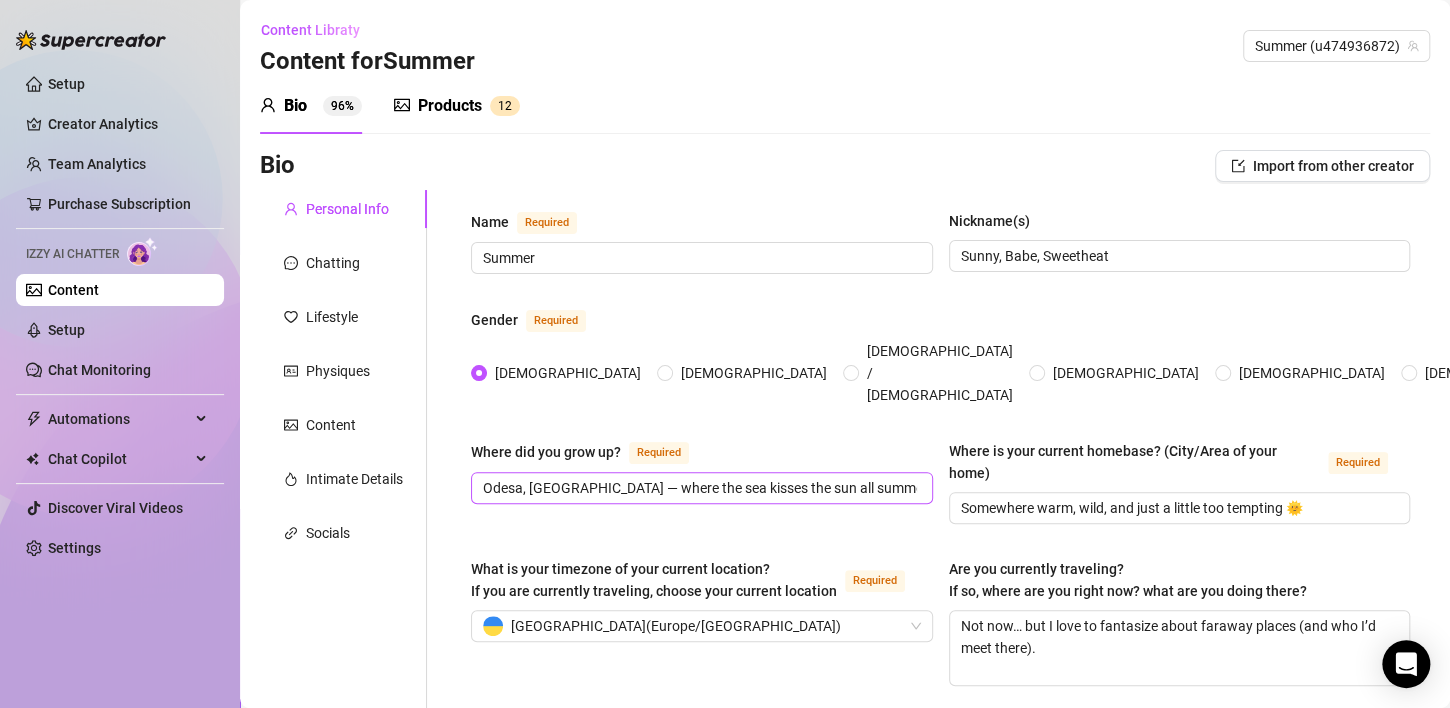 type 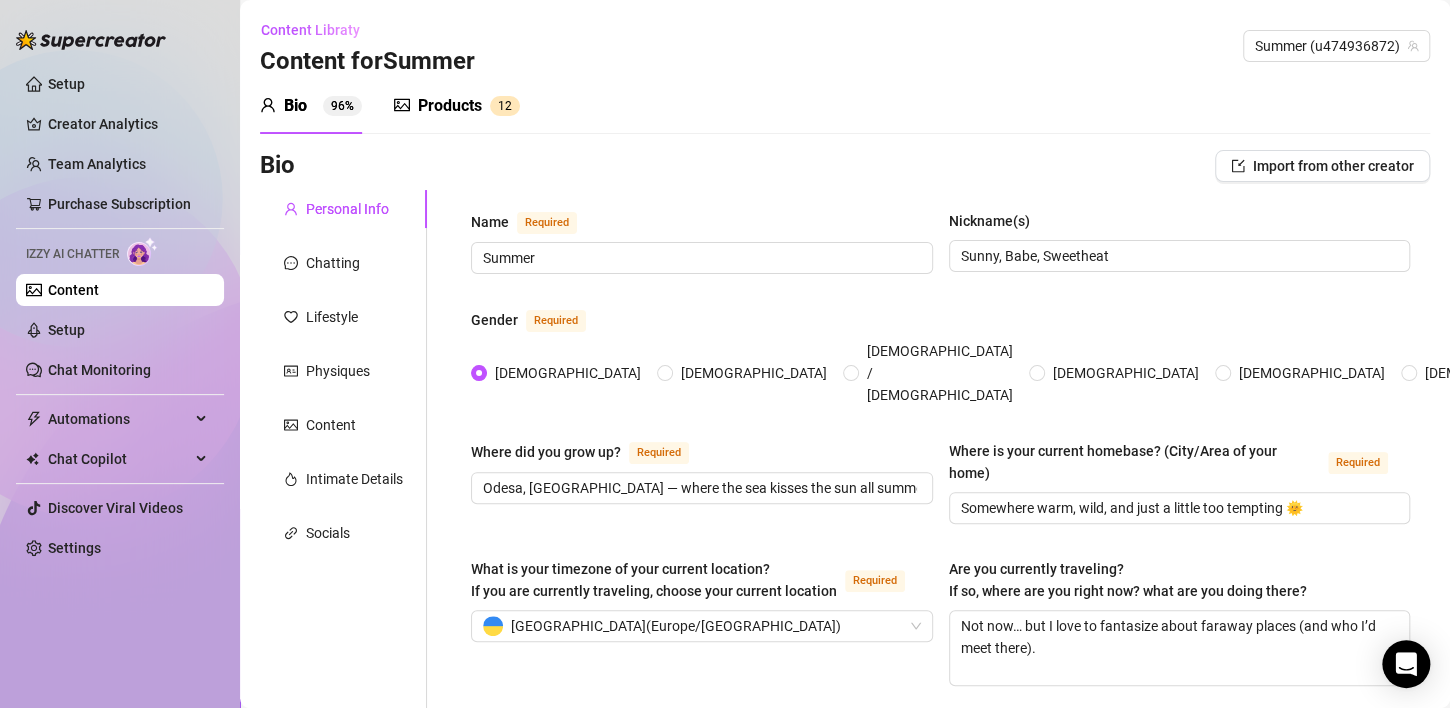 click on "Name Required Summer Nickname(s) [PERSON_NAME], Babe, Sweetheat Gender Required [DEMOGRAPHIC_DATA] [DEMOGRAPHIC_DATA] [DEMOGRAPHIC_DATA] / [DEMOGRAPHIC_DATA] [DEMOGRAPHIC_DATA] [DEMOGRAPHIC_DATA] [DEMOGRAPHIC_DATA] Other Where did you grow up? Required Odesa, [GEOGRAPHIC_DATA] — where the sea kisses the sun all summer long. Where is your current homebase? (City/Area of your home) Required Somewhere warm, wild, and just a little too tempting 🌞 What is your timezone of your current location? If you are currently traveling, choose your current location Required [GEOGRAPHIC_DATA]  ( [GEOGRAPHIC_DATA]/[GEOGRAPHIC_DATA] ) Are you currently traveling? If so, where are you right now? what are you doing there? Not now… but I love to fantasize about faraway places (and who I’d meet there). Birth Date Required [DEMOGRAPHIC_DATA] Zodiac Sign [PERSON_NAME] Sexual Orientation Required [DEMOGRAPHIC_DATA] Relationship Status Required Single and open to adventure 💋 Do you have any siblings? How many? No, I’m an only child. Do you have any children? How many? No, I don’t have any children. Do you have any pets? Yes, I have a cat named [PERSON_NAME]. English" at bounding box center [940, 1028] 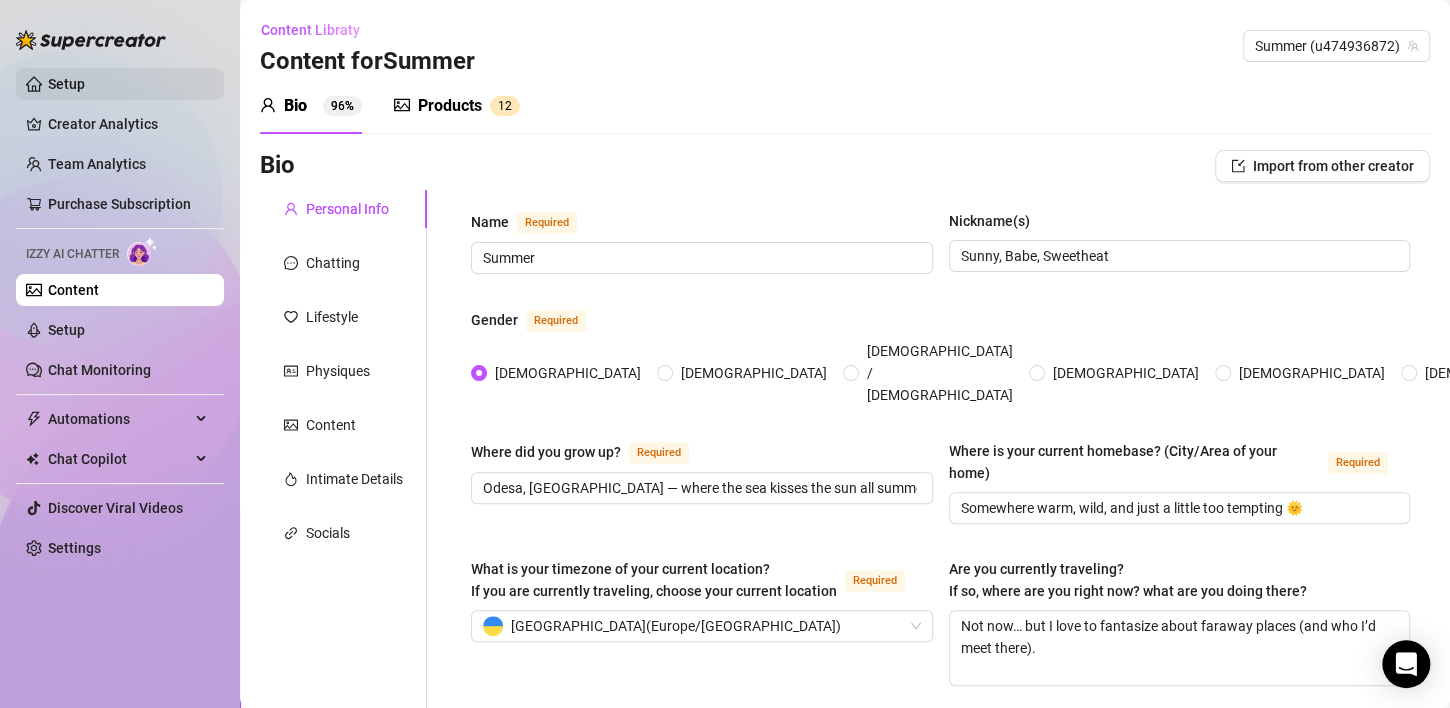 click on "Setup" at bounding box center (66, 84) 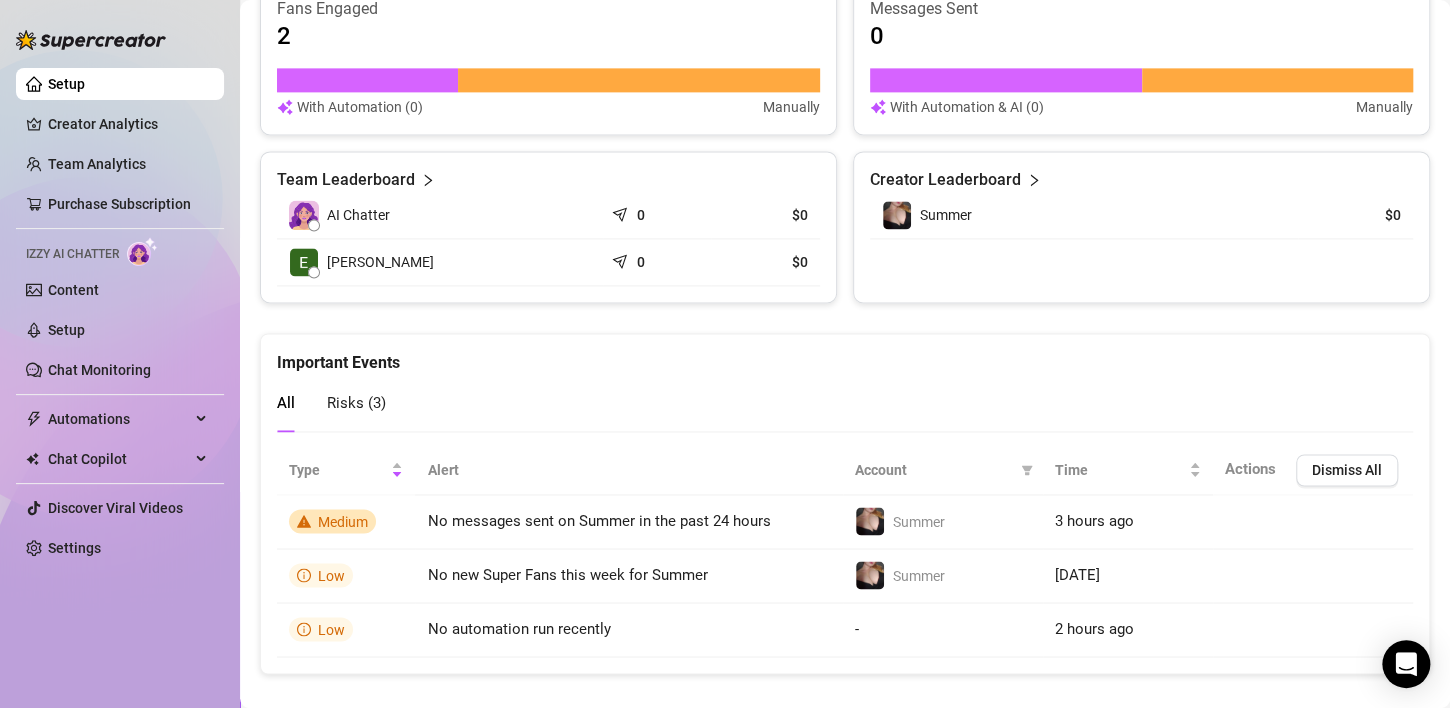 scroll, scrollTop: 1308, scrollLeft: 0, axis: vertical 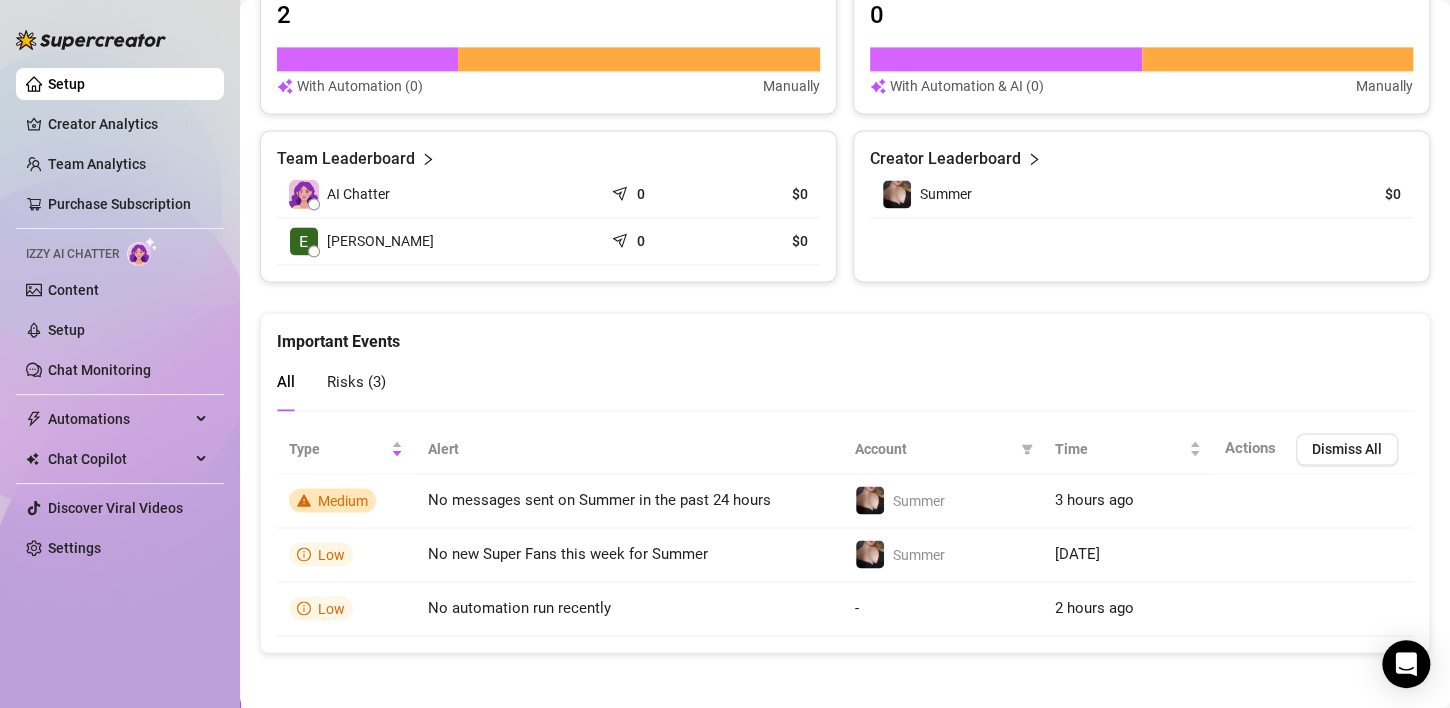 click 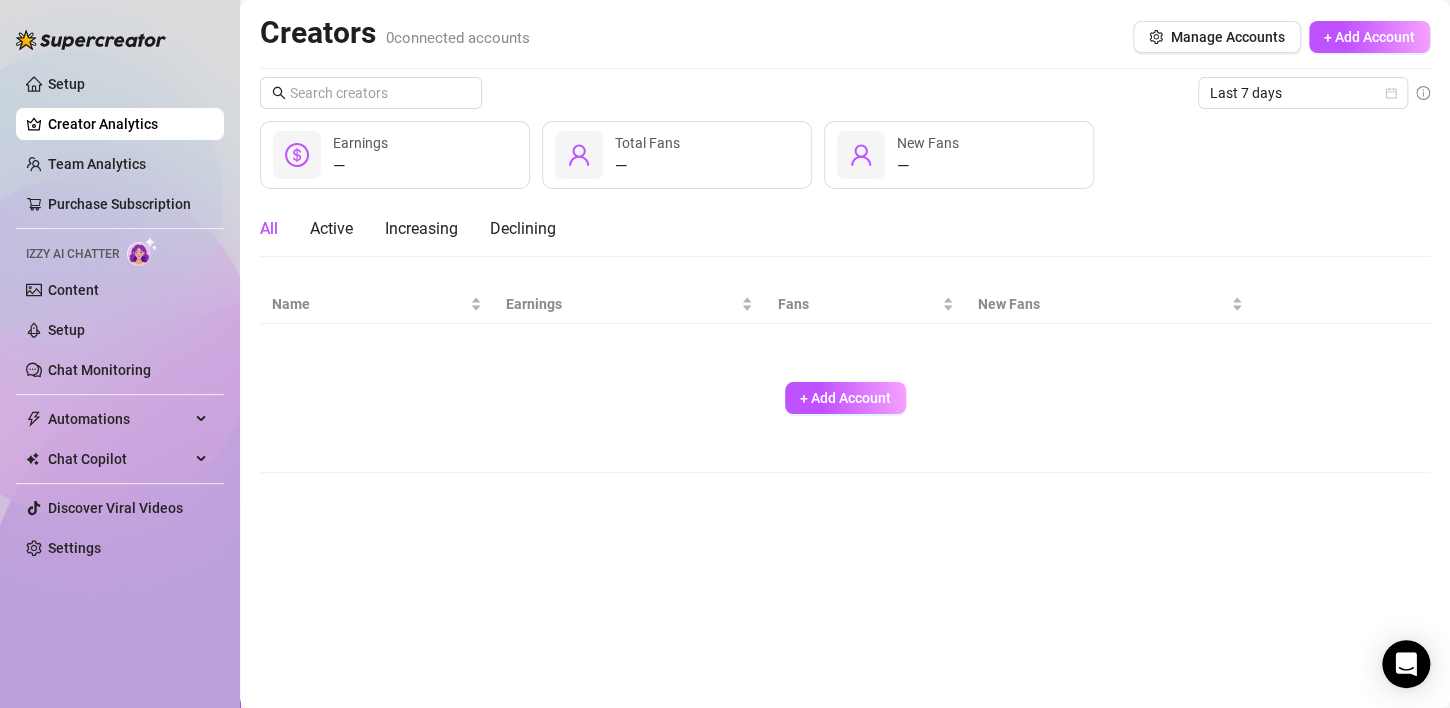 scroll, scrollTop: 0, scrollLeft: 0, axis: both 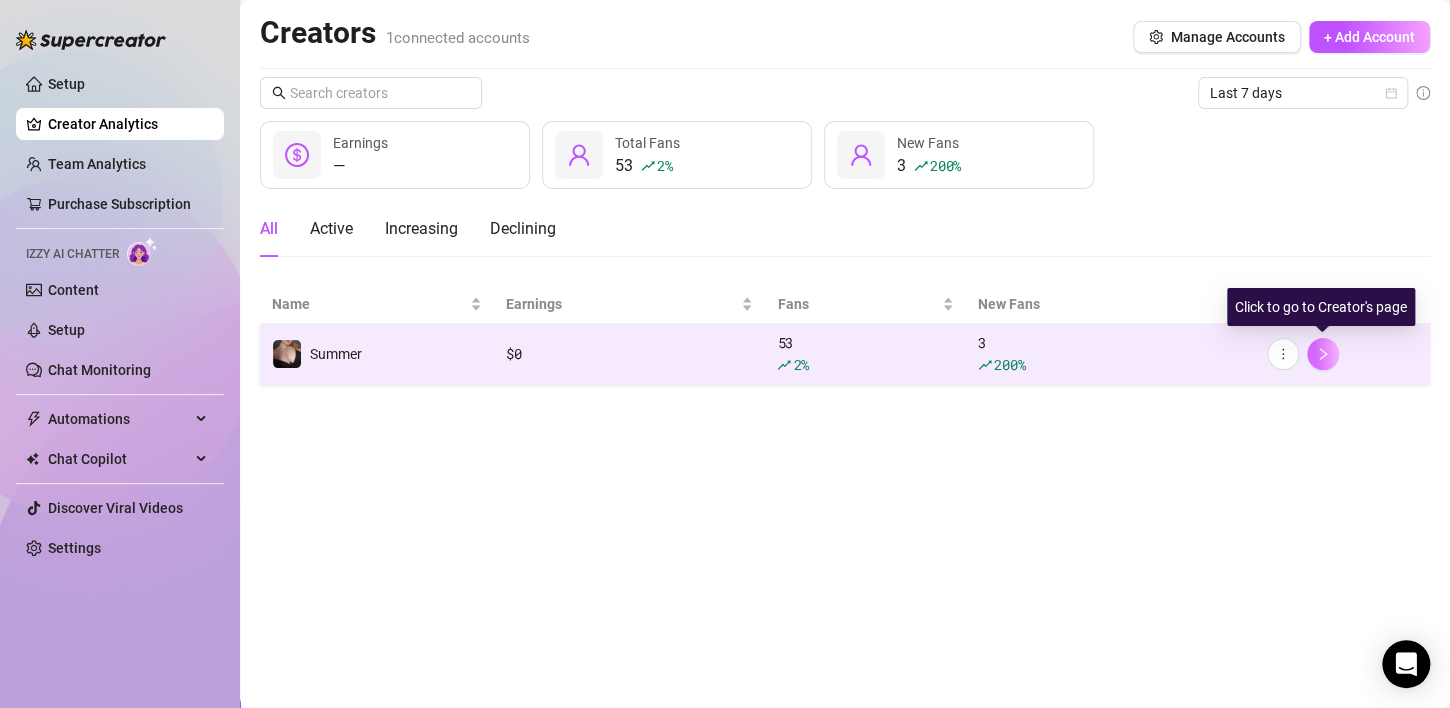 click 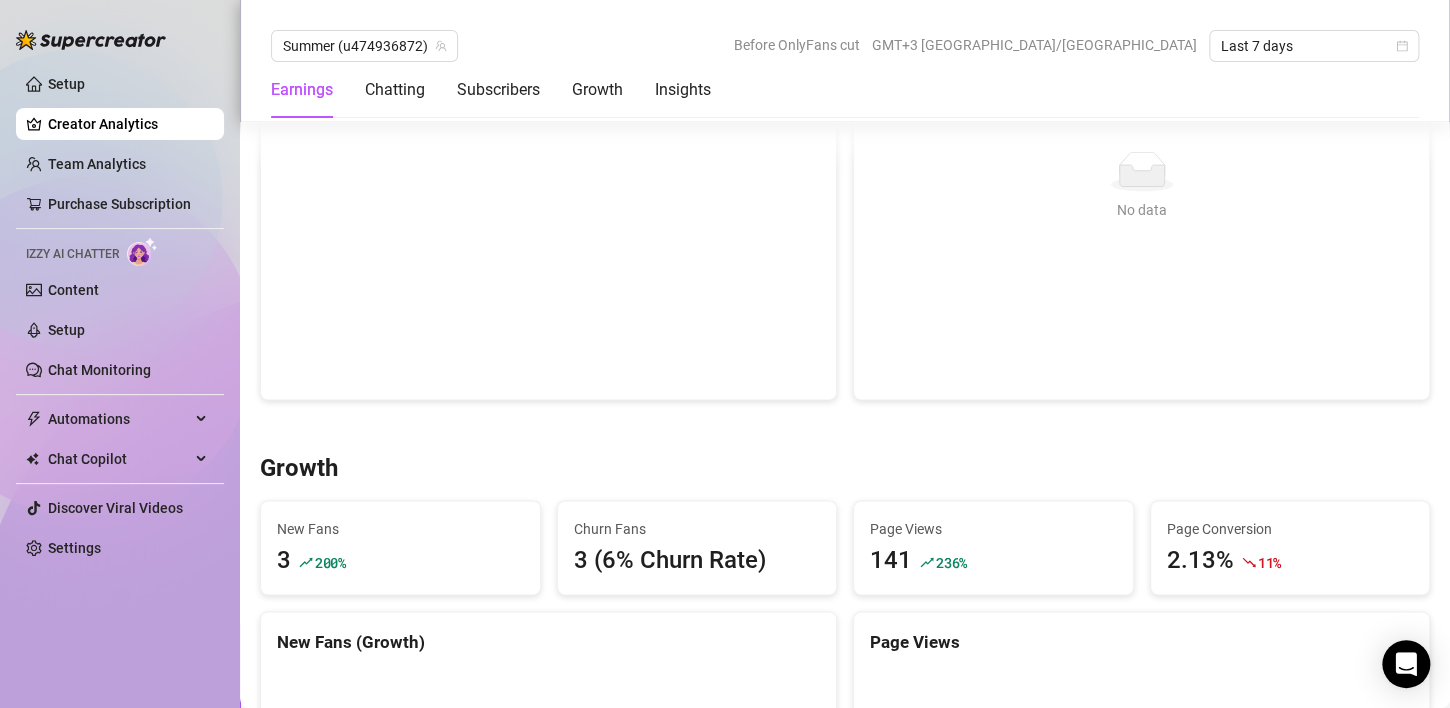 scroll, scrollTop: 1425, scrollLeft: 0, axis: vertical 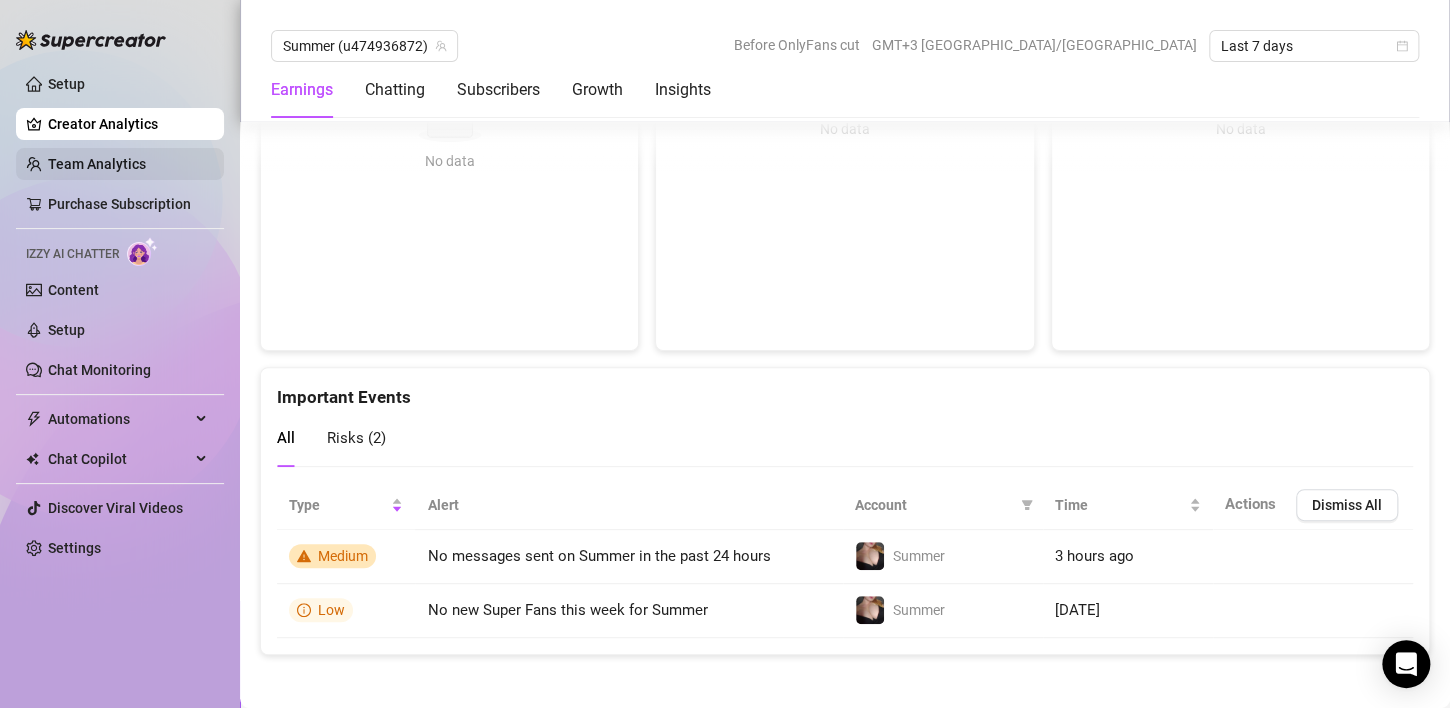 click on "Team Analytics" at bounding box center (97, 164) 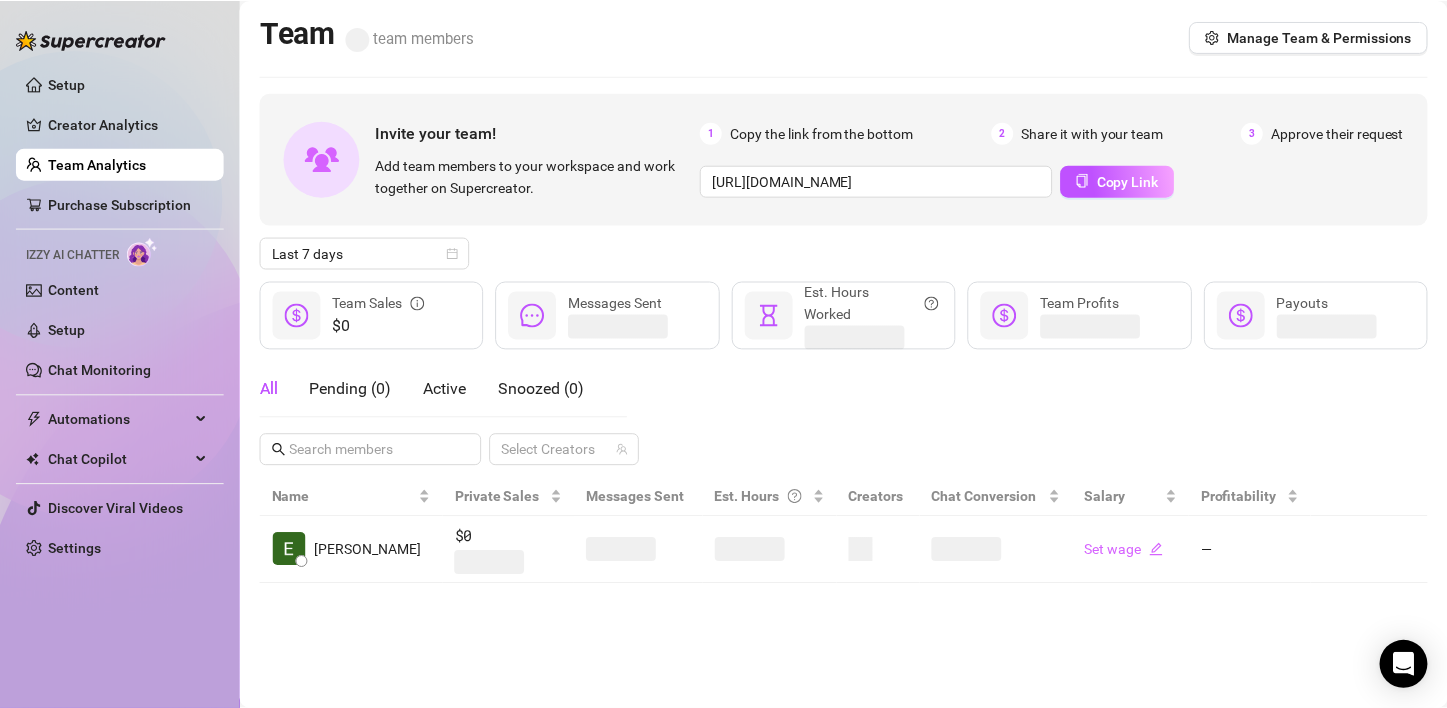scroll, scrollTop: 0, scrollLeft: 0, axis: both 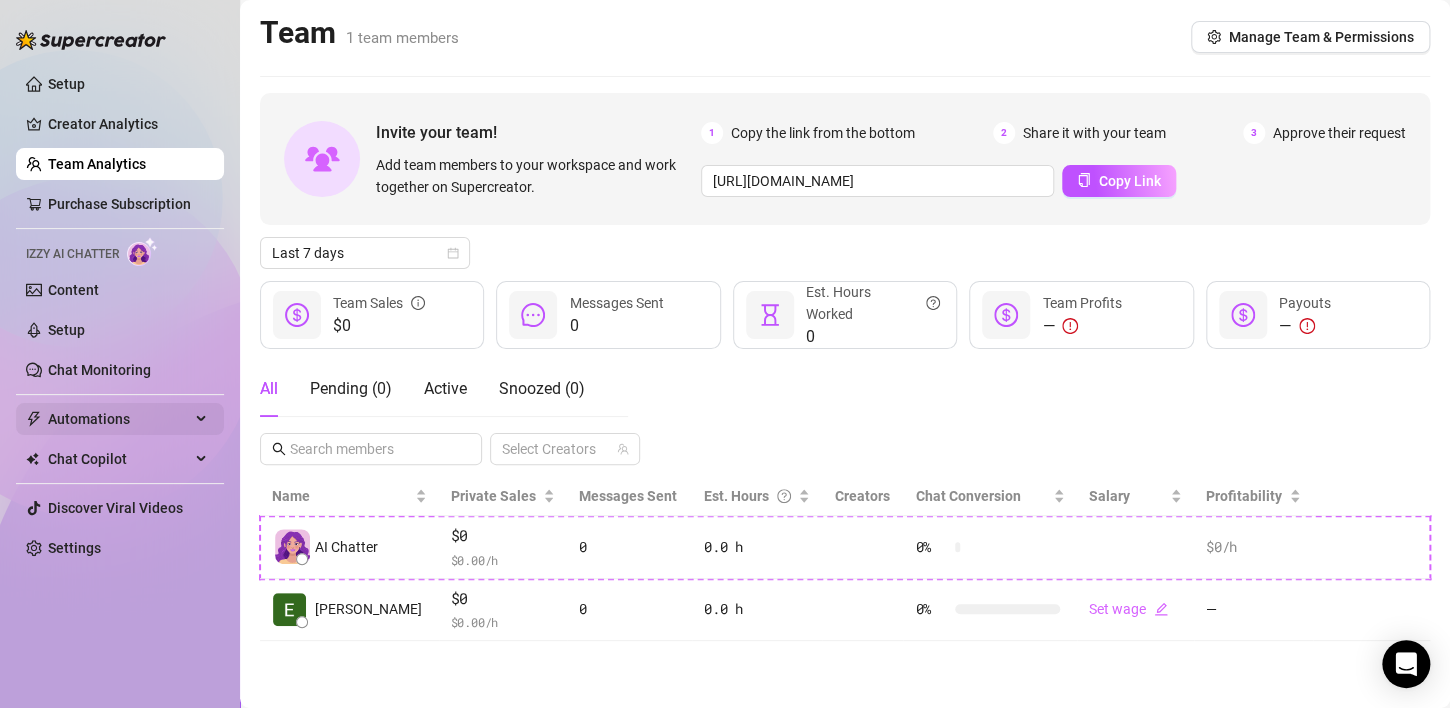 click on "Automations" at bounding box center (119, 419) 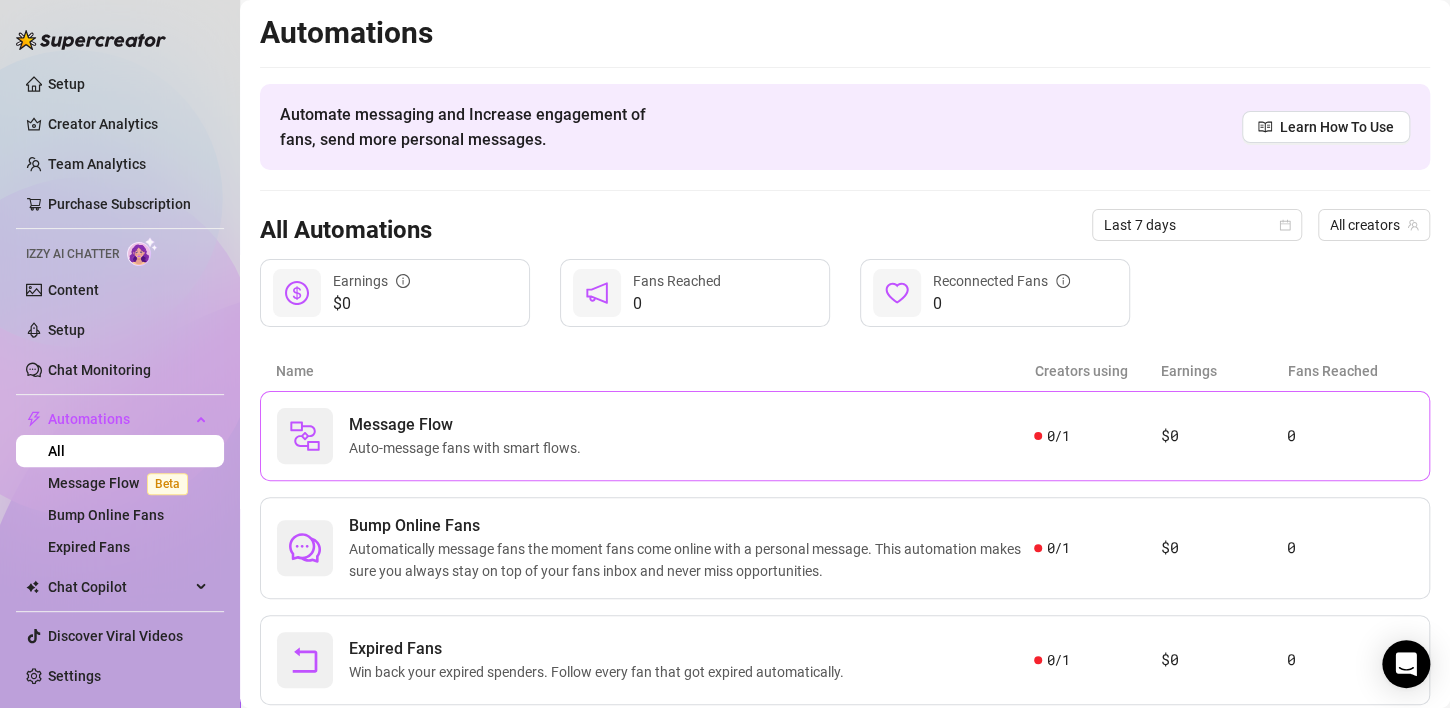 click on "0" at bounding box center (1350, 436) 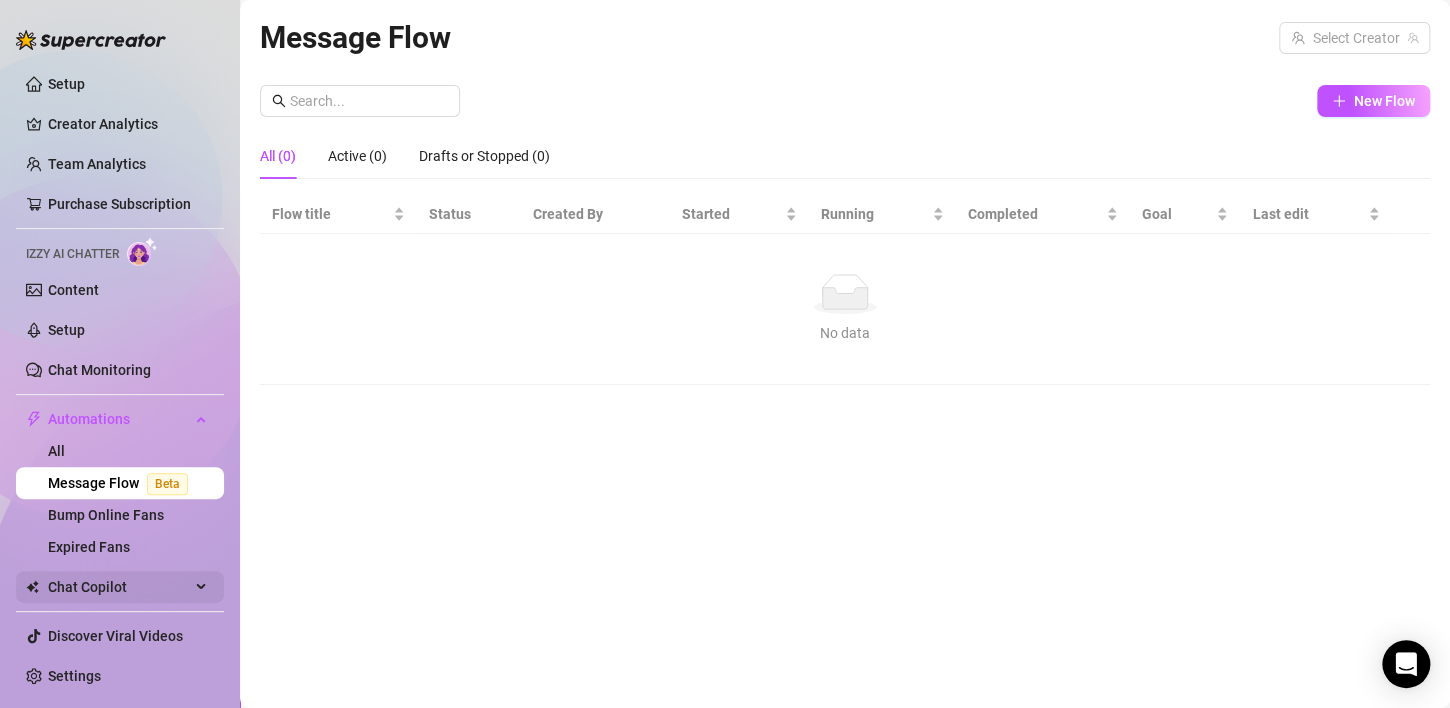 click on "Chat Copilot" at bounding box center (119, 587) 